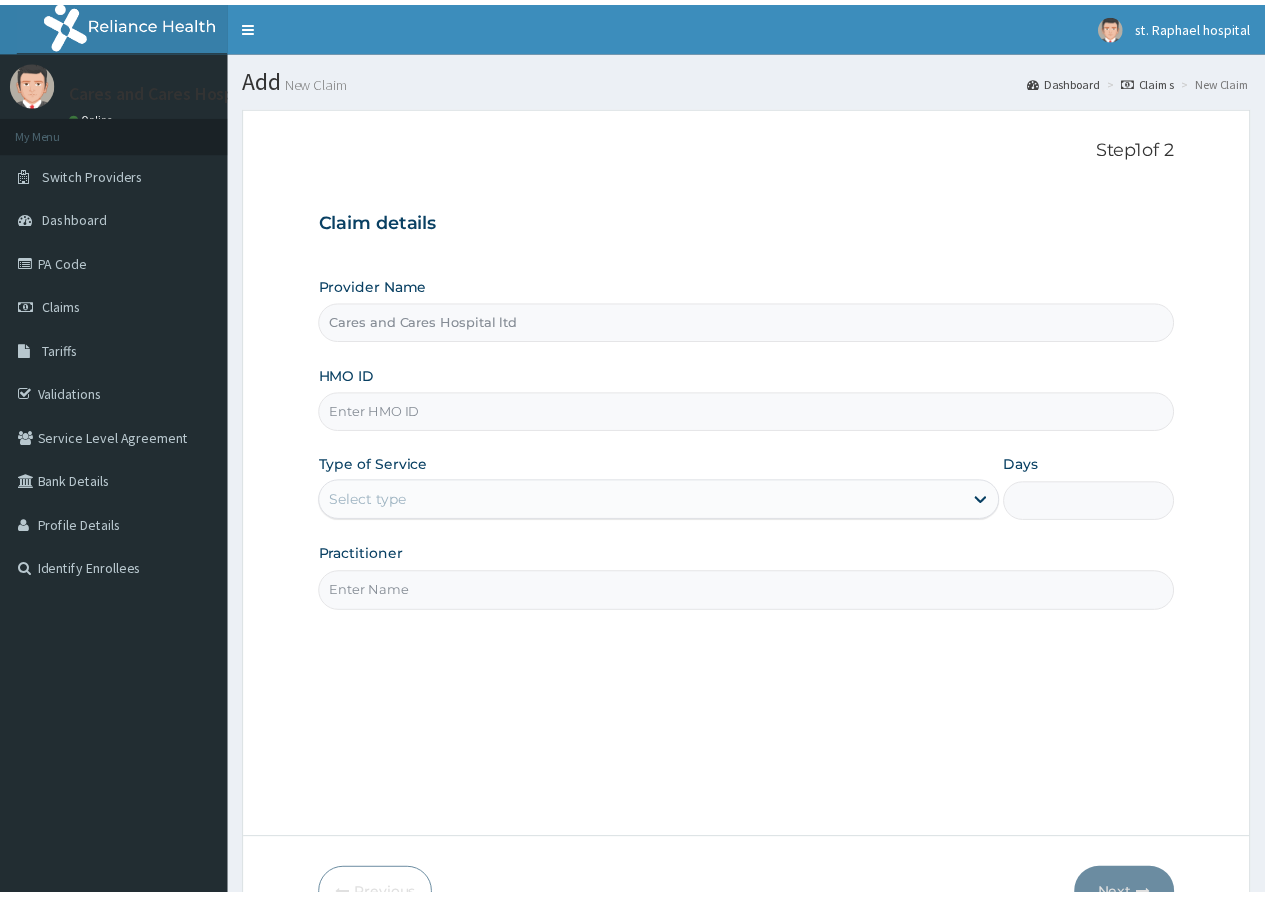scroll, scrollTop: 0, scrollLeft: 0, axis: both 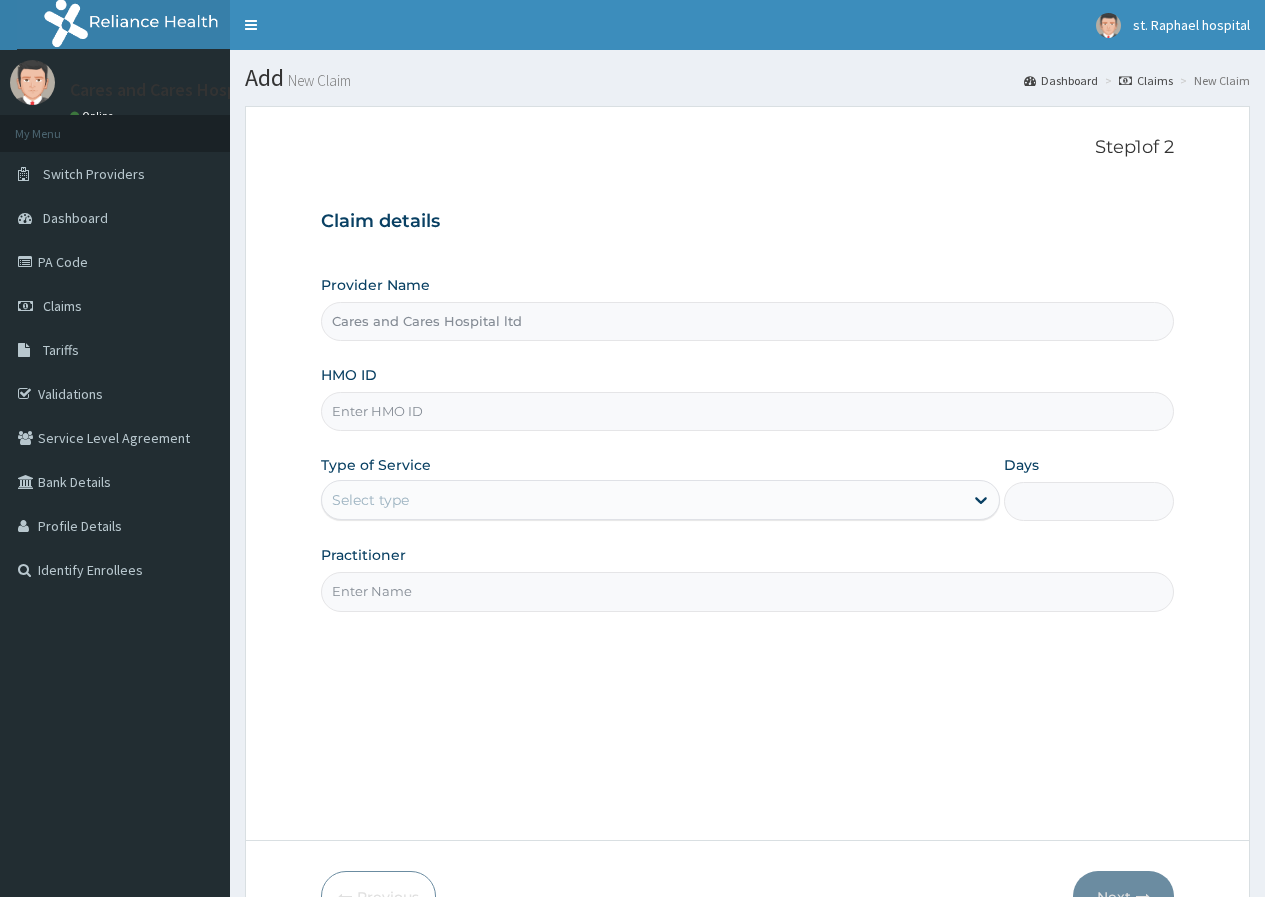 click on "HMO ID" at bounding box center [747, 411] 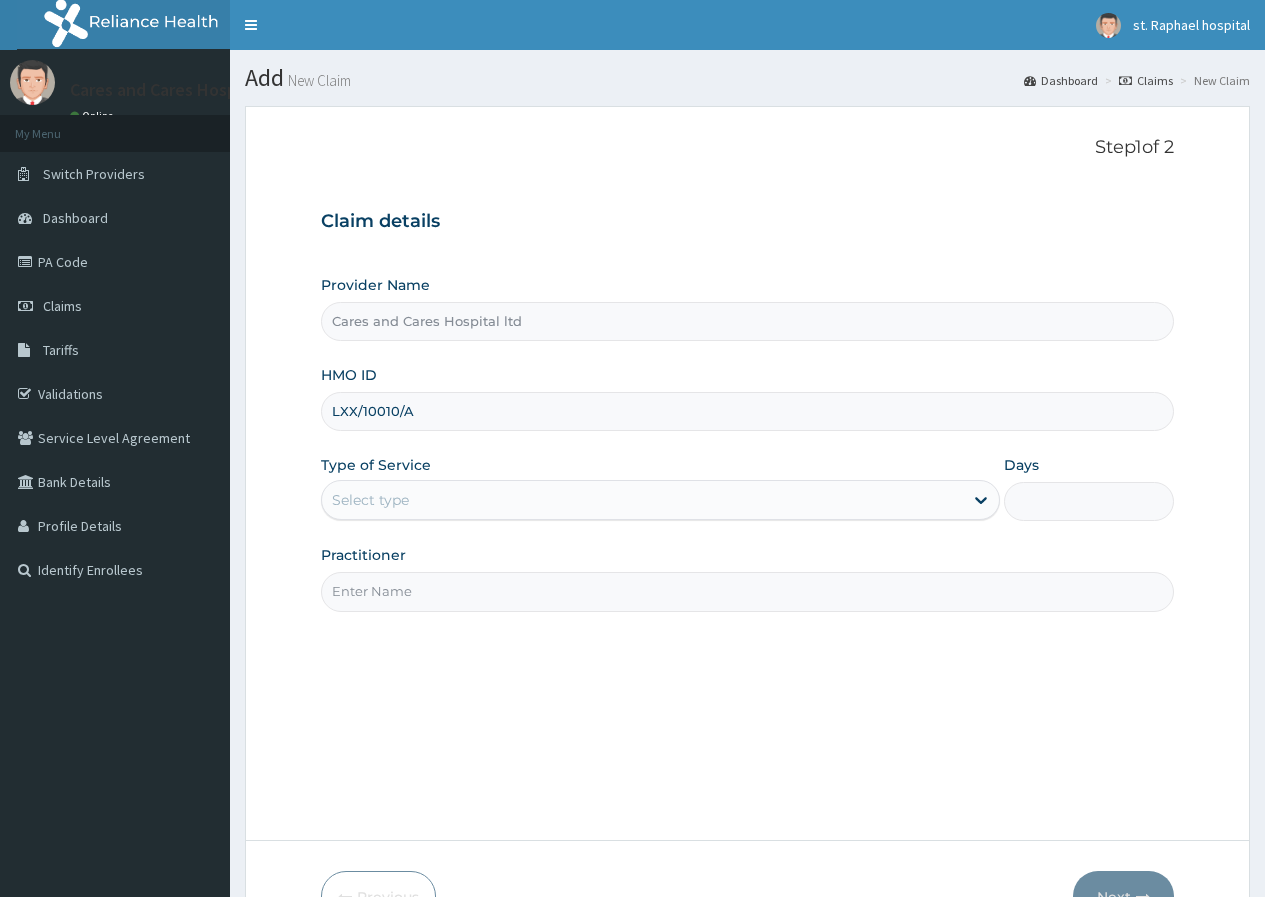 type on "LXX/10010/A" 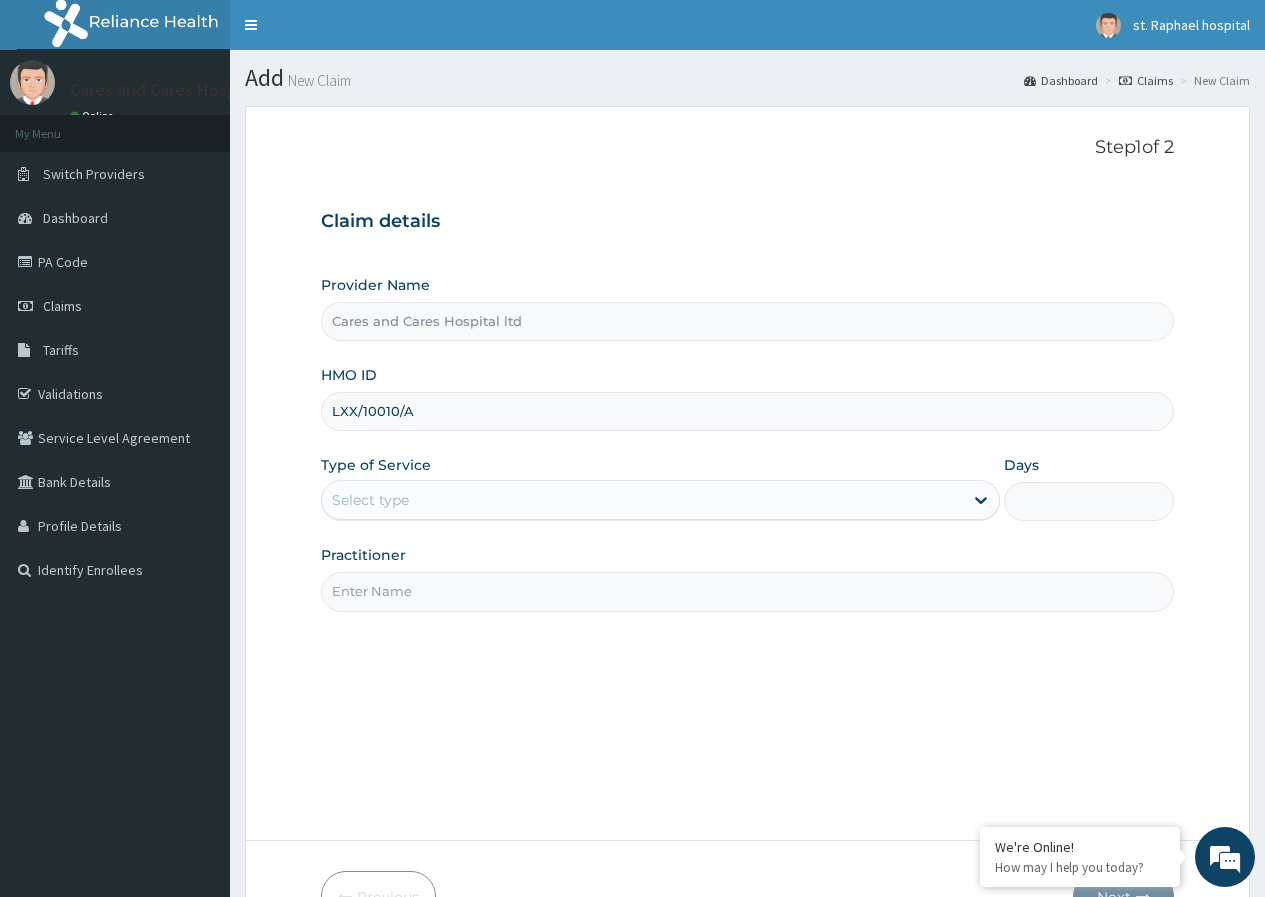 click on "Select type" at bounding box center (642, 500) 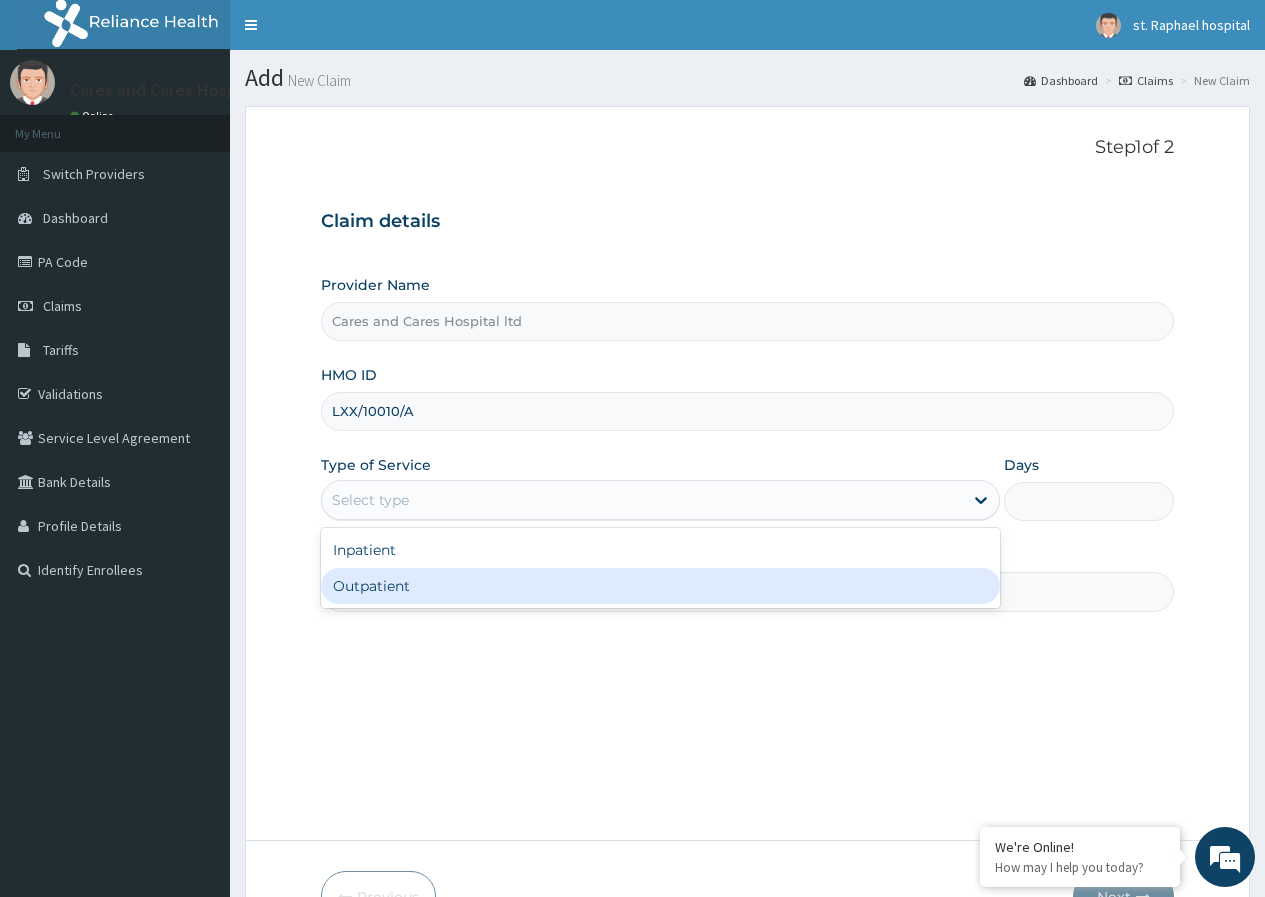 click on "Outpatient" at bounding box center [660, 586] 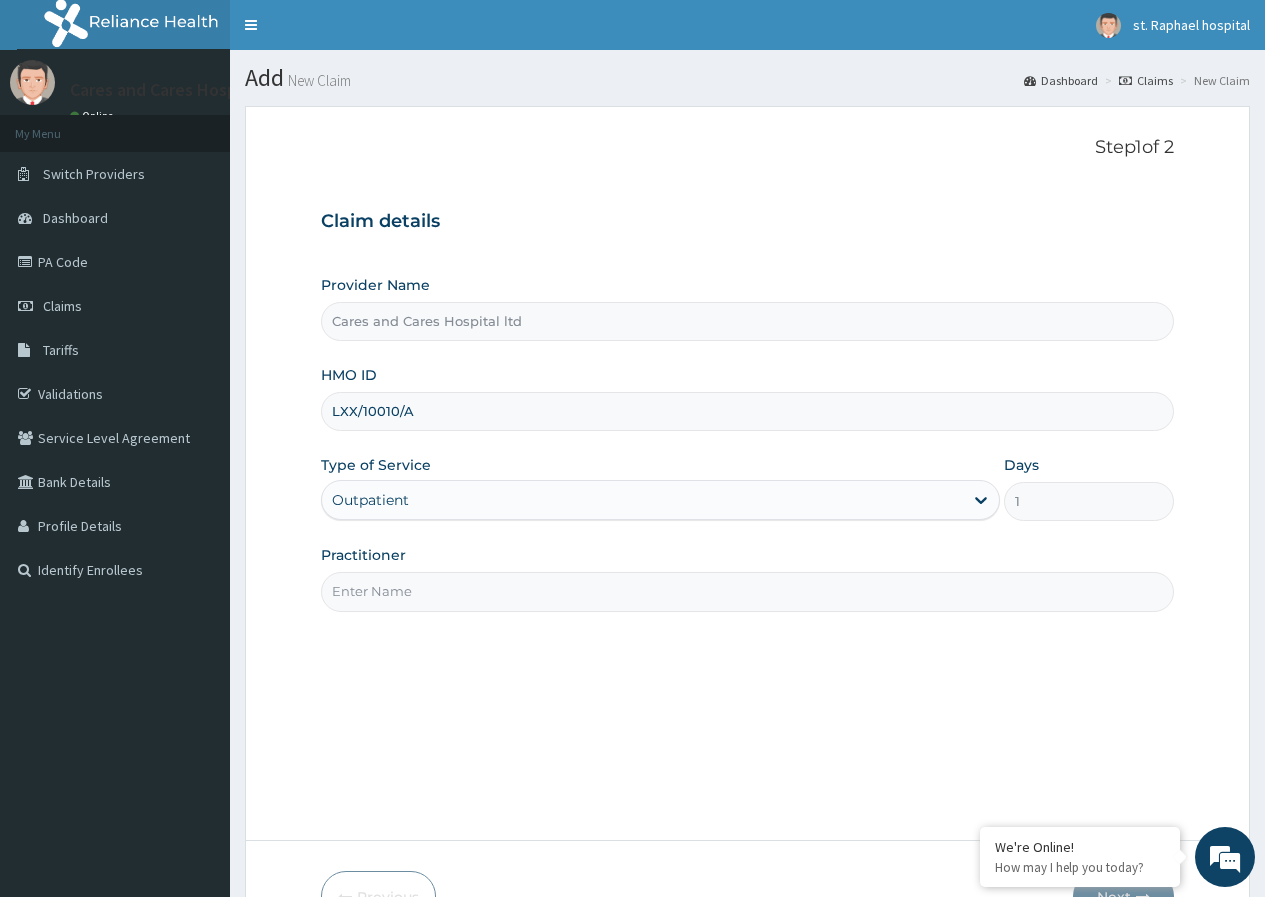 click on "Practitioner" at bounding box center (747, 591) 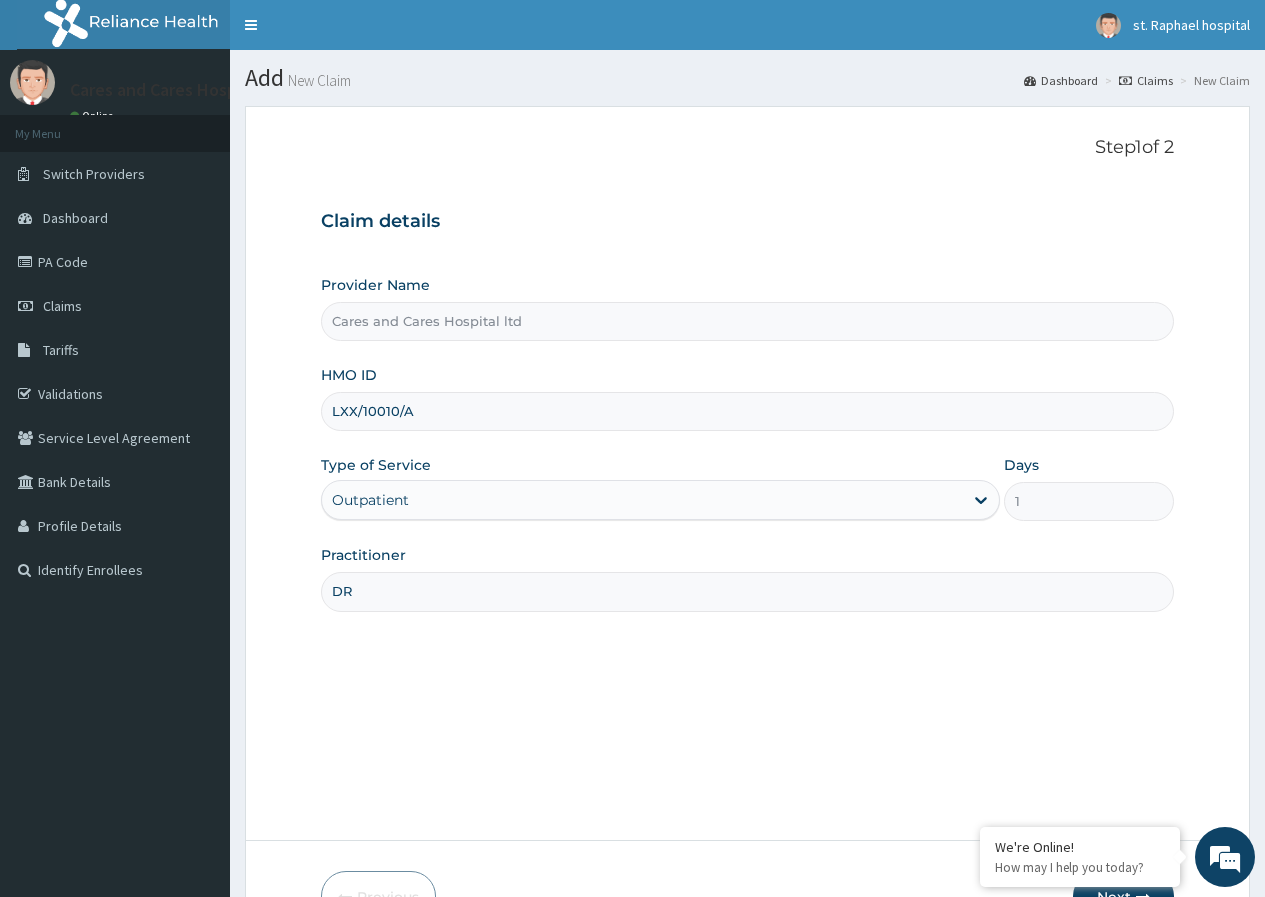 type on "DR. ONYEMA" 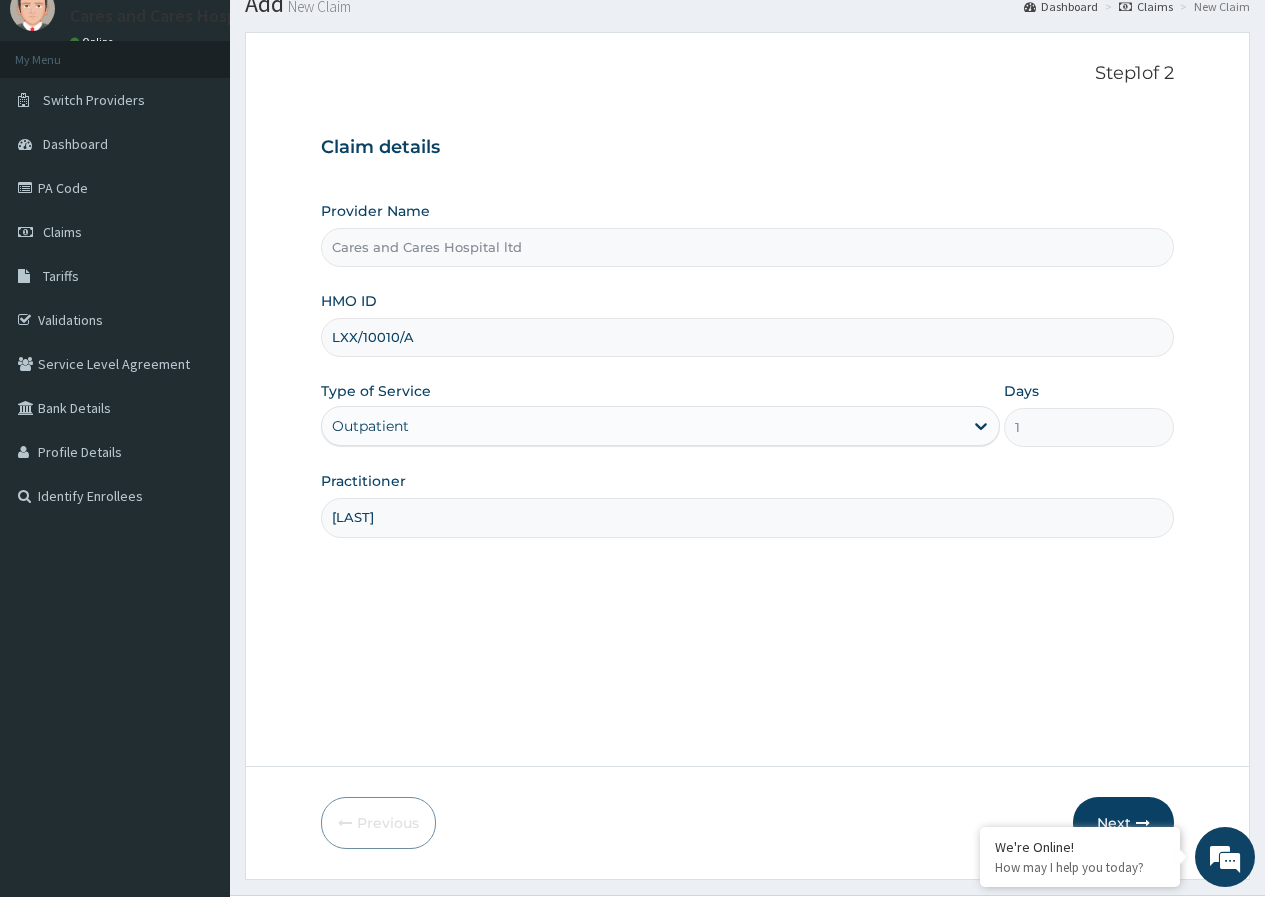 scroll, scrollTop: 123, scrollLeft: 0, axis: vertical 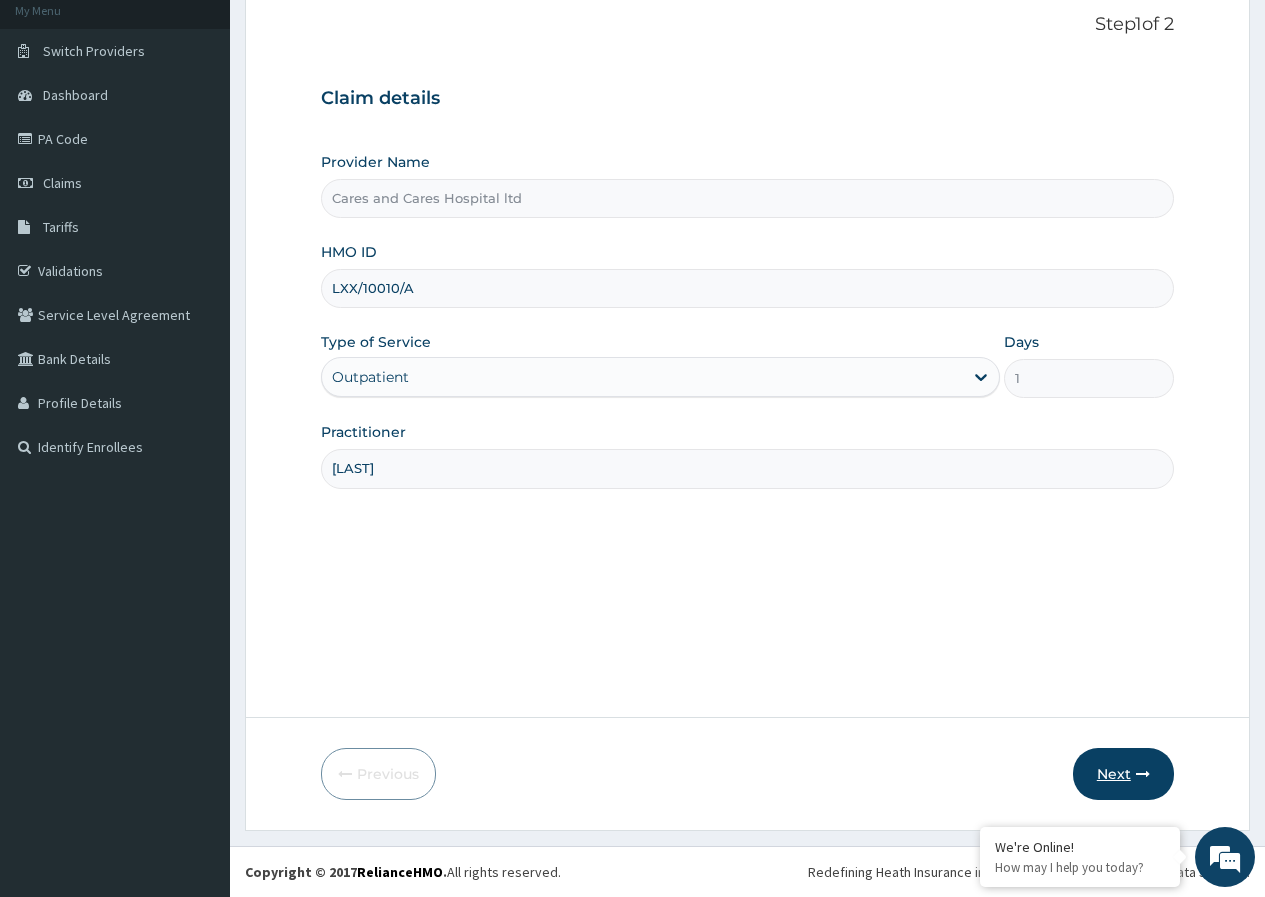 click at bounding box center [1143, 774] 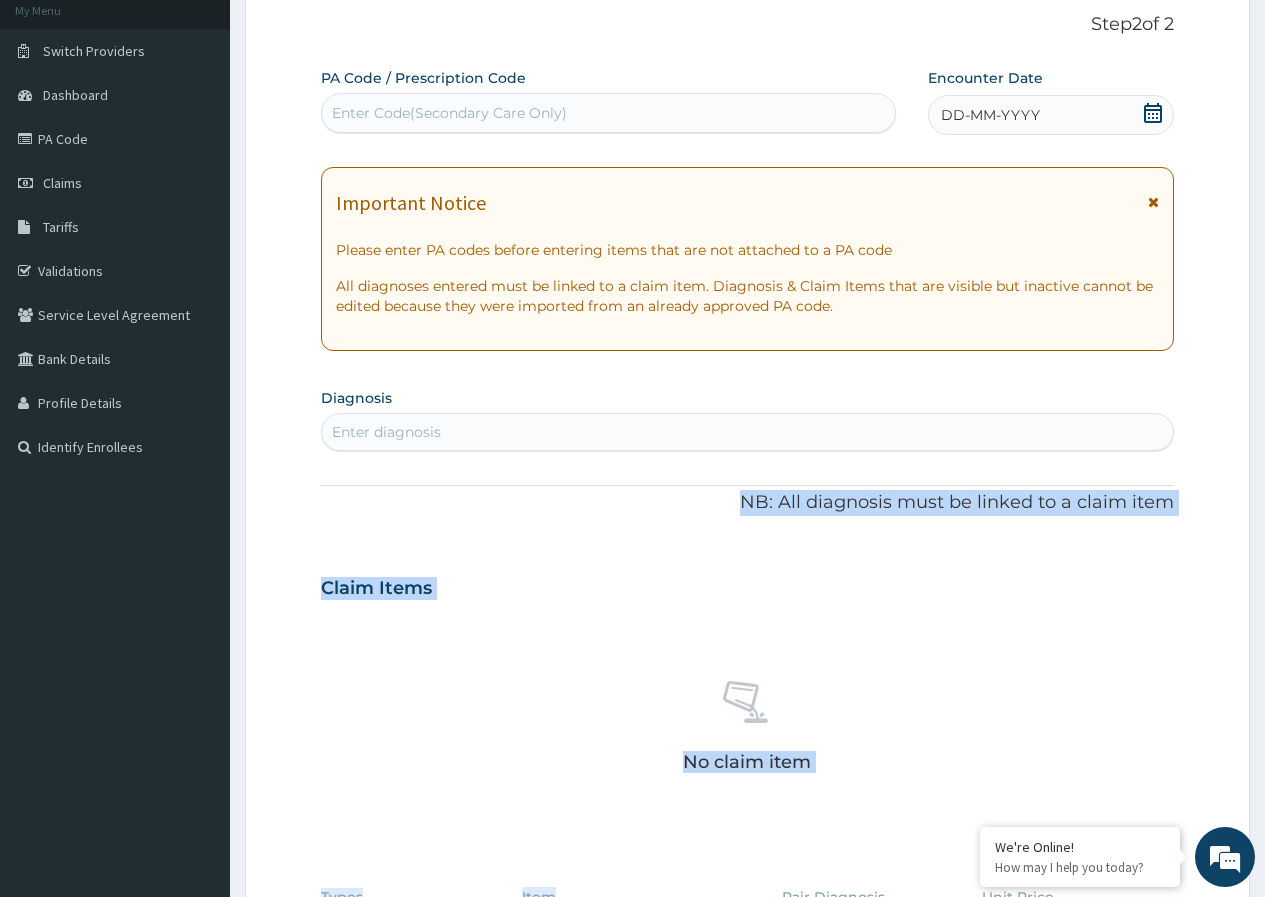 drag, startPoint x: 699, startPoint y: 879, endPoint x: 940, endPoint y: 514, distance: 437.3854 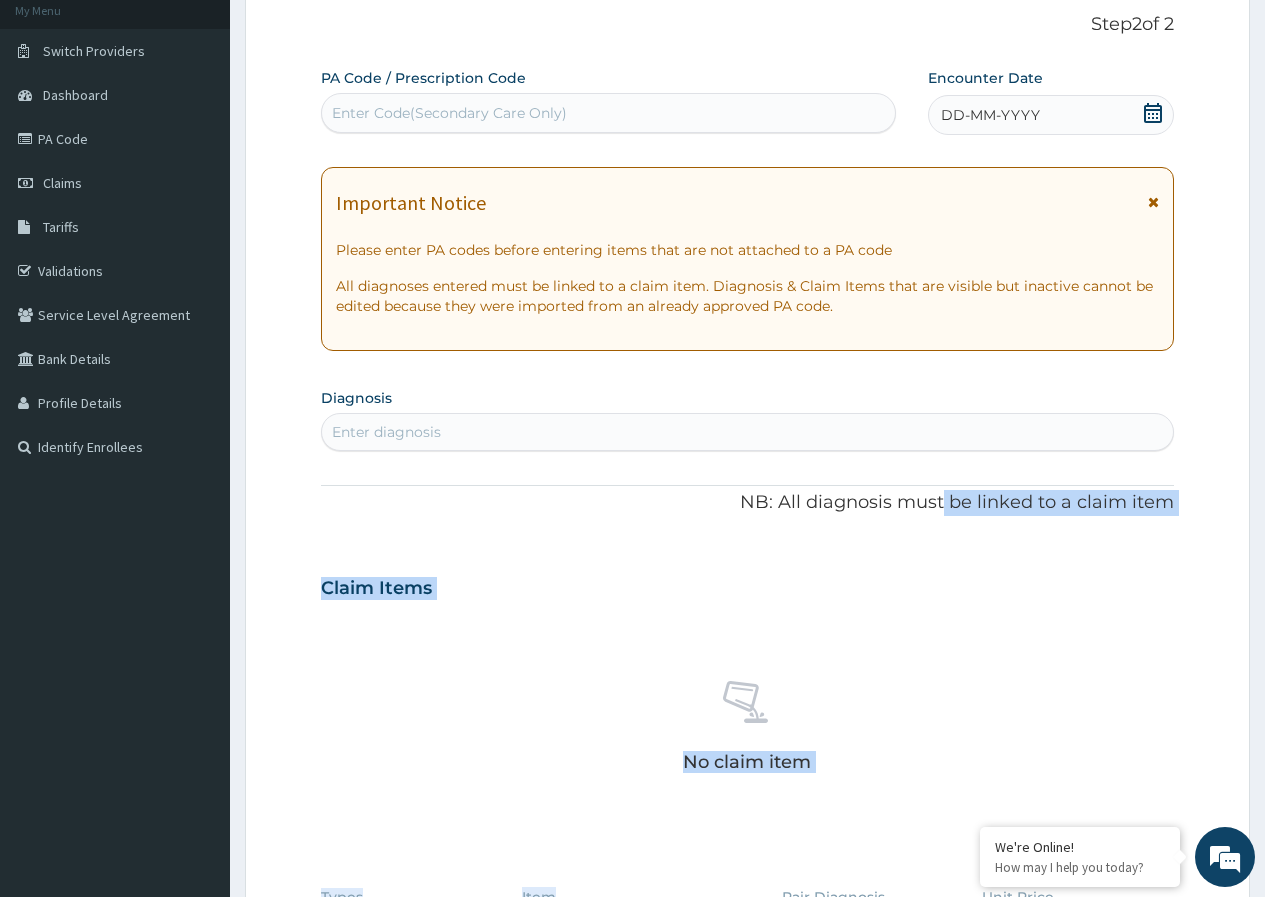 scroll, scrollTop: 0, scrollLeft: 0, axis: both 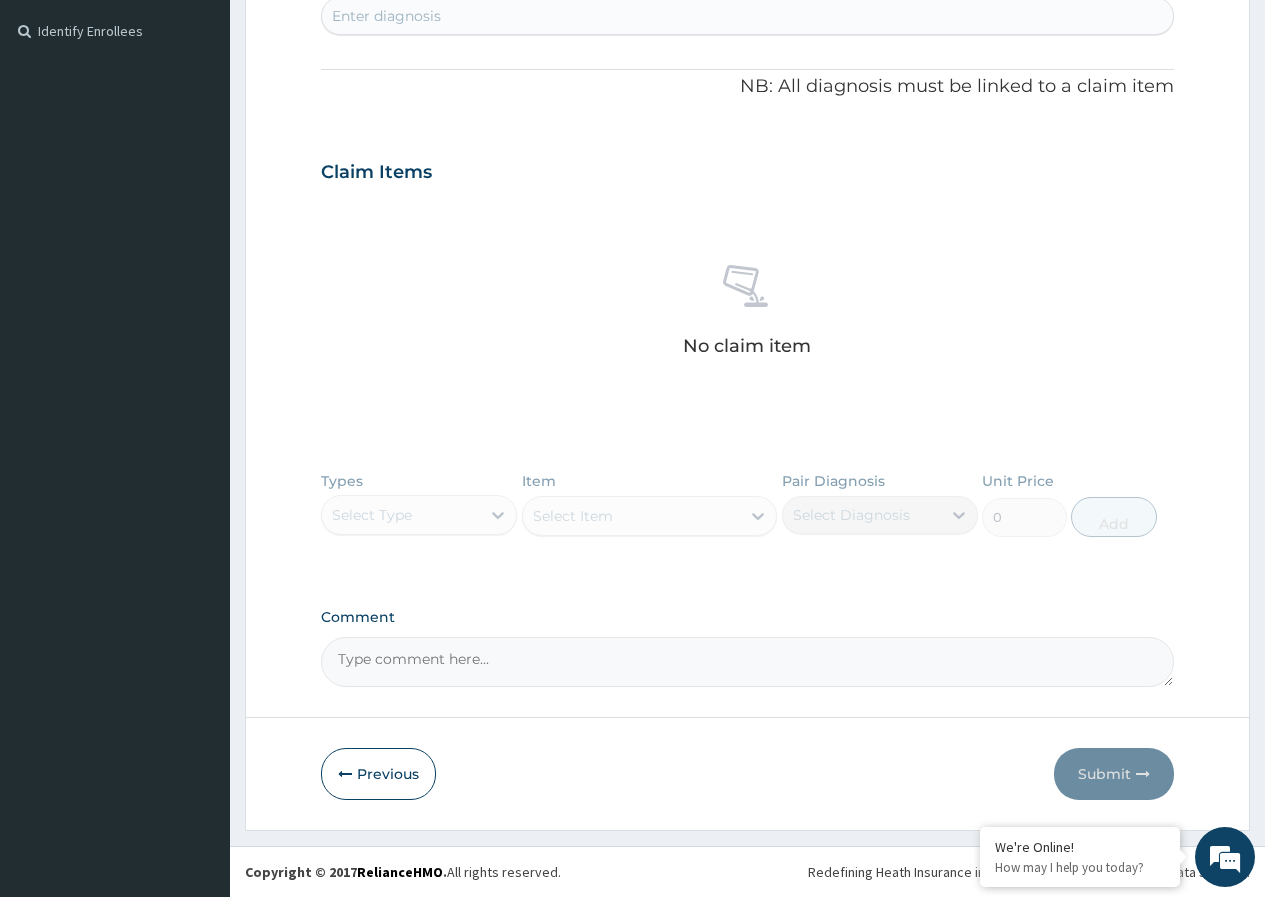 click on "No claim item" at bounding box center (747, 314) 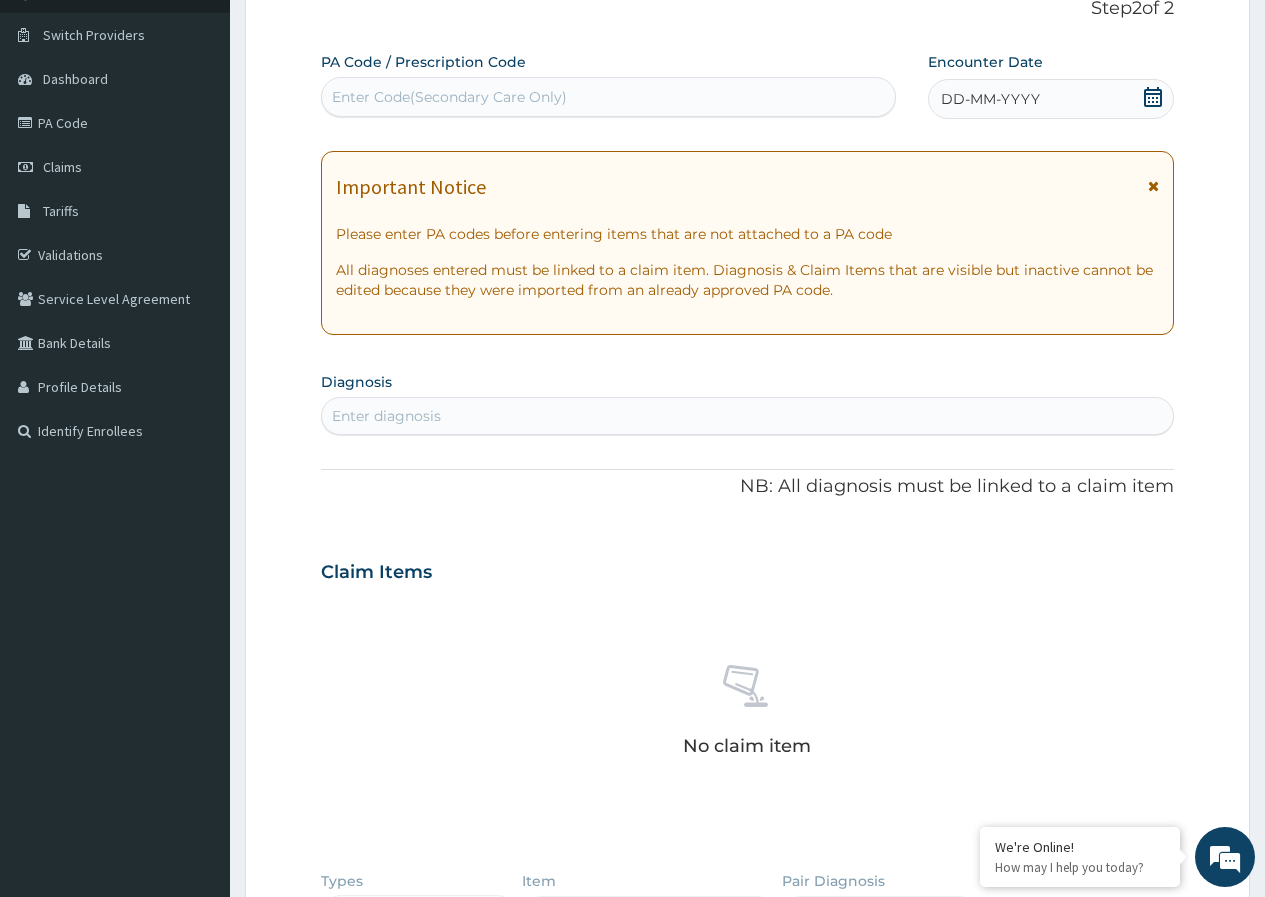 scroll, scrollTop: 0, scrollLeft: 0, axis: both 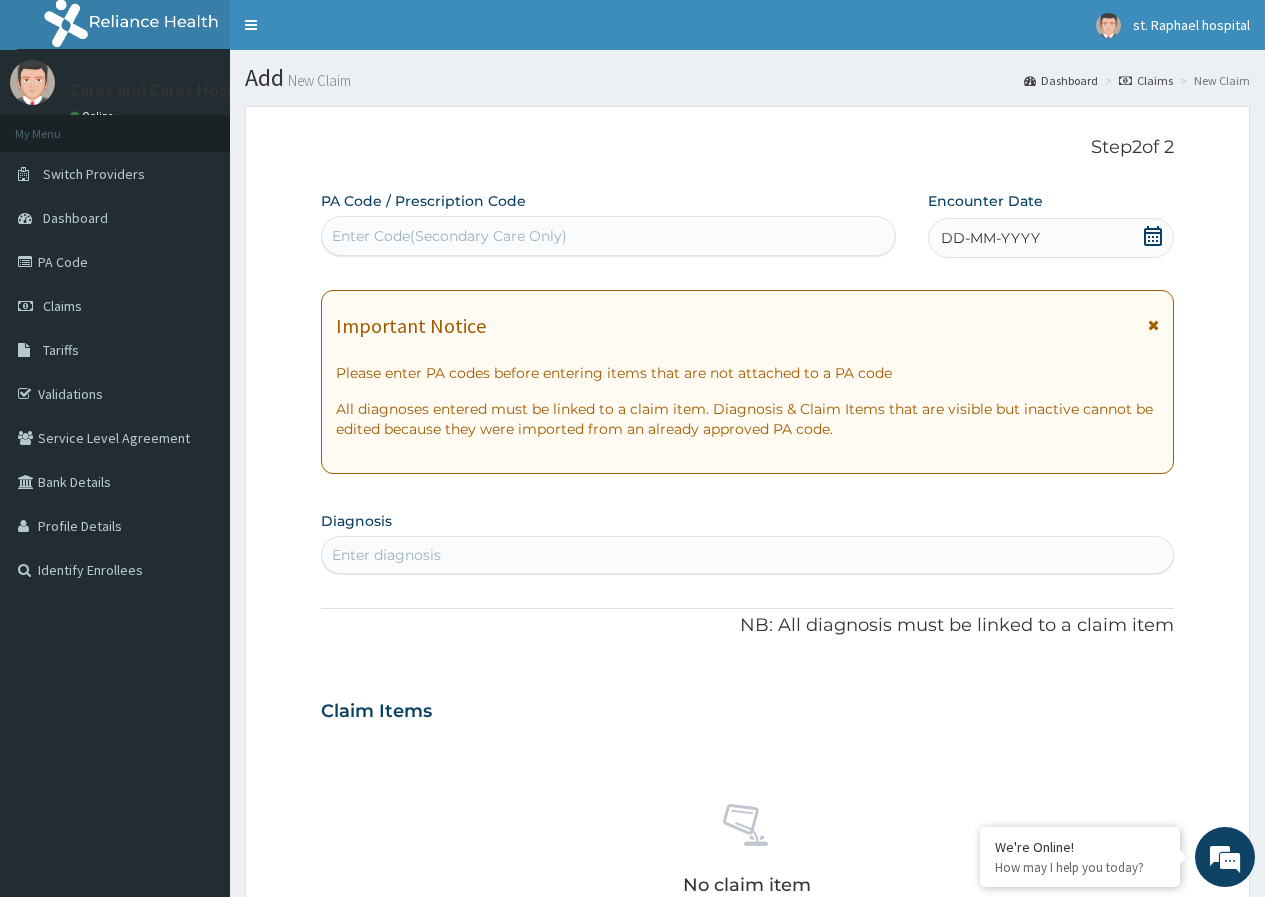 click on "Enter Code(Secondary Care Only)" at bounding box center (608, 236) 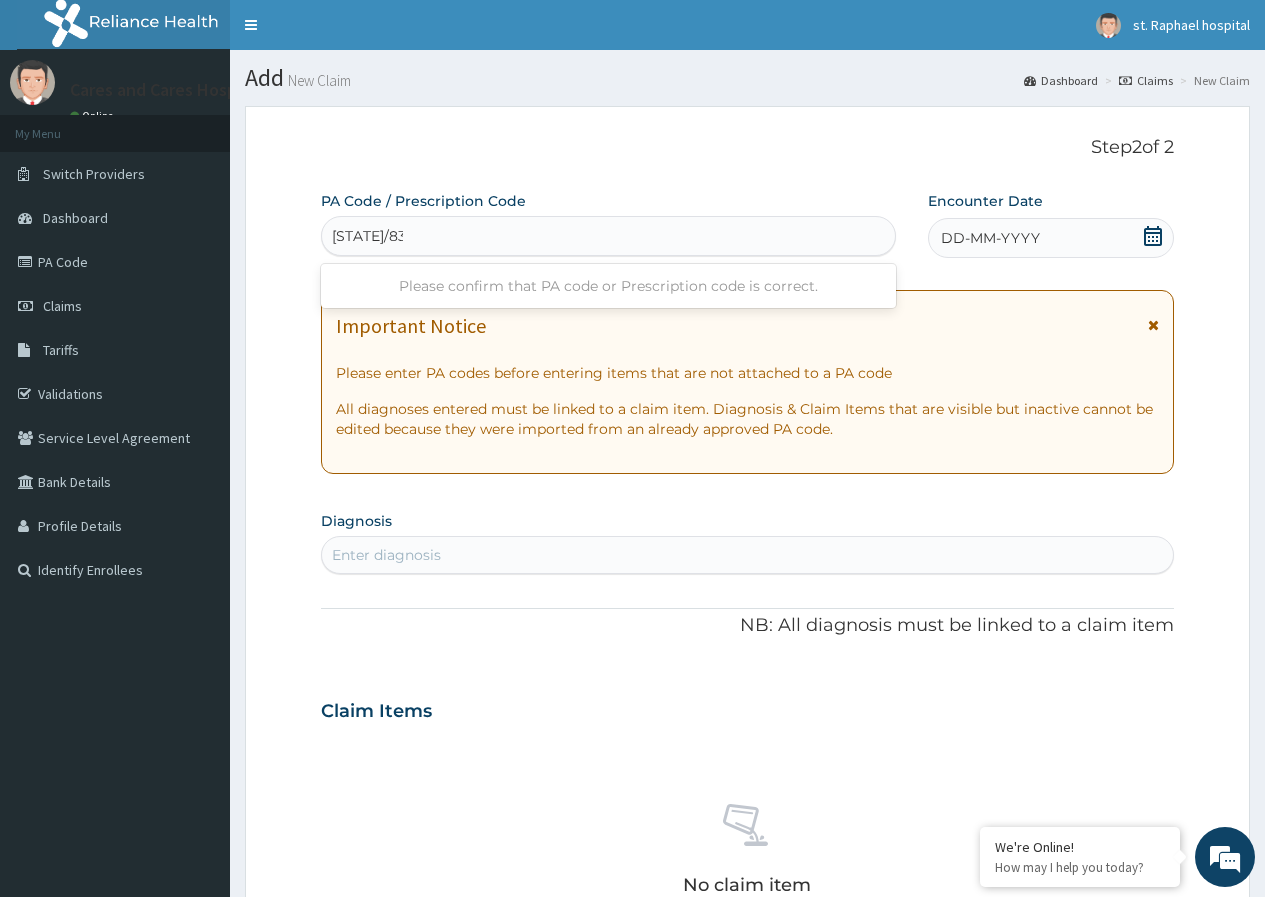 type on "PA/83480A" 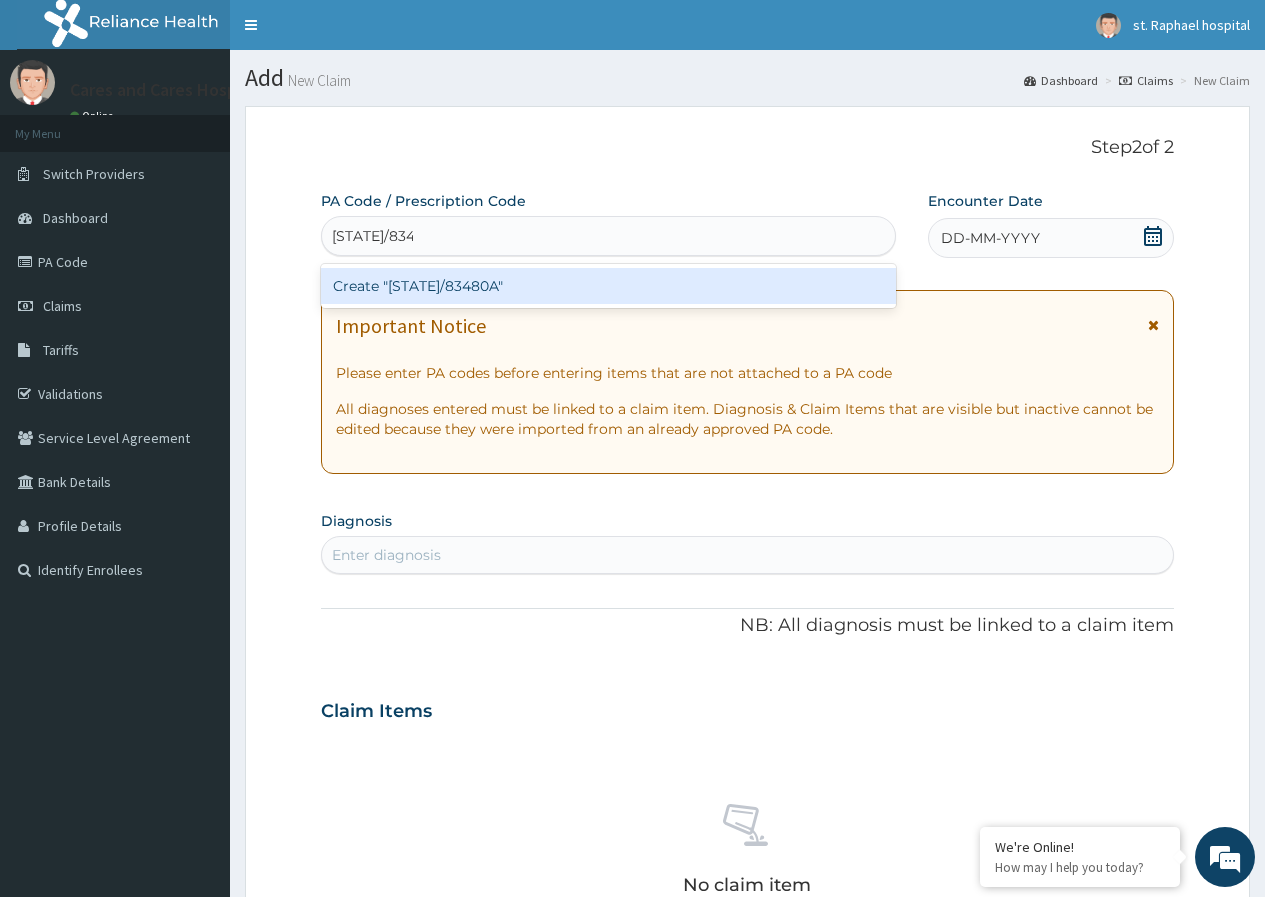 click on "Create "PA/83480A"" at bounding box center [608, 286] 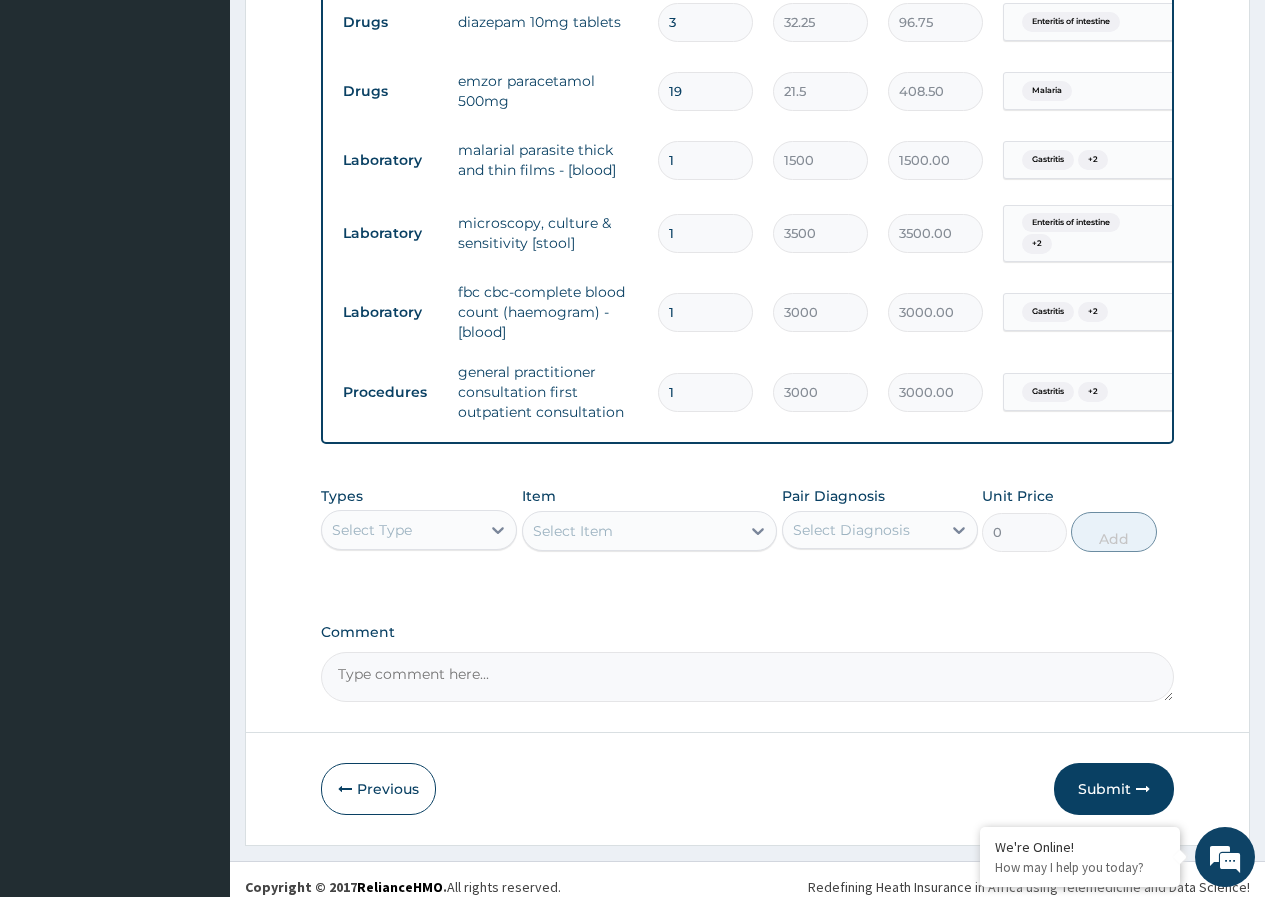 scroll, scrollTop: 1185, scrollLeft: 0, axis: vertical 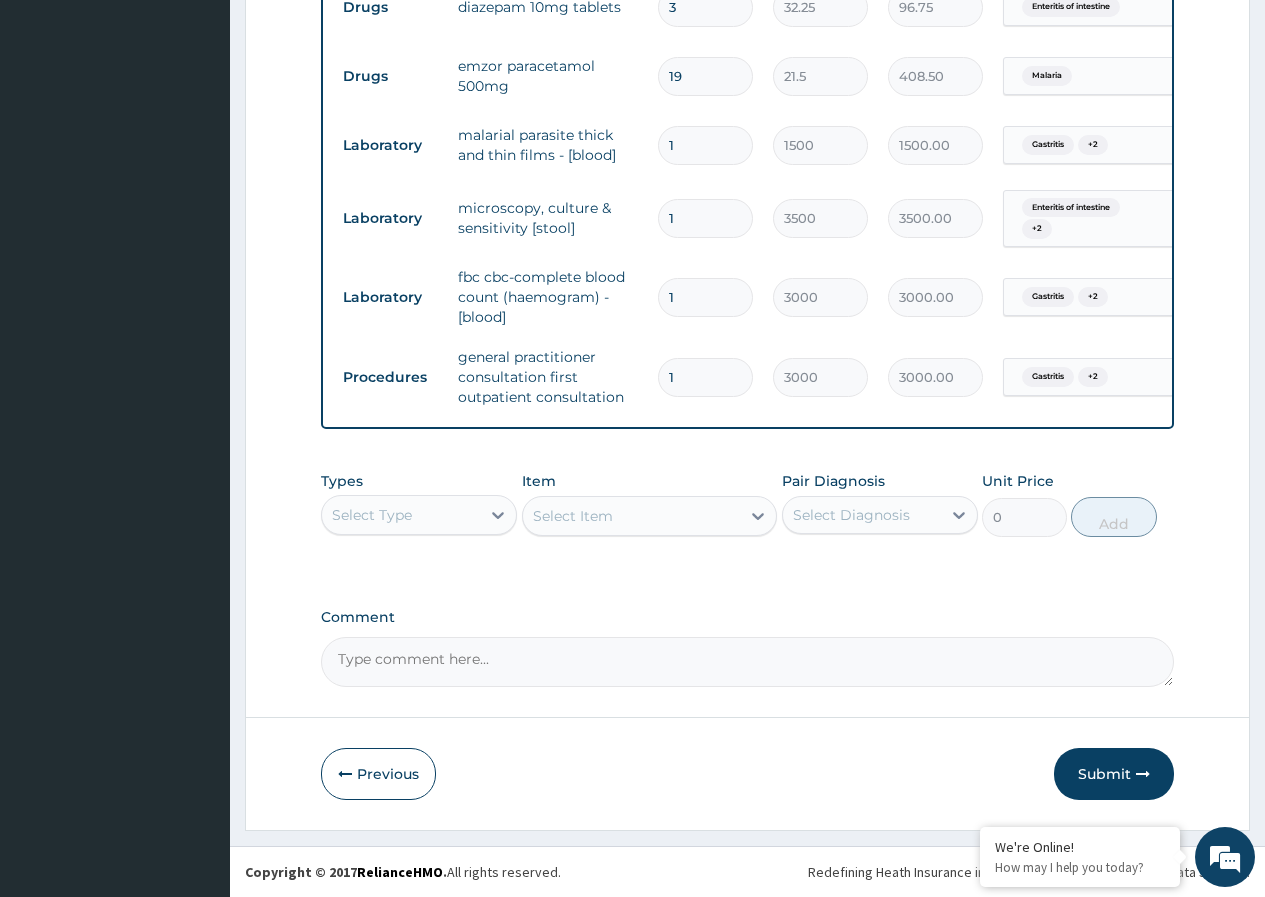 drag, startPoint x: 1111, startPoint y: 772, endPoint x: 1144, endPoint y: 707, distance: 72.89719 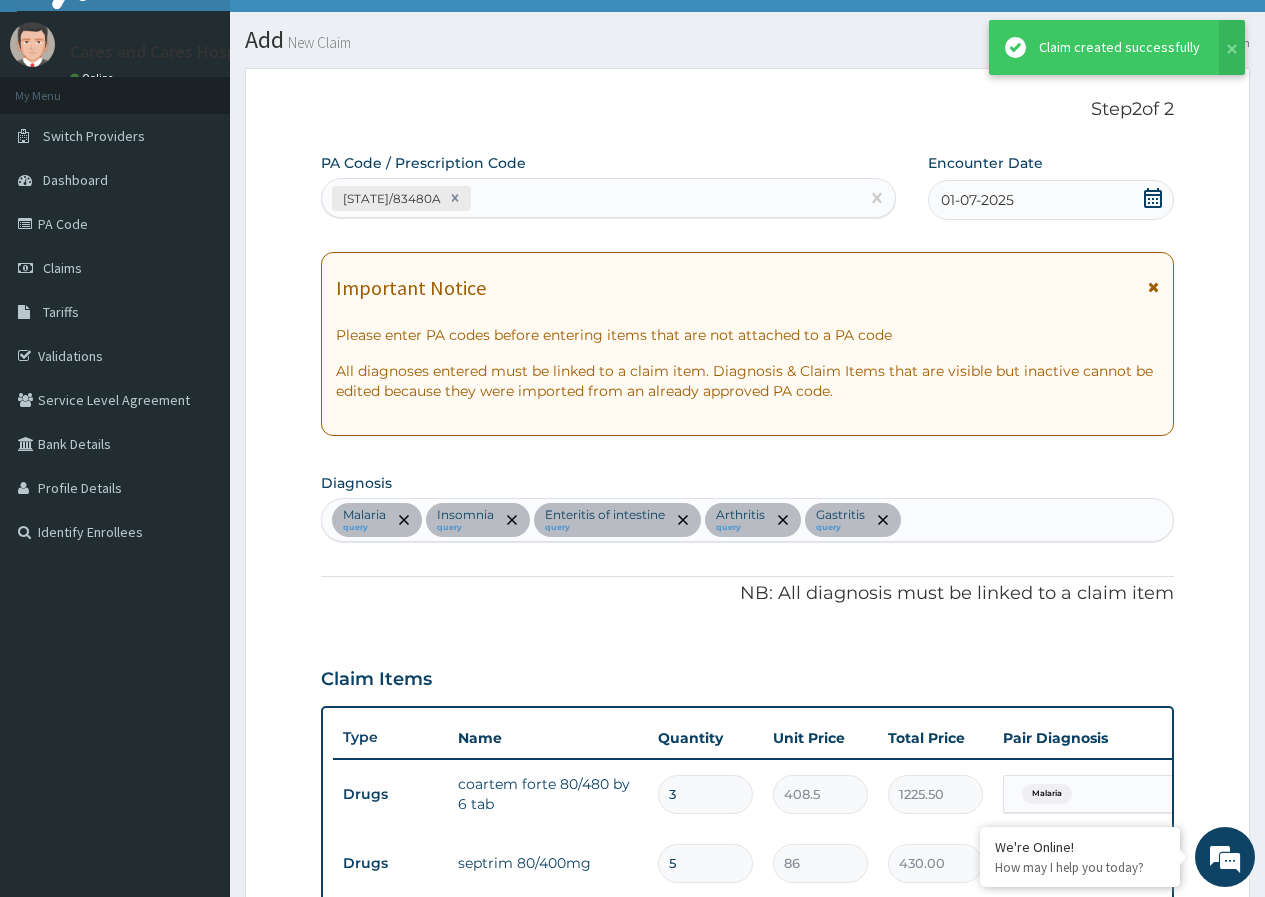 scroll, scrollTop: 1185, scrollLeft: 0, axis: vertical 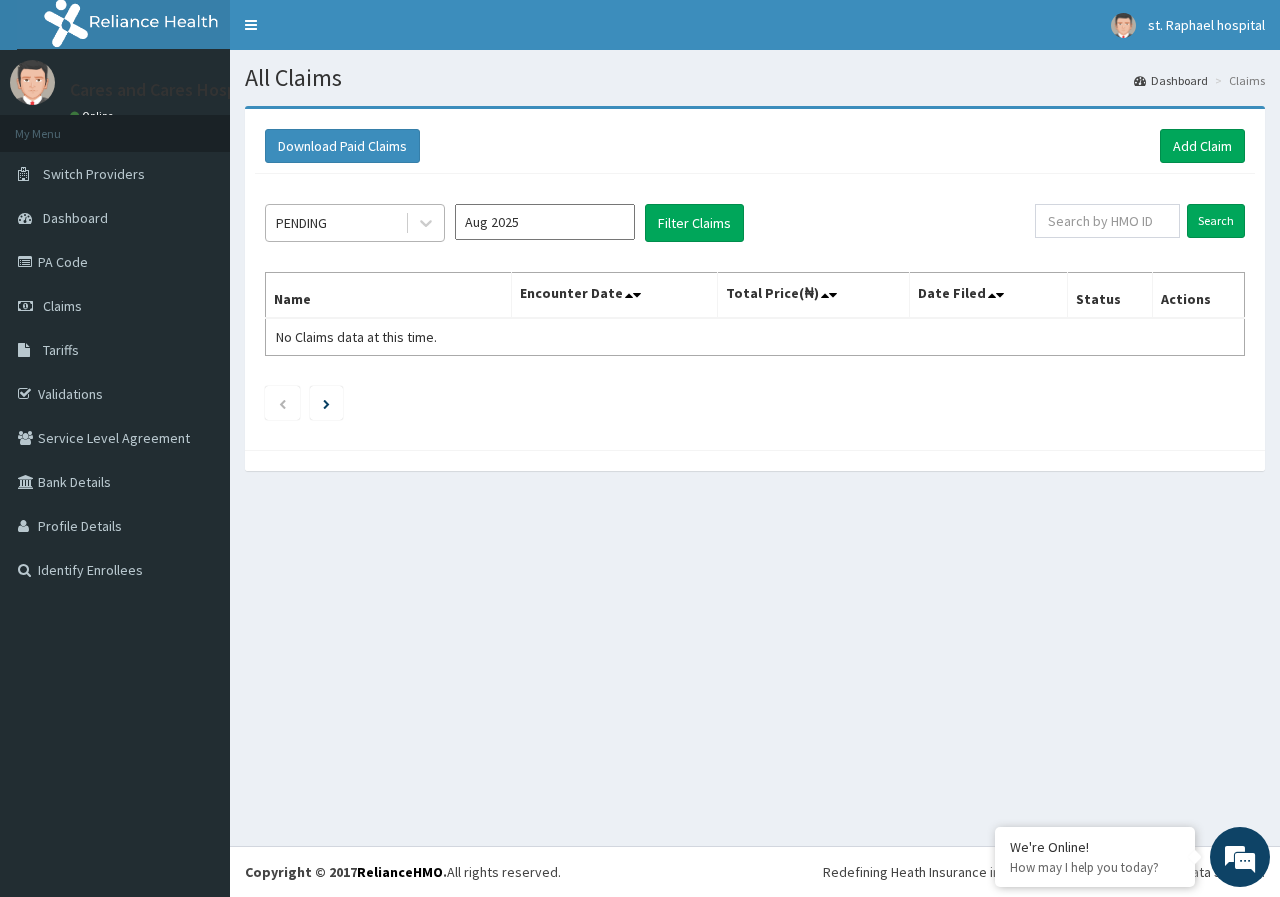 click on "PENDING" at bounding box center (335, 223) 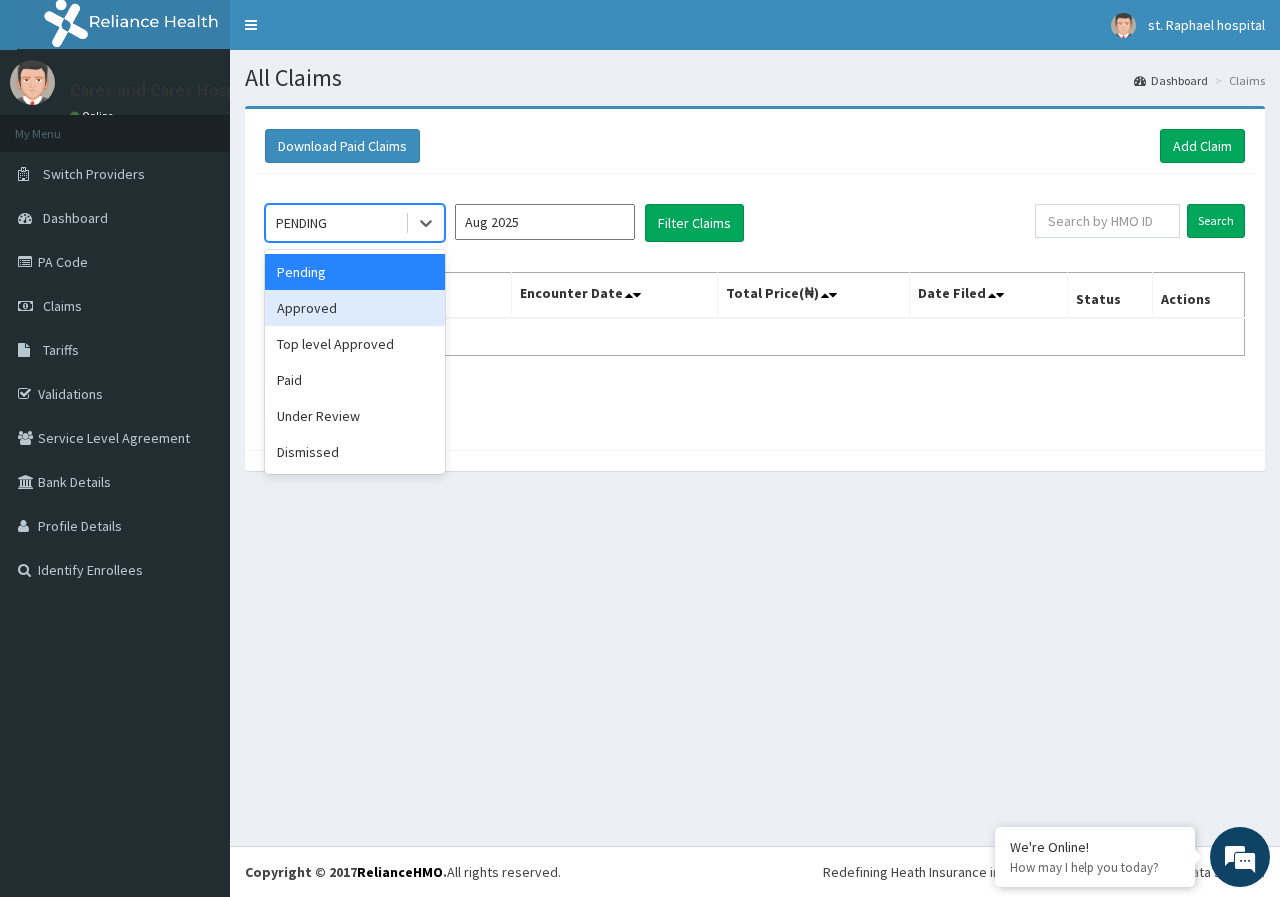 click on "Approved" at bounding box center (355, 308) 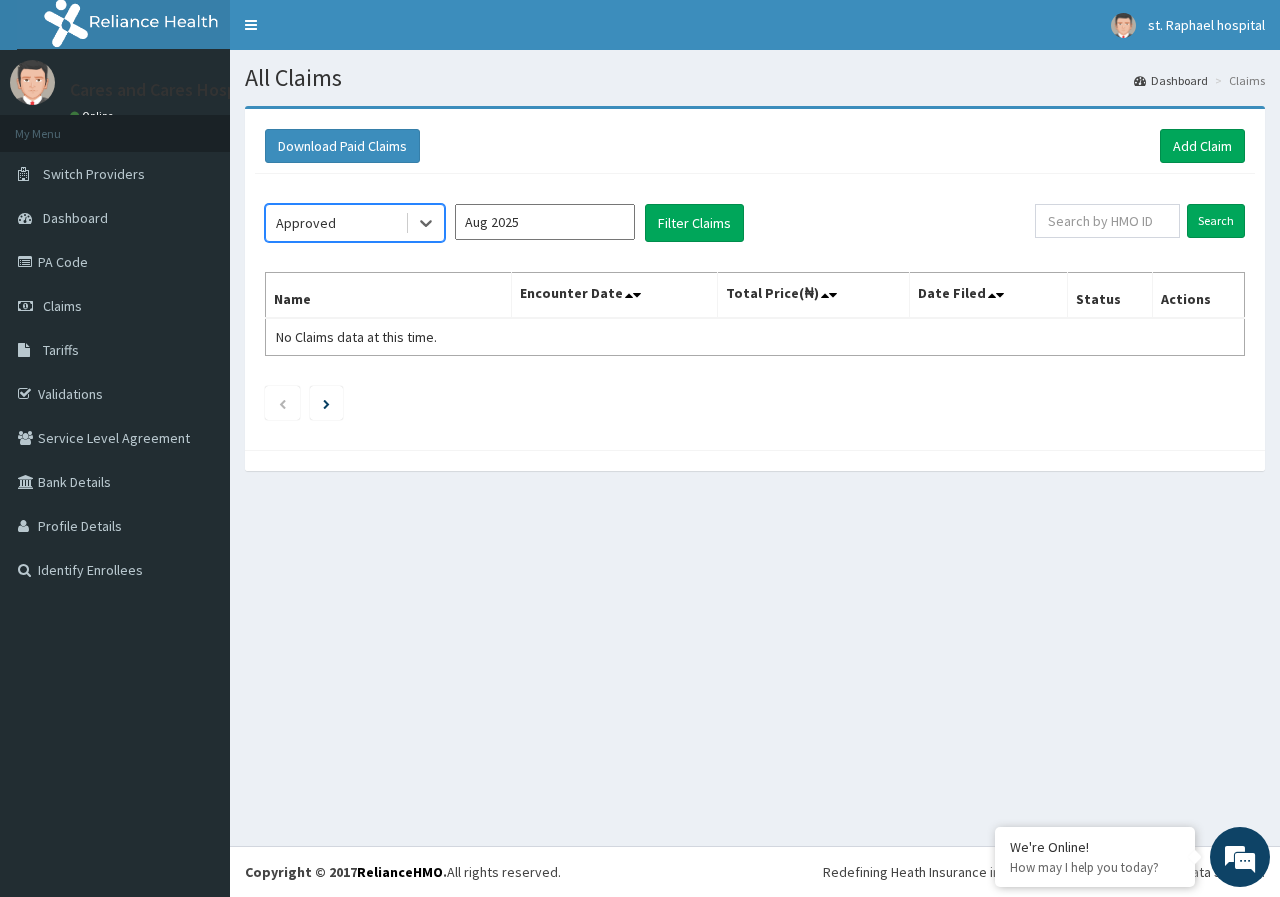 click on "Aug 2025" at bounding box center [545, 222] 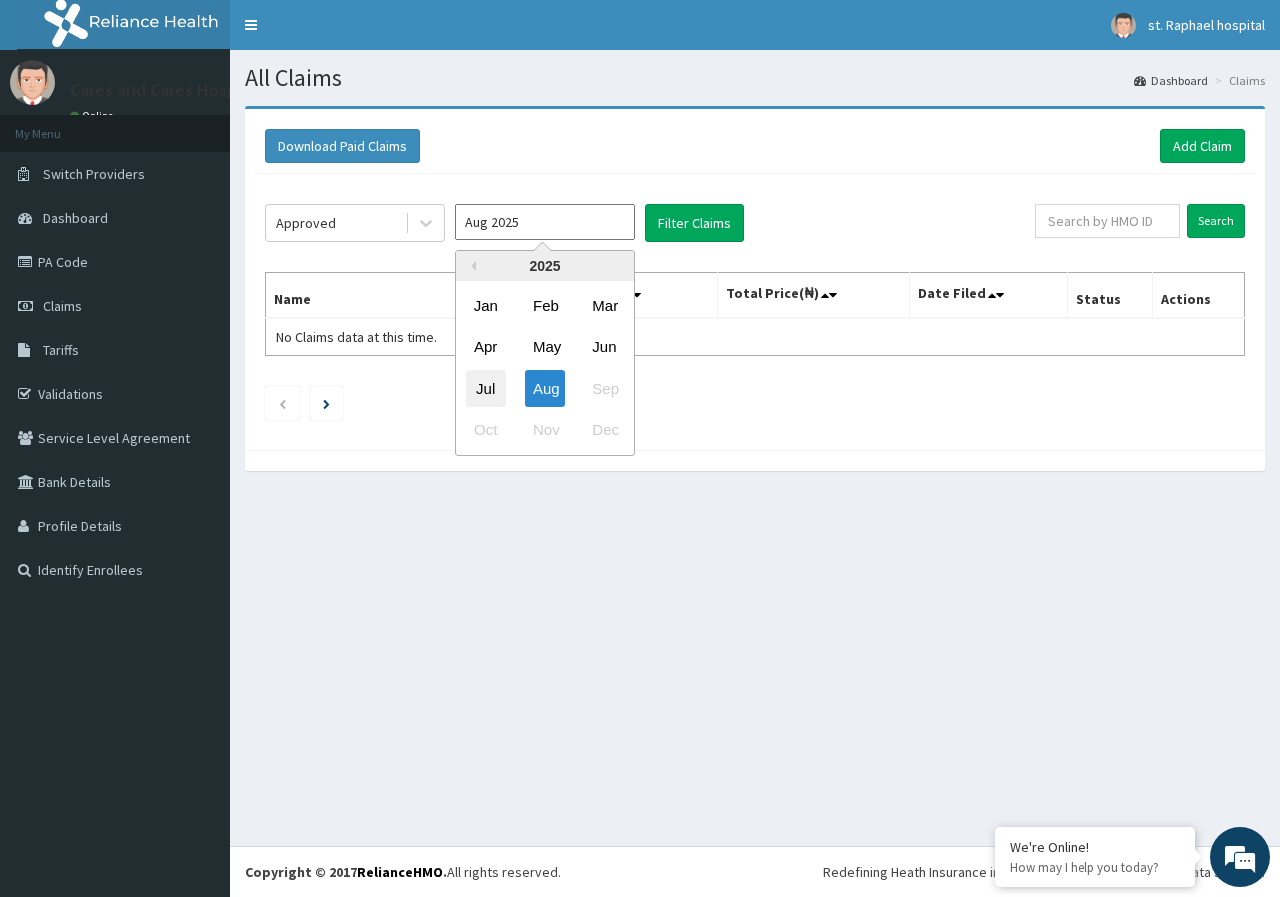 click on "Jul" at bounding box center [486, 388] 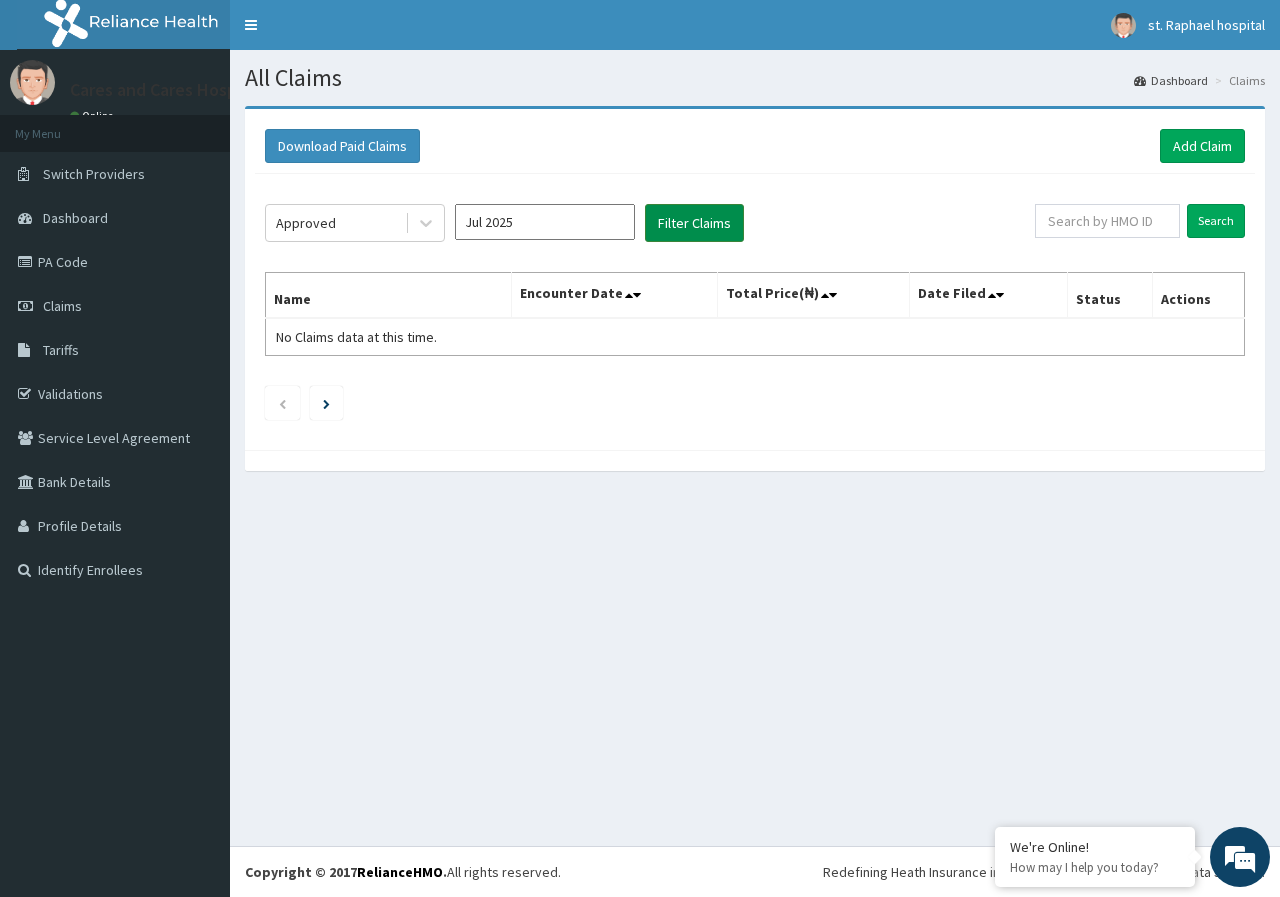 click on "Filter Claims" at bounding box center [694, 223] 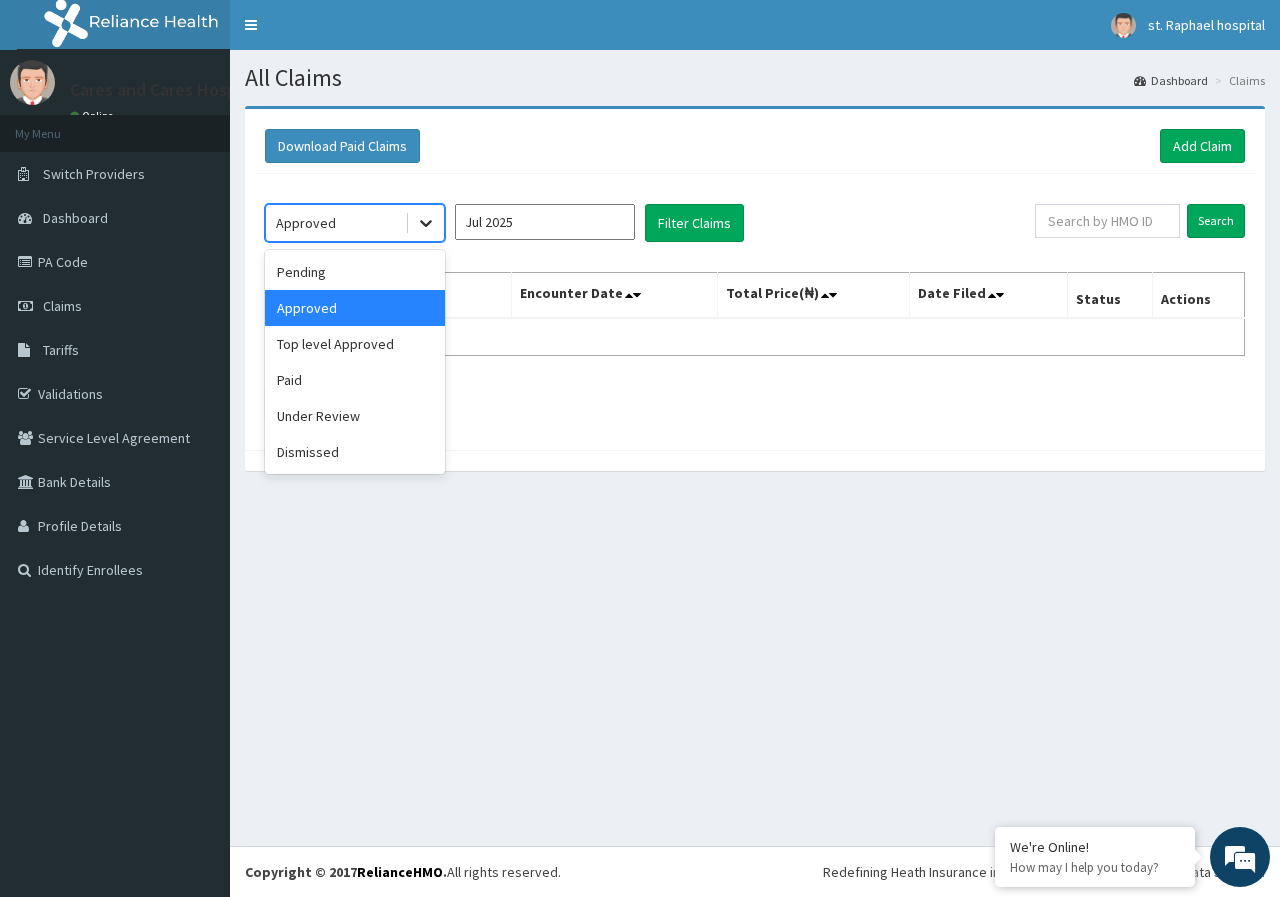click 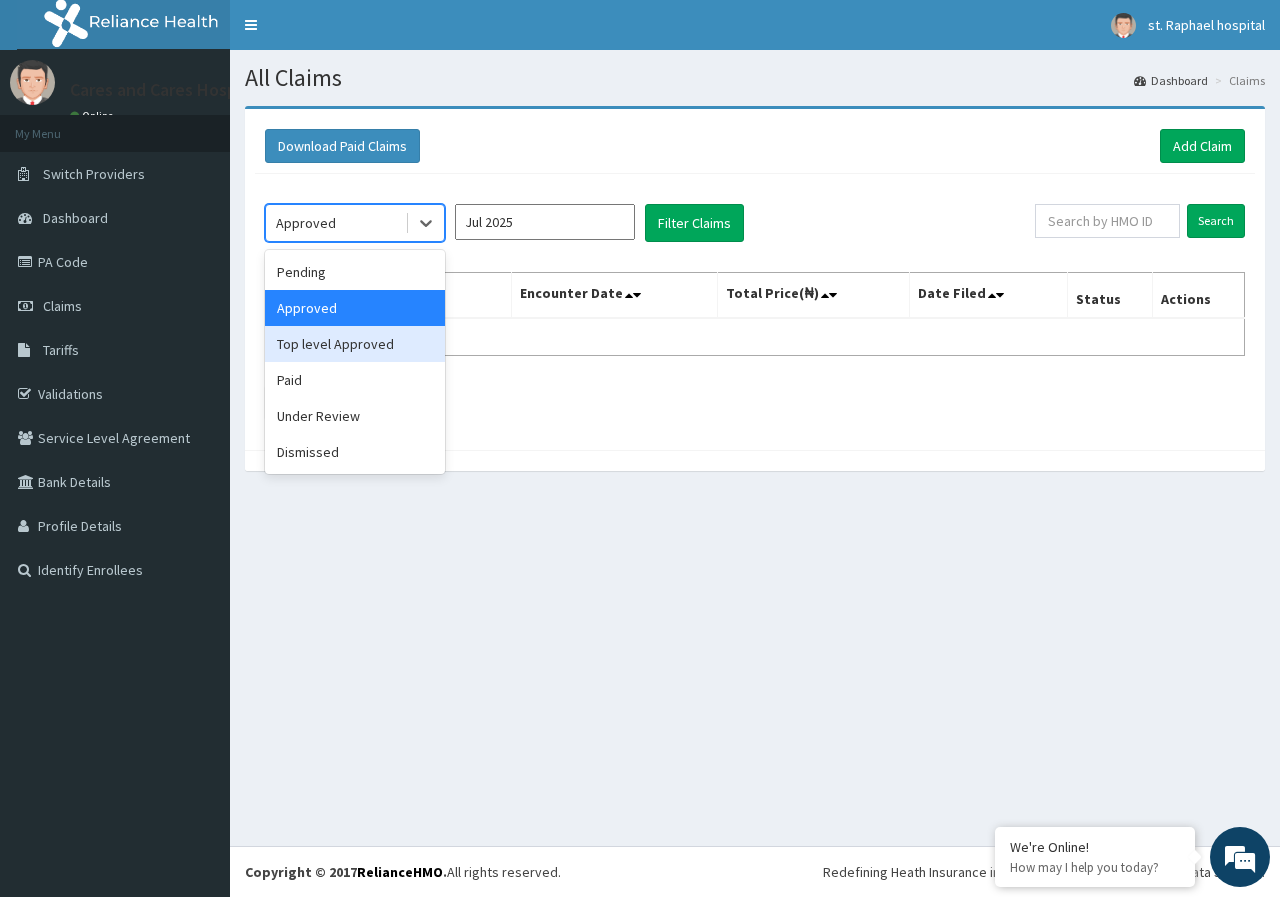 click on "Top level Approved" at bounding box center (355, 344) 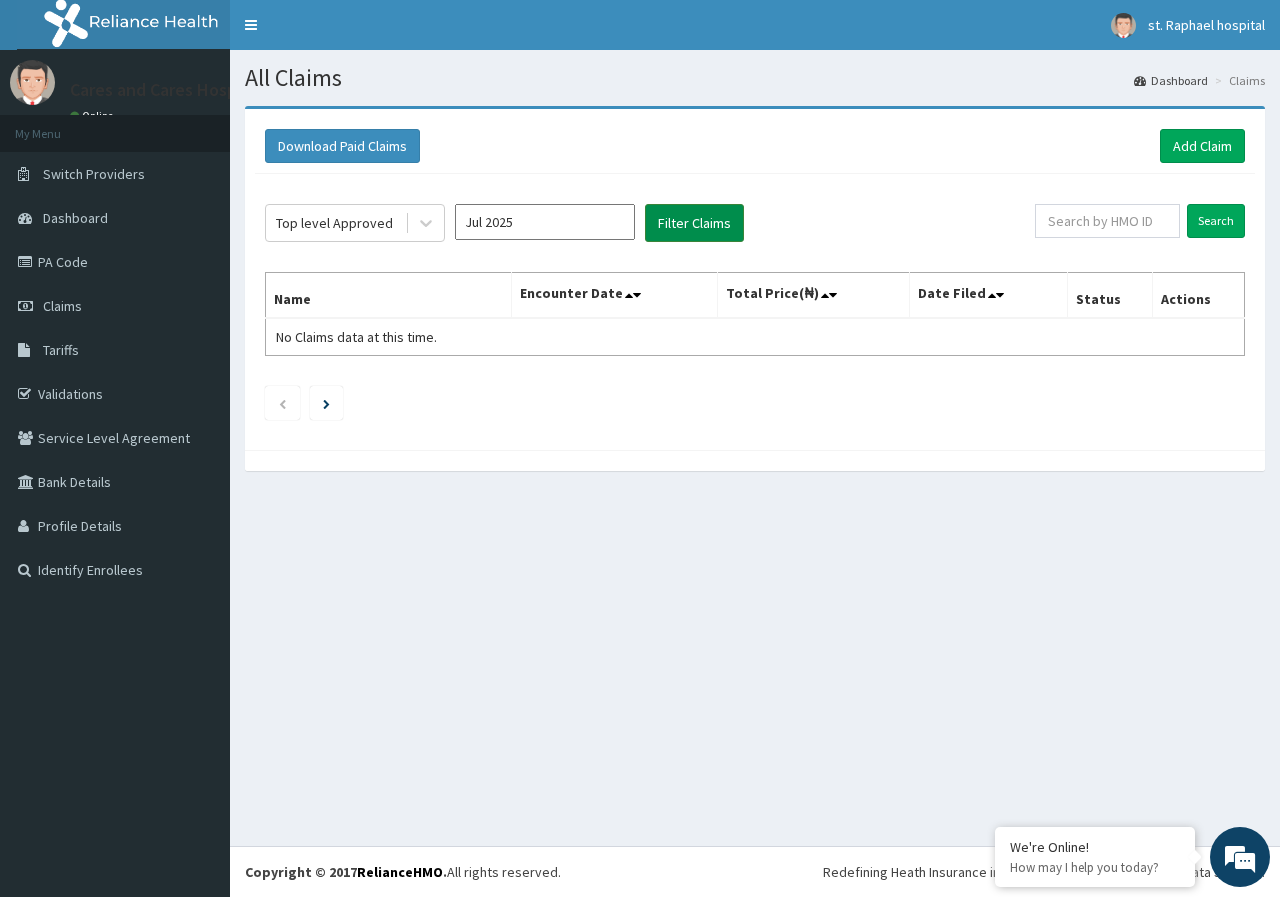 click on "Filter Claims" at bounding box center [694, 223] 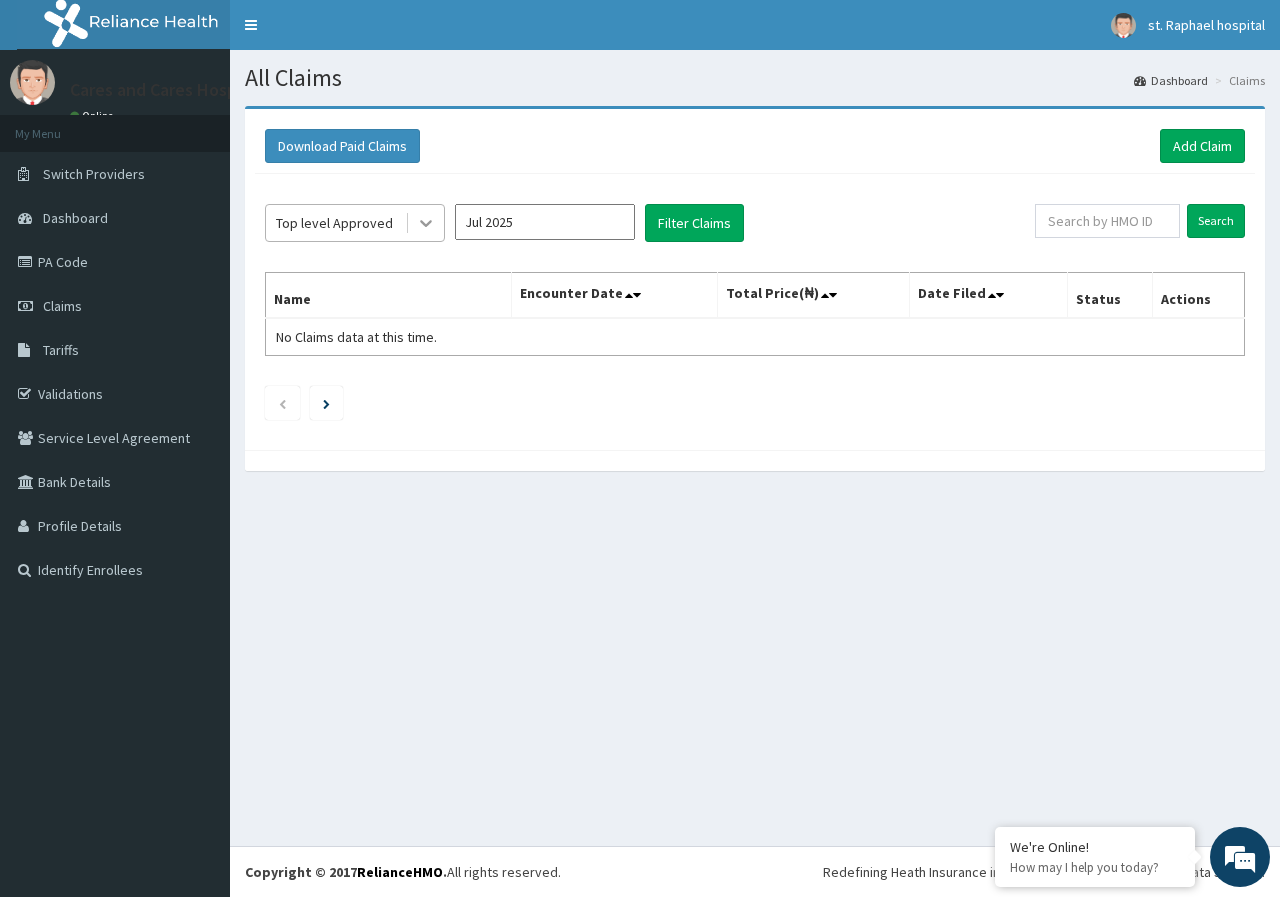click 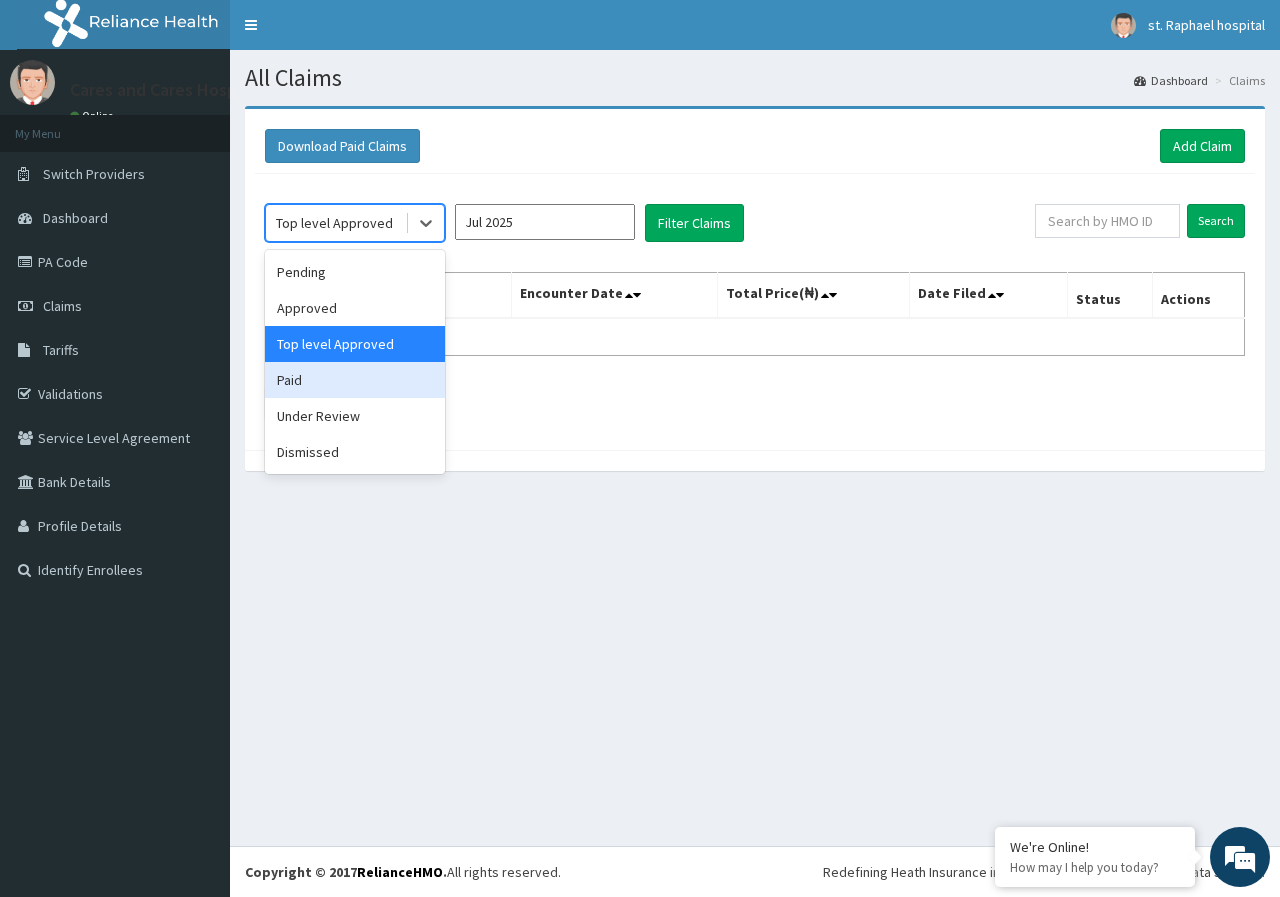 click on "Paid" at bounding box center [355, 380] 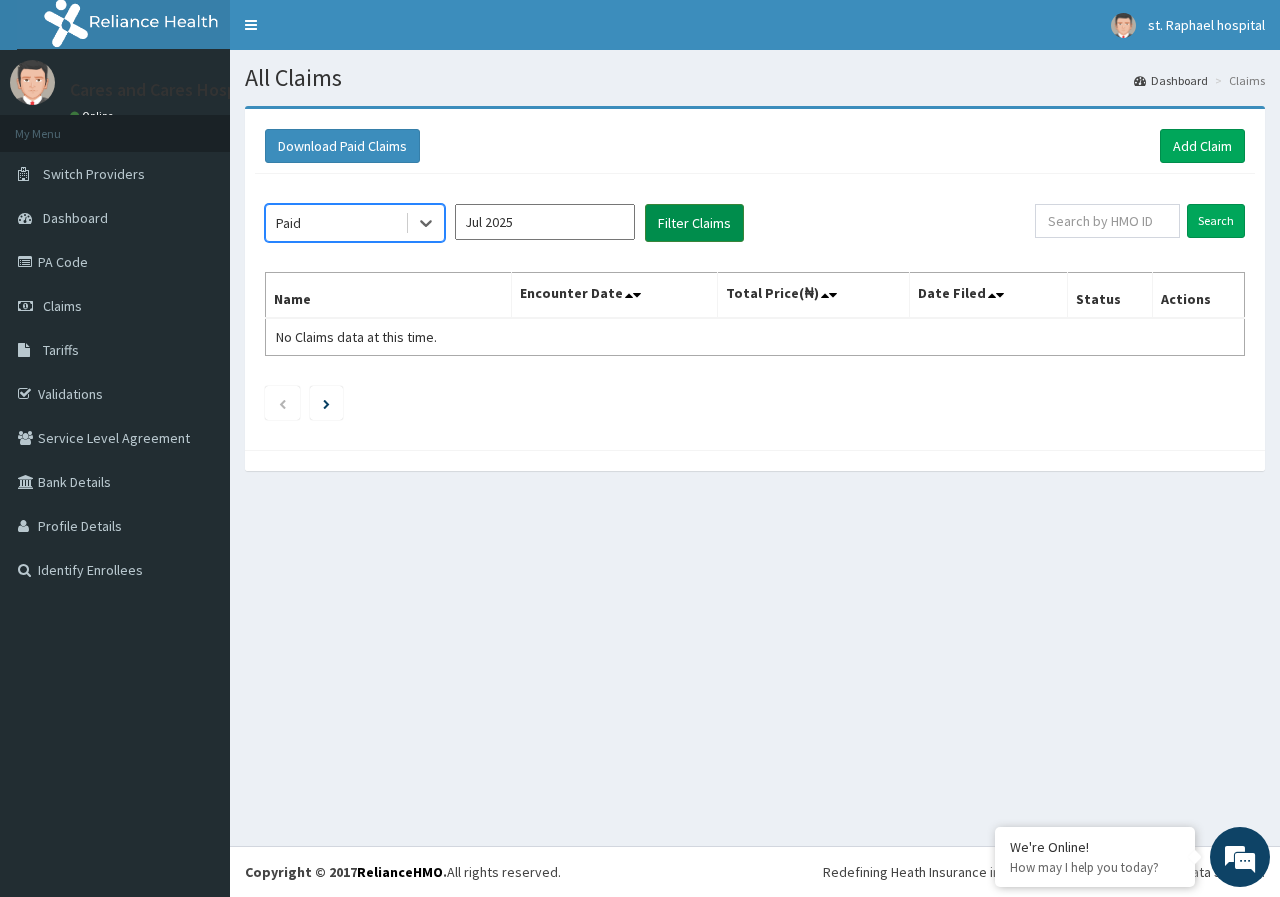 click on "Filter Claims" at bounding box center (694, 223) 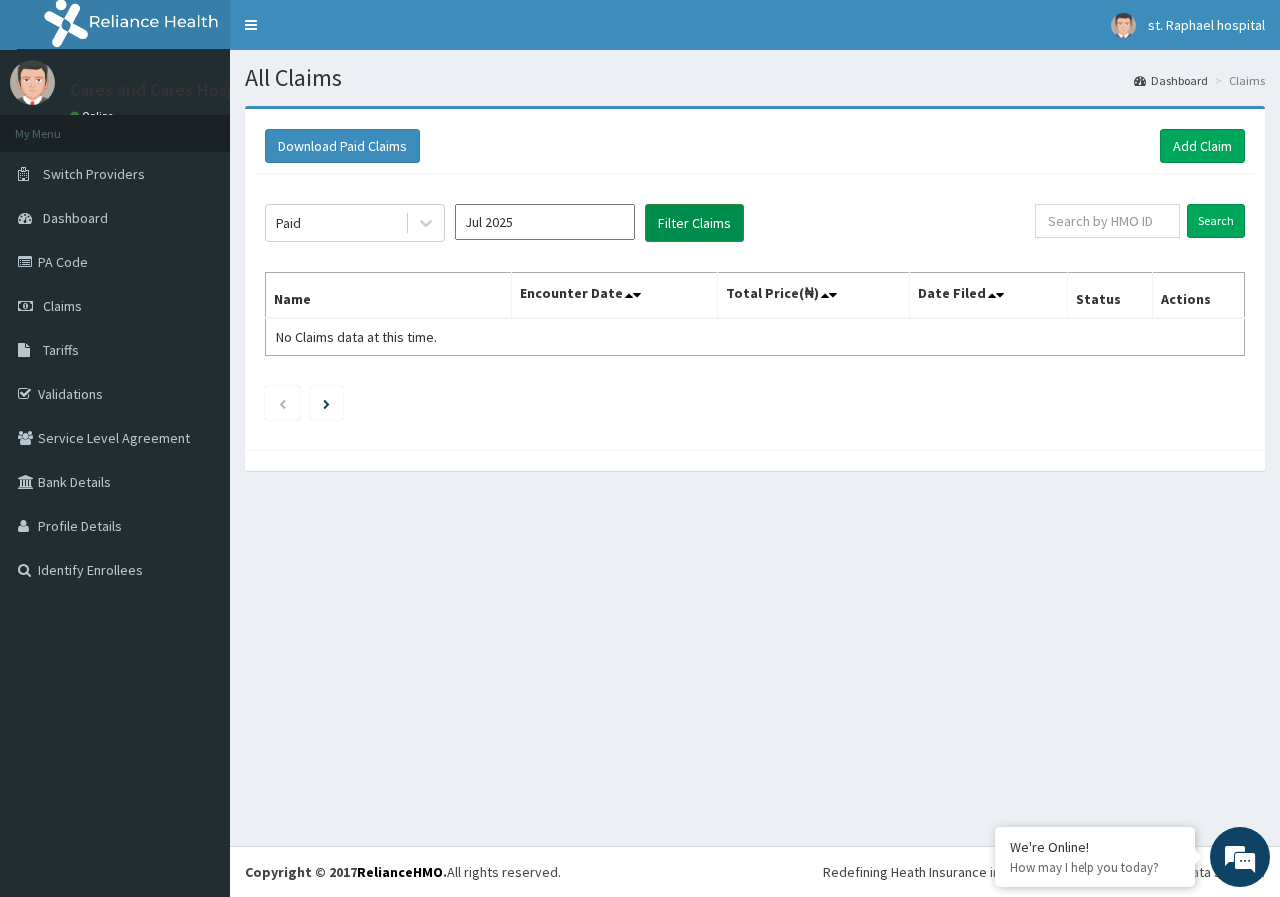 click on "Filter Claims" at bounding box center [694, 223] 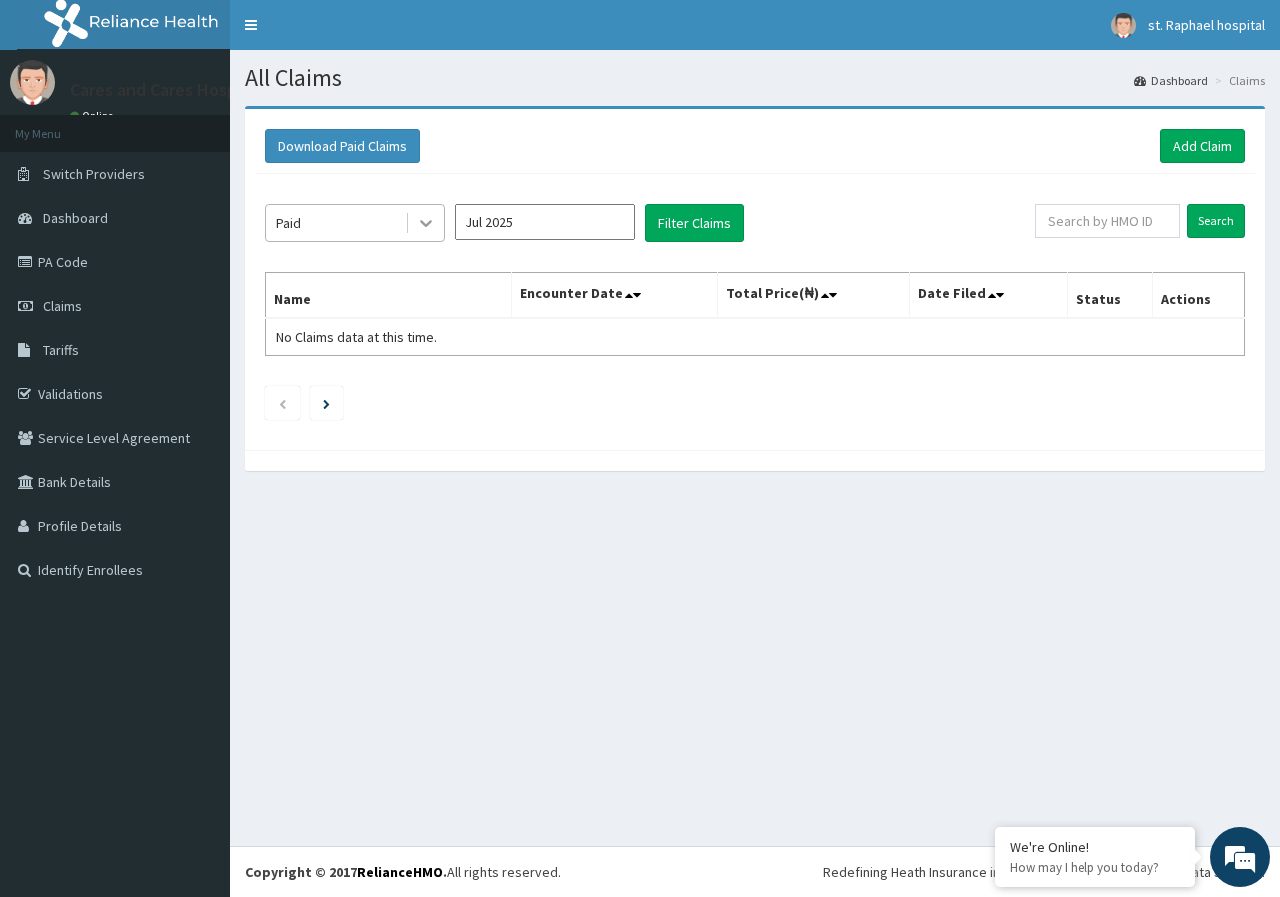 click 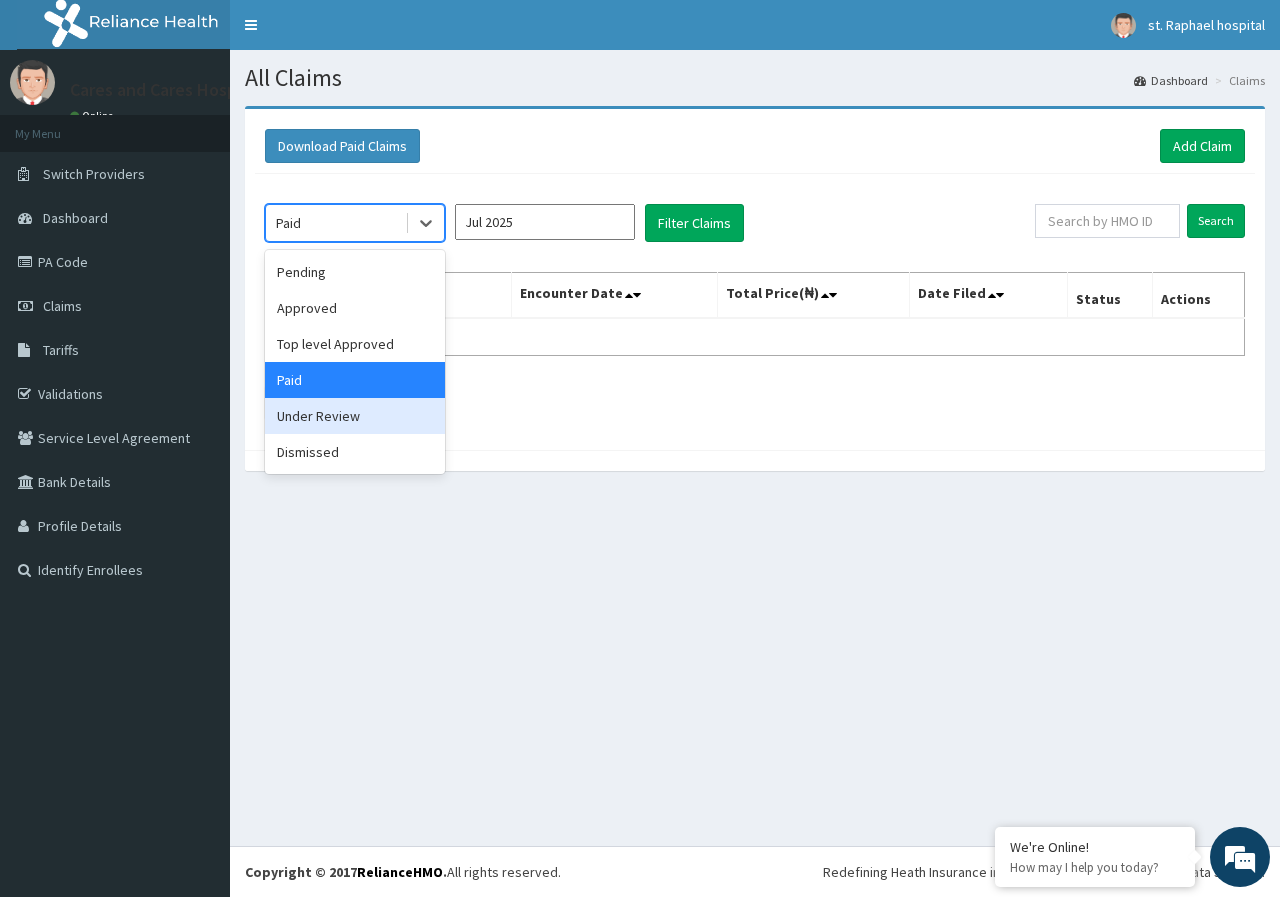 click on "Under Review" at bounding box center (355, 416) 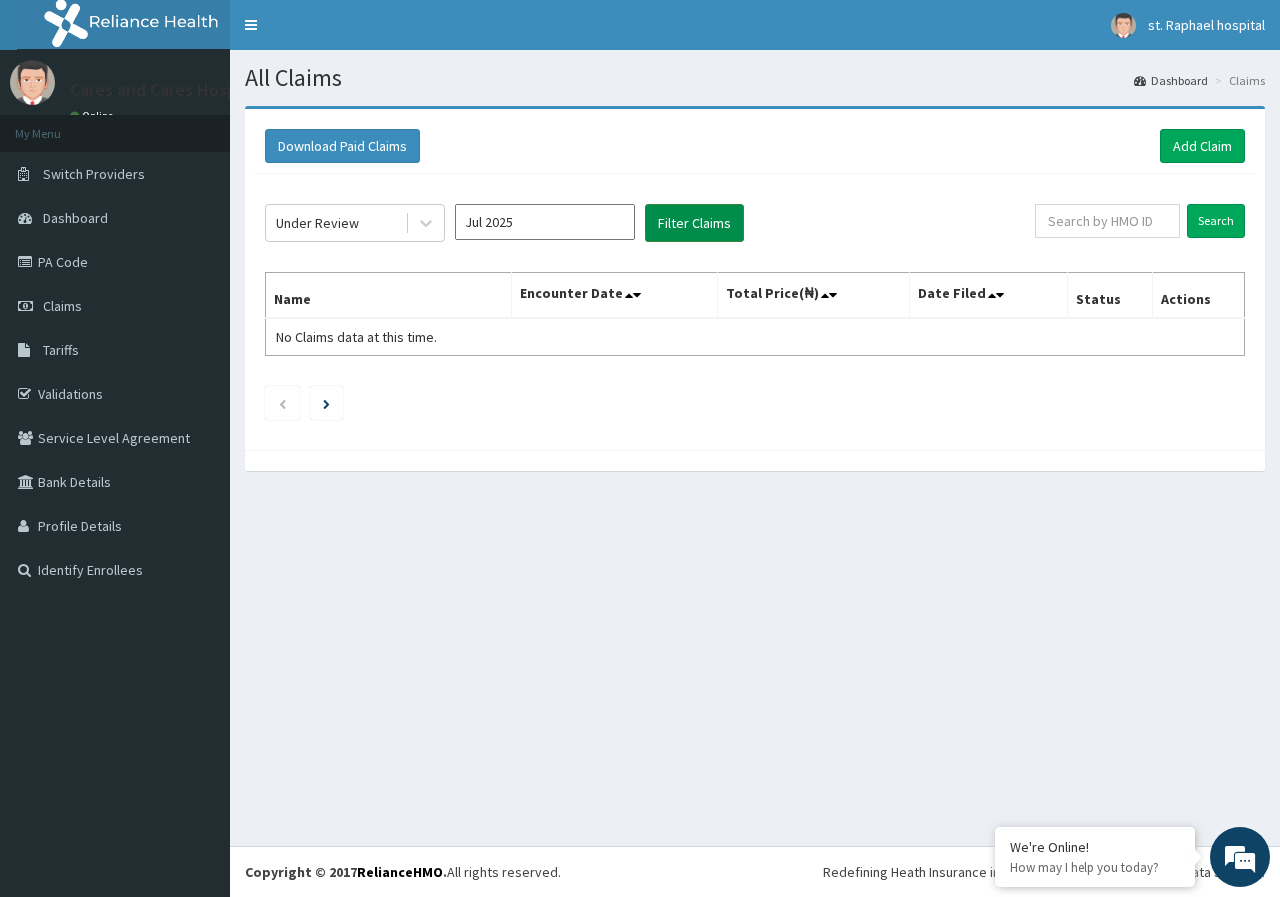 click on "Filter Claims" at bounding box center [694, 223] 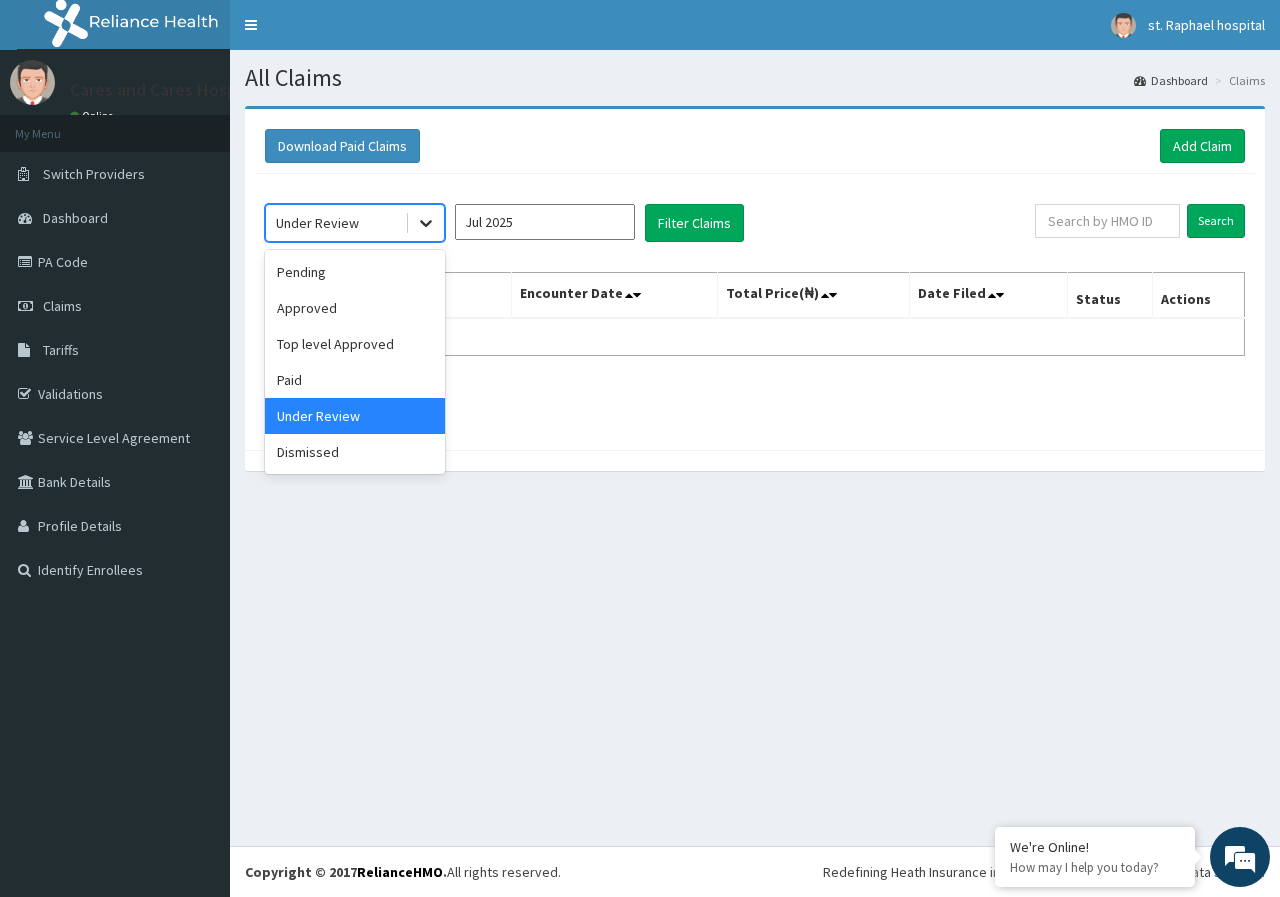 click at bounding box center [426, 223] 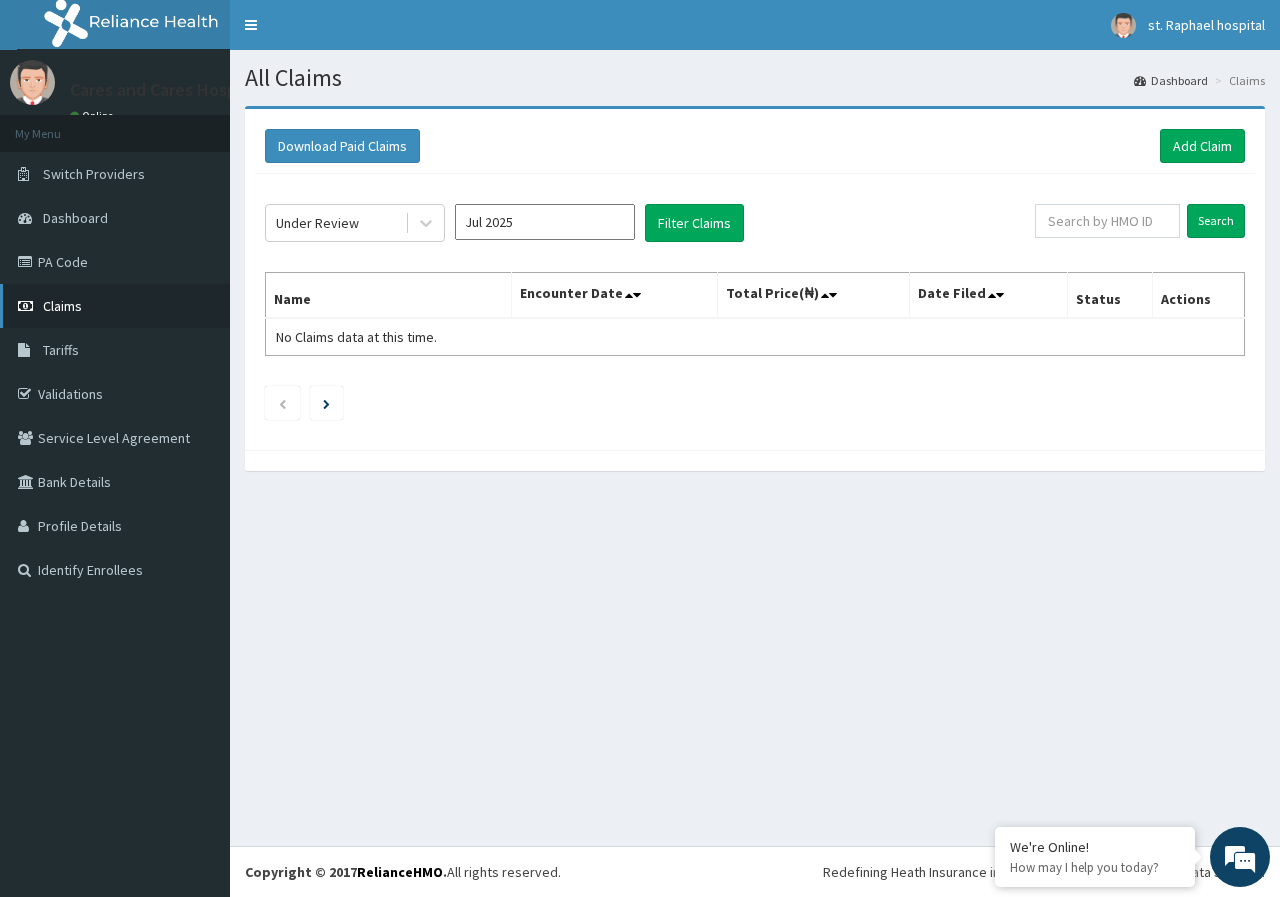 click on "Claims" at bounding box center [62, 306] 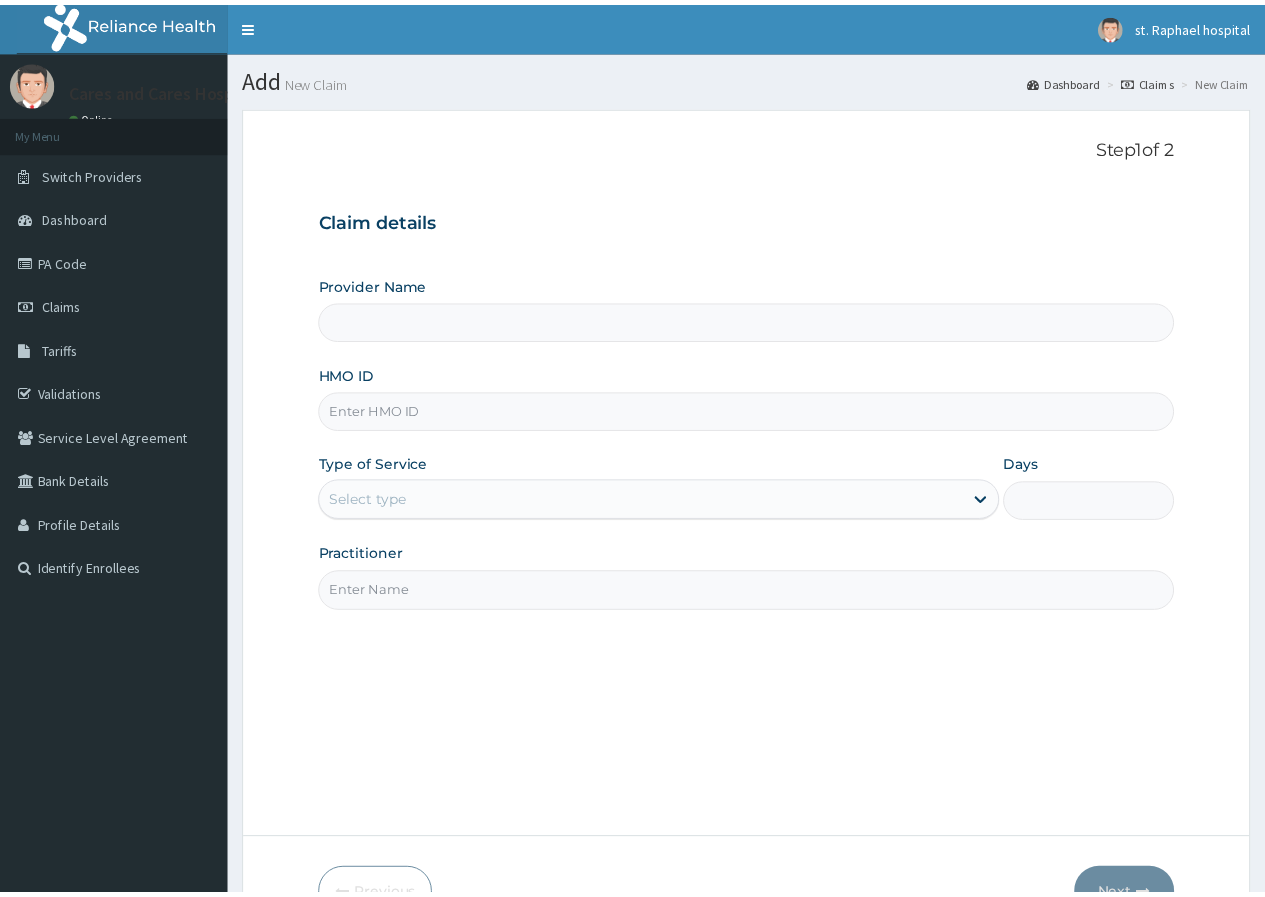 scroll, scrollTop: 0, scrollLeft: 0, axis: both 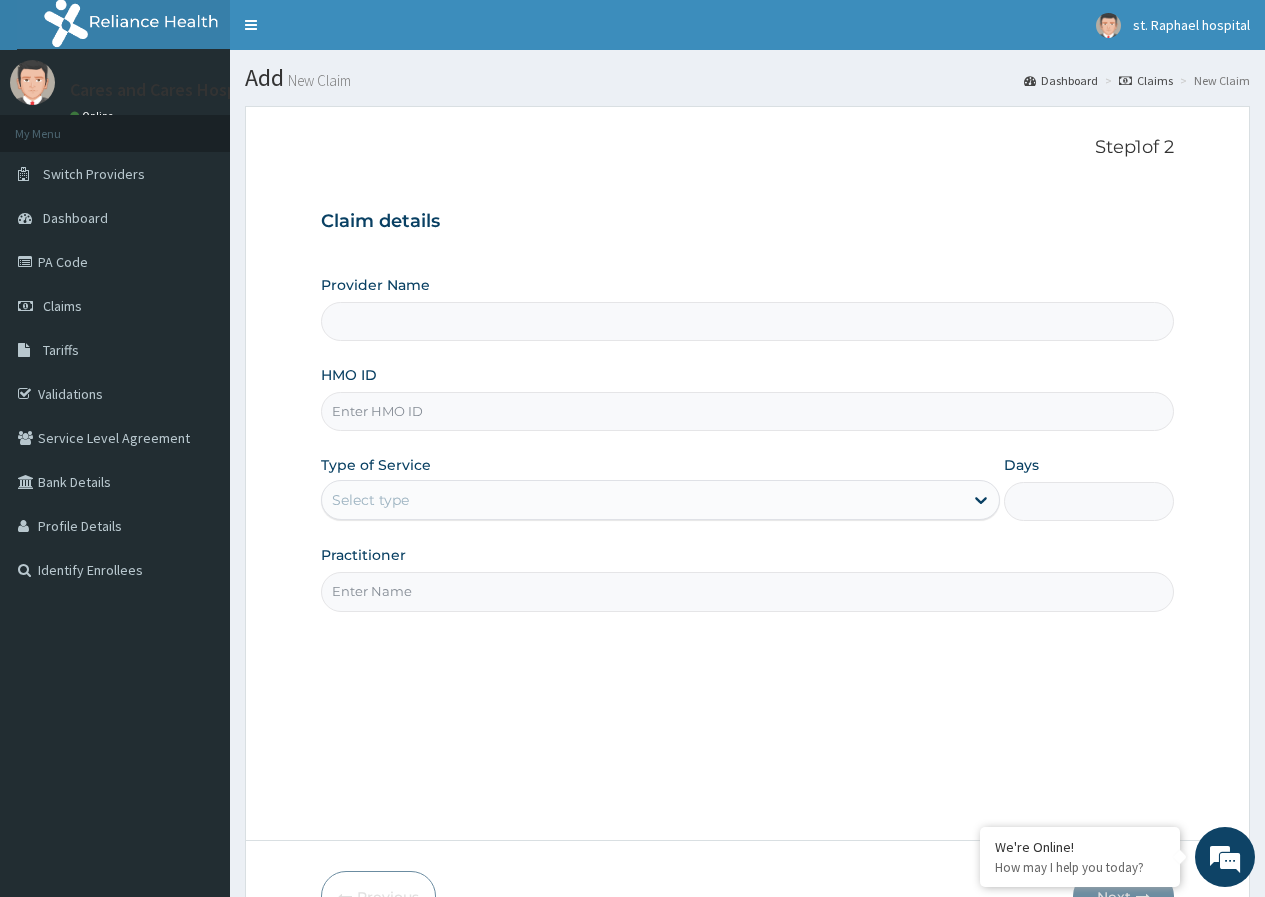 type on "Cares and Cares Hospital ltd" 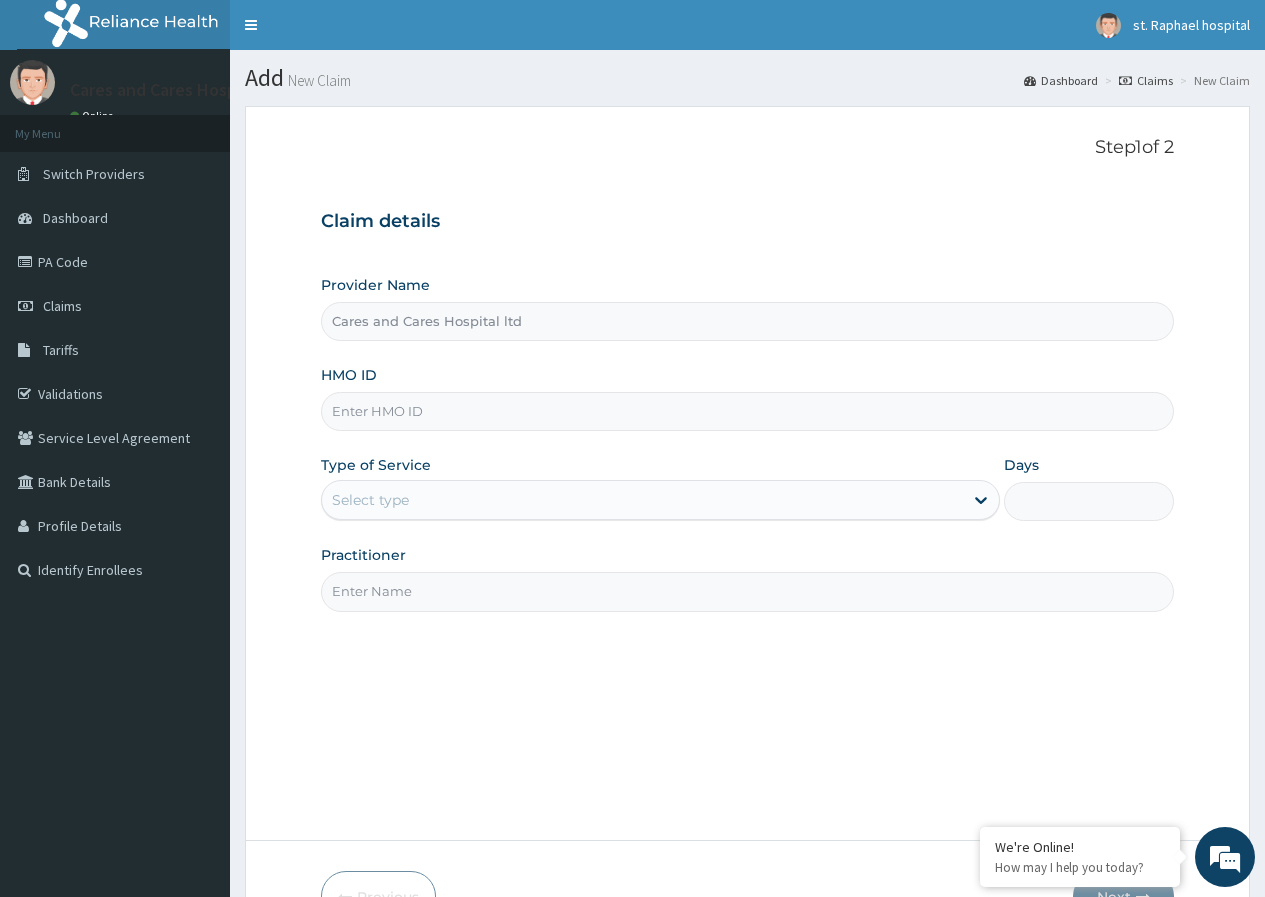 click on "Provider Name Cares and Cares Hospital ltd HMO ID Type of Service Select type Days Practitioner" at bounding box center (747, 443) 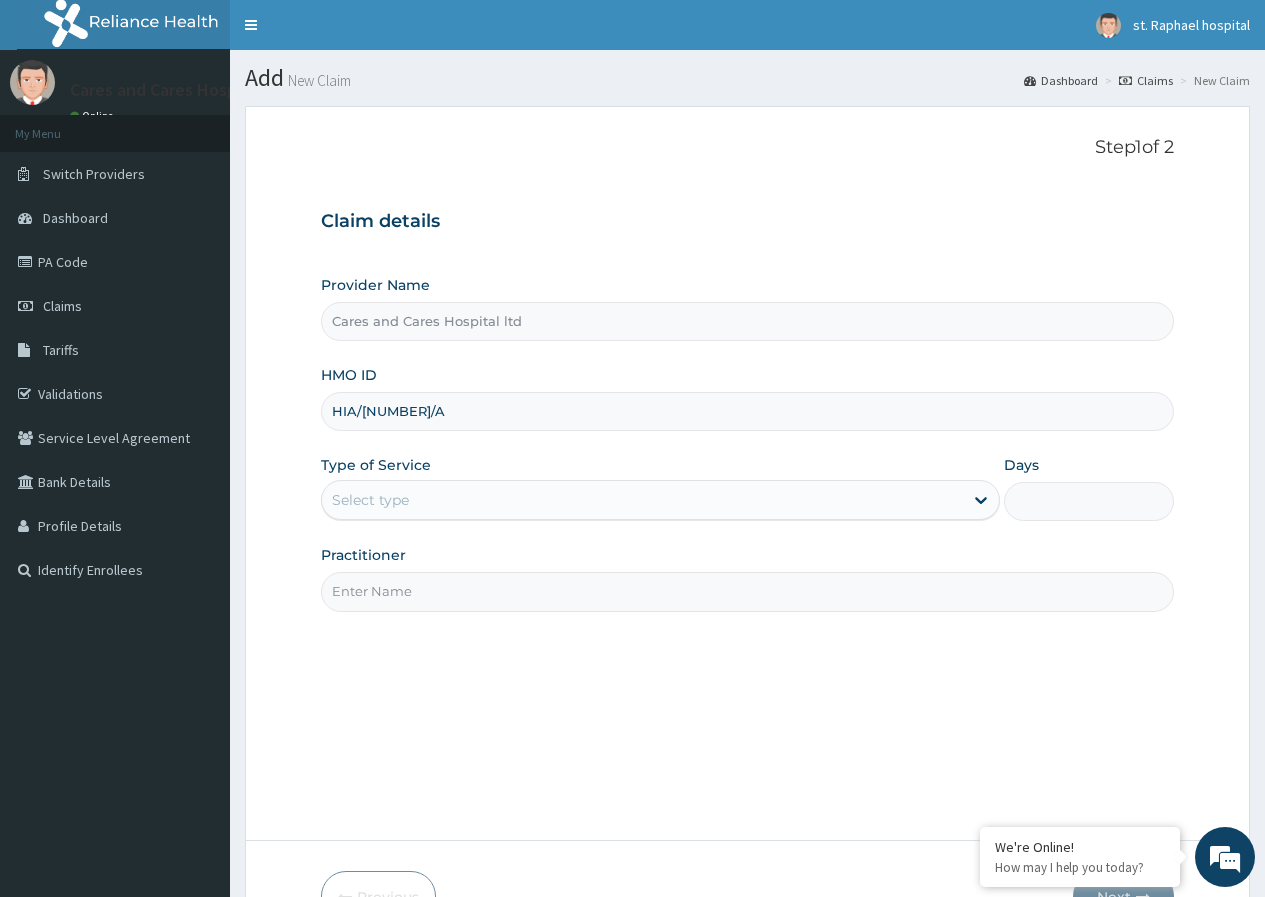scroll, scrollTop: 0, scrollLeft: 0, axis: both 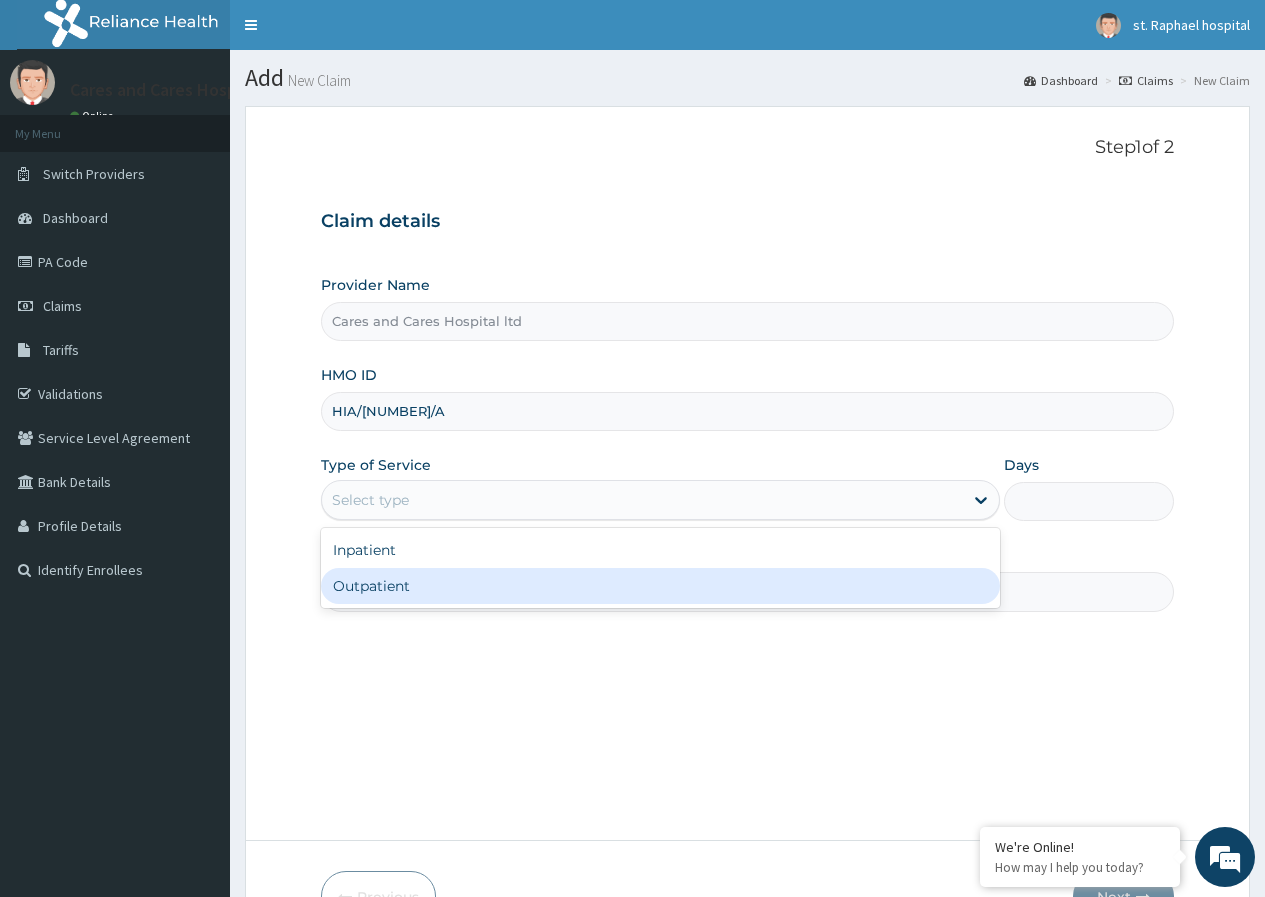 click on "Outpatient" at bounding box center [660, 586] 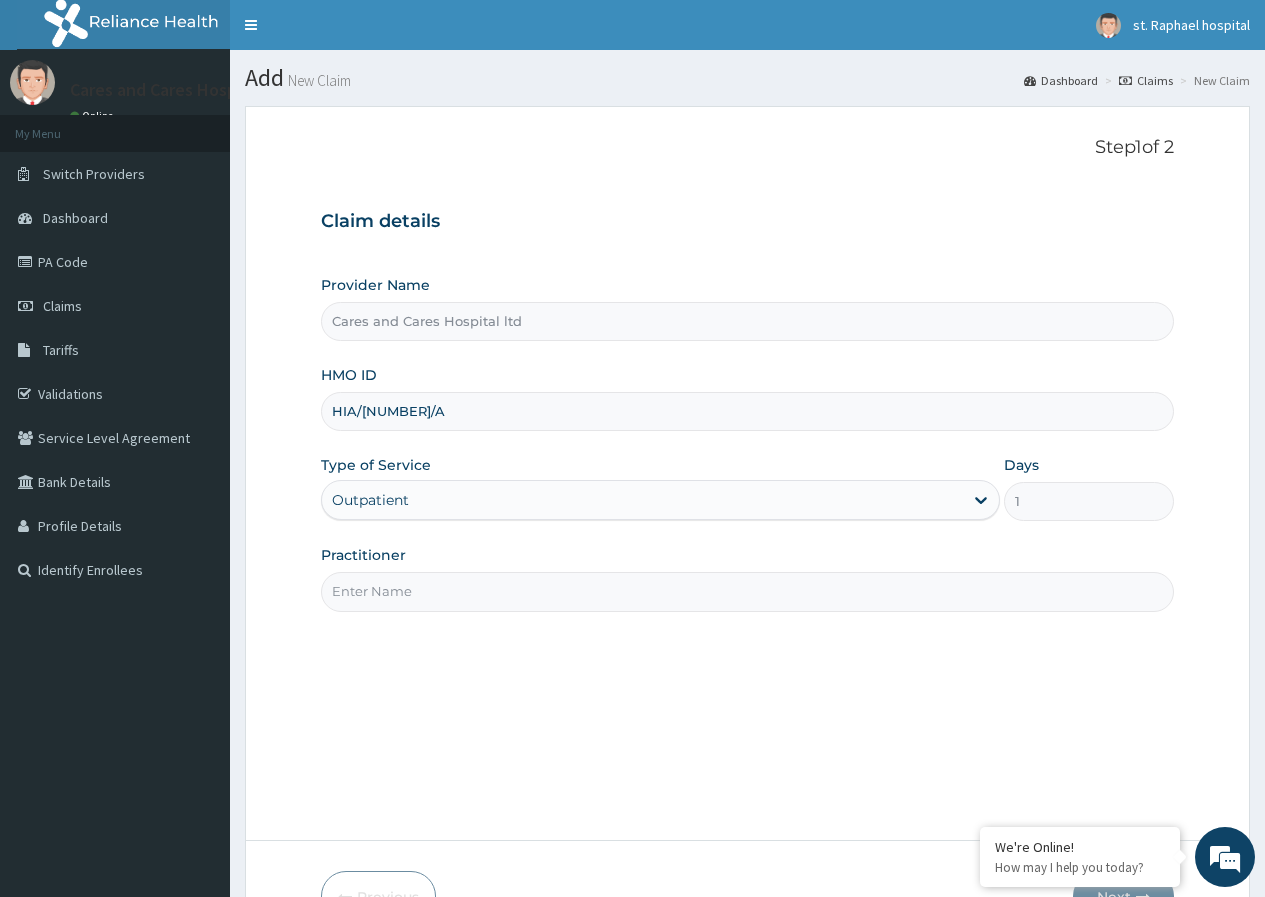 click on "Practitioner" at bounding box center [747, 591] 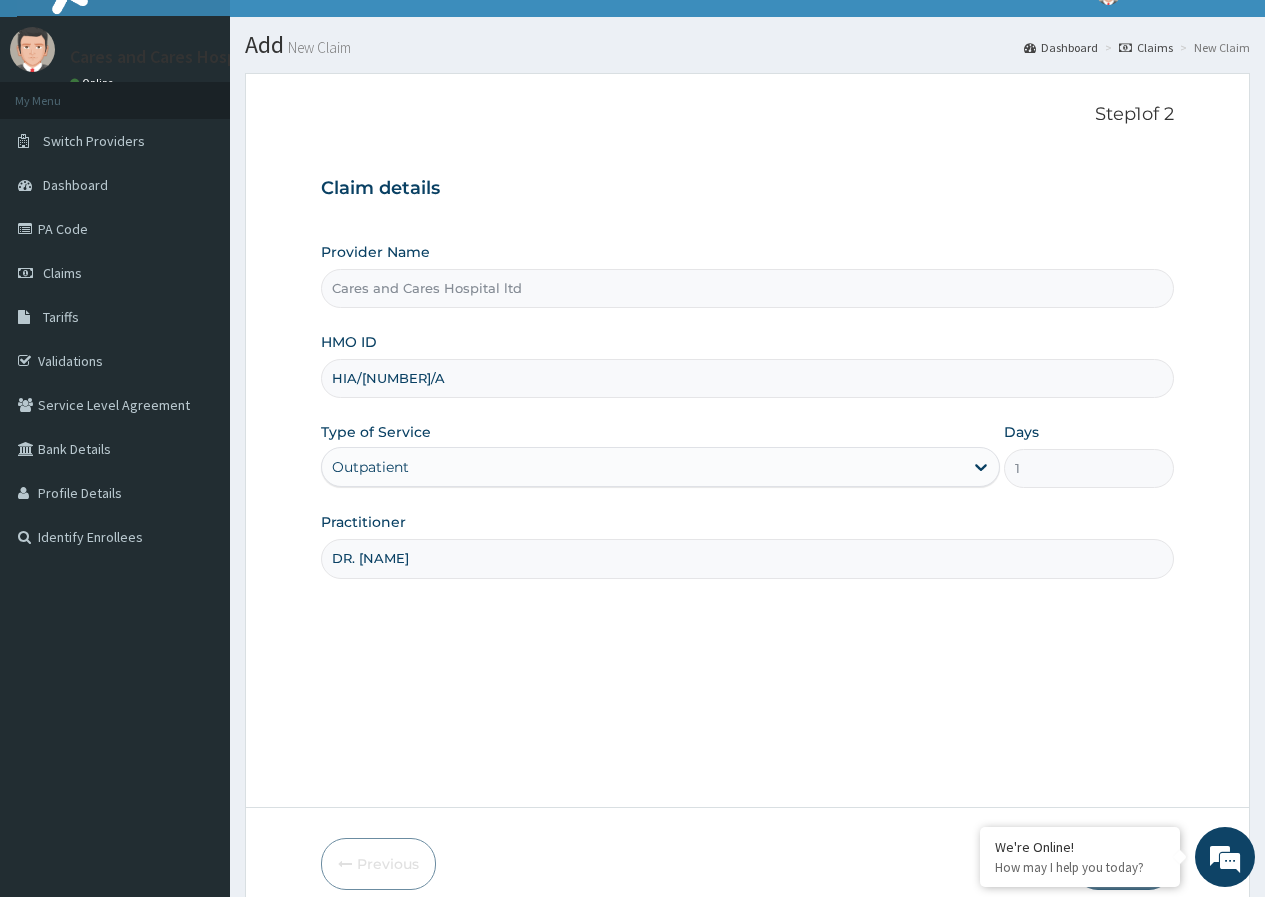 scroll, scrollTop: 123, scrollLeft: 0, axis: vertical 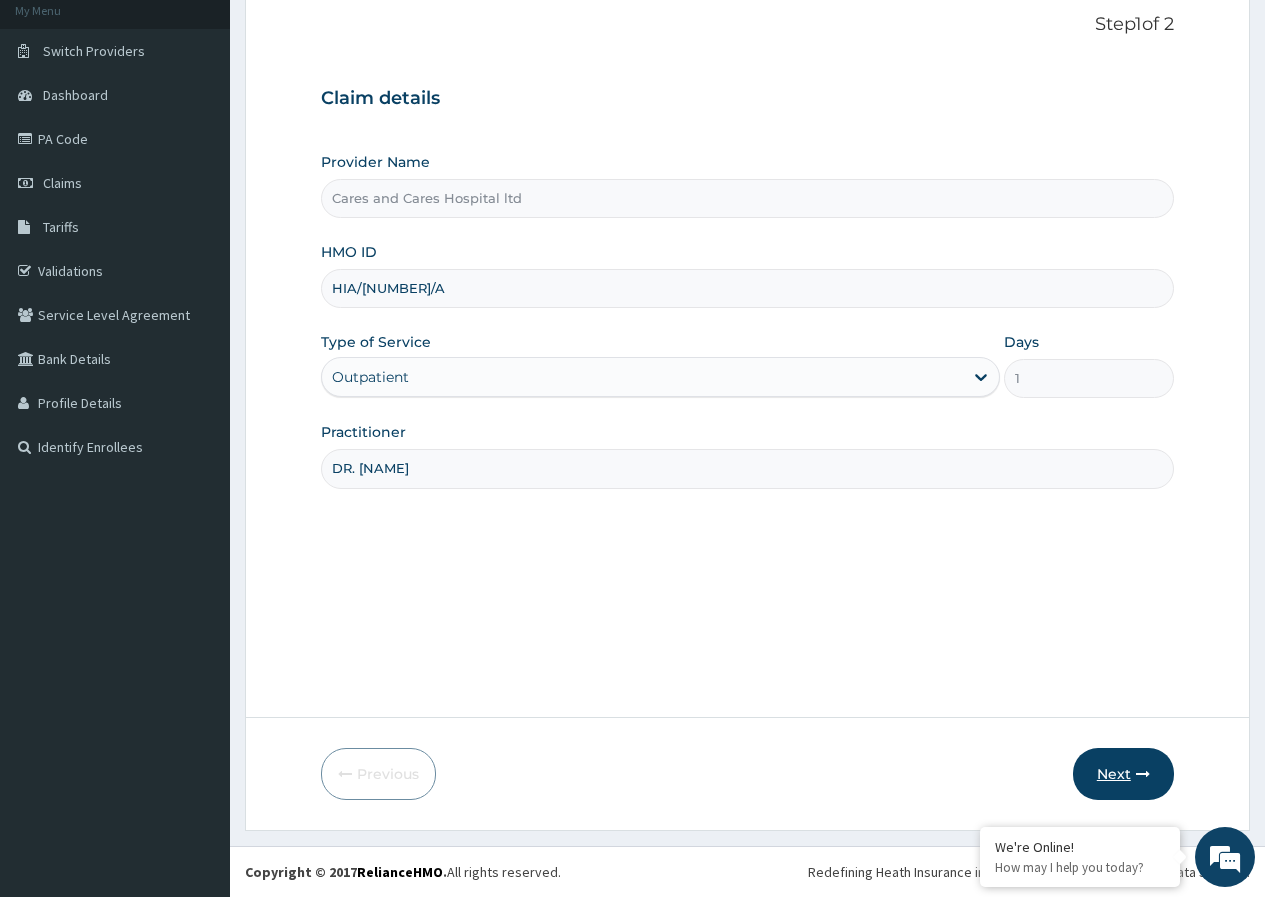 click on "Next" at bounding box center [1123, 774] 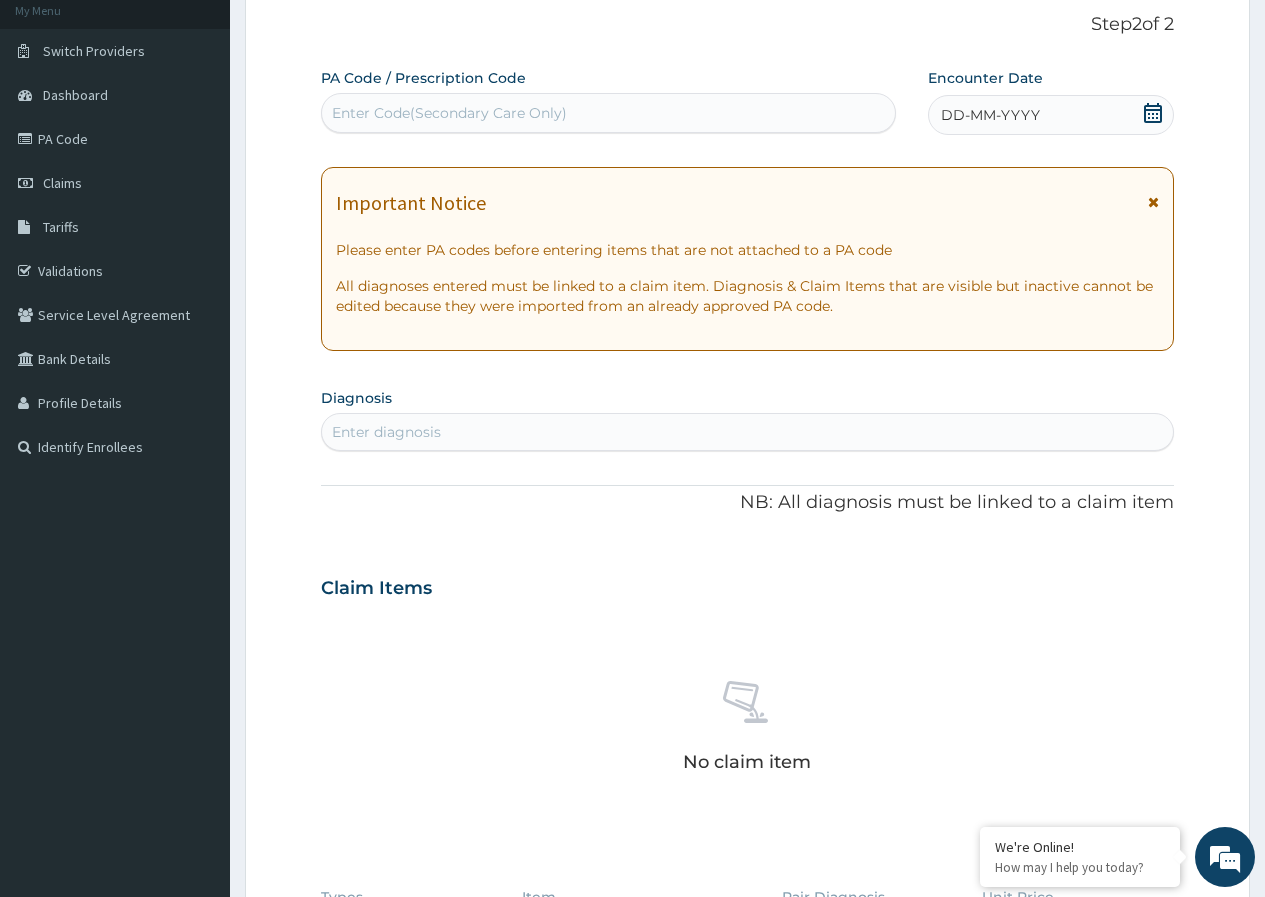 click on "Enter Code(Secondary Care Only)" at bounding box center [449, 113] 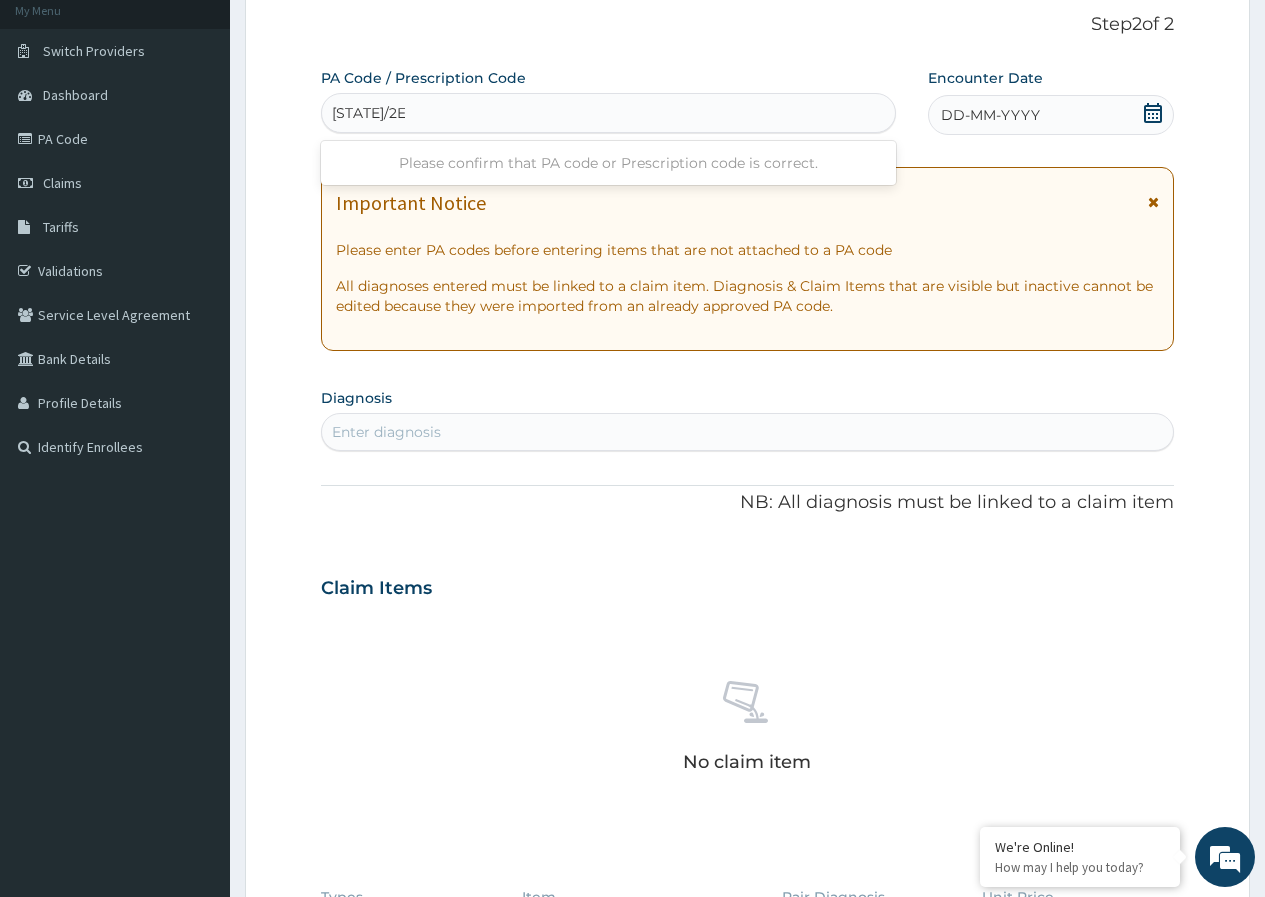type on "PA/2ED68A" 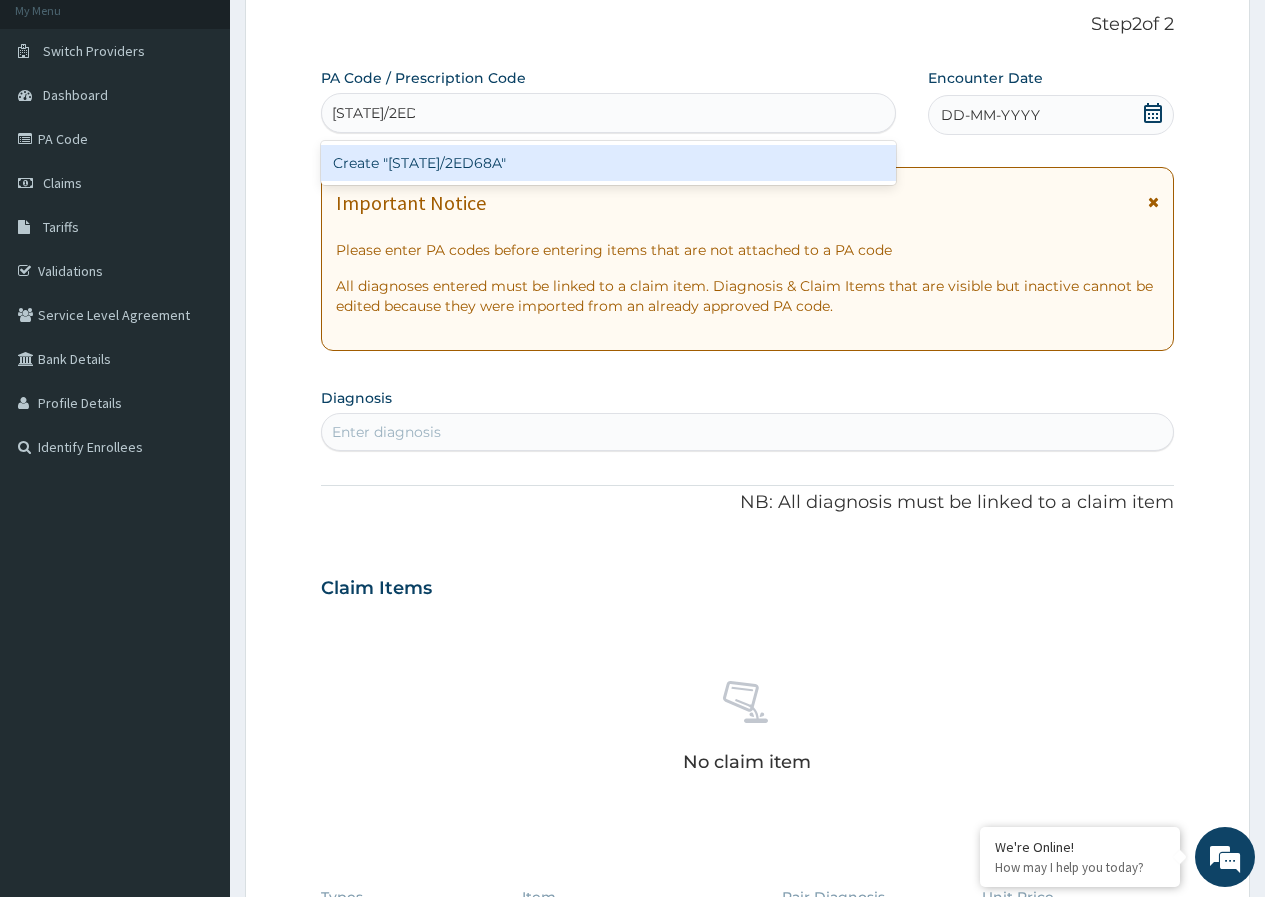 click on "Create "PA/2ED68A"" at bounding box center (608, 163) 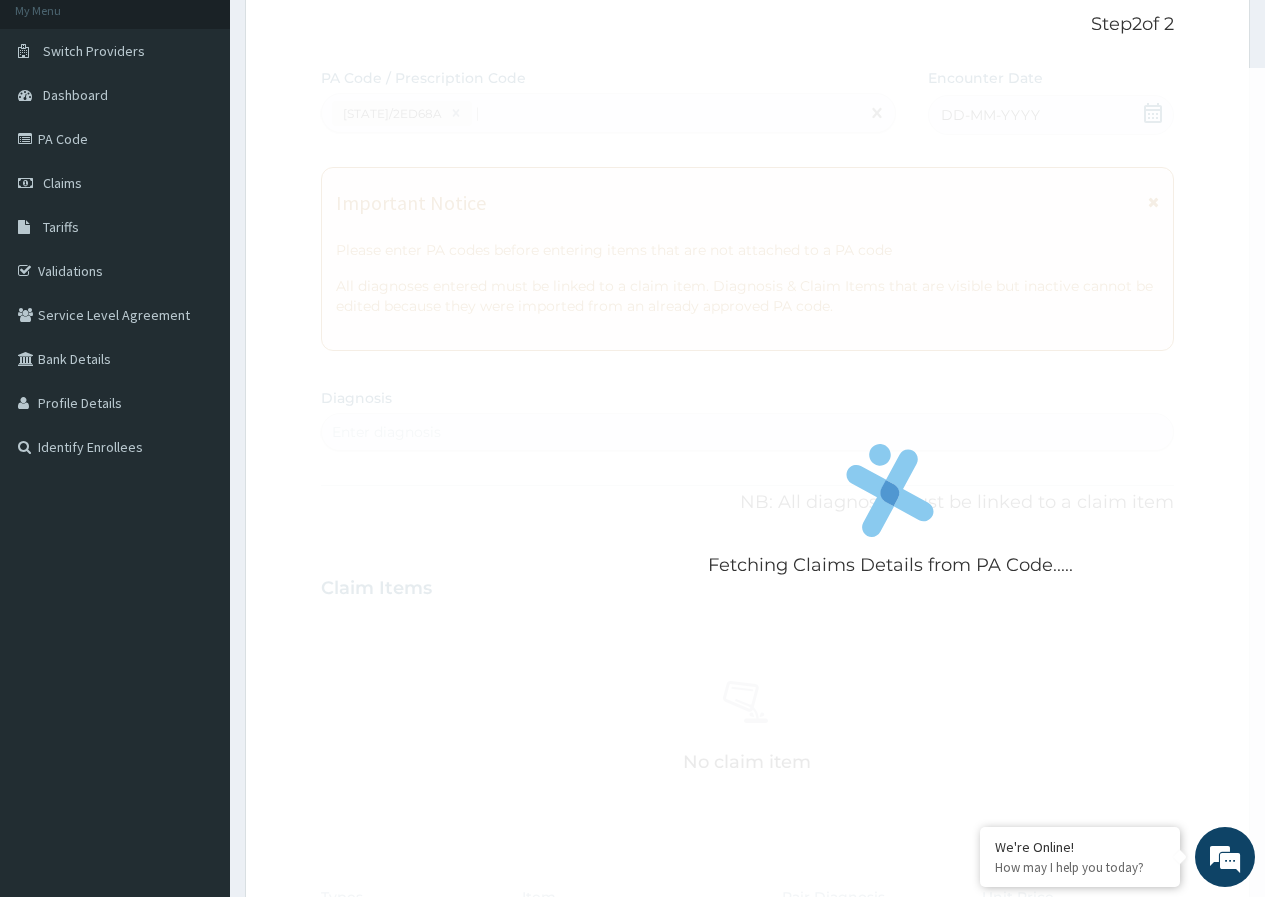 type 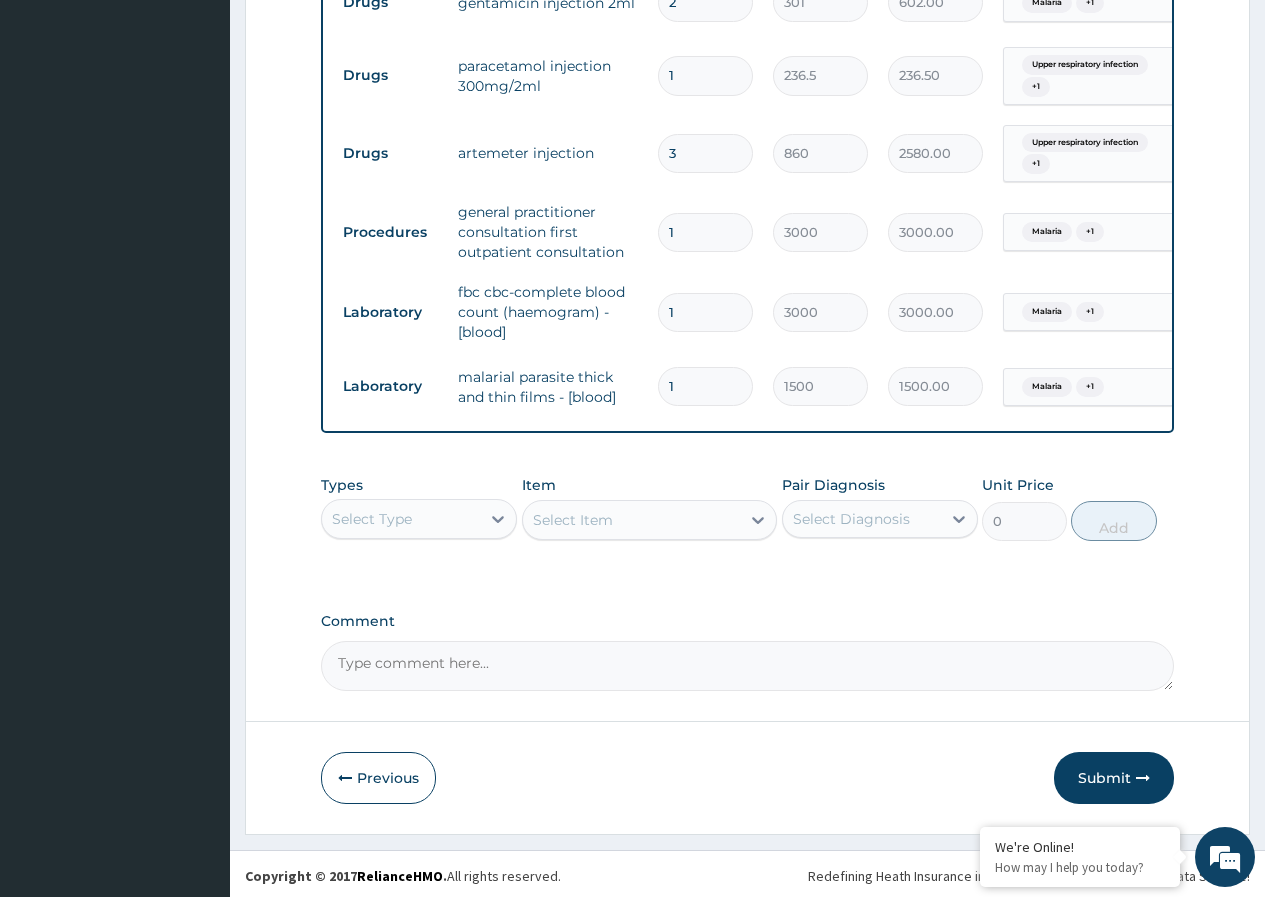 scroll, scrollTop: 1064, scrollLeft: 0, axis: vertical 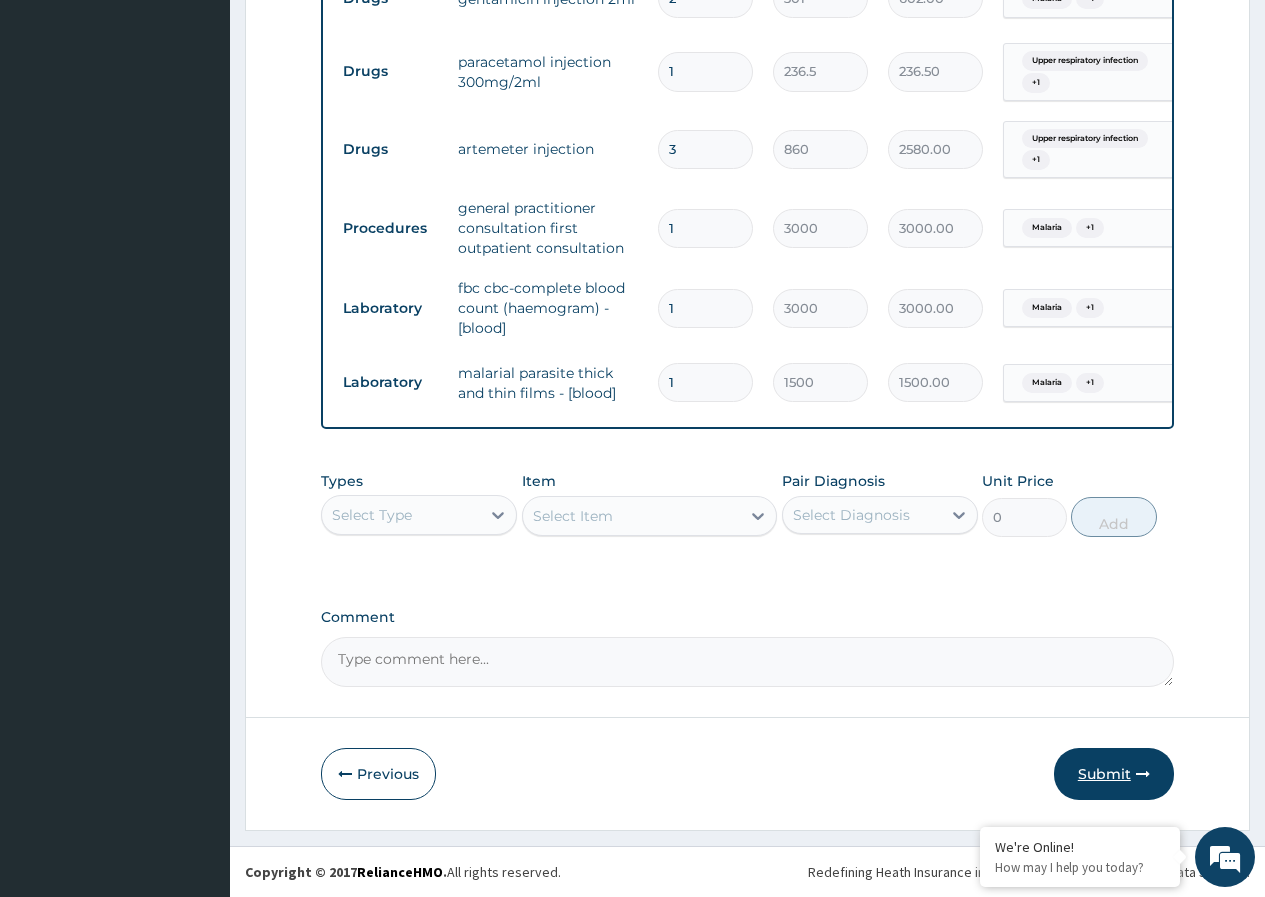 click on "Submit" at bounding box center (1114, 774) 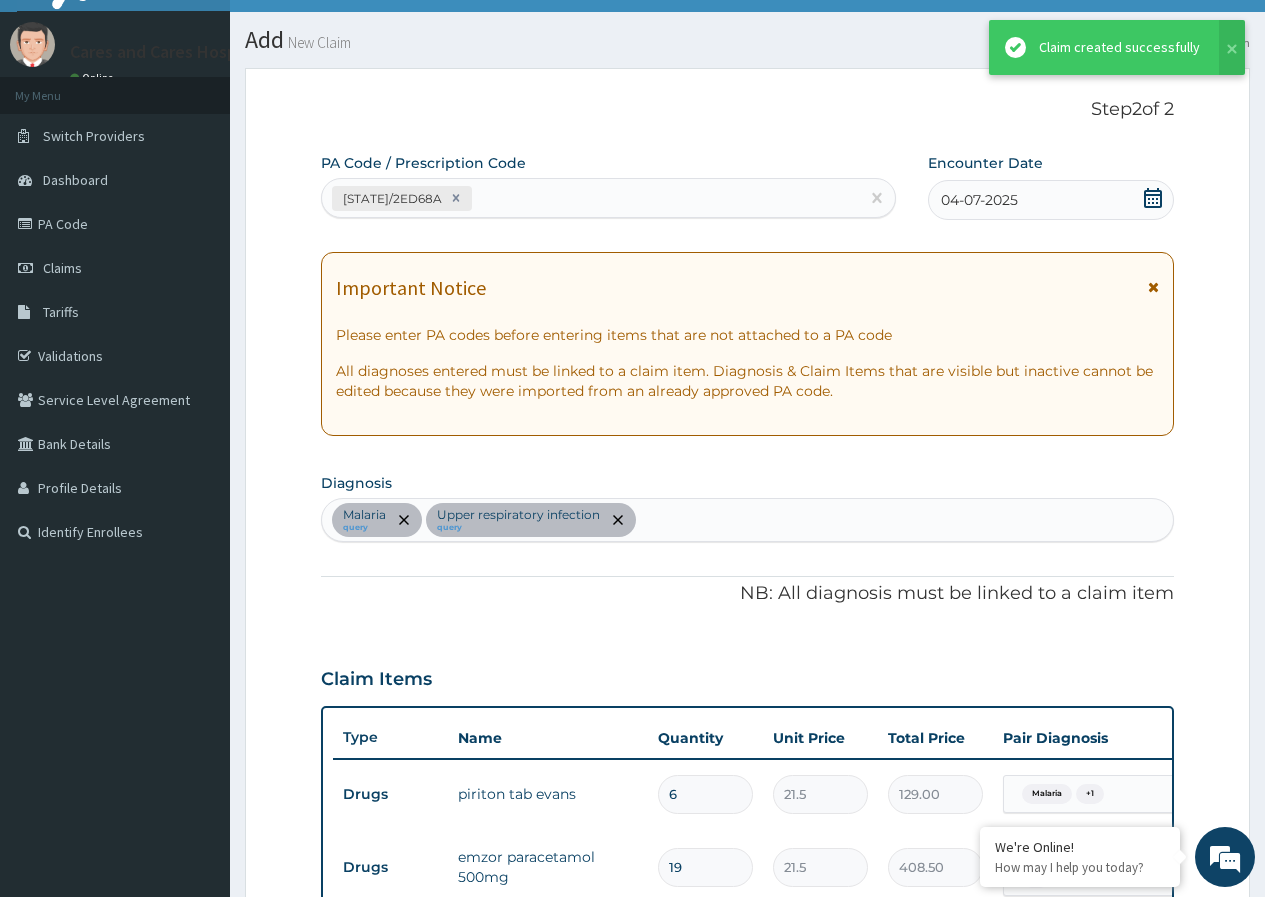 scroll, scrollTop: 1064, scrollLeft: 0, axis: vertical 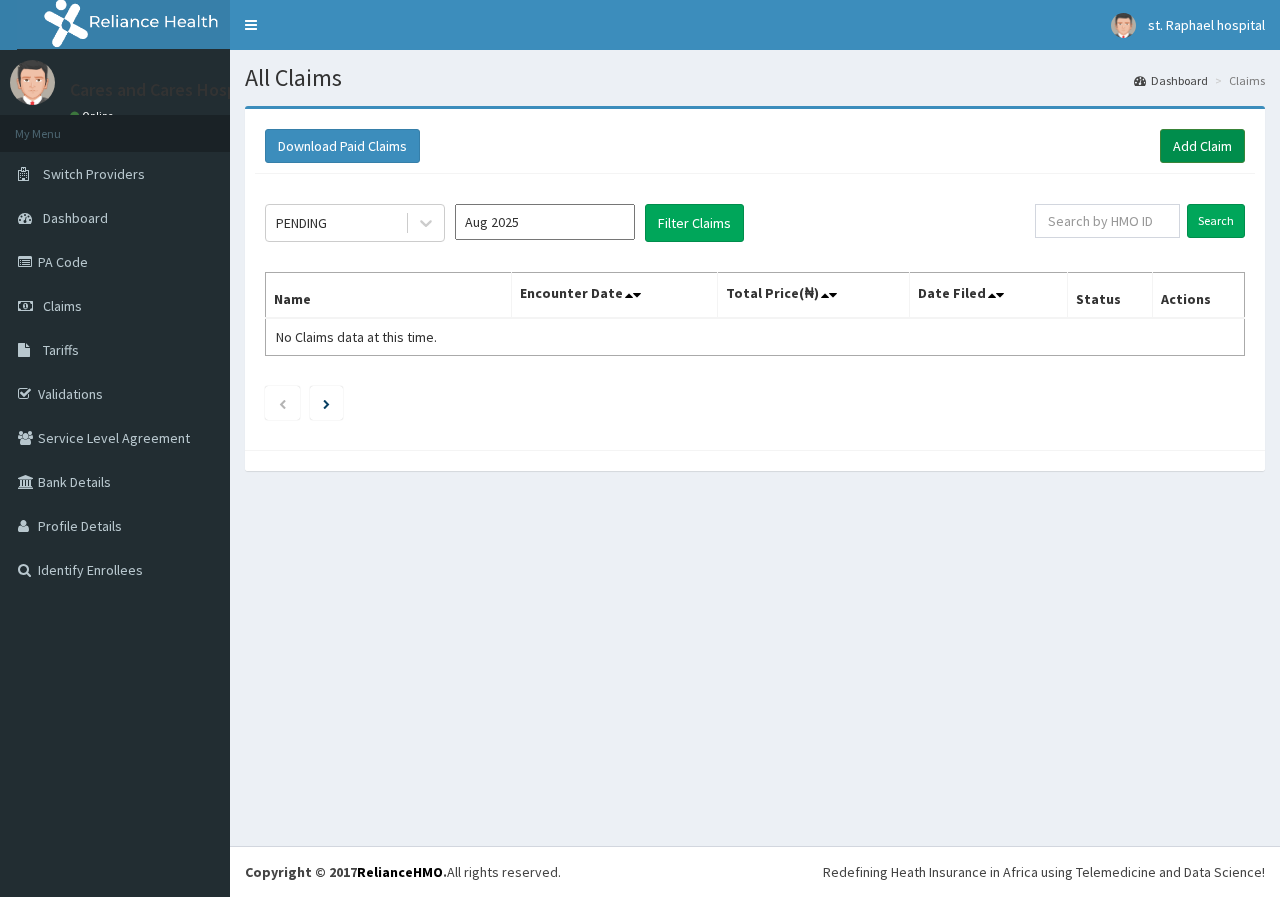 click on "Add Claim" at bounding box center (1202, 146) 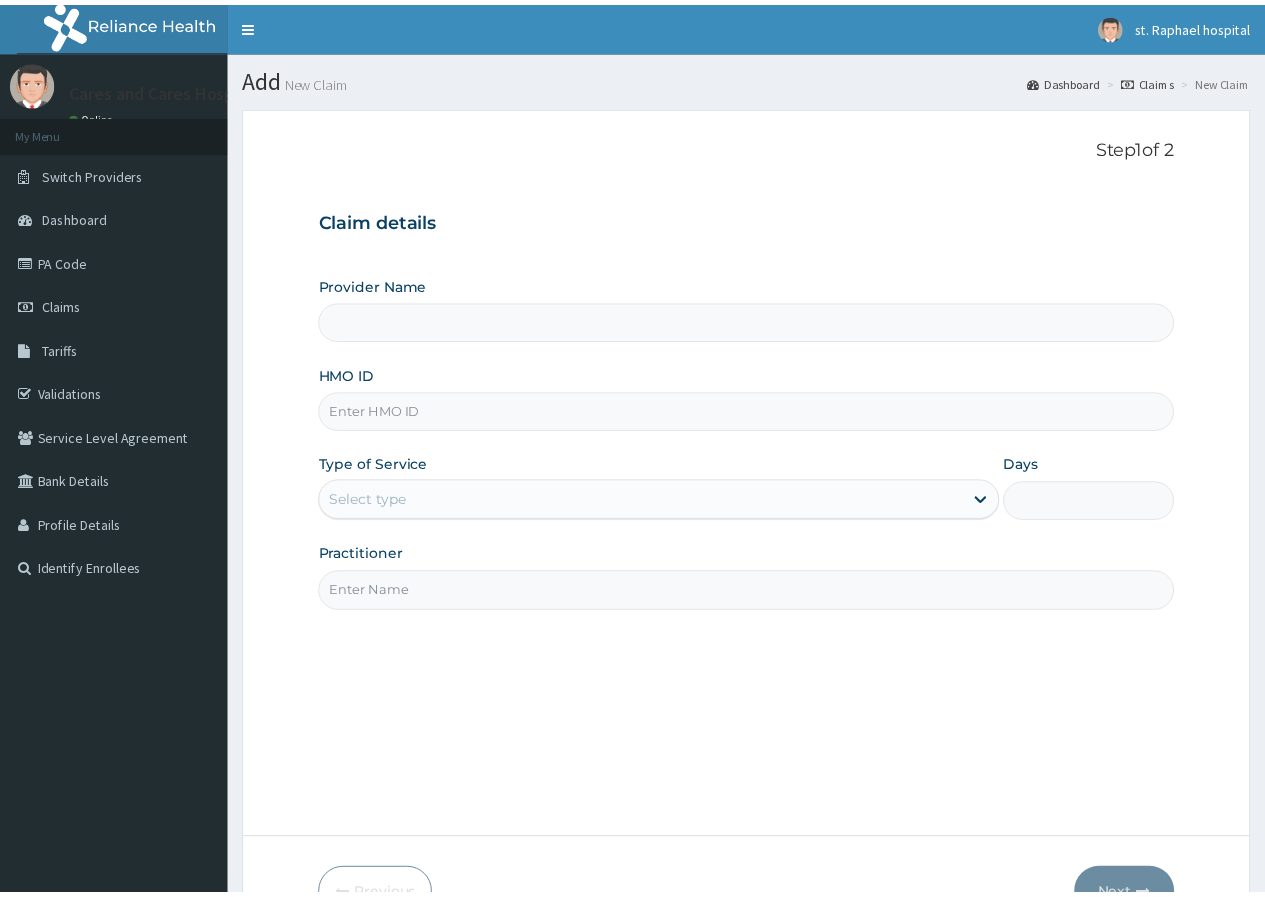 scroll, scrollTop: 0, scrollLeft: 0, axis: both 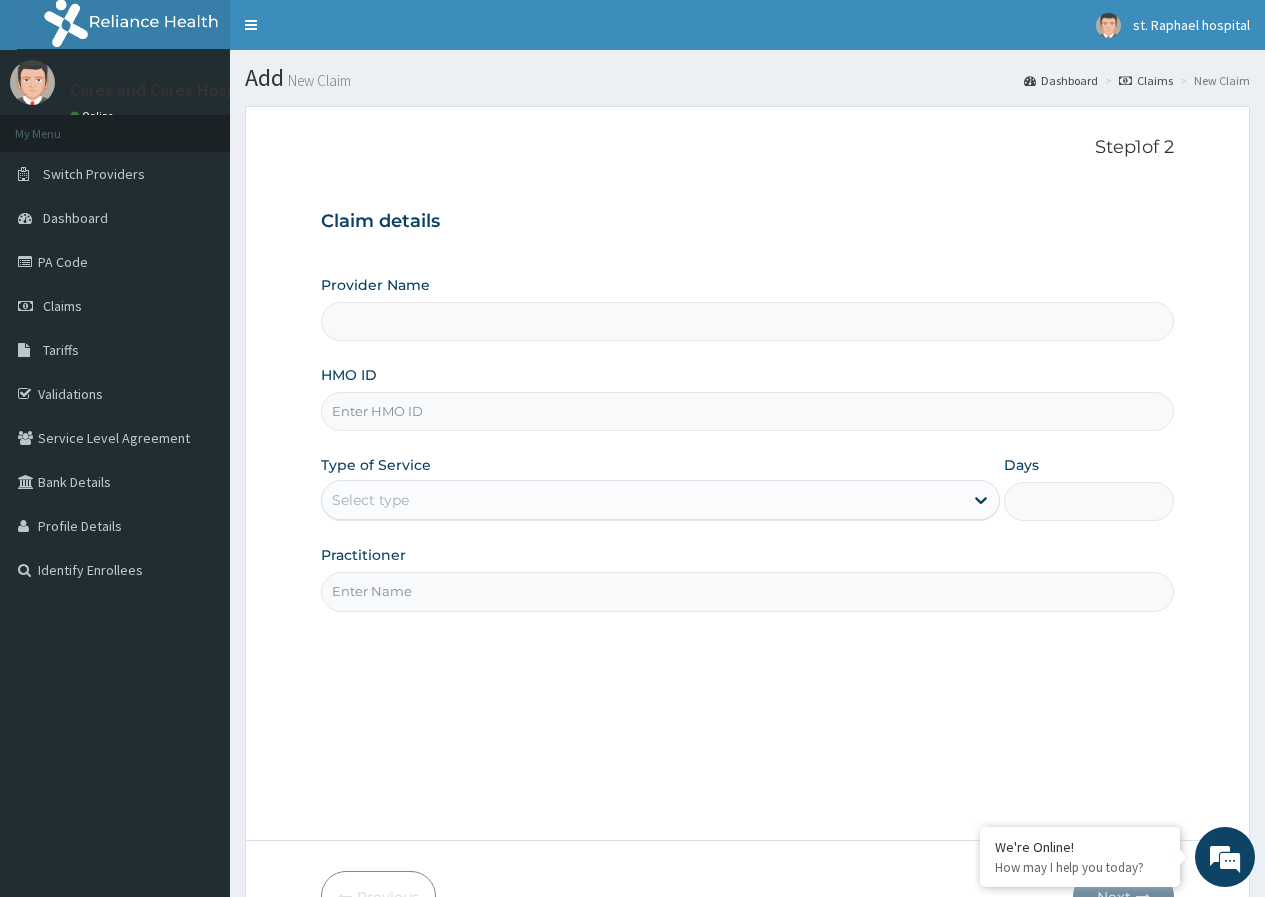 type on "Cares and Cares Hospital ltd" 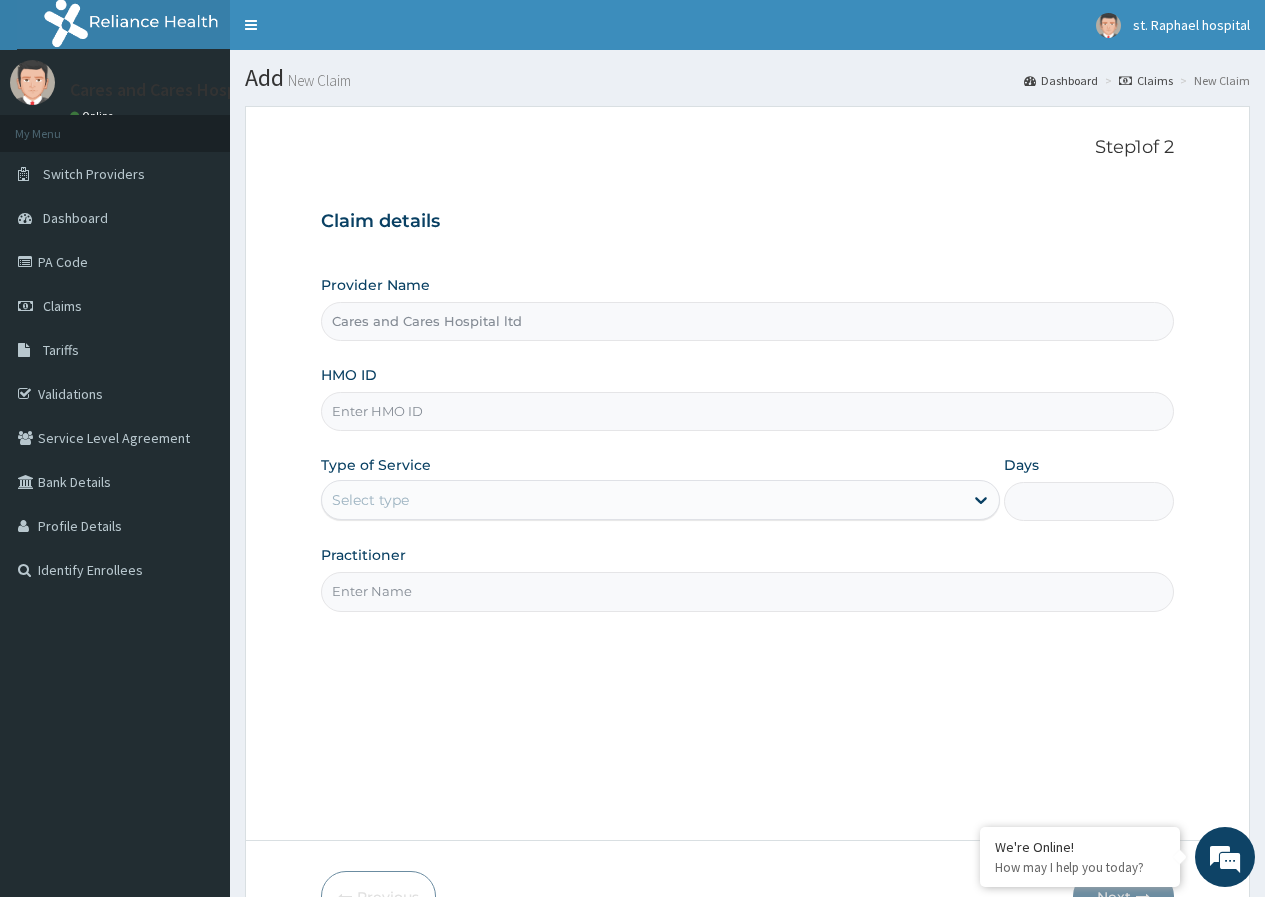 click on "HMO ID" at bounding box center (747, 411) 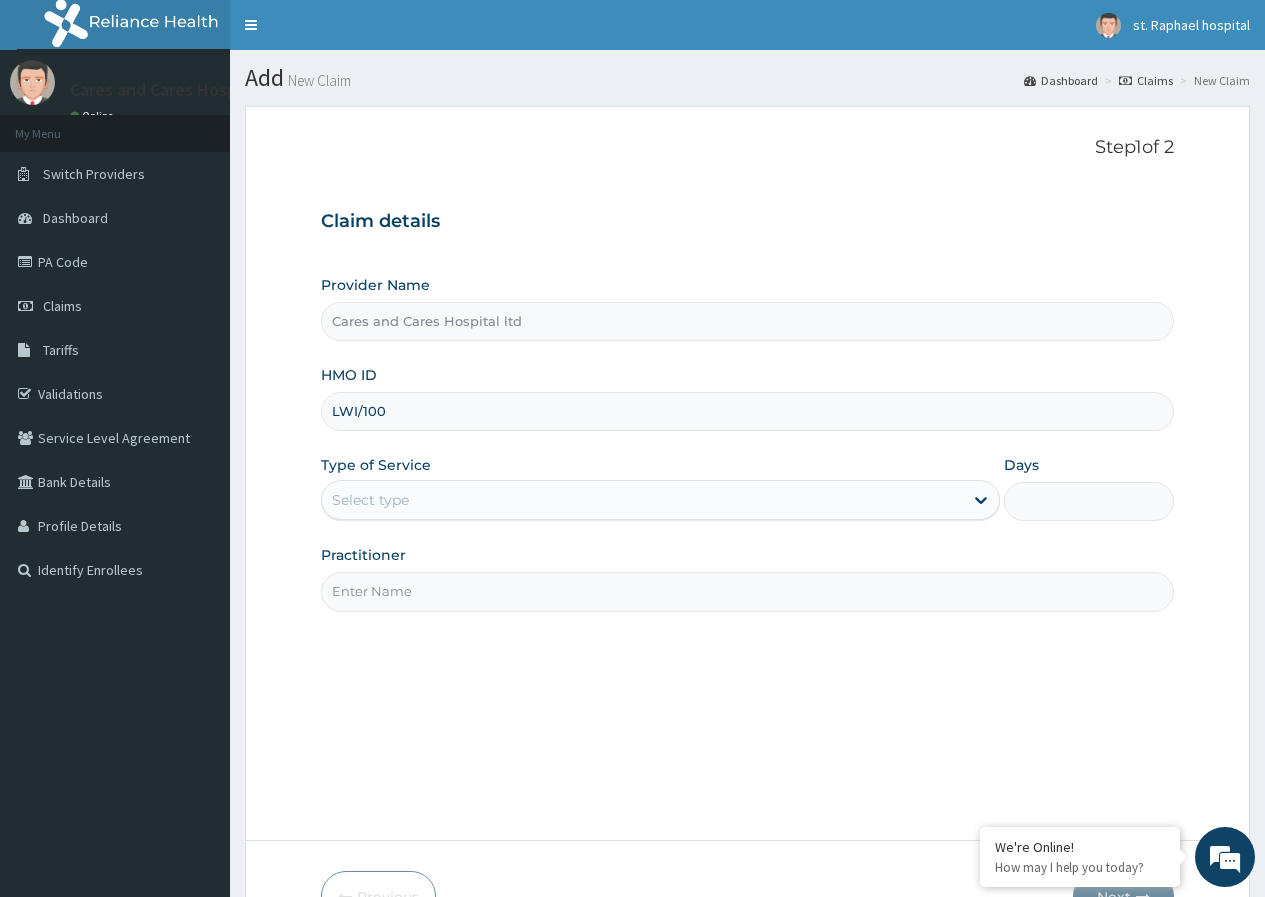 scroll, scrollTop: 0, scrollLeft: 0, axis: both 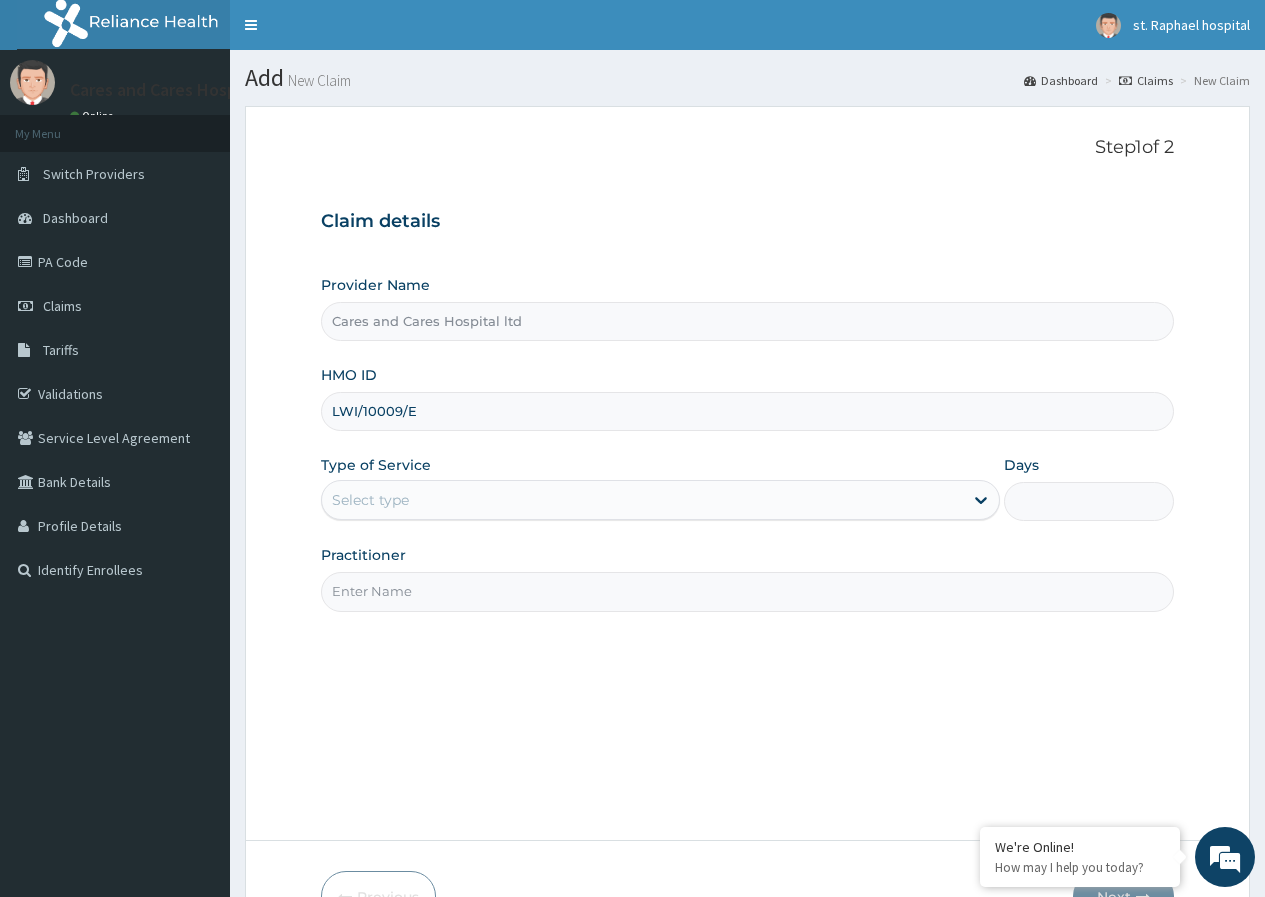 type on "LWI/10009/E" 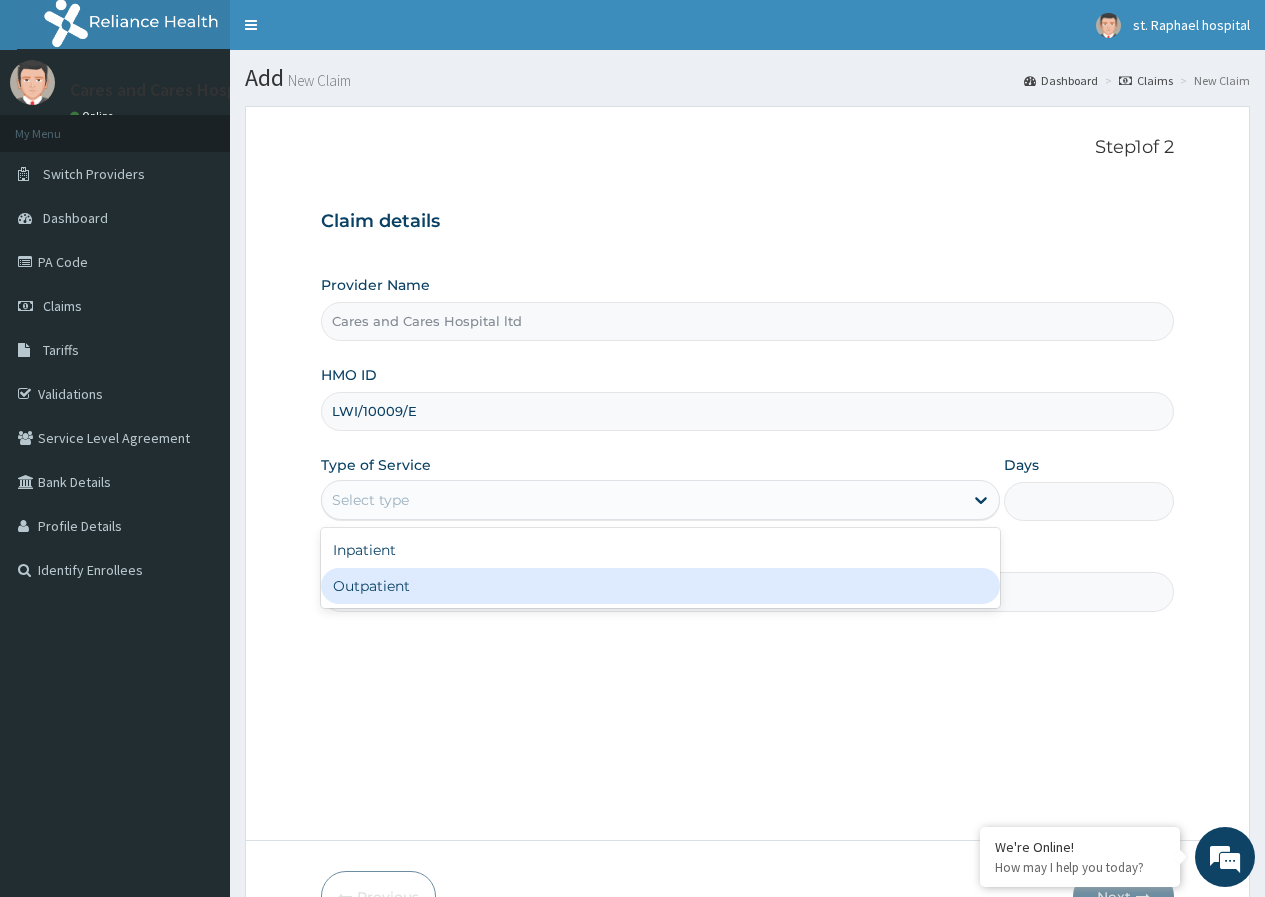 click on "Outpatient" at bounding box center [660, 586] 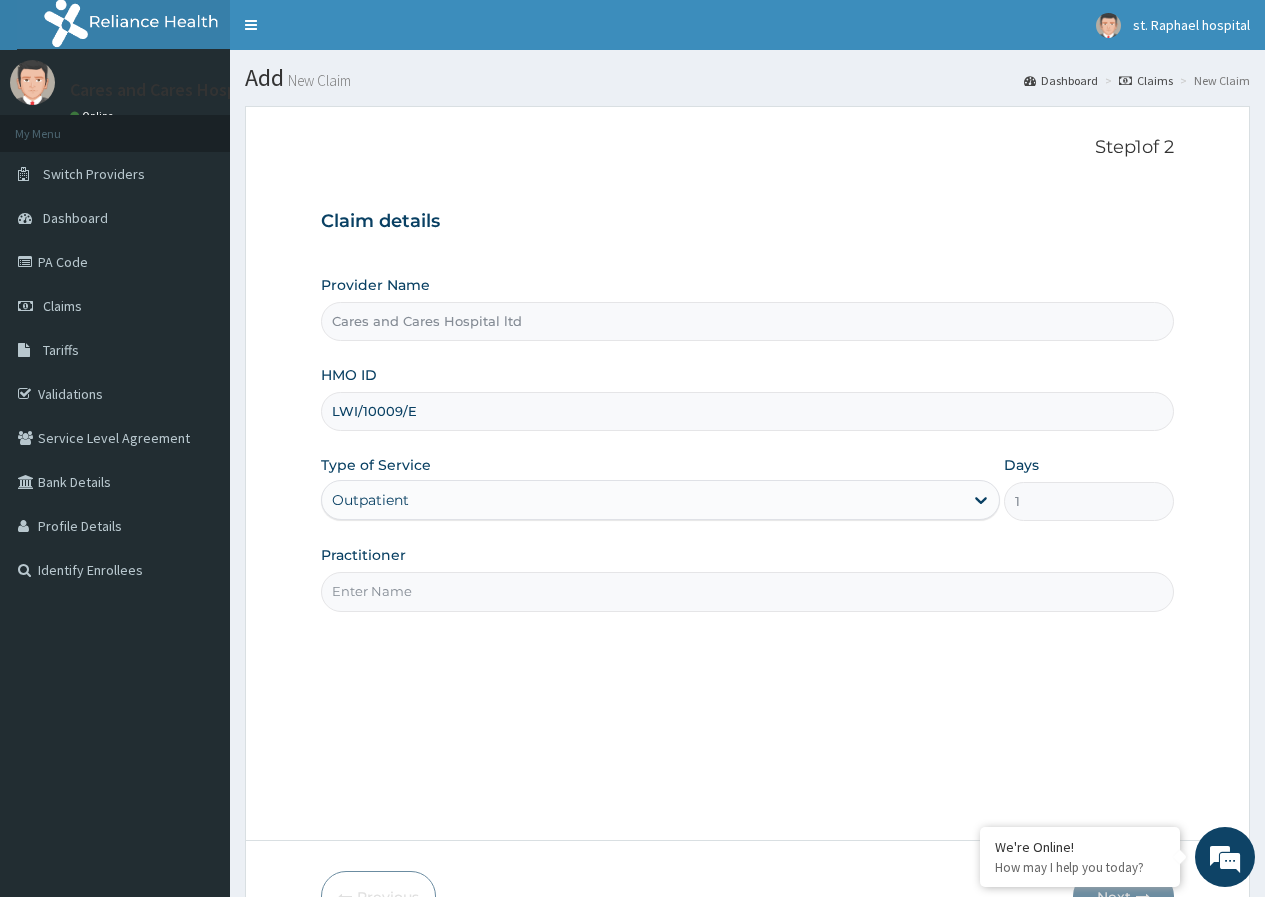 click on "Practitioner" at bounding box center (747, 591) 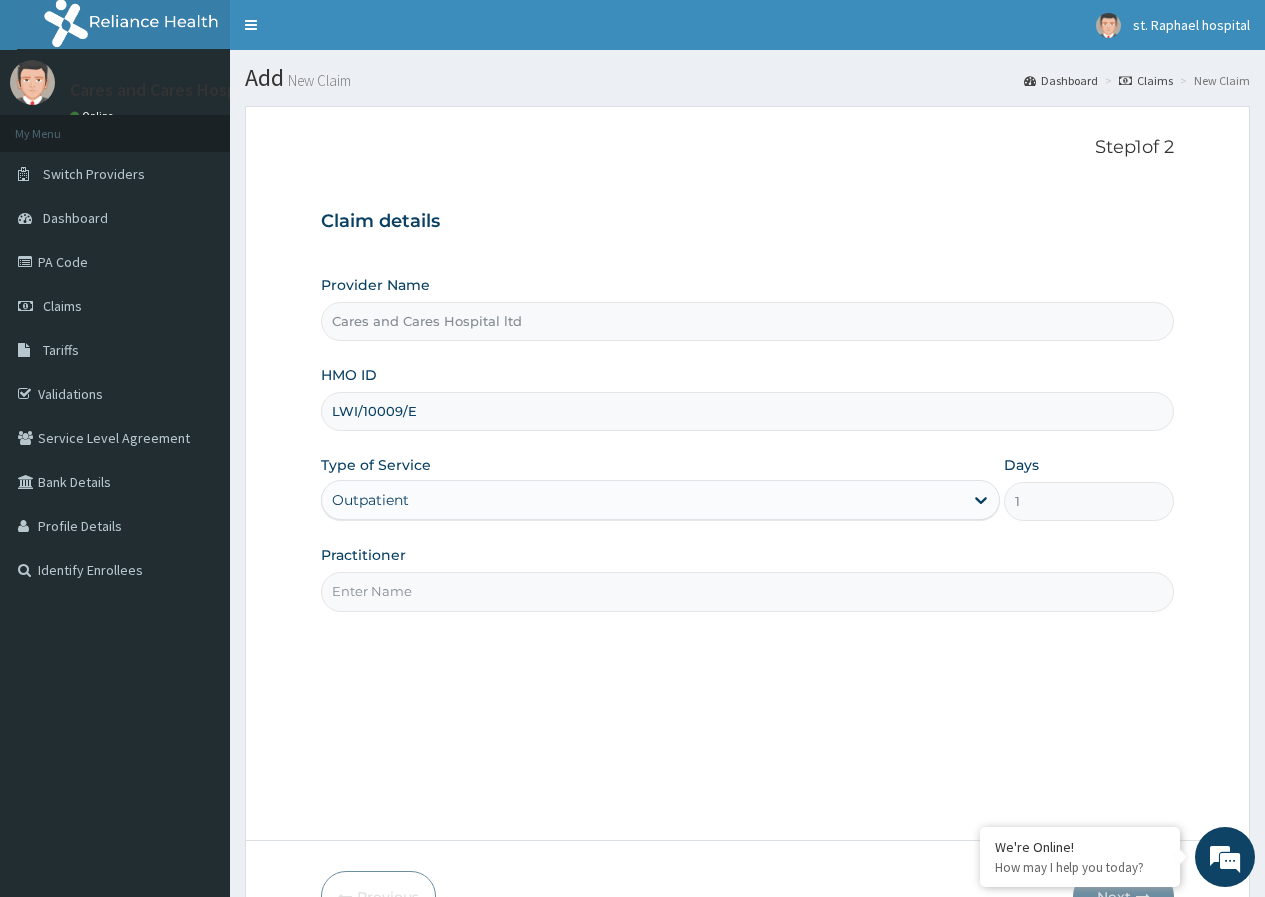 type on "DR. GABRIEL" 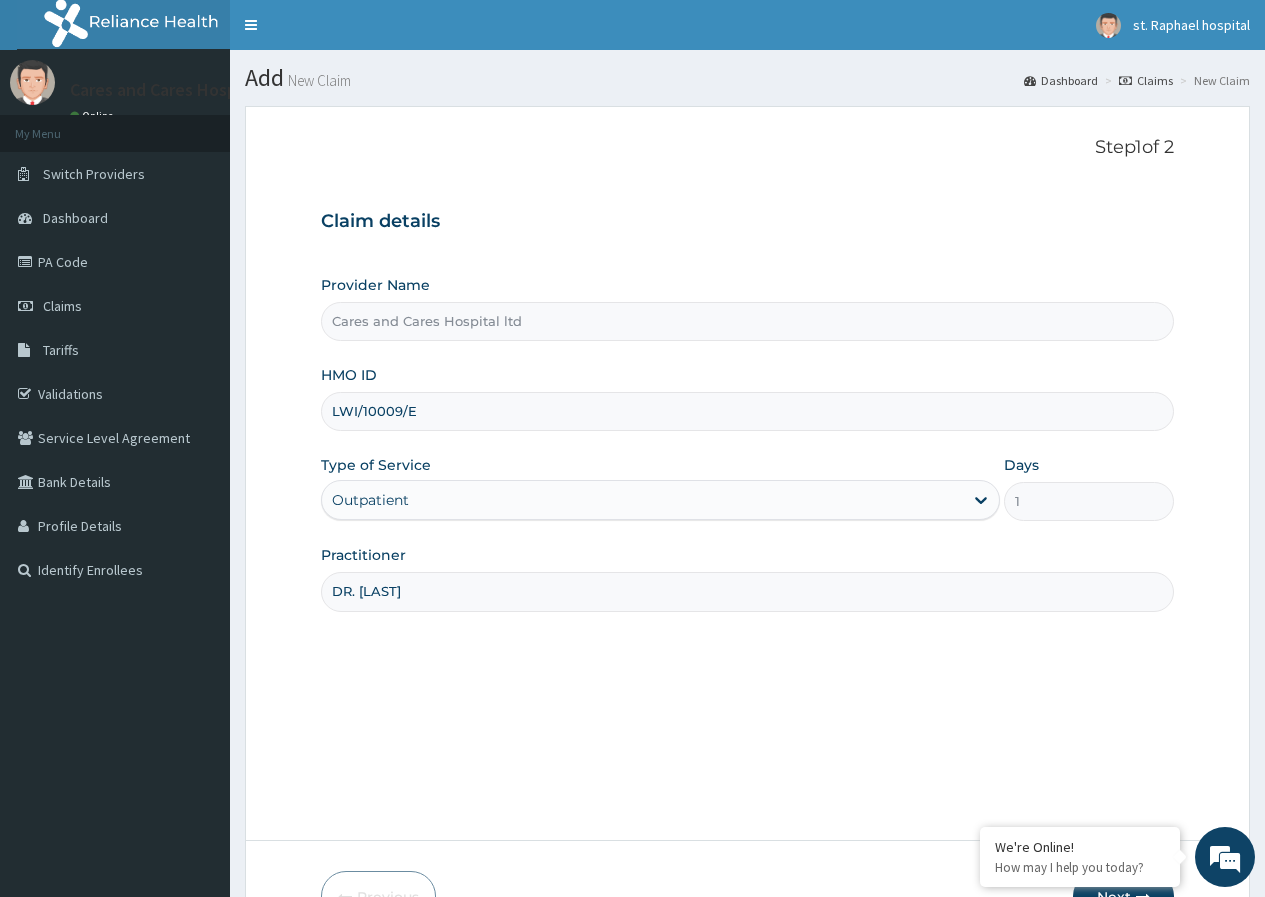 scroll, scrollTop: 123, scrollLeft: 0, axis: vertical 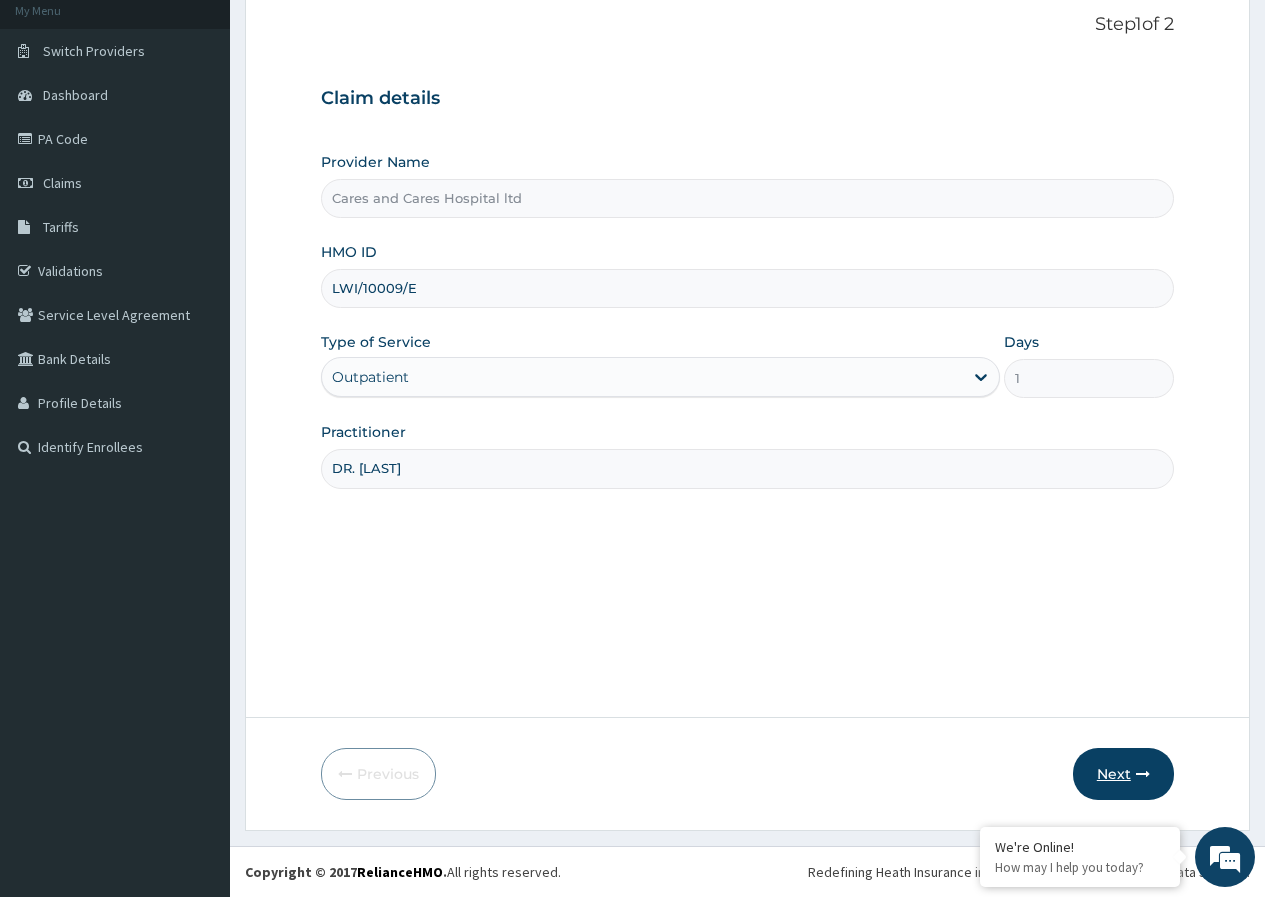 click on "Next" at bounding box center (1123, 774) 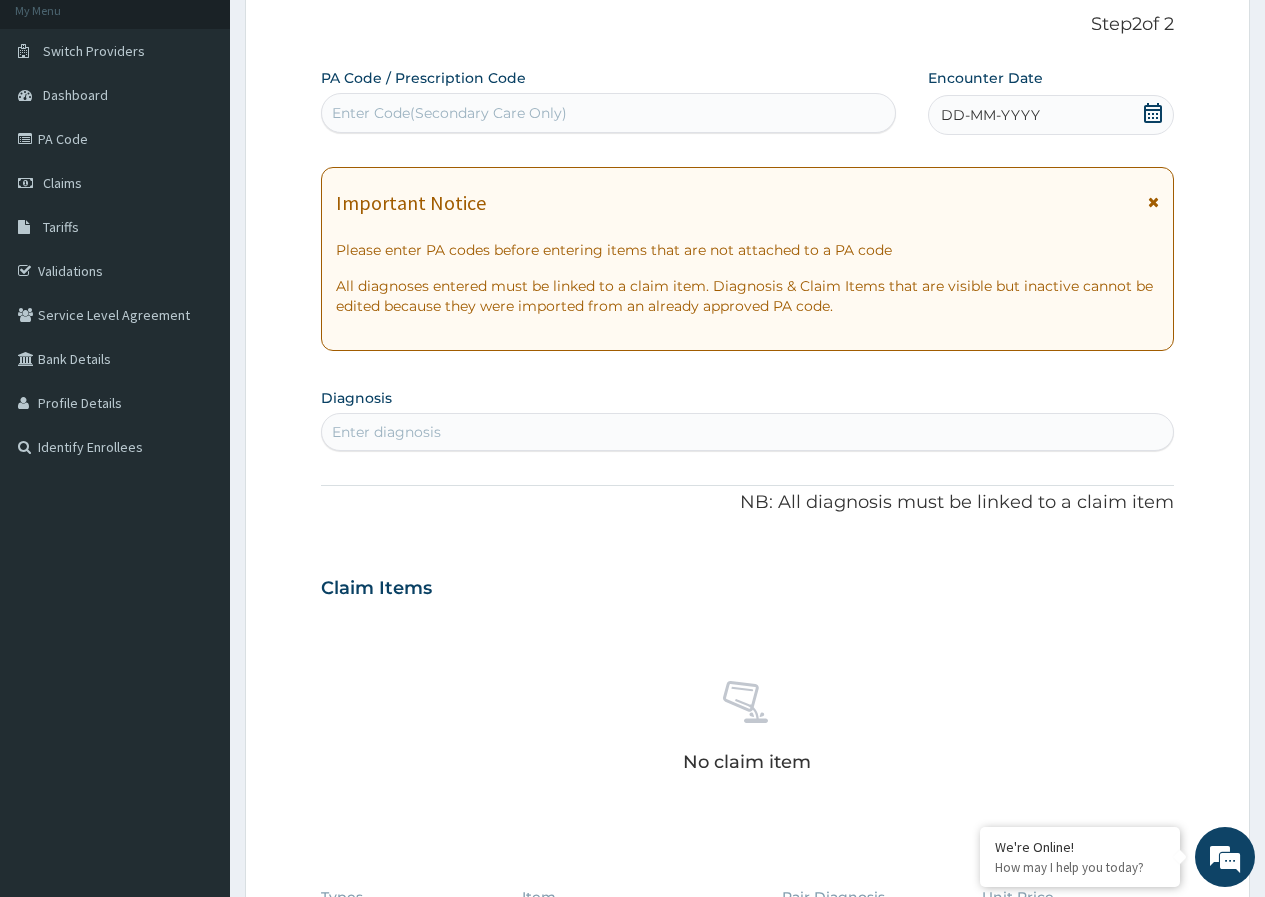 click on "Enter Code(Secondary Care Only)" at bounding box center [449, 113] 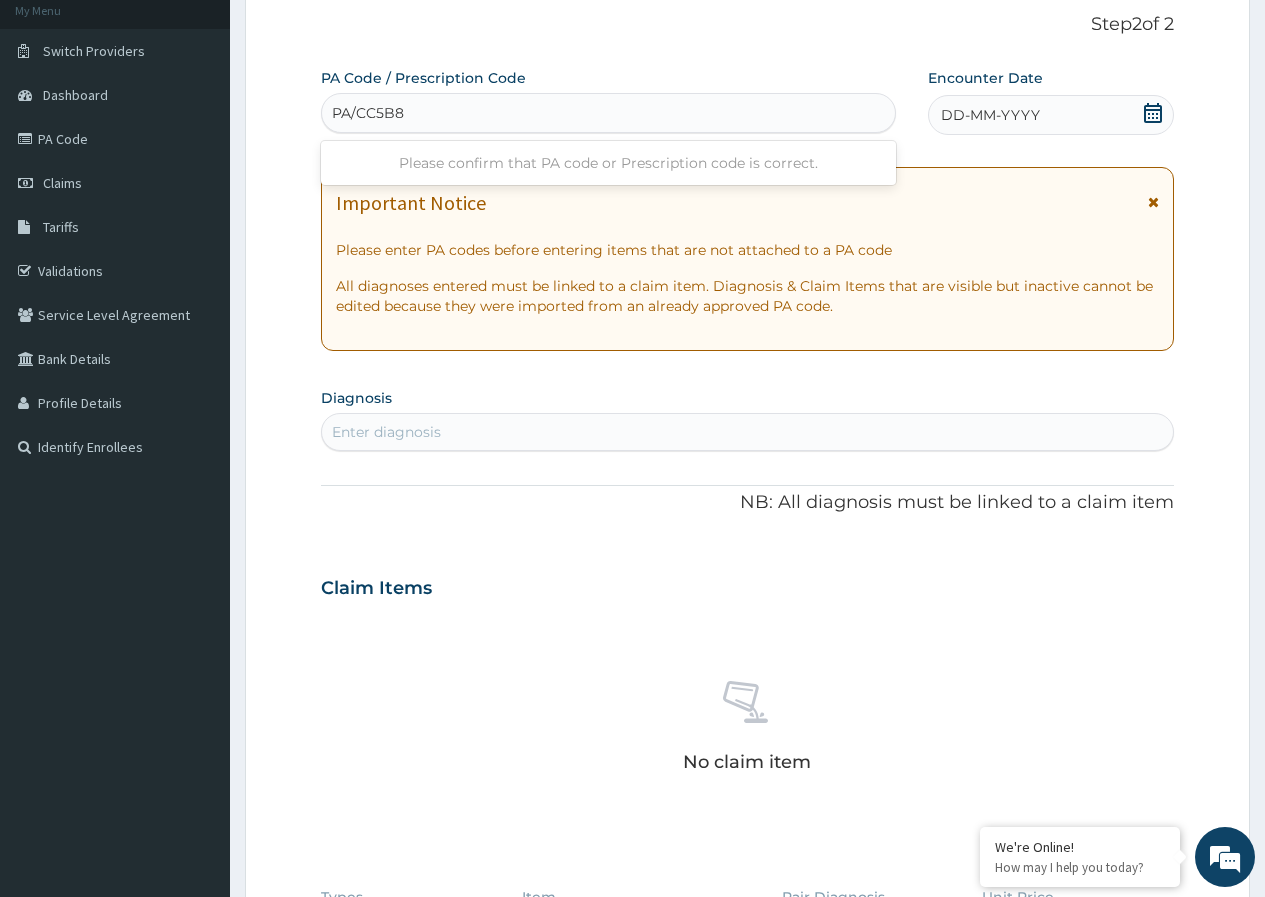 type on "PA/CC5B87" 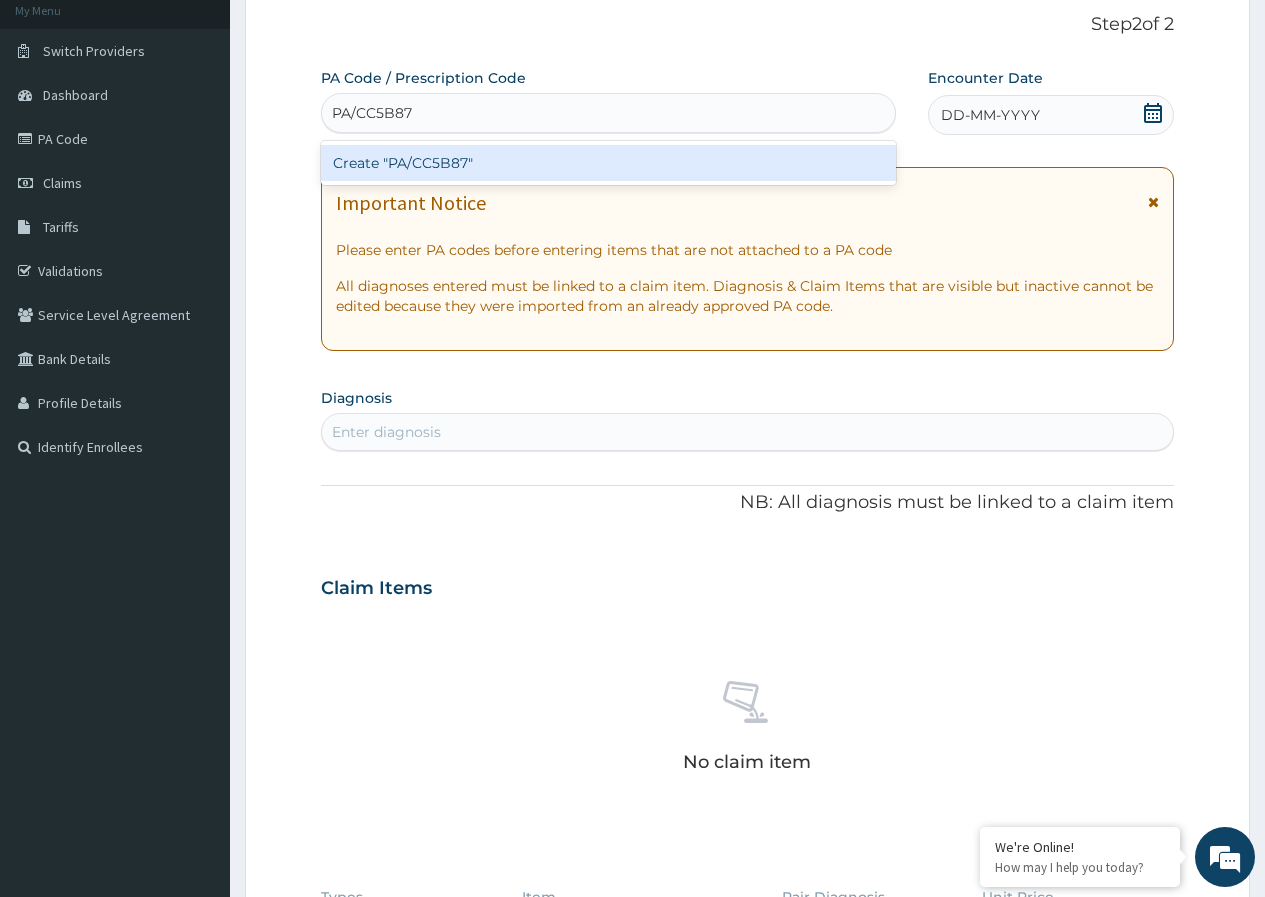 click on "Create "PA/CC5B87"" at bounding box center (608, 163) 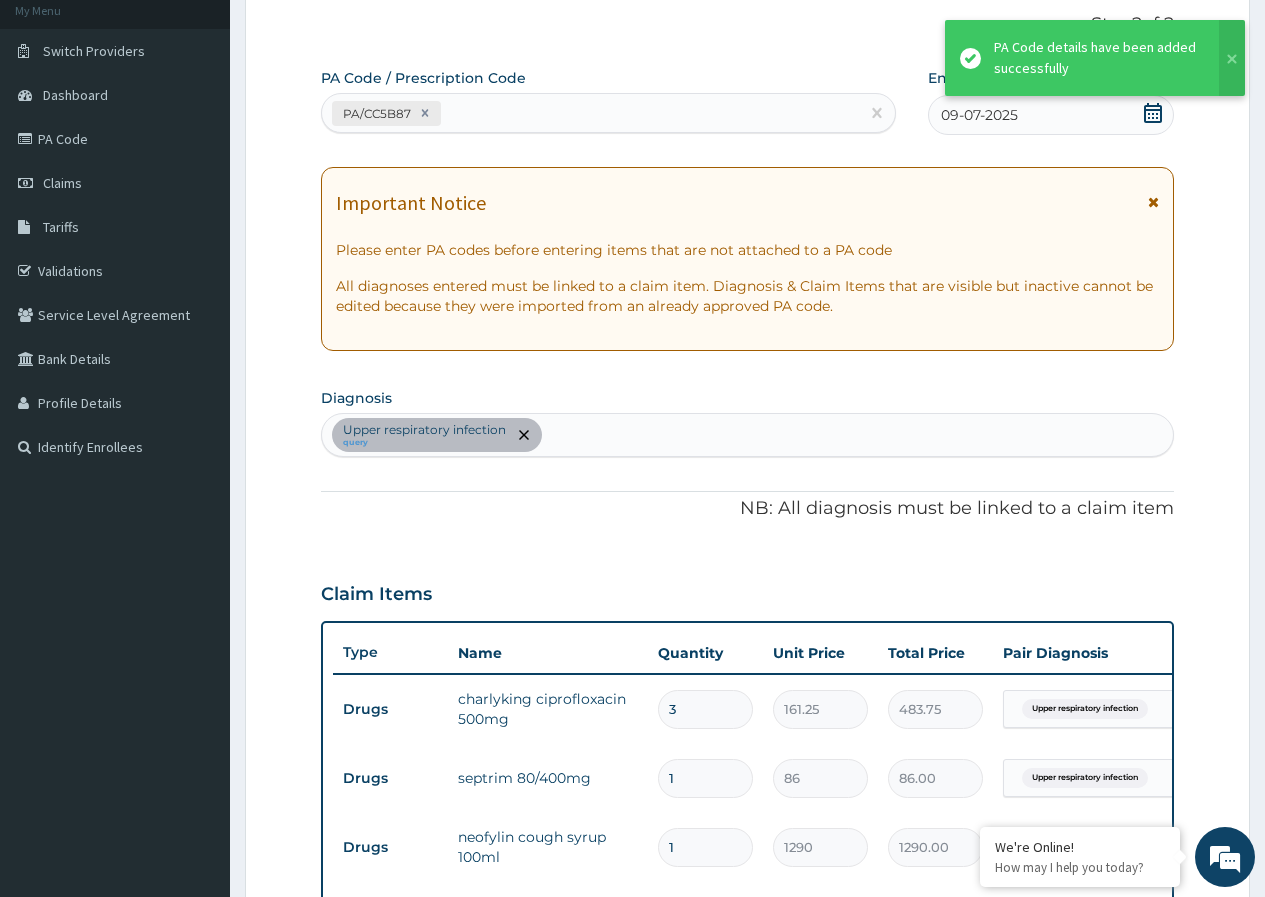 scroll, scrollTop: 660, scrollLeft: 0, axis: vertical 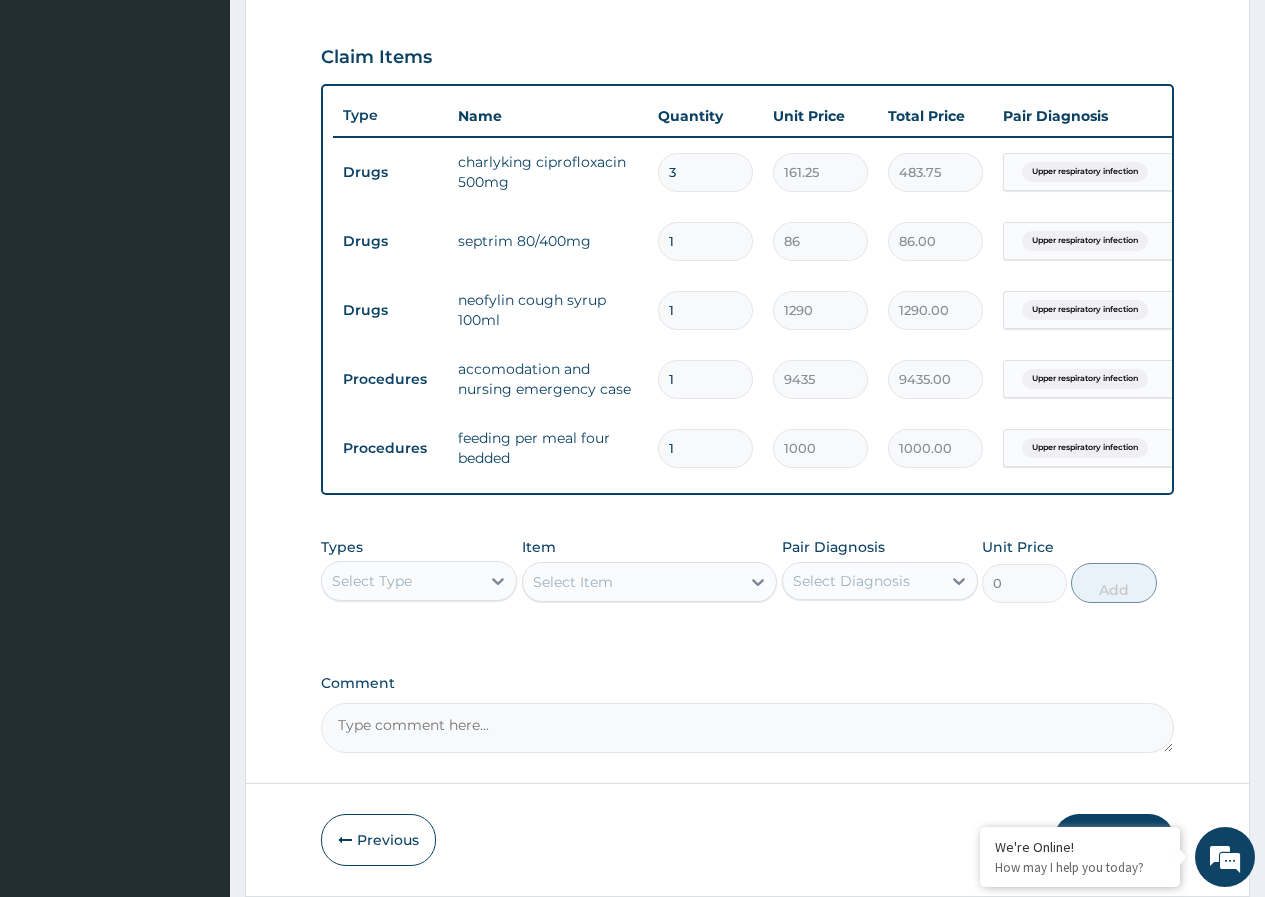 click on "Select Type" at bounding box center [401, 581] 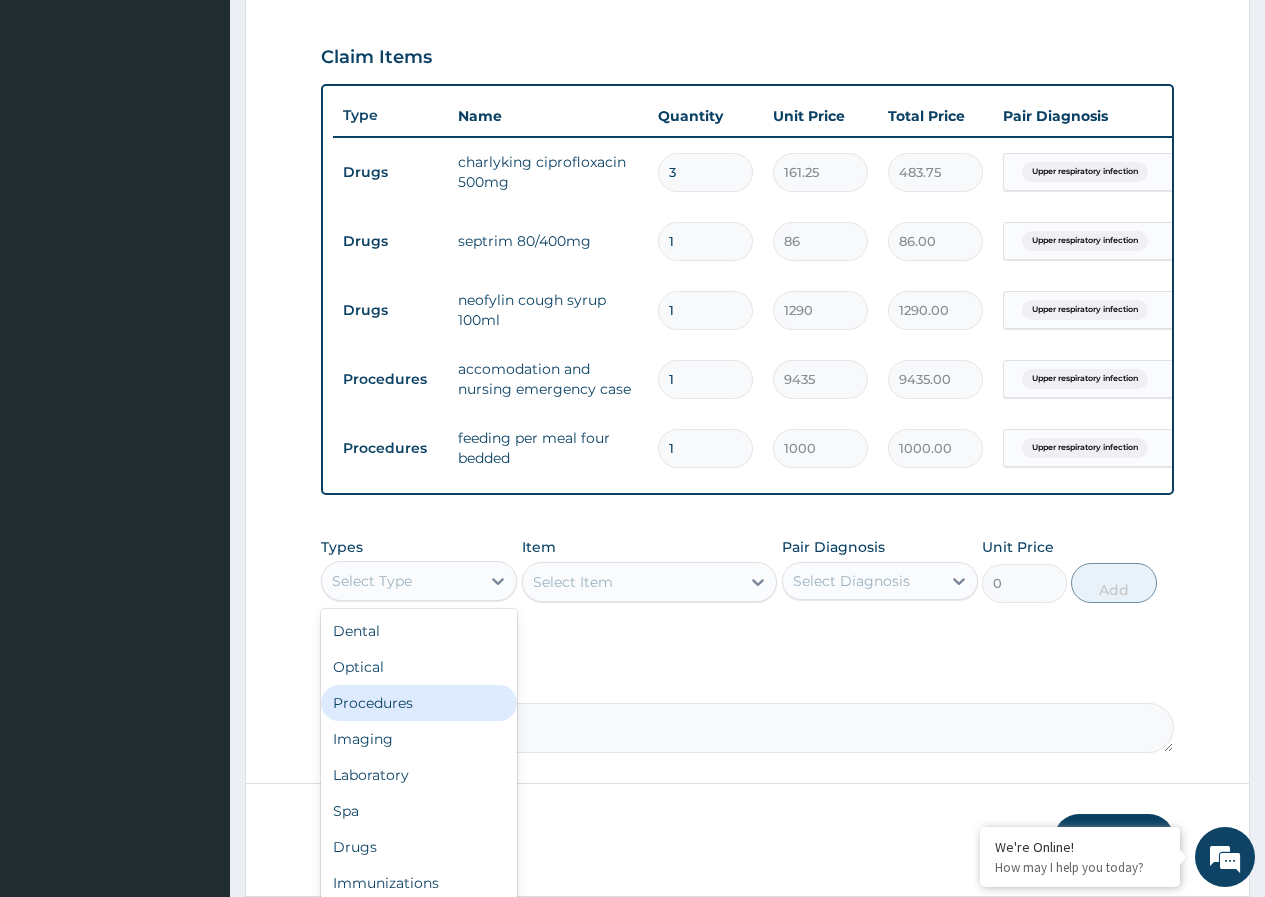 click on "Procedures" at bounding box center [419, 703] 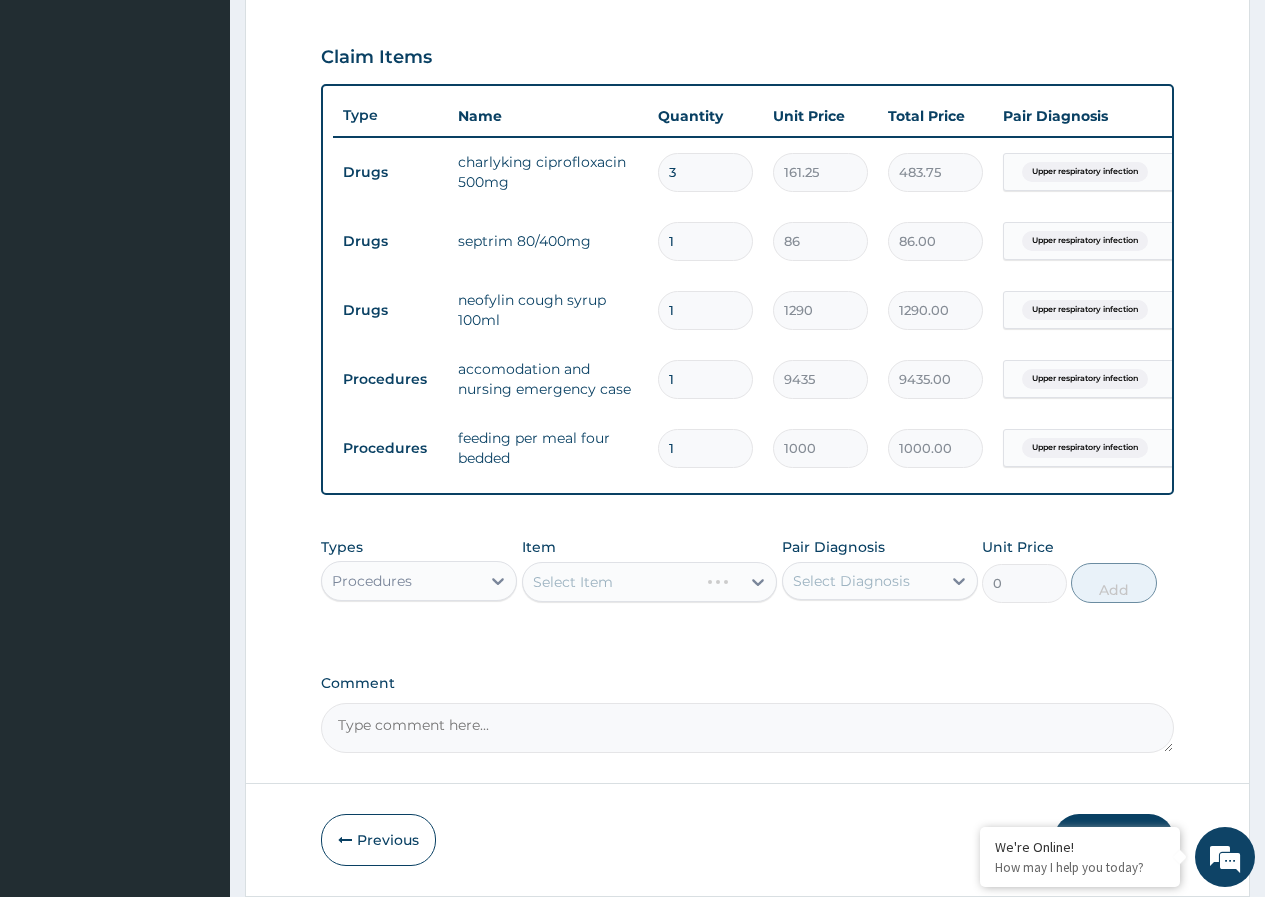 click on "Select Item" at bounding box center [650, 582] 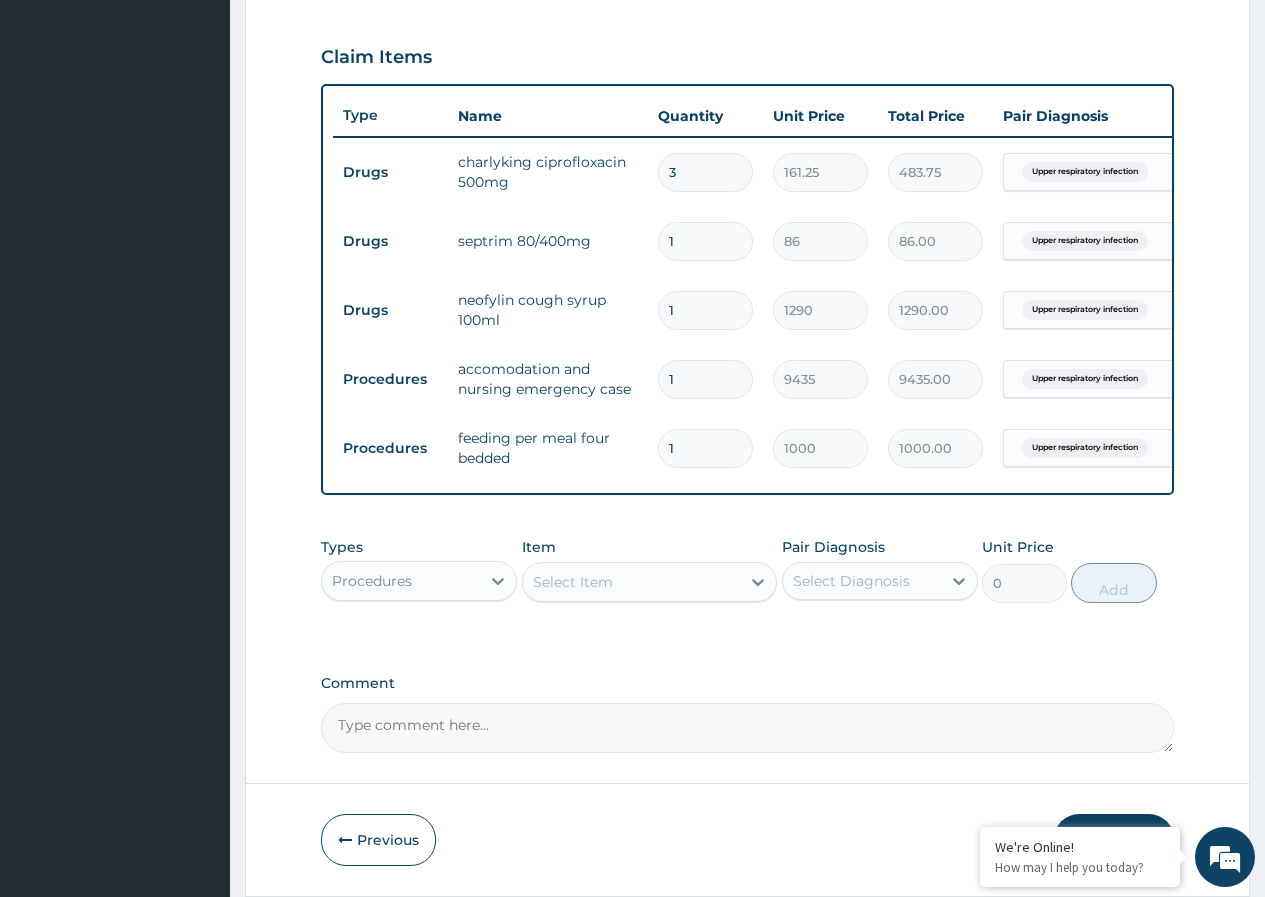 click on "Select Item" at bounding box center [632, 582] 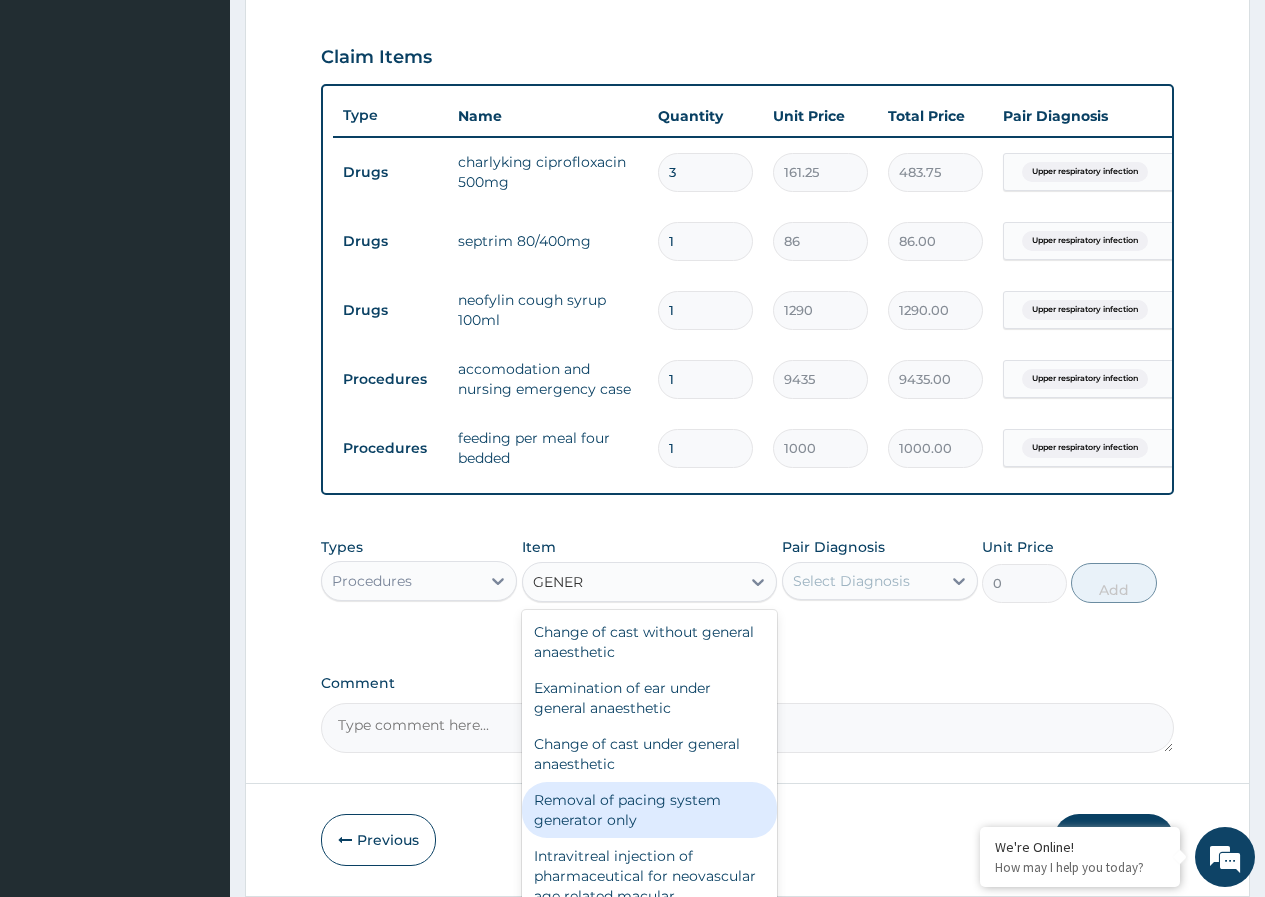 scroll, scrollTop: 200, scrollLeft: 0, axis: vertical 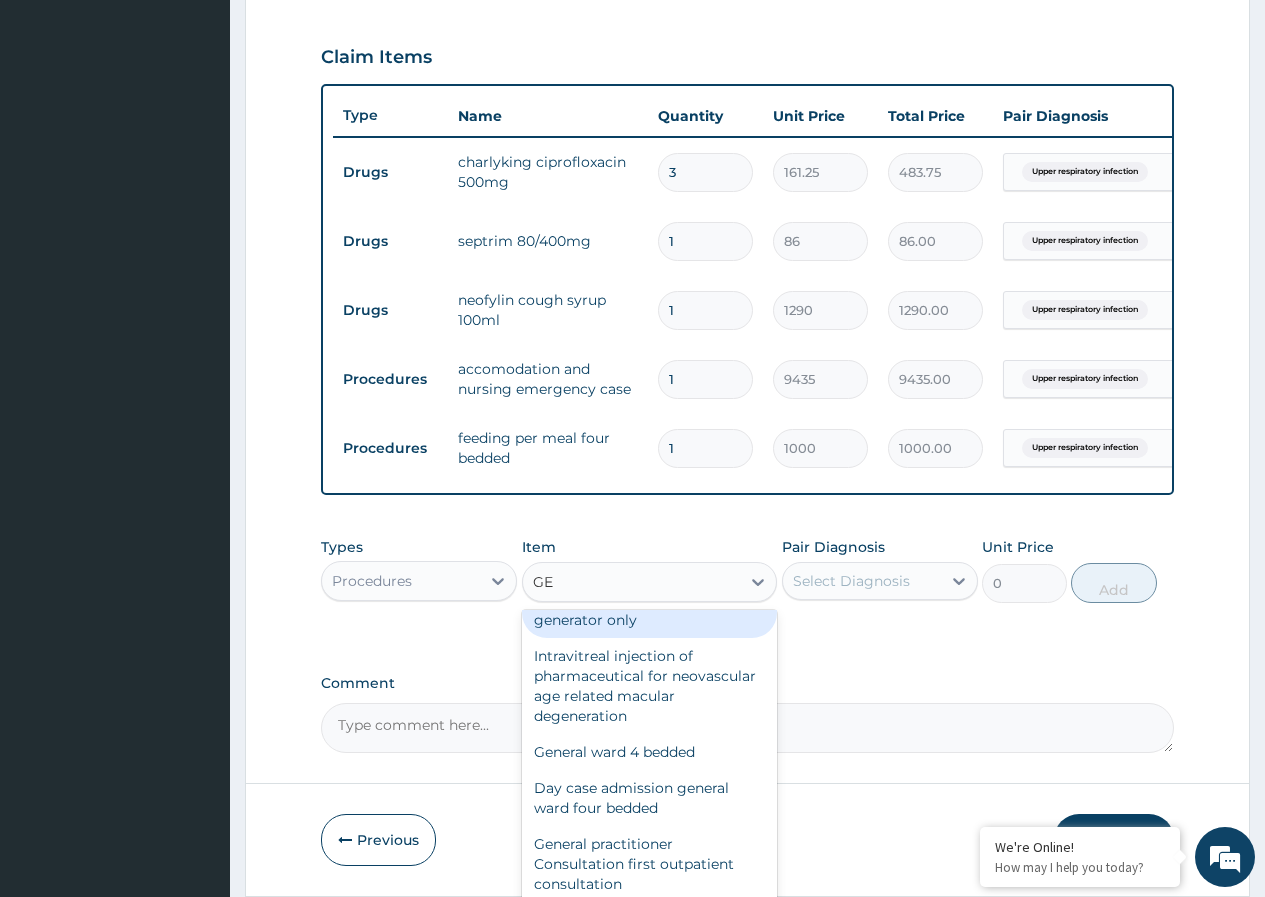type on "G" 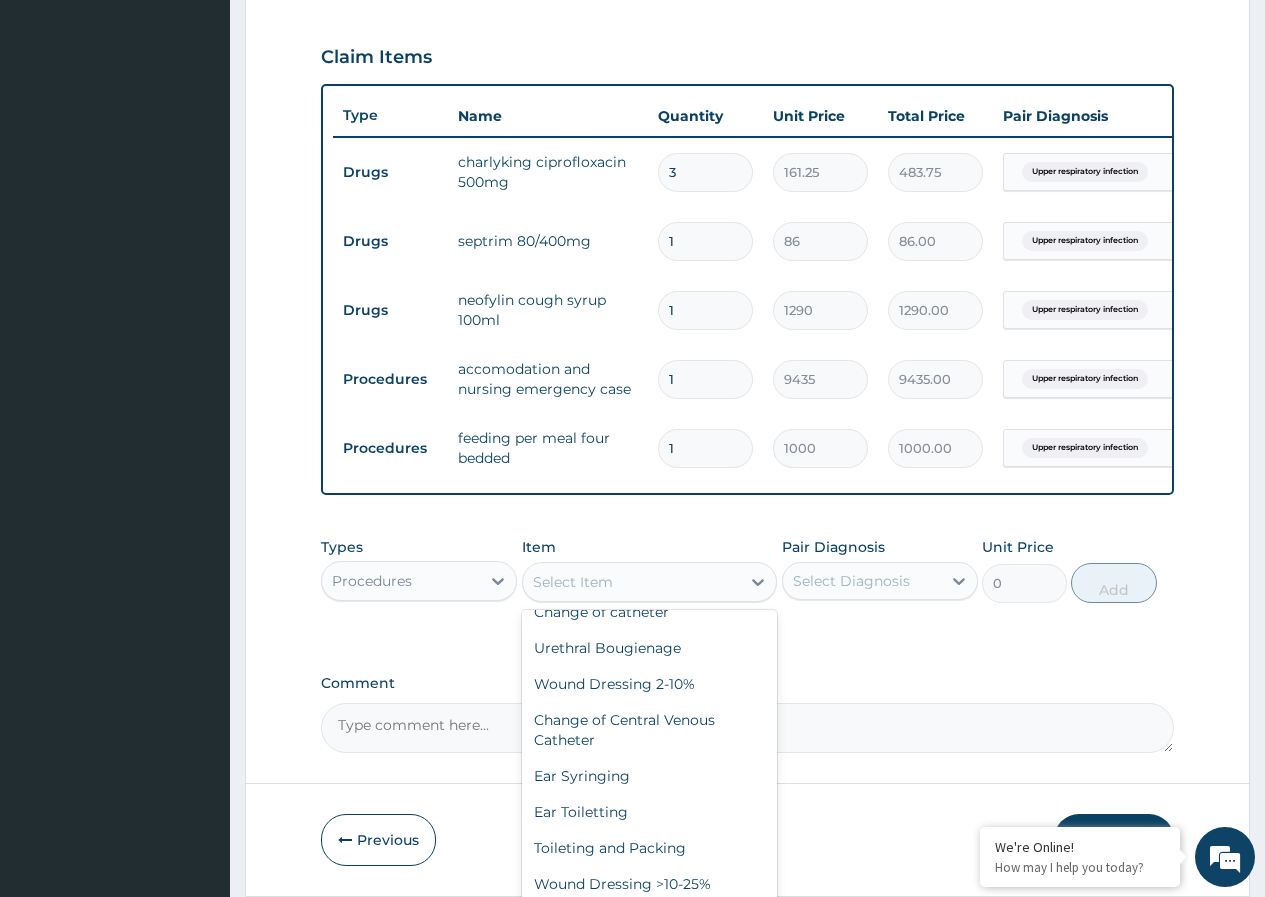 scroll, scrollTop: 20256, scrollLeft: 0, axis: vertical 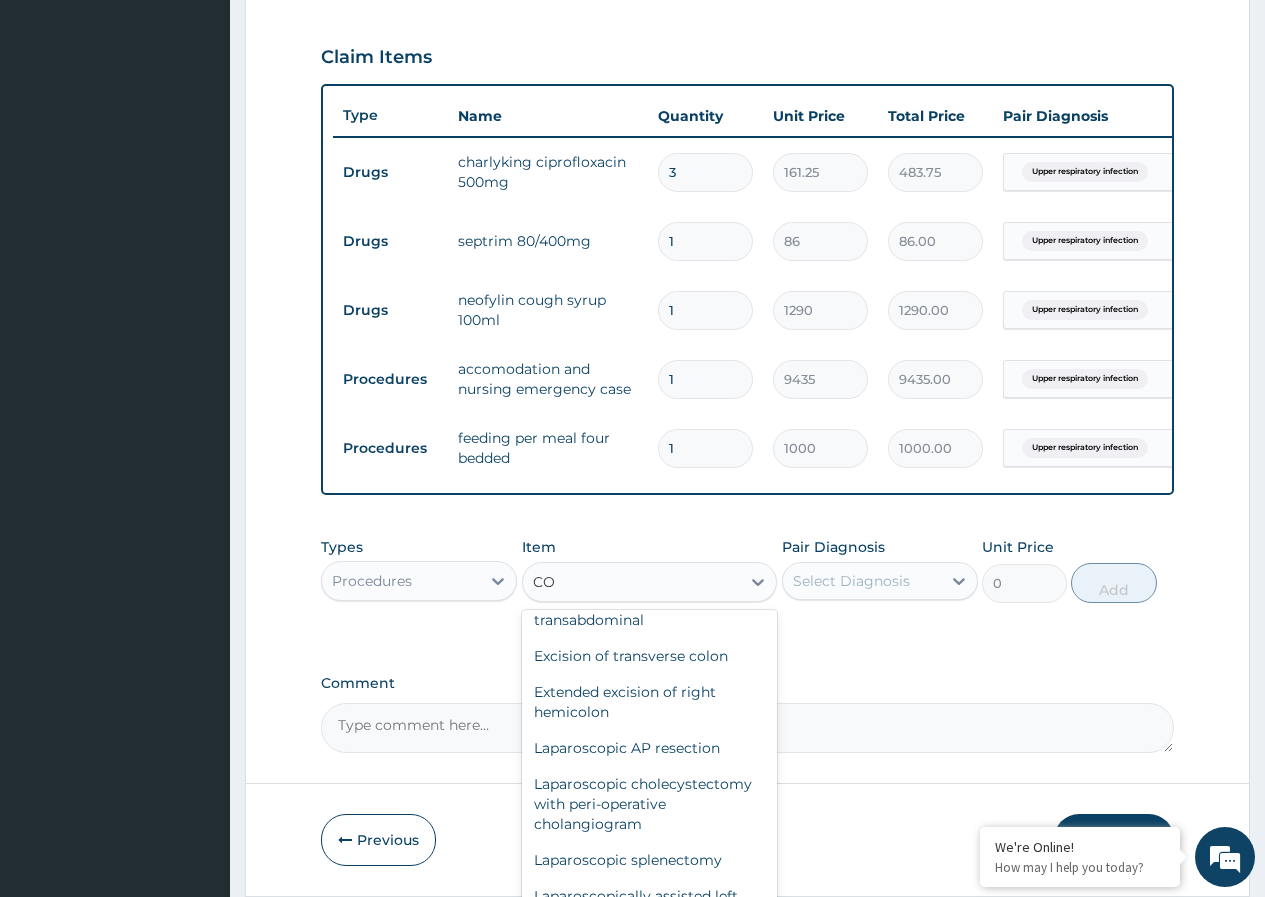 type on "CONSUL" 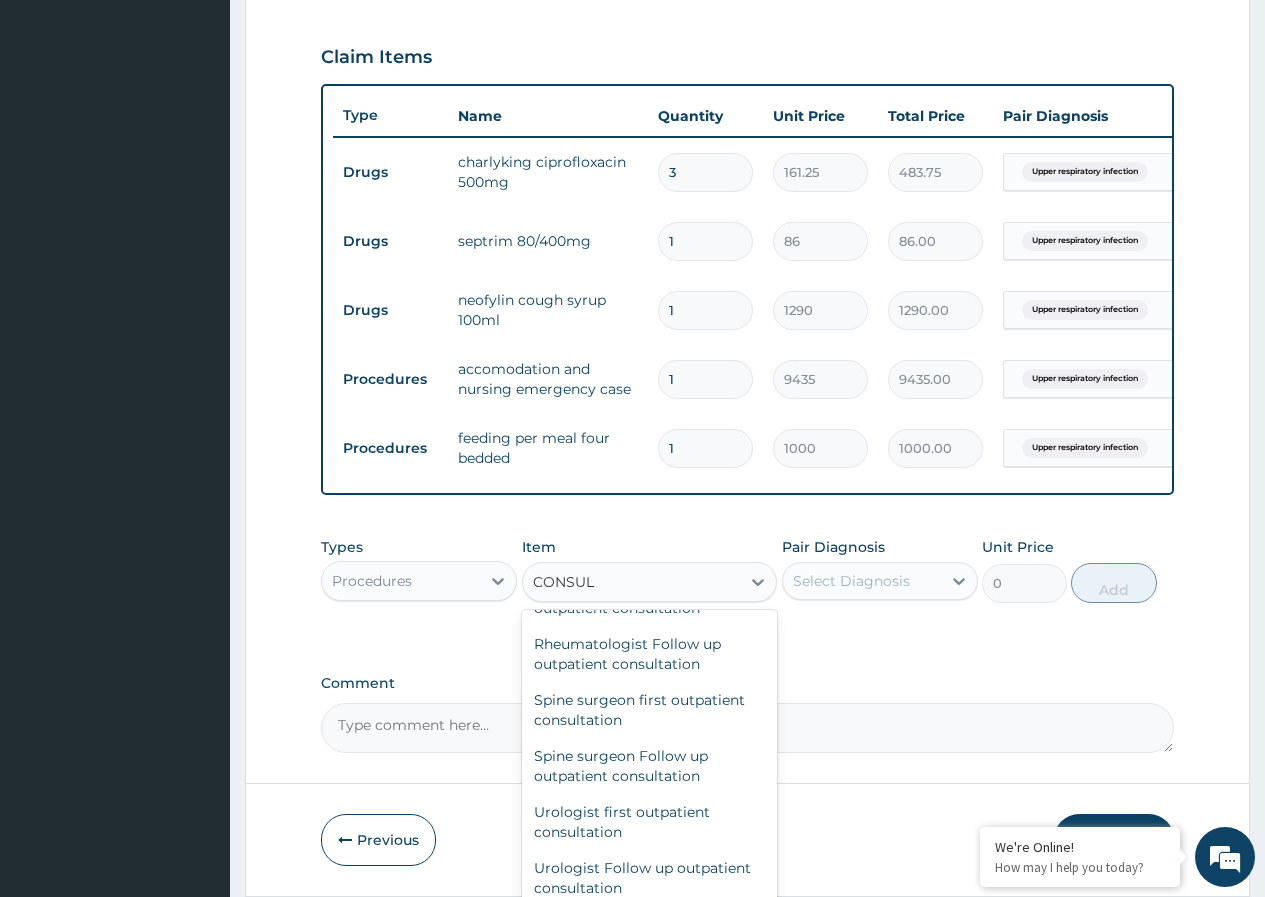 scroll, scrollTop: 1020, scrollLeft: 0, axis: vertical 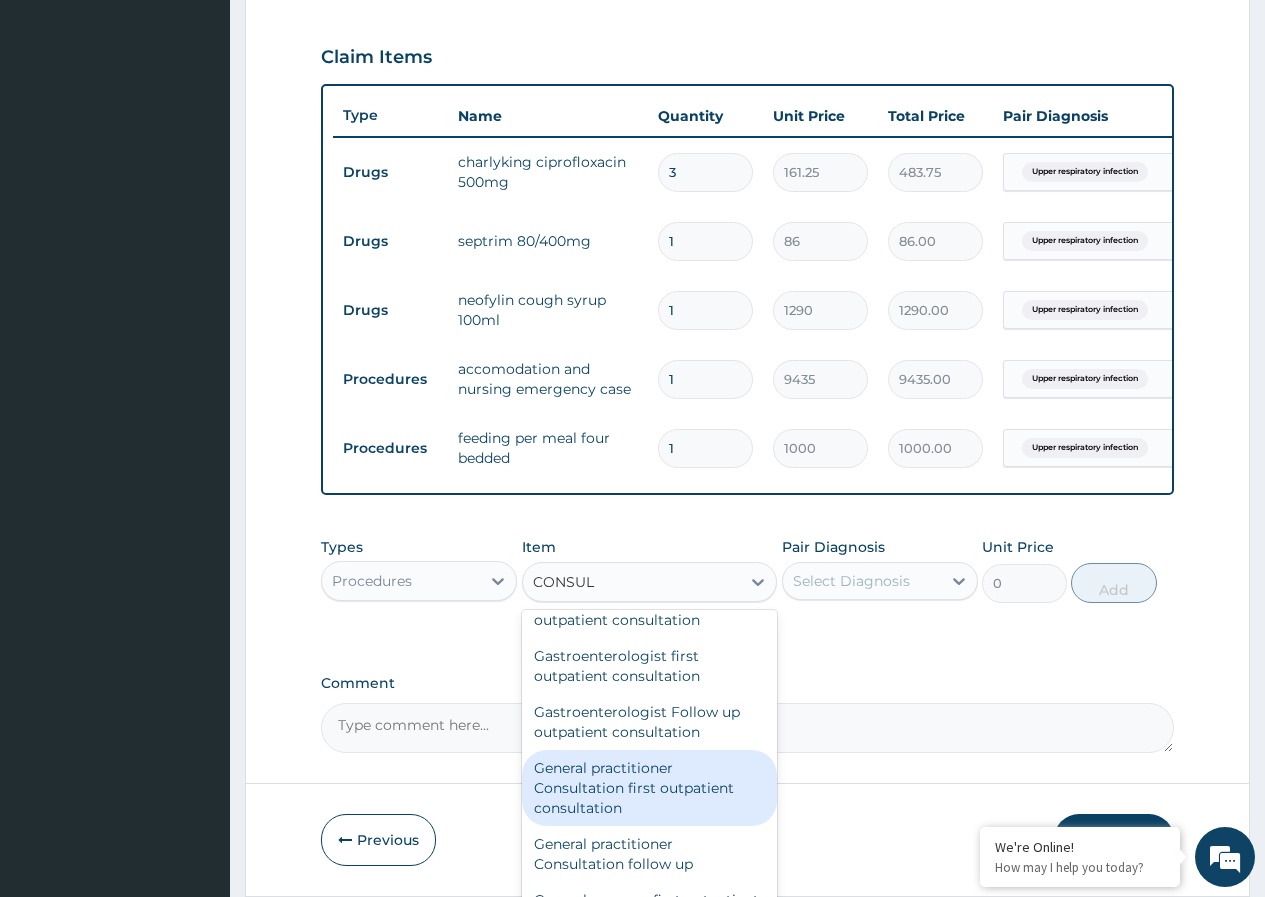 click on "General practitioner Consultation first outpatient consultation" at bounding box center [650, 788] 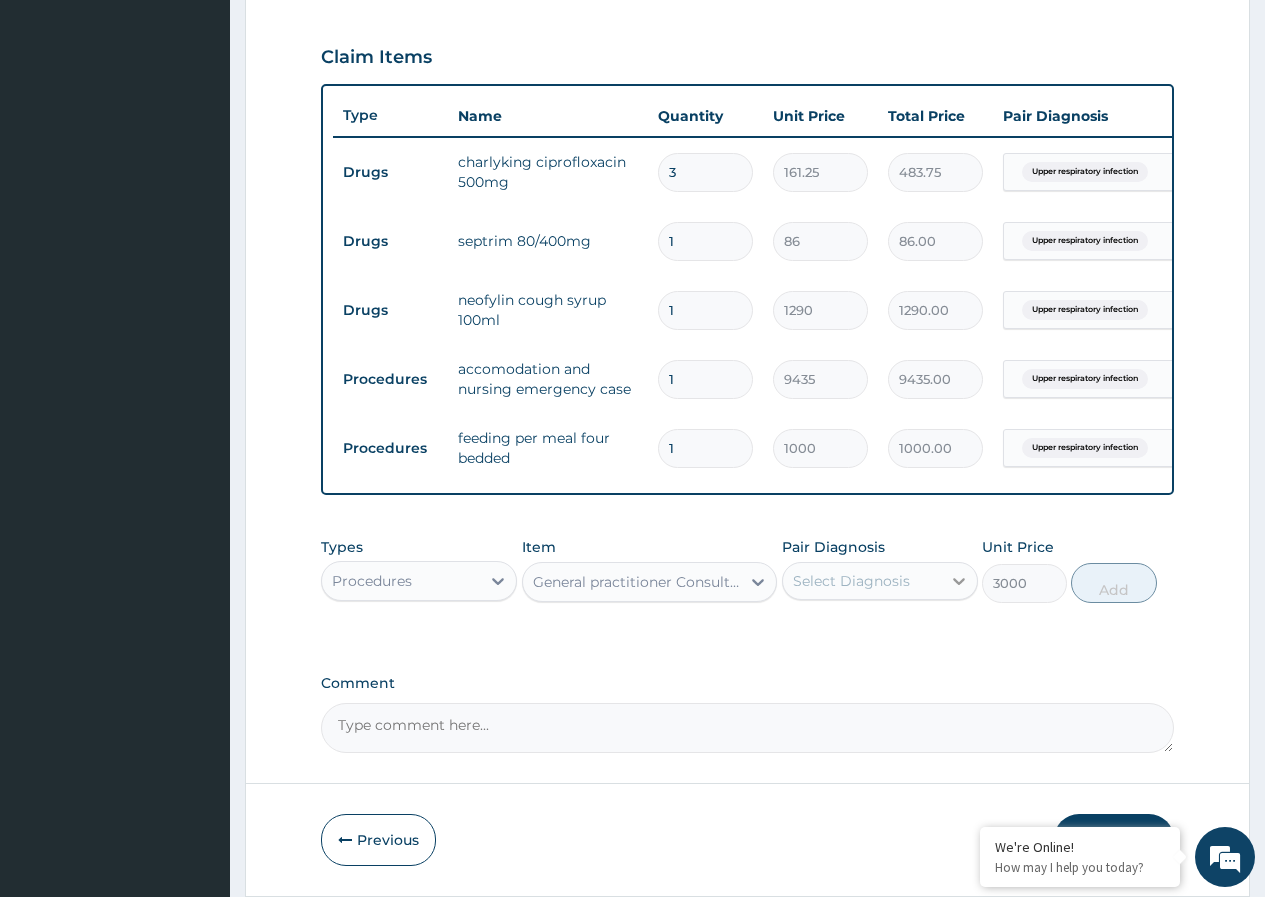 click at bounding box center [959, 581] 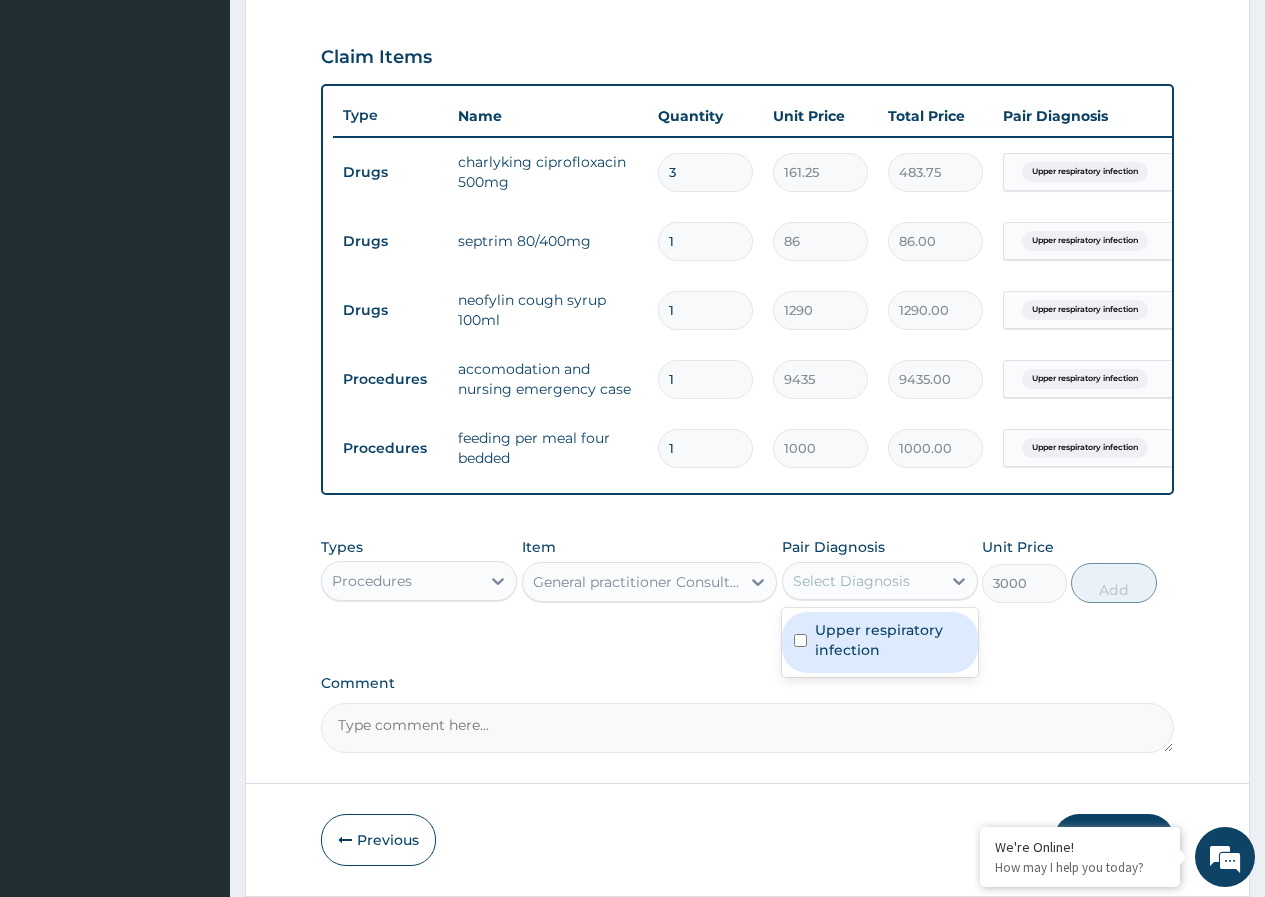 click on "Upper respiratory infection" at bounding box center [890, 640] 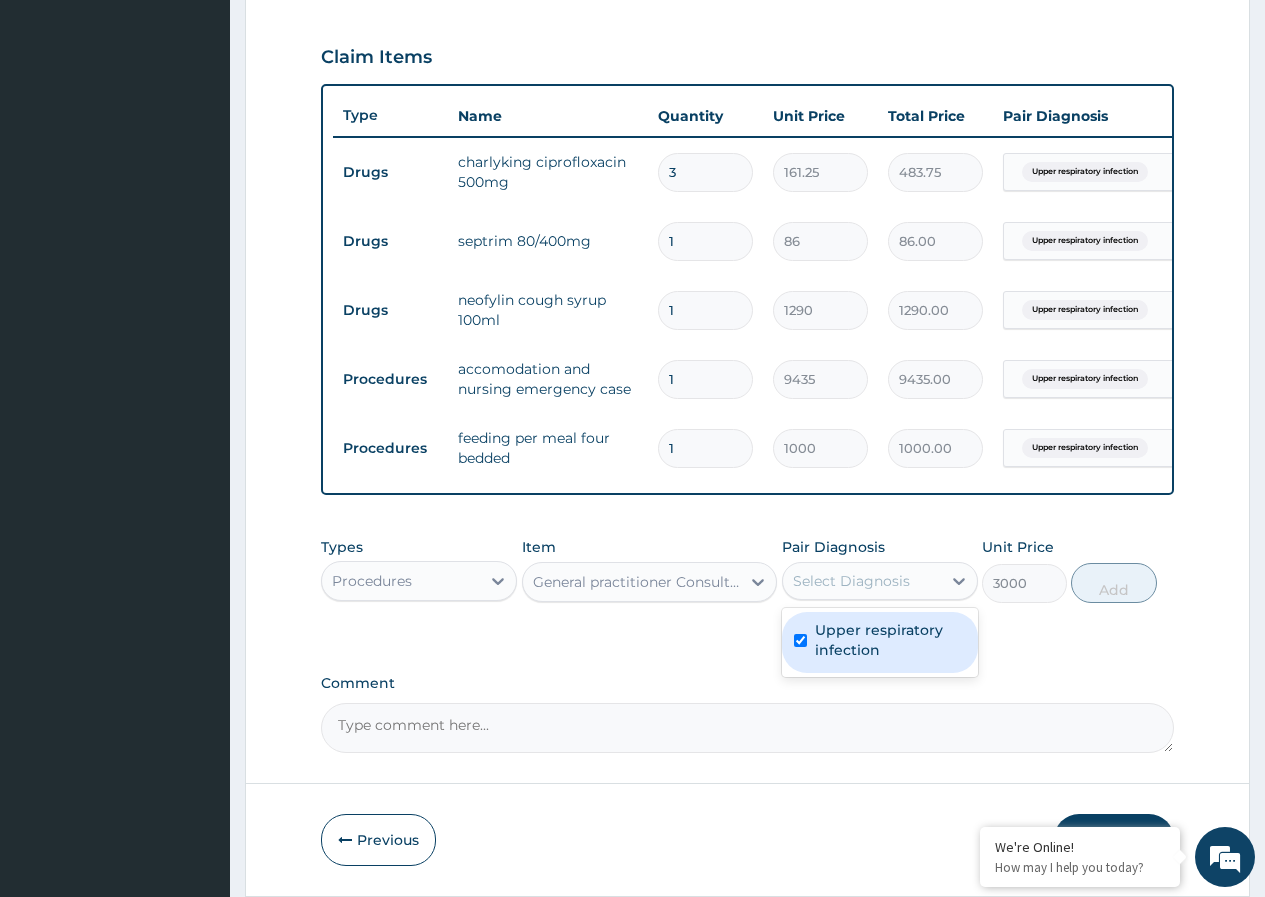 checkbox on "true" 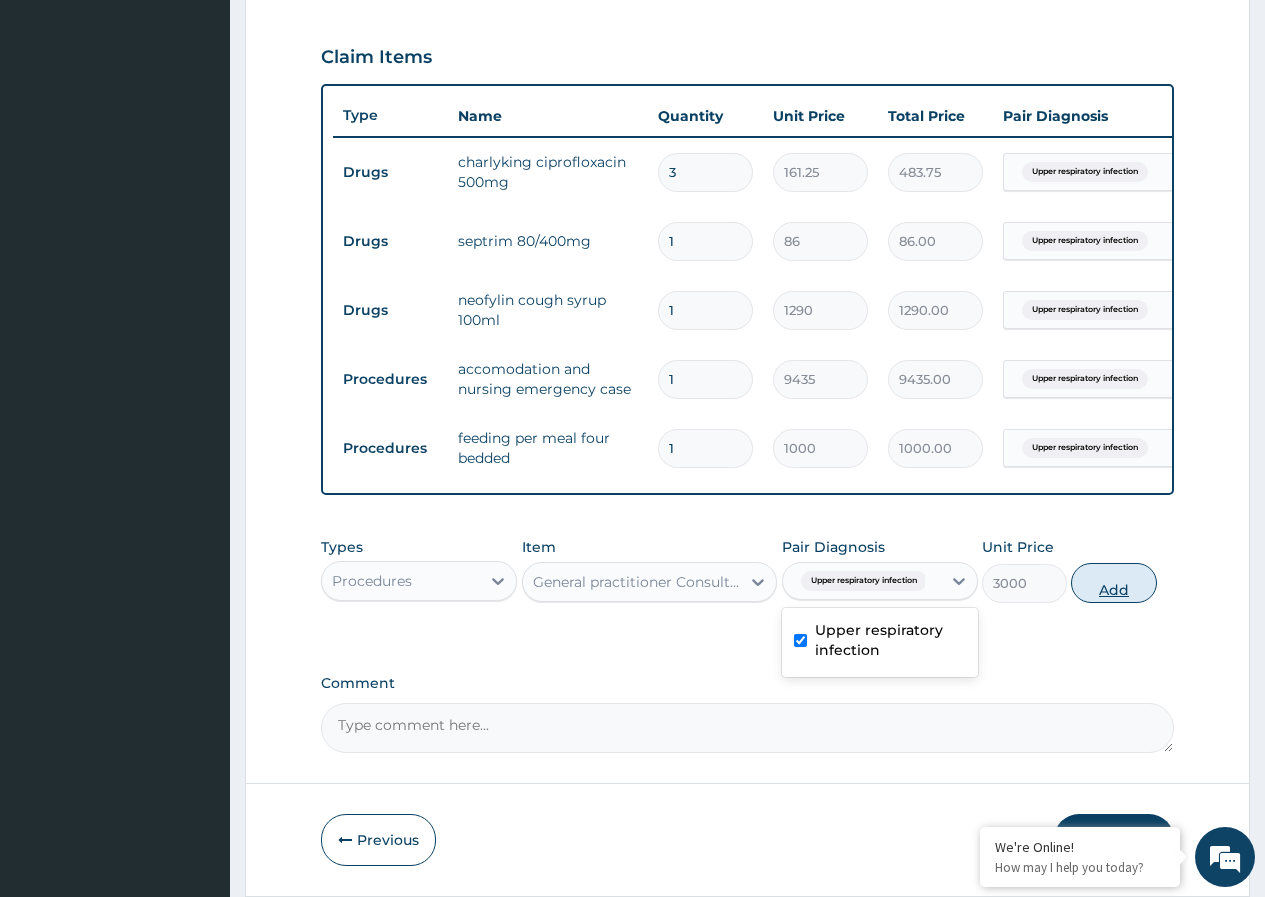 click on "Add" at bounding box center [1113, 583] 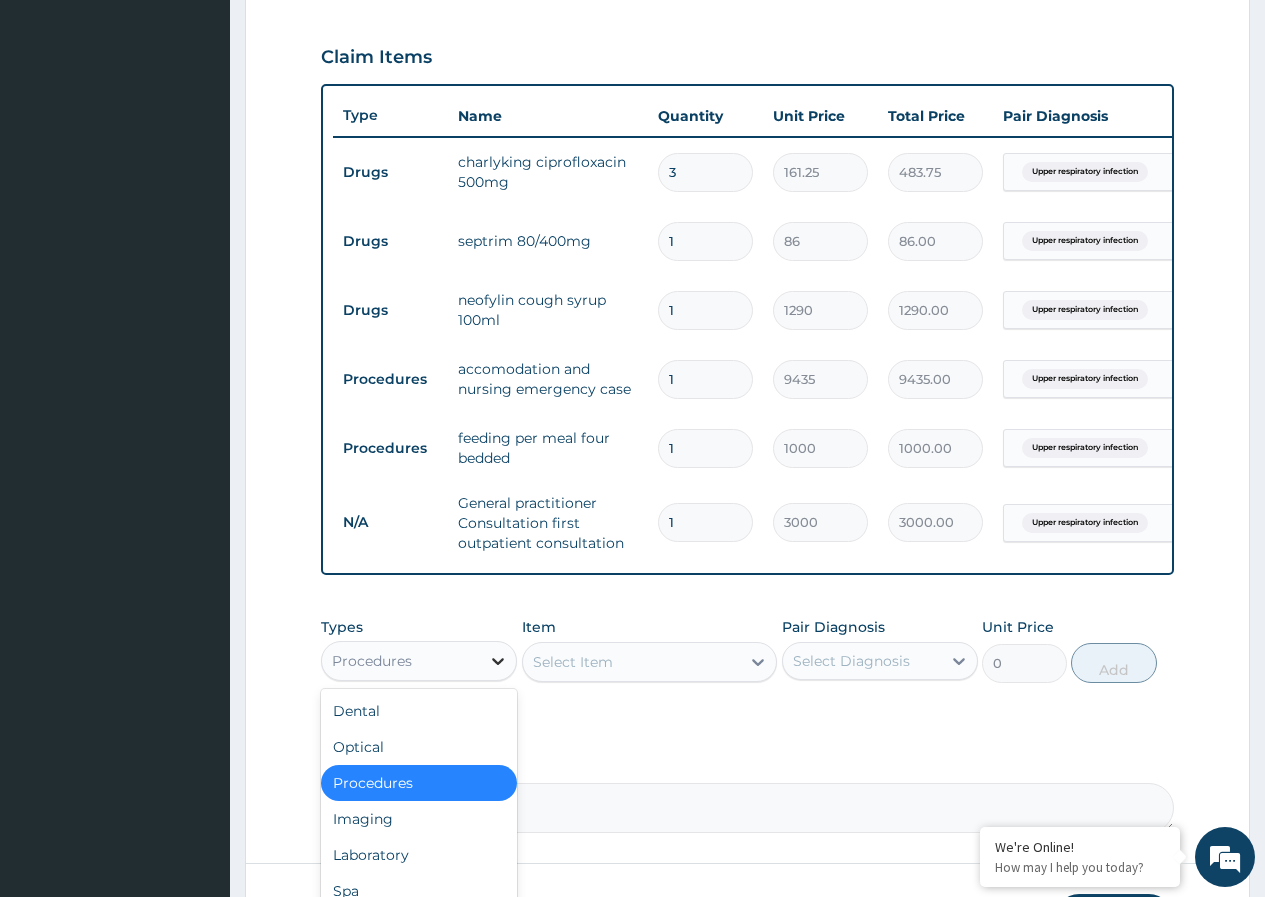 click 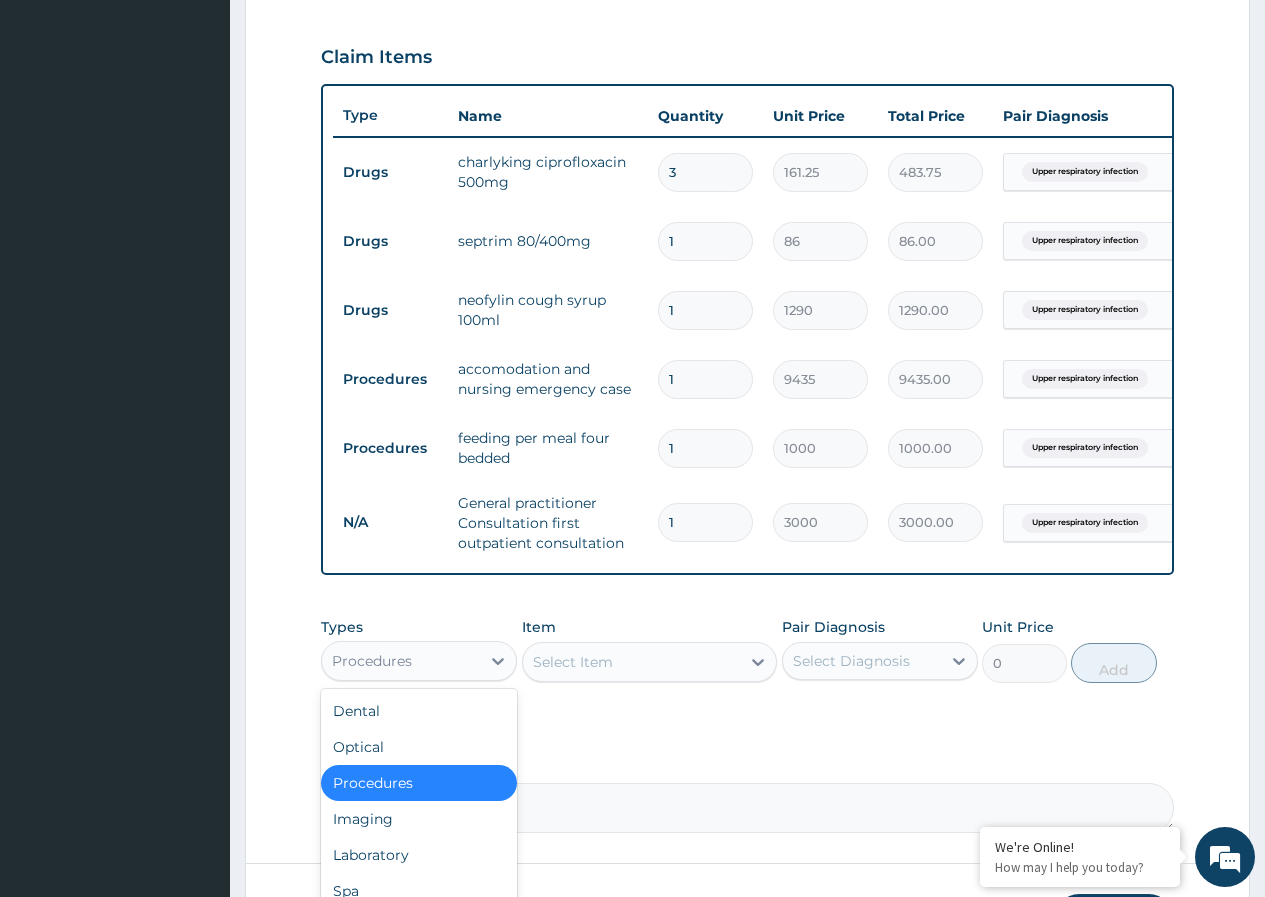 scroll, scrollTop: 68, scrollLeft: 0, axis: vertical 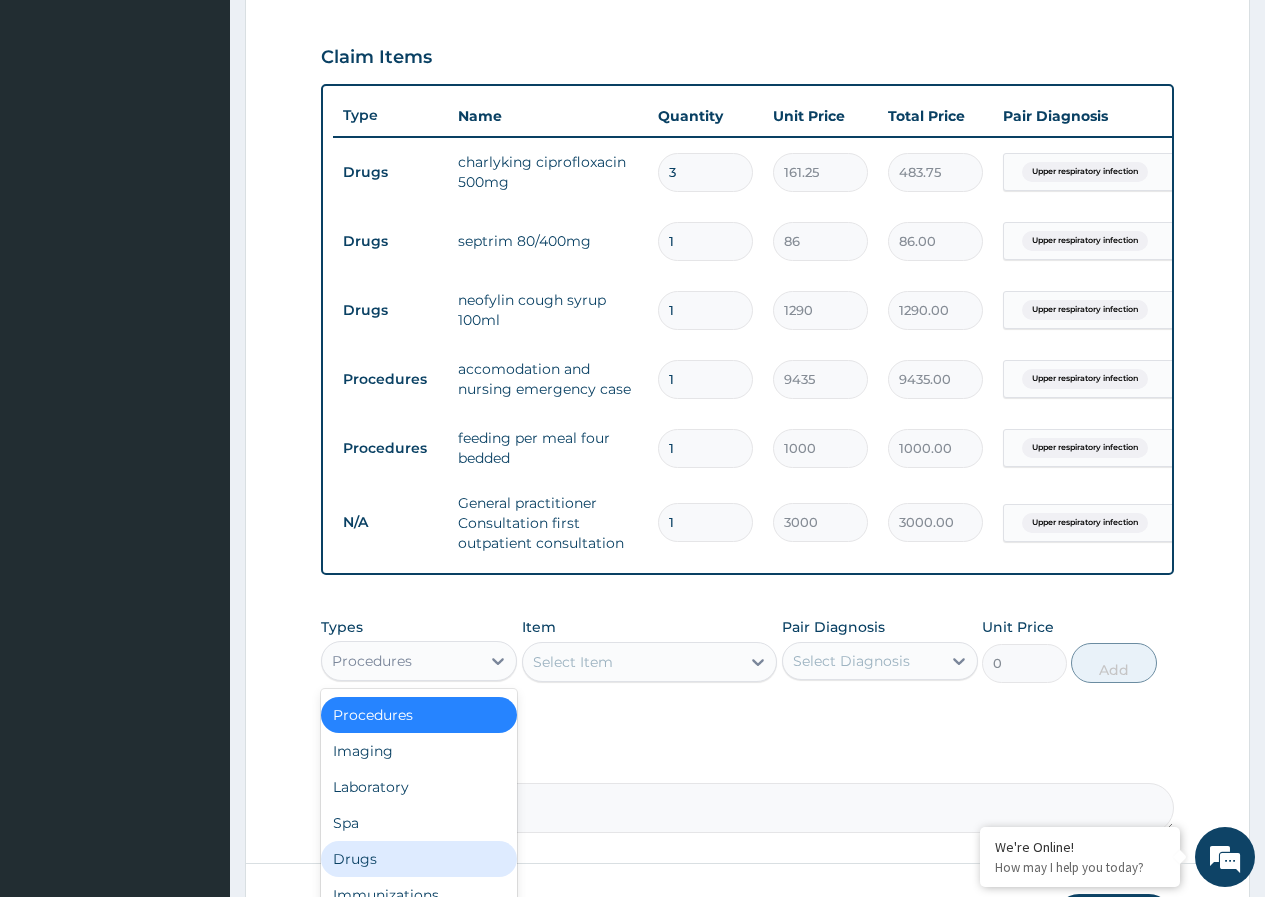 click on "Drugs" at bounding box center [419, 859] 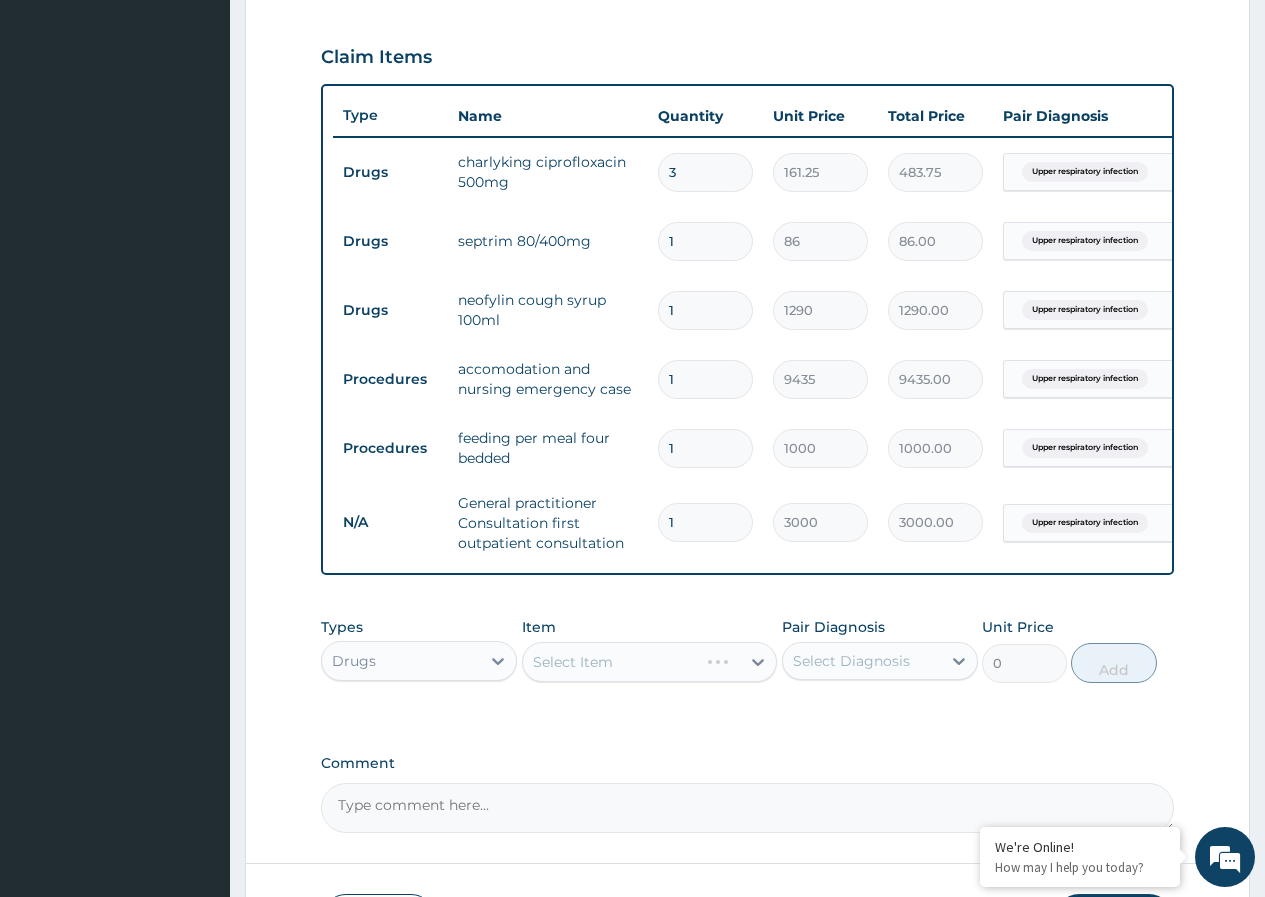 click on "Select Item" at bounding box center (650, 662) 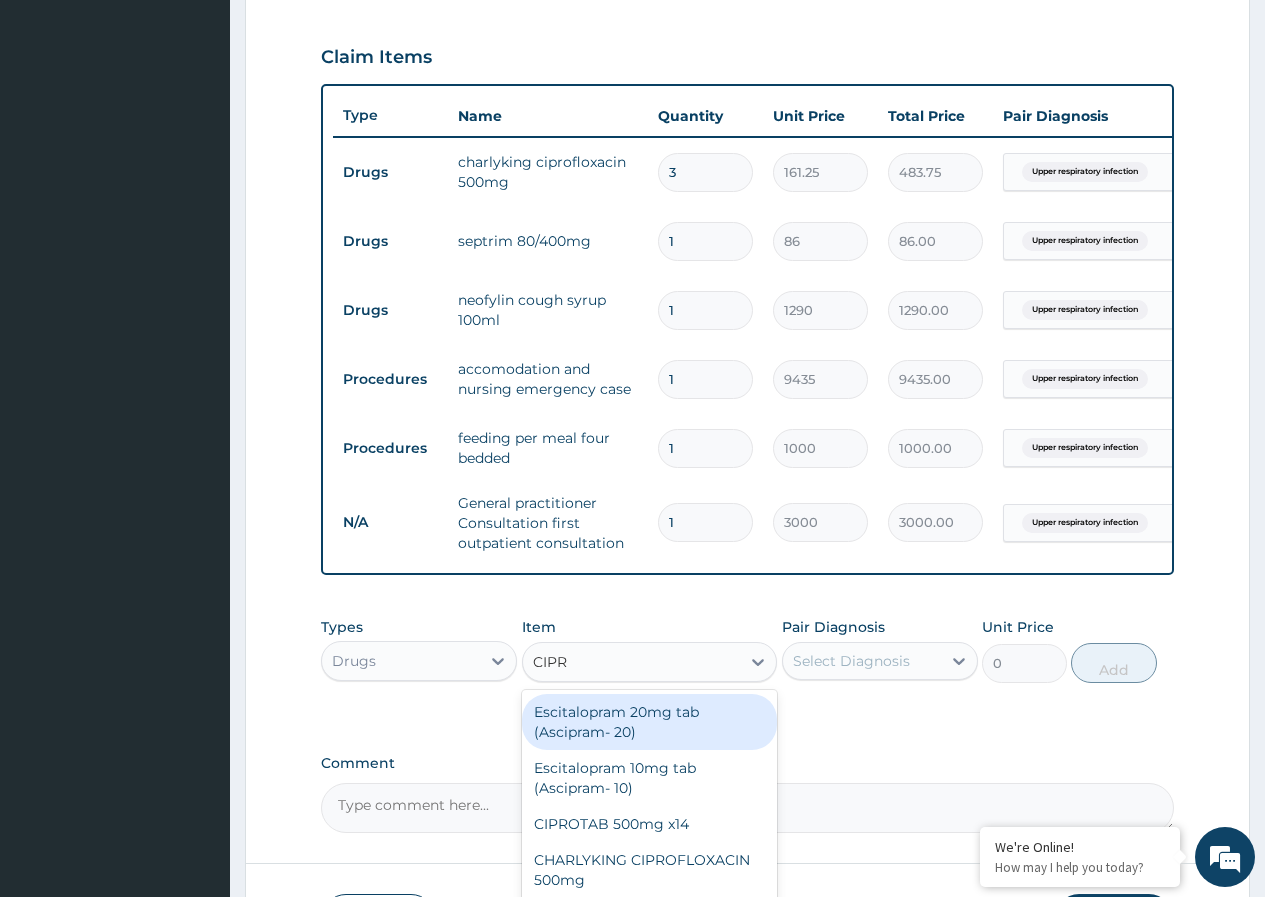 type on "CIPRO" 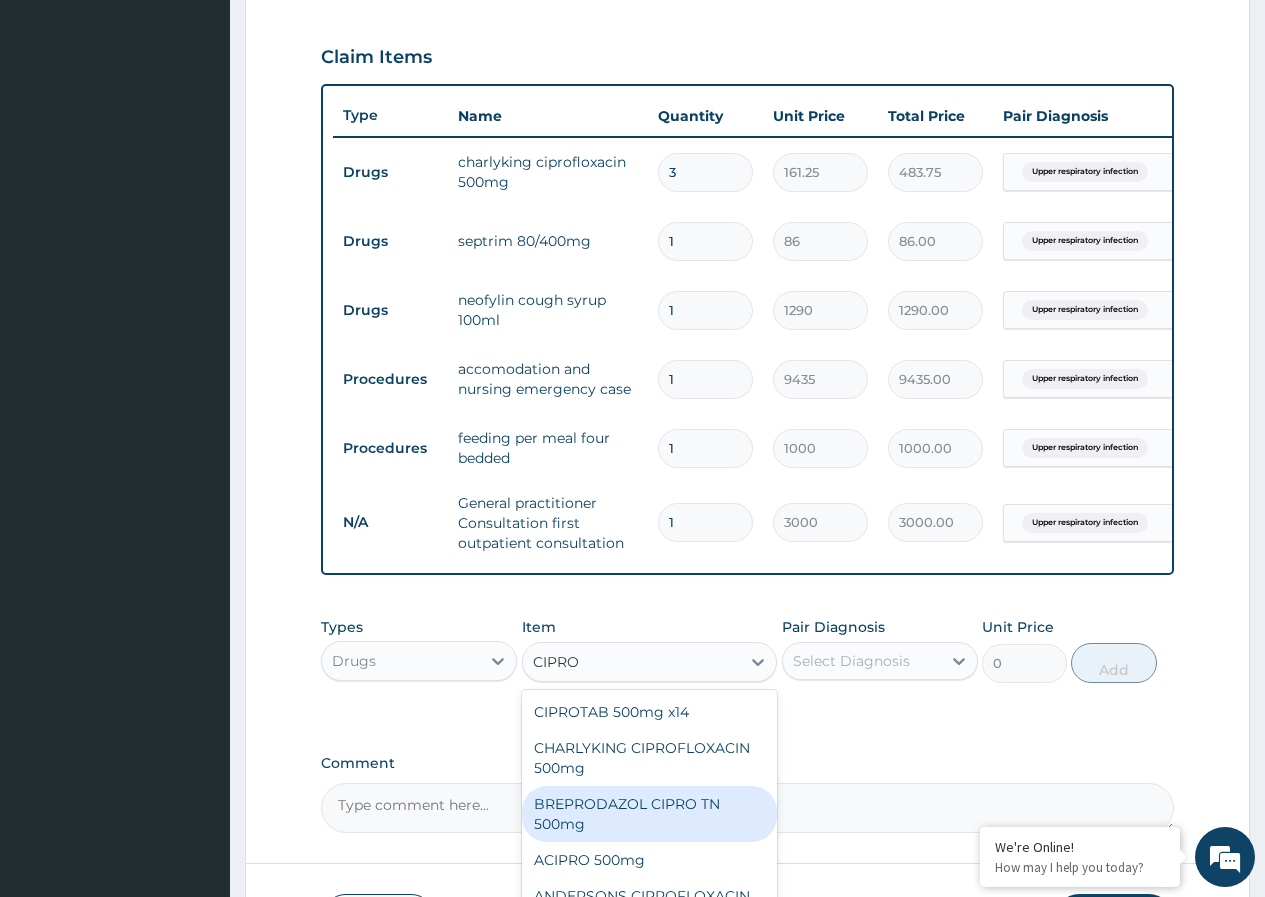 scroll, scrollTop: 4, scrollLeft: 0, axis: vertical 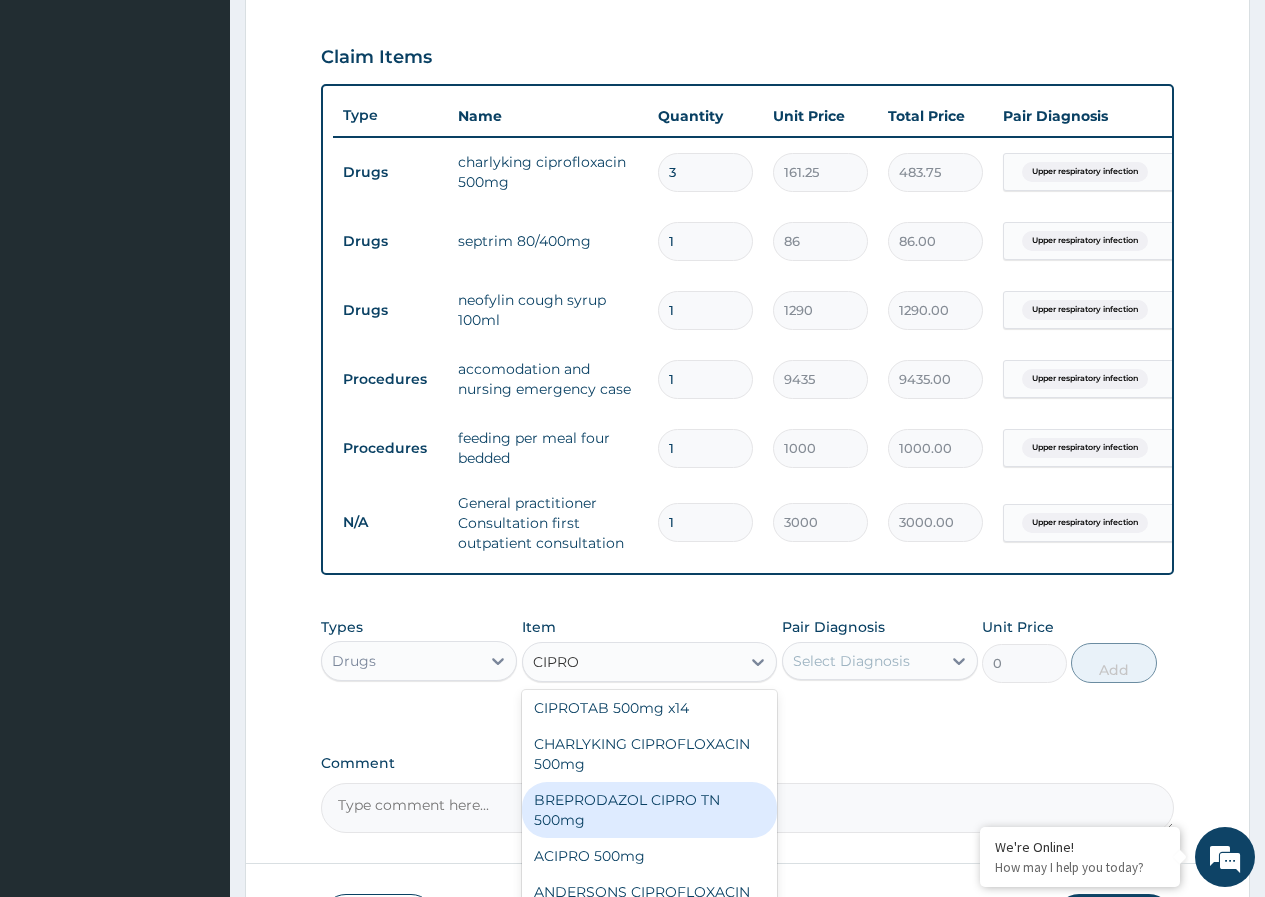 click on "BREPRODAZOL CIPRO TN 500mg" at bounding box center (650, 810) 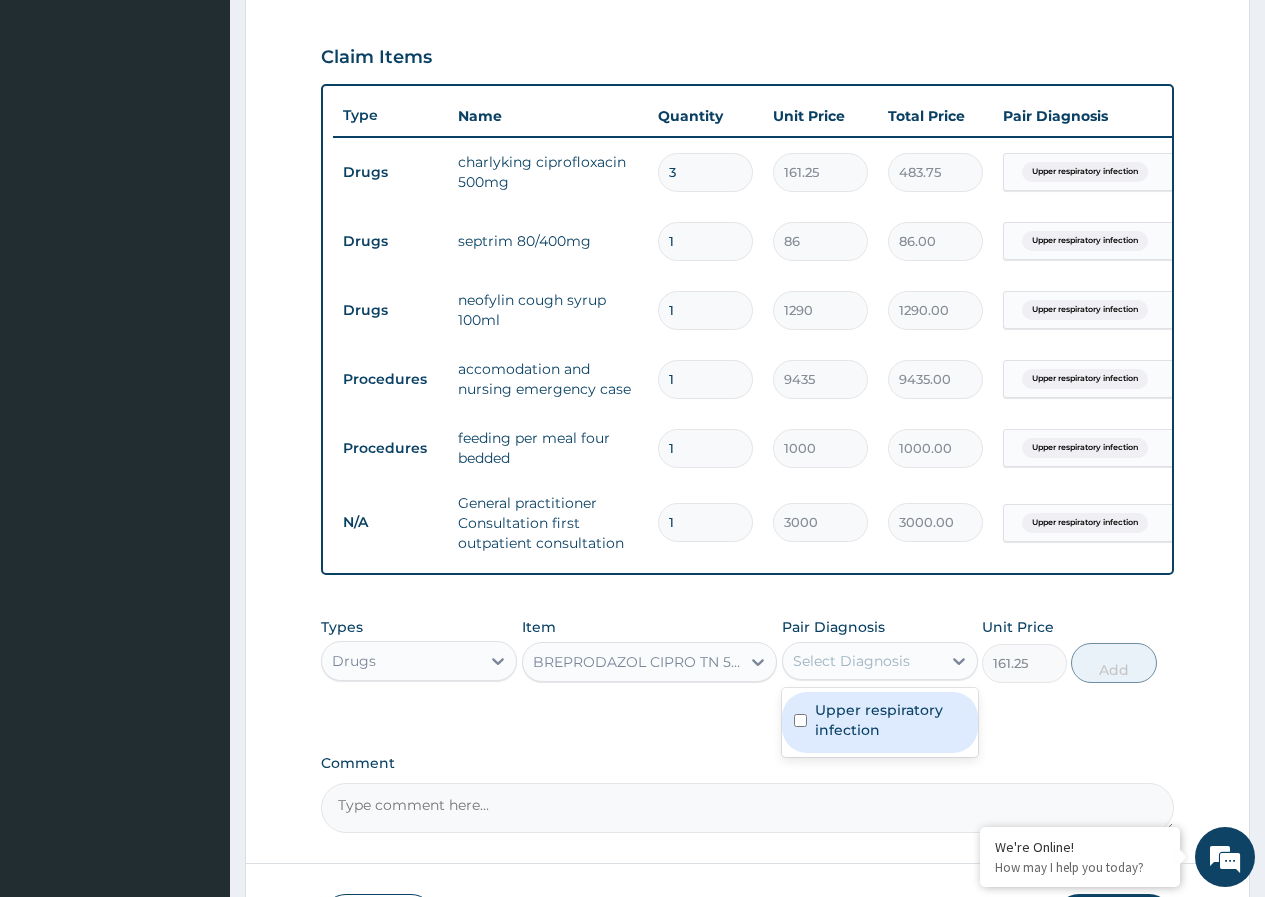 click on "Select Diagnosis" at bounding box center [851, 661] 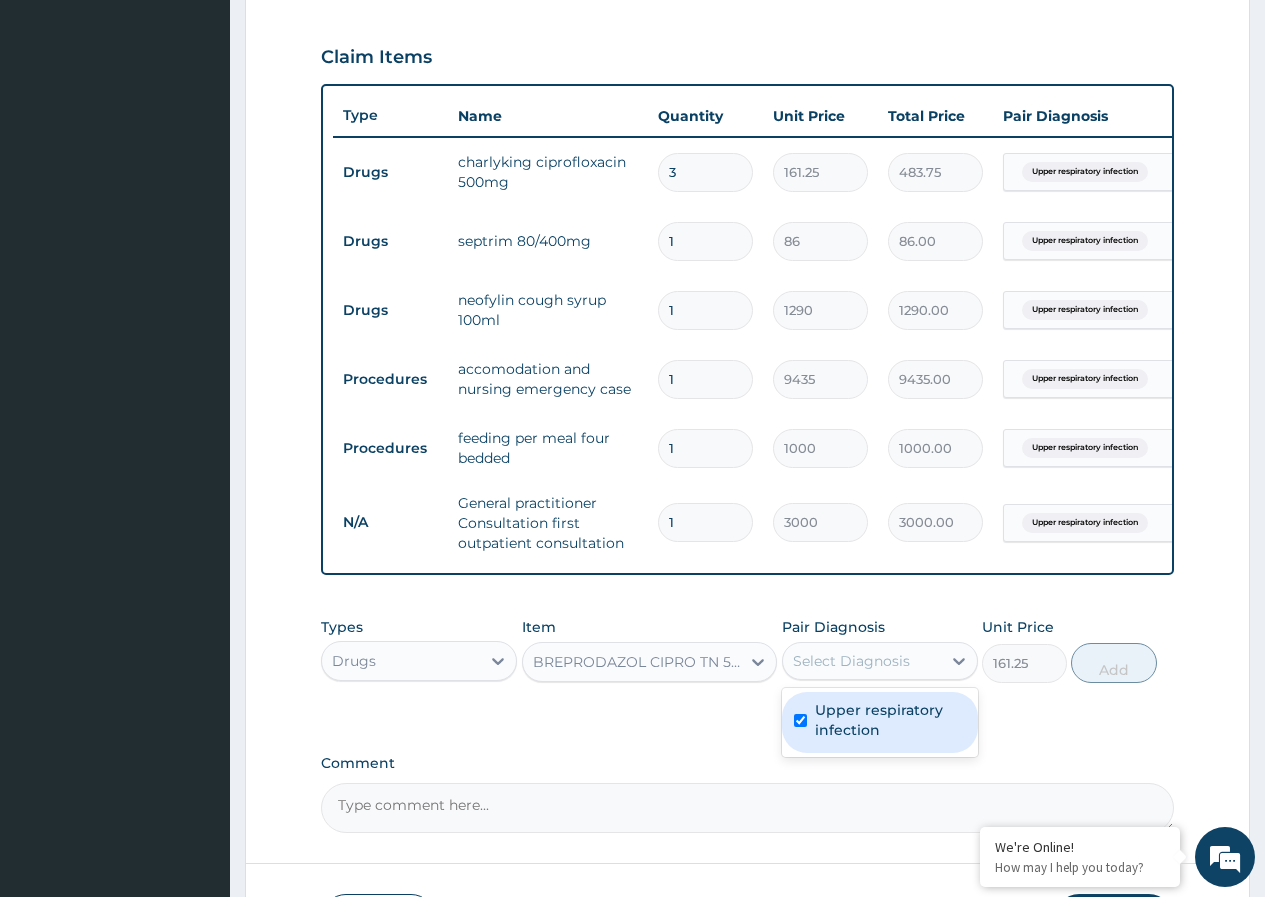 checkbox on "true" 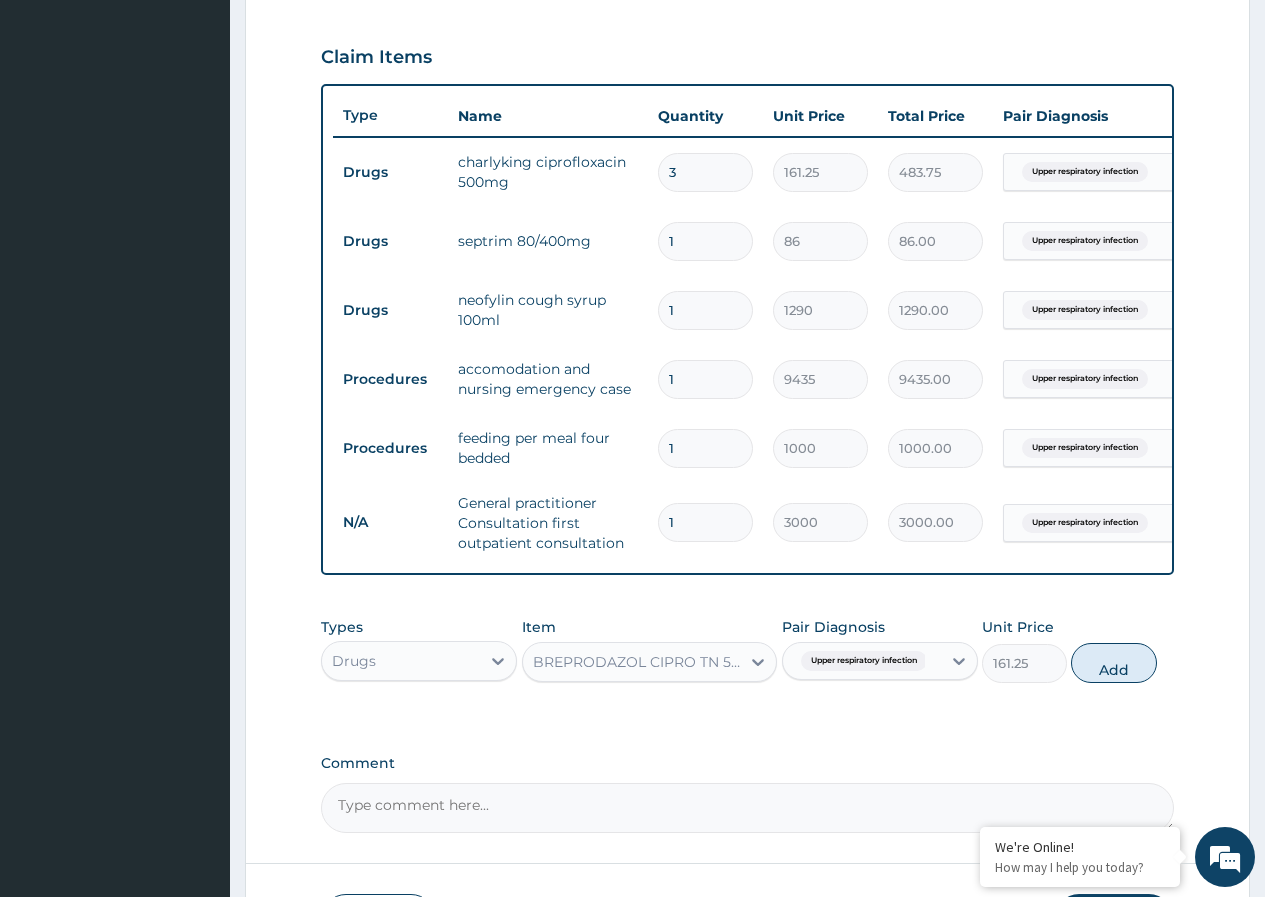 click on "Step  2  of 2 PA Code / Prescription Code PA/CC5B87 Encounter Date 09-07-2025 Important Notice Please enter PA codes before entering items that are not attached to a PA code   All diagnoses entered must be linked to a claim item. Diagnosis & Claim Items that are visible but inactive cannot be edited because they were imported from an already approved PA code. Diagnosis Upper respiratory infection query NB: All diagnosis must be linked to a claim item Claim Items Type Name Quantity Unit Price Total Price Pair Diagnosis Actions Drugs charlyking ciprofloxacin 500mg 3 161.25 483.75 Upper respiratory infection Delete Drugs septrim 80/400mg 1 86 86.00 Upper respiratory infection Delete Drugs neofylin cough syrup 100ml 1 1290 1290.00 Upper respiratory infection Delete Procedures accomodation and nursing emergency case 1 9435 9435.00 Upper respiratory infection Delete Procedures feeding per meal four bedded 1 1000 1000.00 Upper respiratory infection Delete N/A 1 3000 3000.00 Upper respiratory infection Delete Types" at bounding box center (747, 211) 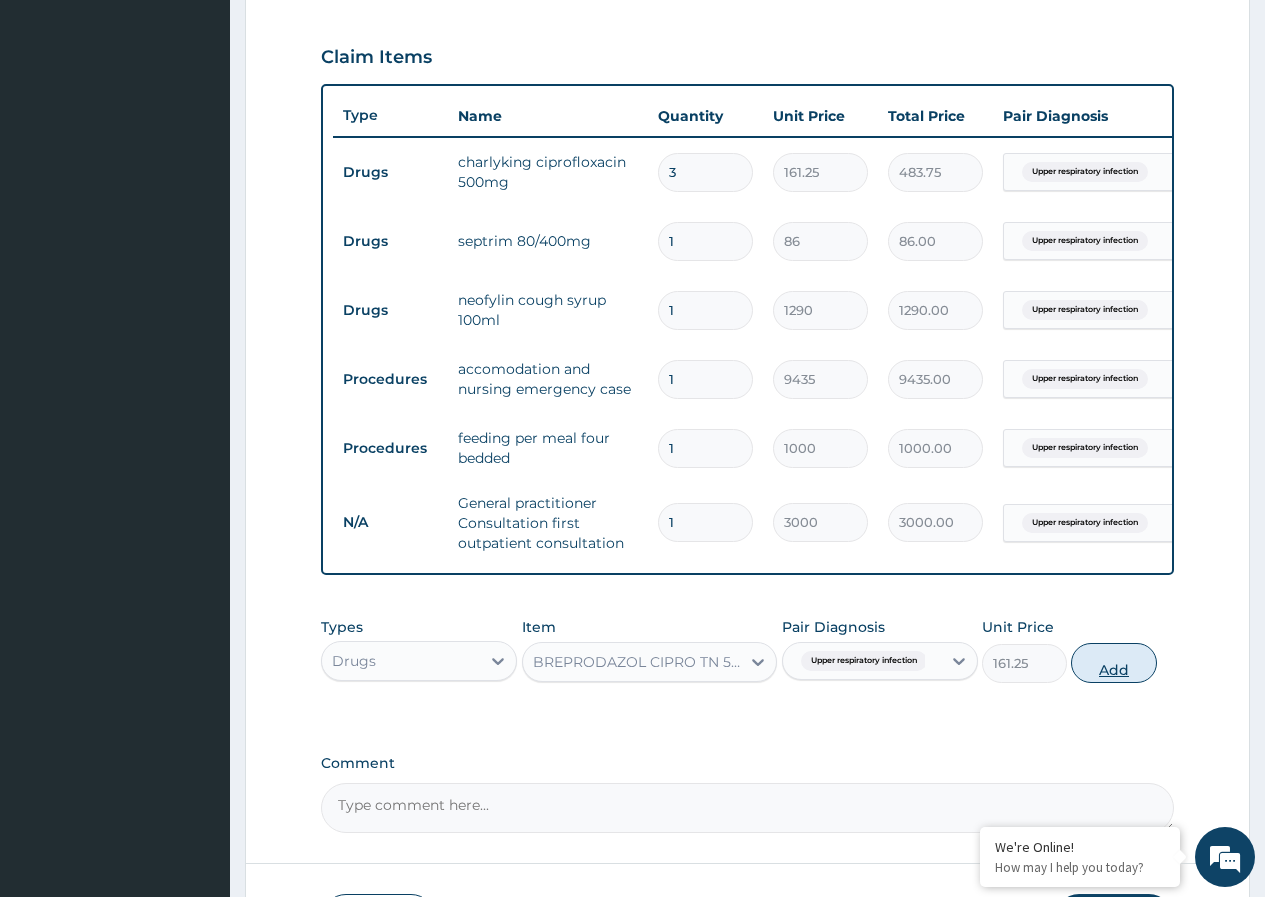 click on "Add" at bounding box center [1113, 663] 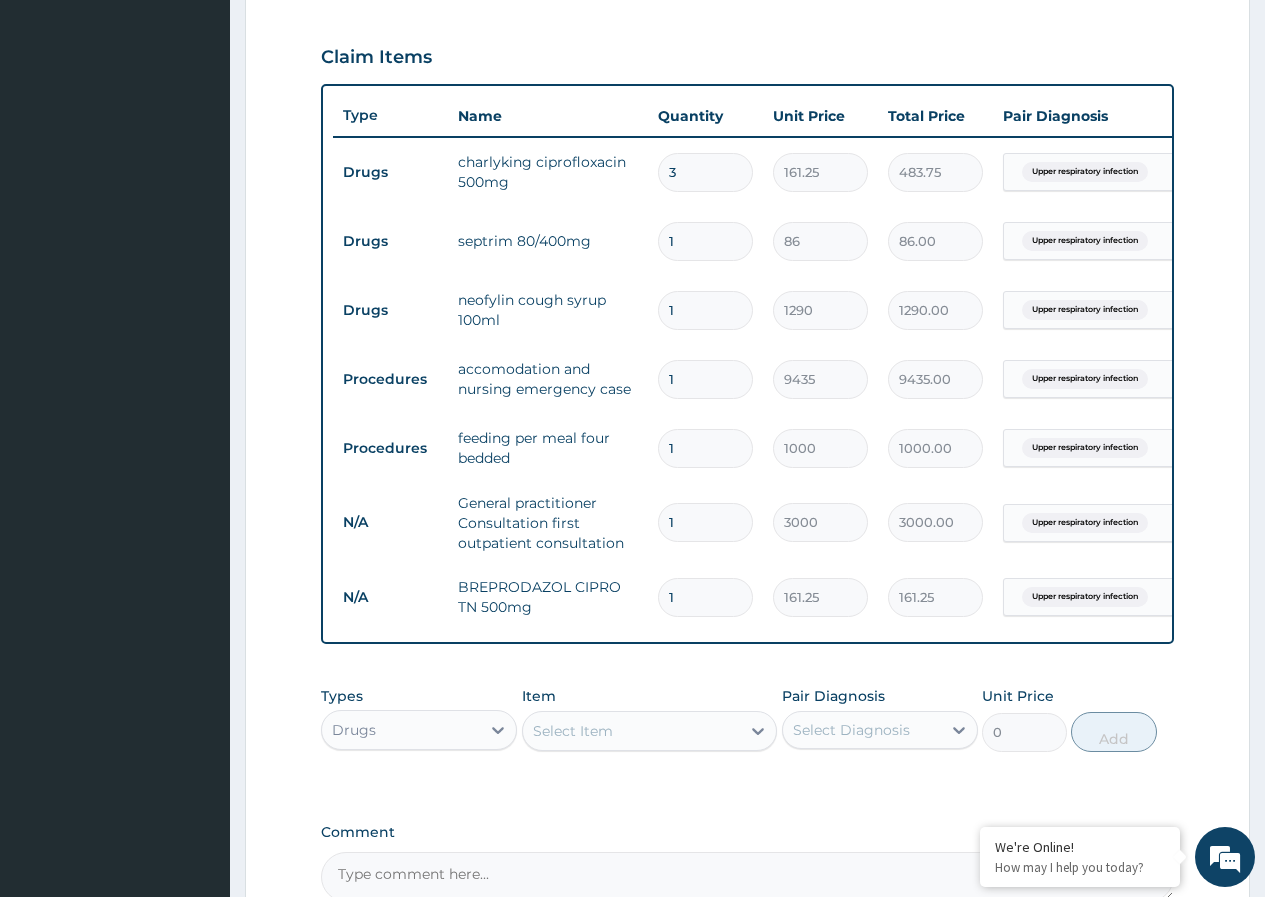 click on "1" at bounding box center (705, 597) 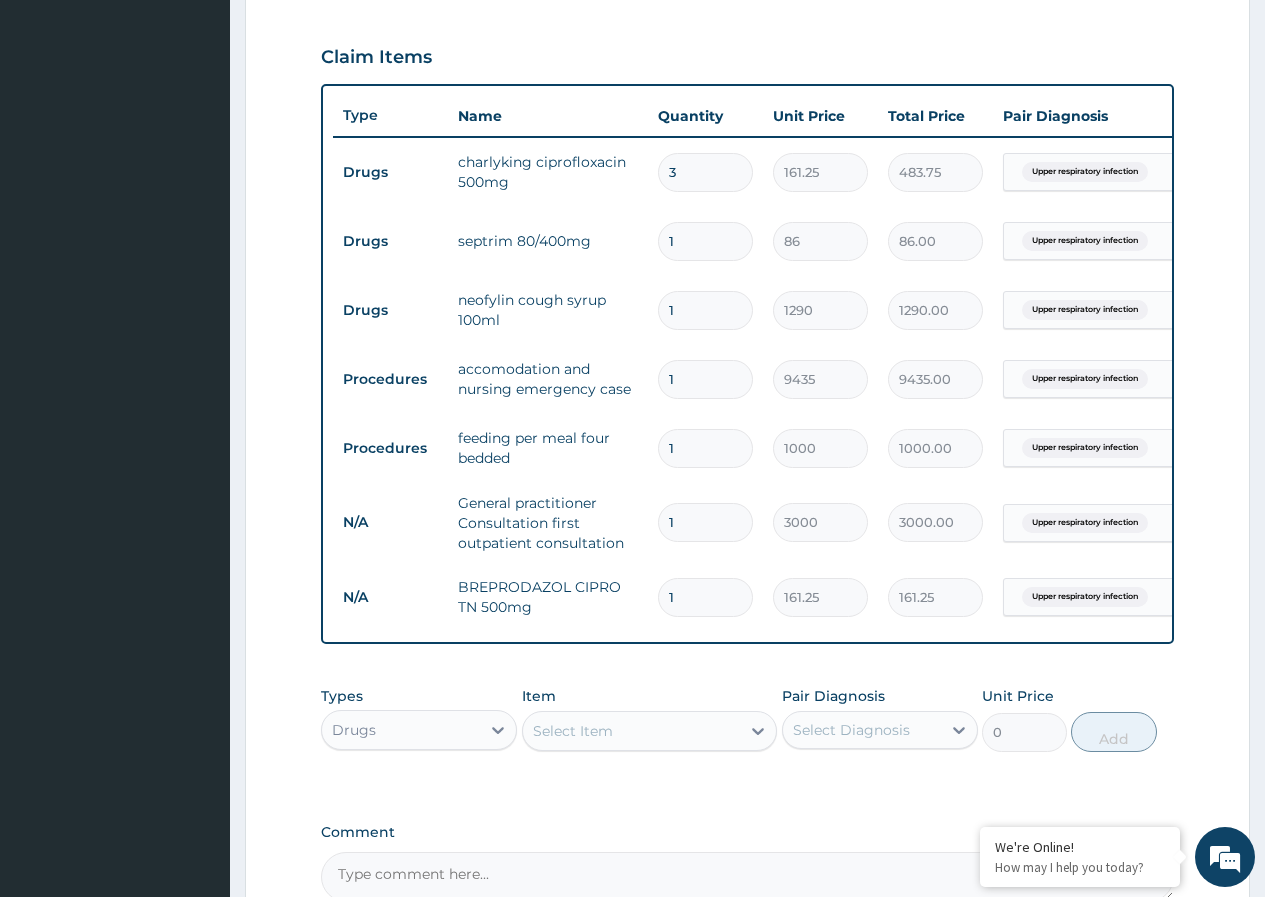 type on "1612.50" 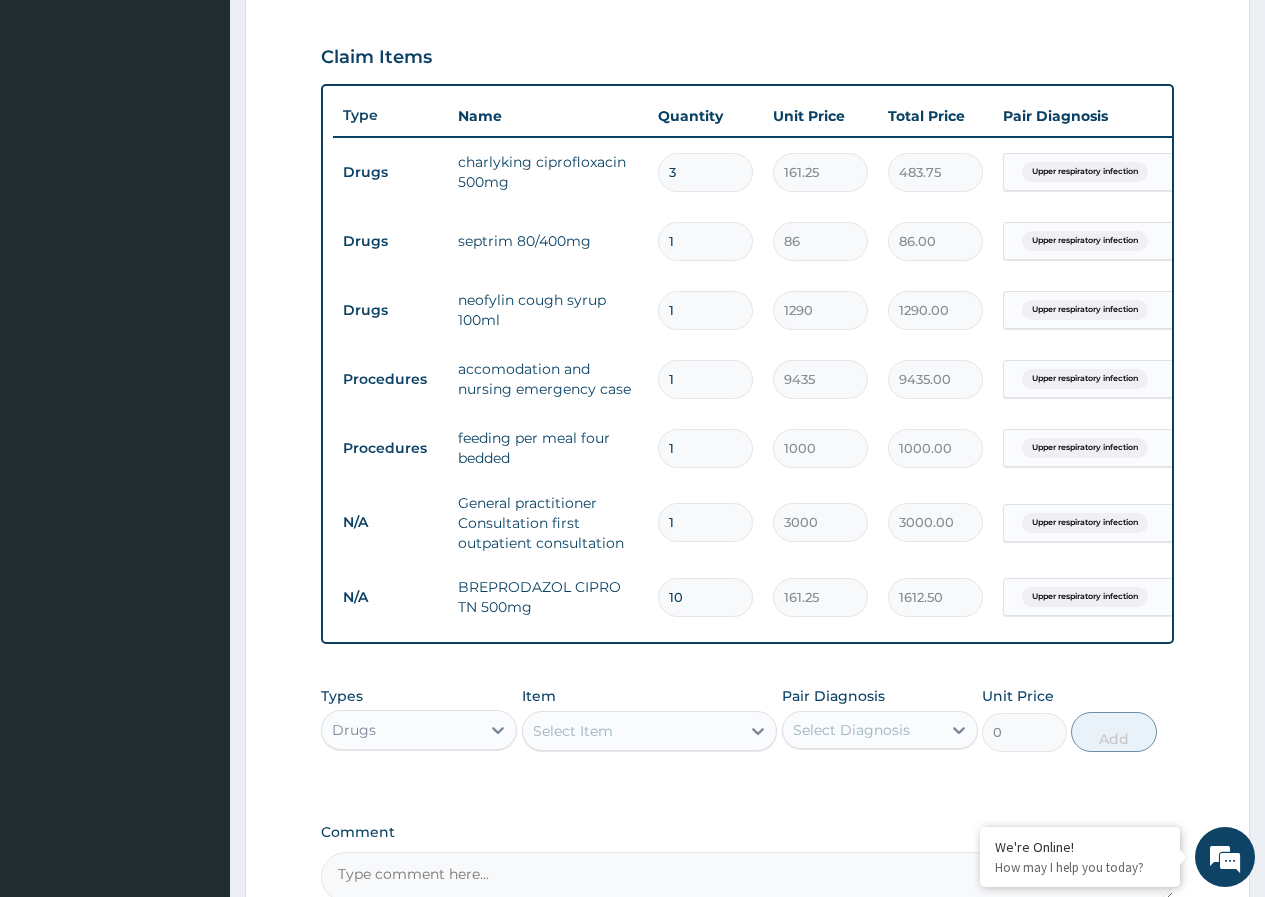 type on "10" 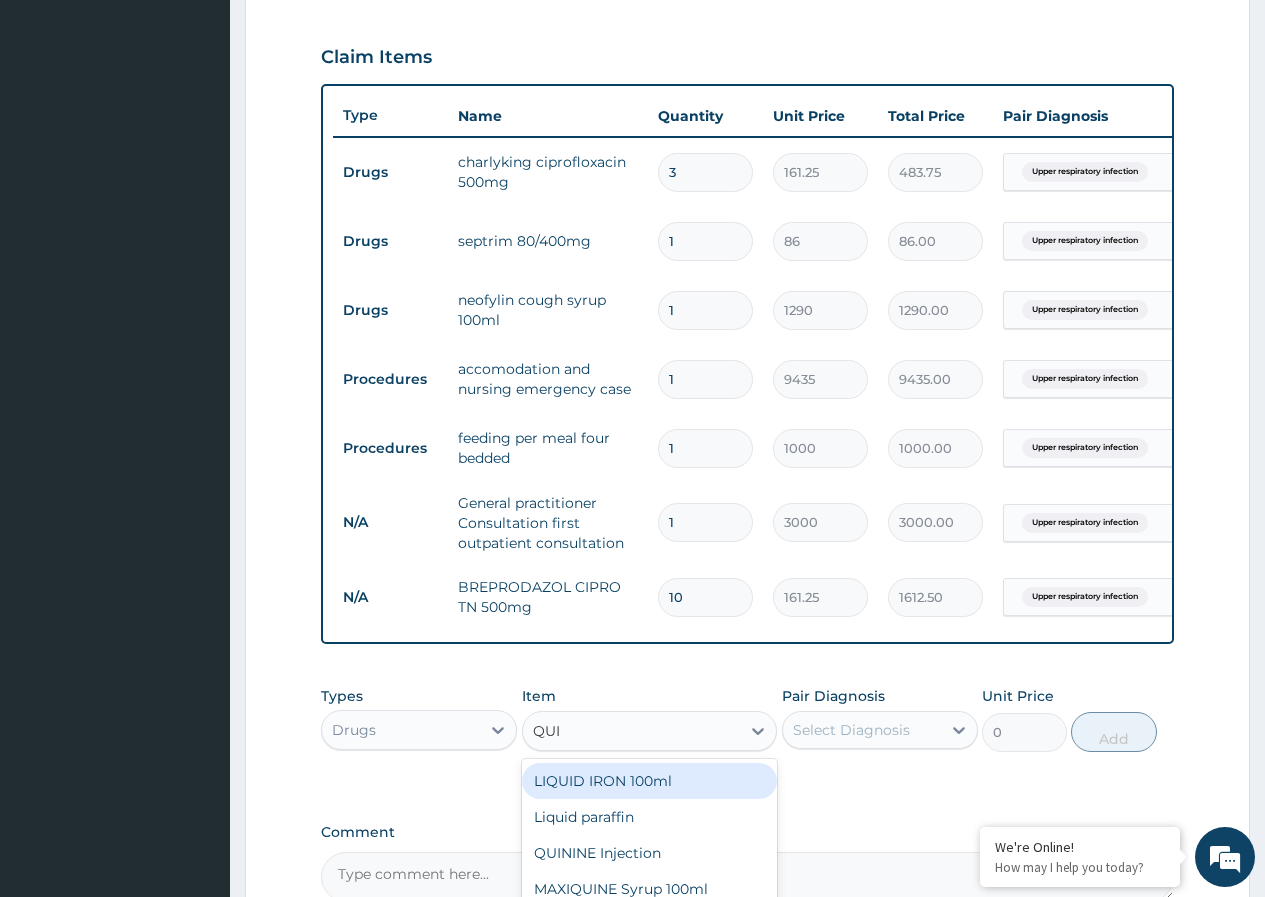 type on "QUIN" 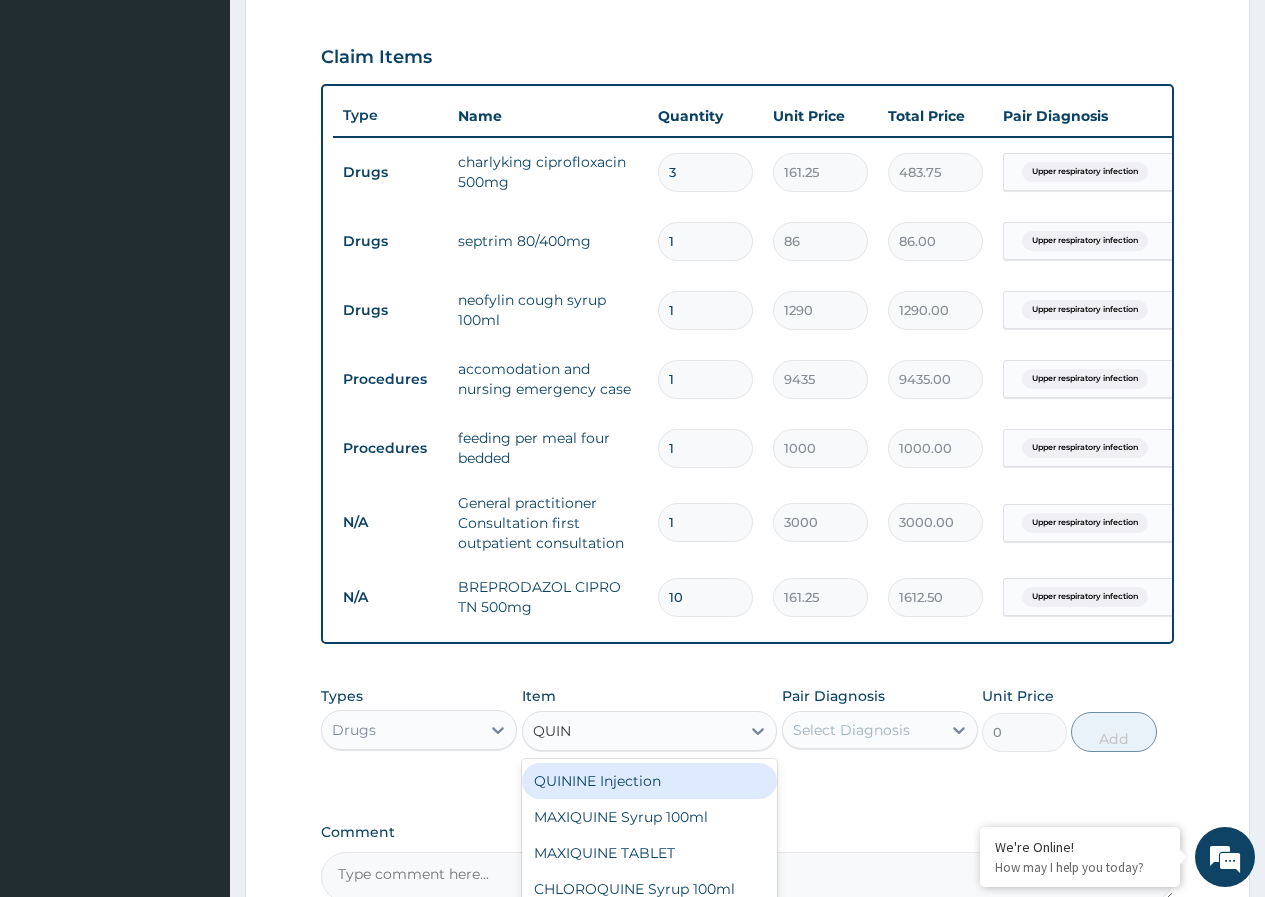 click on "QUININE Injection" at bounding box center [650, 781] 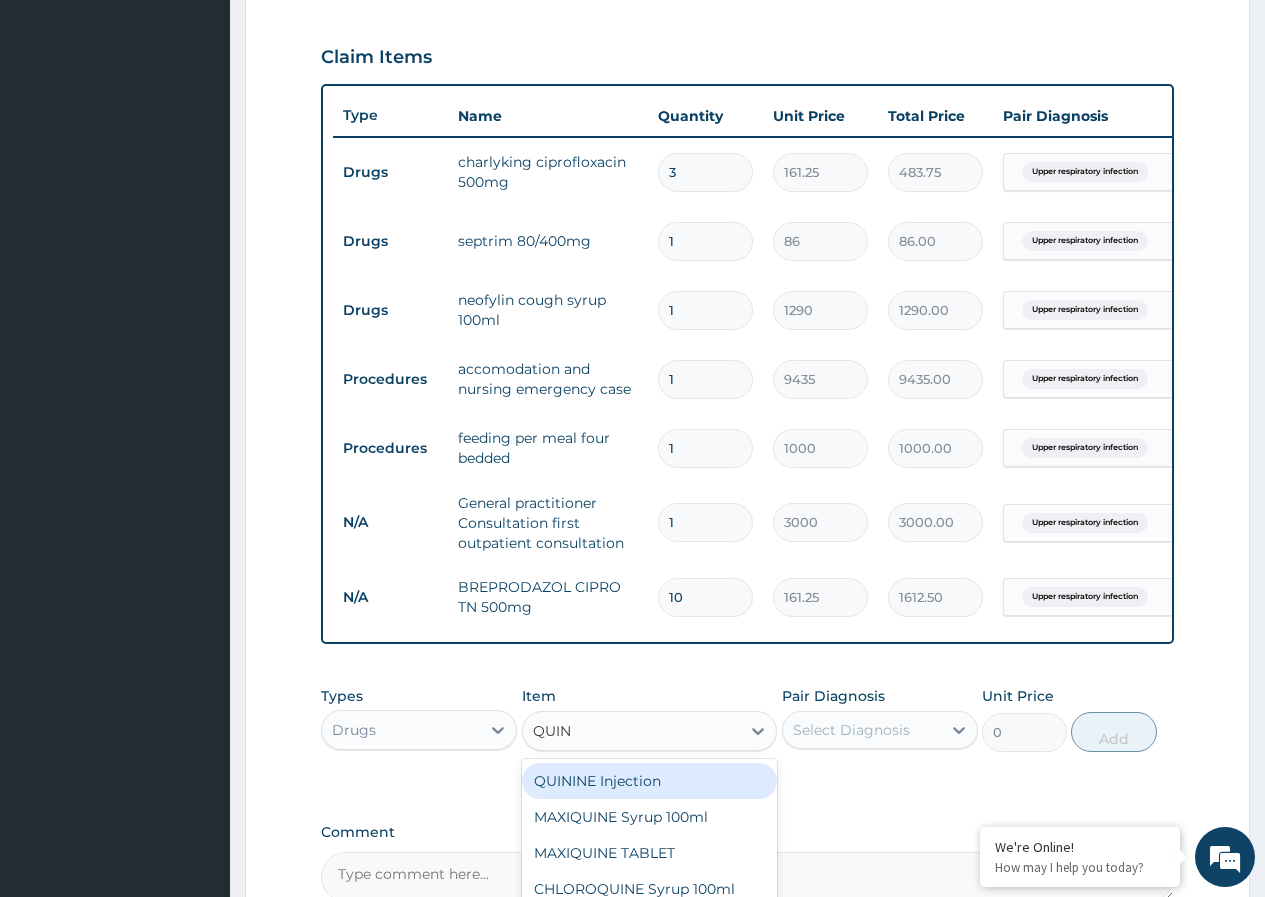 type 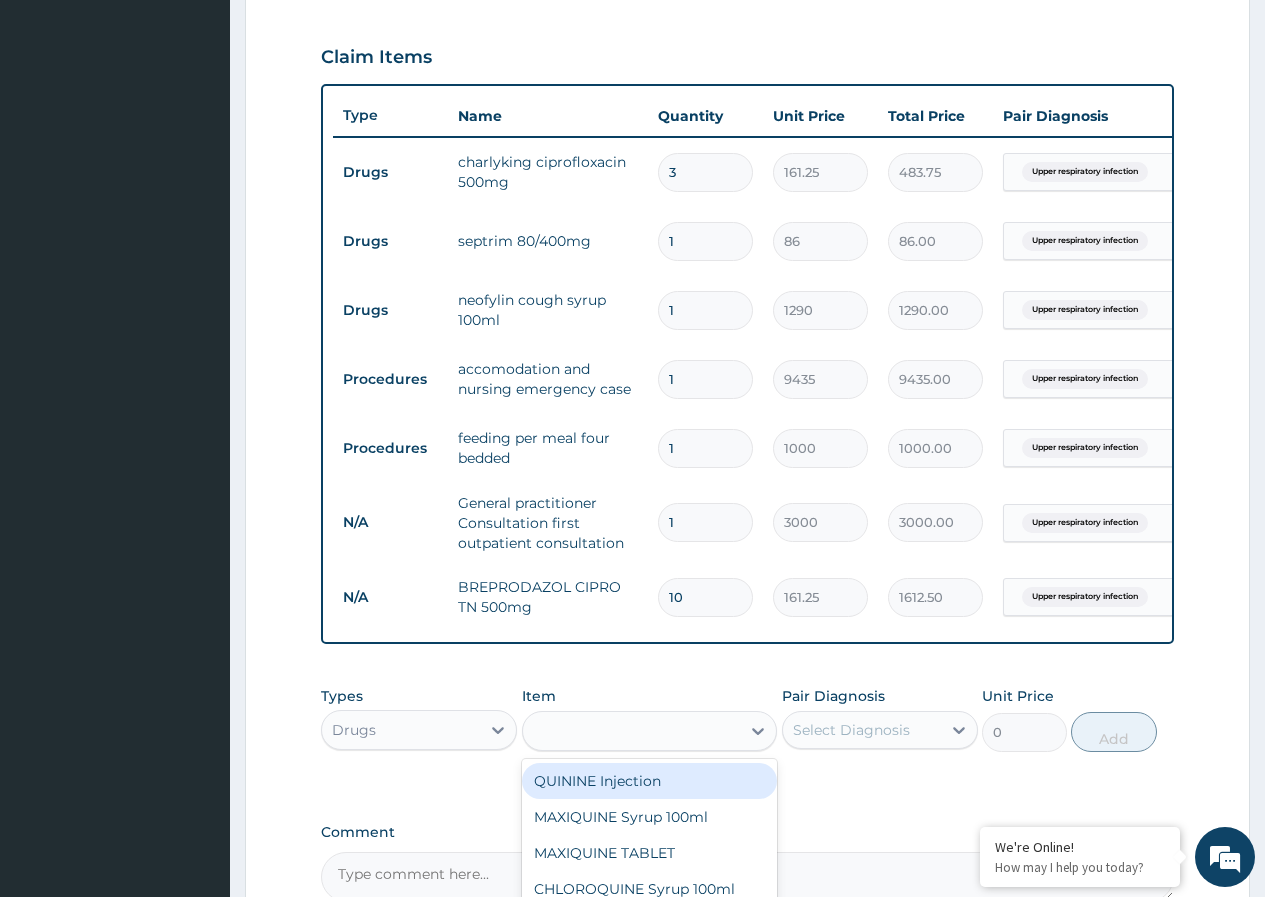 type on "537.5" 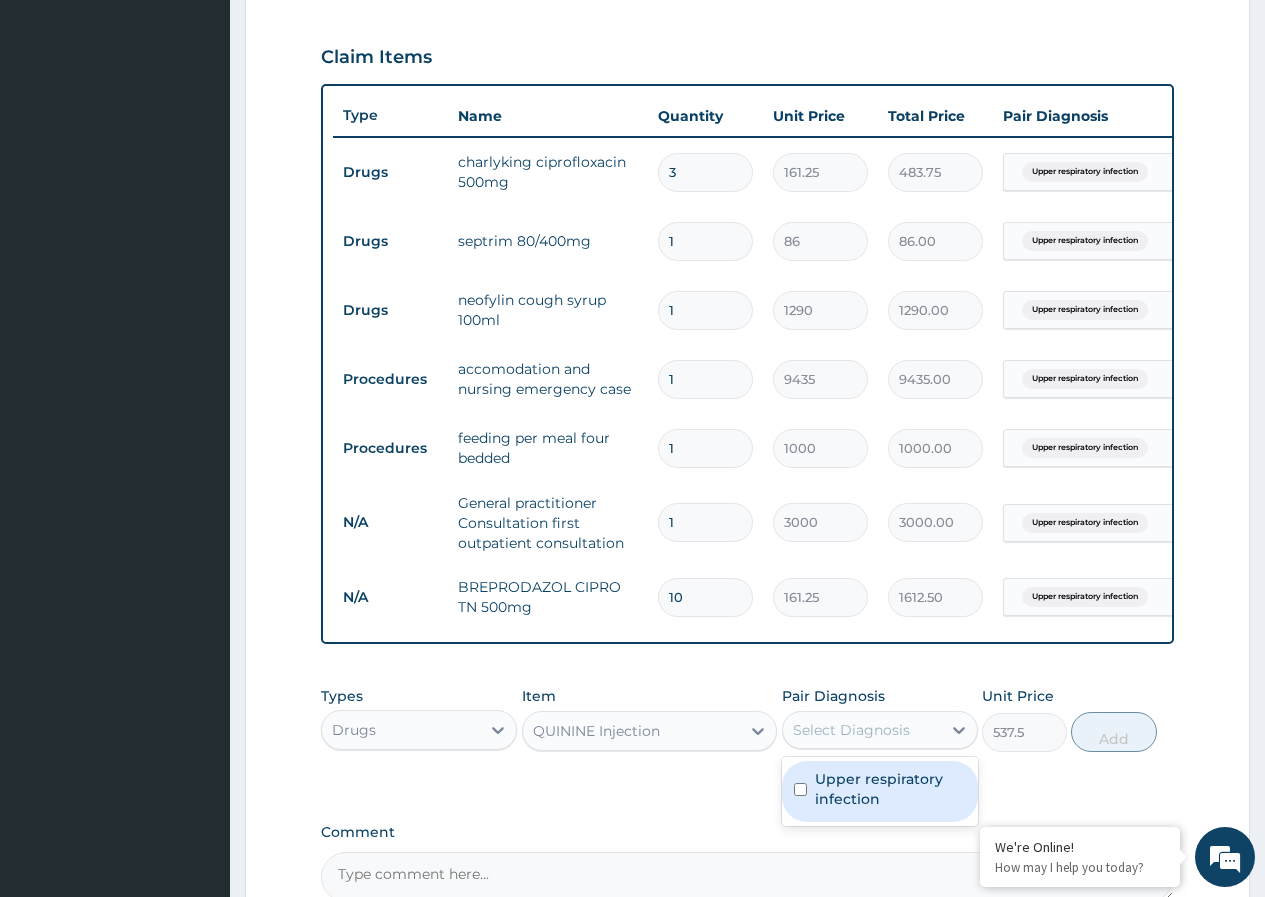click on "Select Diagnosis" at bounding box center (851, 730) 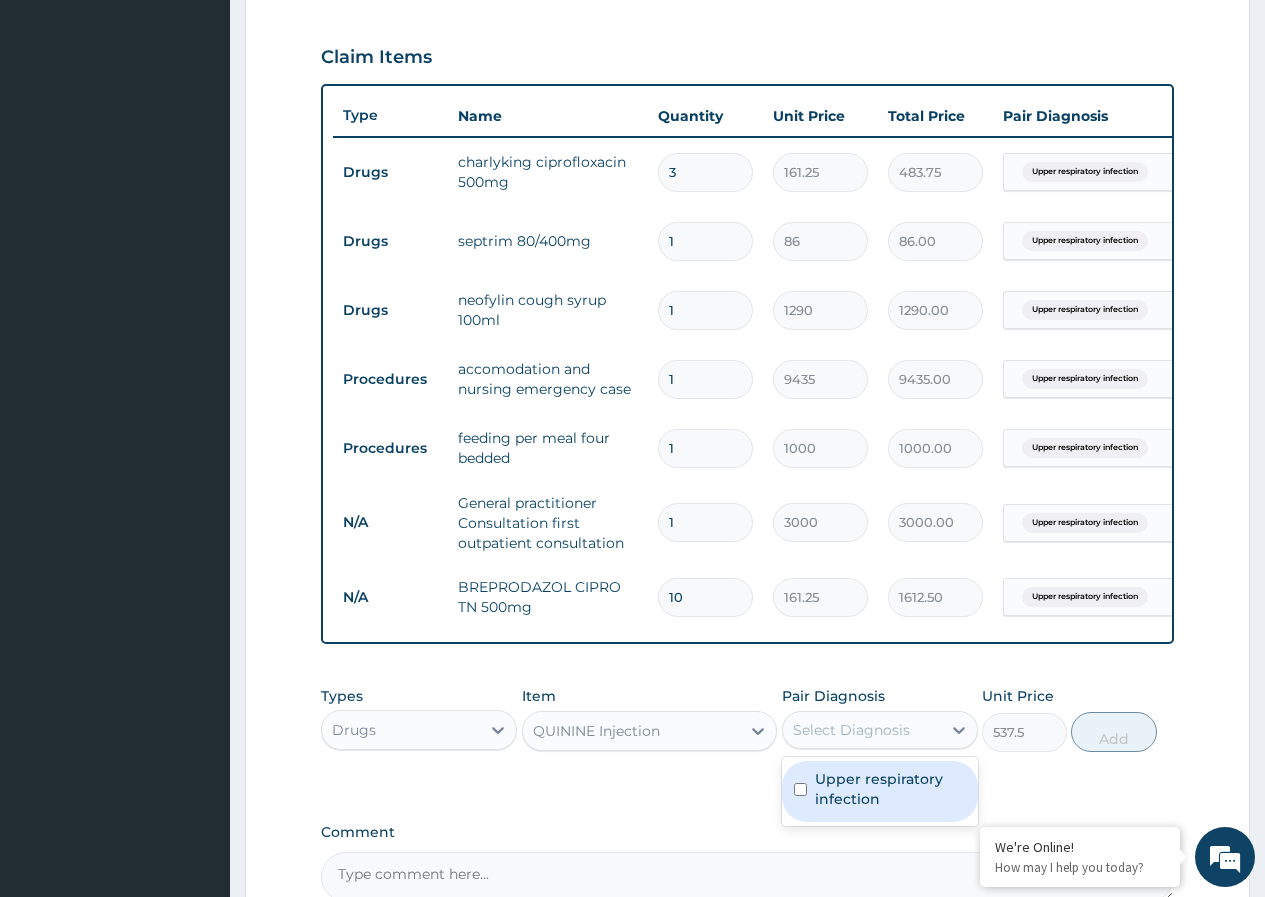 click on "Upper respiratory infection" at bounding box center (890, 789) 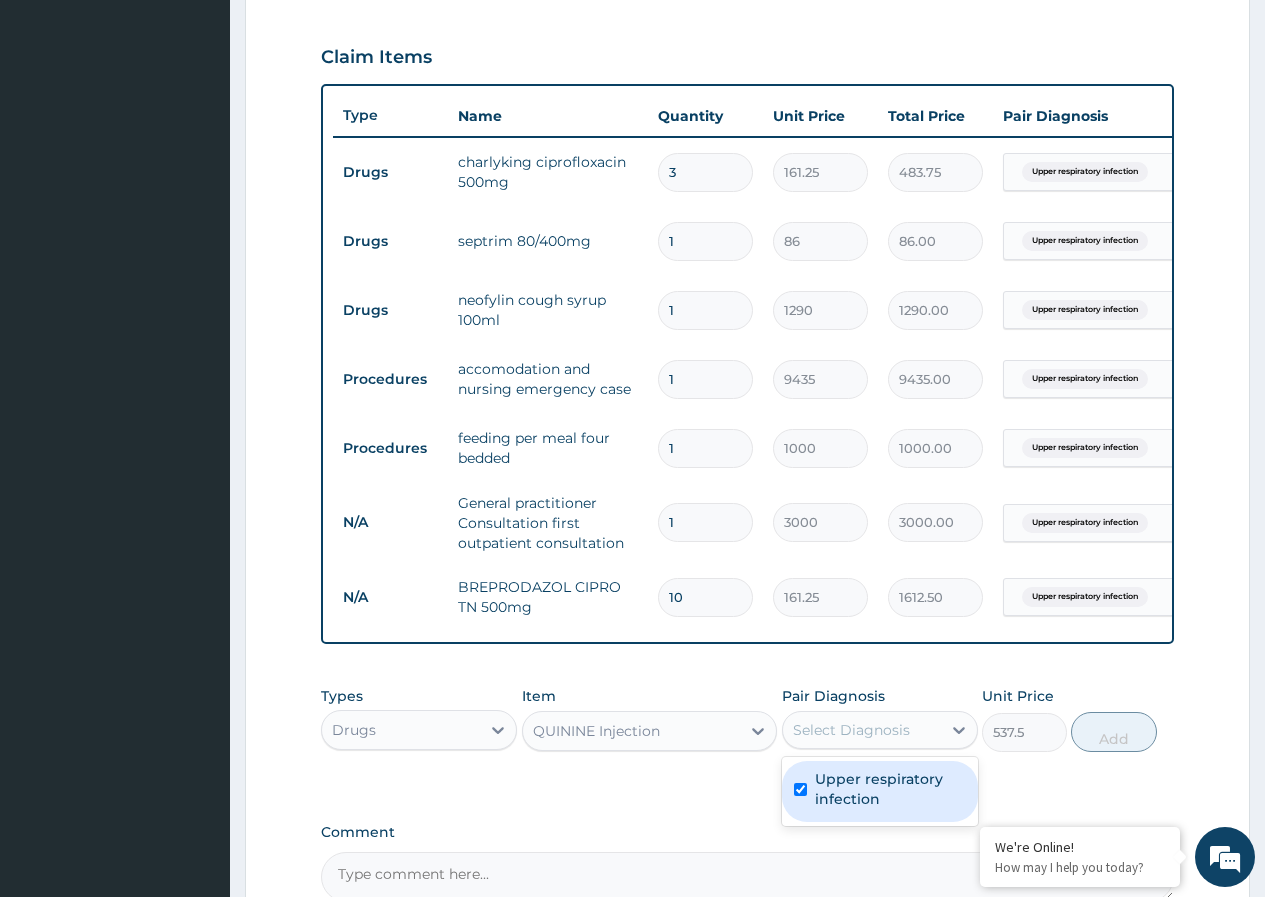 checkbox on "true" 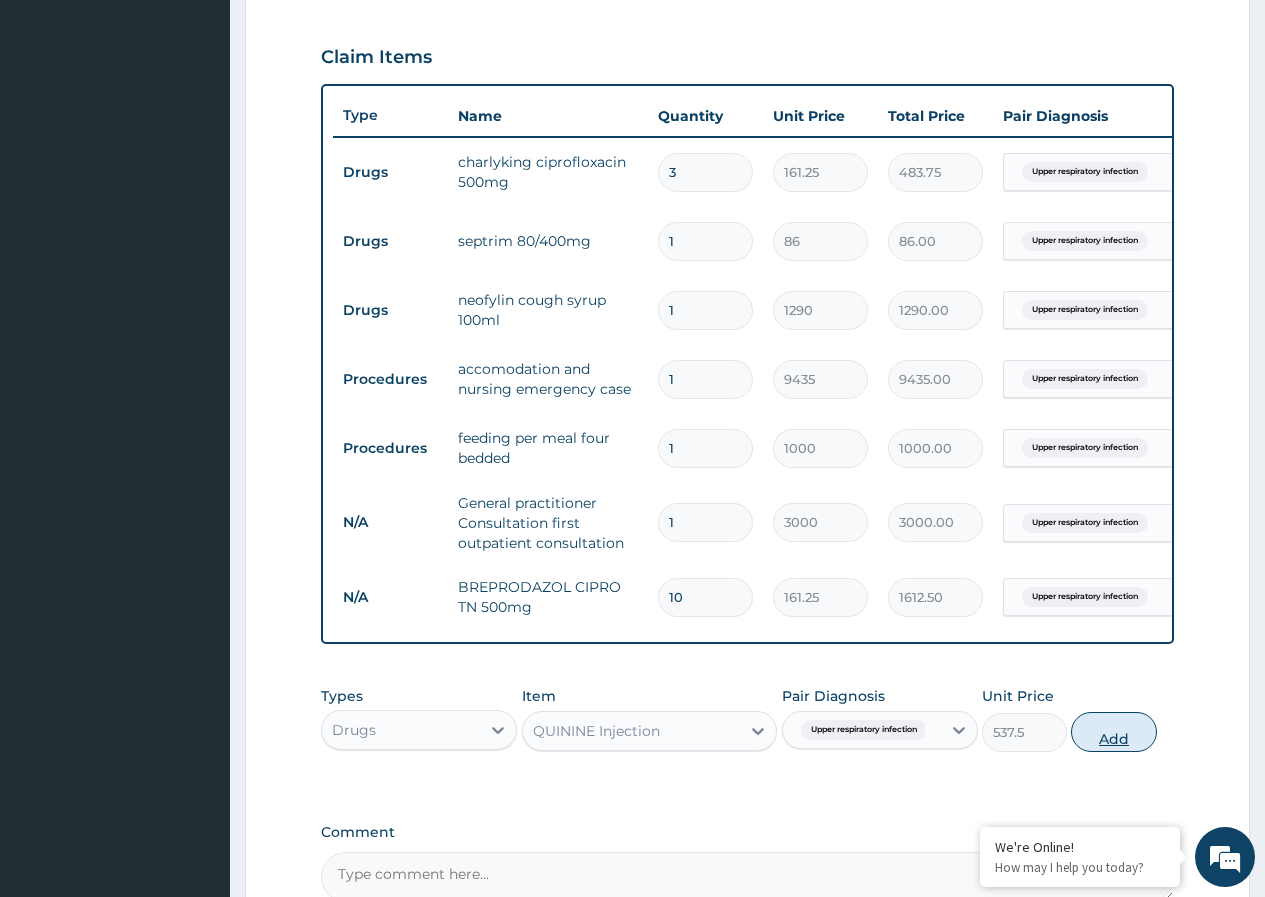 click on "Add" at bounding box center [1113, 732] 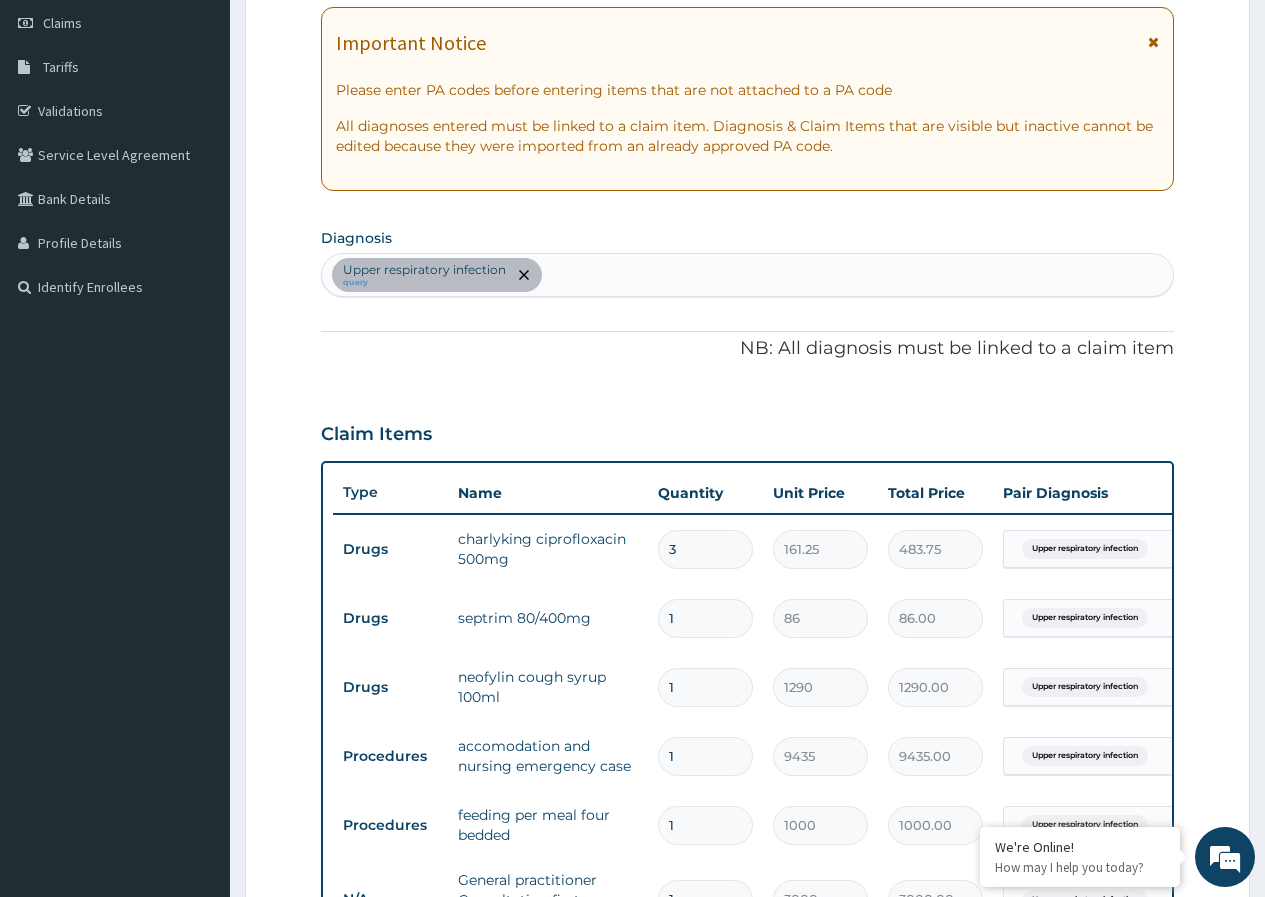 scroll, scrollTop: 160, scrollLeft: 0, axis: vertical 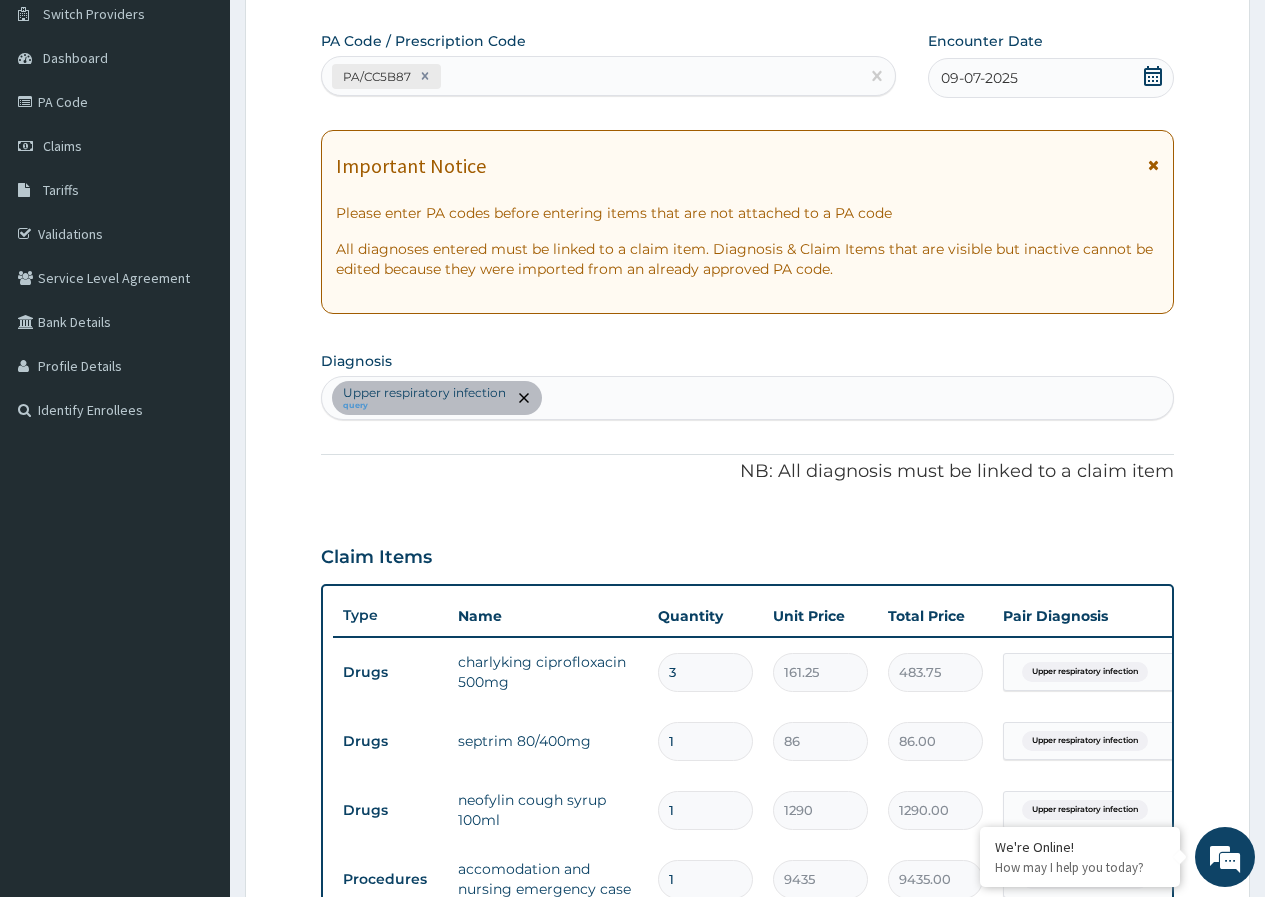 drag, startPoint x: 624, startPoint y: 382, endPoint x: 624, endPoint y: 403, distance: 21 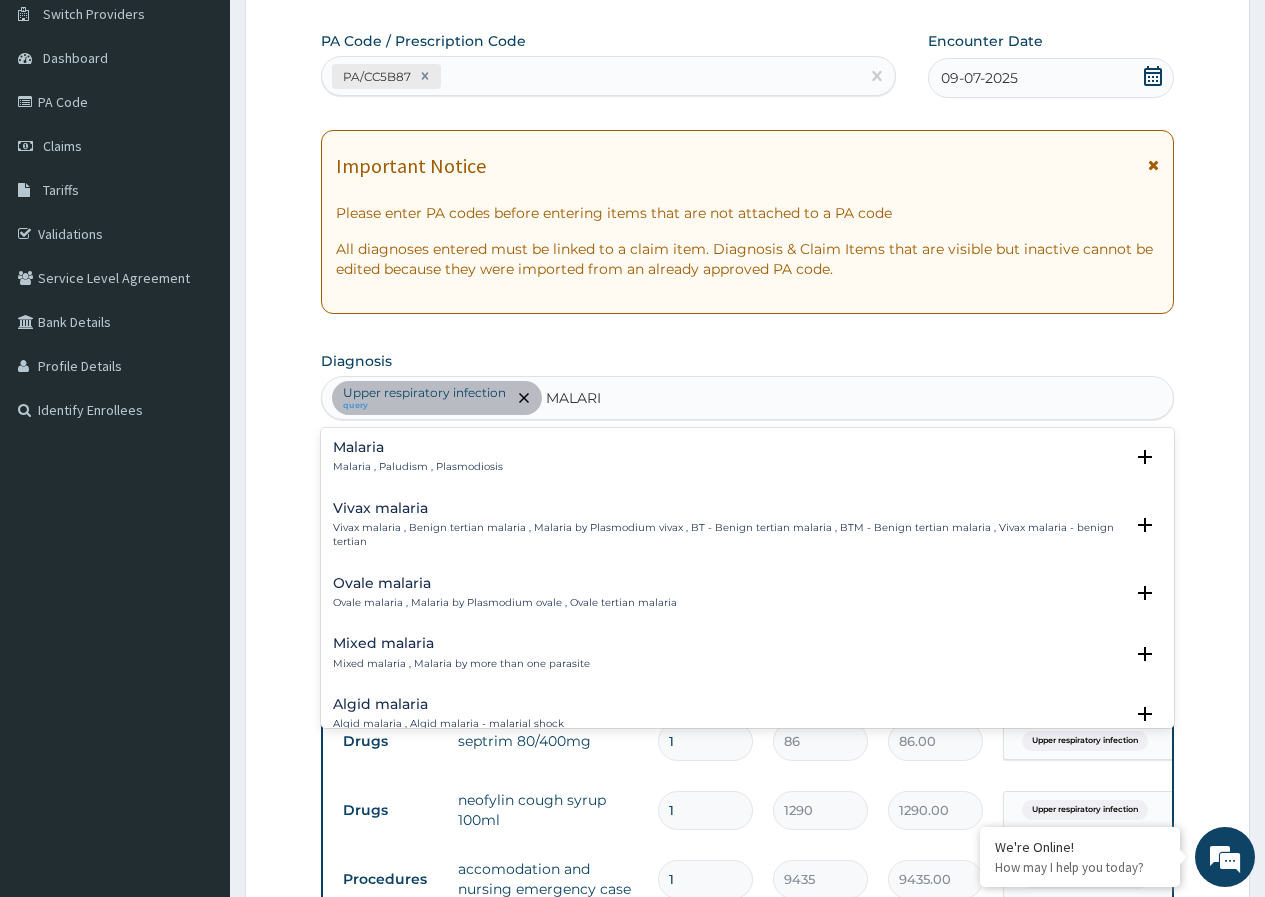 type on "MALARIA" 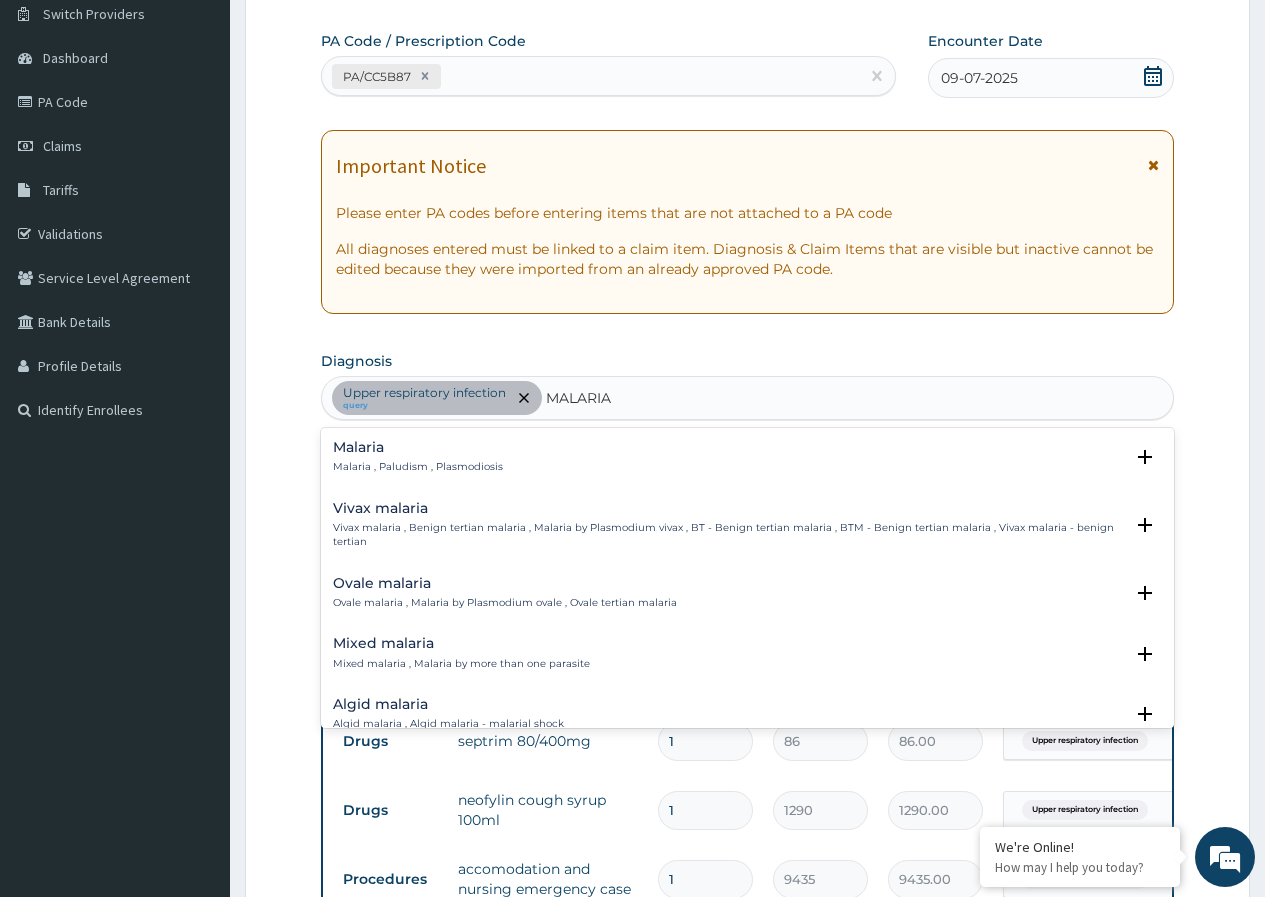 click on "Malaria , Paludism , Plasmodiosis" at bounding box center (418, 467) 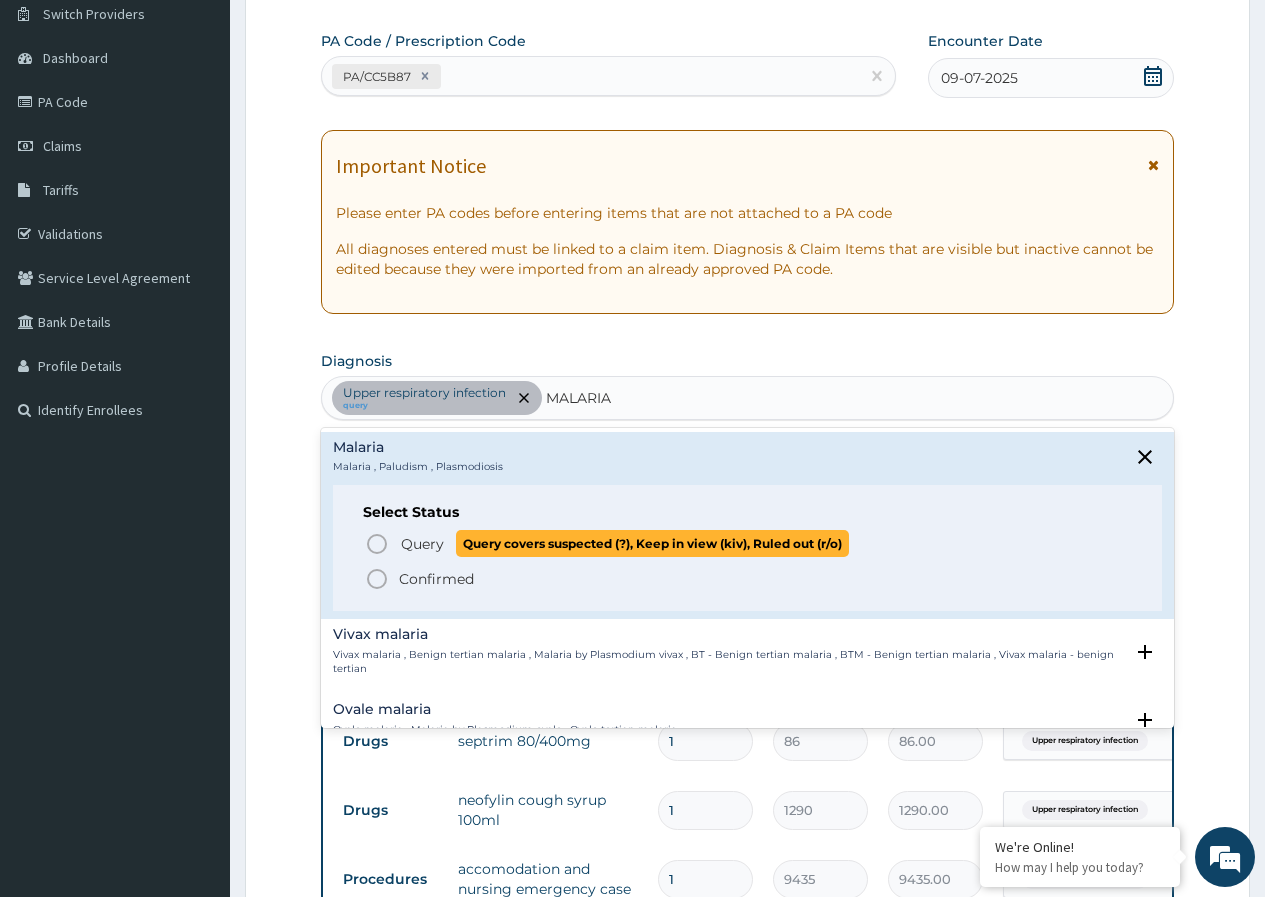 click on "Query Query covers suspected (?), Keep in view (kiv), Ruled out (r/o)" at bounding box center [748, 543] 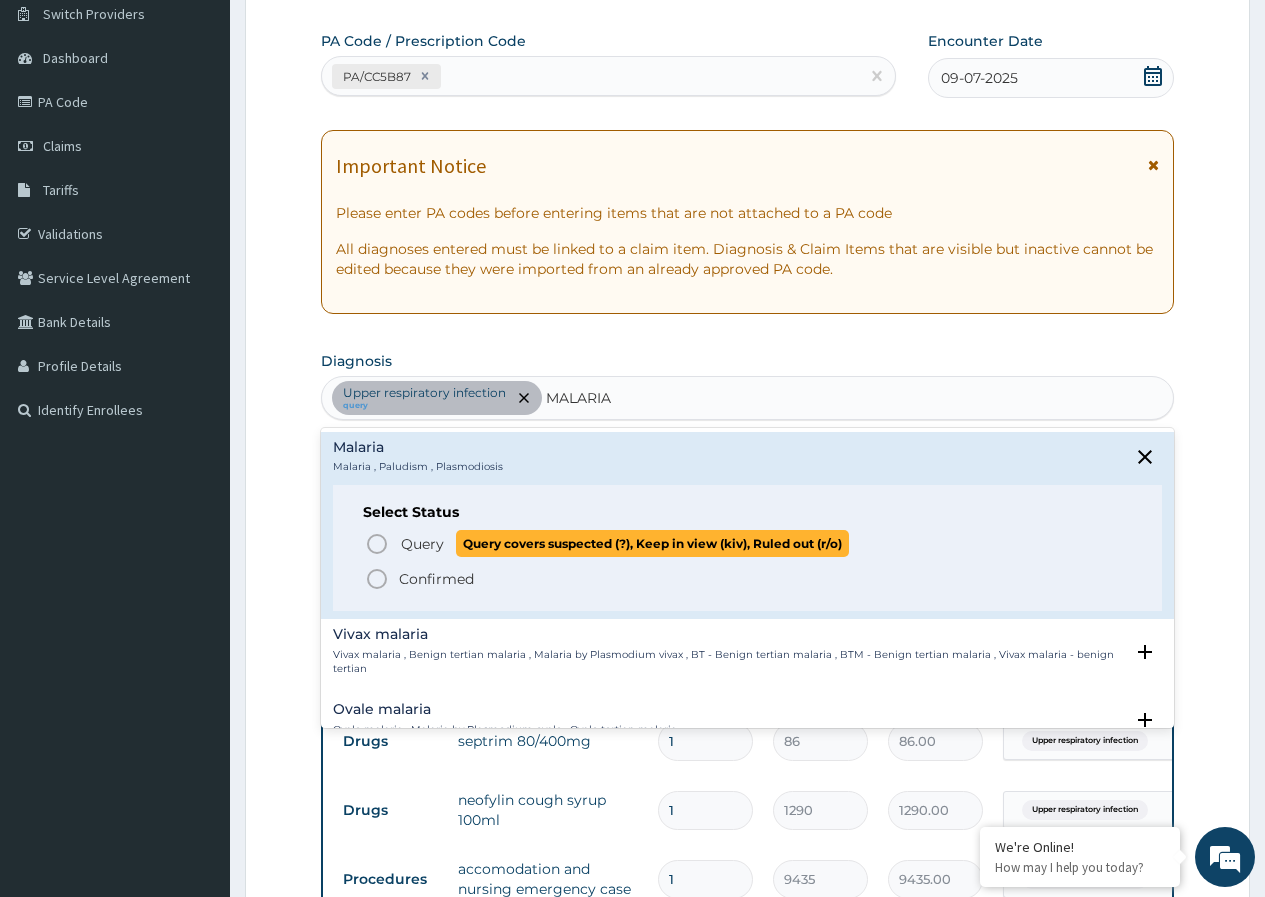 type 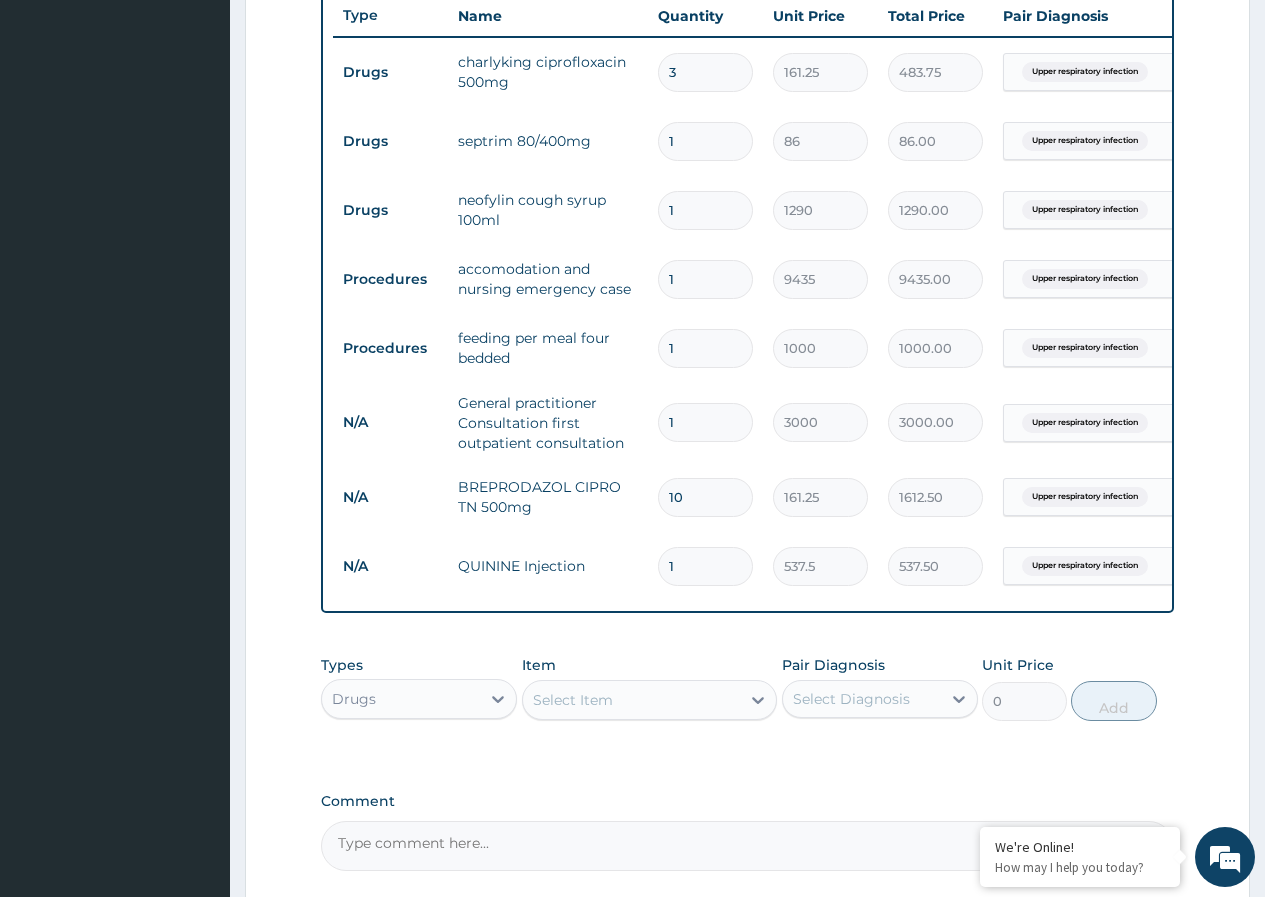 scroll, scrollTop: 959, scrollLeft: 0, axis: vertical 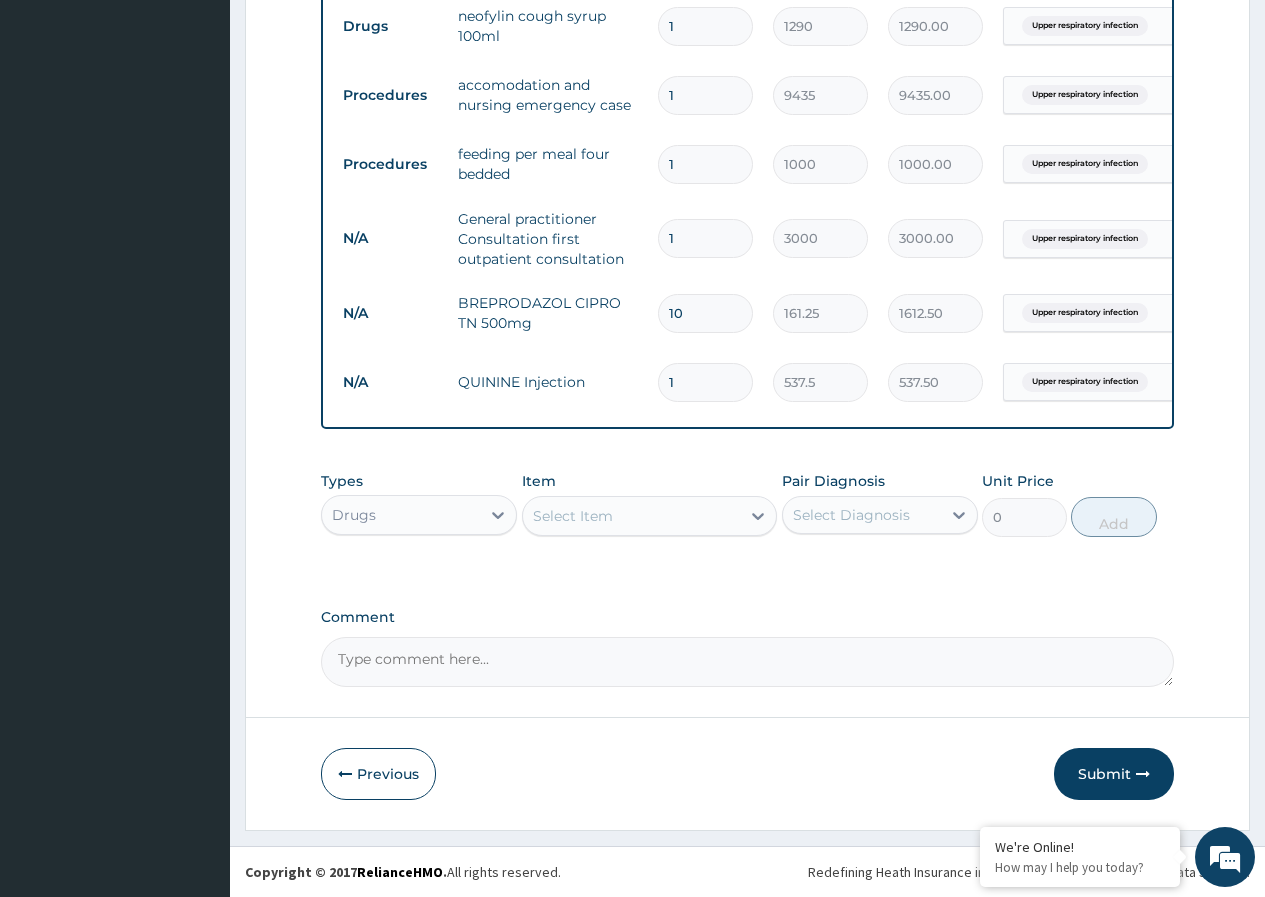 click on "Select Item" at bounding box center [632, 516] 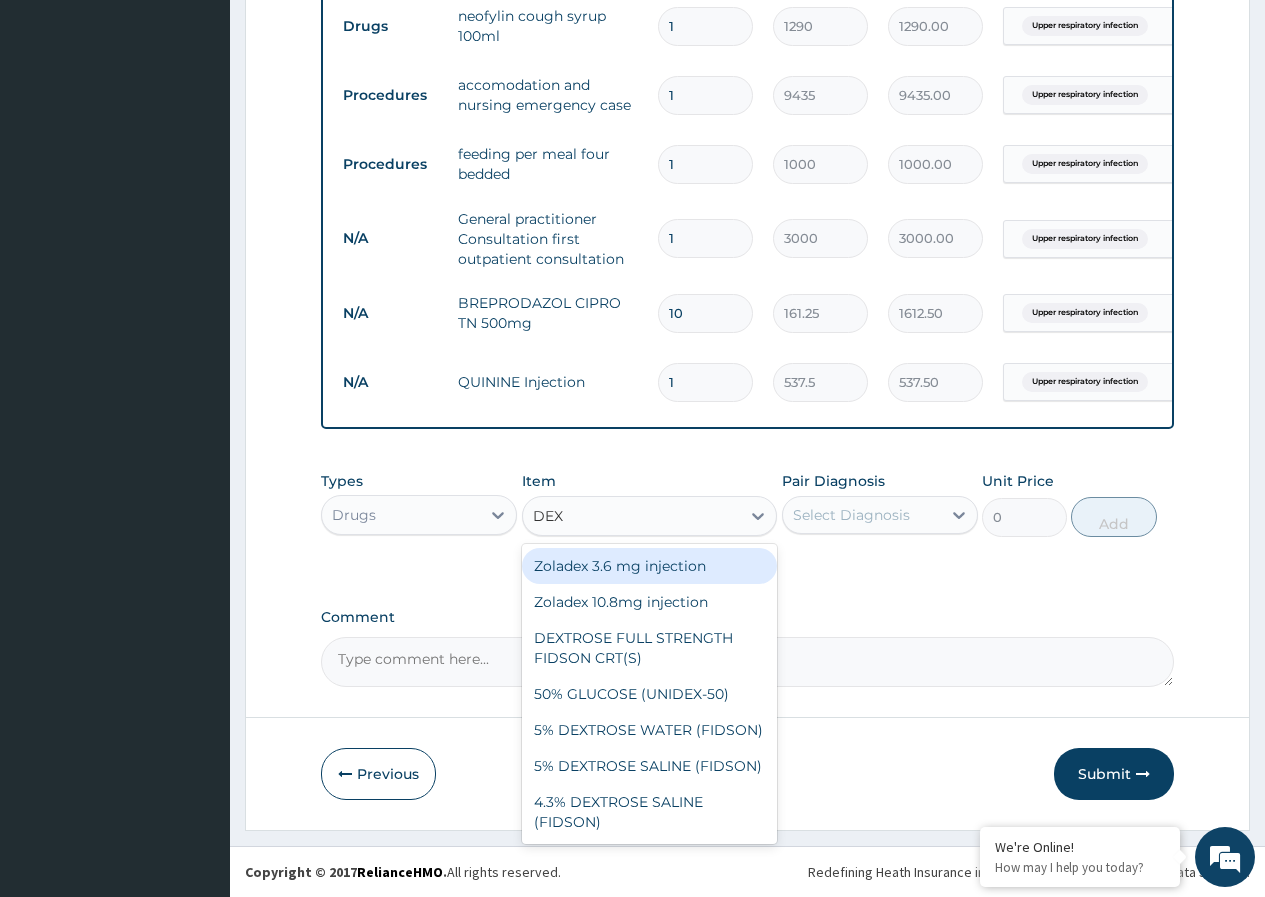 type on "DEXT" 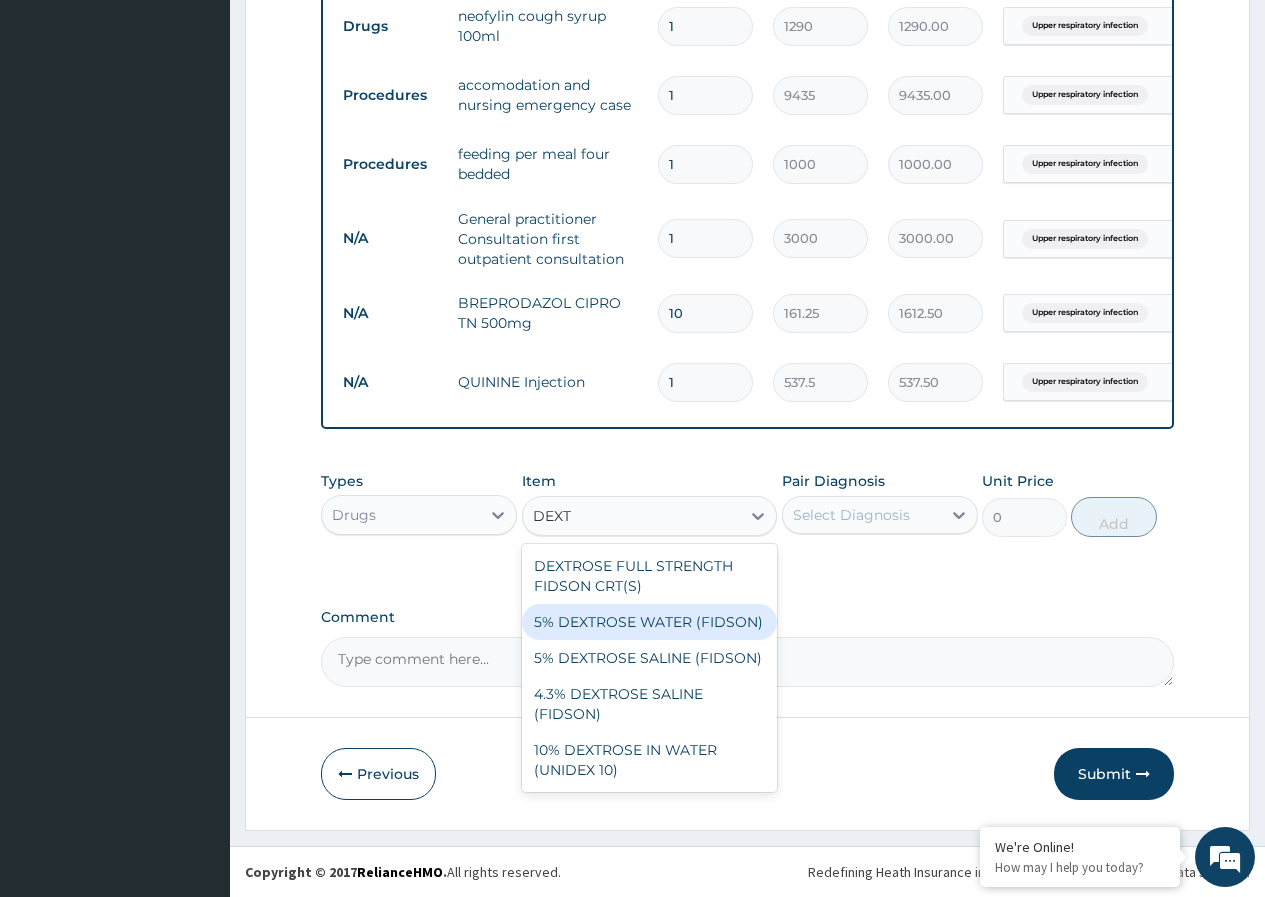click on "5% DEXTROSE WATER (FIDSON)" at bounding box center [650, 622] 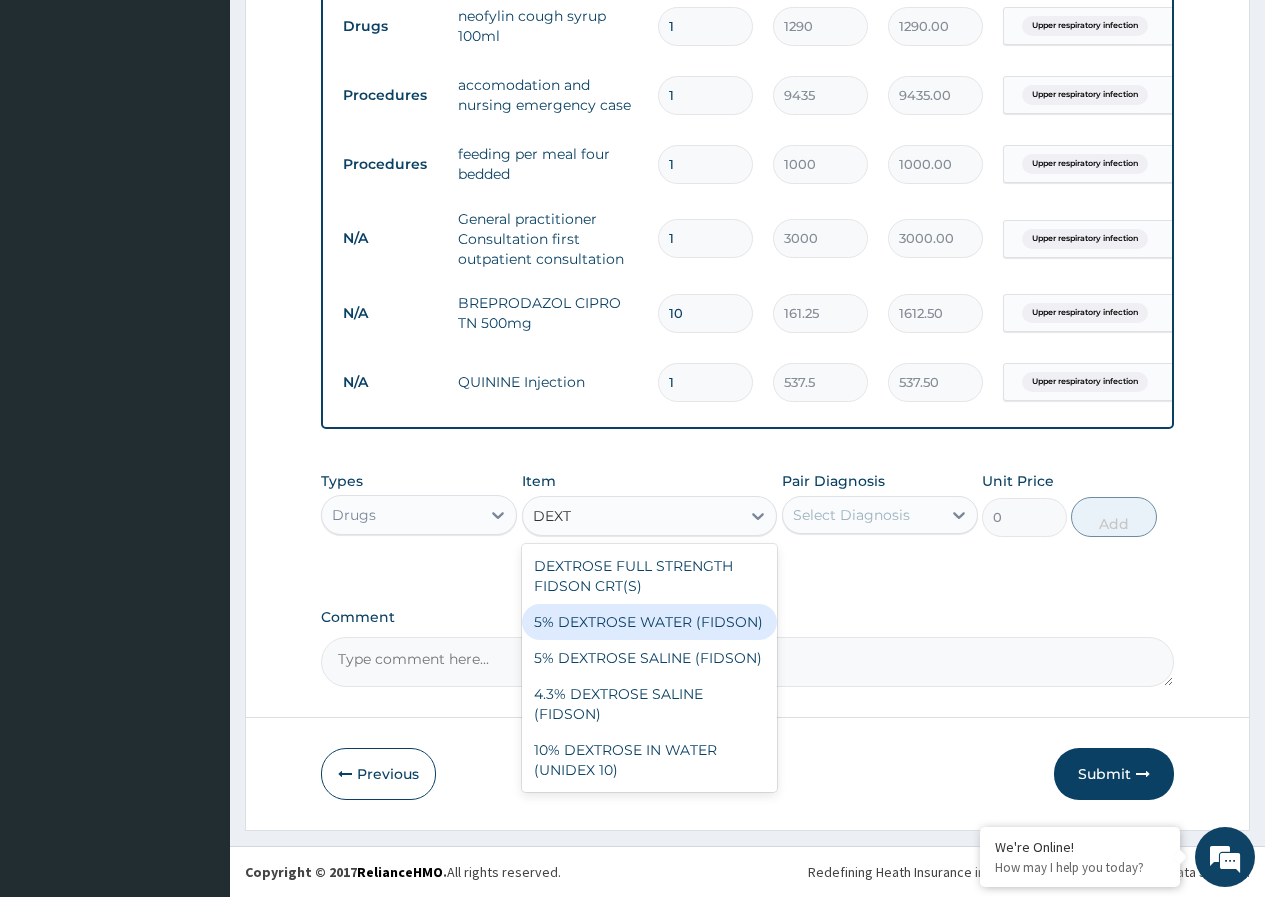 type 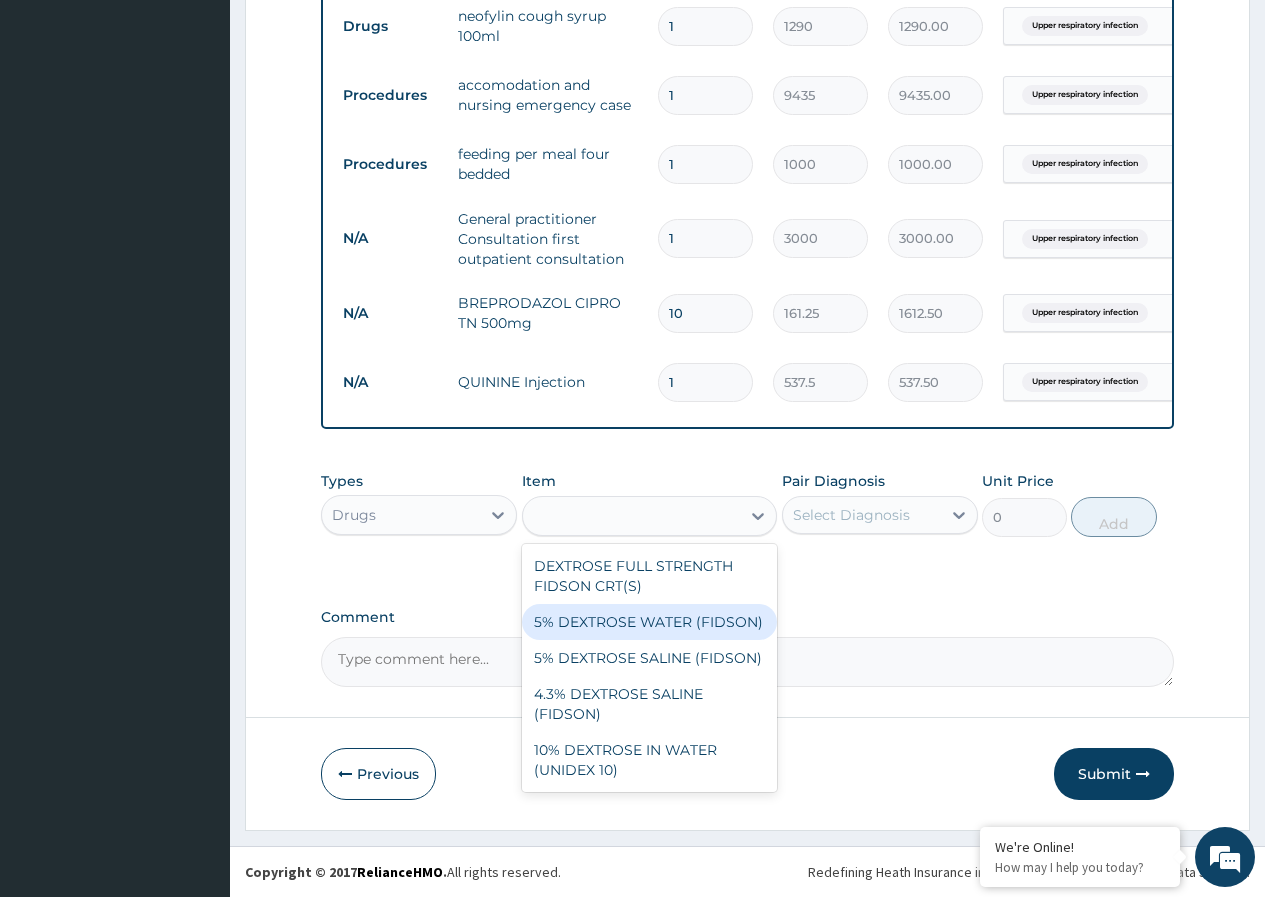 type on "1612.5" 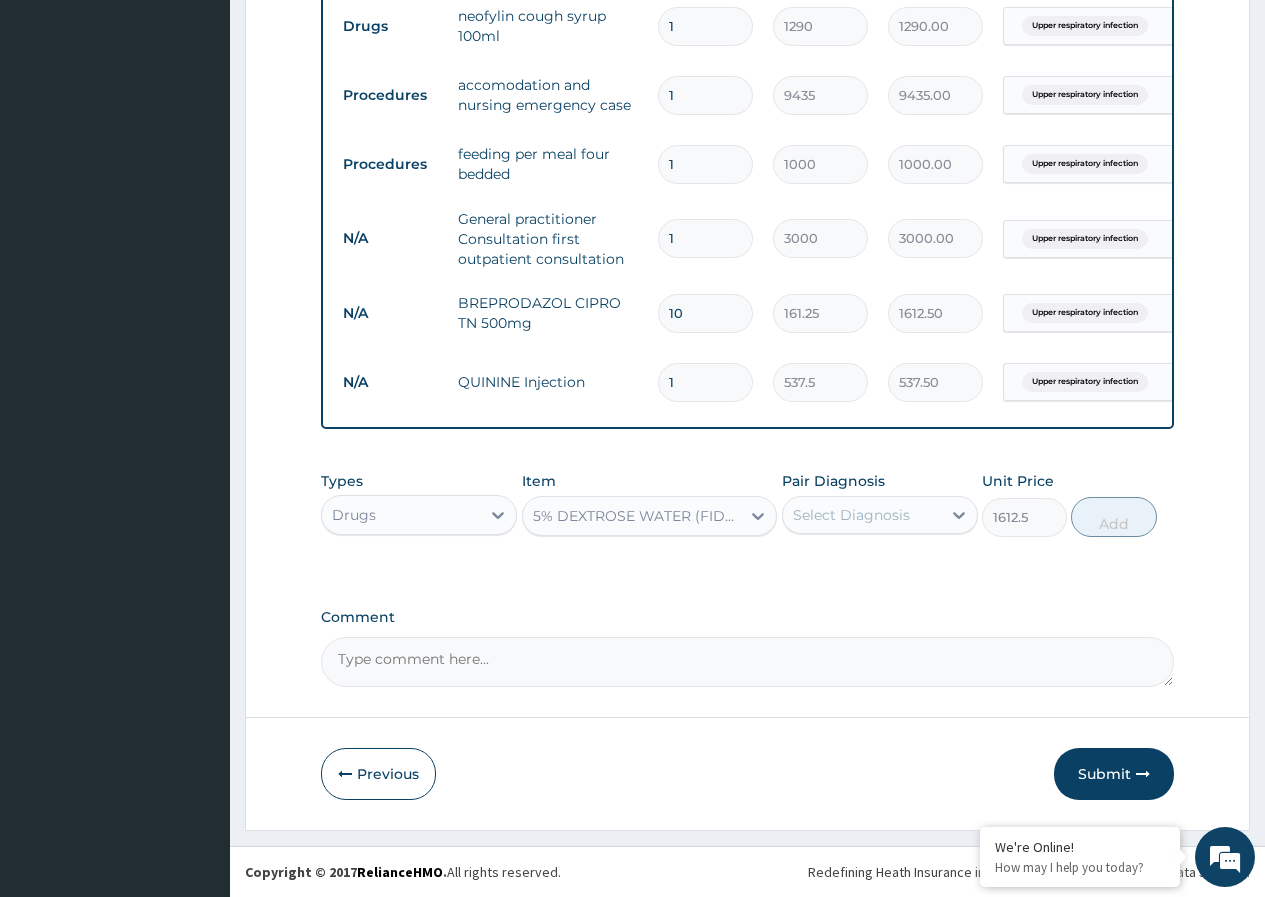 click on "Select Diagnosis" at bounding box center [880, 515] 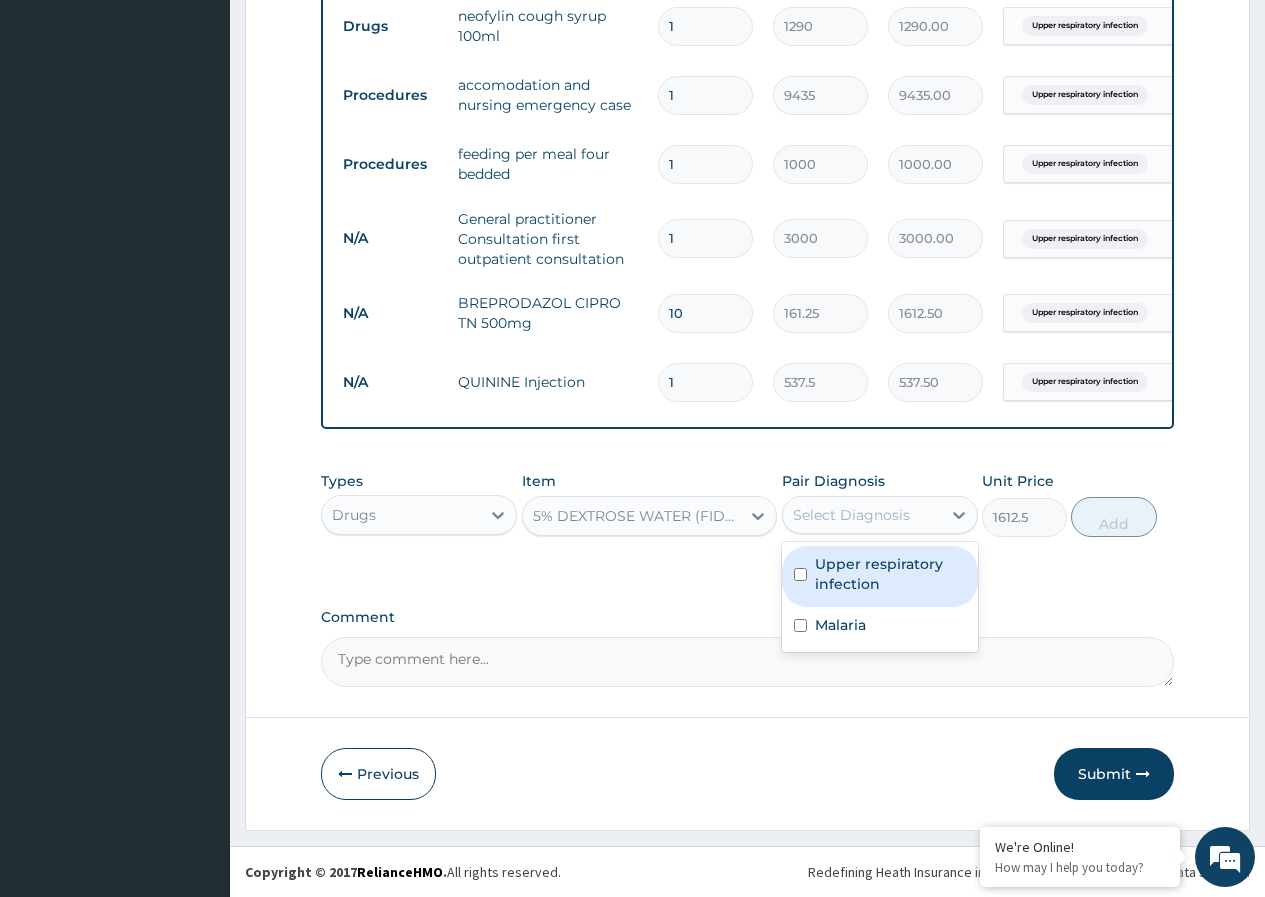 click on "Upper respiratory infection" at bounding box center [890, 574] 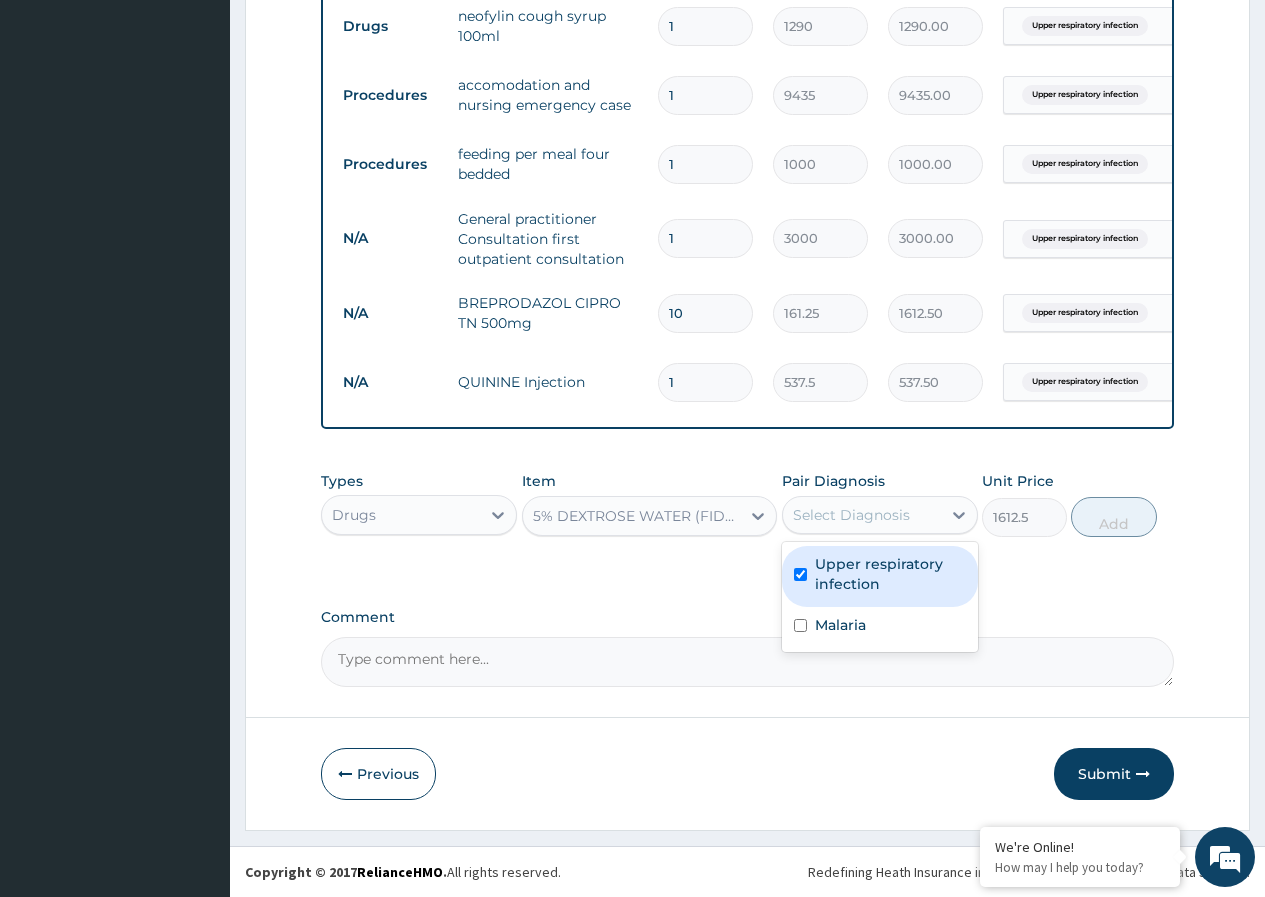 checkbox on "true" 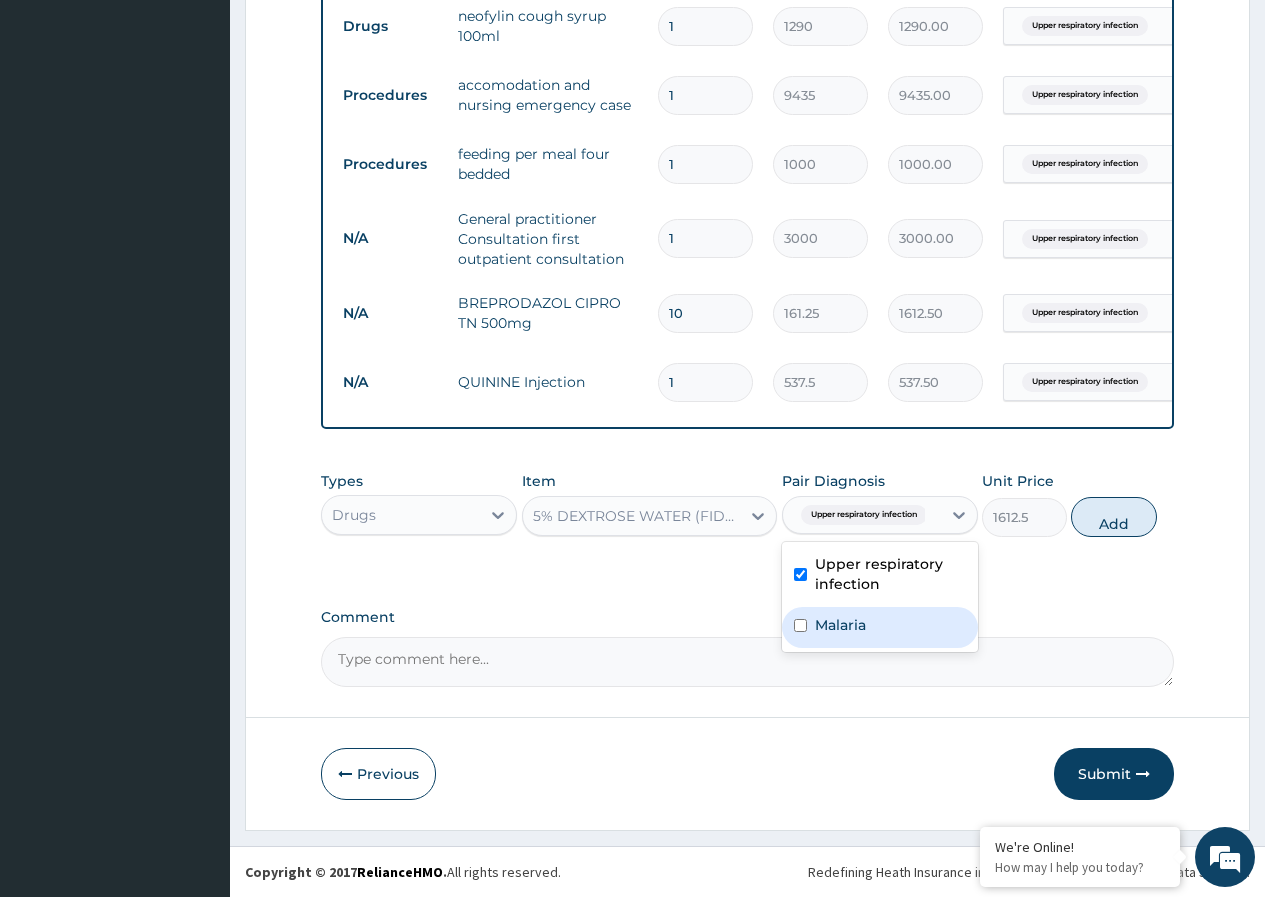 click on "Malaria" at bounding box center [840, 625] 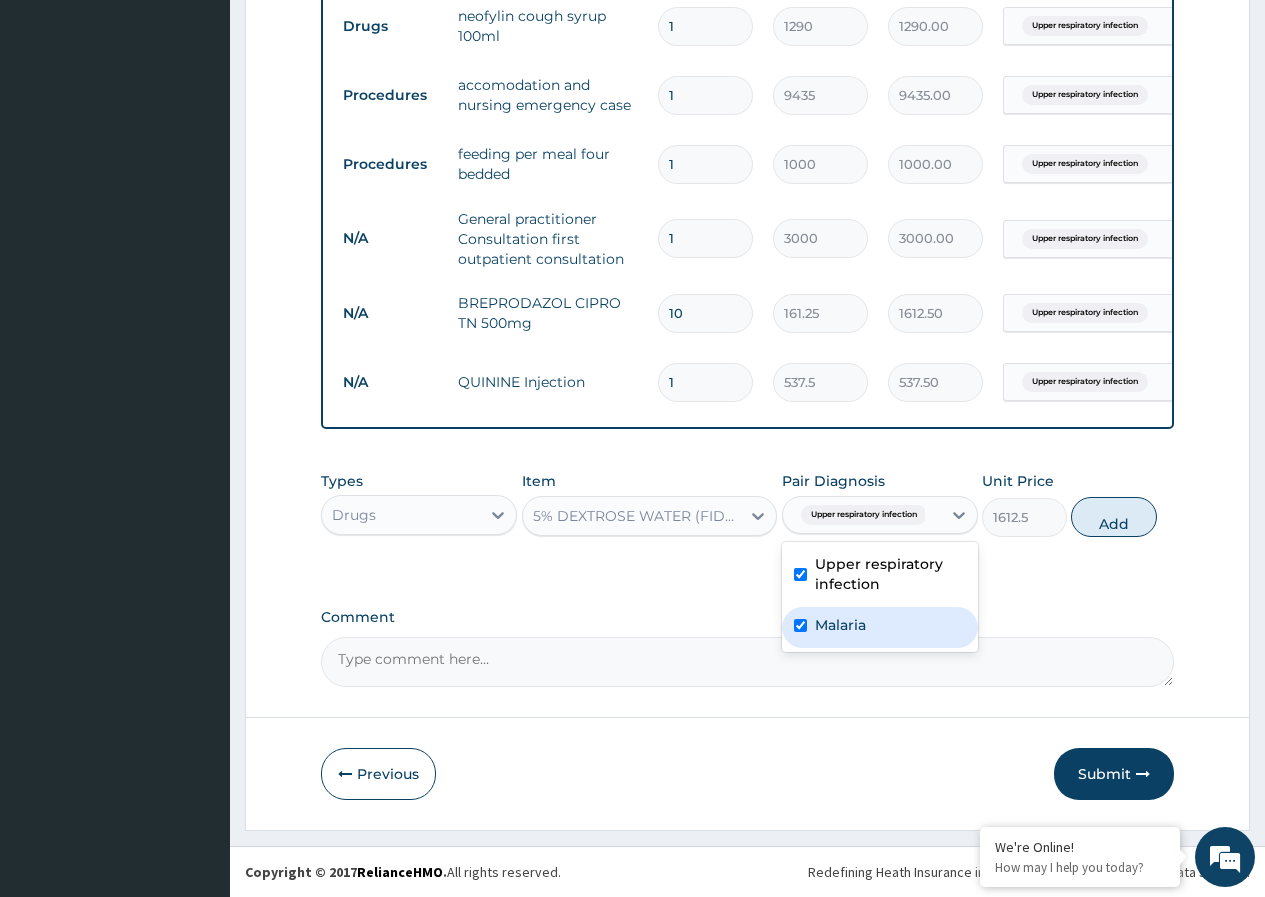 checkbox on "true" 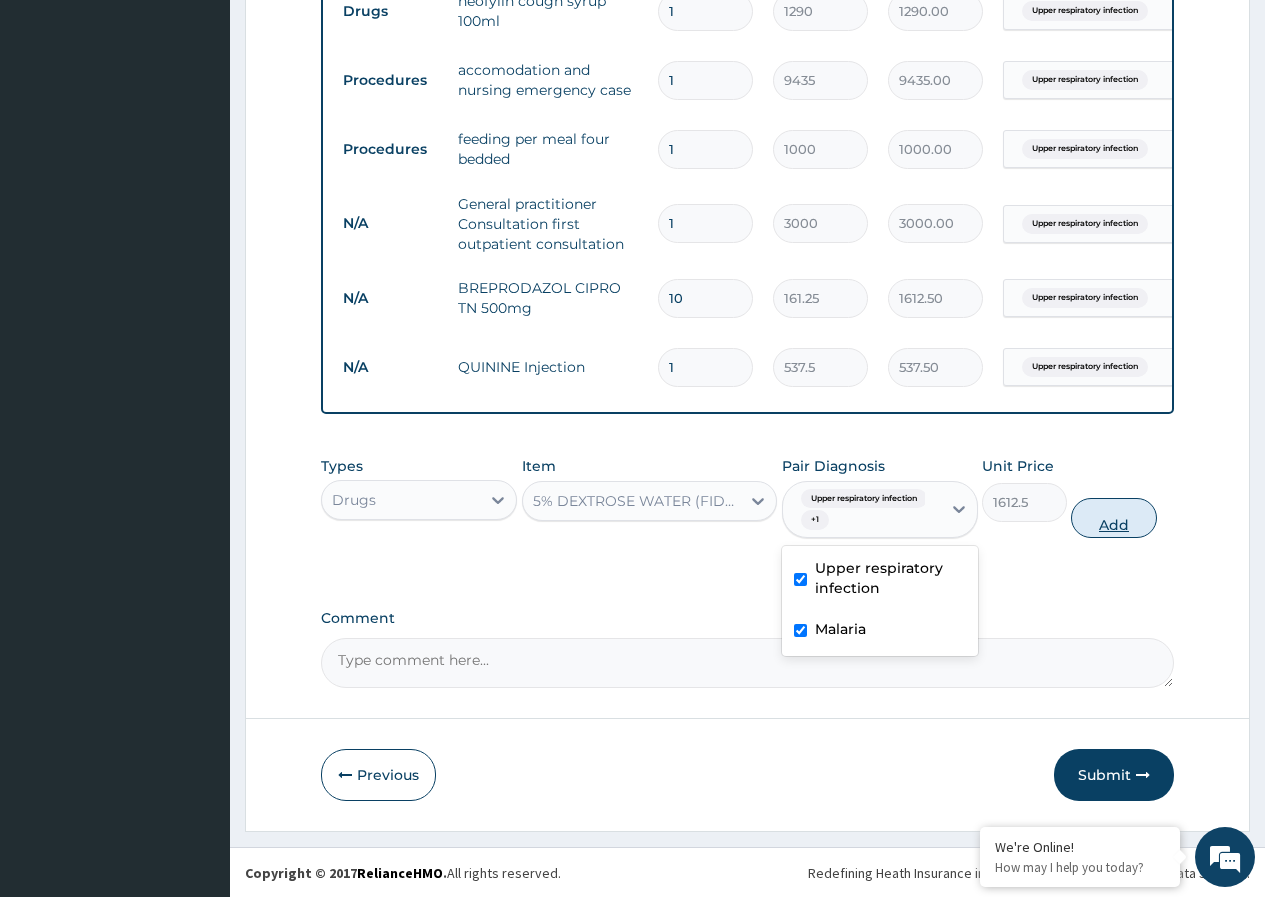 click on "Add" at bounding box center (1113, 518) 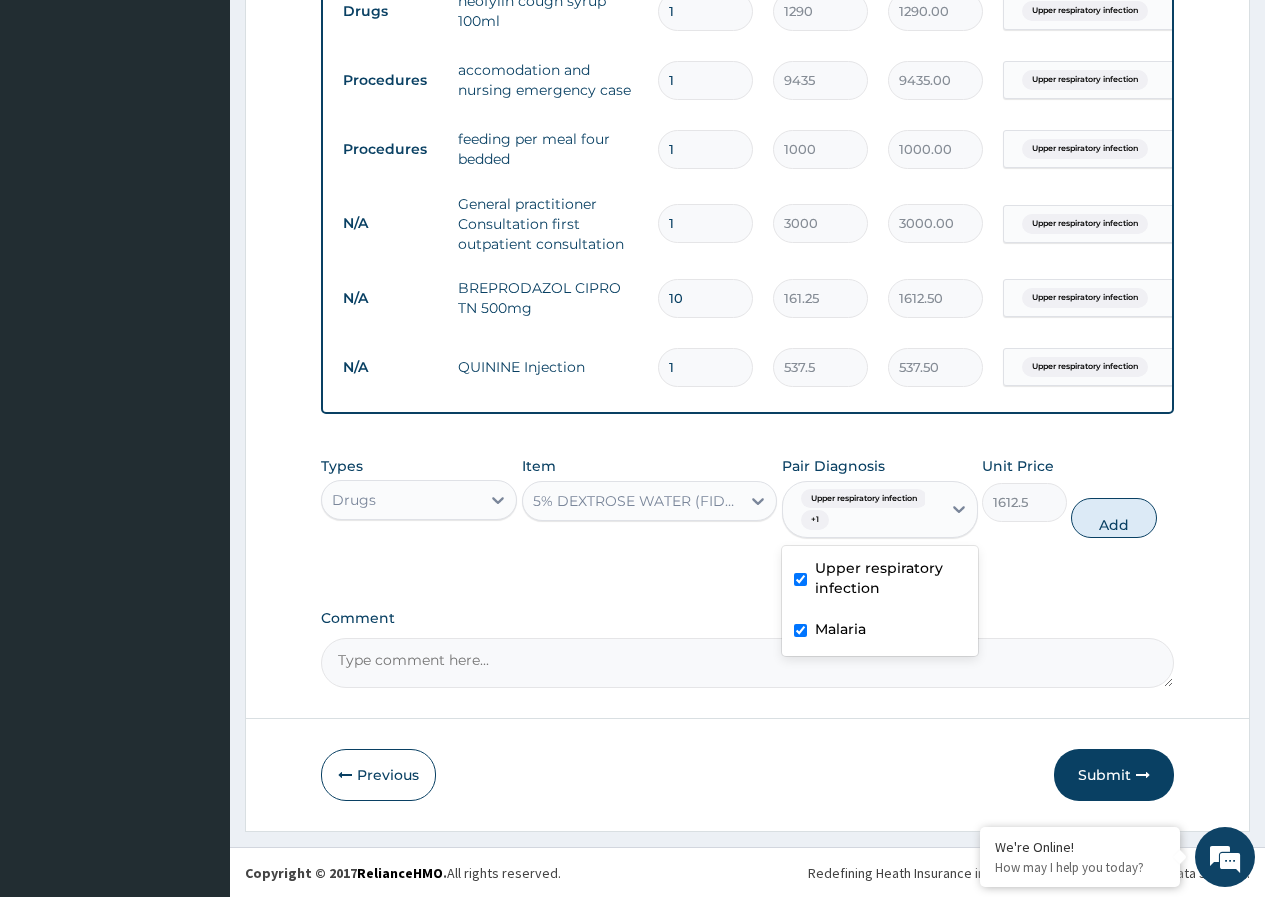 type on "0" 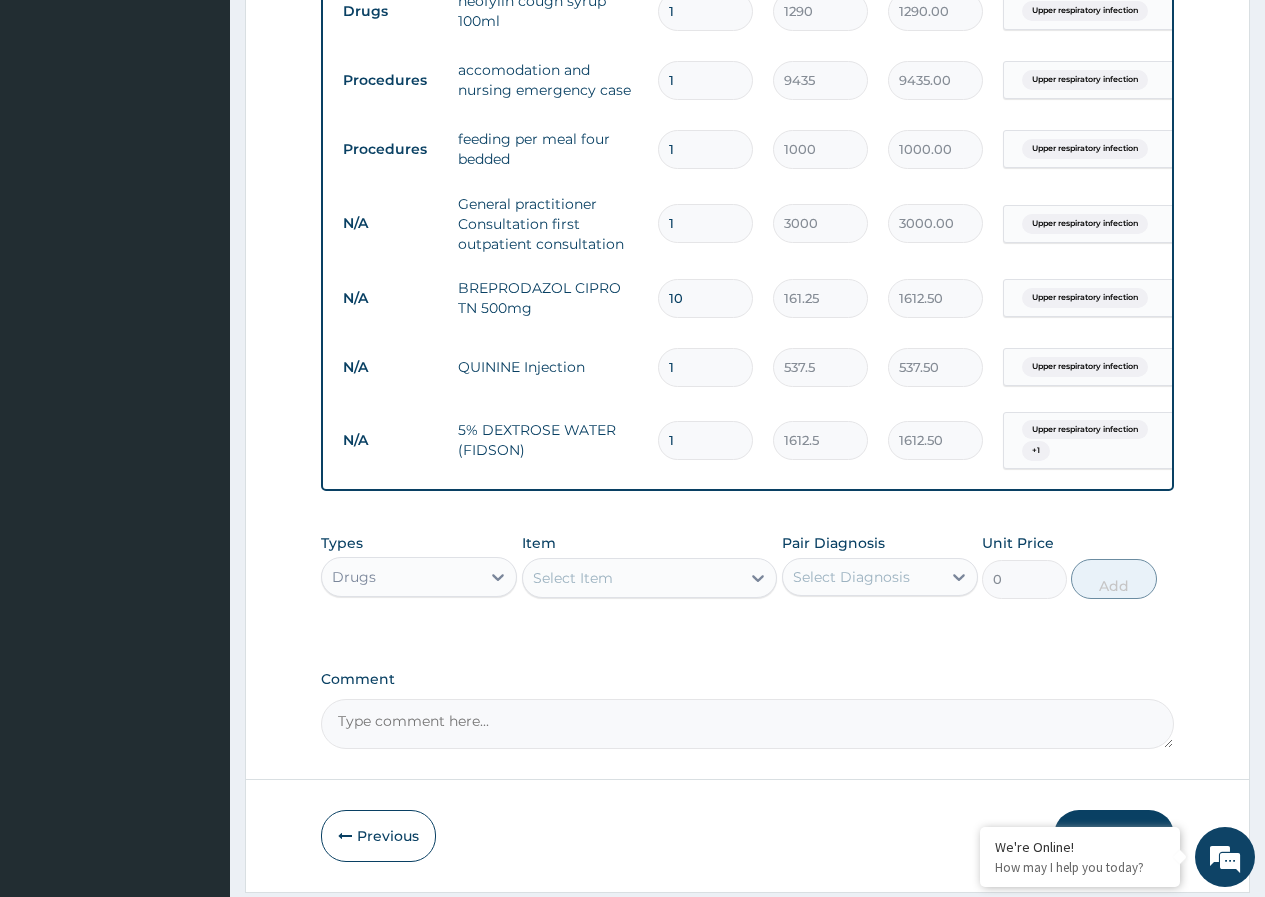 click on "Select Item" at bounding box center (632, 578) 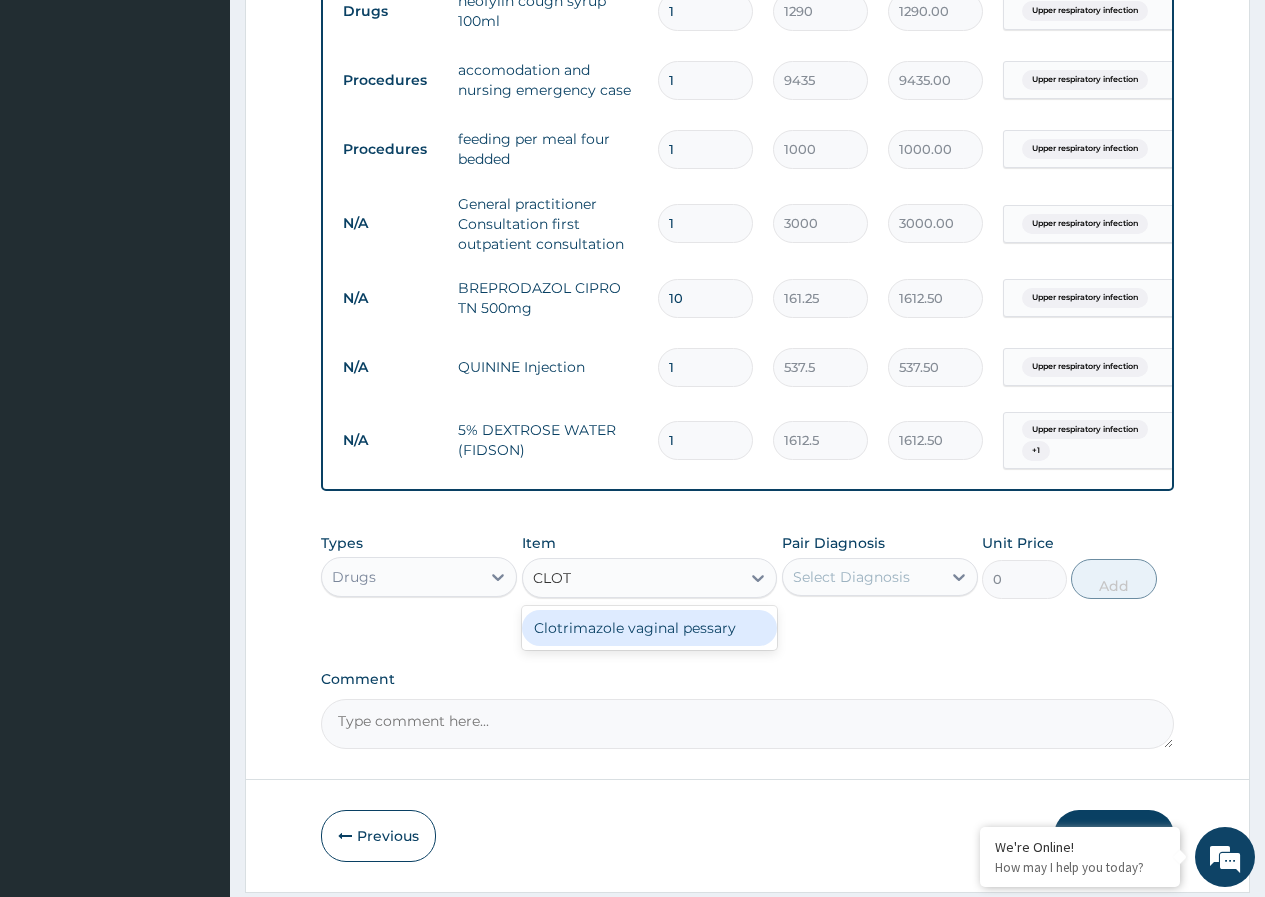 type on "CLOTR" 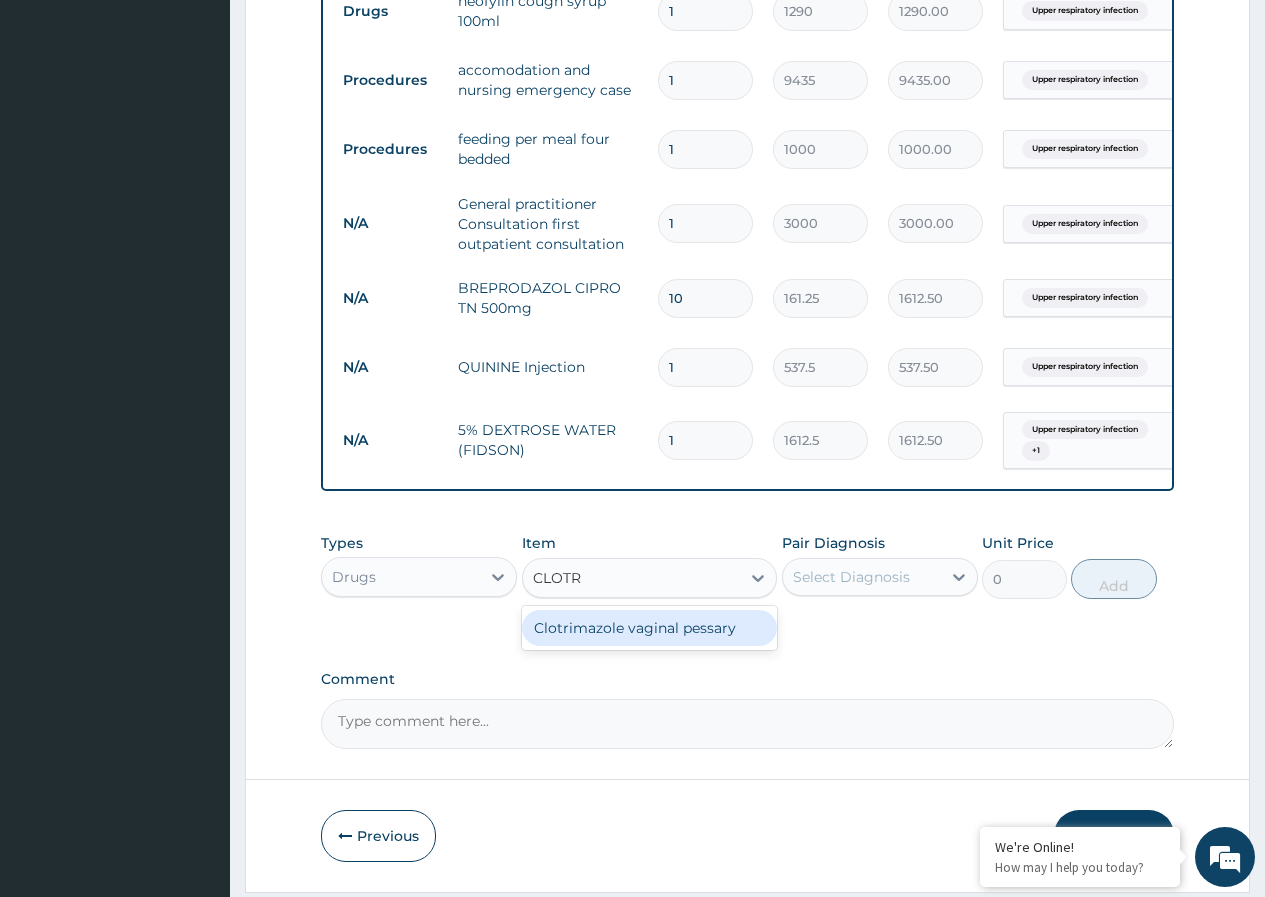 click on "Clotrimazole vaginal pessary" at bounding box center [650, 628] 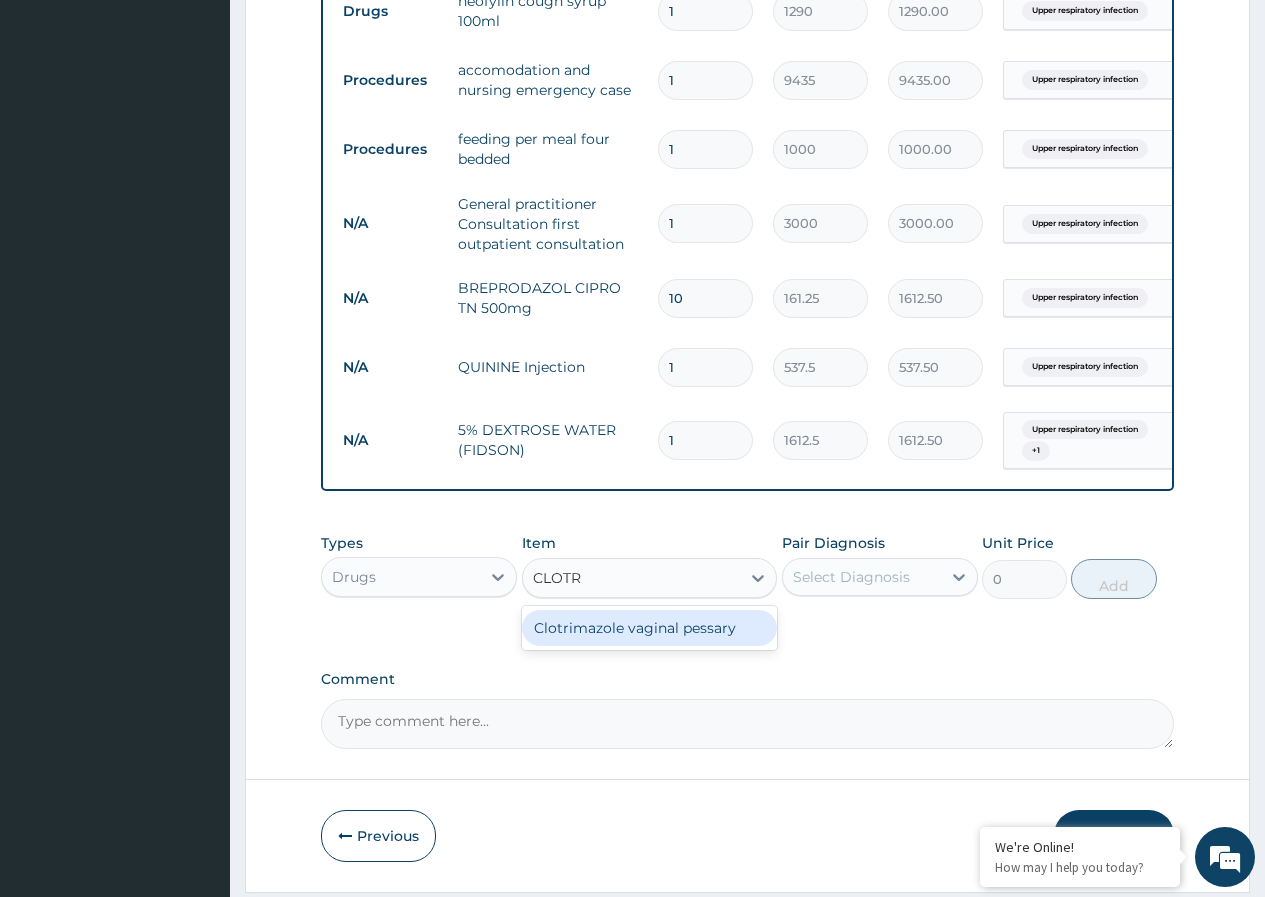type 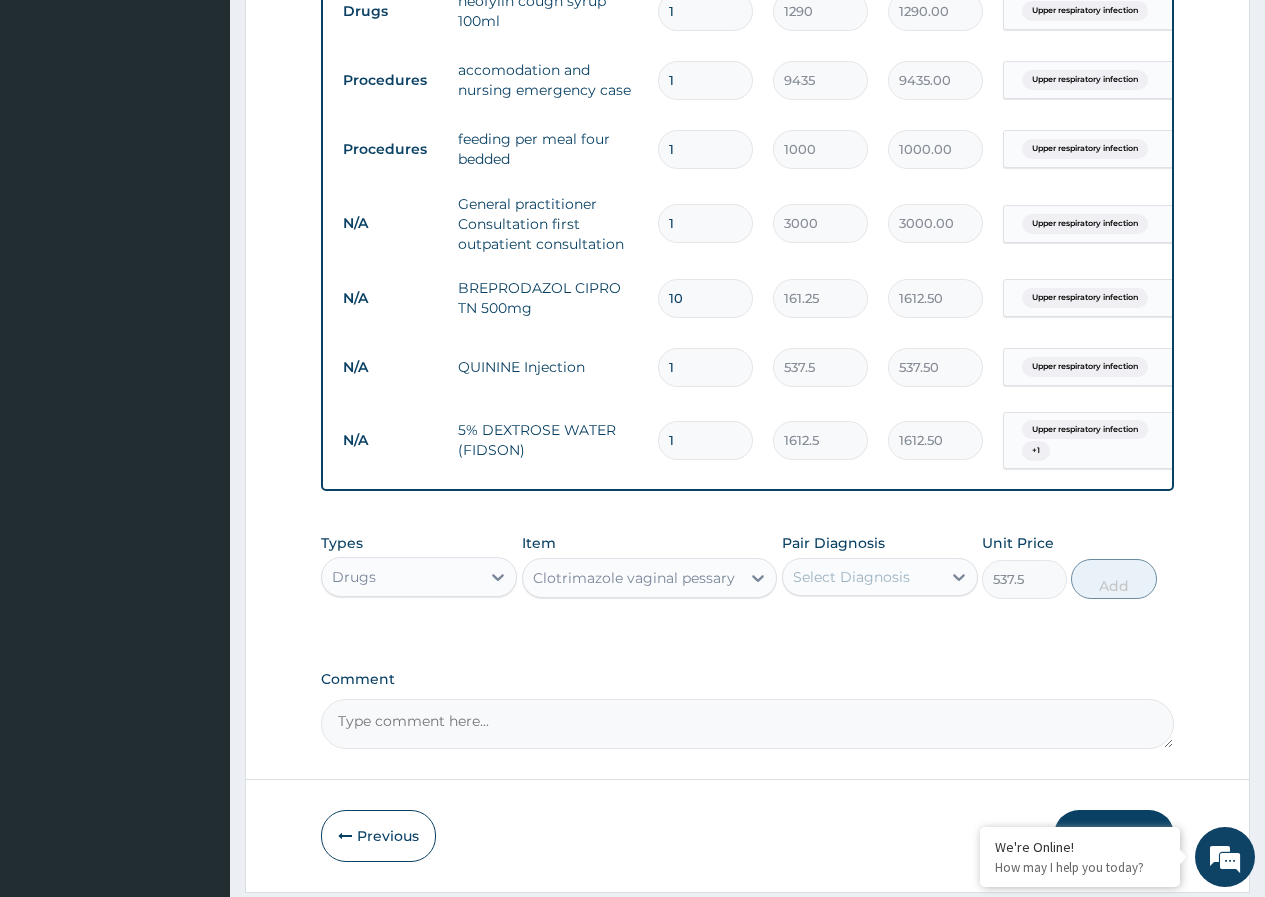 click on "Select Diagnosis" at bounding box center (851, 577) 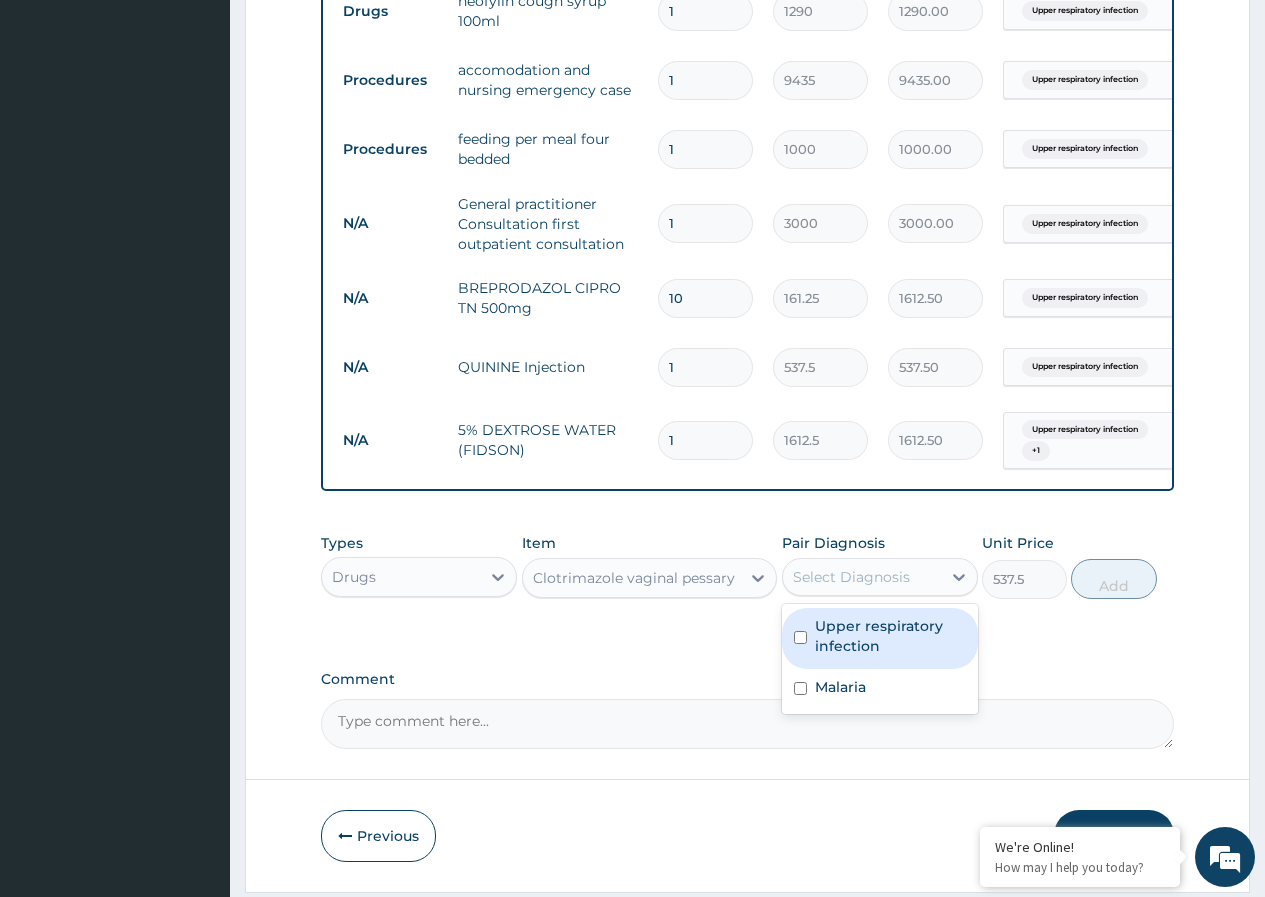 click on "Upper respiratory infection" at bounding box center [890, 636] 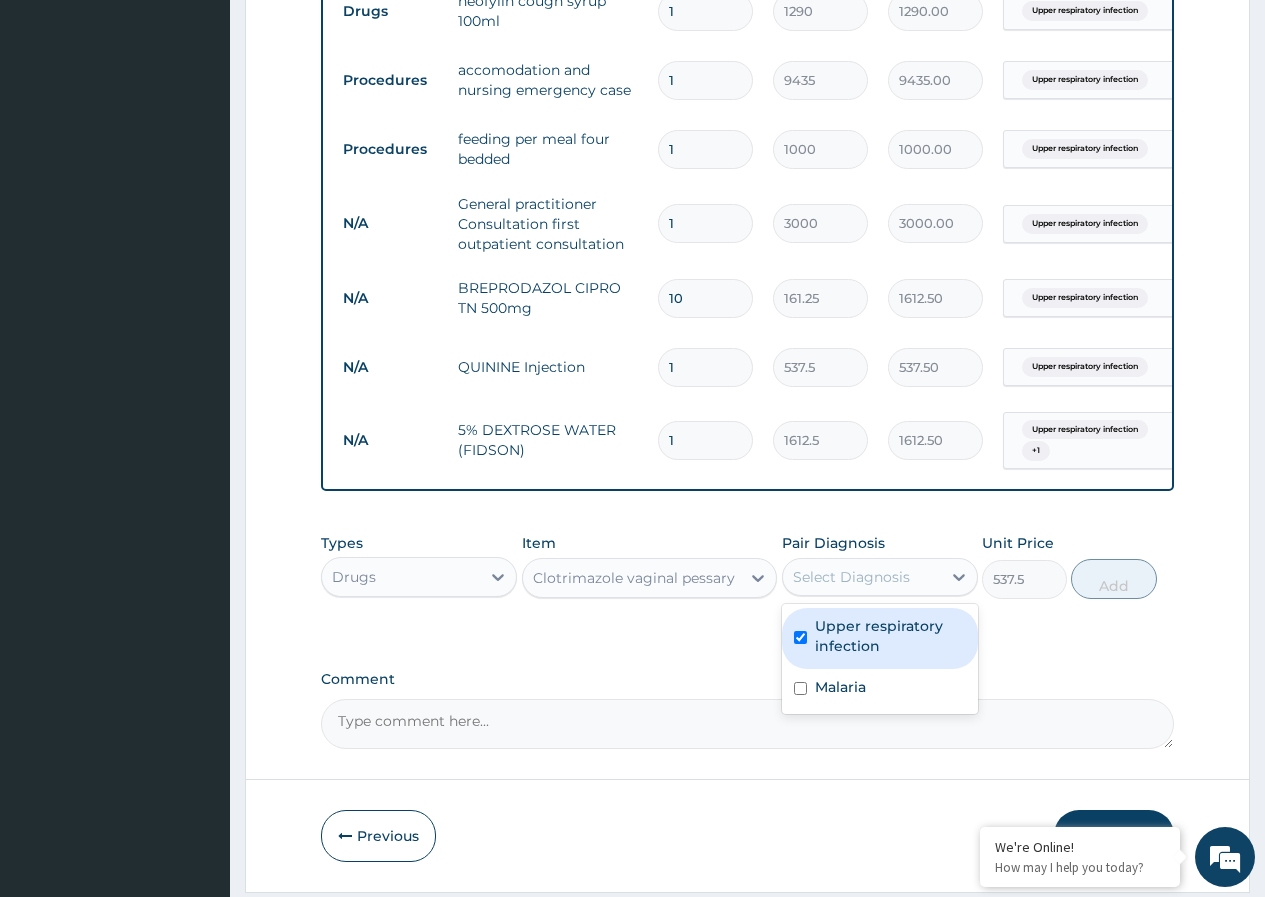 checkbox on "true" 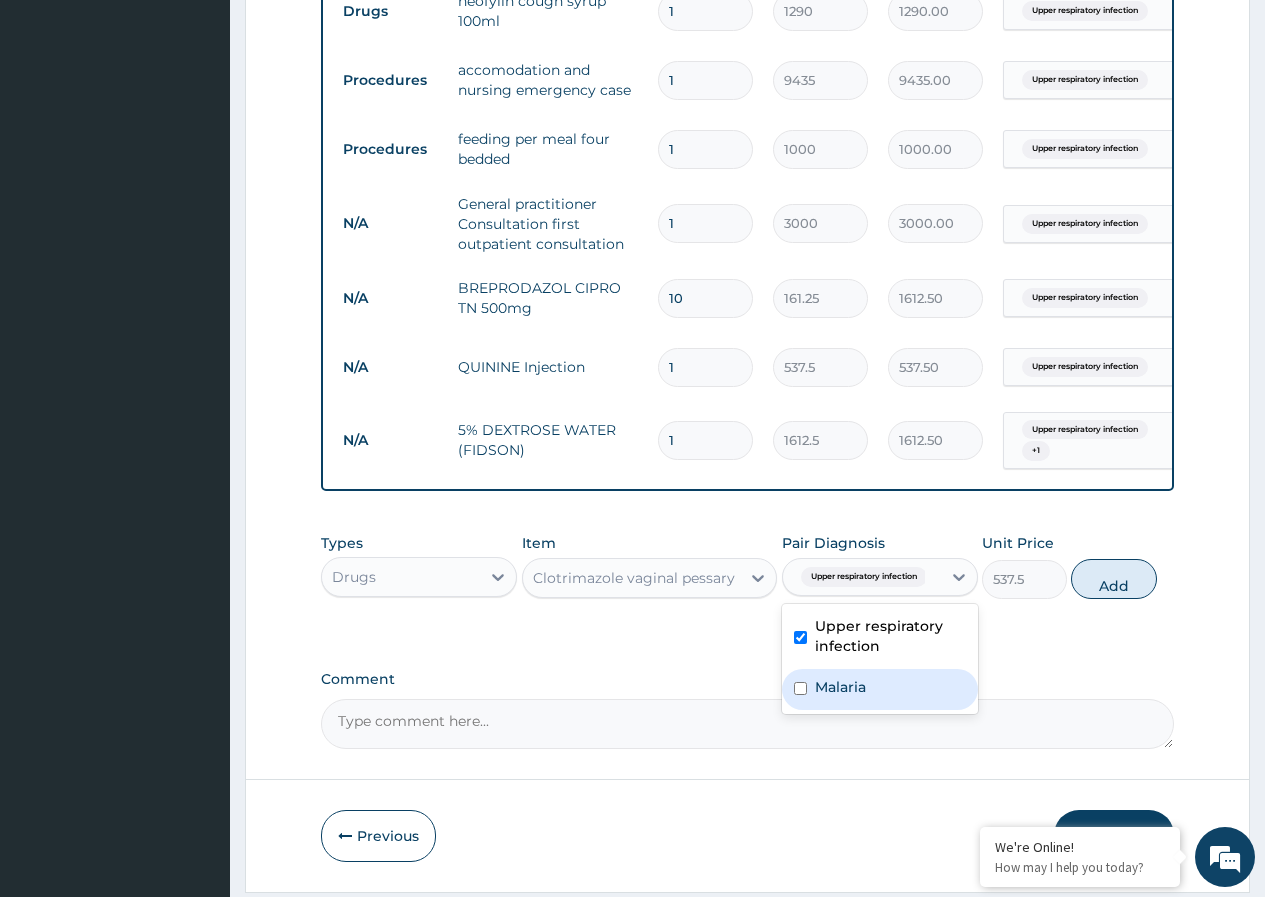 click on "Malaria" at bounding box center (840, 687) 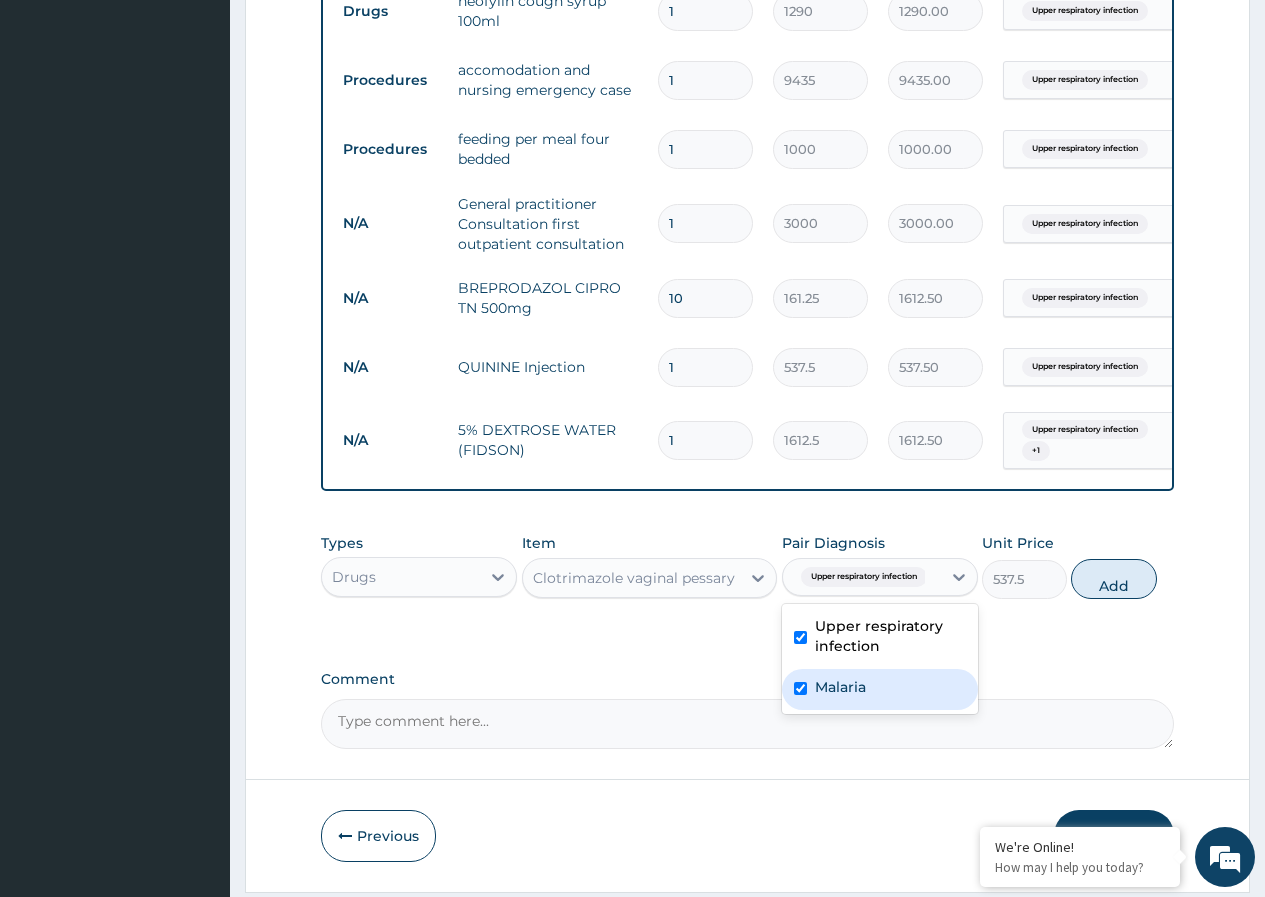 checkbox on "true" 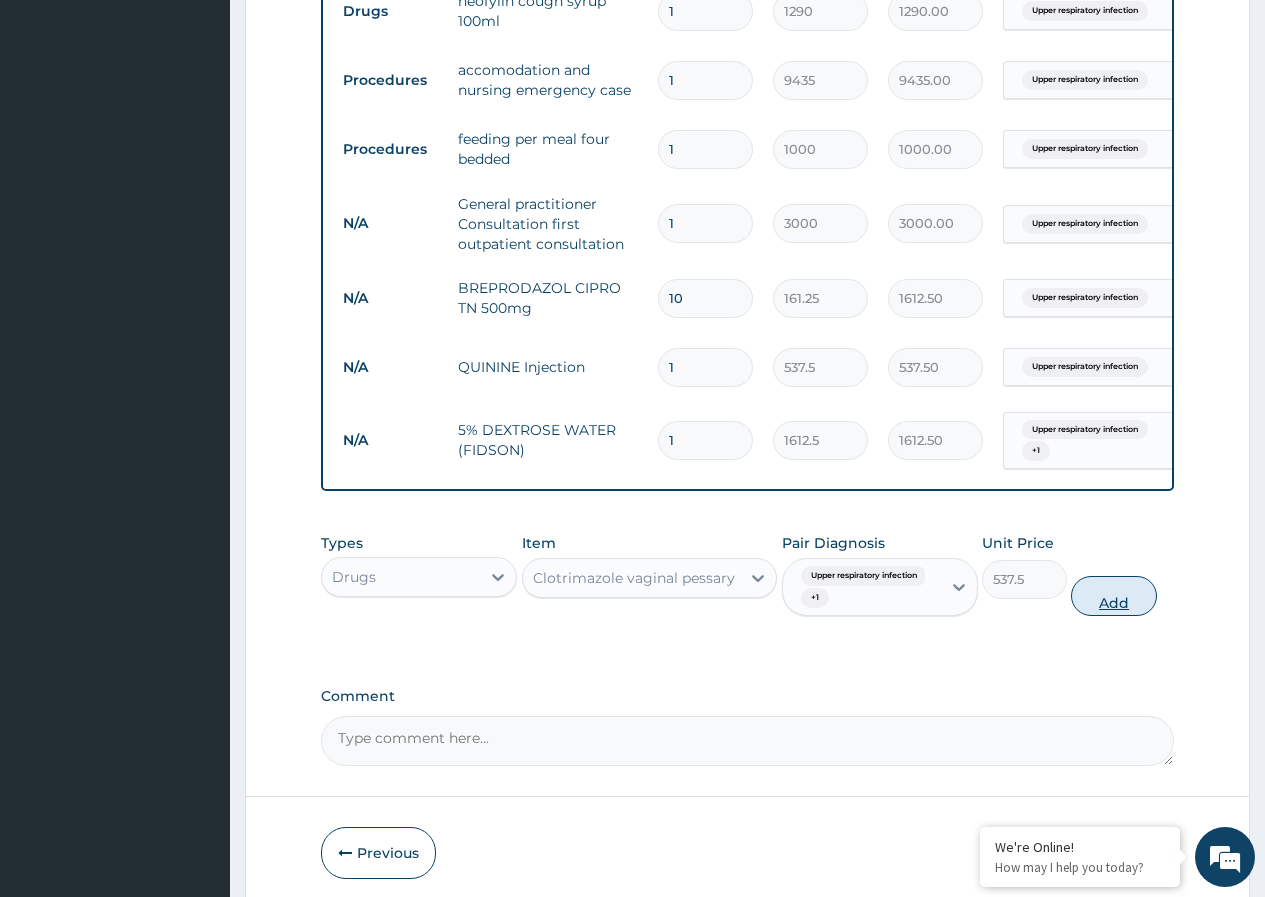 click on "Add" at bounding box center [1113, 596] 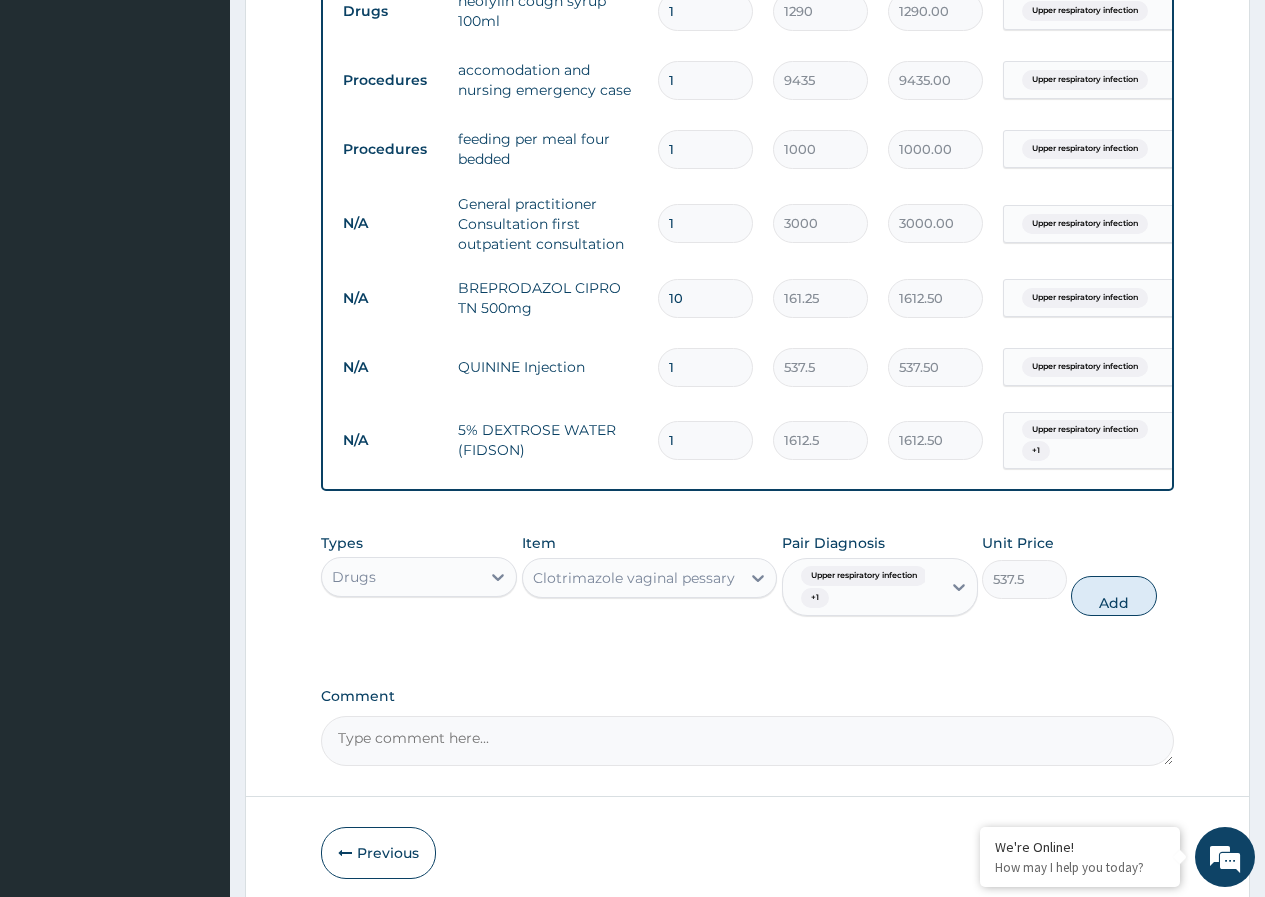 type on "0" 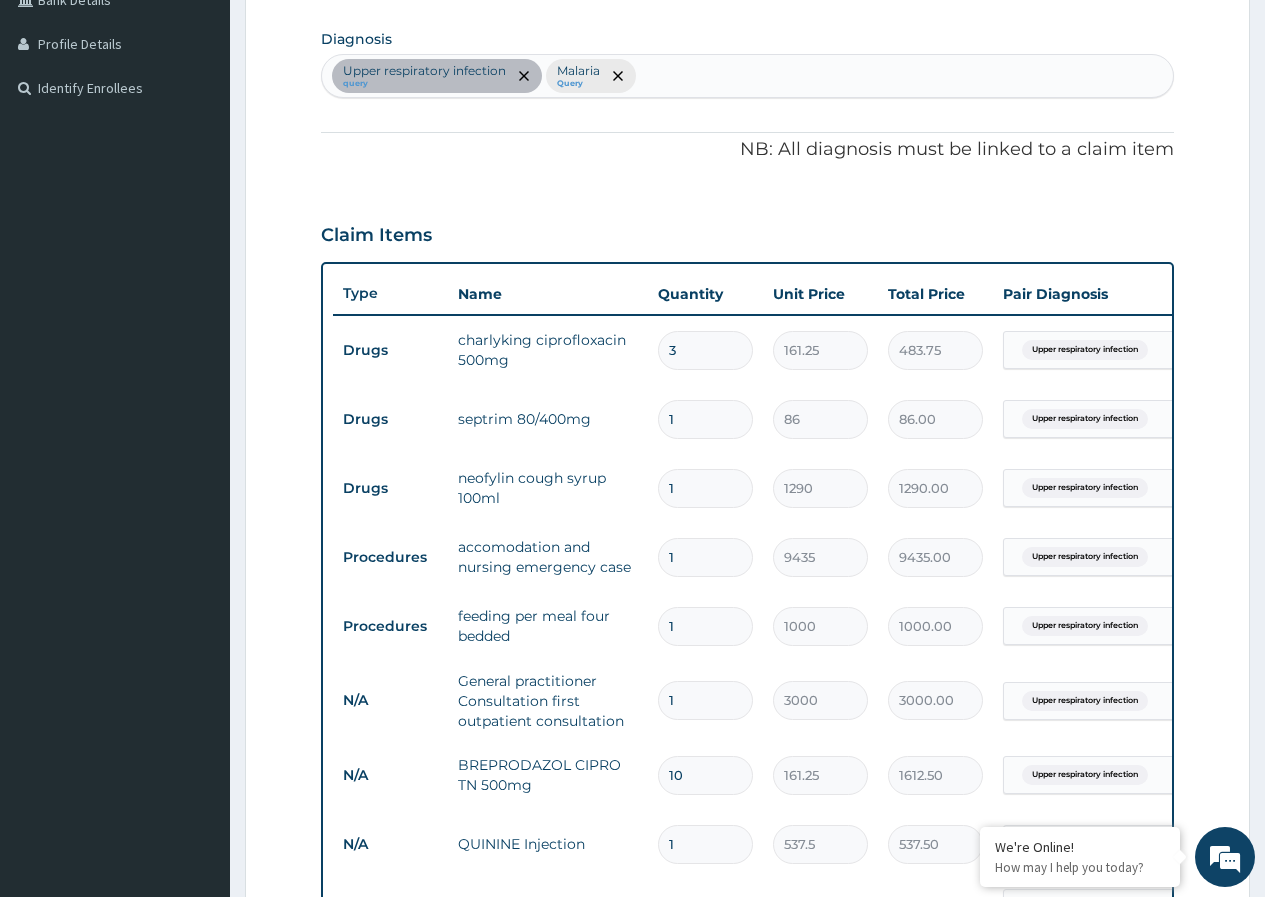 scroll, scrollTop: 459, scrollLeft: 0, axis: vertical 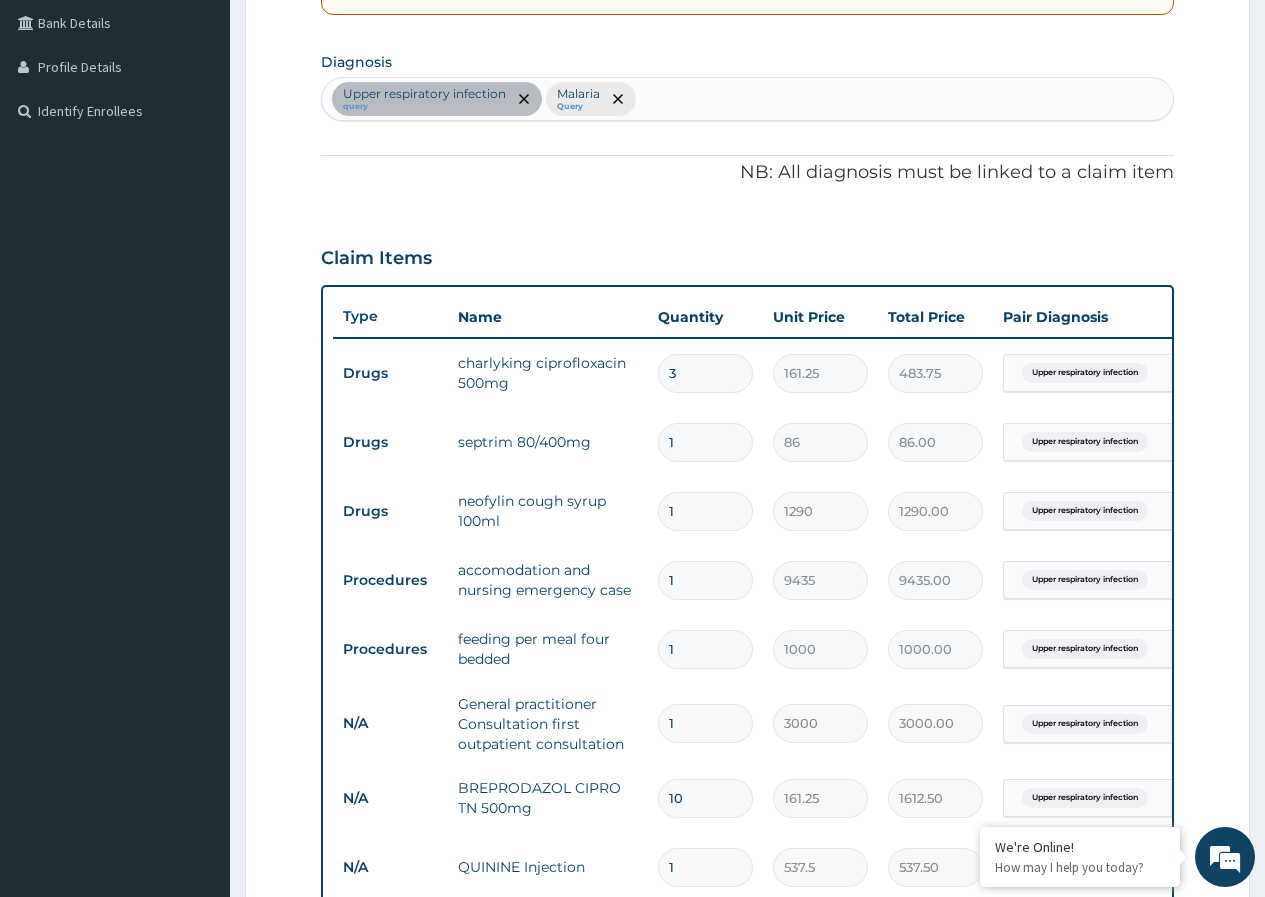 click on "Upper respiratory infection query Malaria Query" at bounding box center [747, 99] 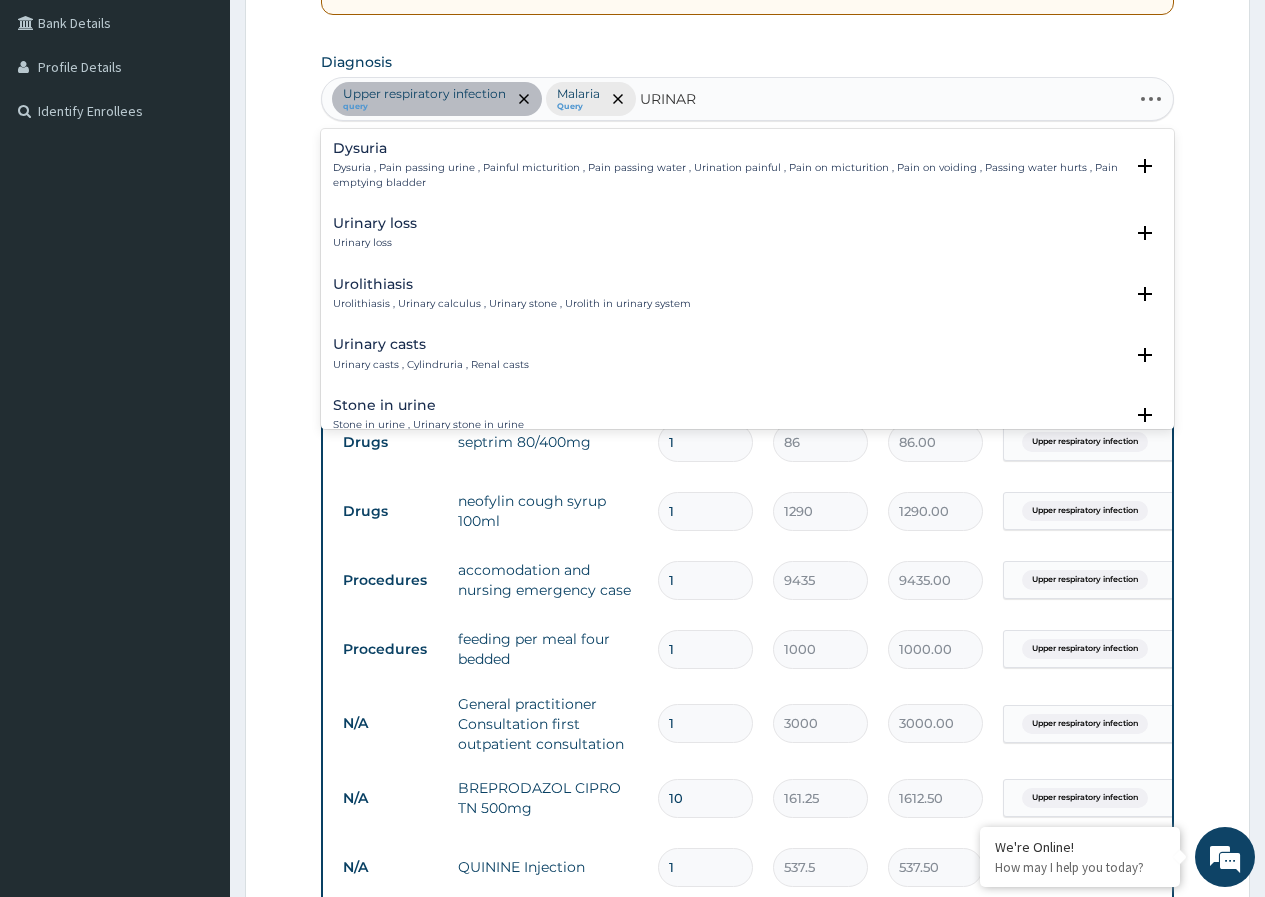 type on "URINARY" 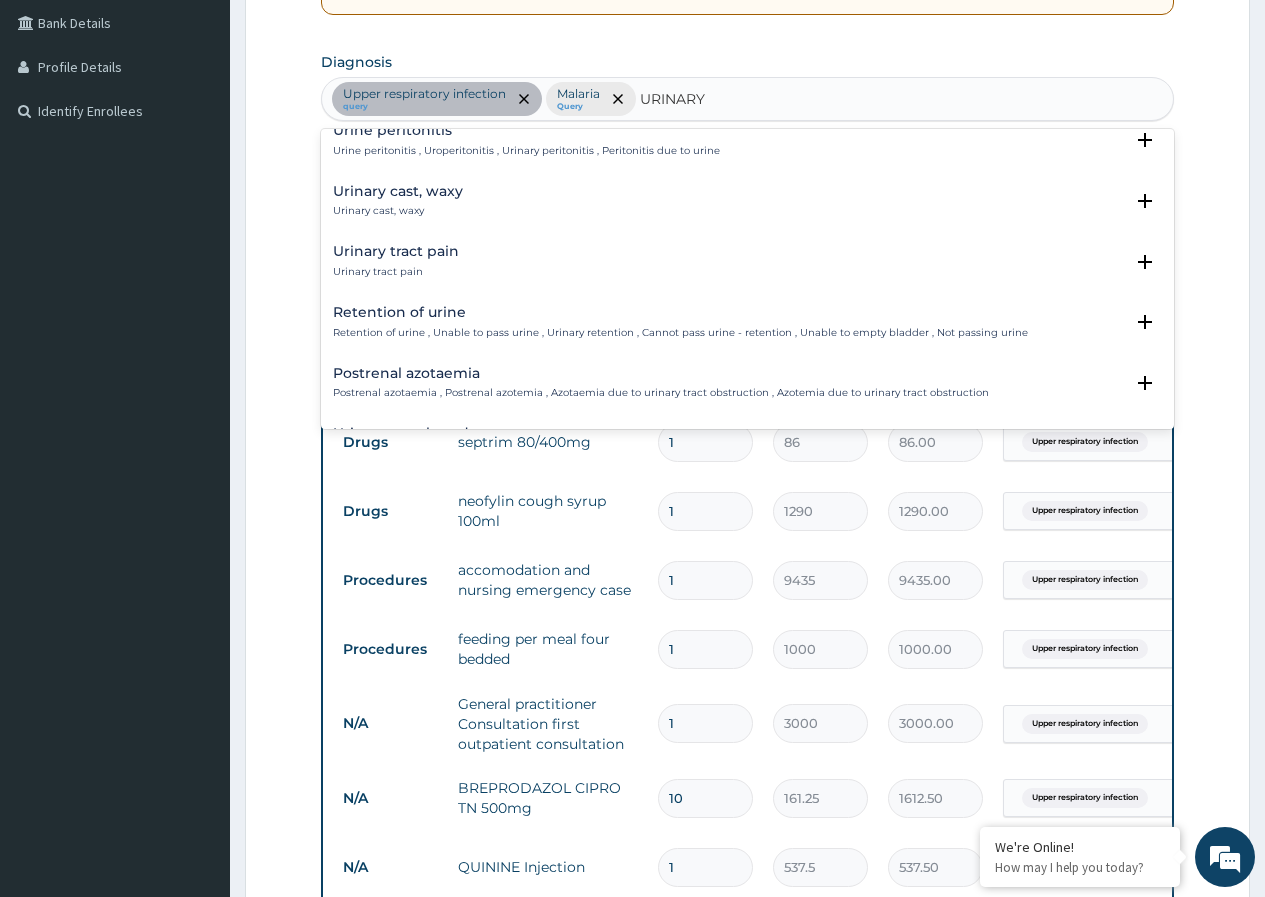 scroll, scrollTop: 600, scrollLeft: 0, axis: vertical 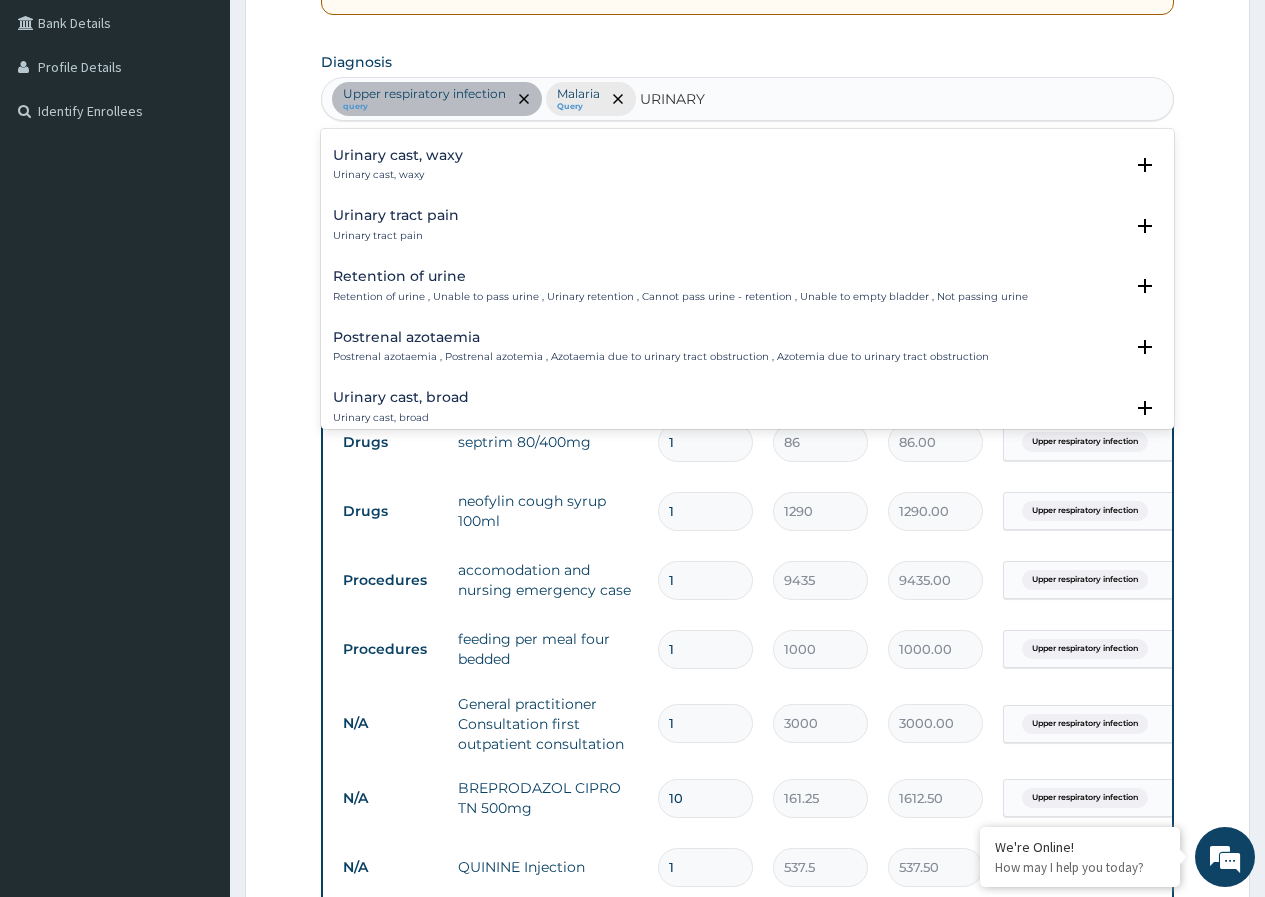 click on "Urinary tract pain" at bounding box center (396, 236) 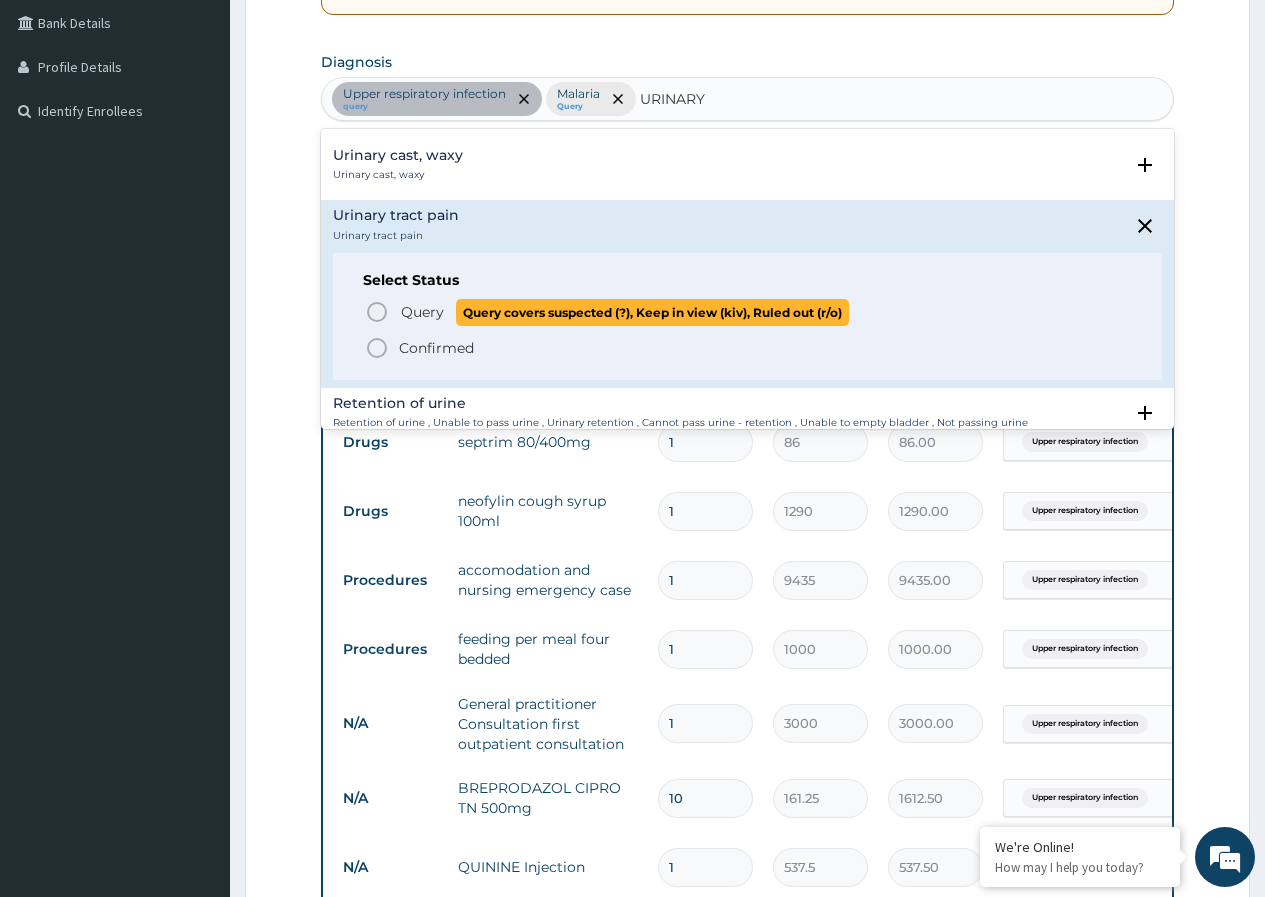 click 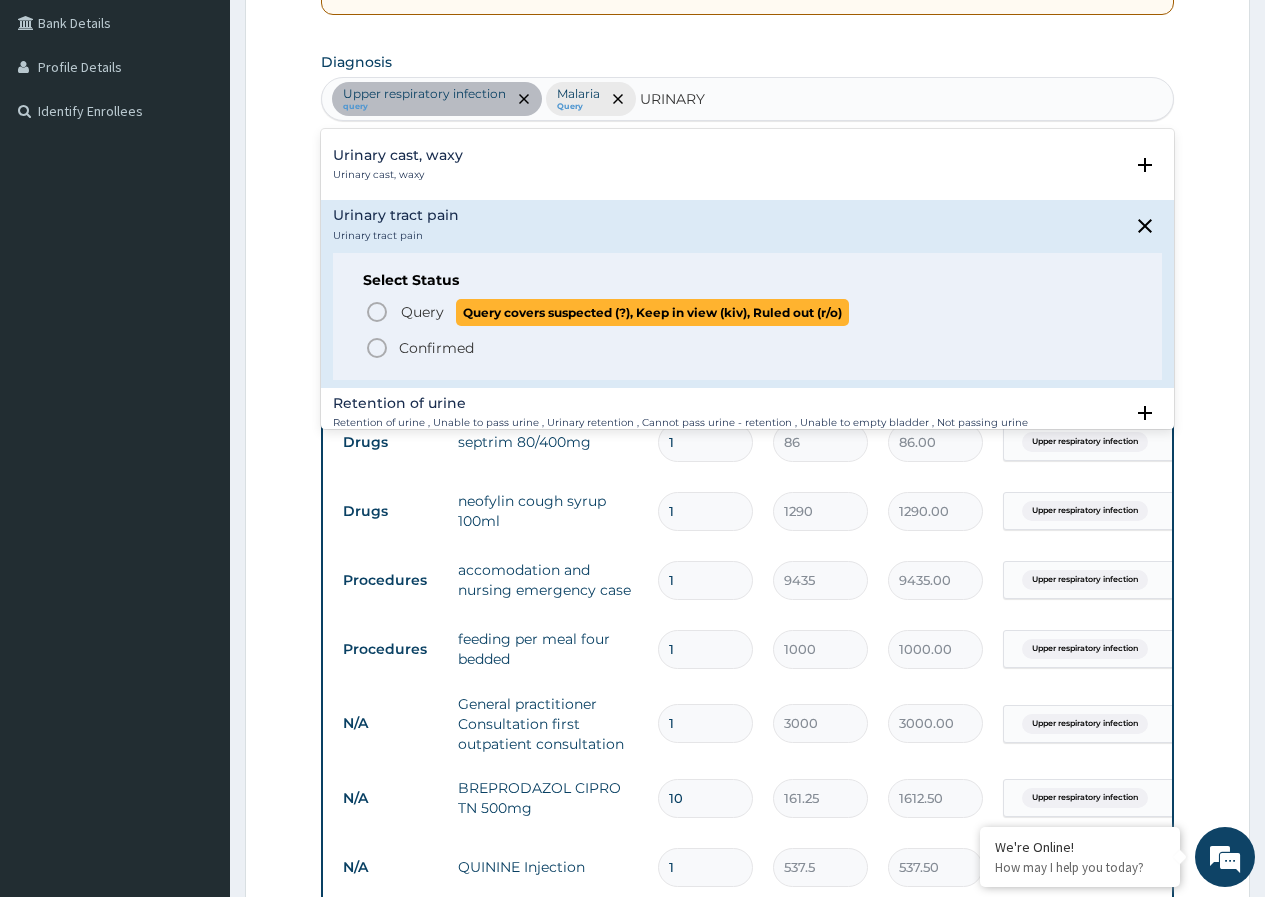 type 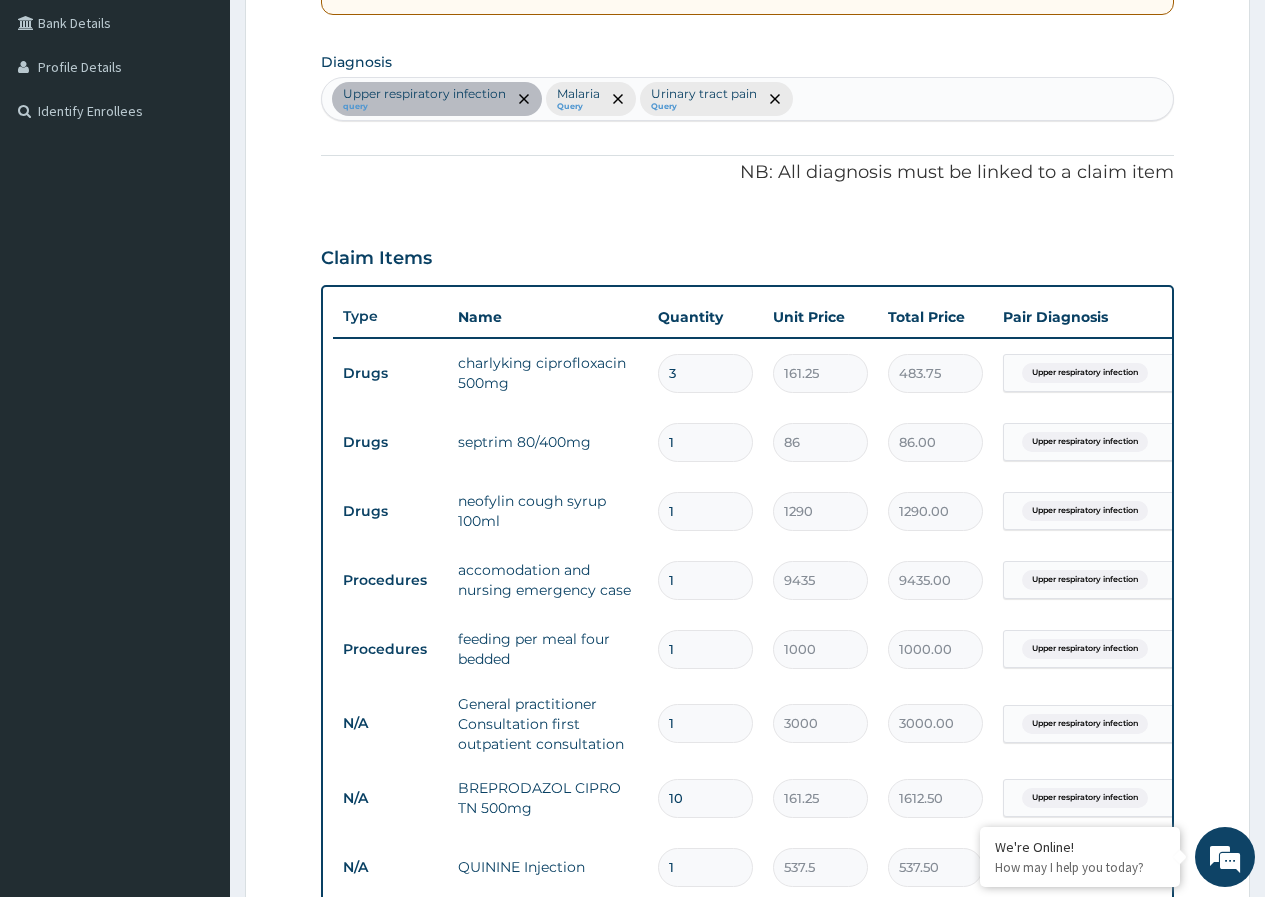scroll, scrollTop: 859, scrollLeft: 0, axis: vertical 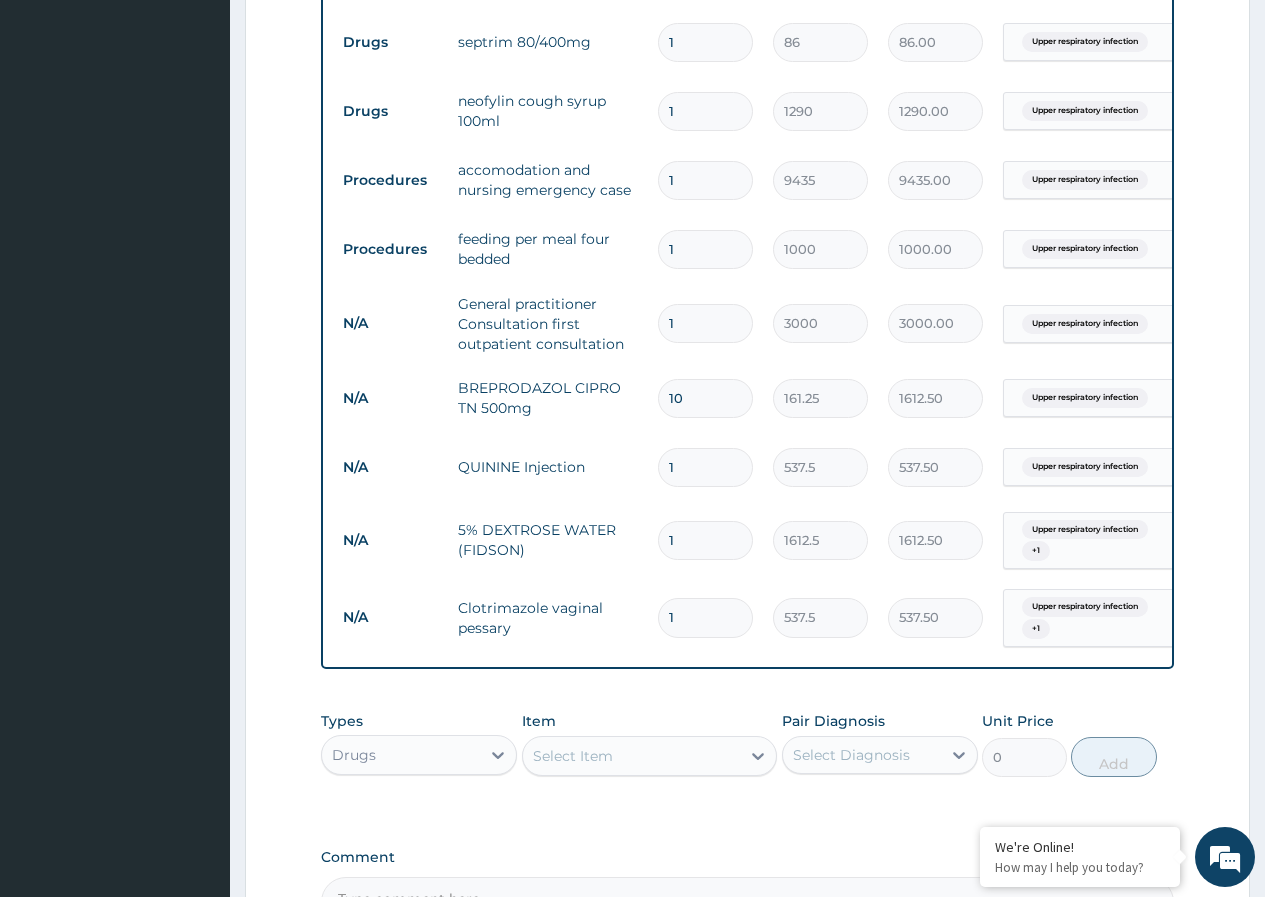 click on "1" at bounding box center (705, 617) 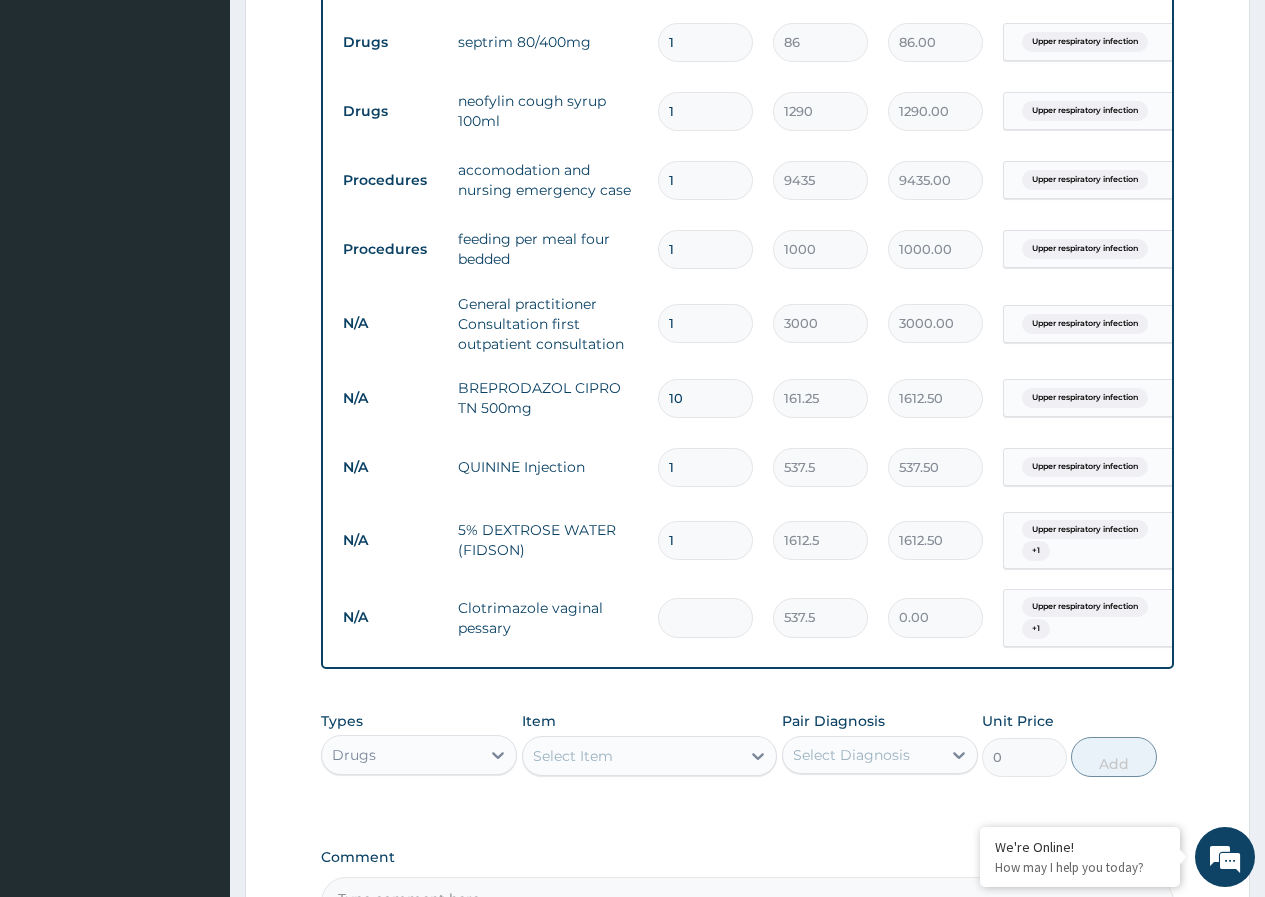 type on "6" 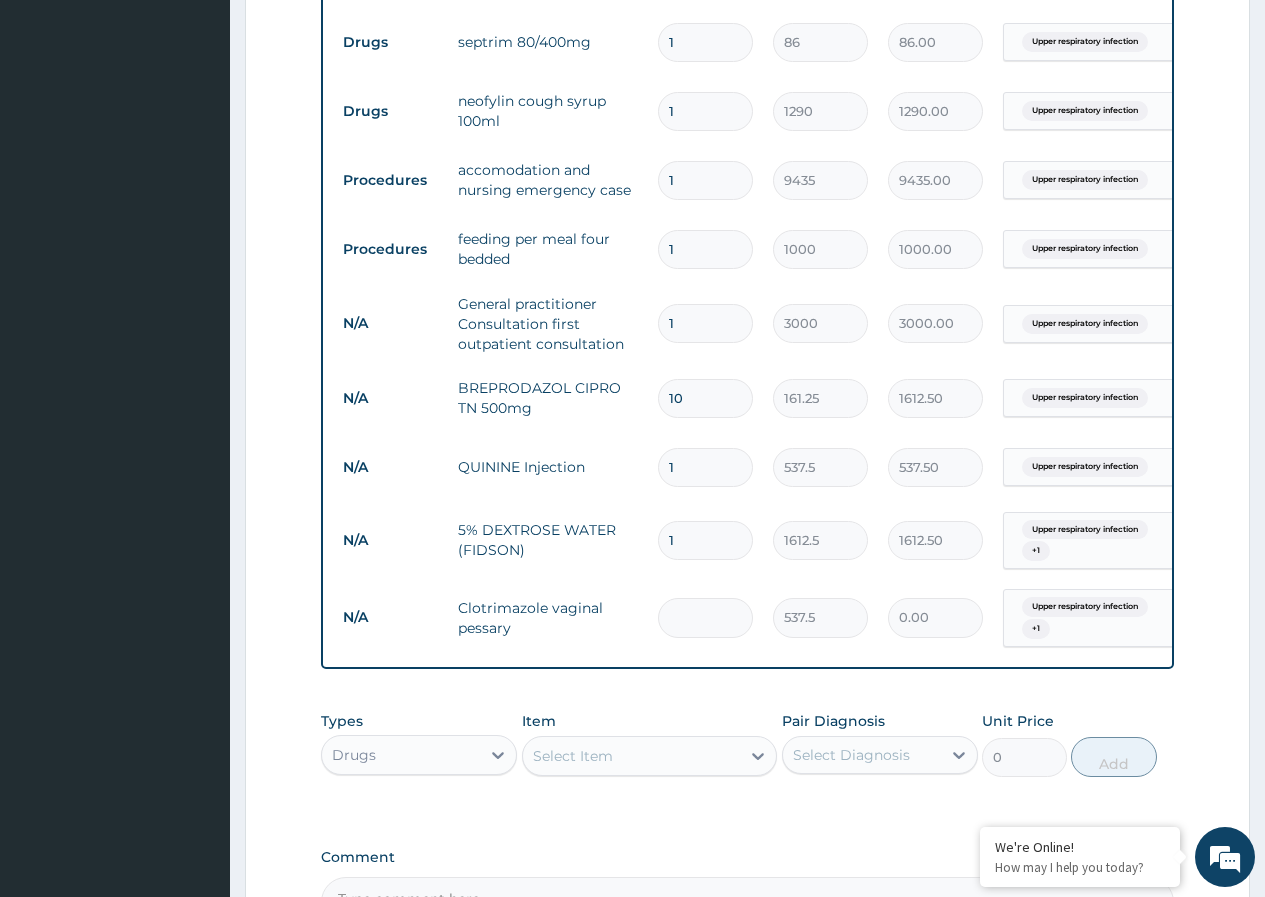 type on "3225.00" 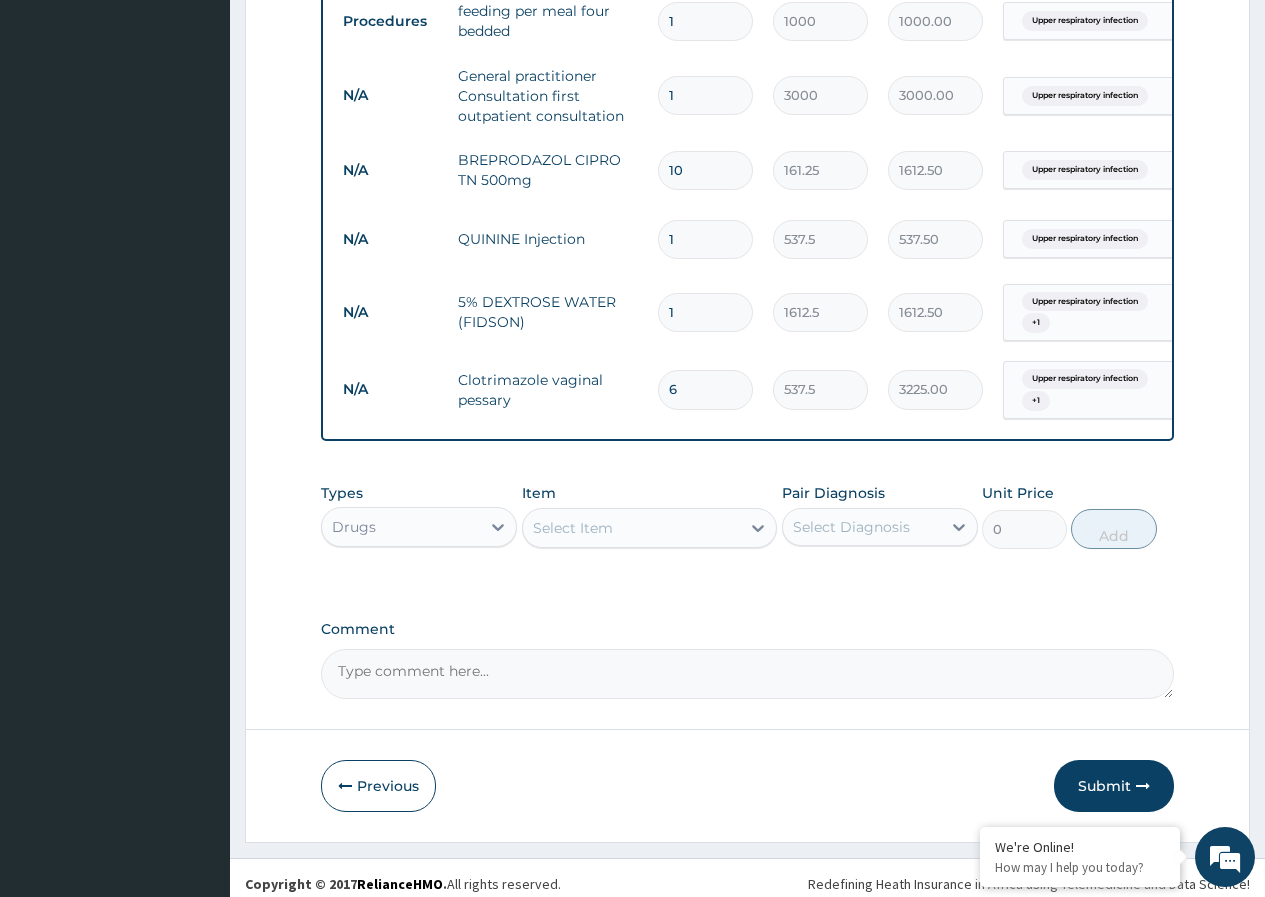 scroll, scrollTop: 1114, scrollLeft: 0, axis: vertical 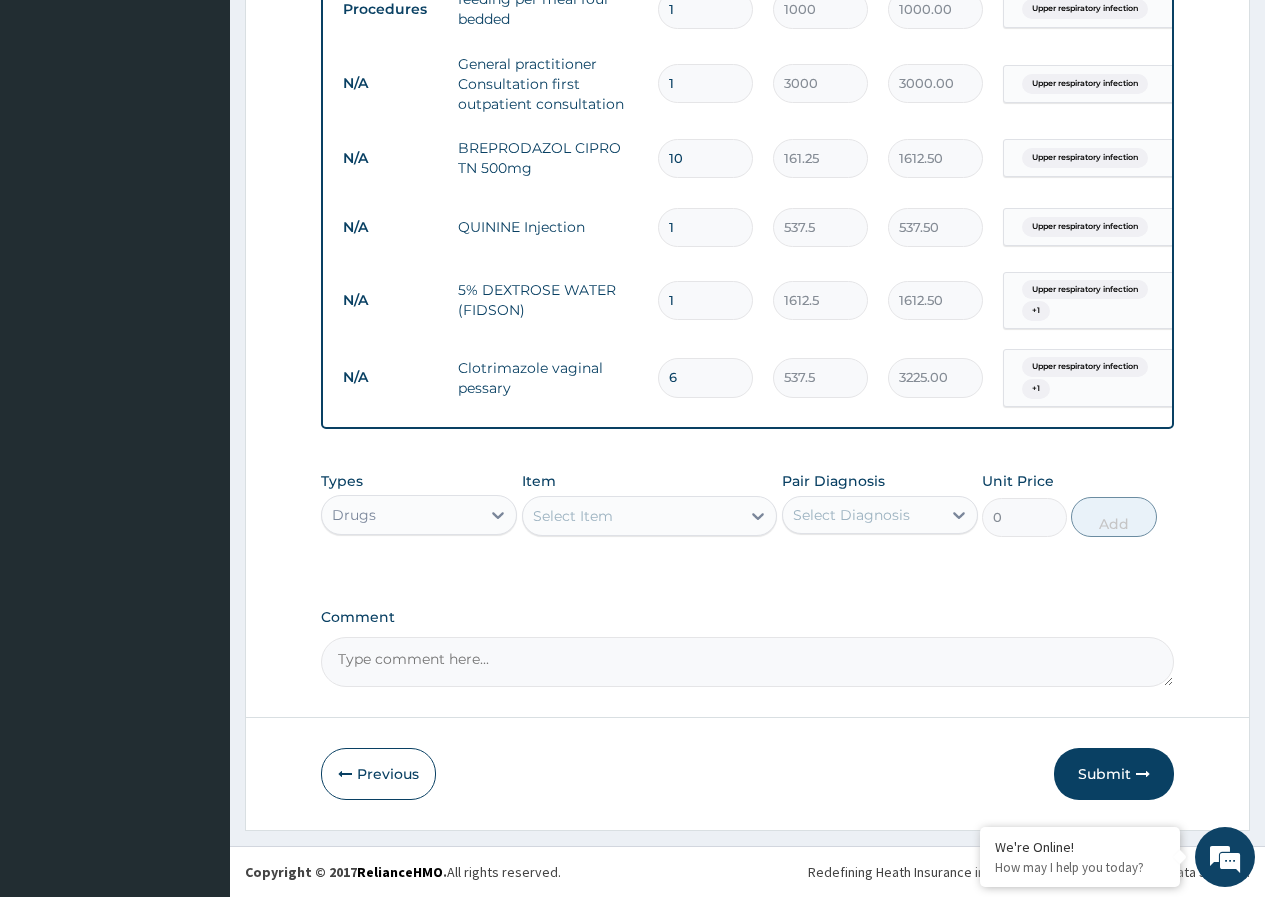 type on "6" 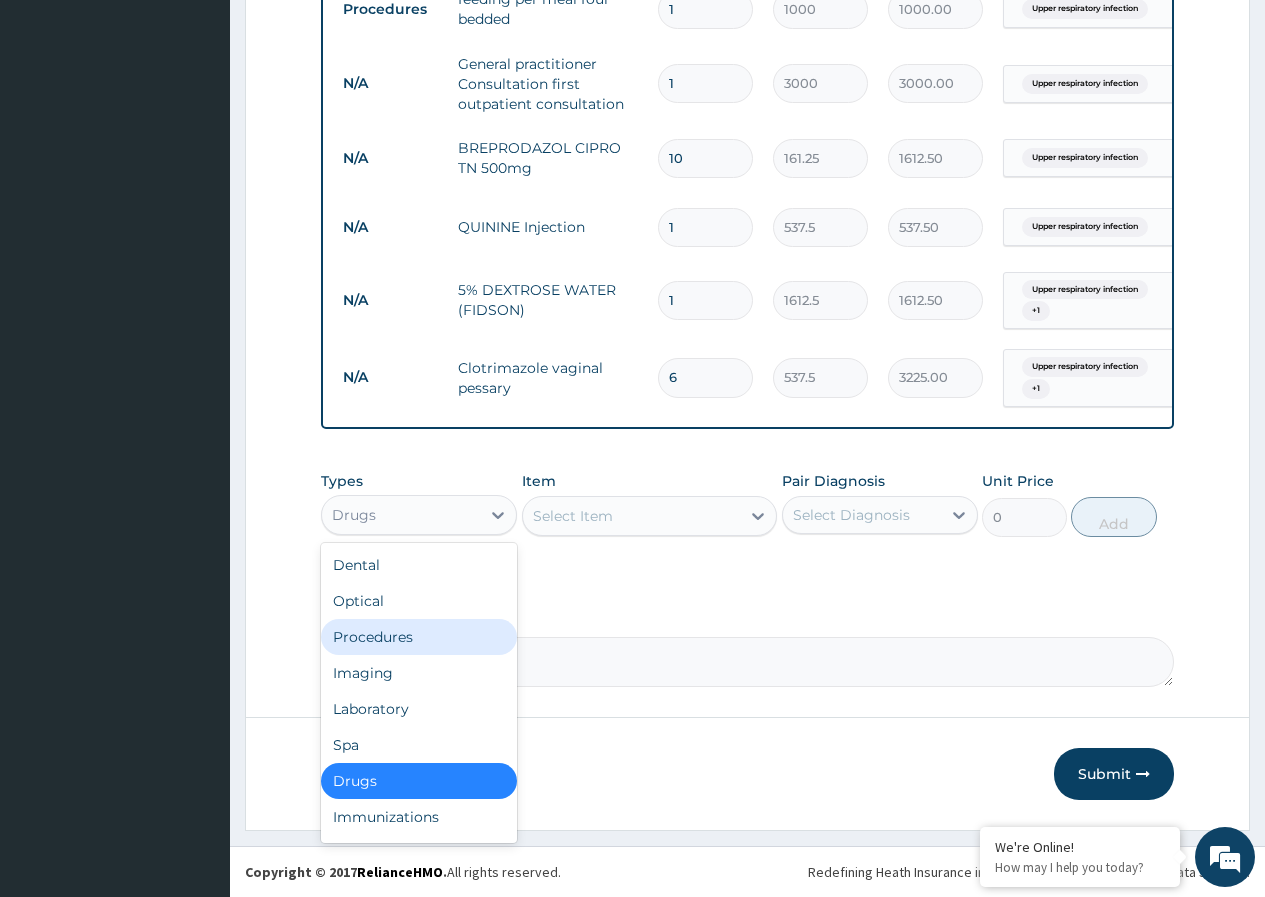 click on "Procedures" at bounding box center (419, 637) 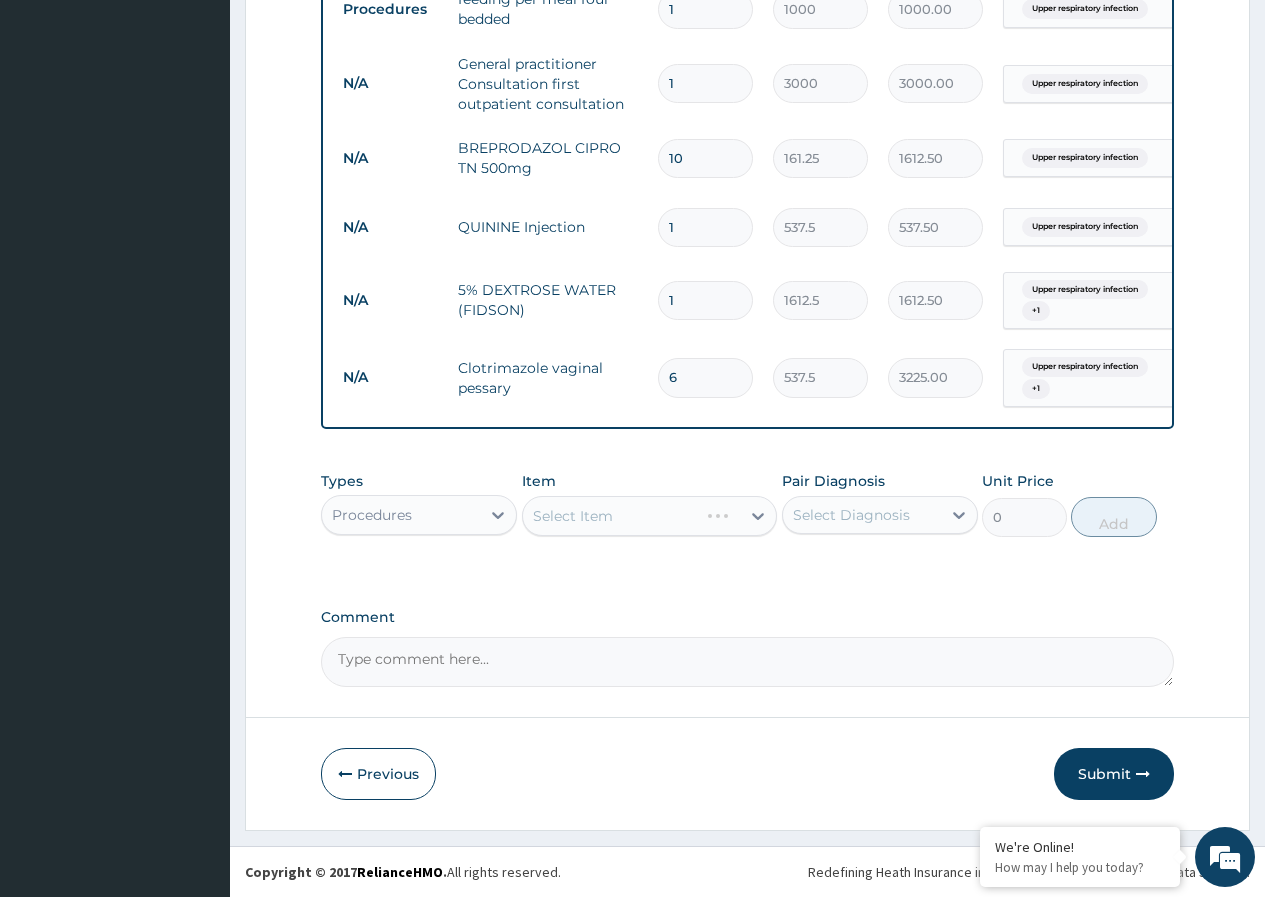 click on "Select Item" at bounding box center (650, 516) 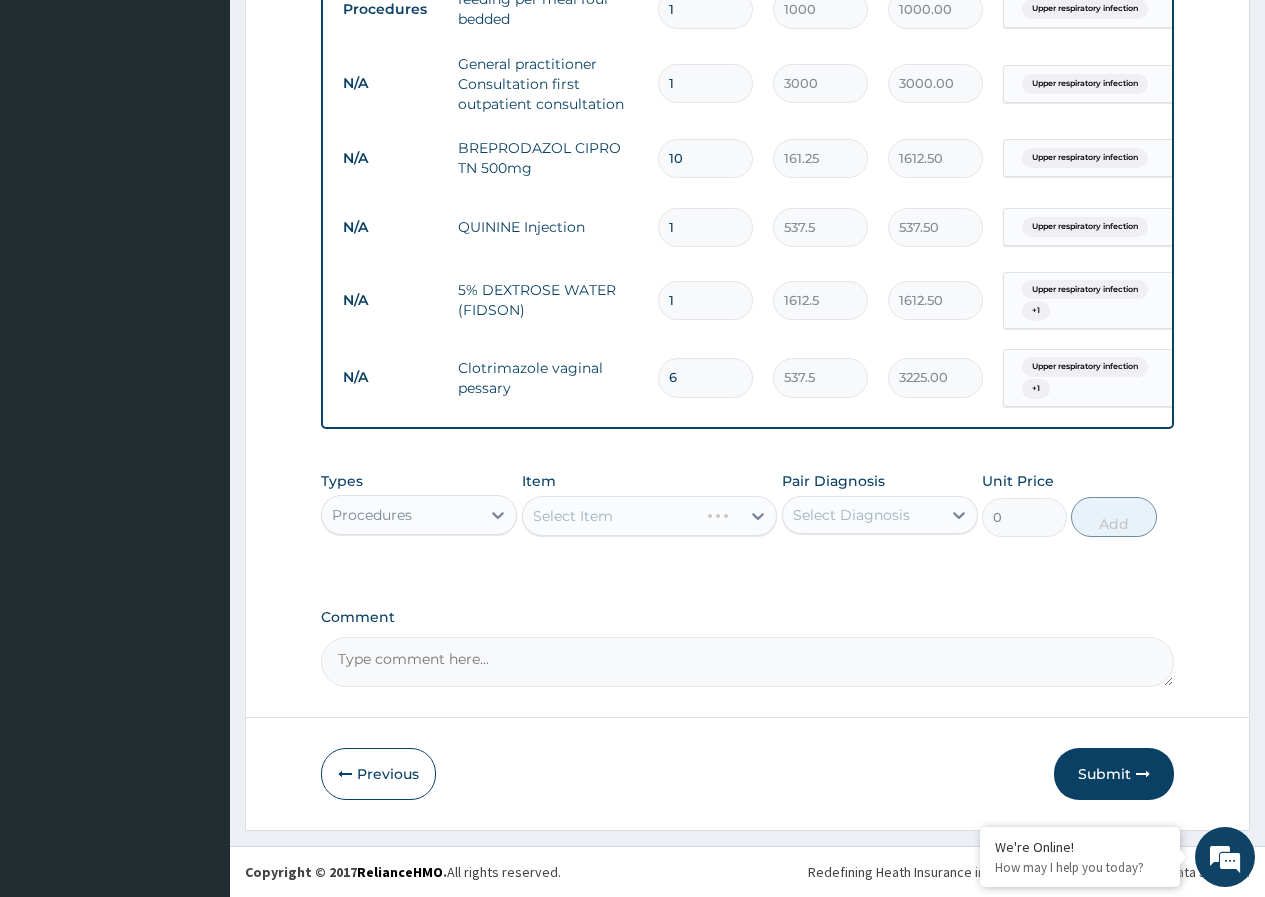 click on "Select Item" at bounding box center (650, 516) 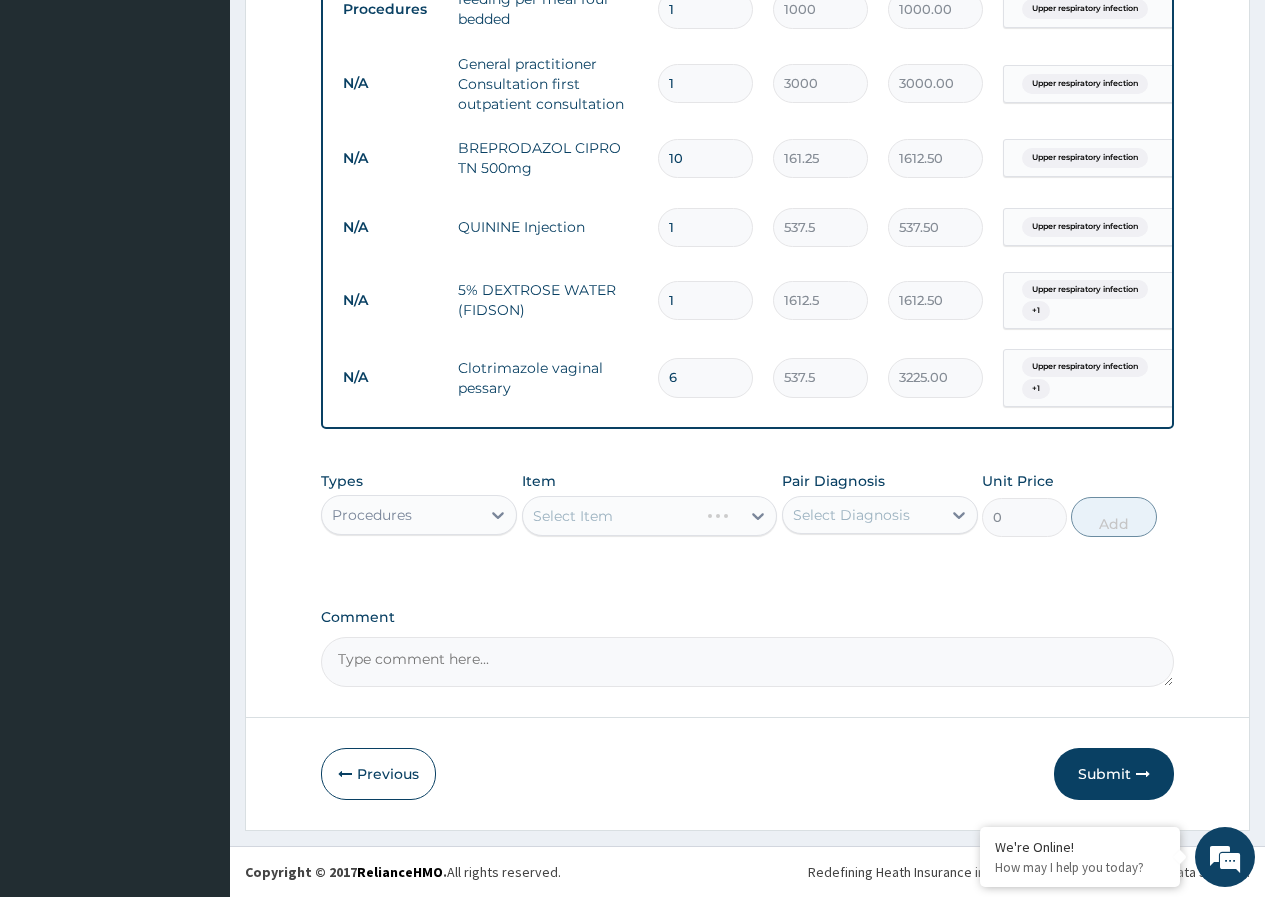 click on "Select Item" at bounding box center (650, 516) 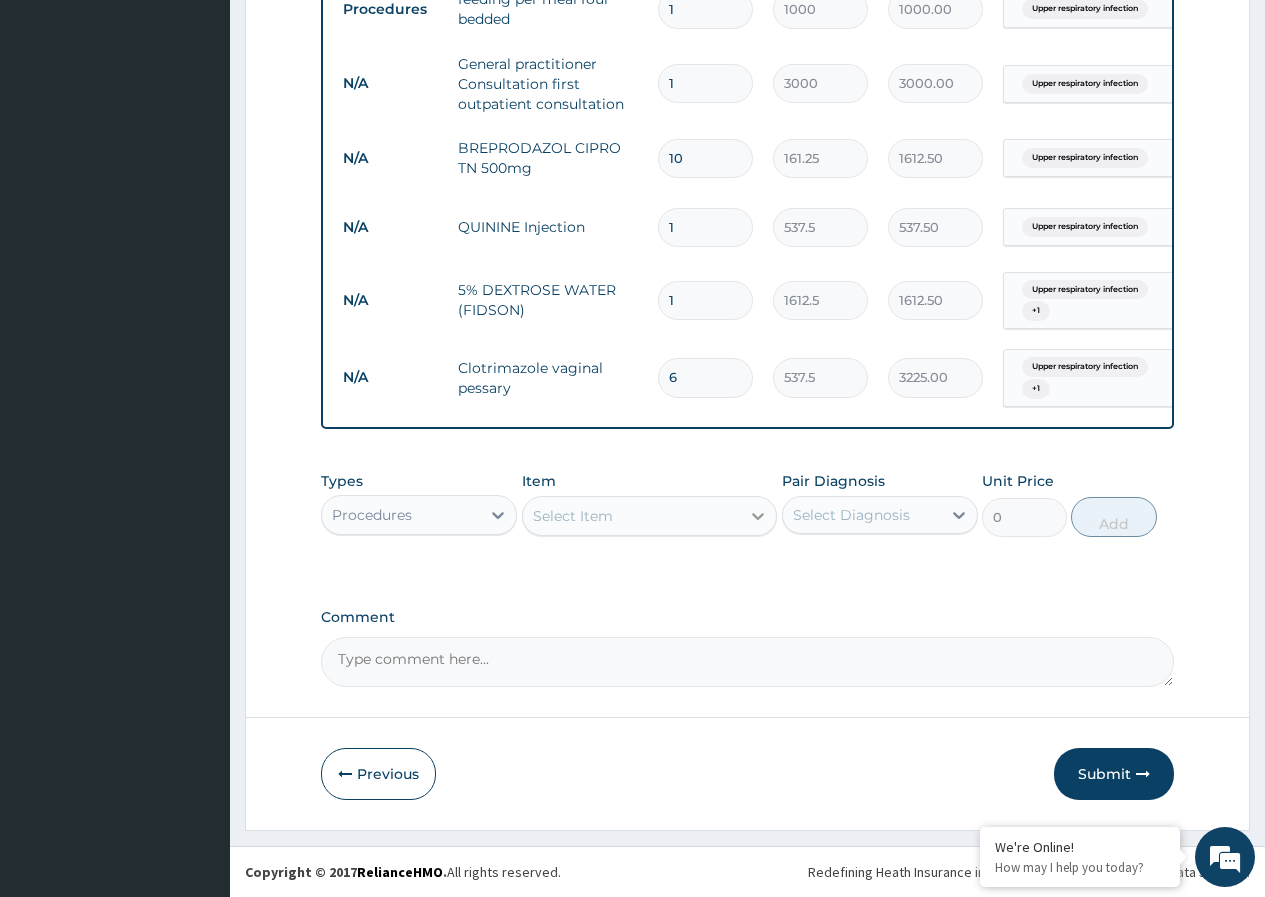 click at bounding box center [758, 516] 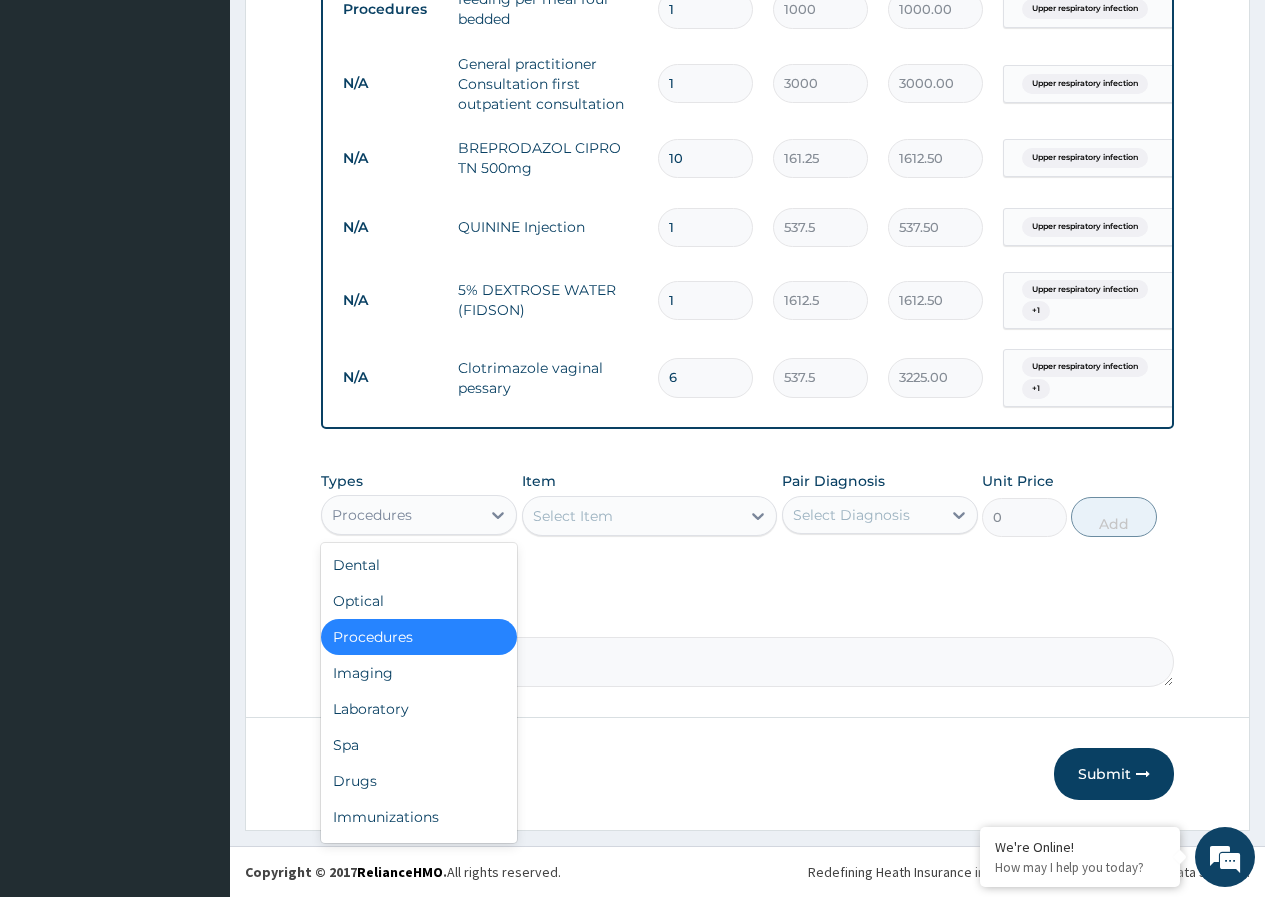 click on "Procedures" at bounding box center [401, 515] 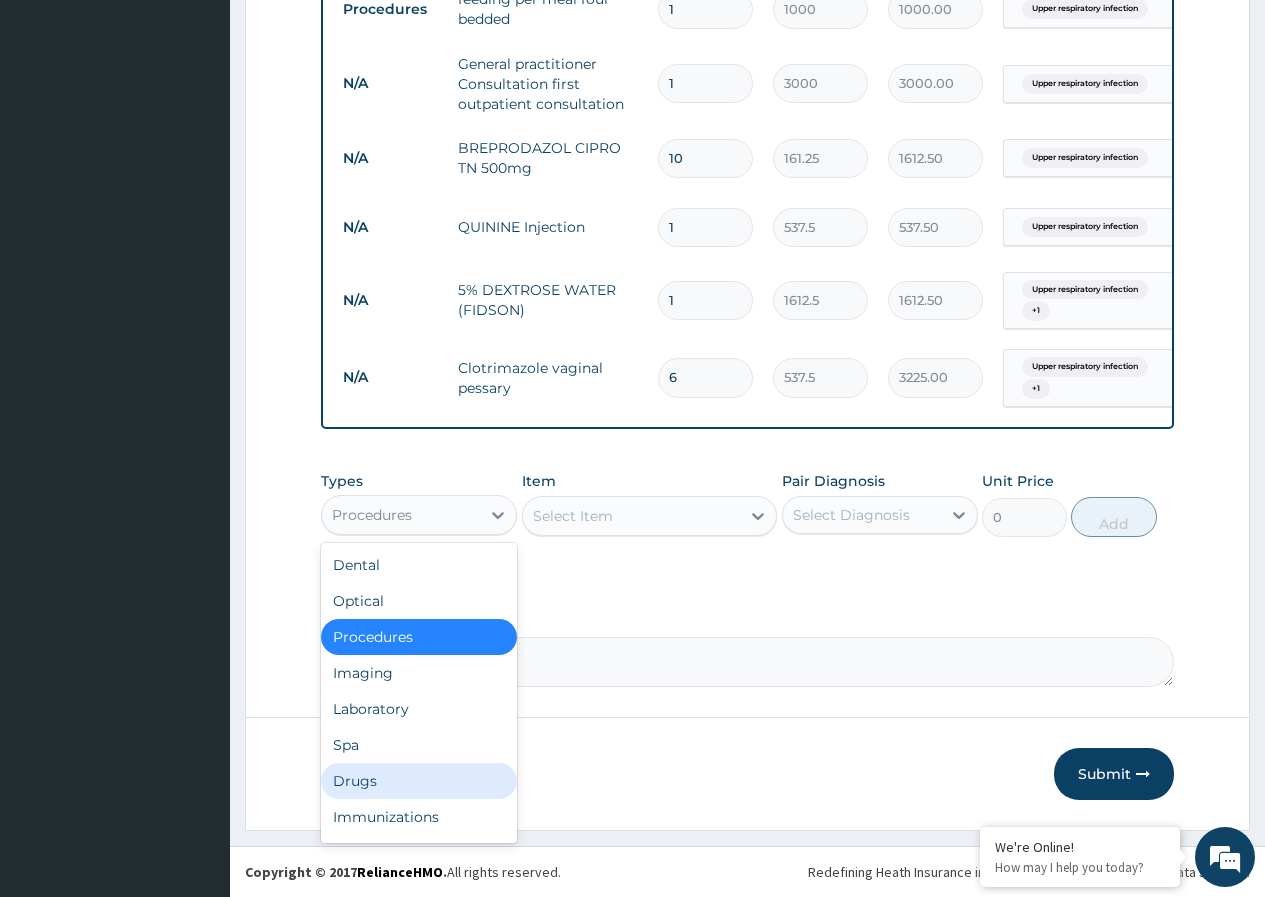 click on "Drugs" at bounding box center [419, 781] 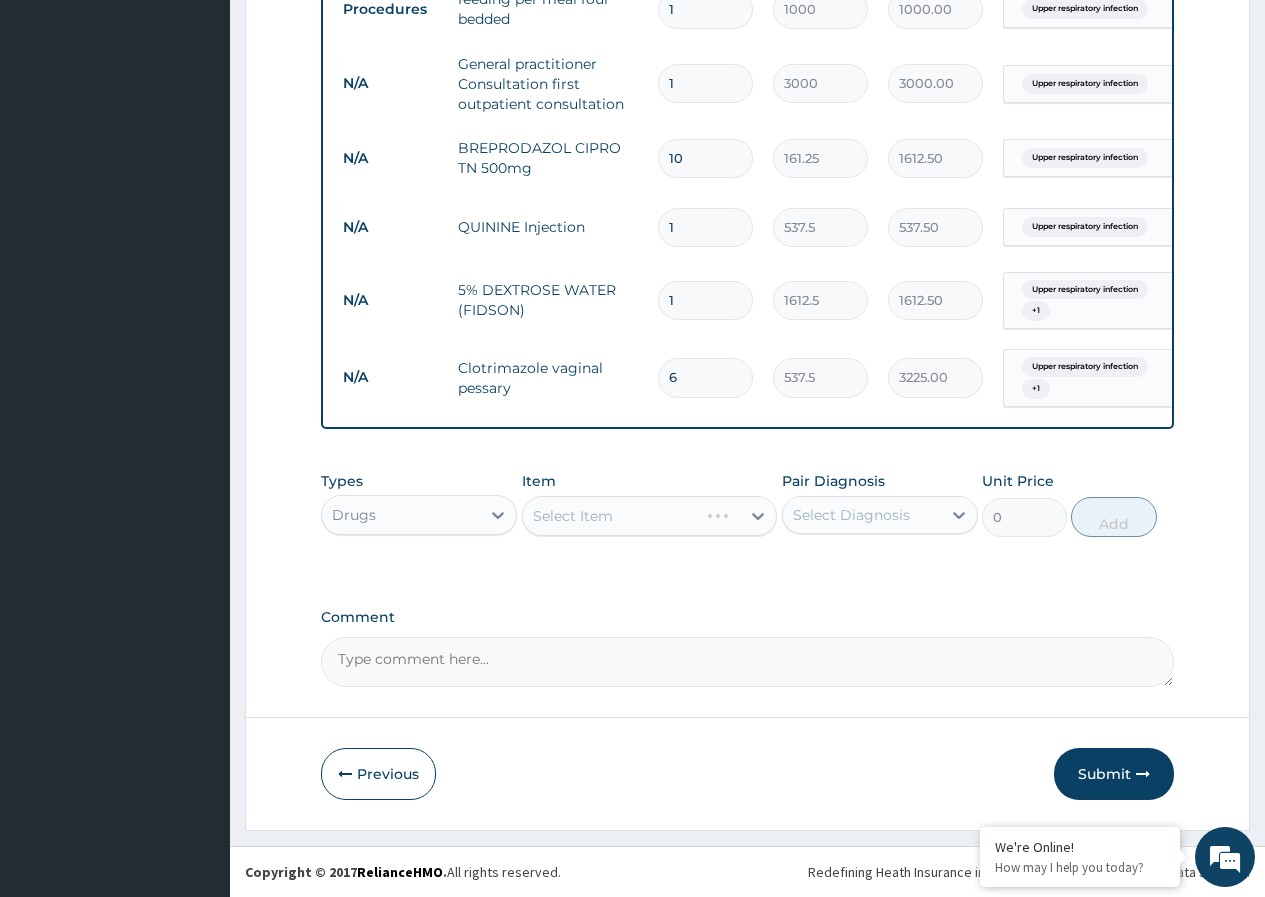 click on "Select Item" at bounding box center [650, 516] 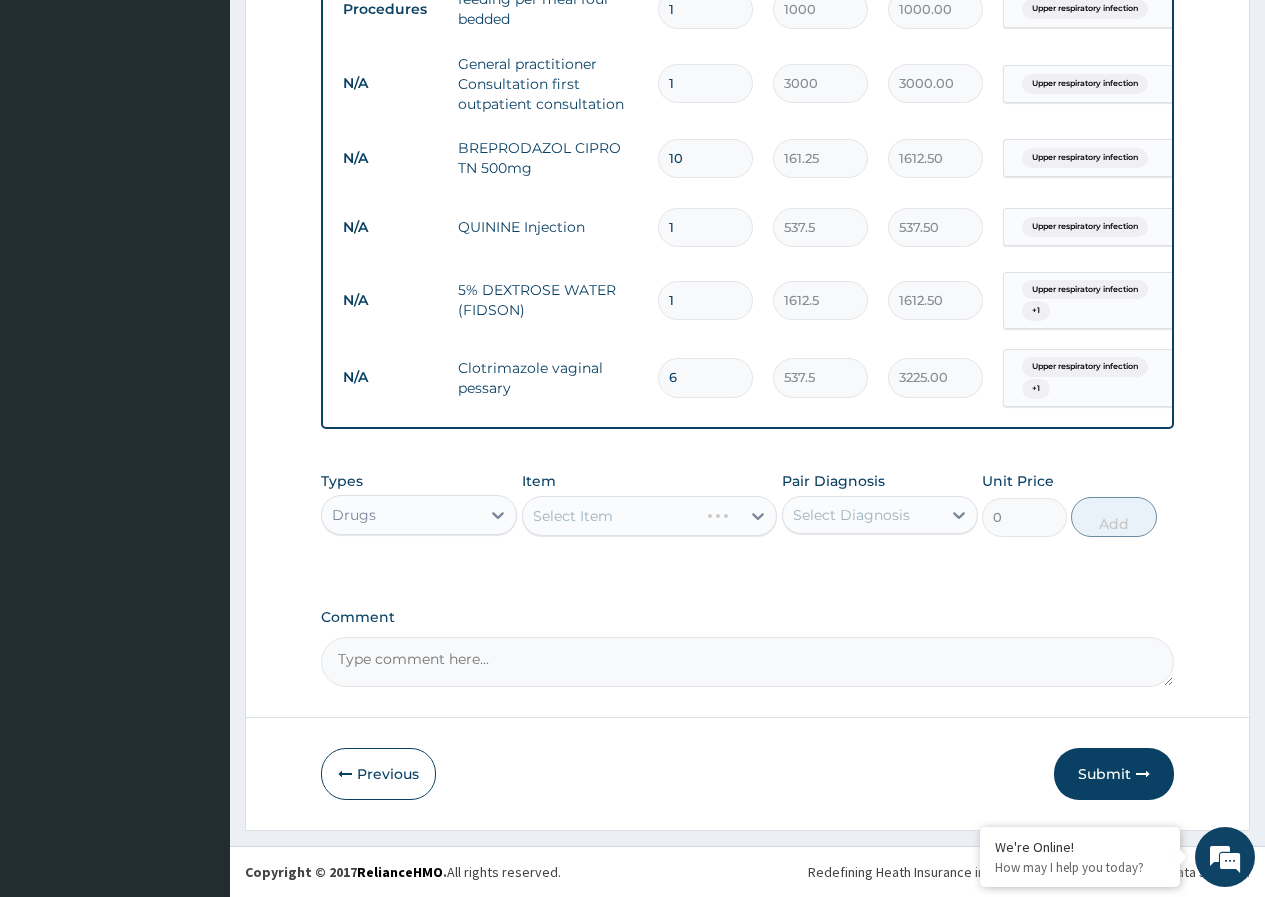click on "Select Item" at bounding box center (650, 516) 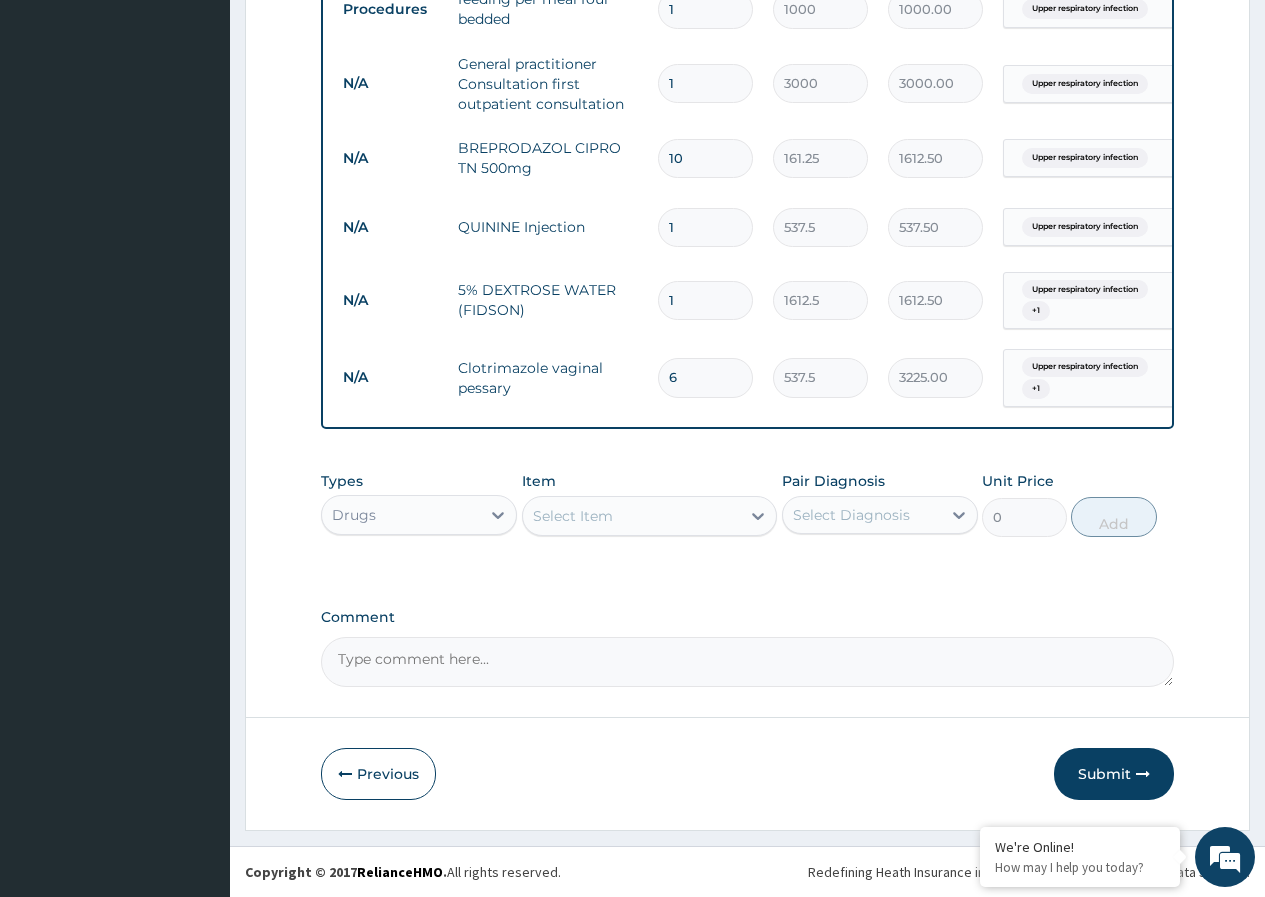 click on "Select Item" at bounding box center [632, 516] 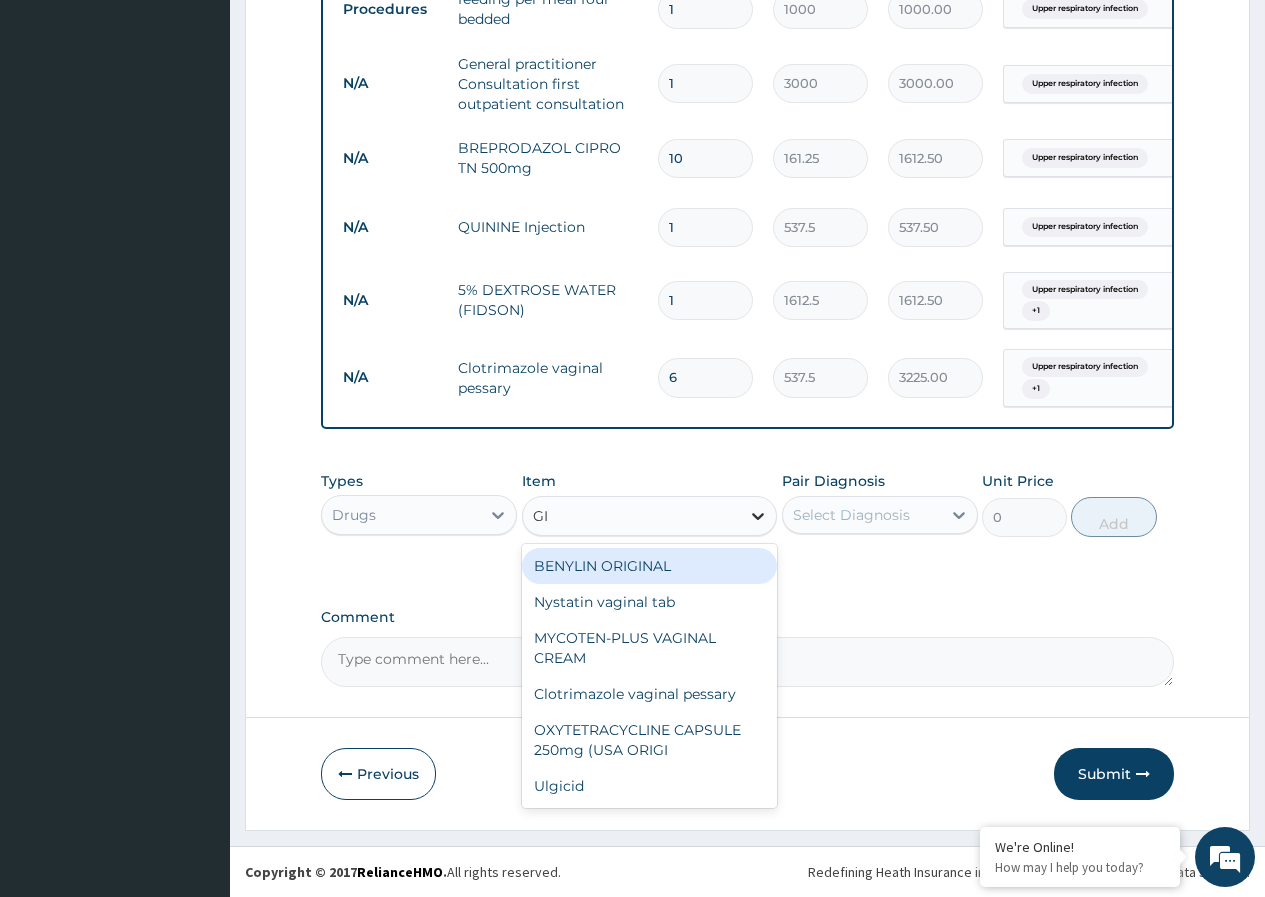type on "G" 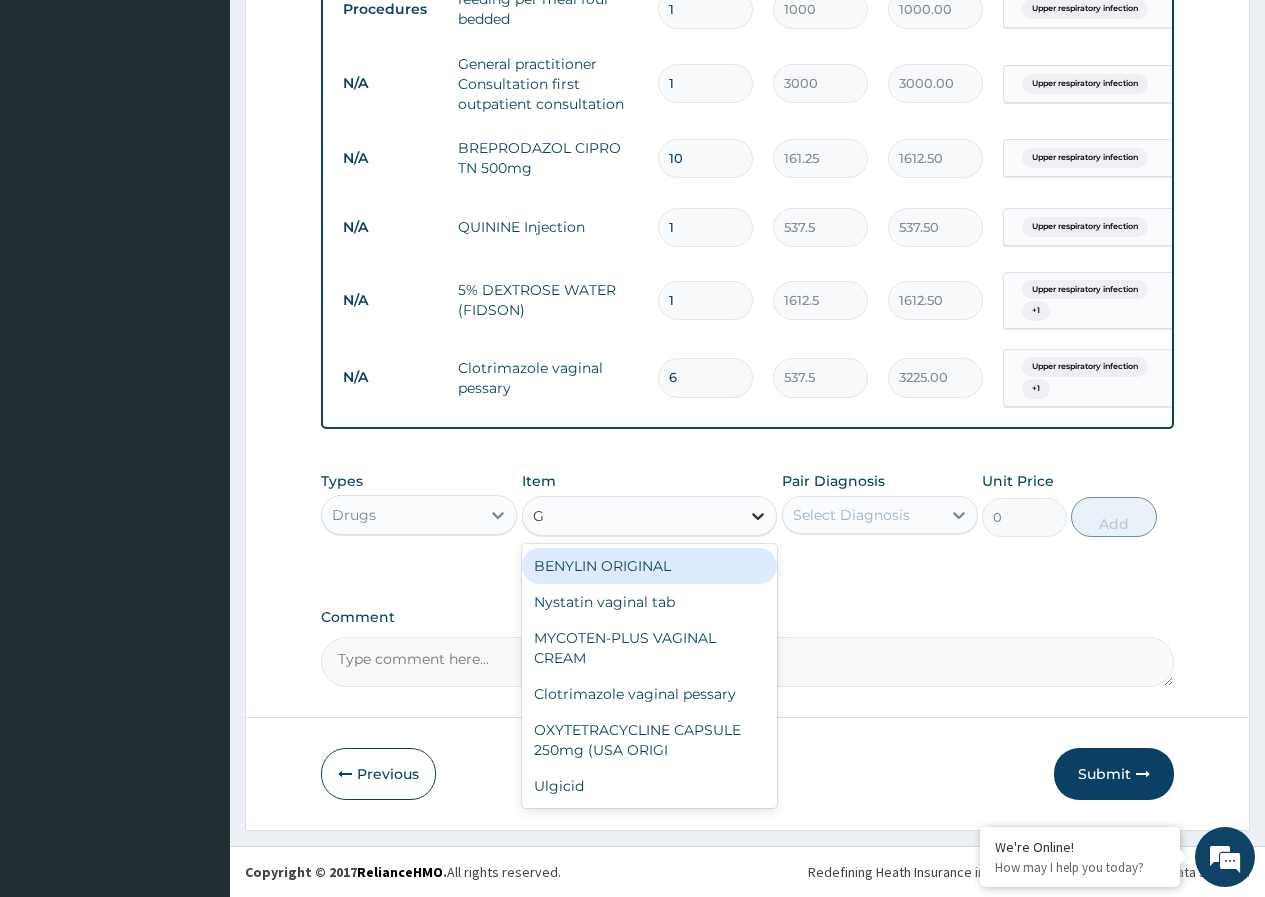 type 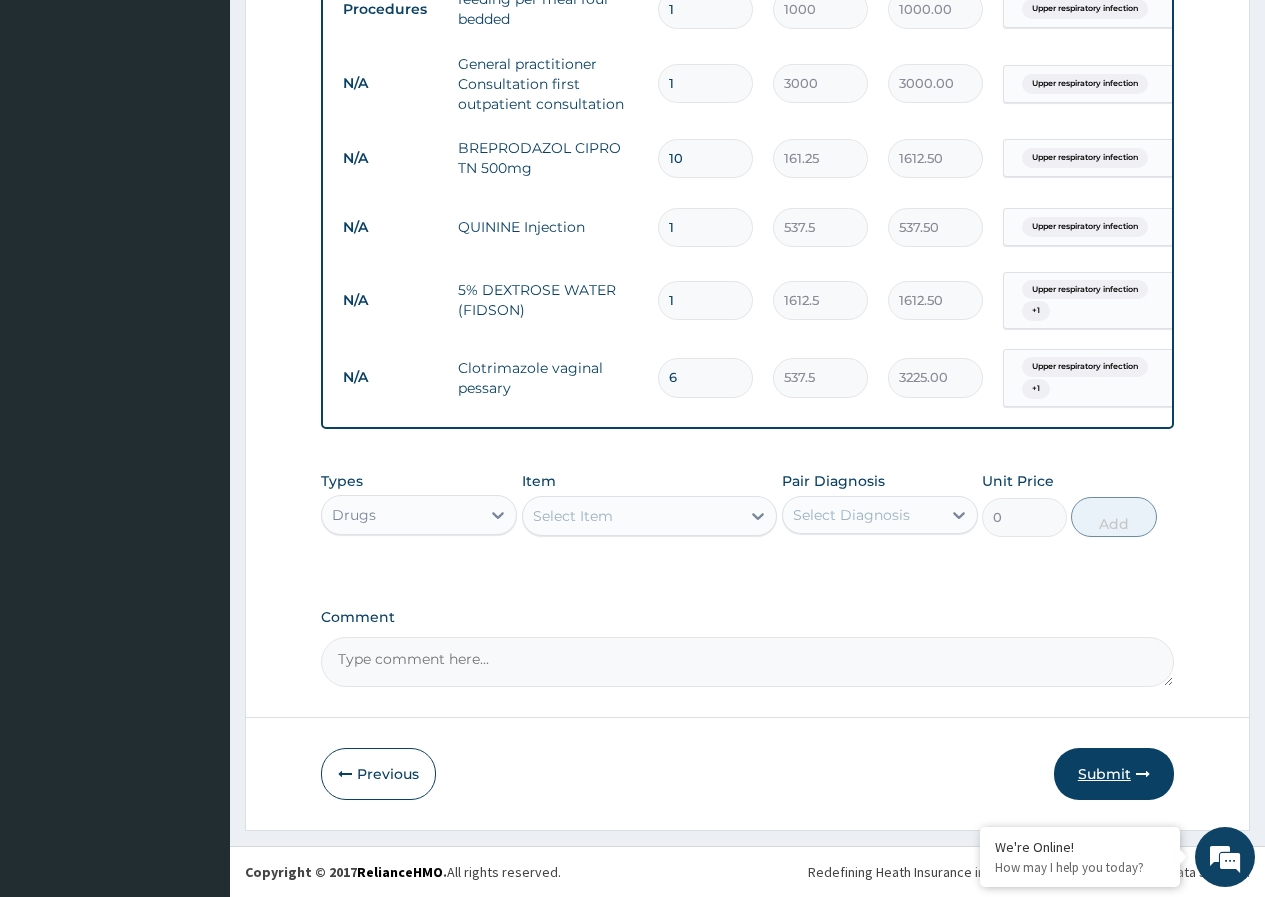 click on "Submit" at bounding box center (1114, 774) 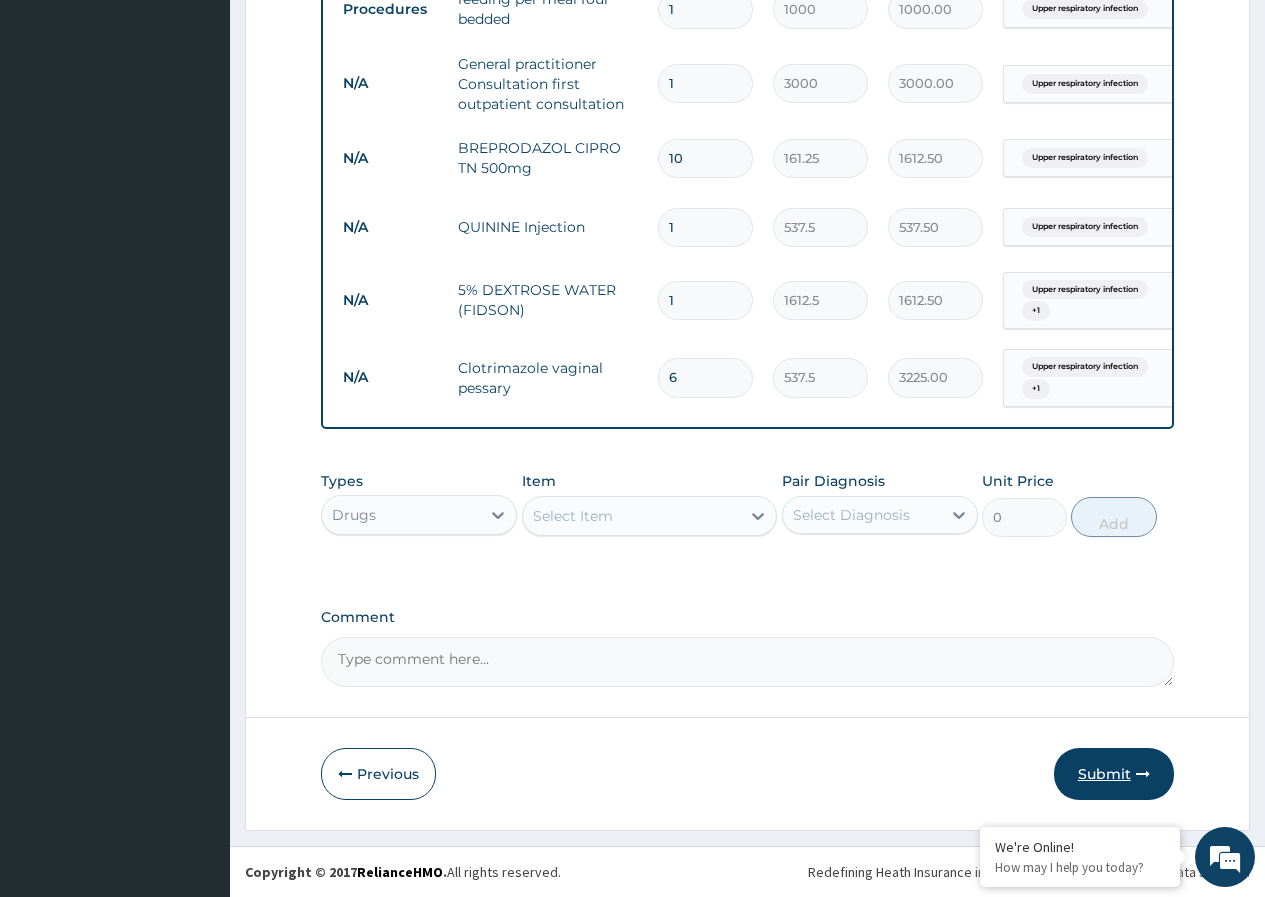 click on "Submit" at bounding box center [1114, 774] 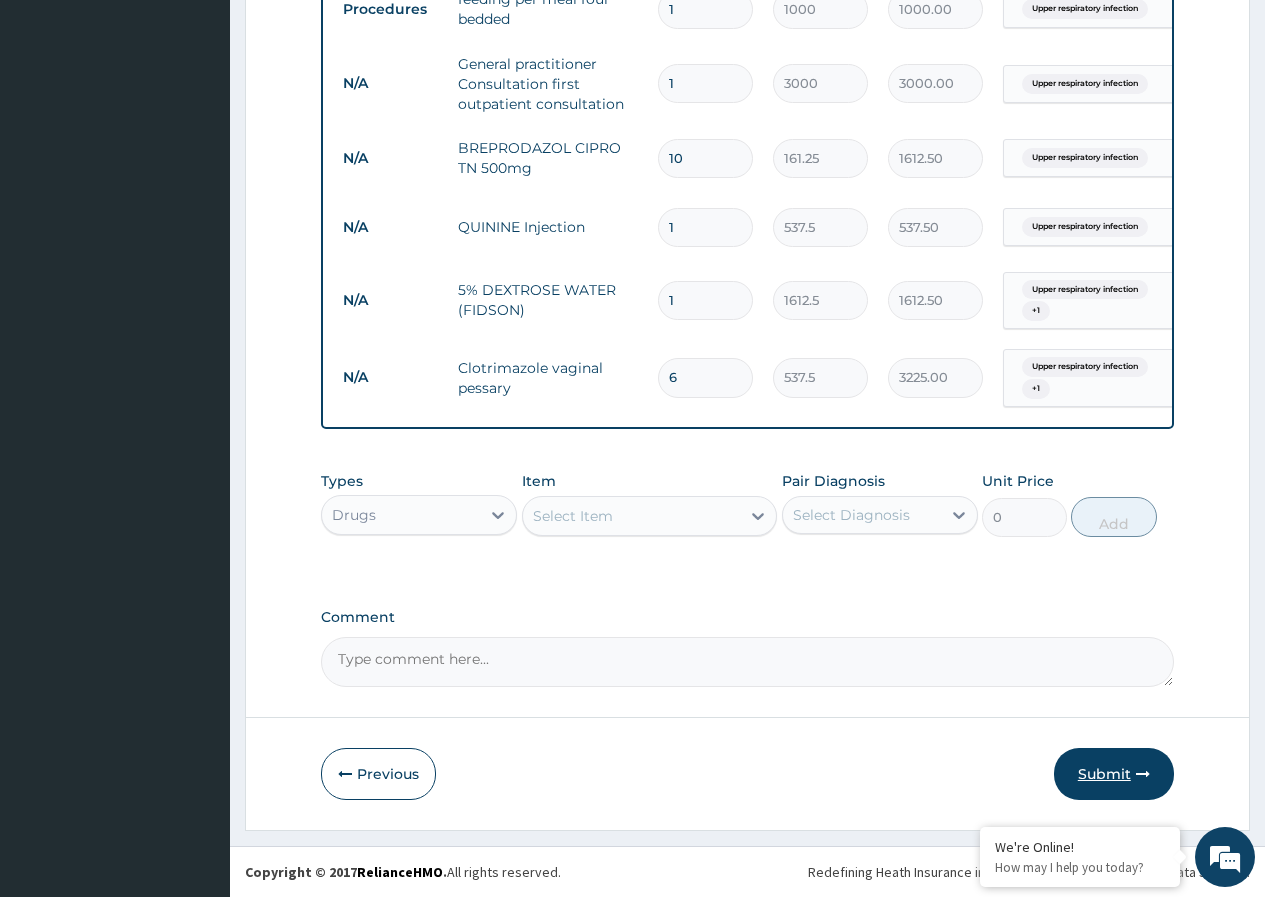 click on "Submit" at bounding box center (1114, 774) 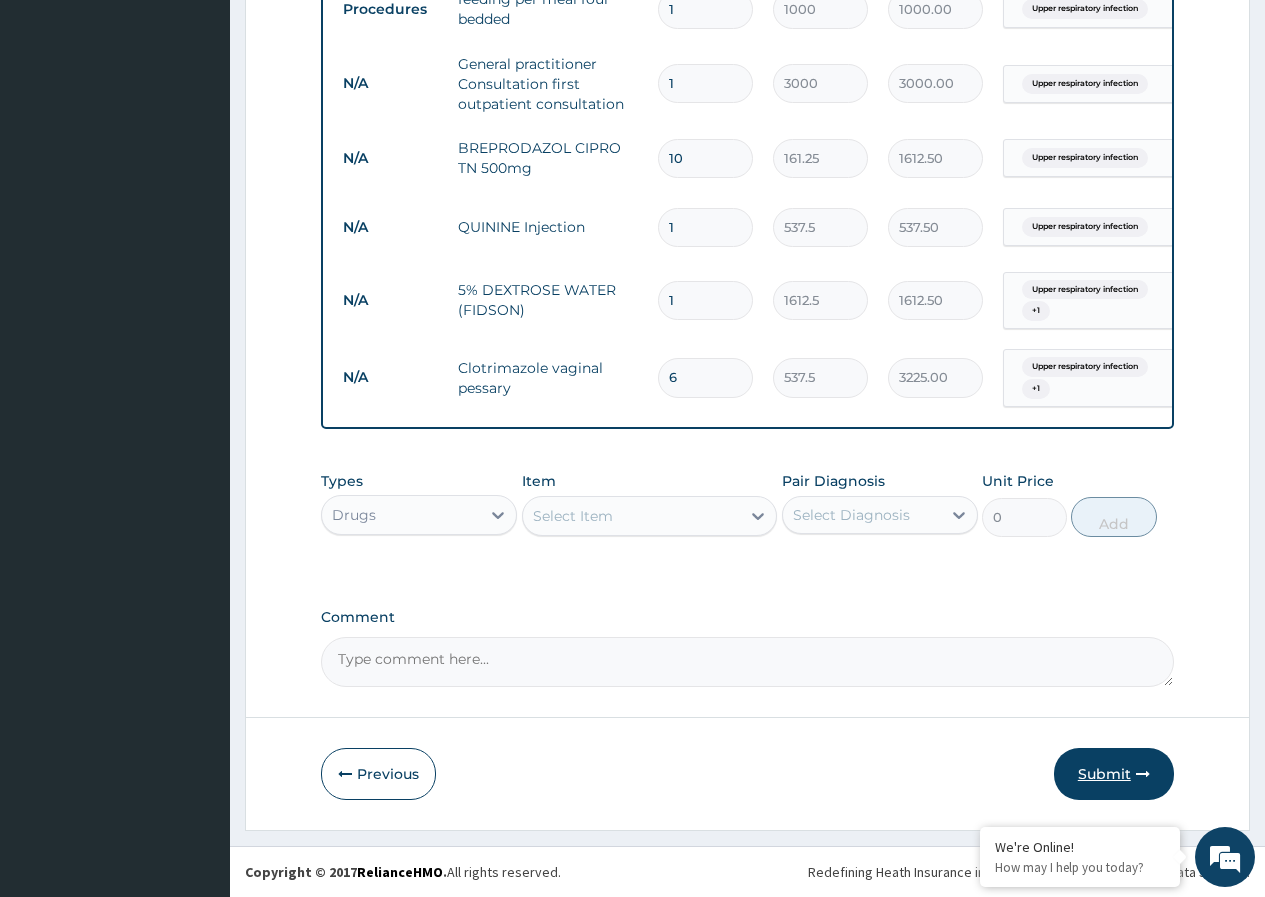 click on "Submit" at bounding box center [1114, 774] 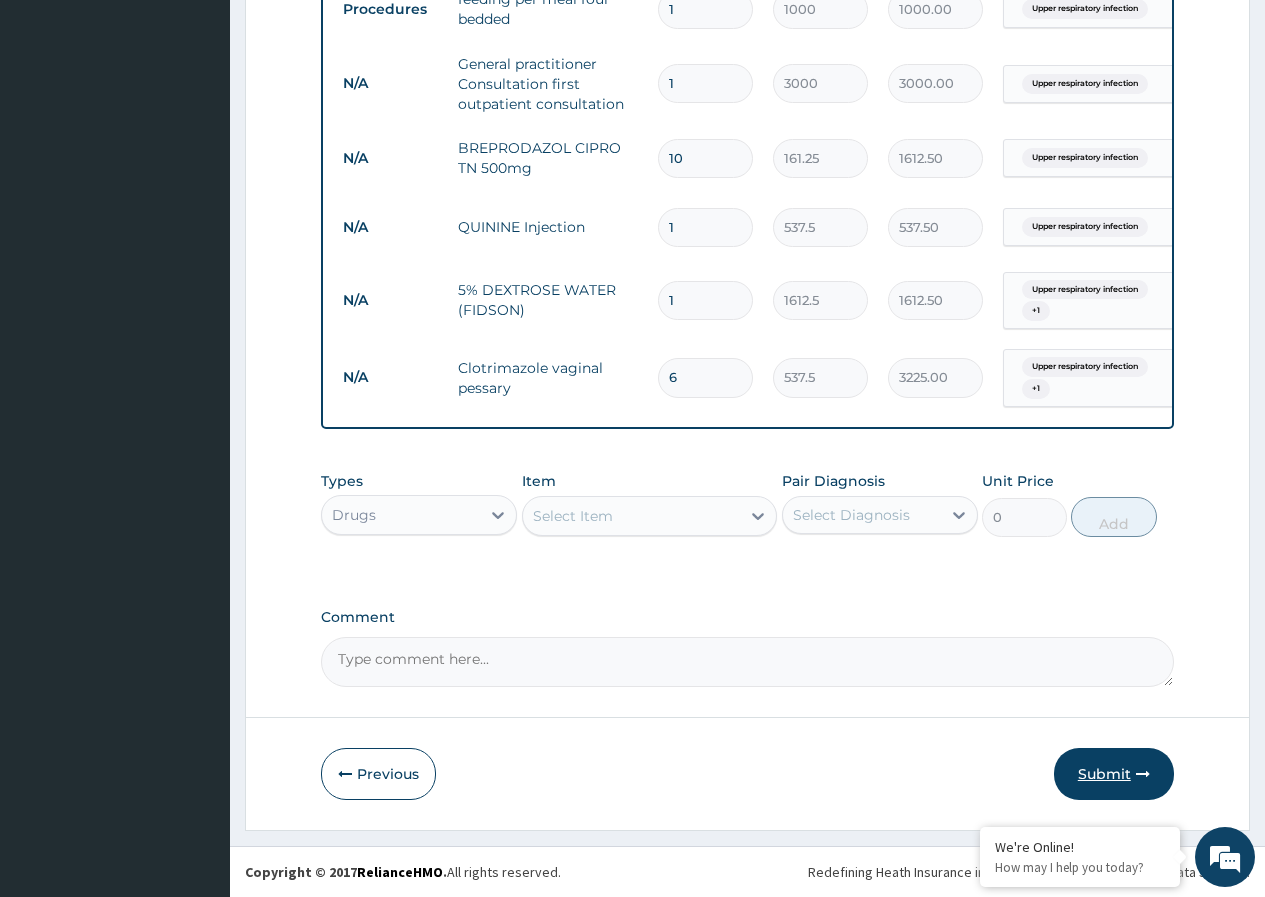 click on "Submit" at bounding box center (1114, 774) 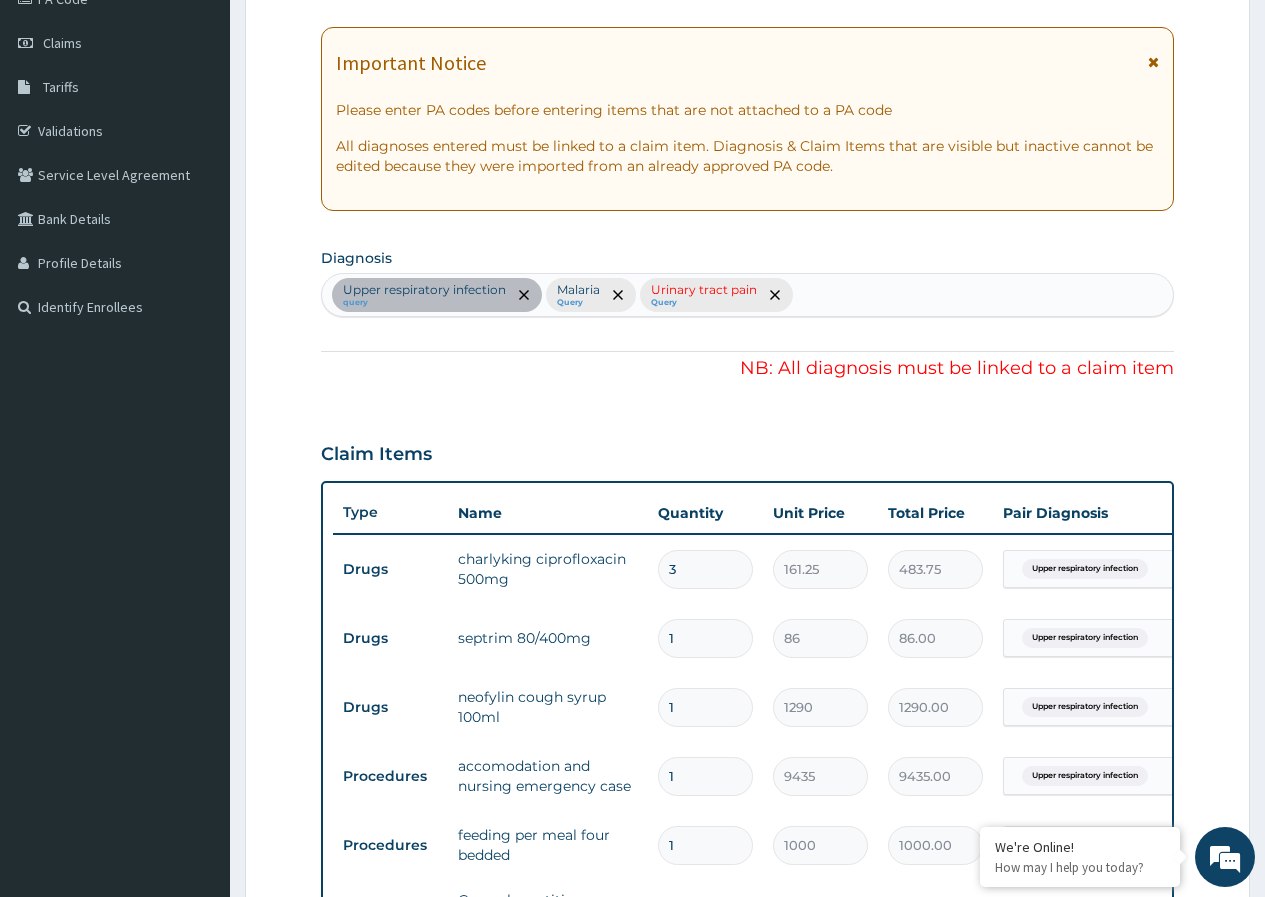 scroll, scrollTop: 214, scrollLeft: 0, axis: vertical 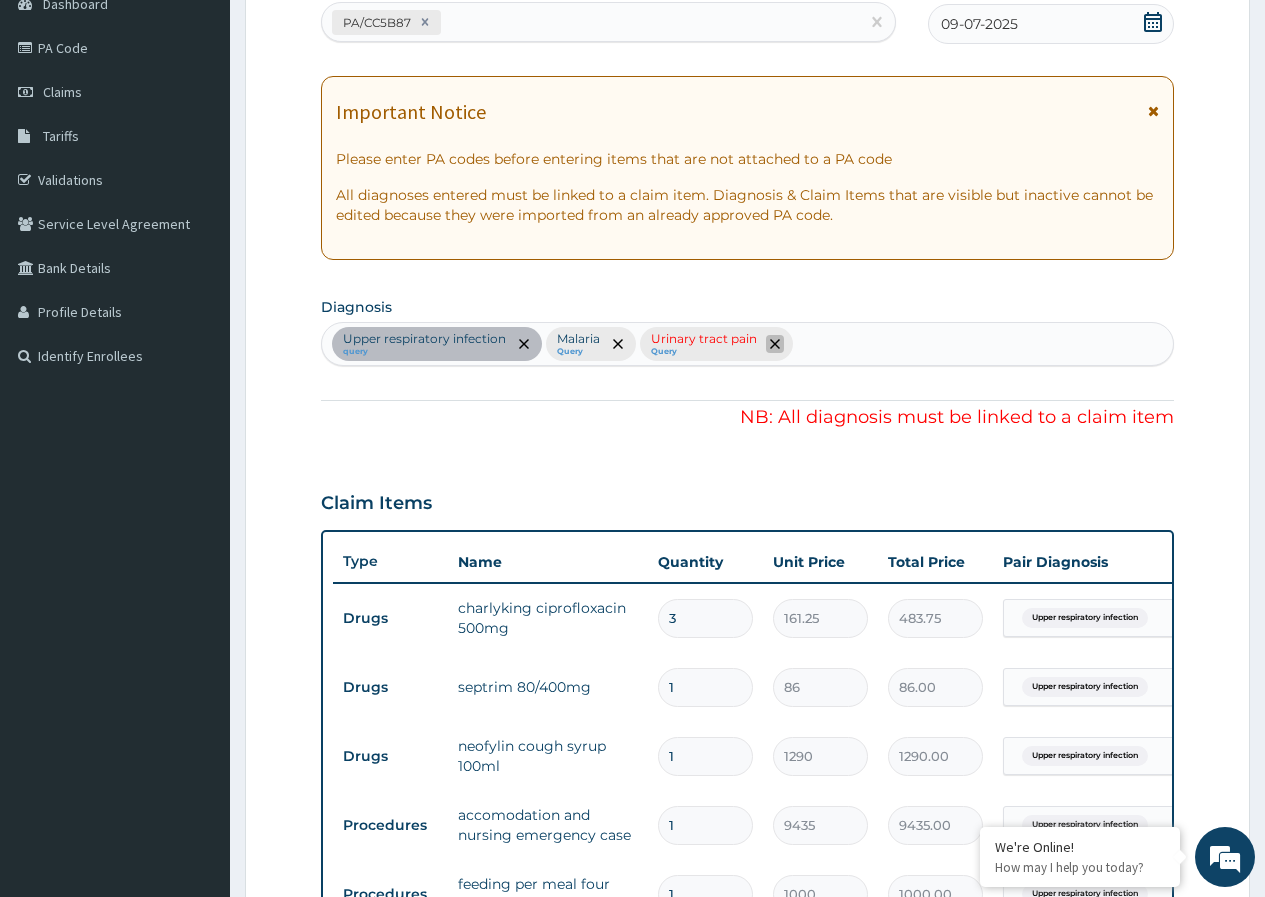 click 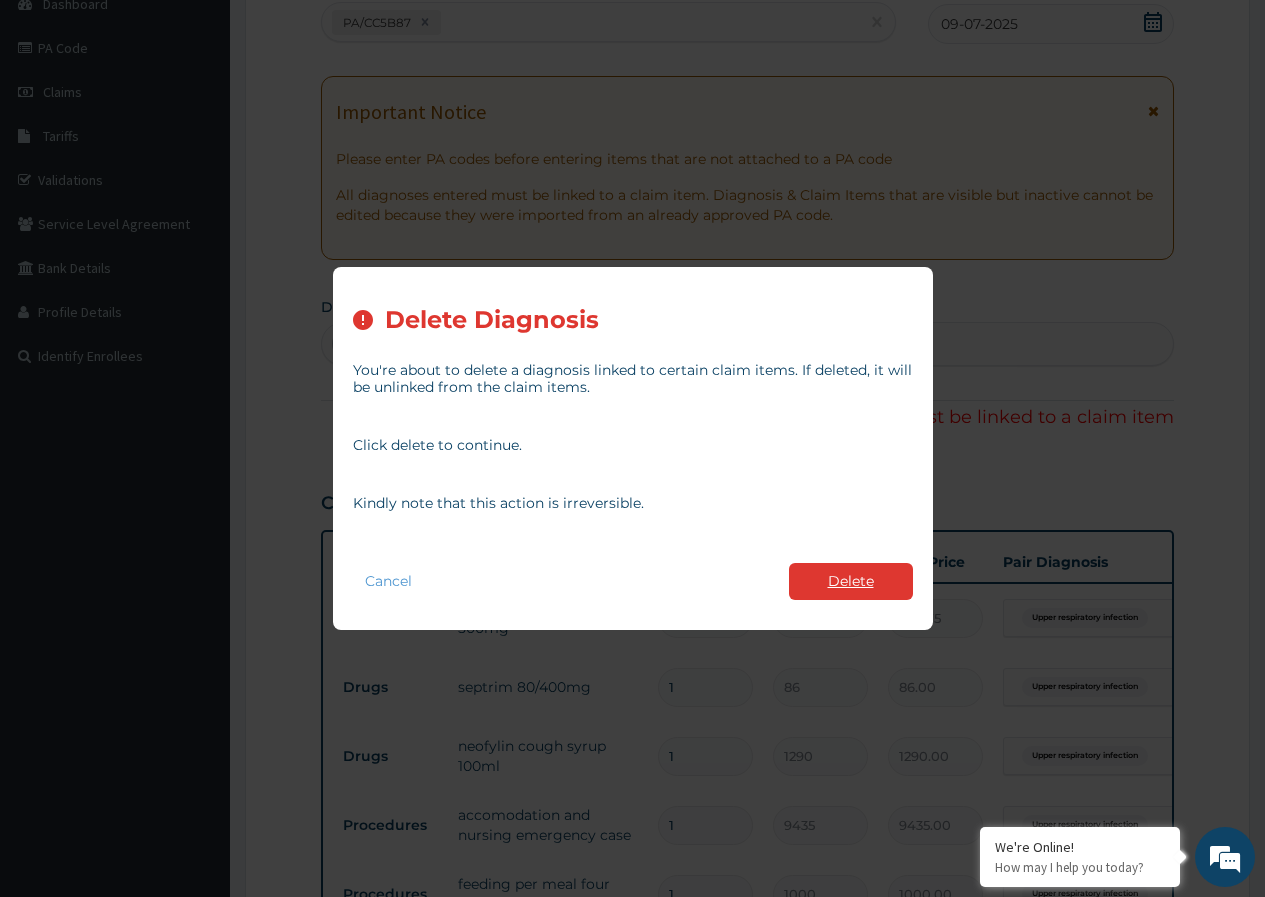 click on "Delete" at bounding box center (851, 581) 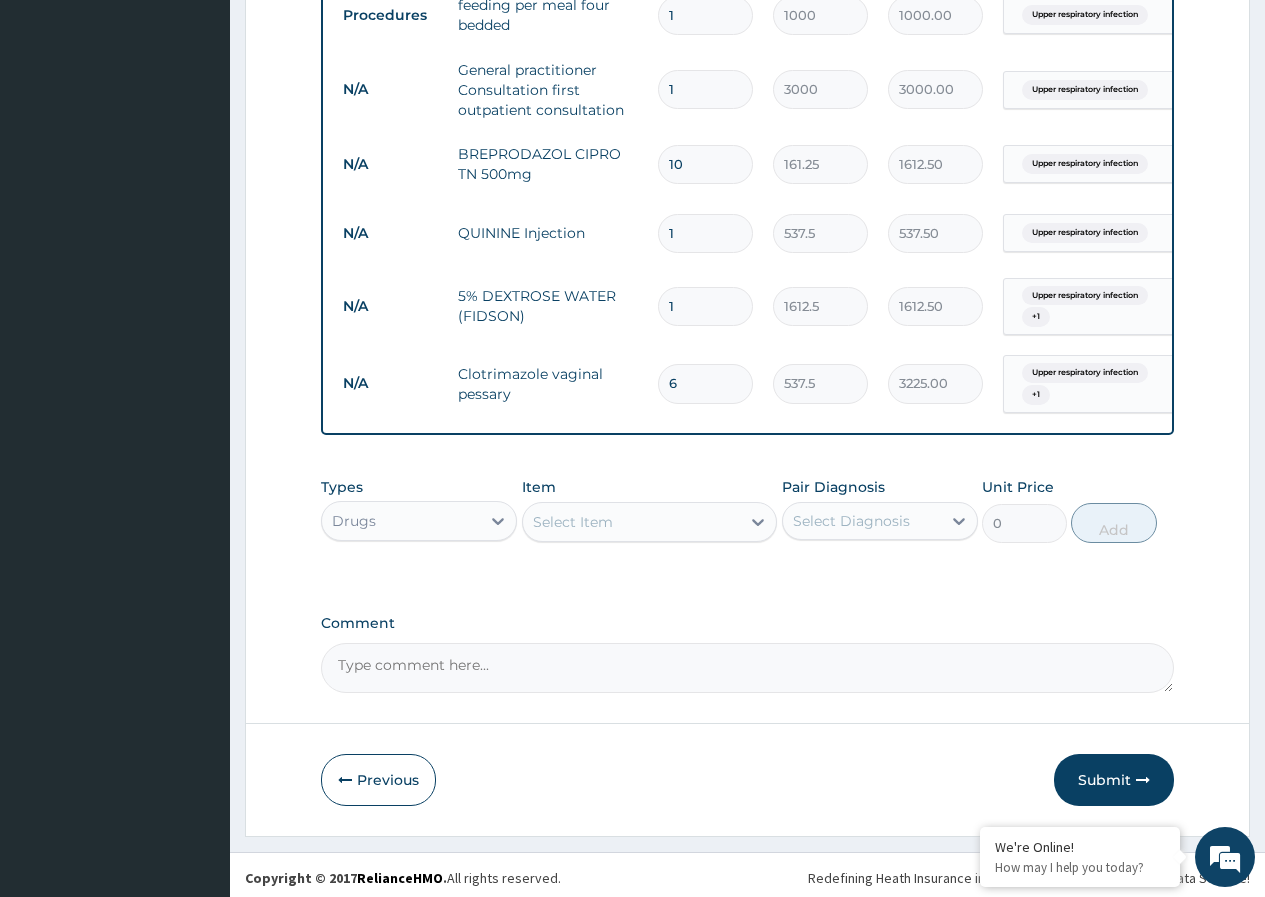 scroll, scrollTop: 1114, scrollLeft: 0, axis: vertical 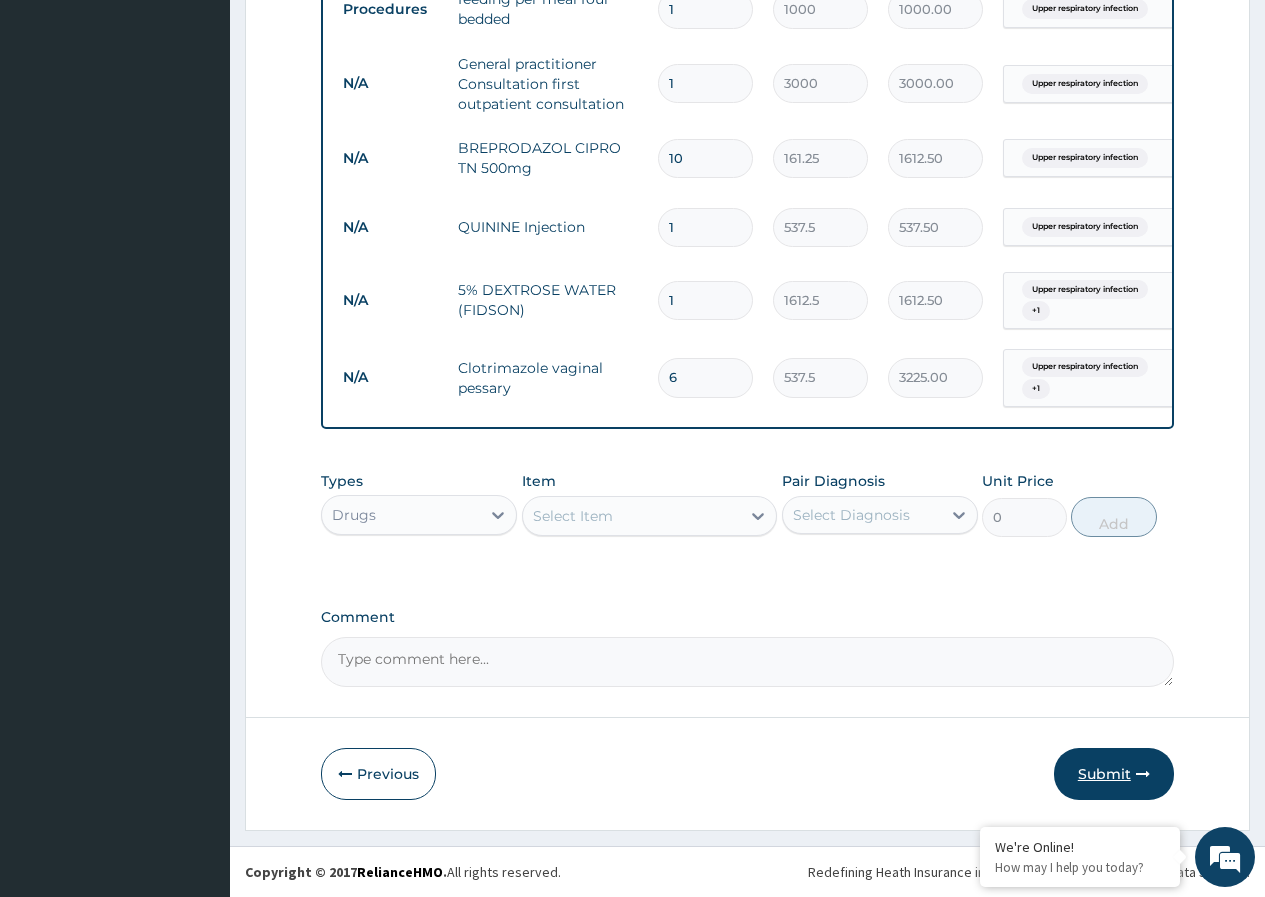 click on "Submit" at bounding box center [1114, 774] 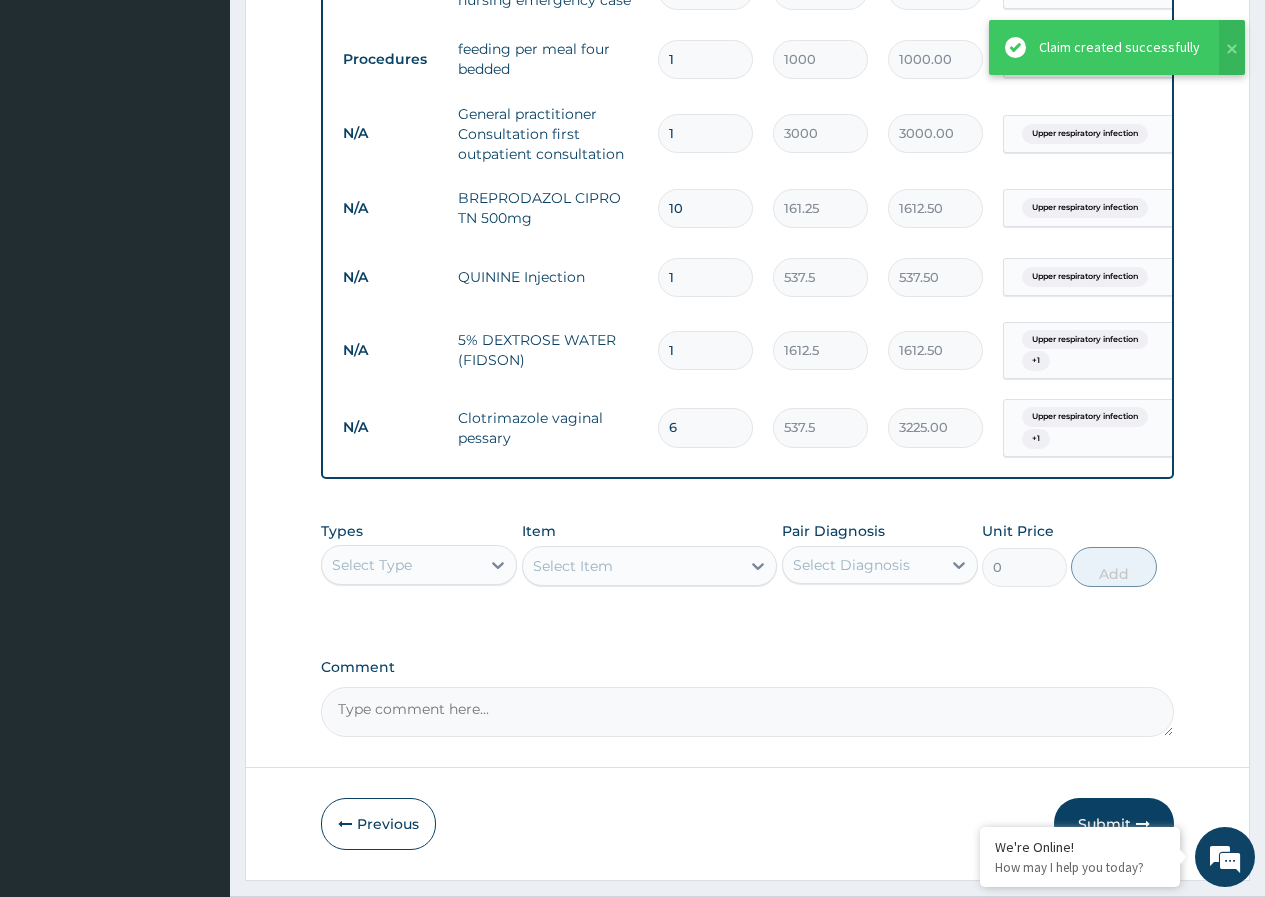 scroll, scrollTop: 1014, scrollLeft: 0, axis: vertical 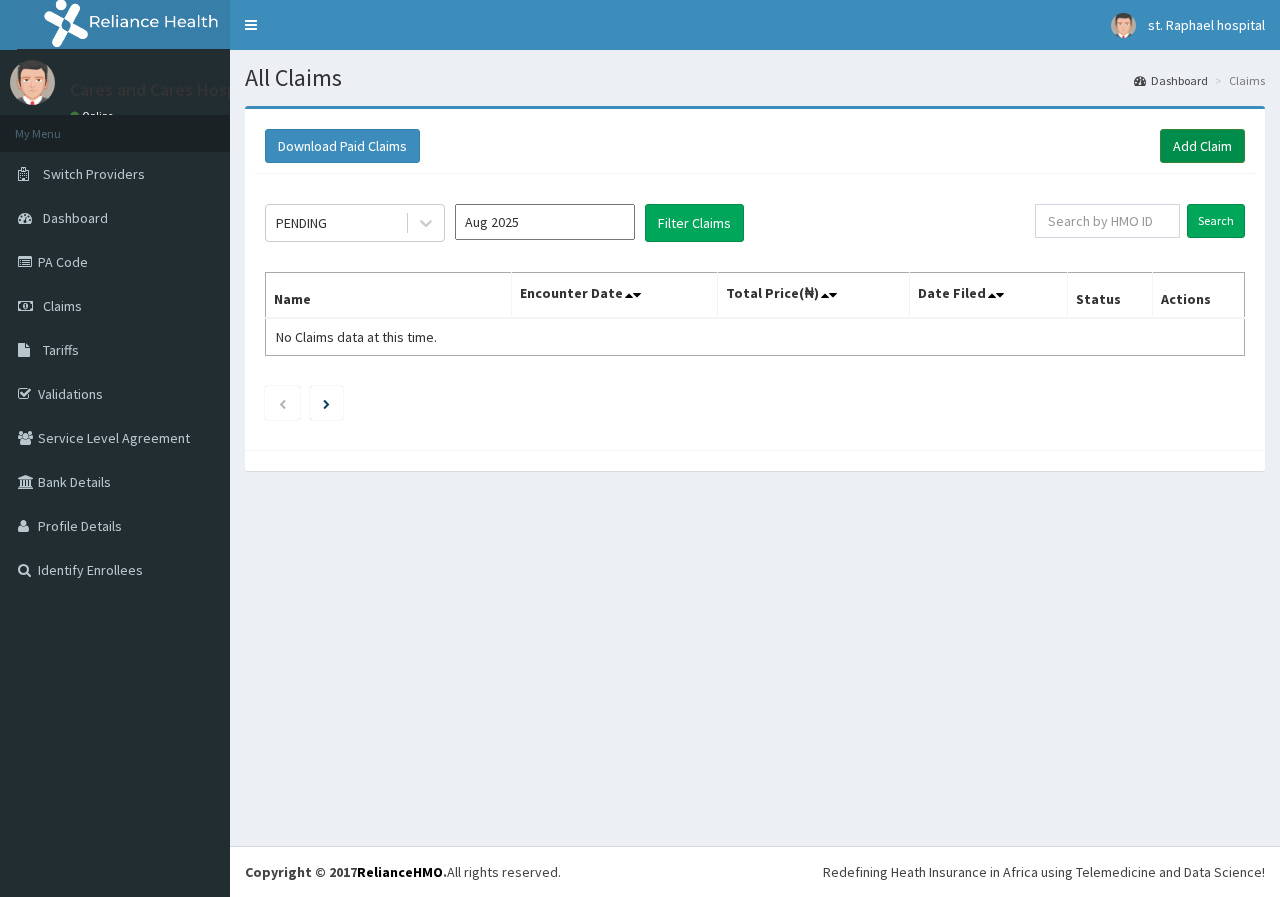 click on "Add Claim" at bounding box center (1202, 146) 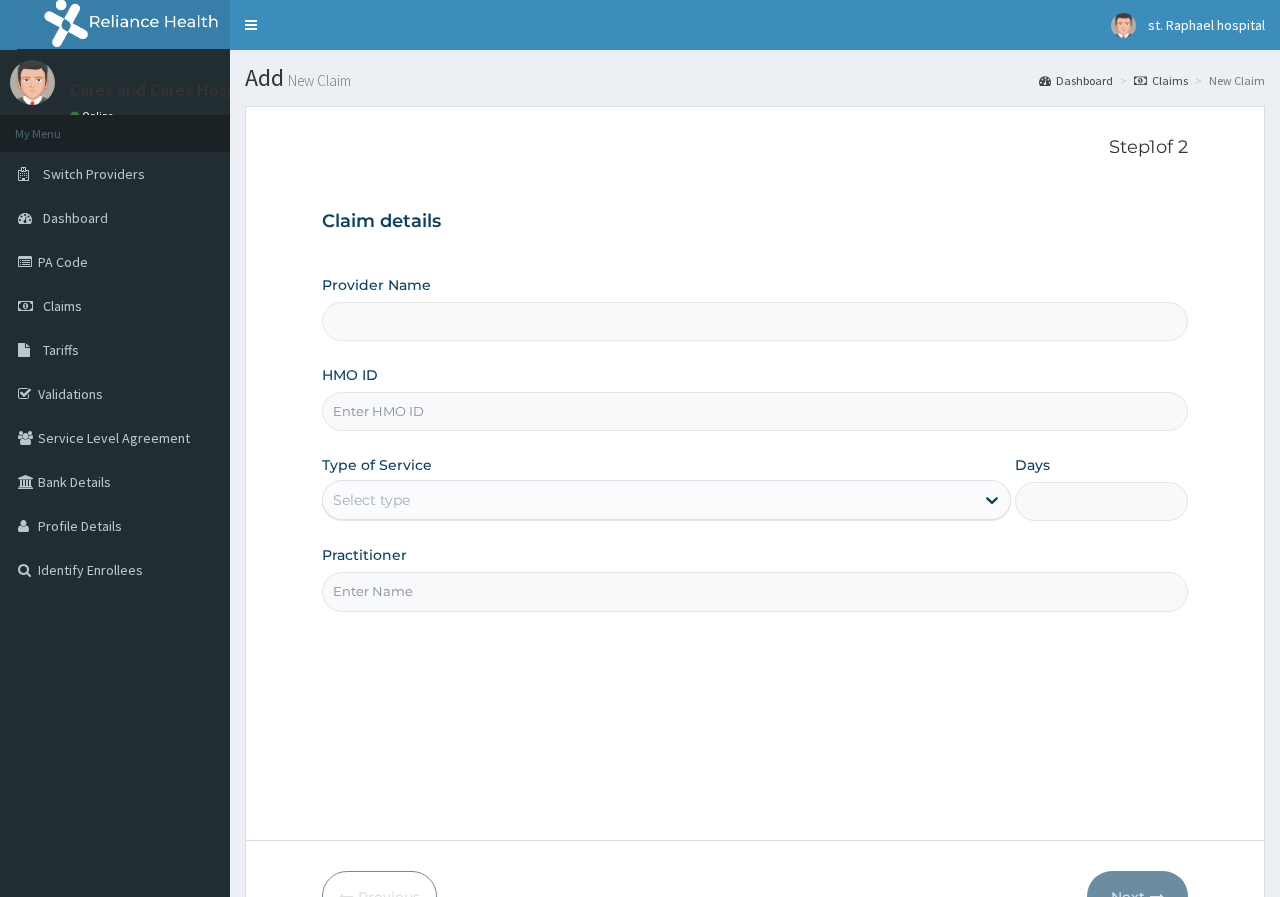 type on "Cares and Cares Hospital ltd" 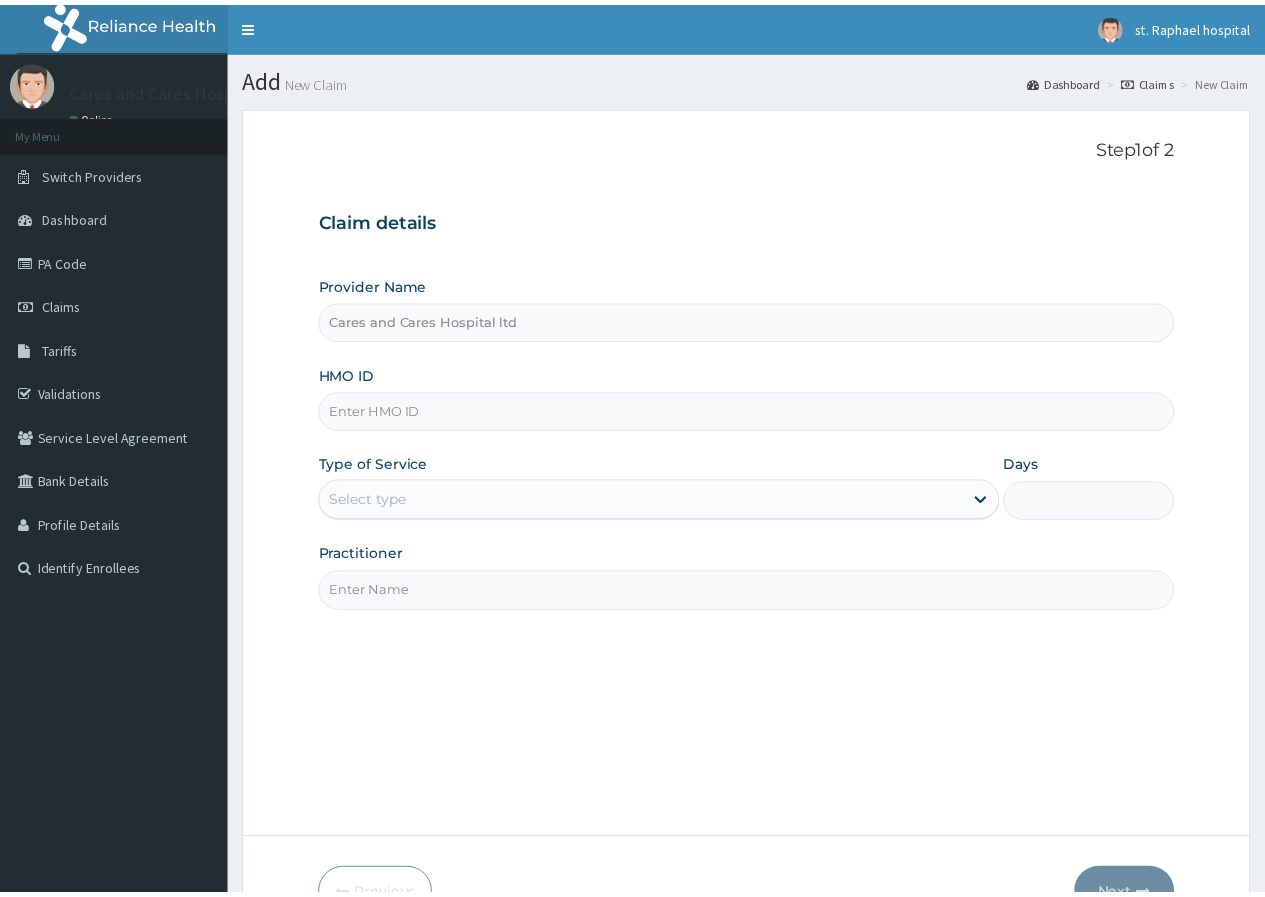 scroll, scrollTop: 0, scrollLeft: 0, axis: both 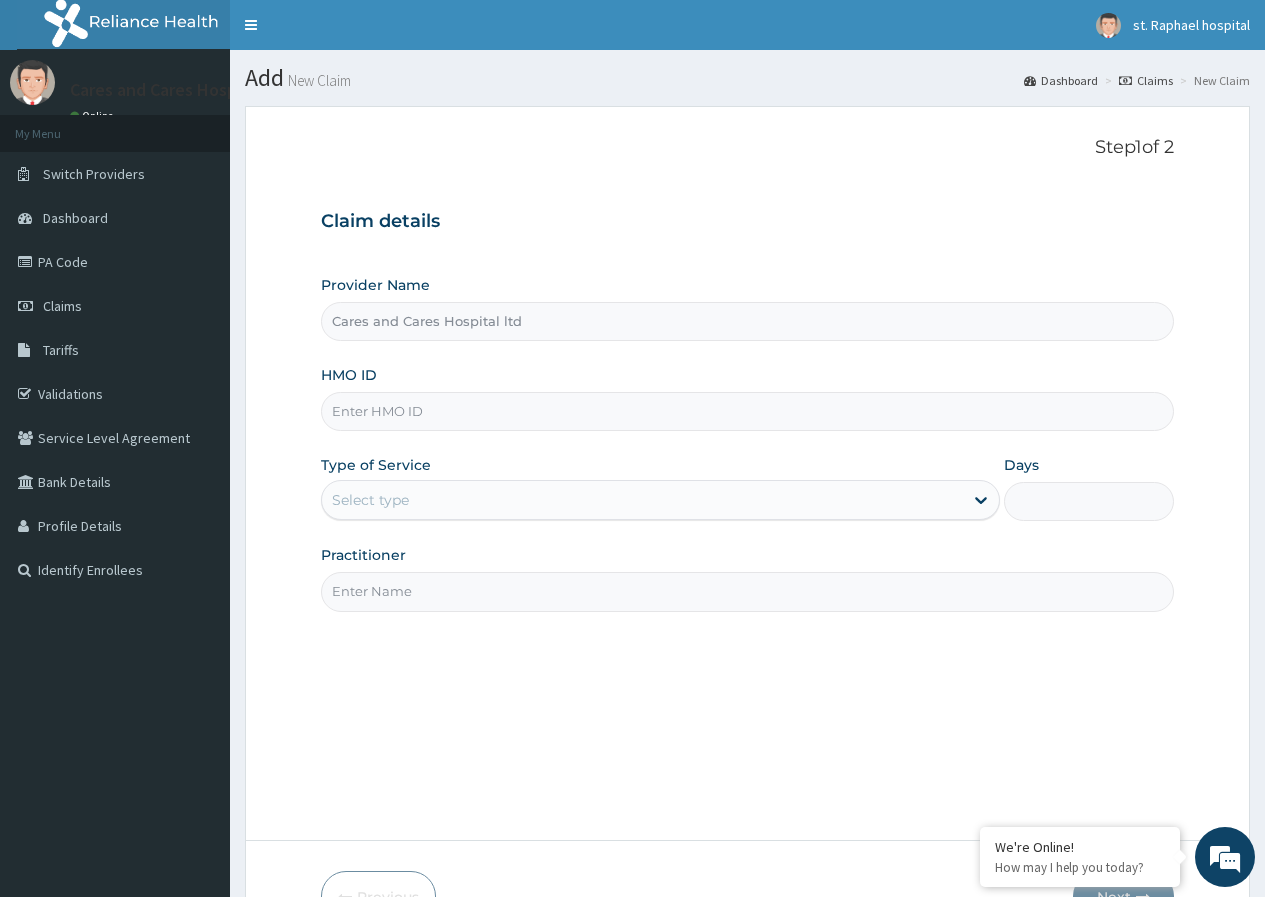 click on "HMO ID" at bounding box center [747, 411] 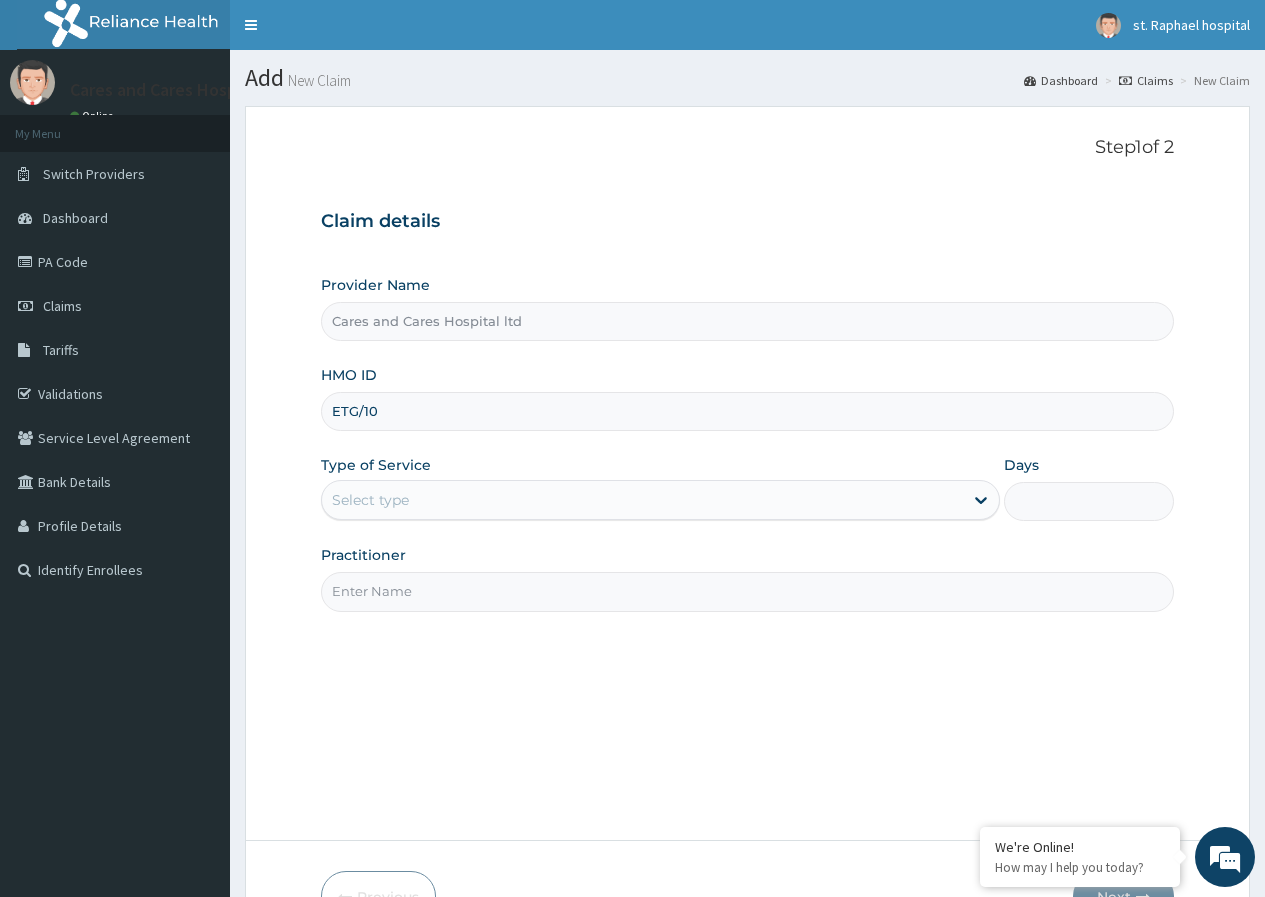 scroll, scrollTop: 0, scrollLeft: 0, axis: both 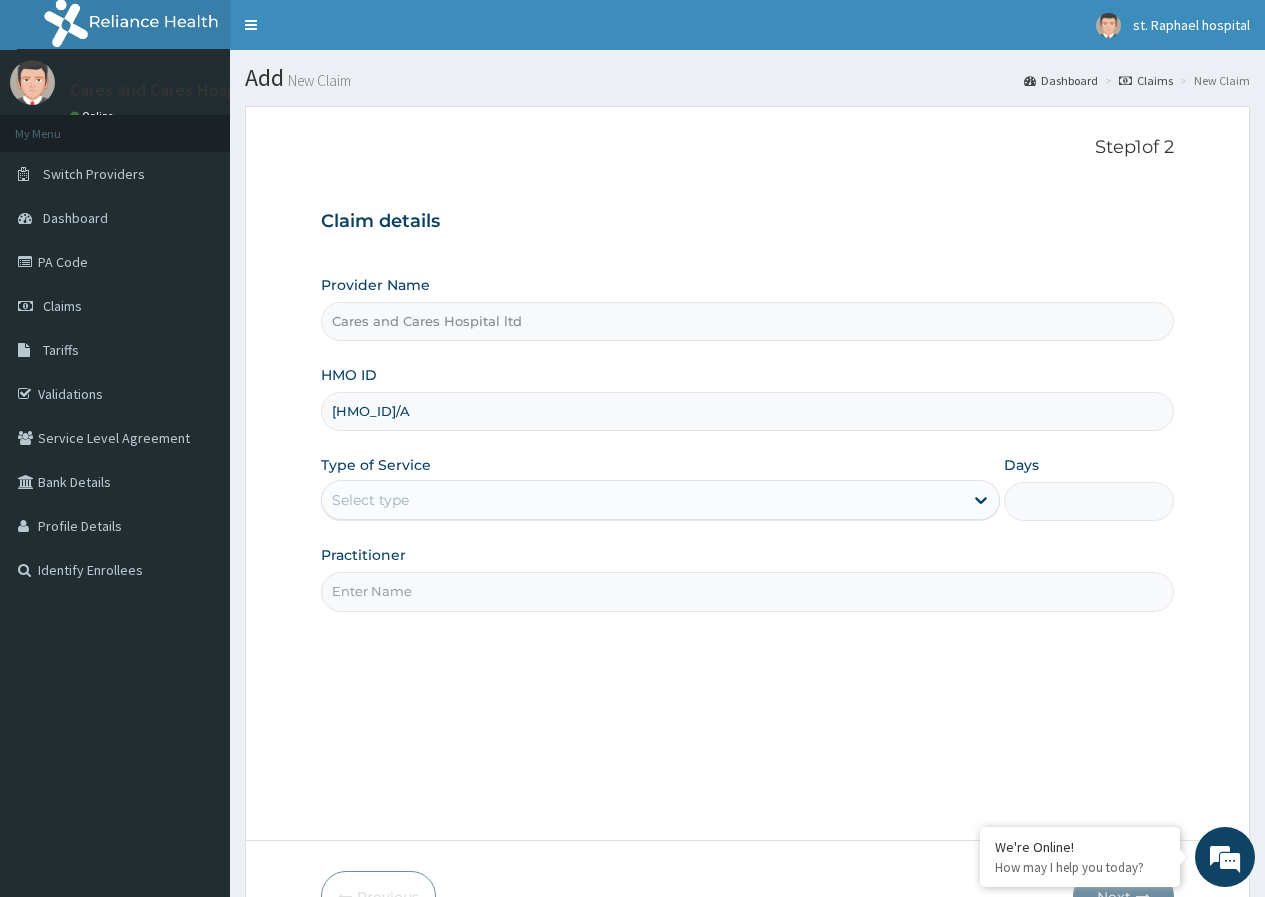 type on "[HMO_ID]/A" 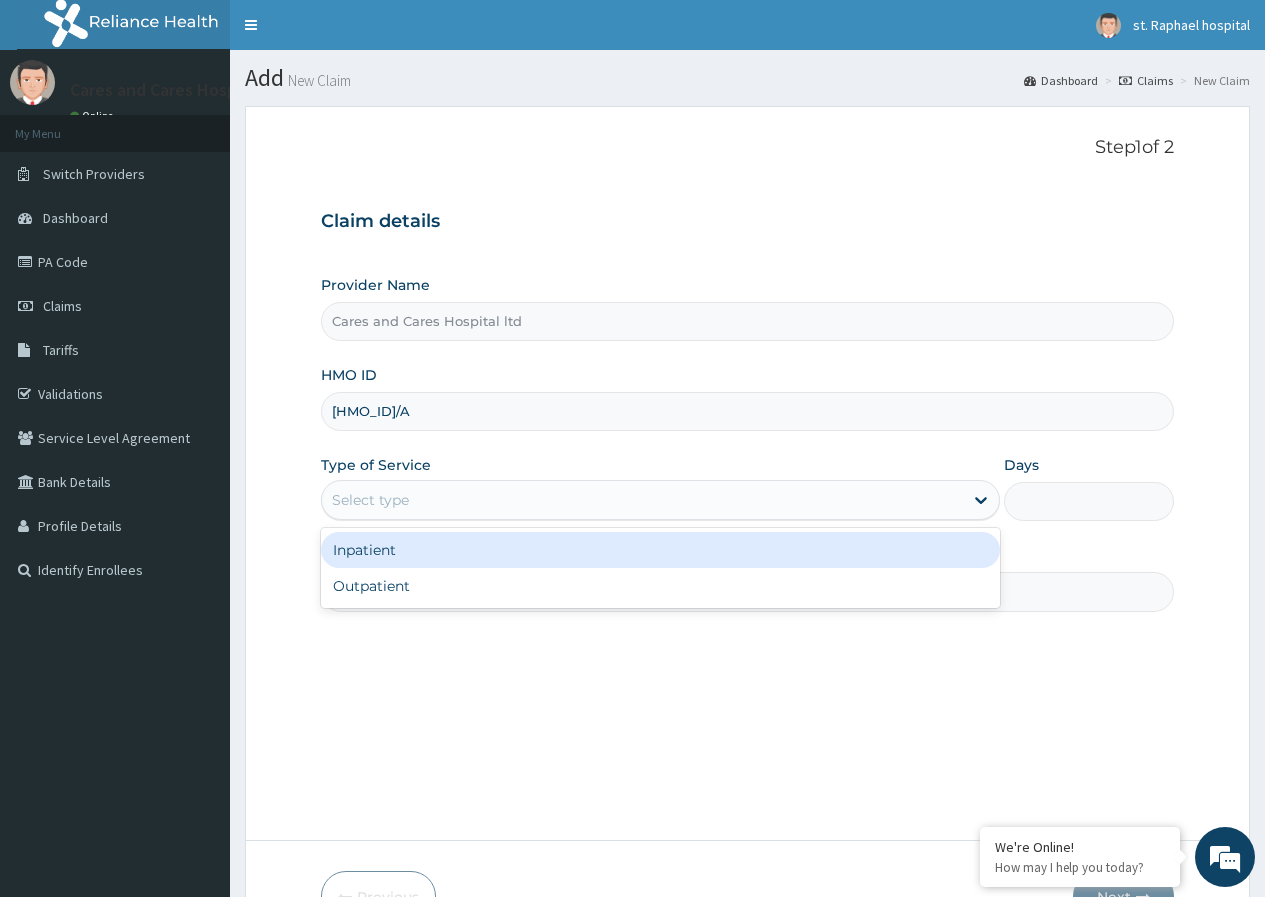 click on "Select type" at bounding box center [642, 500] 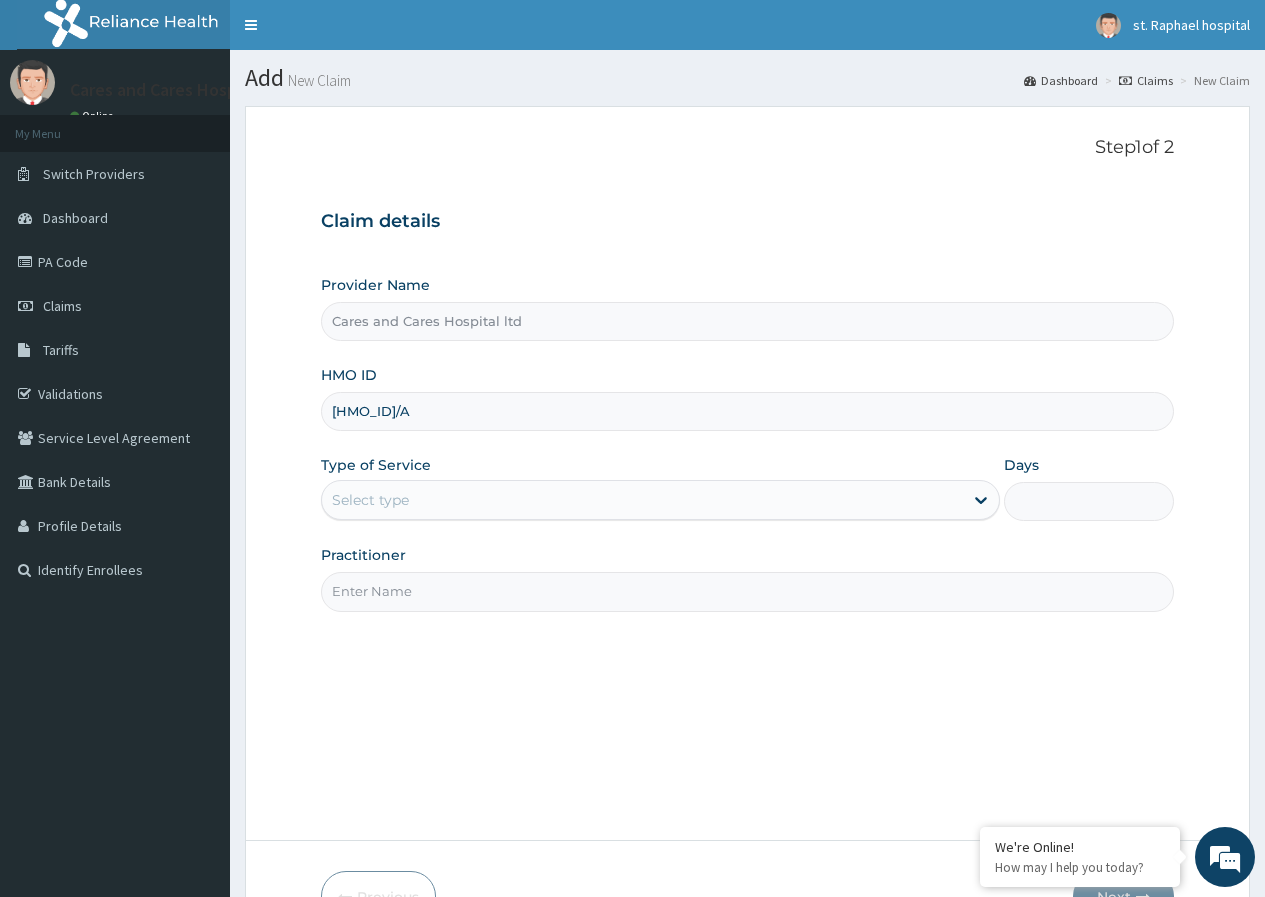 click on "Provider Name Cares and Cares Hospital ltd HMO ID [HMO_ID] Type of Service Select type Days Practitioner" at bounding box center [747, 443] 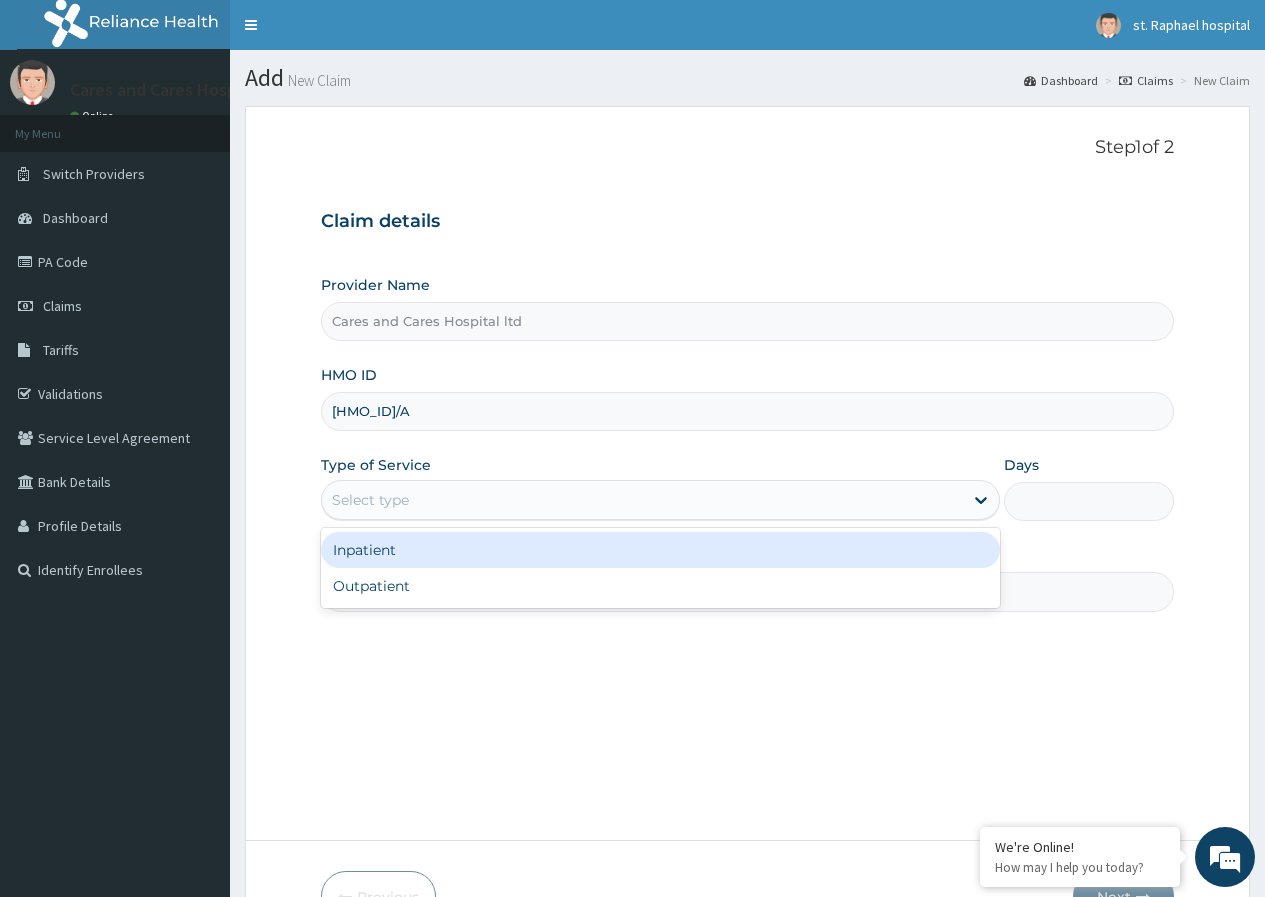 click on "Select type" at bounding box center (642, 500) 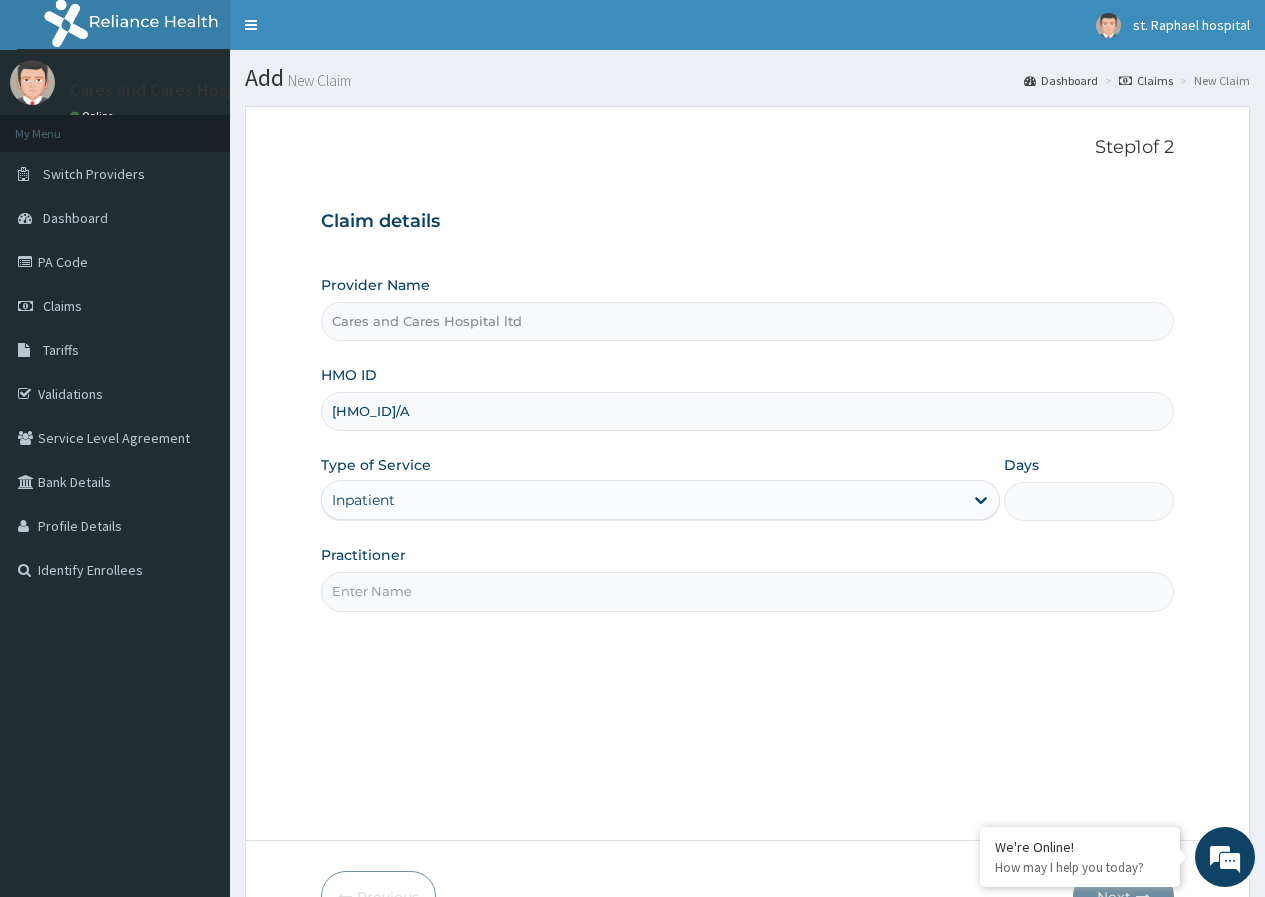 click on "Days" at bounding box center [1089, 501] 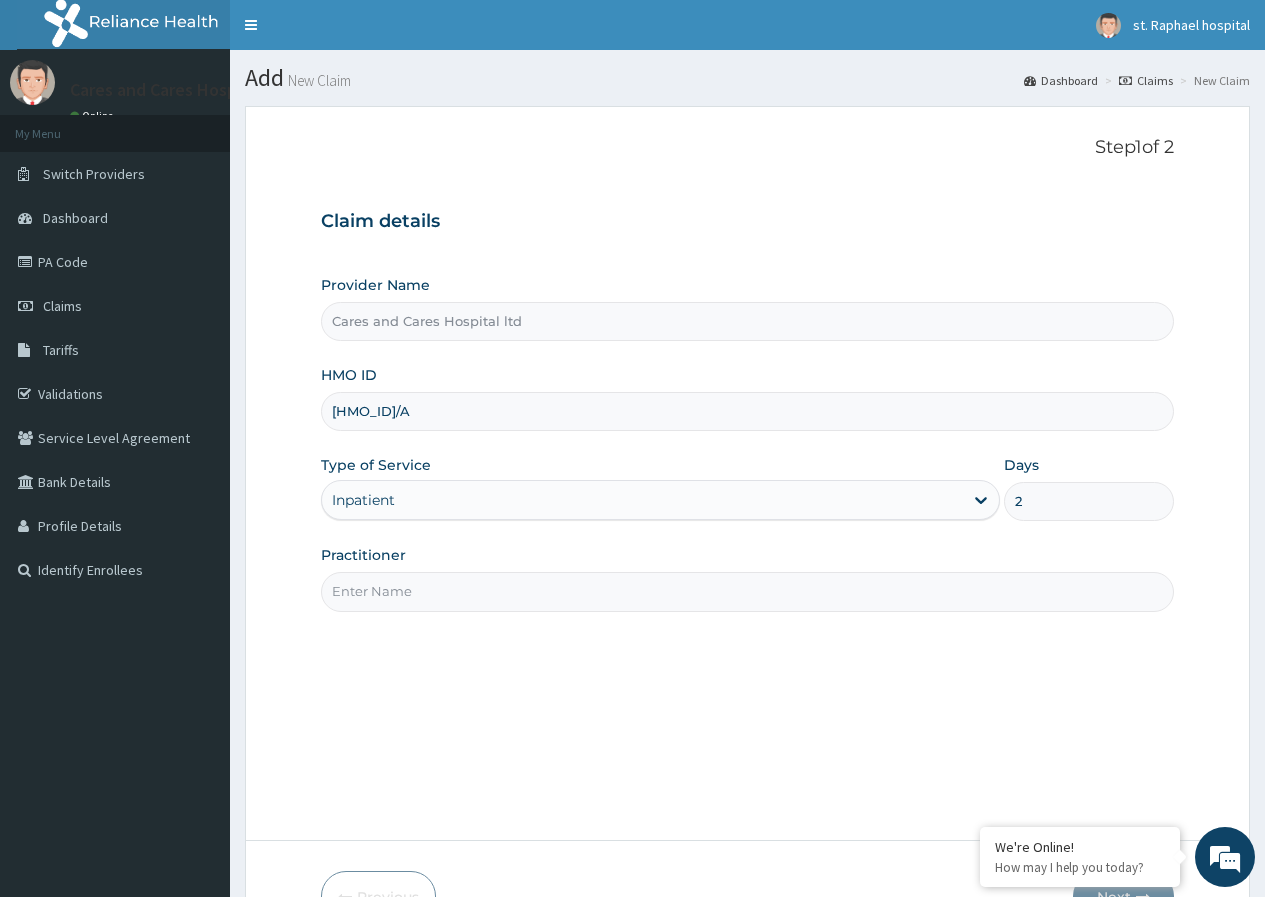 click on "Practitioner" at bounding box center [747, 591] 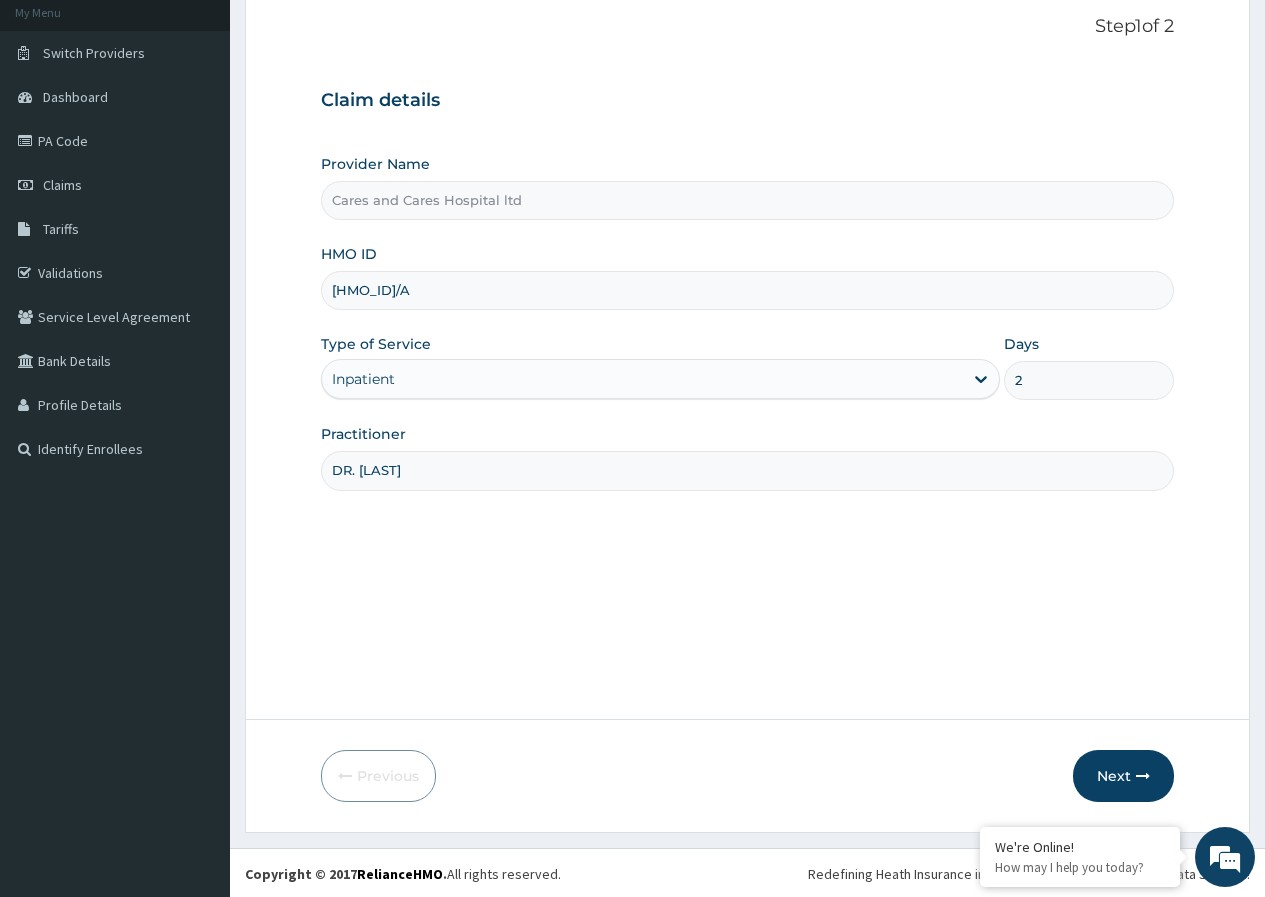 scroll, scrollTop: 123, scrollLeft: 0, axis: vertical 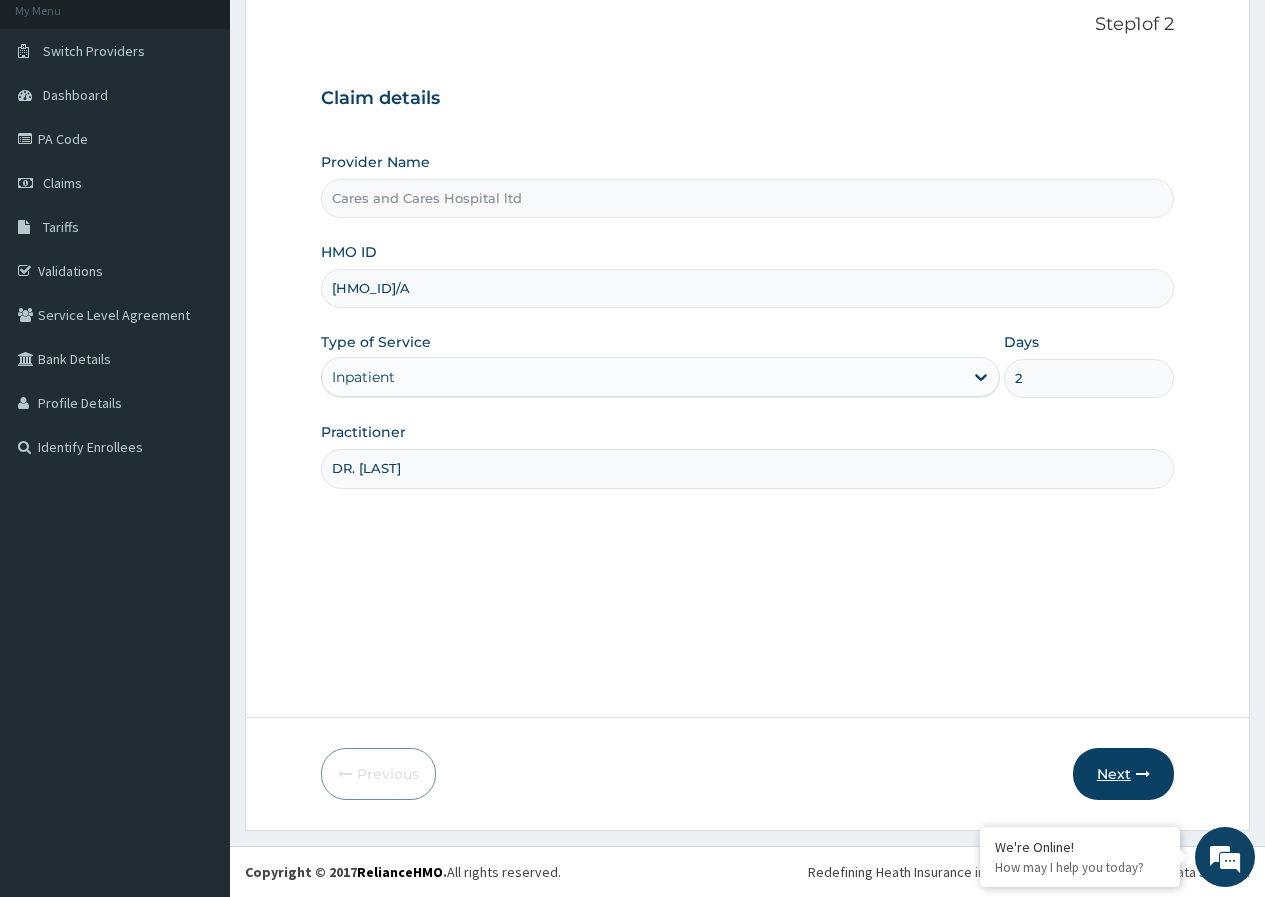 click on "Next" at bounding box center [1123, 774] 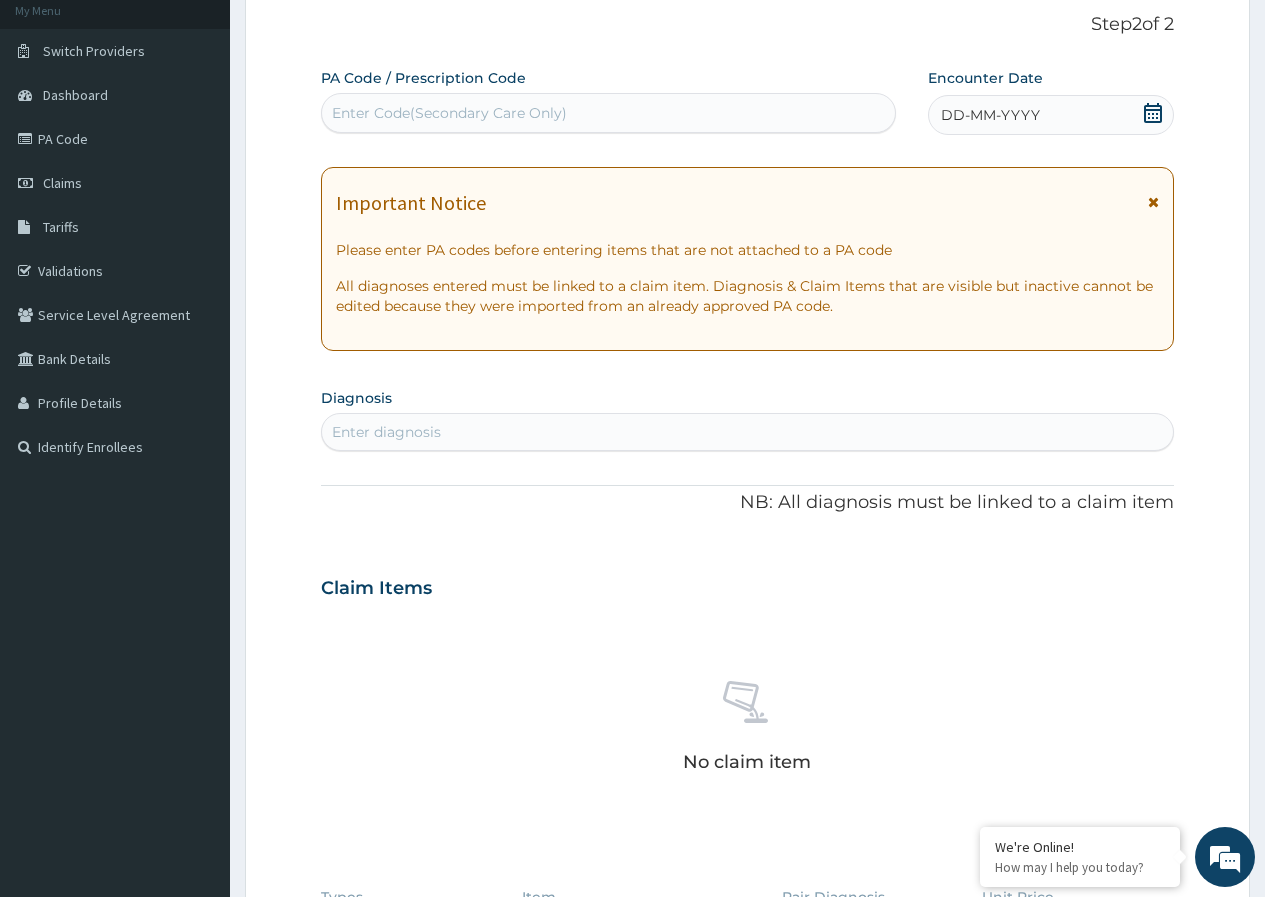 click on "Enter Code(Secondary Care Only)" at bounding box center [449, 113] 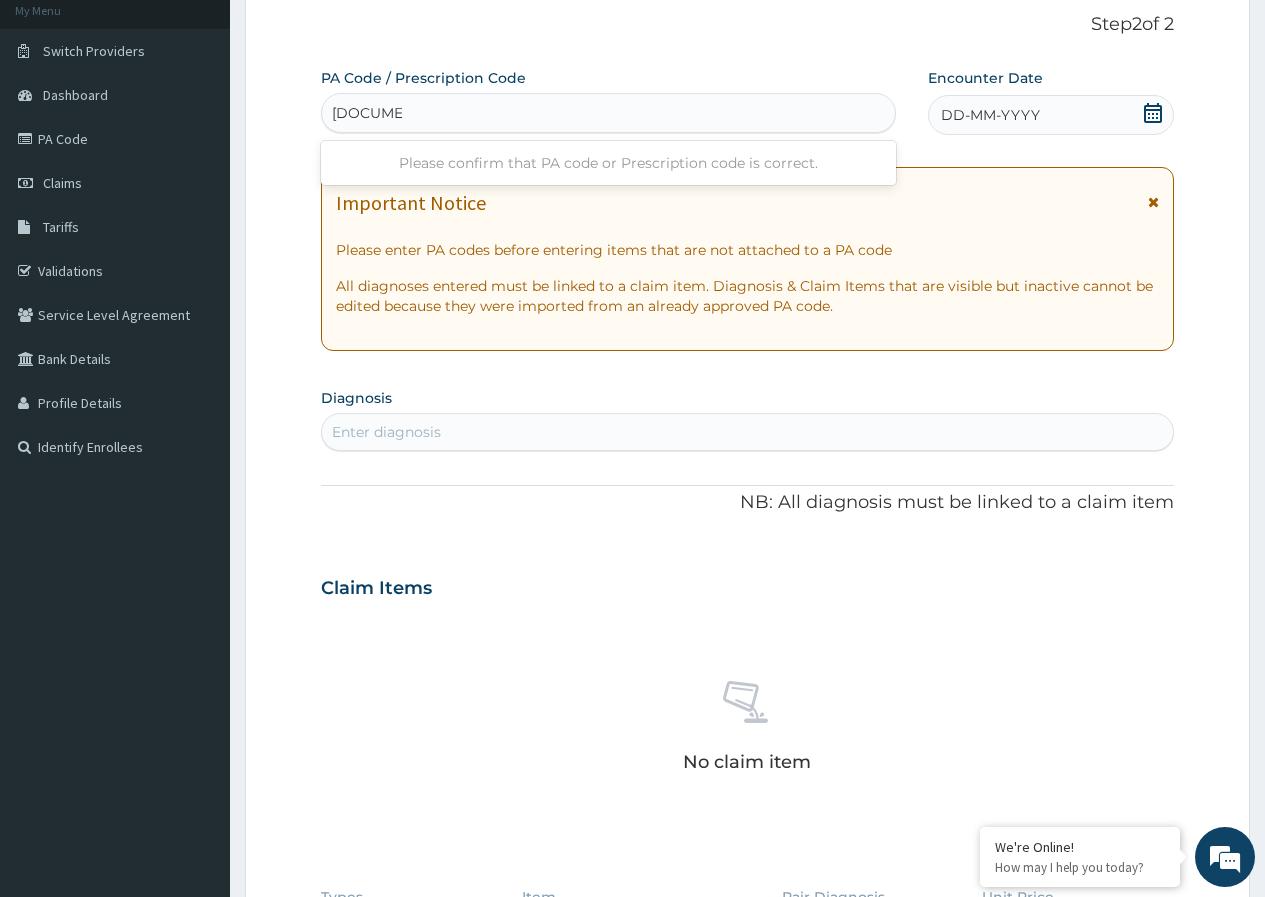 type on "[DOCUMENT_ID]" 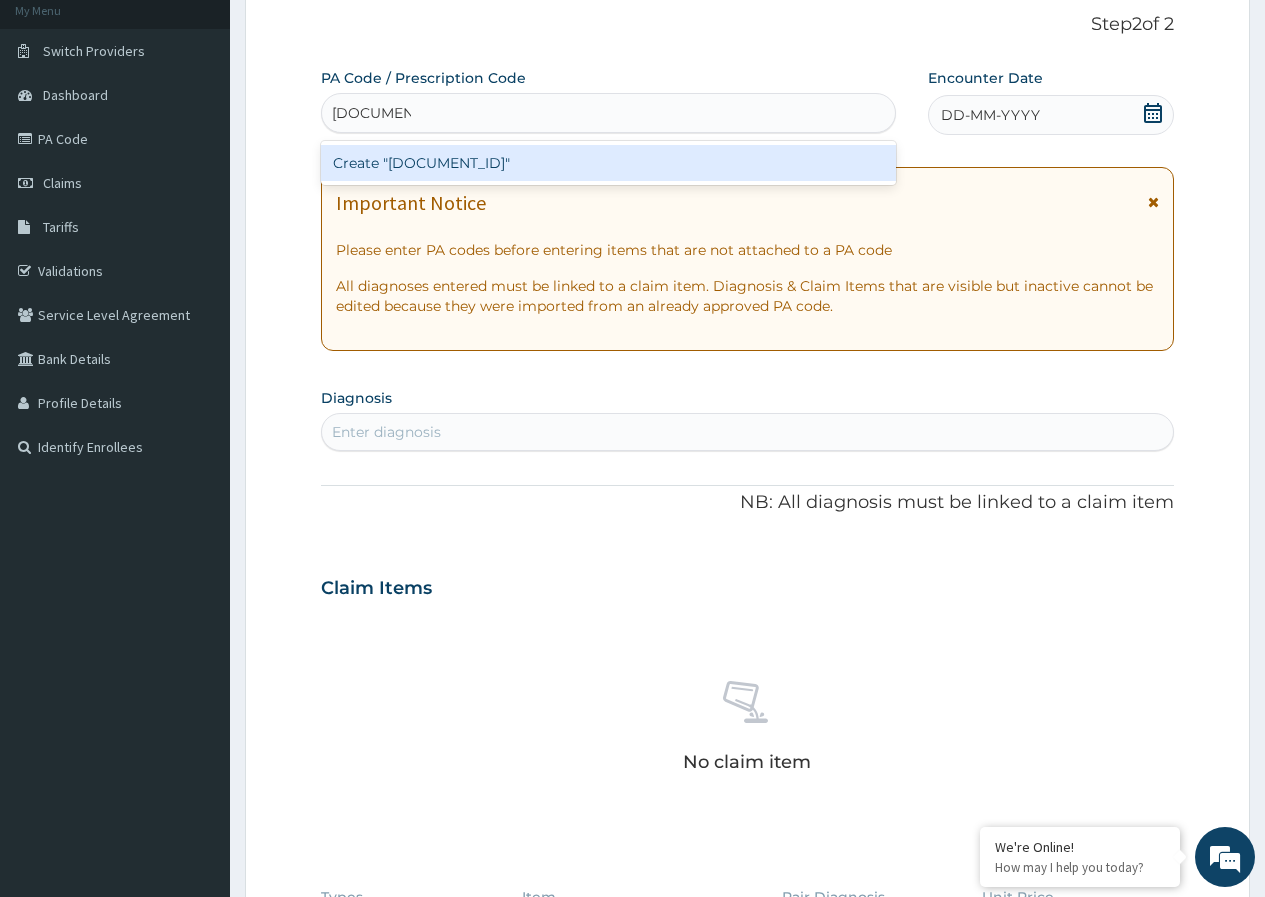click on "Create "[DOCUMENT_ID]"" at bounding box center (608, 163) 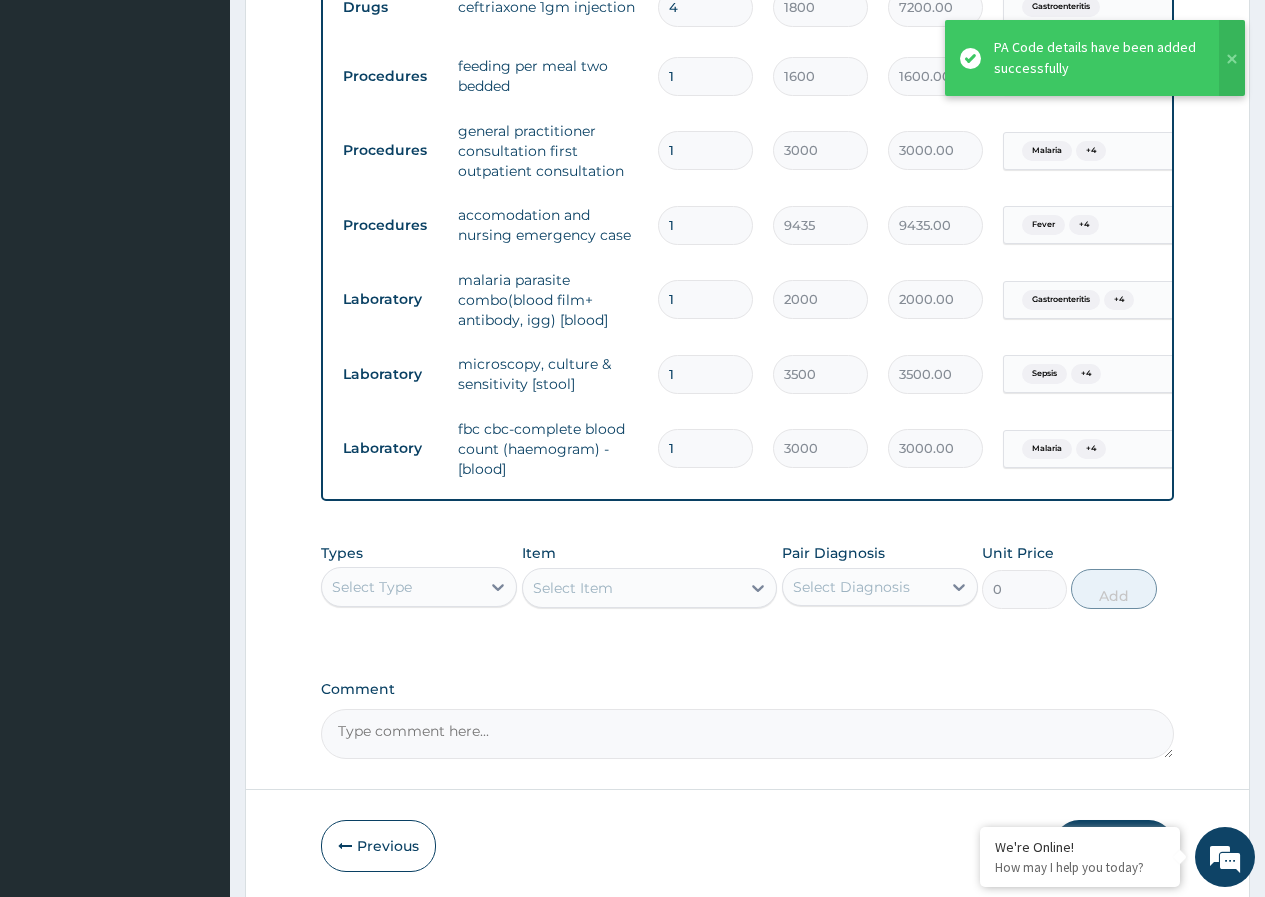 scroll, scrollTop: 1464, scrollLeft: 0, axis: vertical 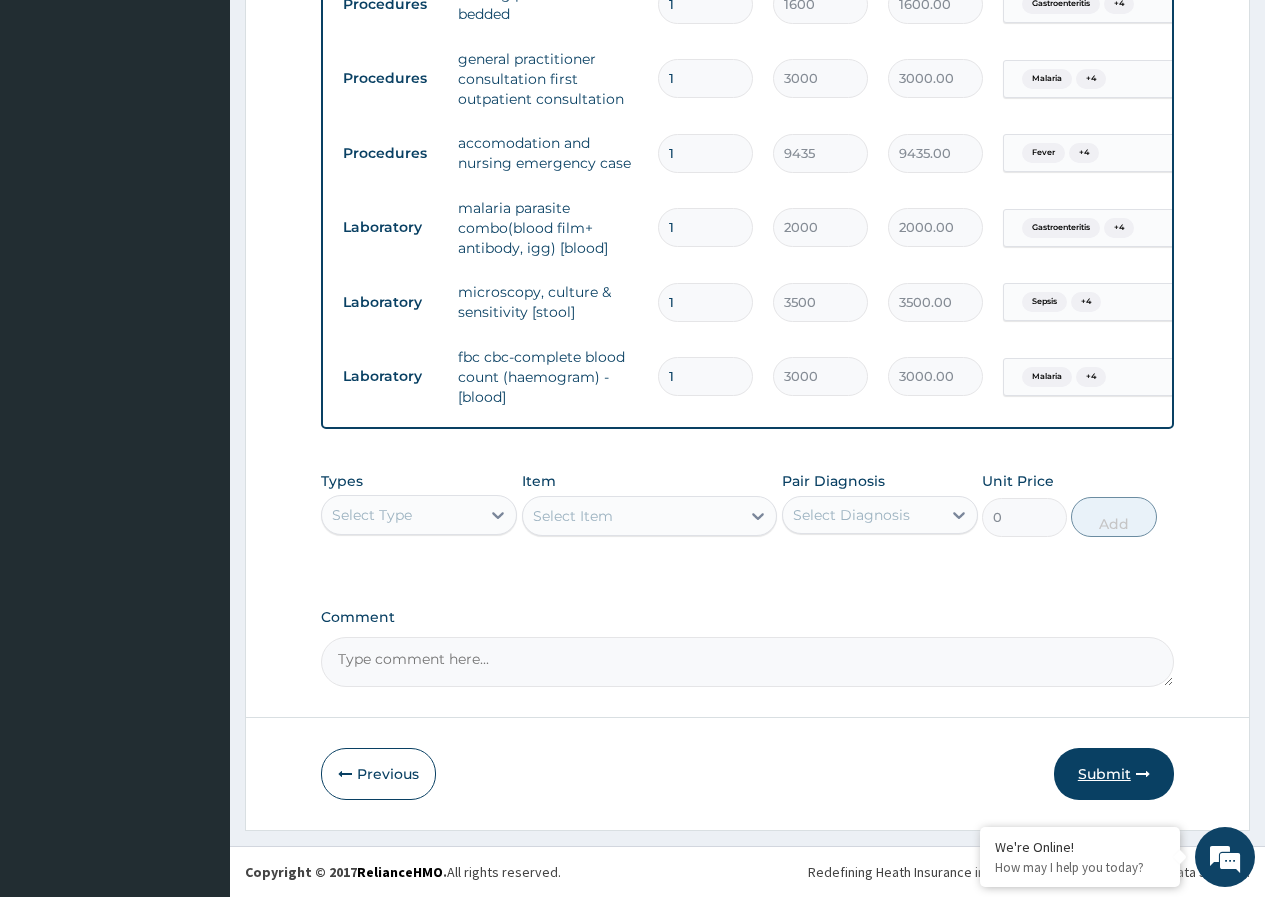 click on "Submit" at bounding box center [1114, 774] 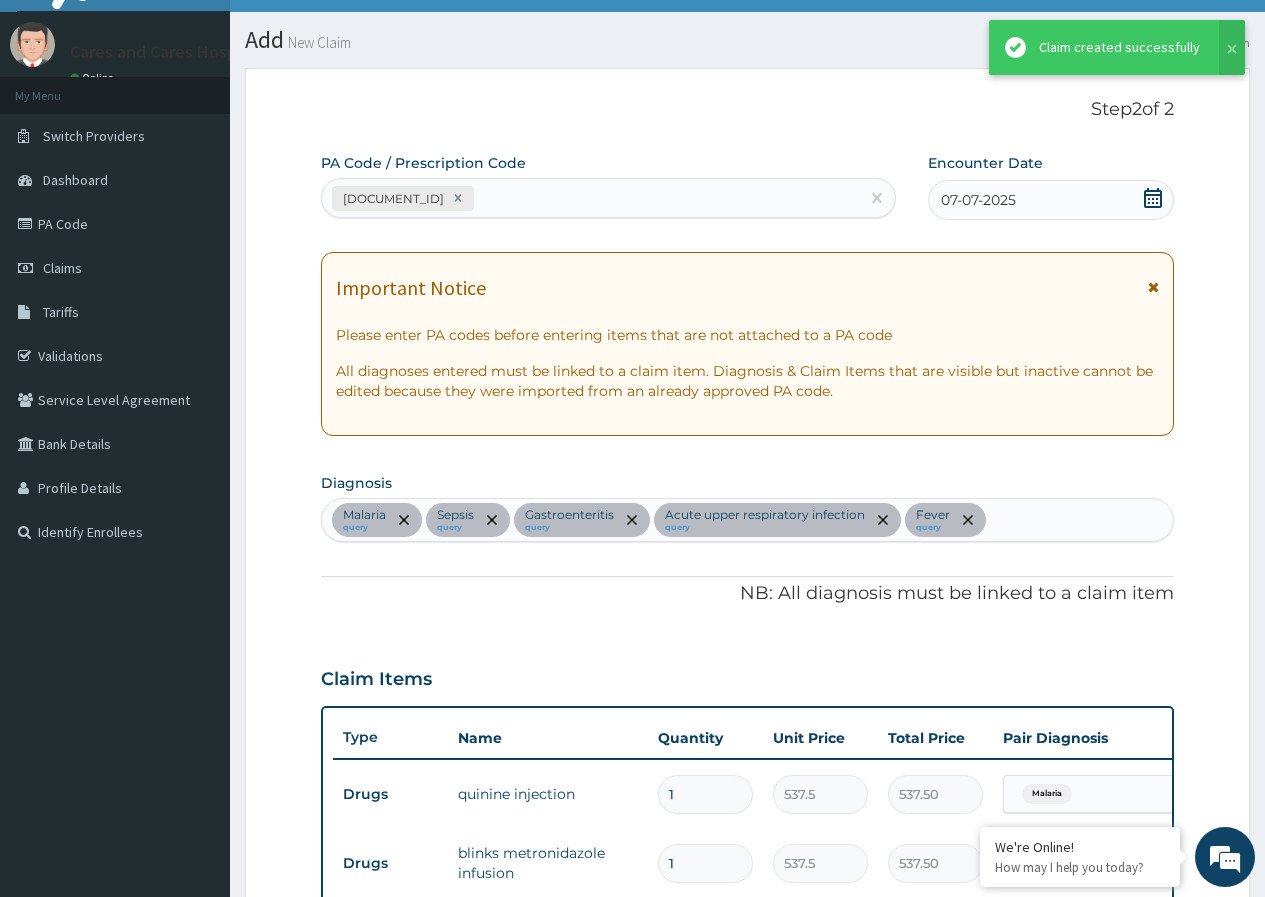 scroll, scrollTop: 1464, scrollLeft: 0, axis: vertical 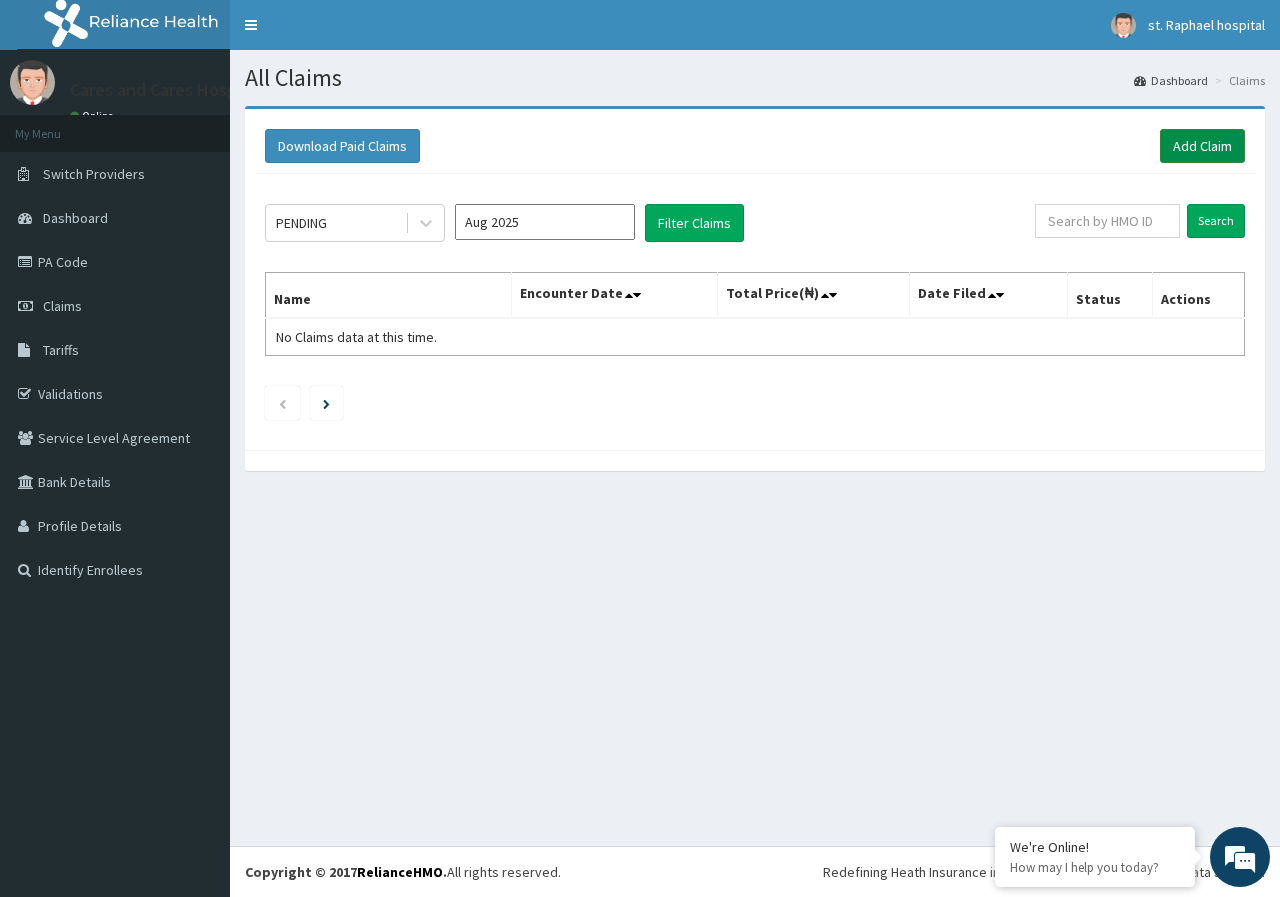 click on "Add Claim" at bounding box center [1202, 146] 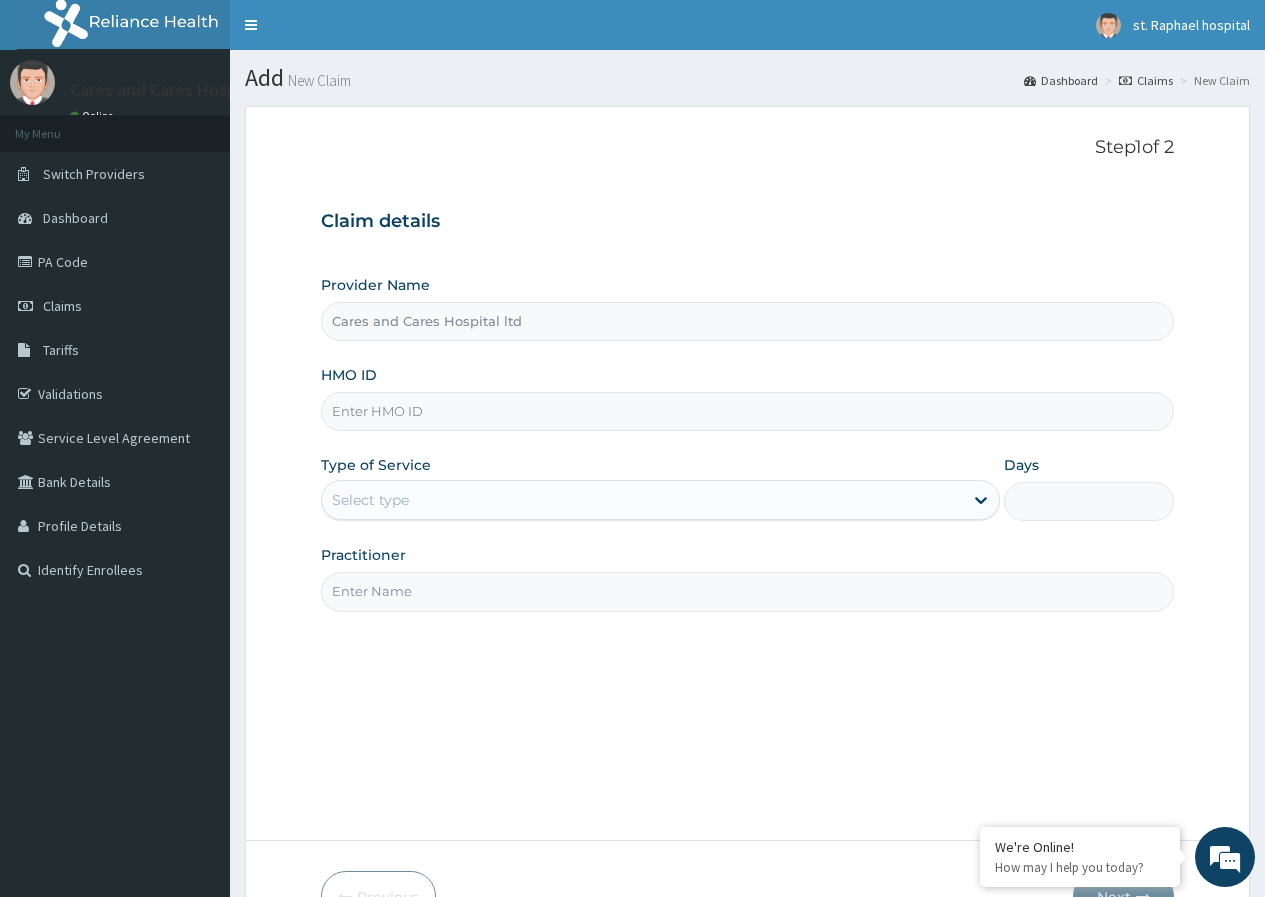 scroll, scrollTop: 0, scrollLeft: 0, axis: both 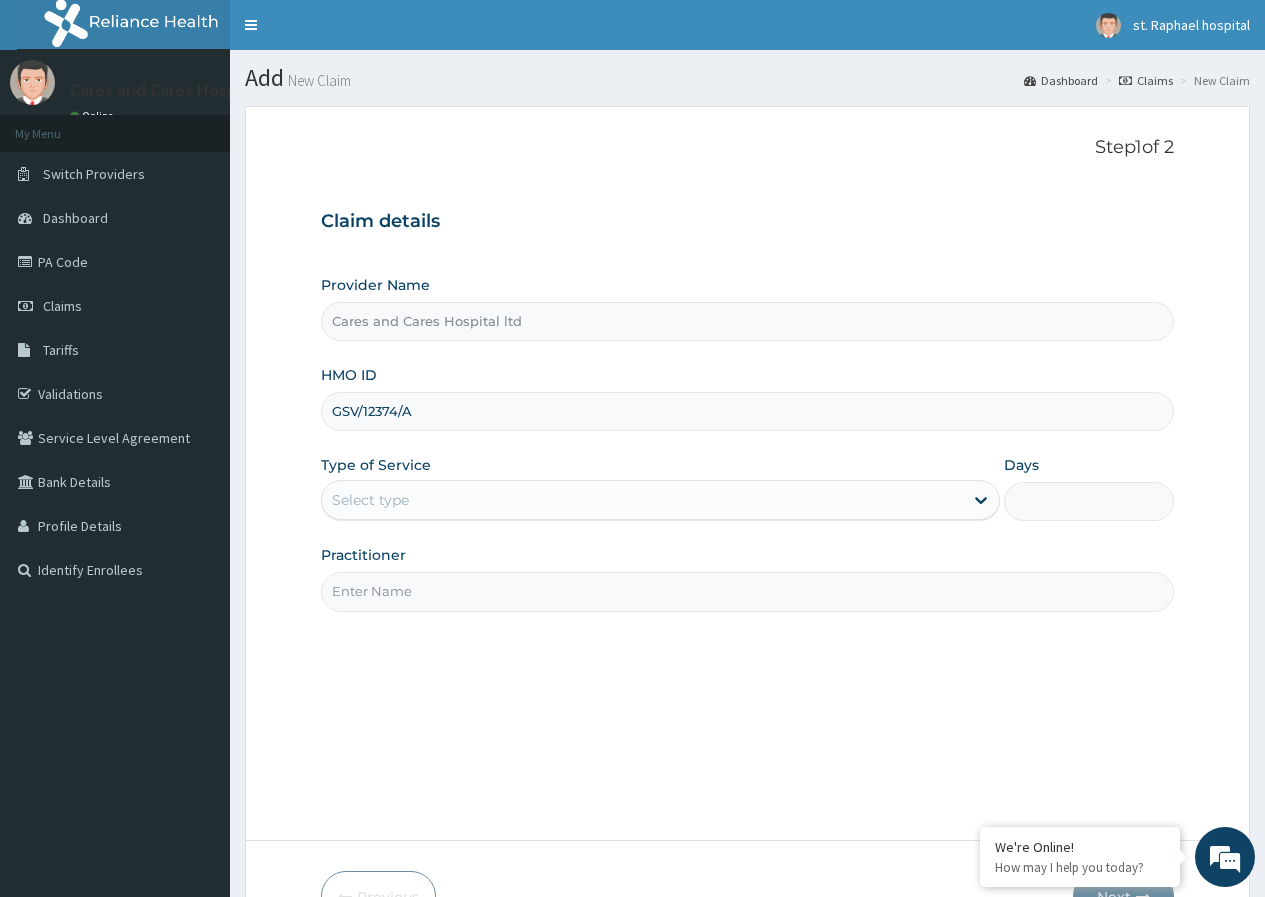 type on "GSV/12374/A" 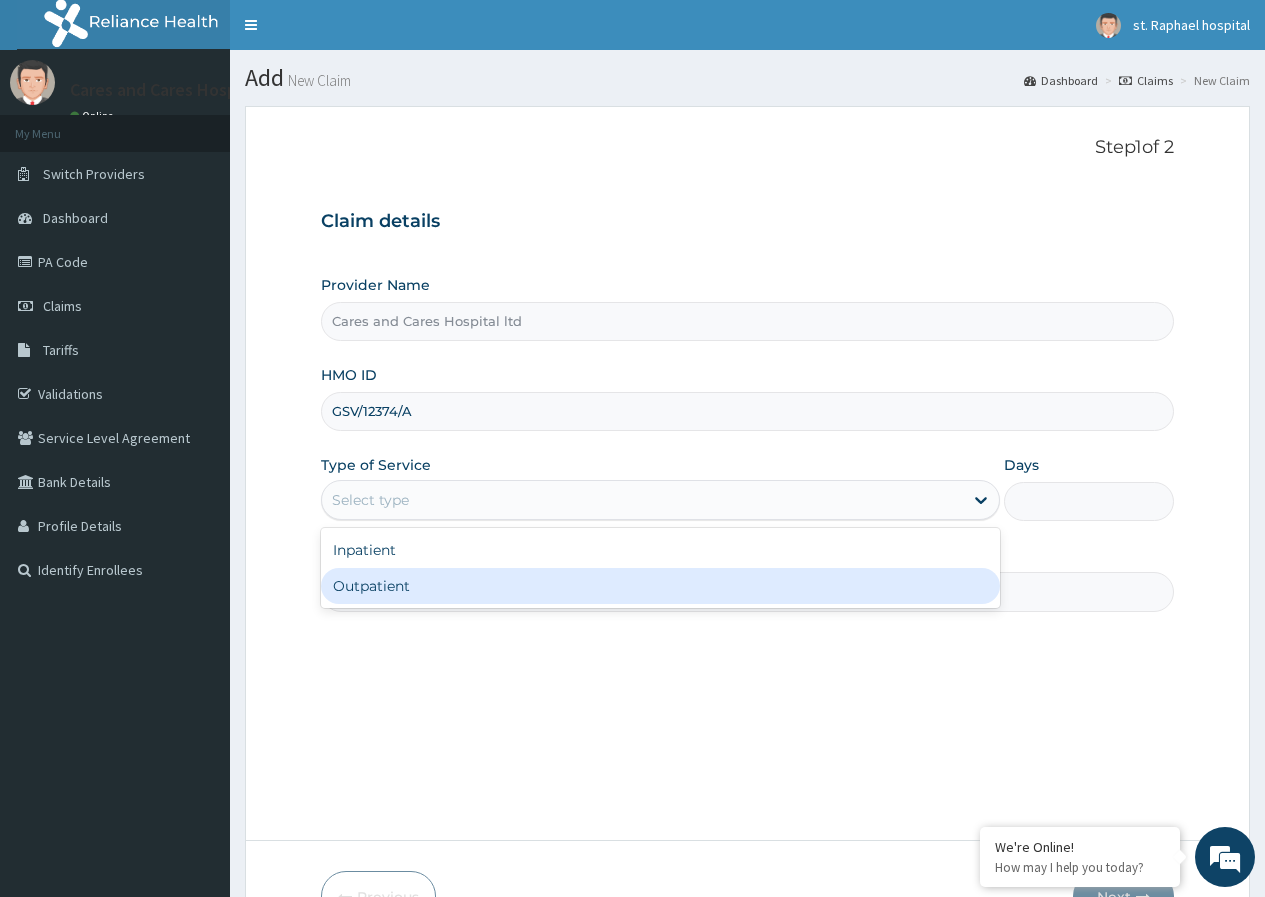 click on "Outpatient" at bounding box center (660, 586) 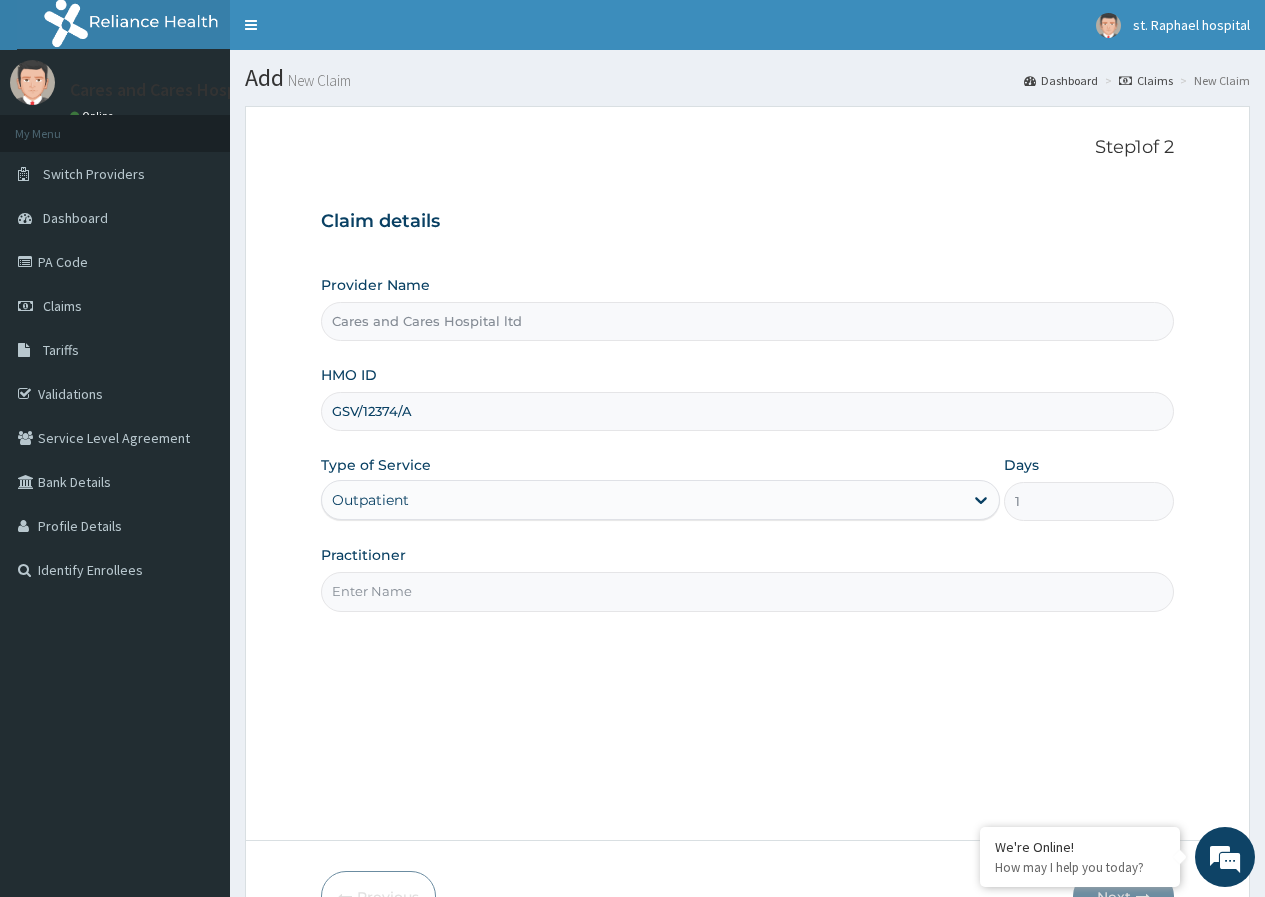 click on "Practitioner" at bounding box center [747, 591] 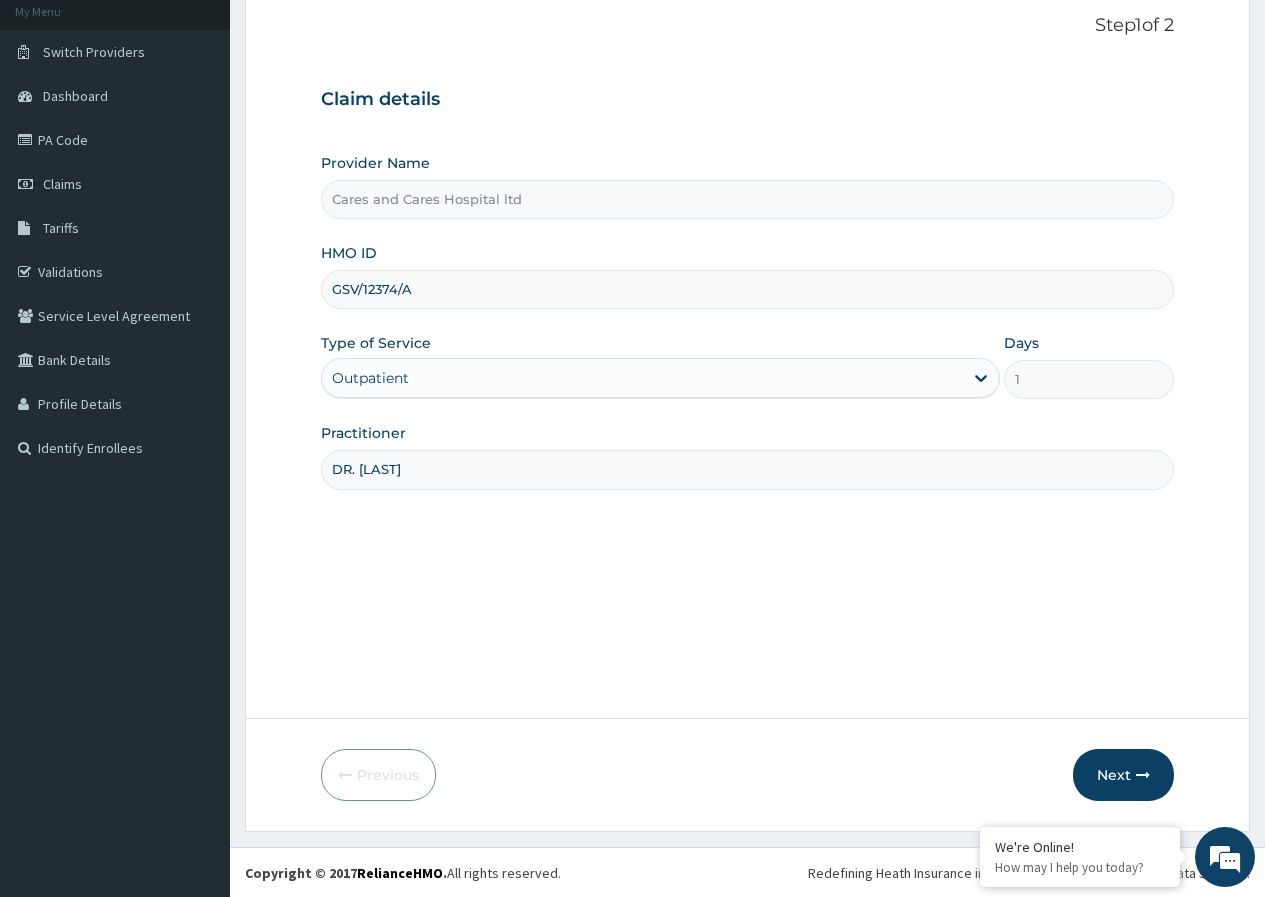 scroll, scrollTop: 123, scrollLeft: 0, axis: vertical 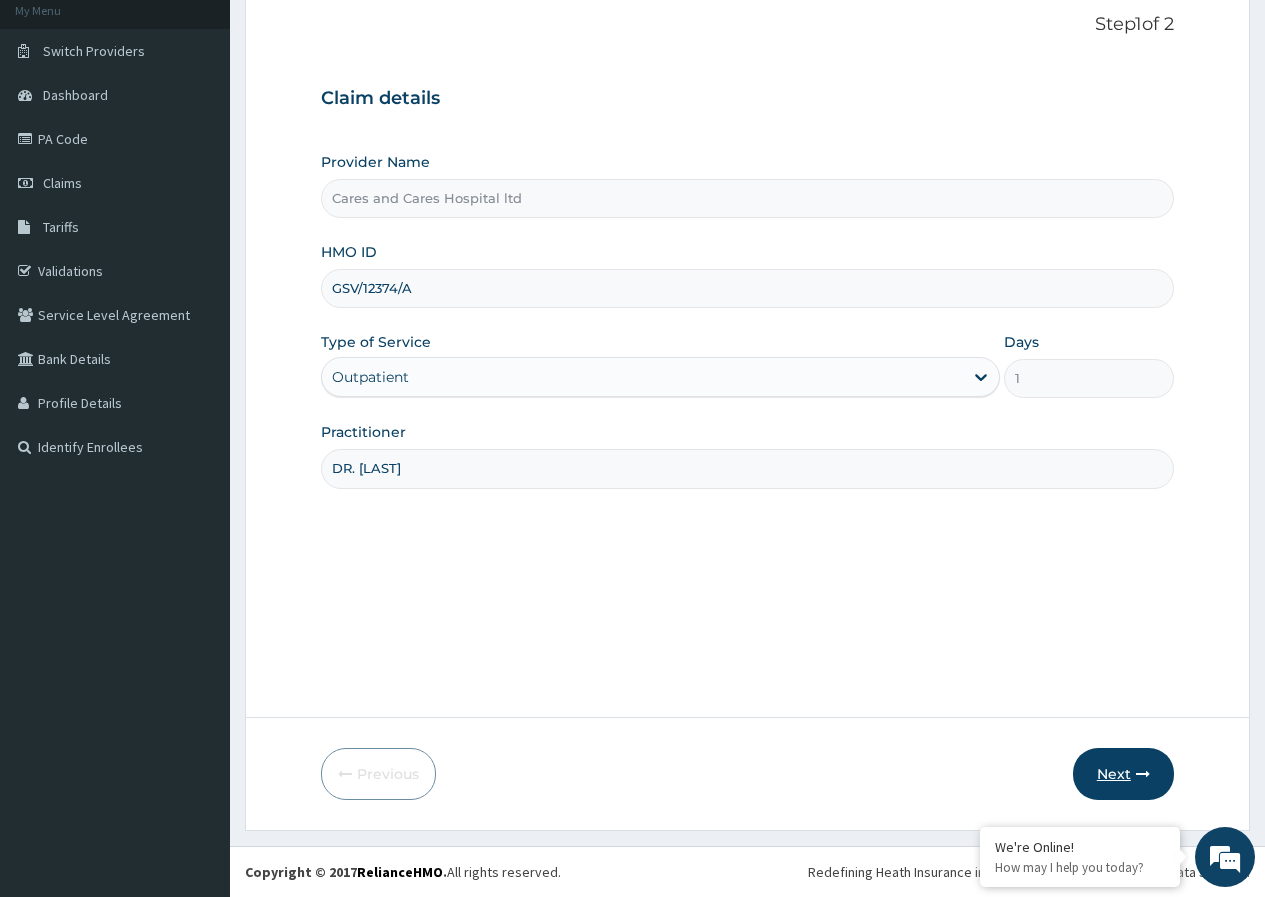 click on "Next" at bounding box center (1123, 774) 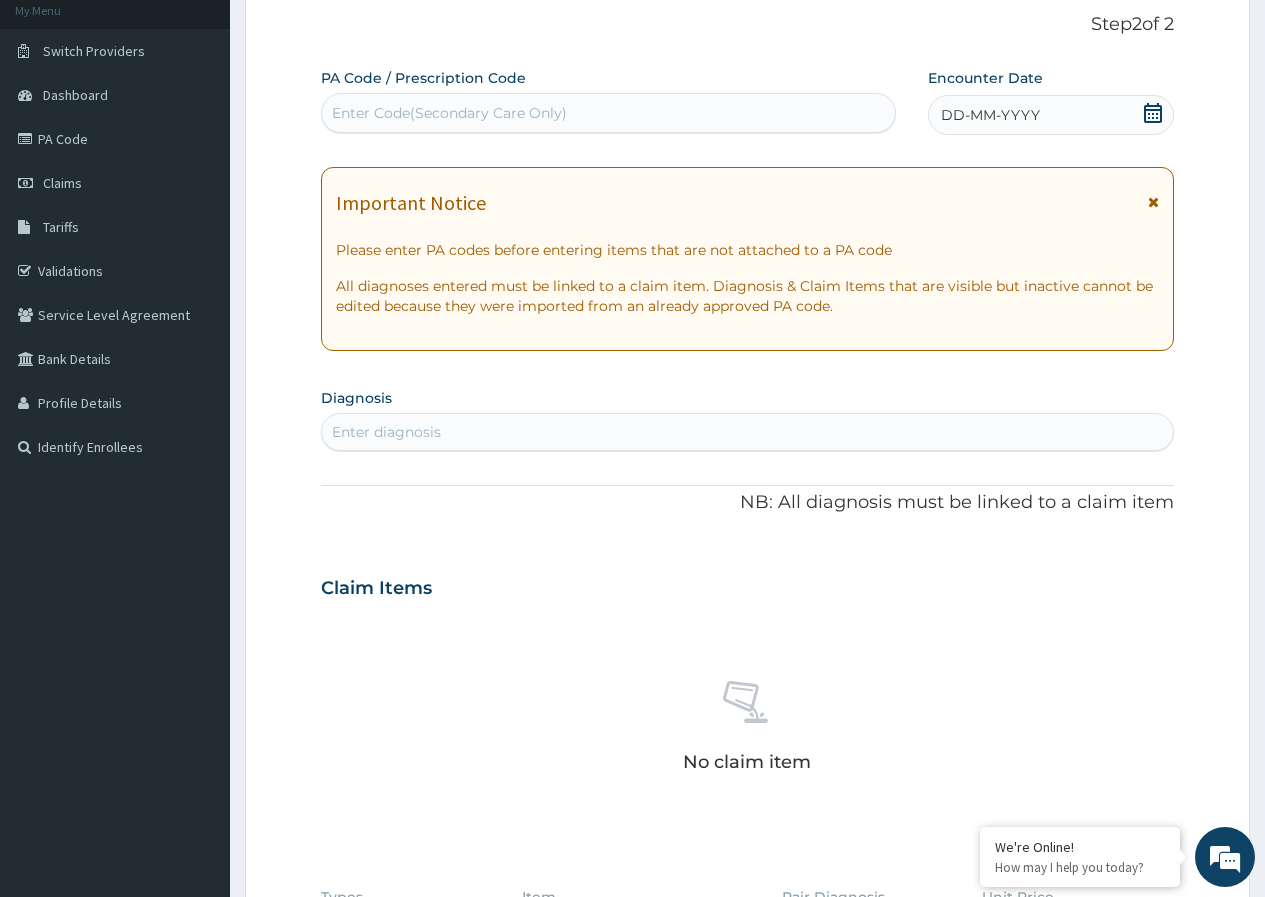 click on "Enter Code(Secondary Care Only)" at bounding box center (449, 113) 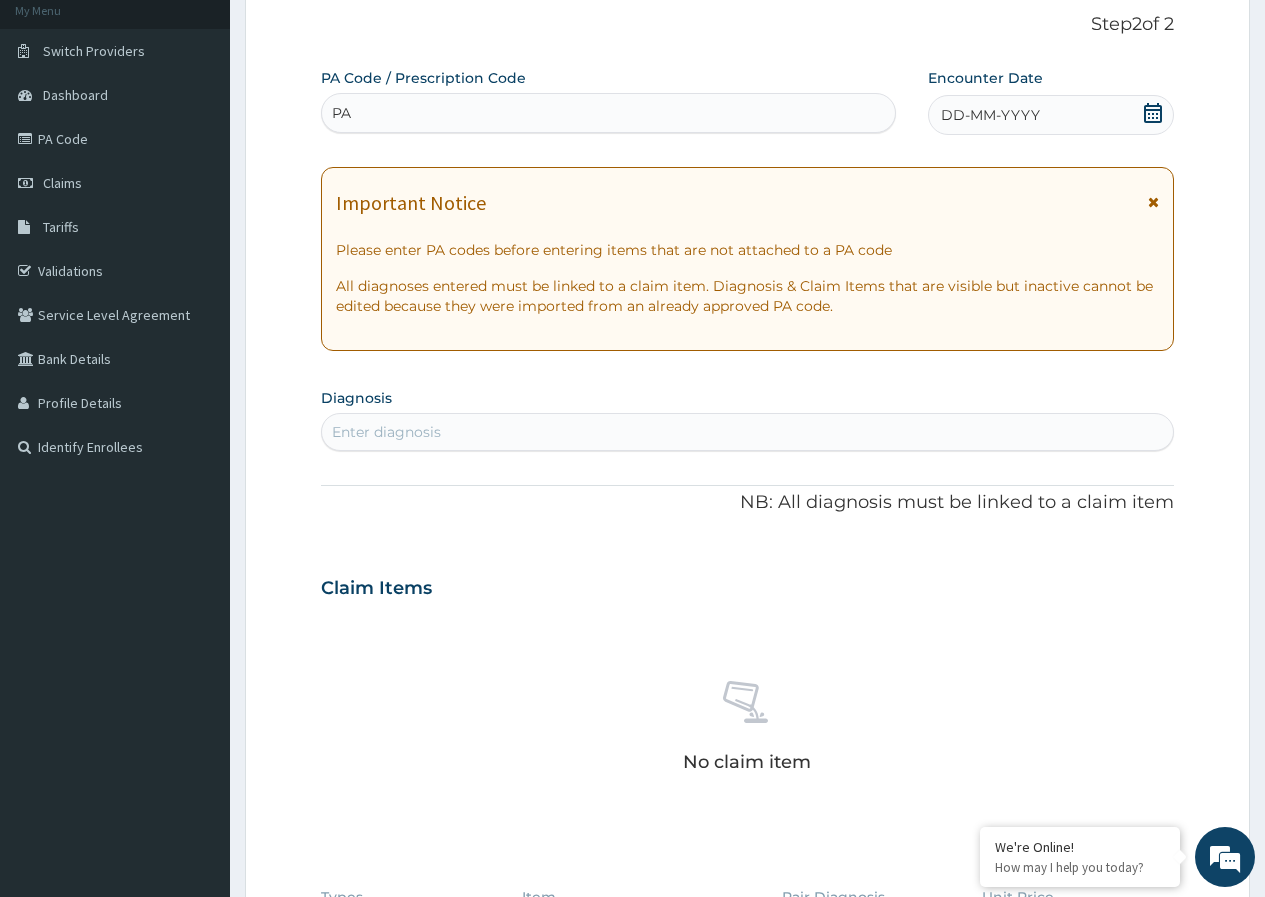 type on "P" 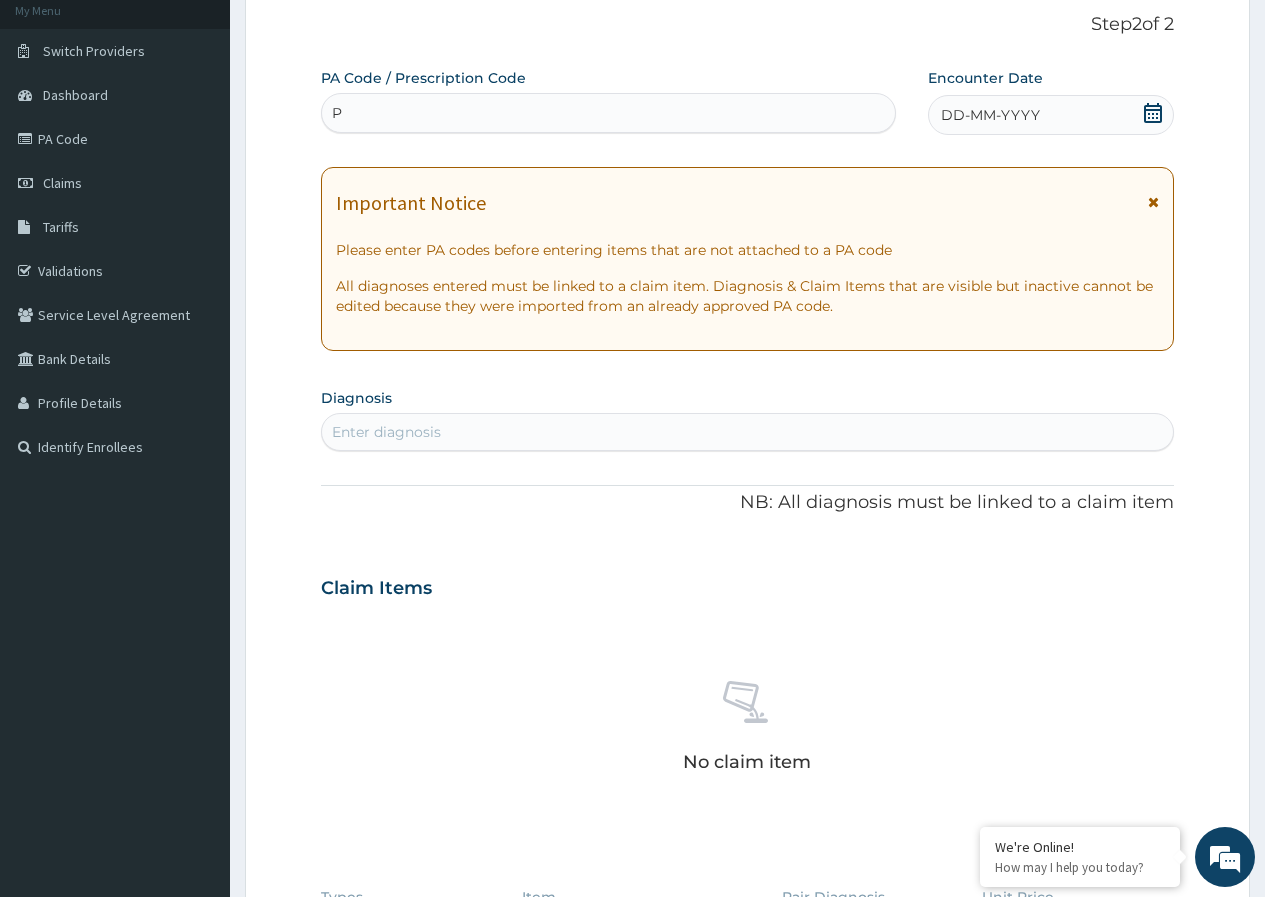 type 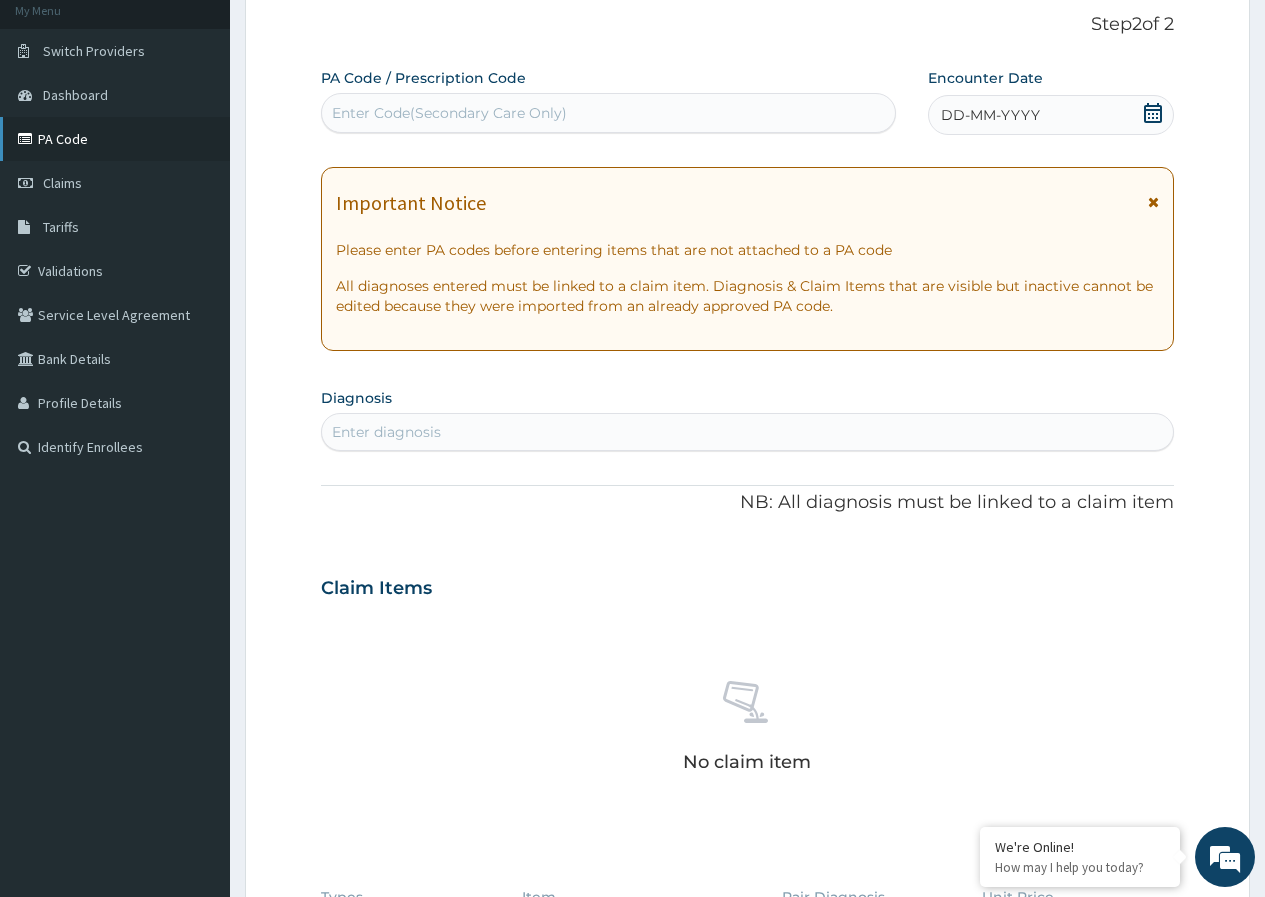 click on "PA Code" at bounding box center [115, 139] 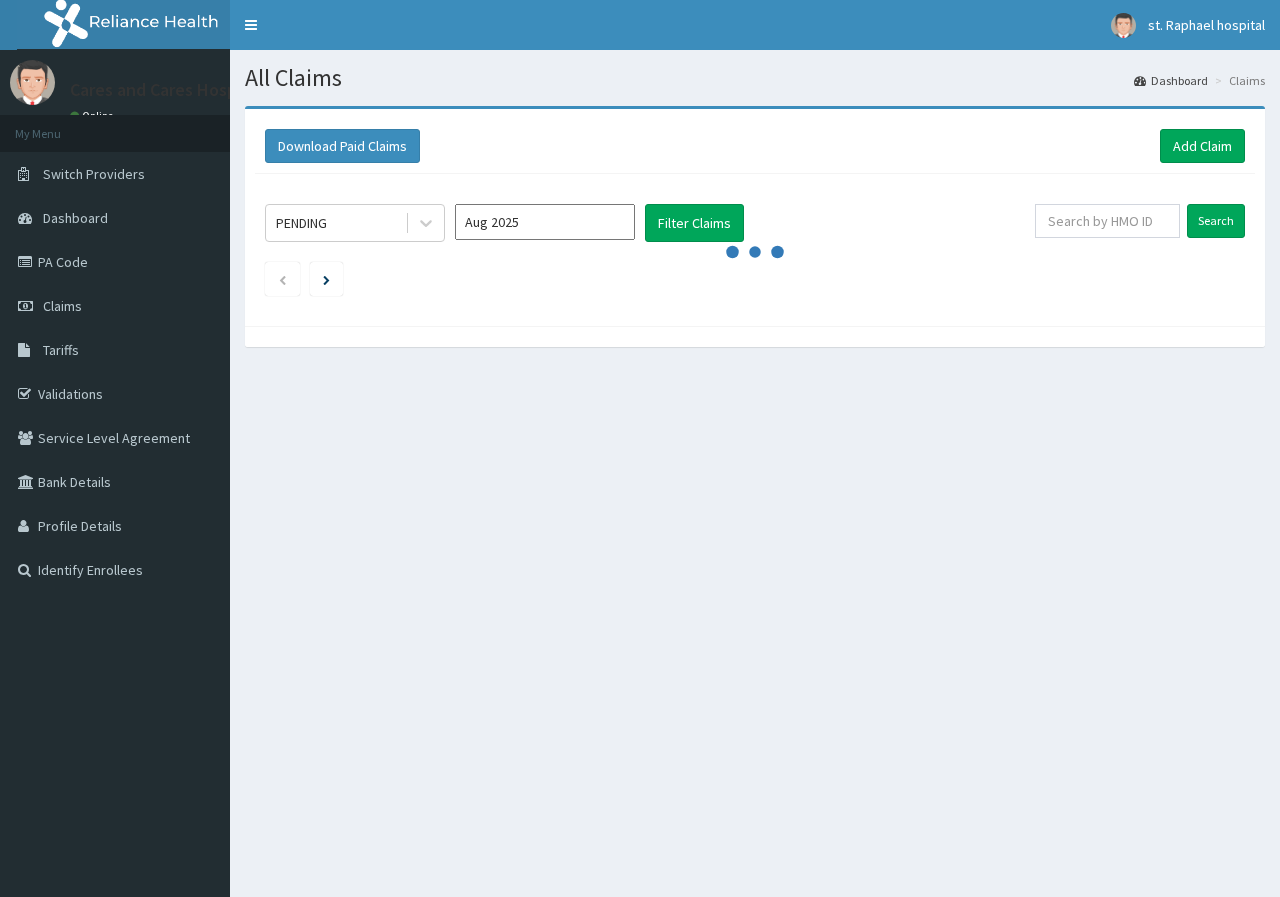 scroll, scrollTop: 0, scrollLeft: 0, axis: both 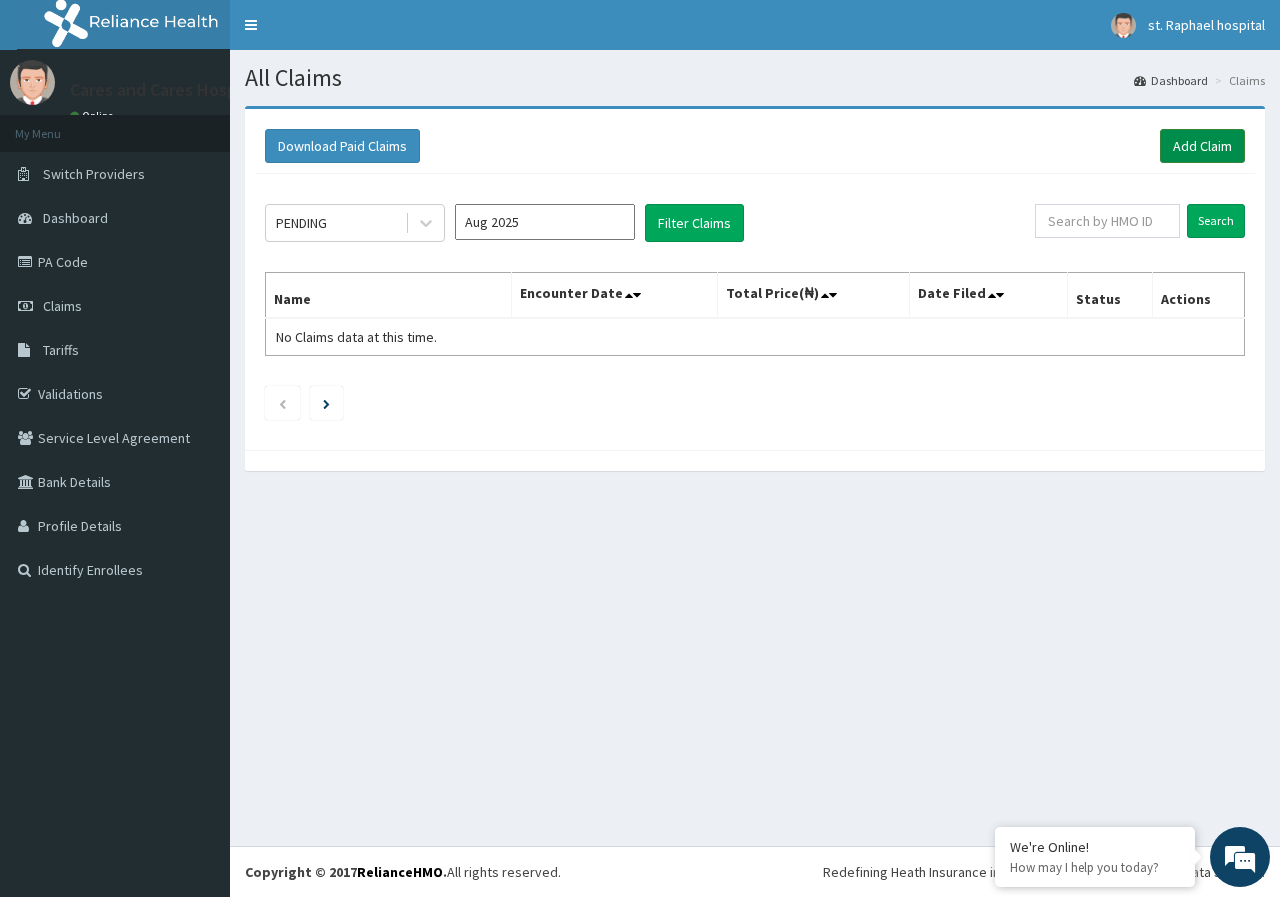 click on "Add Claim" at bounding box center (1202, 146) 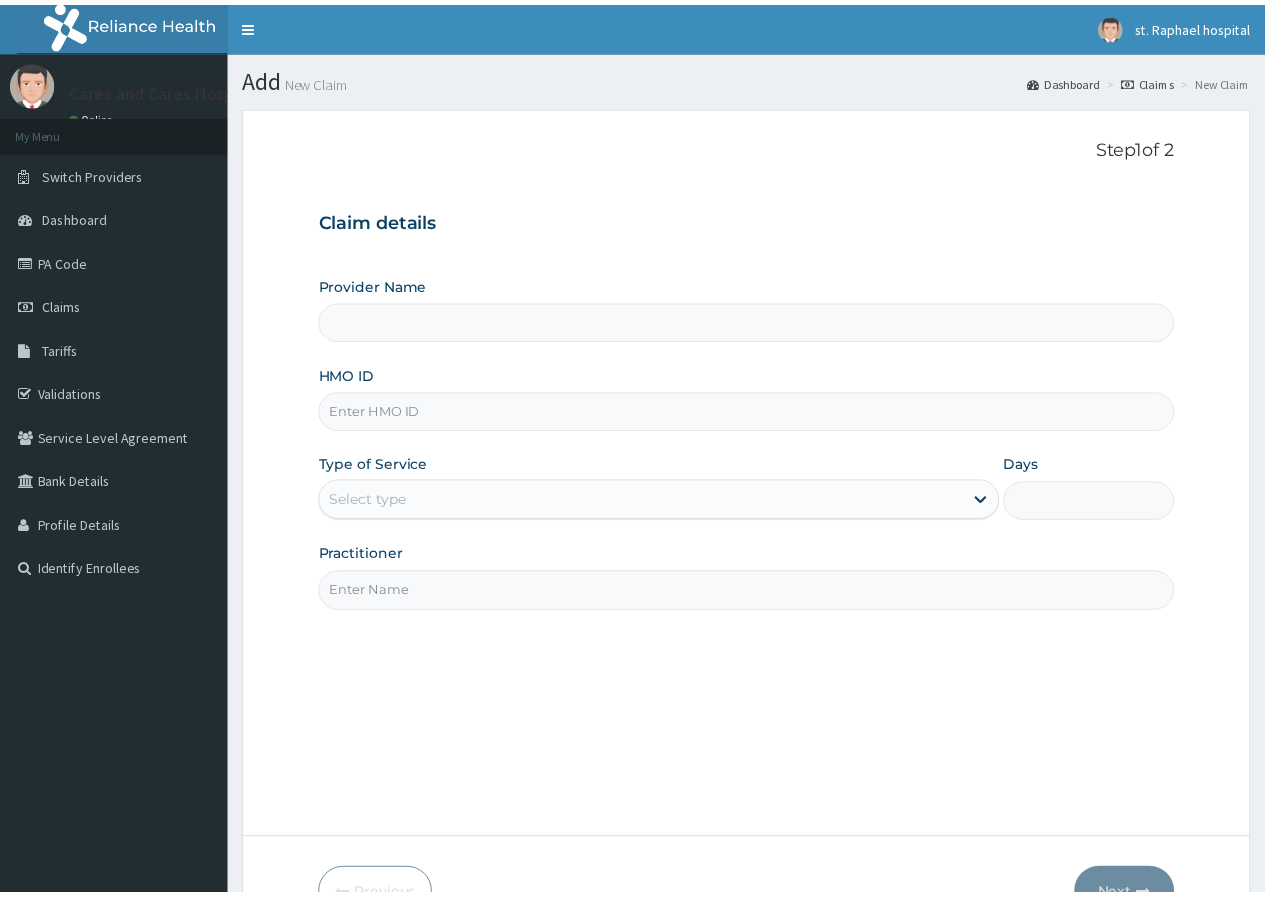 scroll, scrollTop: 0, scrollLeft: 0, axis: both 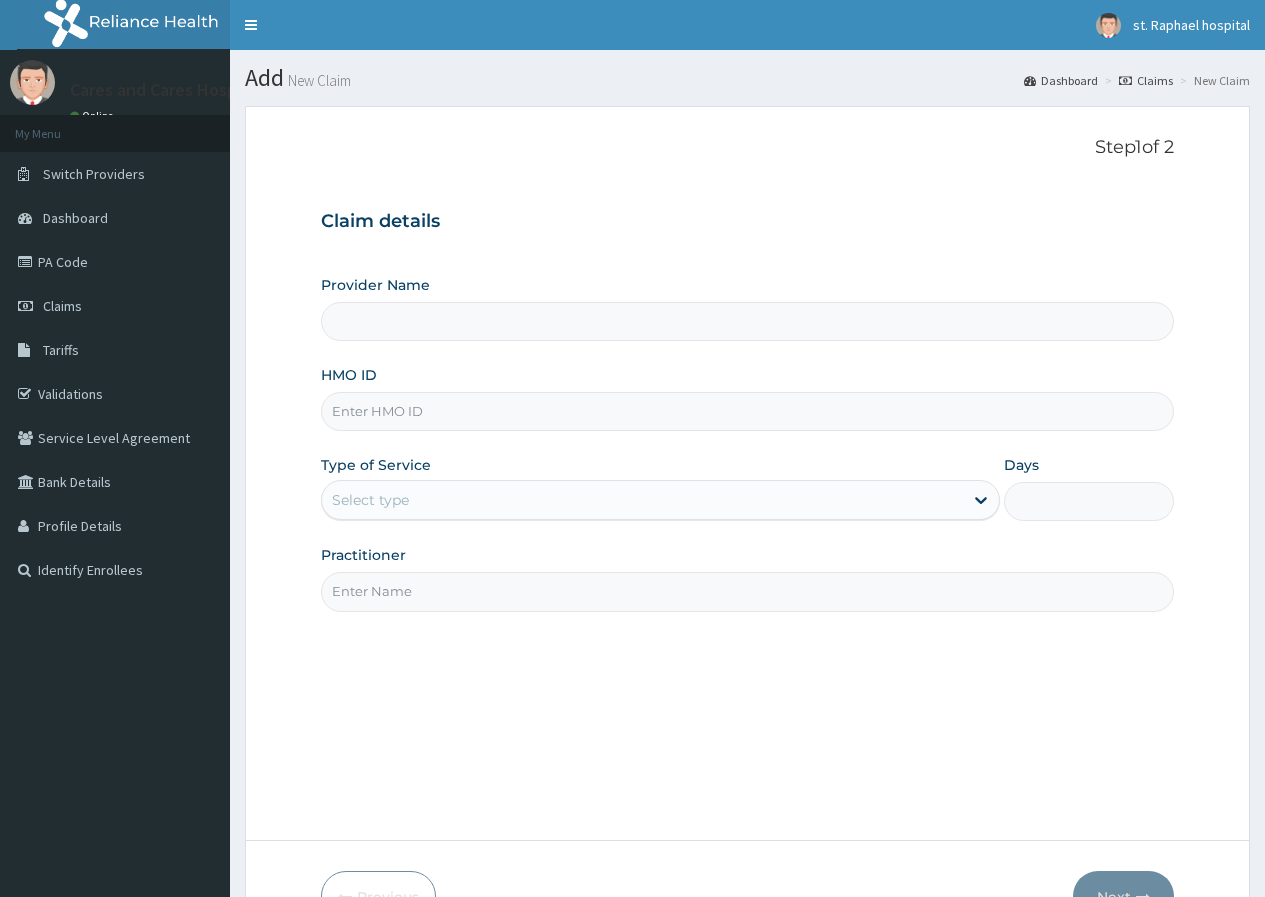 click on "Provider Name" at bounding box center [747, 321] 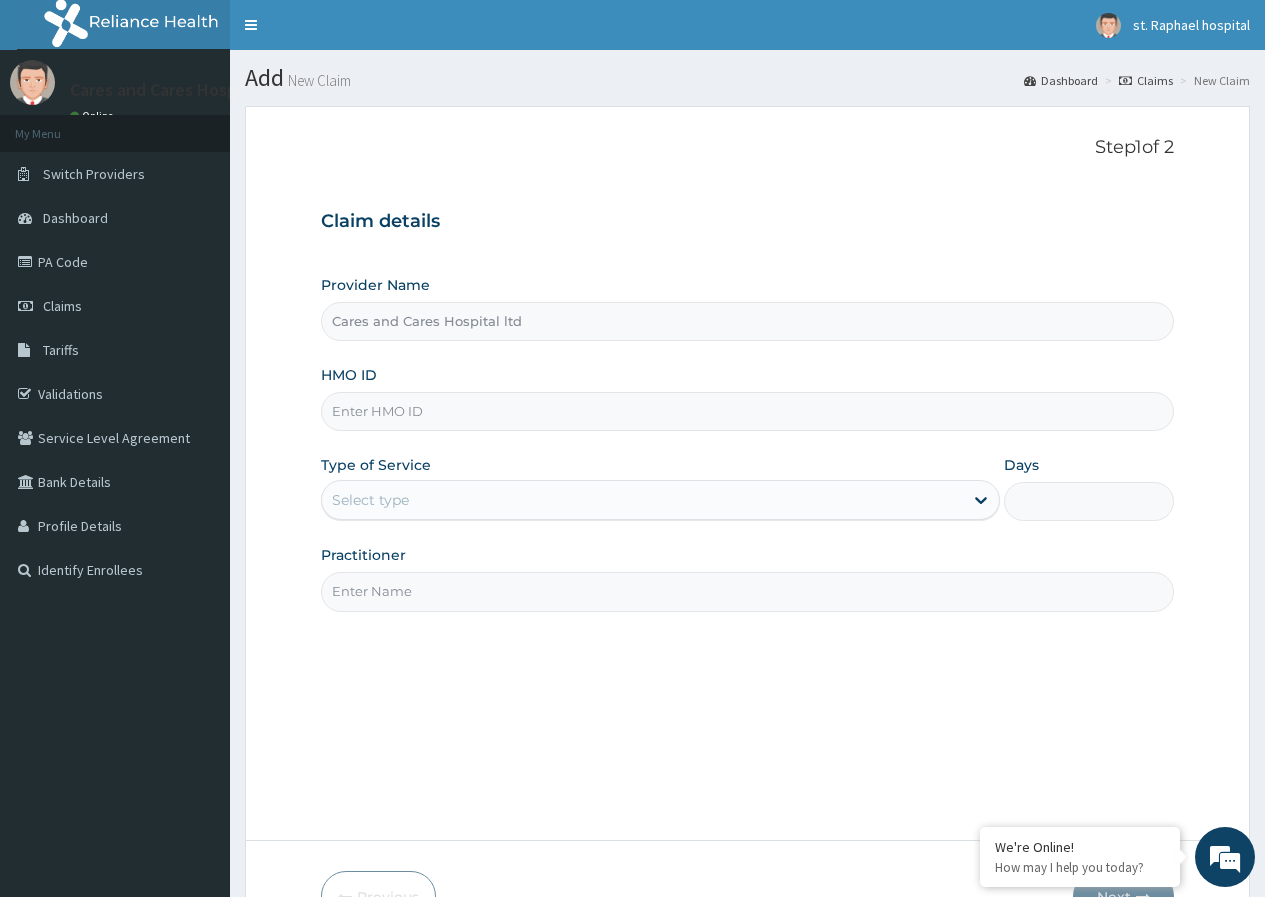 type on "Cares and Cares Hospital ltd" 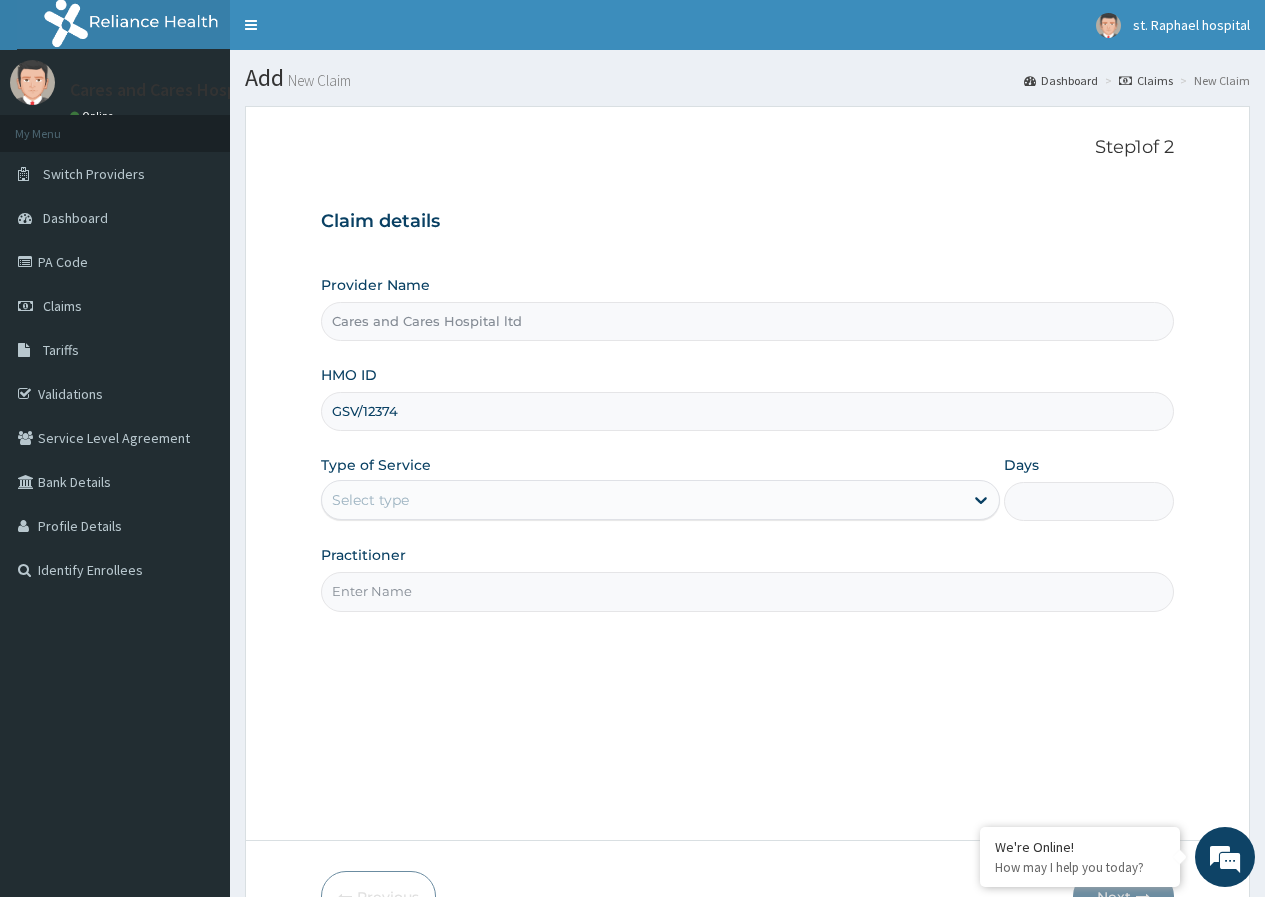 scroll, scrollTop: 0, scrollLeft: 0, axis: both 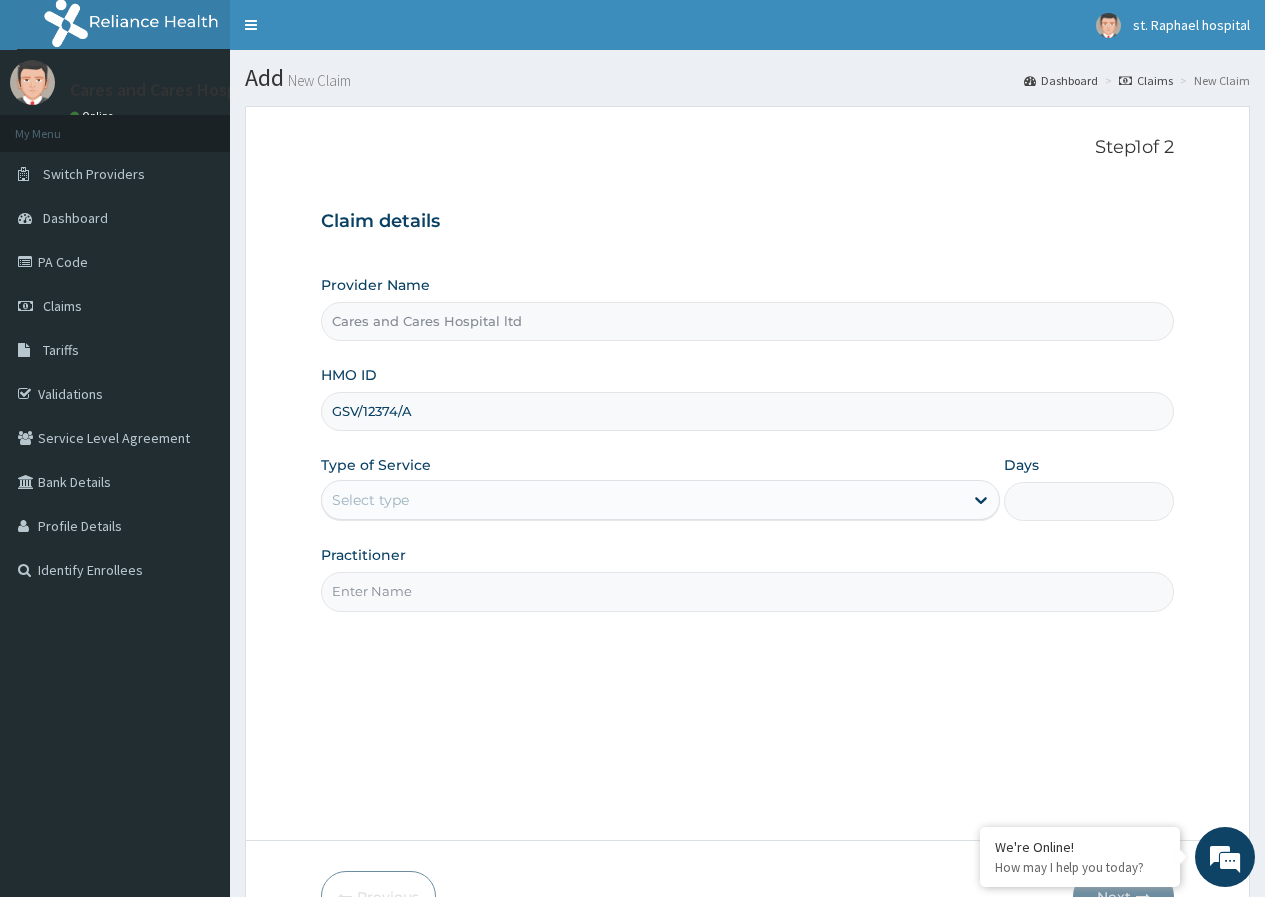 type on "GSV/12374/A" 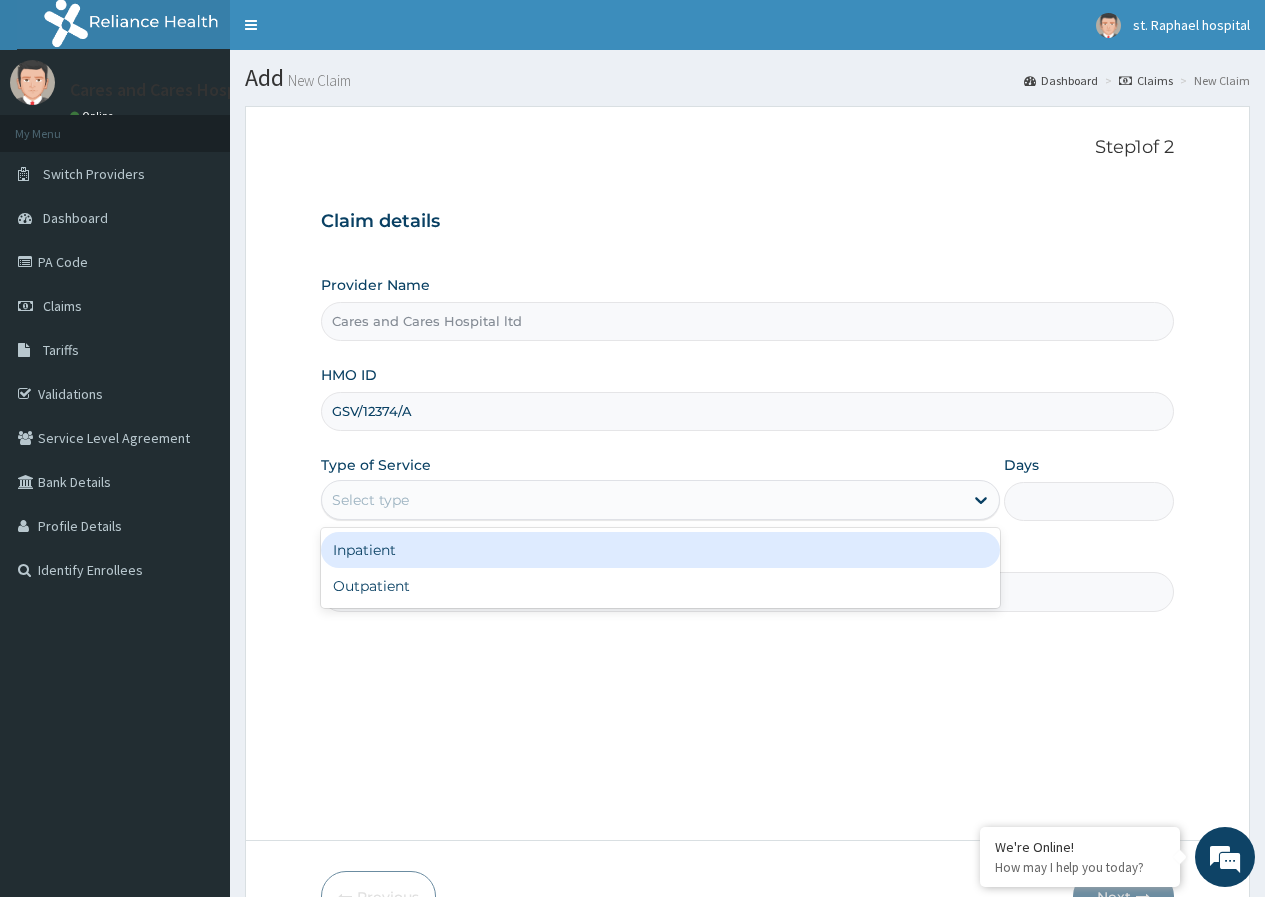 click on "Select type" at bounding box center (642, 500) 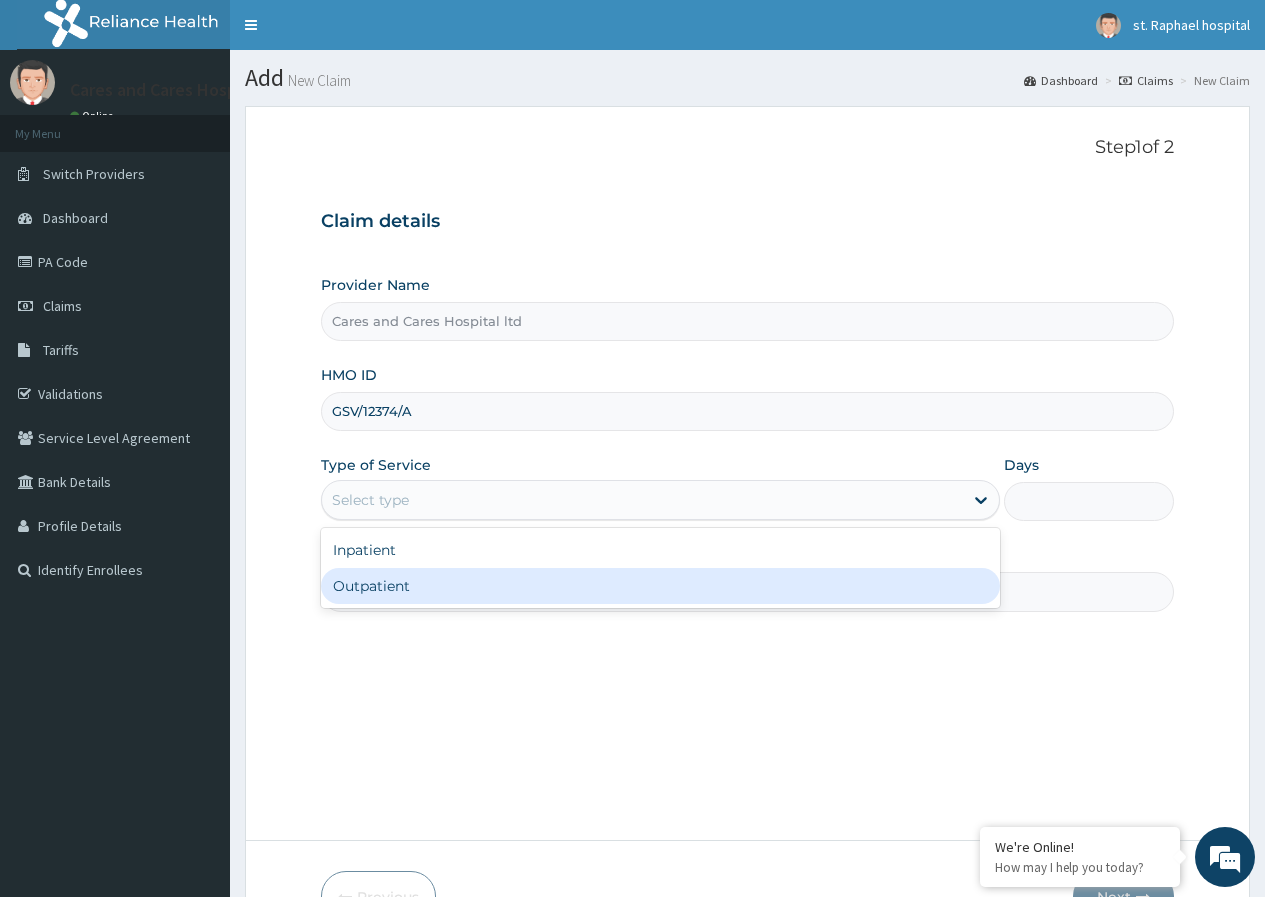 click on "Outpatient" at bounding box center (660, 586) 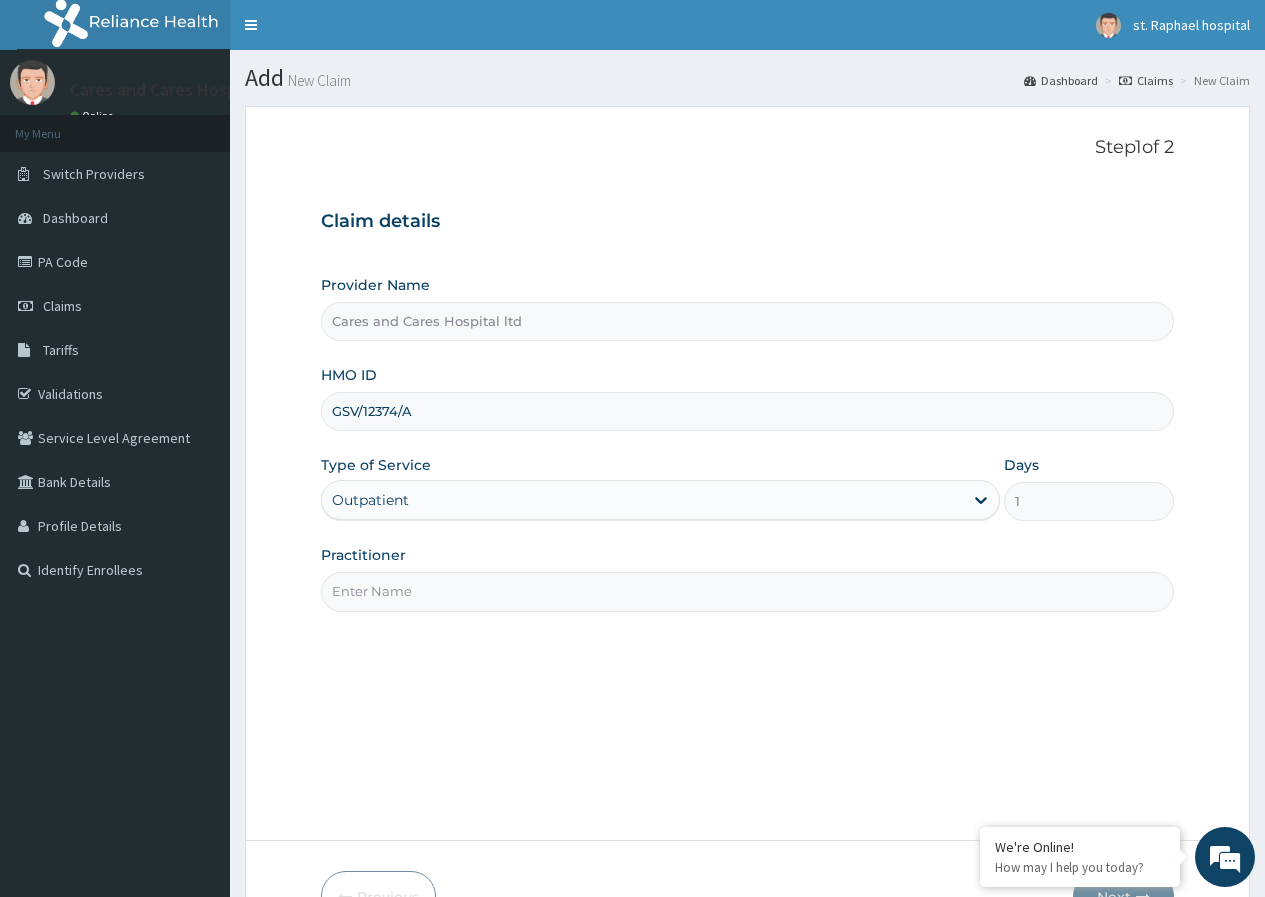 click on "Practitioner" at bounding box center [747, 591] 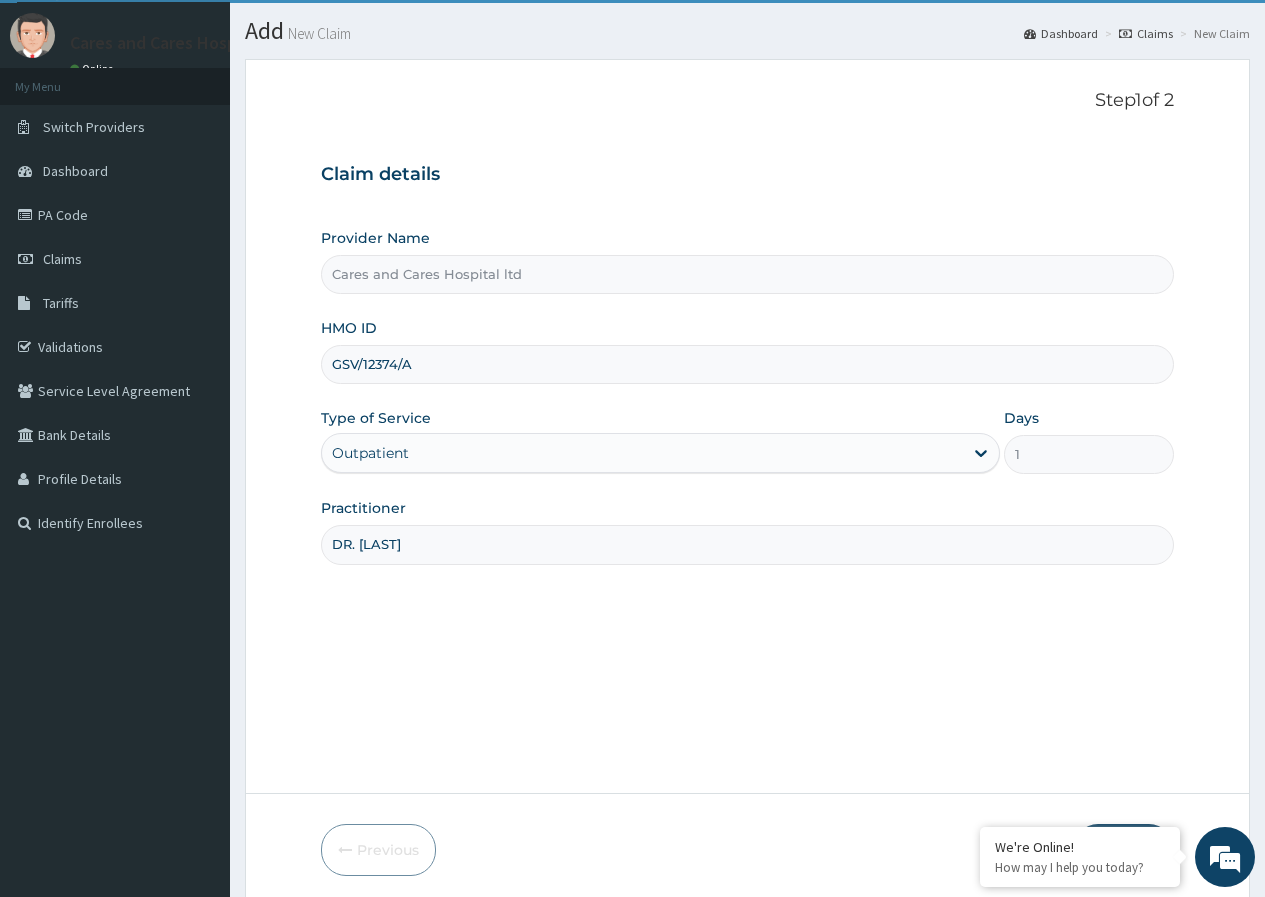 scroll, scrollTop: 123, scrollLeft: 0, axis: vertical 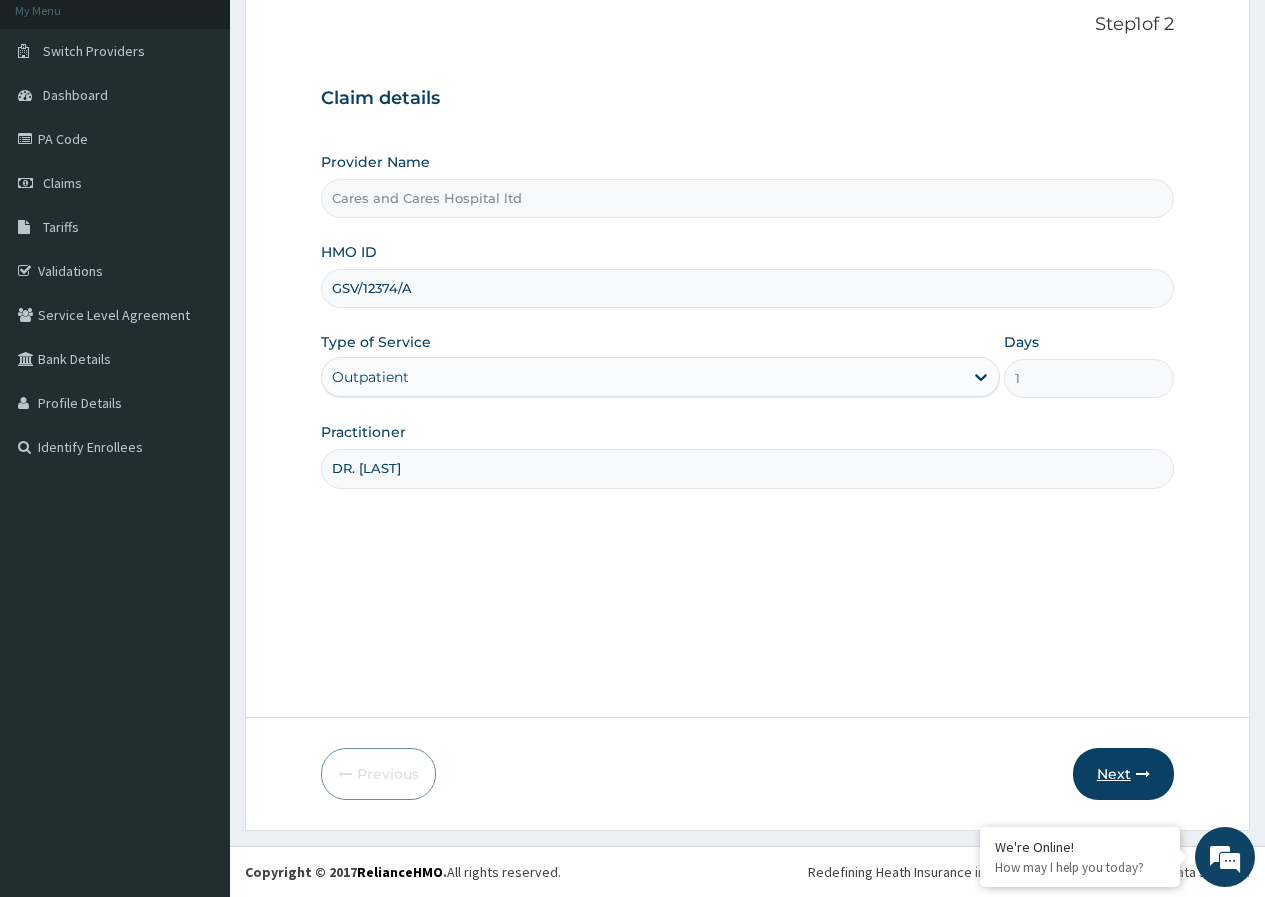 click on "Next" at bounding box center [1123, 774] 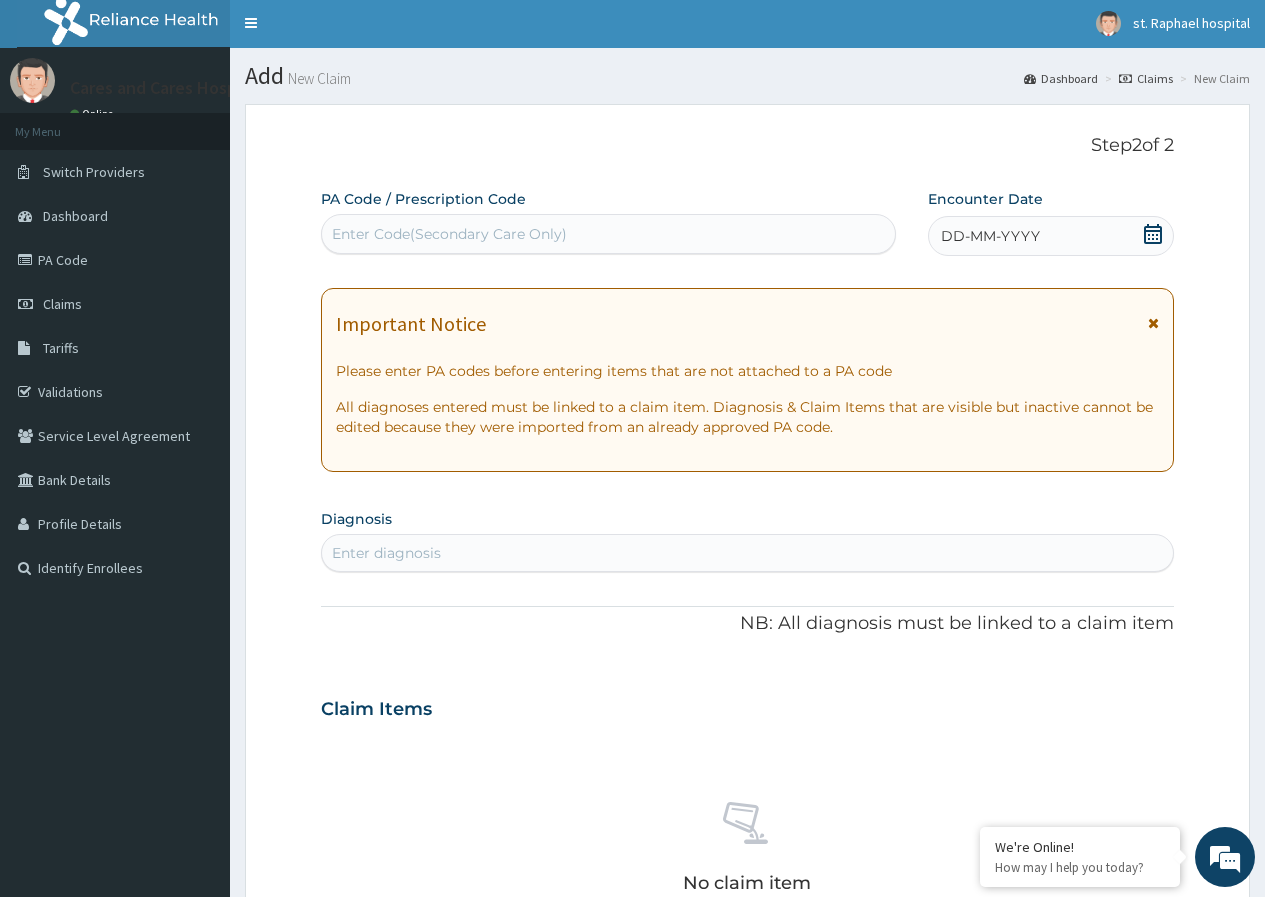 scroll, scrollTop: 0, scrollLeft: 0, axis: both 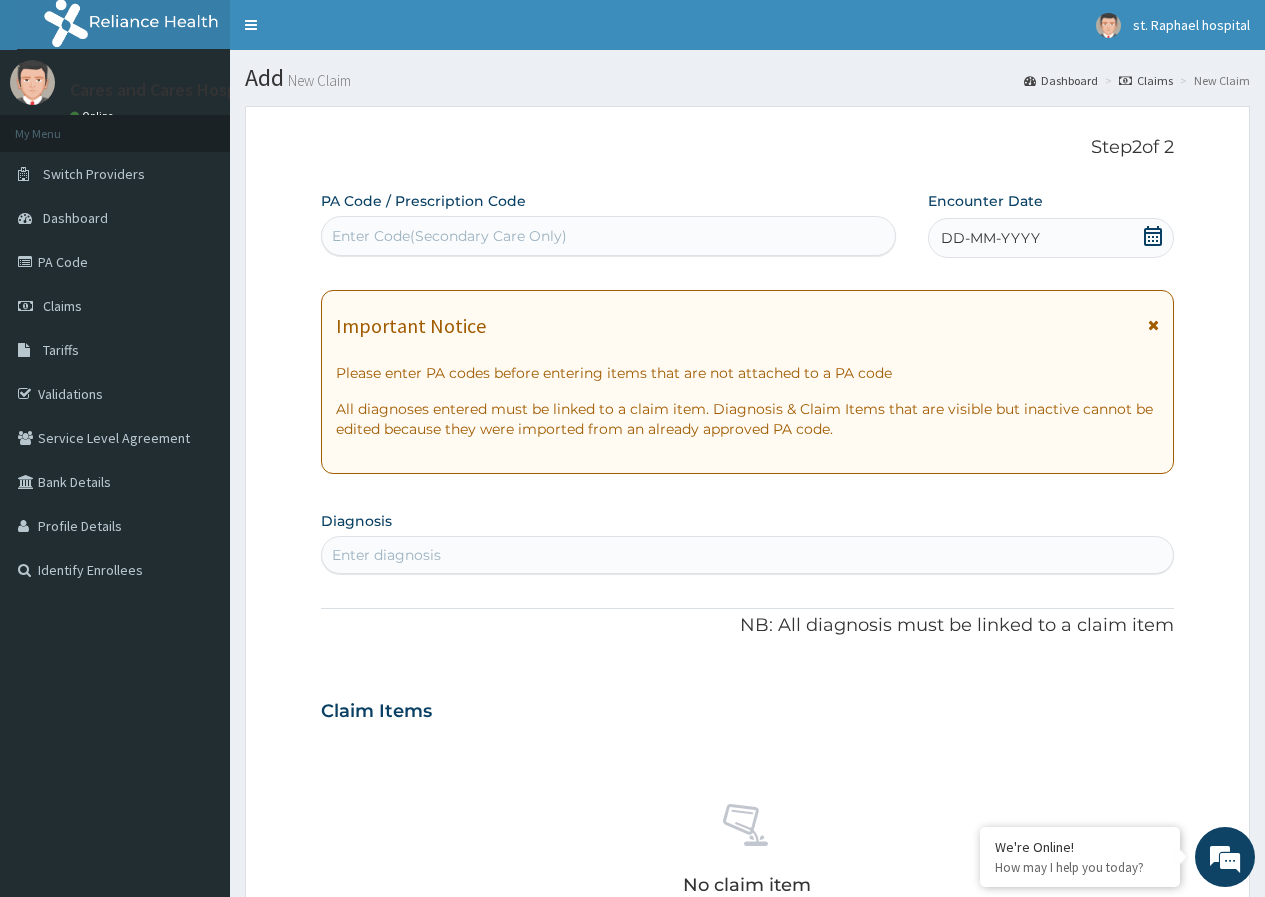 click 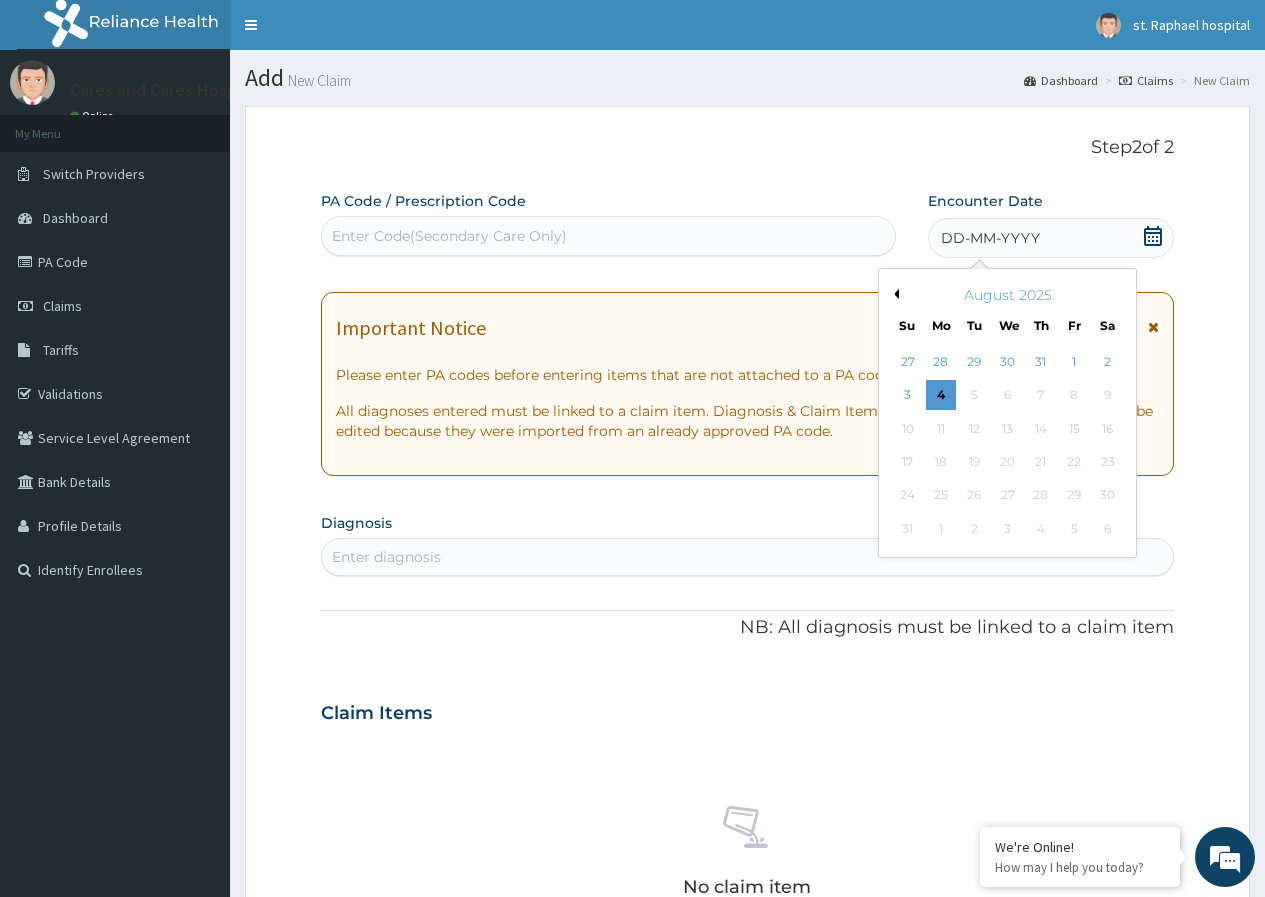click on "Previous Month" at bounding box center [894, 294] 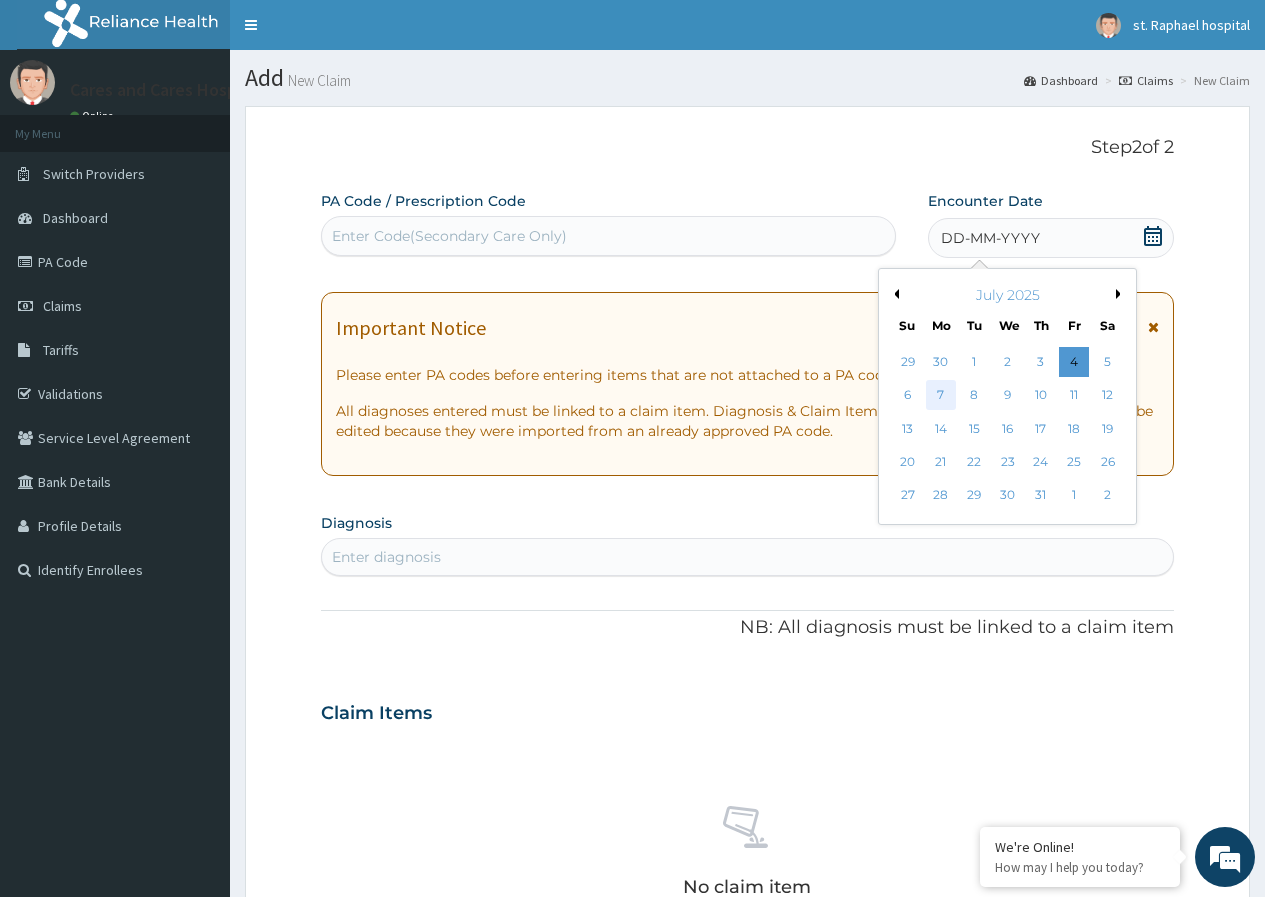 click on "7" at bounding box center [941, 396] 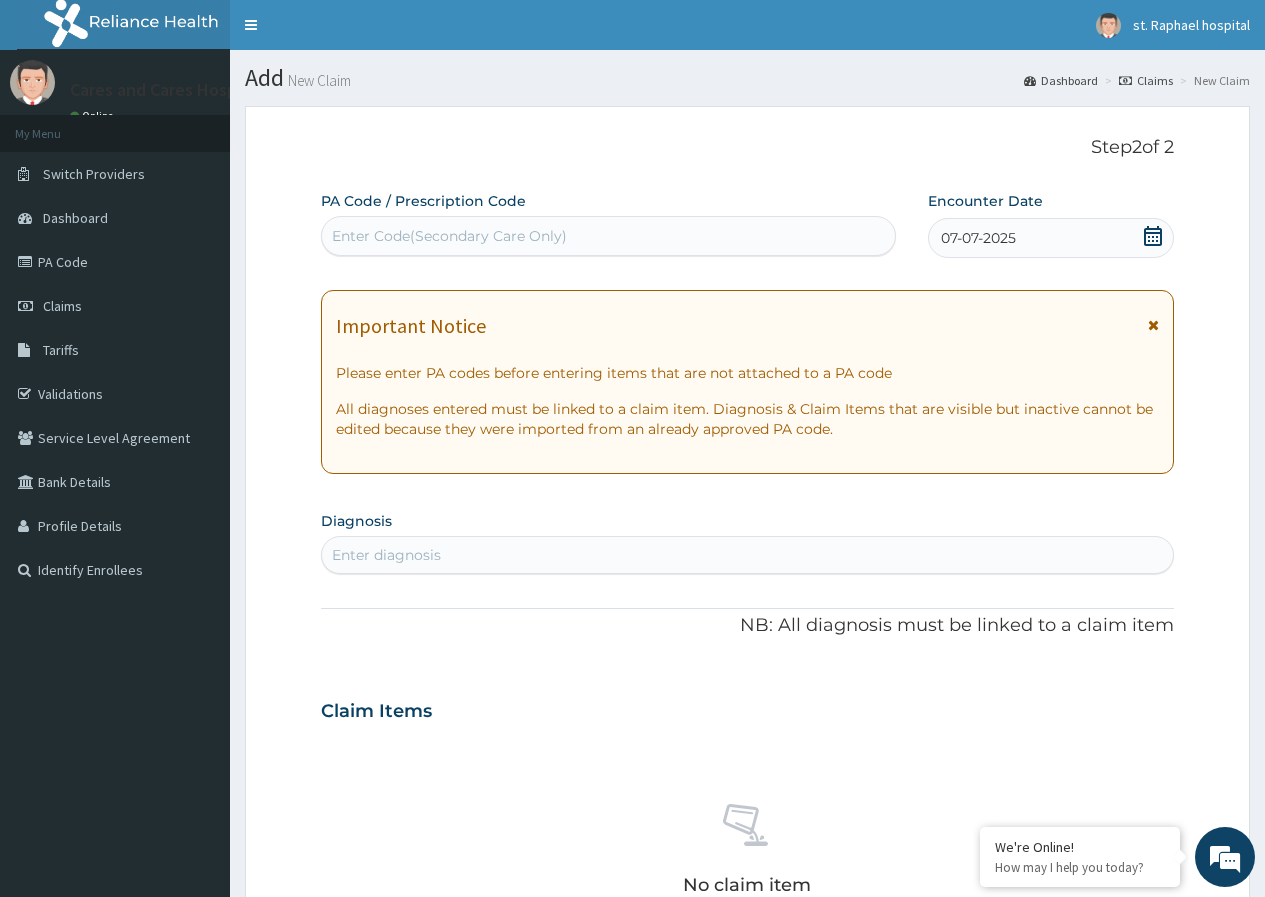 click on "Enter diagnosis" at bounding box center (747, 555) 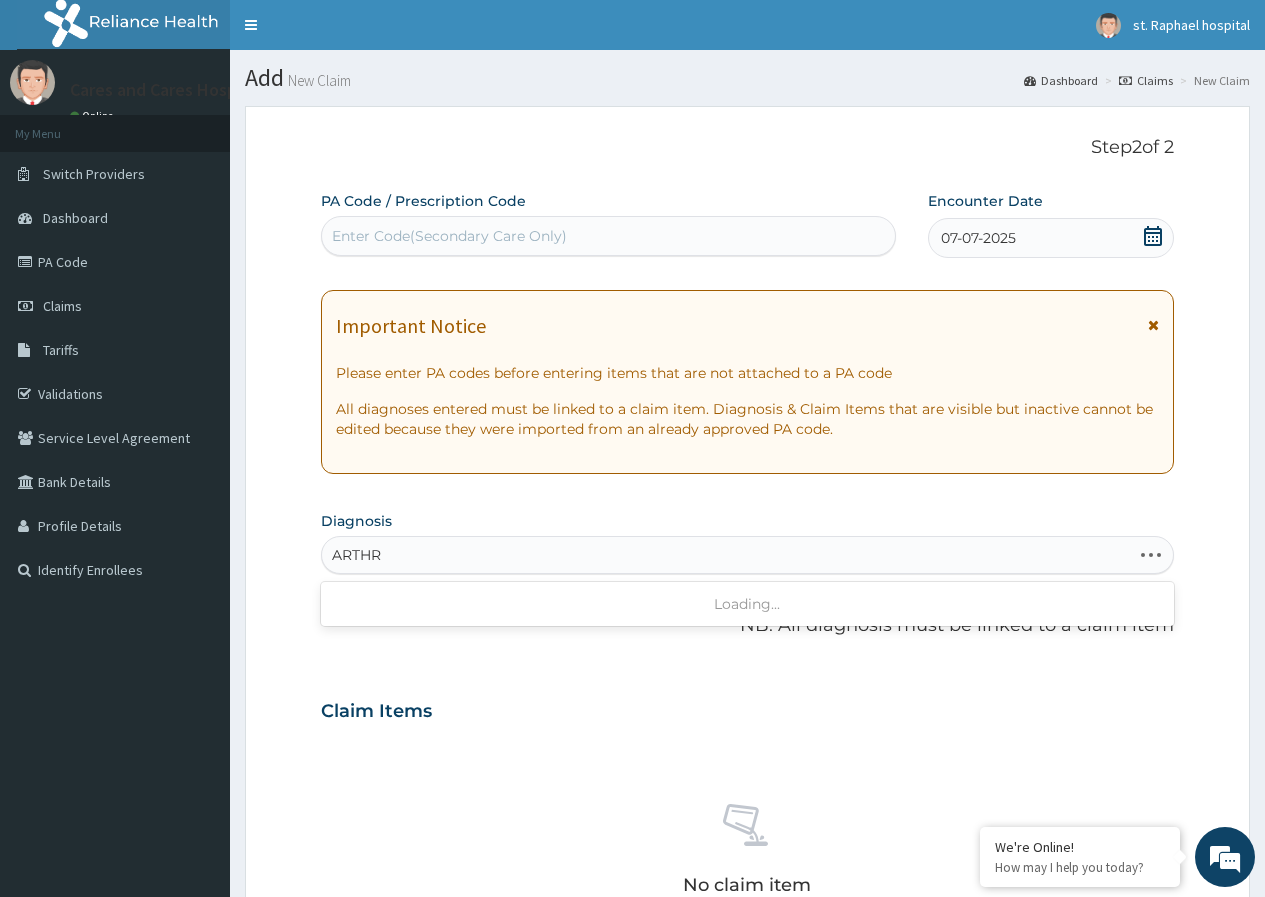 type on "ARTH" 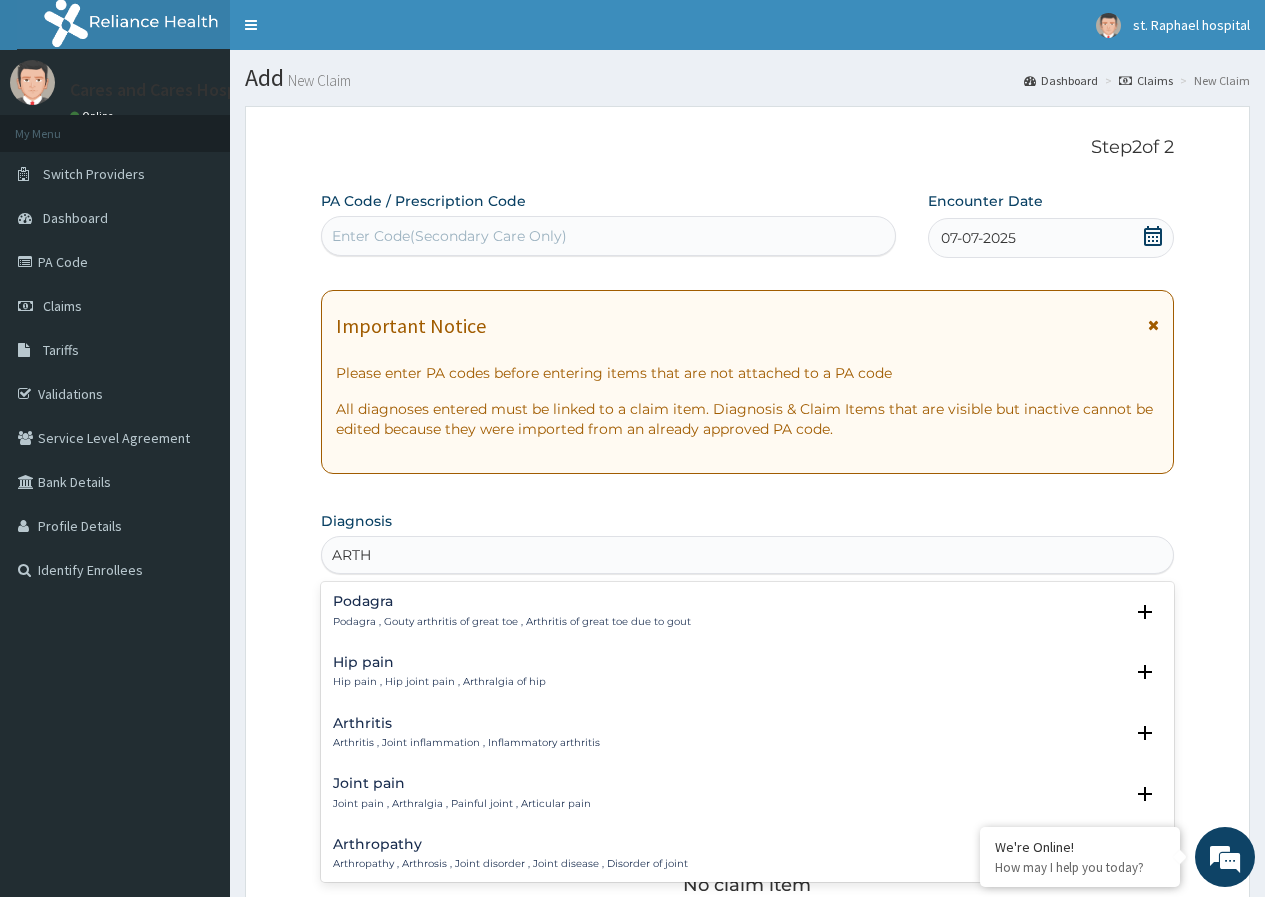 click on "Arthritis , Joint inflammation , Inflammatory arthritis" at bounding box center [466, 743] 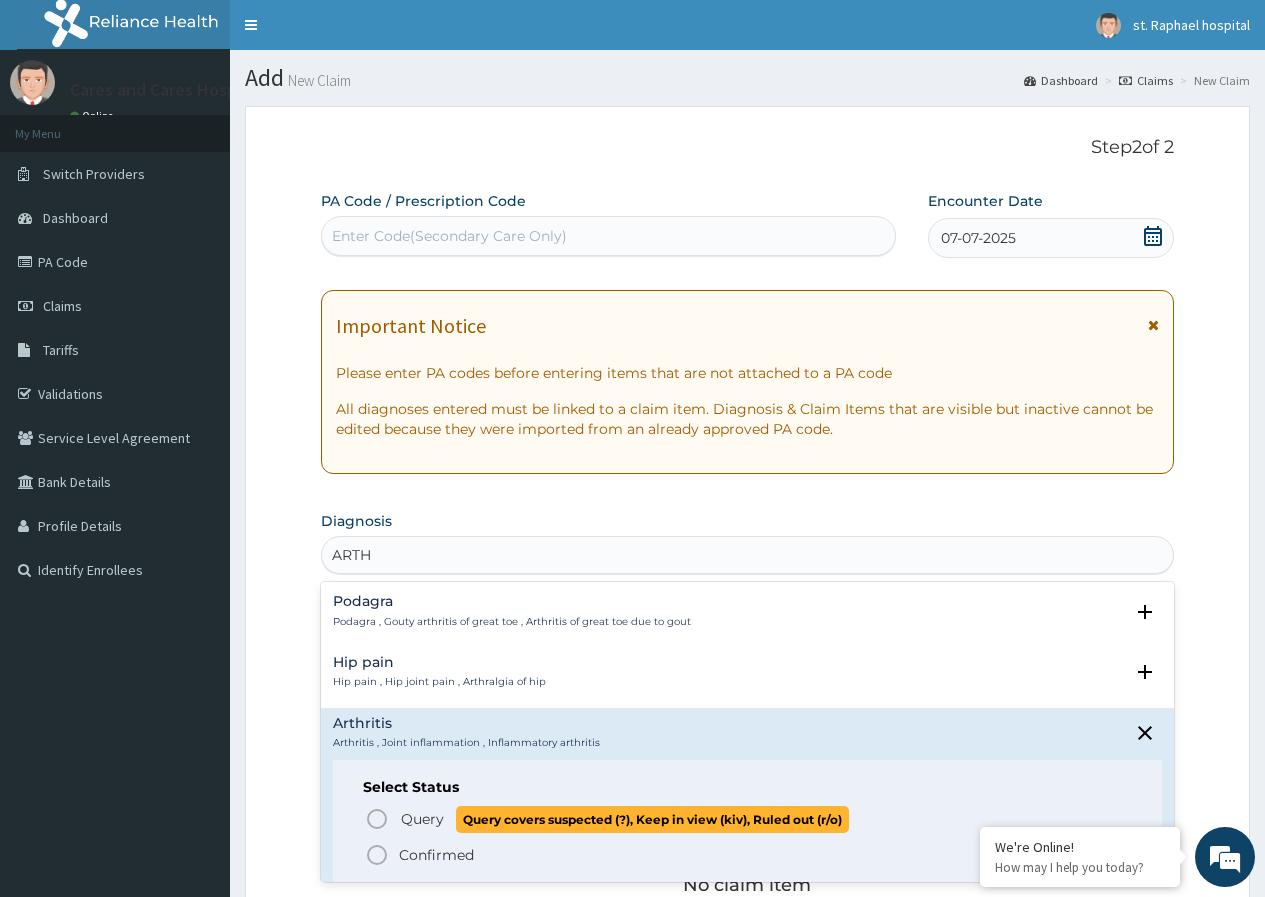 click 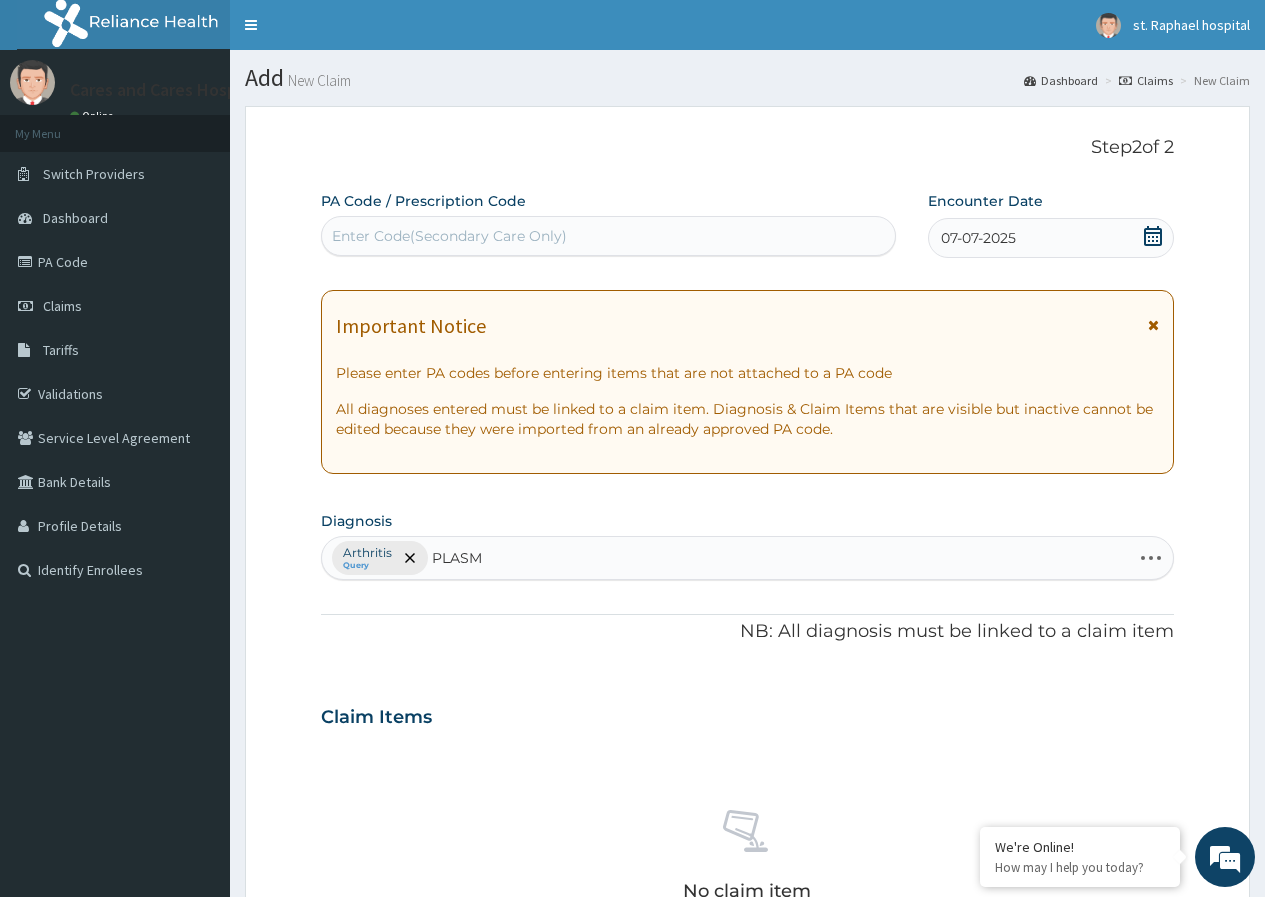 type on "PLASMO" 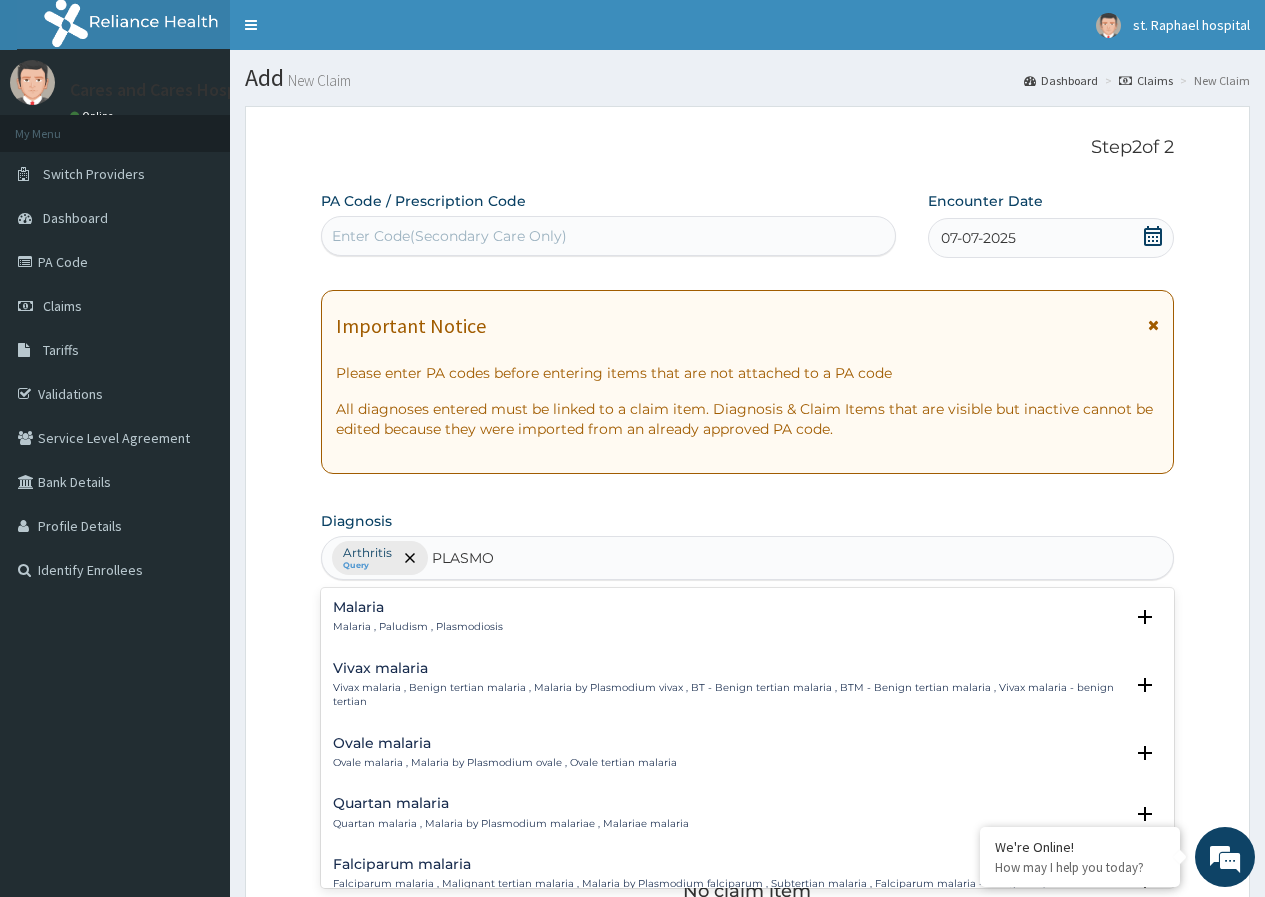 click on "Falciparum malaria , Malignant tertian malaria , Malaria by Plasmodium falciparum , Subtertian malaria , Falciparum malaria - malignant , ST - Subtertian malaria , MT - Malignant tertian malaria , Pernicious malaria , STM - Subtertian malaria , MTM - Malignant tertian malaria , Plasmodium falciparum malaria" at bounding box center [728, 898] 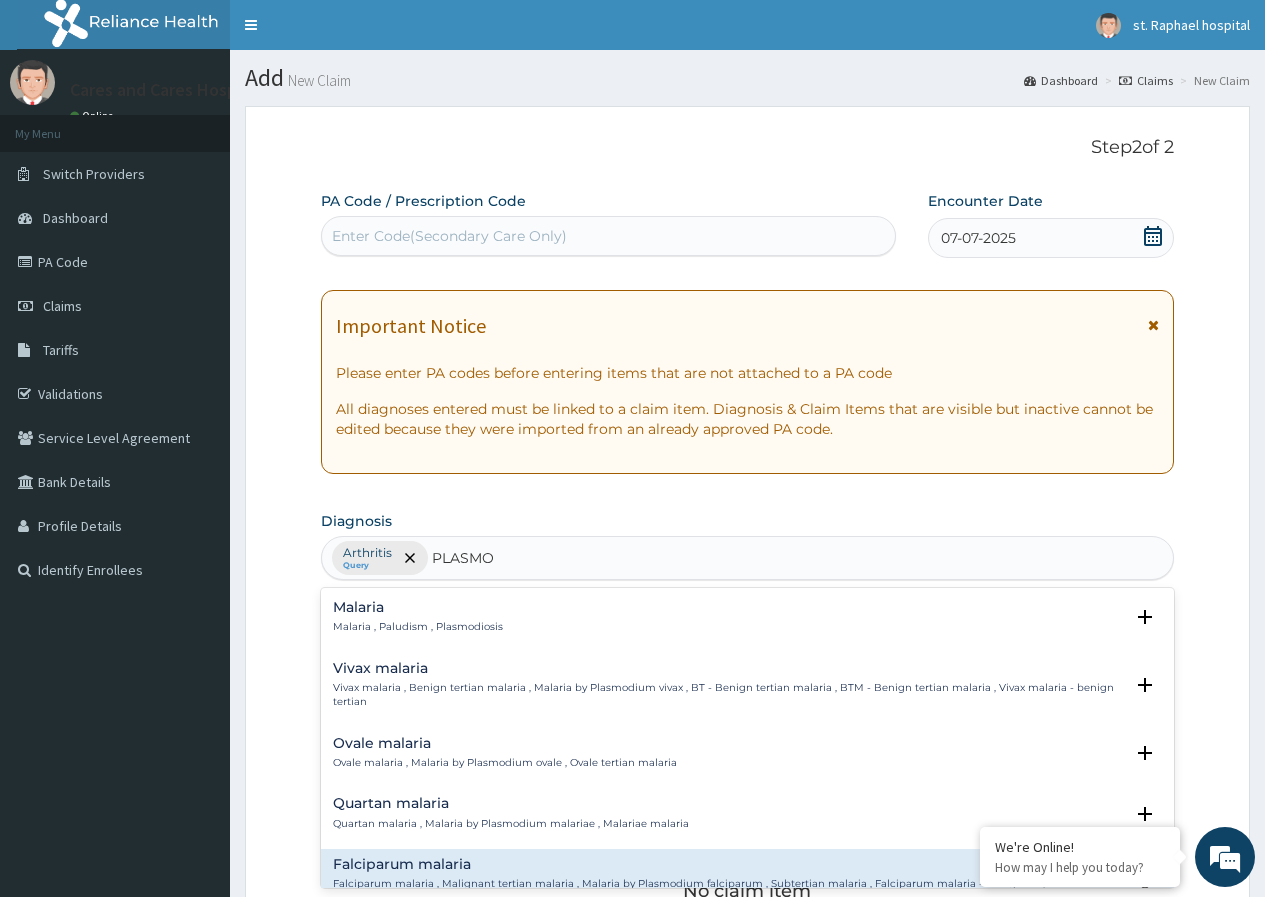 scroll, scrollTop: 200, scrollLeft: 0, axis: vertical 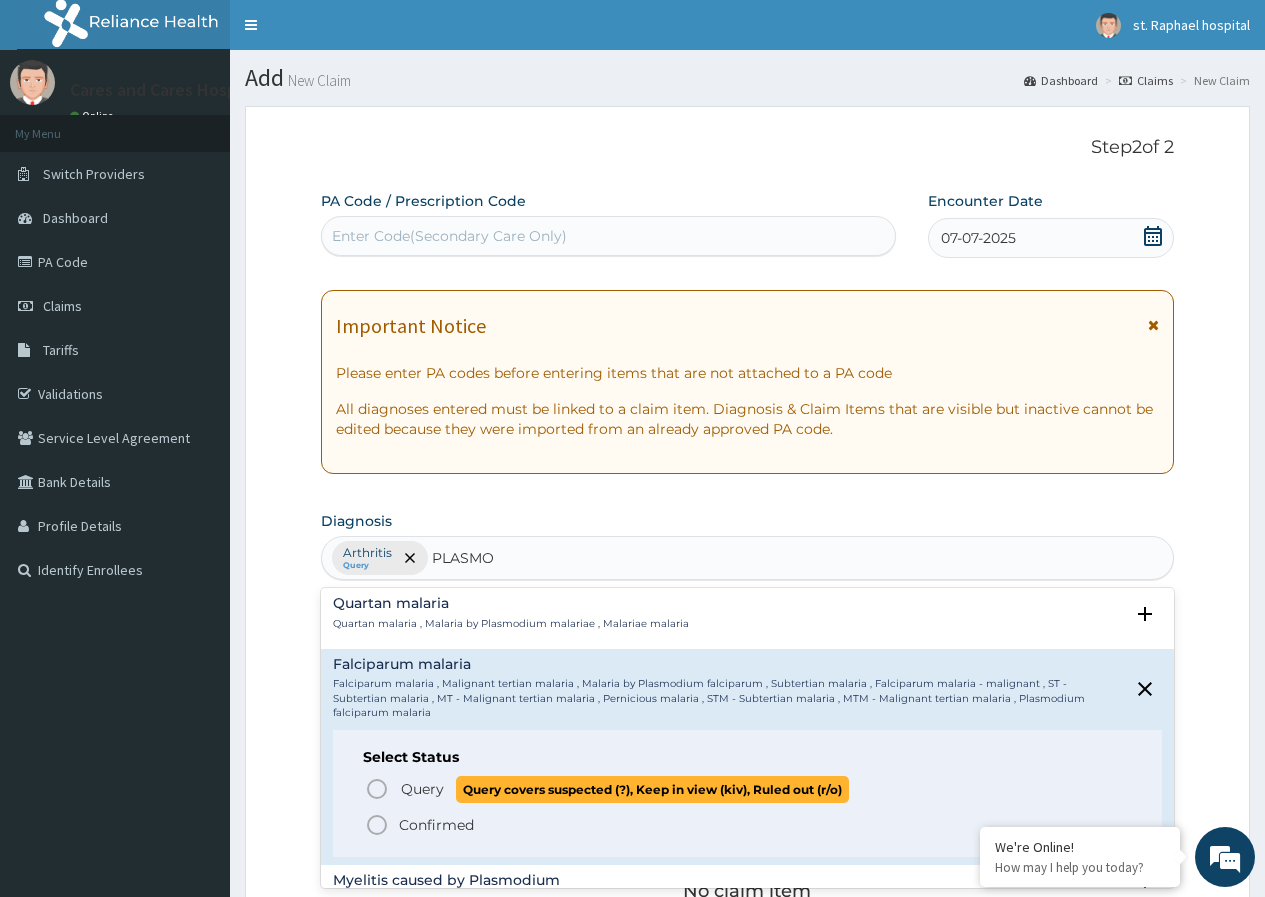 click 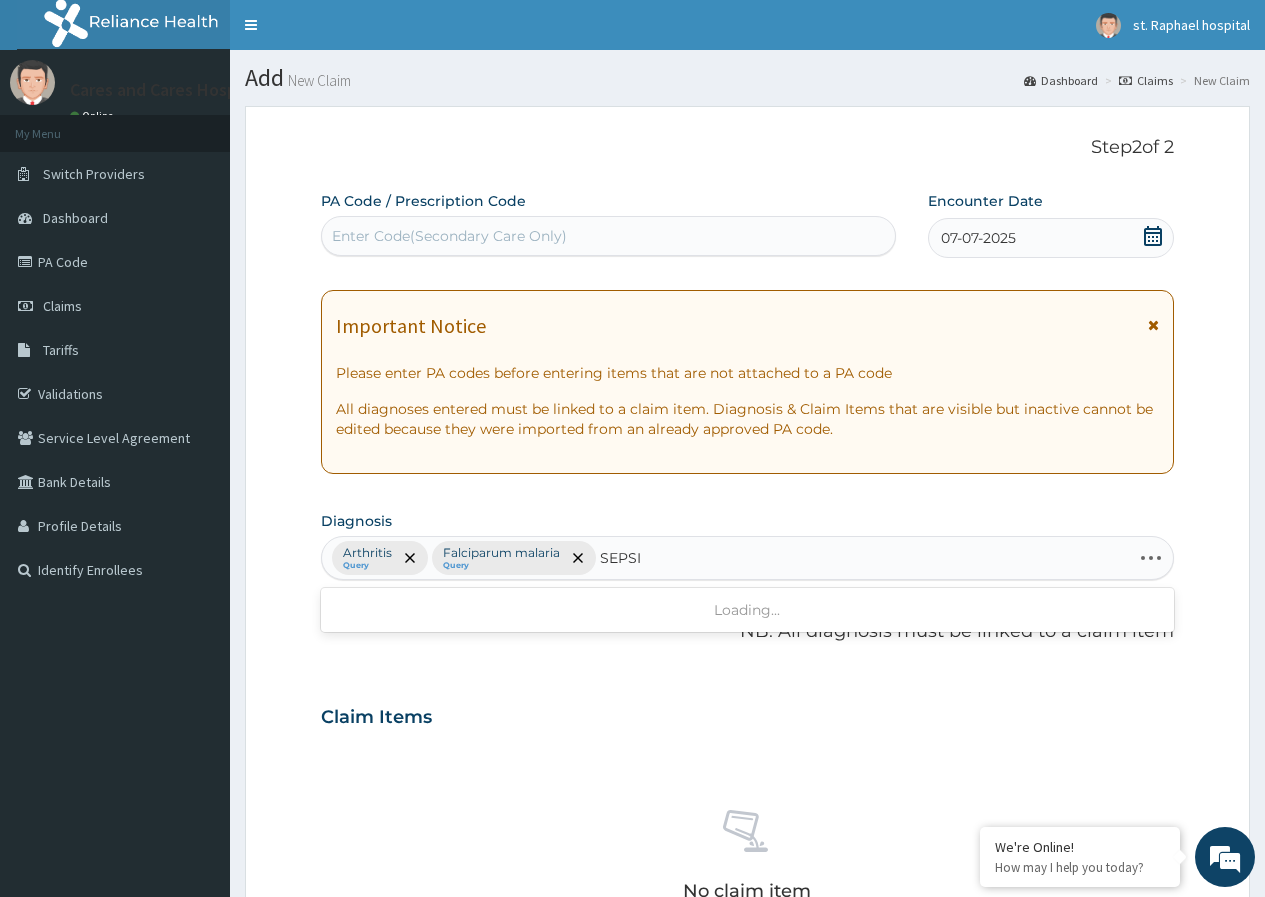 type on "SEPSIS" 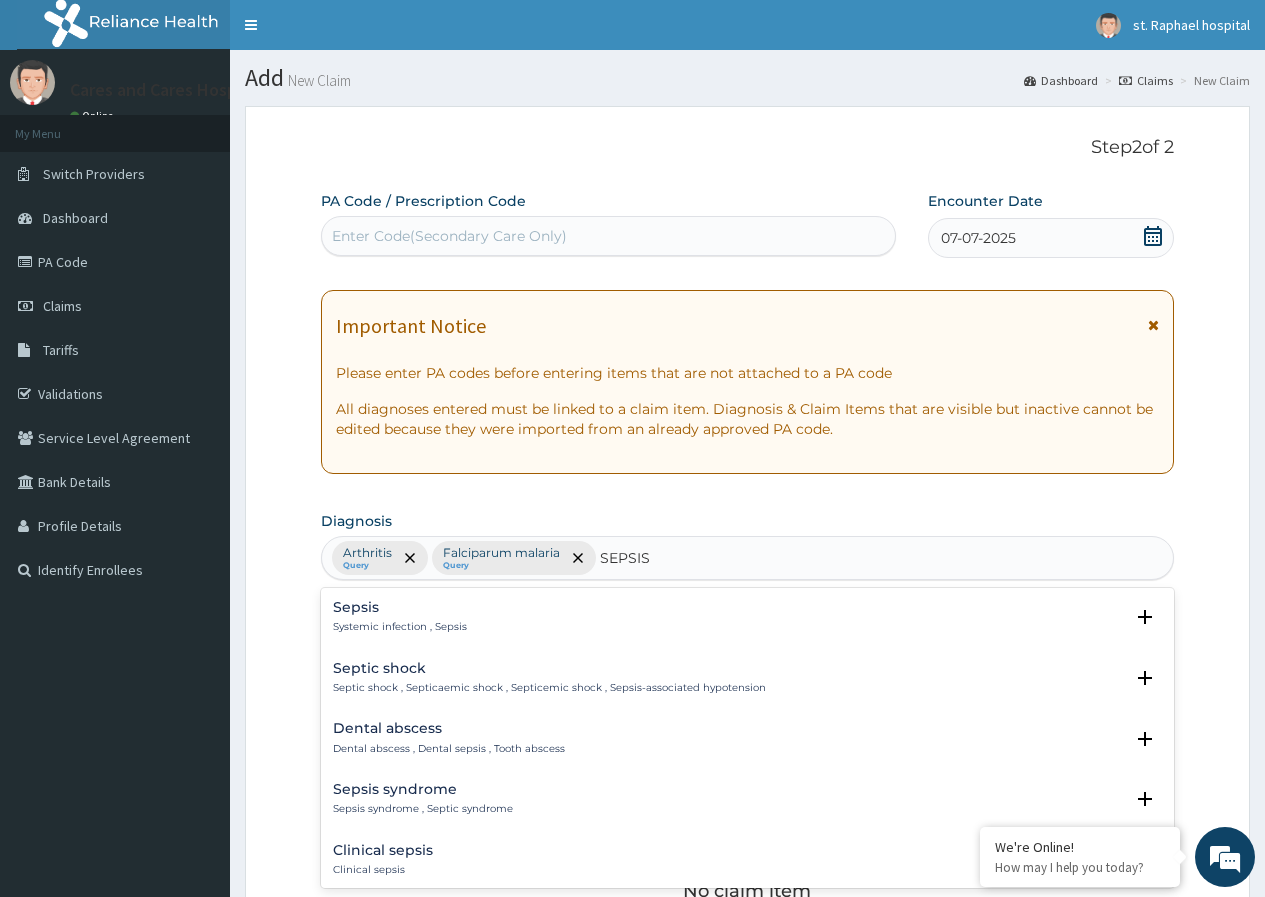 click on "Systemic infection , Sepsis" at bounding box center [400, 627] 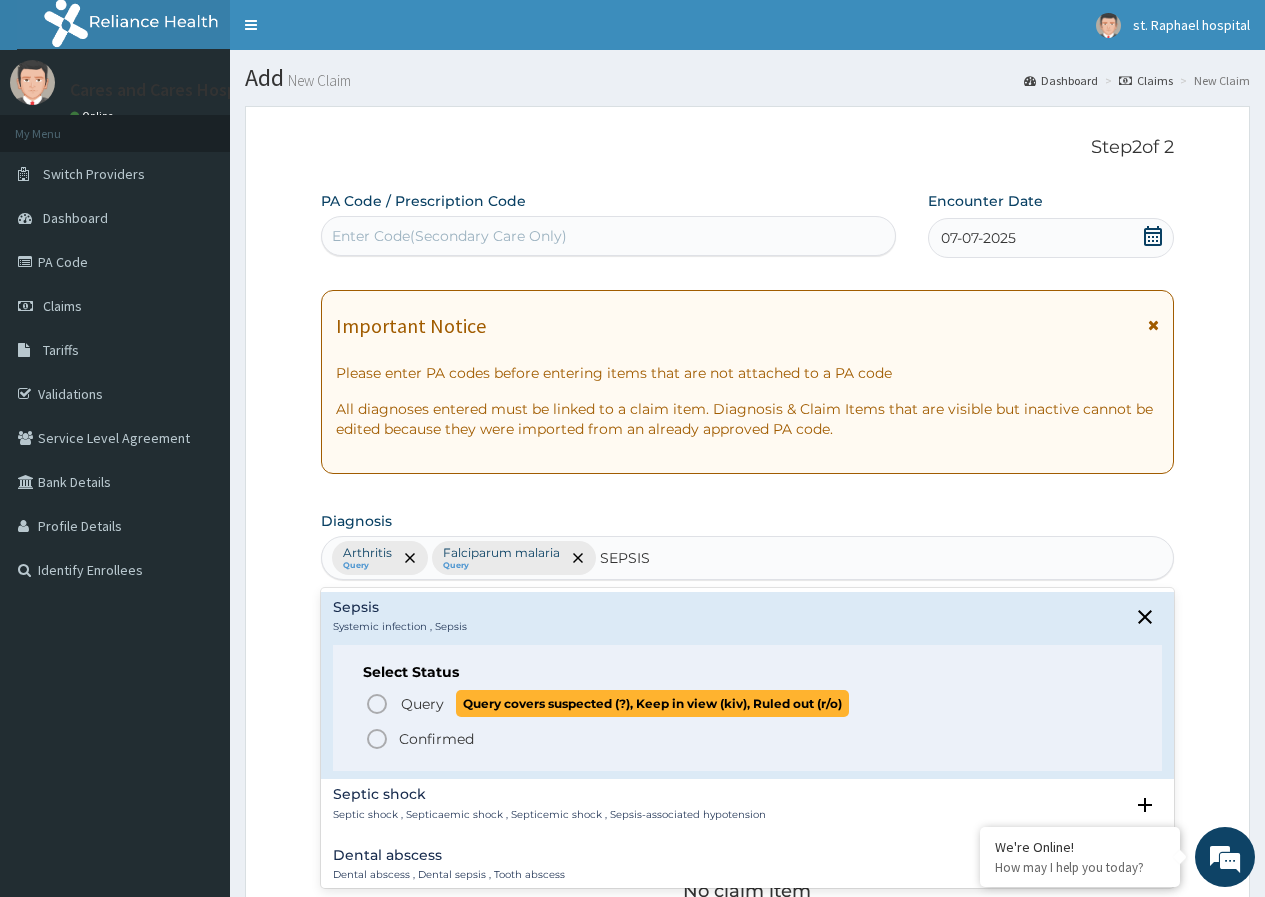 click 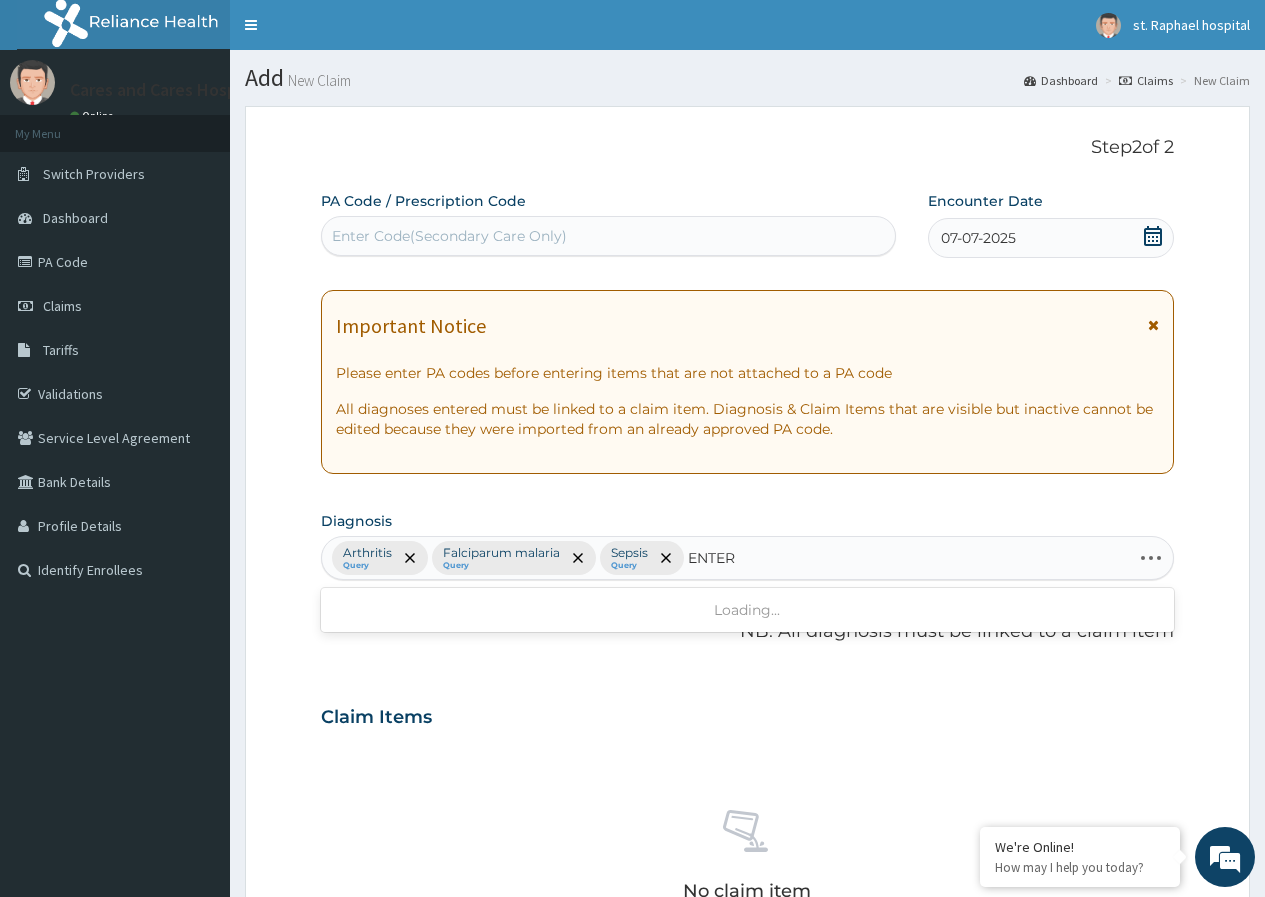 type on "ENTERI" 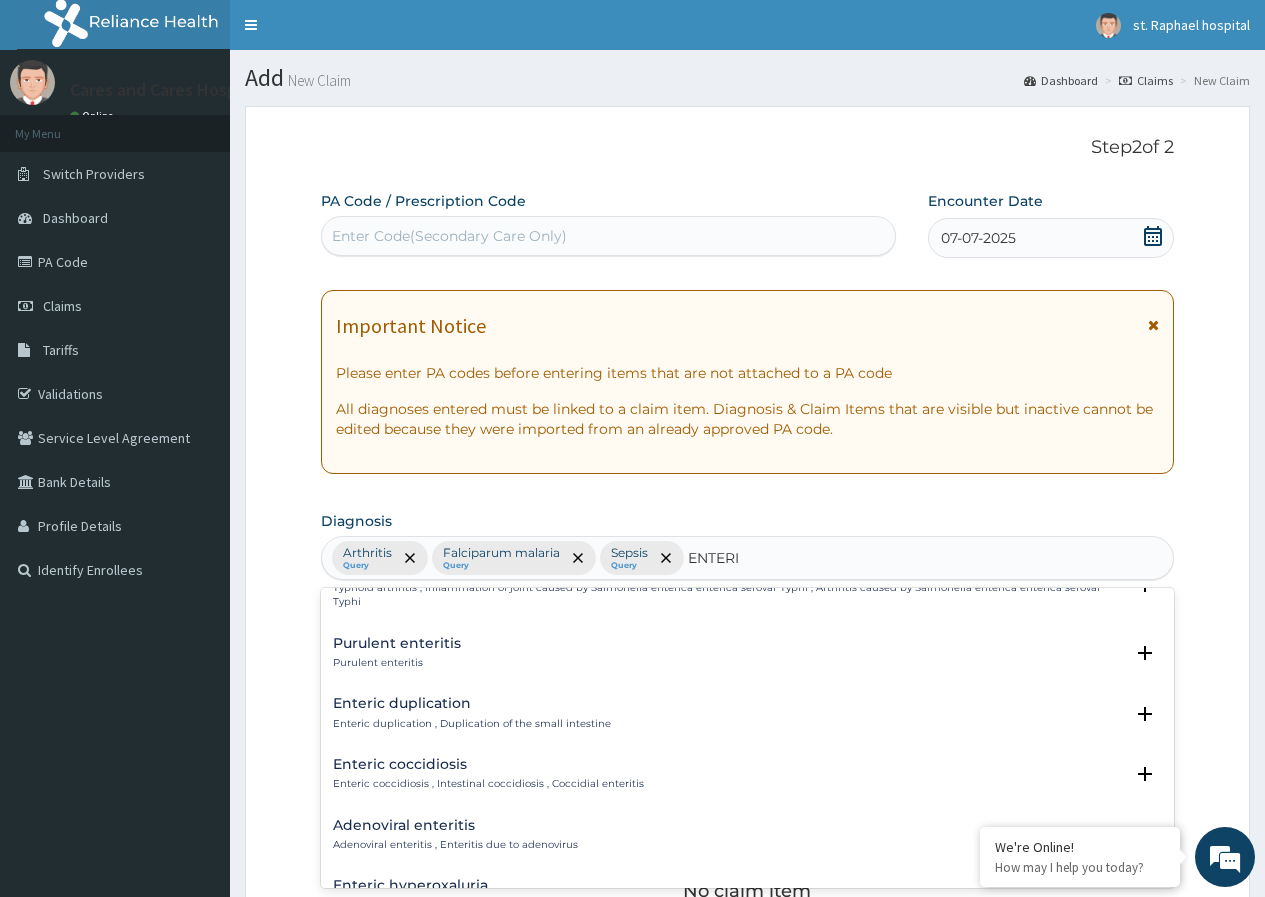 scroll, scrollTop: 0, scrollLeft: 0, axis: both 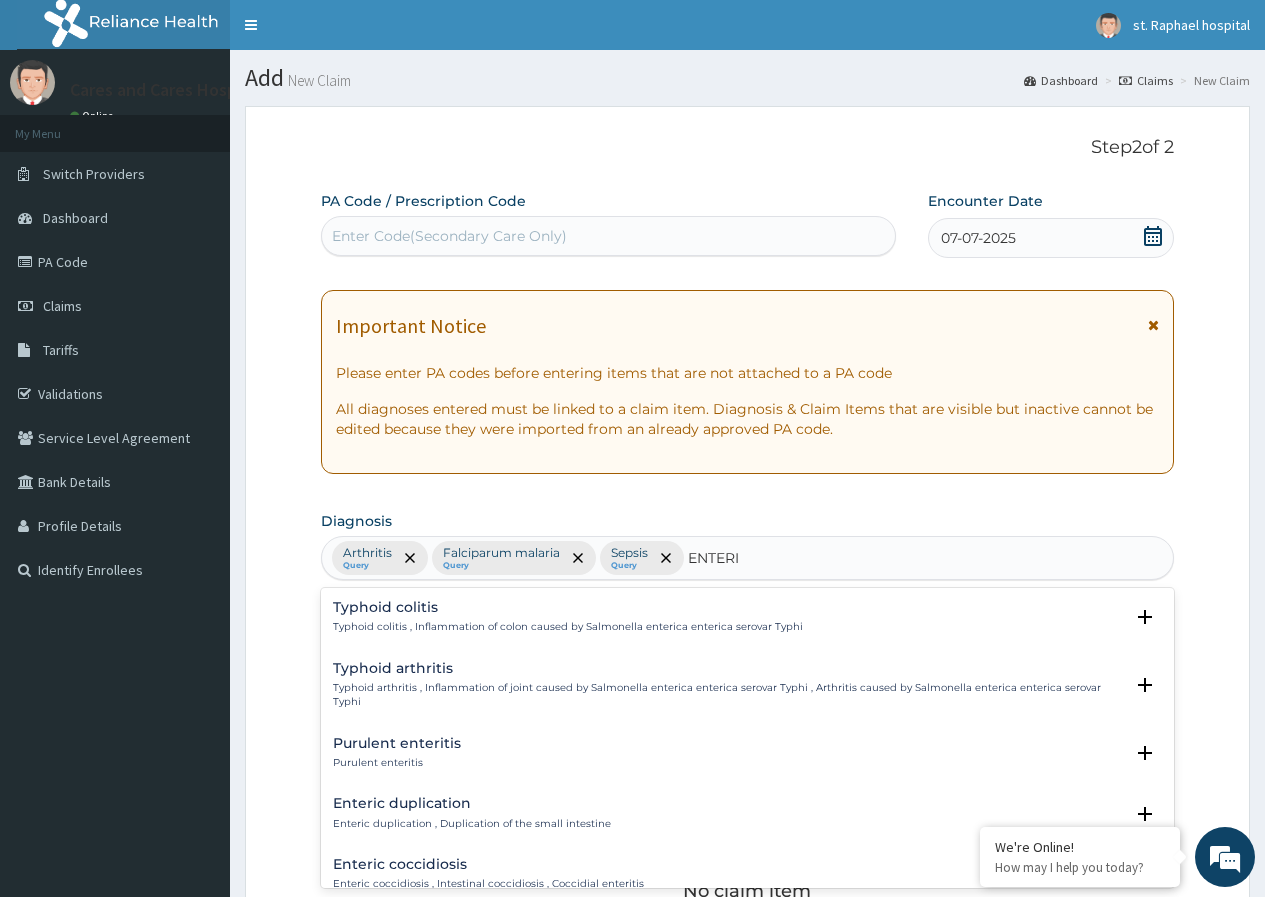 click on "Purulent enteritis Purulent enteritis" at bounding box center [397, 753] 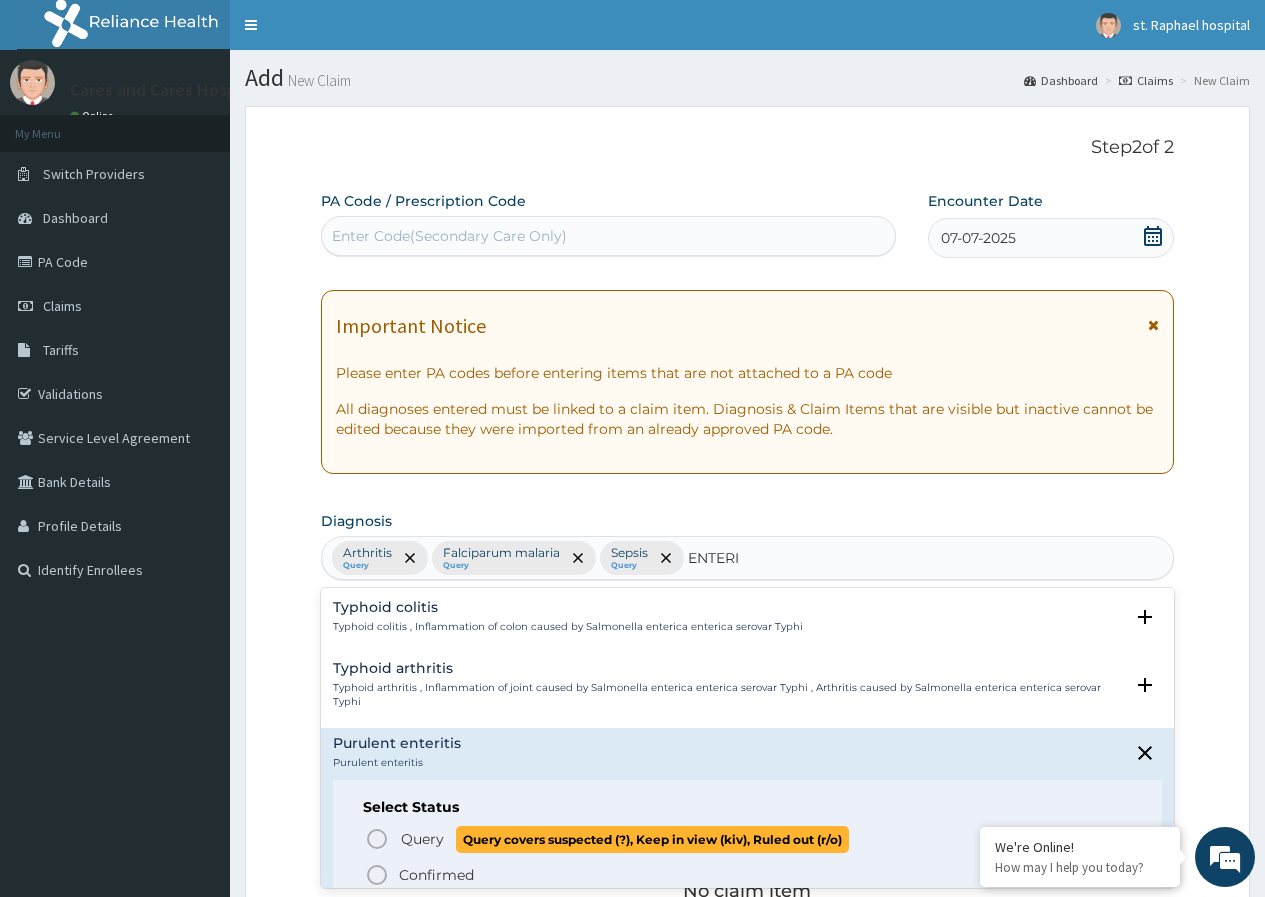 click 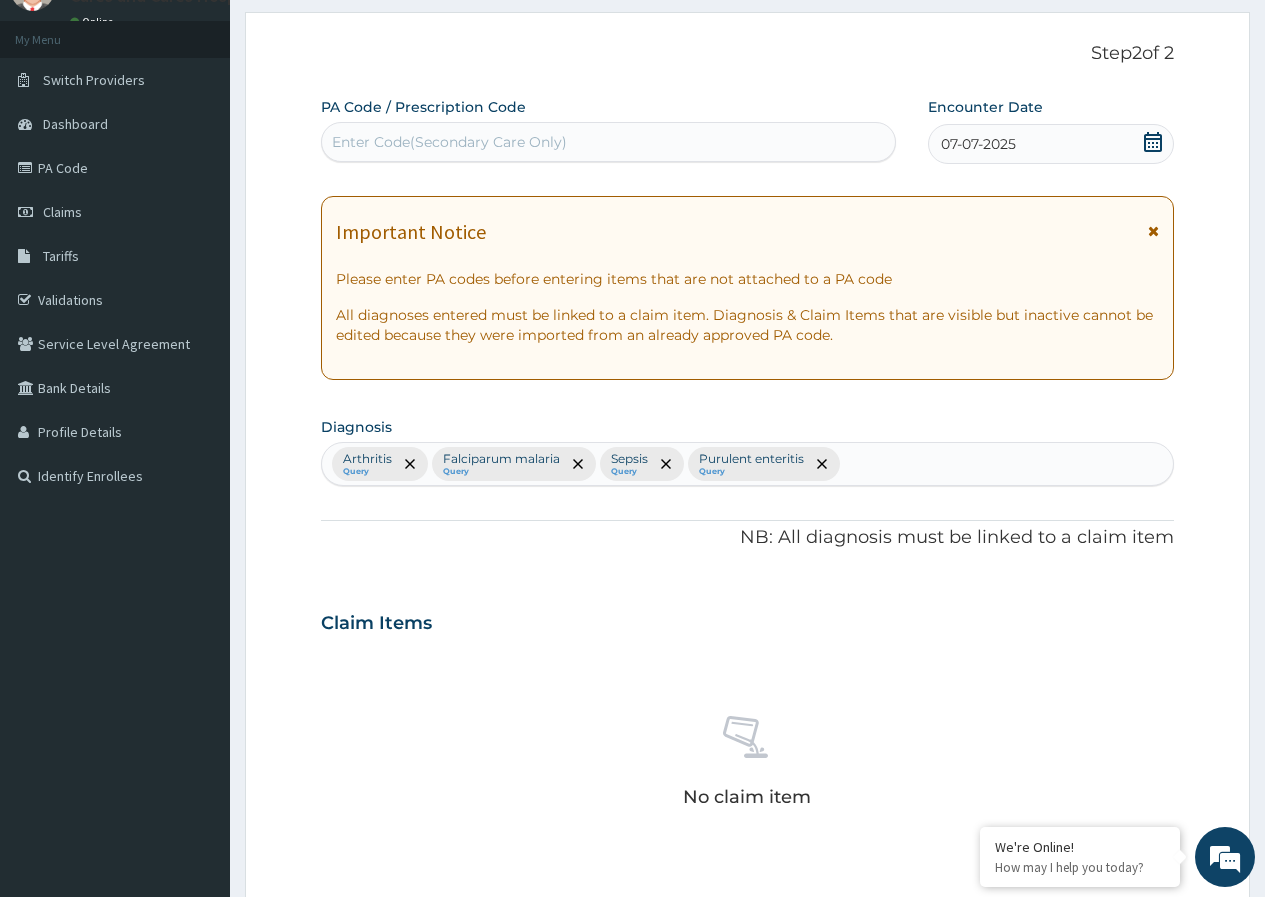 scroll, scrollTop: 400, scrollLeft: 0, axis: vertical 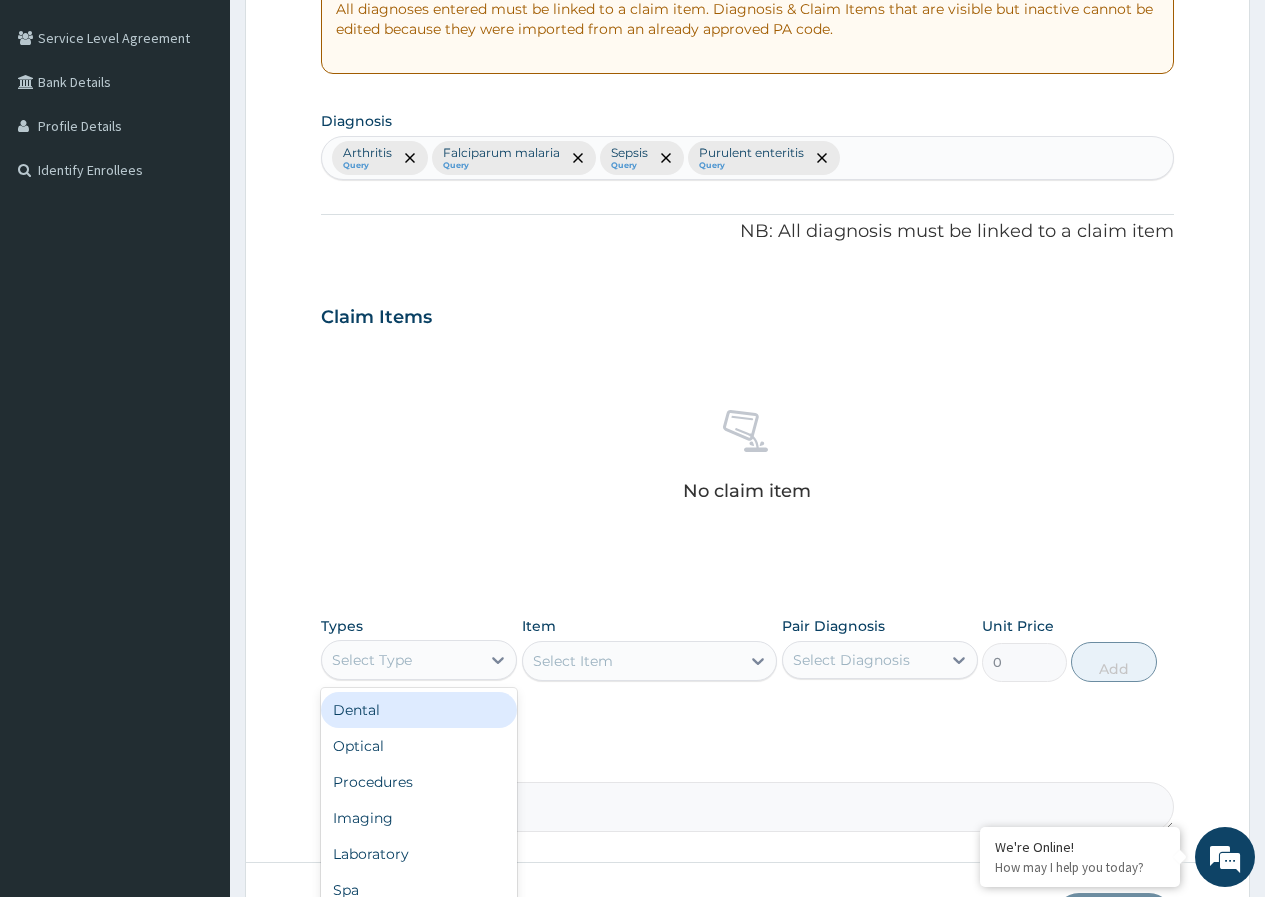 click on "Select Type" at bounding box center (419, 660) 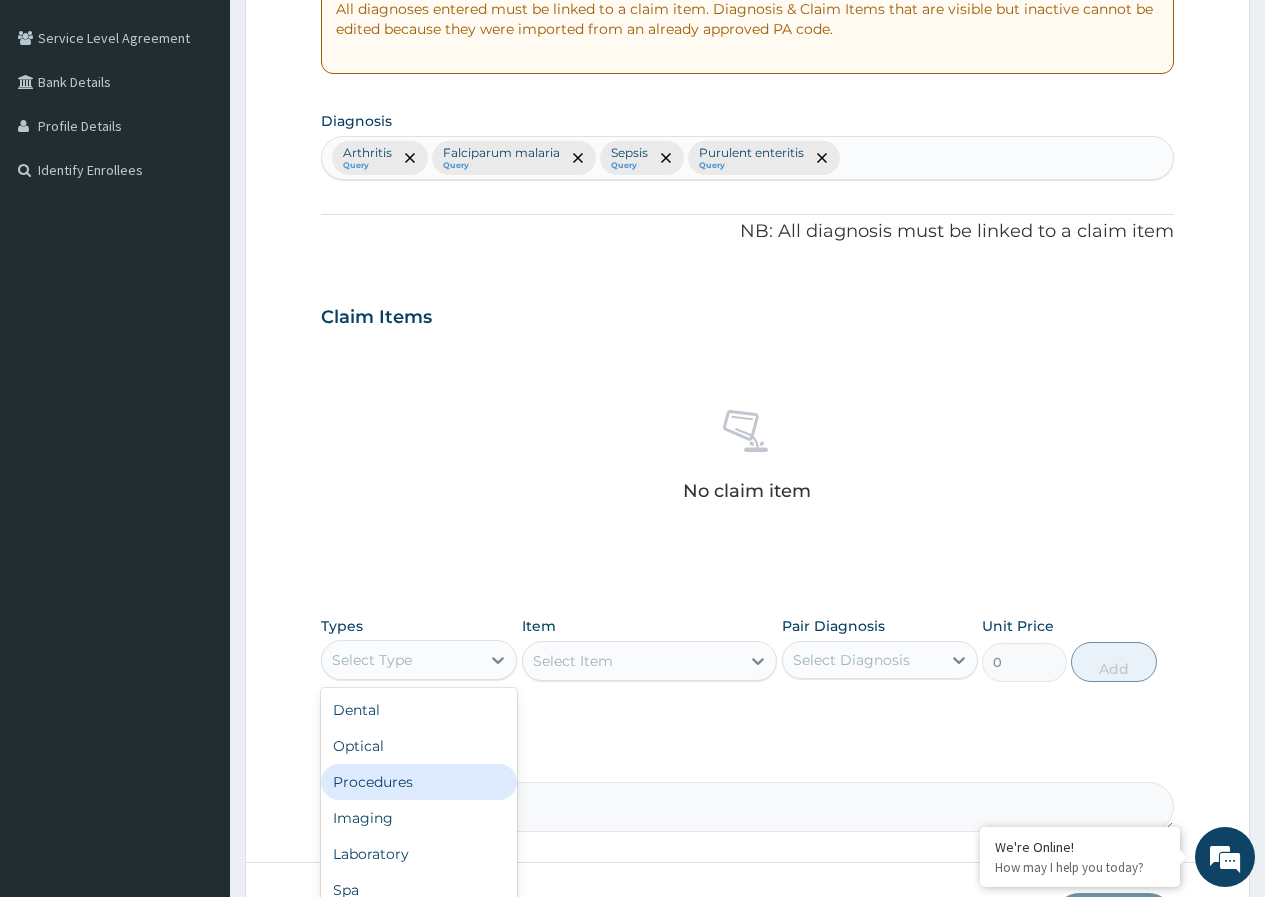 click on "Procedures" at bounding box center (419, 782) 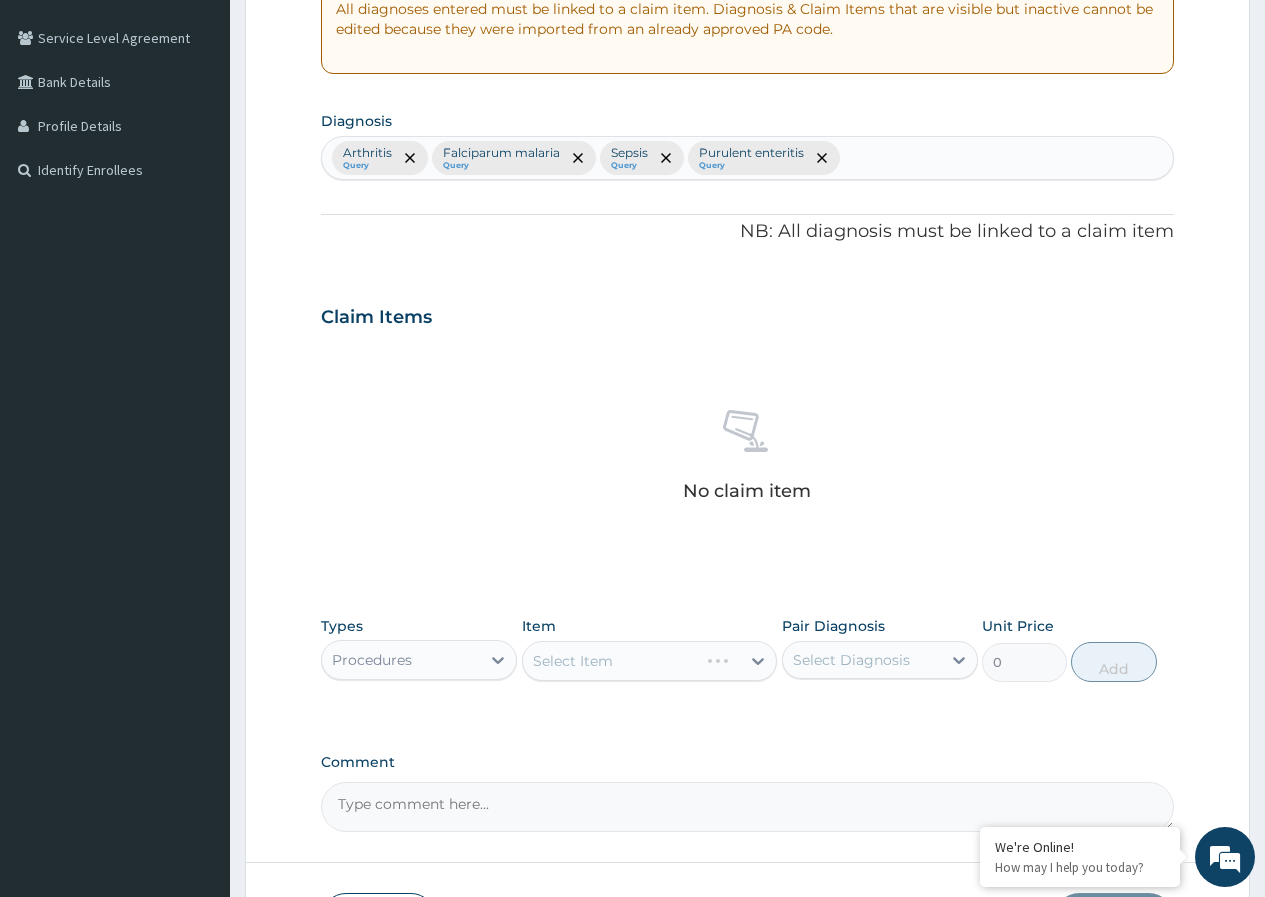 click on "Select Item" at bounding box center [650, 661] 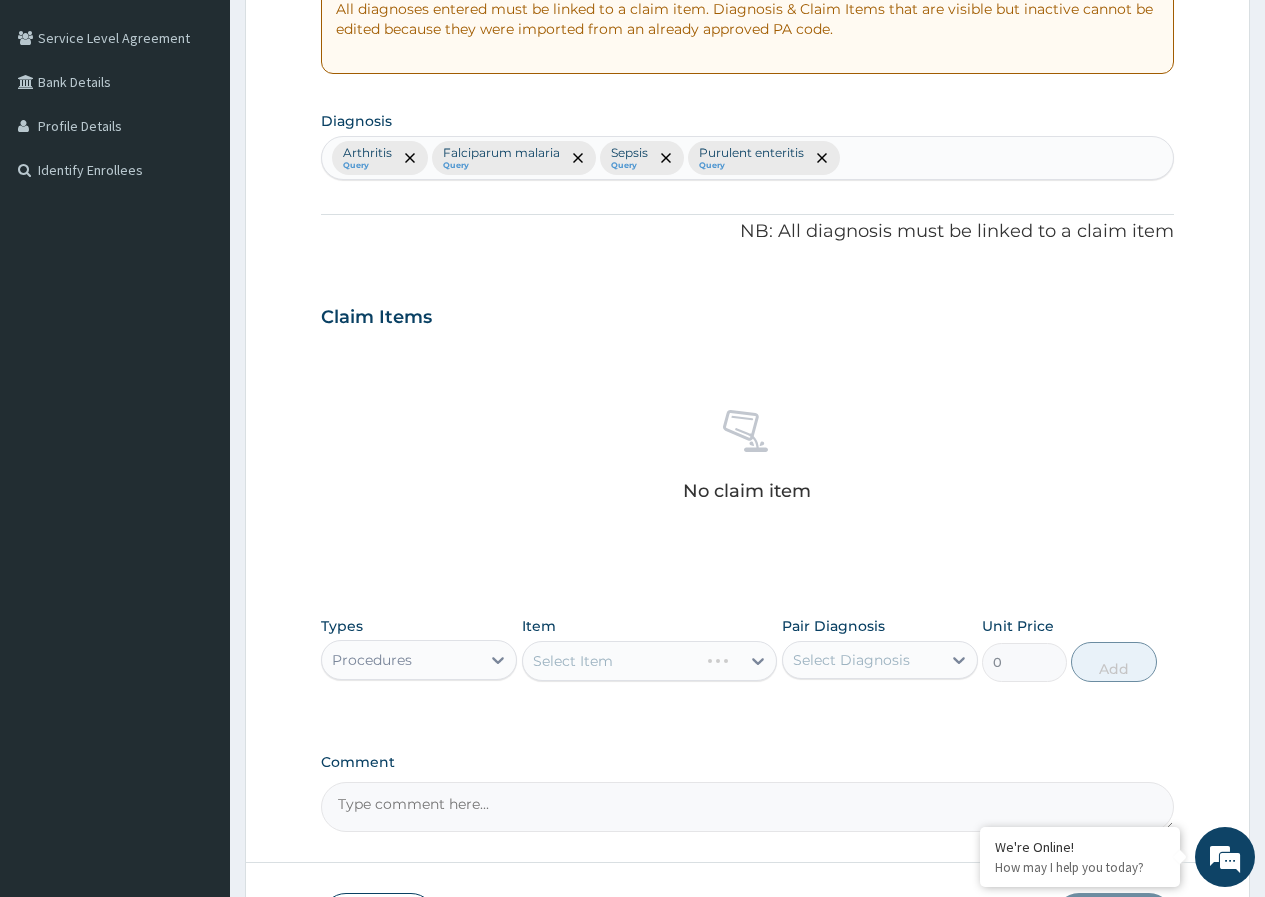 click on "Select Item" at bounding box center [650, 661] 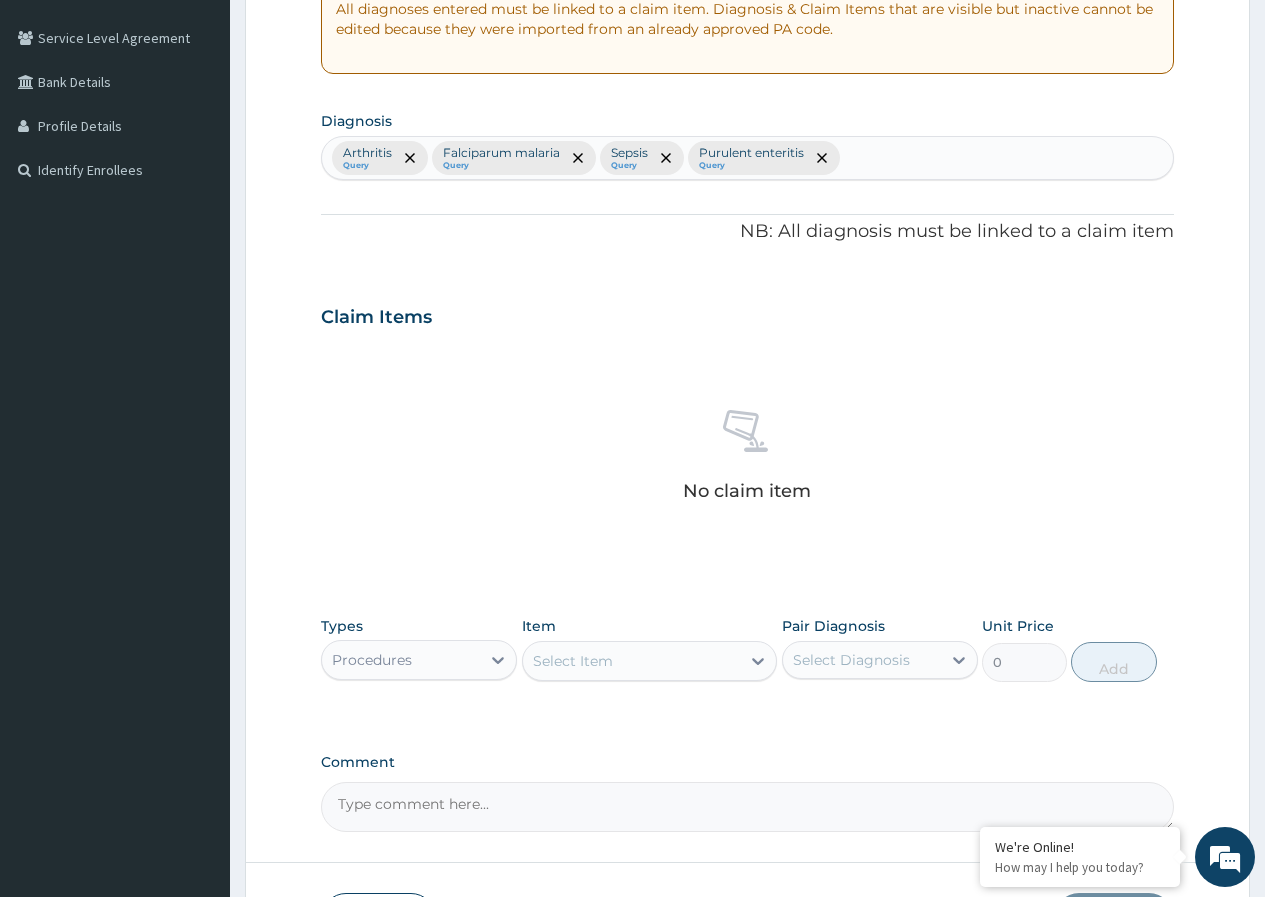 click on "Select Item" at bounding box center [632, 661] 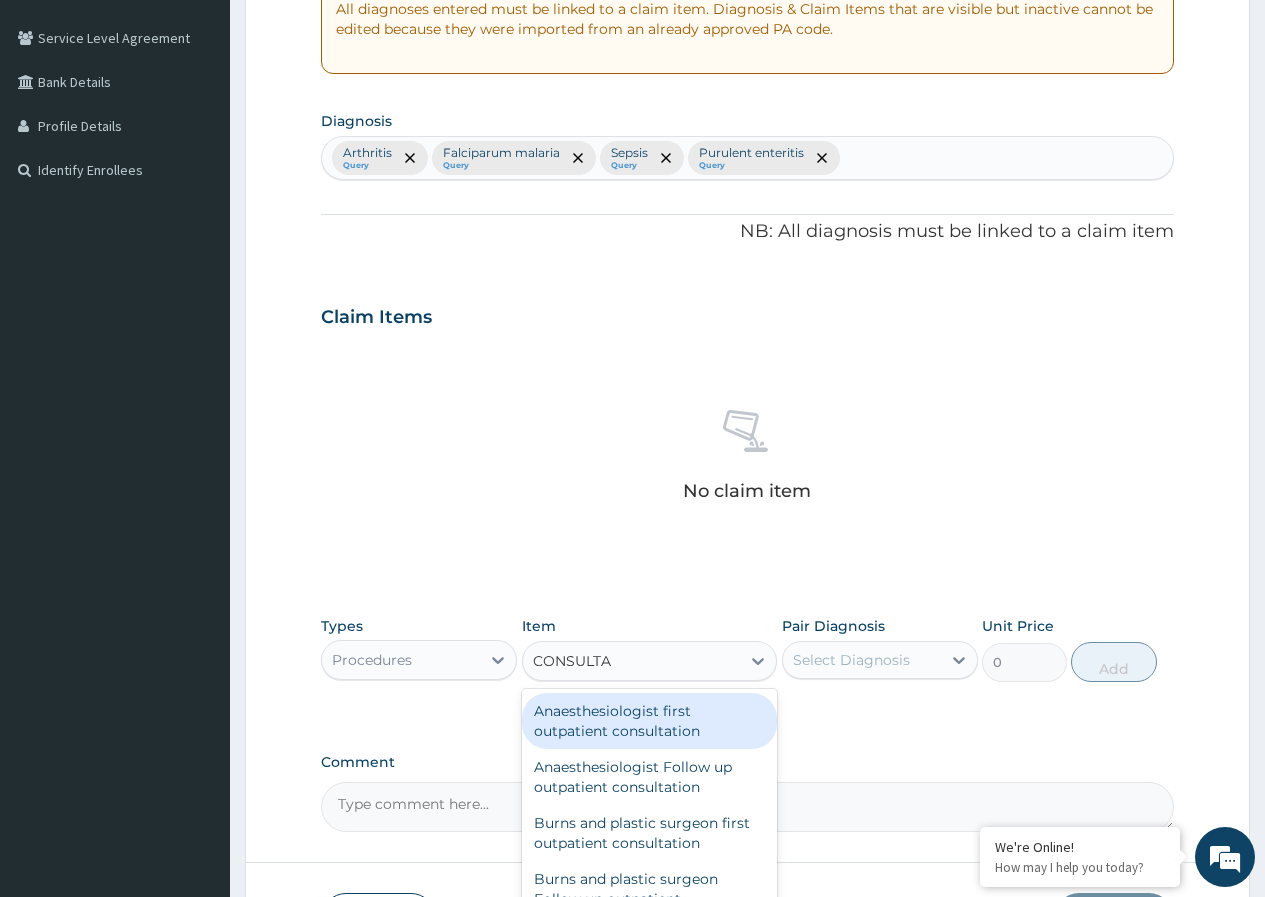 type on "CONSULTAT" 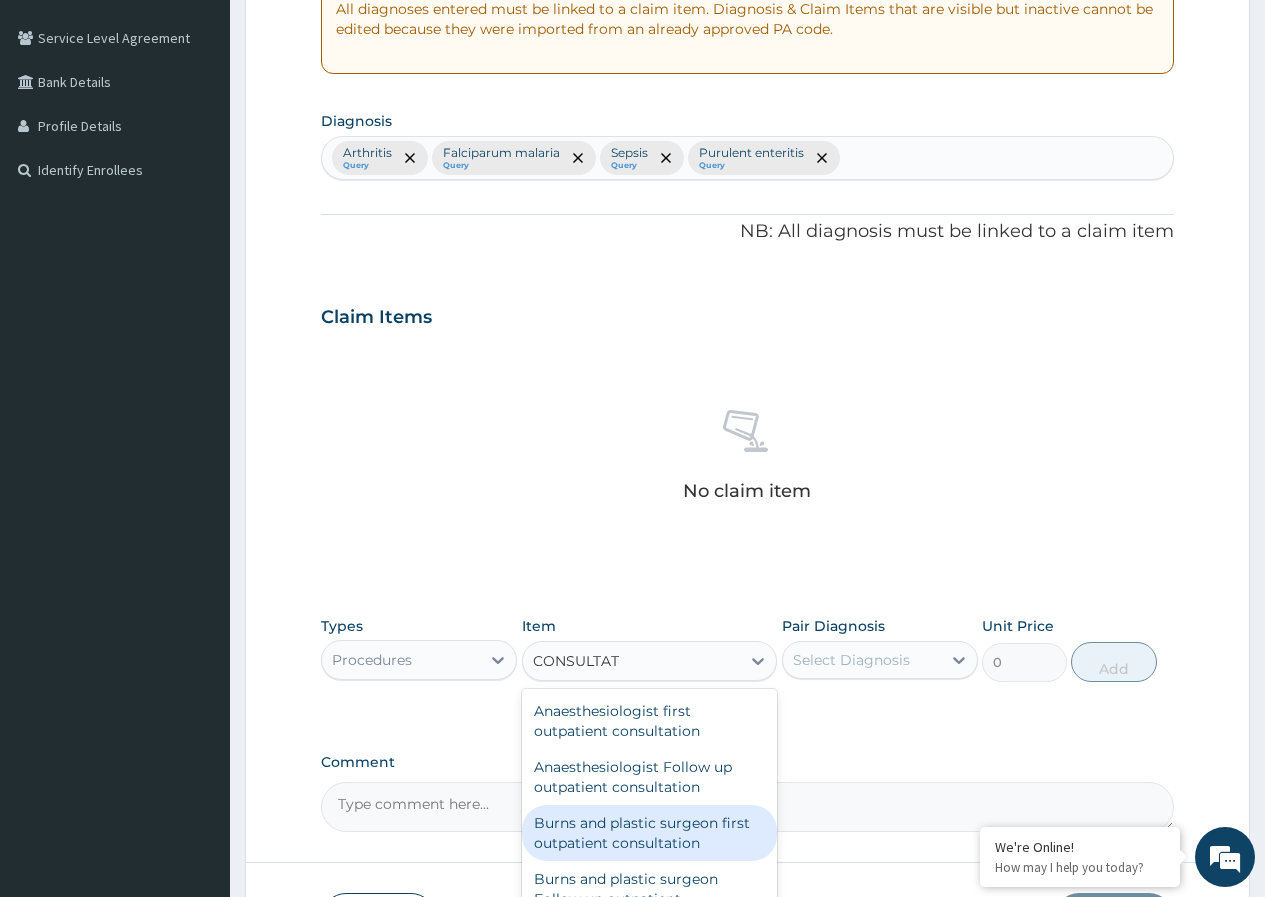 scroll, scrollTop: 545, scrollLeft: 0, axis: vertical 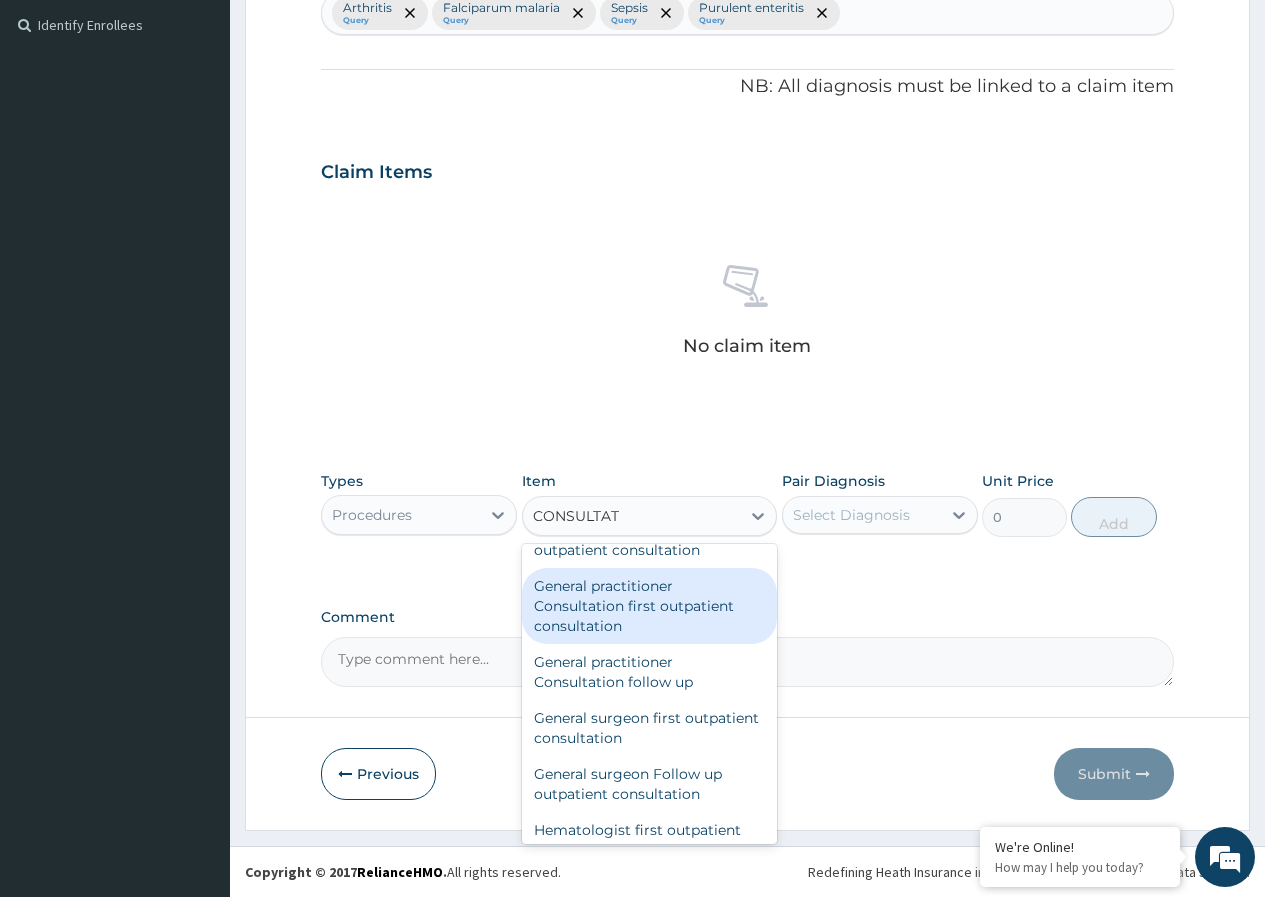 click on "General practitioner Consultation first outpatient consultation" at bounding box center [650, 606] 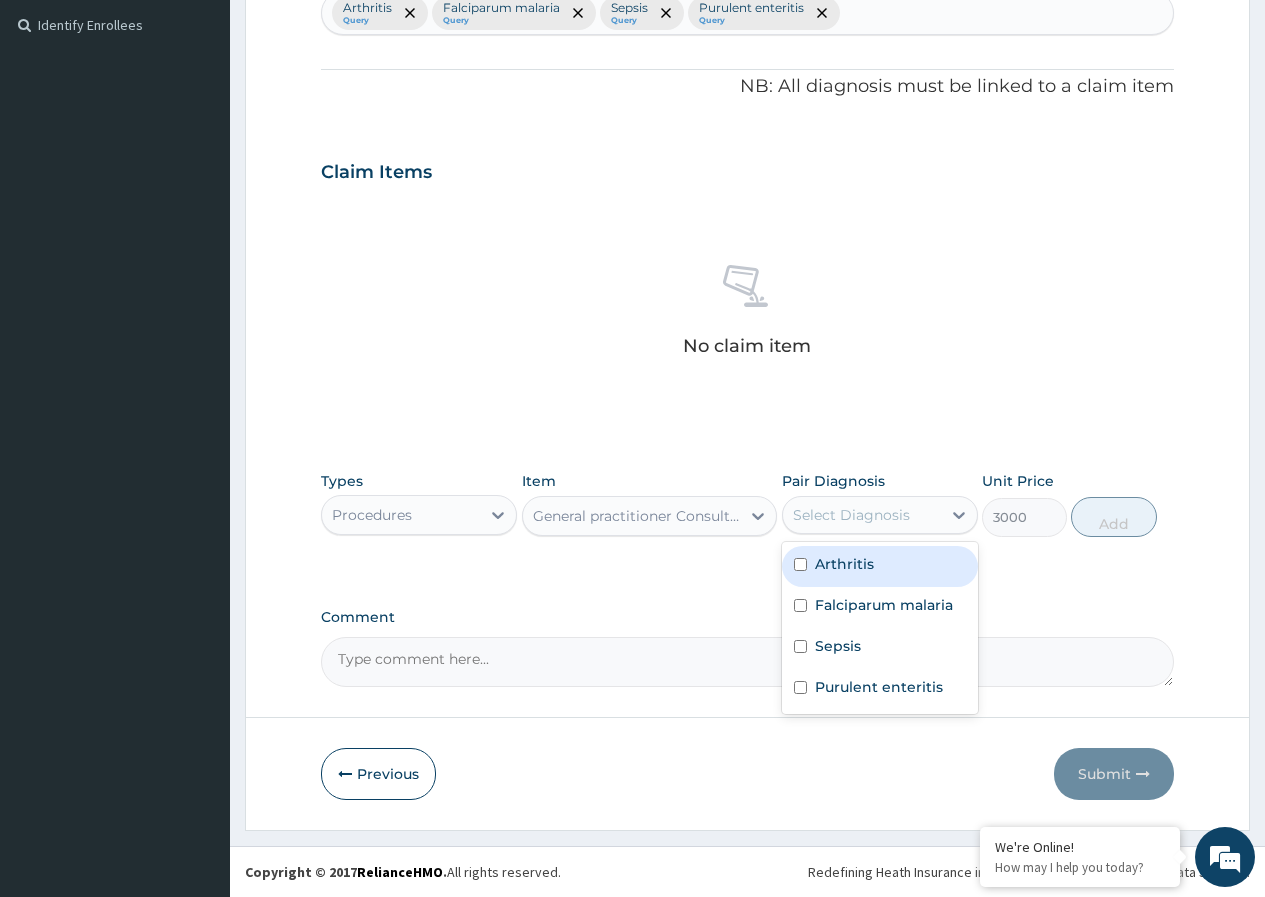 click on "Select Diagnosis" at bounding box center (851, 515) 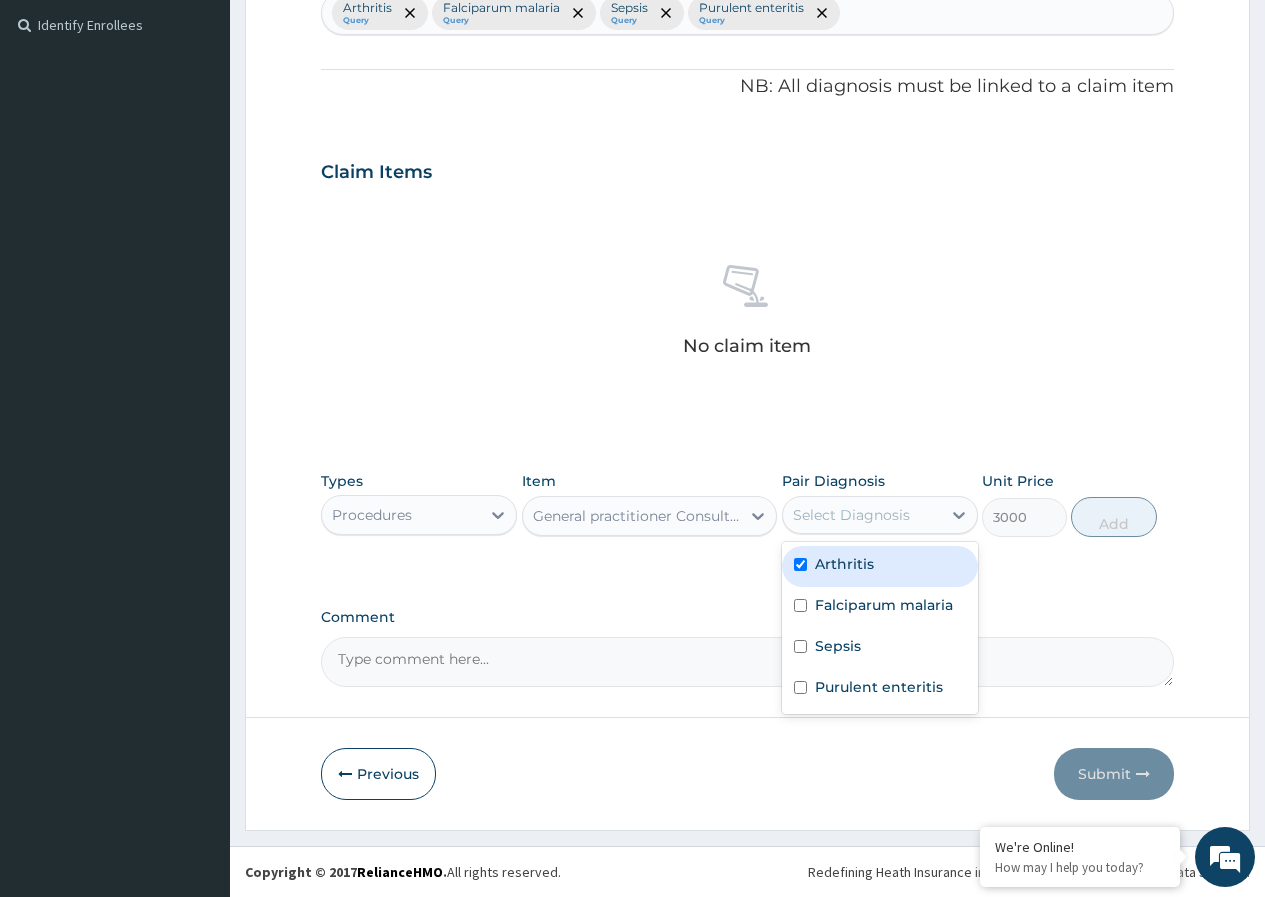 checkbox on "true" 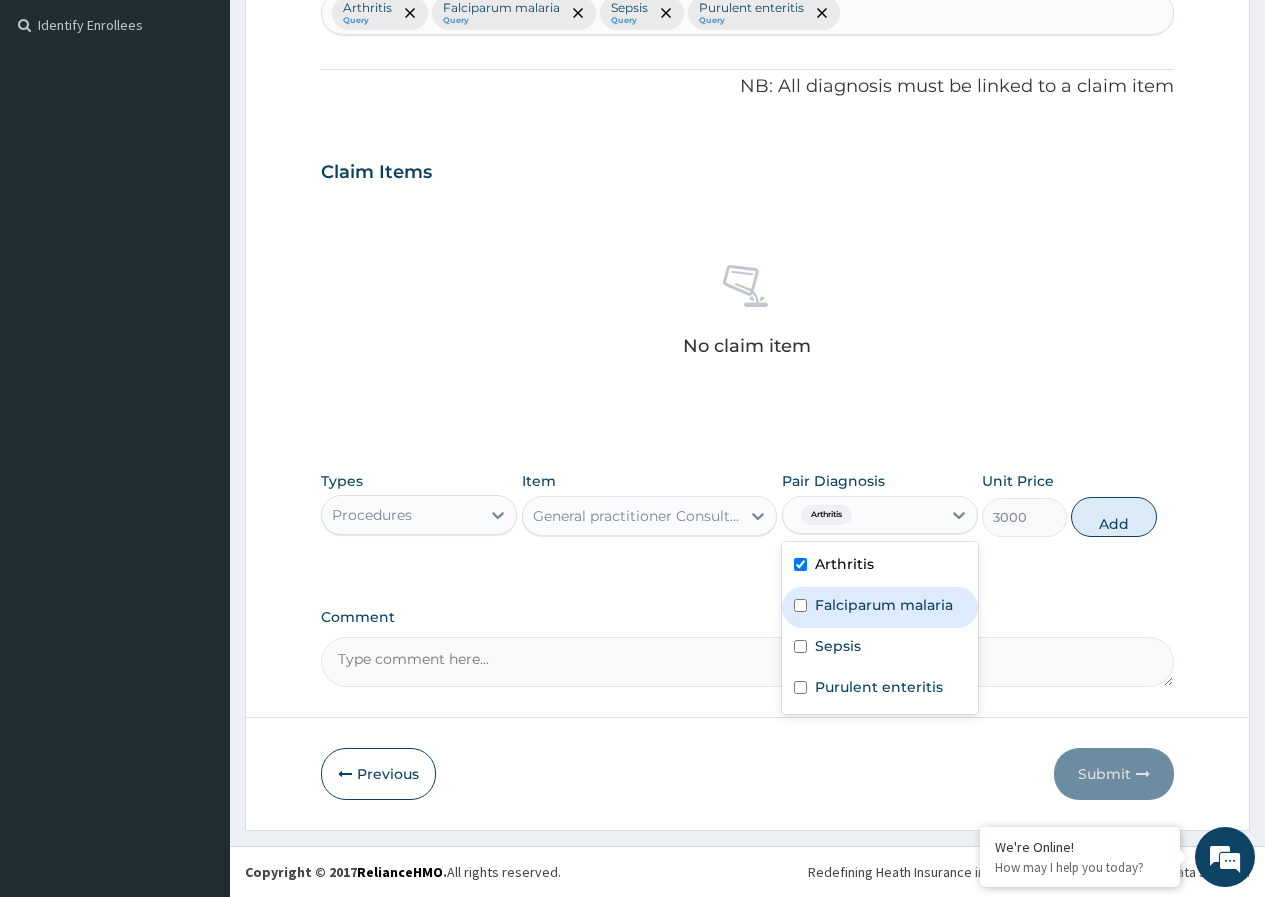 click on "Falciparum malaria" at bounding box center (880, 607) 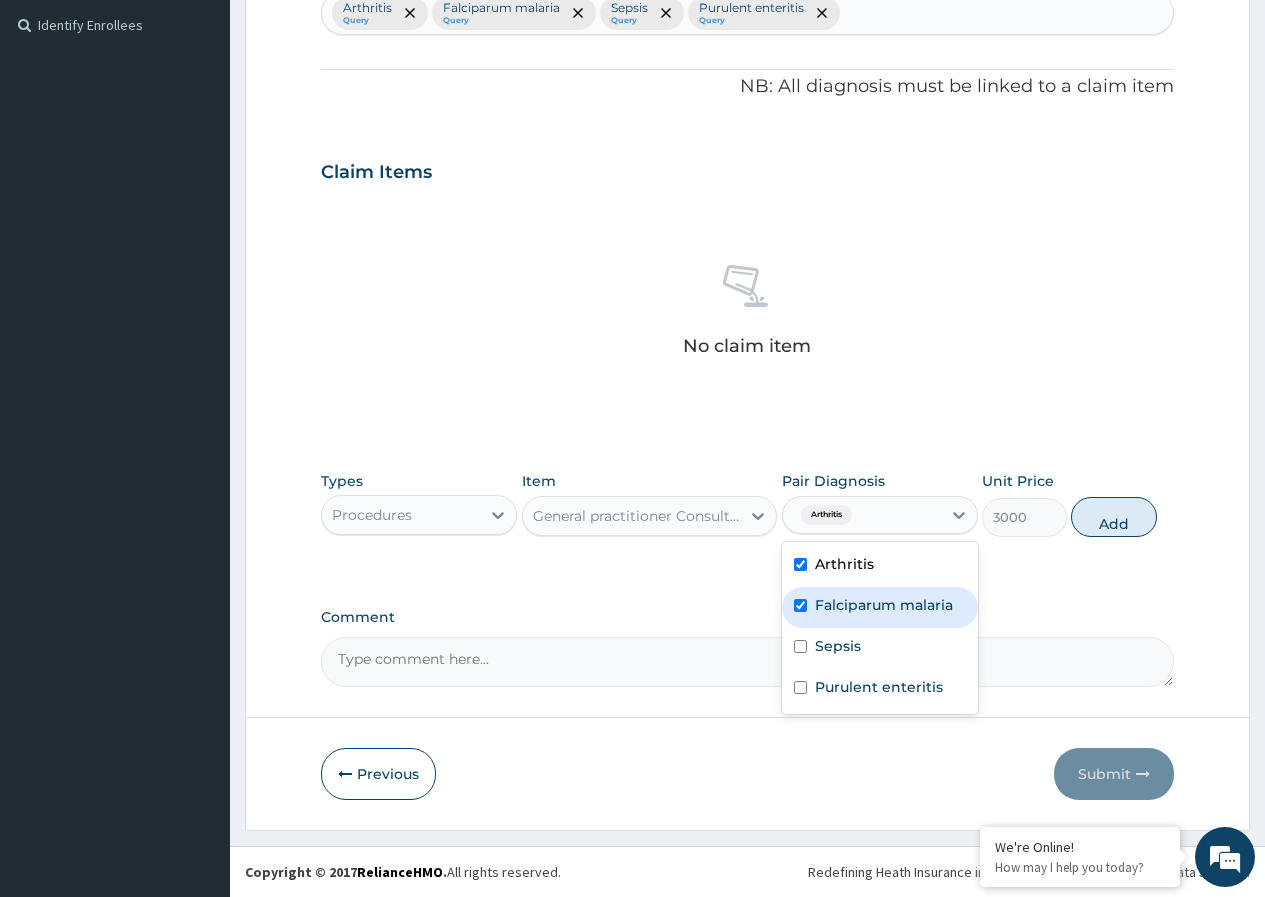 checkbox on "true" 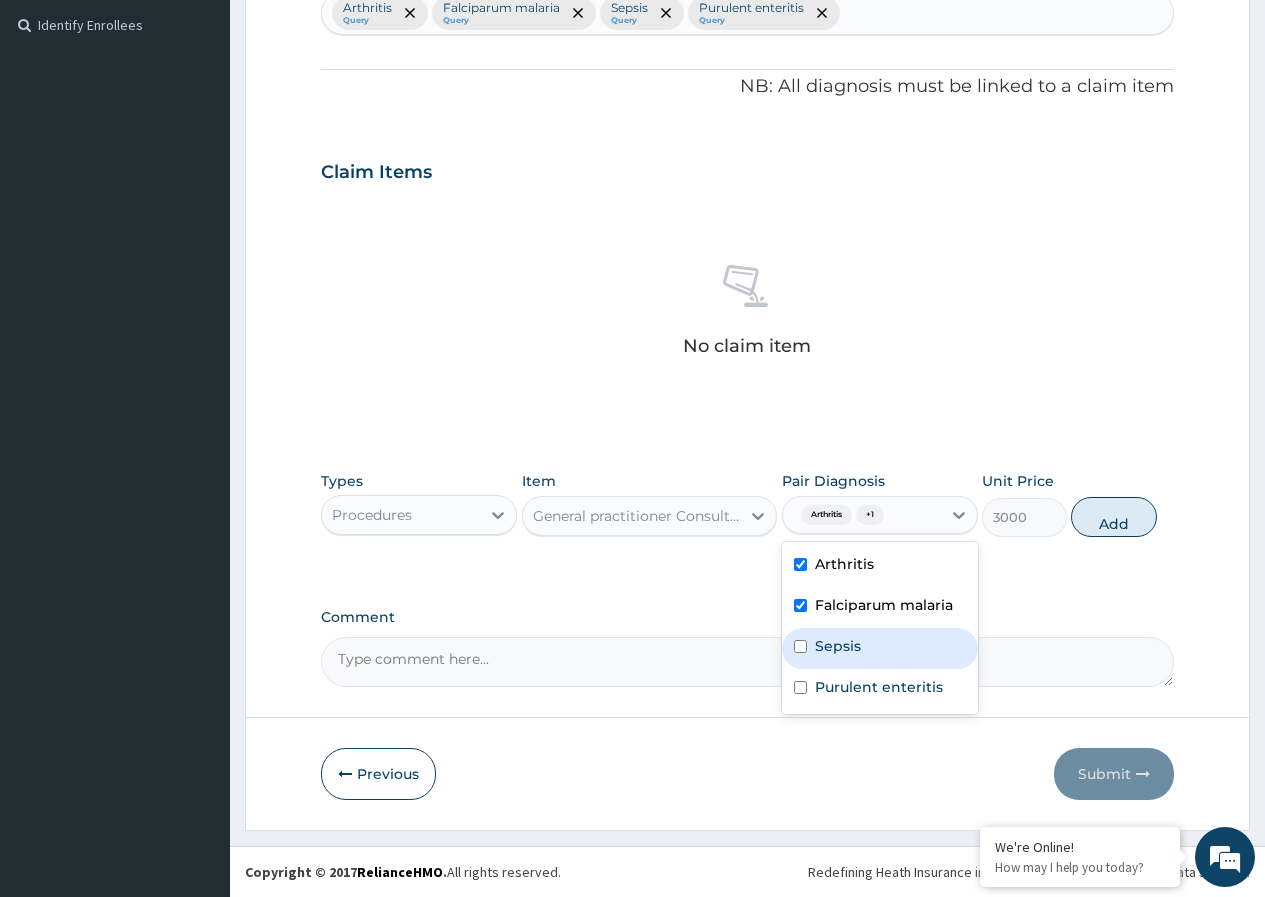 click on "Sepsis" at bounding box center (838, 646) 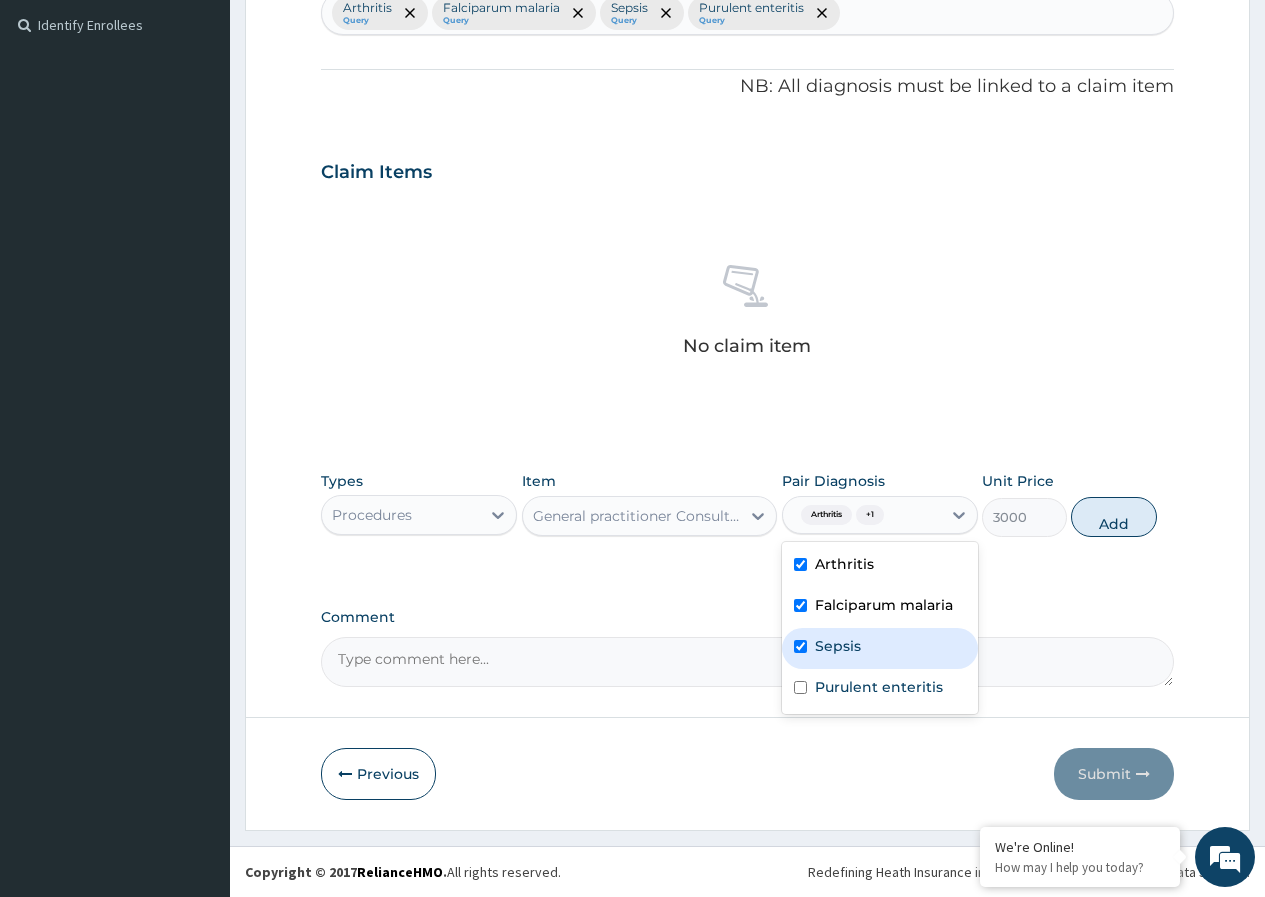 checkbox on "true" 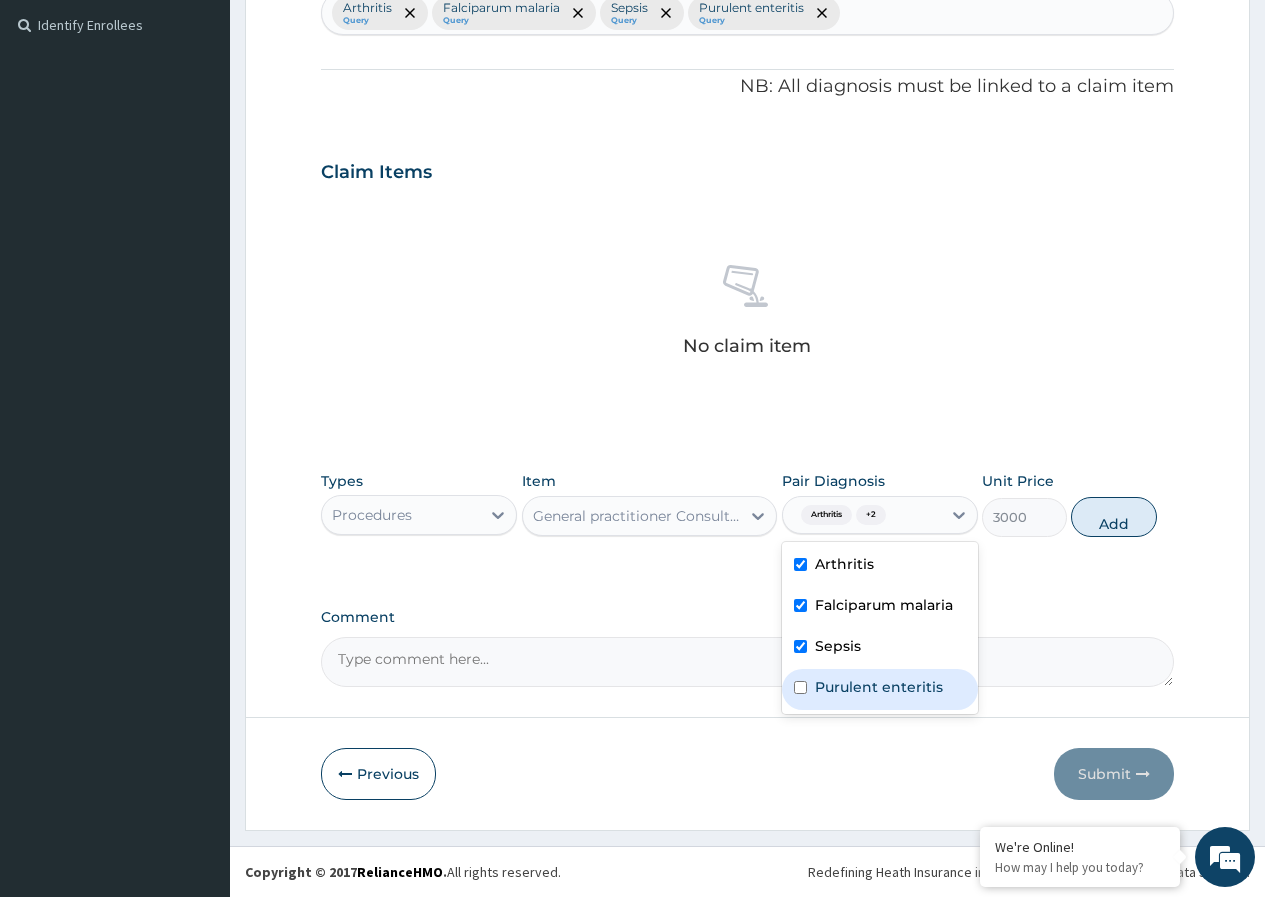 click on "Purulent enteritis" at bounding box center [879, 687] 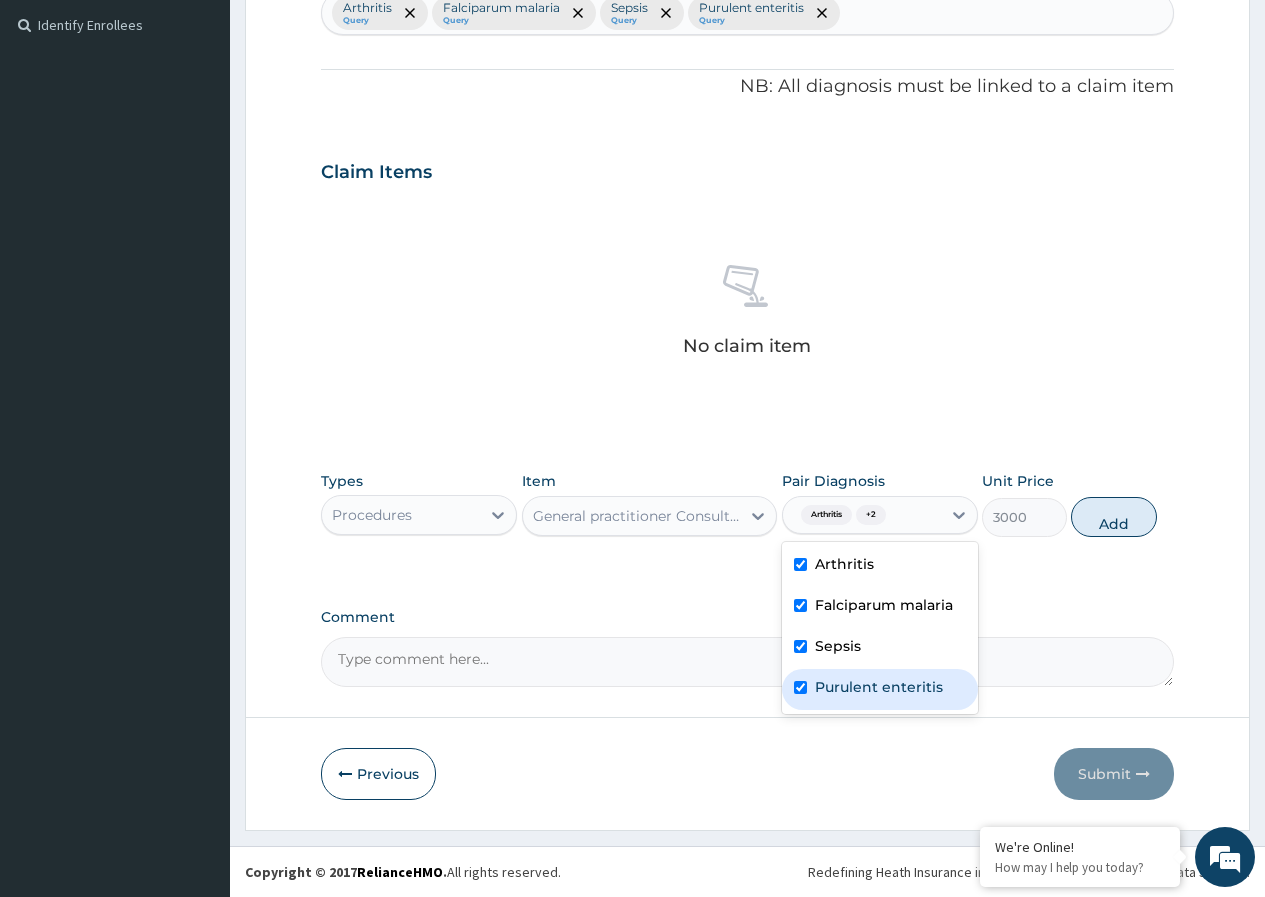 checkbox on "true" 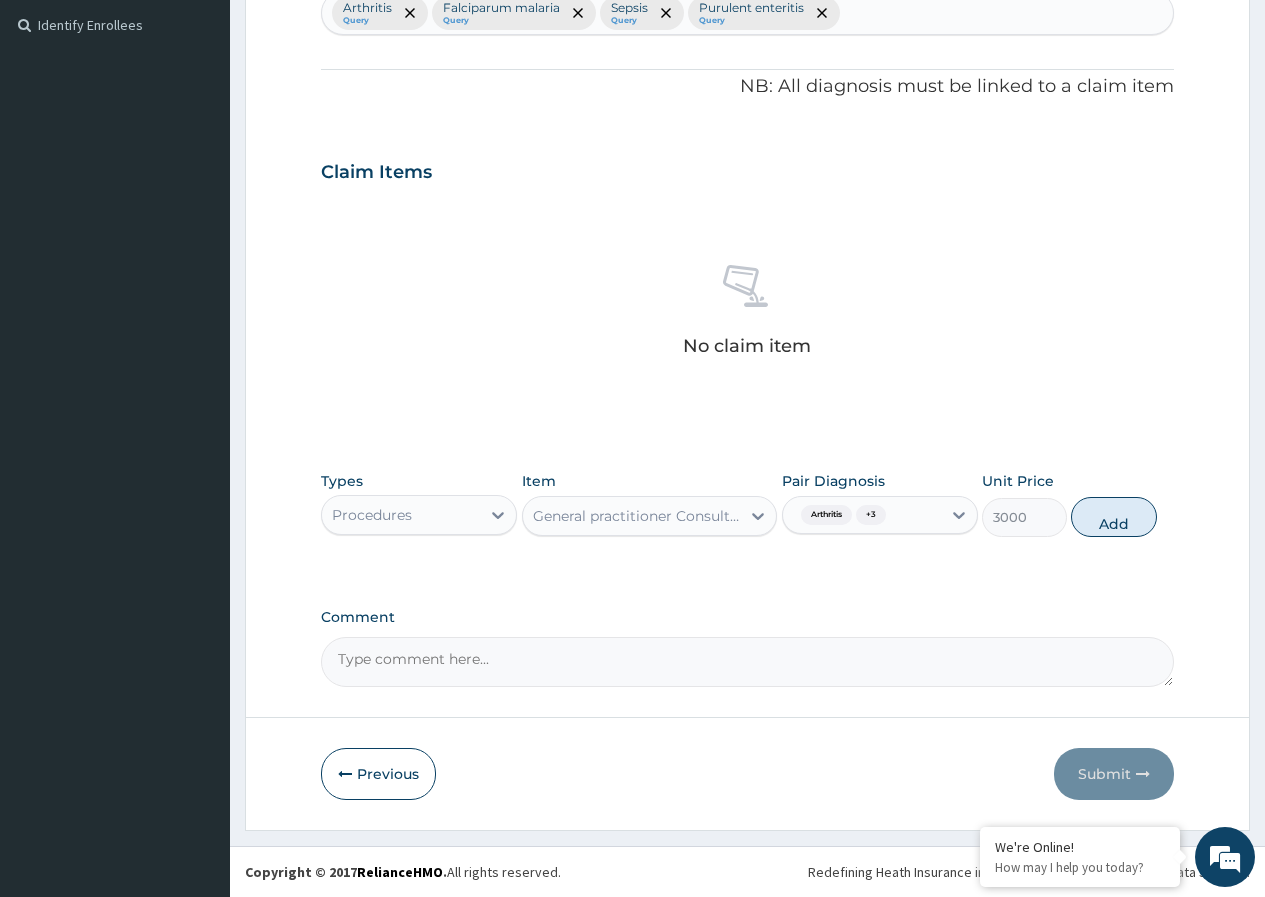 click on "Types Procedures Item General practitioner Consultation first outpatient consultation Pair Diagnosis Arthritis  + 3 Unit Price 3000 Add" at bounding box center [747, 504] 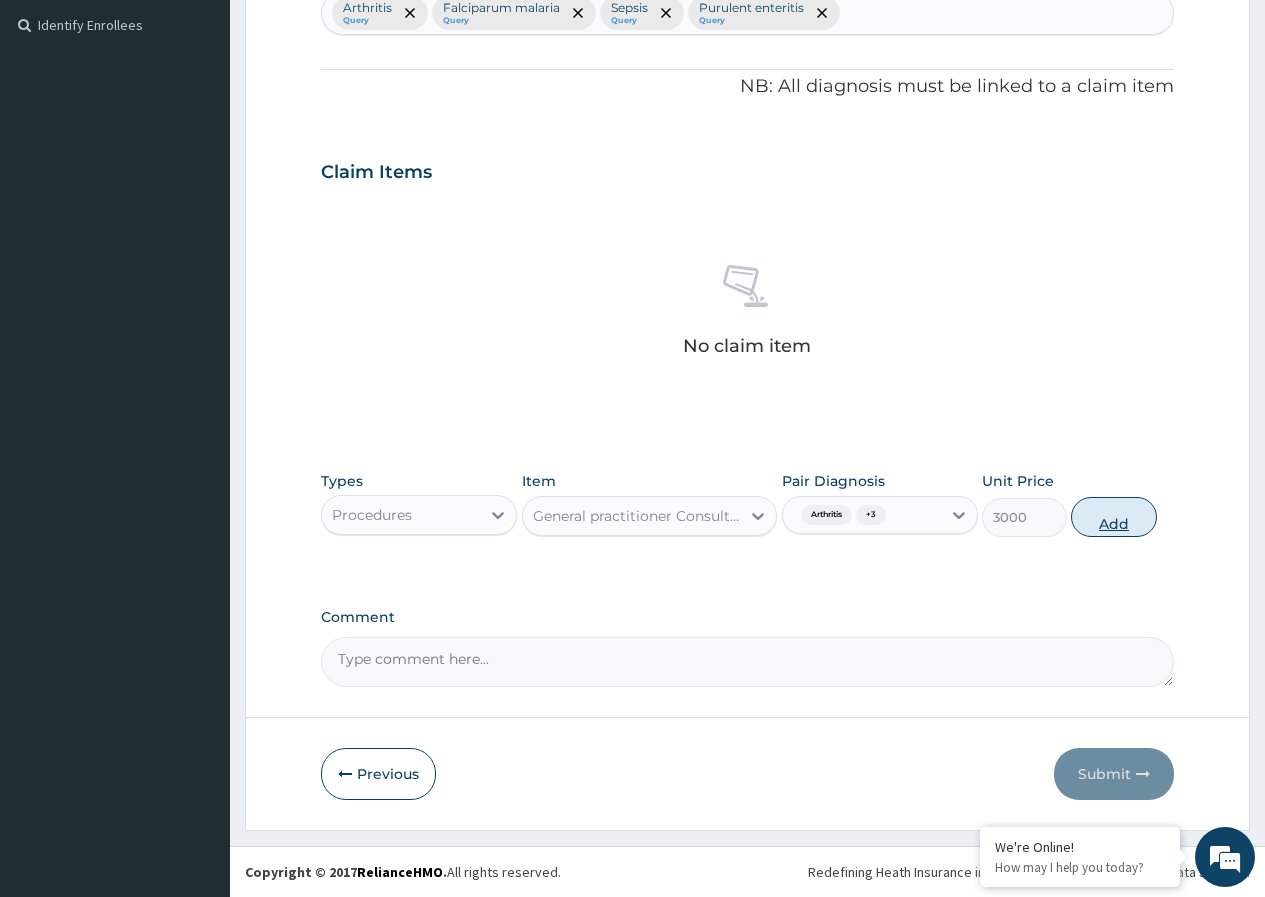 click on "Add" at bounding box center [1113, 517] 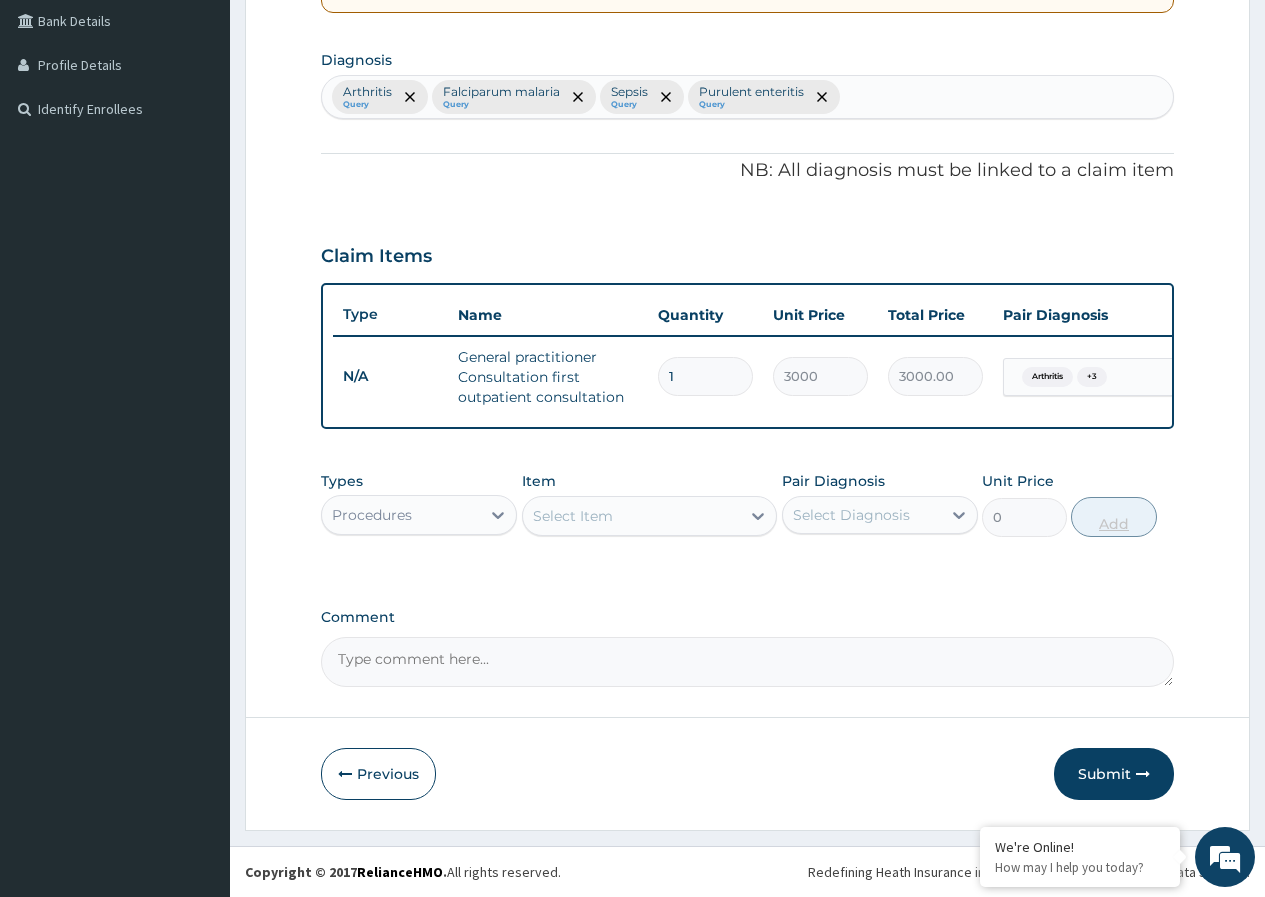 scroll, scrollTop: 476, scrollLeft: 0, axis: vertical 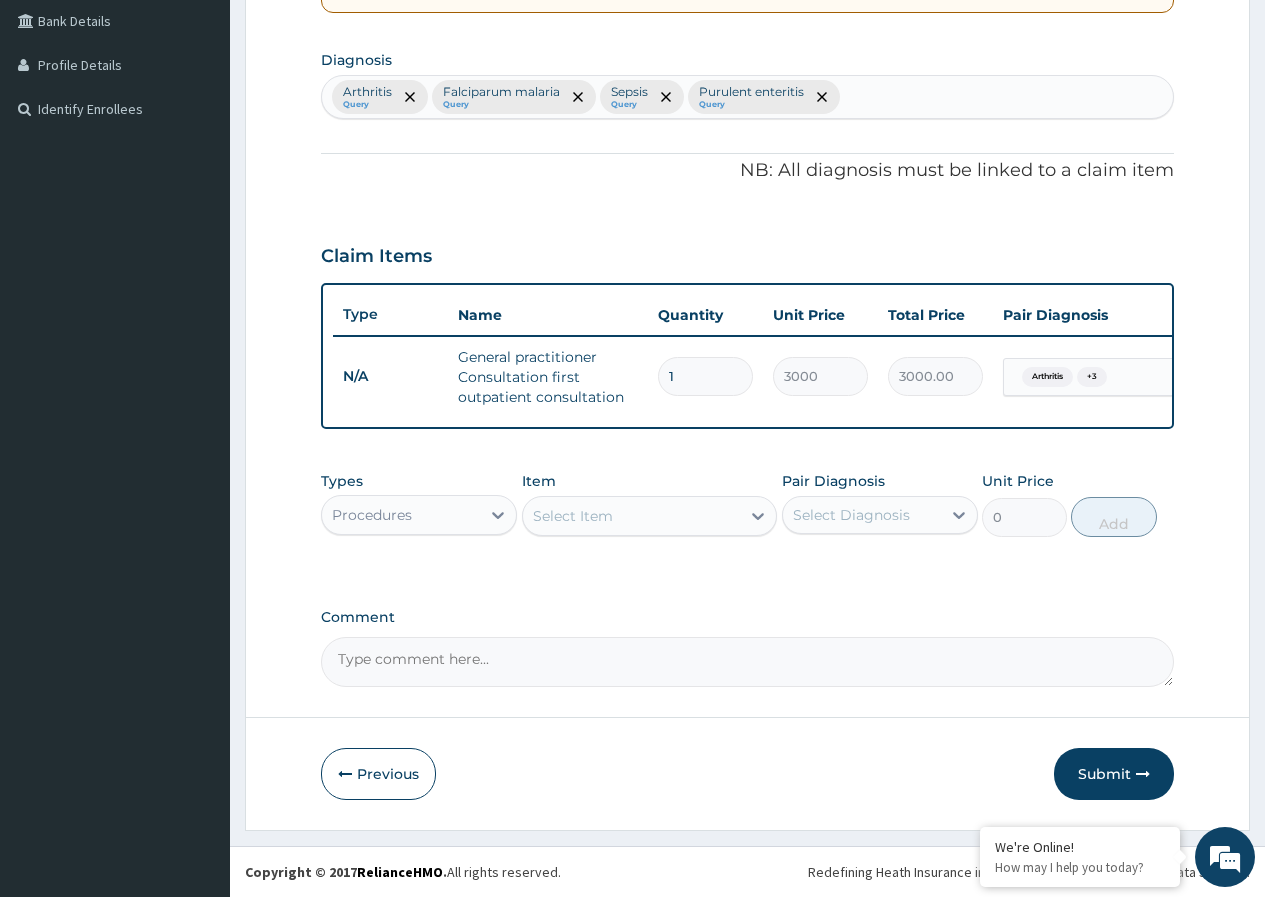 click on "Procedures" at bounding box center [401, 515] 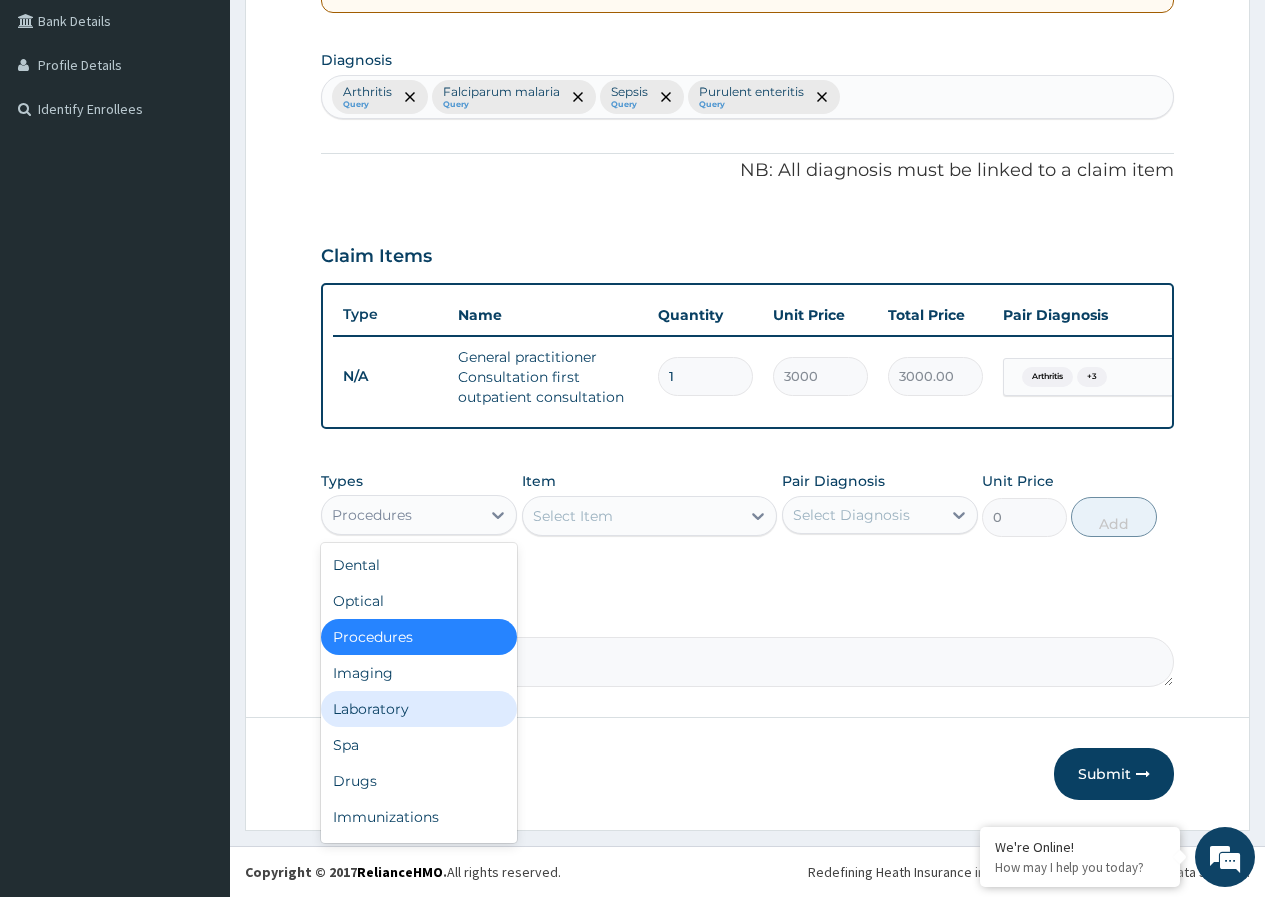 click on "Laboratory" at bounding box center [419, 709] 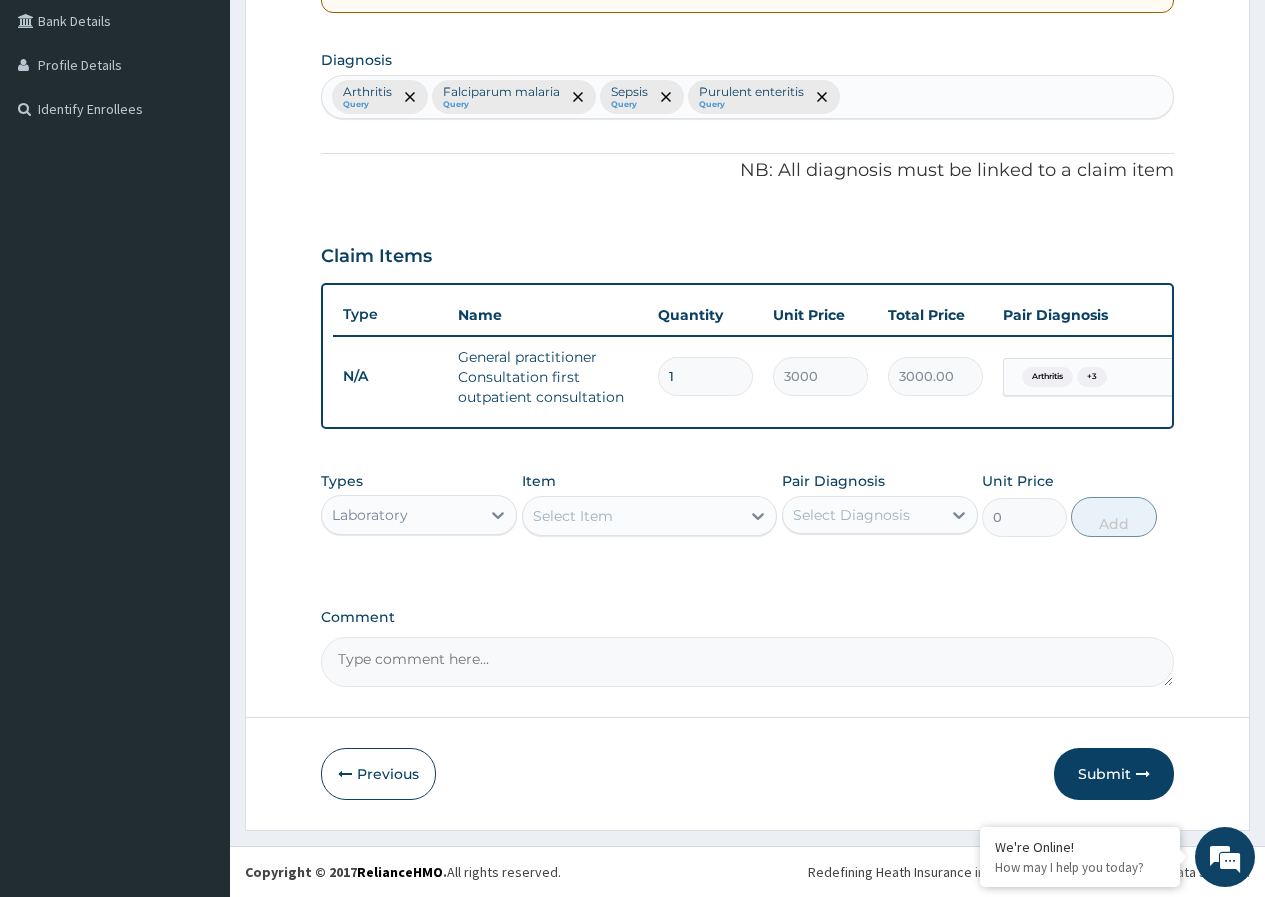 click on "Select Item" at bounding box center [632, 516] 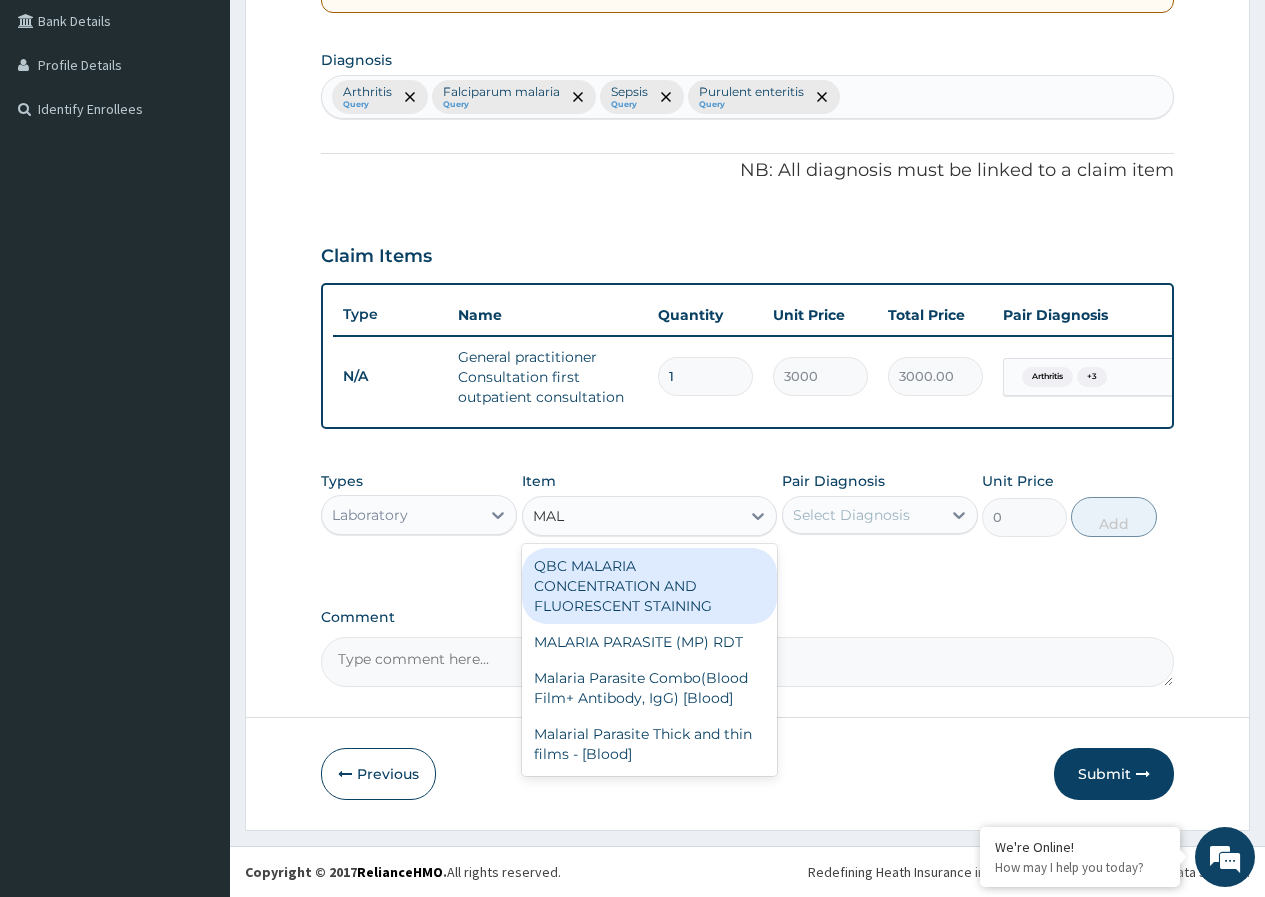 type on "MALA" 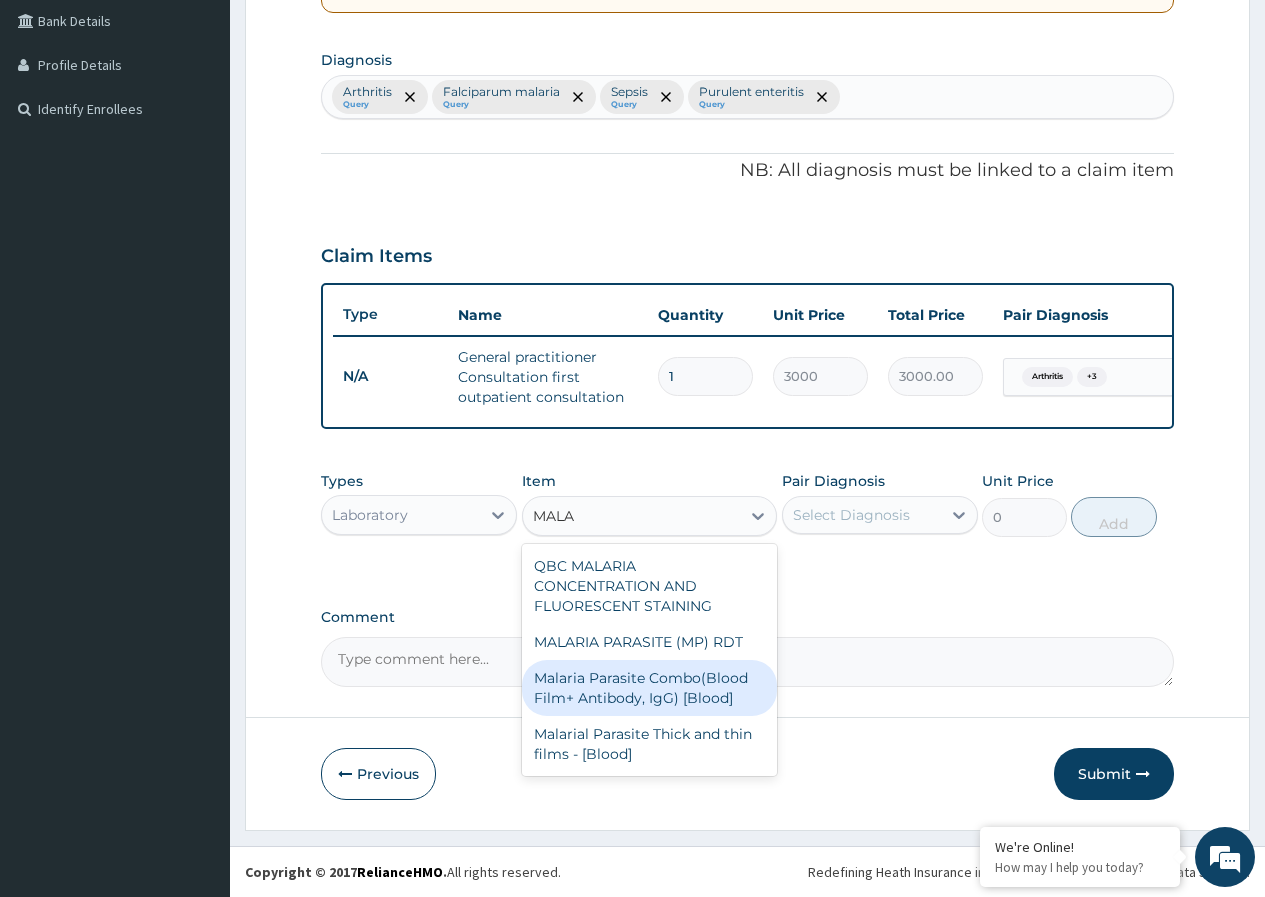 click on "Malaria Parasite Combo(Blood Film+ Antibody, IgG) [Blood]" at bounding box center (650, 688) 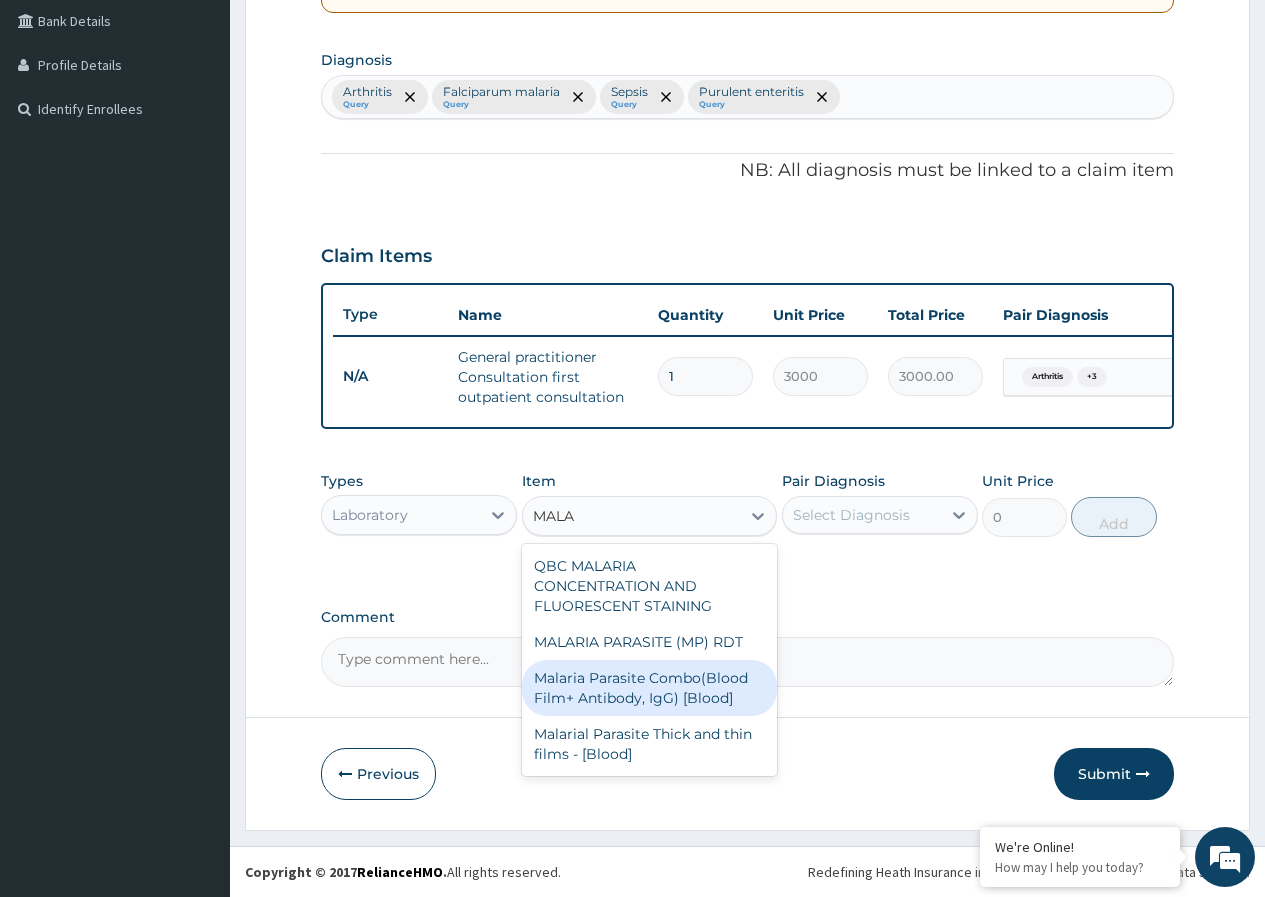 type 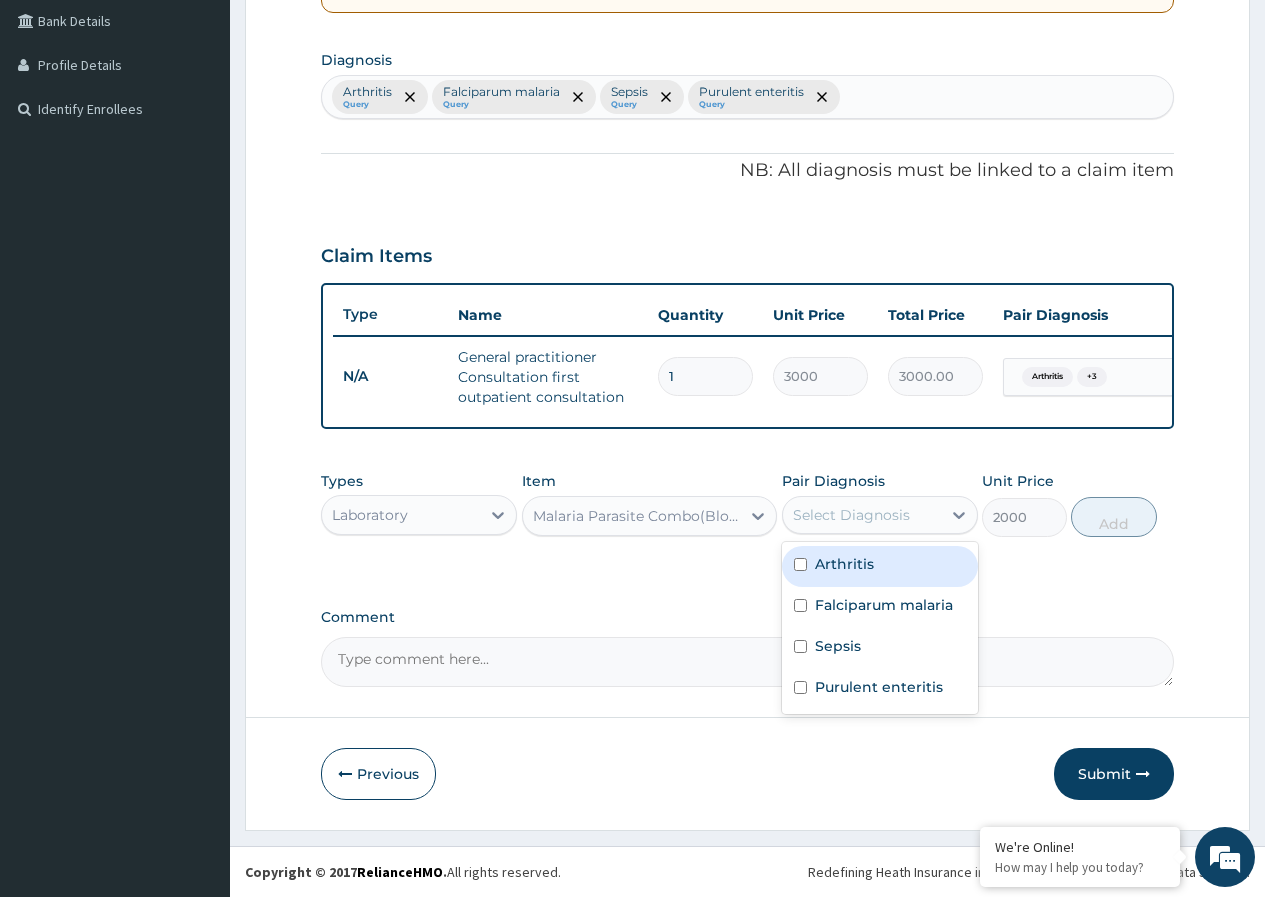 click on "Select Diagnosis" at bounding box center [851, 515] 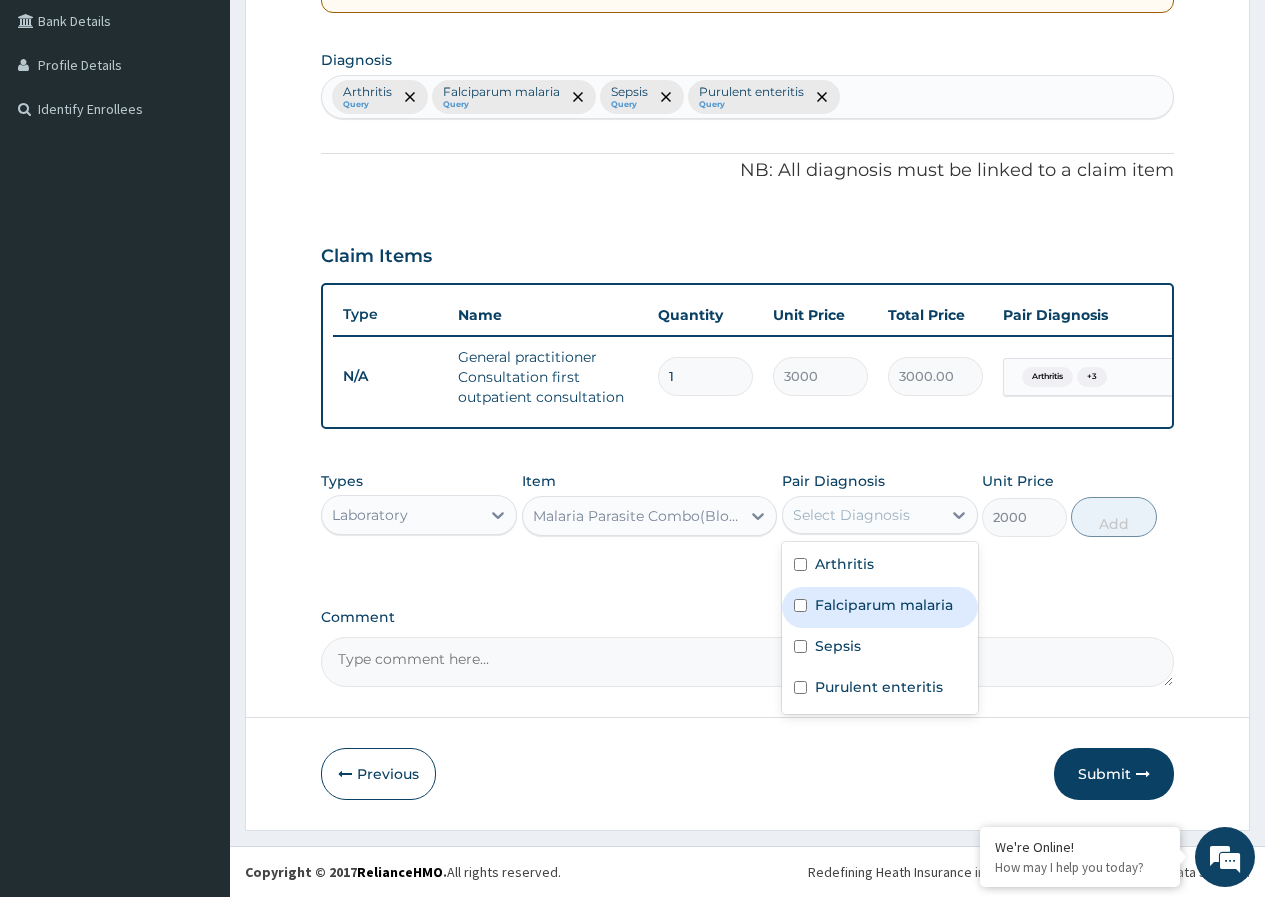 click on "Falciparum malaria" at bounding box center [884, 605] 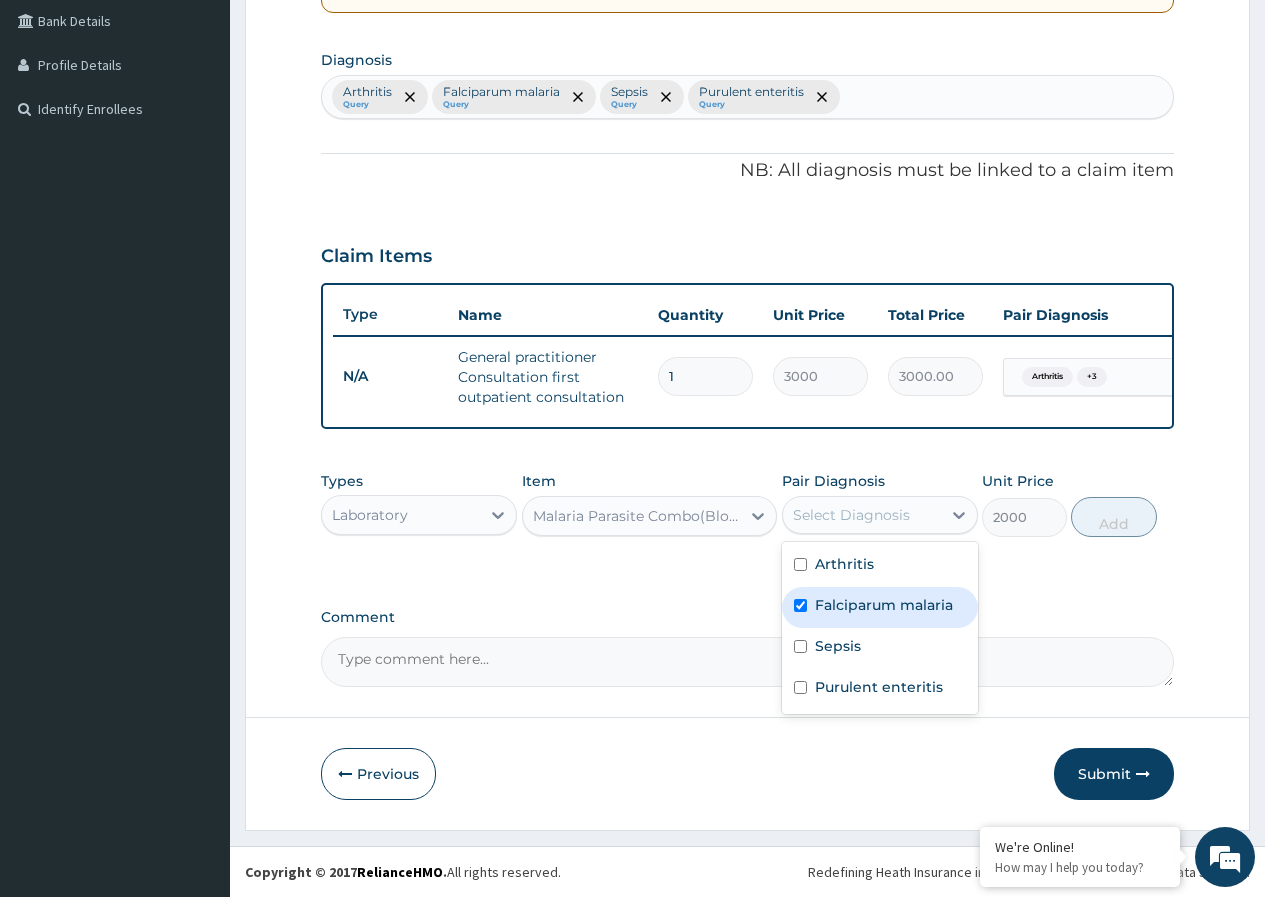 checkbox on "true" 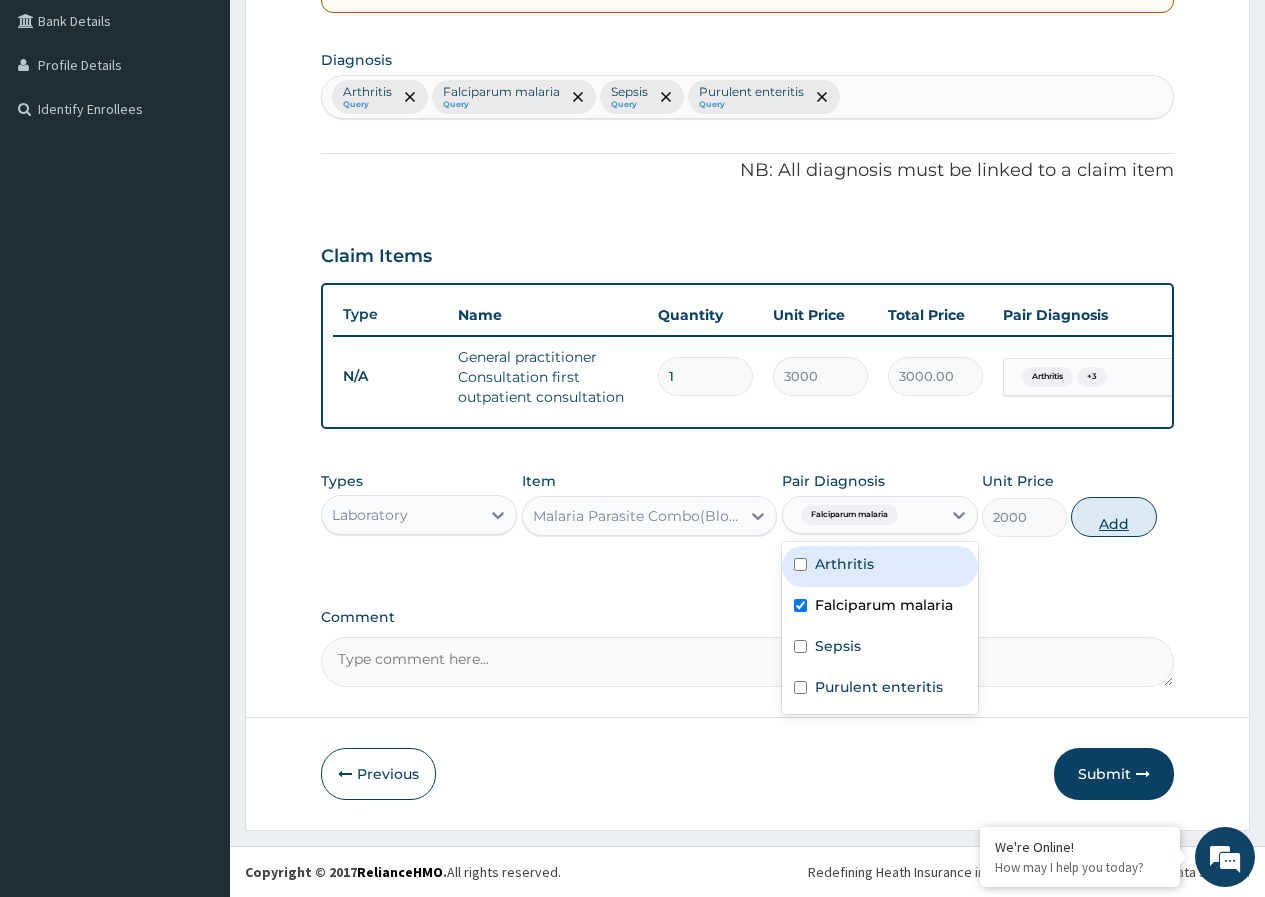 click on "Add" at bounding box center [1113, 517] 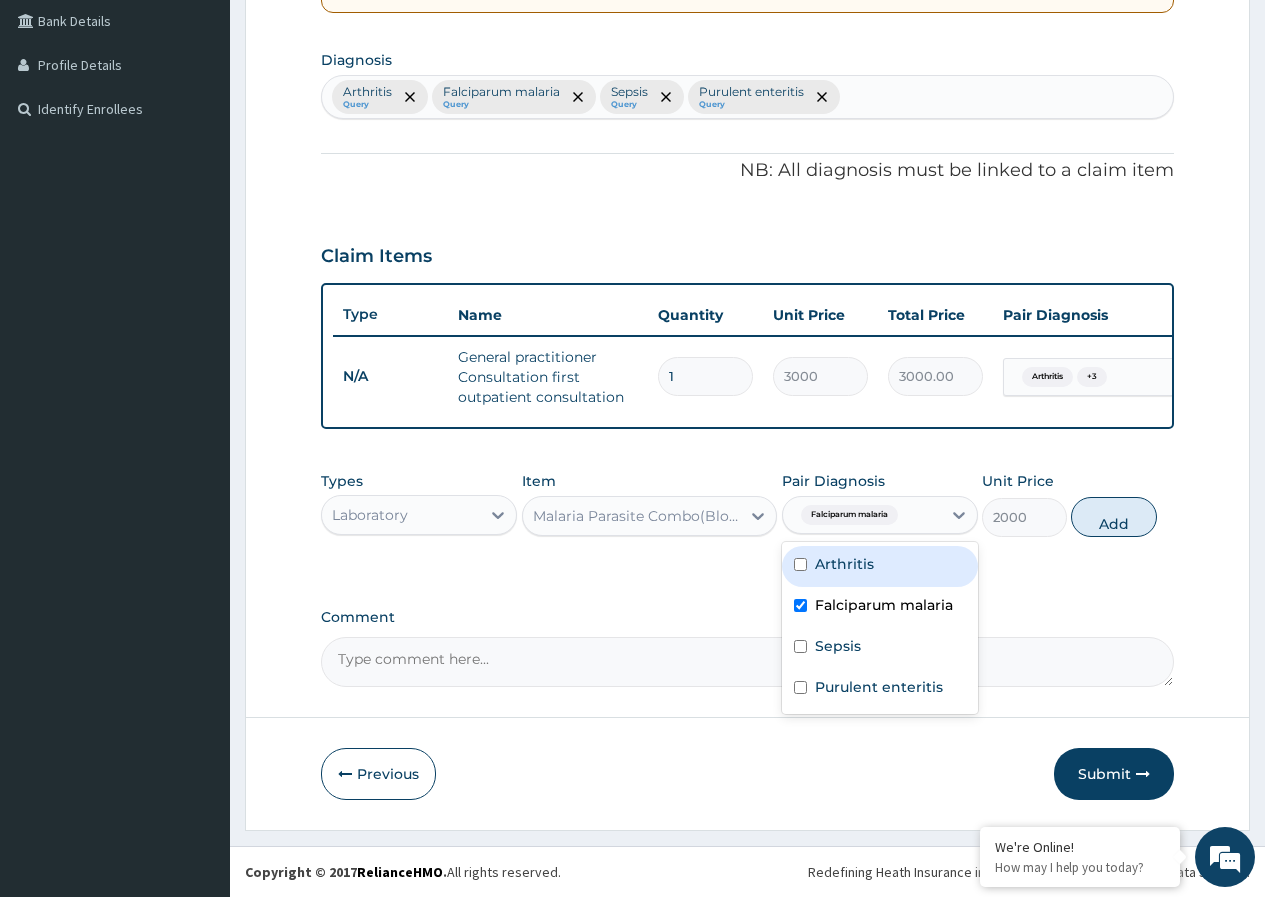 type on "0" 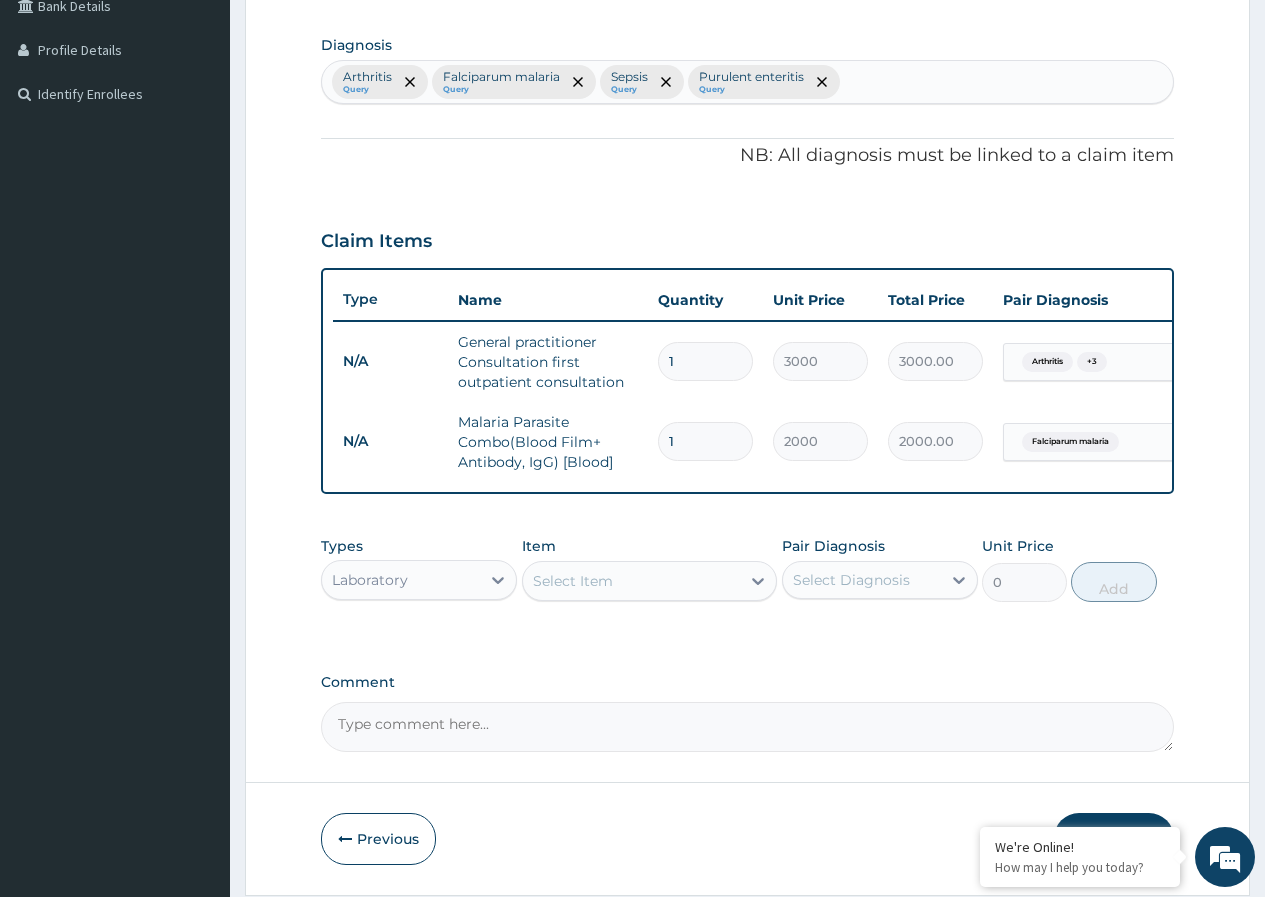 click on "Select Item" at bounding box center (632, 581) 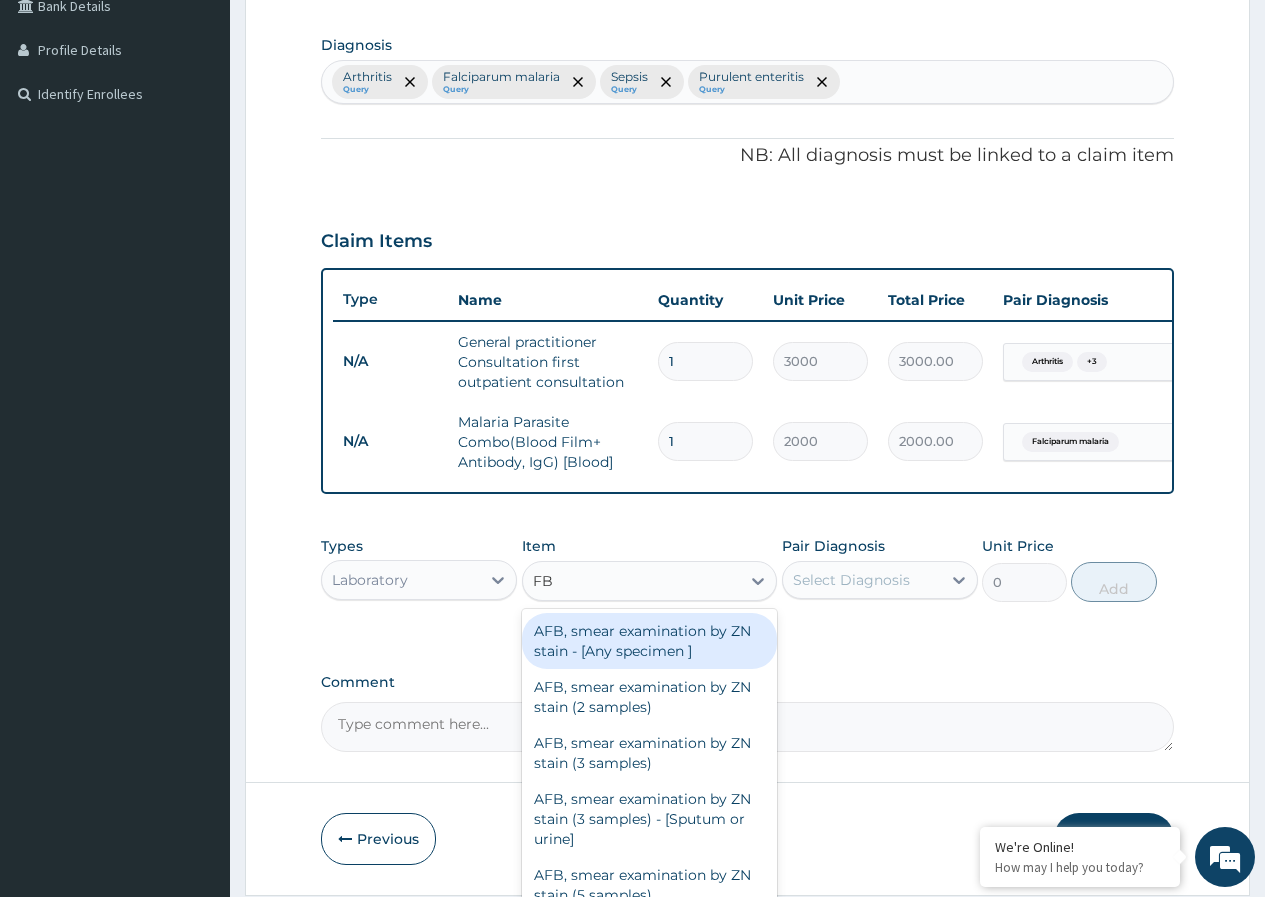 type on "FBC" 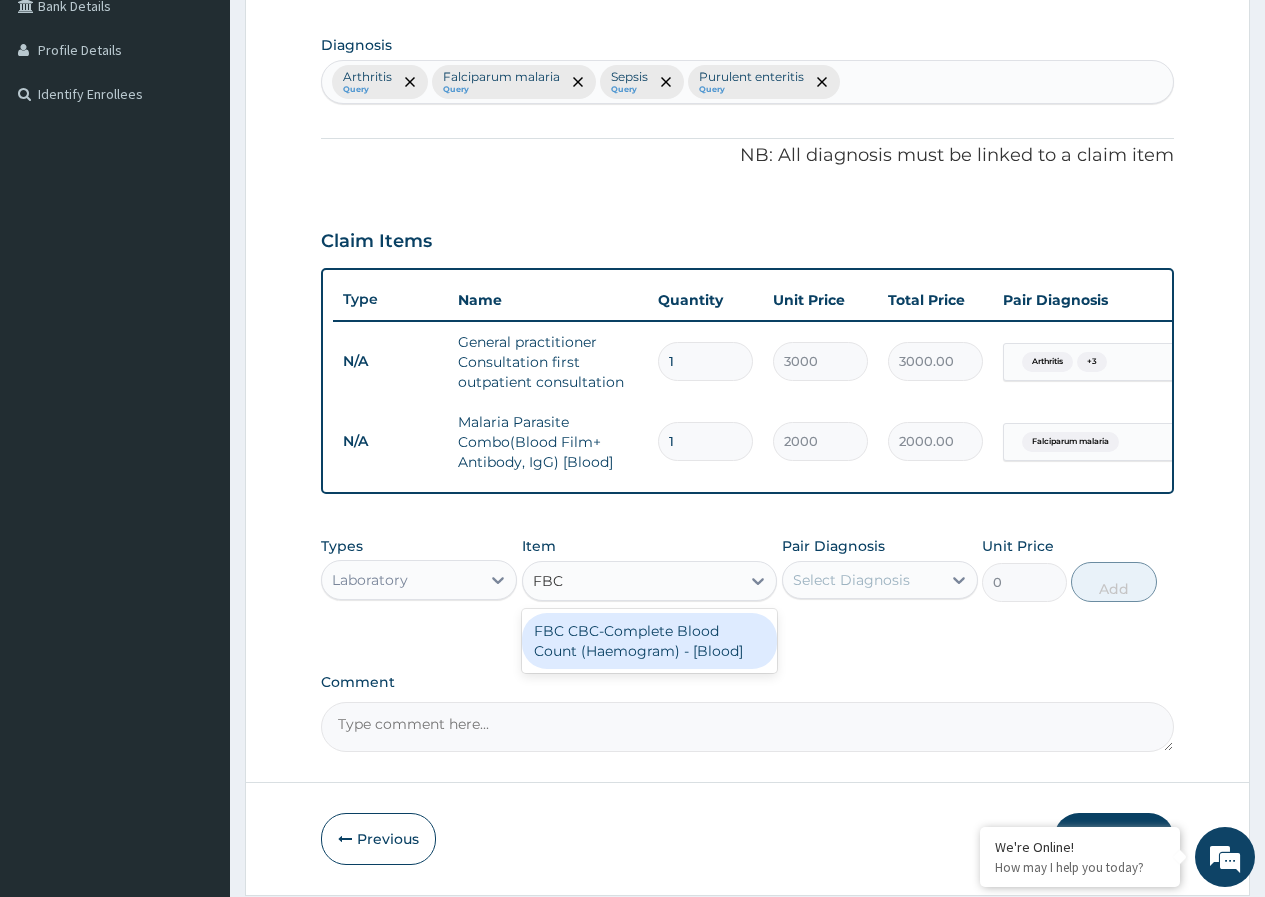 click on "FBC CBC-Complete Blood Count (Haemogram) - [Blood]" at bounding box center (650, 641) 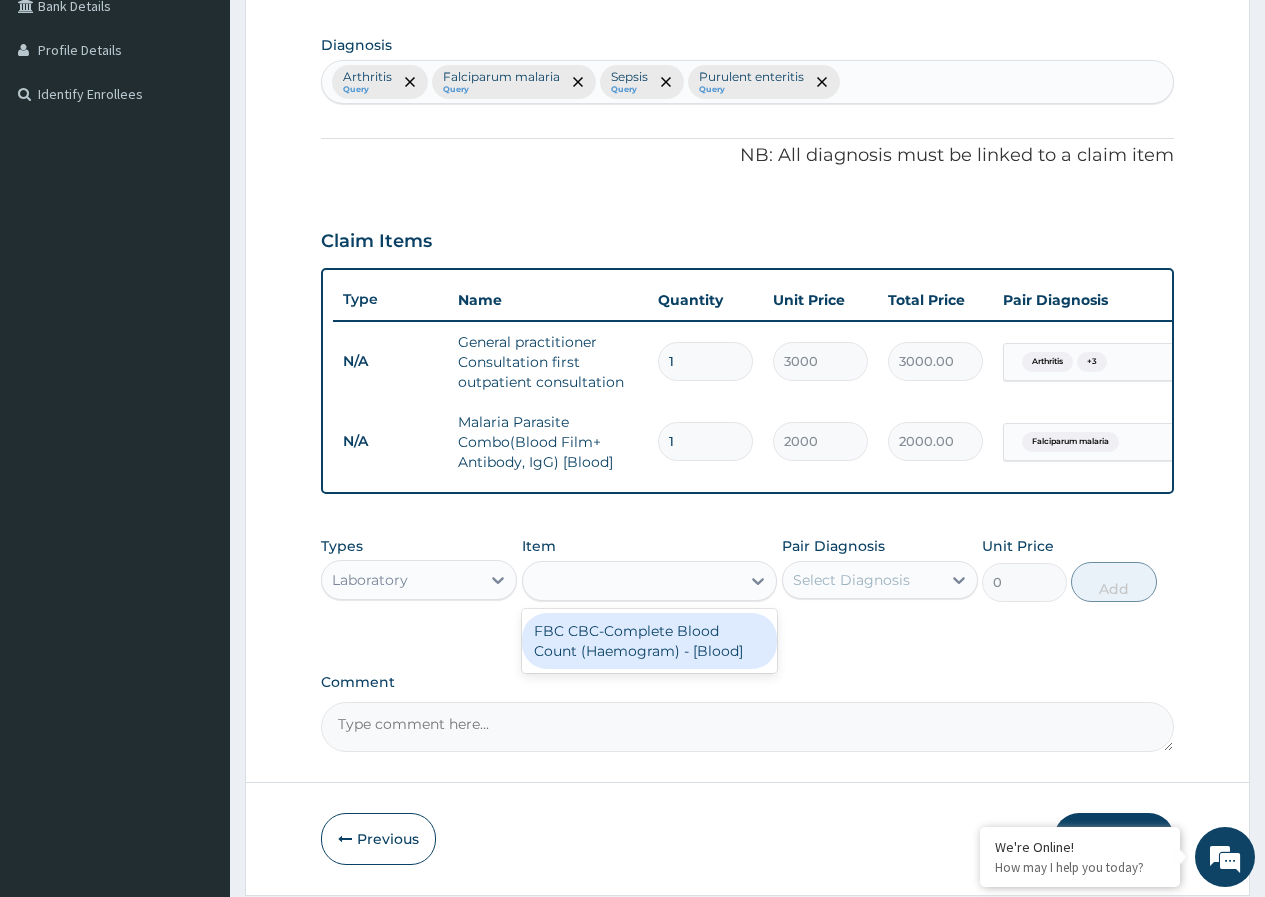 type on "3000" 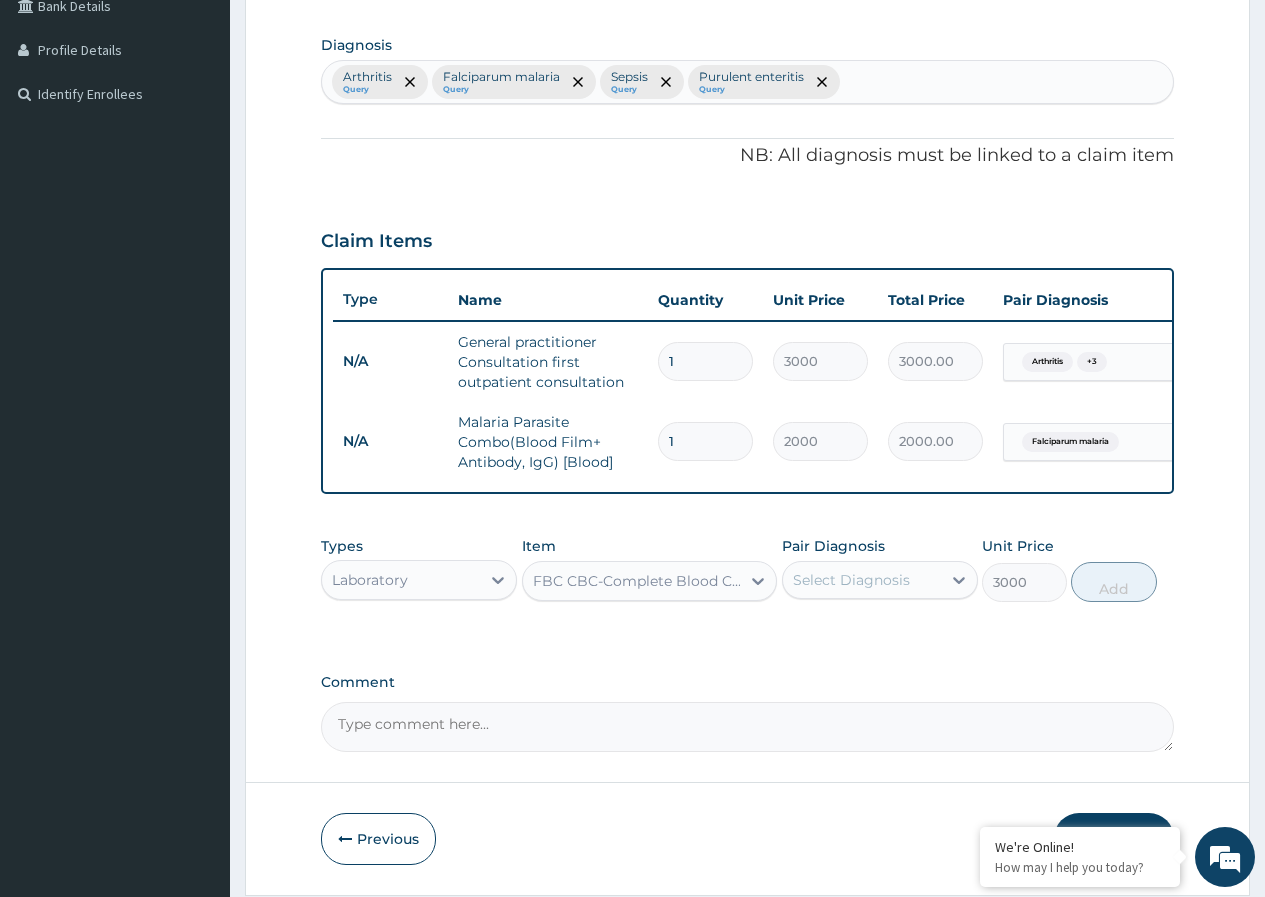 click on "Select Diagnosis" at bounding box center [862, 580] 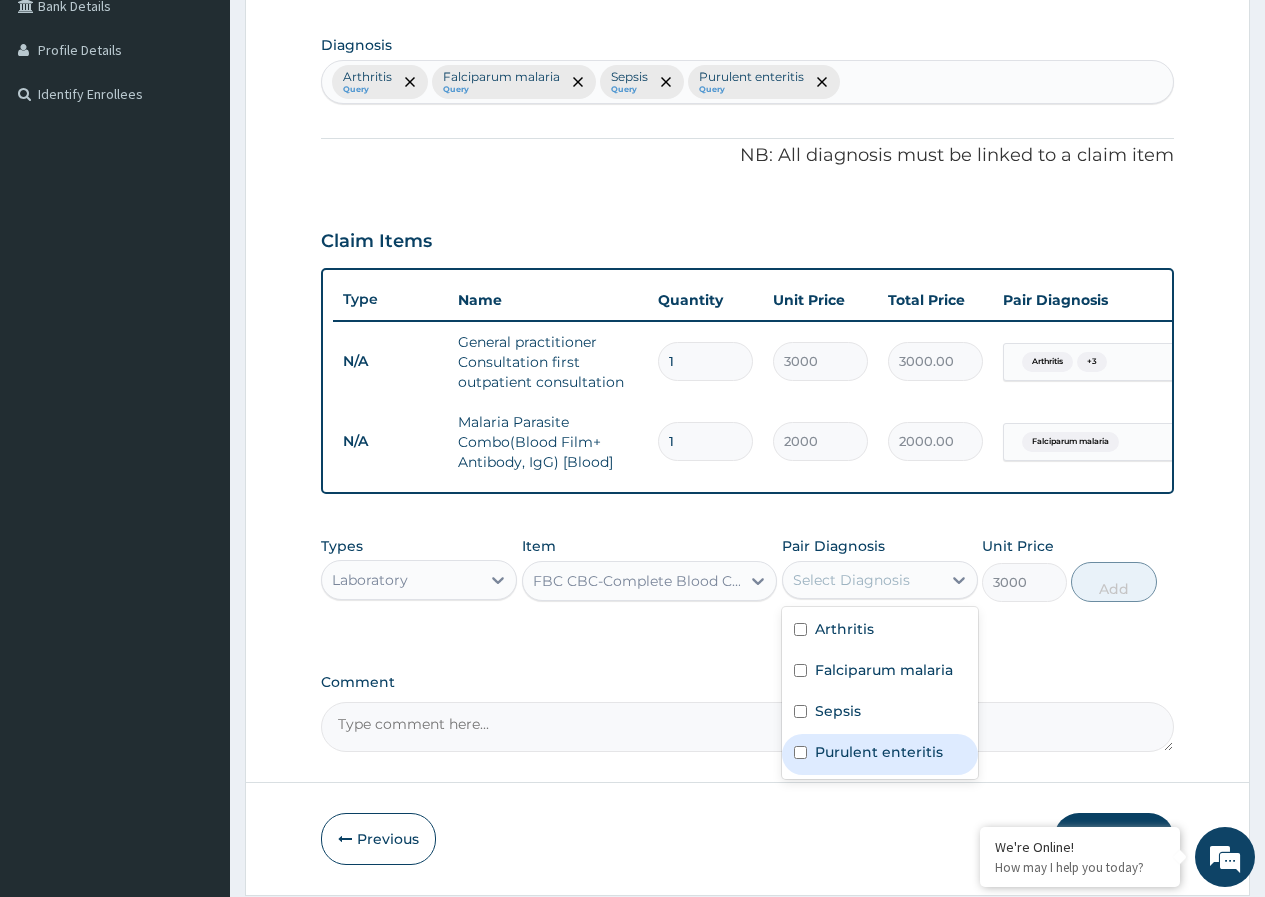 click on "Purulent enteritis" at bounding box center [879, 752] 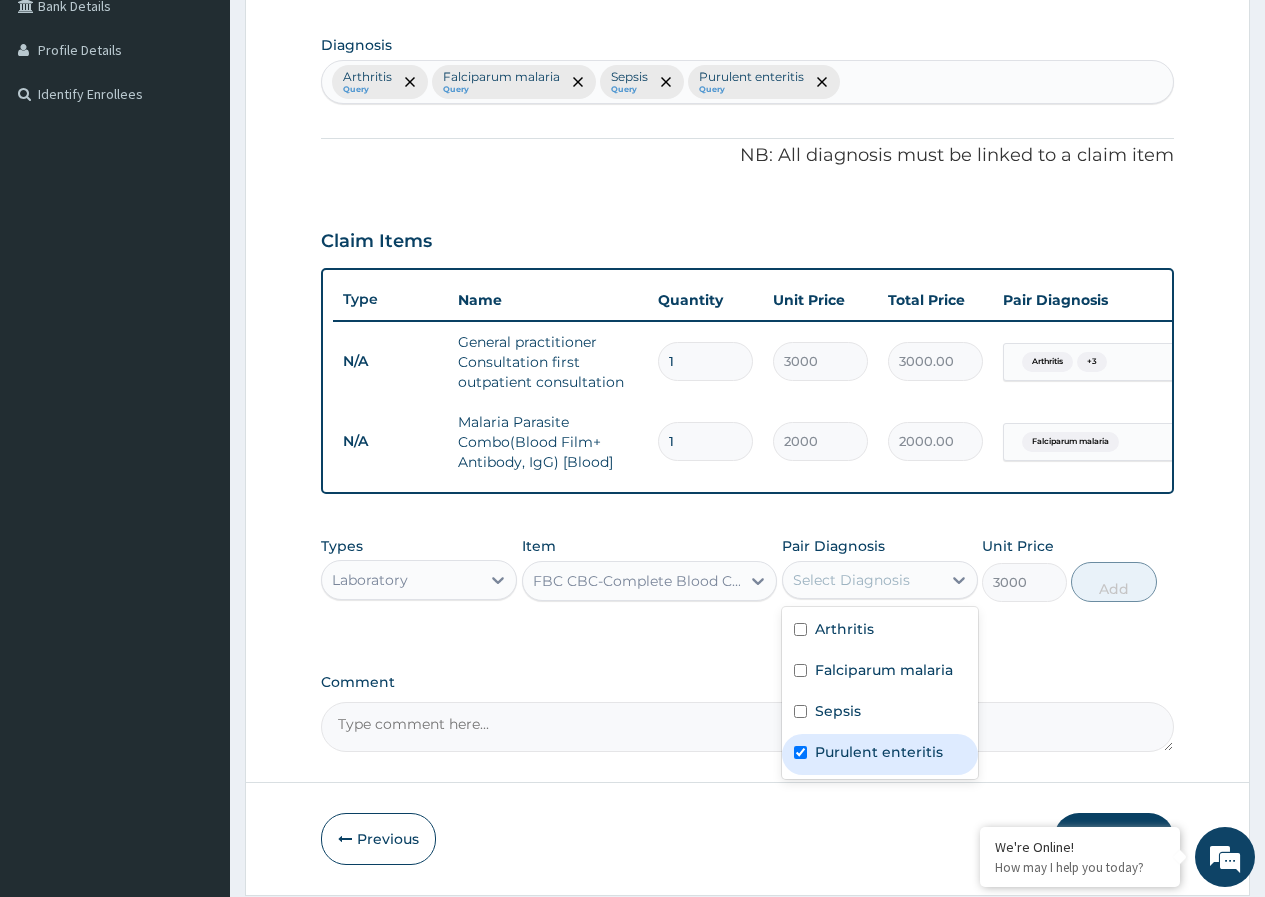 checkbox on "true" 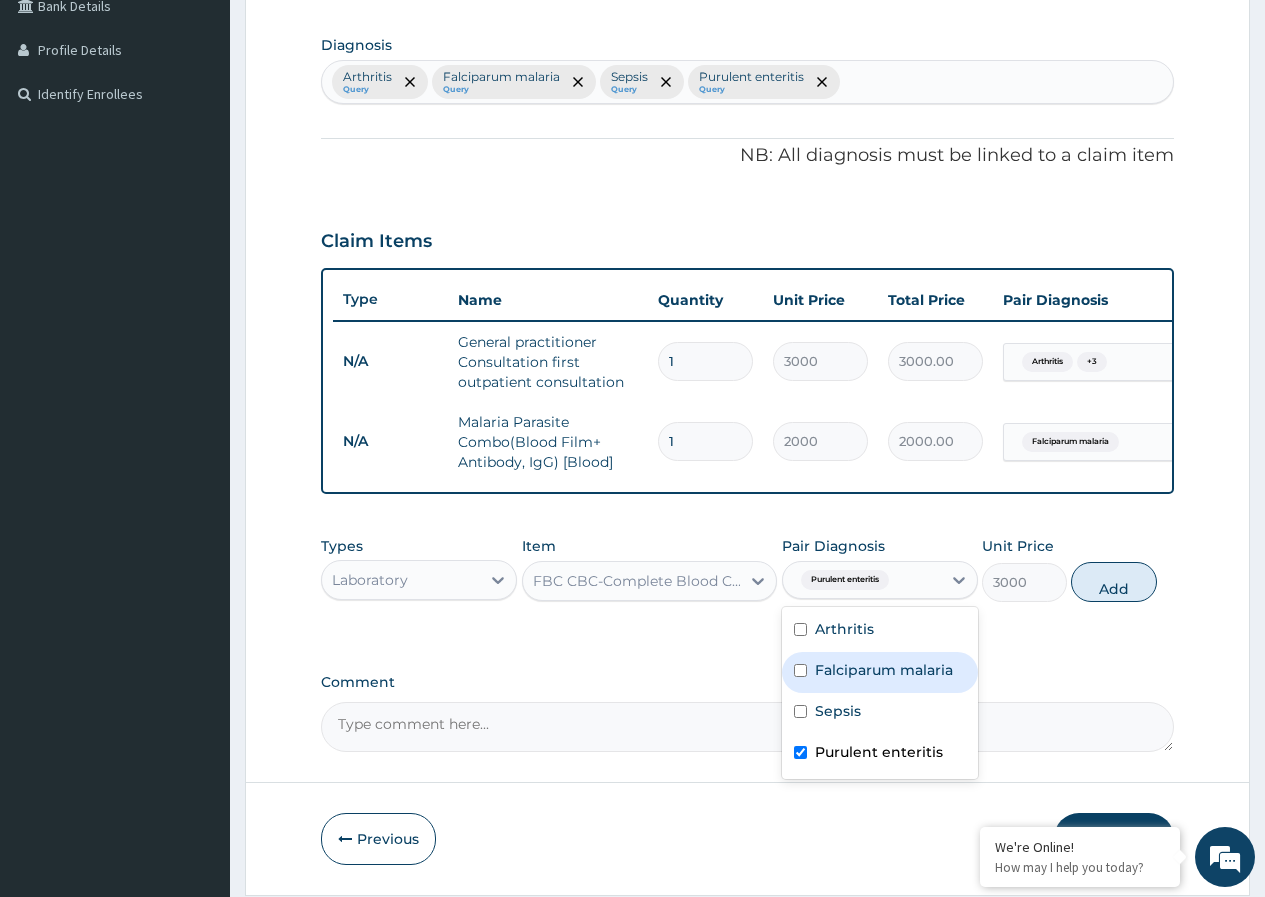 click on "Falciparum malaria" at bounding box center (884, 670) 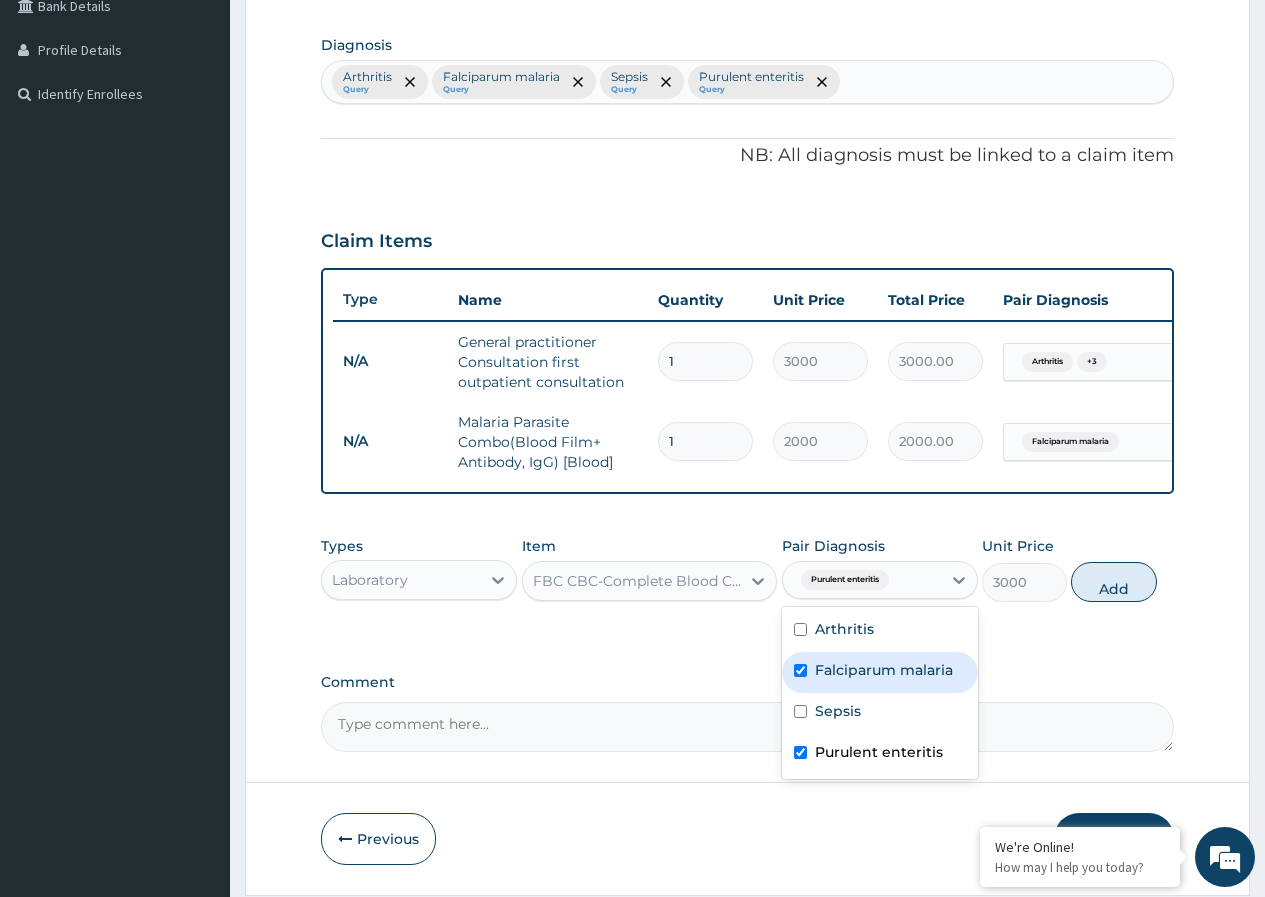 checkbox on "true" 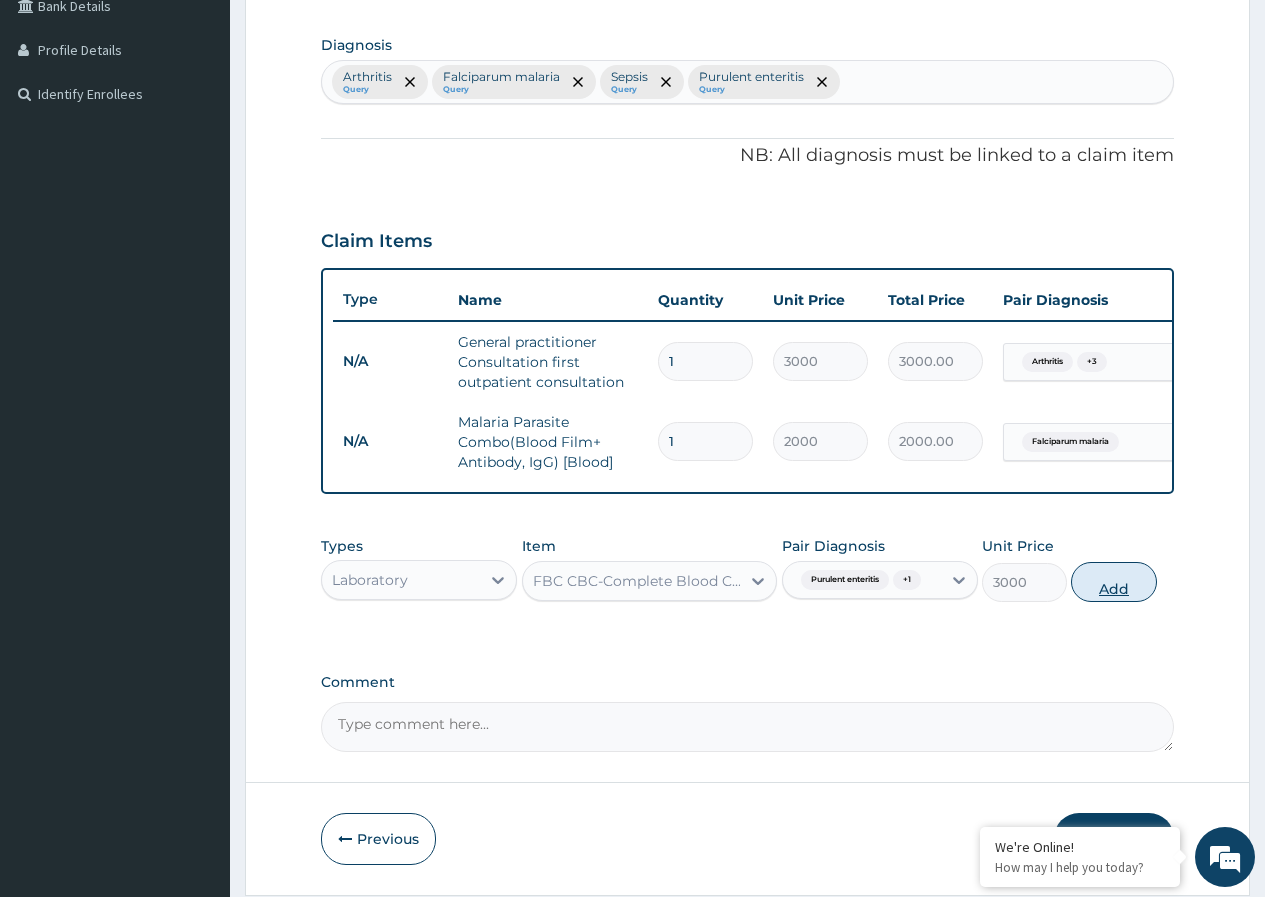 click on "Add" at bounding box center [1113, 582] 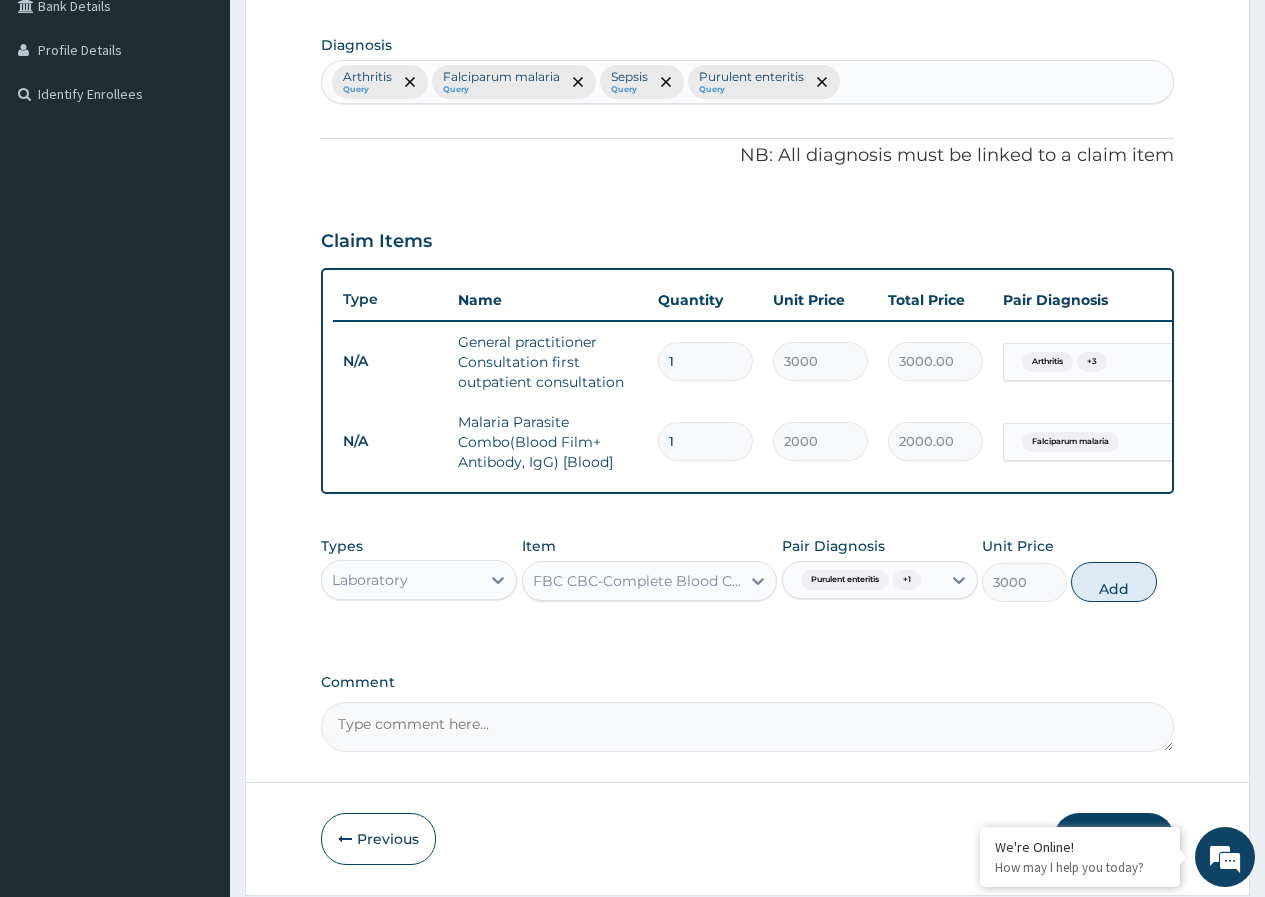 type on "0" 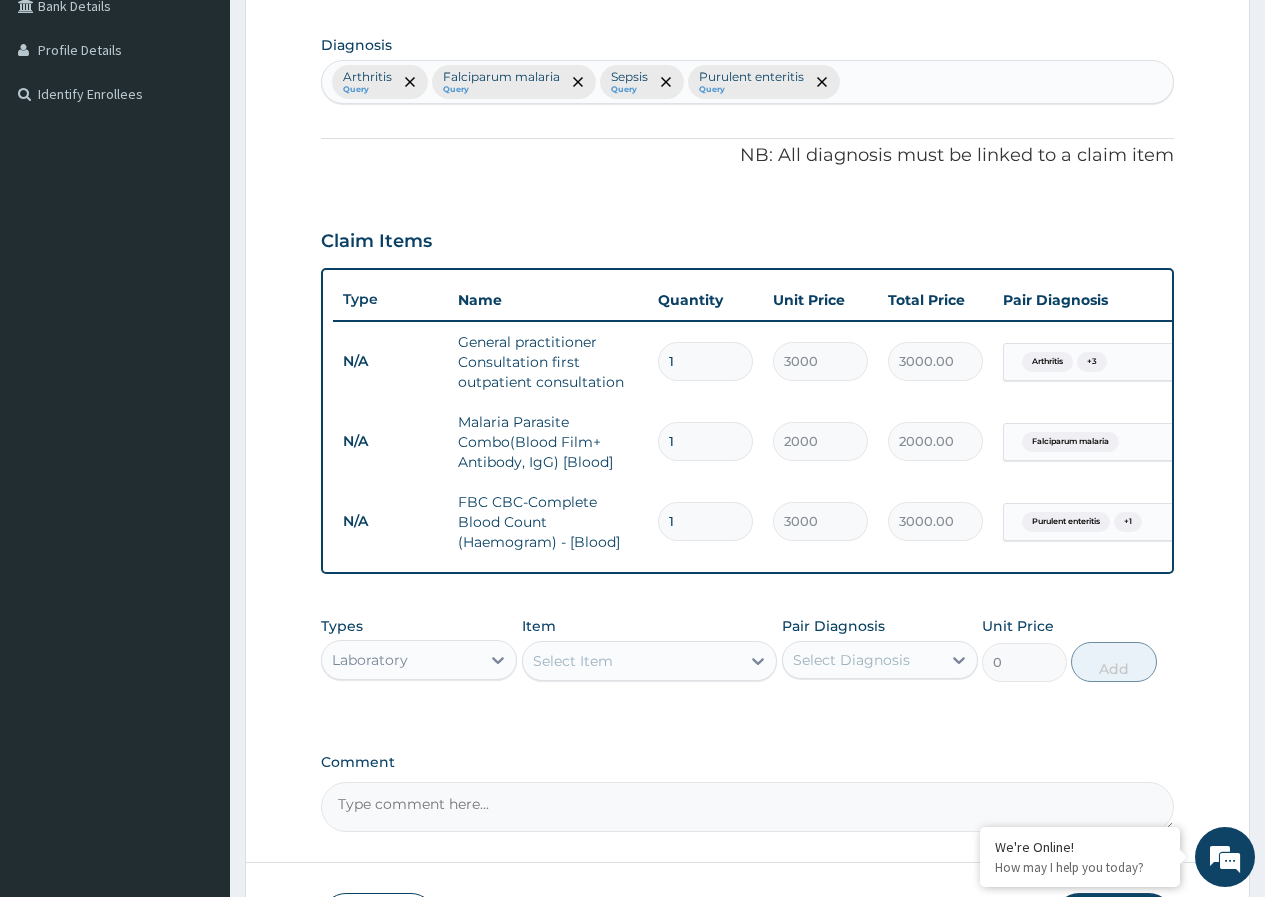 click on "Laboratory" at bounding box center [419, 660] 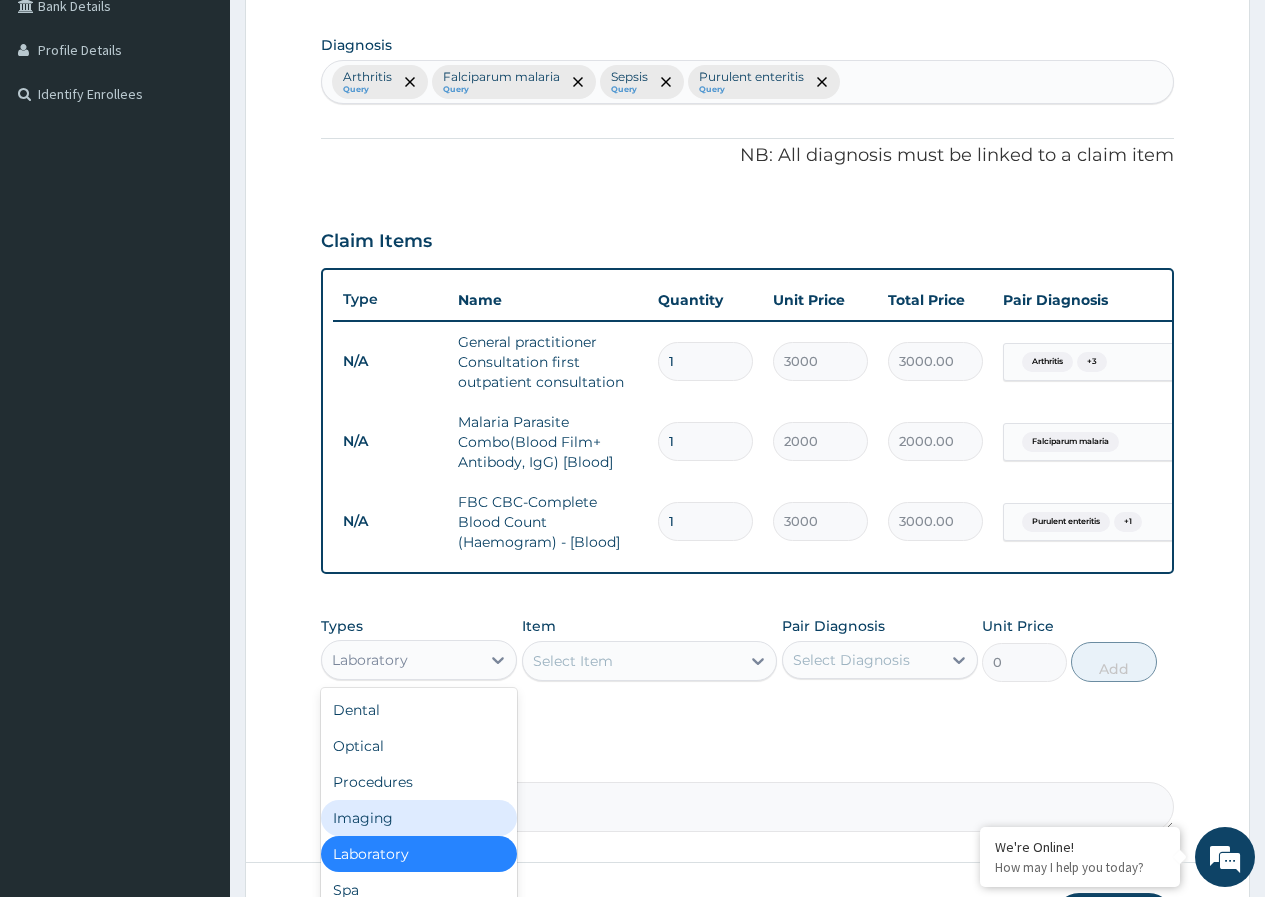 scroll, scrollTop: 68, scrollLeft: 0, axis: vertical 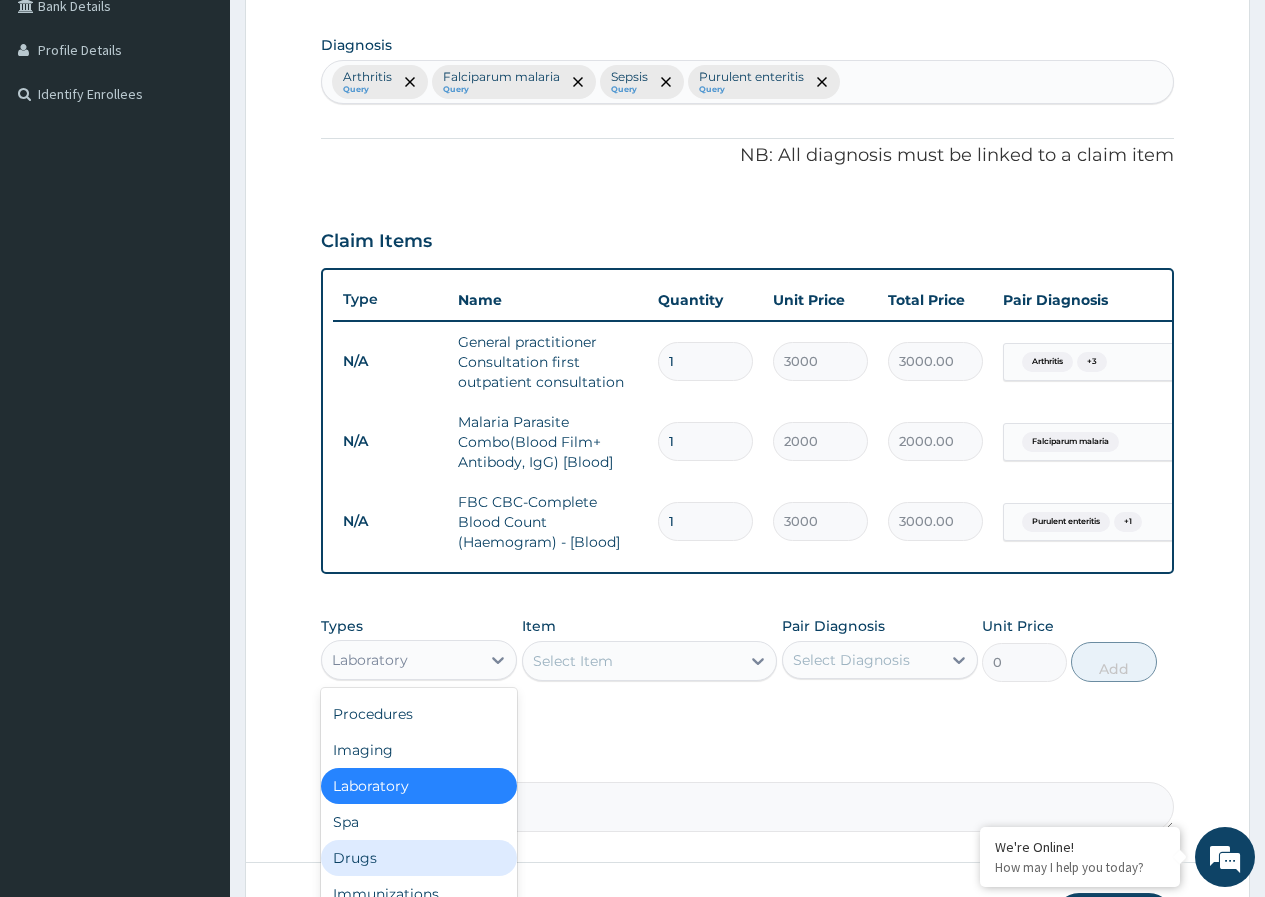 click on "Drugs" at bounding box center [419, 858] 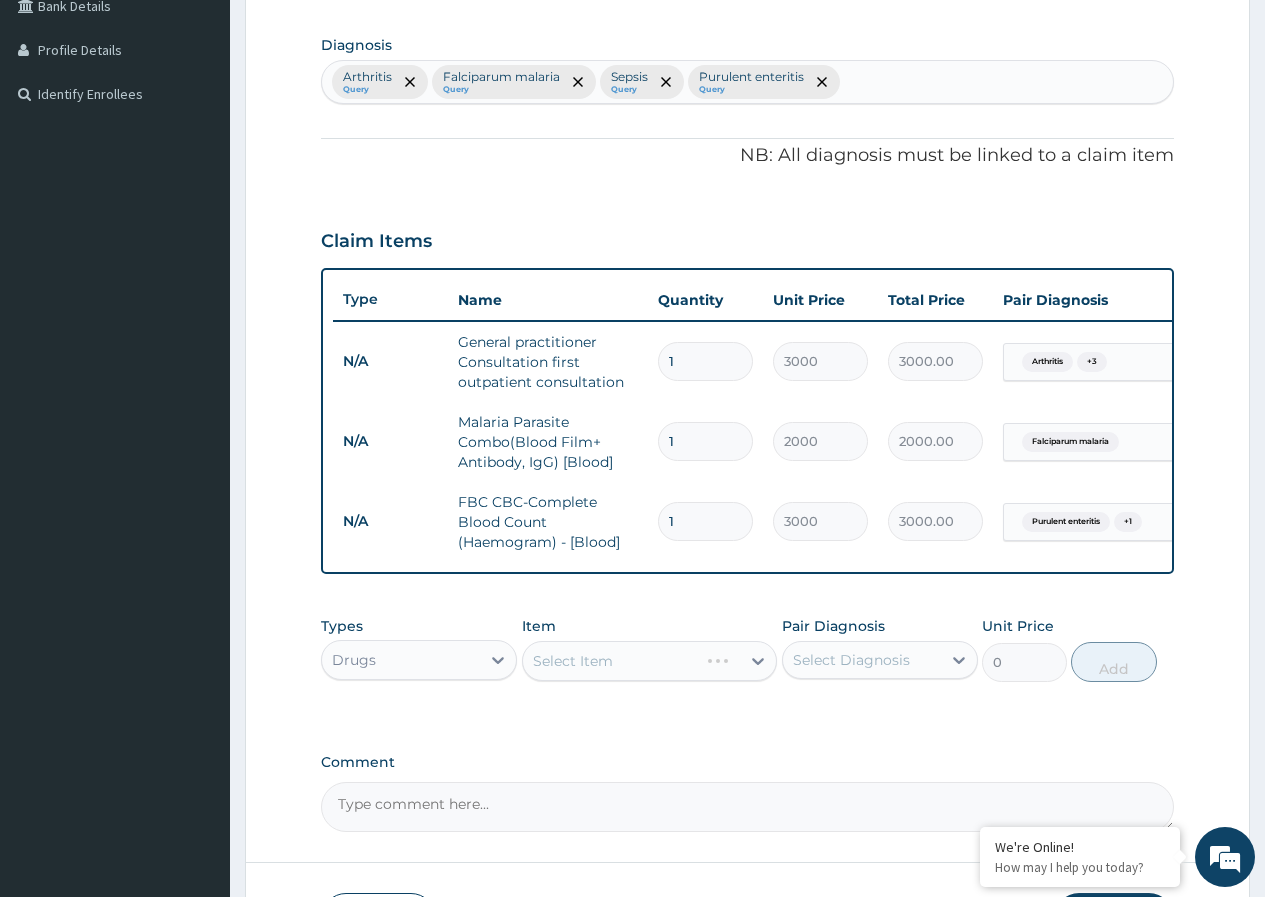 scroll, scrollTop: 636, scrollLeft: 0, axis: vertical 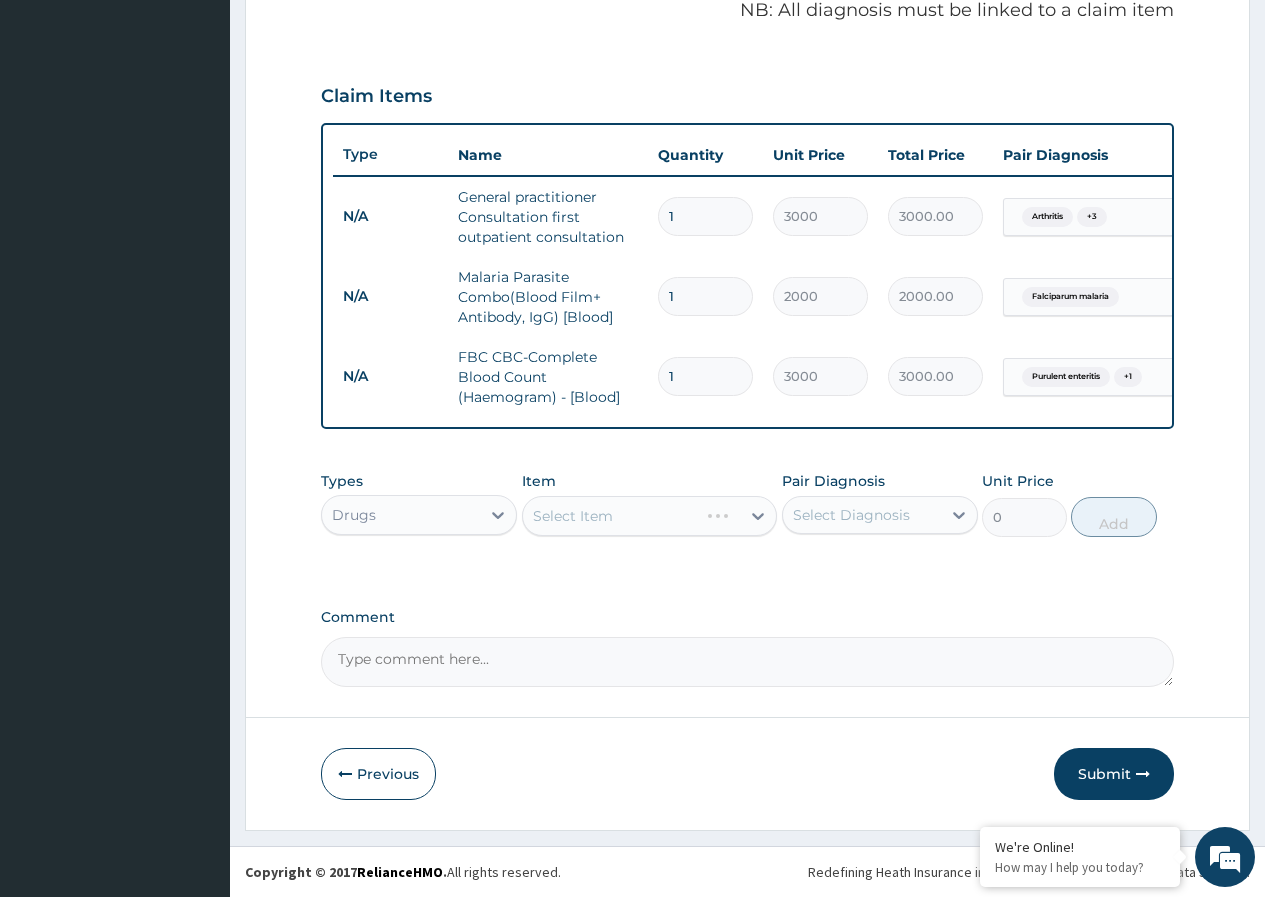 click on "Select Item" at bounding box center [611, 516] 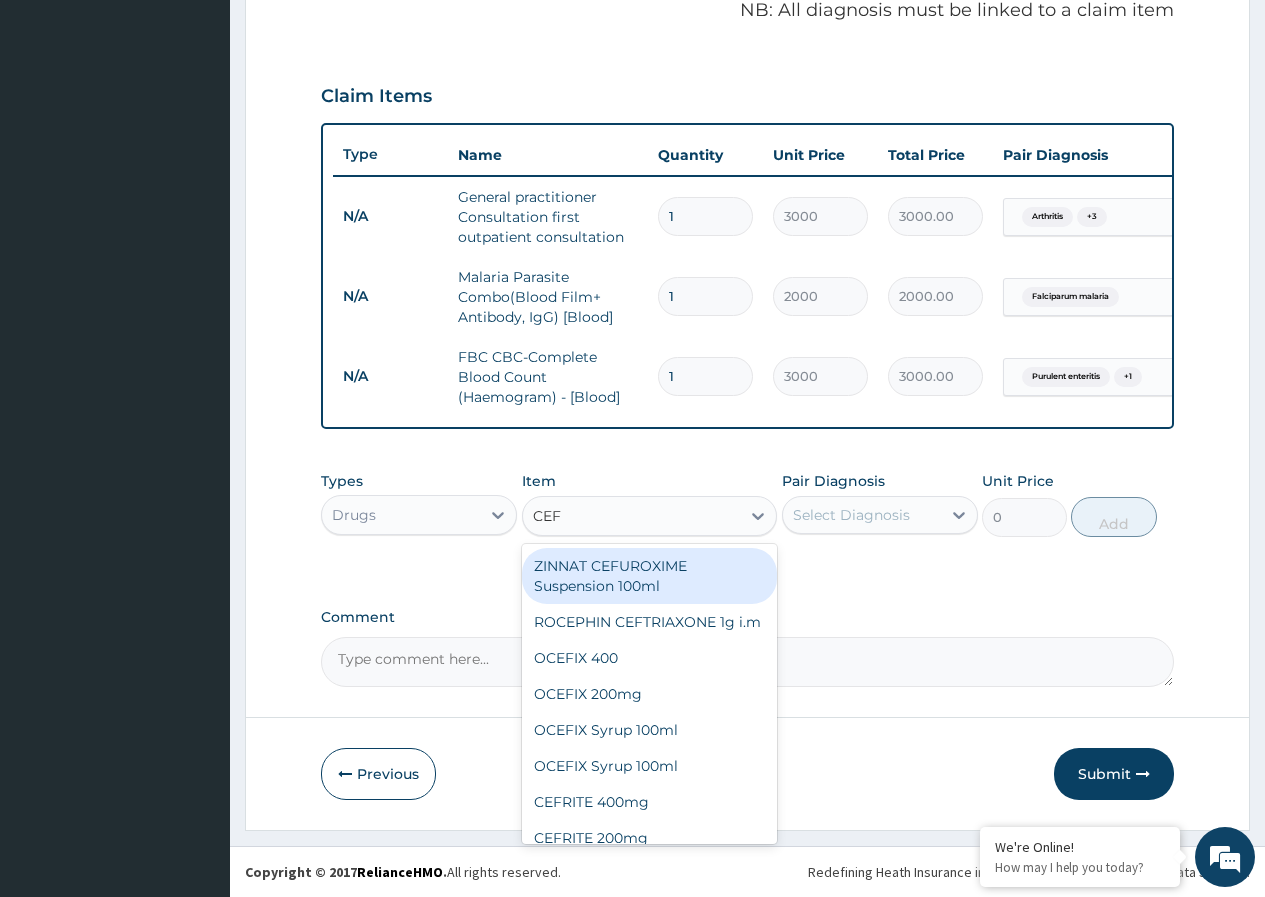 type on "CEFT" 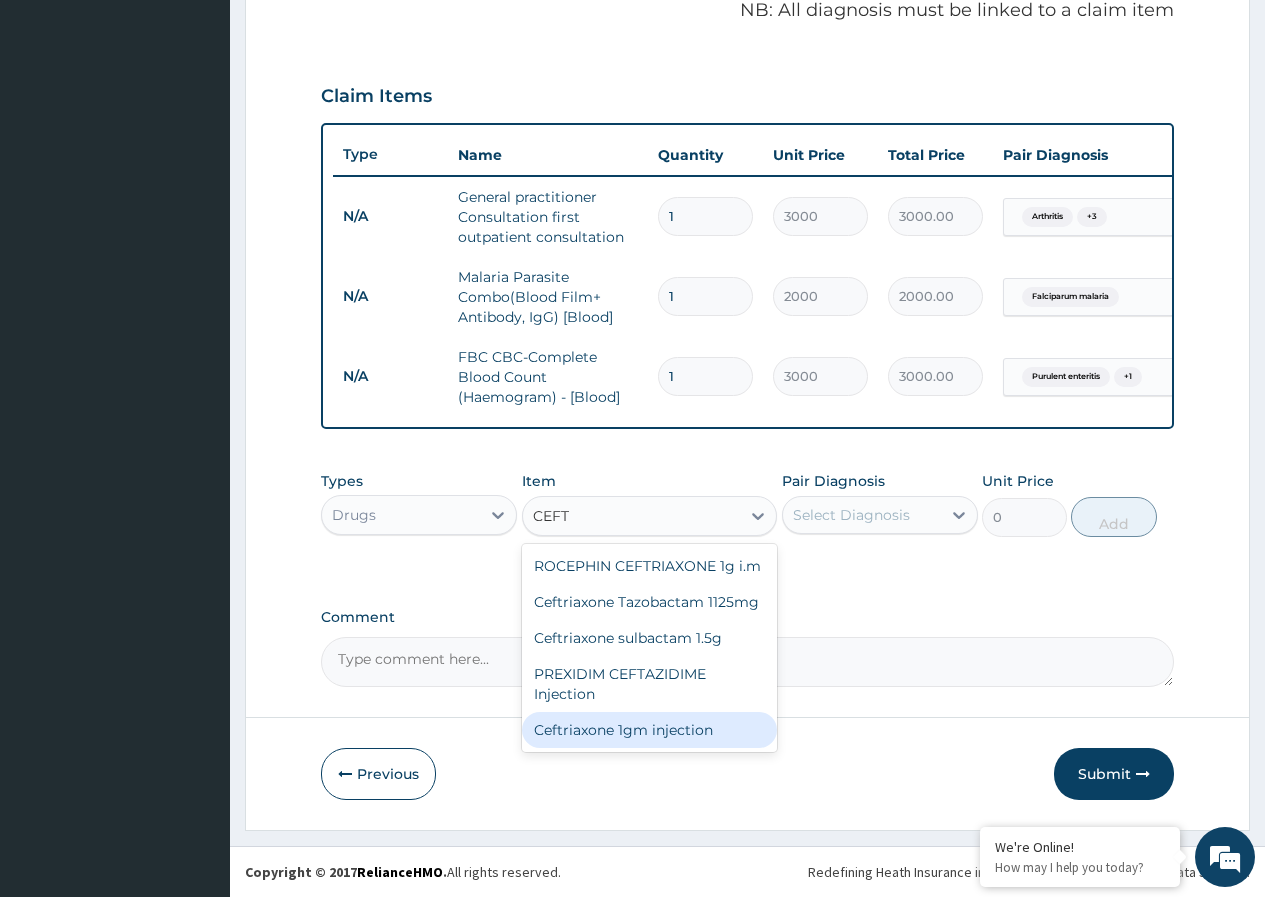 click on "Ceftriaxone 1gm injection" at bounding box center [650, 730] 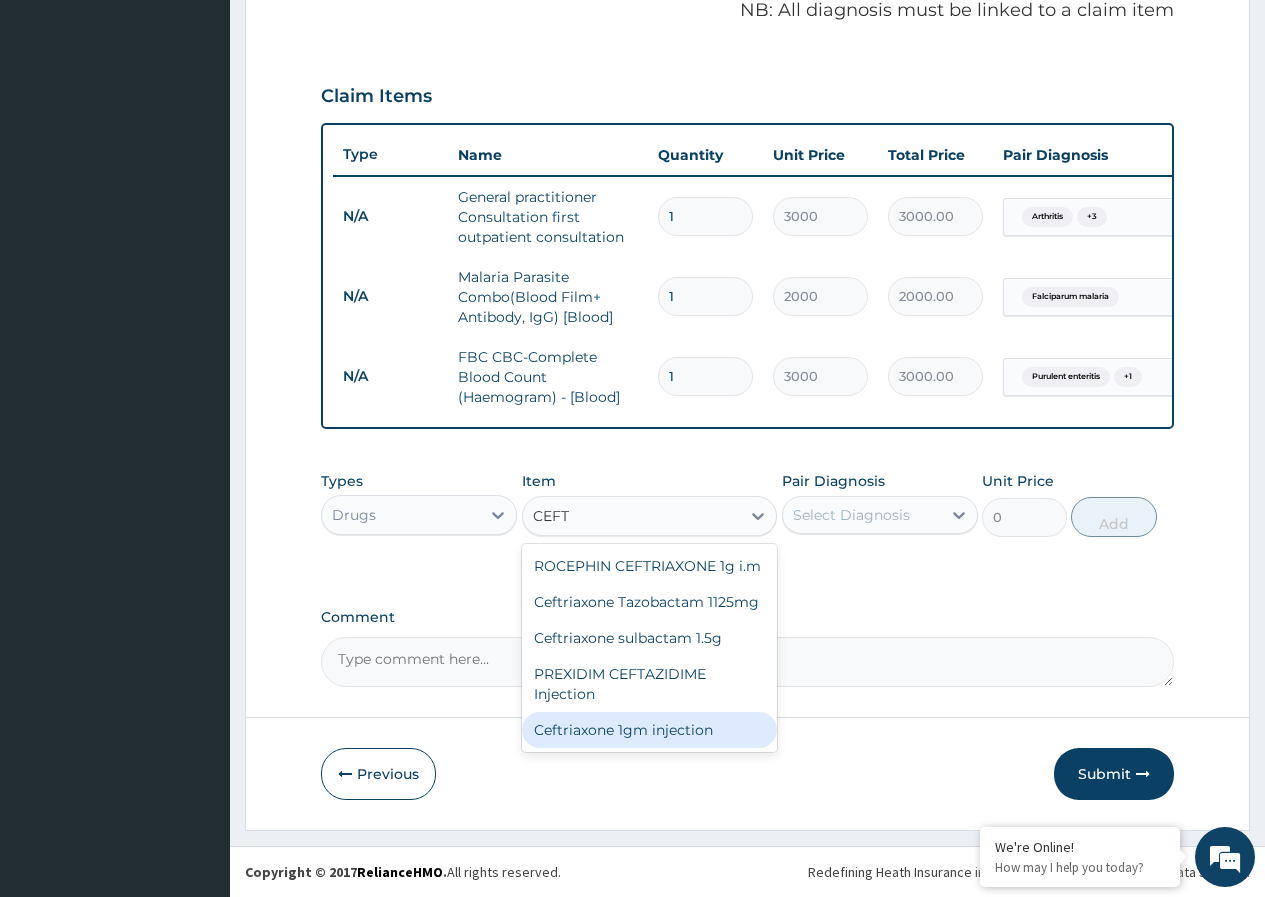 type 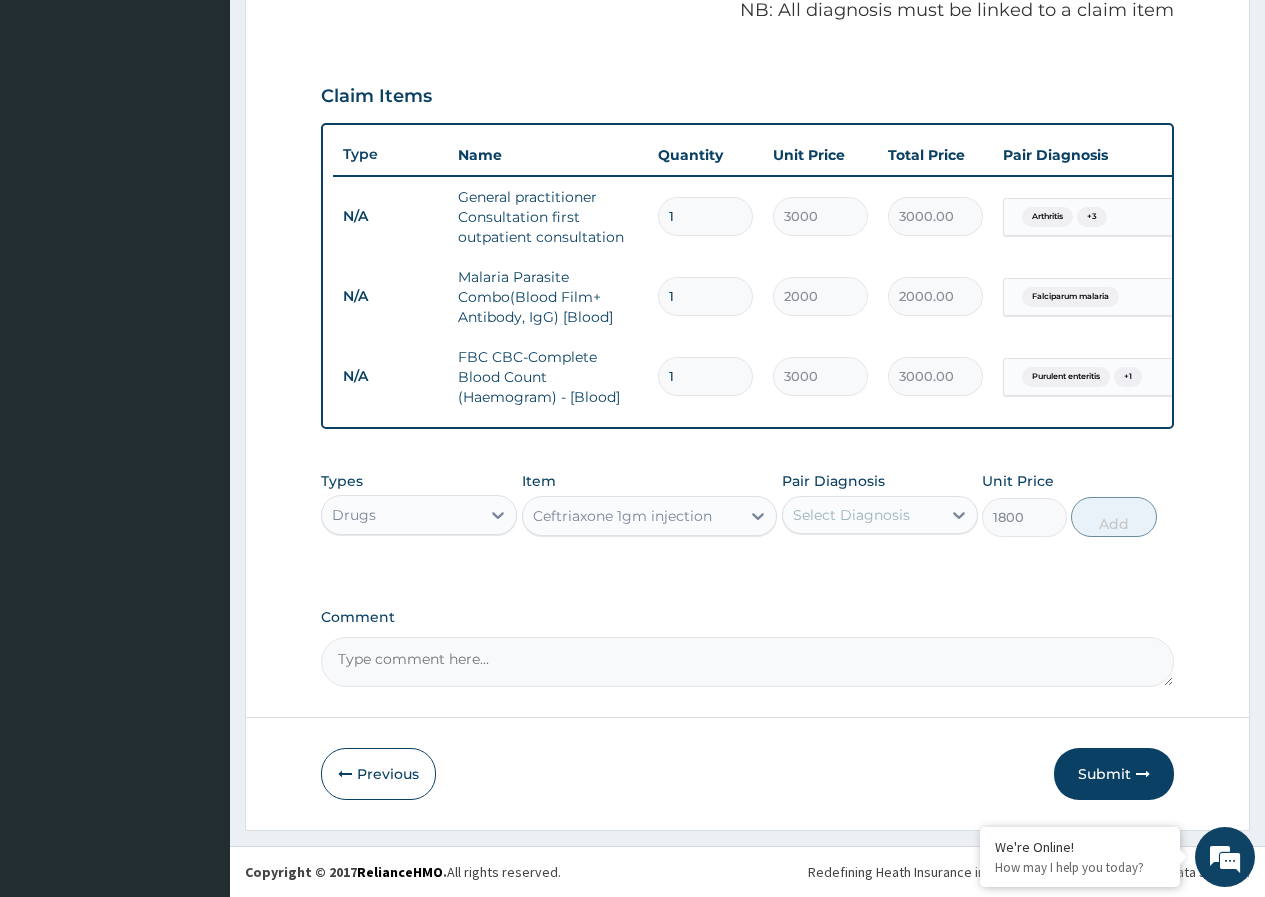 click on "Select Diagnosis" at bounding box center (851, 515) 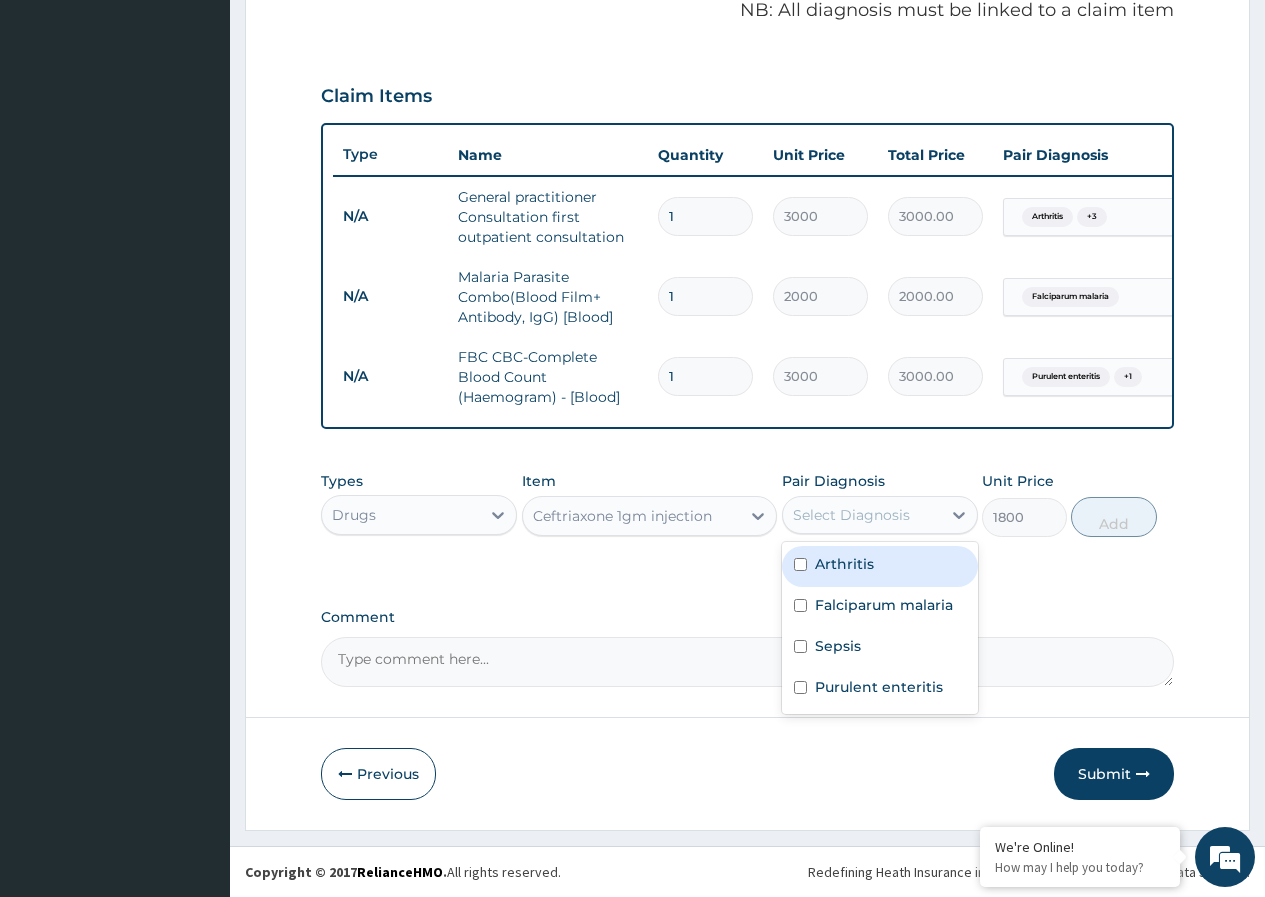 click on "Select Diagnosis" at bounding box center (880, 515) 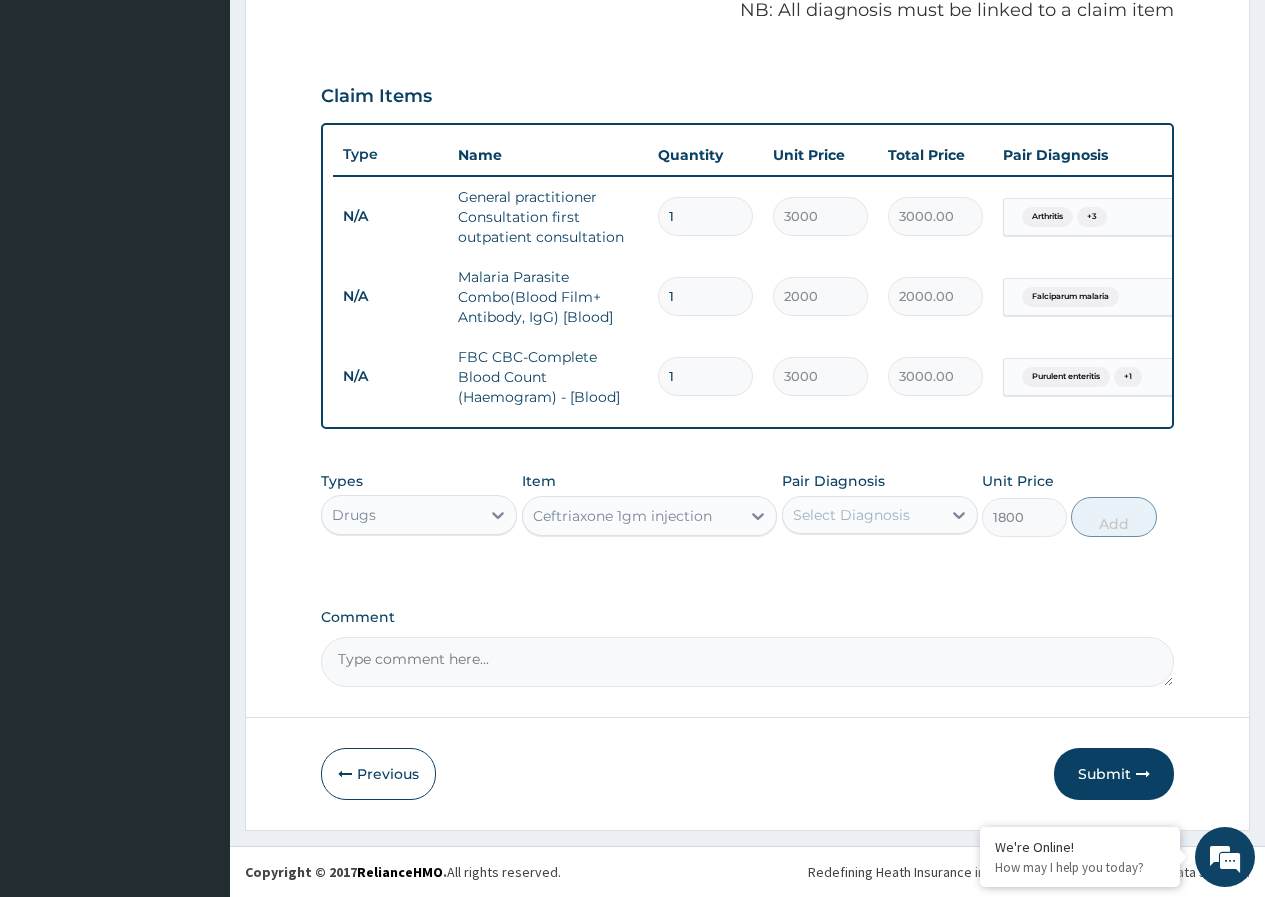 click on "Select Diagnosis" at bounding box center [862, 515] 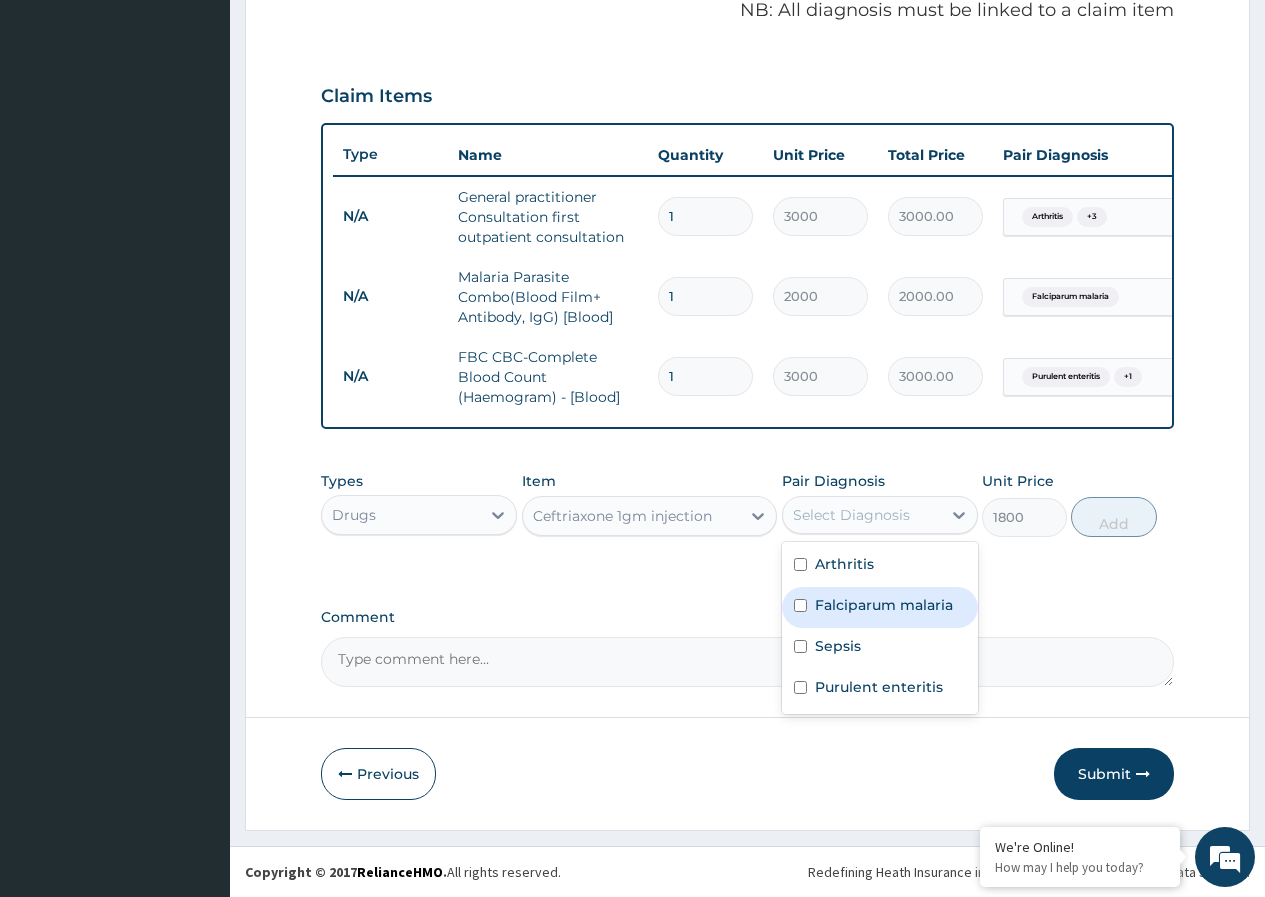 click on "Falciparum malaria" at bounding box center [884, 605] 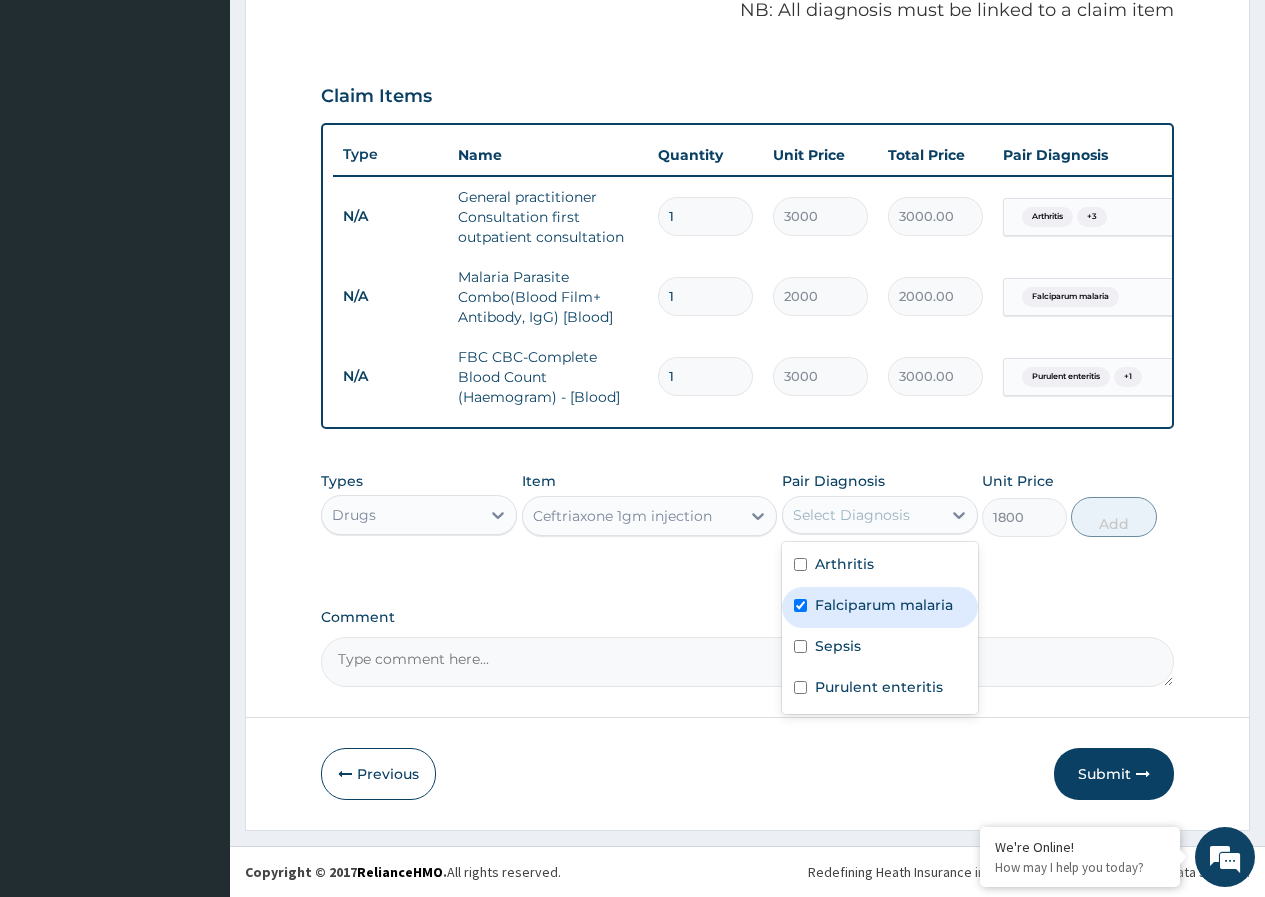 checkbox on "true" 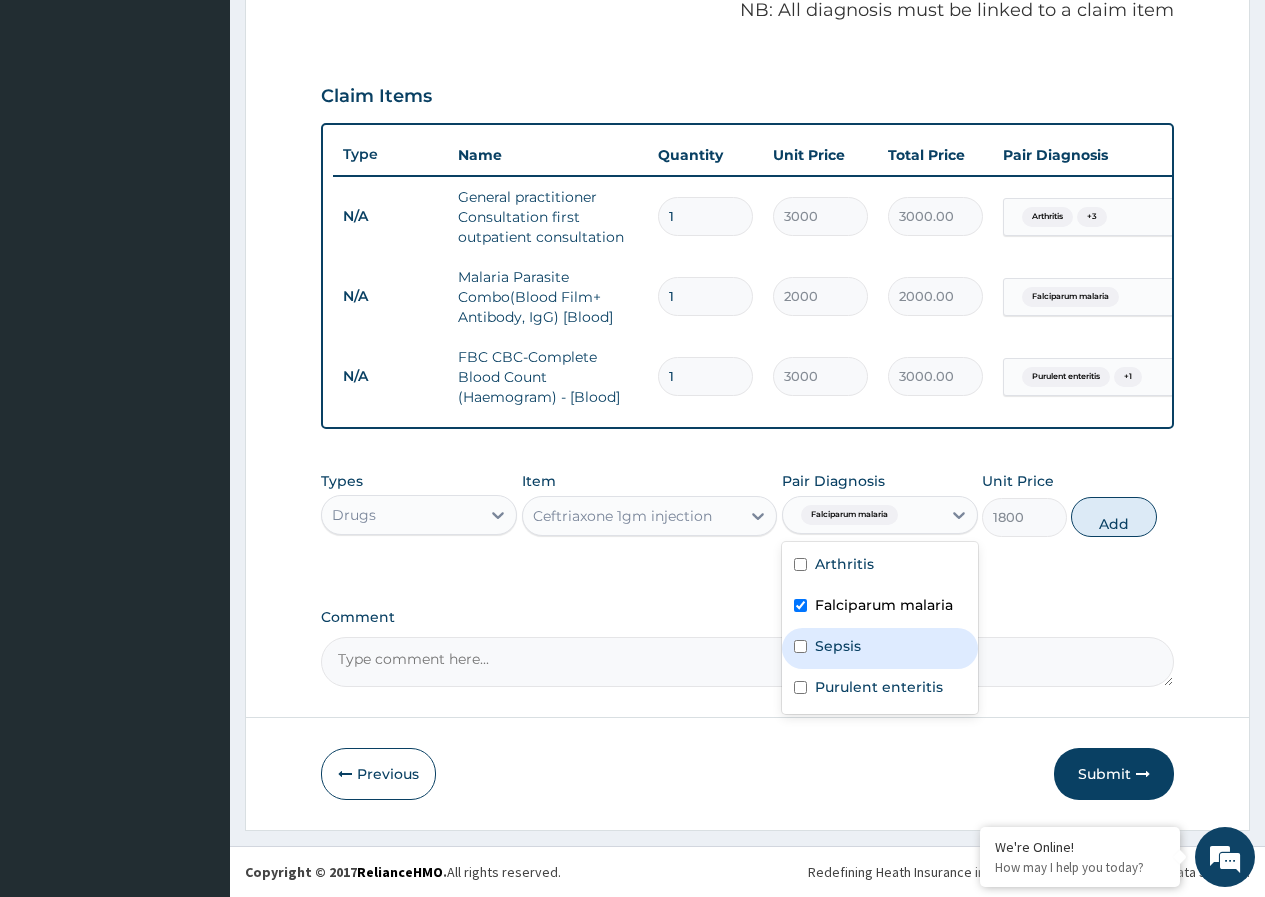 click on "Sepsis" at bounding box center (838, 646) 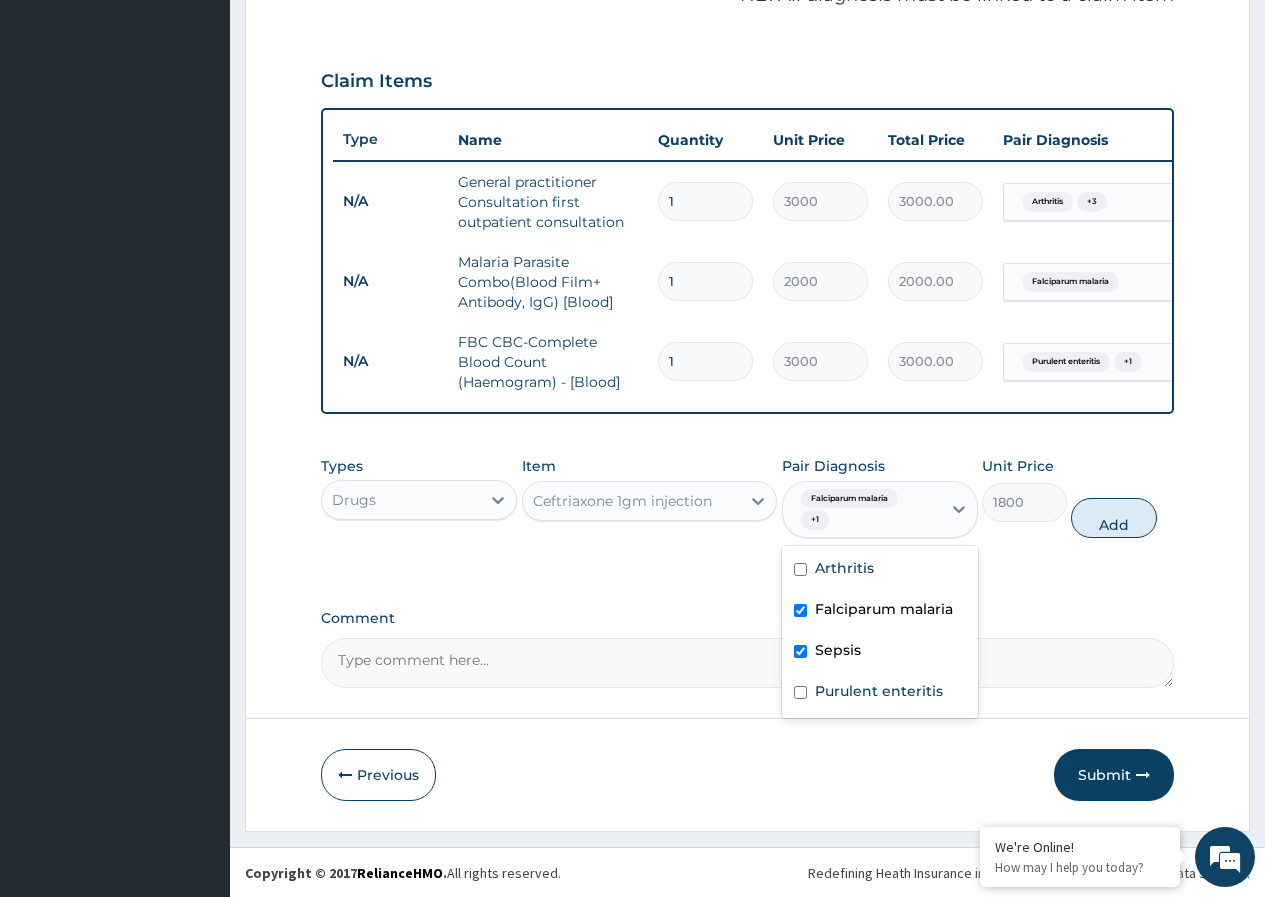 click on "Sepsis" at bounding box center (880, 652) 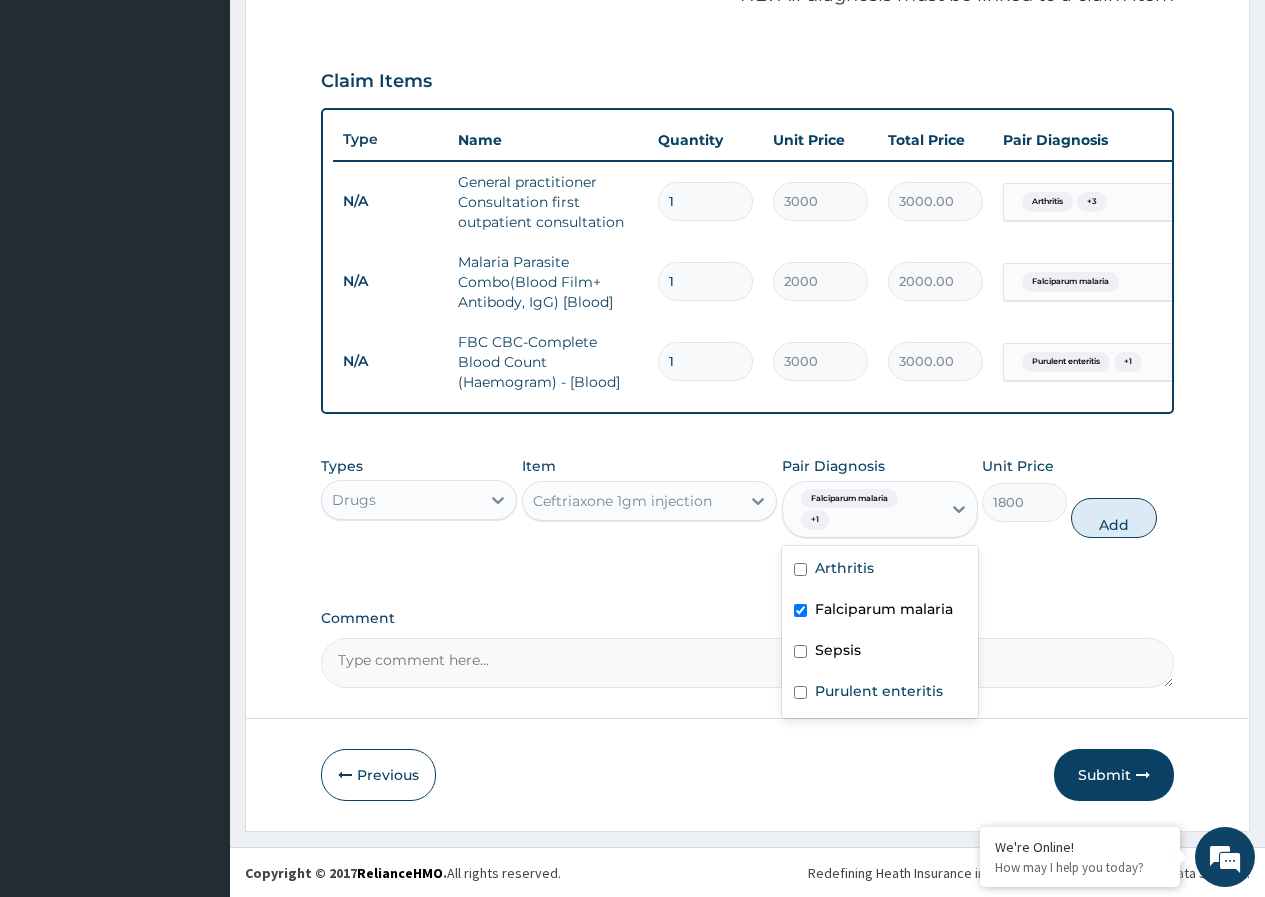 checkbox on "false" 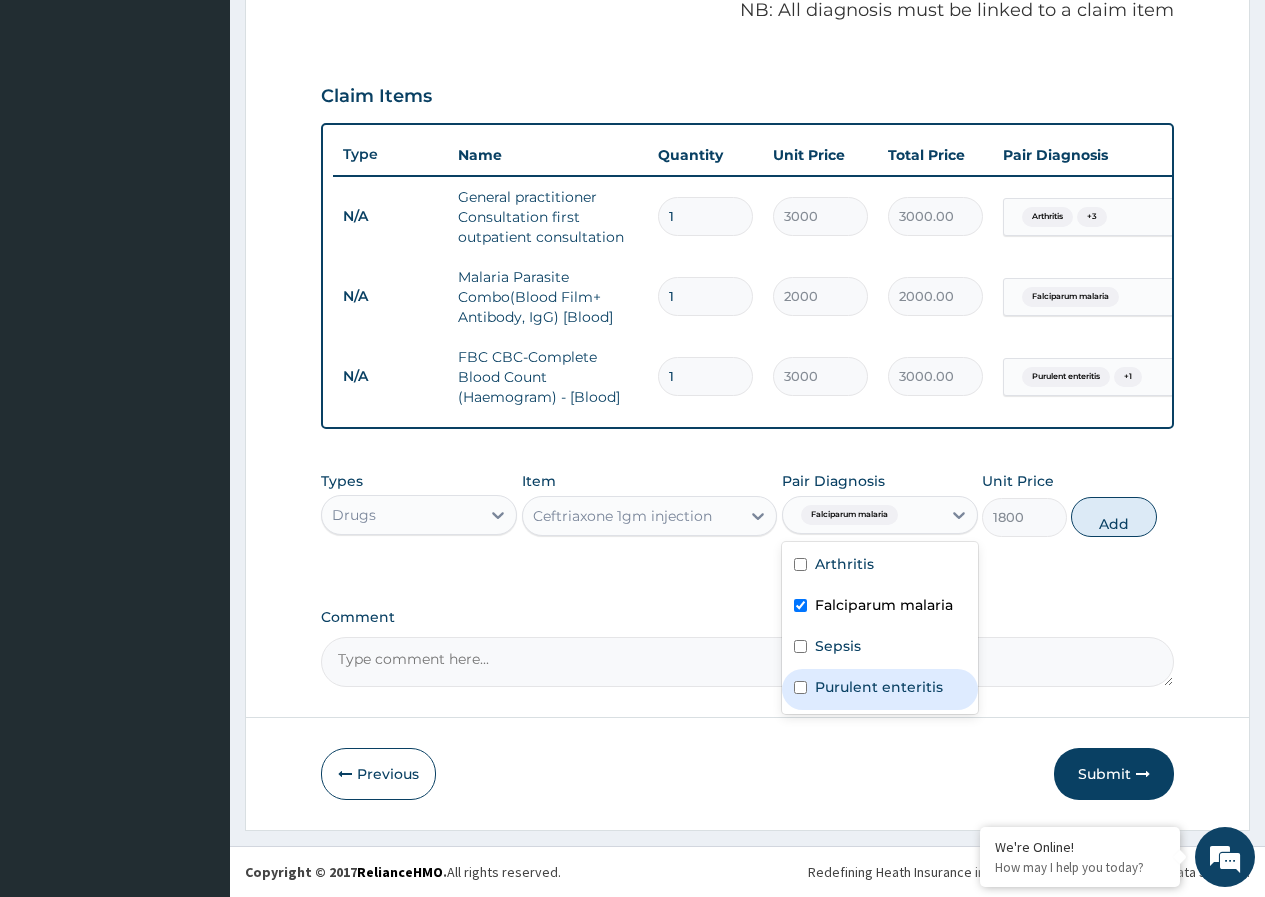 click on "Purulent enteritis" at bounding box center (879, 687) 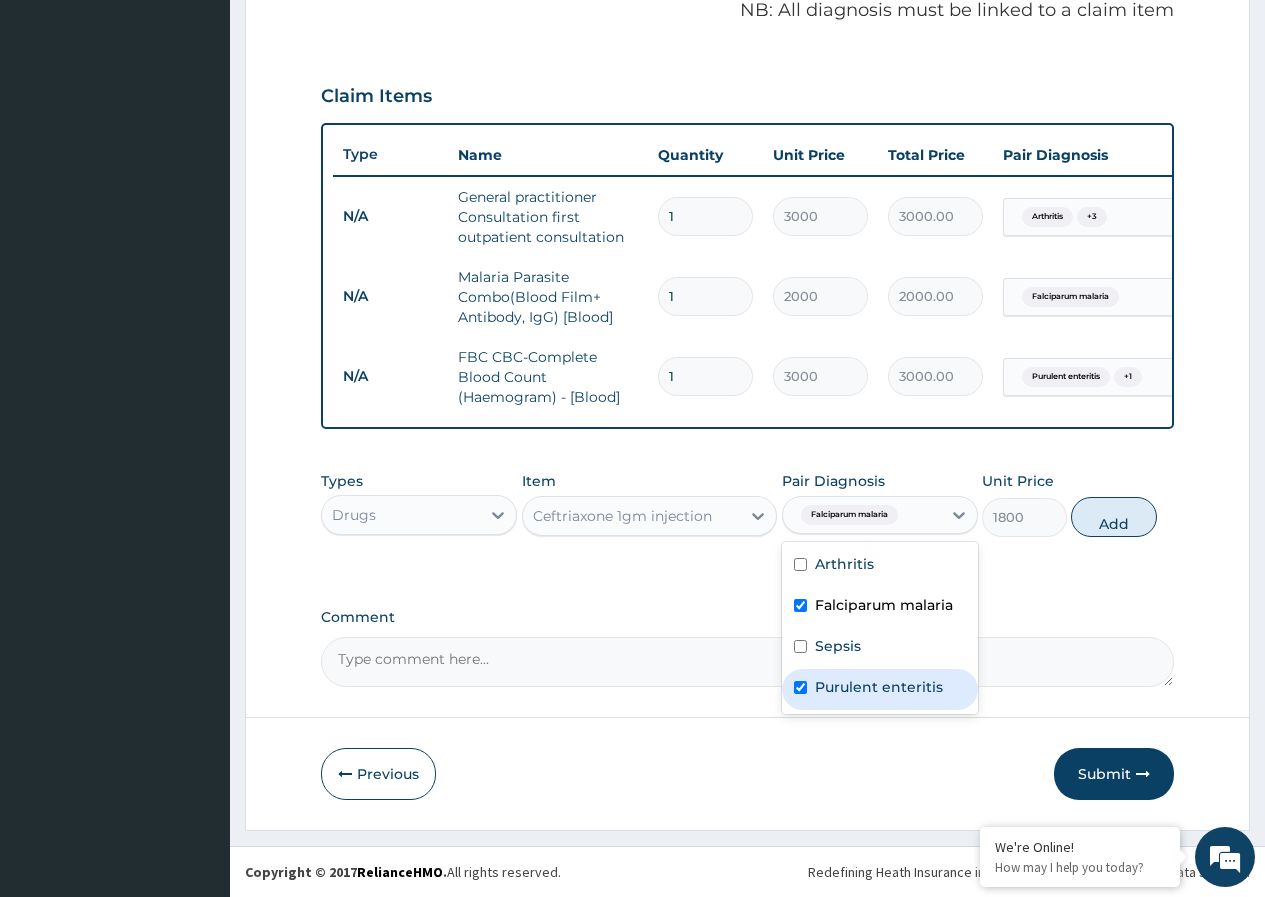 checkbox on "true" 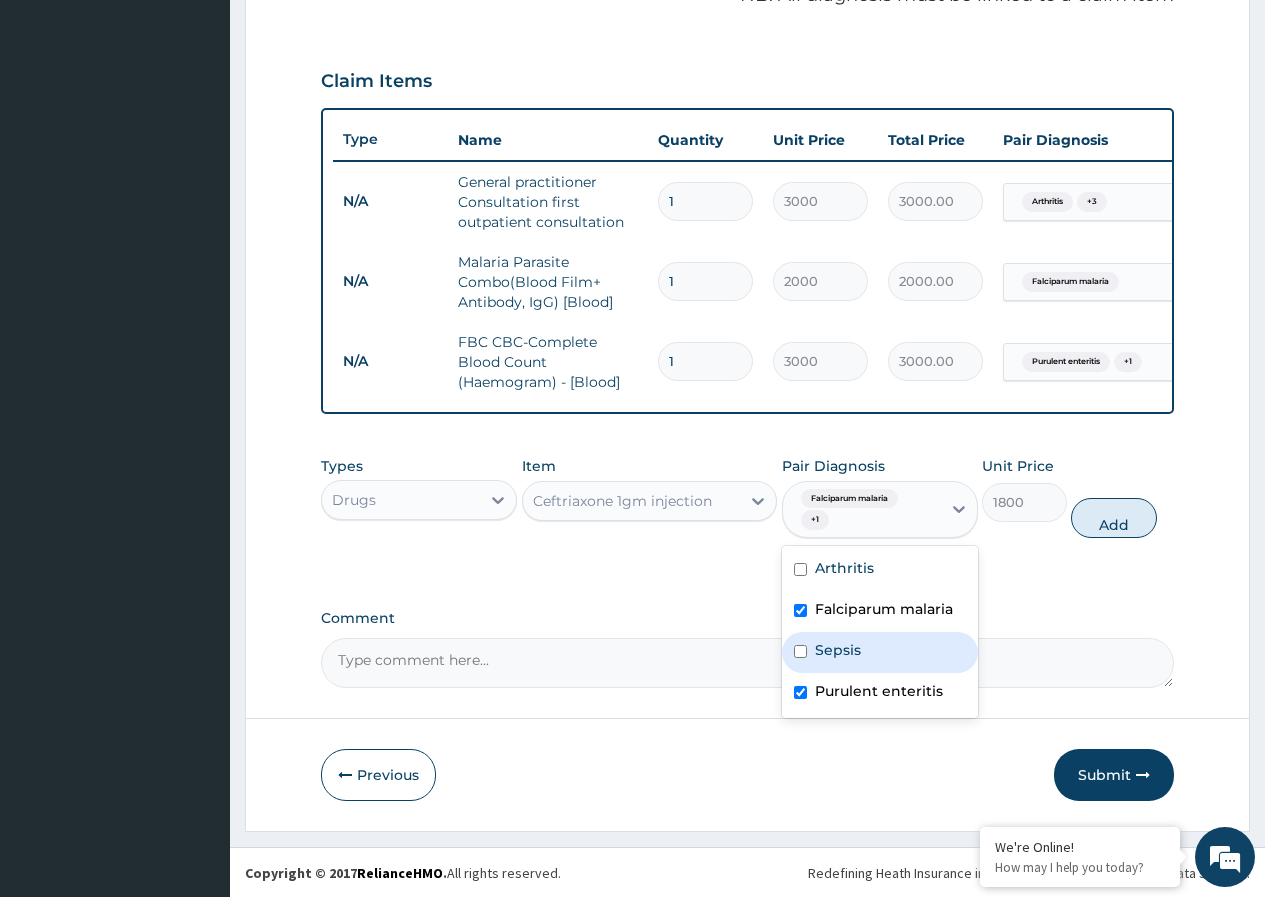 click on "Sepsis" at bounding box center (838, 650) 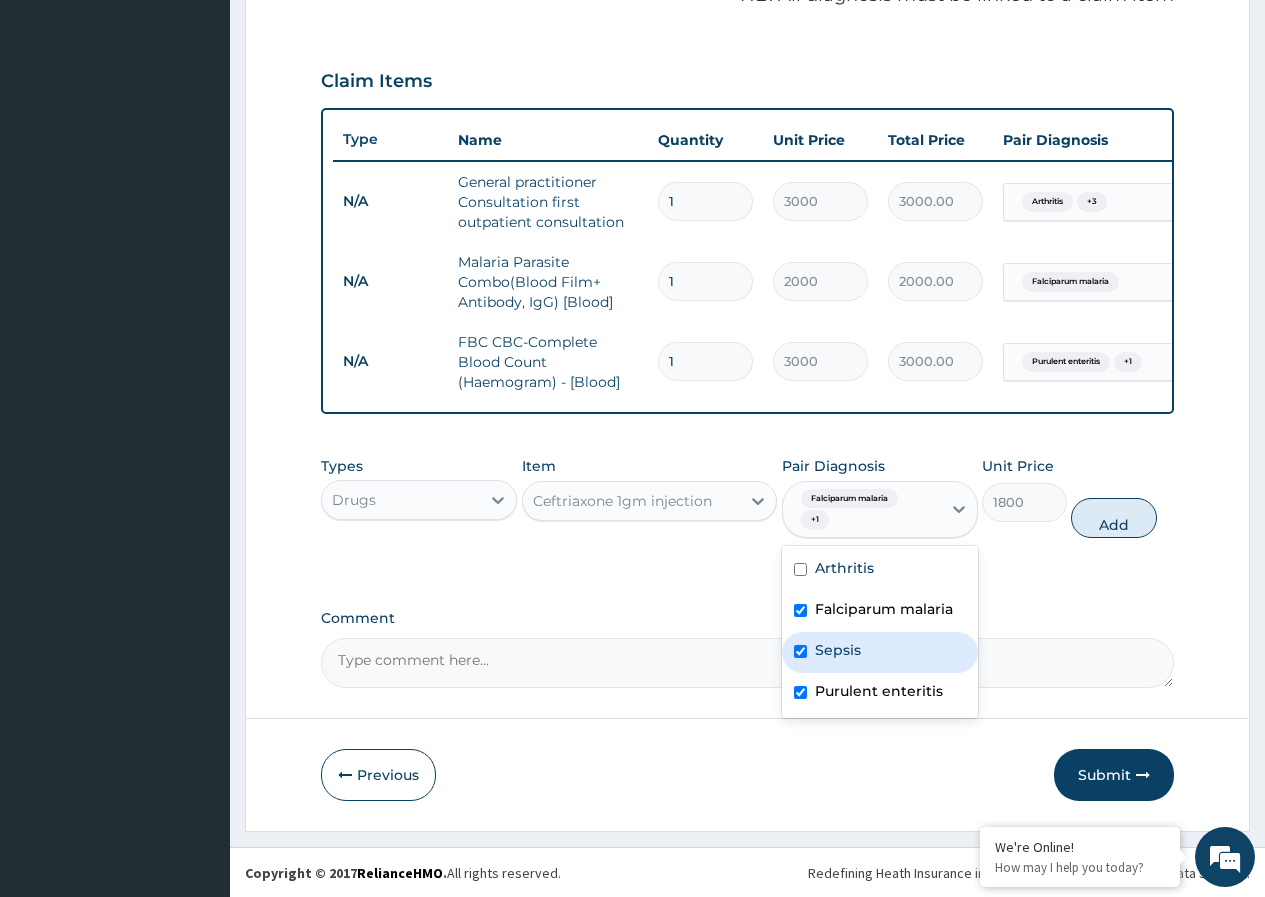 checkbox on "true" 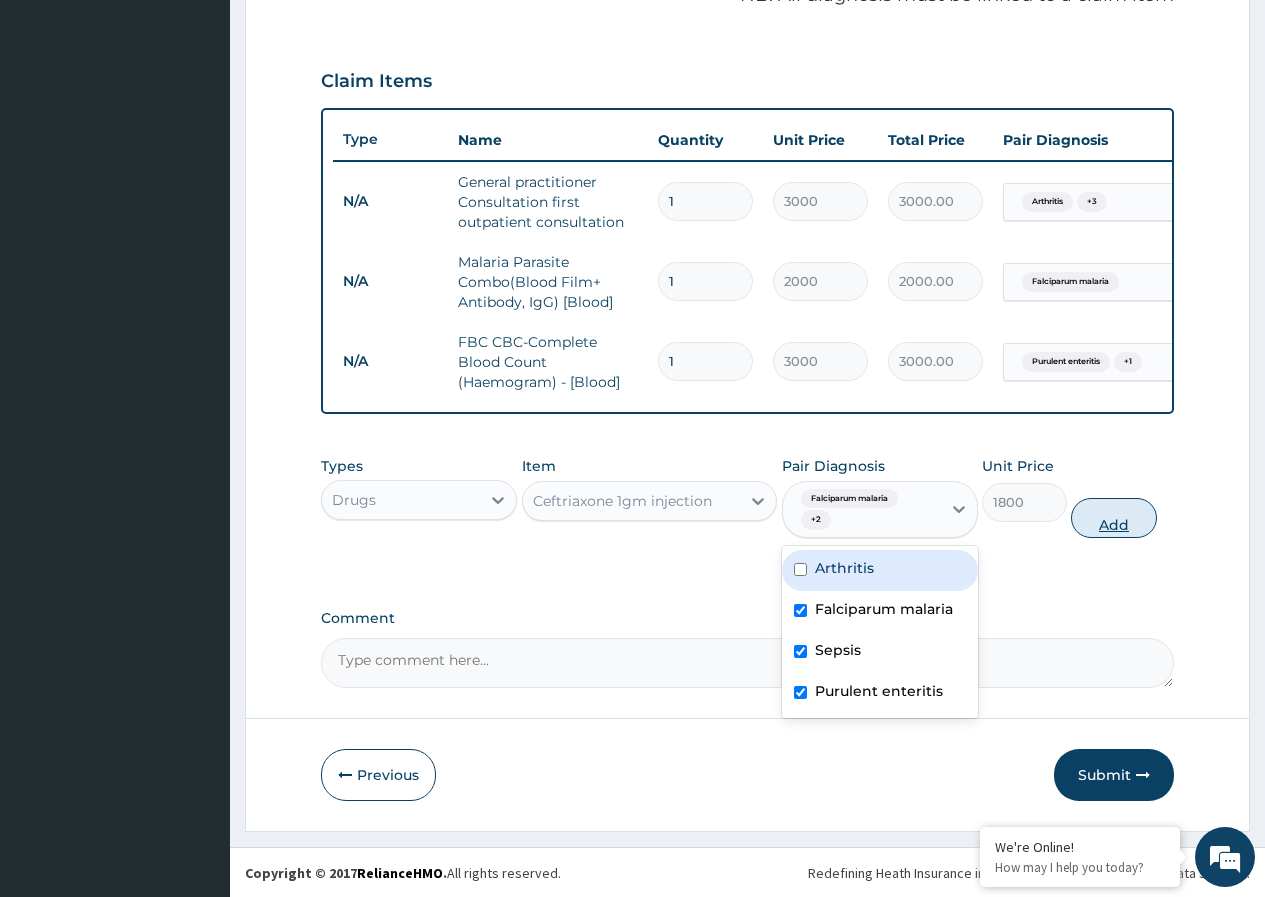 click on "Add" at bounding box center [1113, 518] 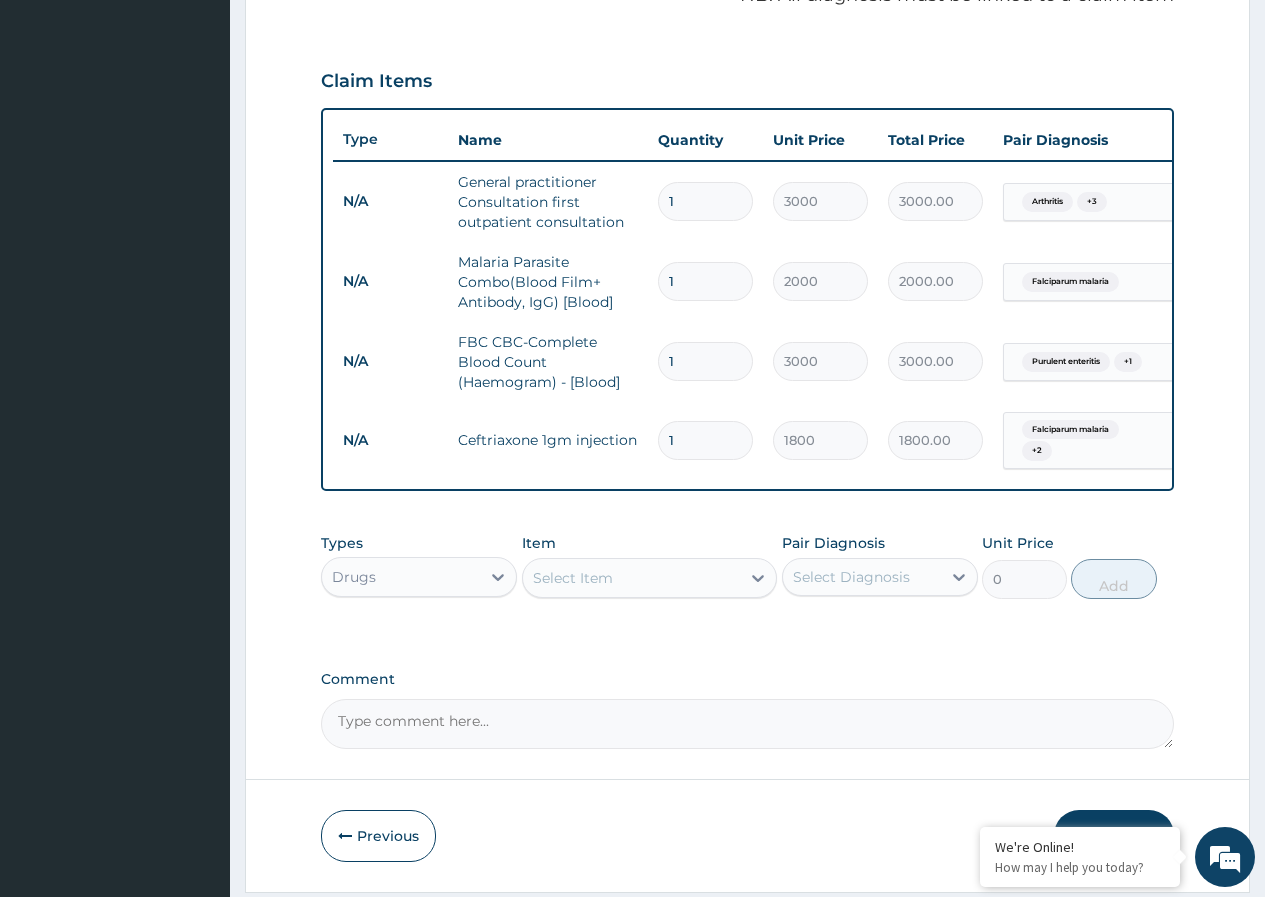 type 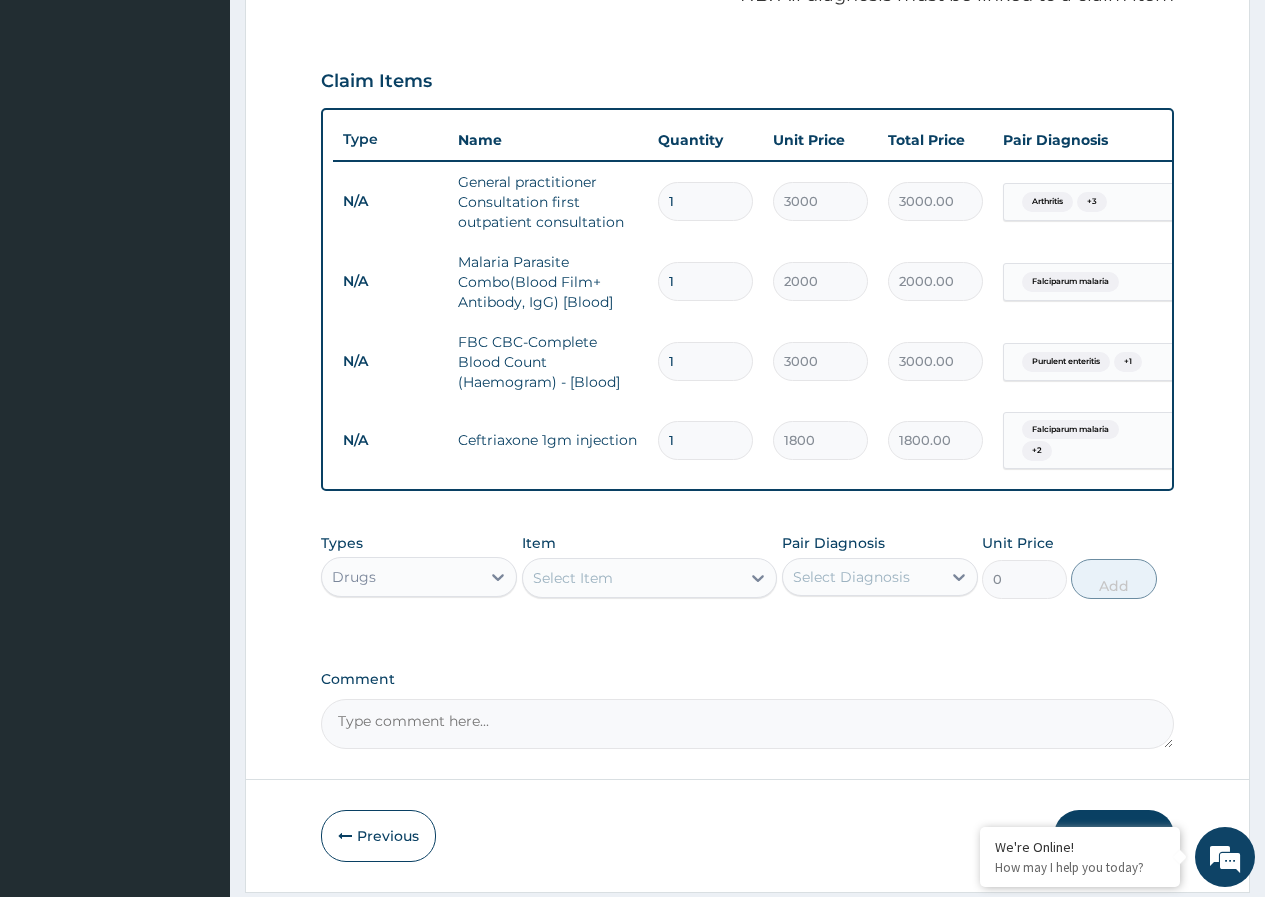 type on "0.00" 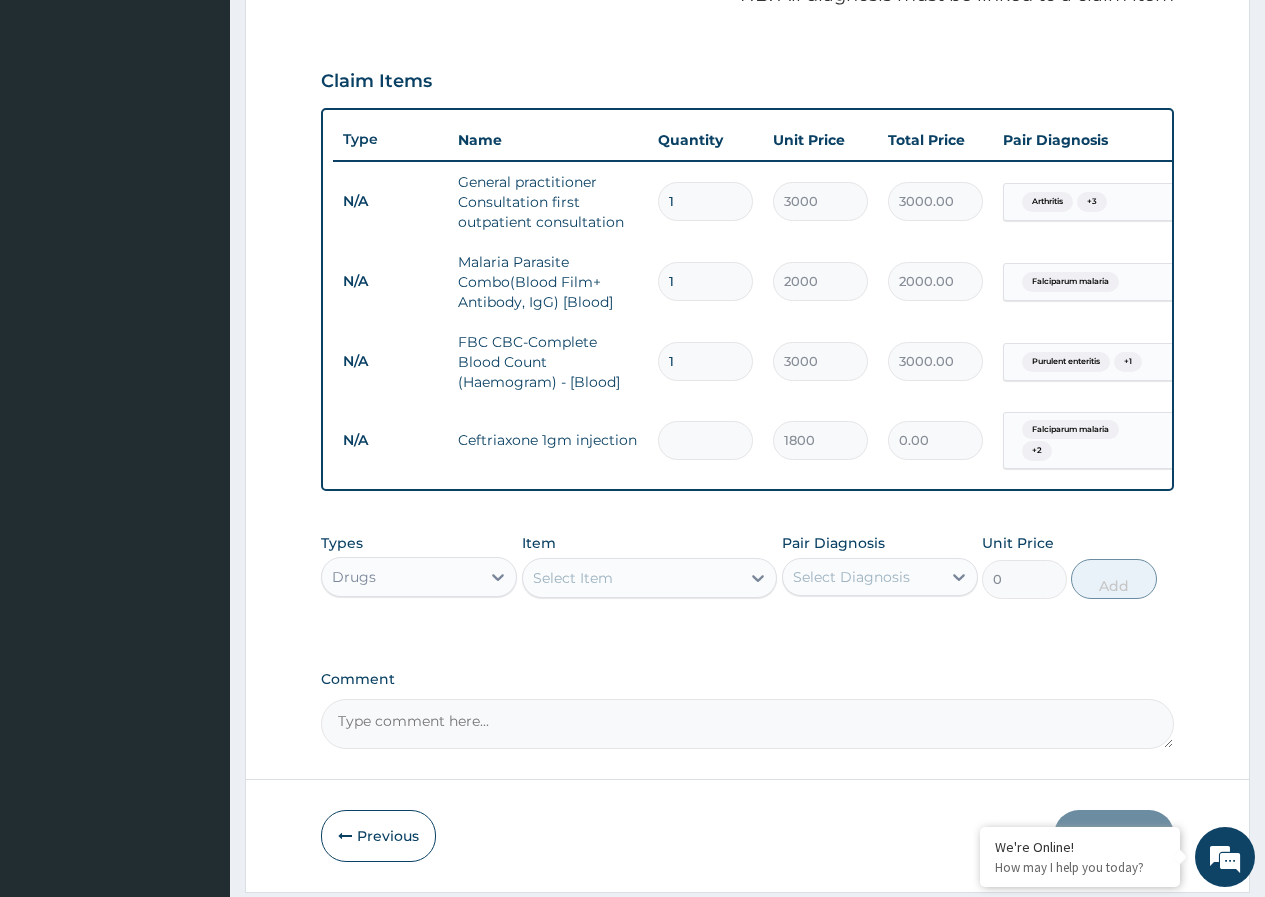 type on "2" 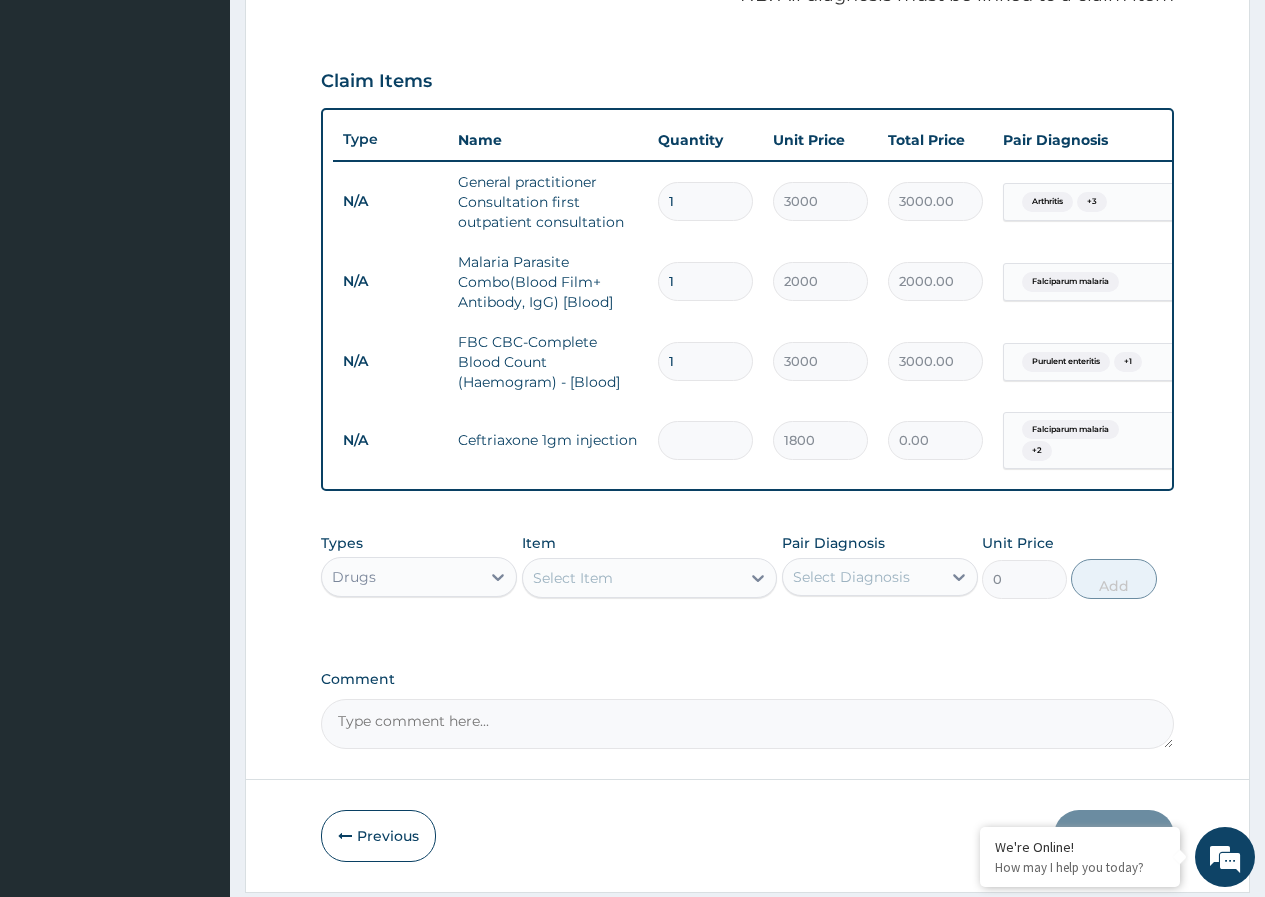 type on "3600.00" 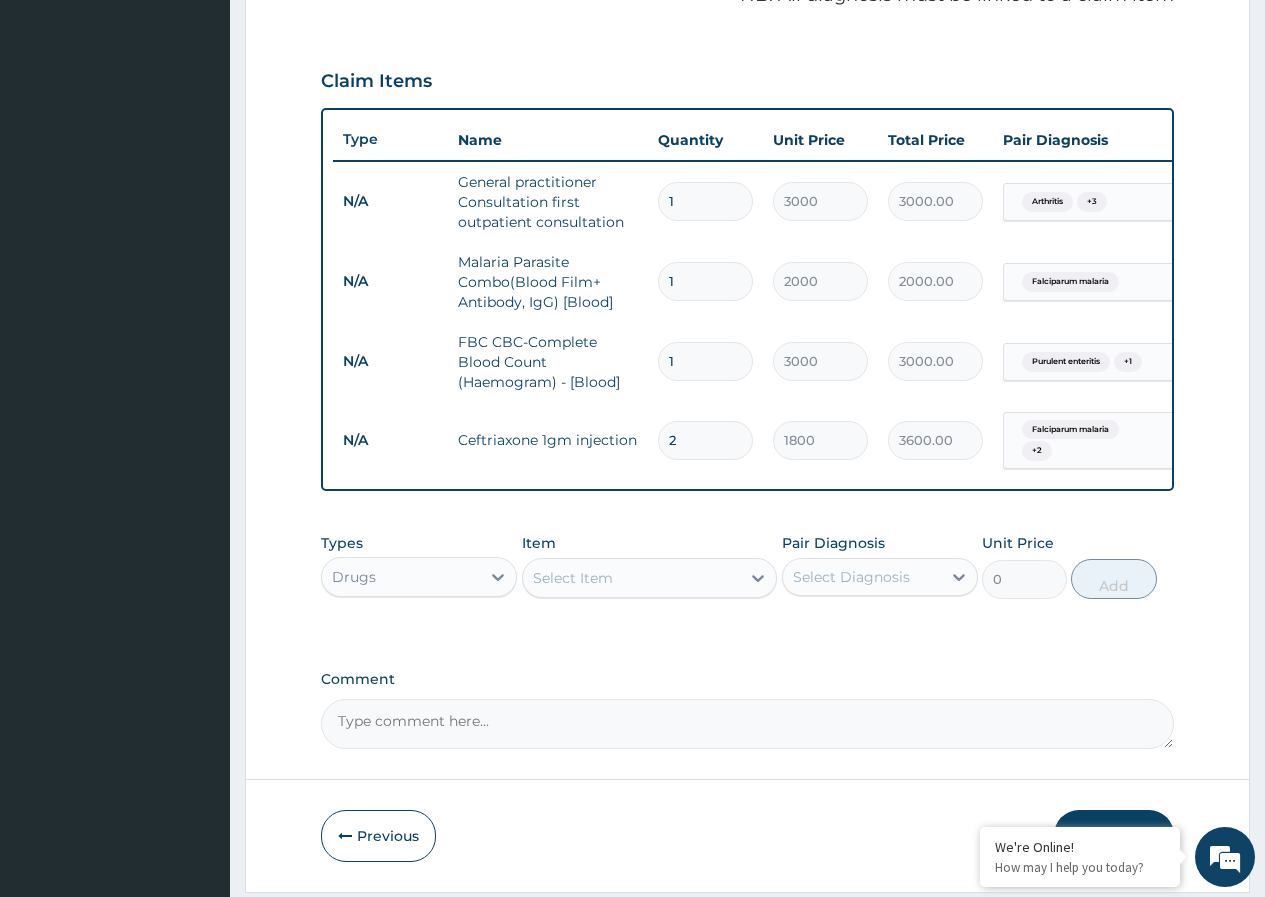 type on "2" 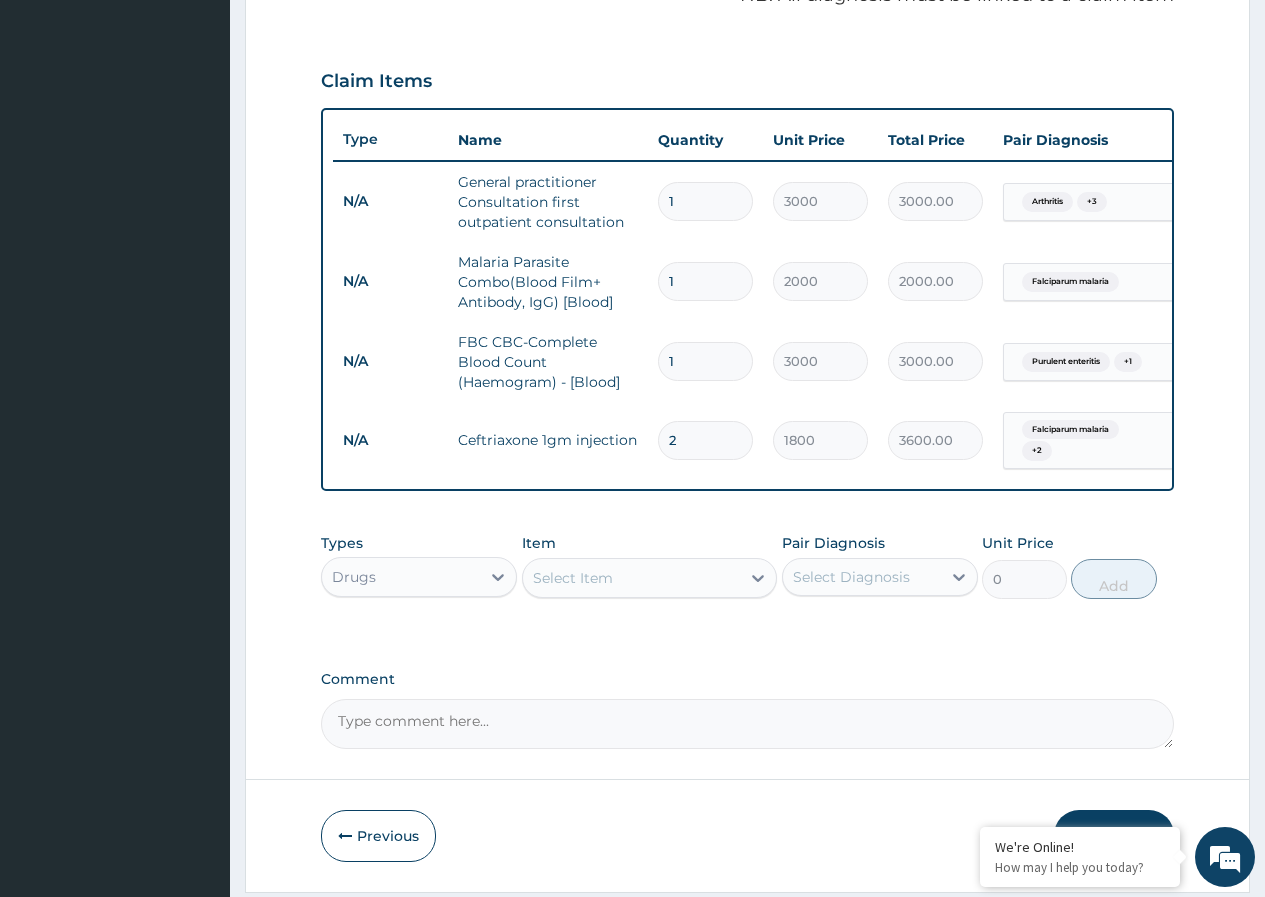 click on "Select Item" at bounding box center [632, 578] 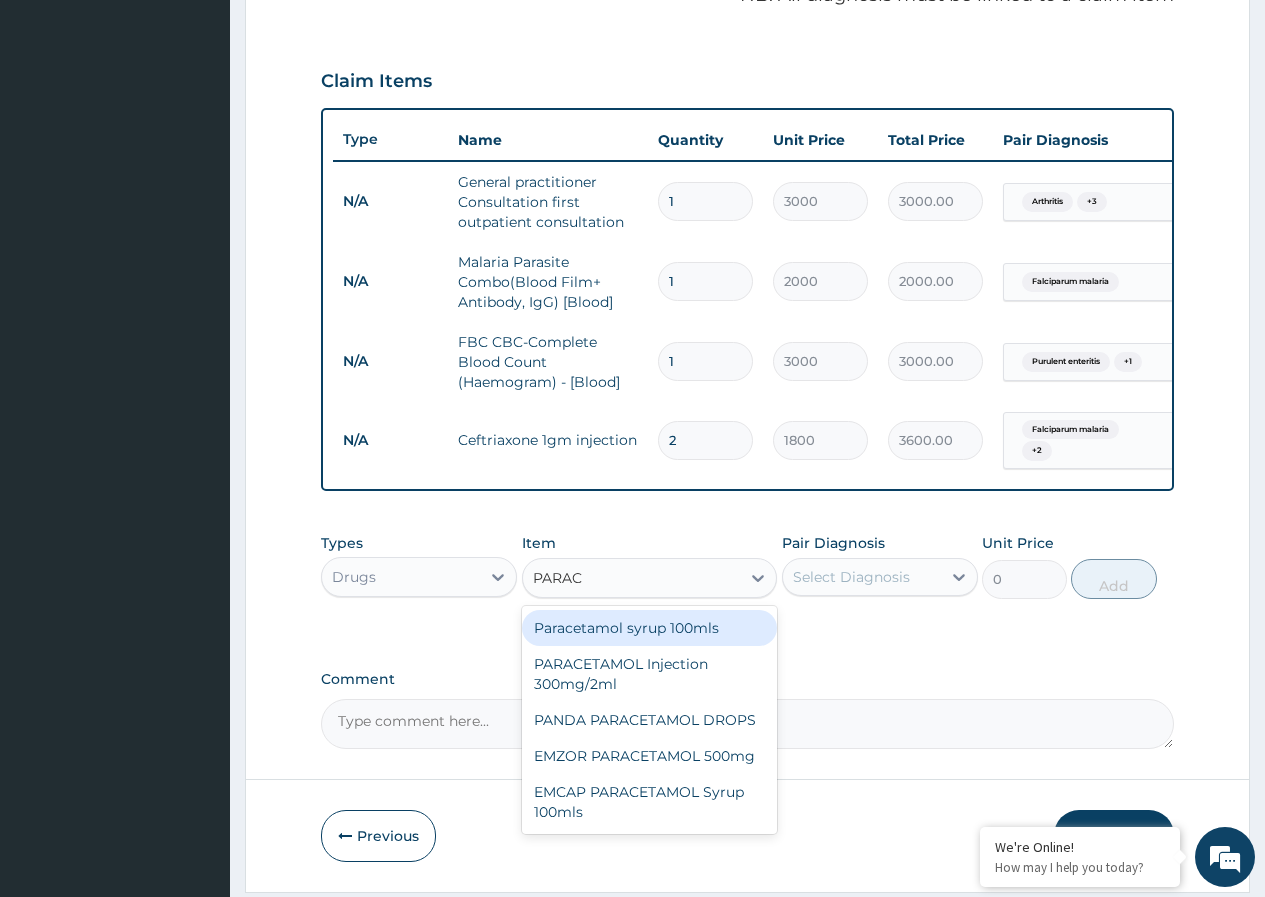 type on "PARACE" 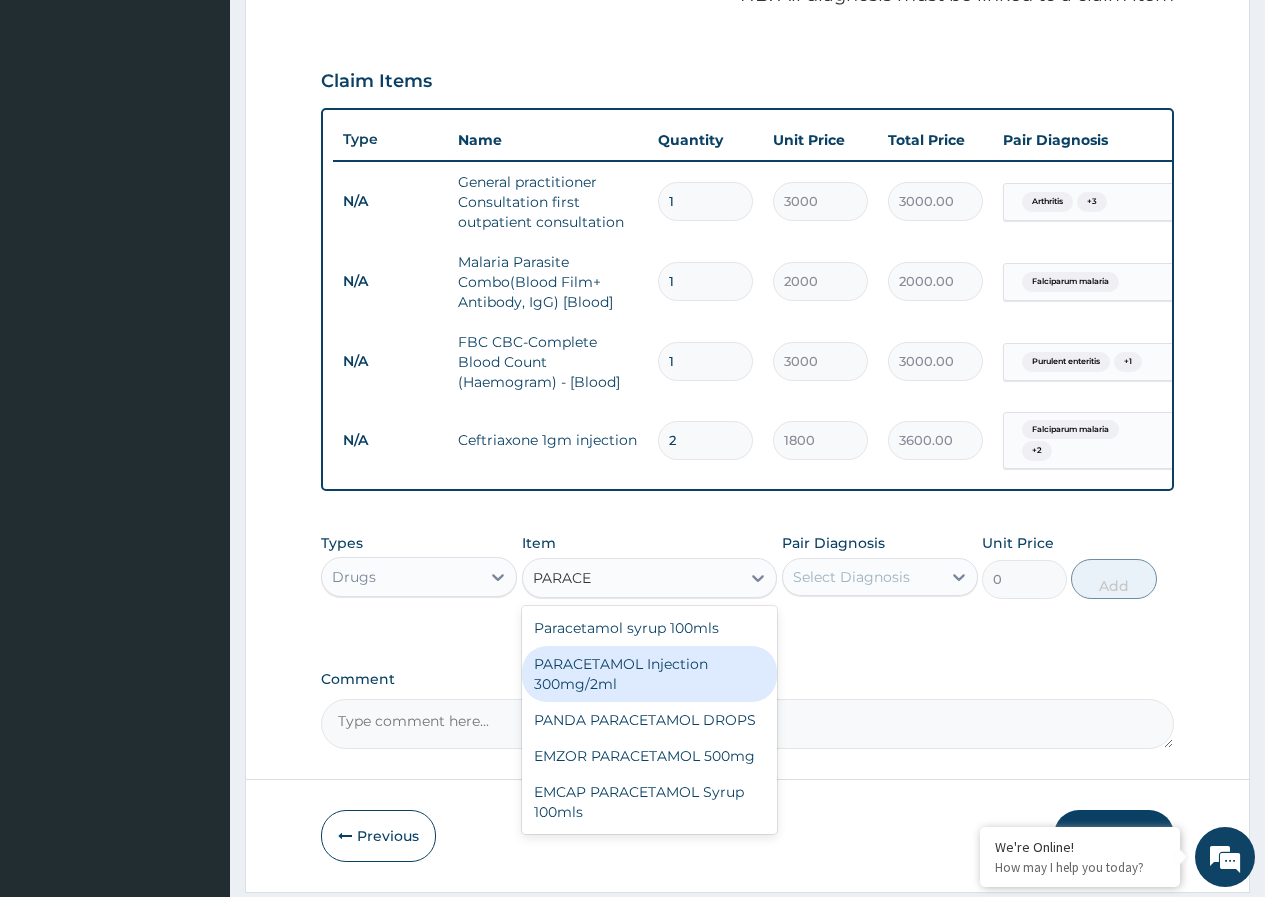 click on "PARACETAMOL Injection 300mg/2ml" at bounding box center (650, 674) 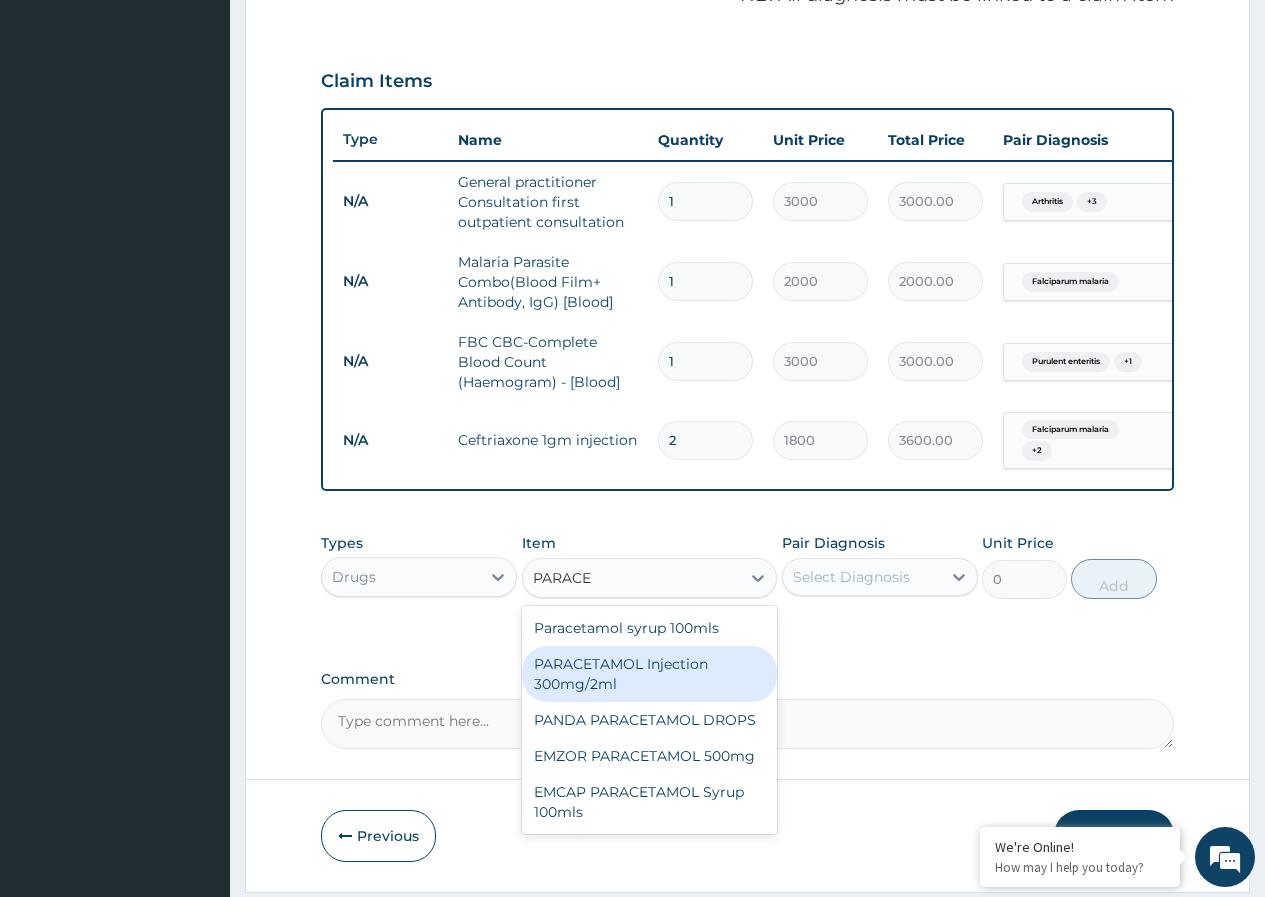 type 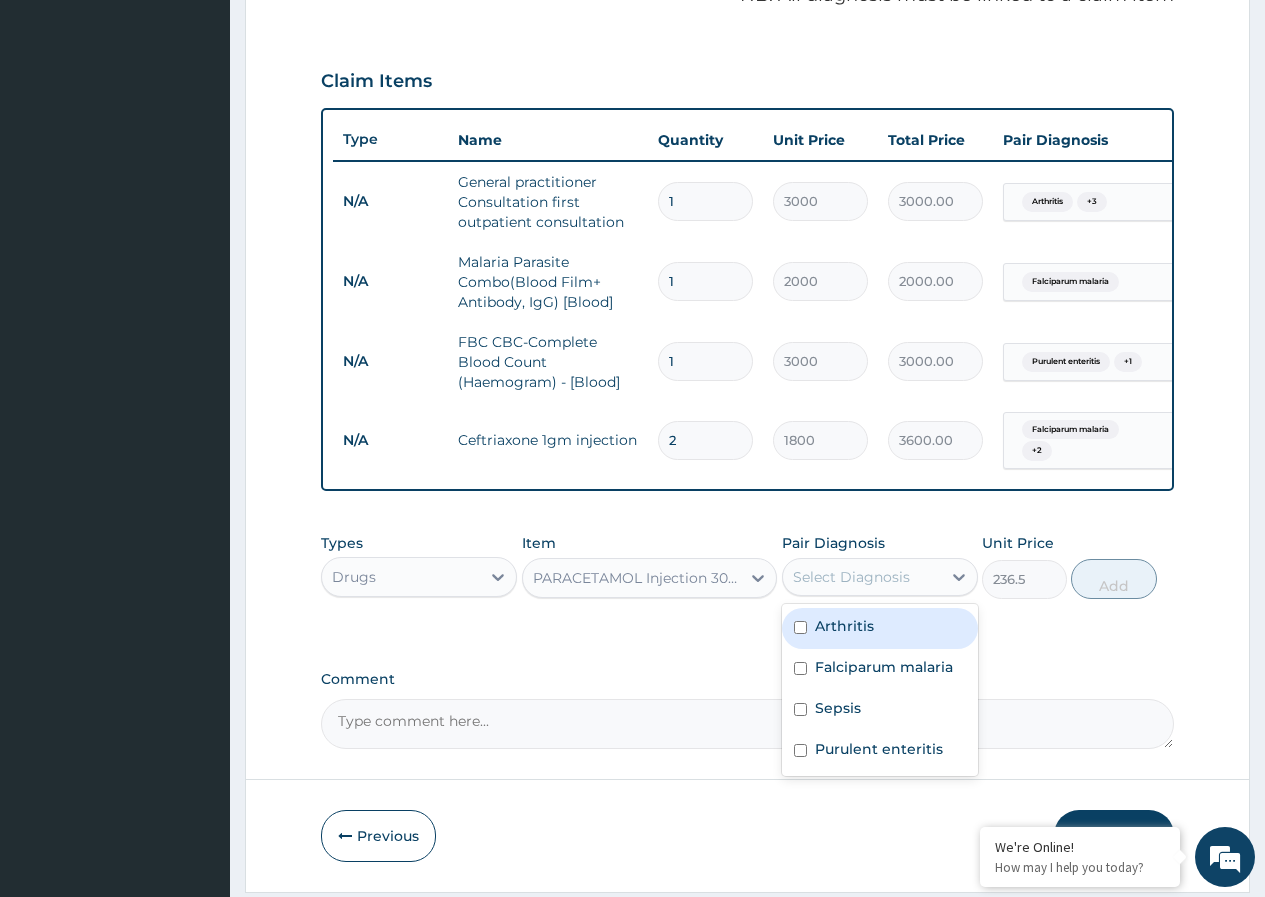 click on "Select Diagnosis" at bounding box center [851, 577] 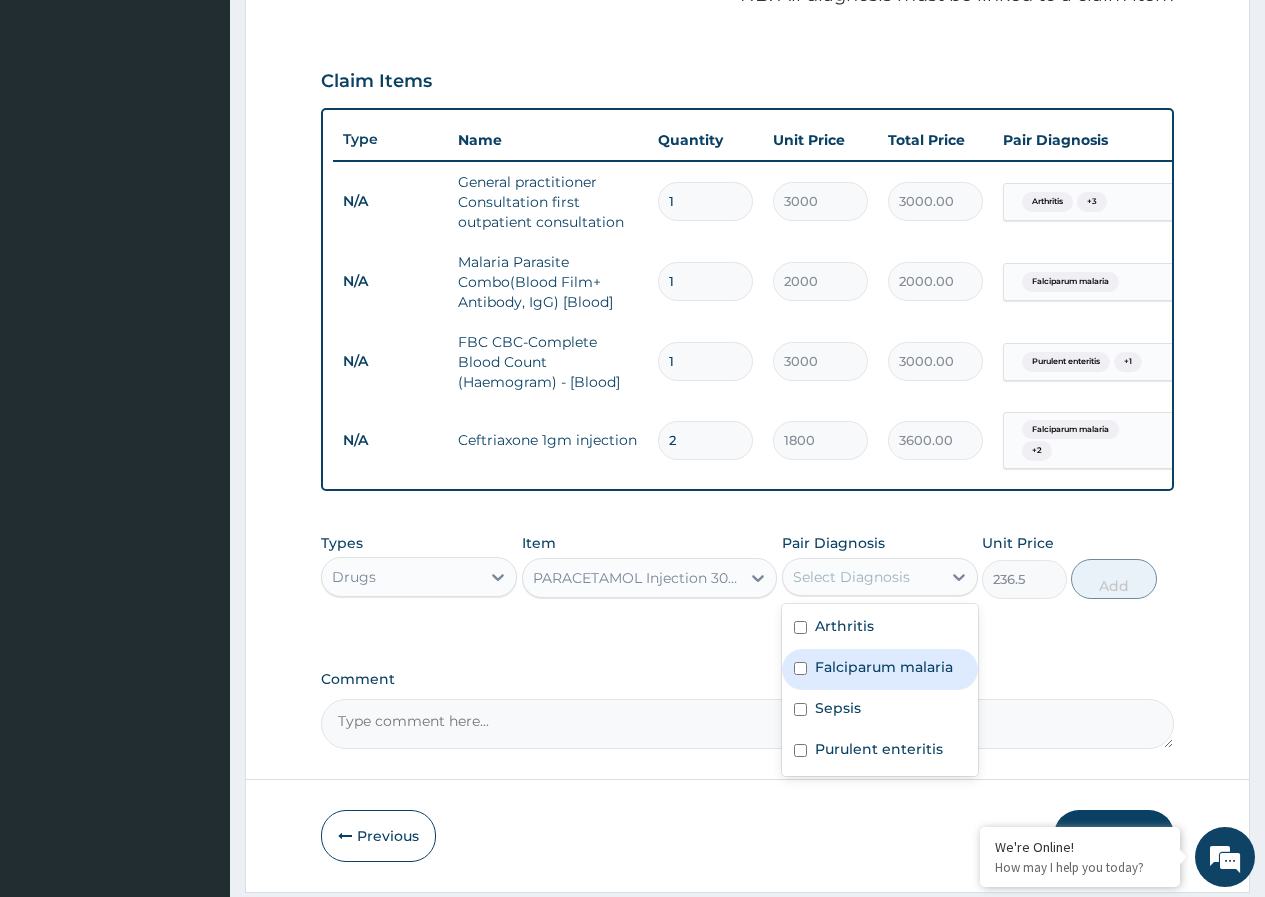 click on "Falciparum malaria" at bounding box center (880, 669) 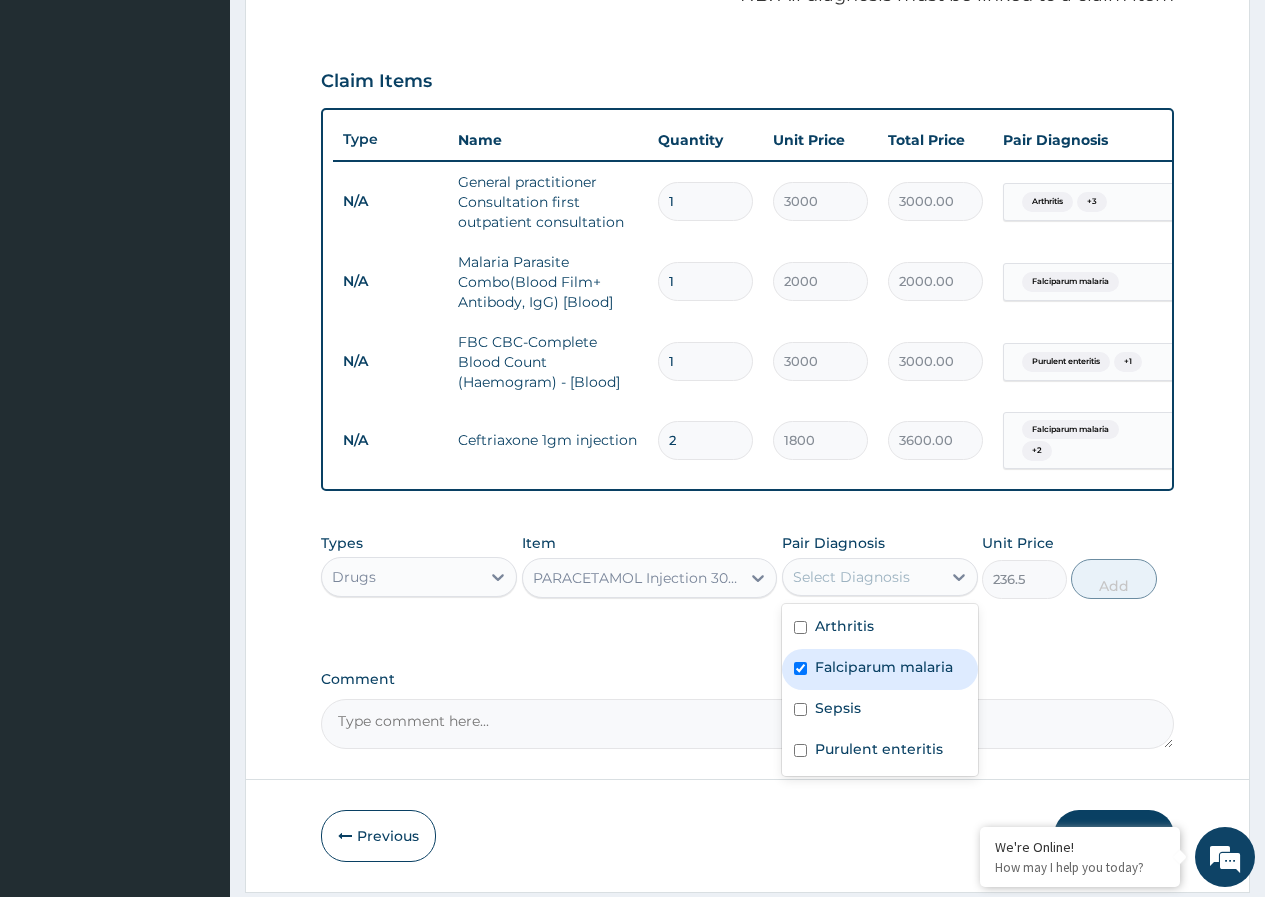 checkbox on "true" 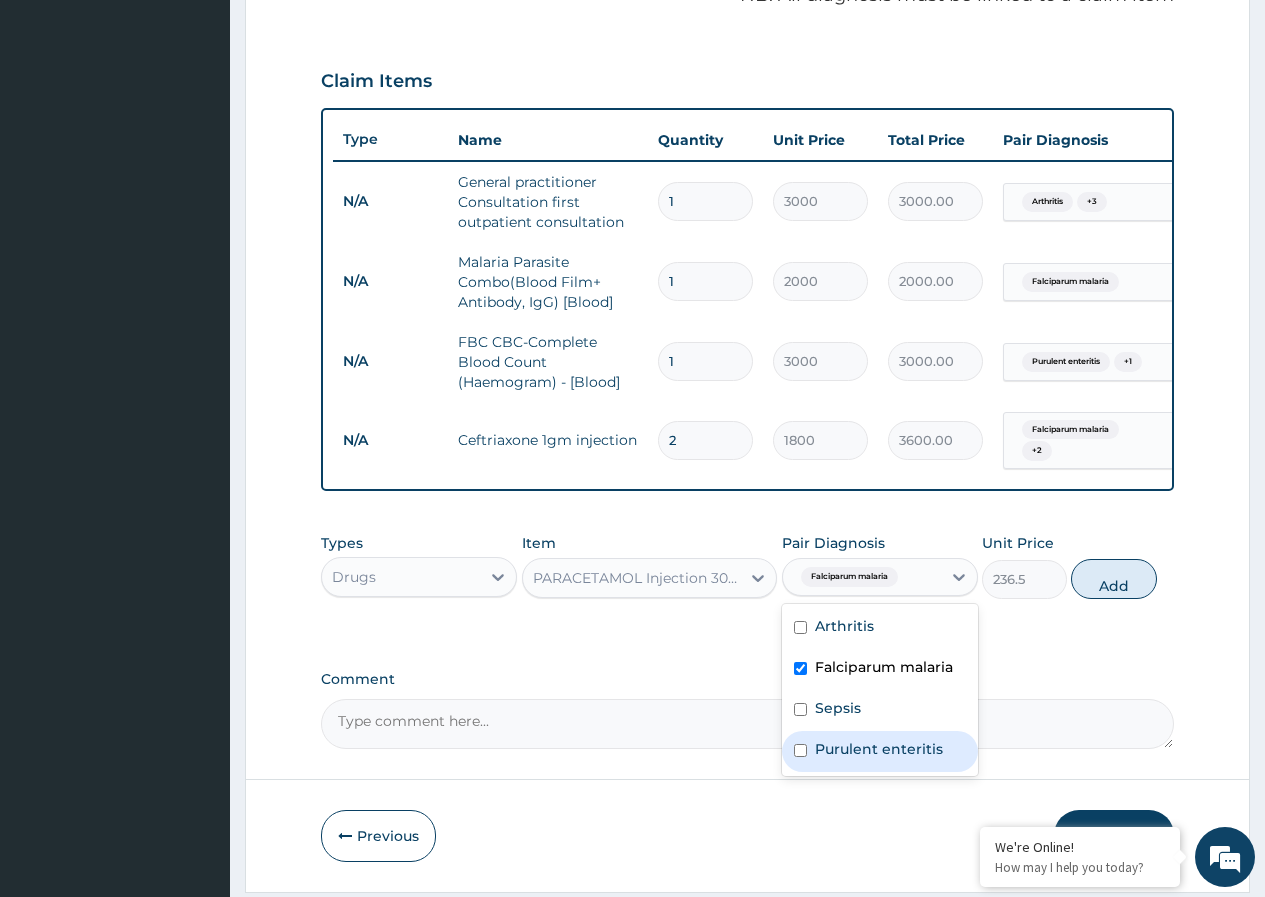 click on "Purulent enteritis" at bounding box center [879, 749] 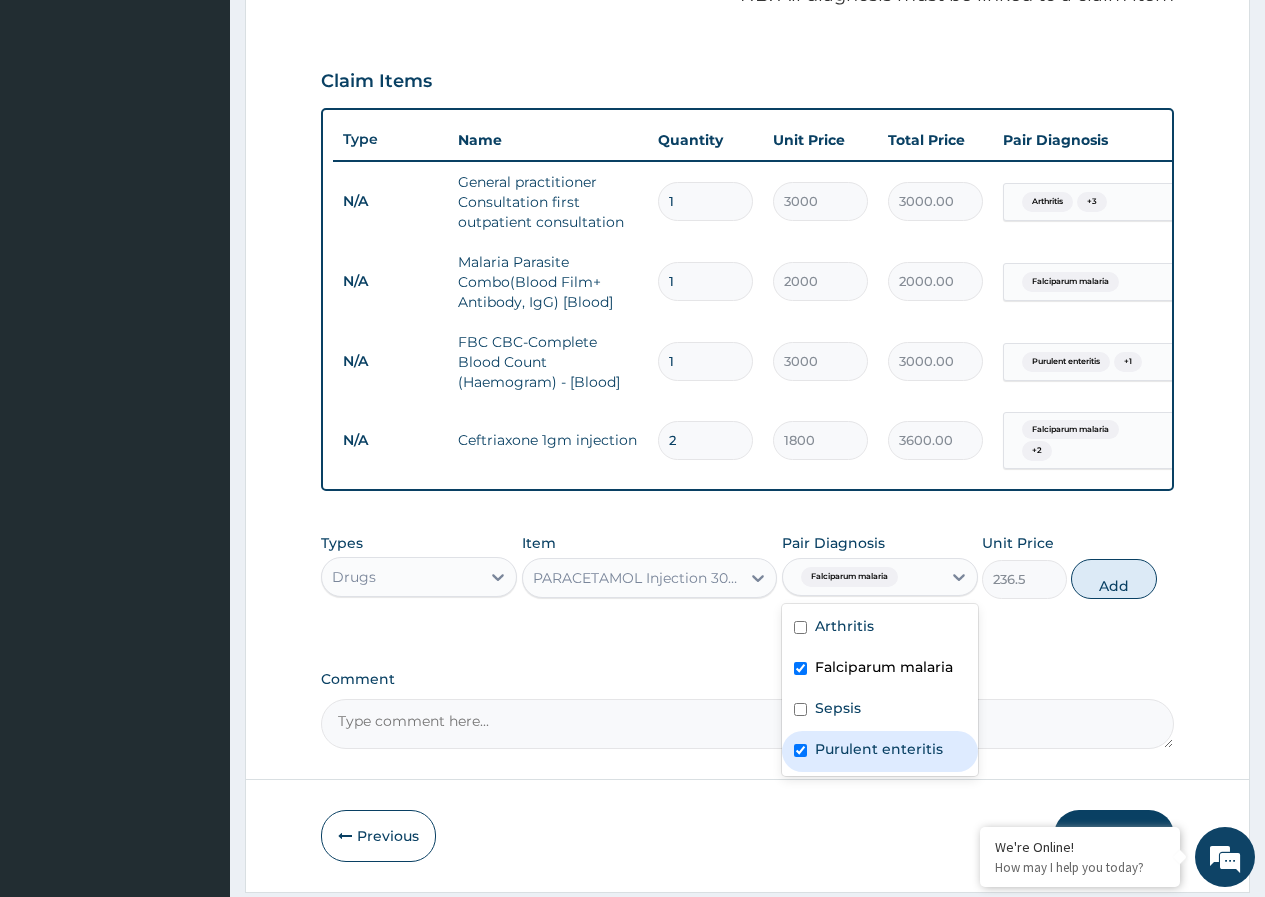 checkbox on "true" 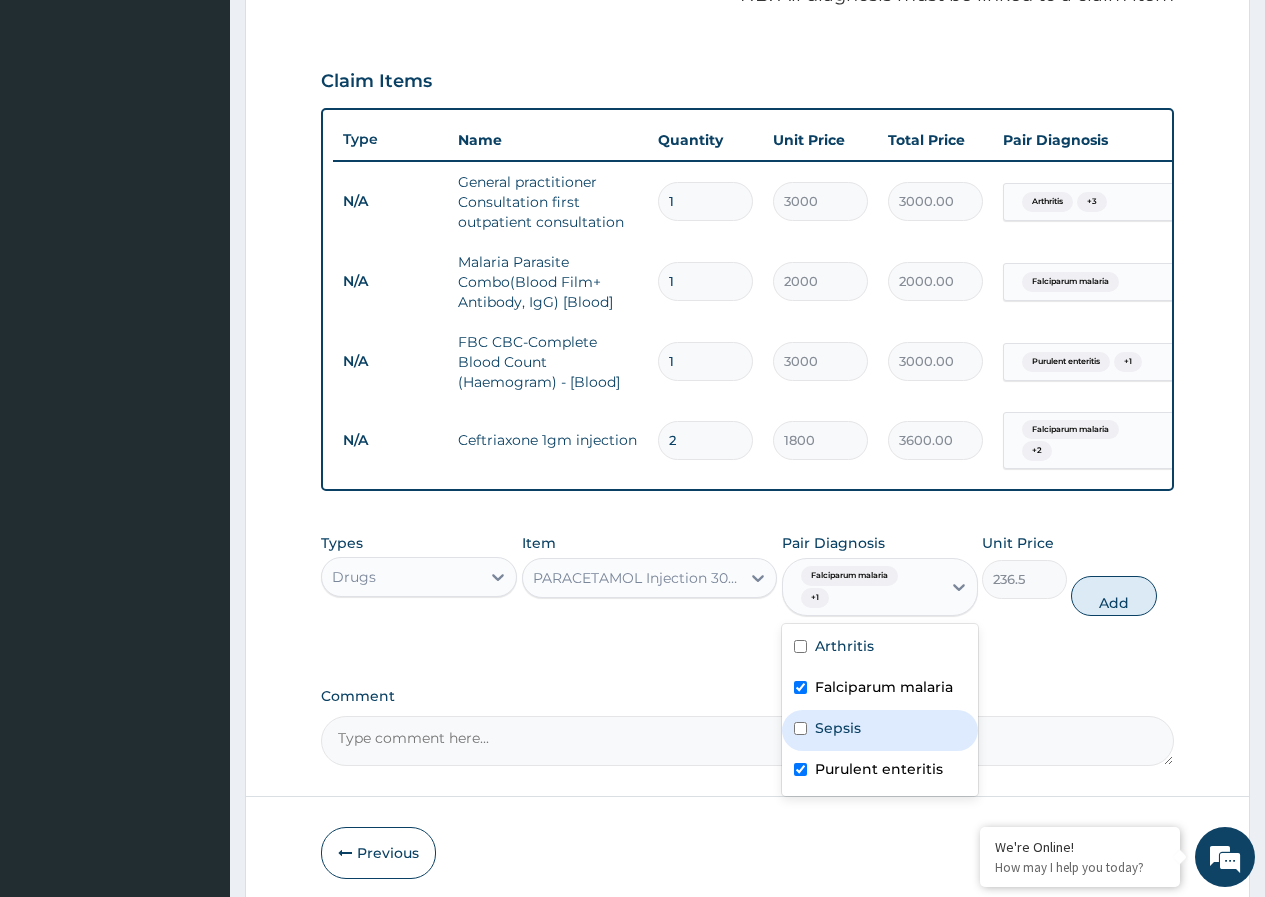 drag, startPoint x: 832, startPoint y: 749, endPoint x: 903, endPoint y: 714, distance: 79.15807 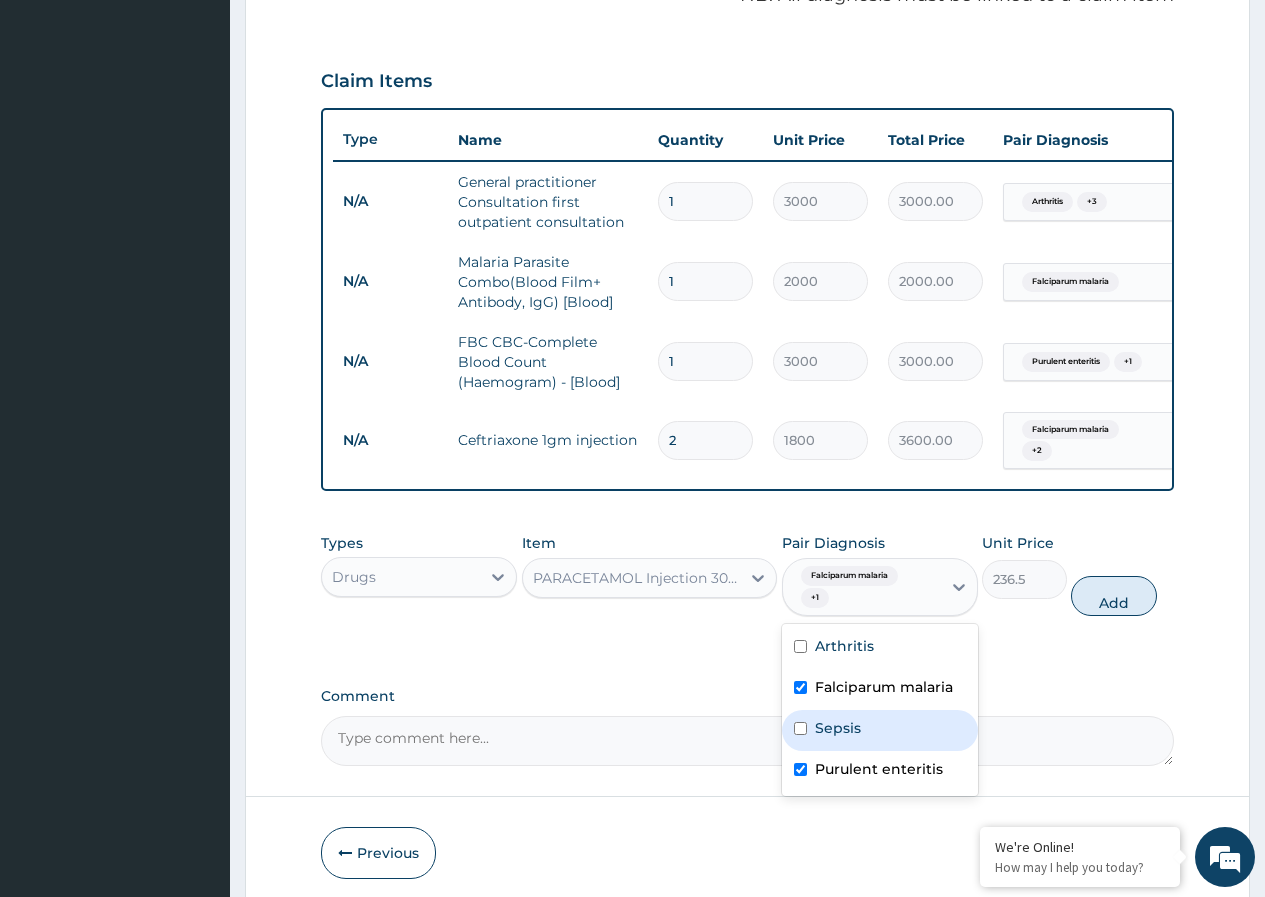 click on "Sepsis" at bounding box center (838, 728) 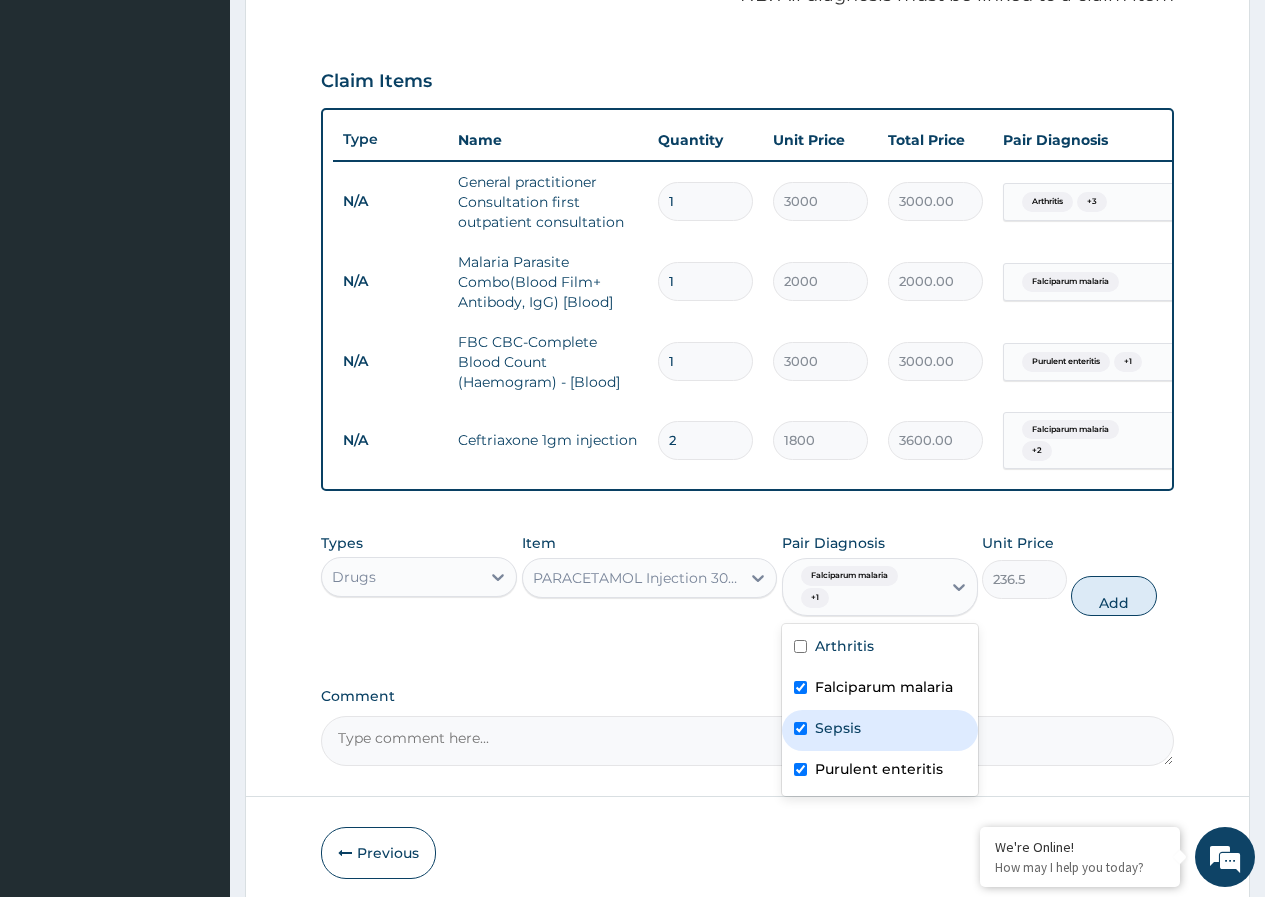 checkbox on "true" 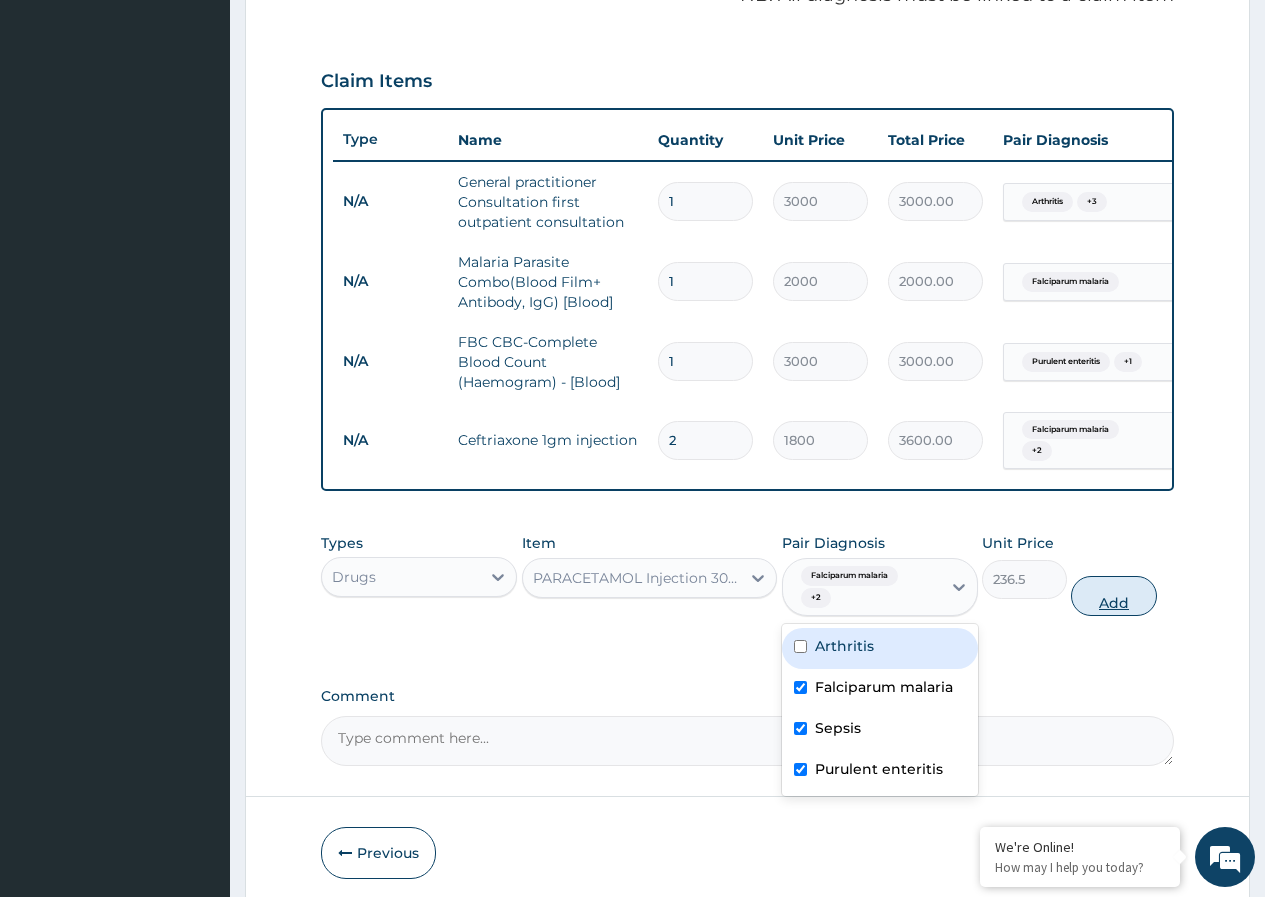 click on "Add" at bounding box center [1113, 596] 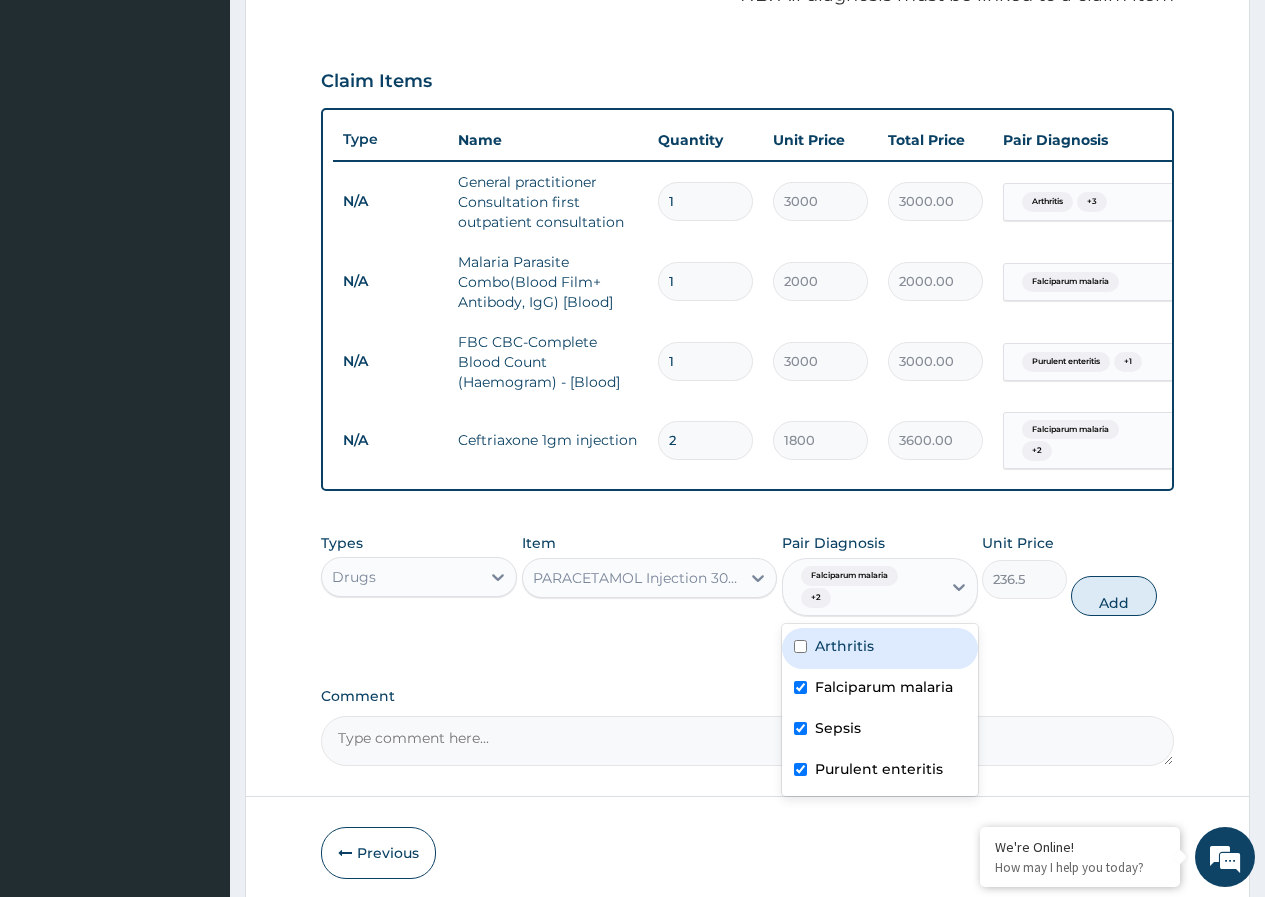 type on "0" 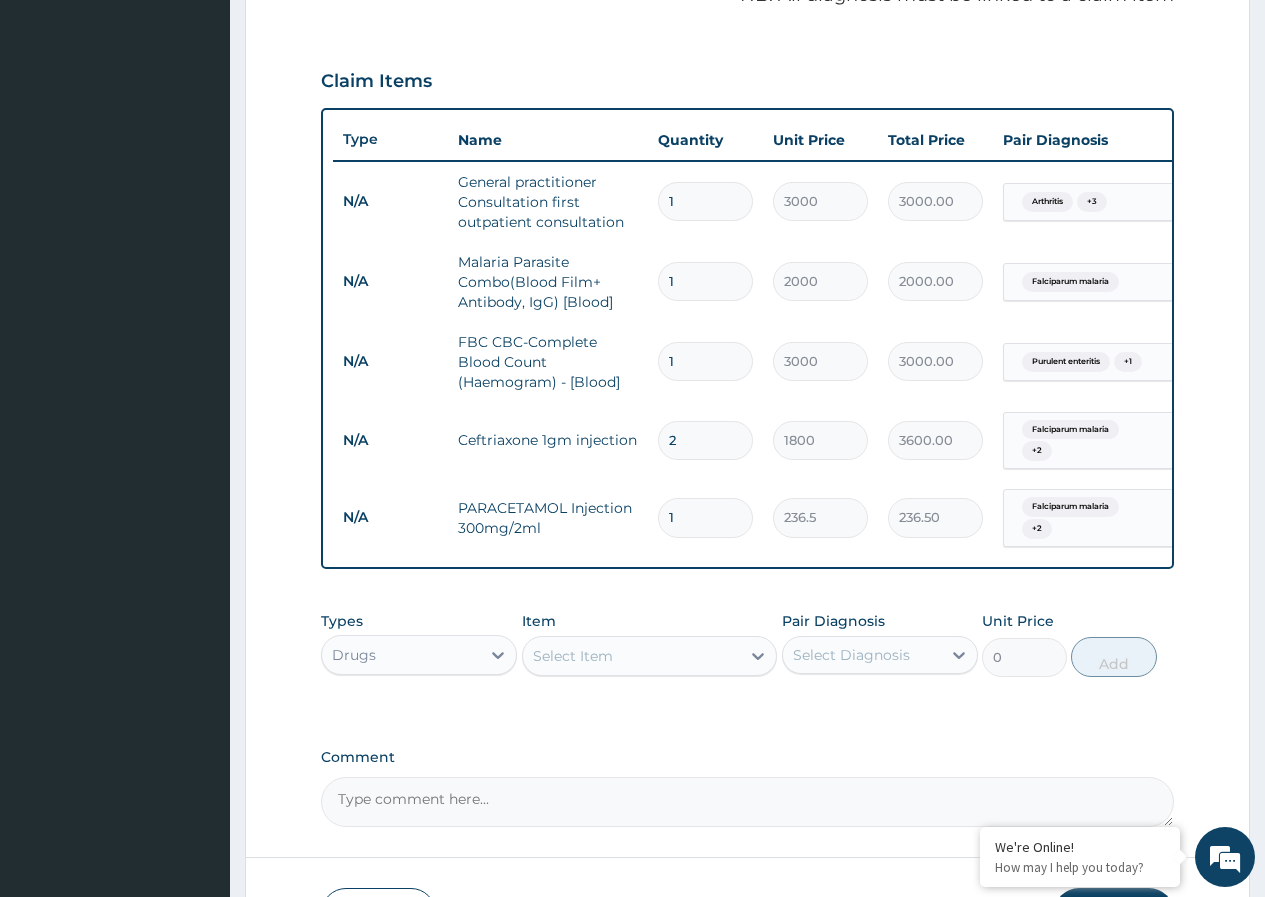 click on "Select Item" at bounding box center (632, 656) 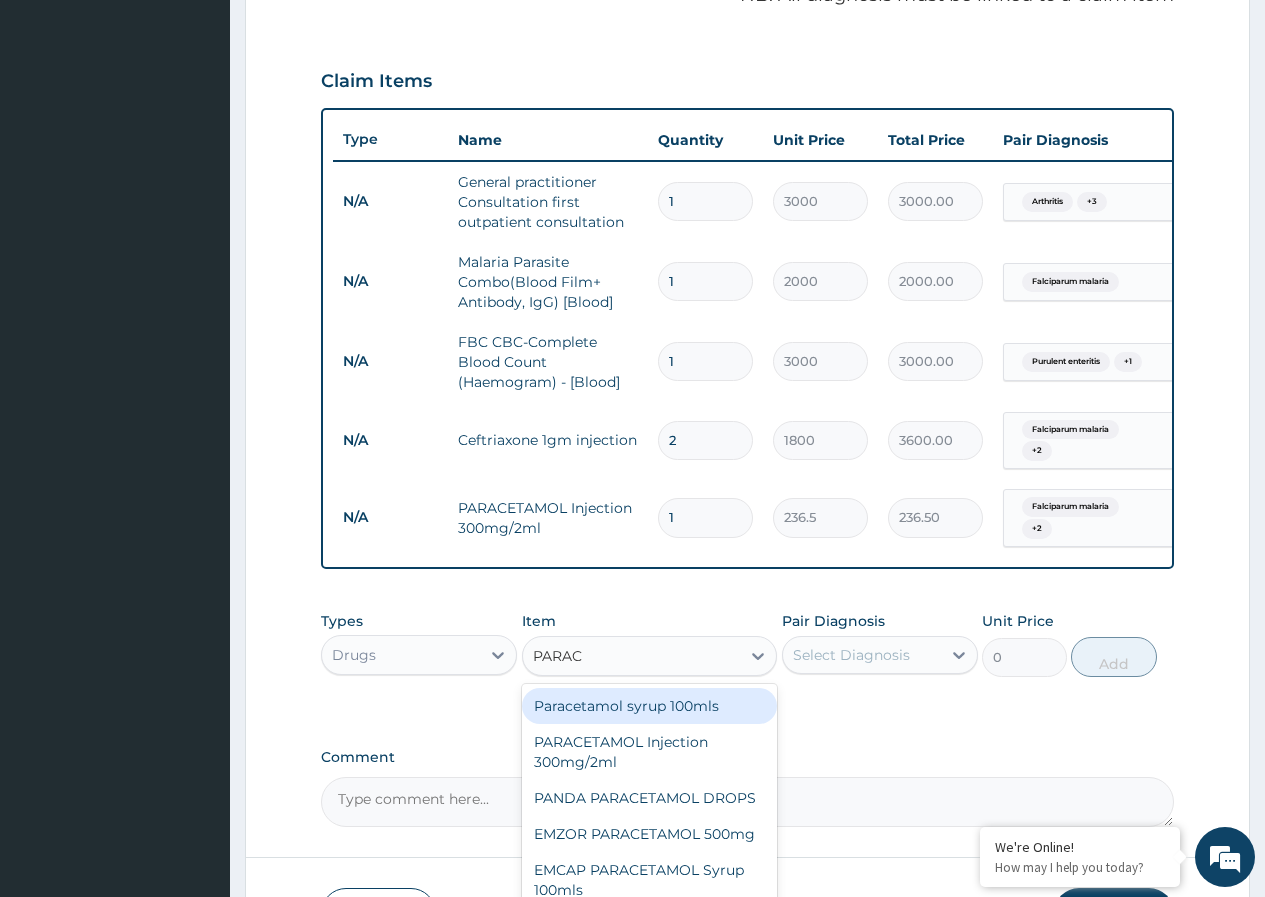 type on "PARACE" 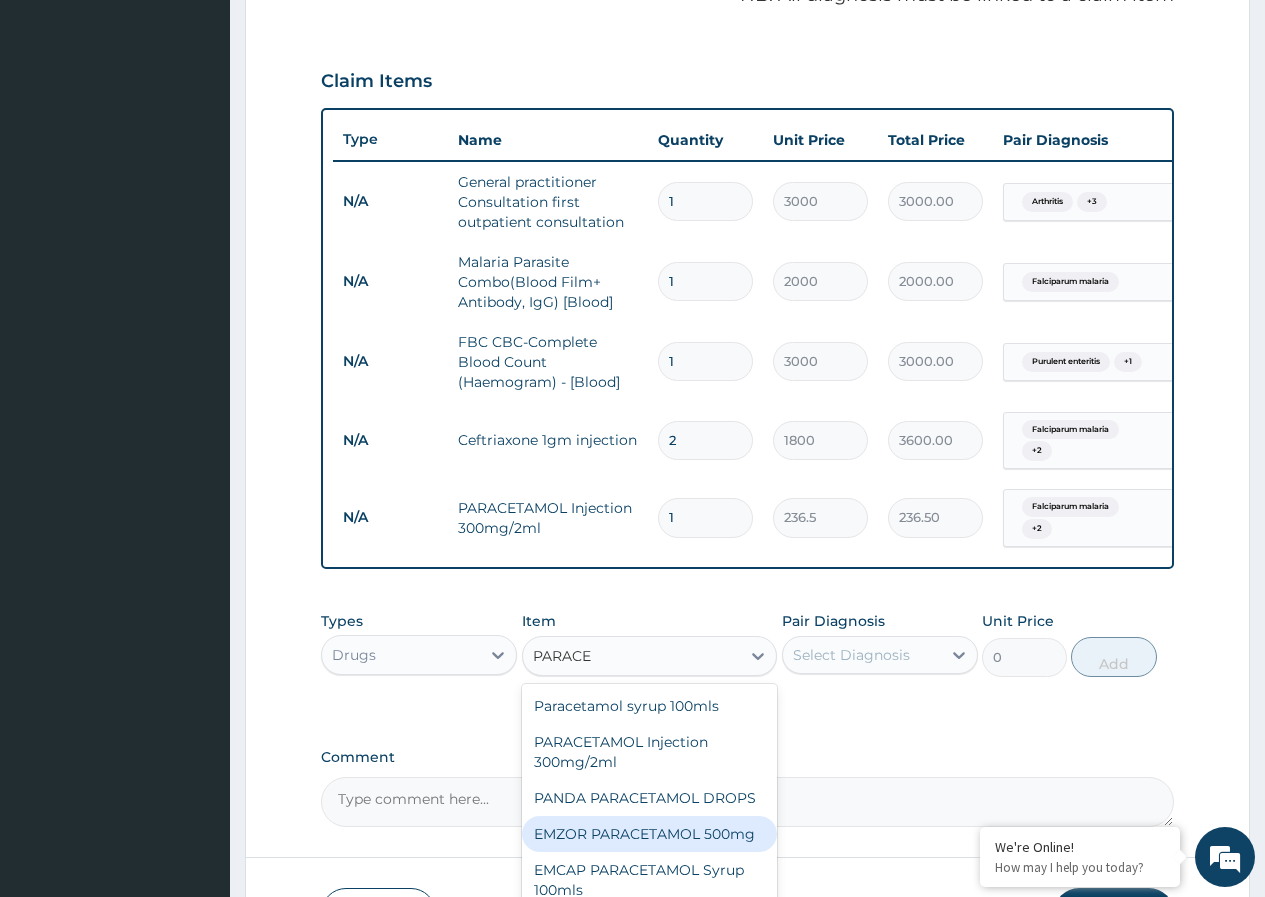 click on "EMZOR PARACETAMOL 500mg" at bounding box center (650, 834) 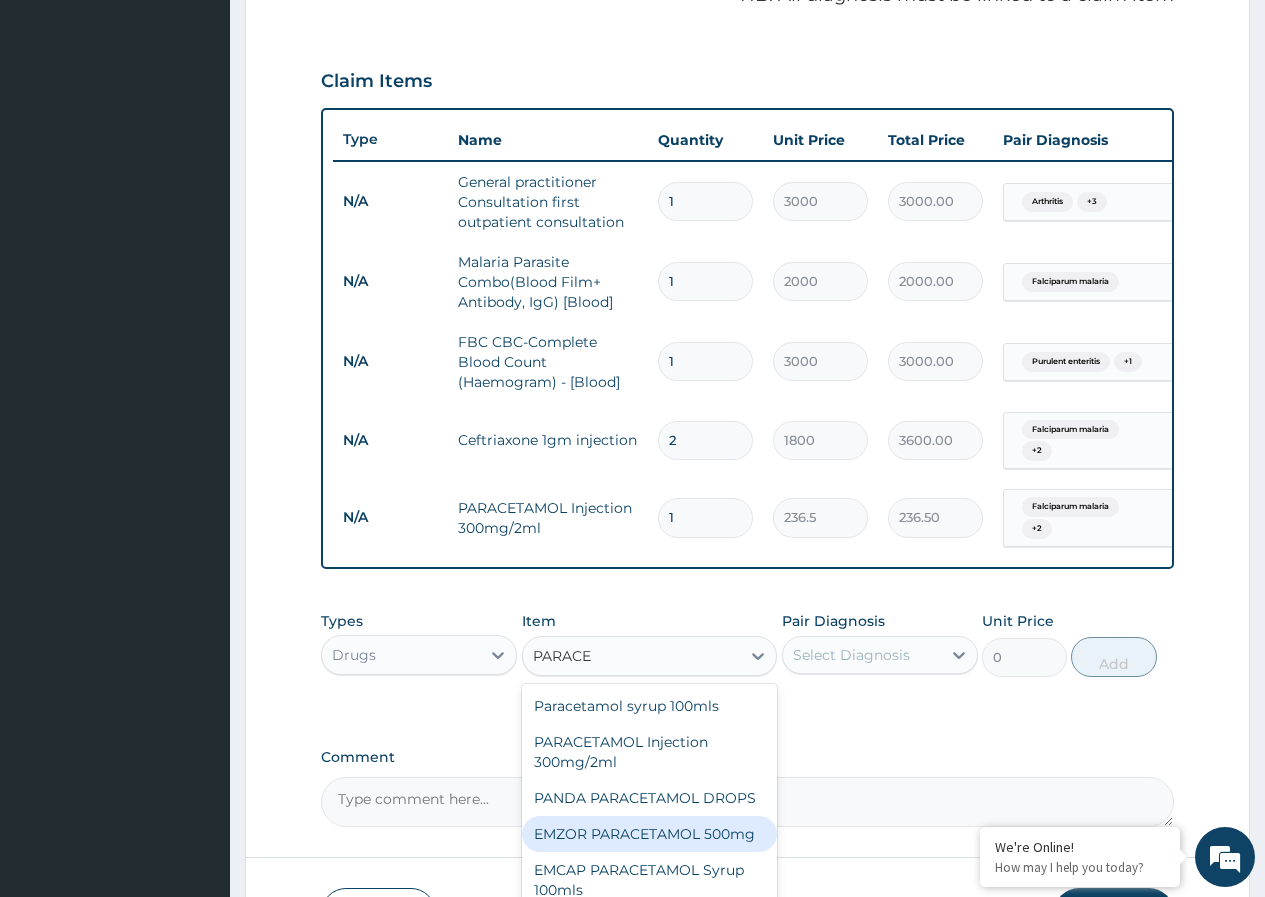 type 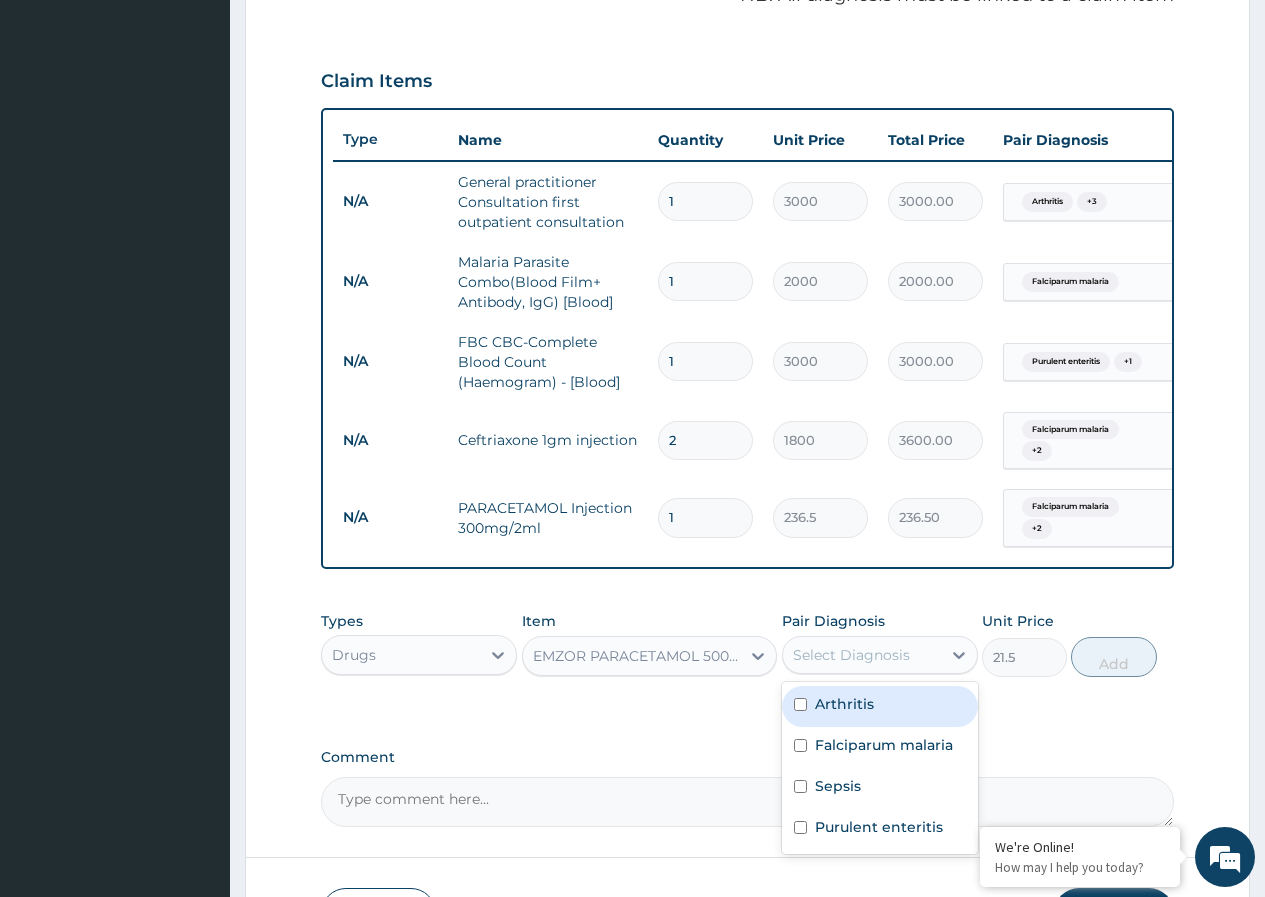 click on "Select Diagnosis" at bounding box center [851, 655] 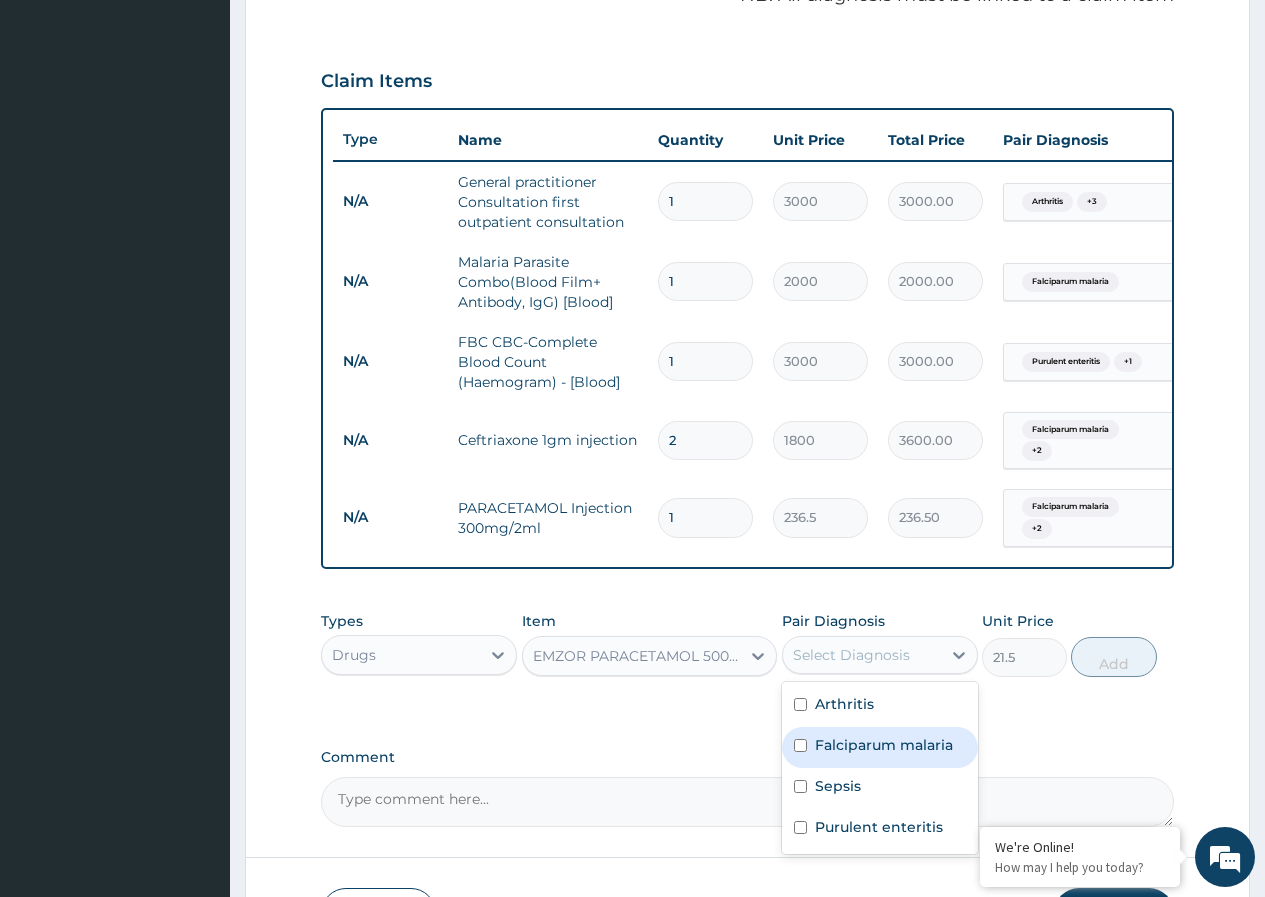 click on "Falciparum malaria" at bounding box center (884, 745) 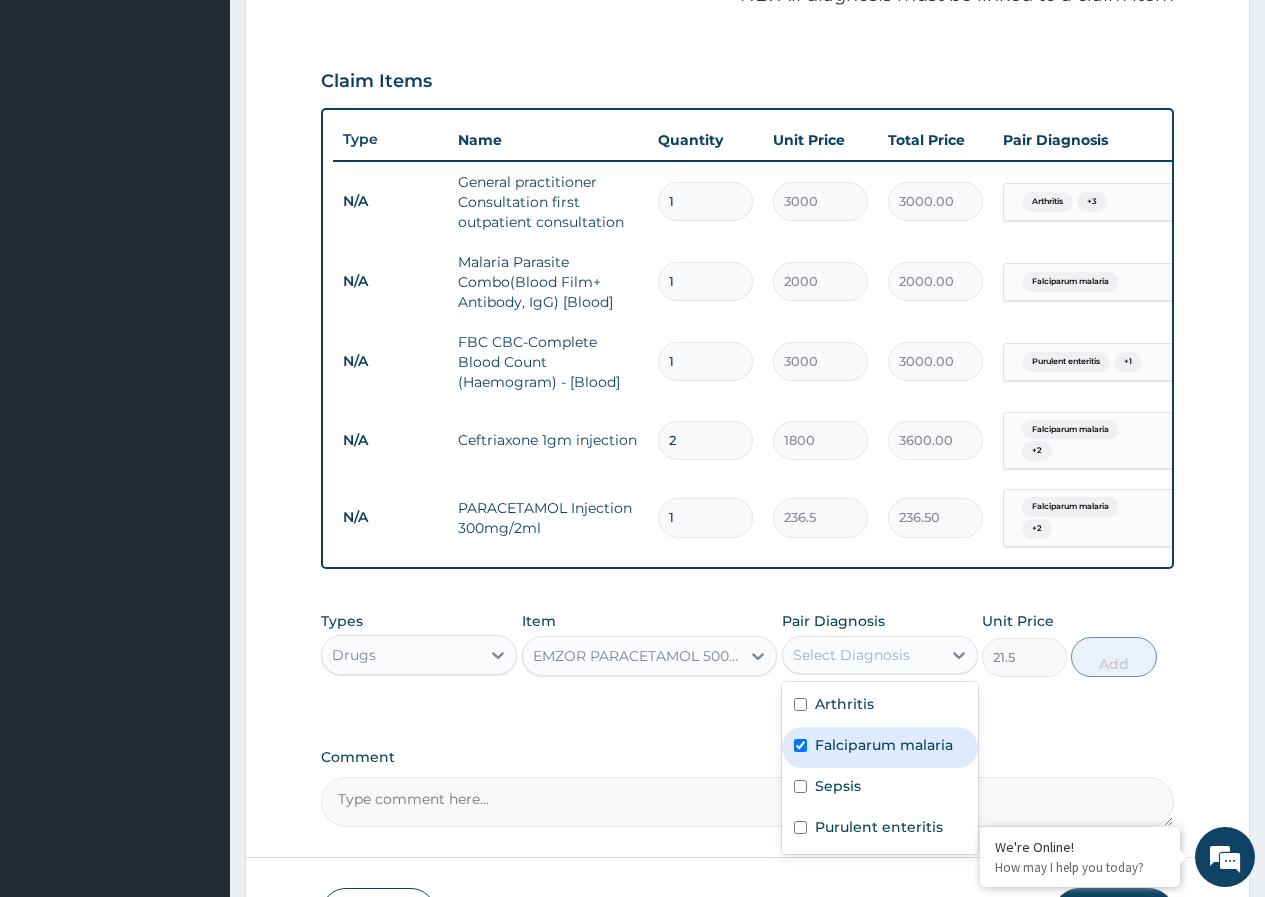 checkbox on "true" 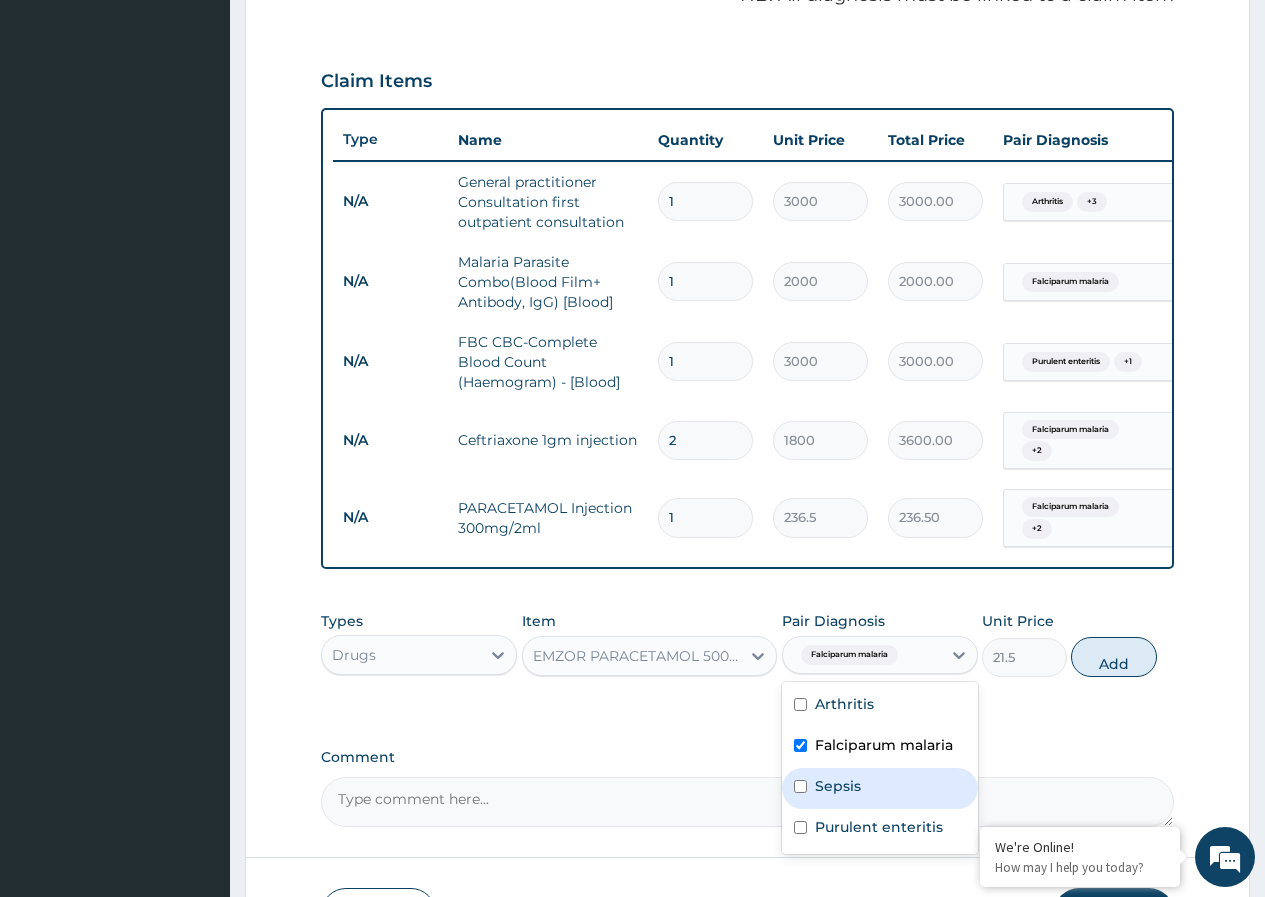 click at bounding box center [800, 786] 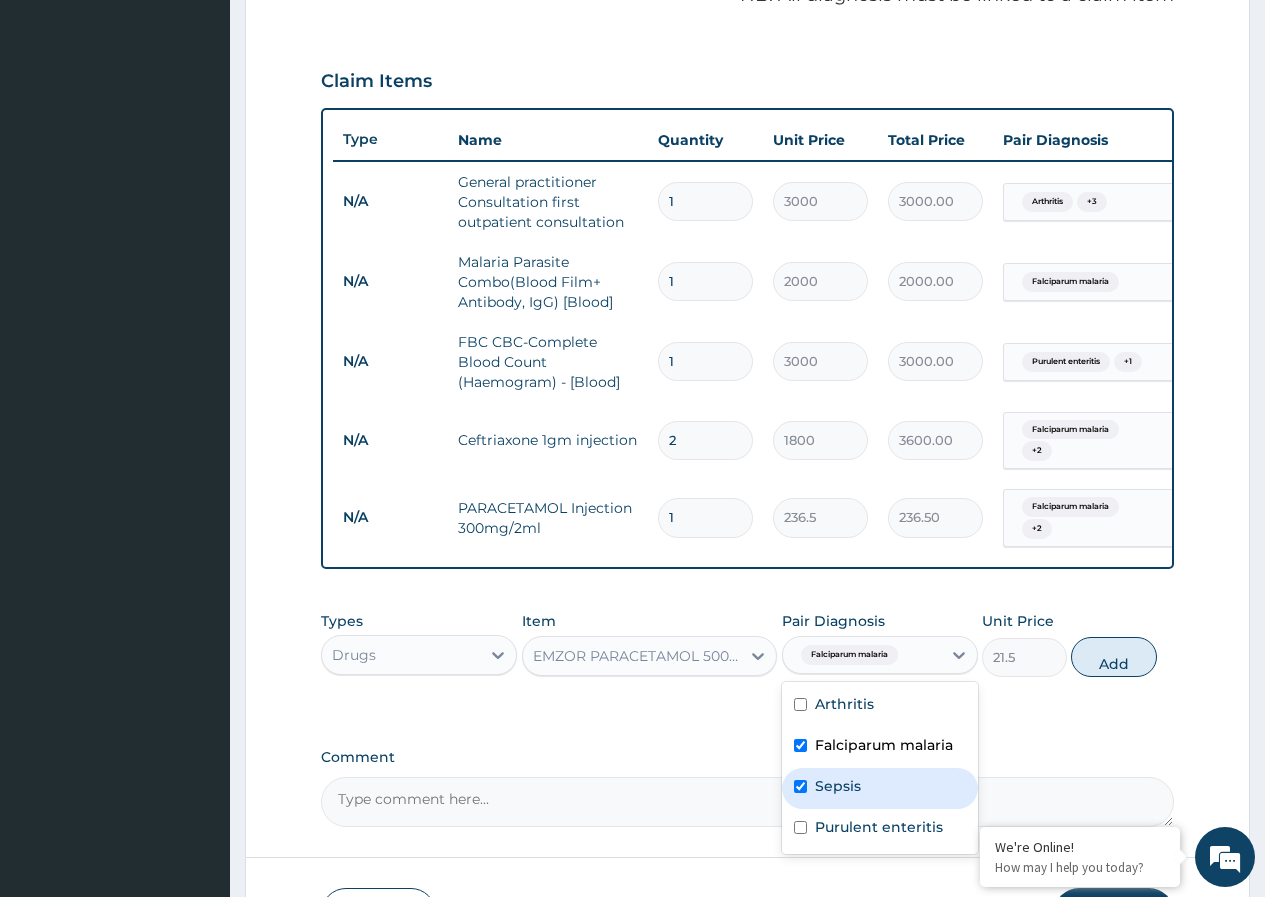checkbox on "true" 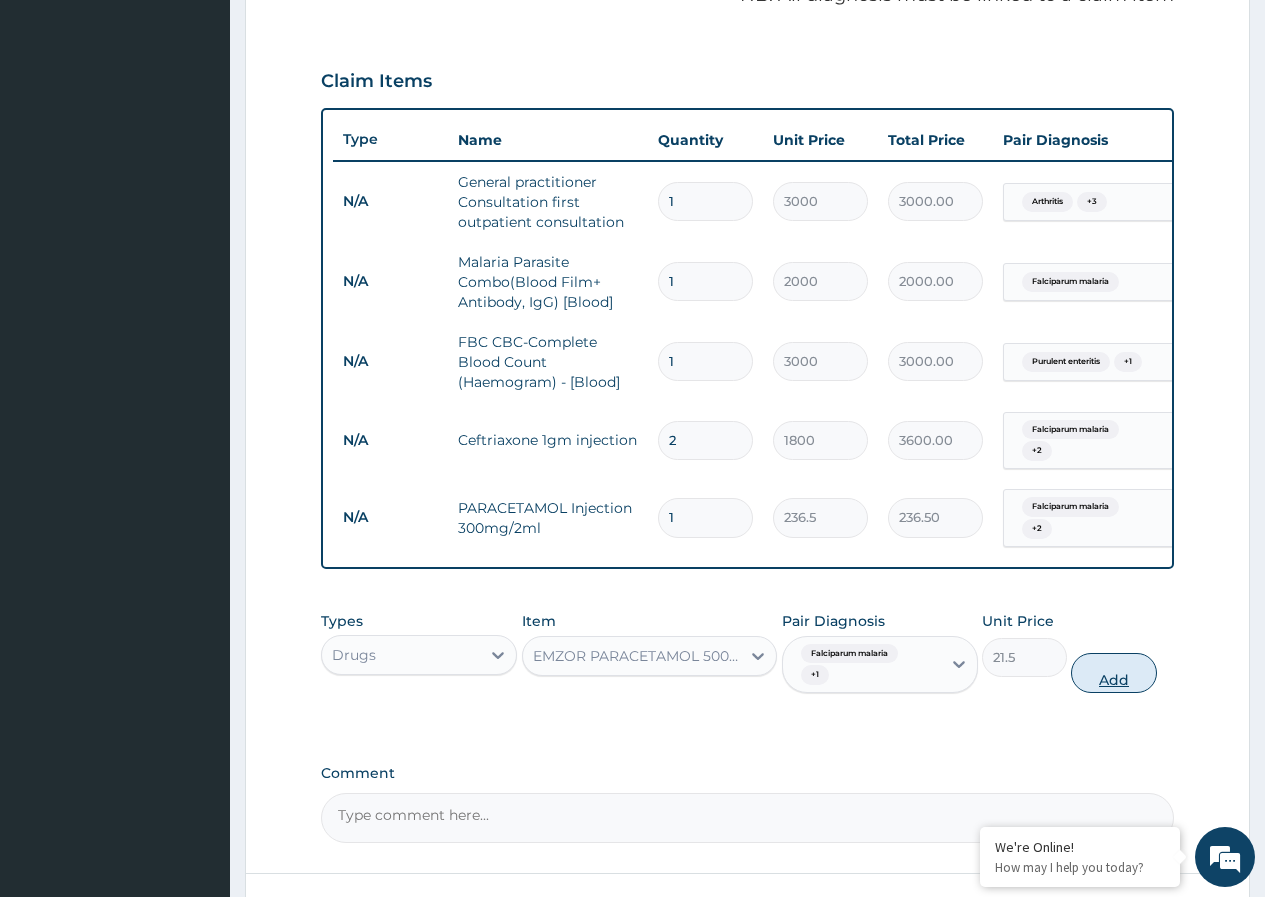 click on "Add" at bounding box center (1113, 673) 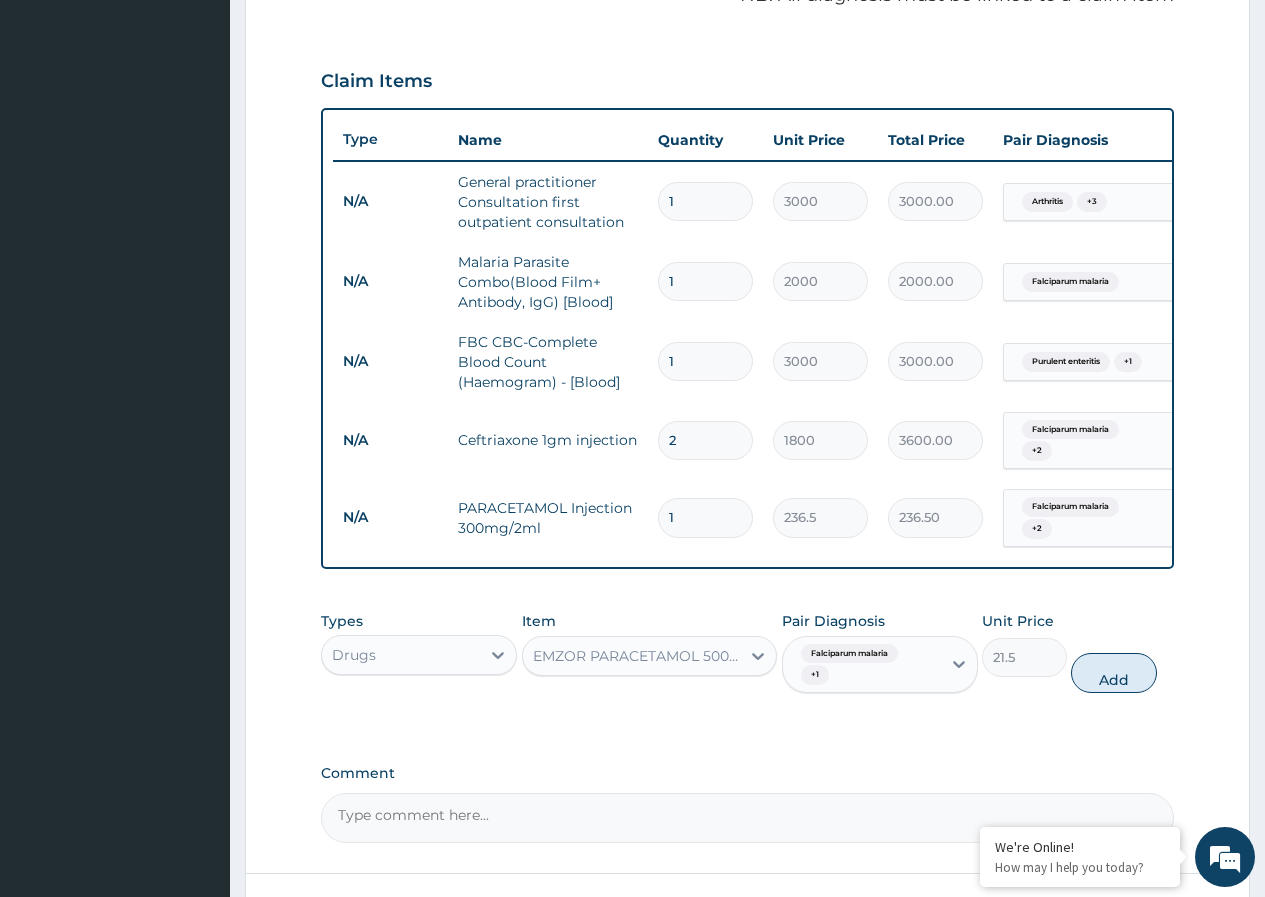 type on "0" 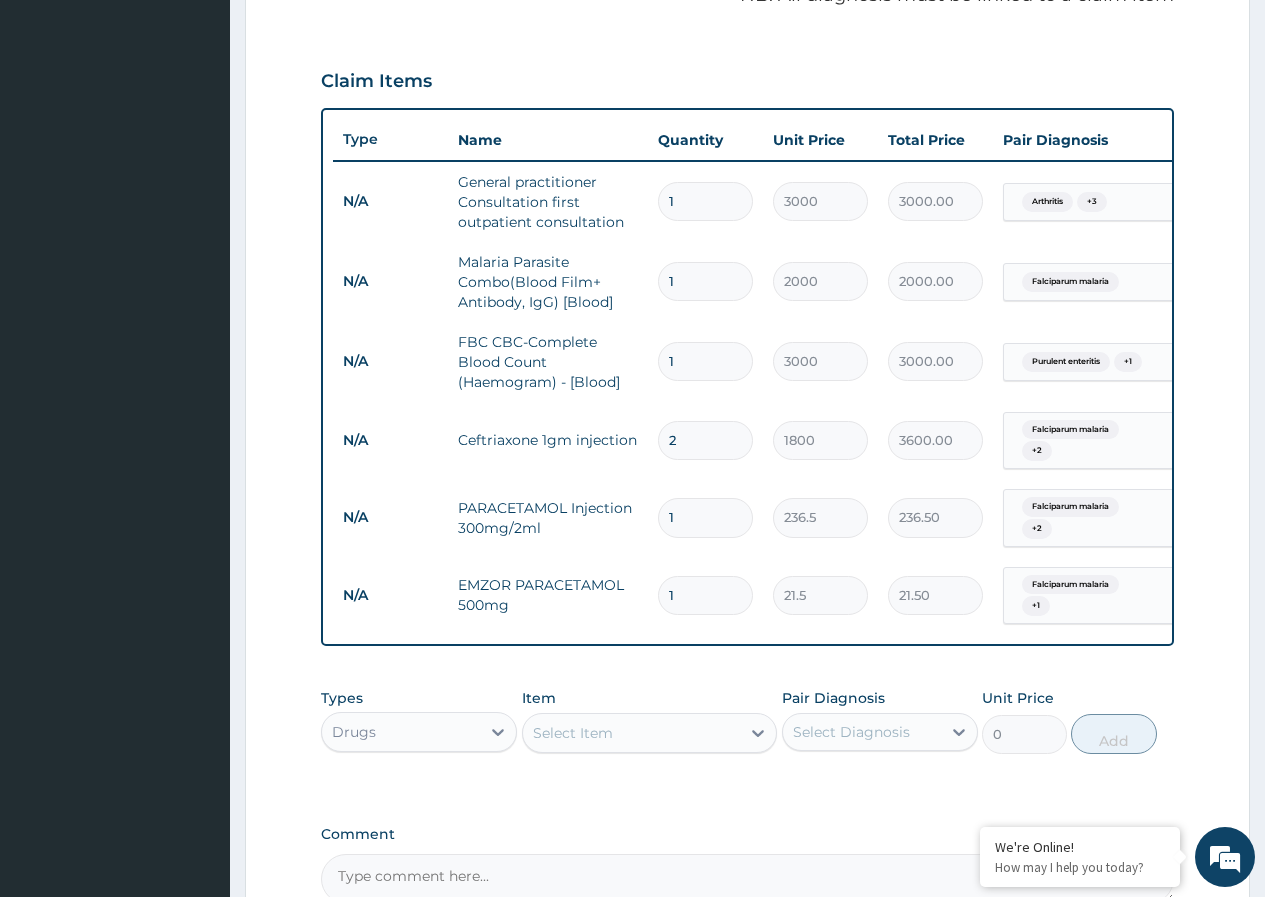 type on "18" 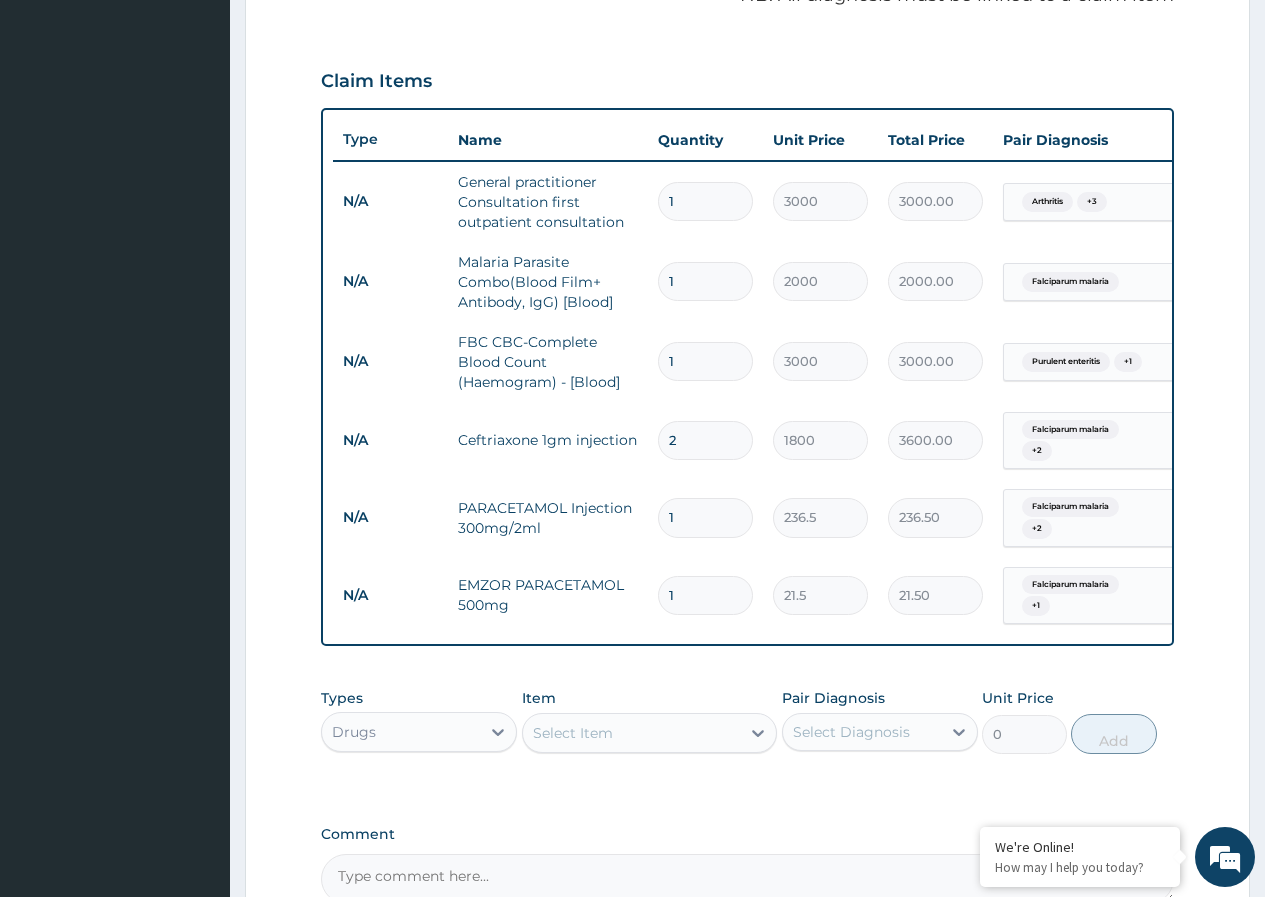 type on "387.00" 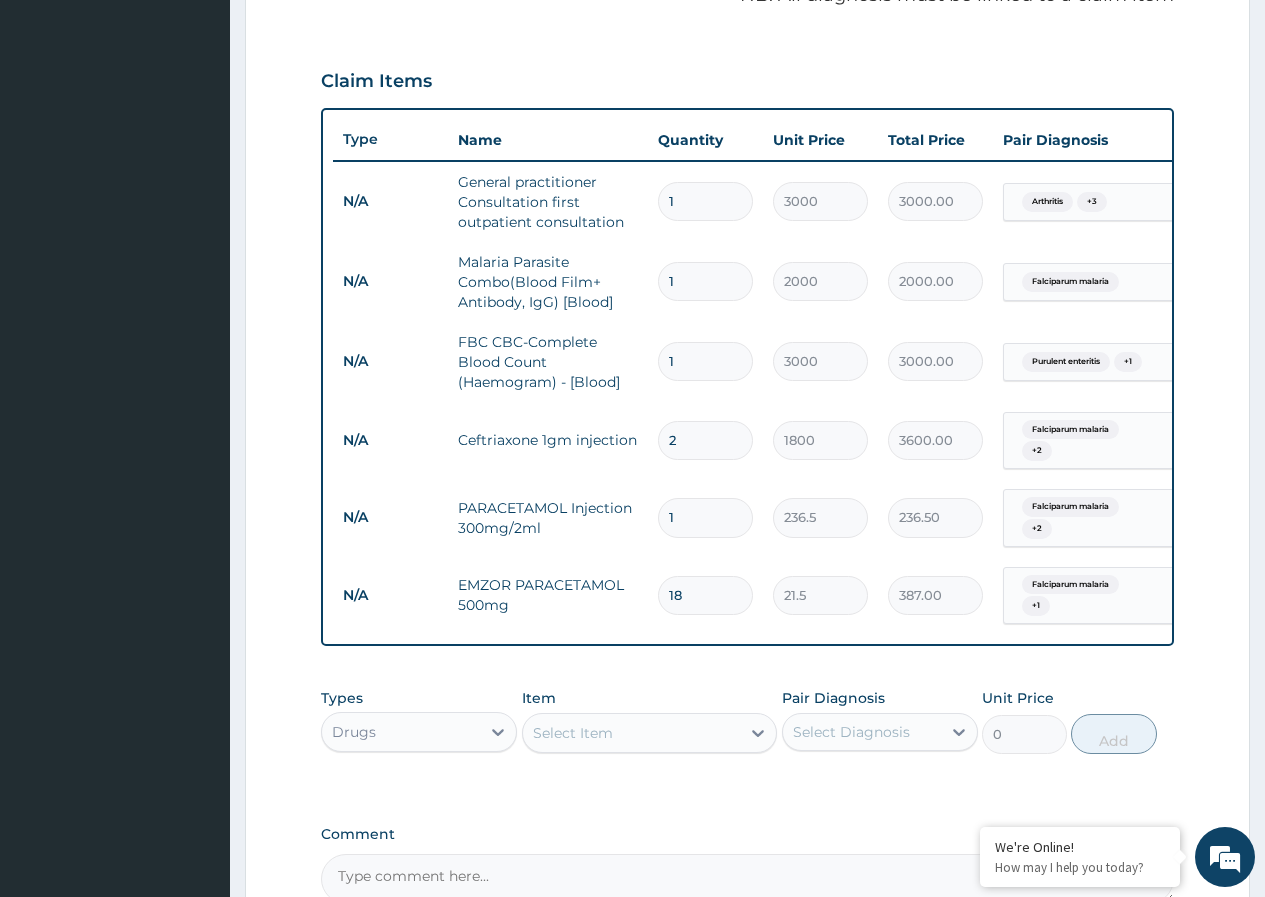 scroll, scrollTop: 868, scrollLeft: 0, axis: vertical 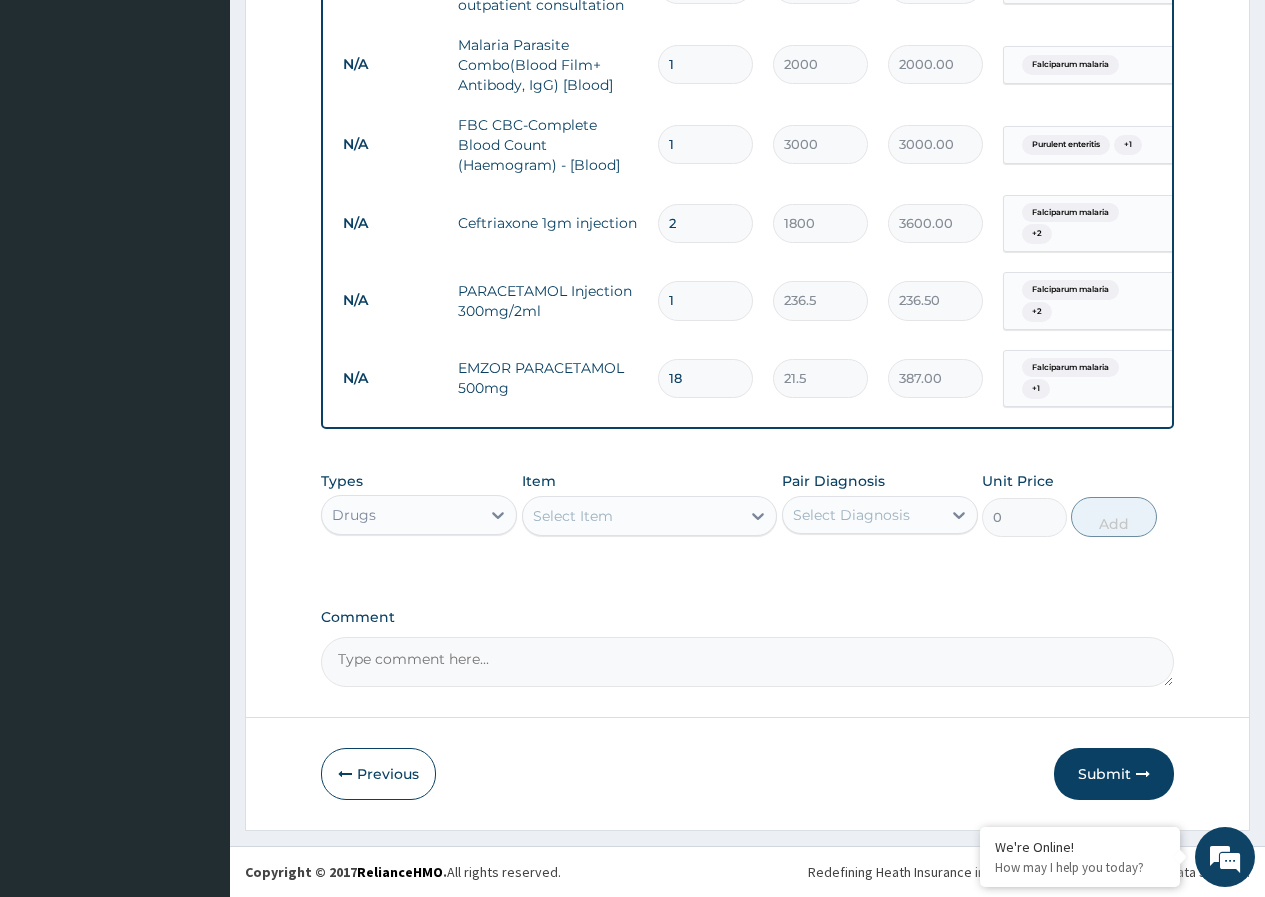 type on "18" 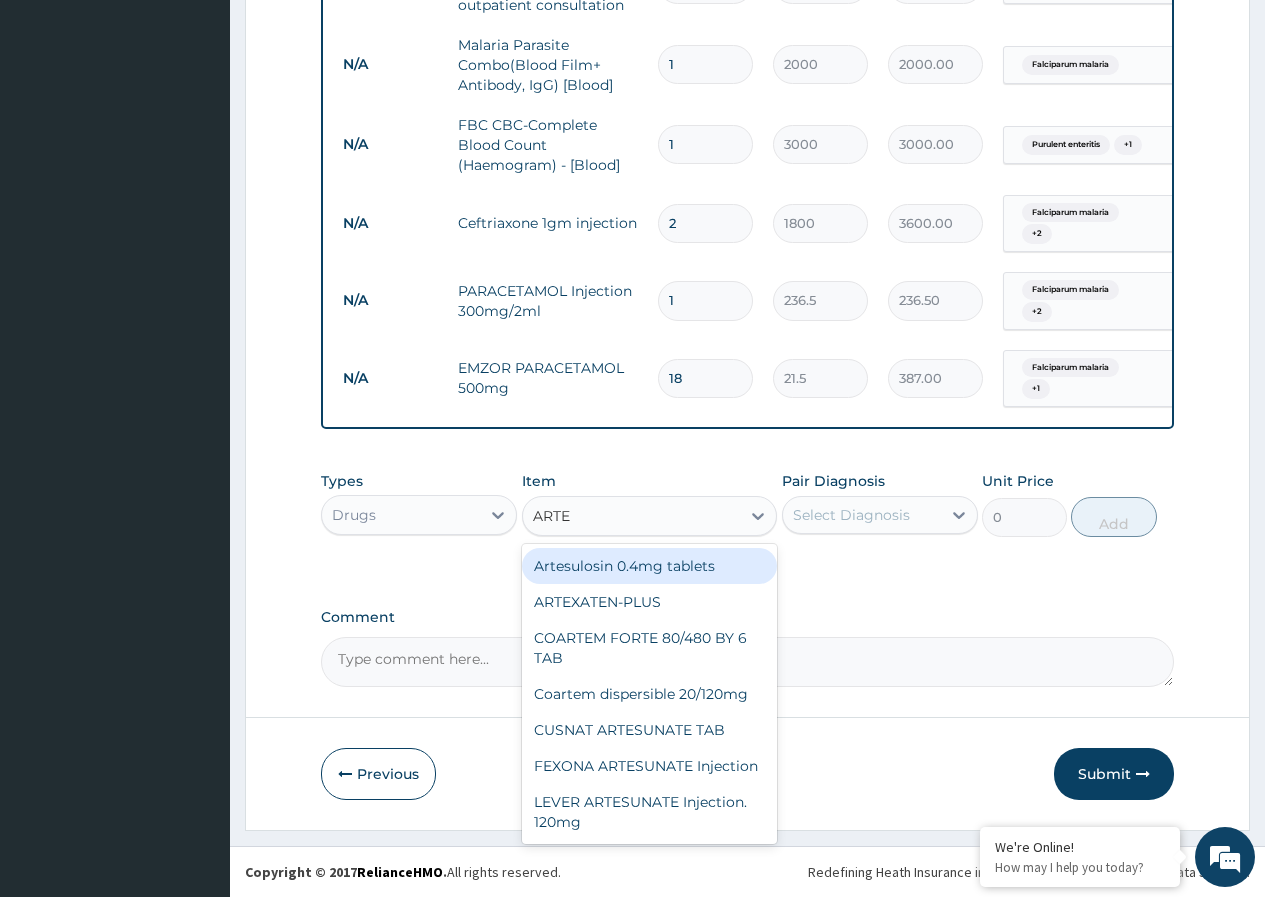 type on "ARTEM" 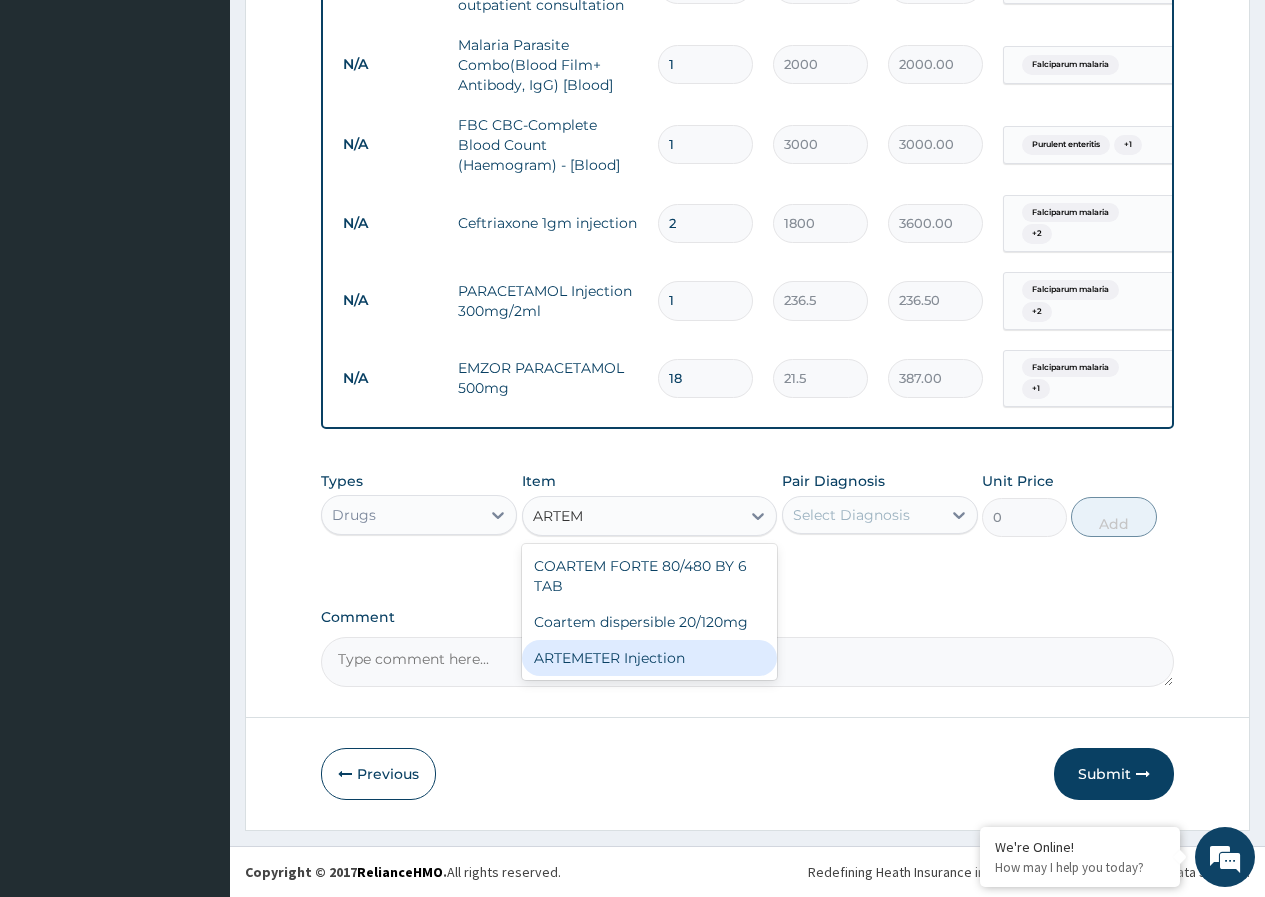 click on "ARTEMETER Injection" at bounding box center (650, 658) 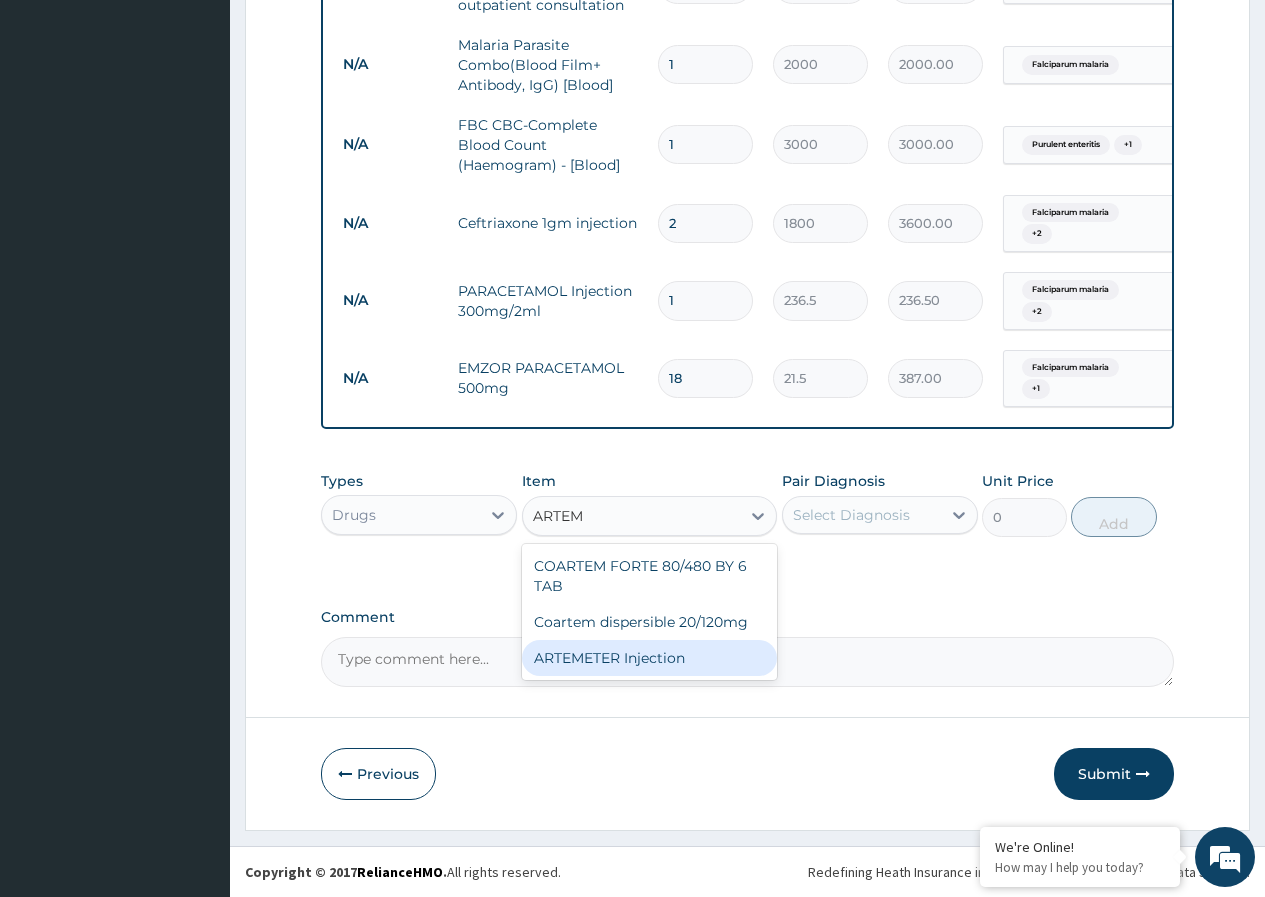 type 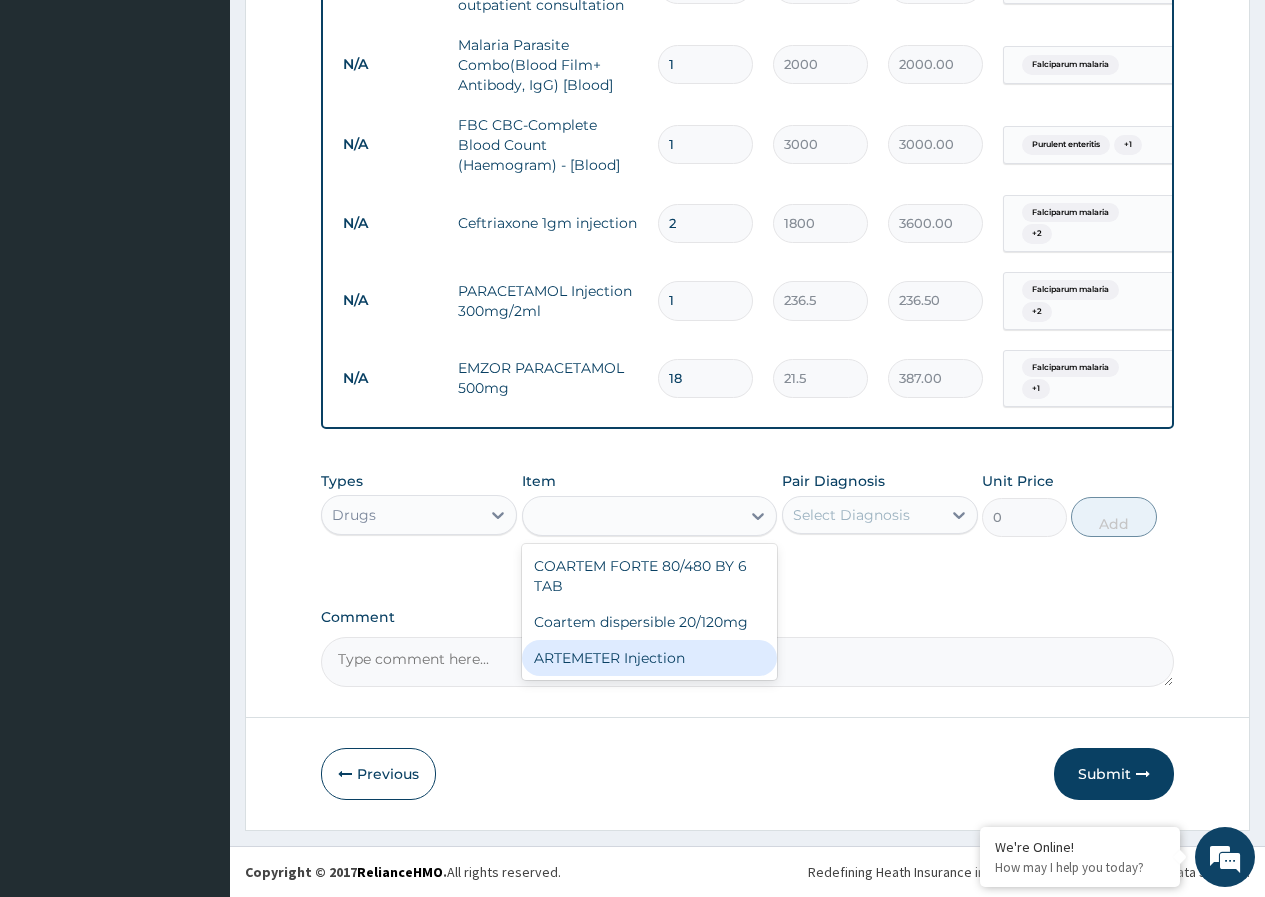 type on "860" 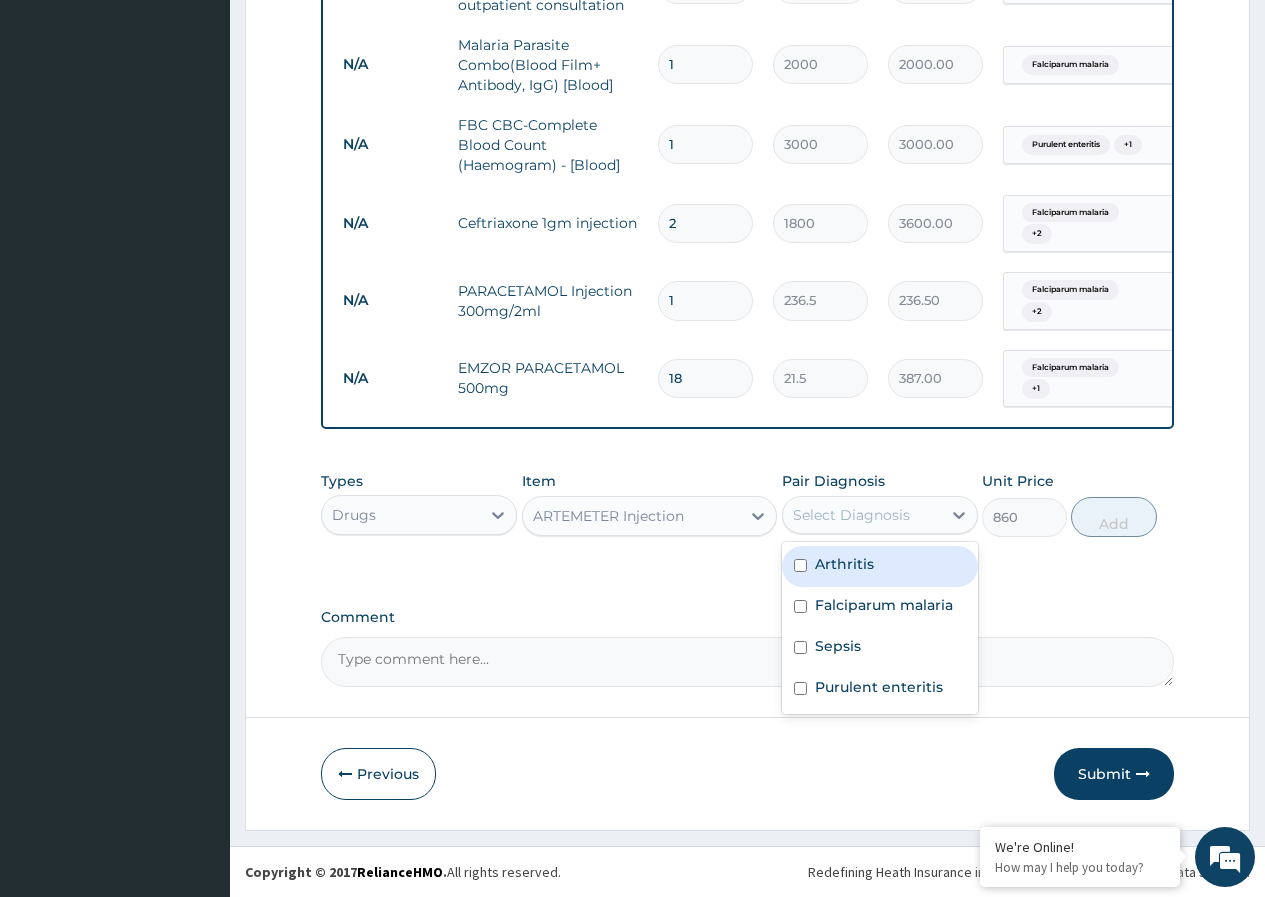click on "Select Diagnosis" at bounding box center (862, 515) 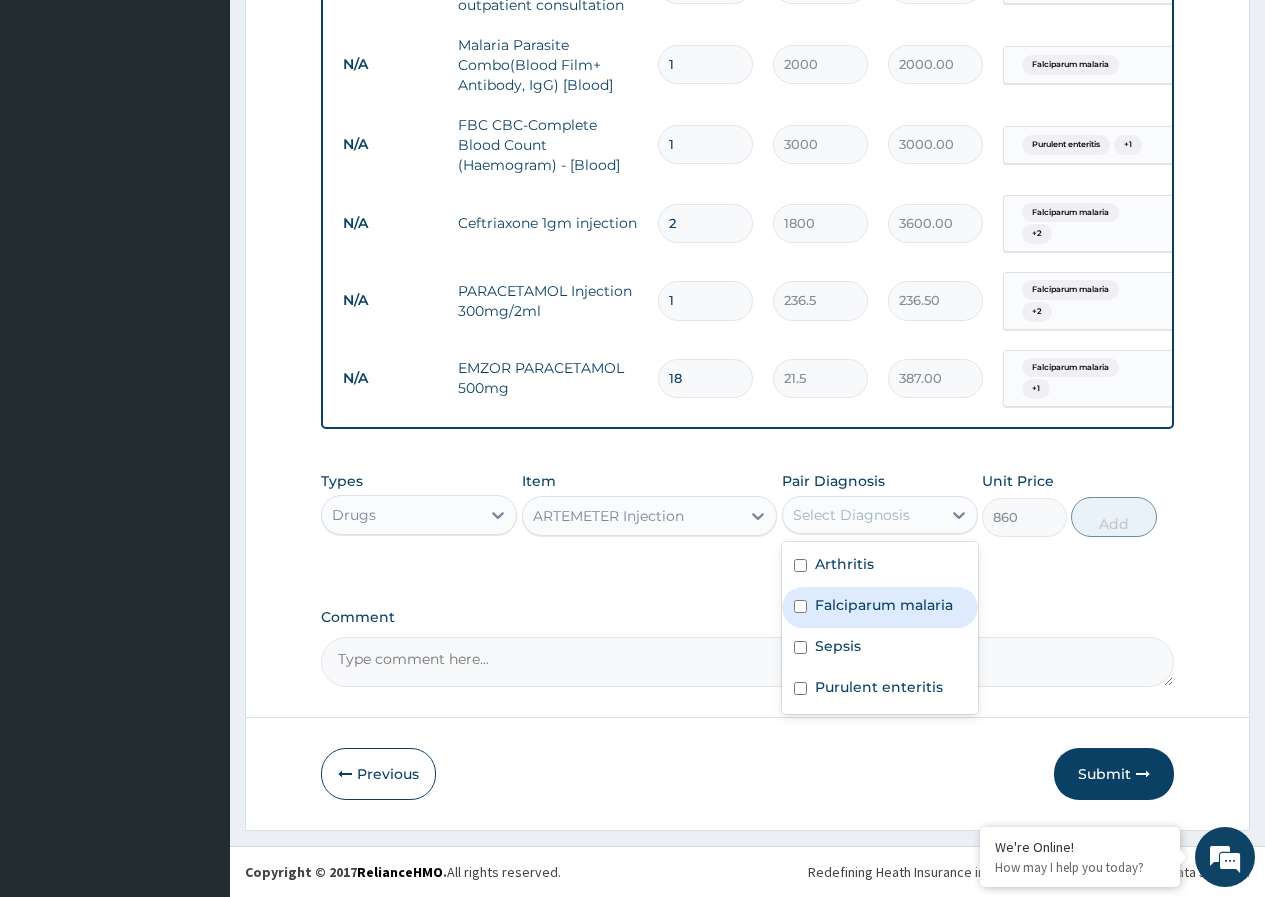 click on "Falciparum malaria" at bounding box center [880, 607] 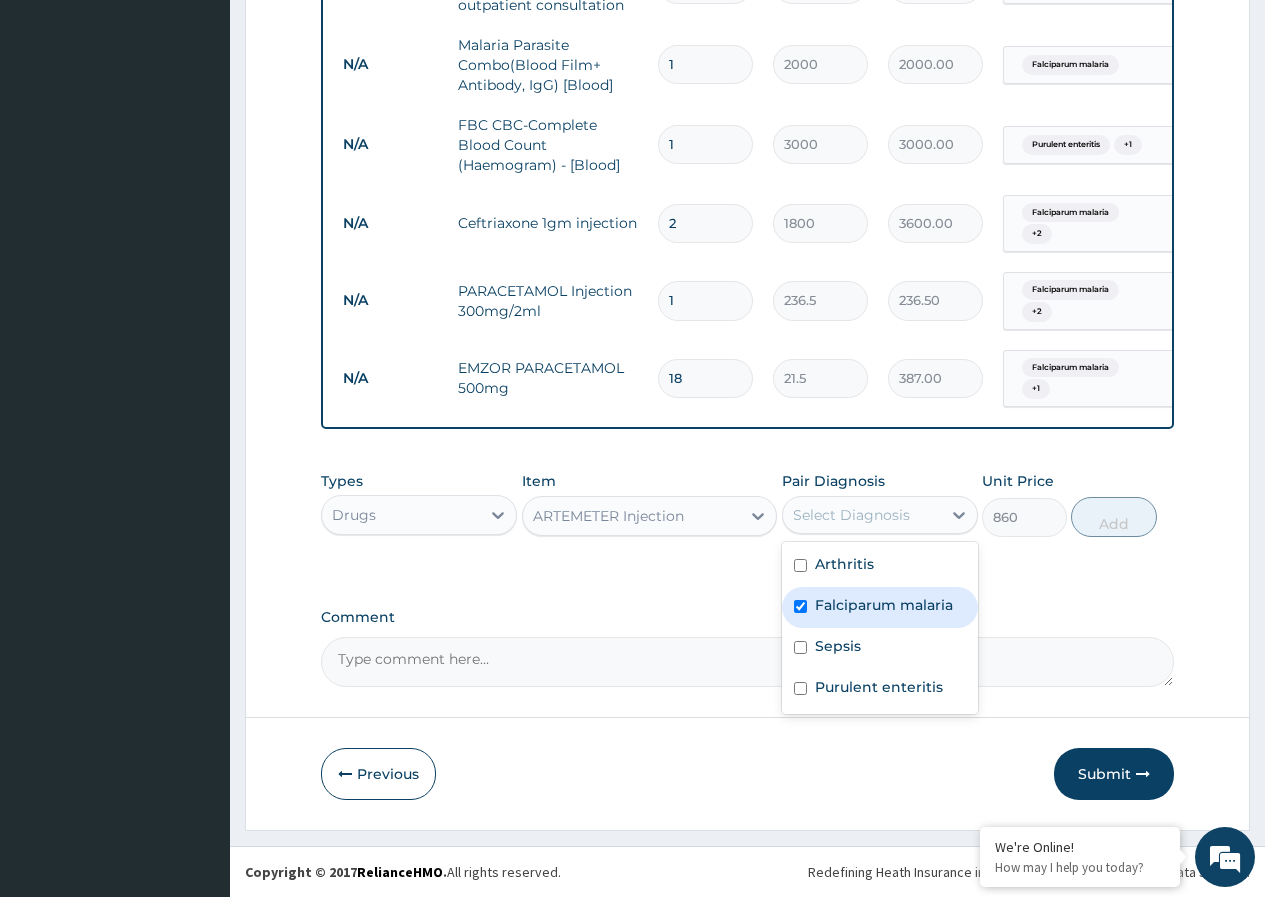 checkbox on "true" 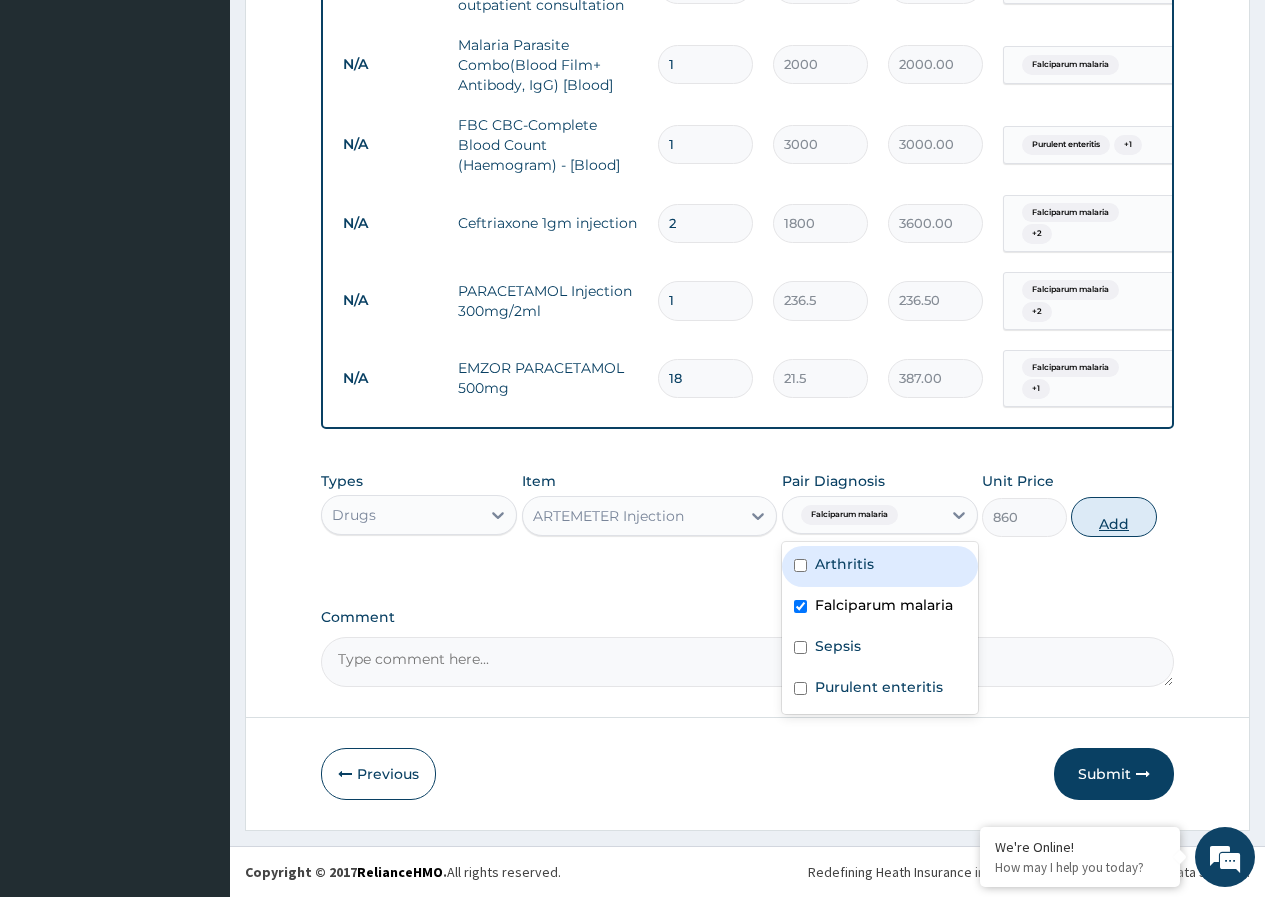 click on "Add" at bounding box center (1113, 517) 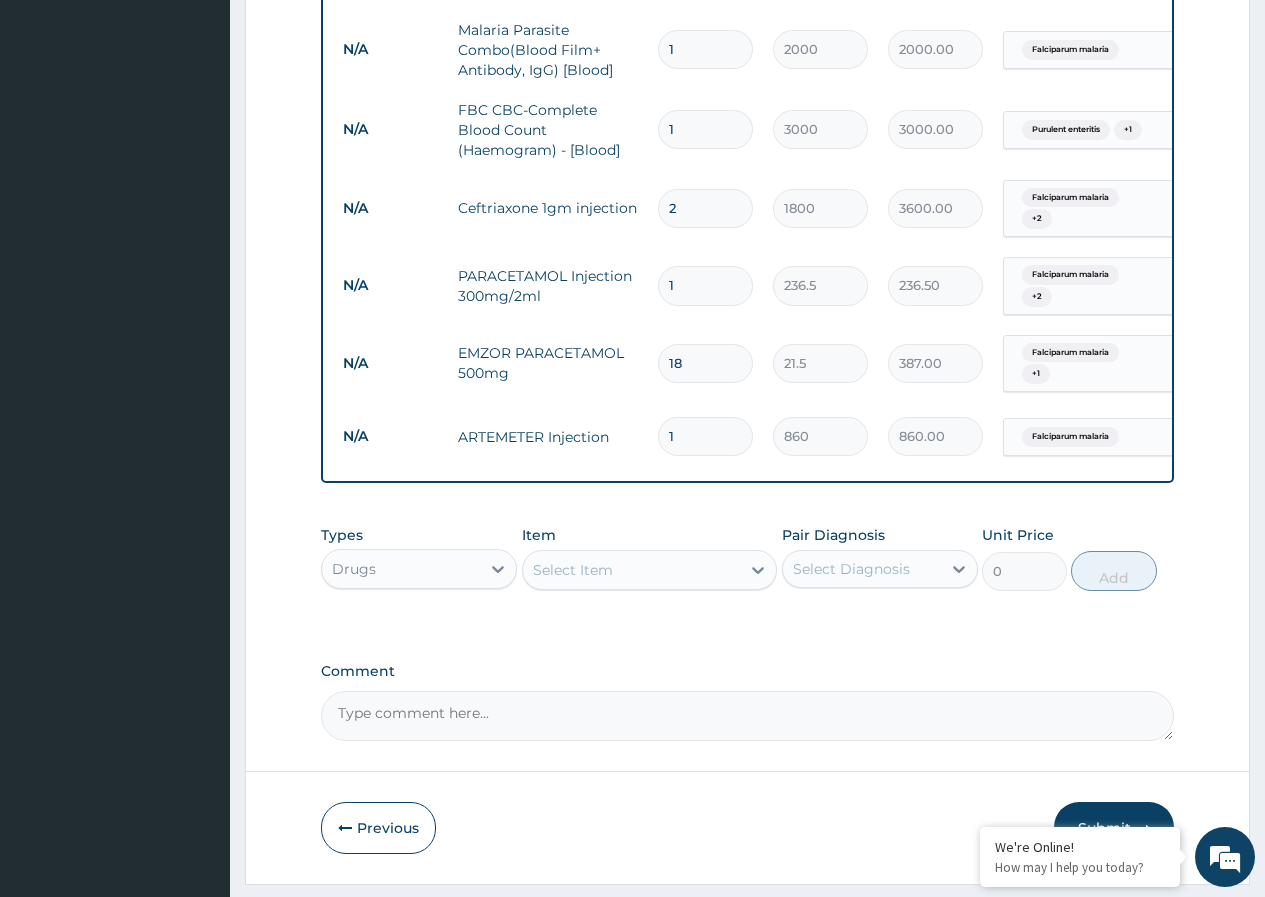 type 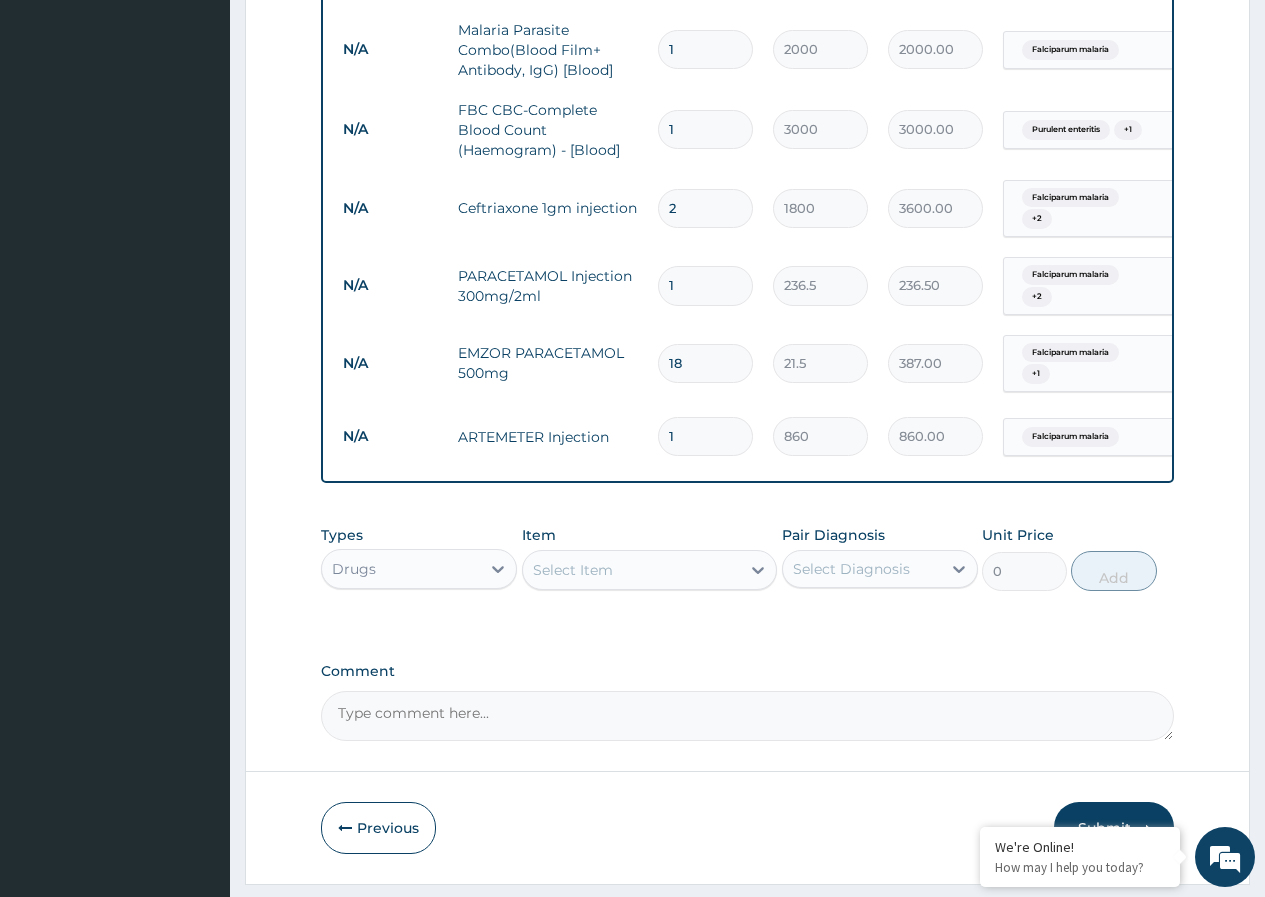 type on "0.00" 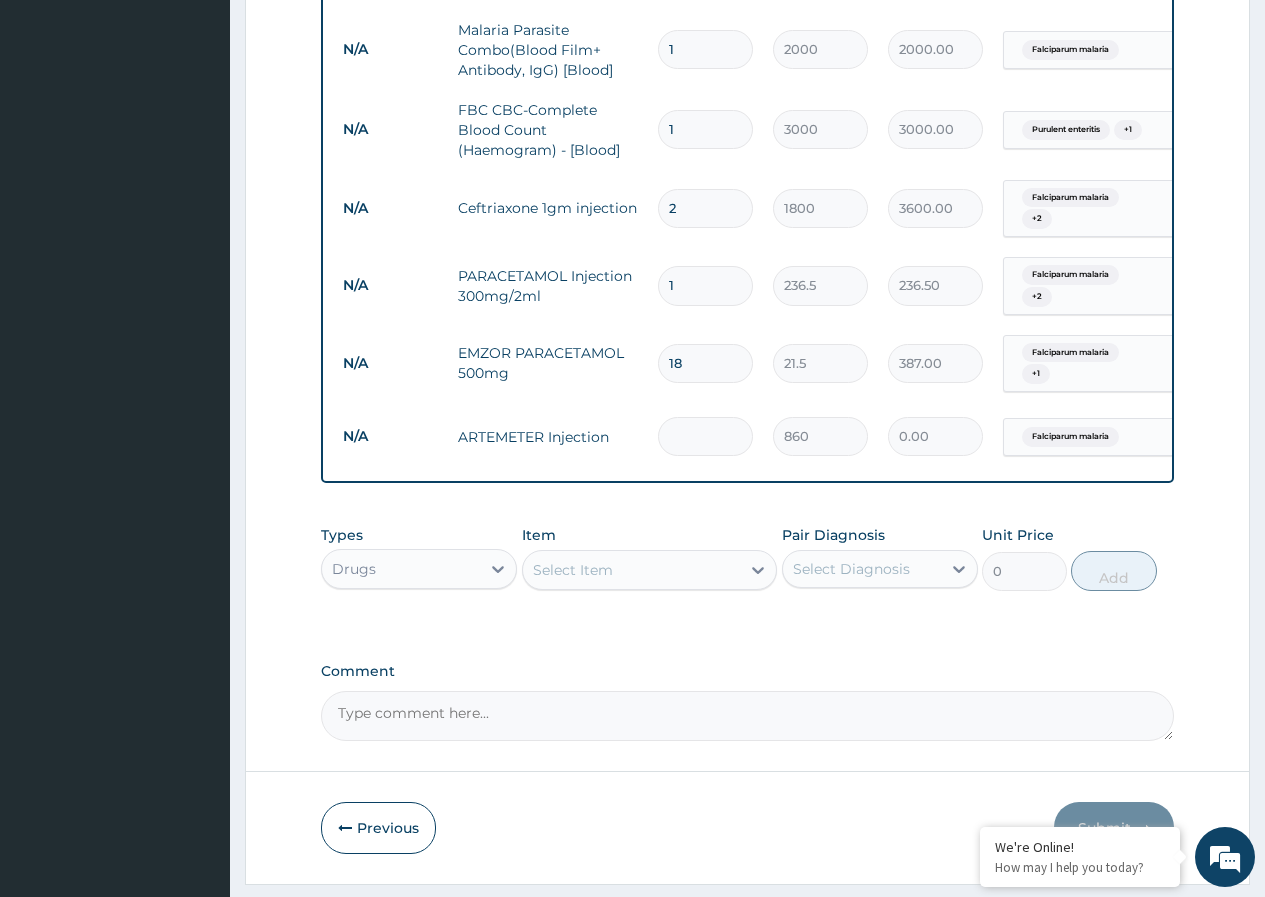 type on "3" 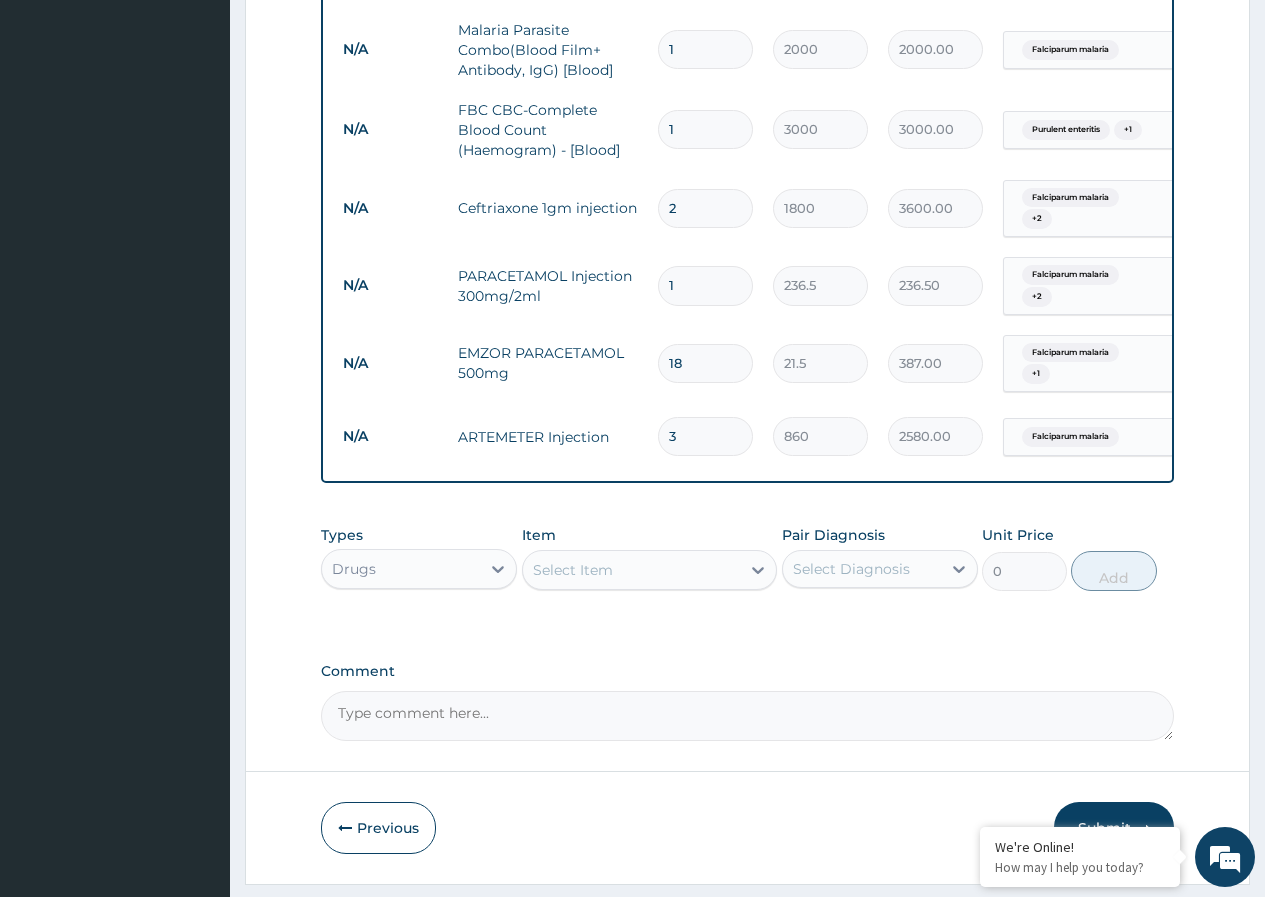 type on "3" 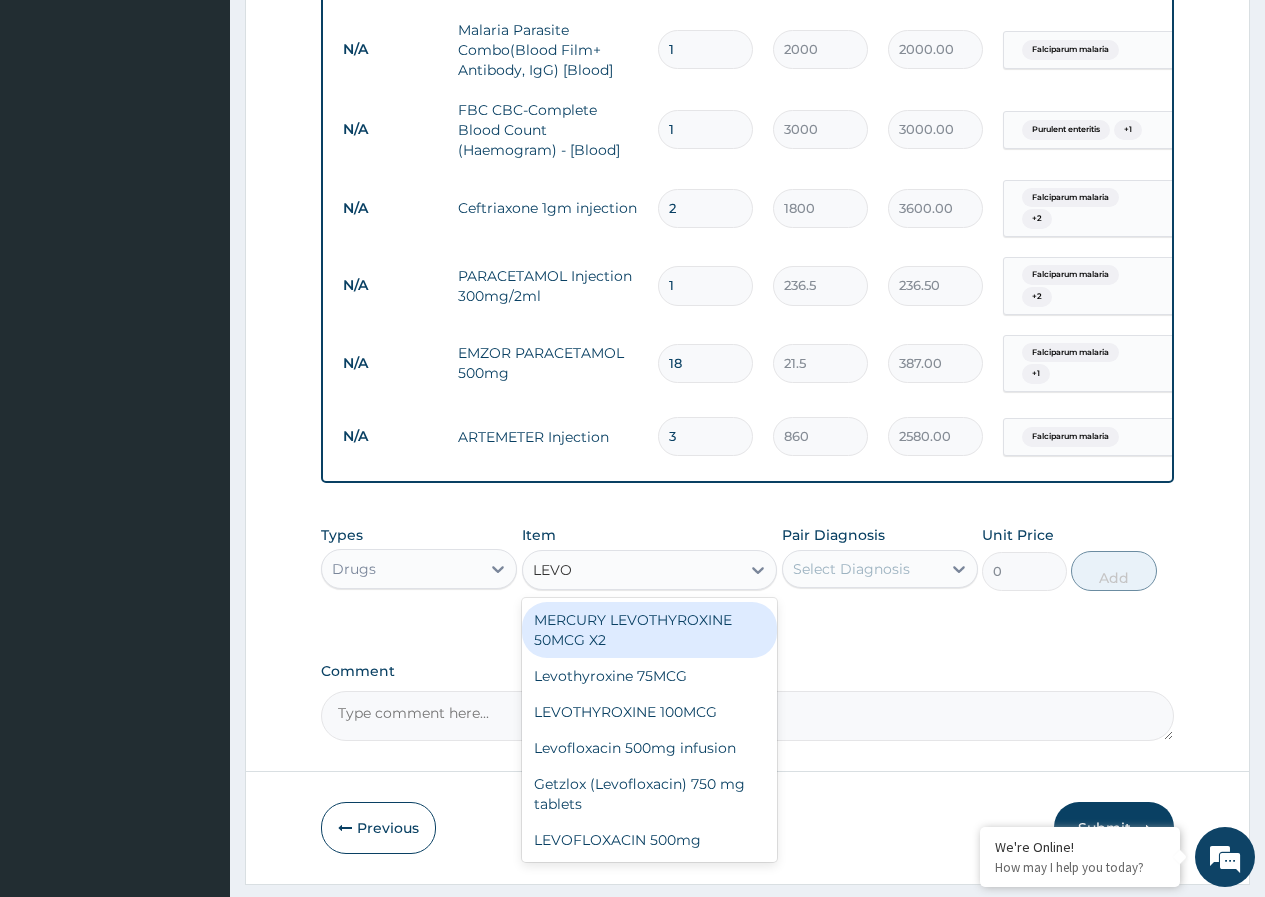 type on "LEVOF" 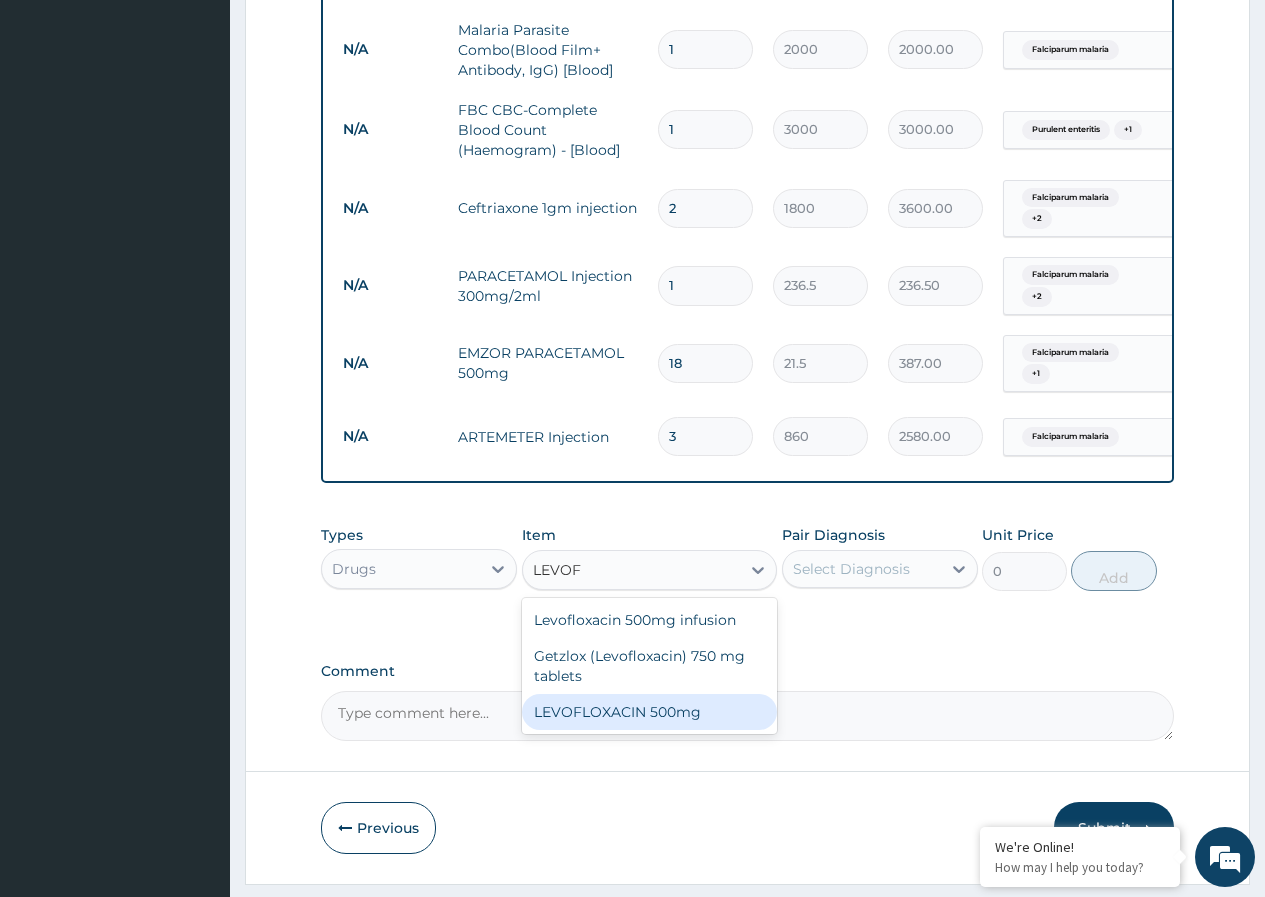 click on "LEVOFLOXACIN 500mg" at bounding box center (650, 712) 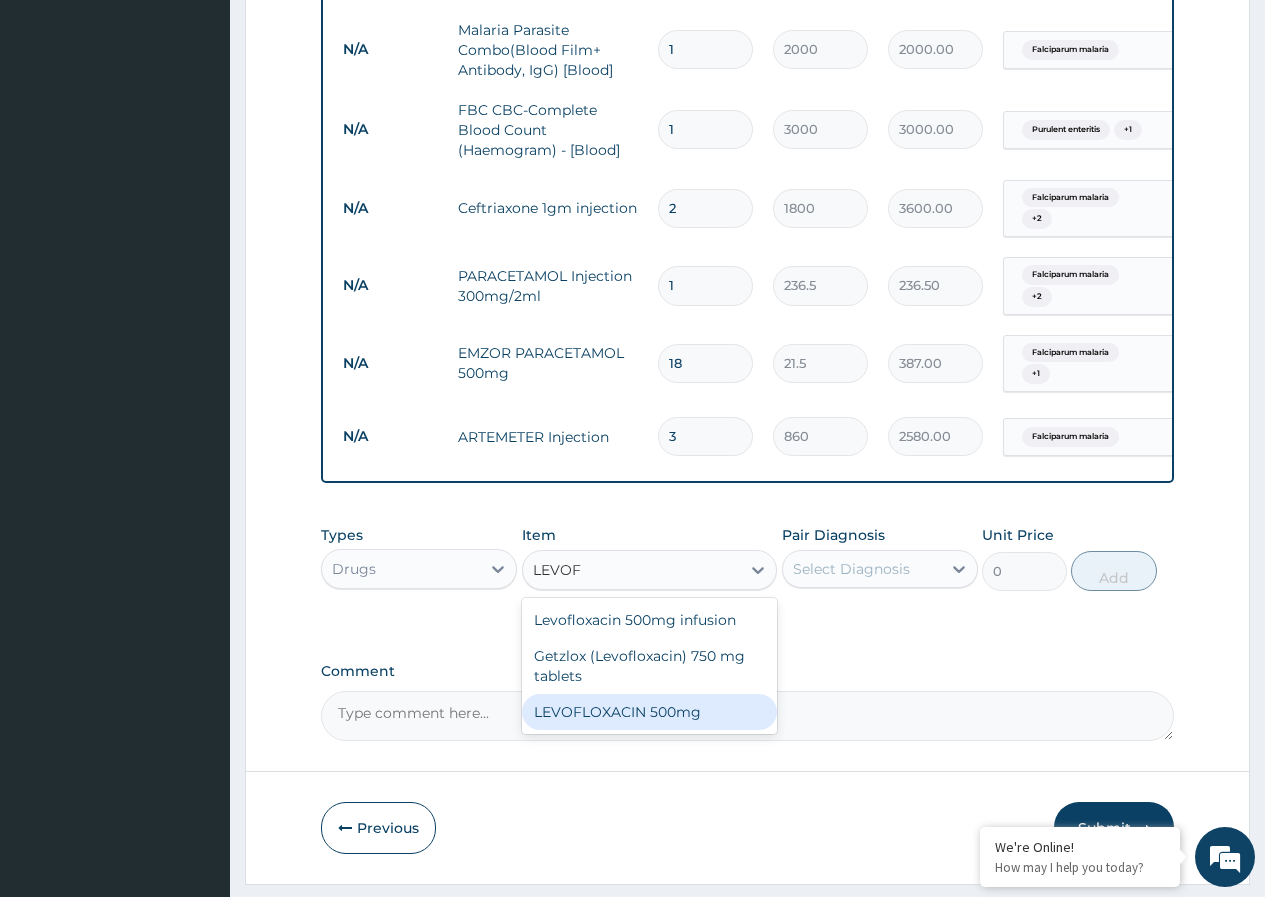 type 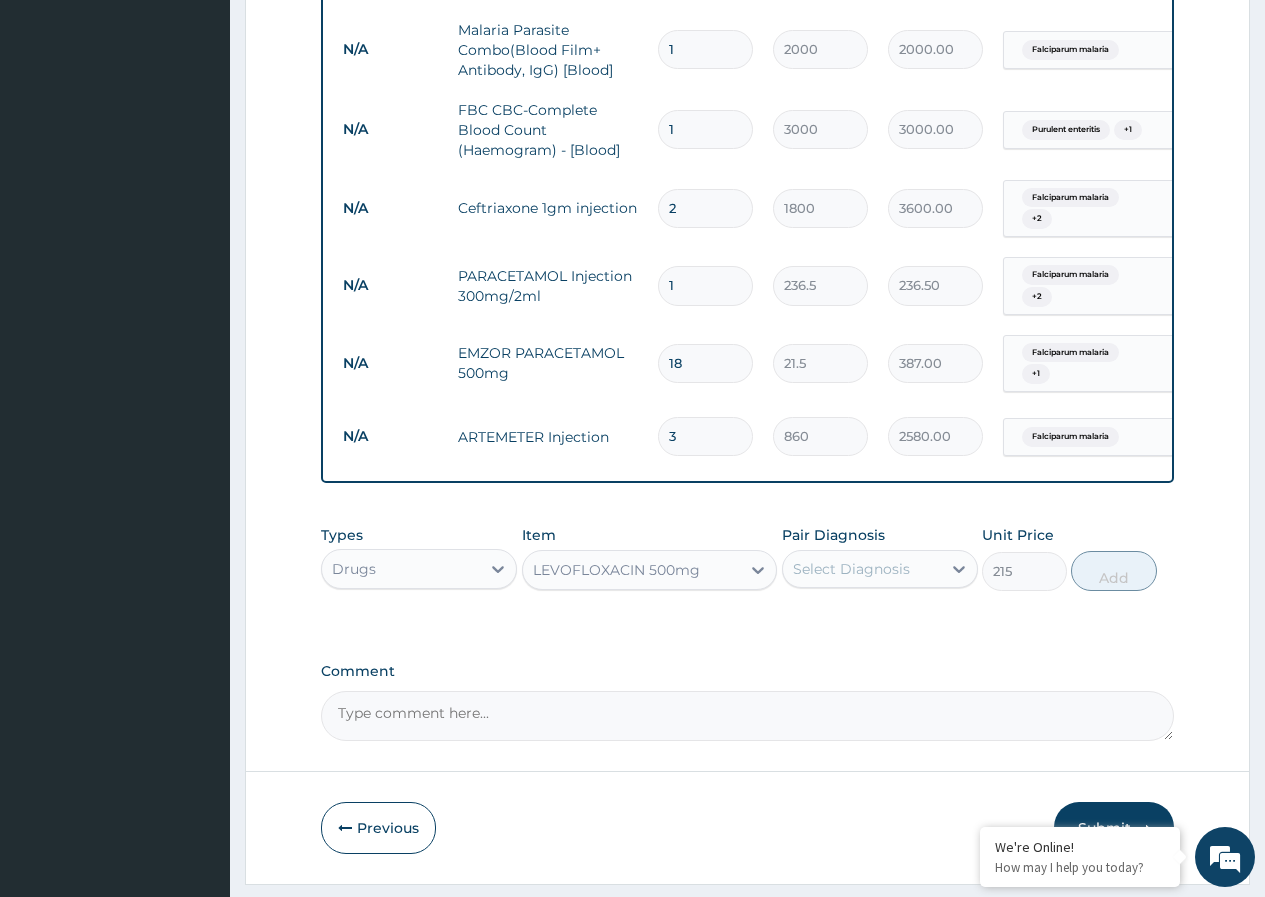 click on "Select Diagnosis" at bounding box center (862, 569) 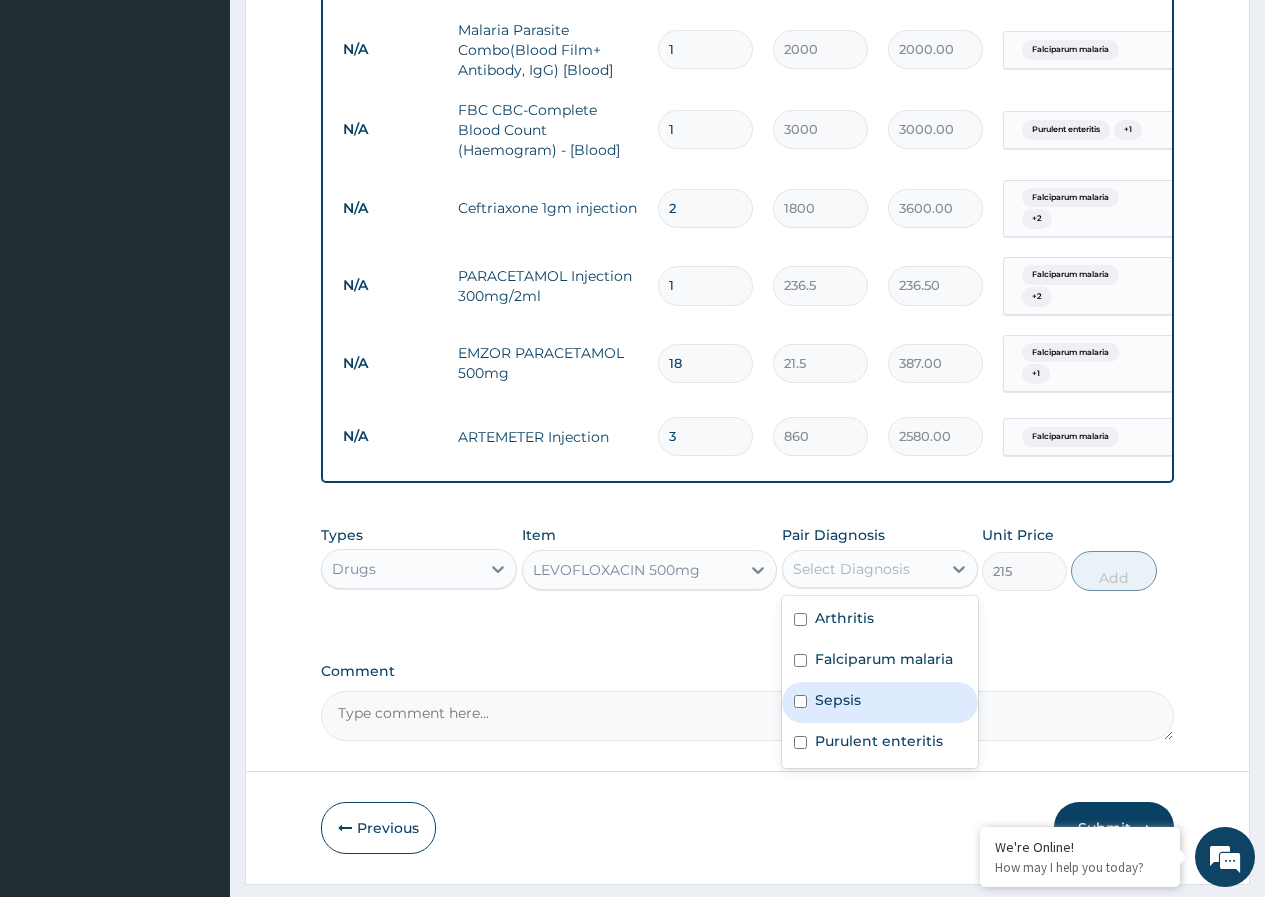 click on "Sepsis" at bounding box center (880, 702) 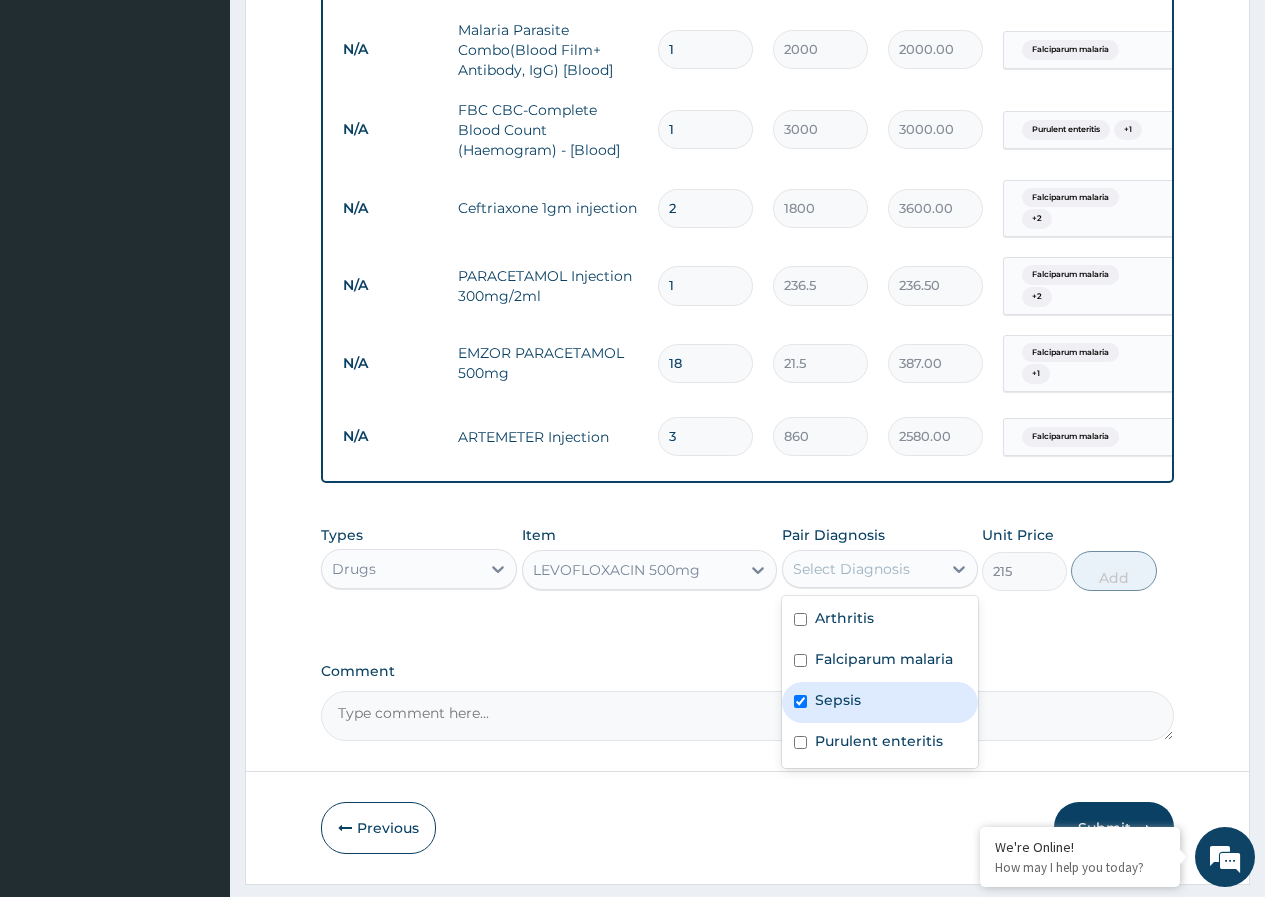 checkbox on "true" 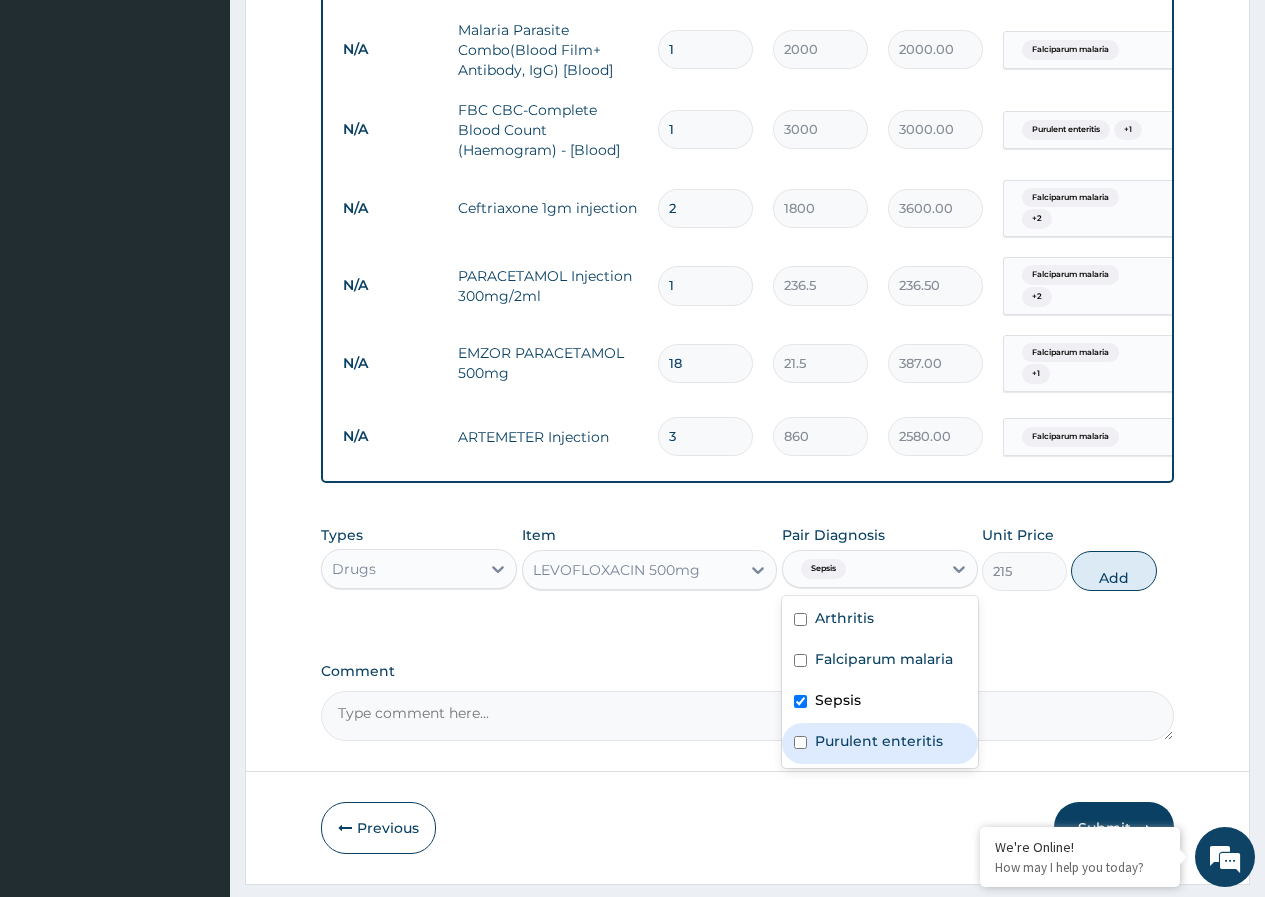 click on "Purulent enteritis" at bounding box center [880, 743] 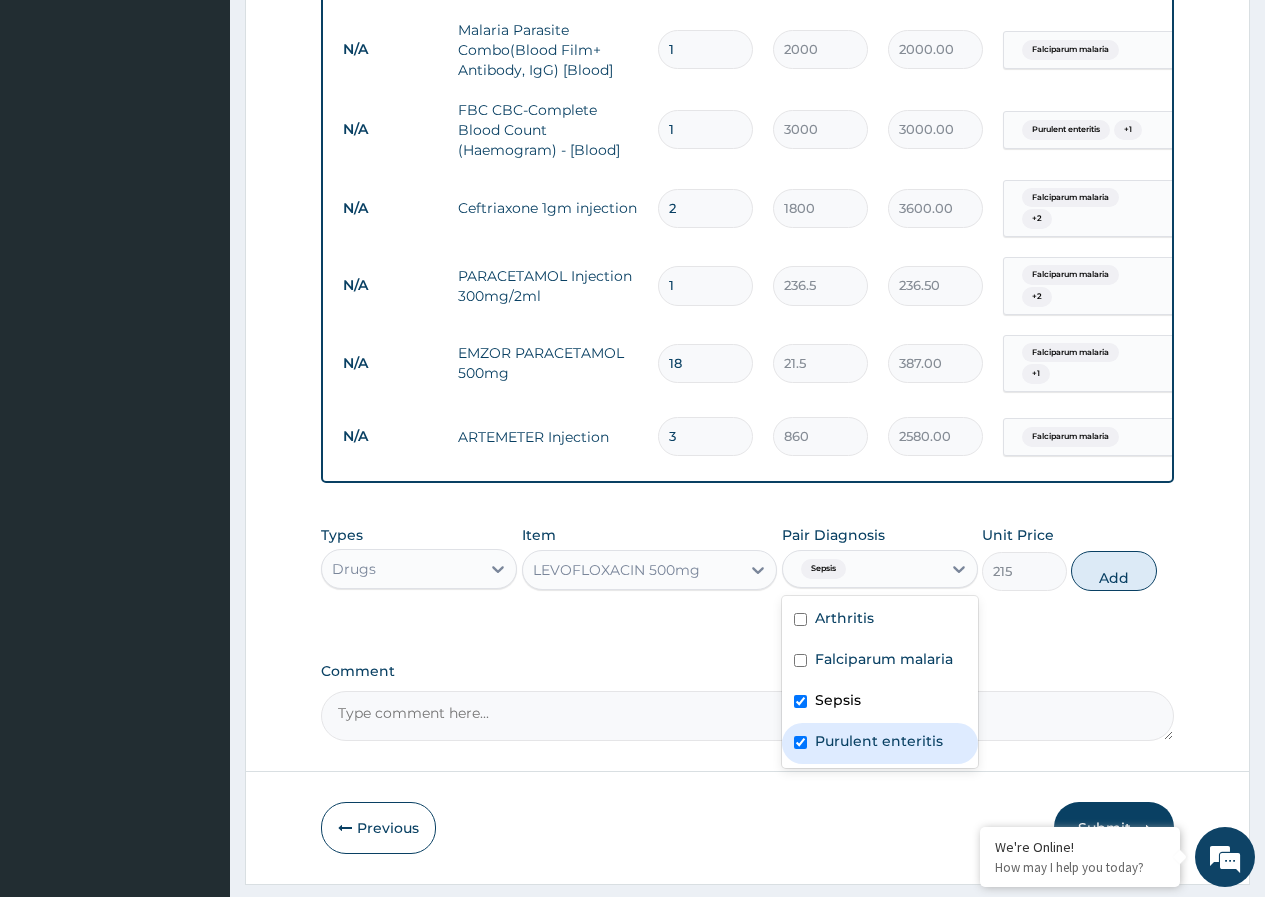 checkbox on "true" 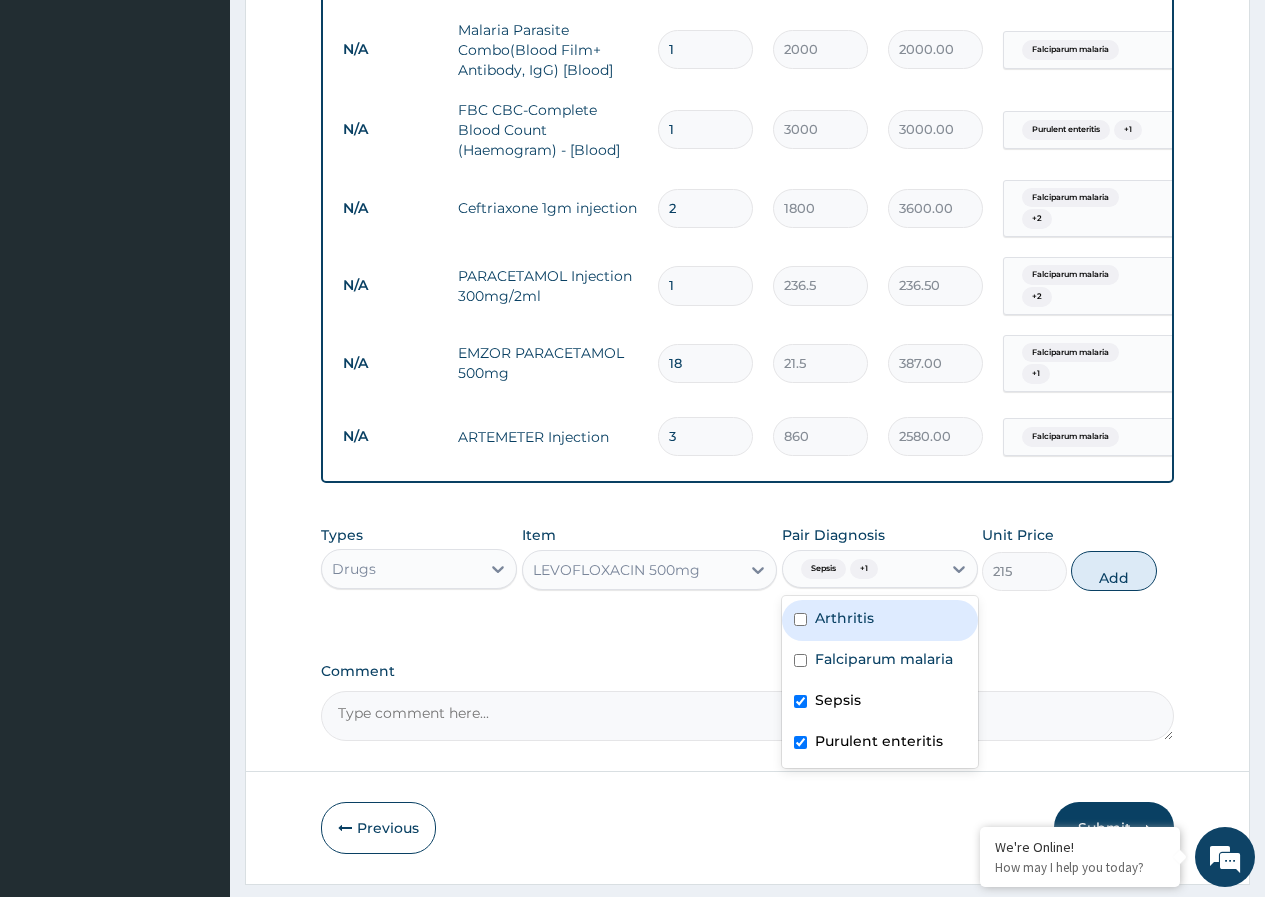 click on "Arthritis" at bounding box center [844, 618] 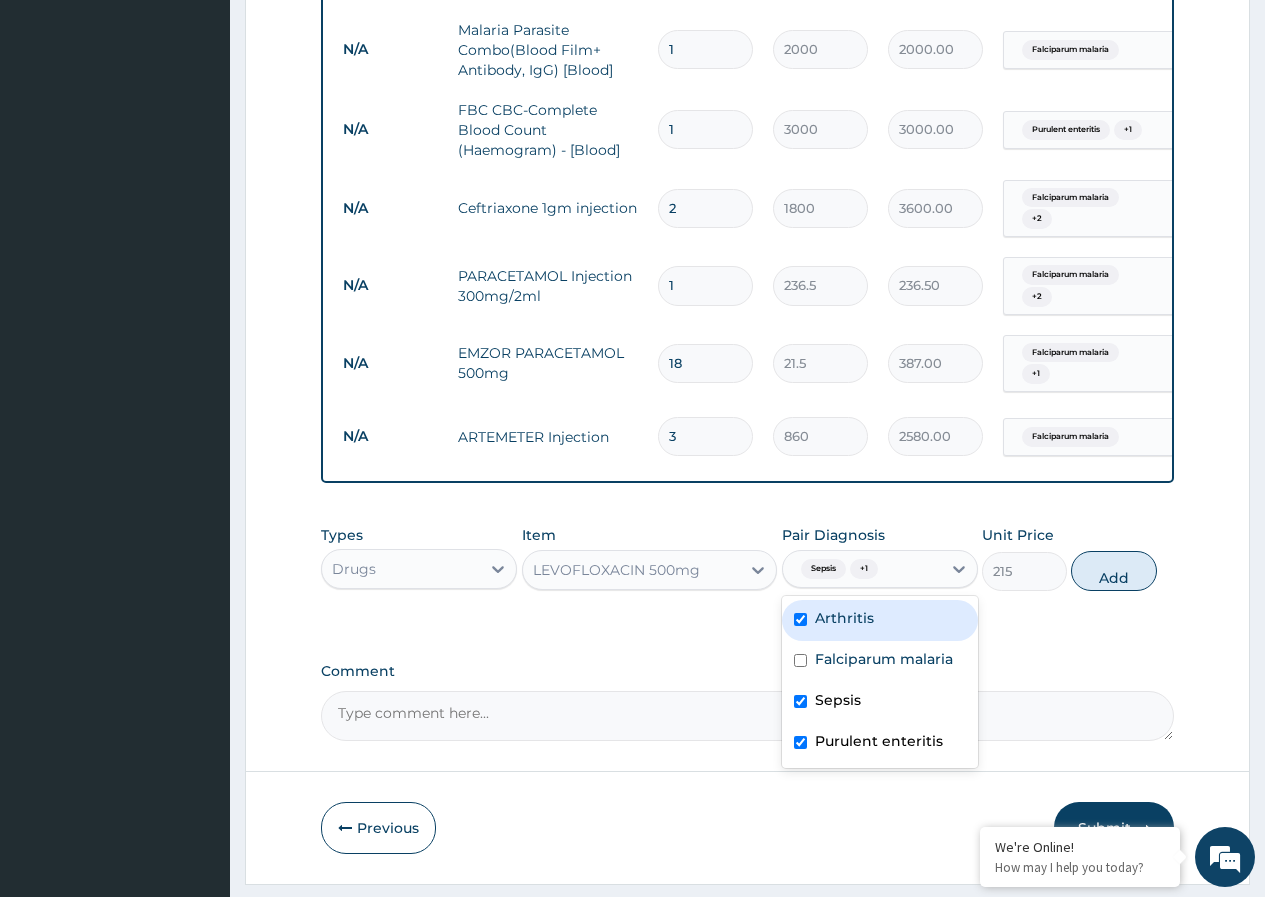 checkbox on "true" 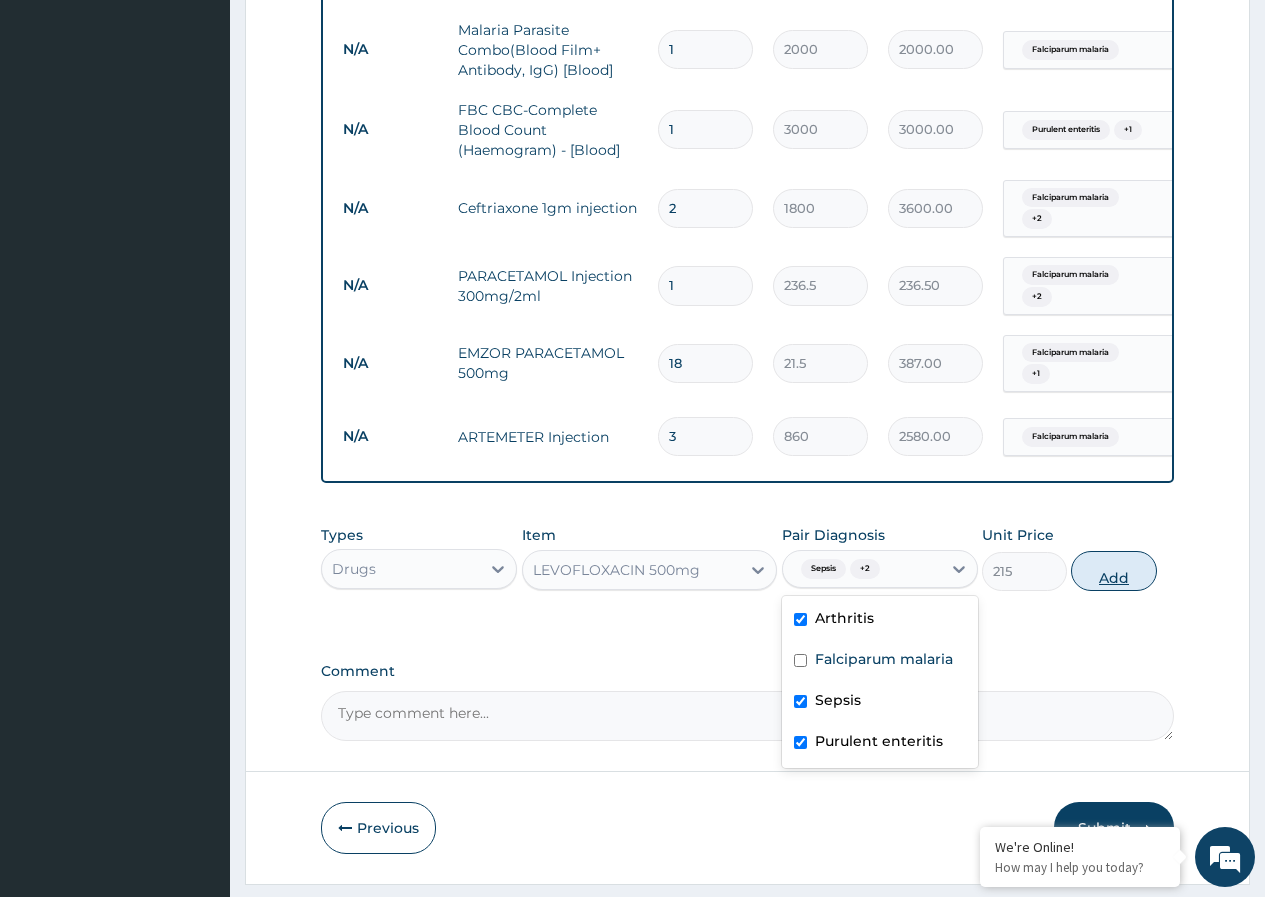 click on "Add" at bounding box center (1113, 571) 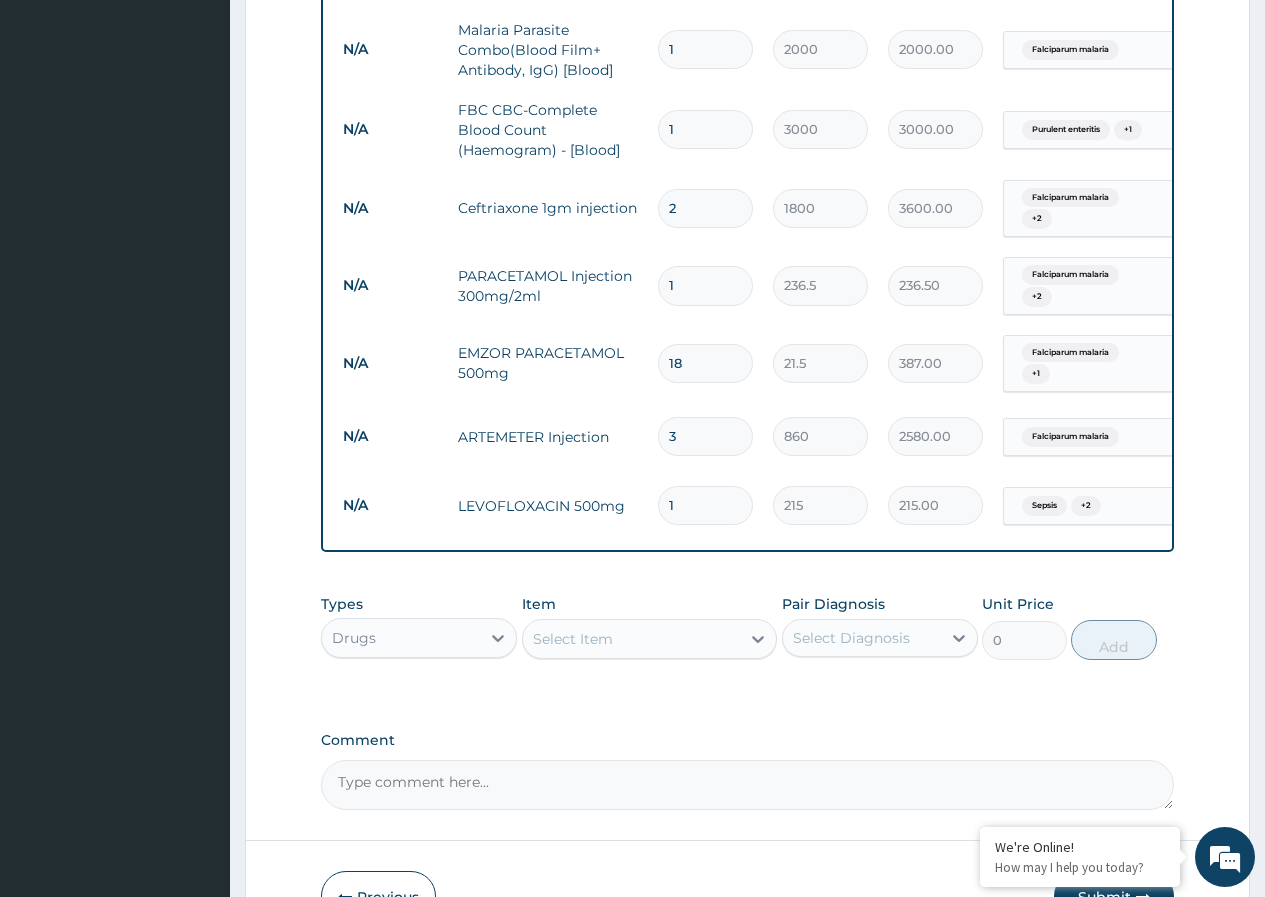 type on "10" 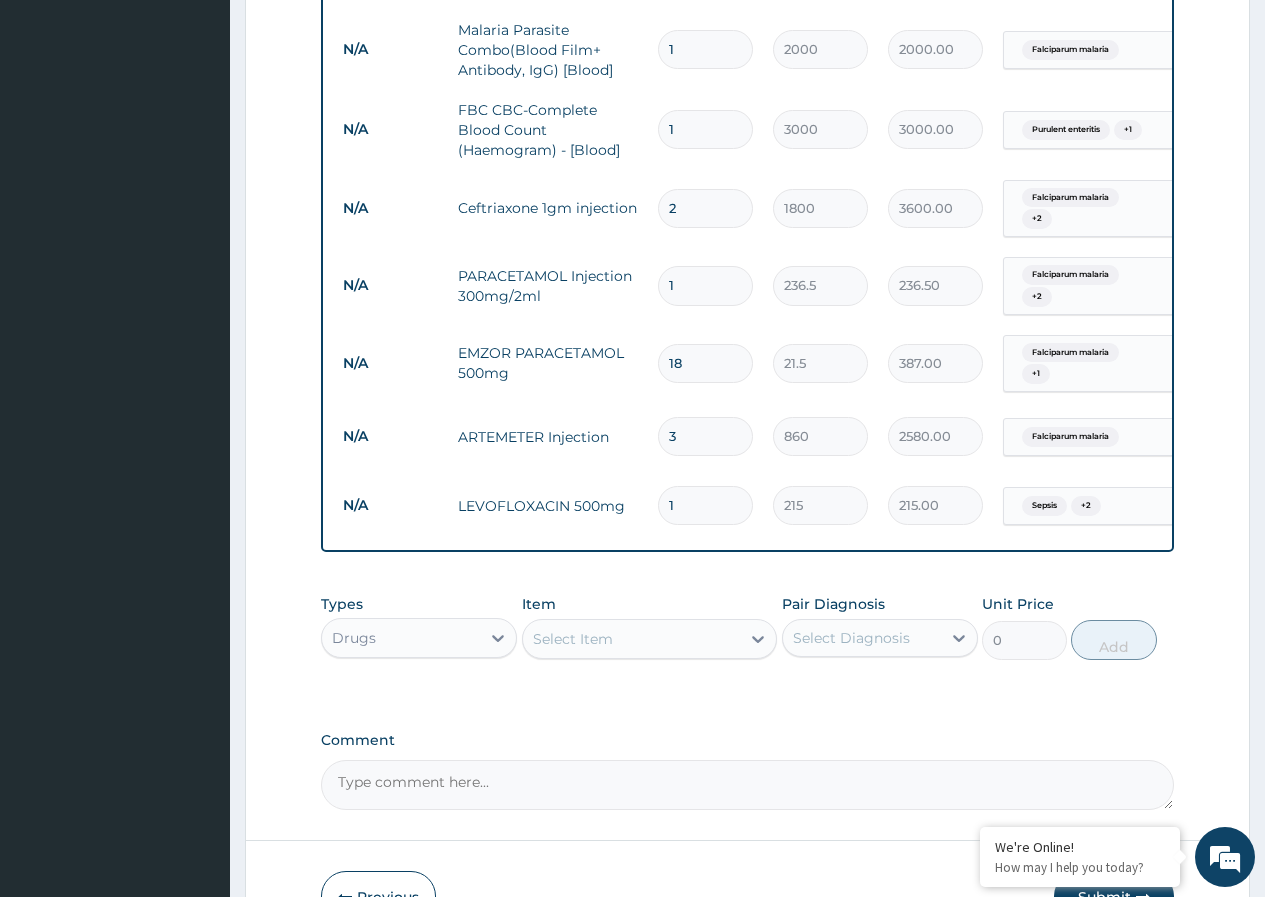 type on "2150.00" 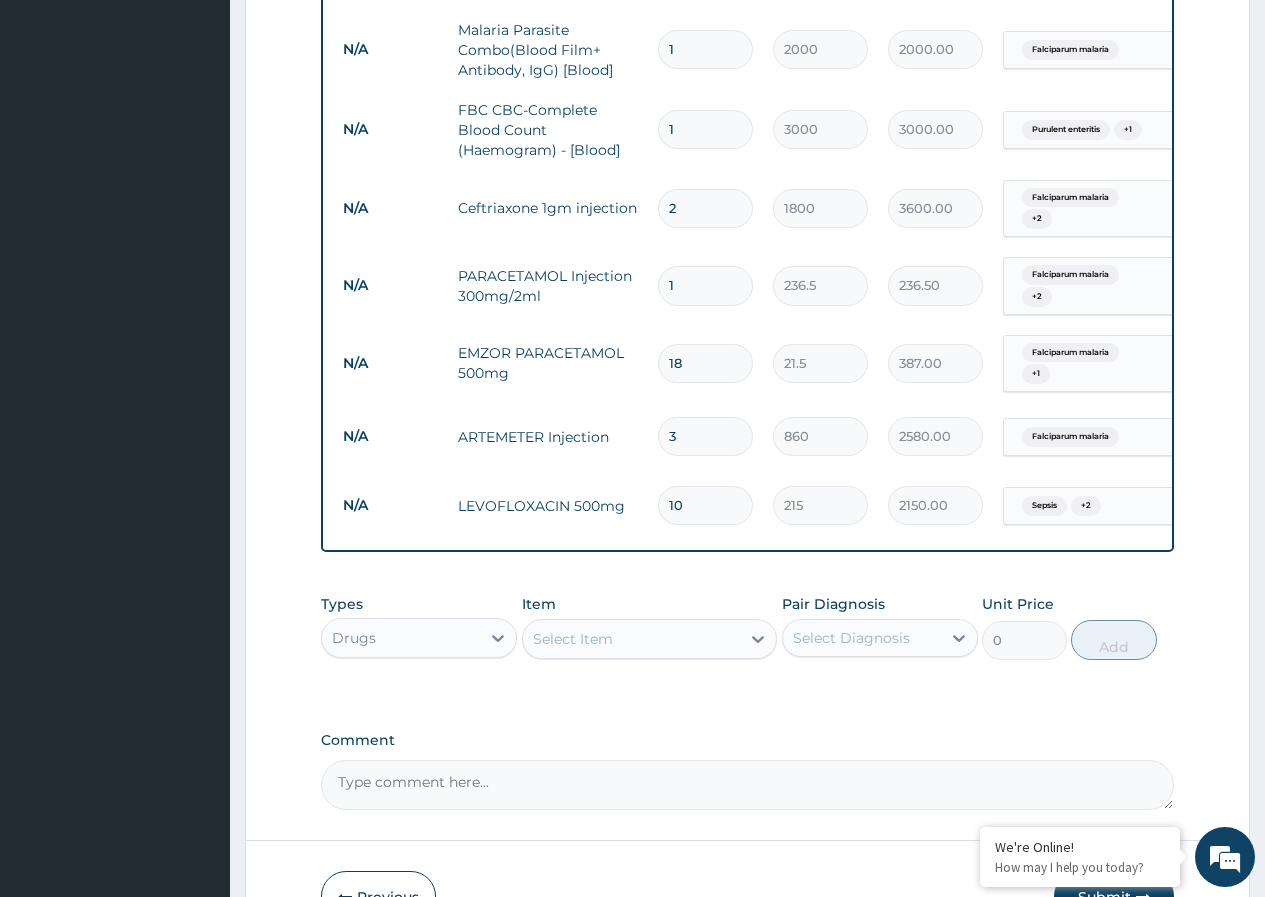 type on "10" 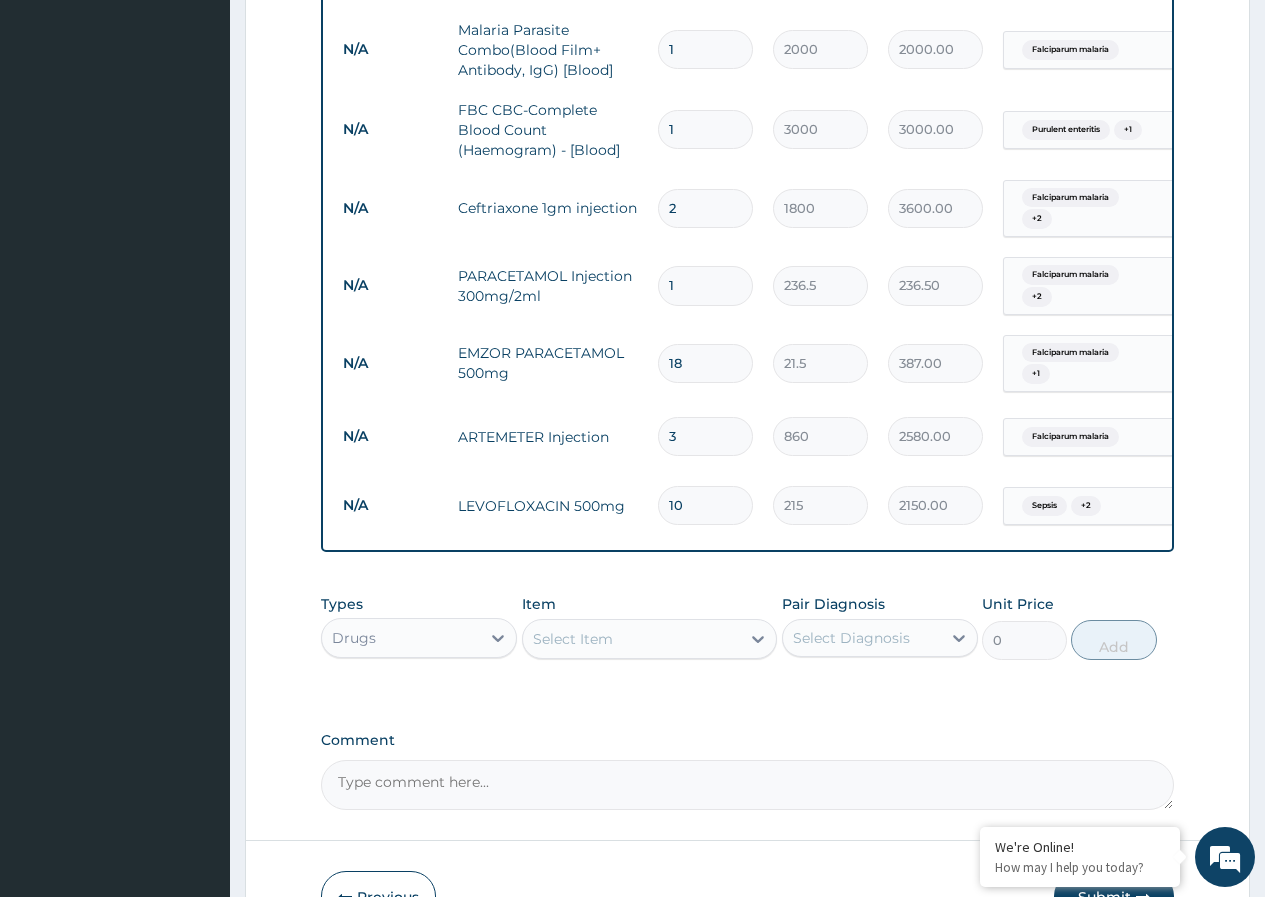 click on "Select Item" at bounding box center [632, 639] 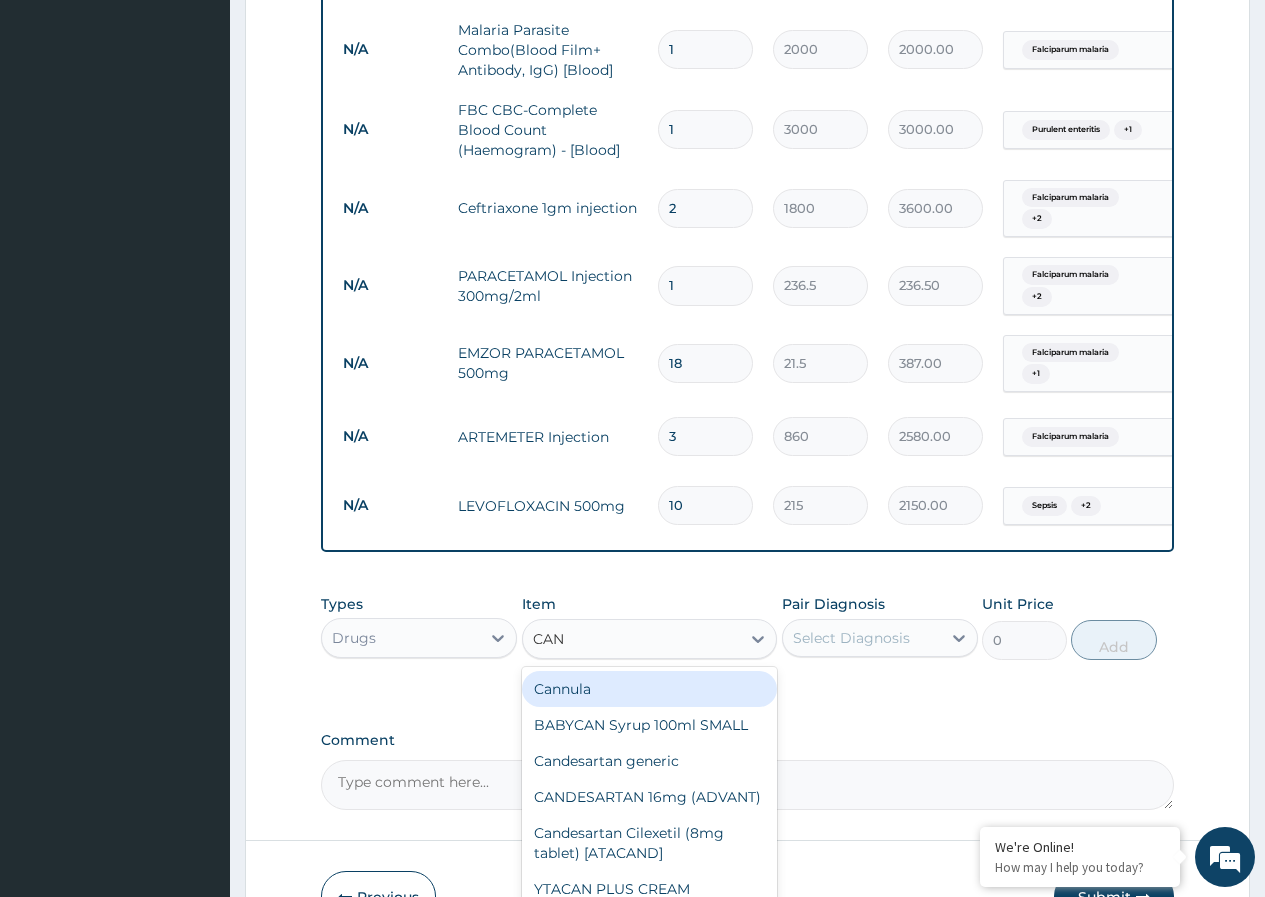 type on "CANN" 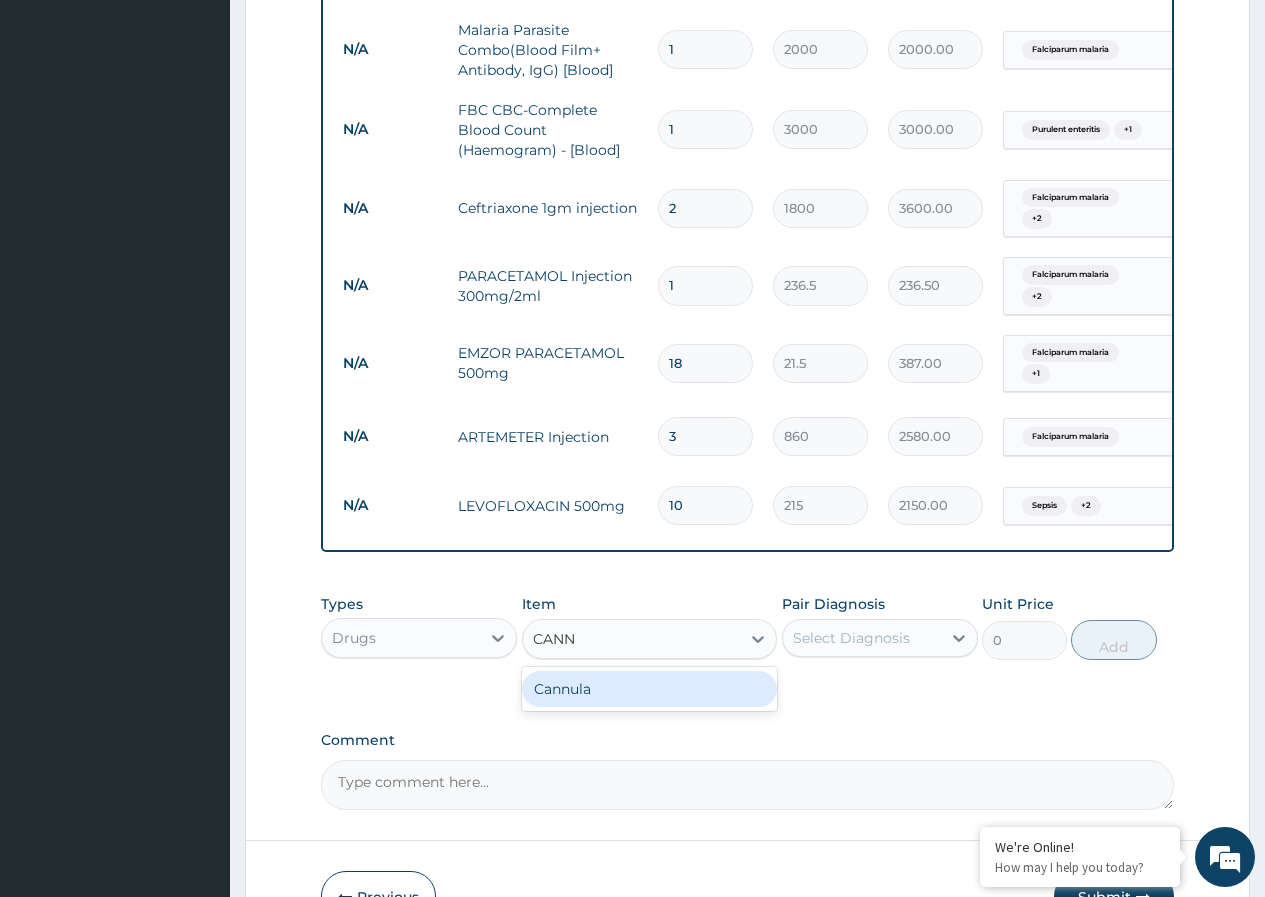 click on "Cannula" at bounding box center [650, 689] 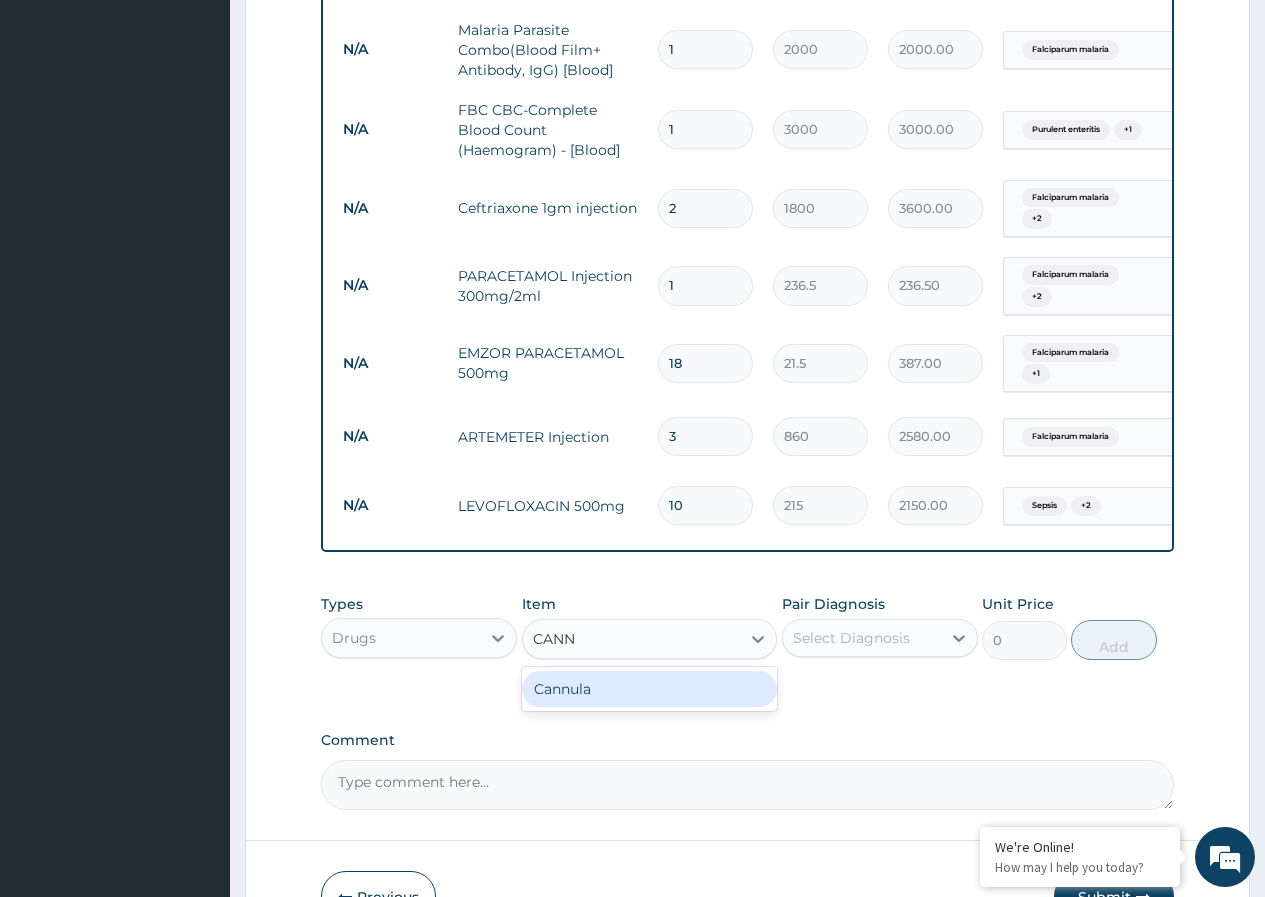 type 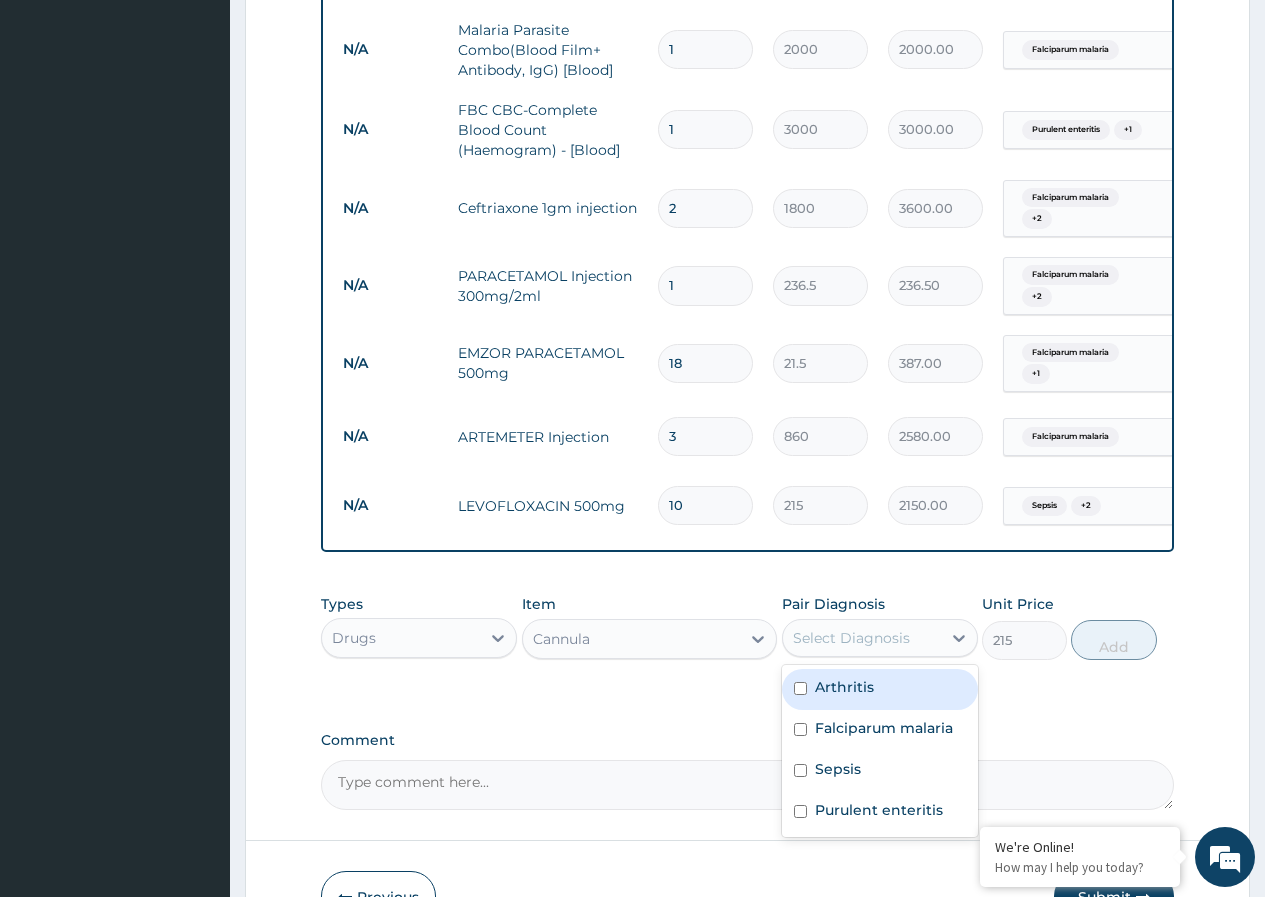 click on "Select Diagnosis" at bounding box center [851, 638] 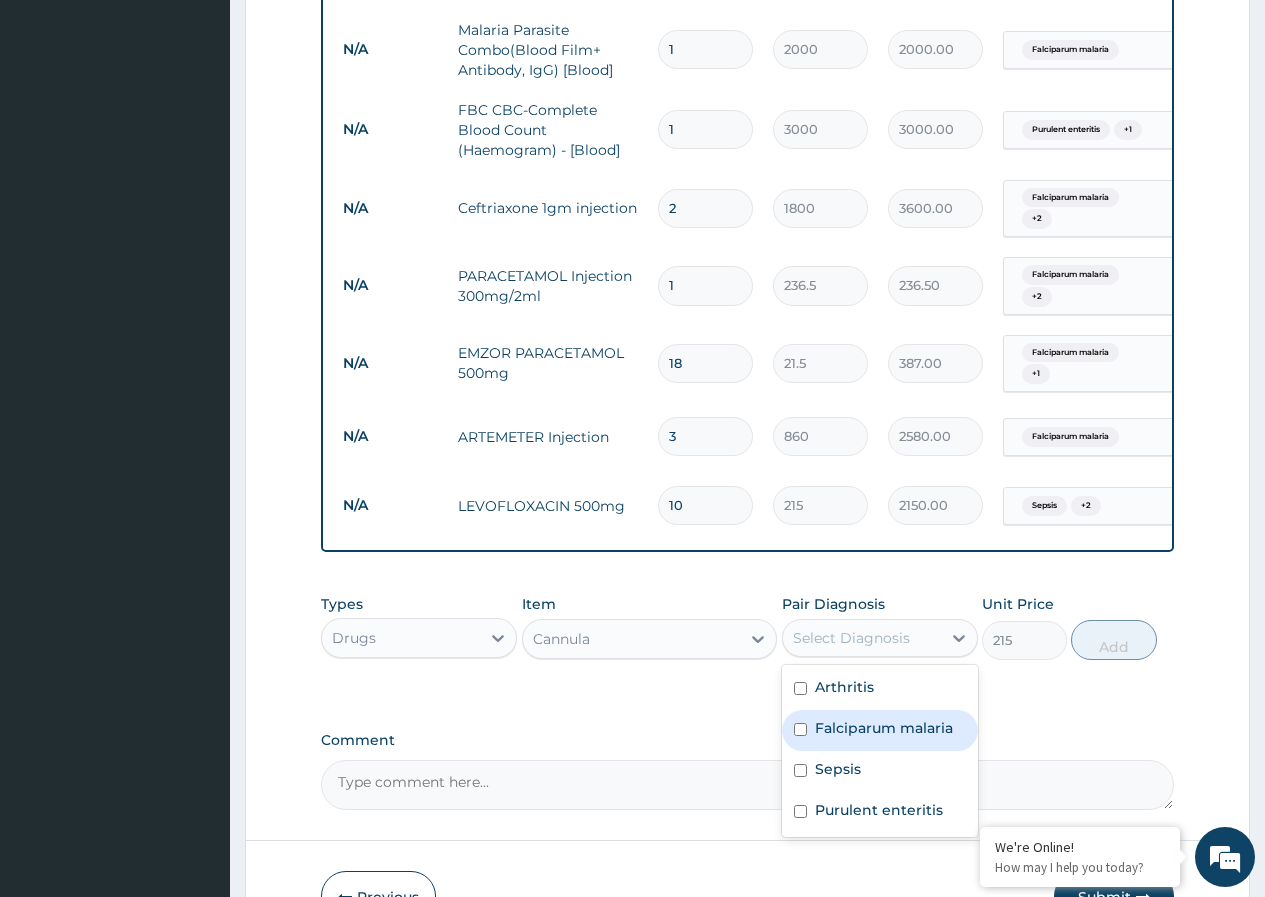 click on "Falciparum malaria" at bounding box center (880, 730) 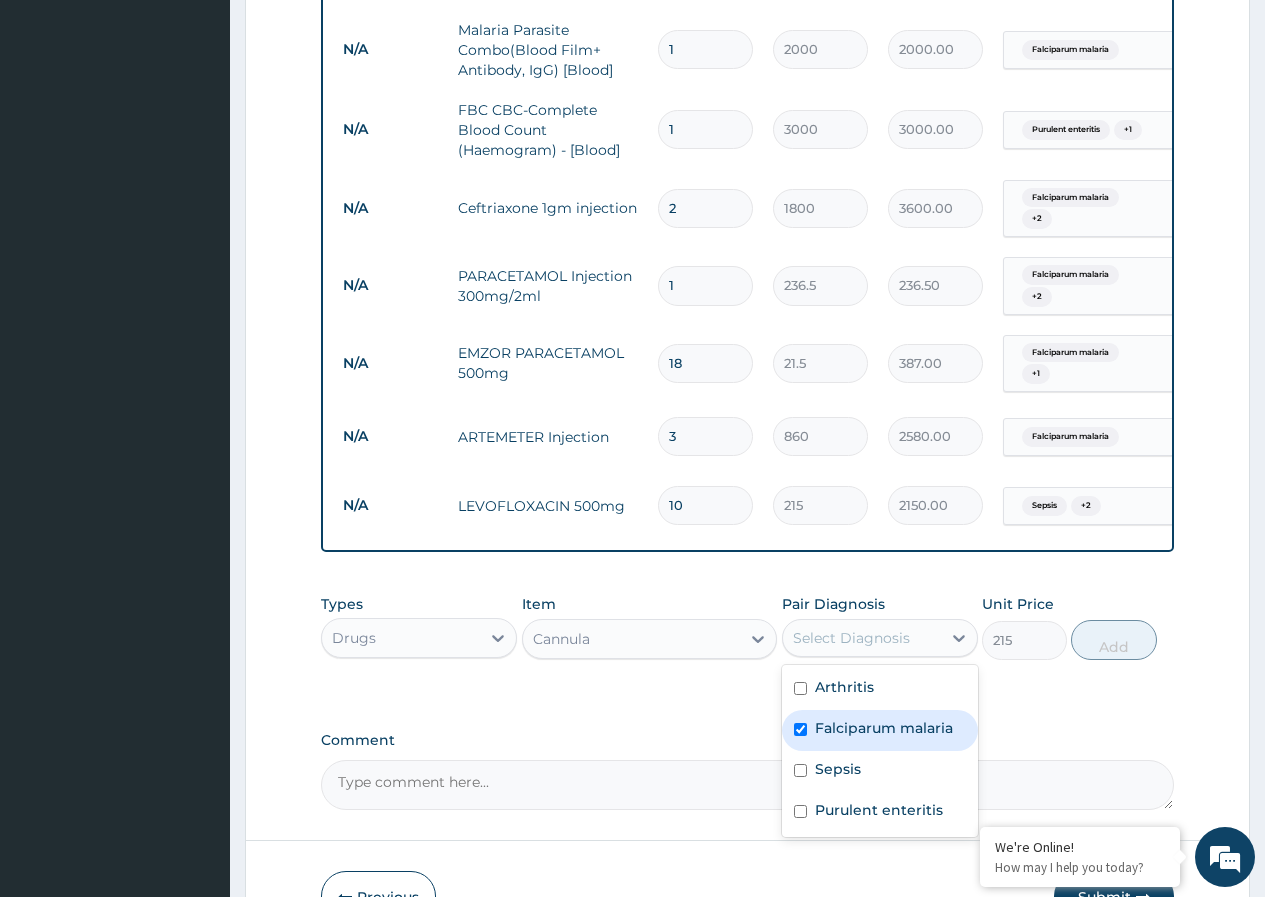 checkbox on "true" 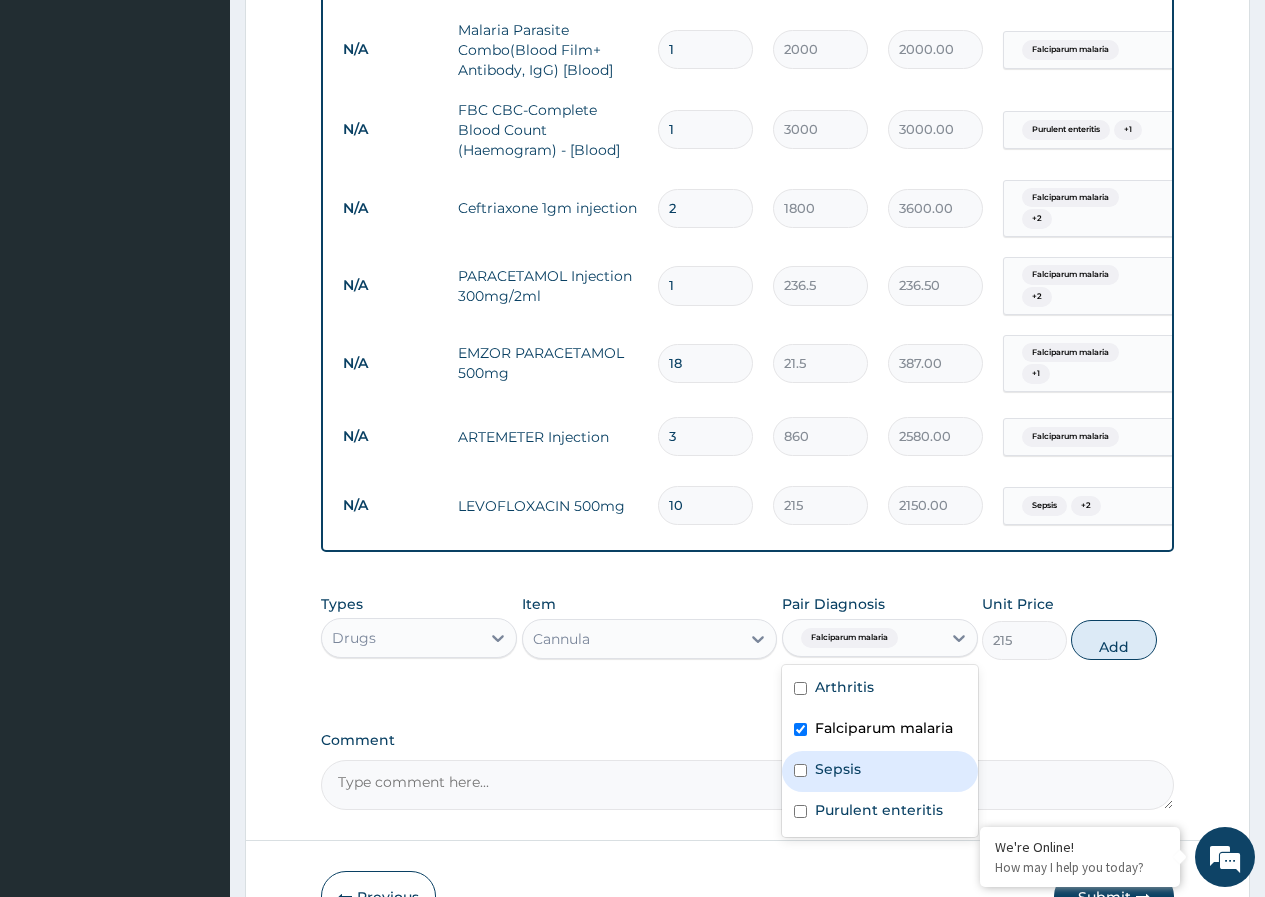 drag, startPoint x: 830, startPoint y: 773, endPoint x: 829, endPoint y: 790, distance: 17.029387 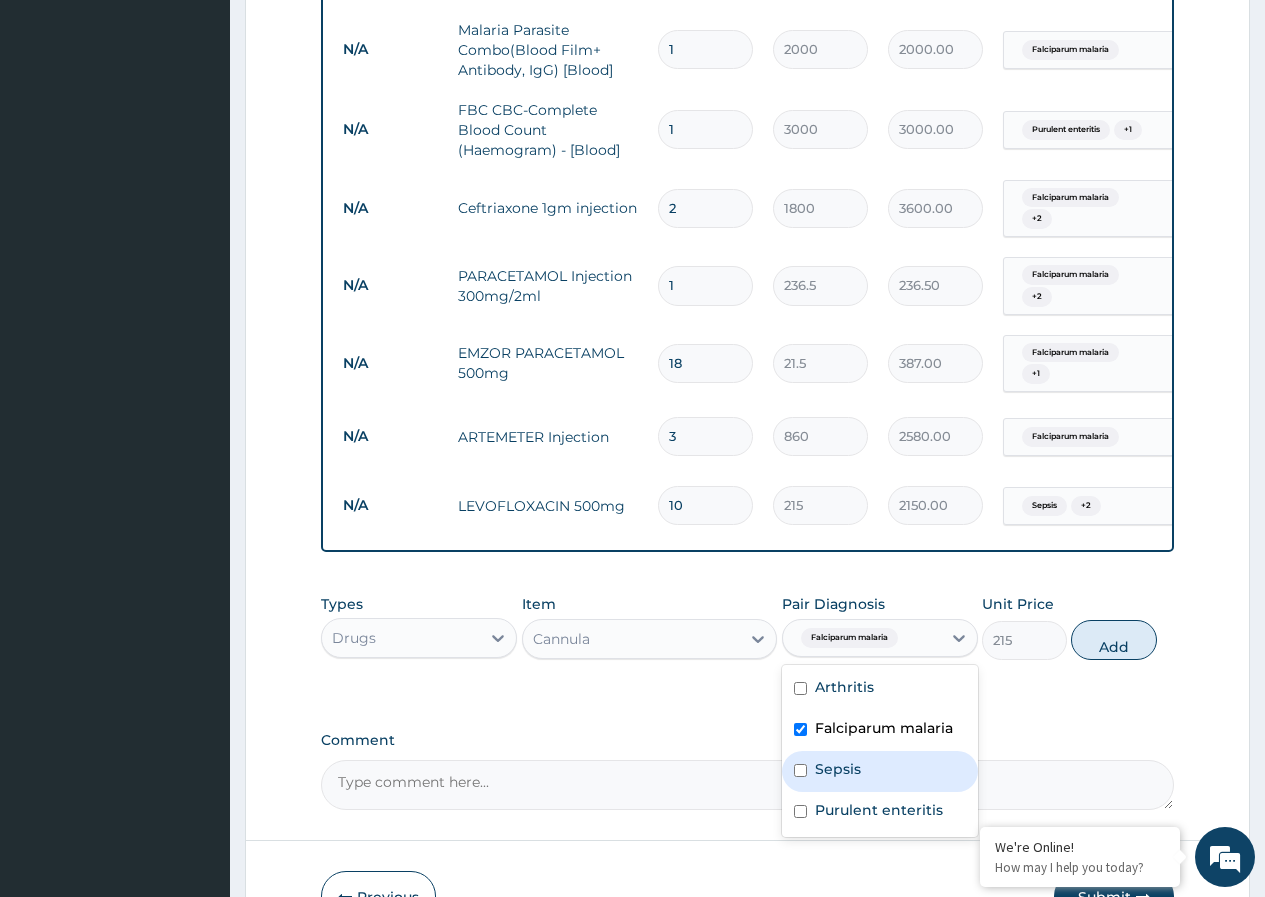 click on "Sepsis" at bounding box center (880, 771) 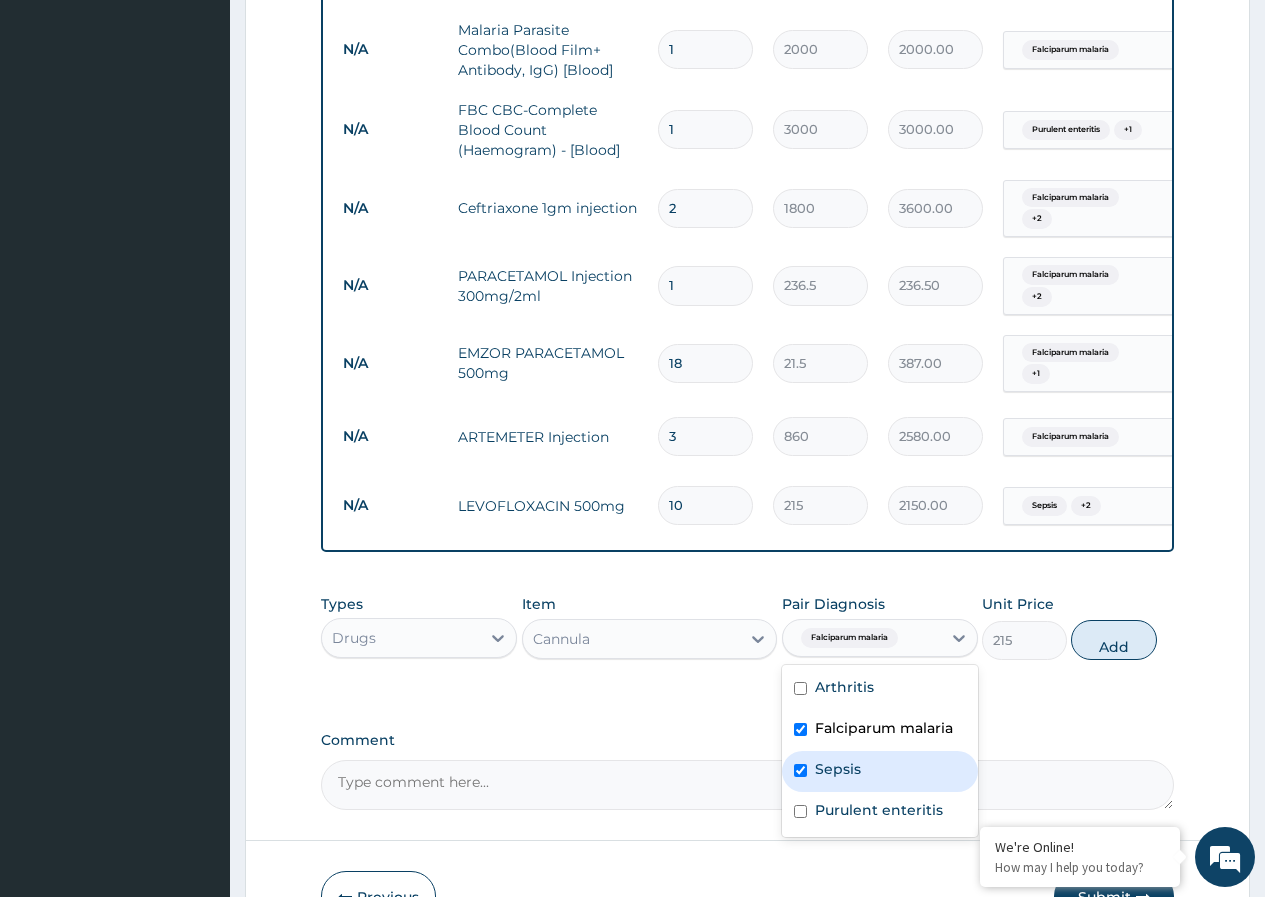 checkbox on "true" 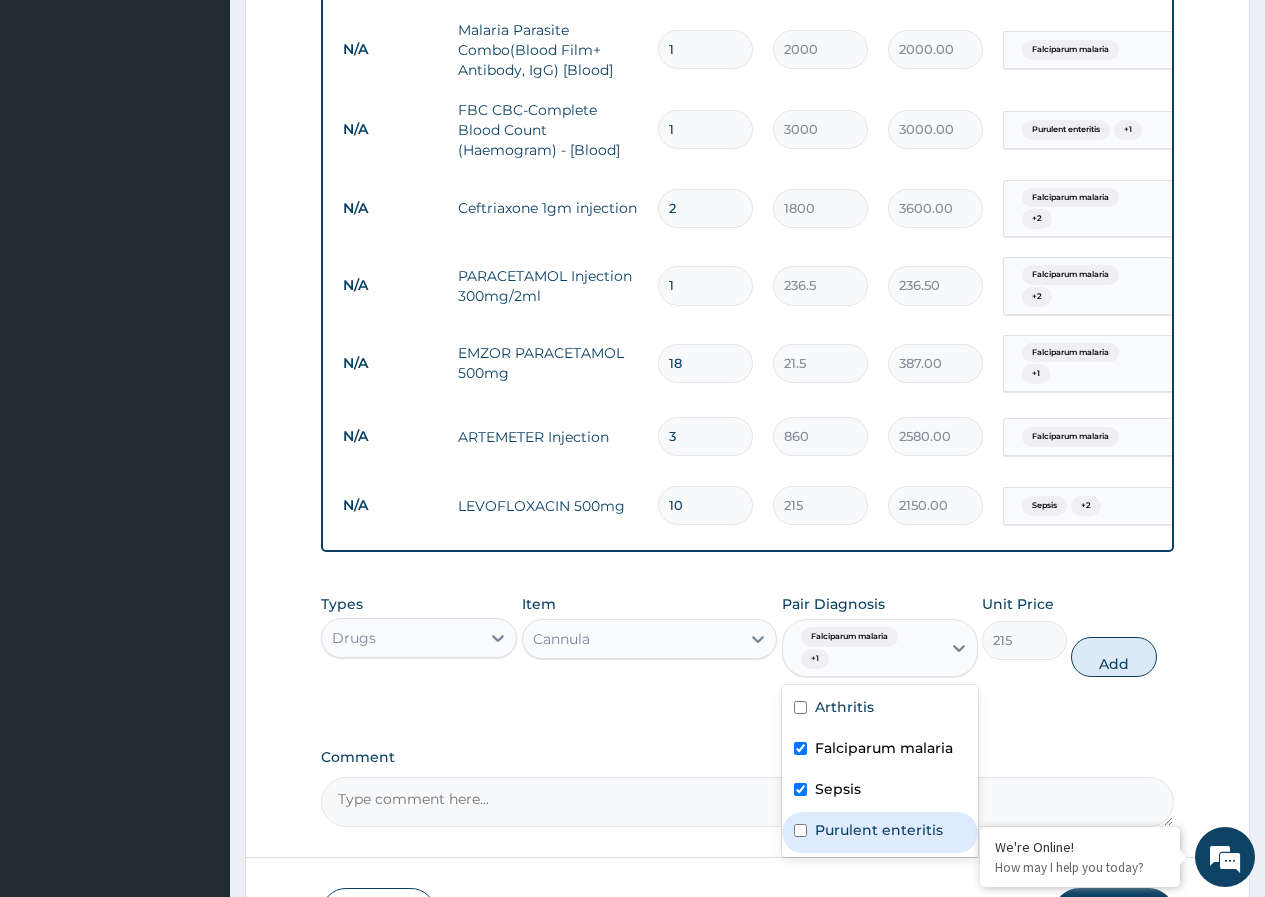 click on "Purulent enteritis" at bounding box center (879, 830) 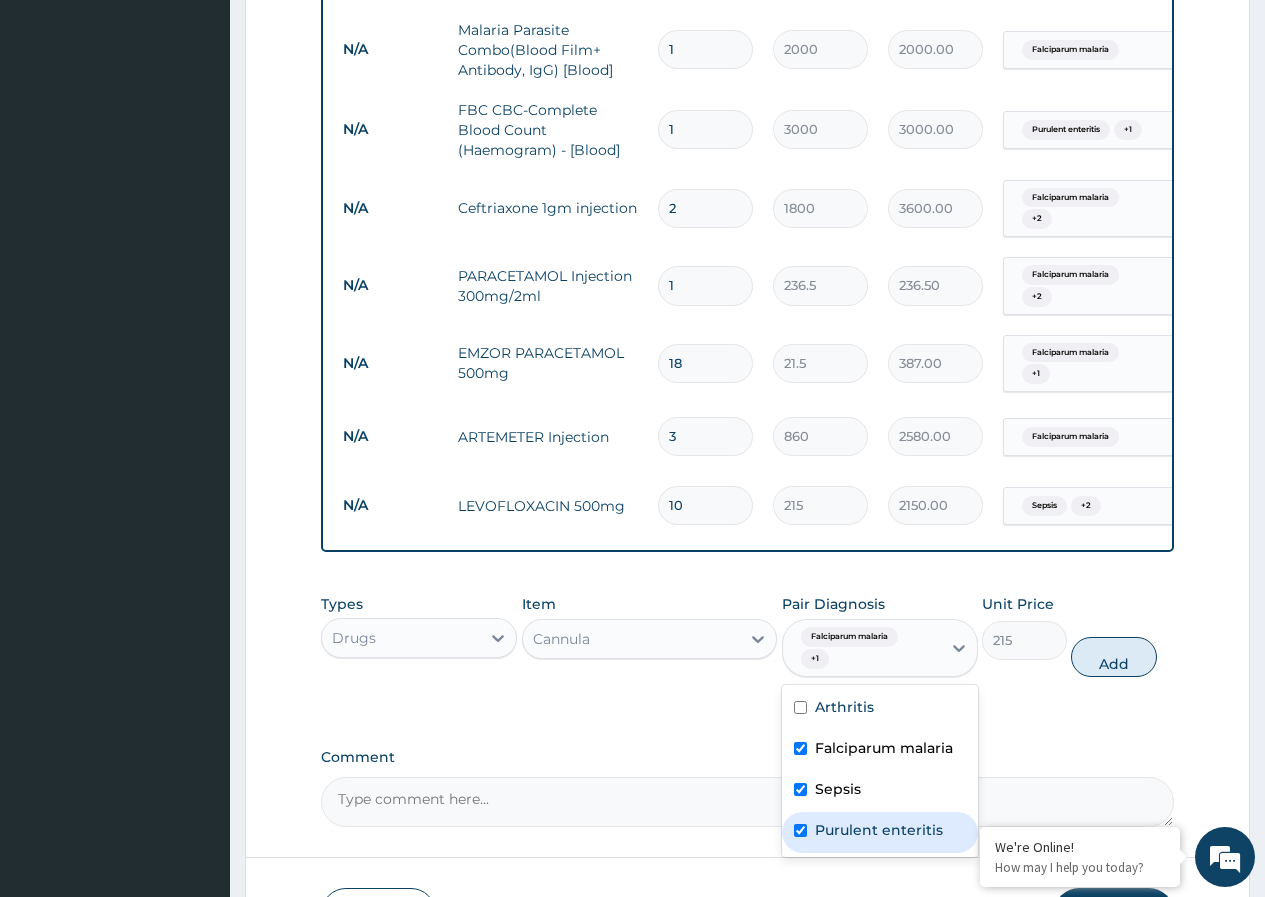 checkbox on "true" 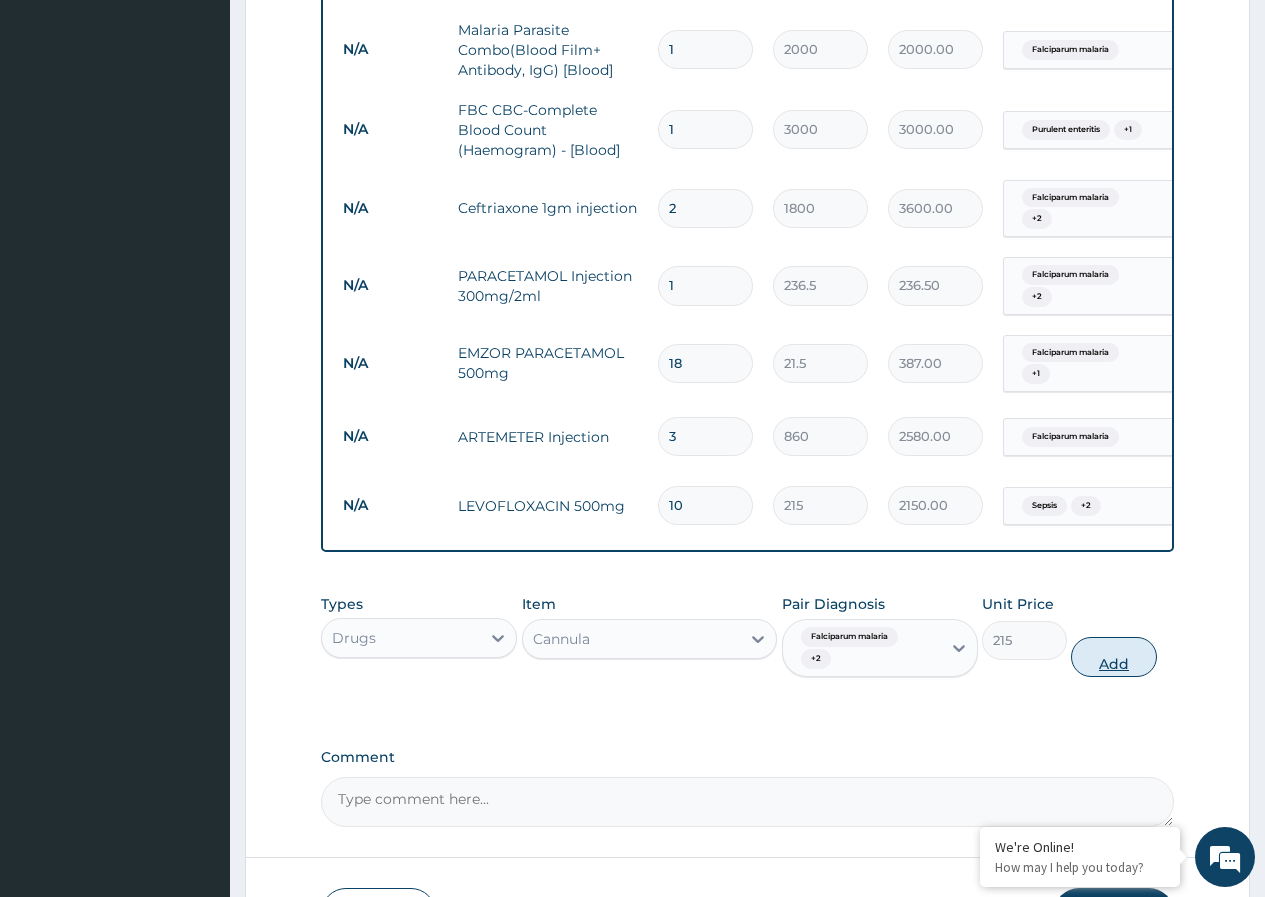 click on "Add" at bounding box center (1113, 657) 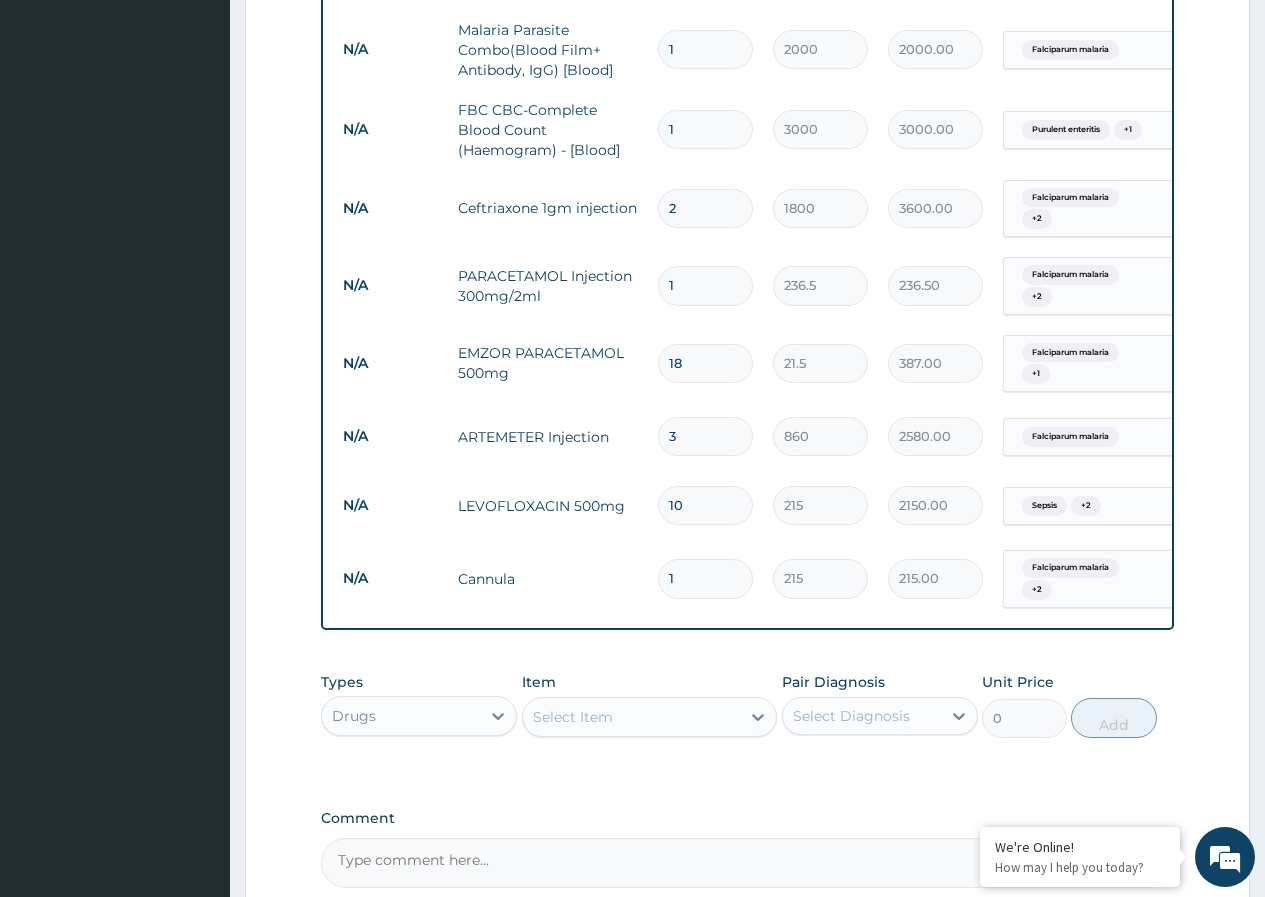 click on "Select Item" at bounding box center [632, 717] 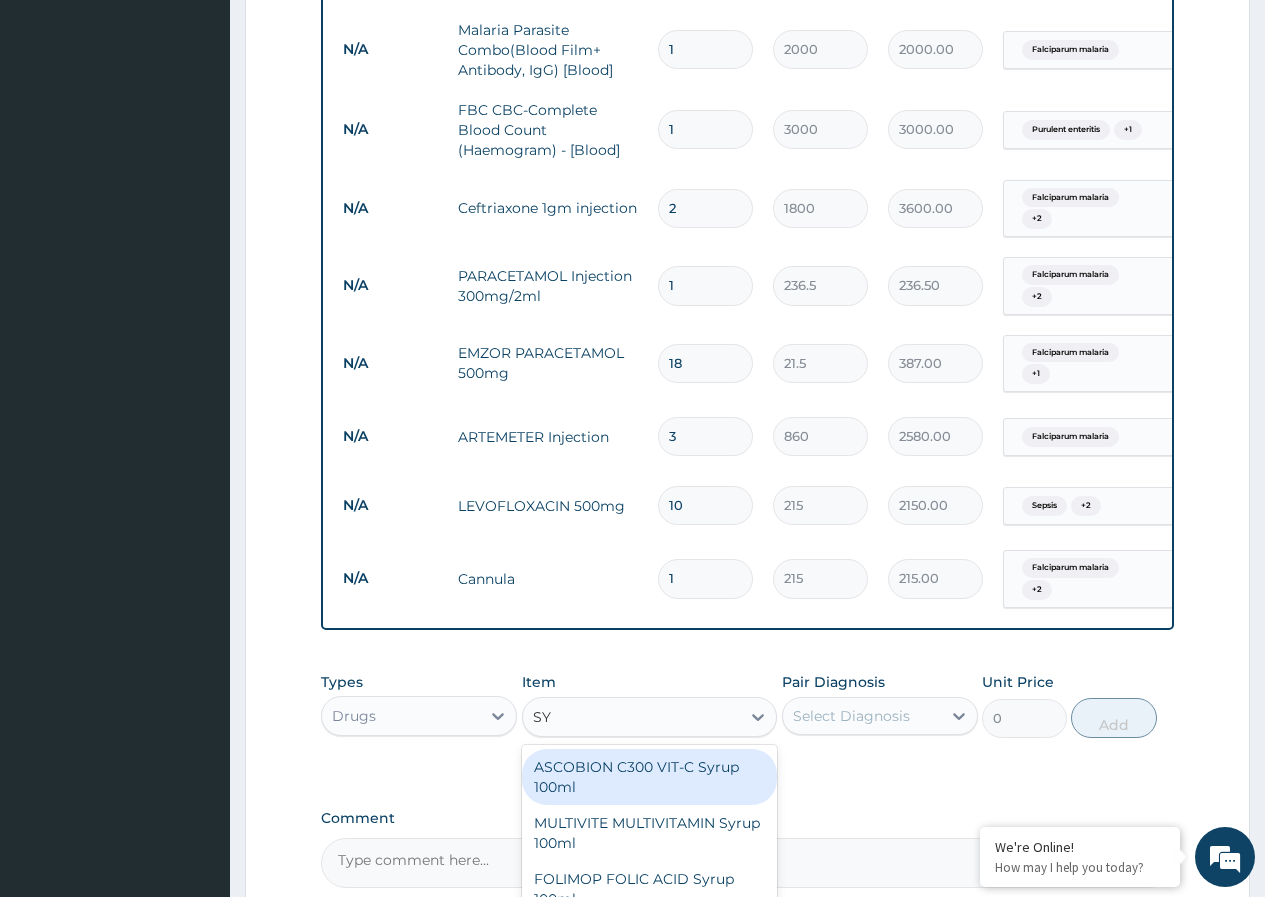 type on "S" 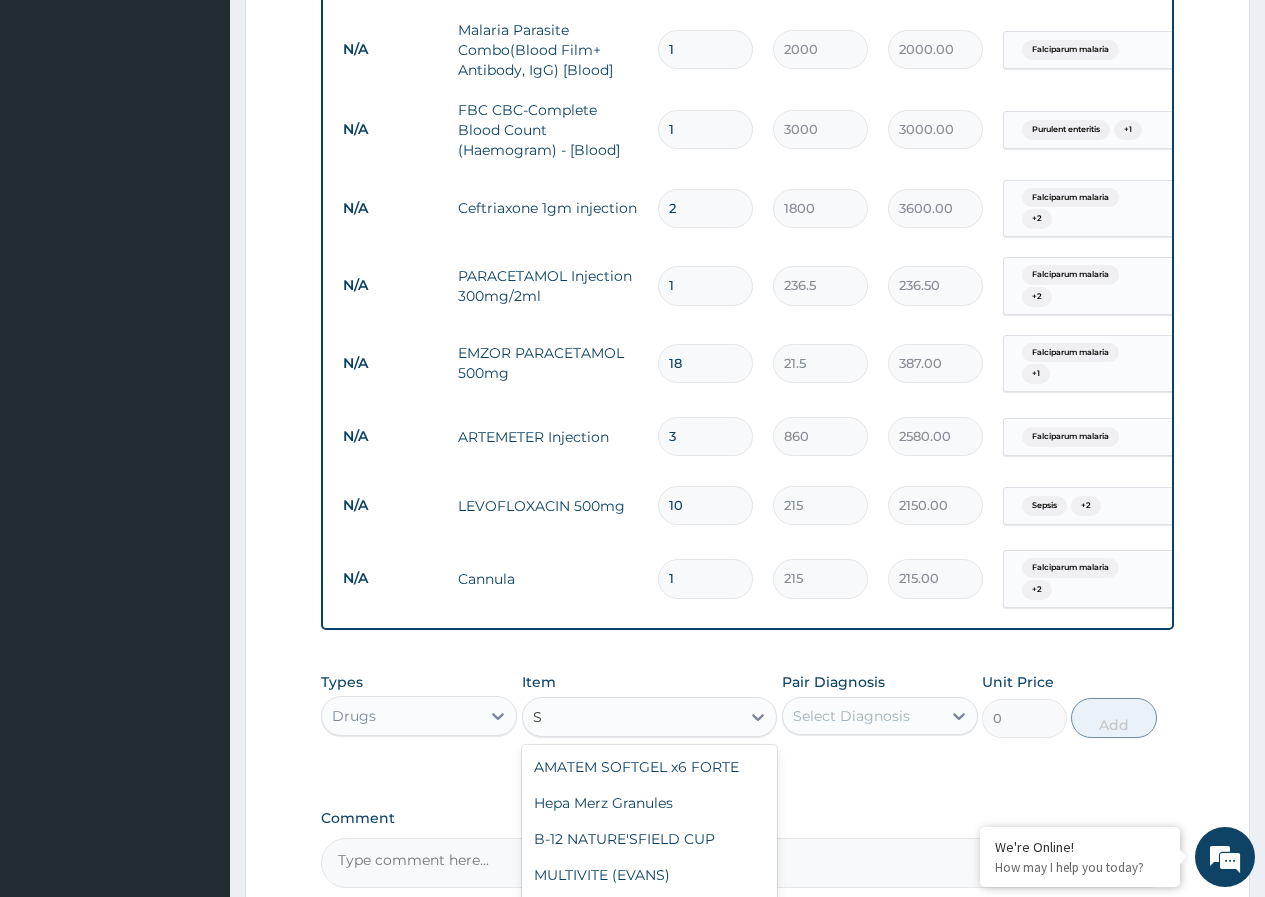 type 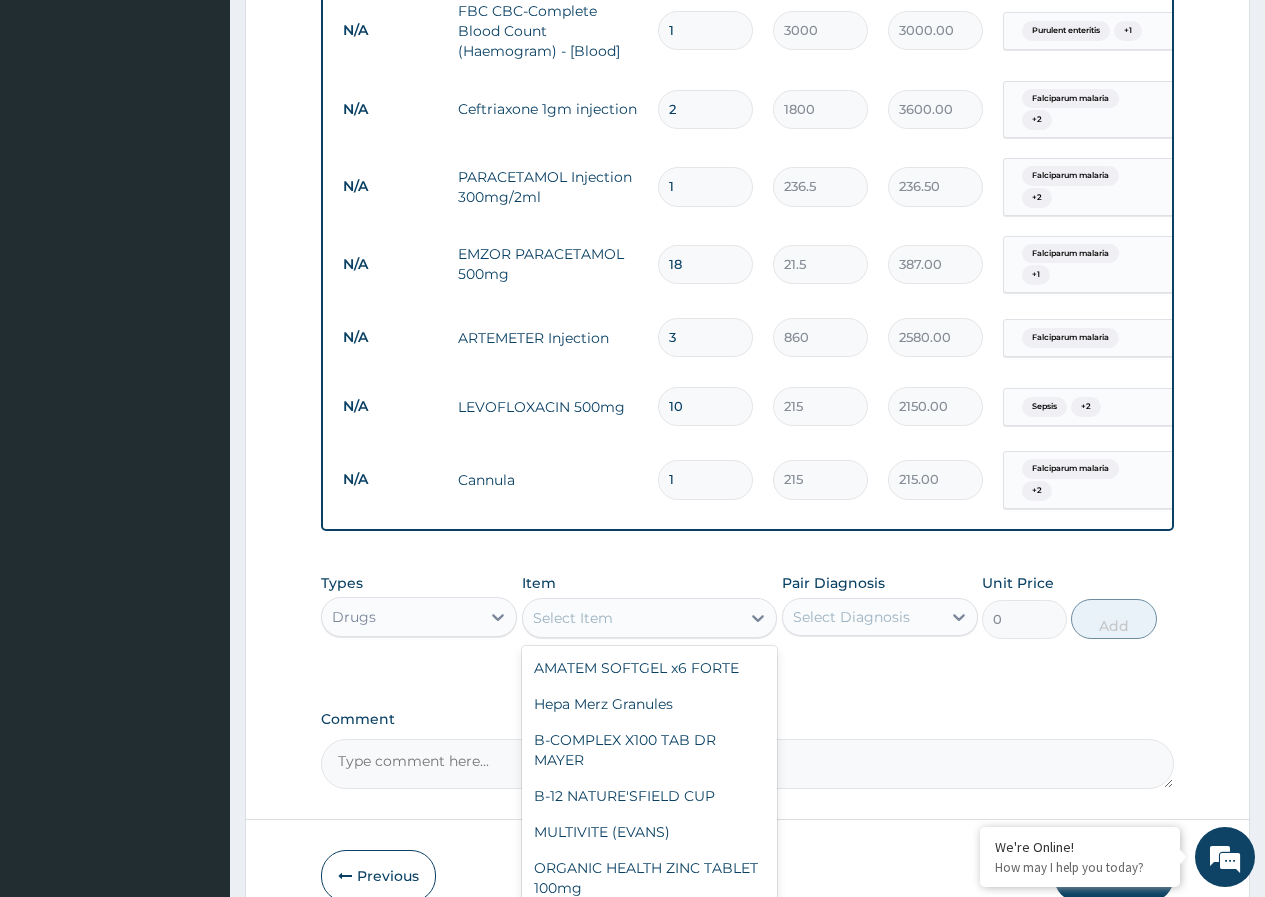 scroll, scrollTop: 1084, scrollLeft: 0, axis: vertical 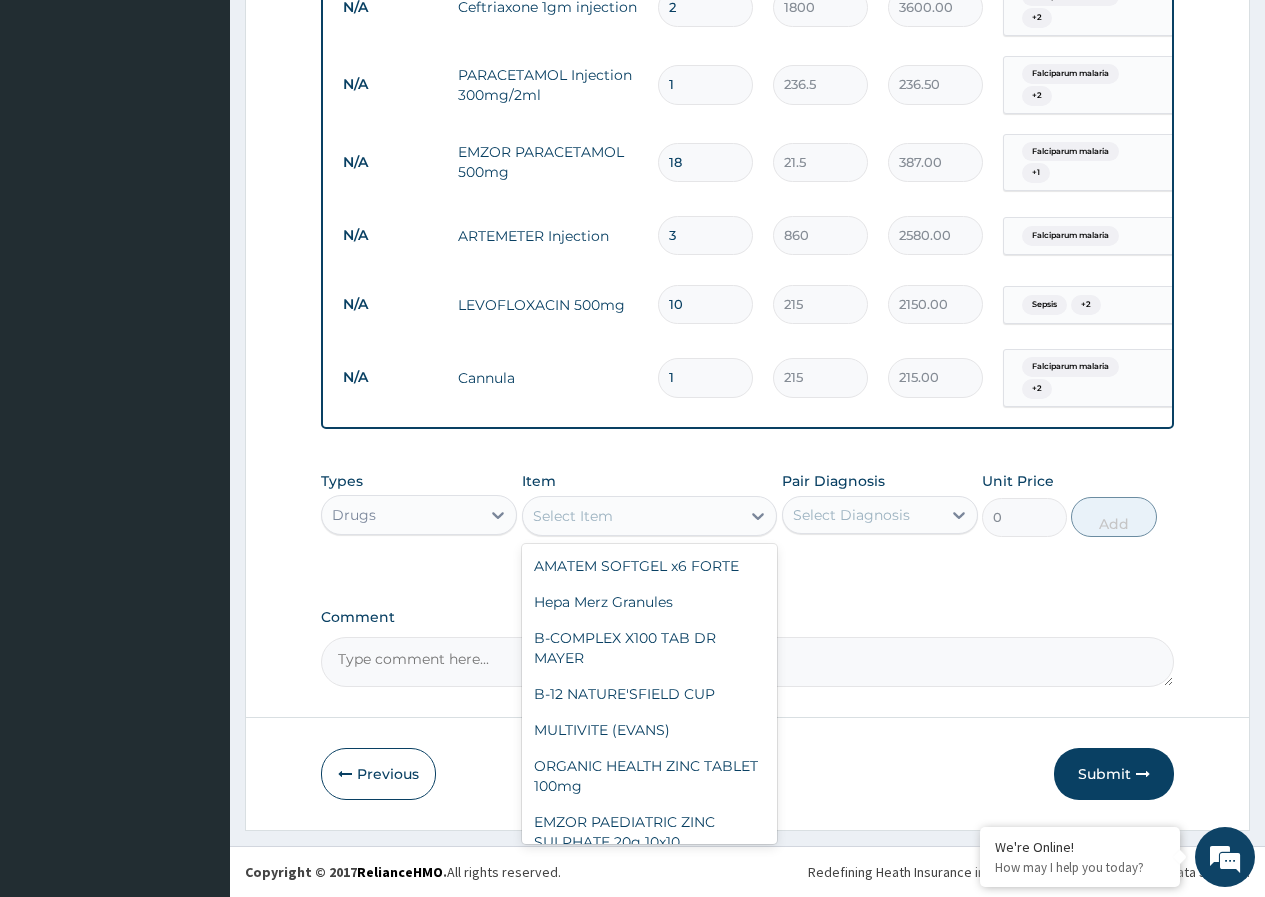 click on "Submit" at bounding box center [1114, 774] 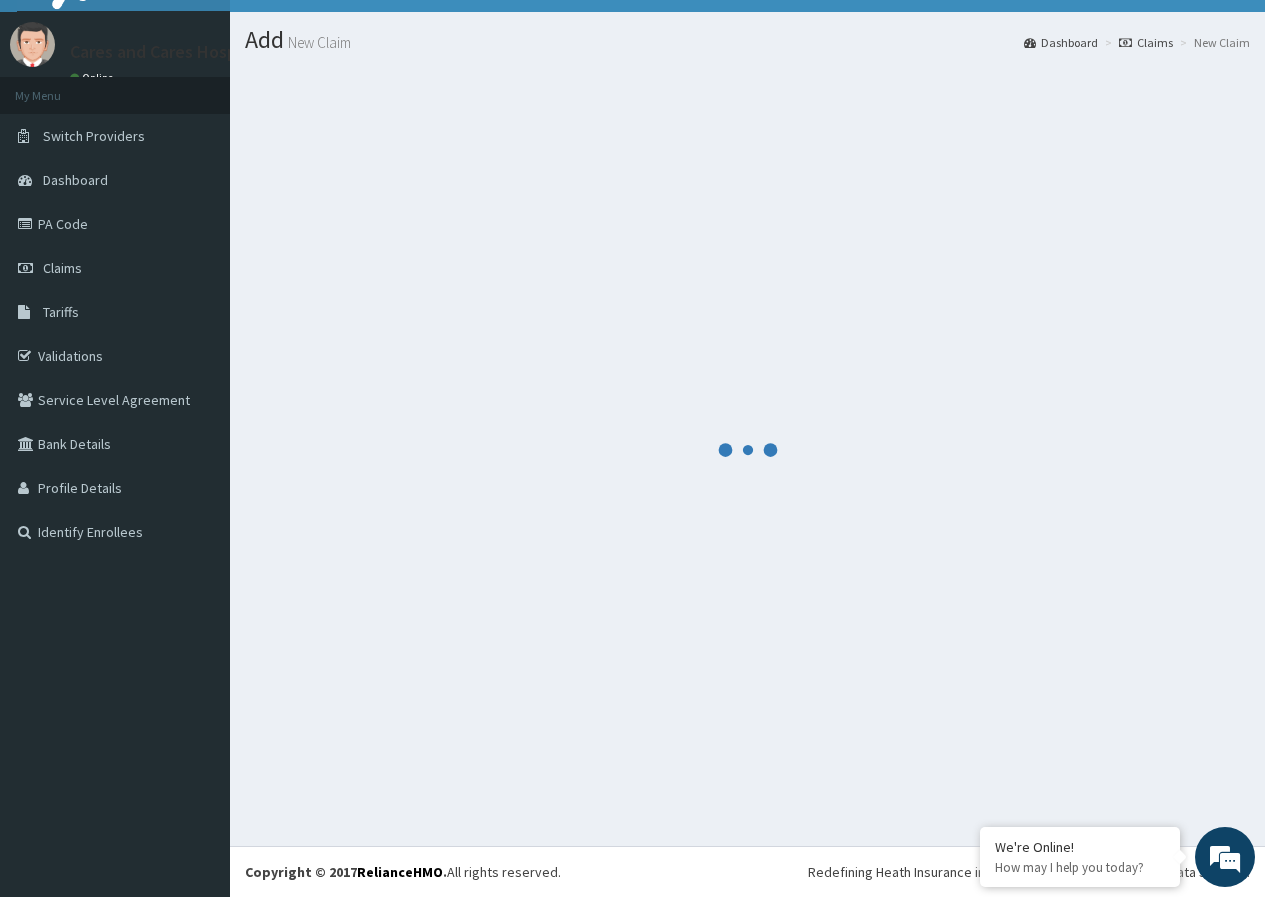 scroll, scrollTop: 1084, scrollLeft: 0, axis: vertical 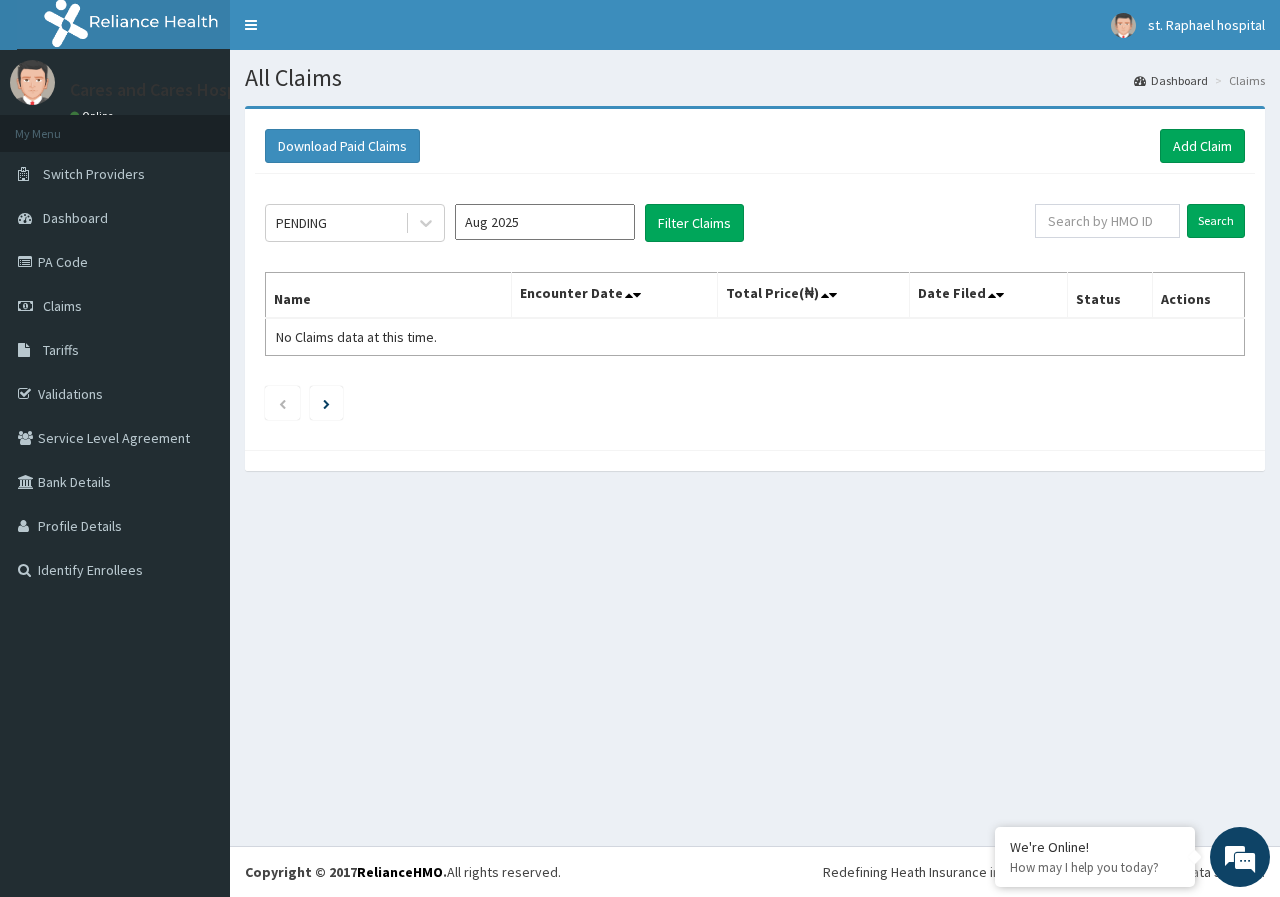 click on "Download Paid Claims Add Claim" at bounding box center (755, 146) 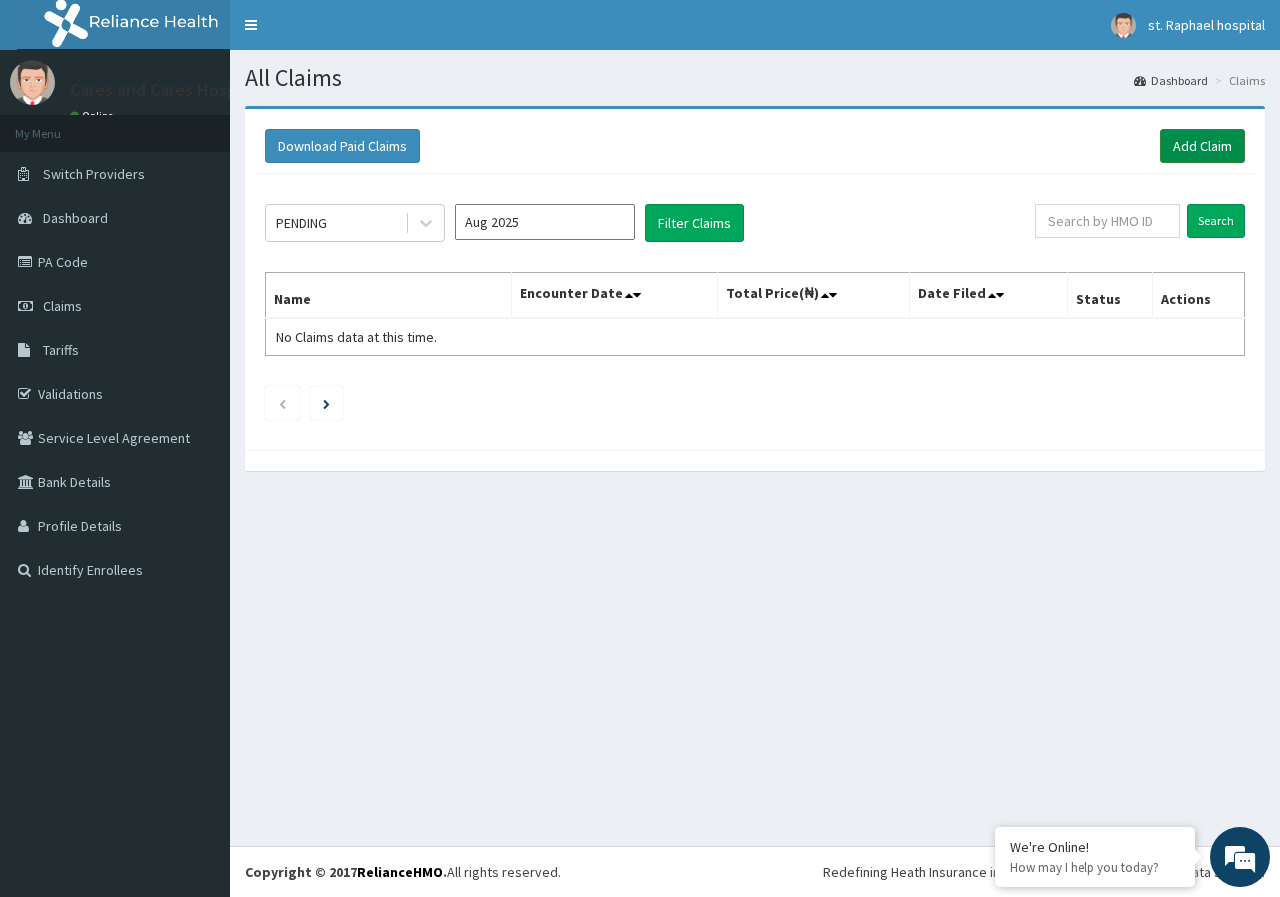 click on "Add Claim" at bounding box center (1202, 146) 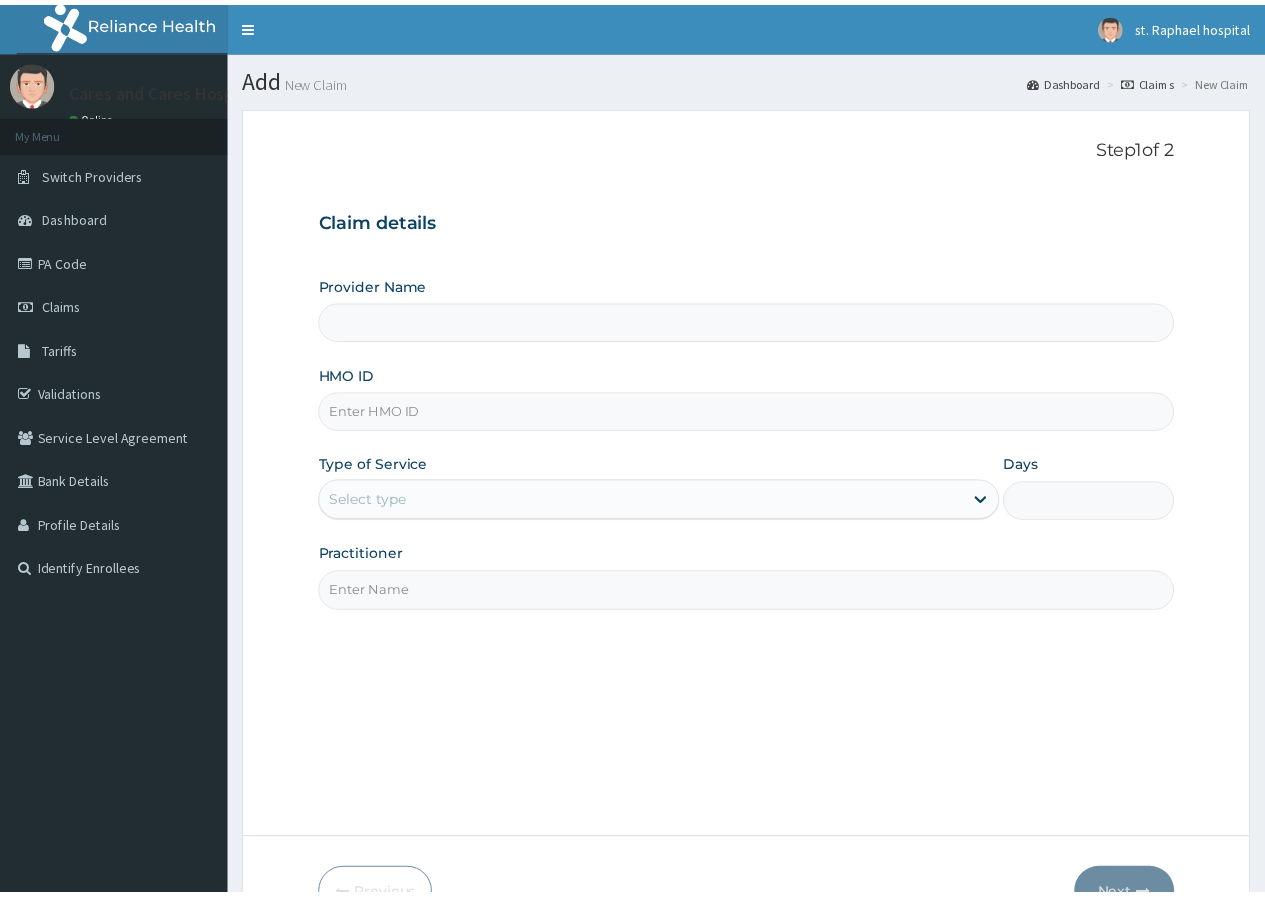 scroll, scrollTop: 0, scrollLeft: 0, axis: both 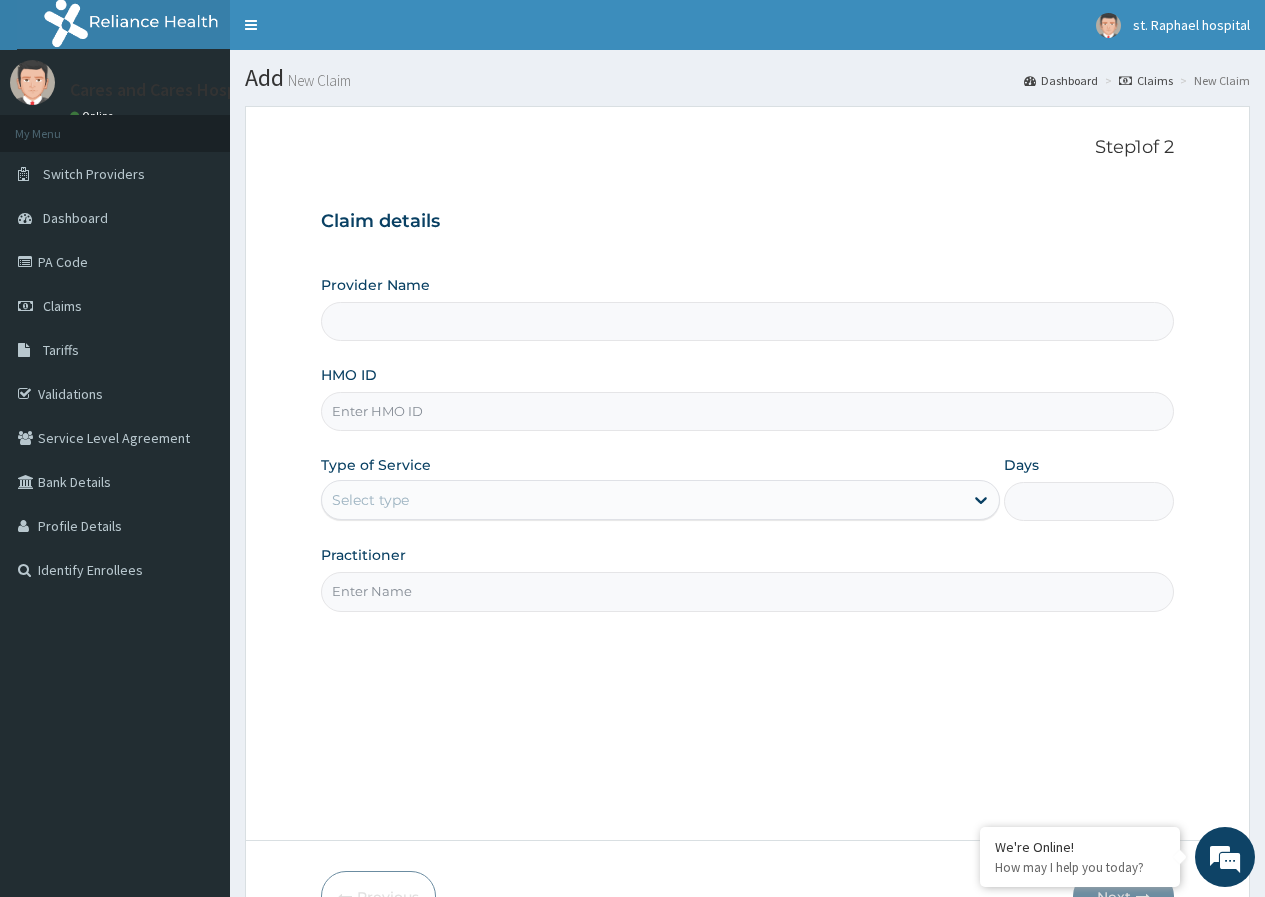 type on "Cares and Cares Hospital ltd" 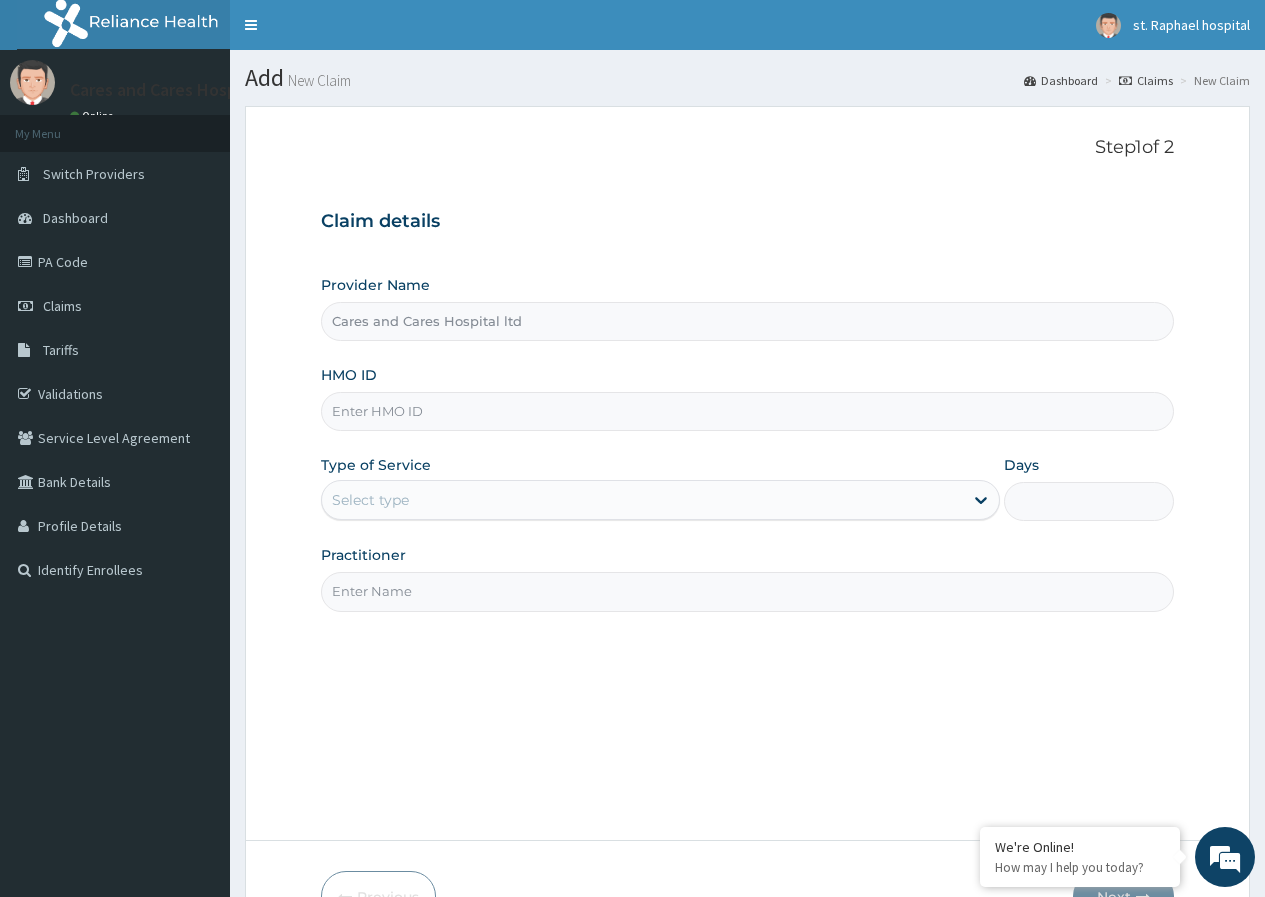 click on "HMO ID" at bounding box center (747, 411) 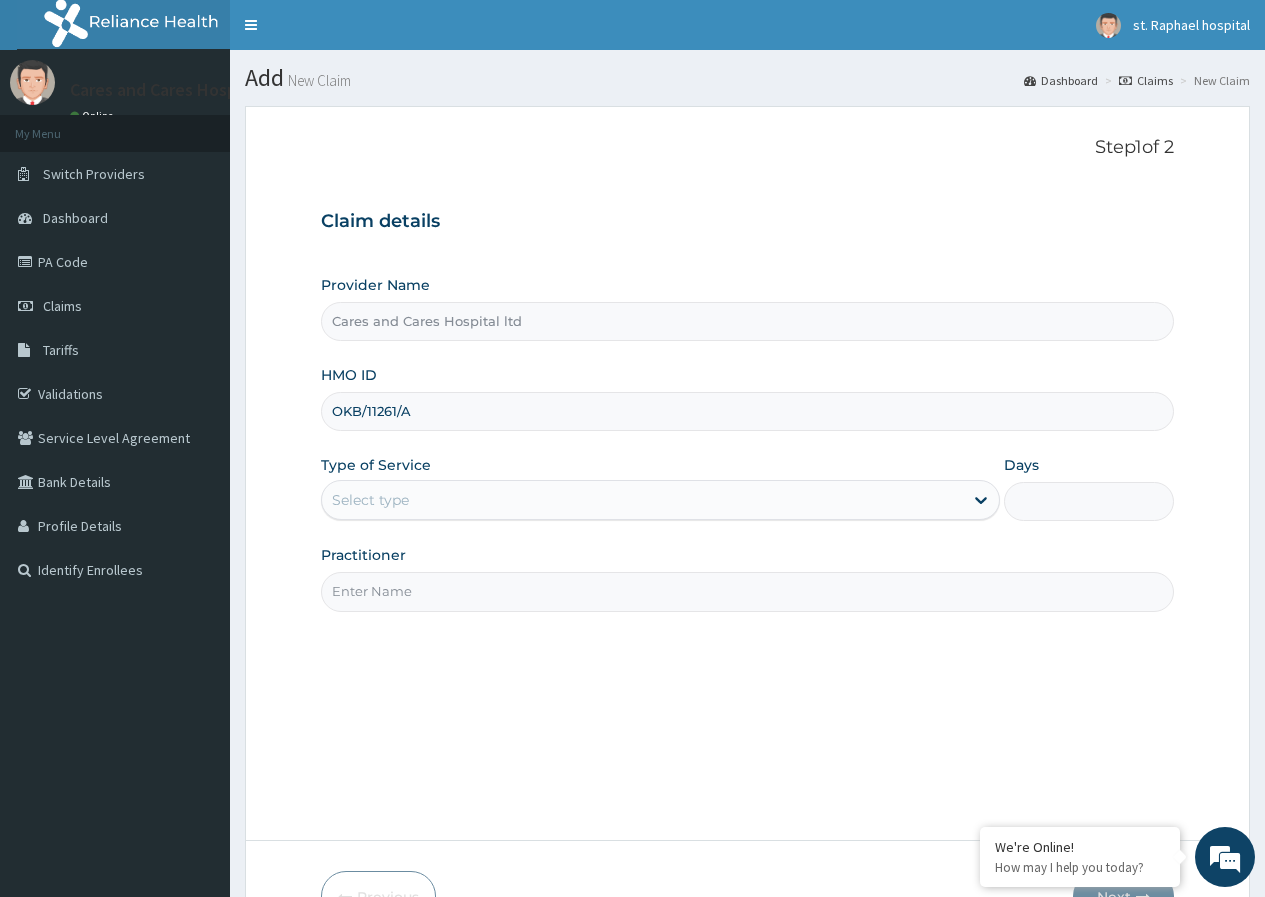 type on "OKB/11261/A" 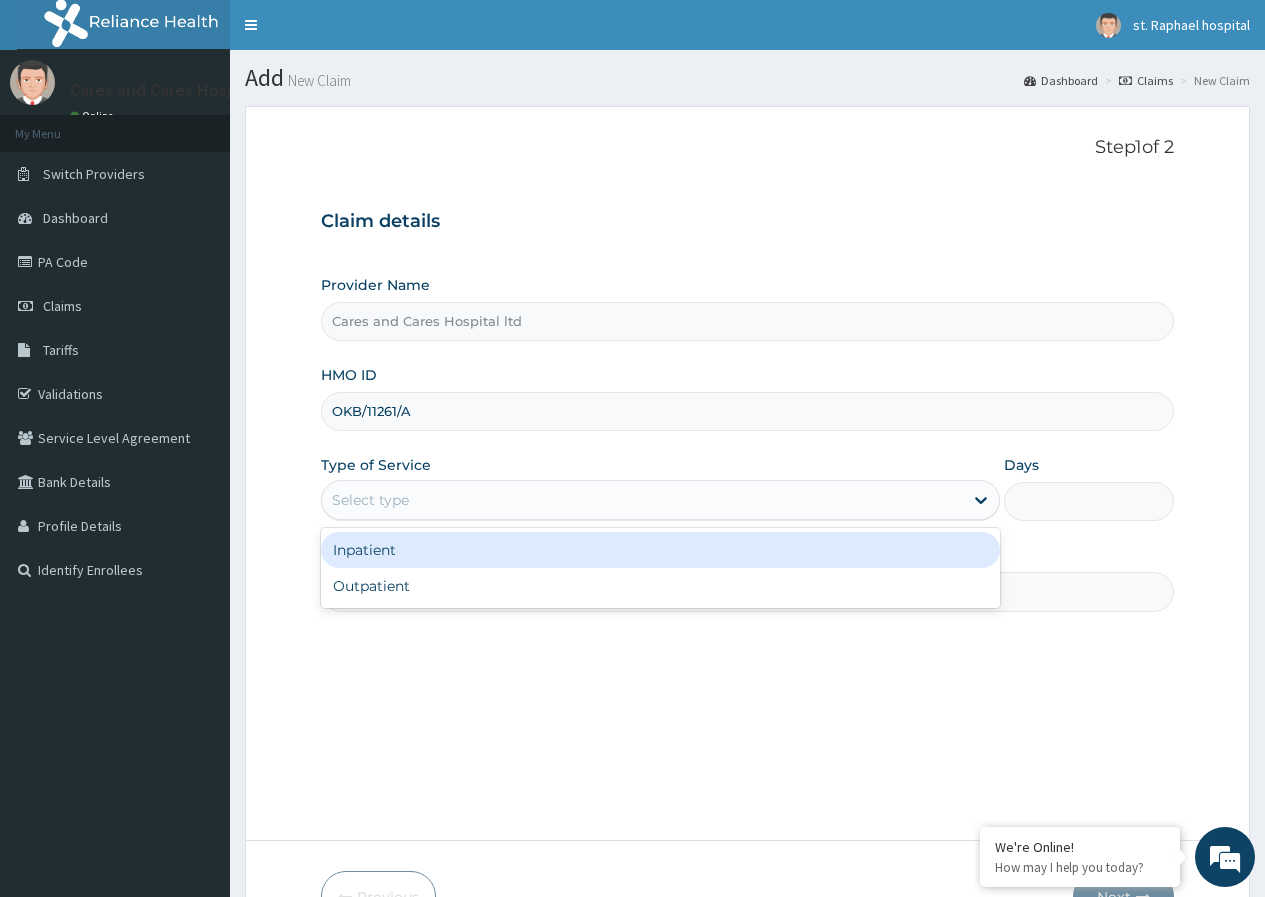 click on "Select type" at bounding box center (642, 500) 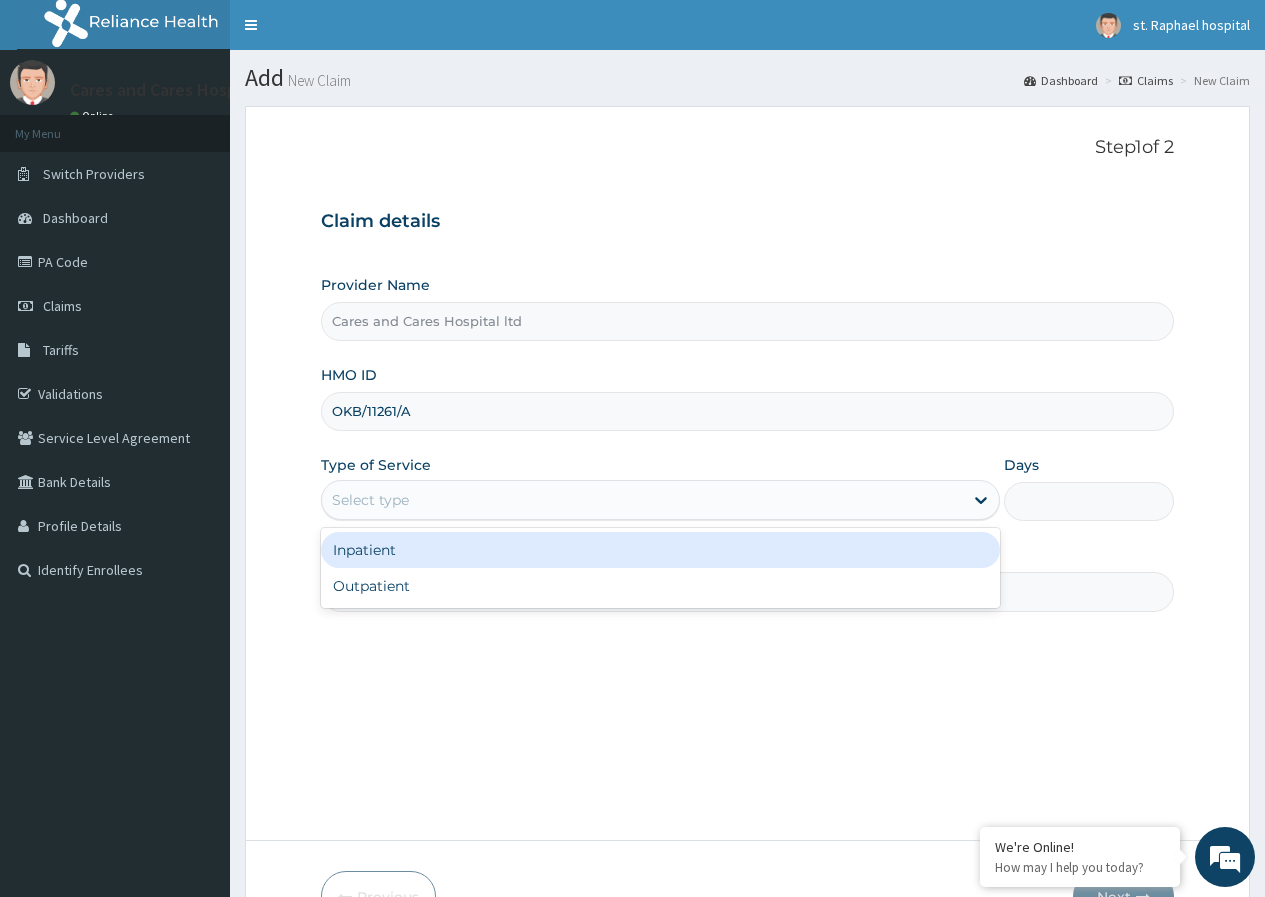scroll, scrollTop: 0, scrollLeft: 0, axis: both 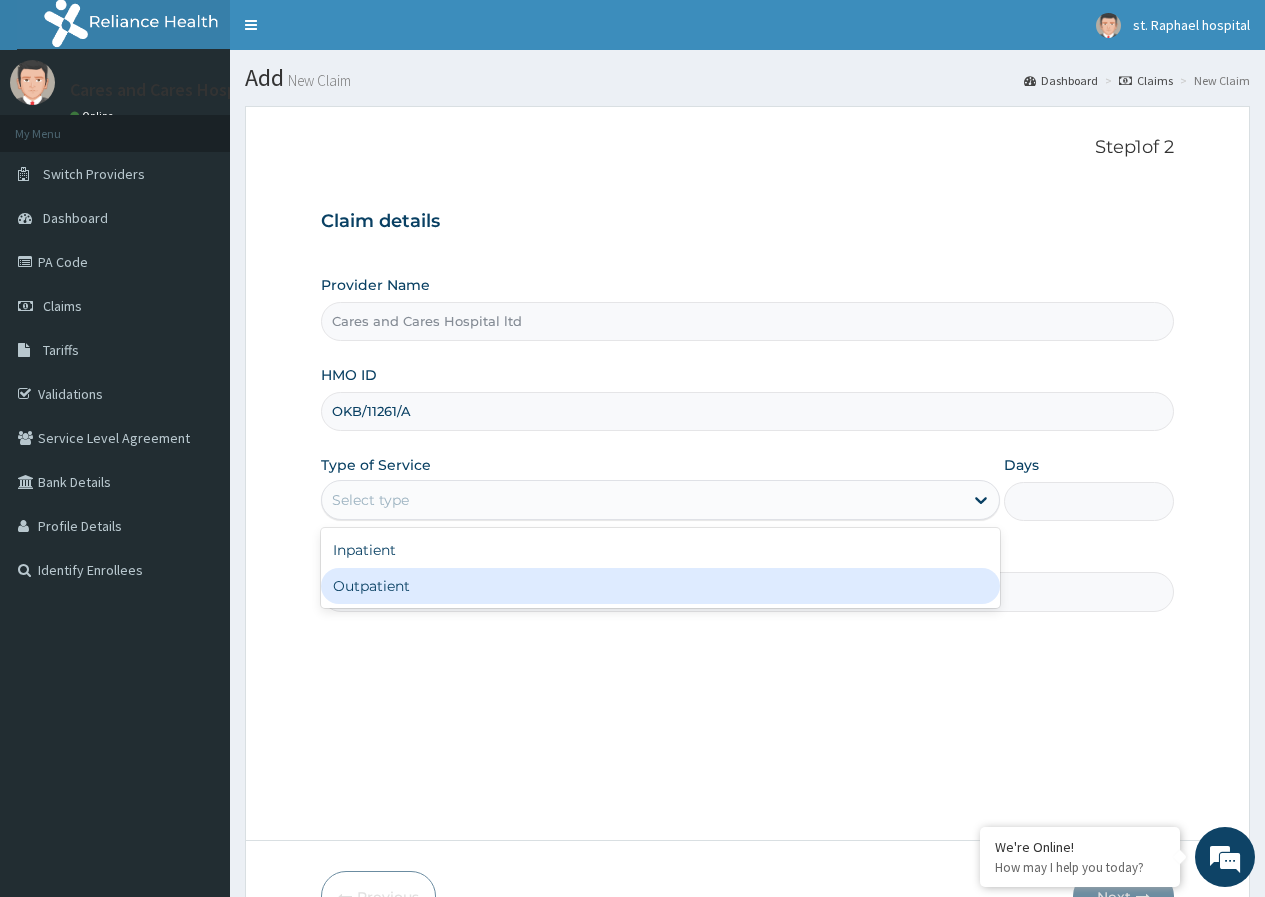 click on "Inpatient Outpatient" at bounding box center [660, 568] 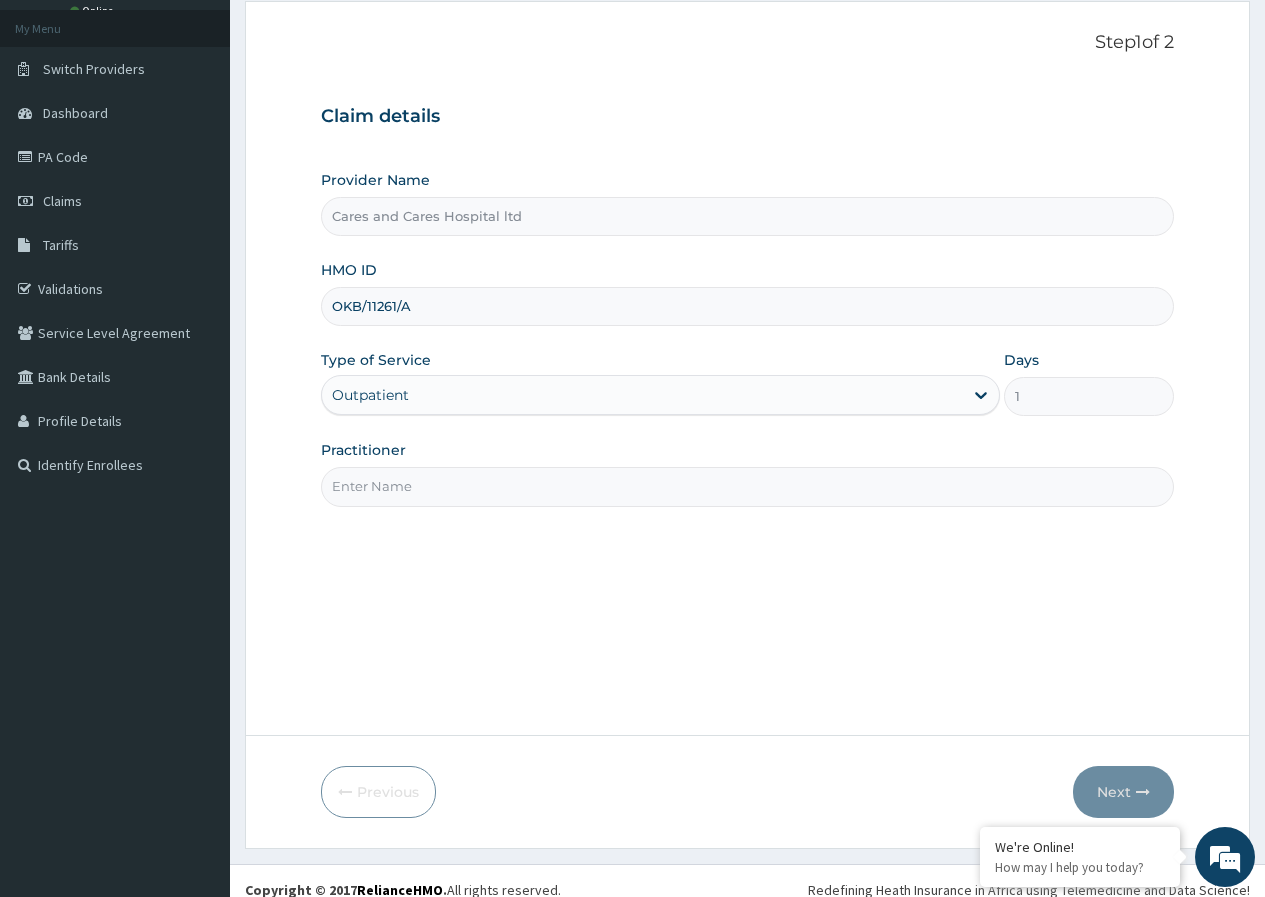 scroll, scrollTop: 123, scrollLeft: 0, axis: vertical 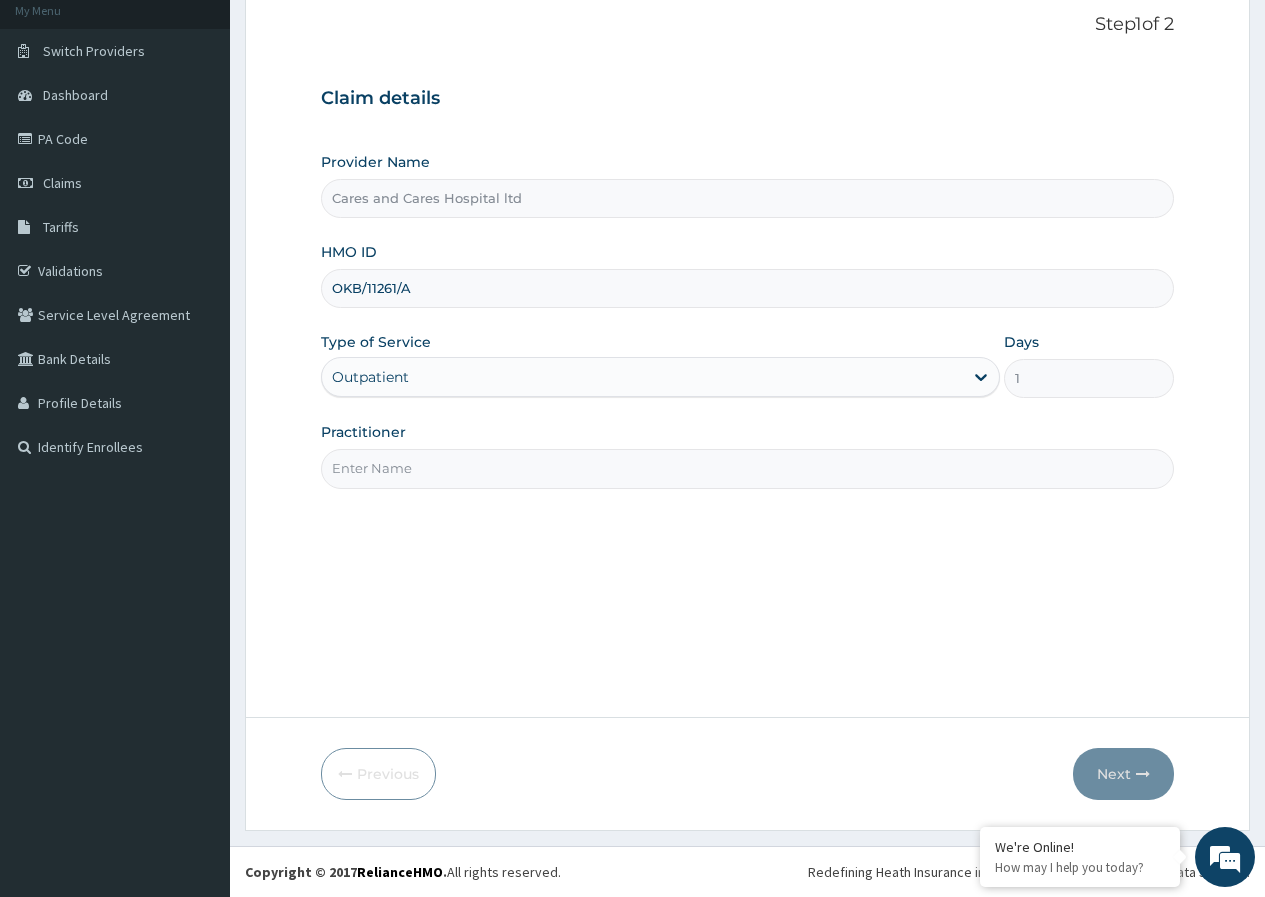 click on "Practitioner" at bounding box center (747, 468) 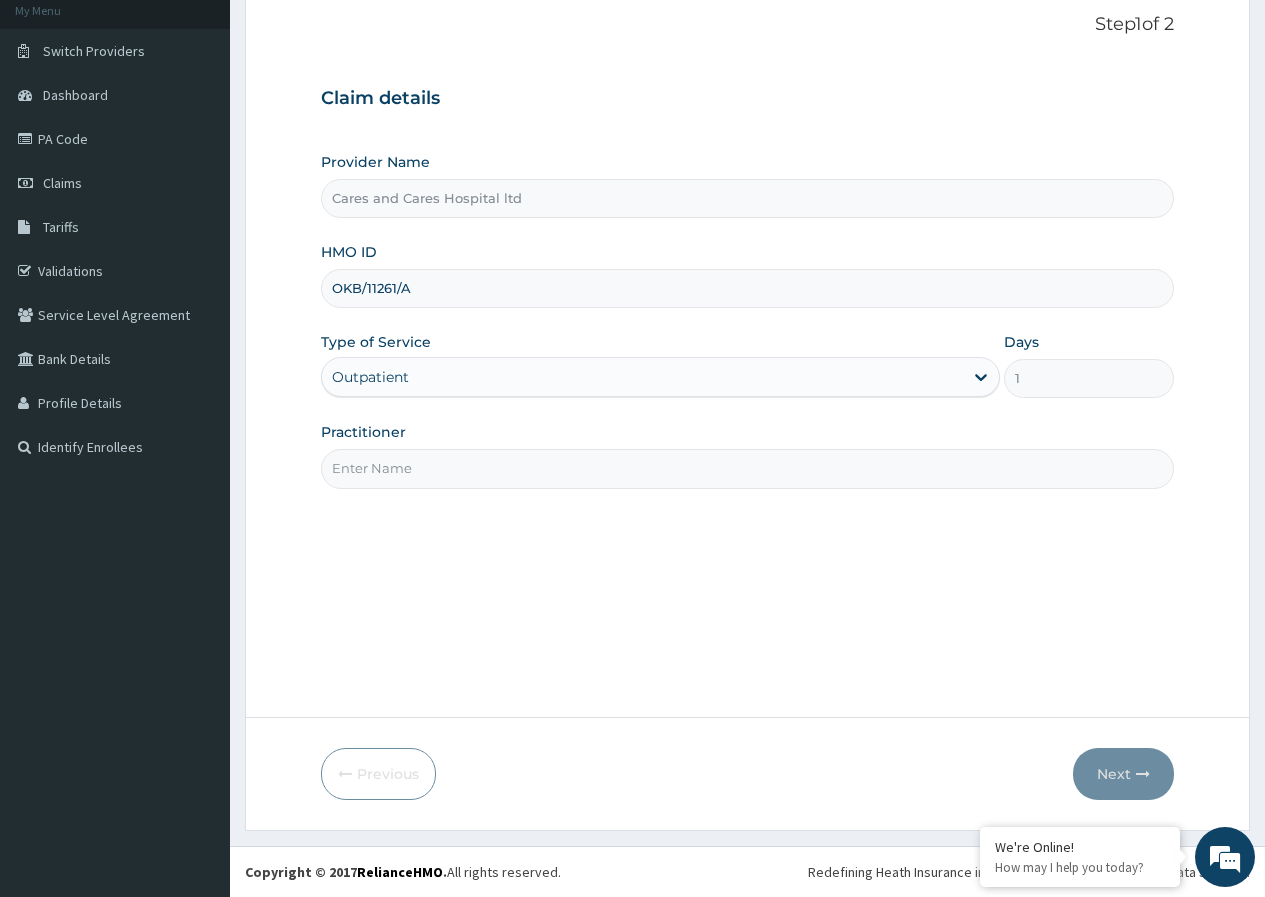 type on "DR. [LAST]" 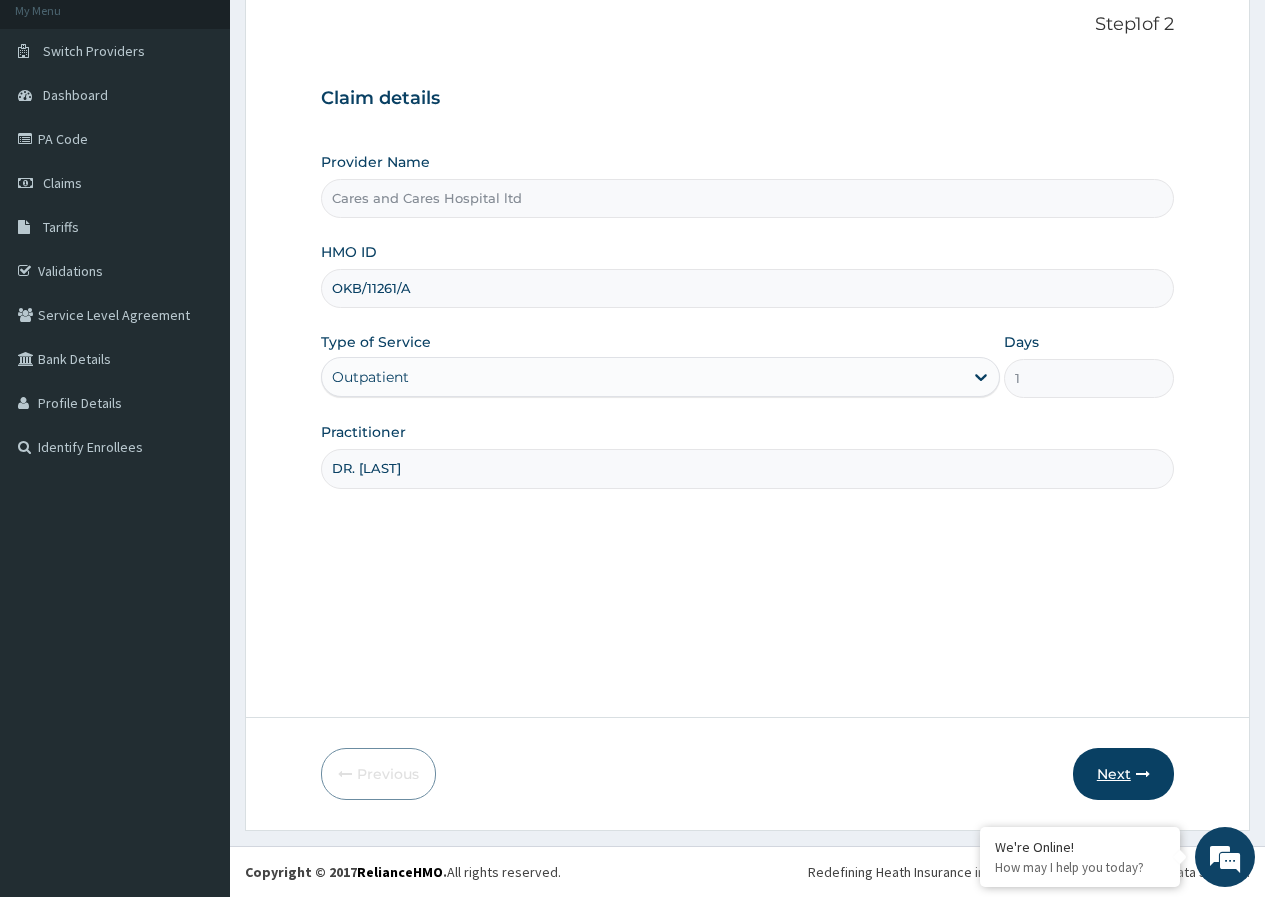 click on "Next" at bounding box center (1123, 774) 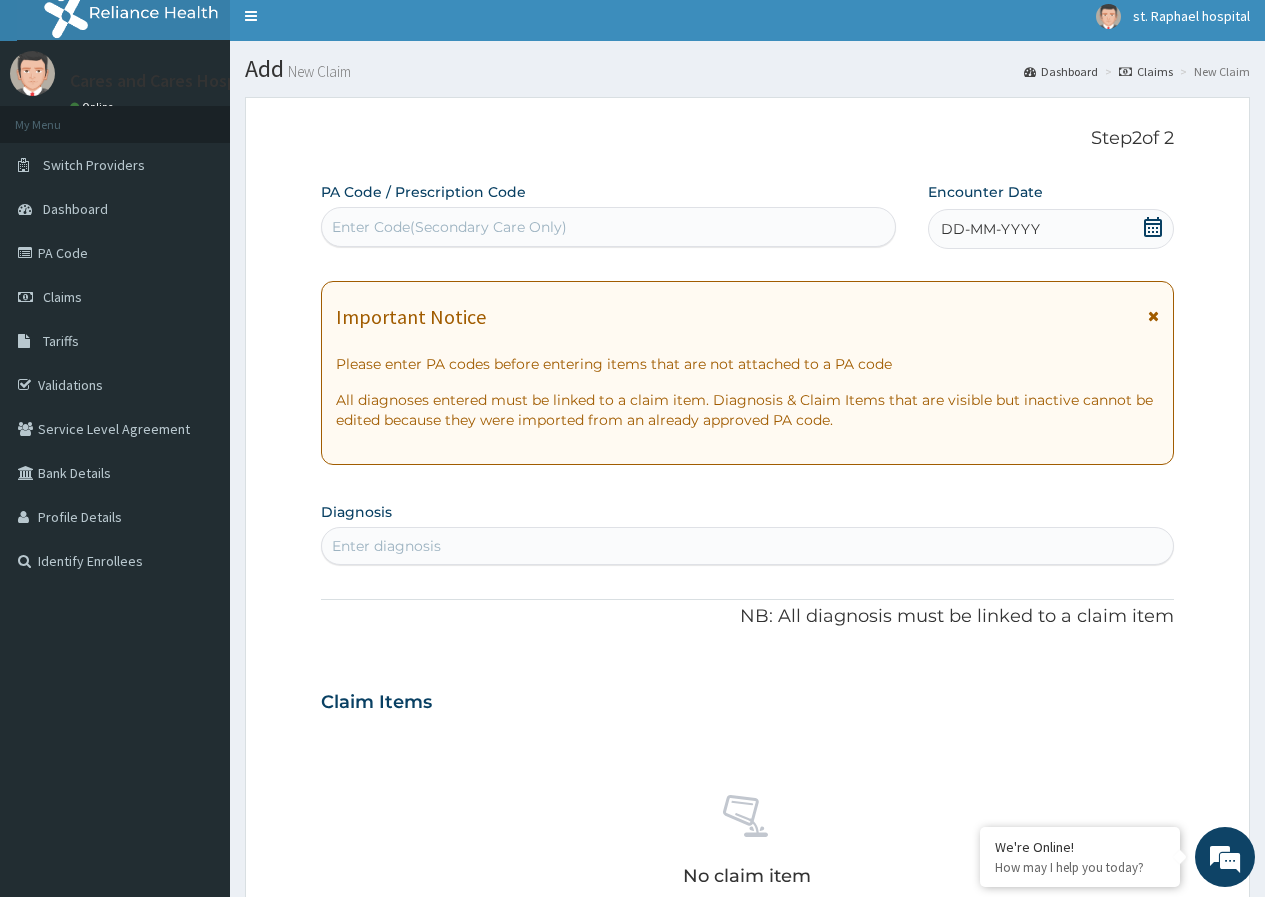 scroll, scrollTop: 0, scrollLeft: 0, axis: both 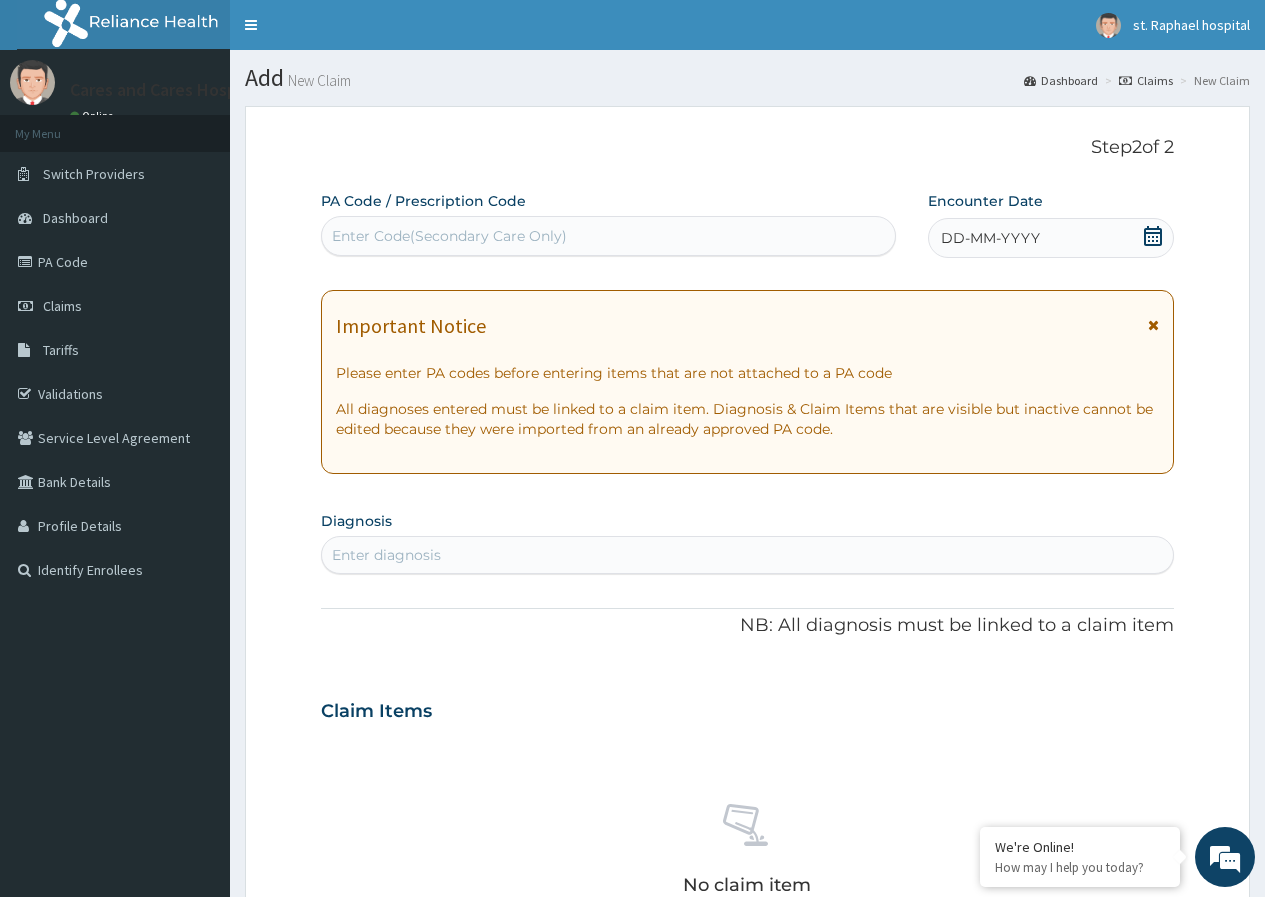 click 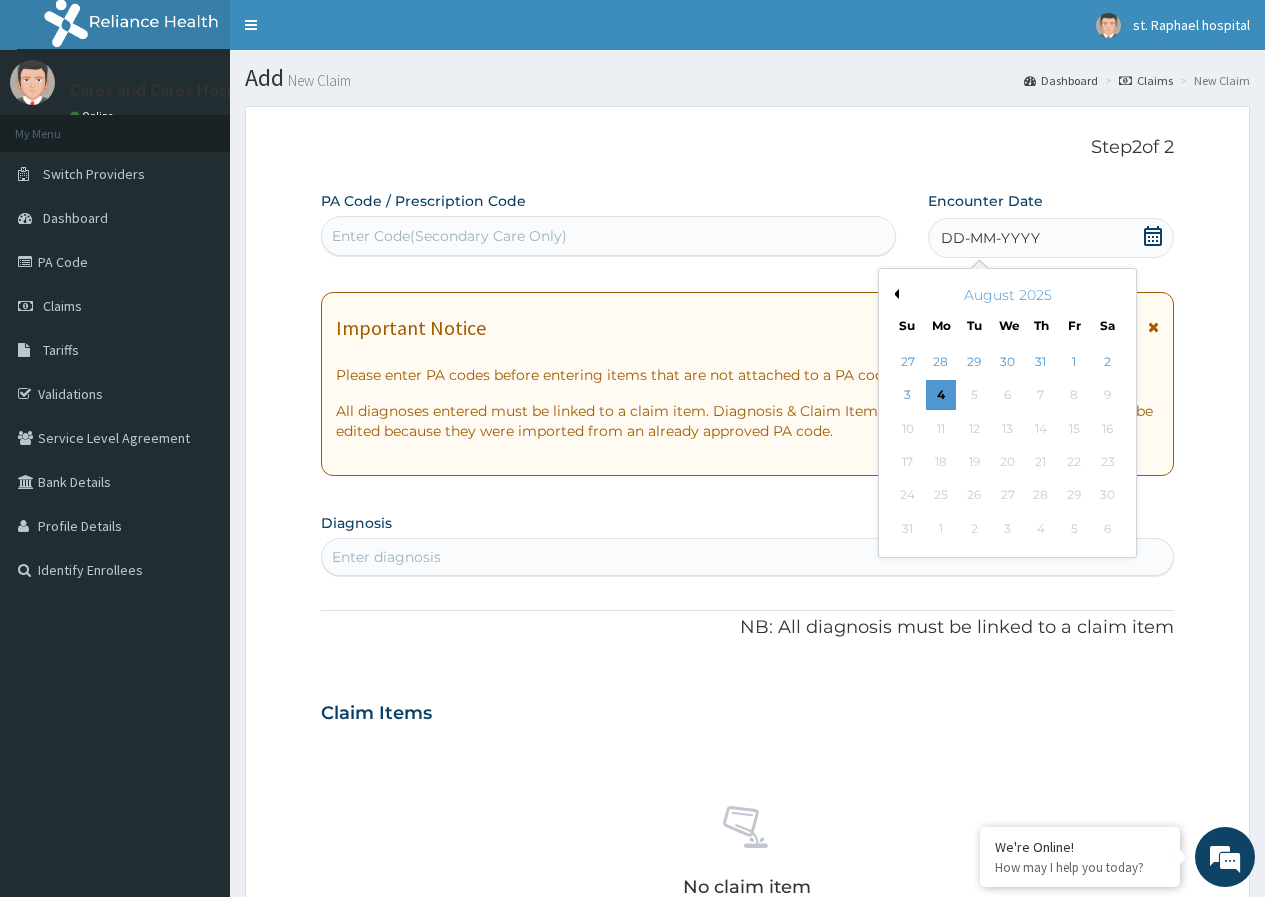 click on "Previous Month" at bounding box center [894, 294] 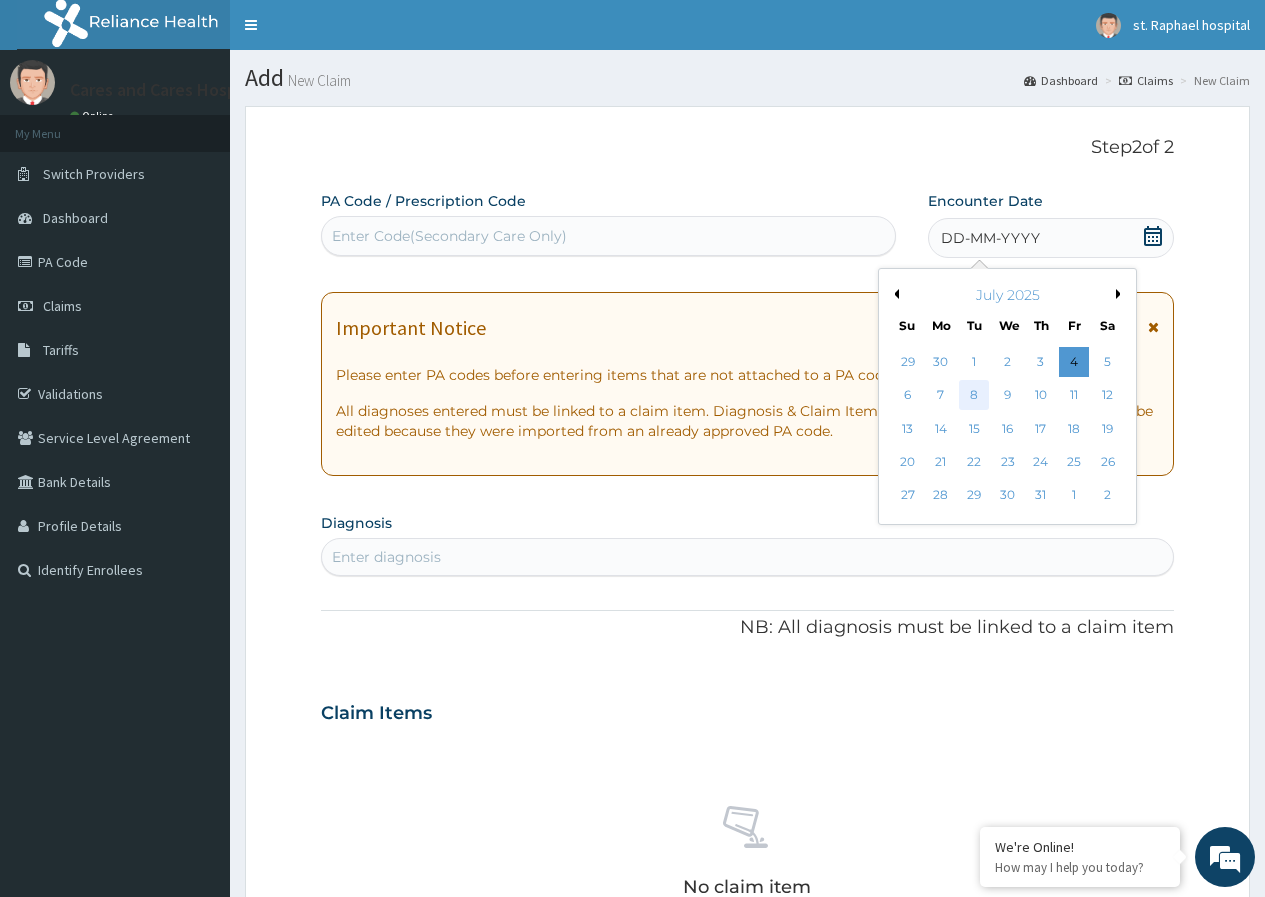 click on "8" at bounding box center (974, 396) 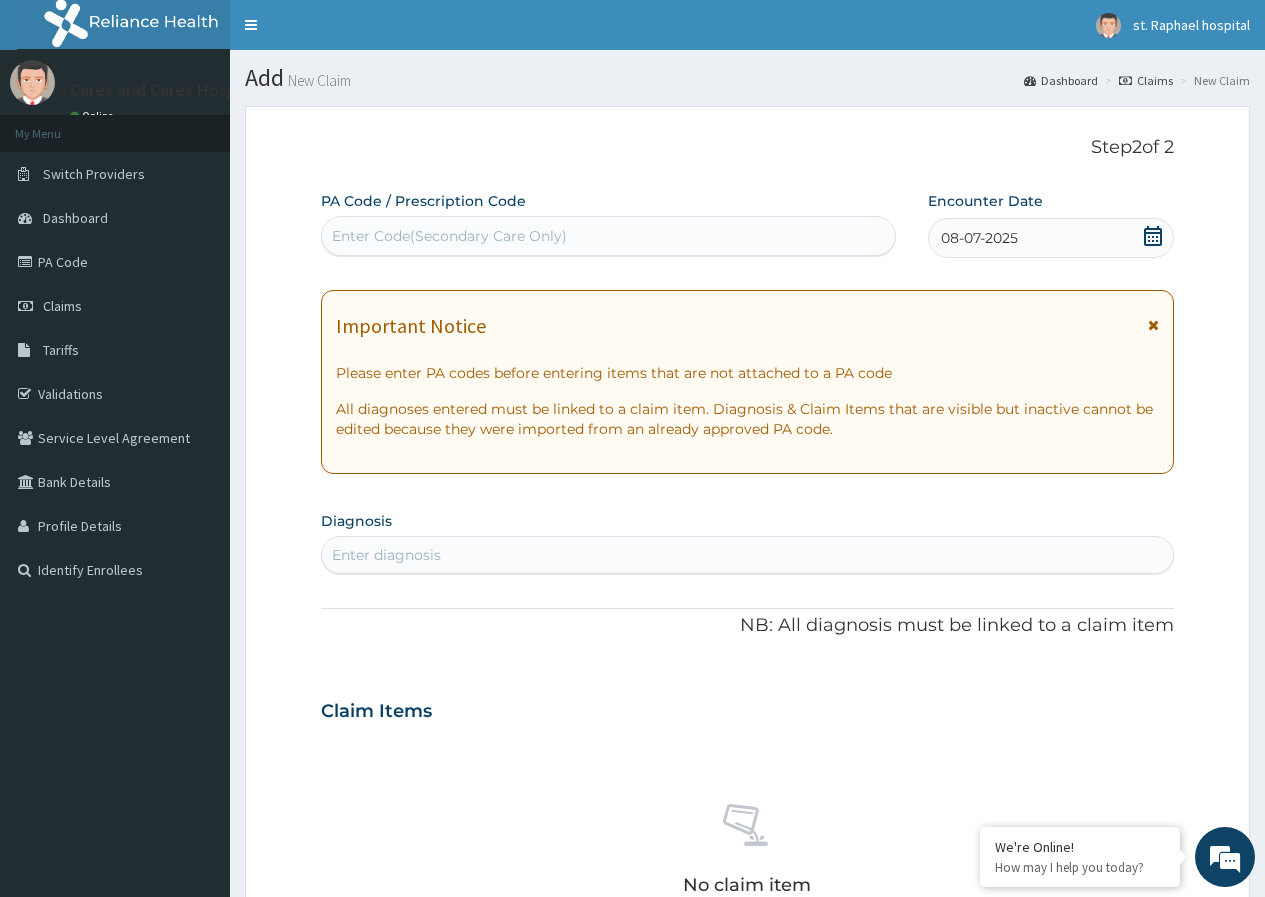 click on "Enter diagnosis" at bounding box center (386, 555) 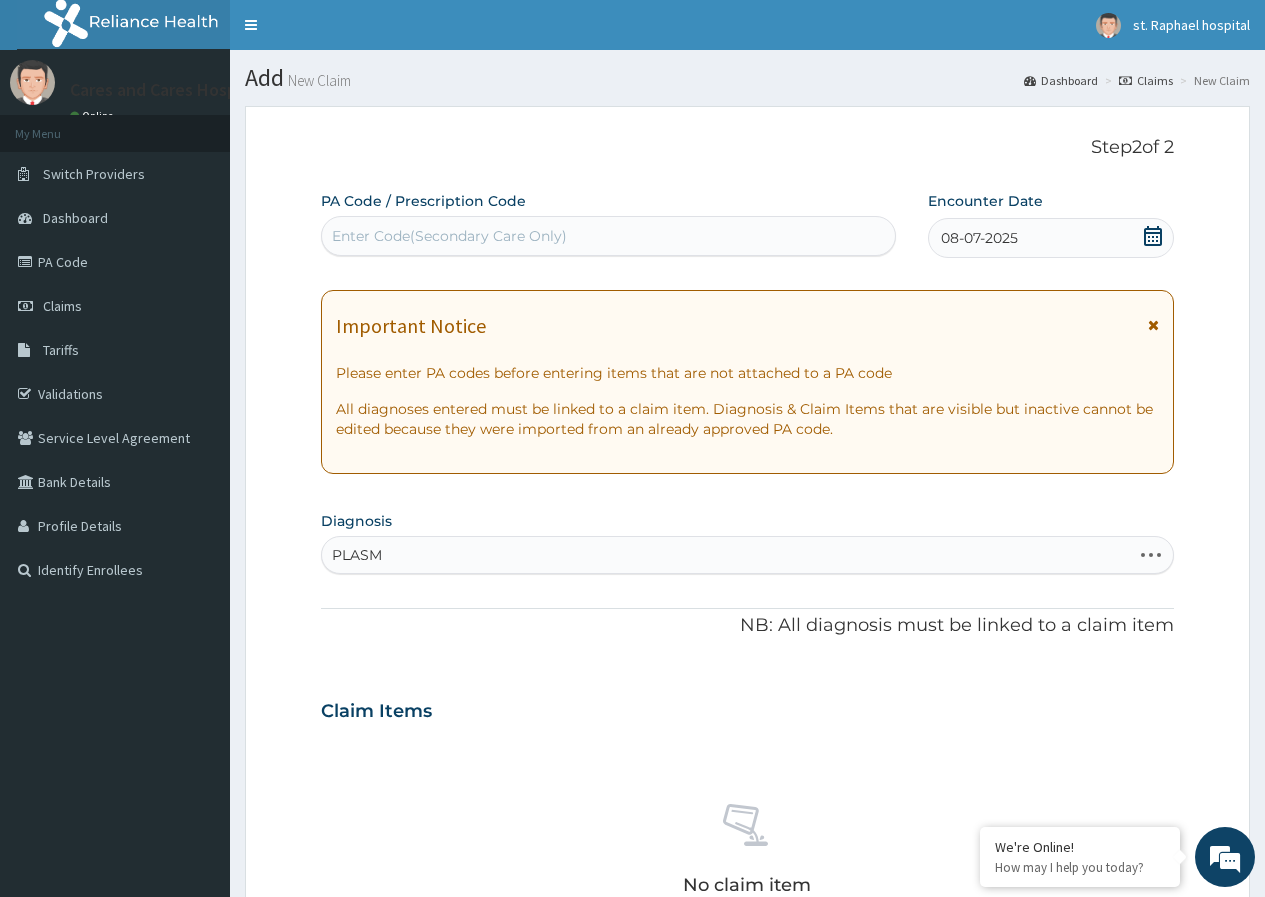 type on "PLASMO" 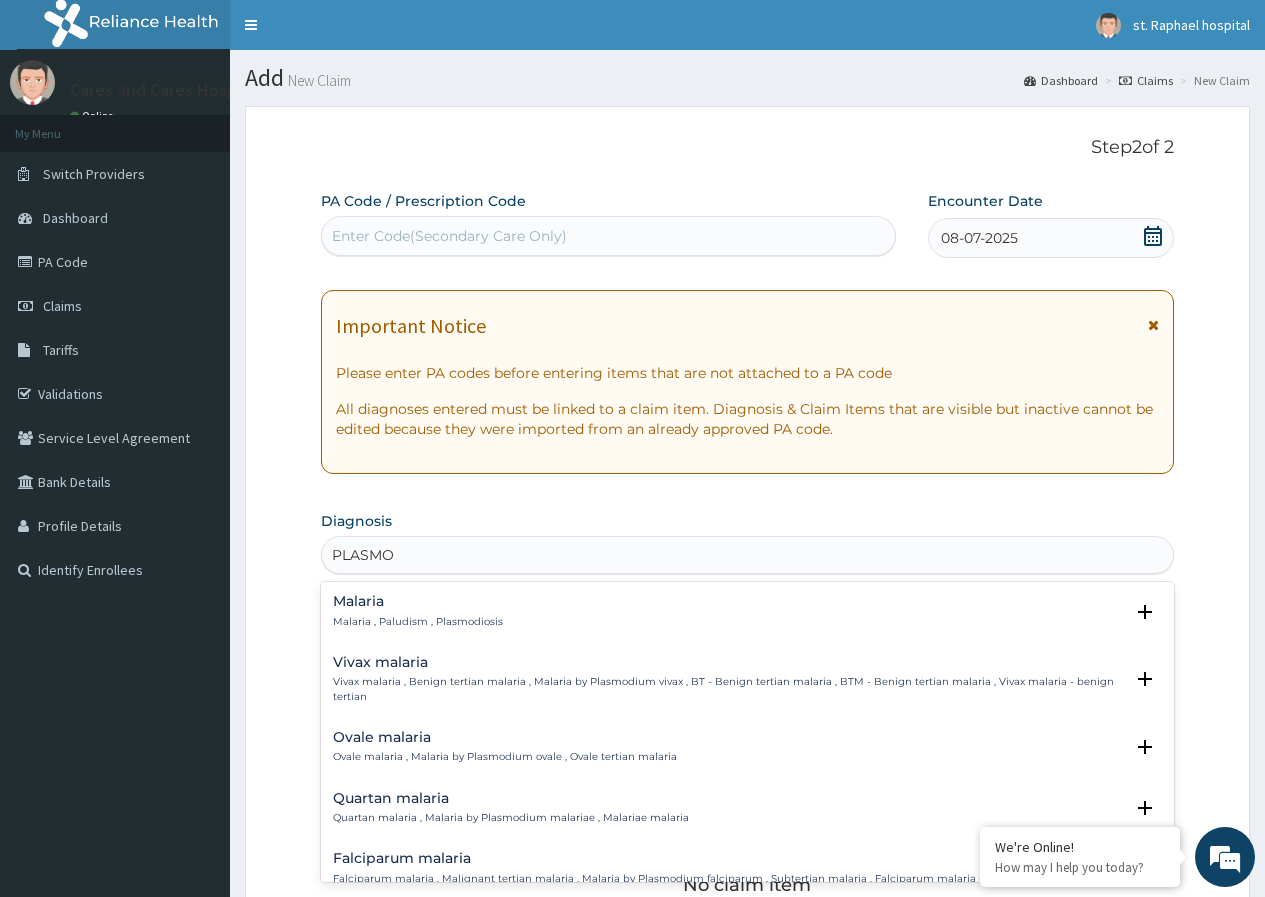 click on "Malaria , Paludism , Plasmodiosis" at bounding box center (418, 622) 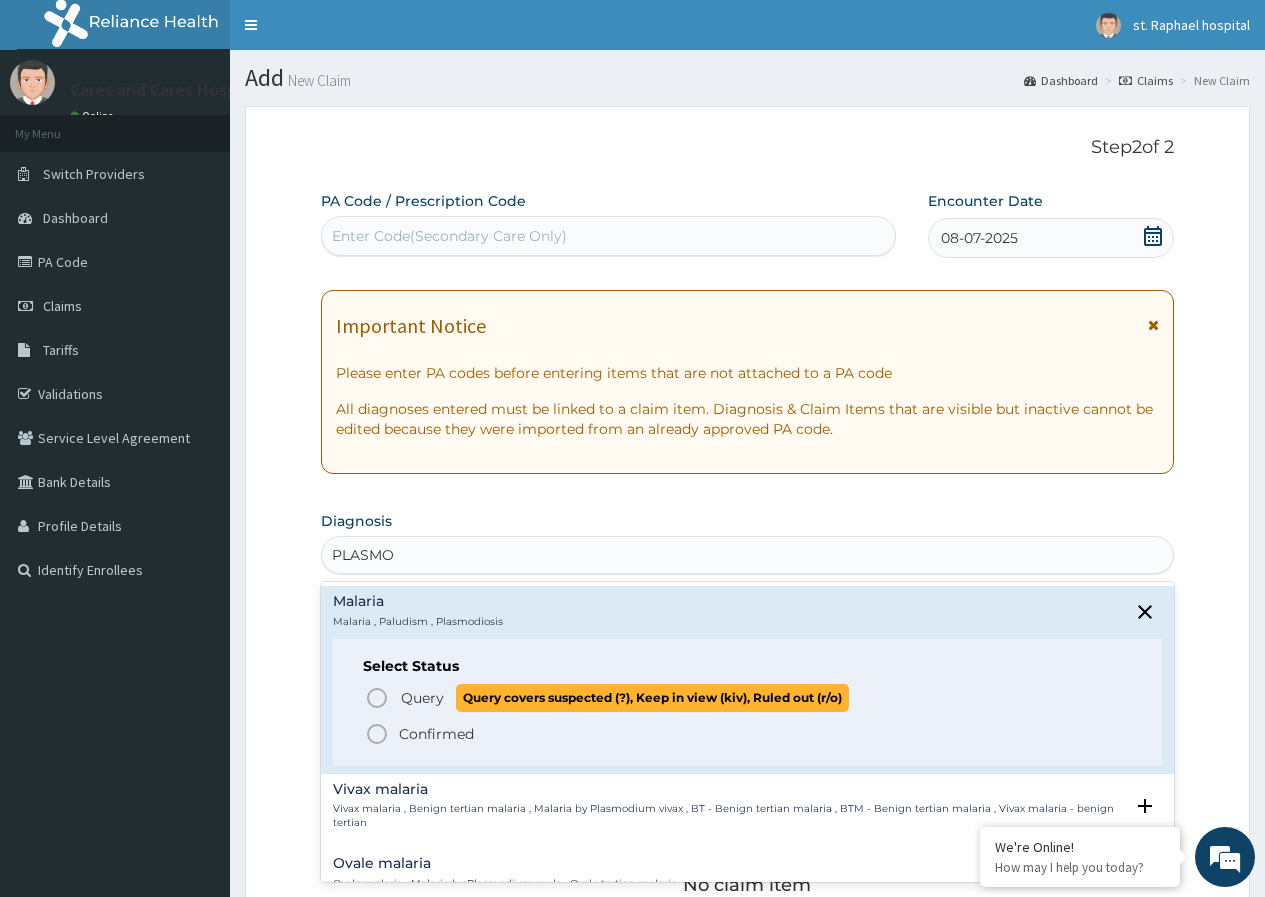 click on "Query Query covers suspected (?), Keep in view (kiv), Ruled out (r/o)" at bounding box center (748, 697) 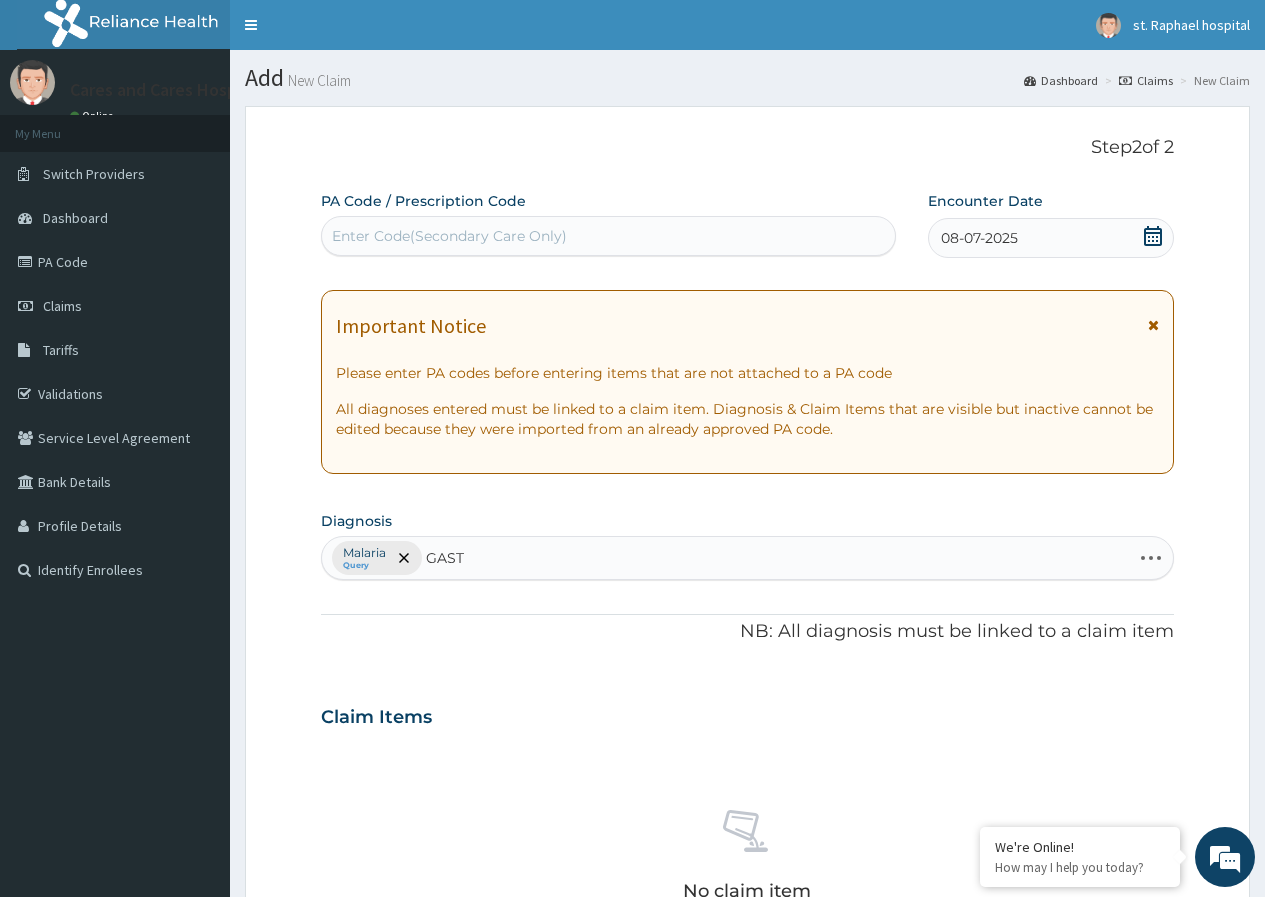 type on "GASTR" 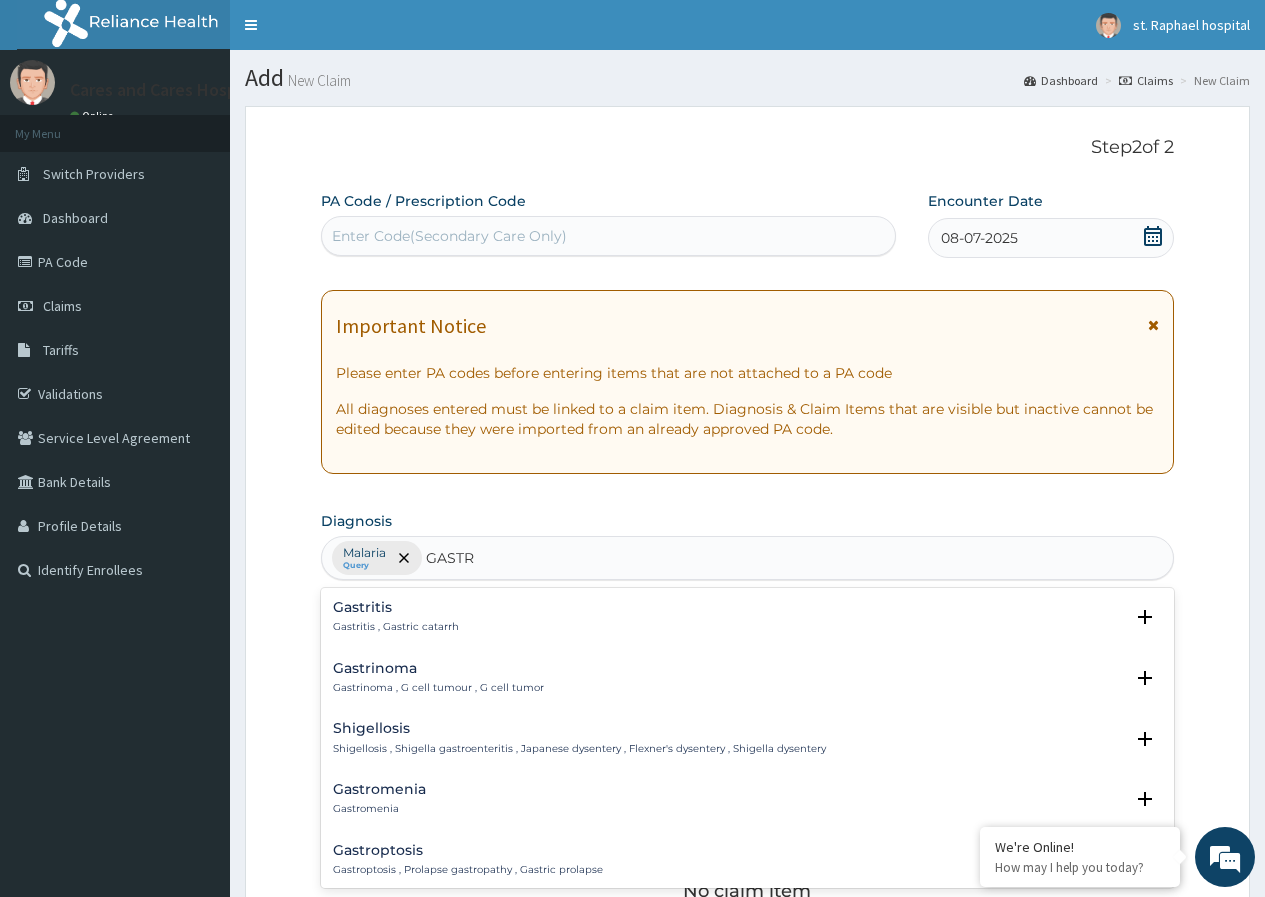 click on "Gastritis , Gastric catarrh" at bounding box center [396, 627] 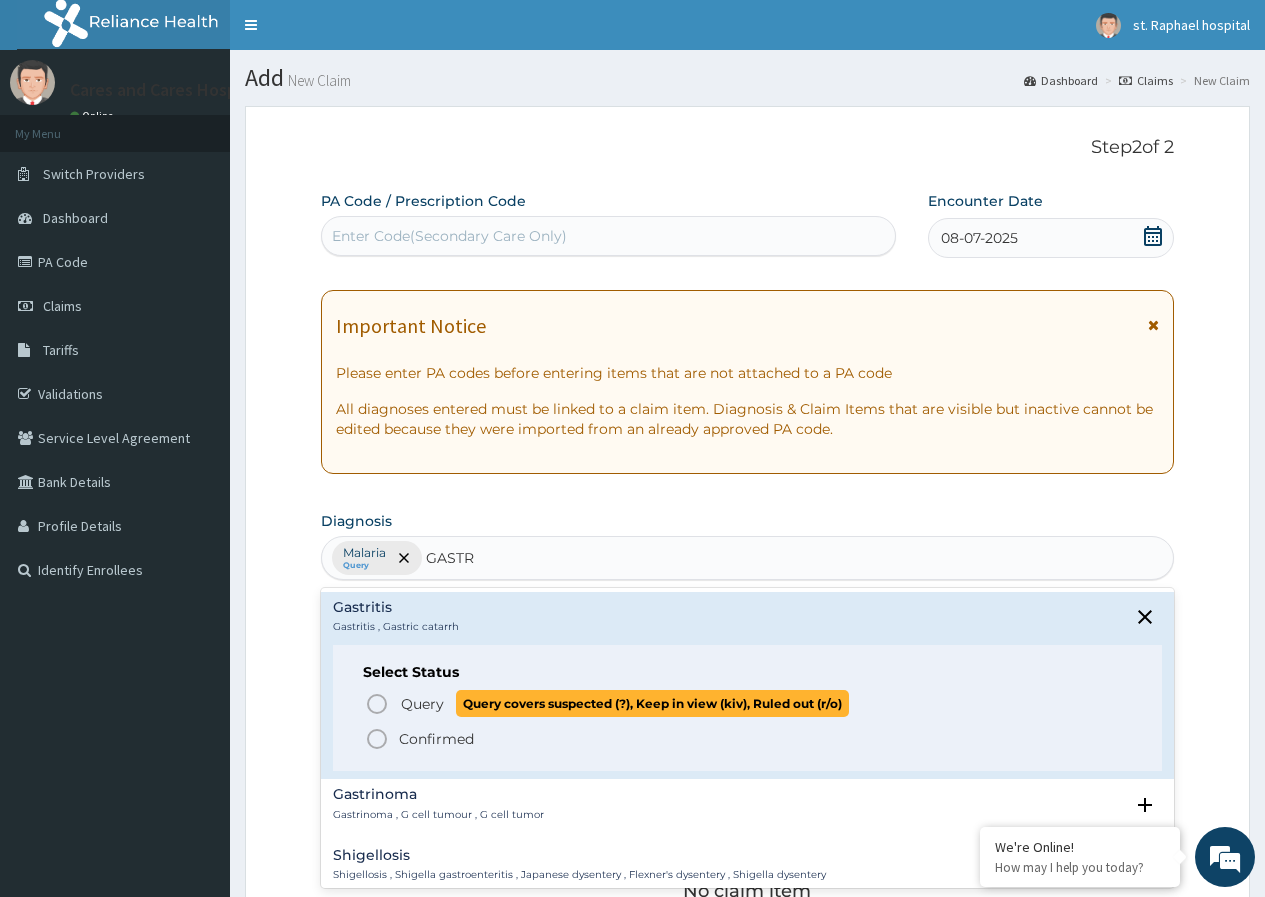 click 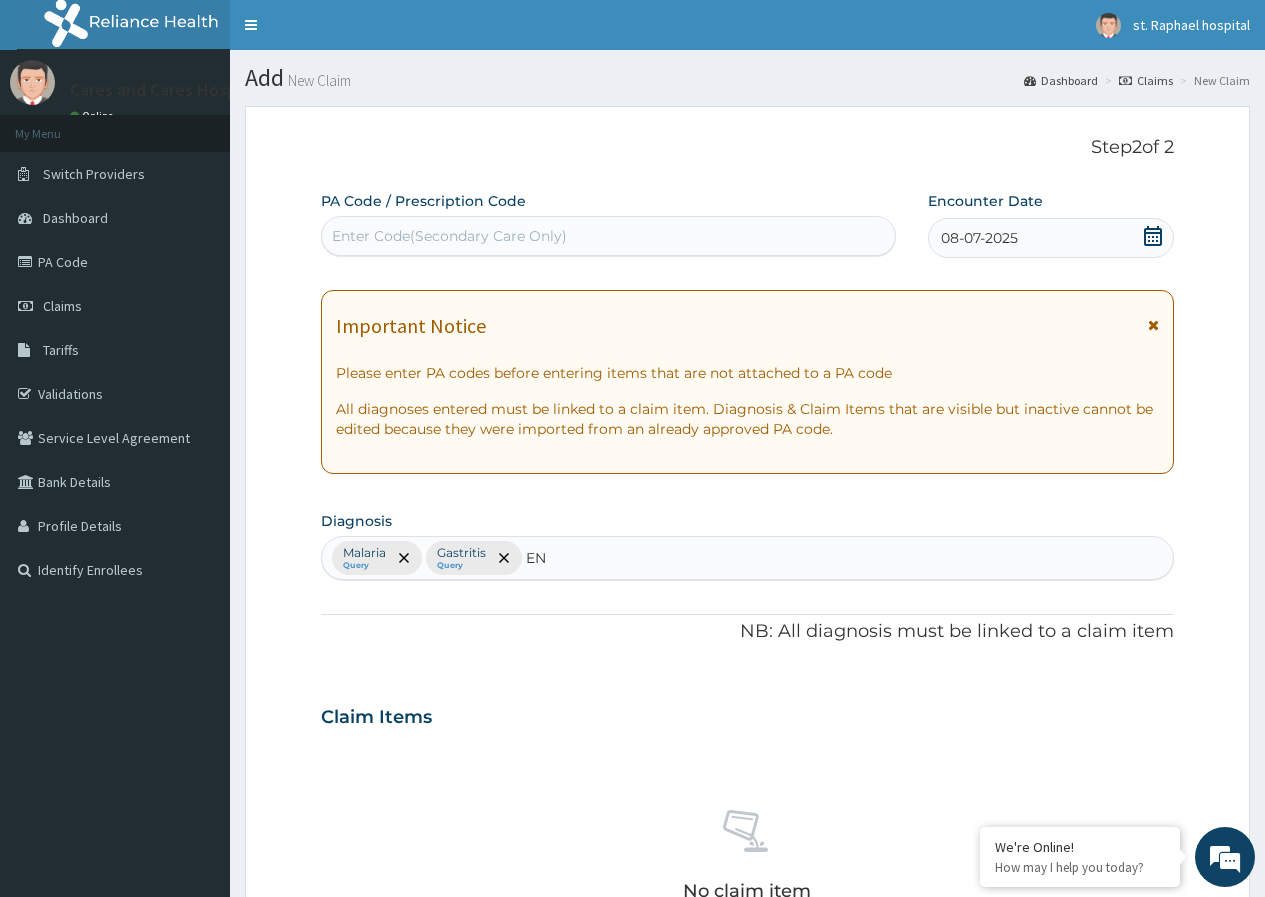 type on "E" 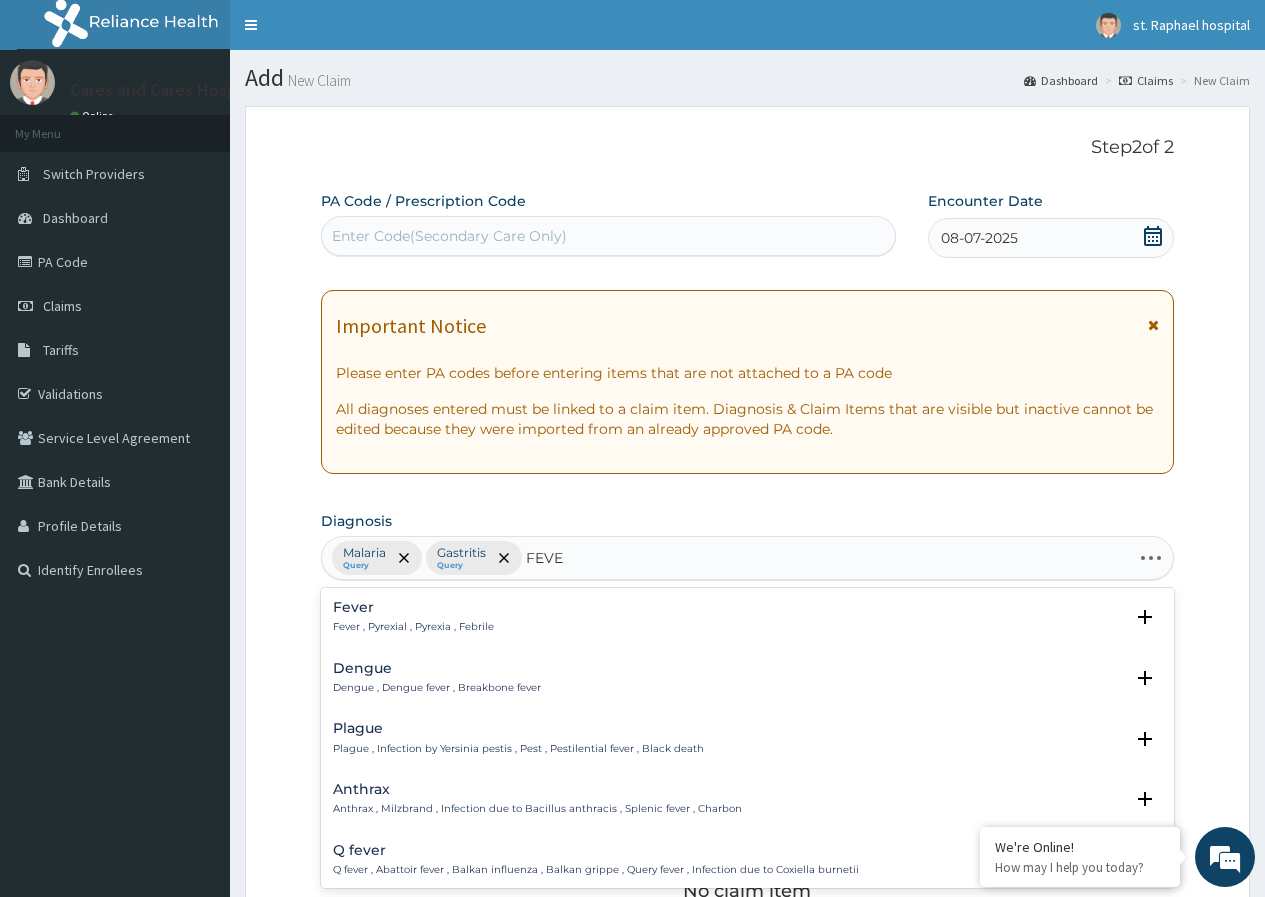 type on "FEVER" 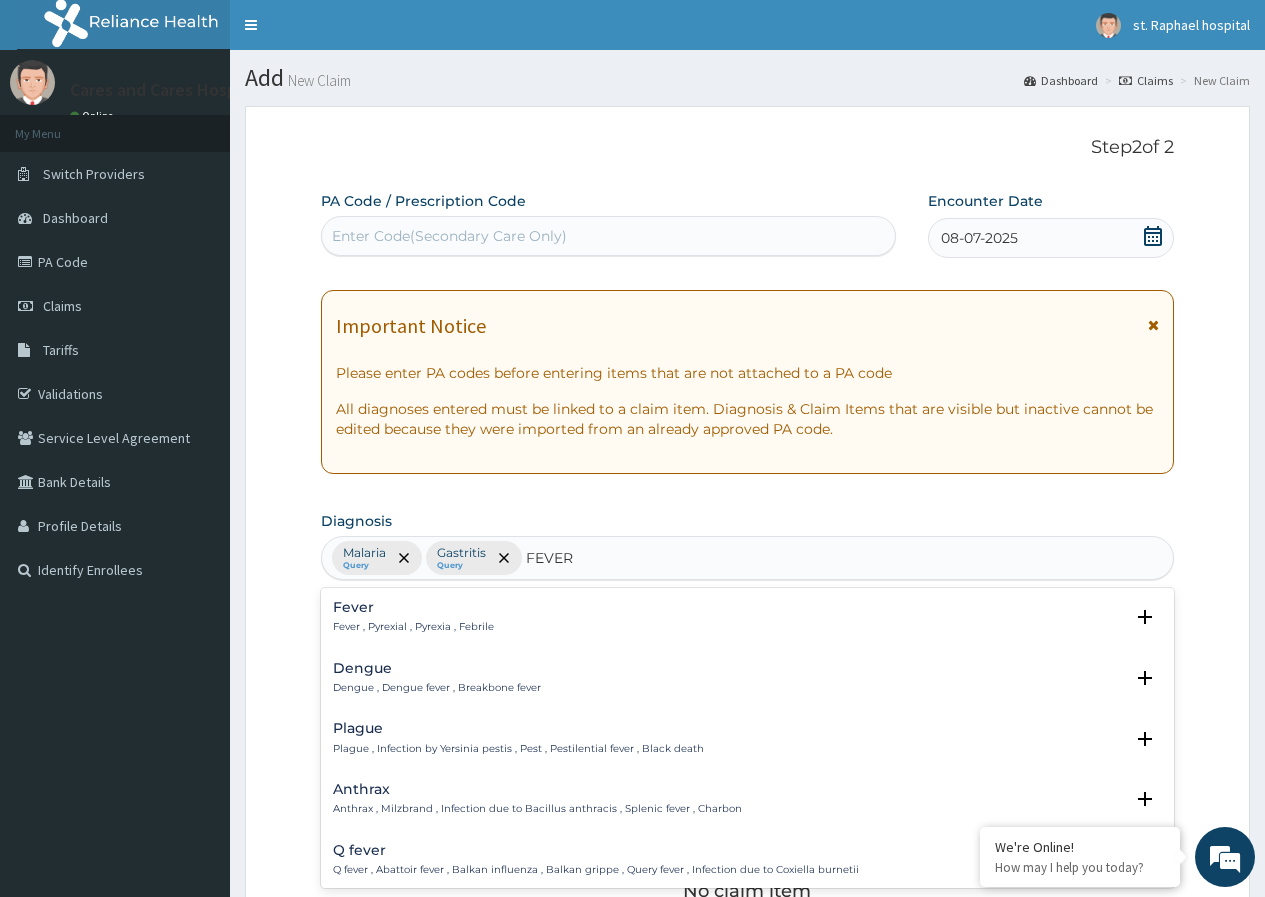click on "Fever , Pyrexial , Pyrexia , Febrile" at bounding box center (413, 627) 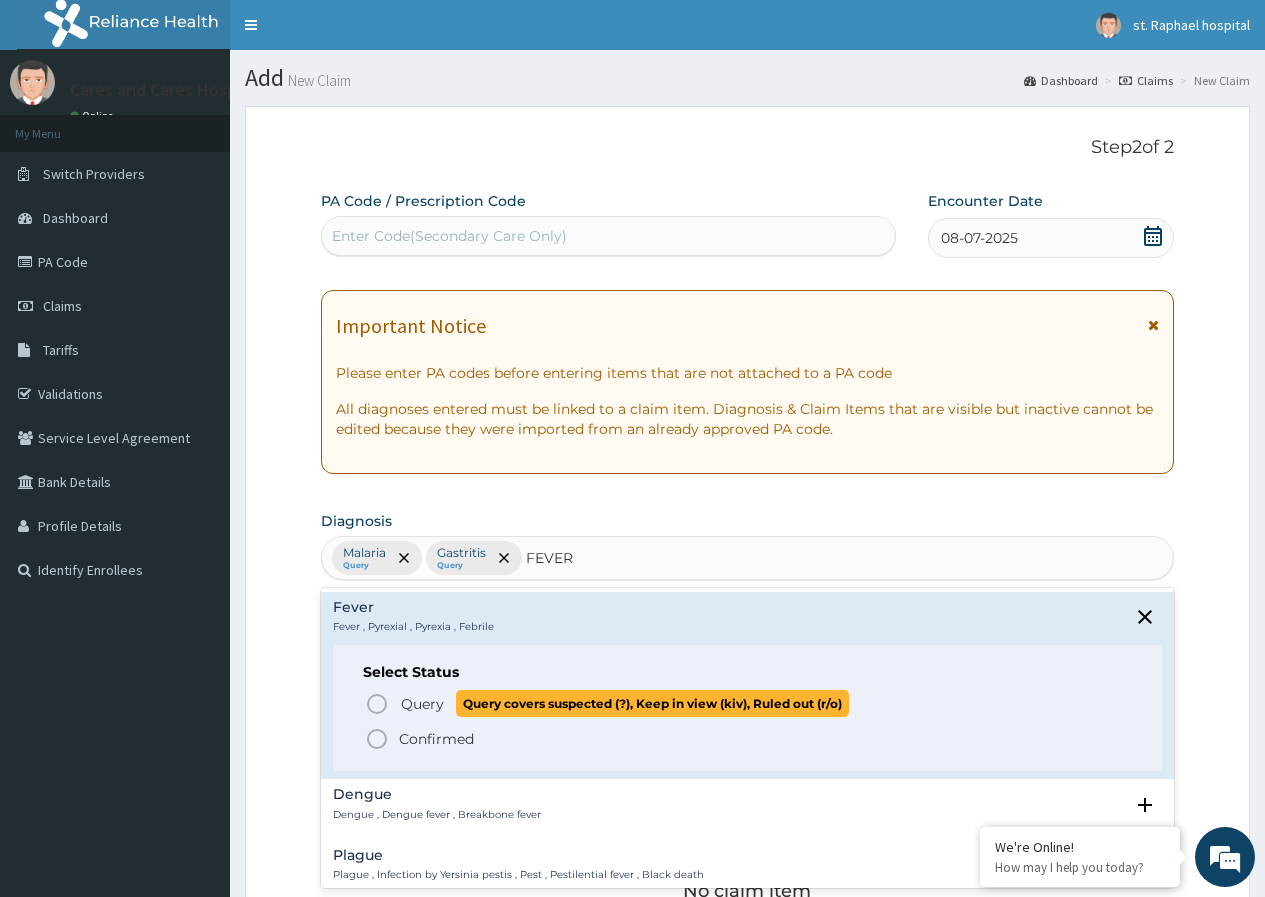 click 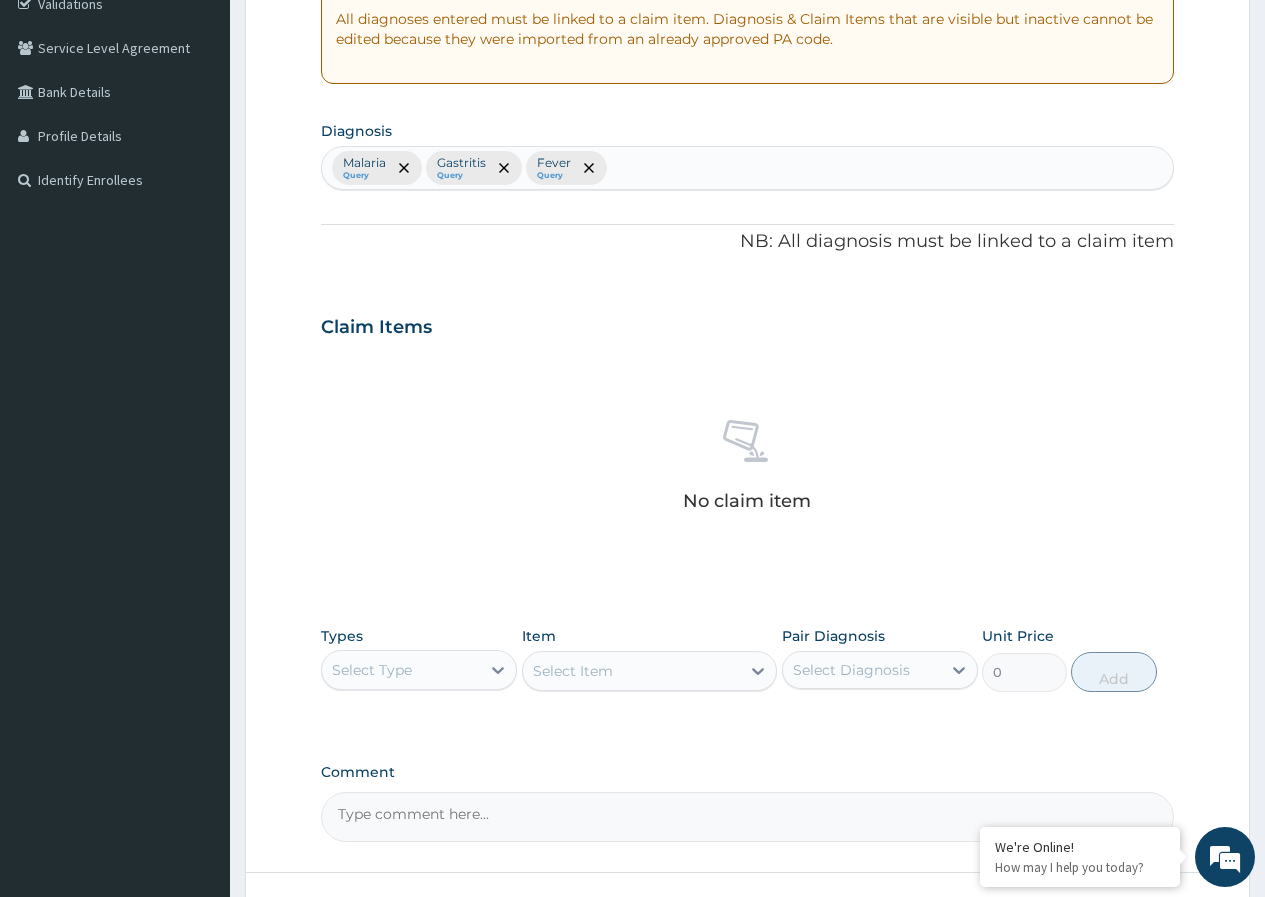 scroll, scrollTop: 545, scrollLeft: 0, axis: vertical 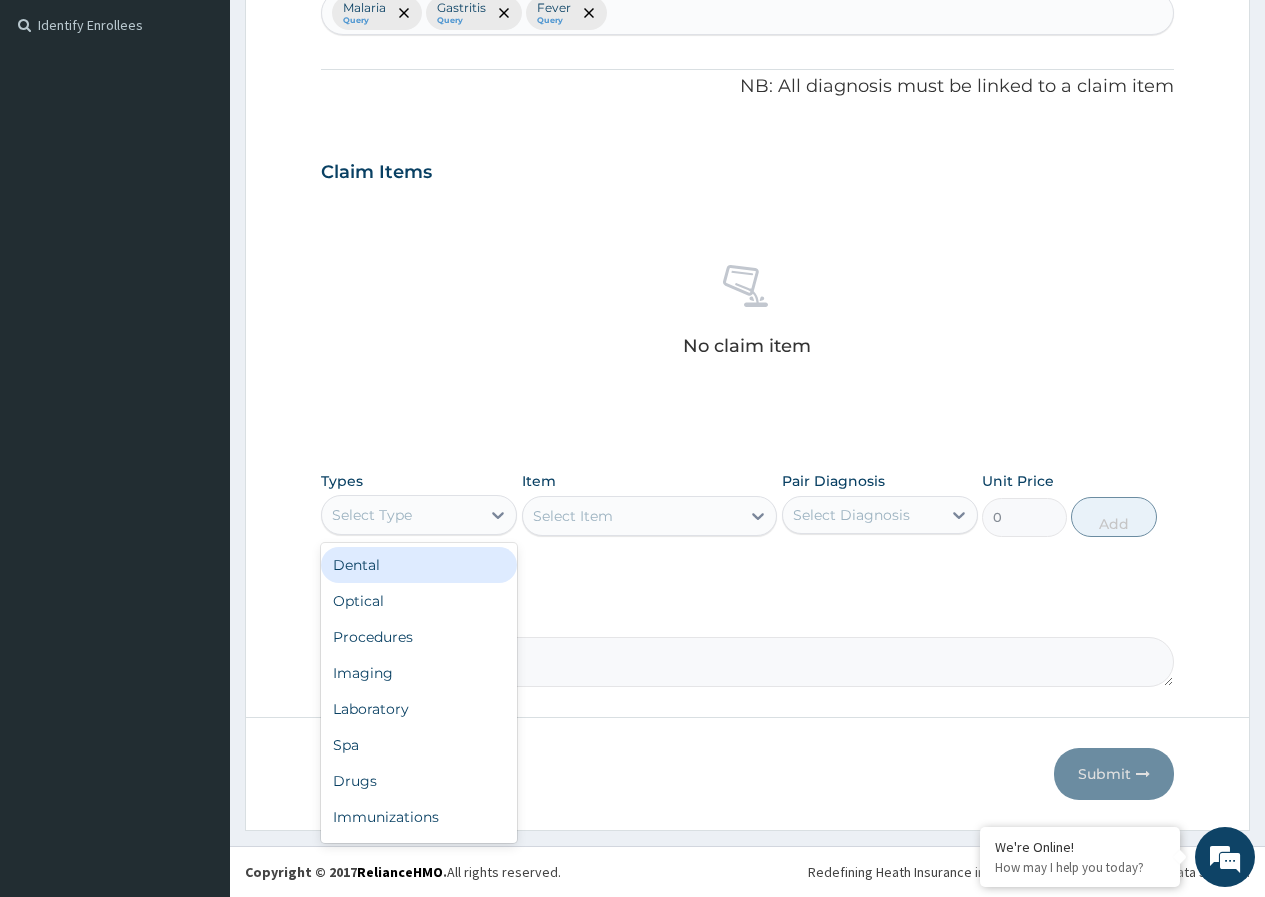 click on "Select Type" at bounding box center (401, 515) 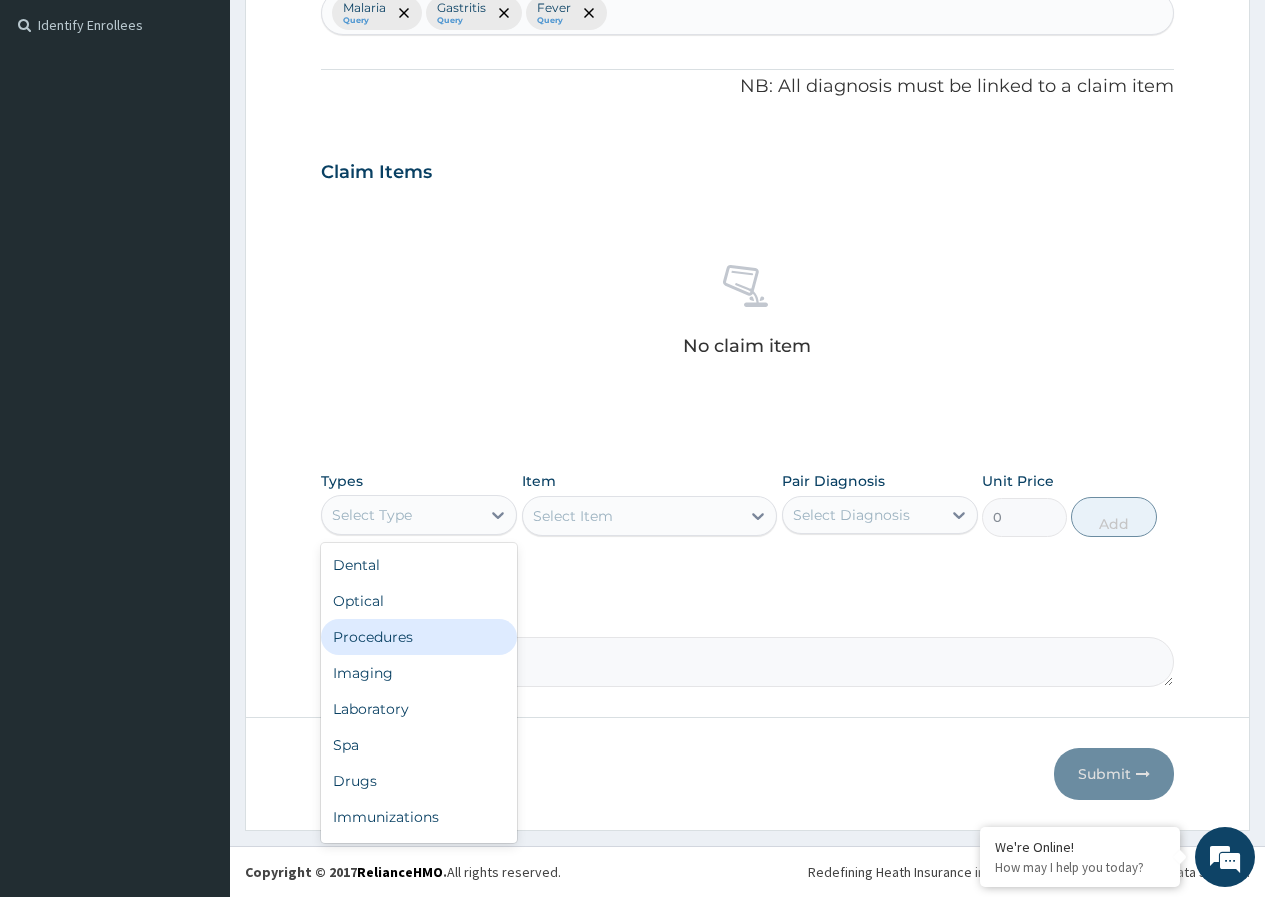 click on "Procedures" at bounding box center [419, 637] 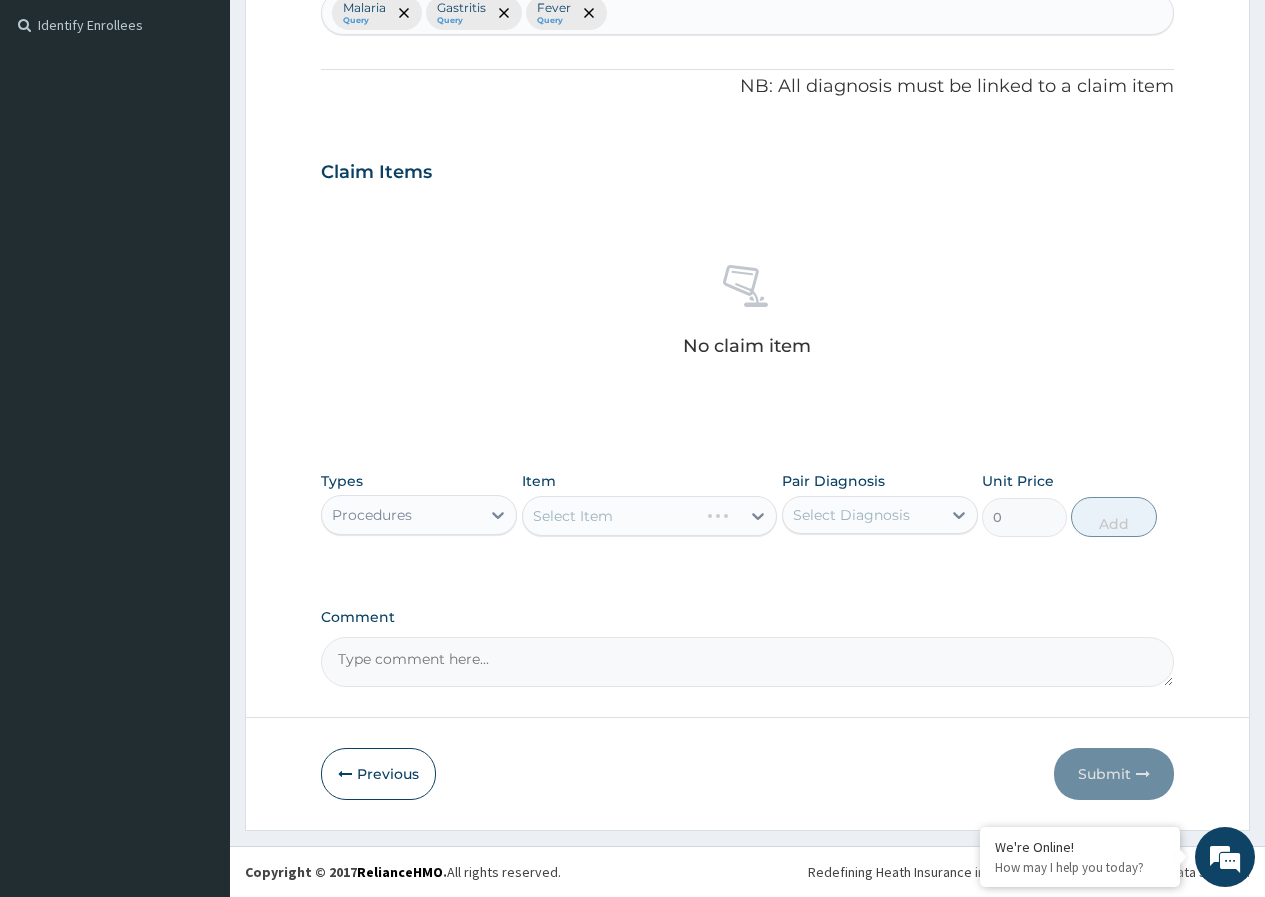 click on "Select Item" at bounding box center [650, 516] 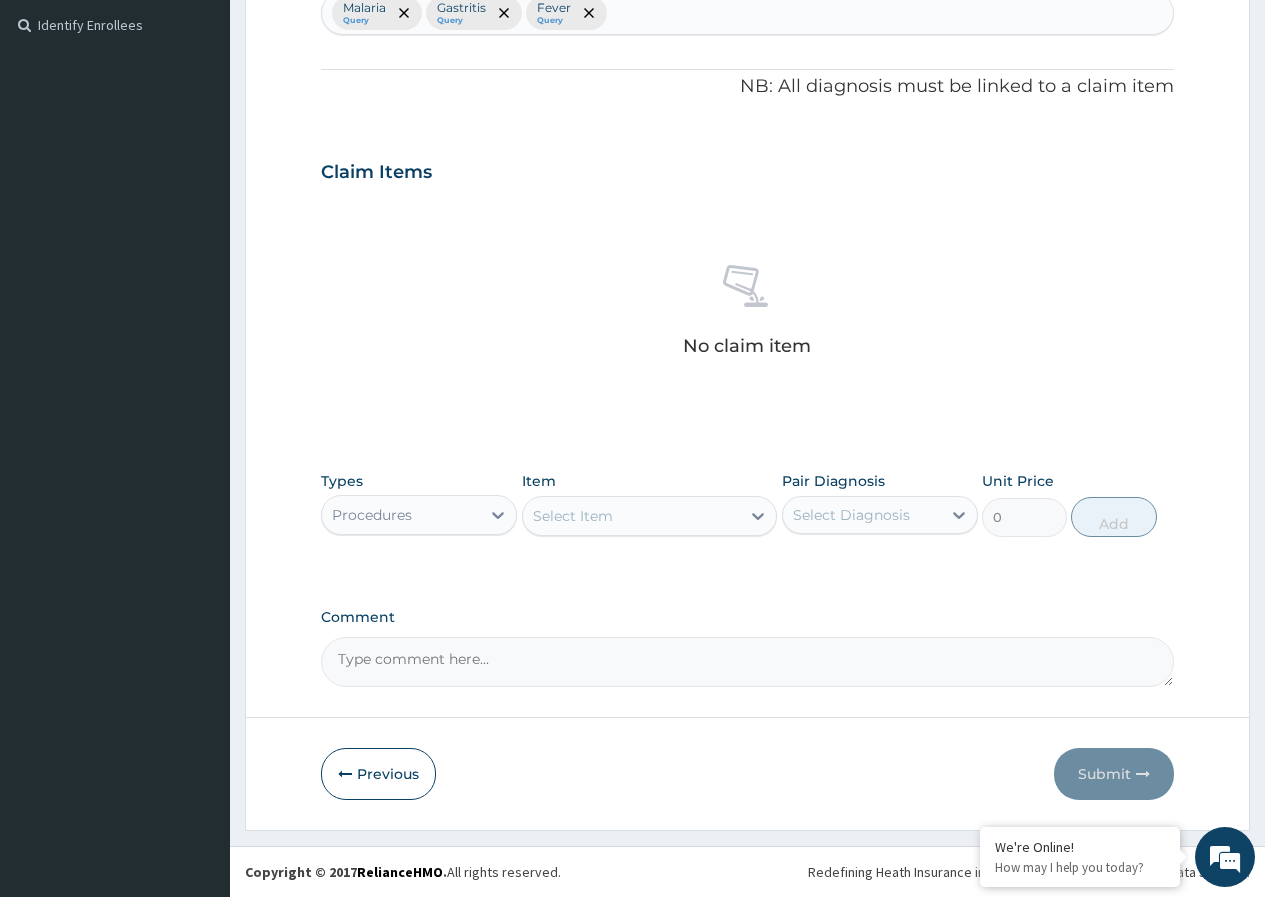 click on "Select Item" at bounding box center [632, 516] 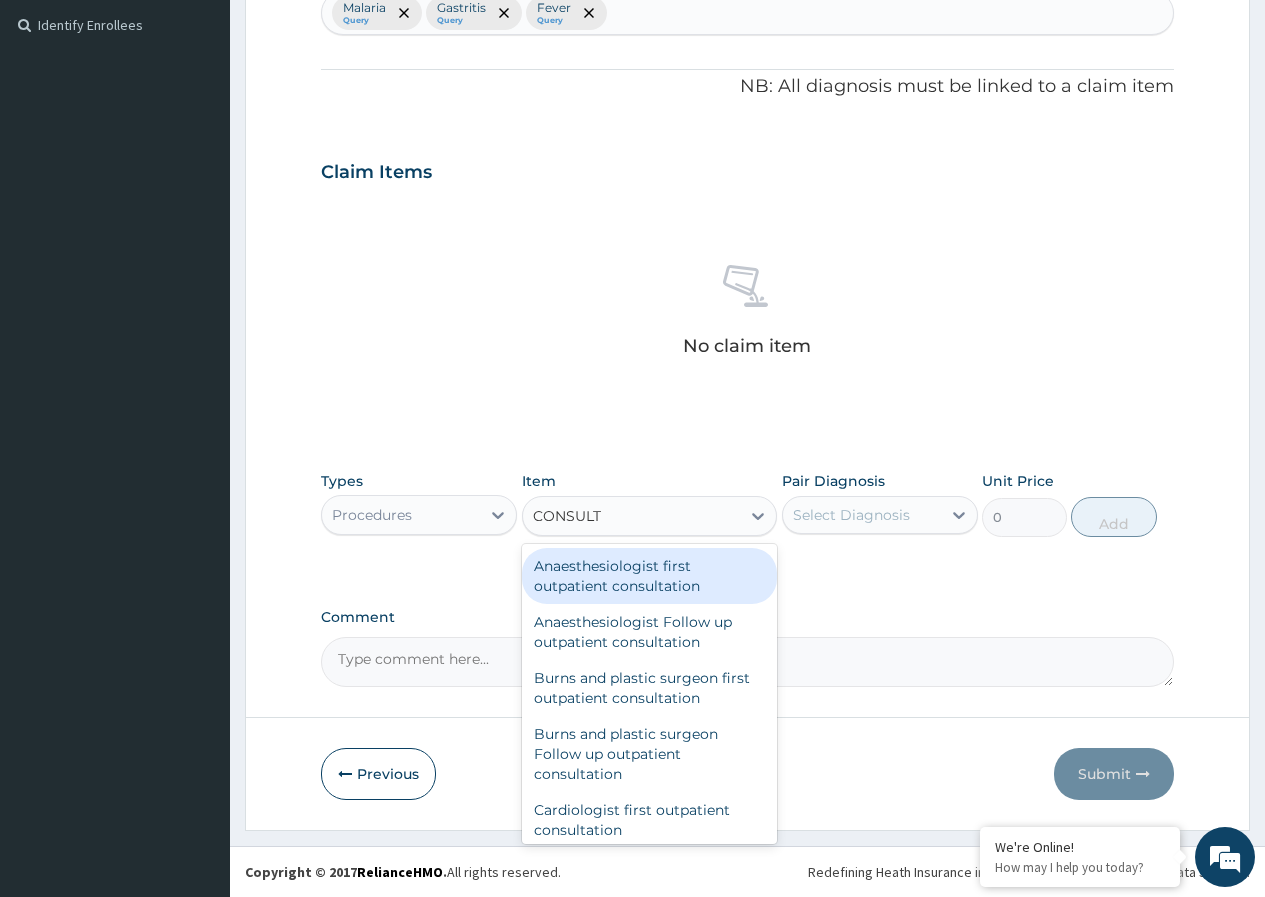 type on "CONSULTA" 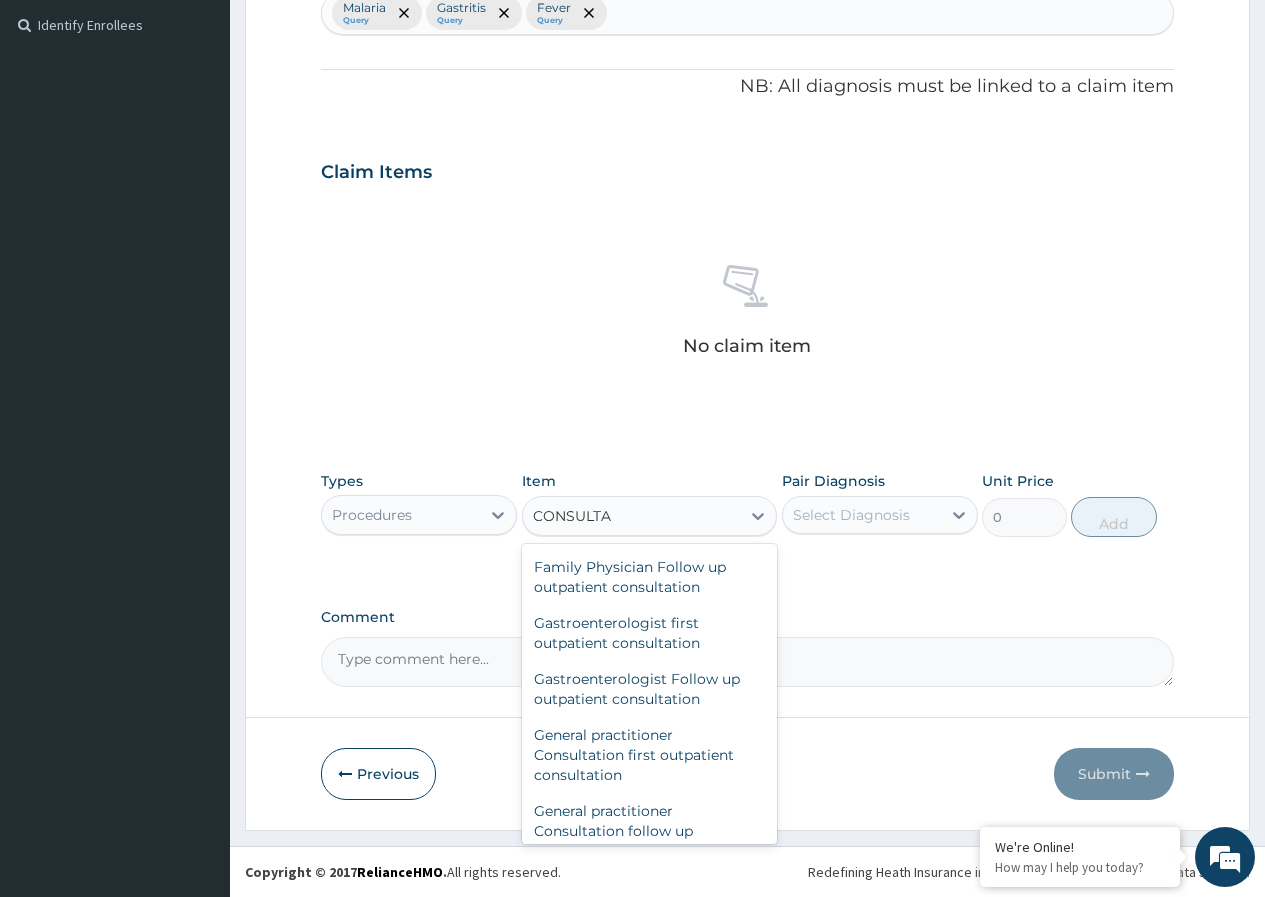 scroll, scrollTop: 1000, scrollLeft: 0, axis: vertical 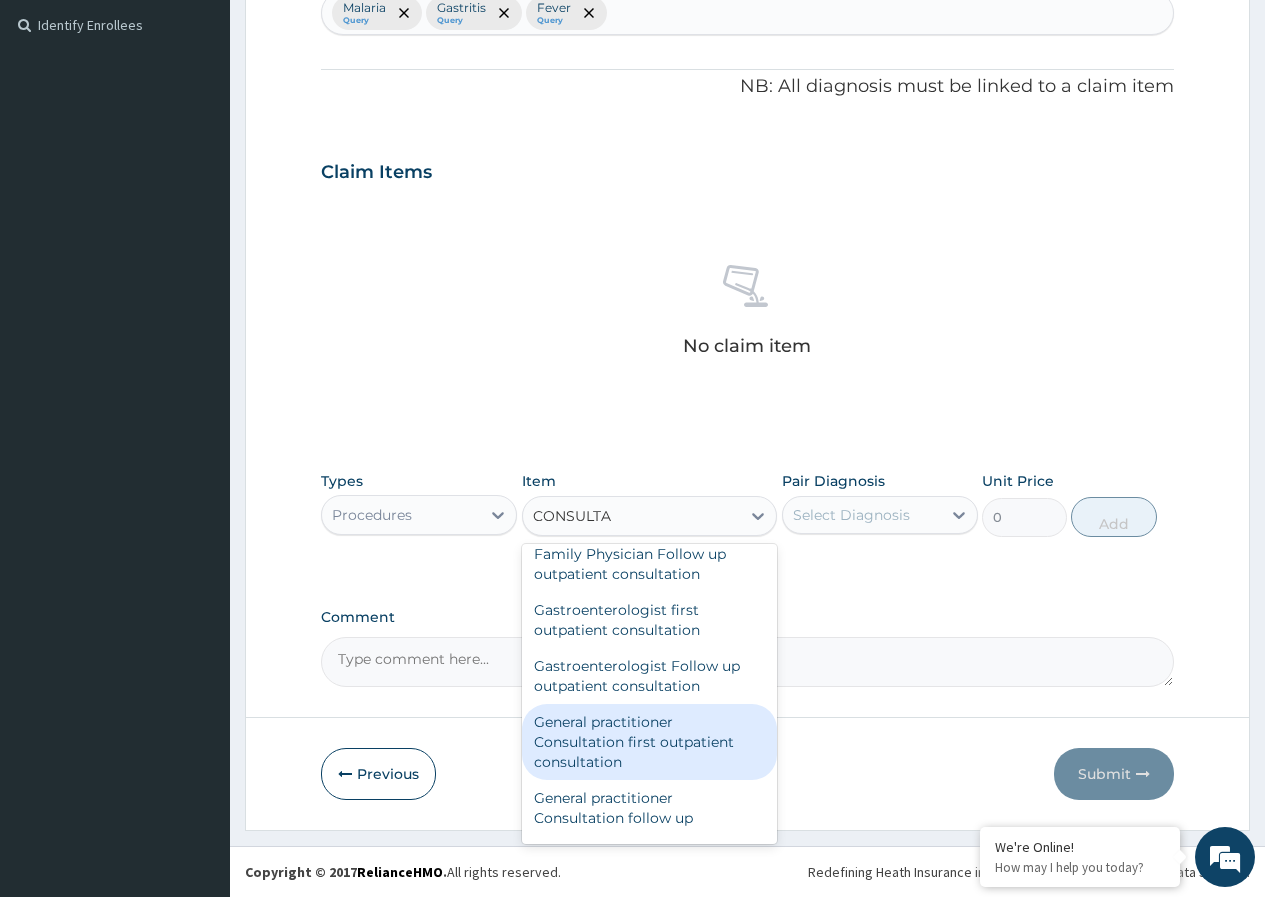 click on "General practitioner Consultation first outpatient consultation" at bounding box center [650, 742] 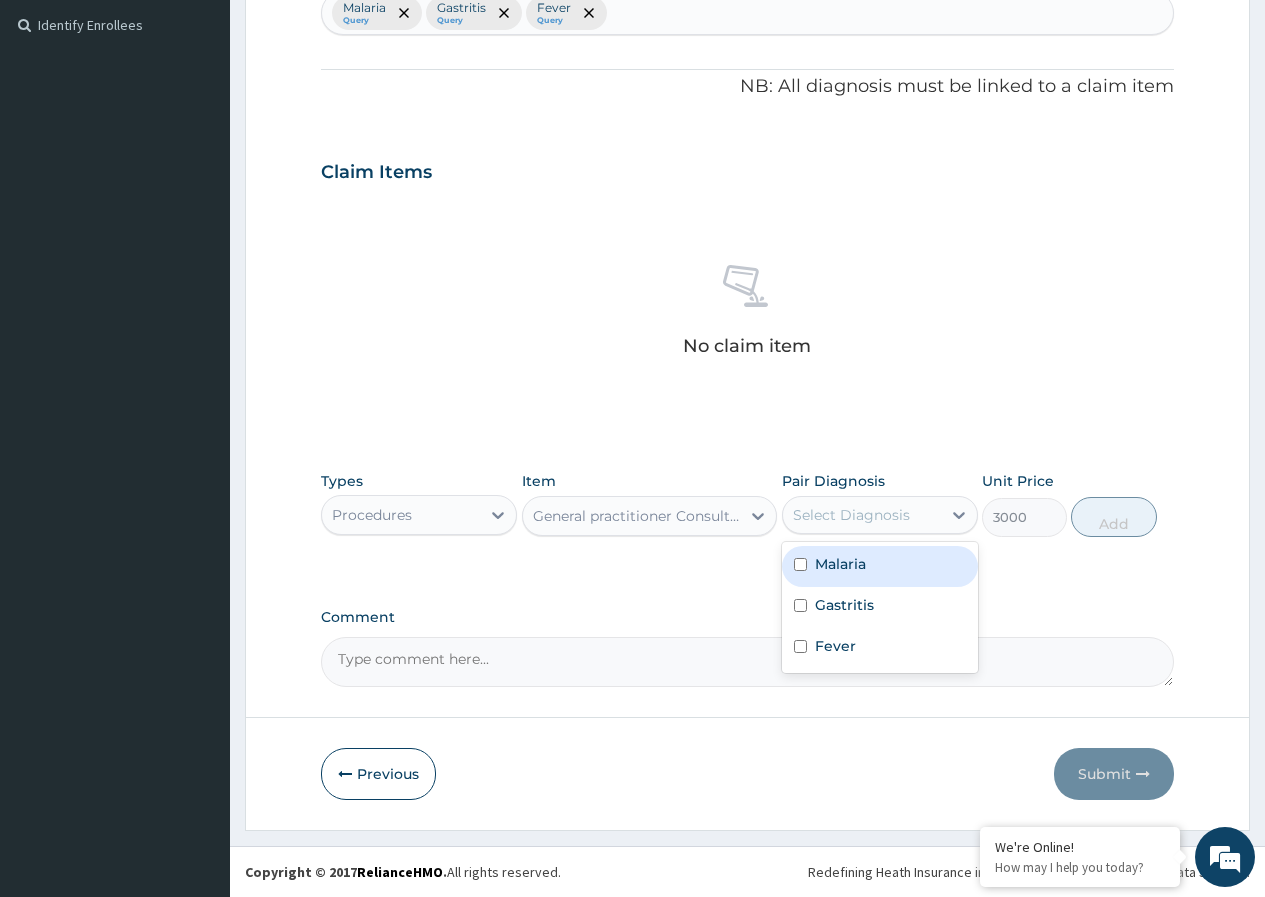 click on "Select Diagnosis" at bounding box center (862, 515) 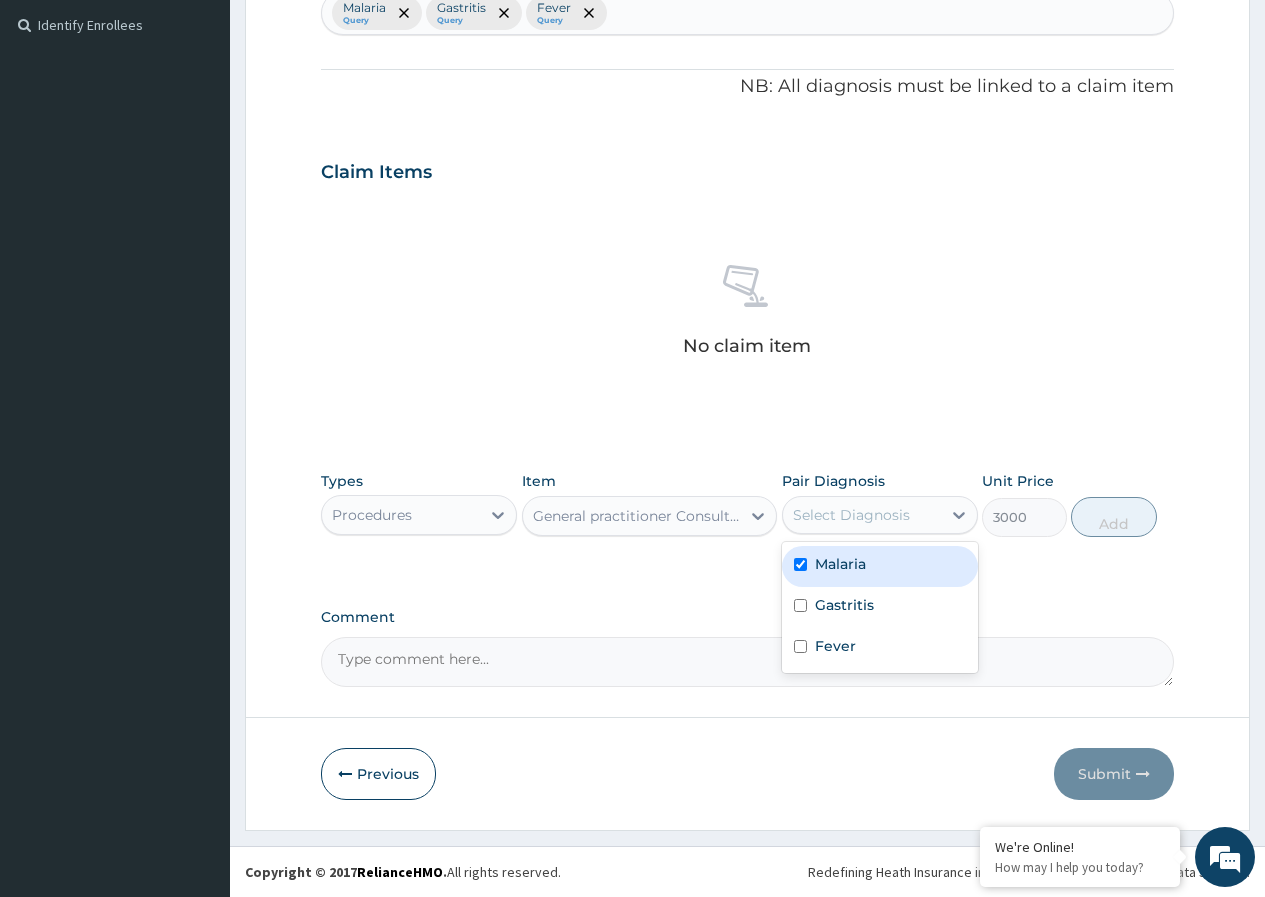 checkbox on "true" 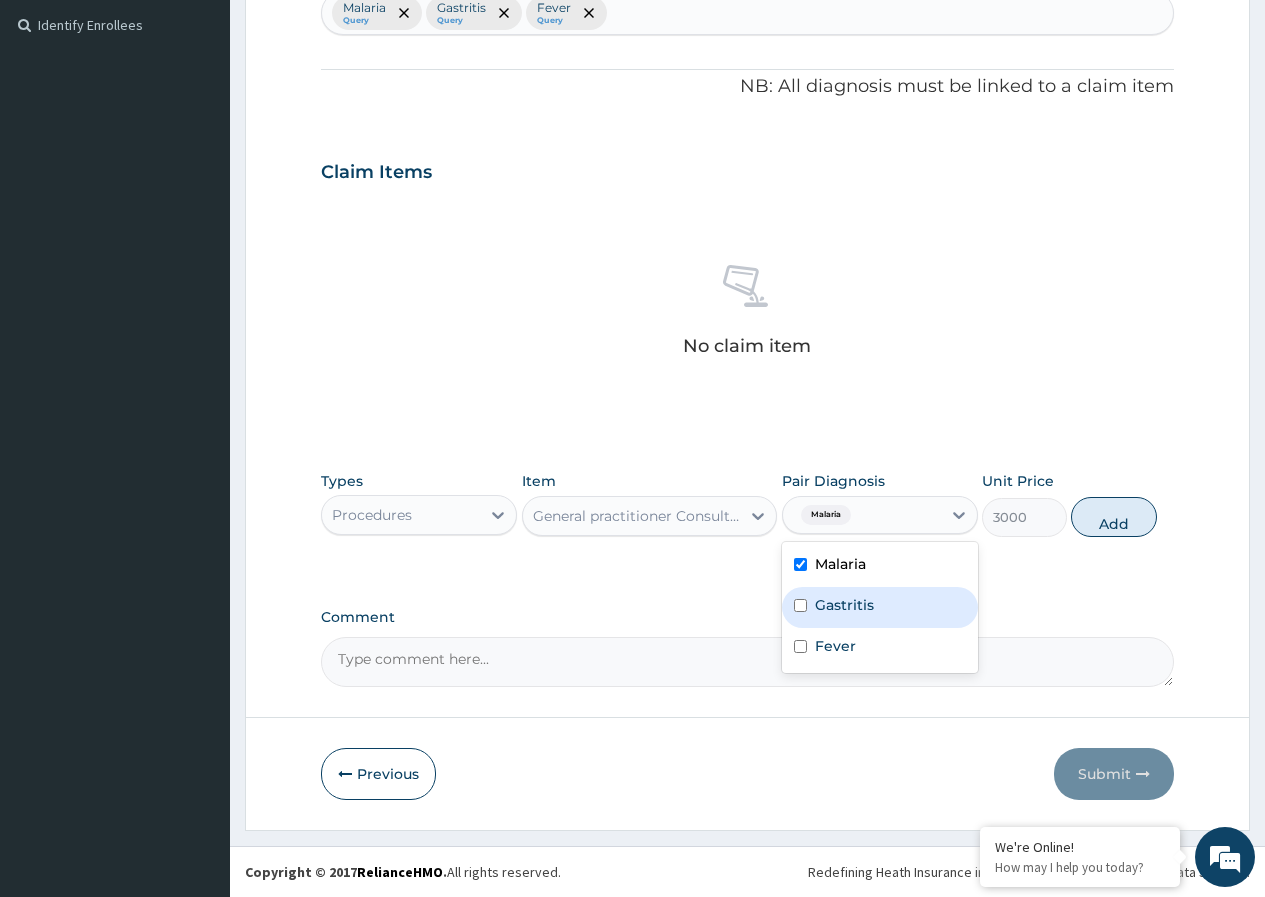 click on "Gastritis" at bounding box center (844, 605) 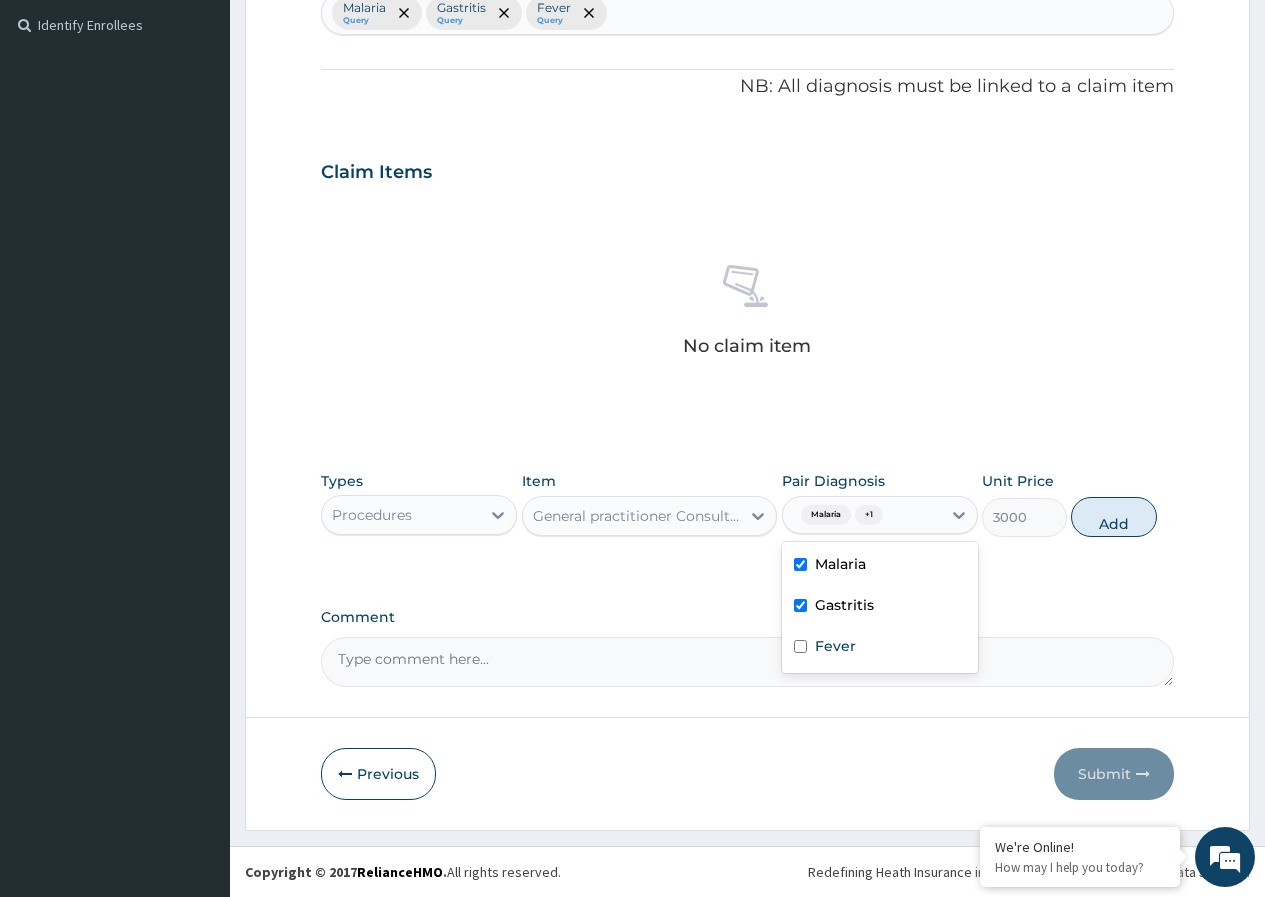 checkbox on "true" 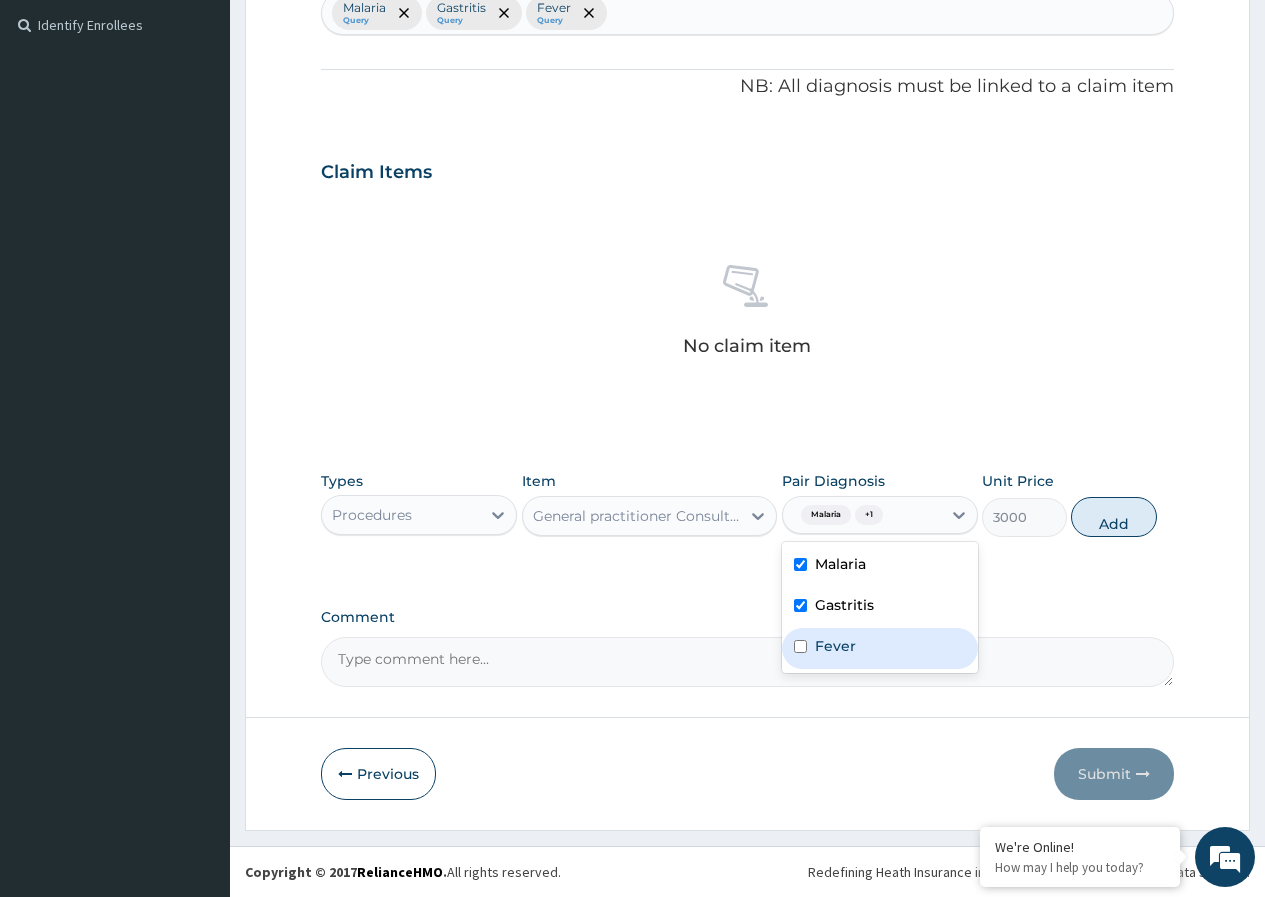 click on "Fever" at bounding box center (835, 646) 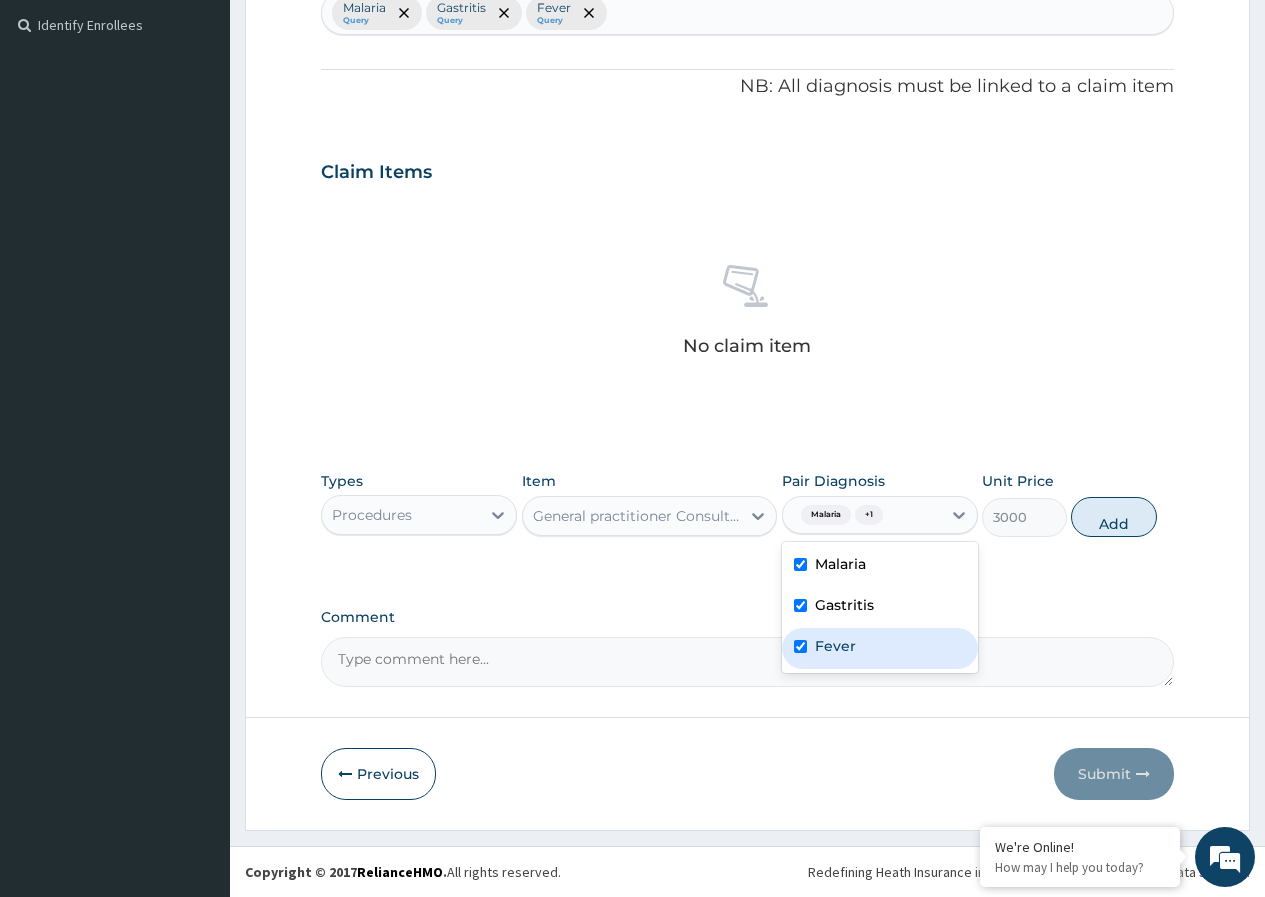 checkbox on "true" 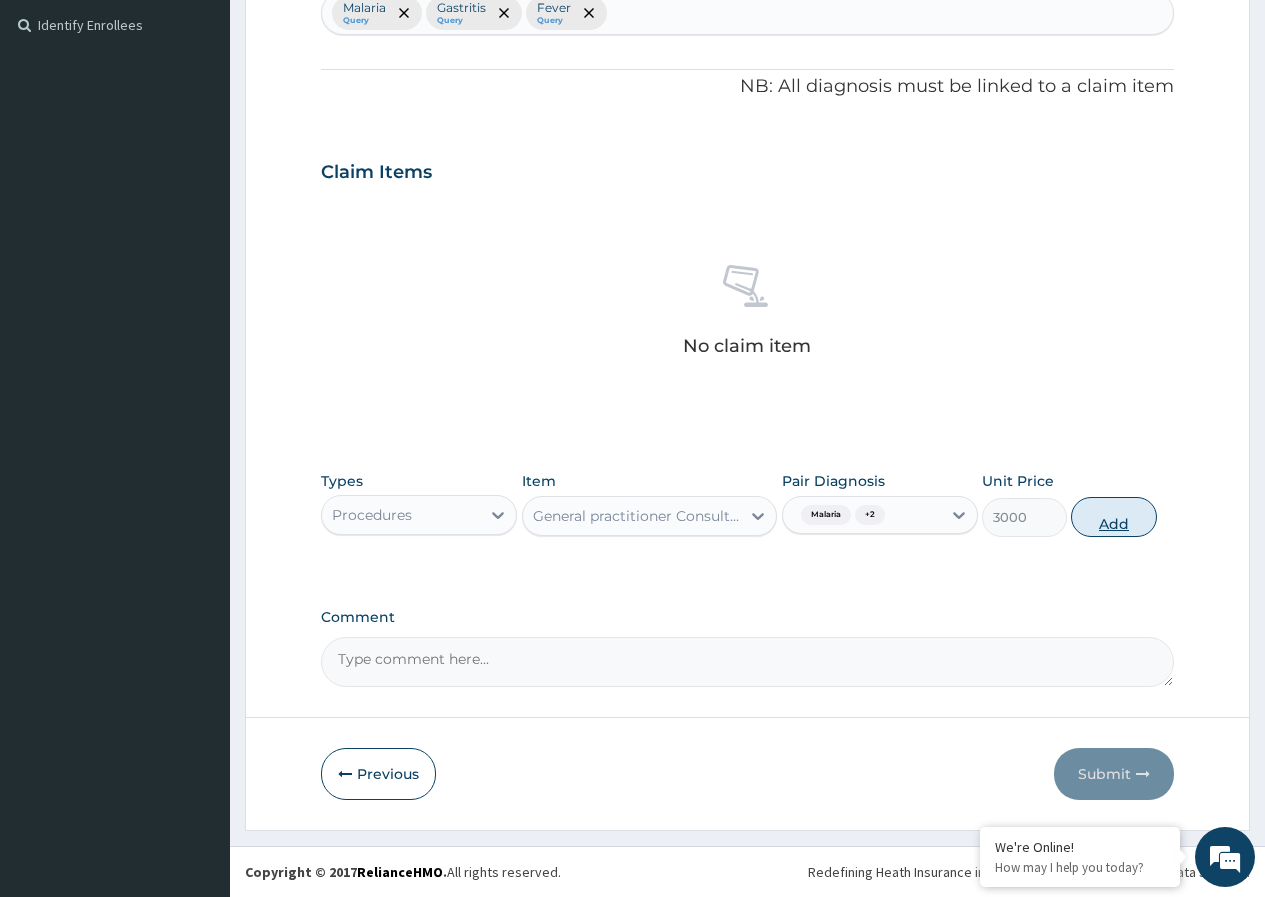 click on "Add" at bounding box center (1113, 517) 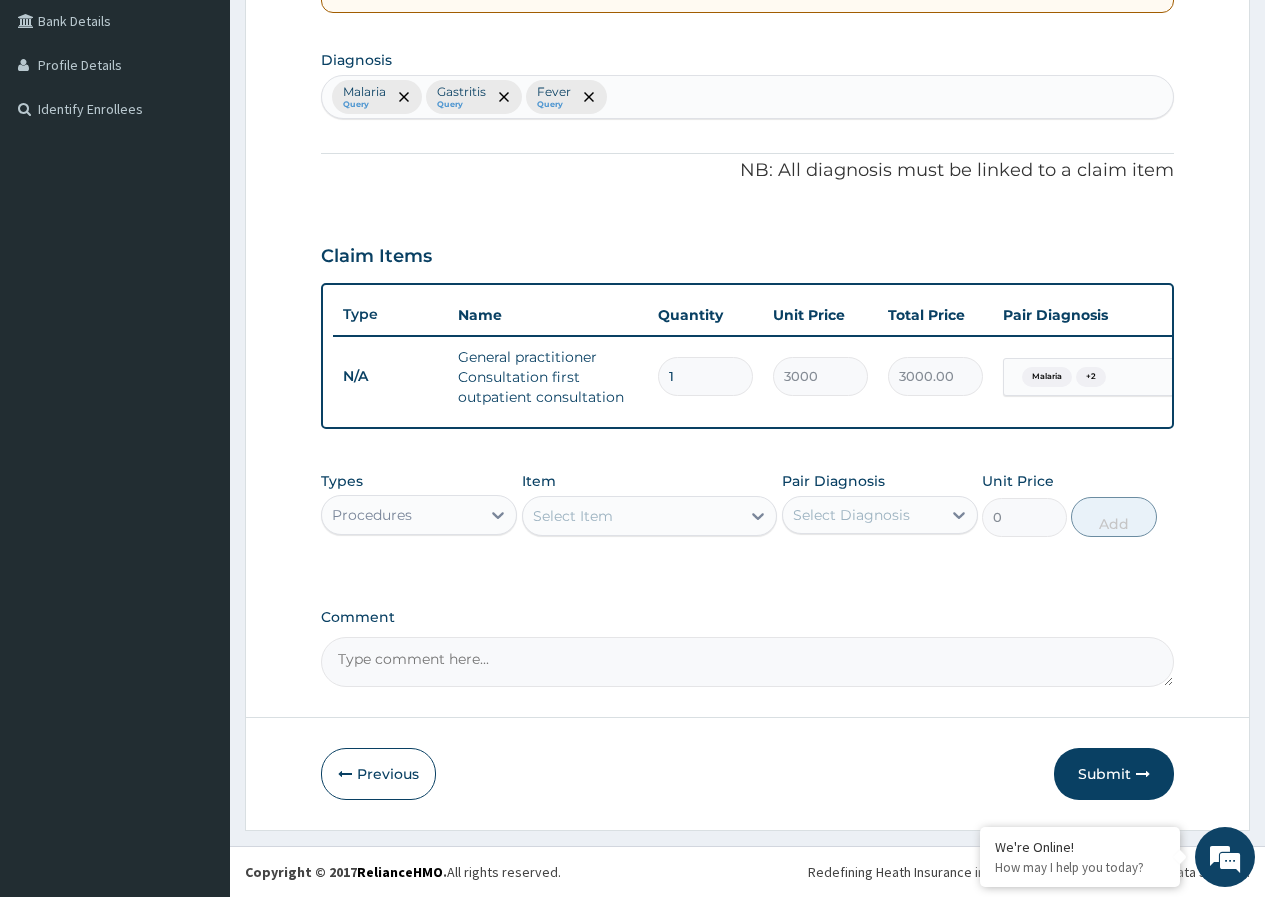 scroll, scrollTop: 476, scrollLeft: 0, axis: vertical 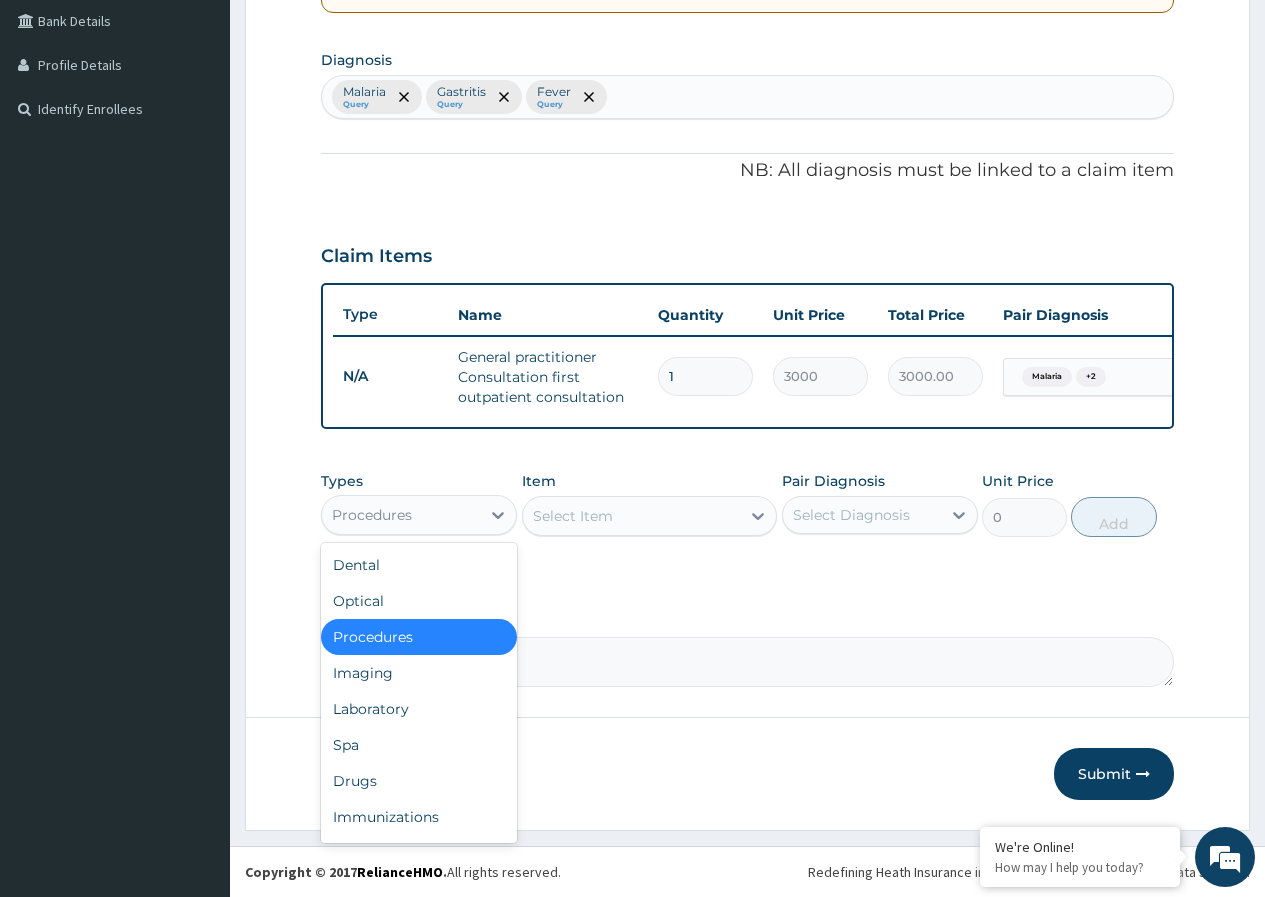 click on "Procedures" at bounding box center [401, 515] 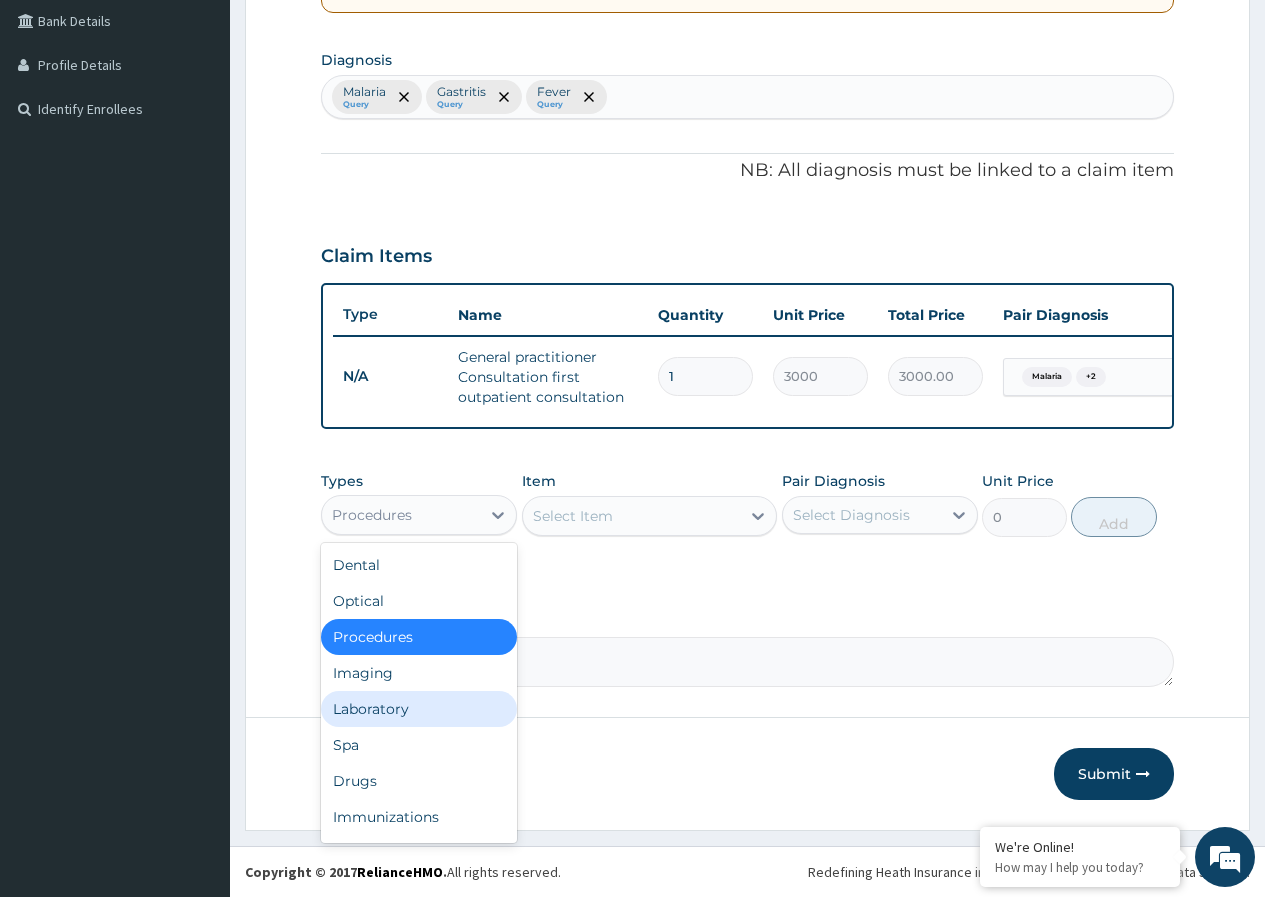click on "Laboratory" at bounding box center [419, 709] 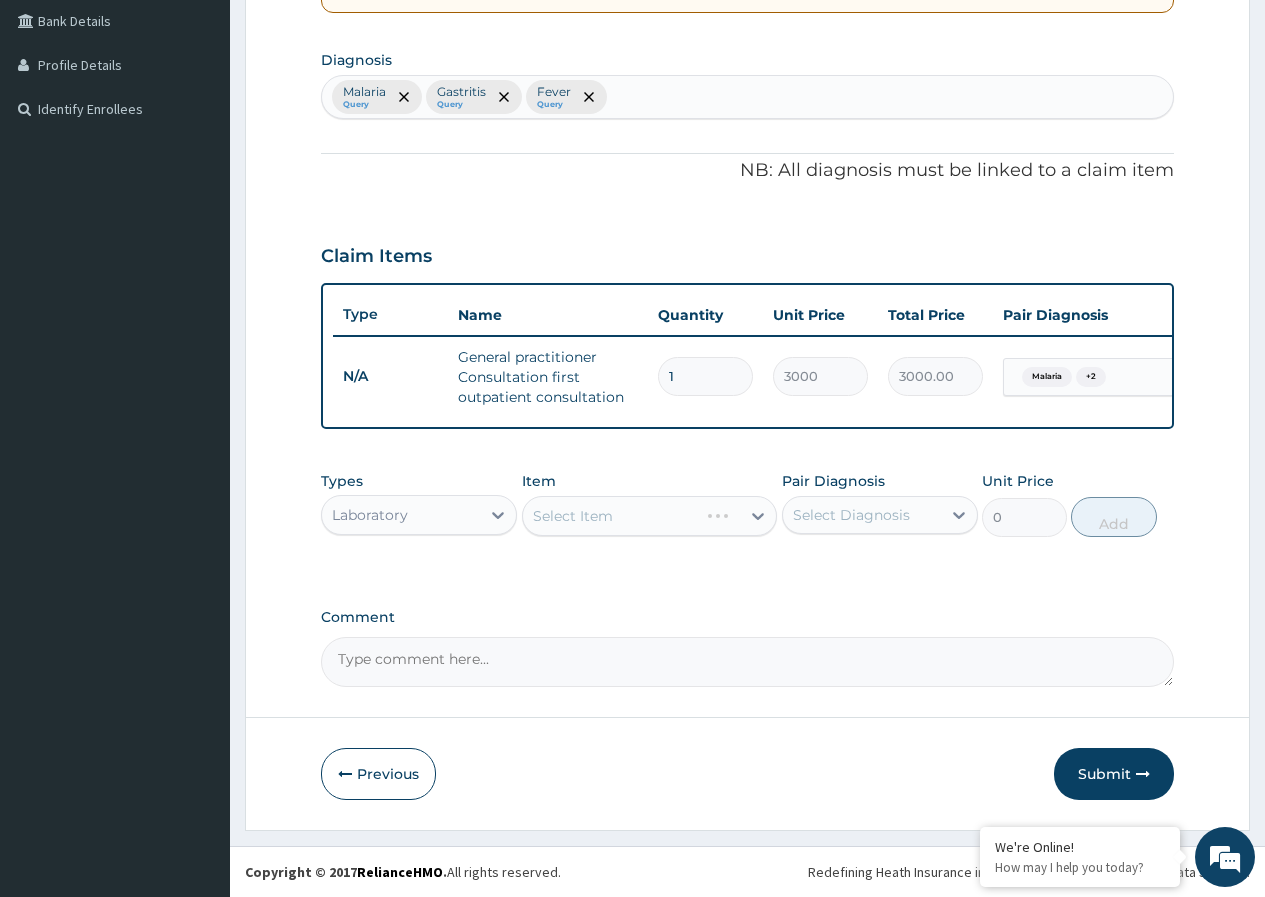 click on "Select Item" at bounding box center (650, 516) 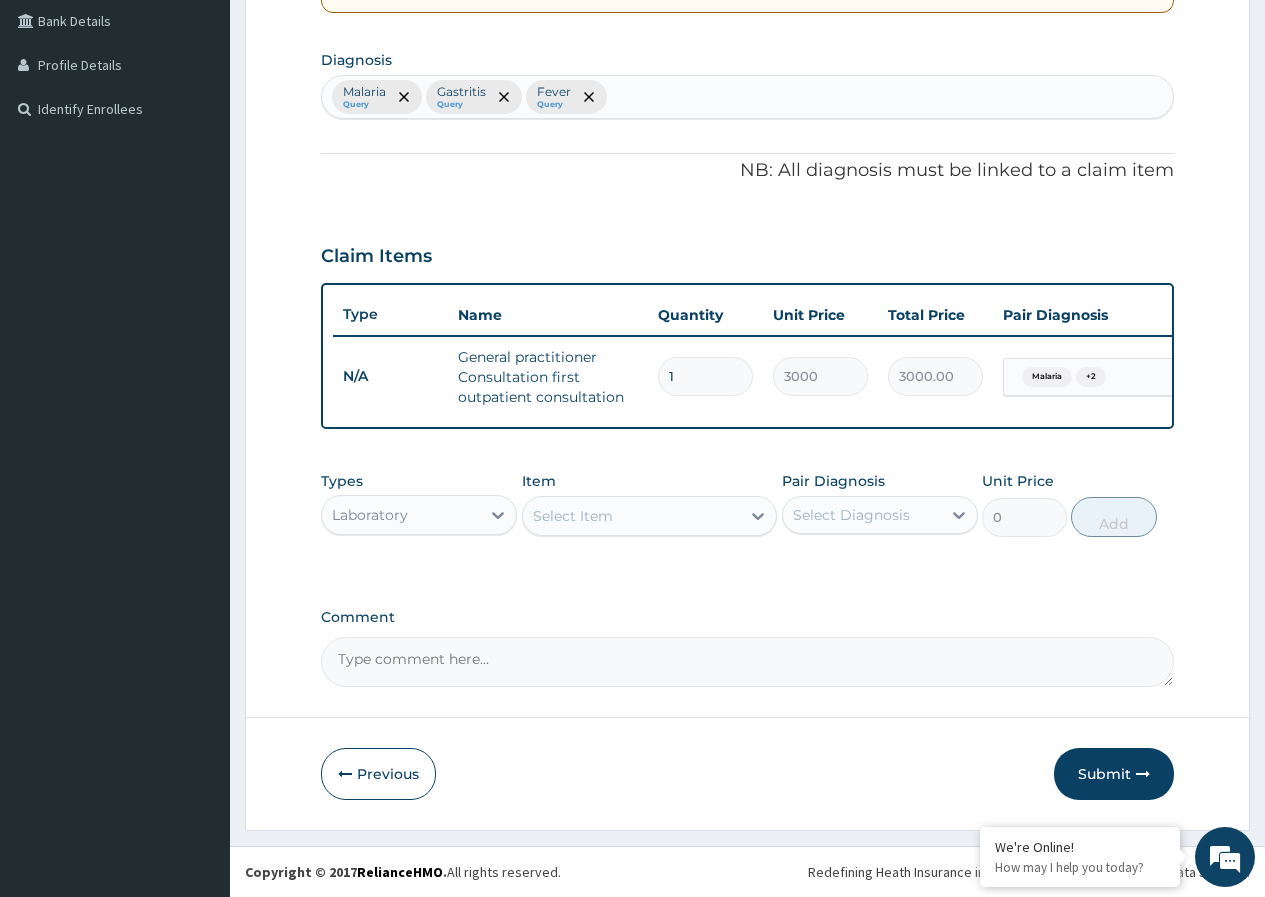 click on "Select Item" at bounding box center [632, 516] 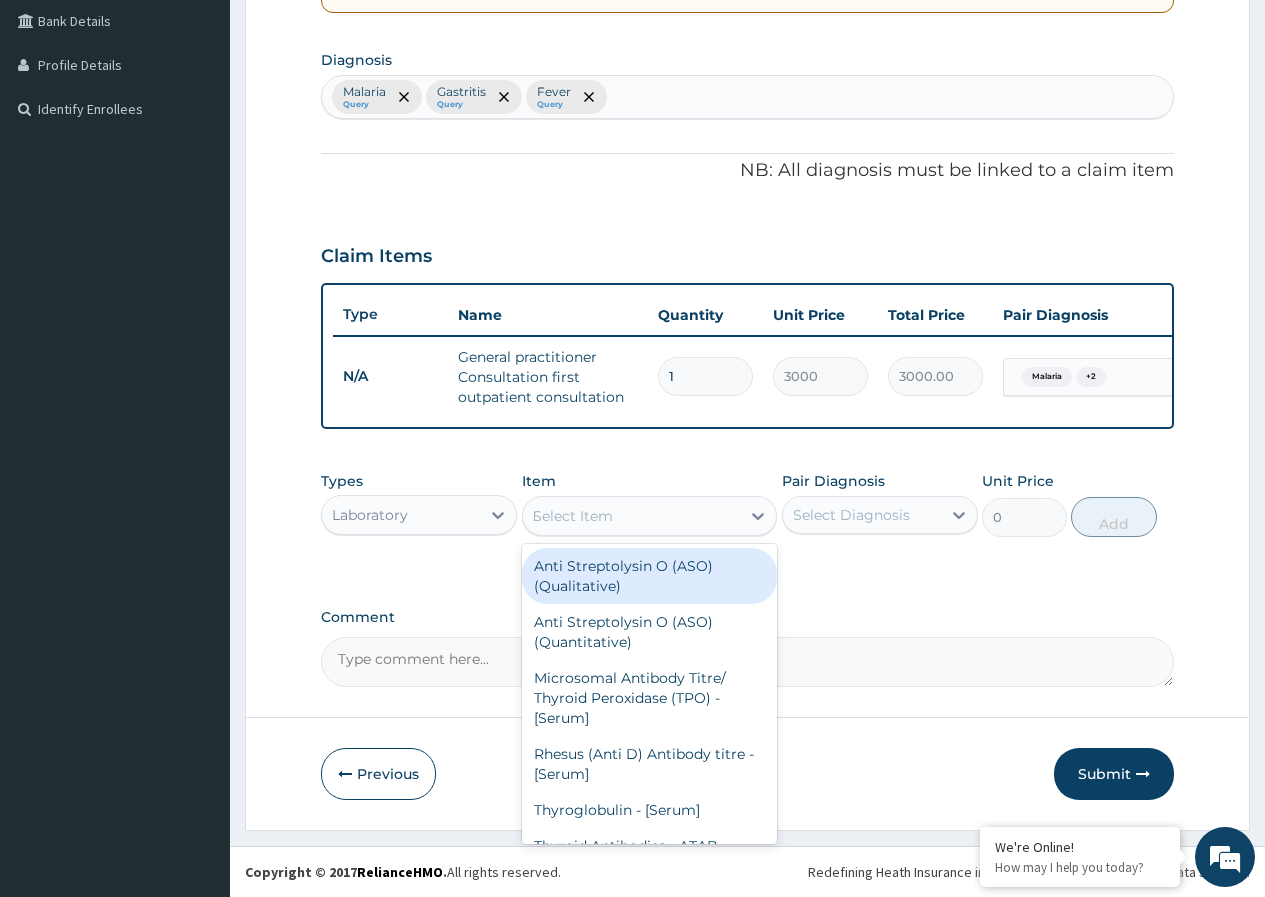 type on "MALA" 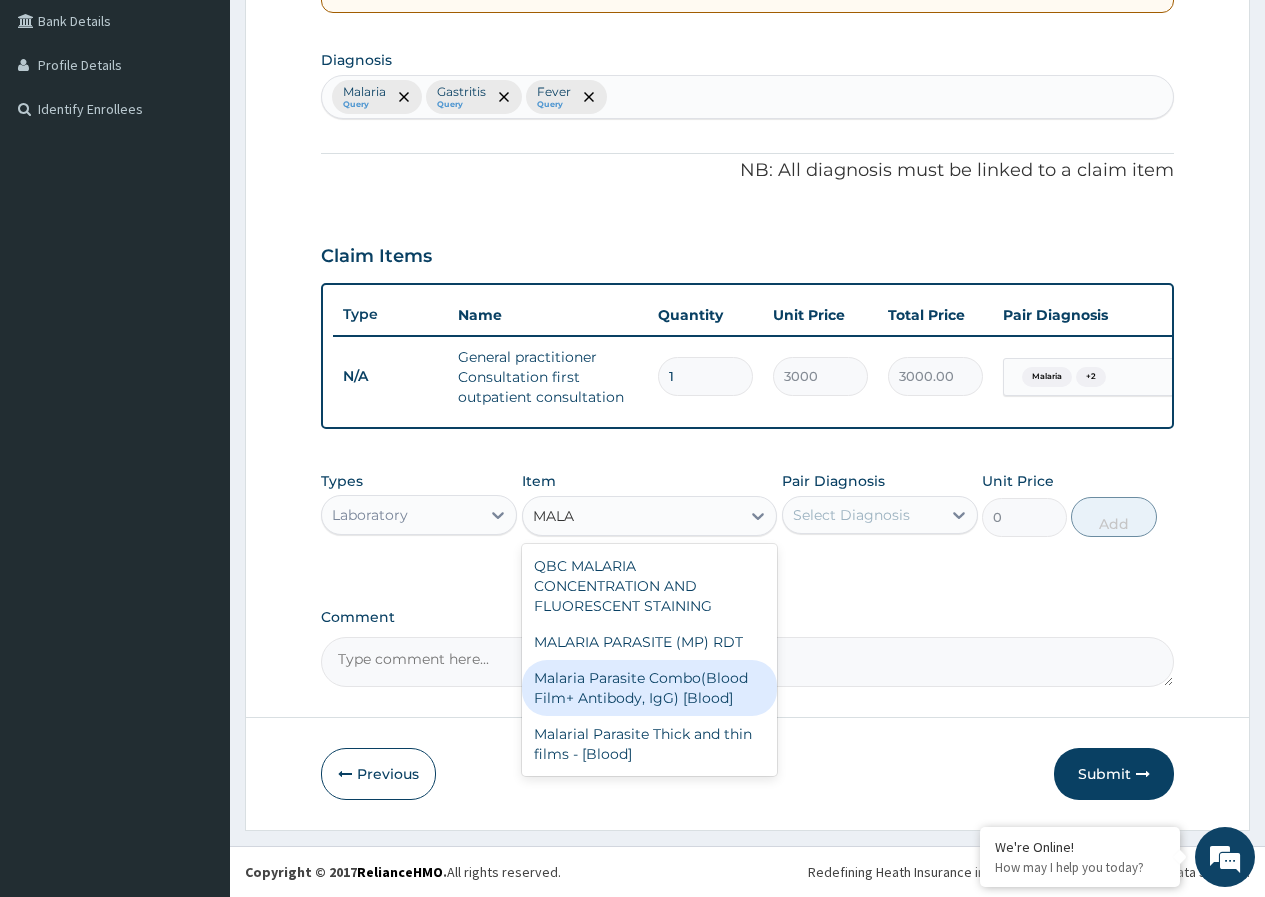 click on "Malaria Parasite Combo(Blood Film+ Antibody, IgG) [Blood]" at bounding box center [650, 688] 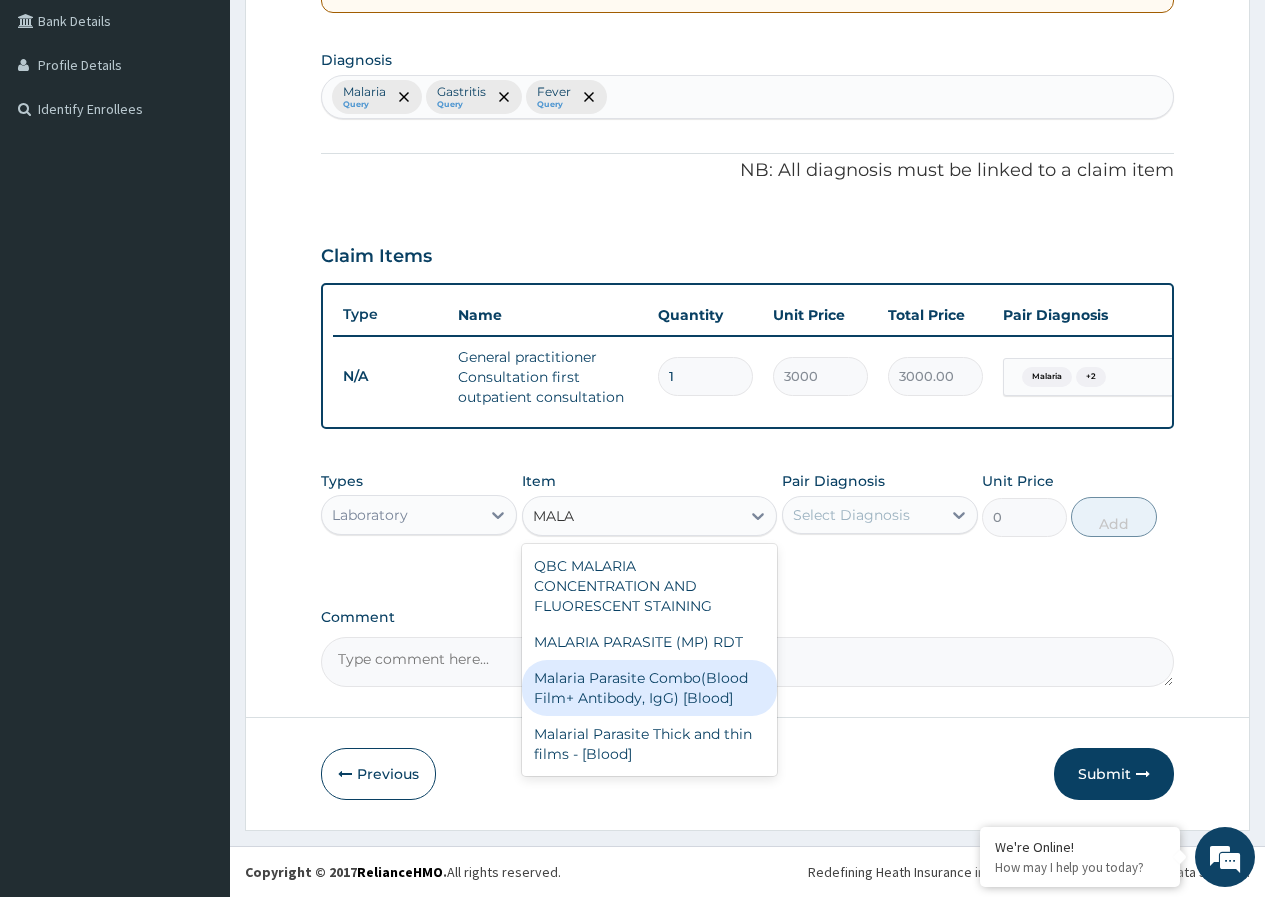 type 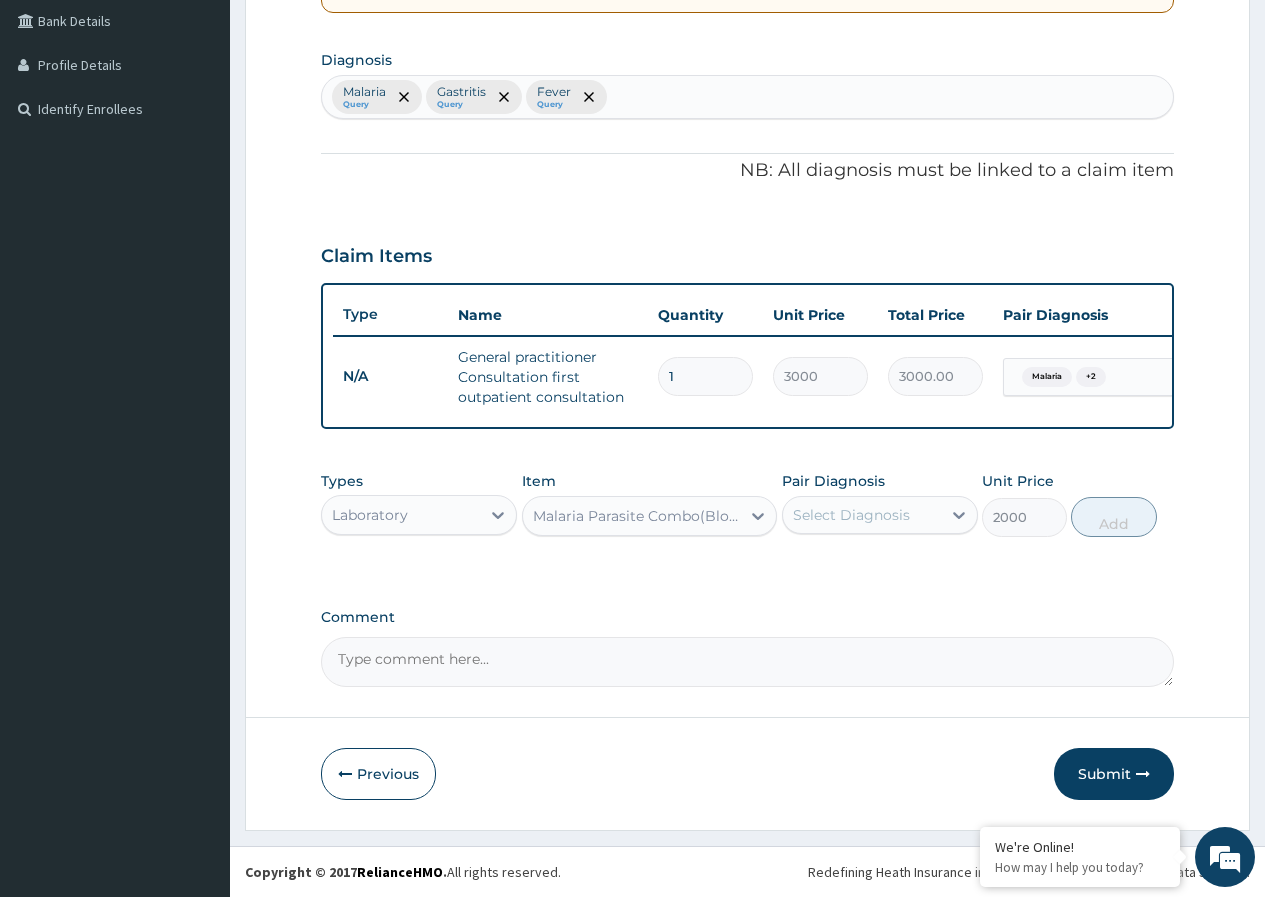 click on "Select Diagnosis" at bounding box center (862, 515) 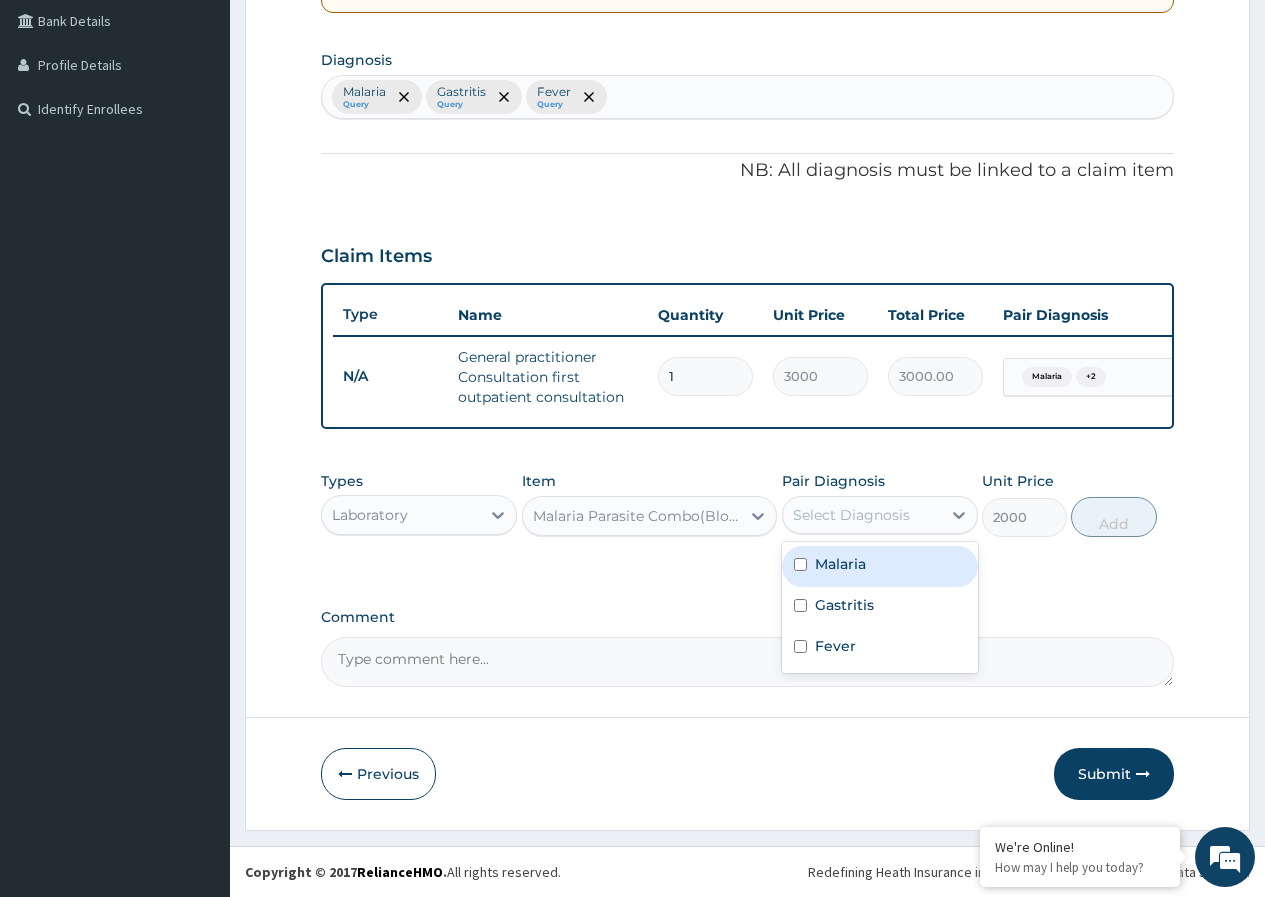 click on "Malaria" at bounding box center [840, 564] 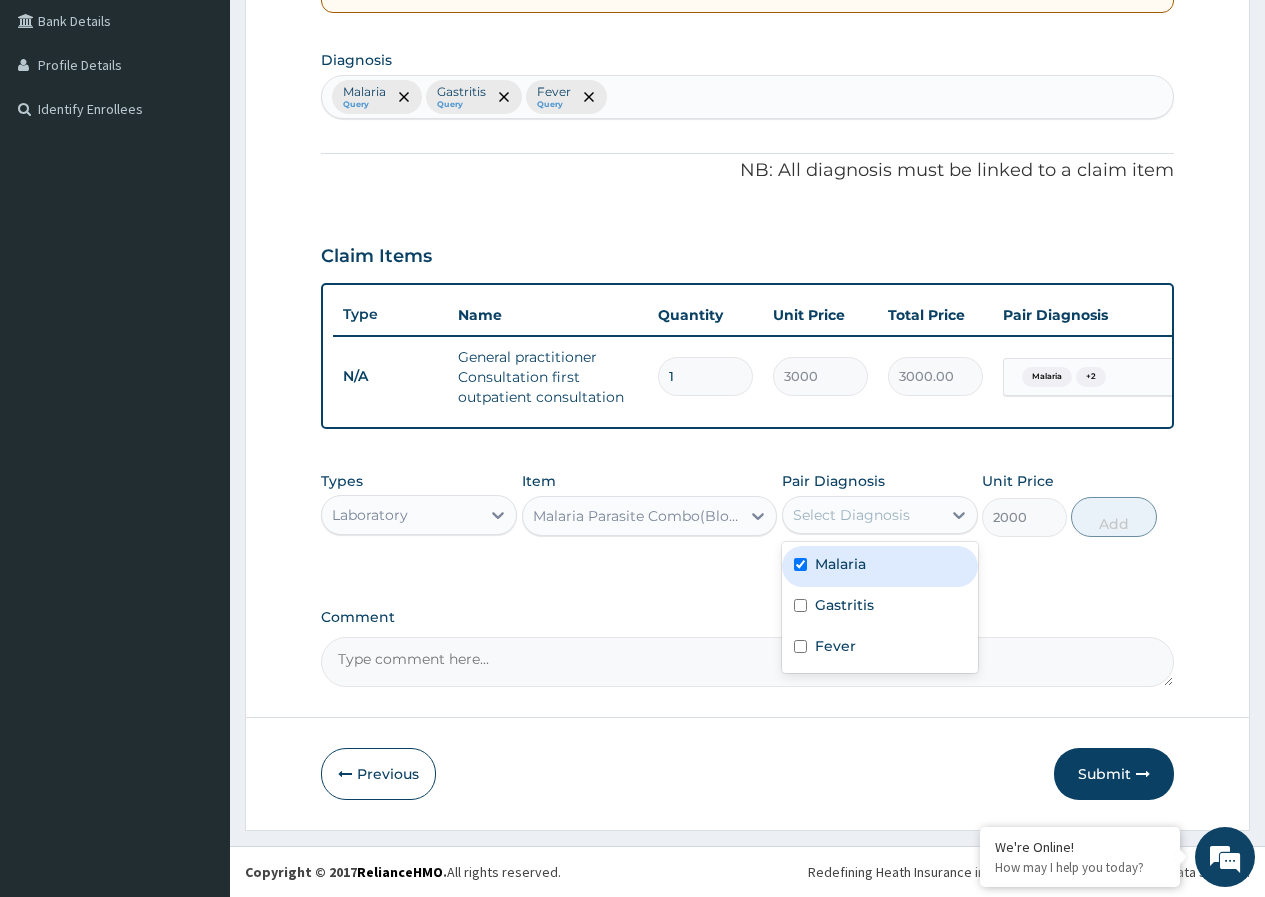 checkbox on "true" 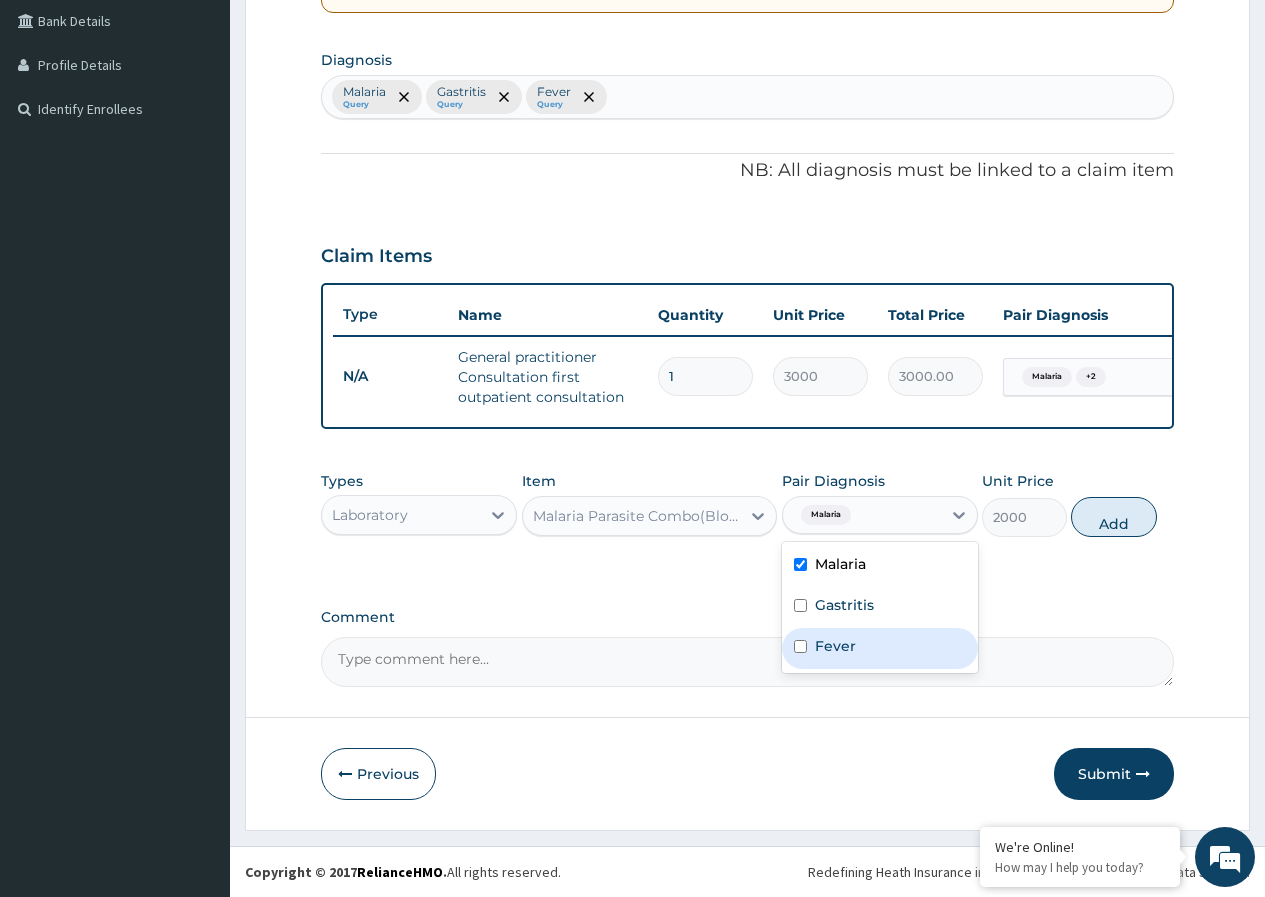 click on "Fever" at bounding box center (835, 646) 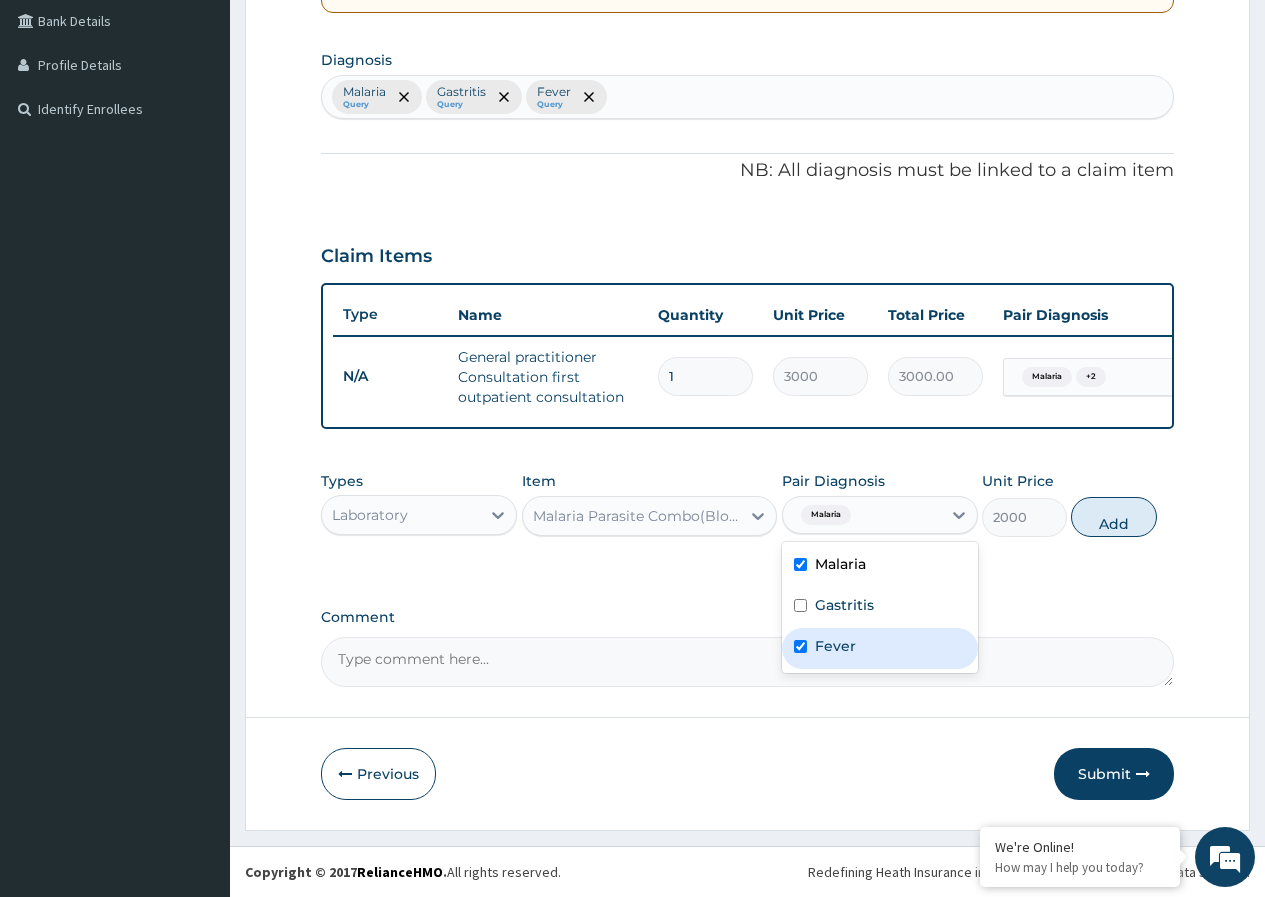 checkbox on "true" 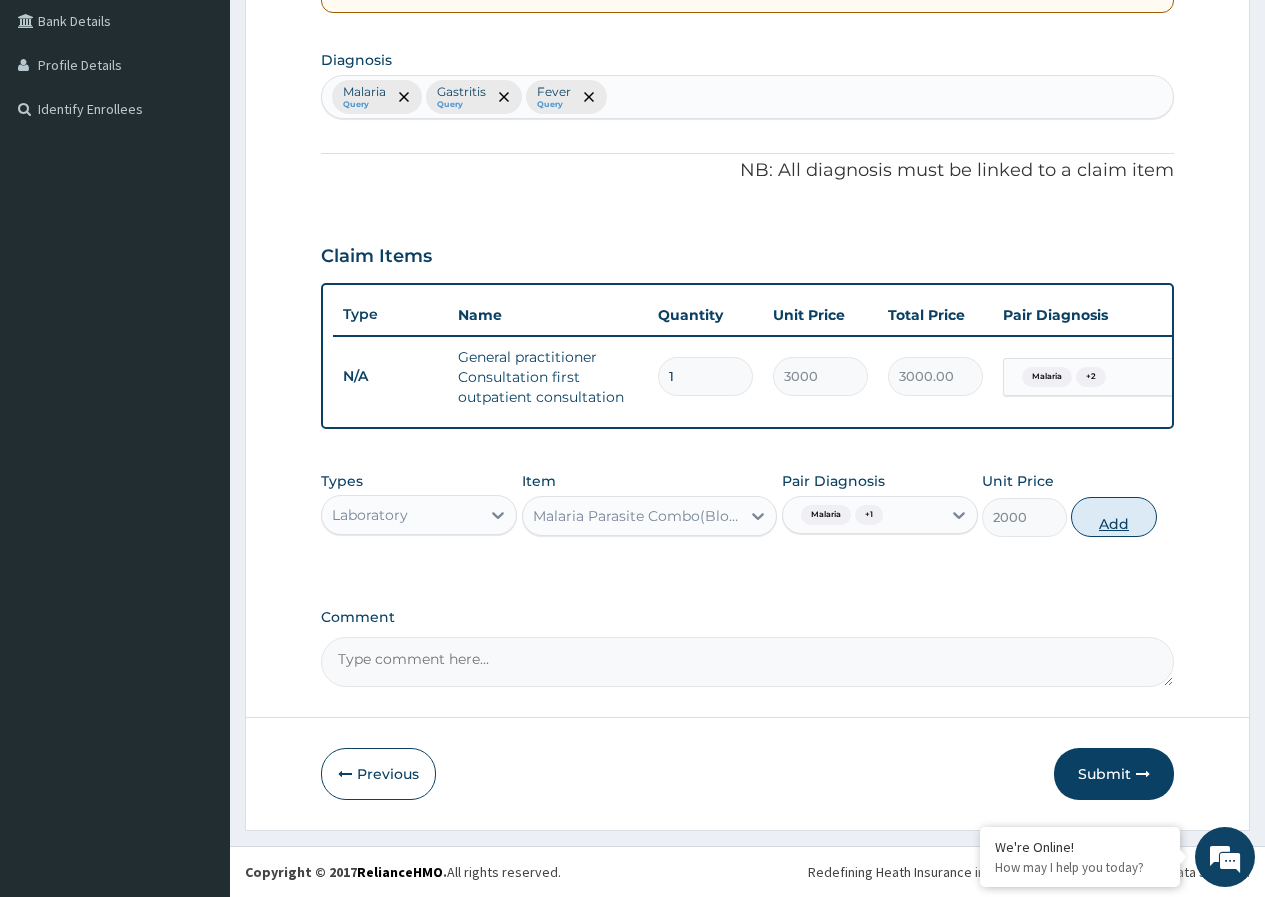 click on "Add" at bounding box center (1113, 517) 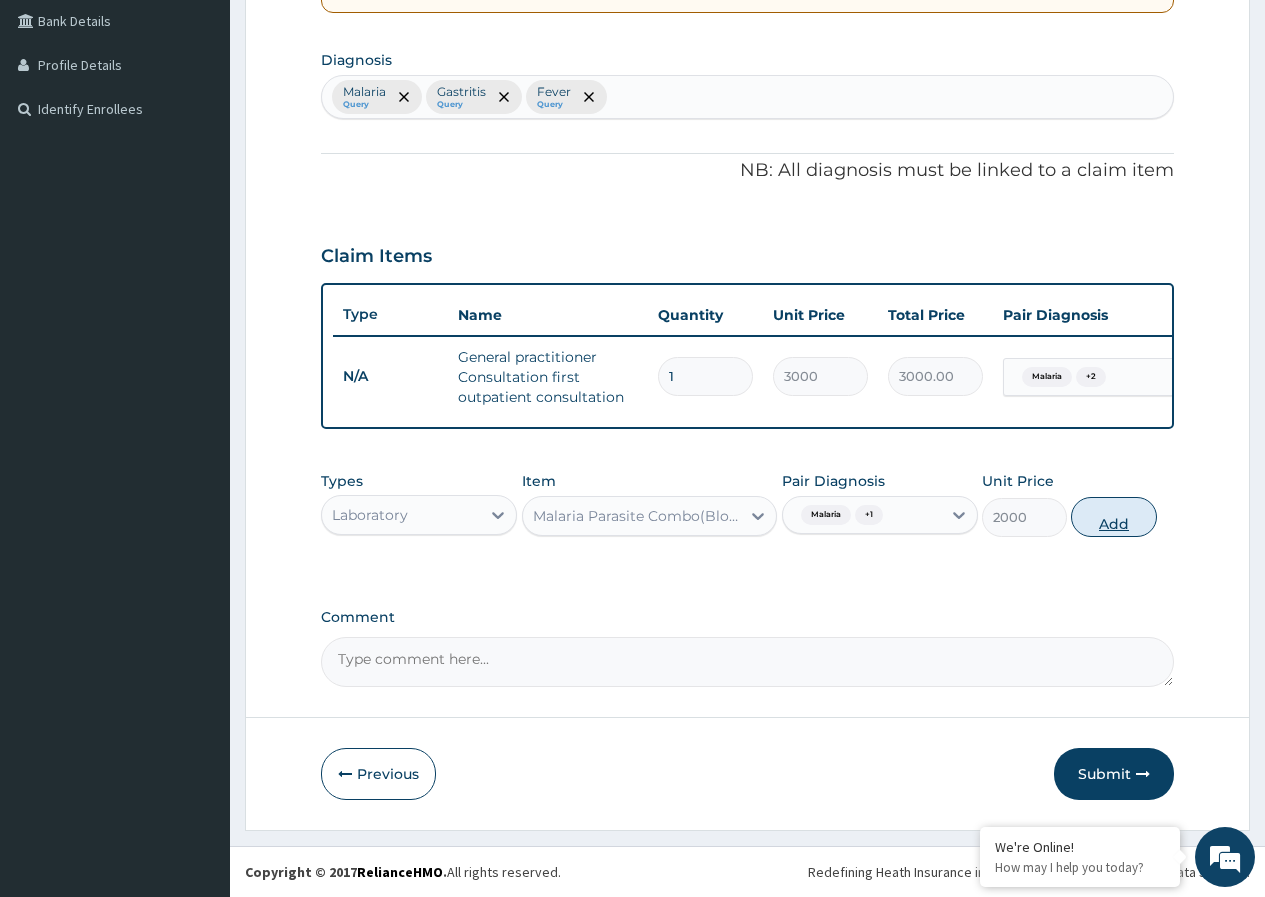 type on "0" 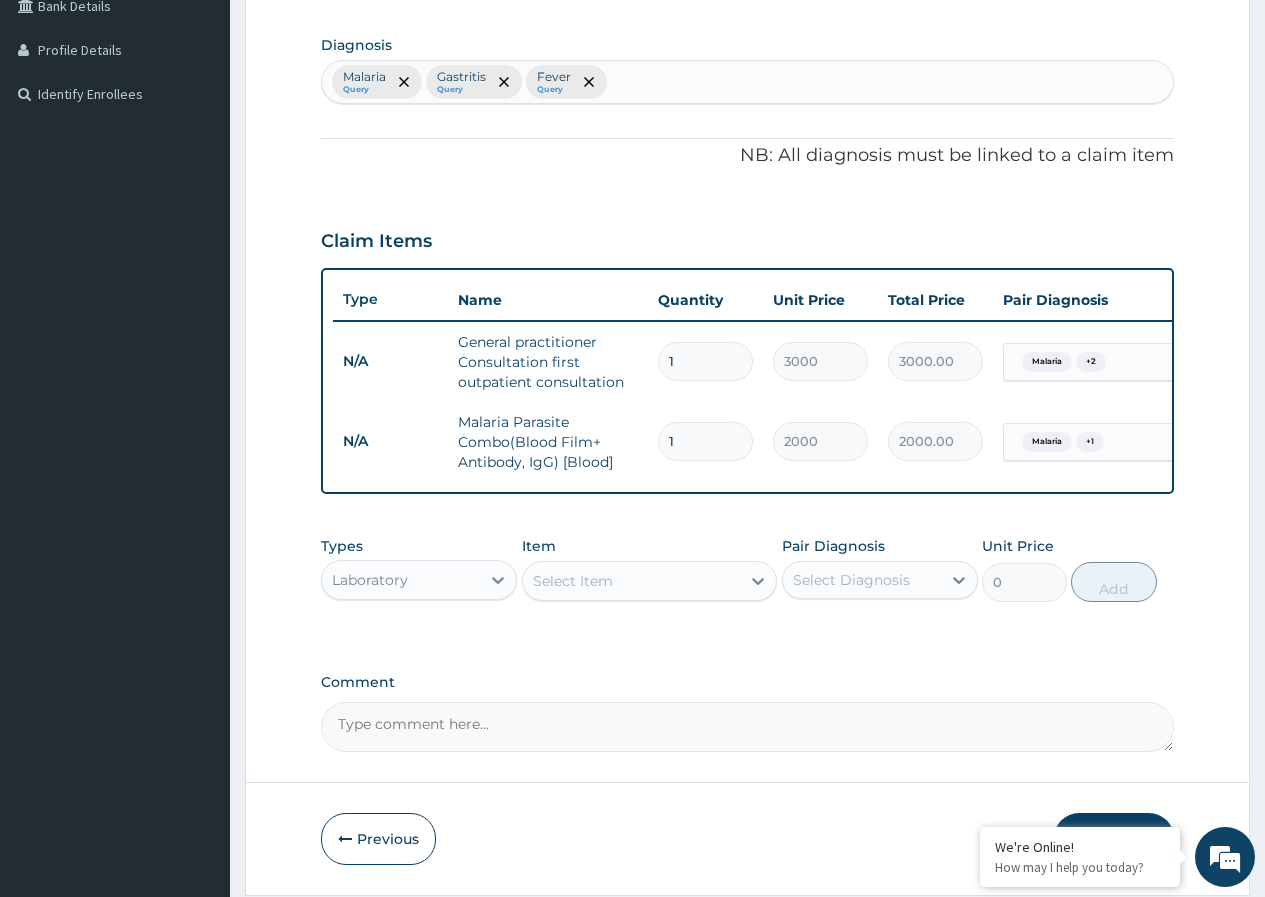 click on "Select Item" at bounding box center [632, 581] 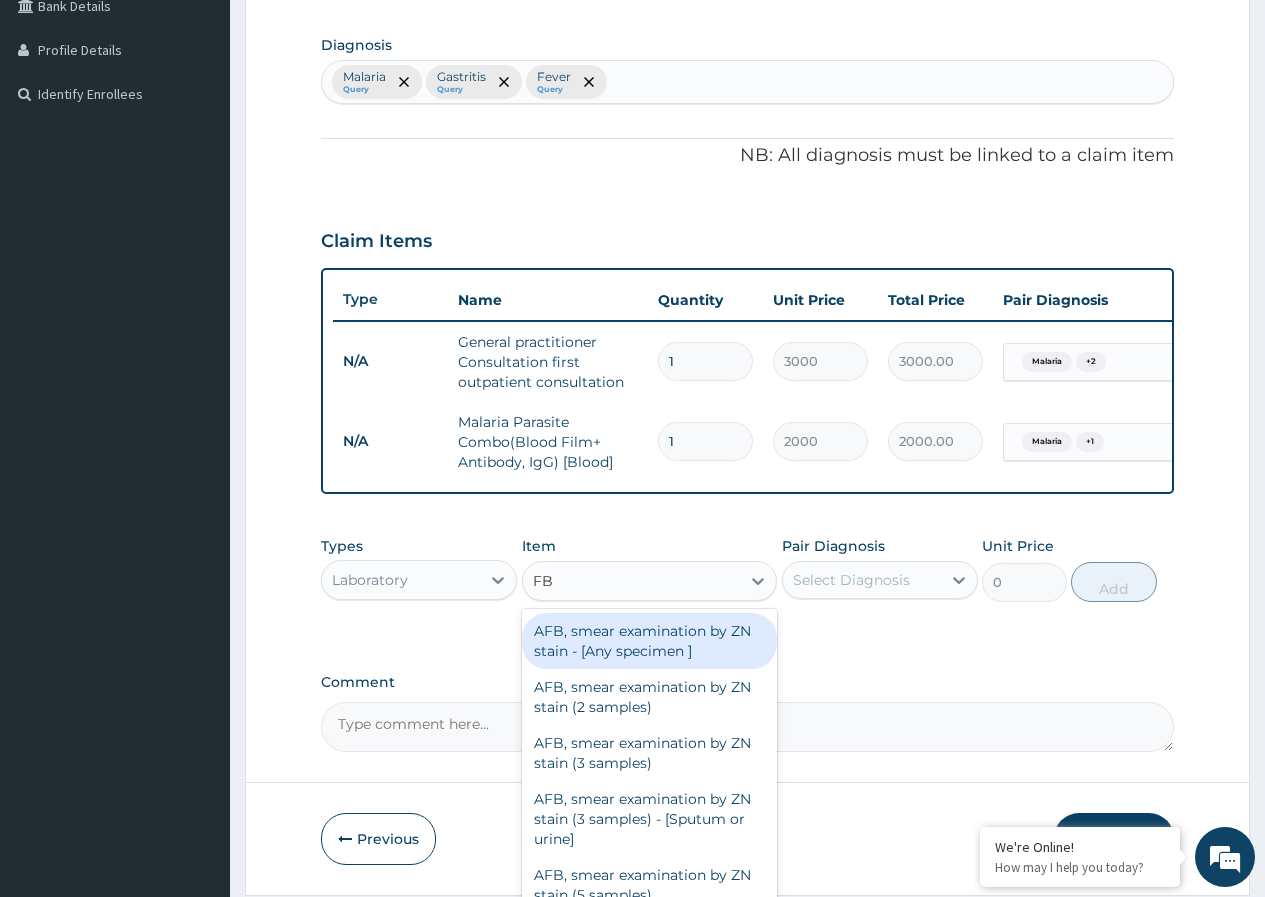 type on "FBC" 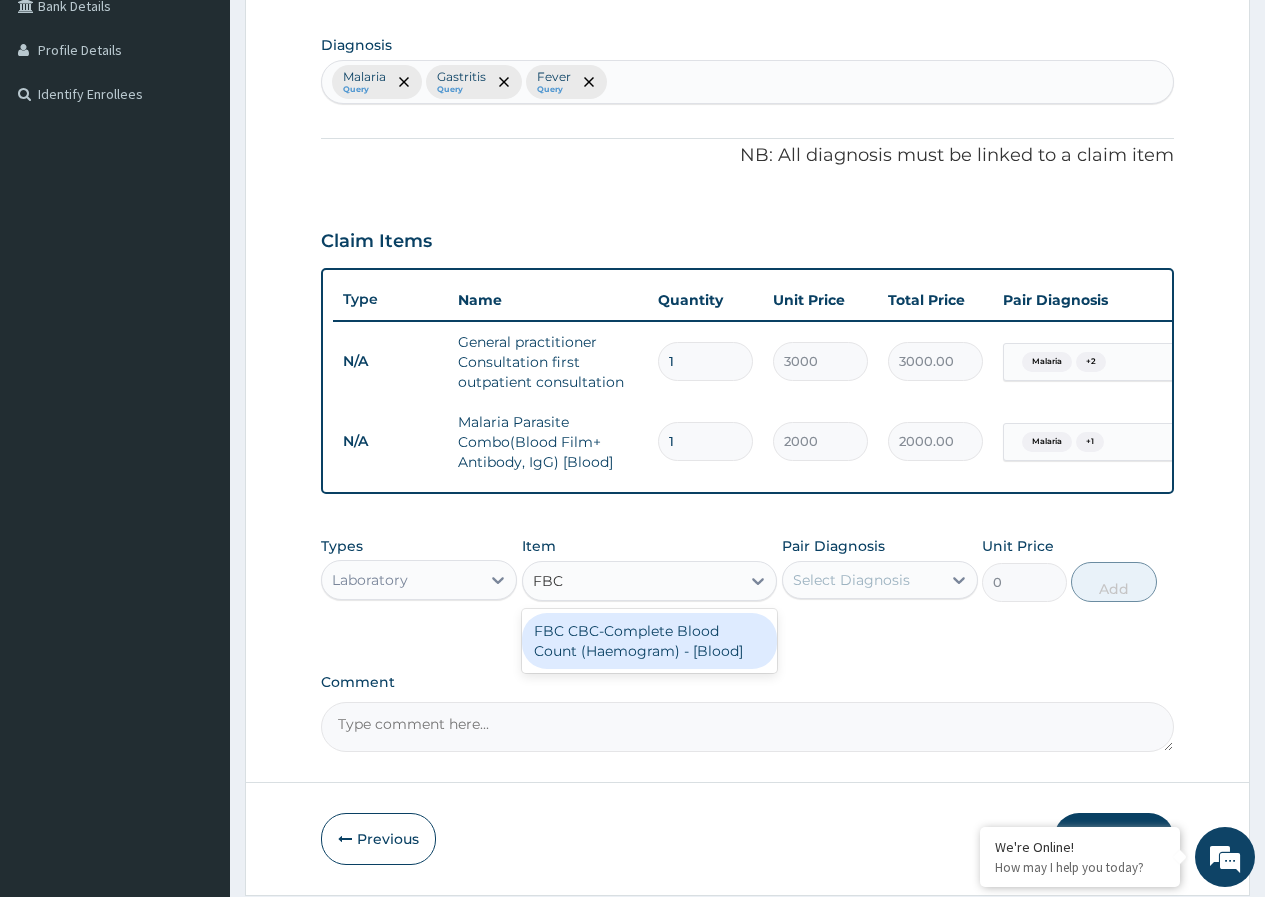 click on "FBC CBC-Complete Blood Count (Haemogram) - [Blood]" at bounding box center (650, 641) 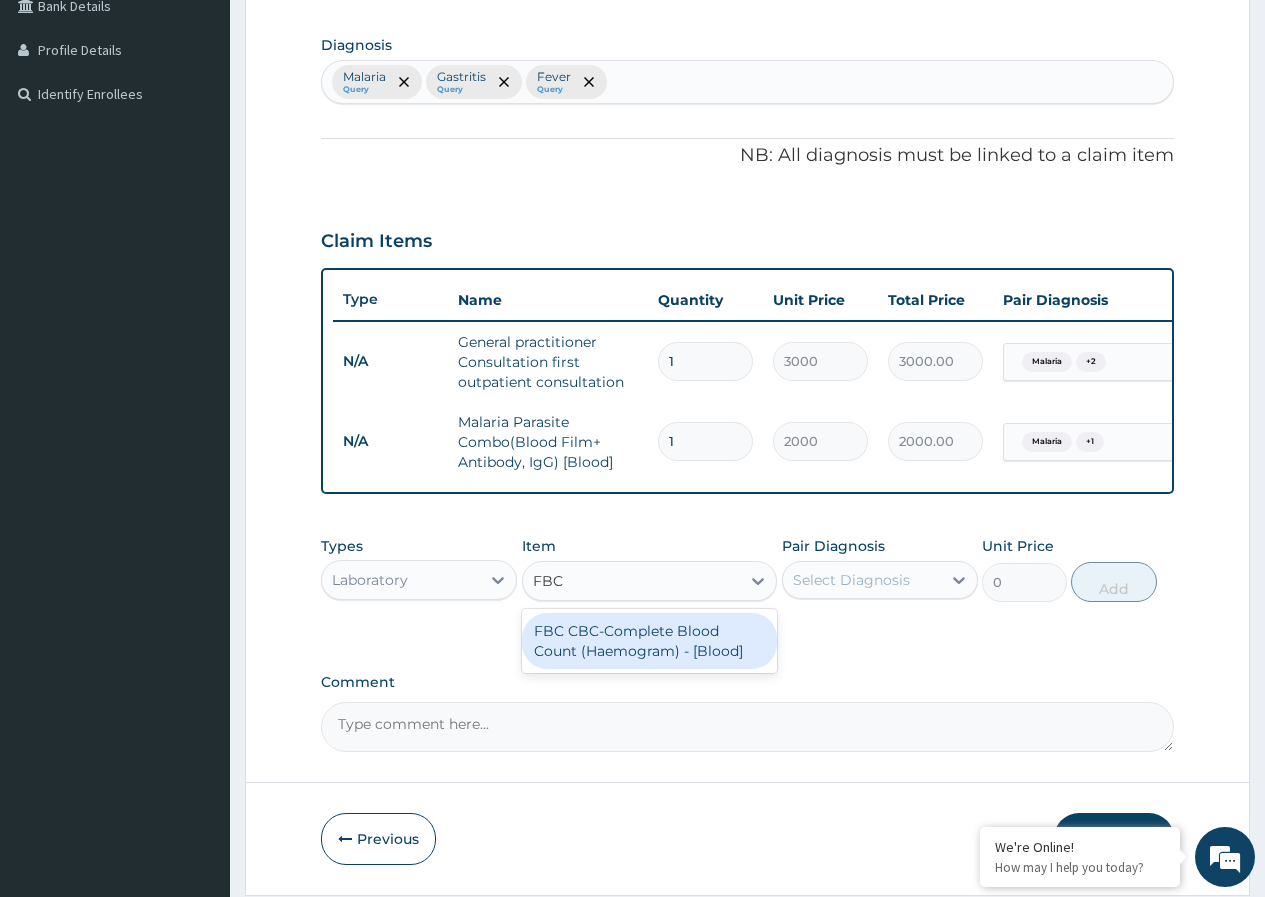 type 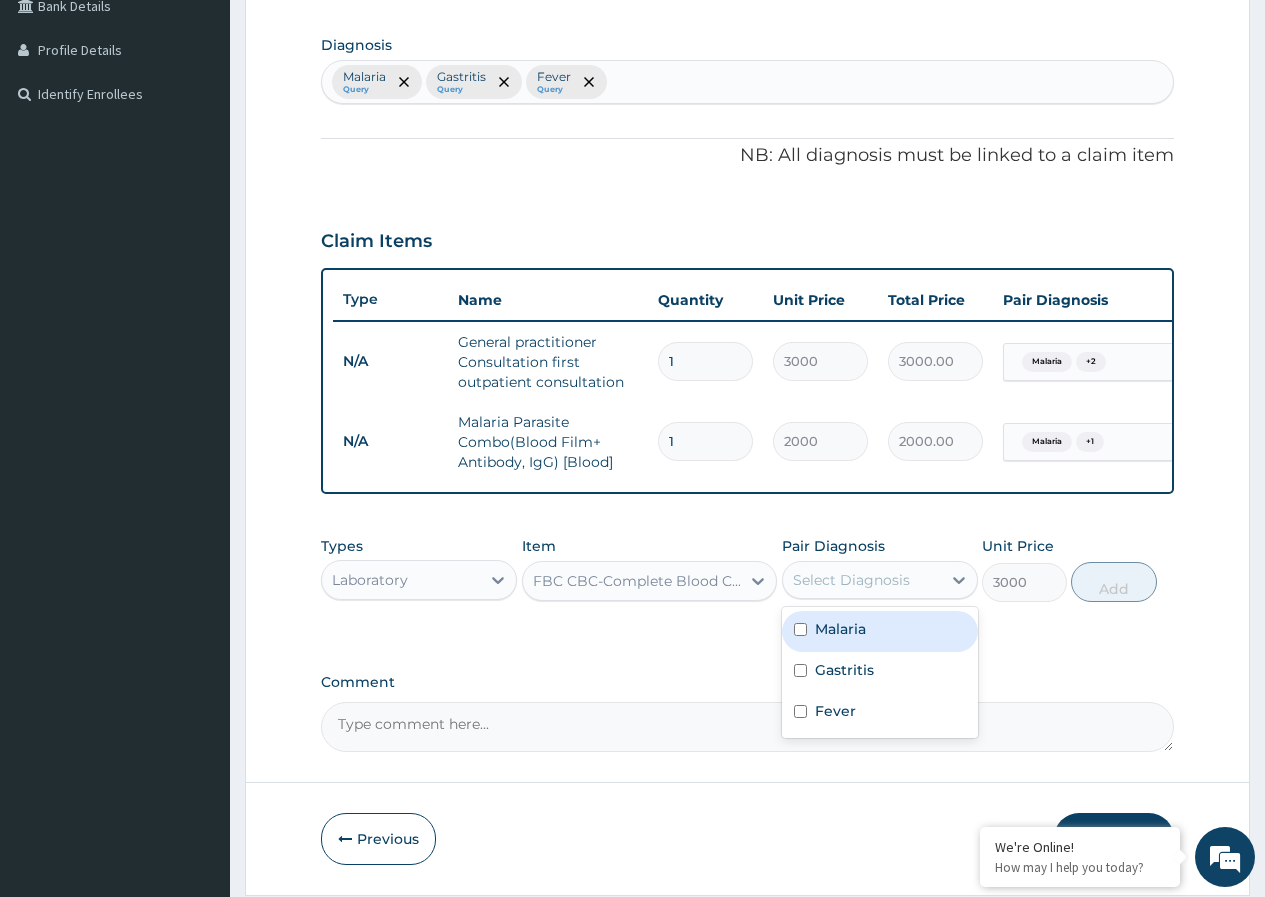 click on "Select Diagnosis" at bounding box center (851, 580) 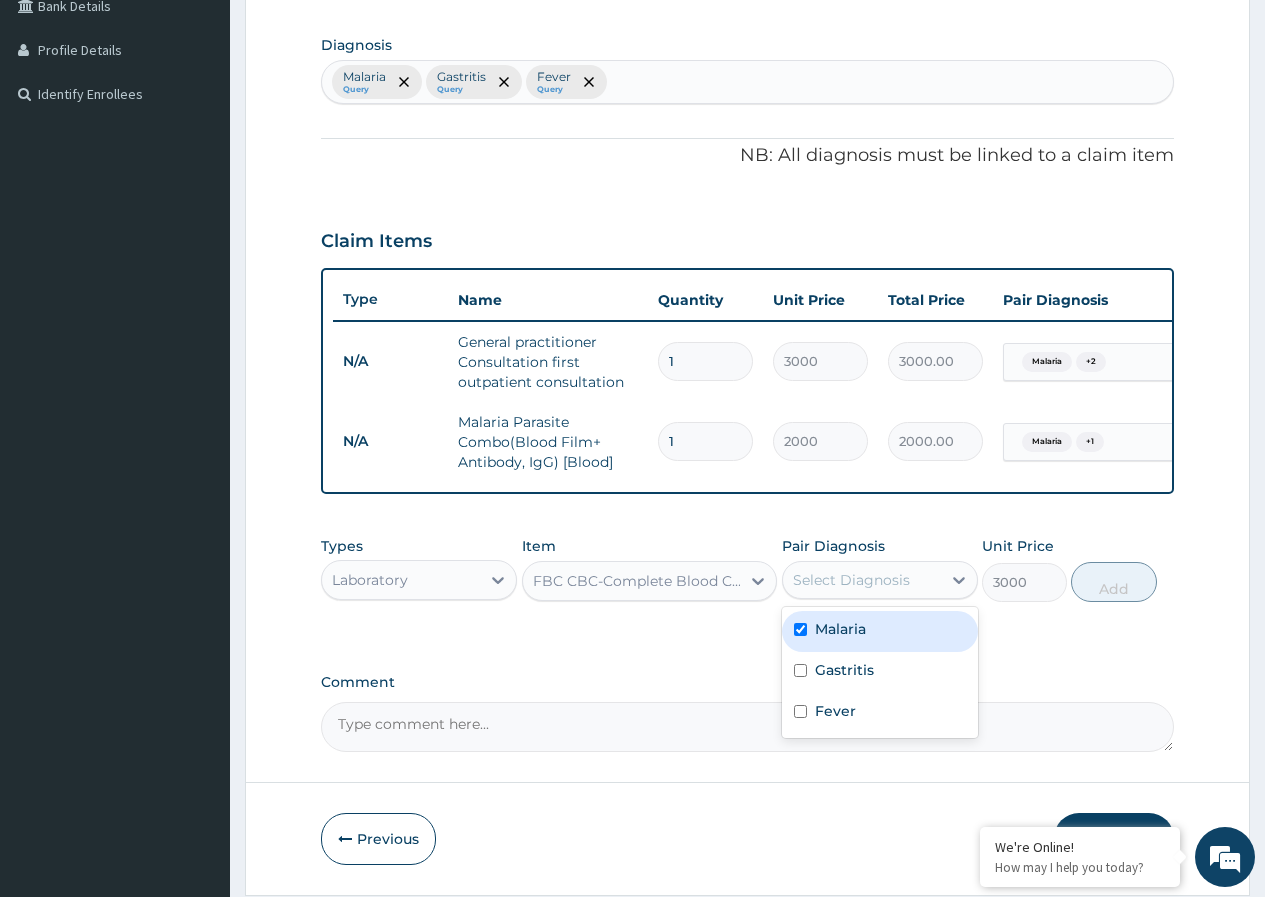 checkbox on "true" 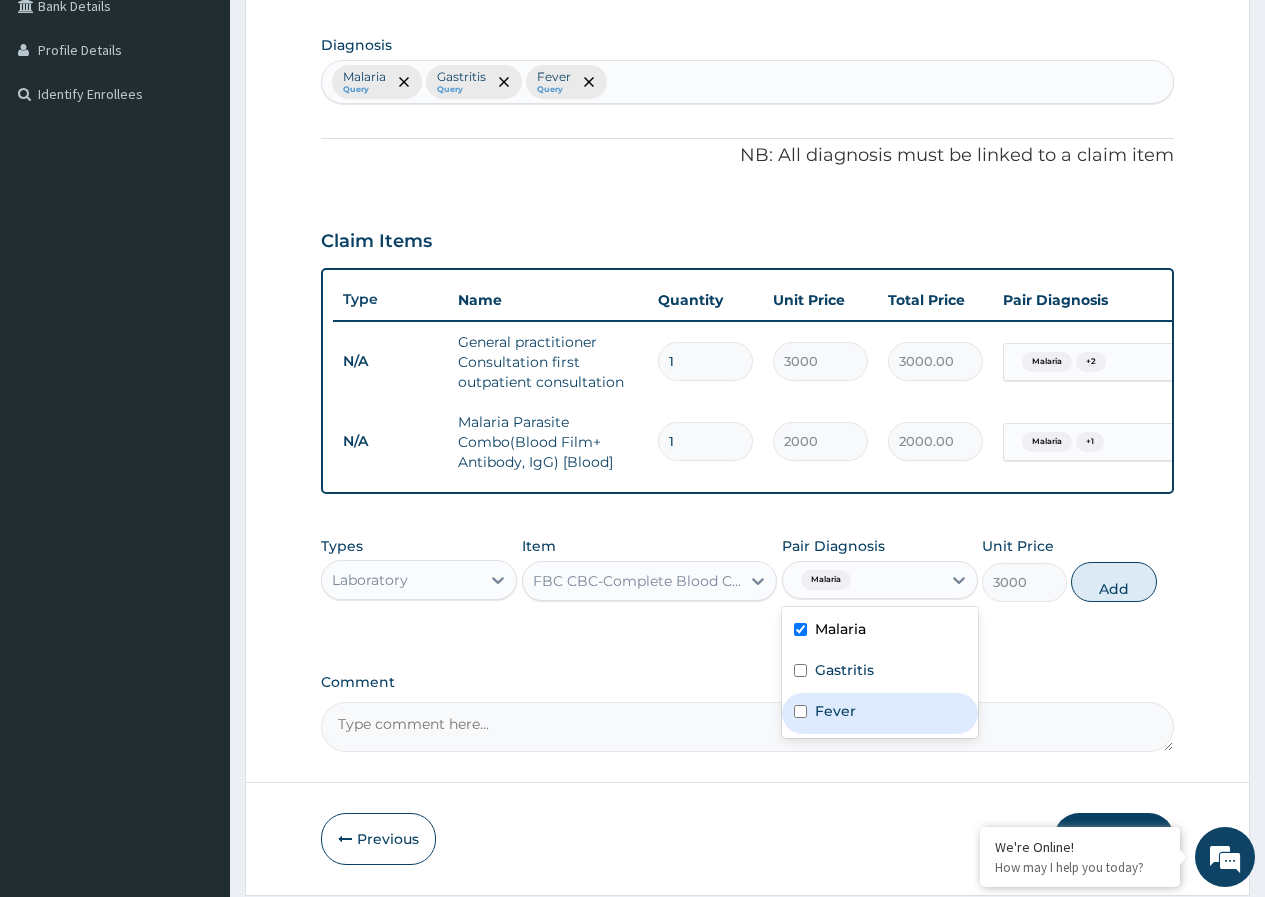 click on "Fever" at bounding box center (835, 711) 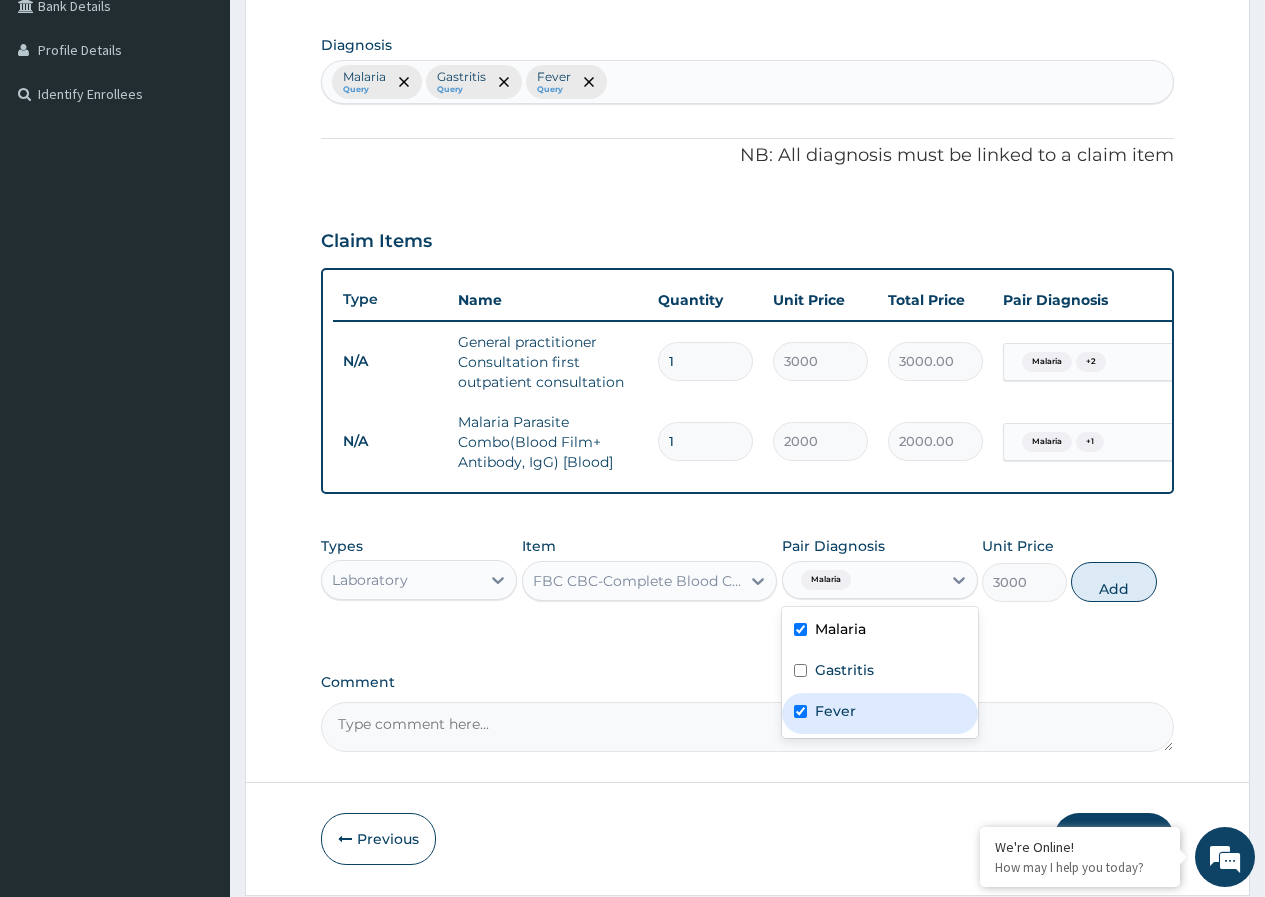 checkbox on "true" 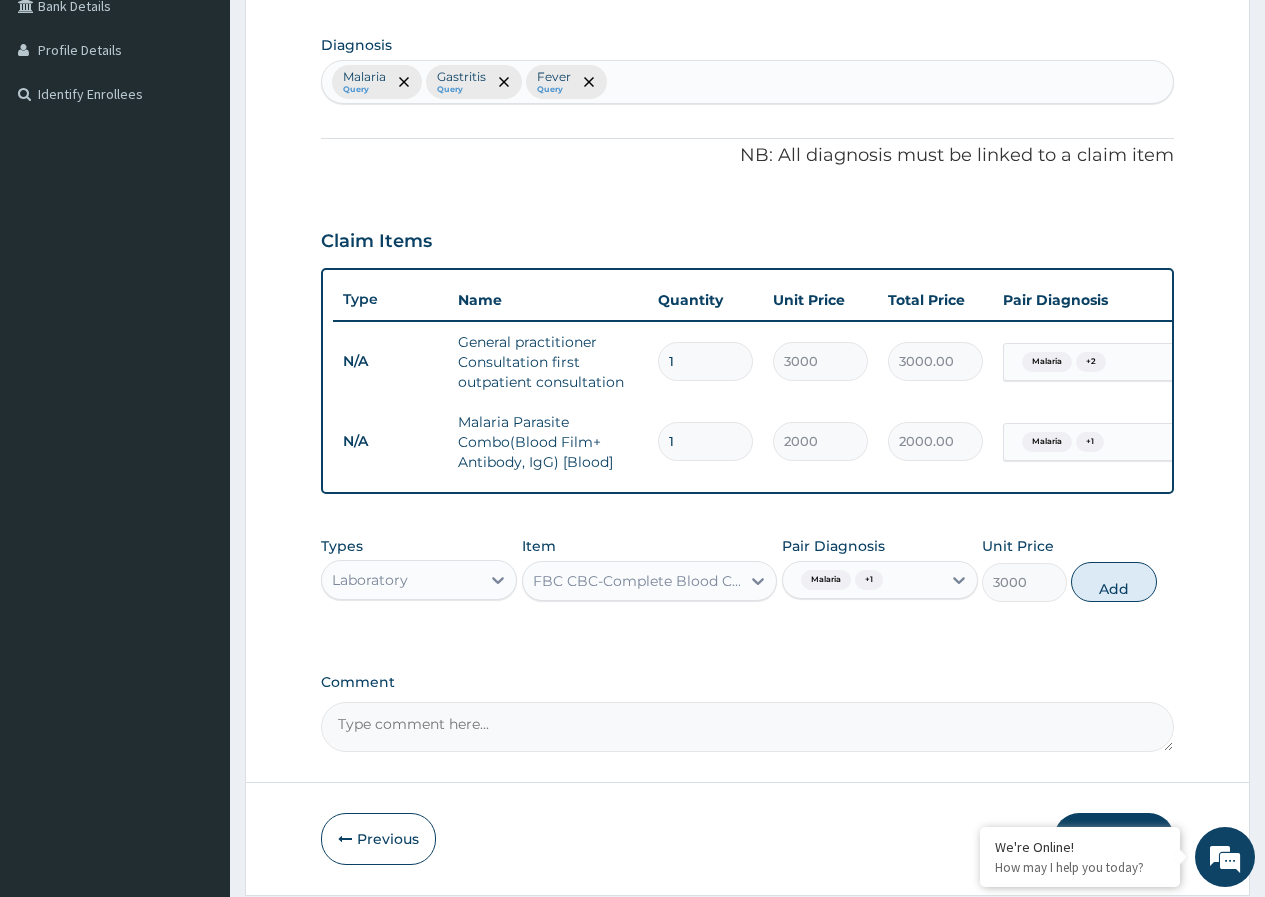 click on "Add" at bounding box center (1113, 582) 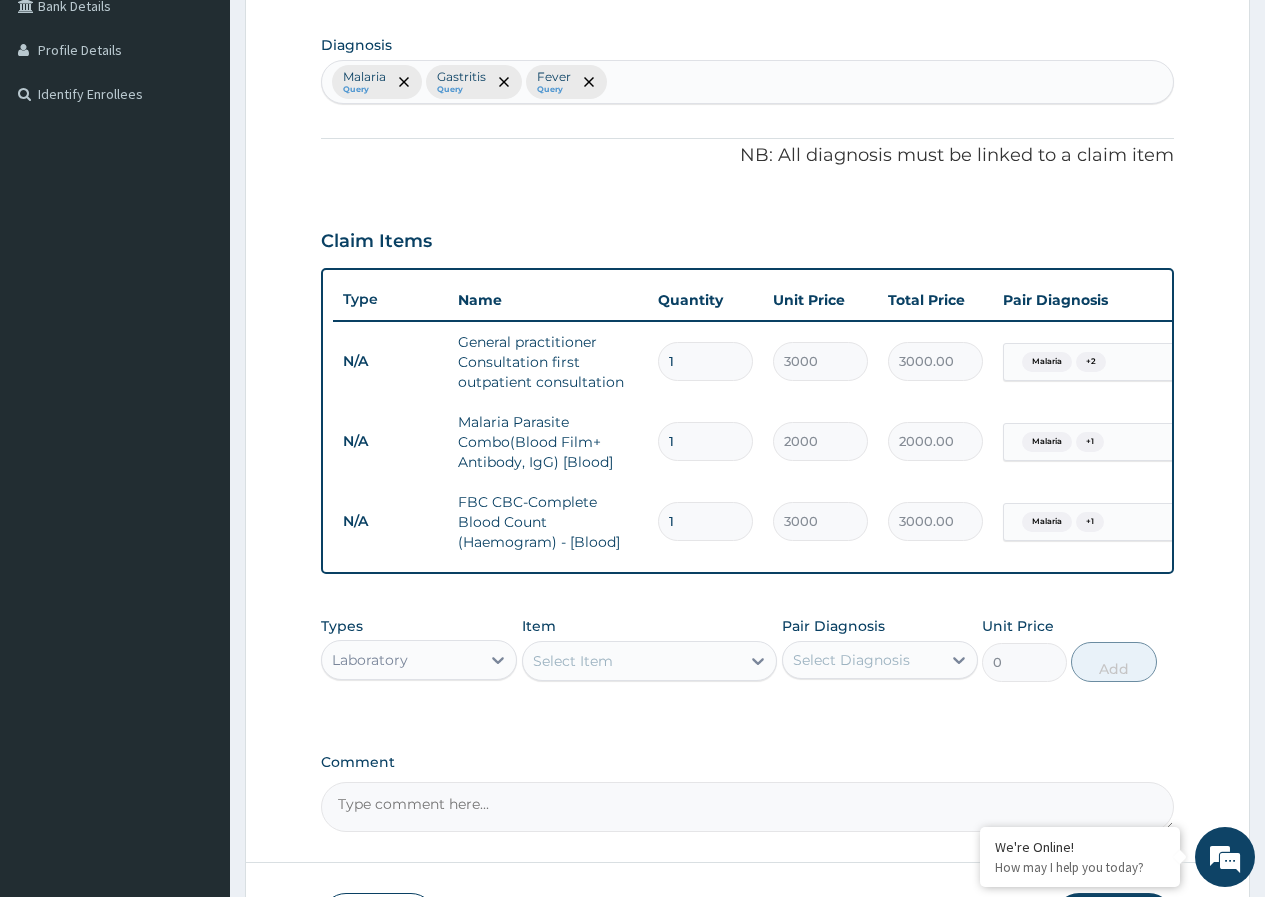 scroll, scrollTop: 556, scrollLeft: 0, axis: vertical 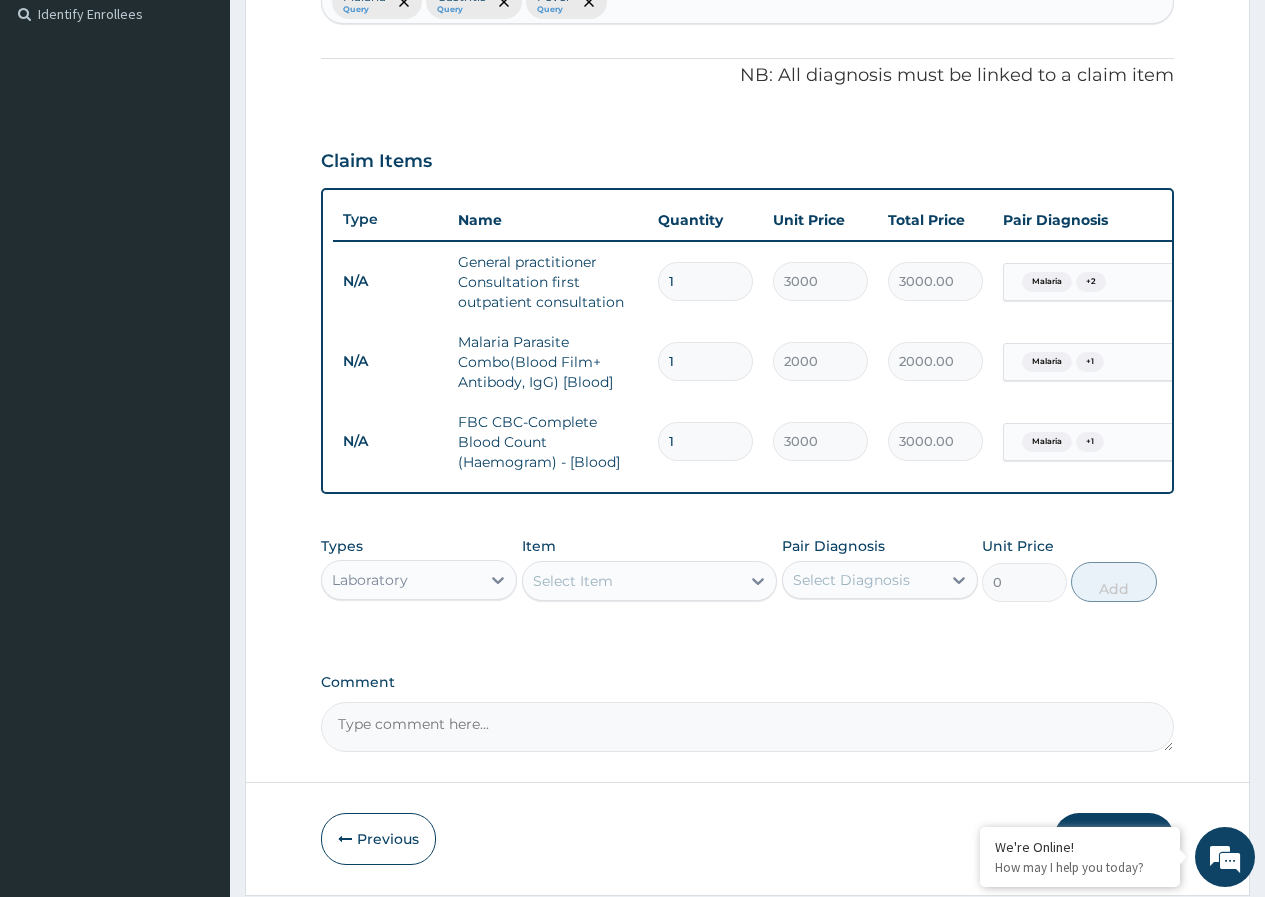 click on "PA Code / Prescription Code Enter Code(Secondary Care Only) Encounter Date [DATE] Important Notice Please enter PA codes before entering items that are not attached to a PA code   All diagnoses entered must be linked to a claim item. Diagnosis Malaria Query Gastritis Query Fever Query NB: All diagnosis must be linked to a claim item Claim Items Type Name Quantity Unit Price Total Price Pair Diagnosis Actions N/A General practitioner Consultation first outpatient consultation 1 3000 3000.00 Malaria  + 2 Delete N/A Malaria Parasite Combo(Blood Film+ Antibody, IgG) [Blood] 1 2000 2000.00 Malaria  + 1 Delete N/A FBC CBC-Complete Blood Count (Haemogram) - [Blood] 1 3000 3000.00 Malaria  + 1 Delete Types Laboratory Item Select Item Pair Diagnosis Select Diagnosis Unit Price 0 Add Comment" at bounding box center (747, 193) 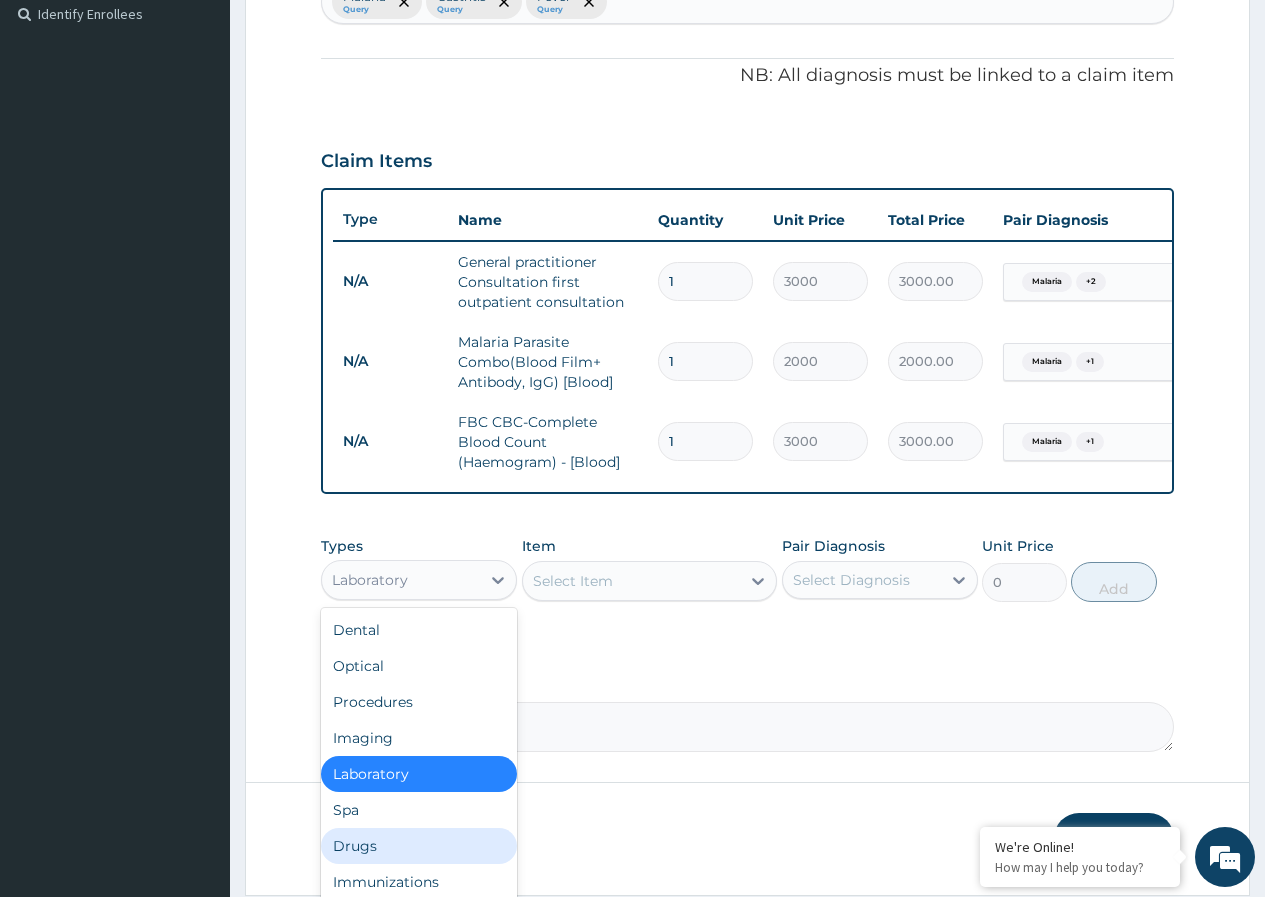 click on "Drugs" at bounding box center (419, 846) 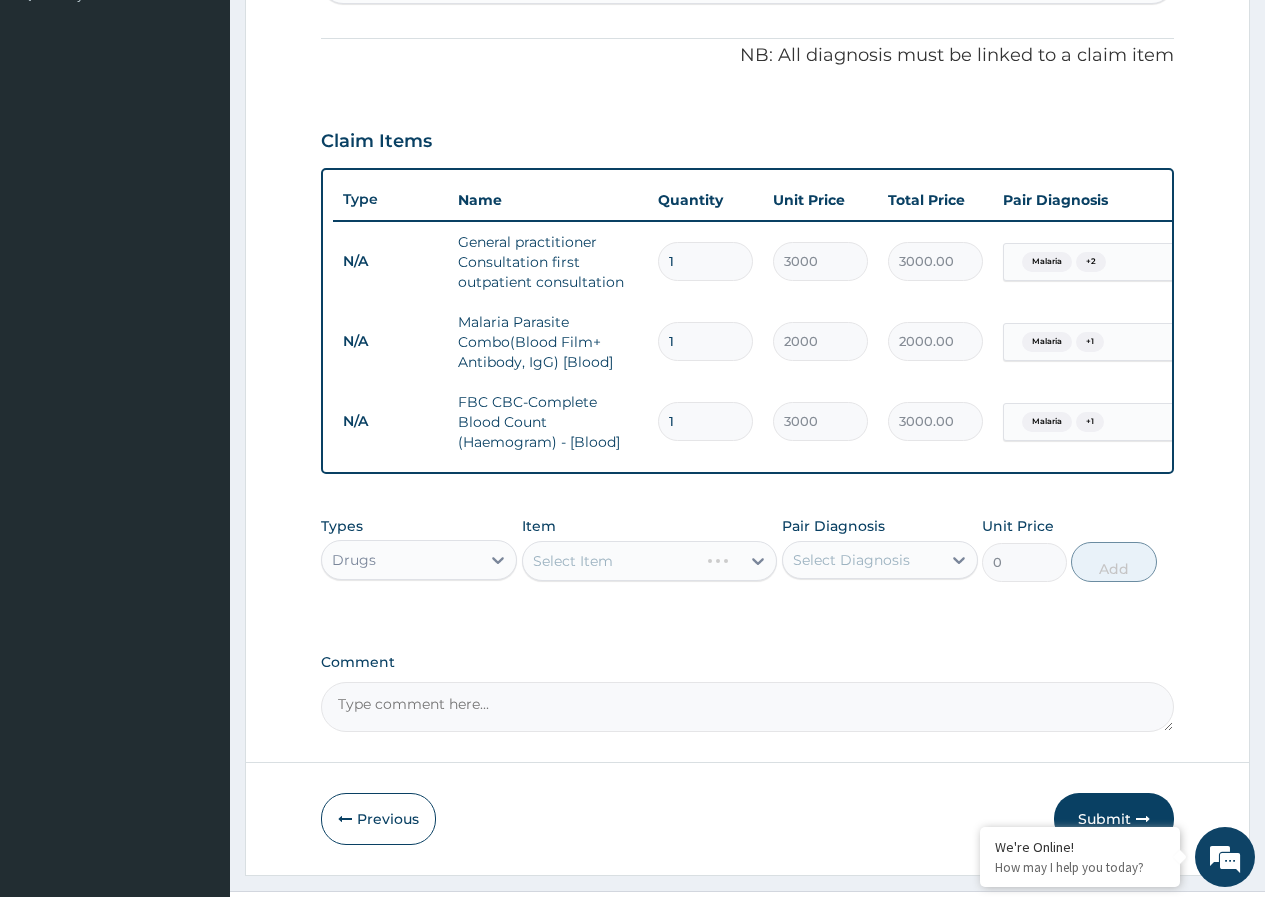 scroll, scrollTop: 636, scrollLeft: 0, axis: vertical 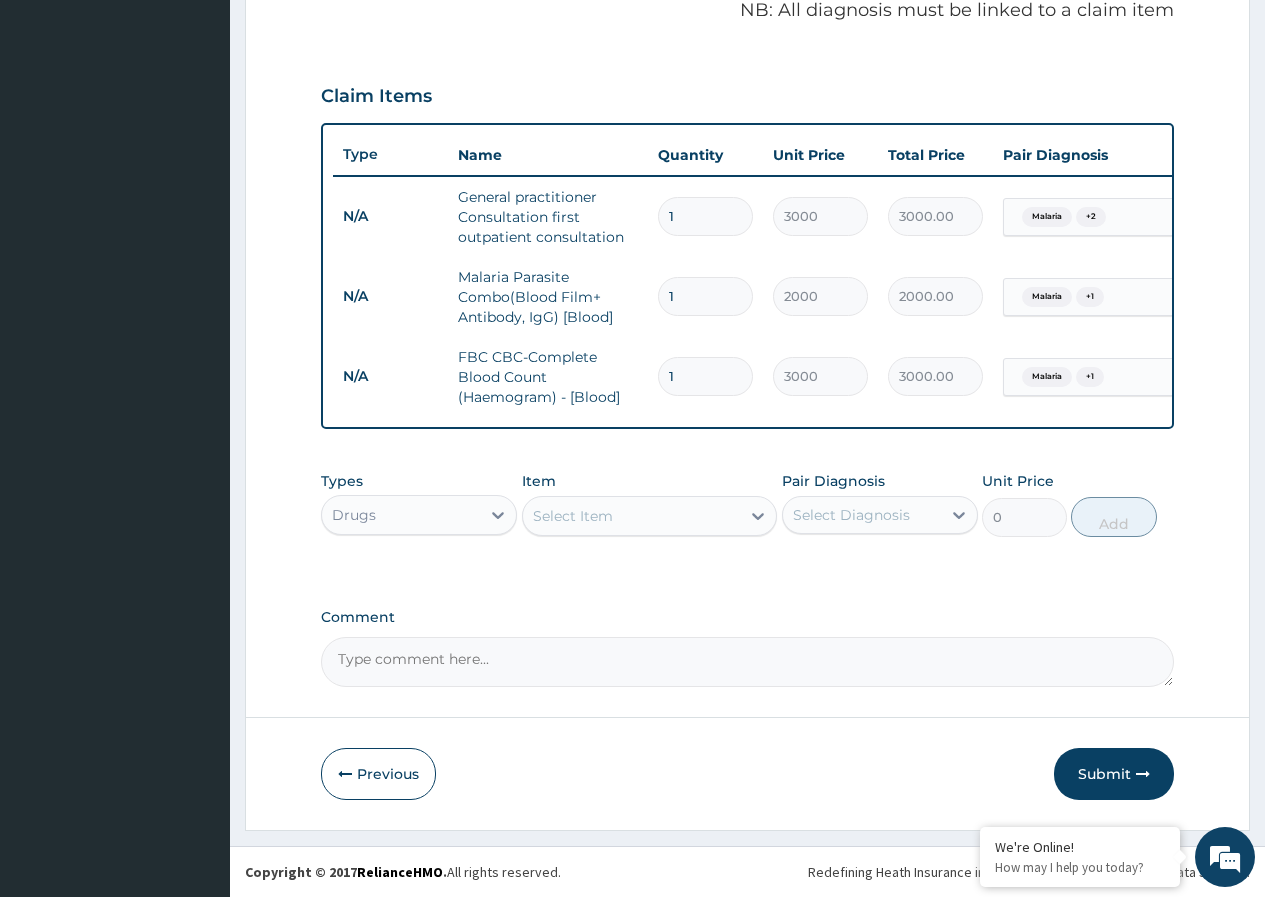 click on "Select Item" at bounding box center (632, 516) 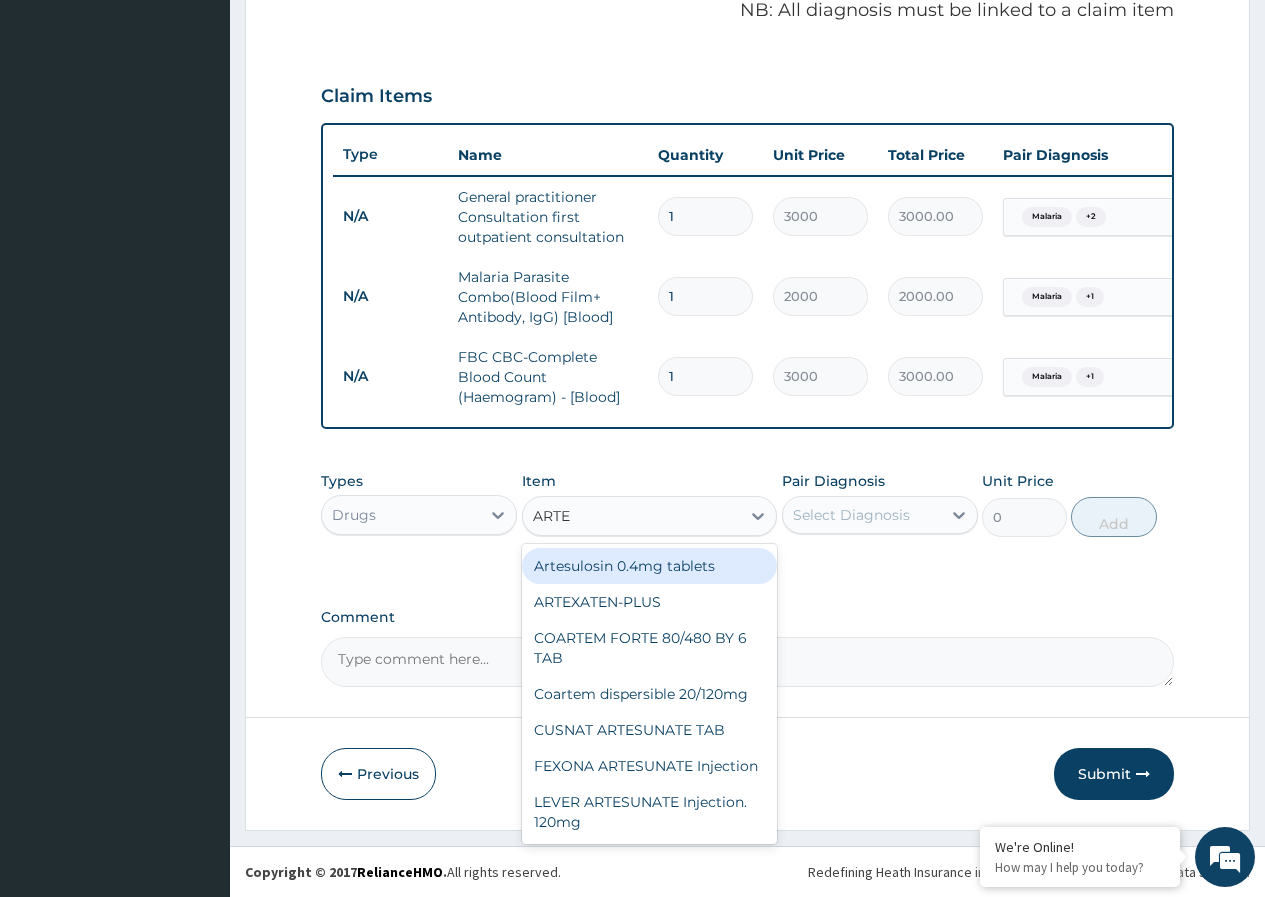 type on "ARTES" 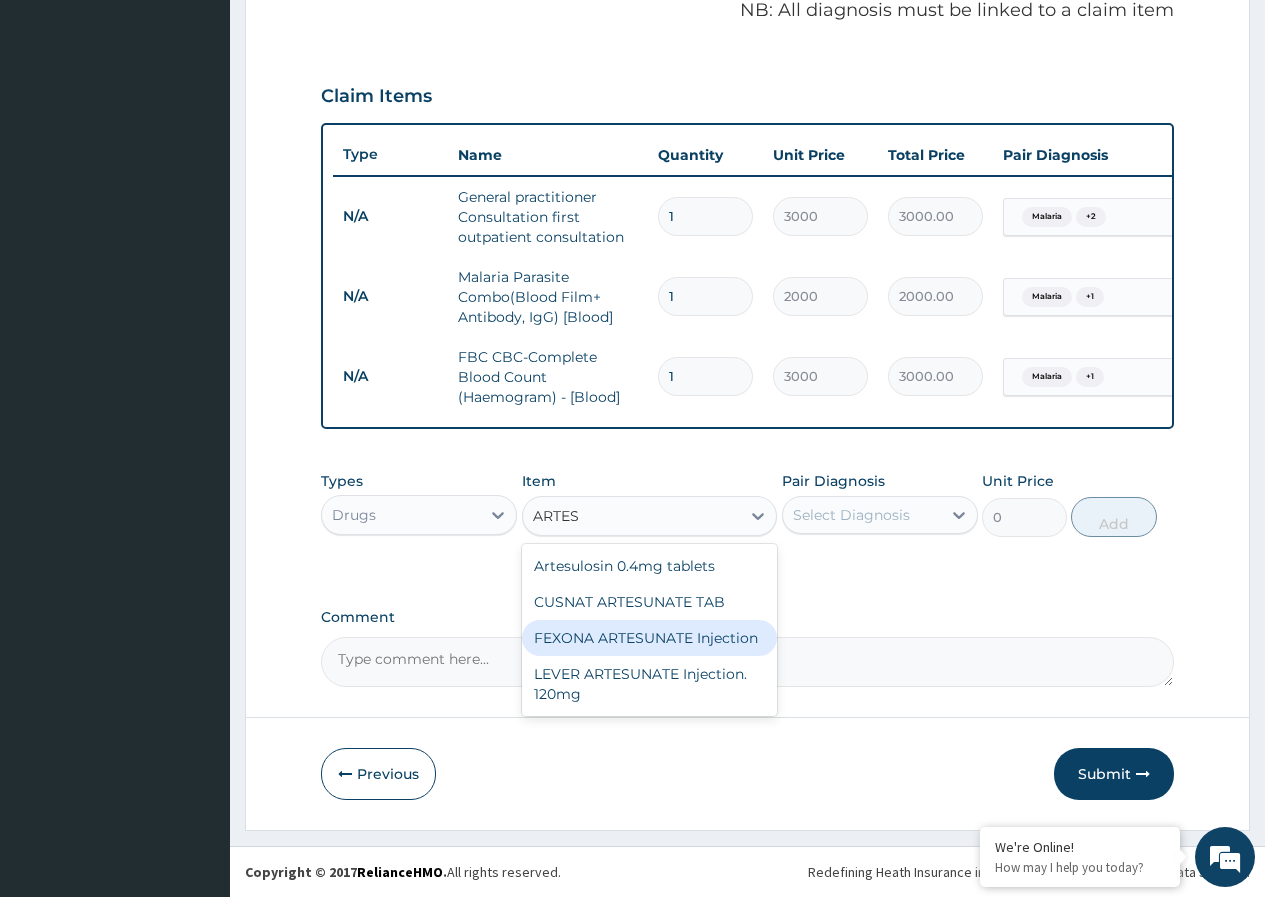 click on "FEXONA ARTESUNATE Injection" at bounding box center [650, 638] 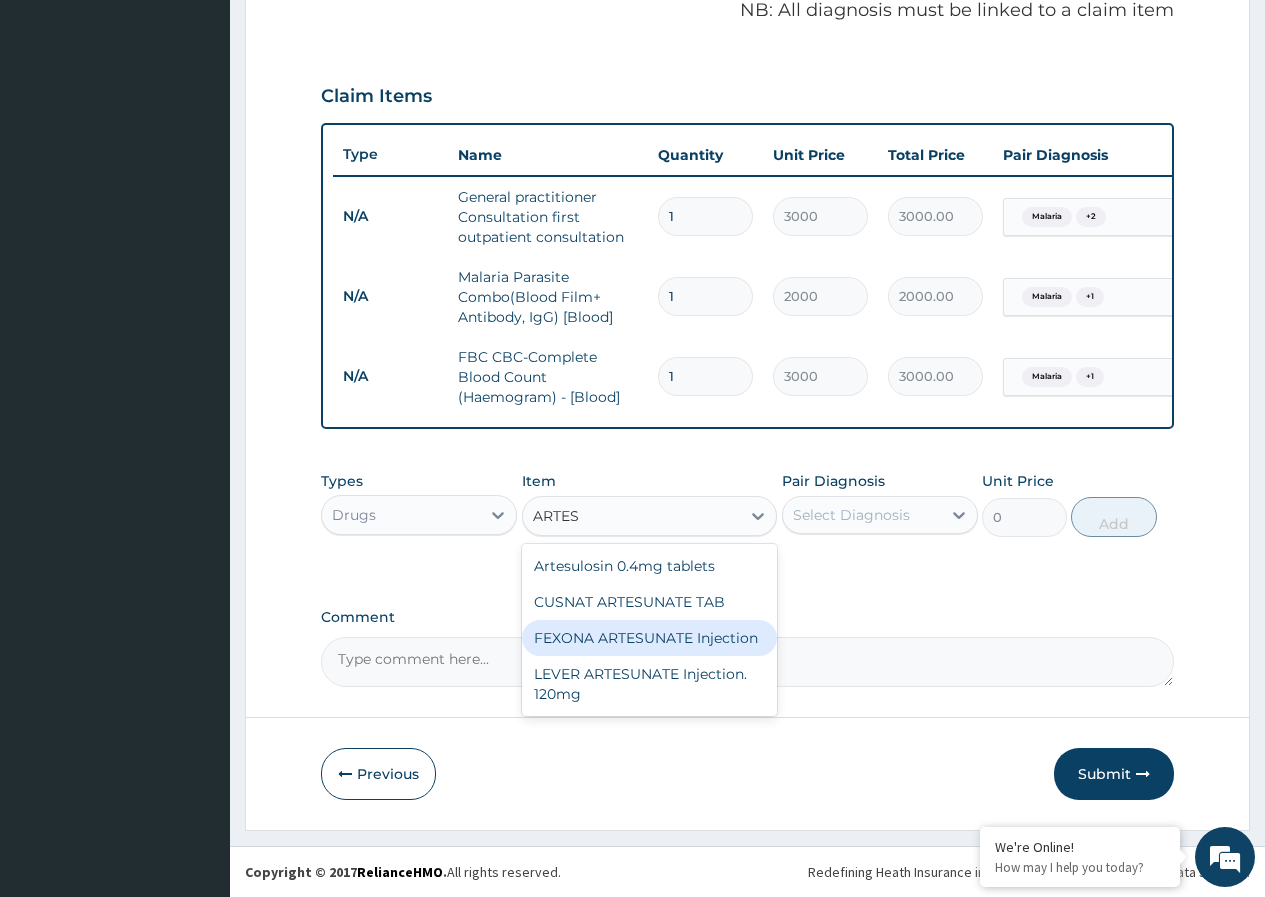 type 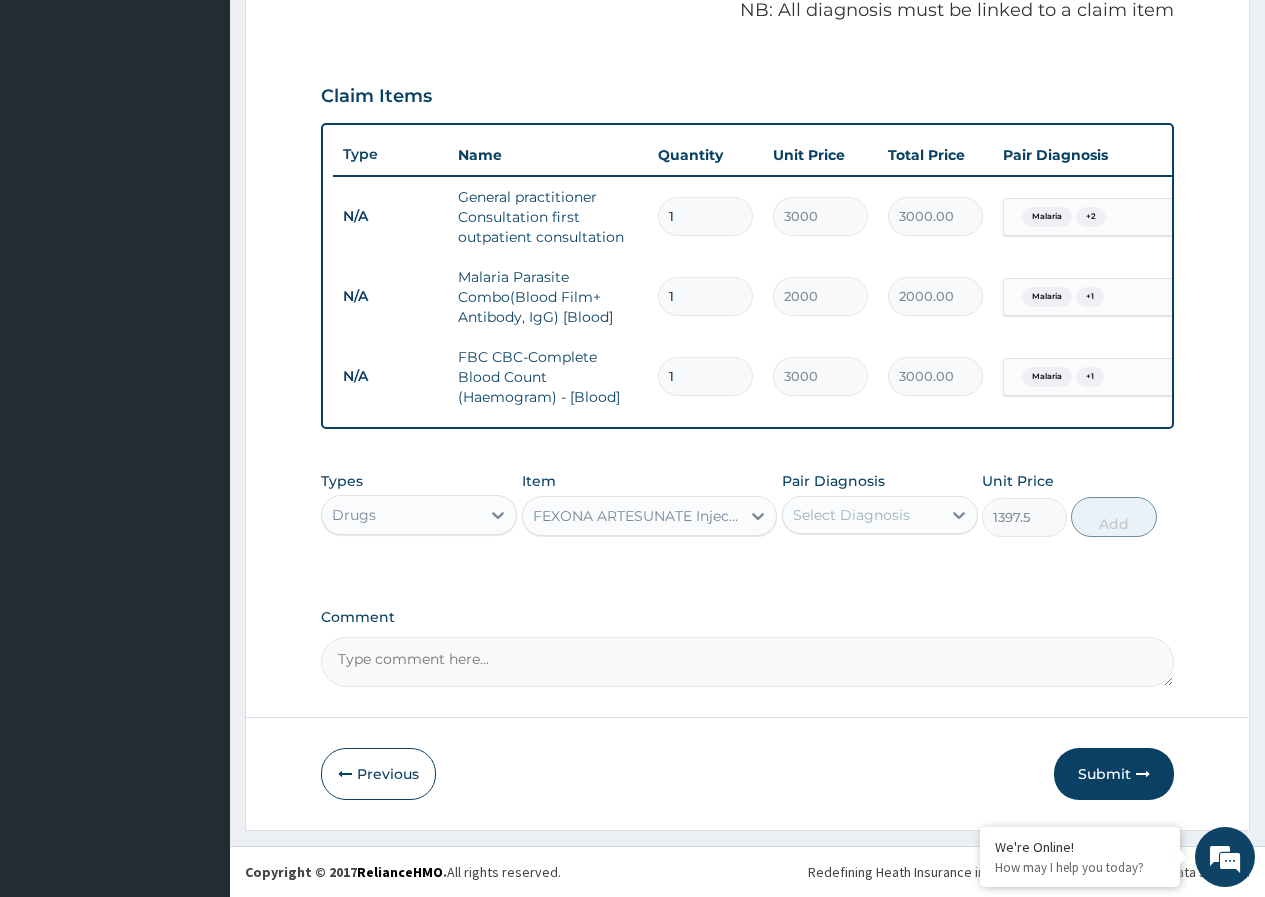 click on "Select Diagnosis" at bounding box center [851, 515] 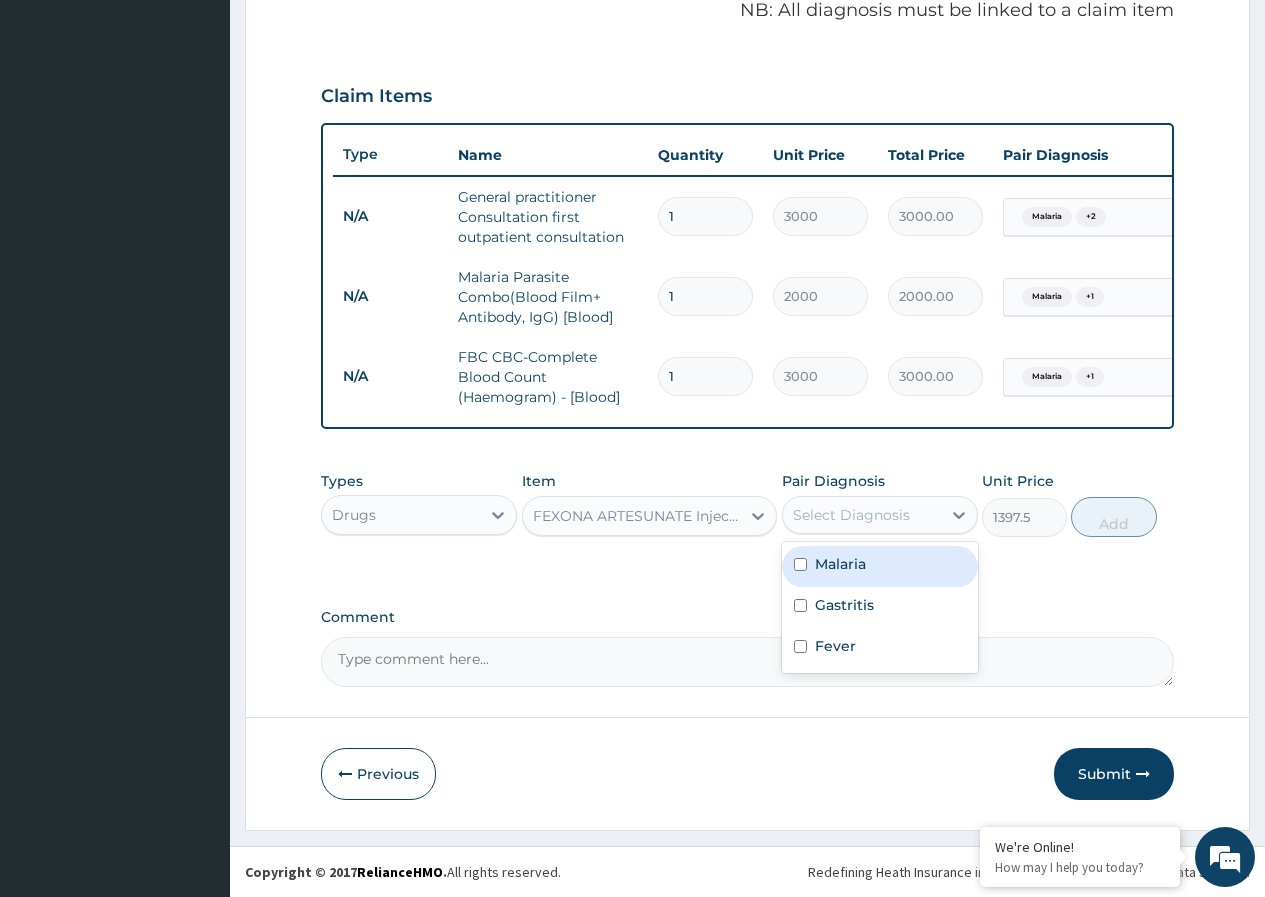 click on "Malaria" at bounding box center [840, 564] 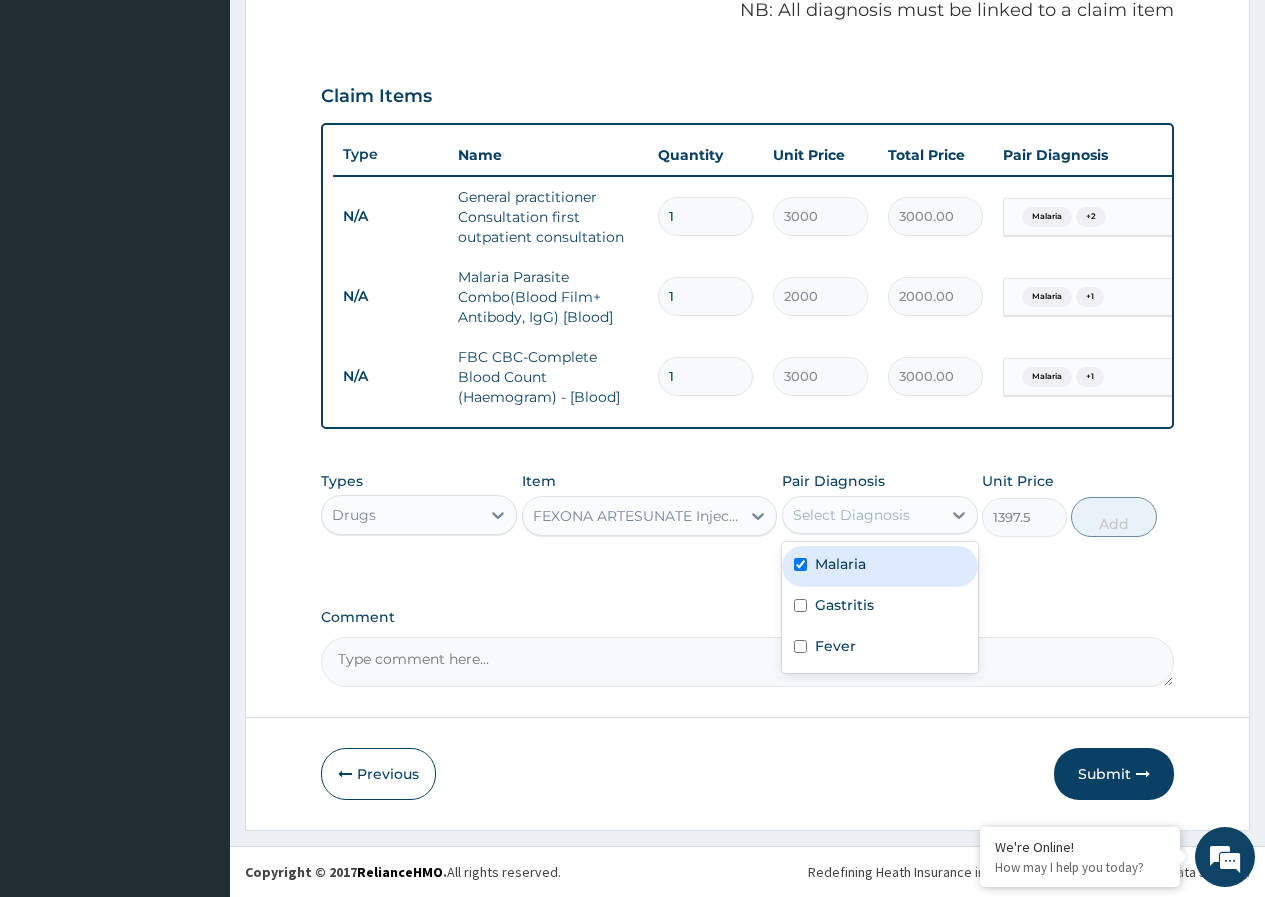 checkbox on "true" 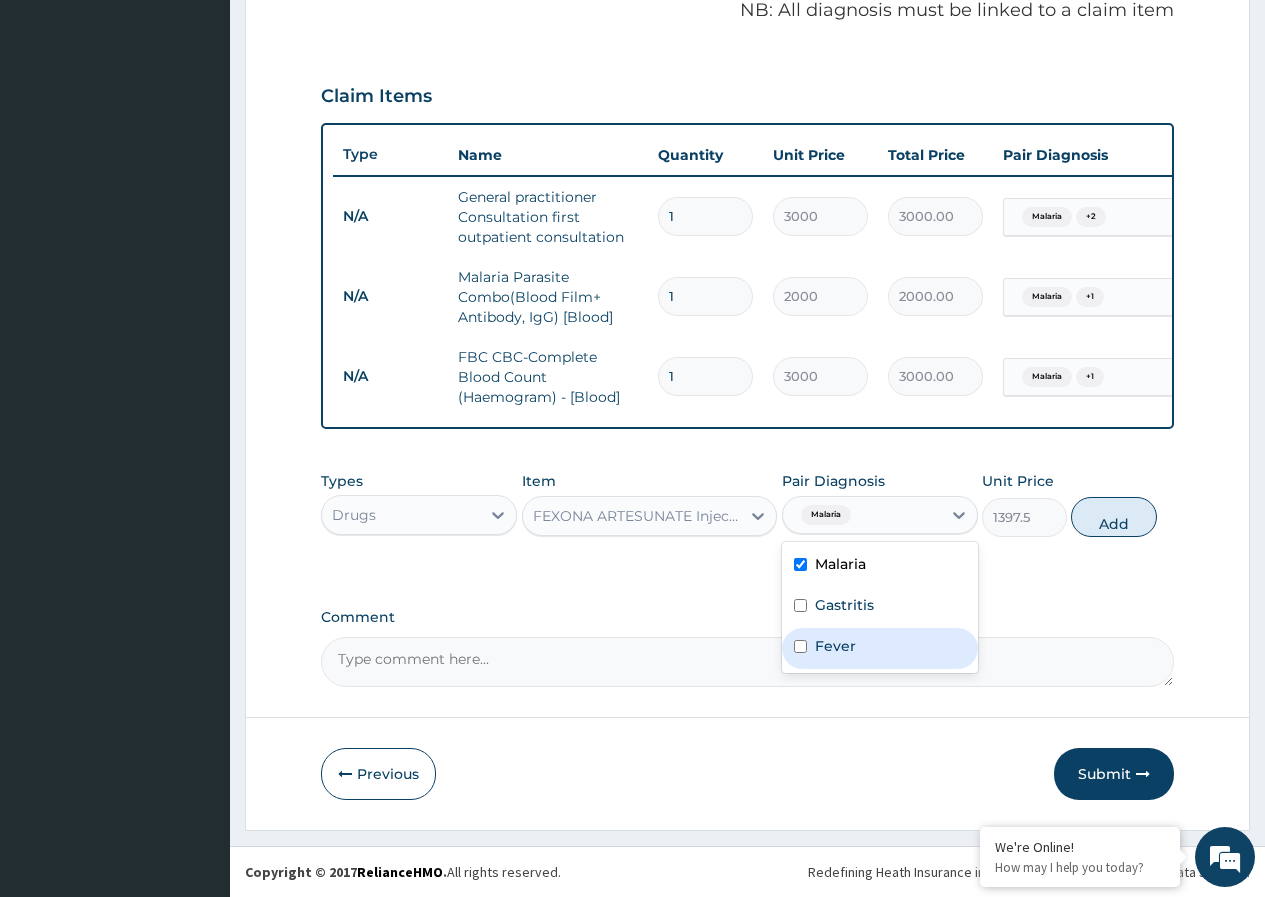 click on "Fever" at bounding box center [835, 646] 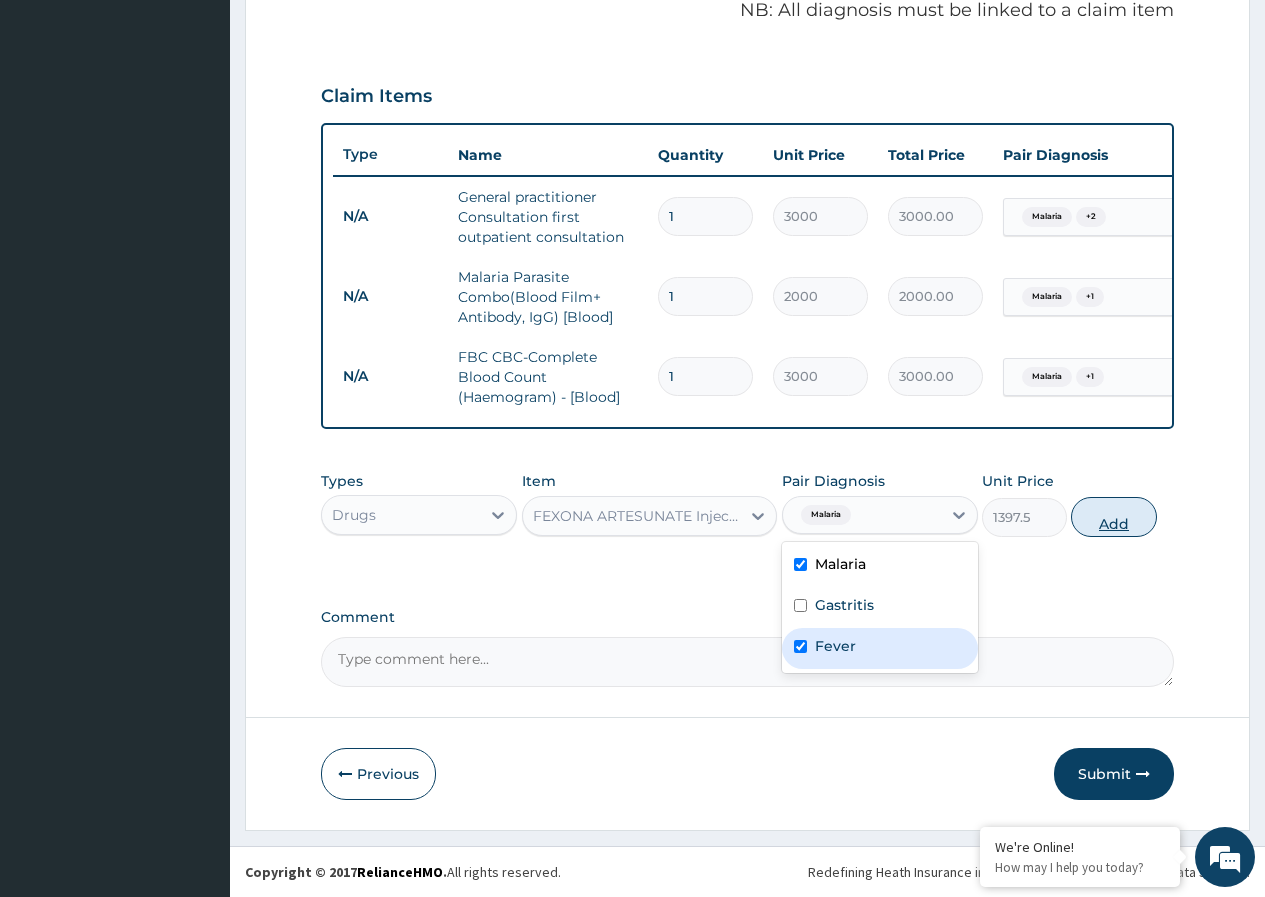 checkbox on "true" 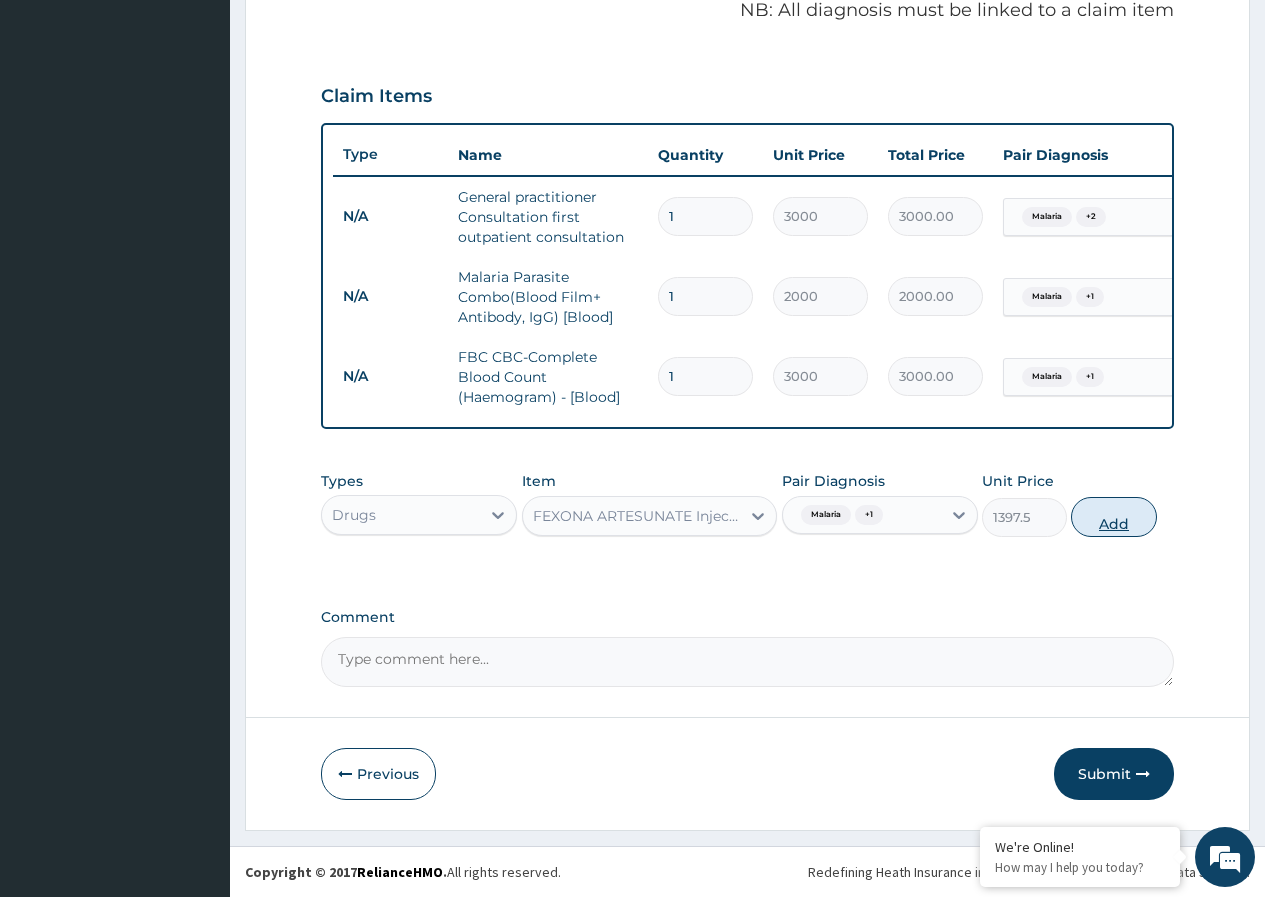 click on "Add" at bounding box center [1113, 517] 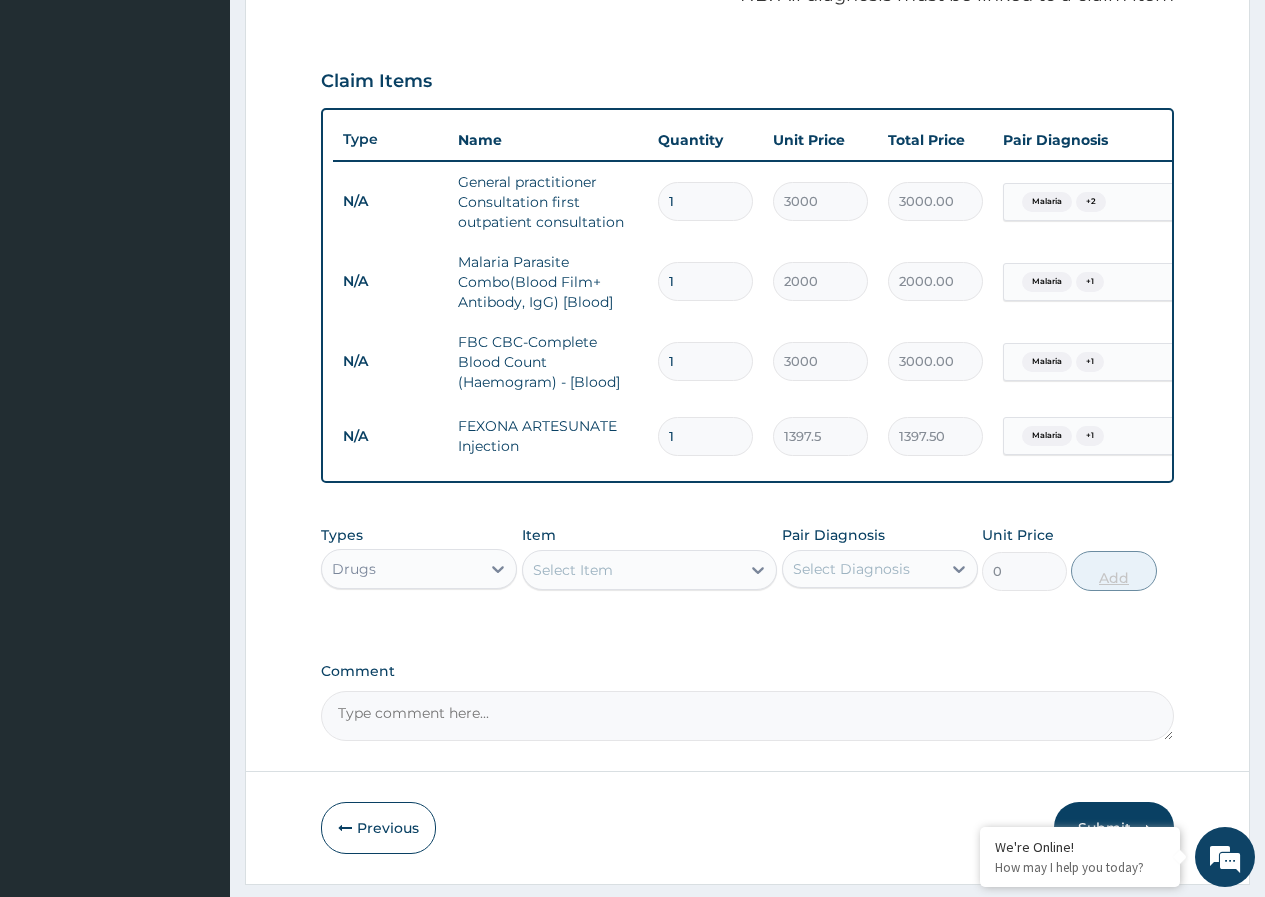 type on "13" 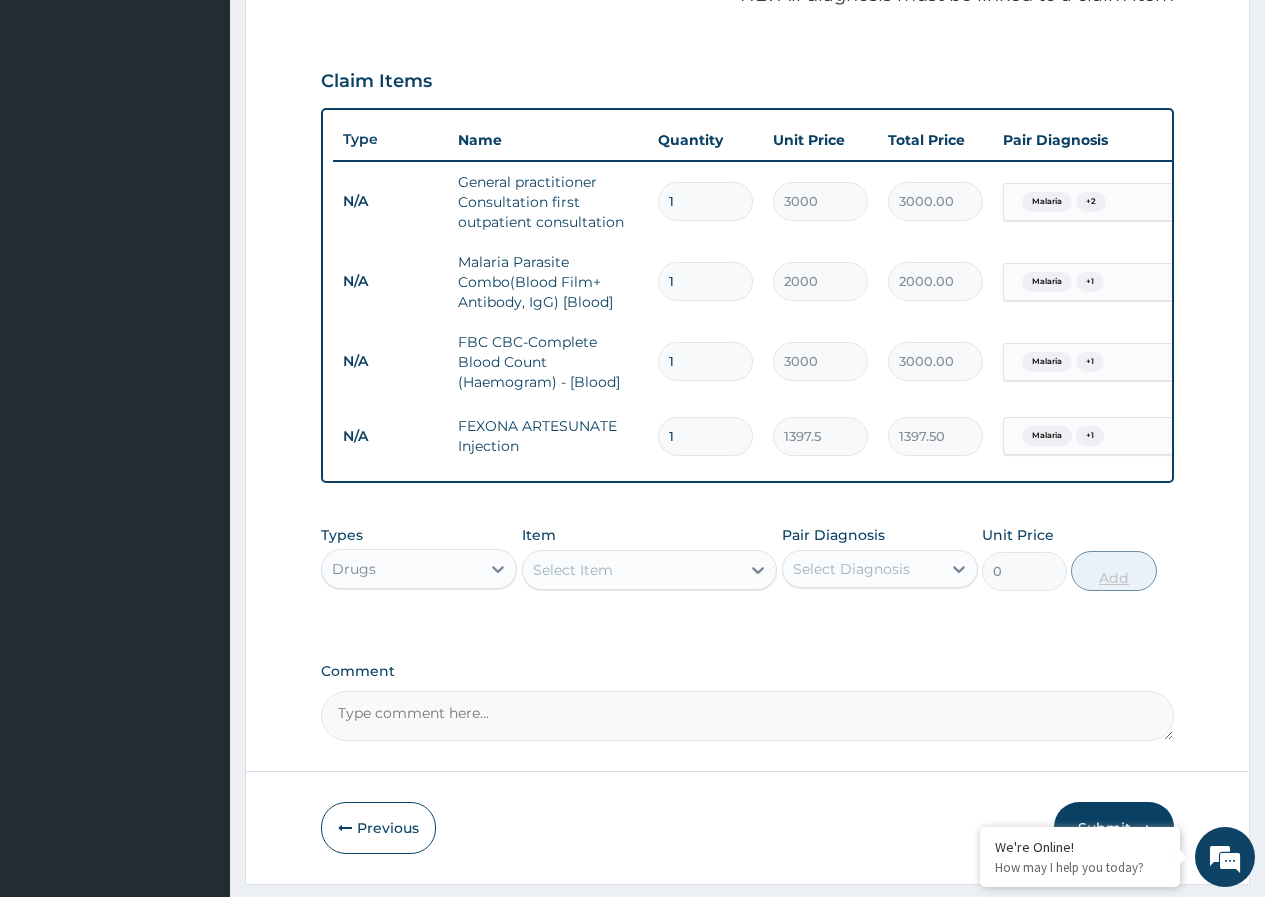 type on "18167.50" 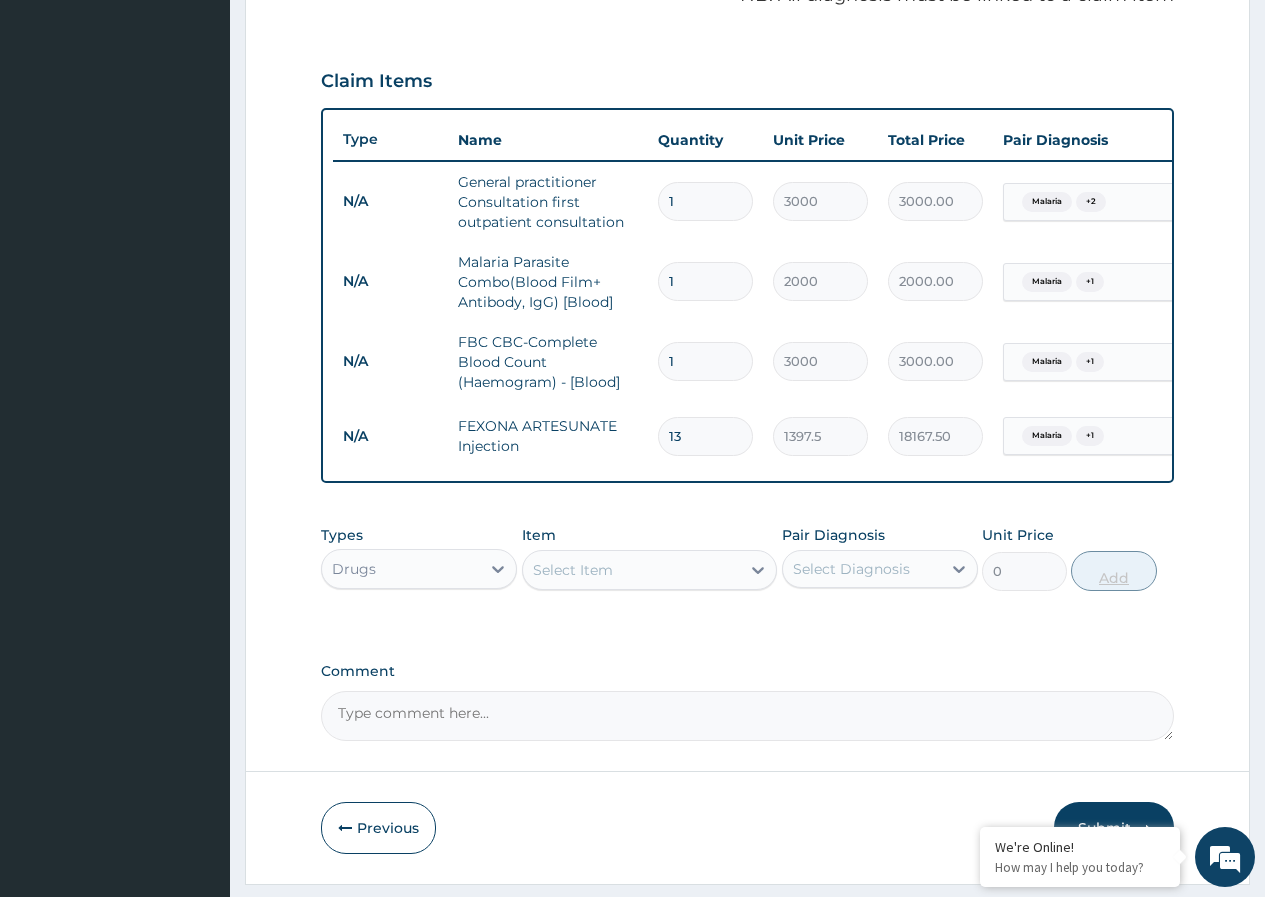 type on "1" 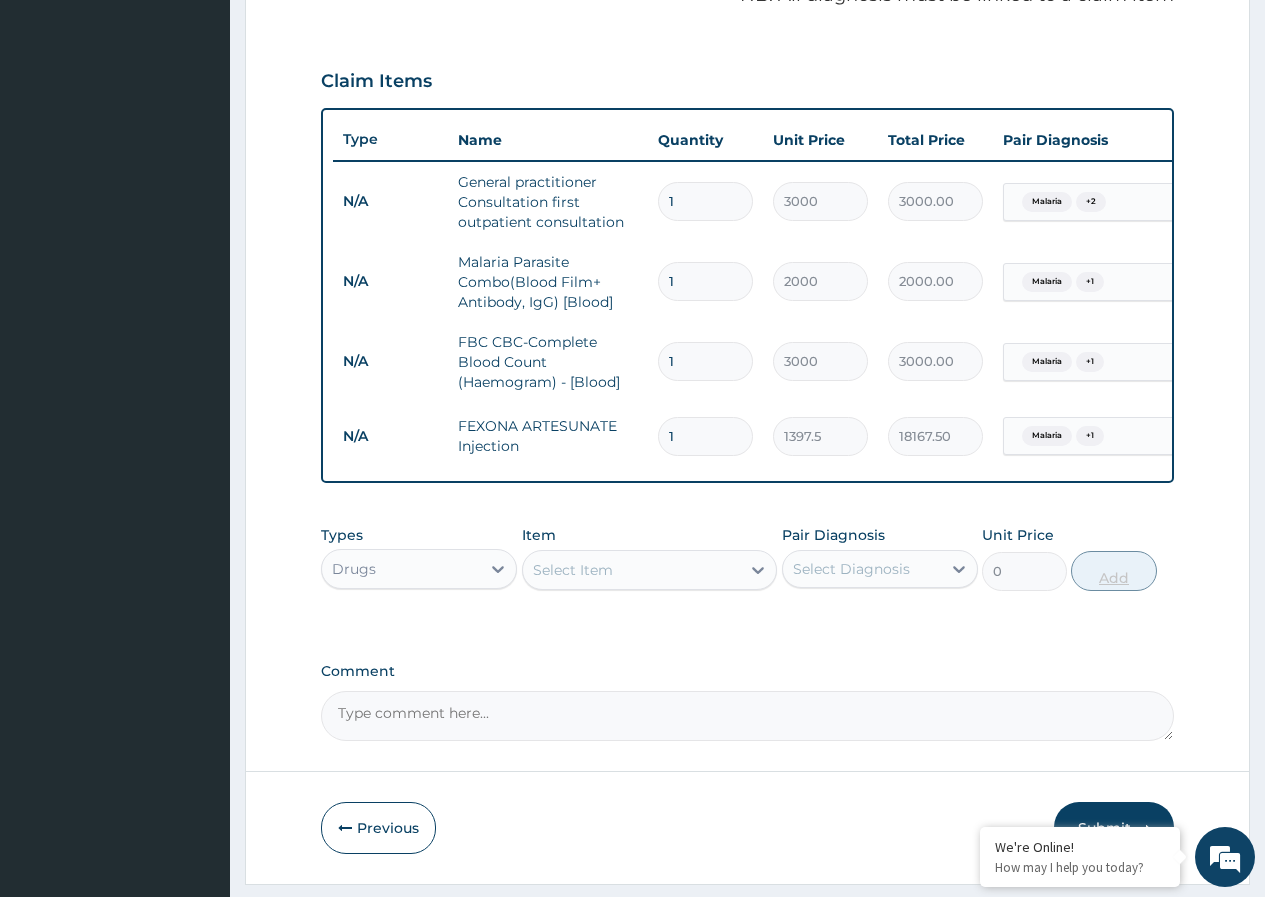 type on "1397.50" 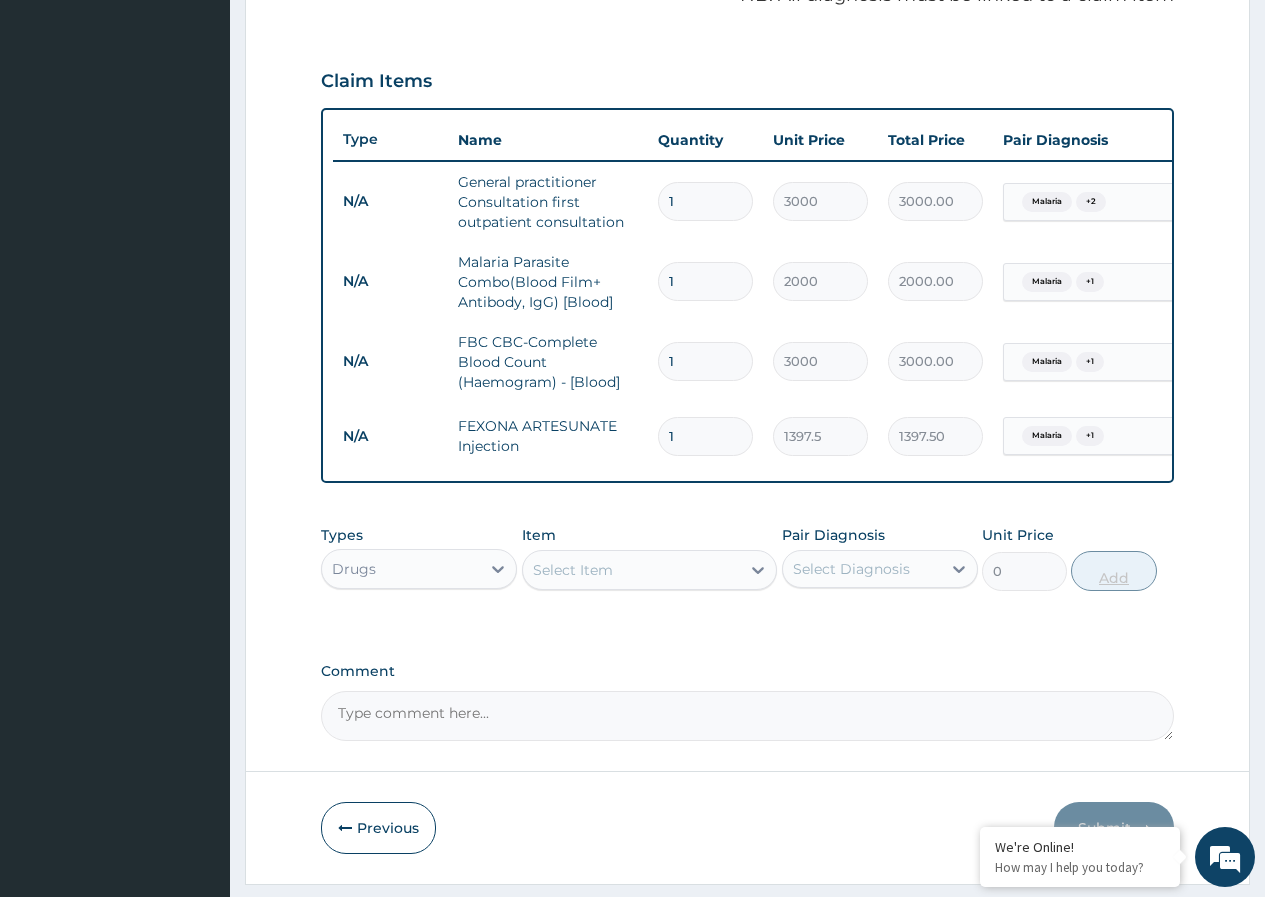type 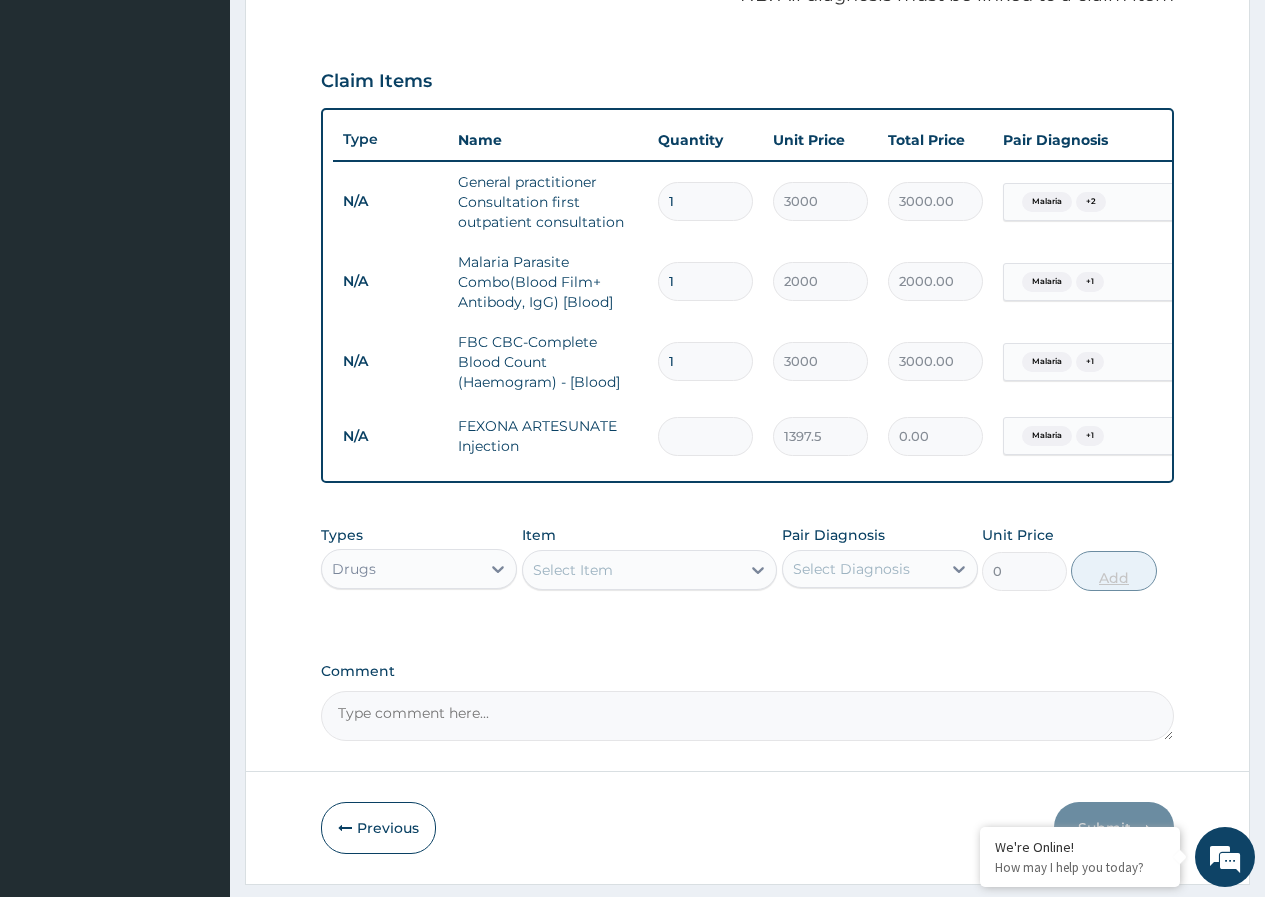 type on "3" 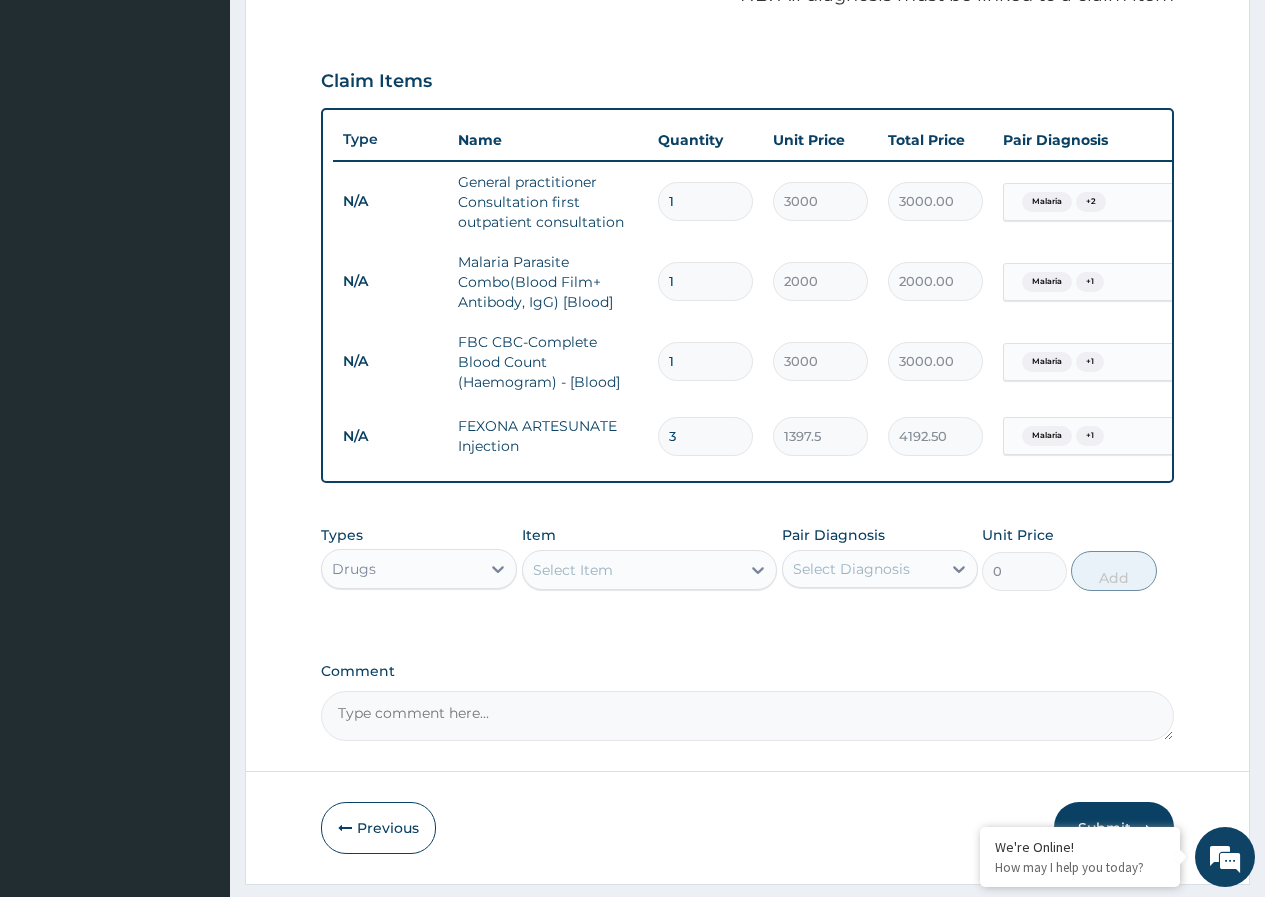 type on "3" 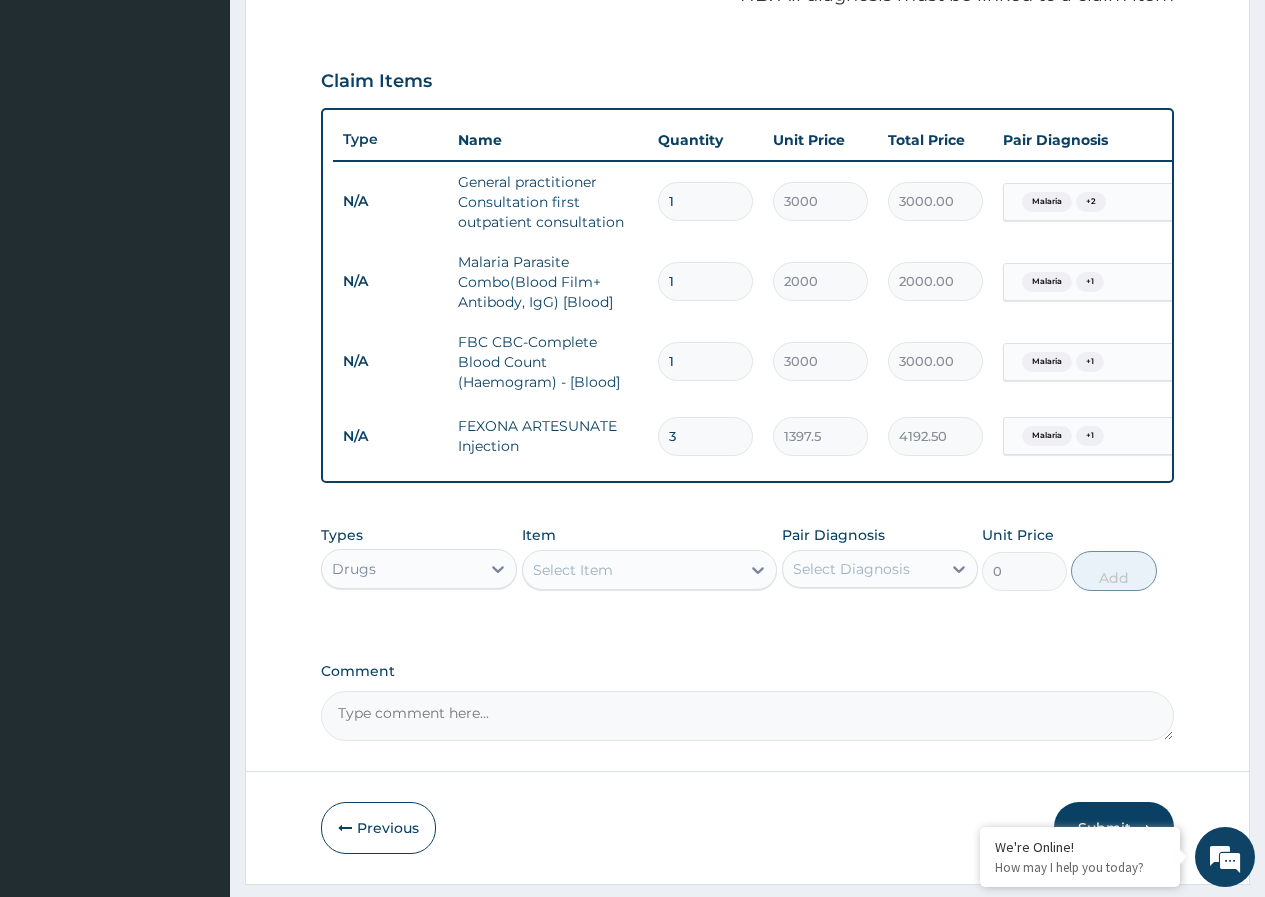 click on "Select Item" at bounding box center (632, 570) 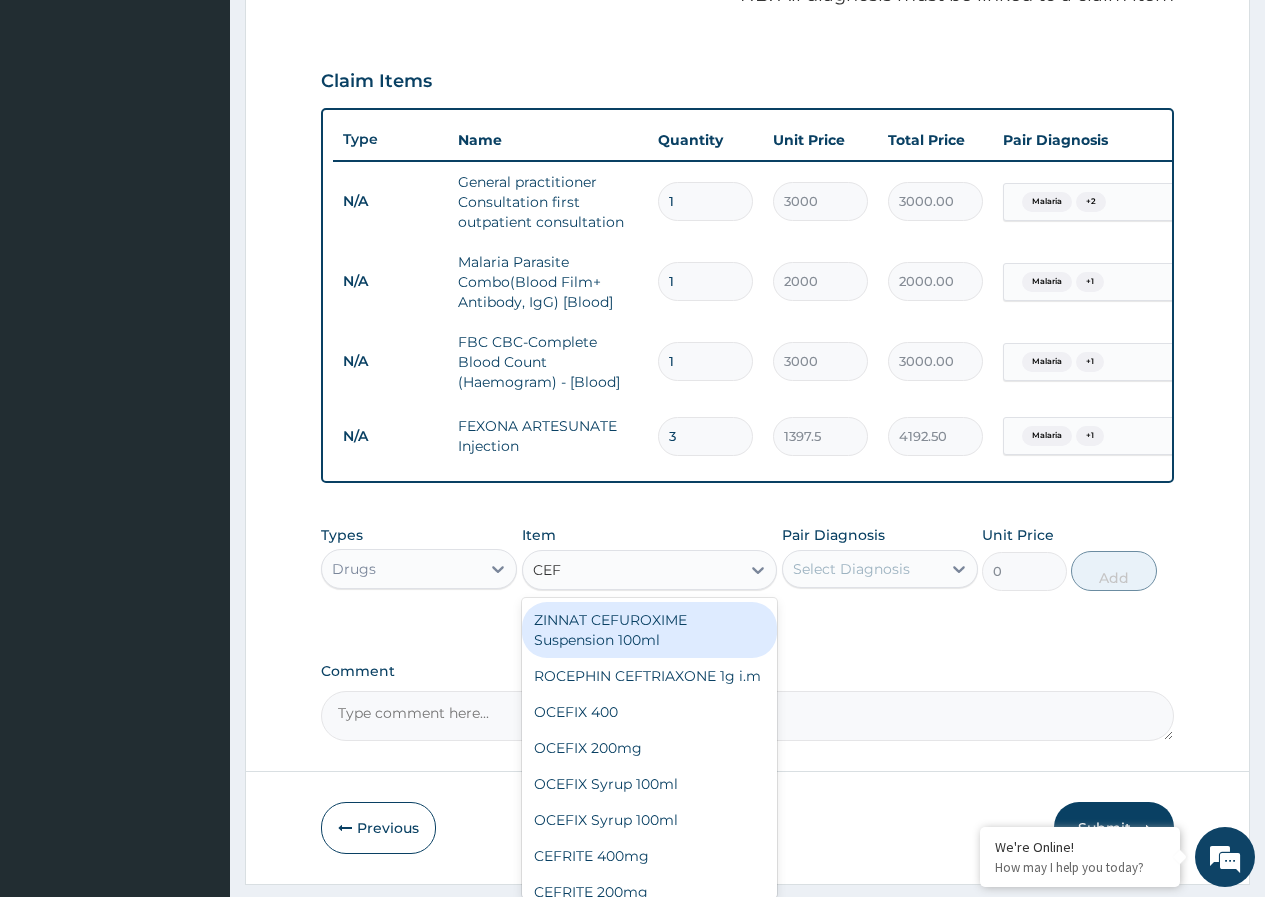 type on "CEFT" 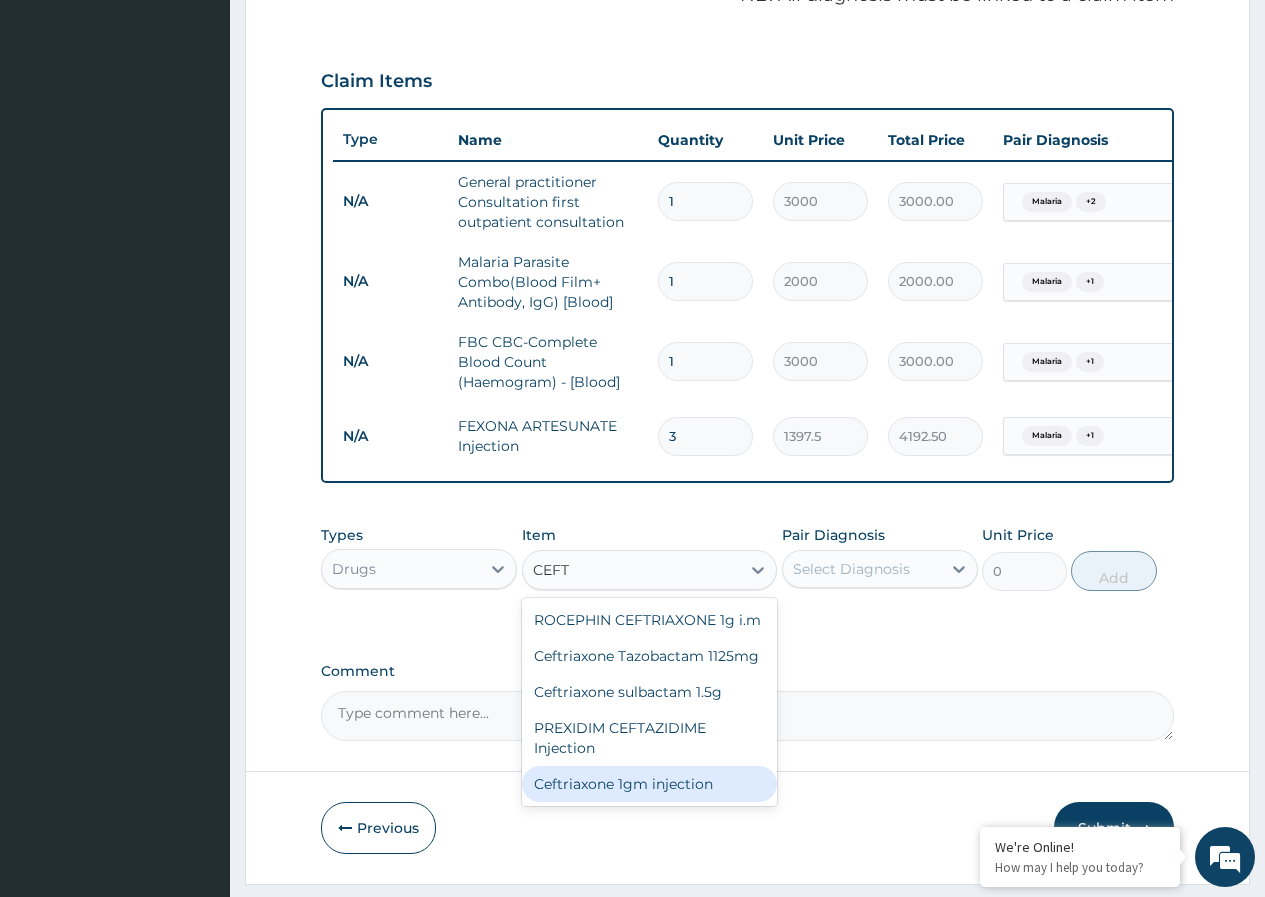 click on "Ceftriaxone 1gm injection" at bounding box center [650, 784] 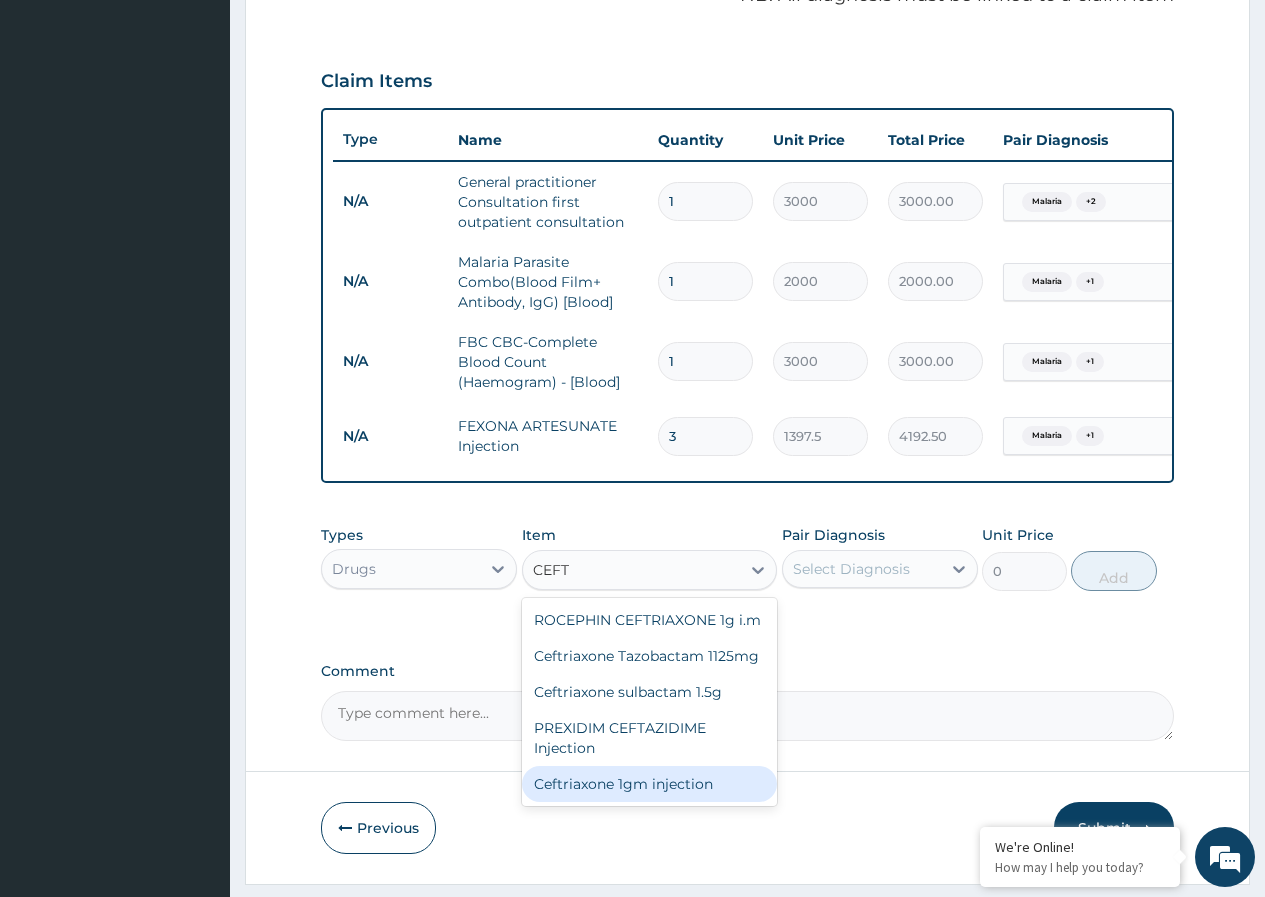 type 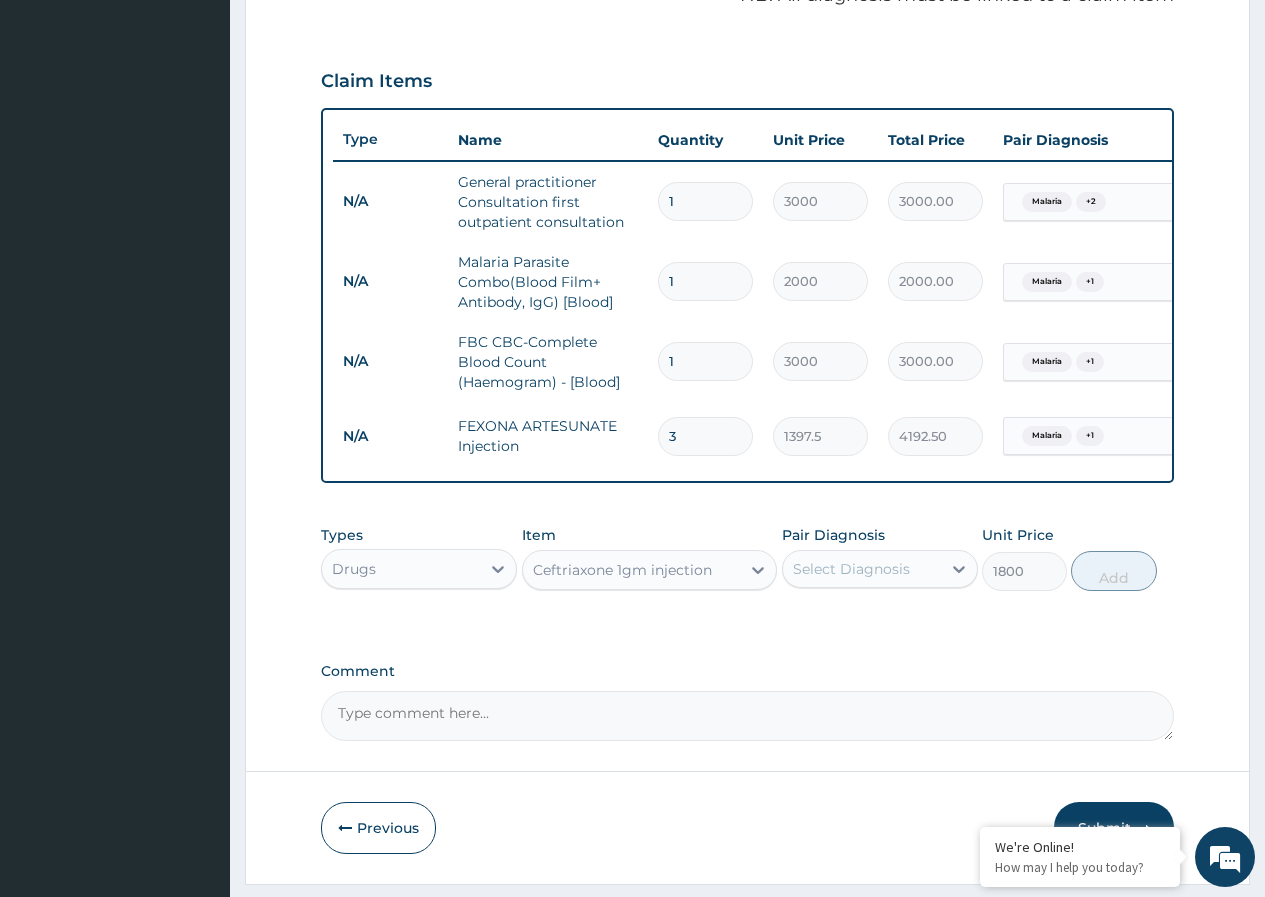 click on "Select Diagnosis" at bounding box center [851, 569] 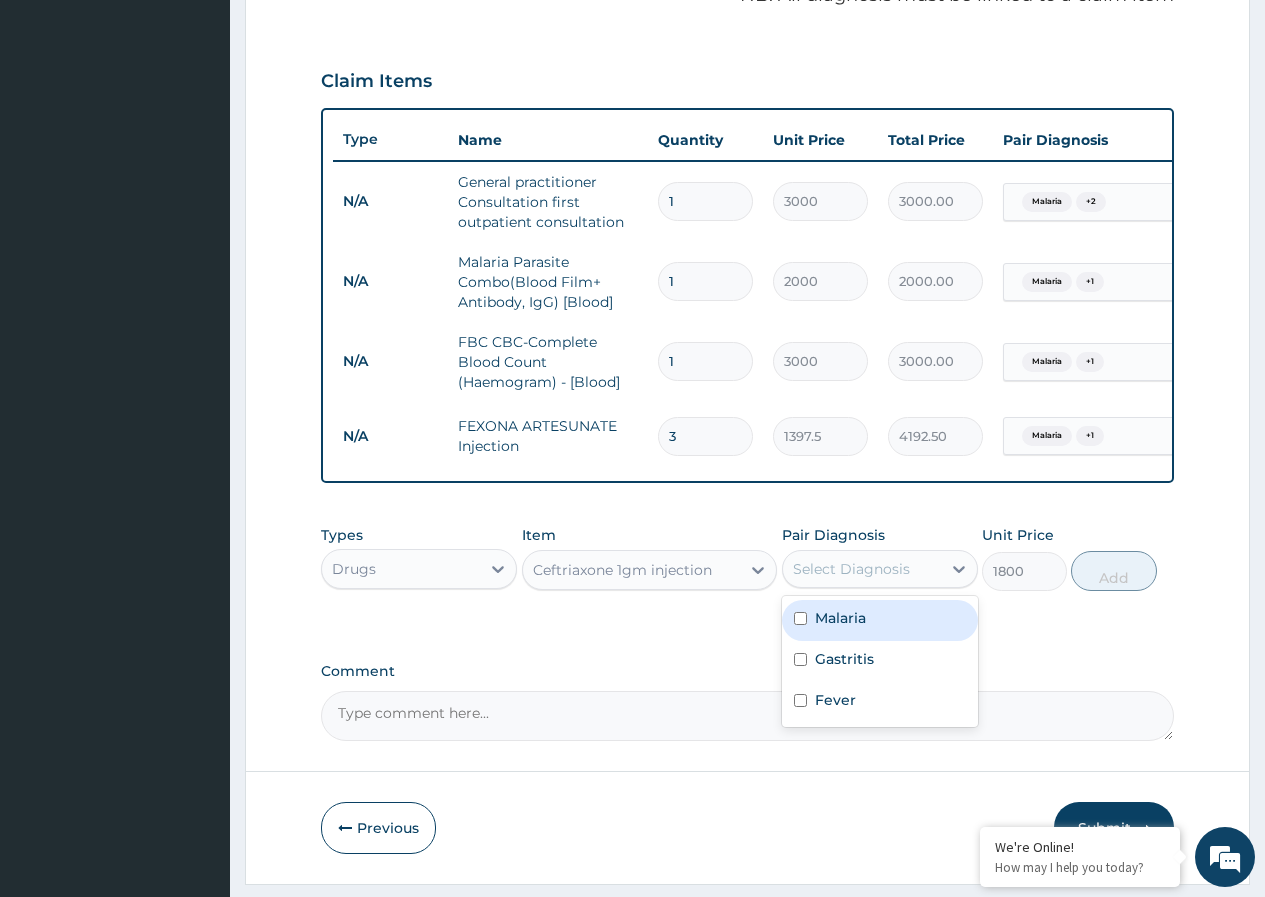 click on "Malaria" at bounding box center [840, 618] 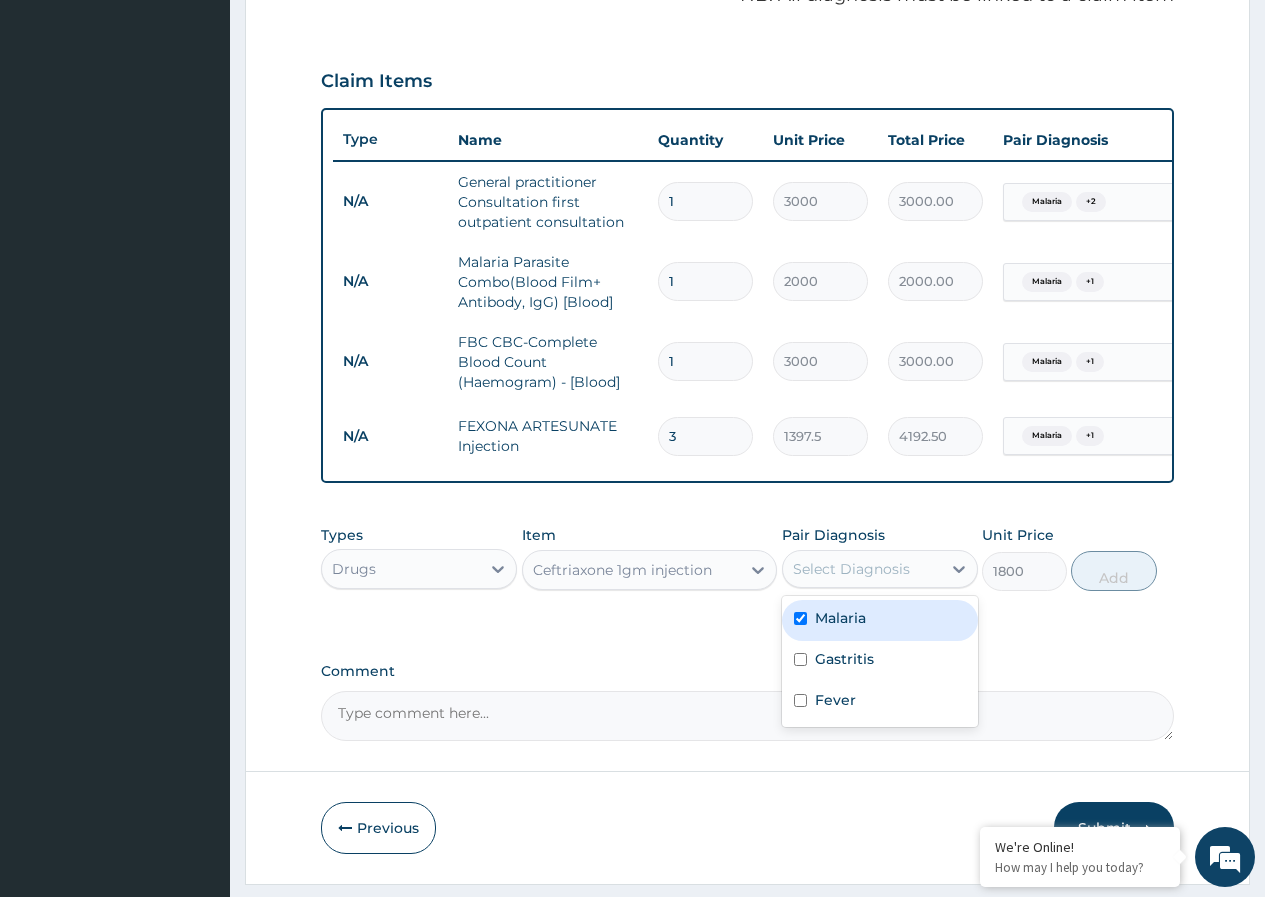 checkbox on "true" 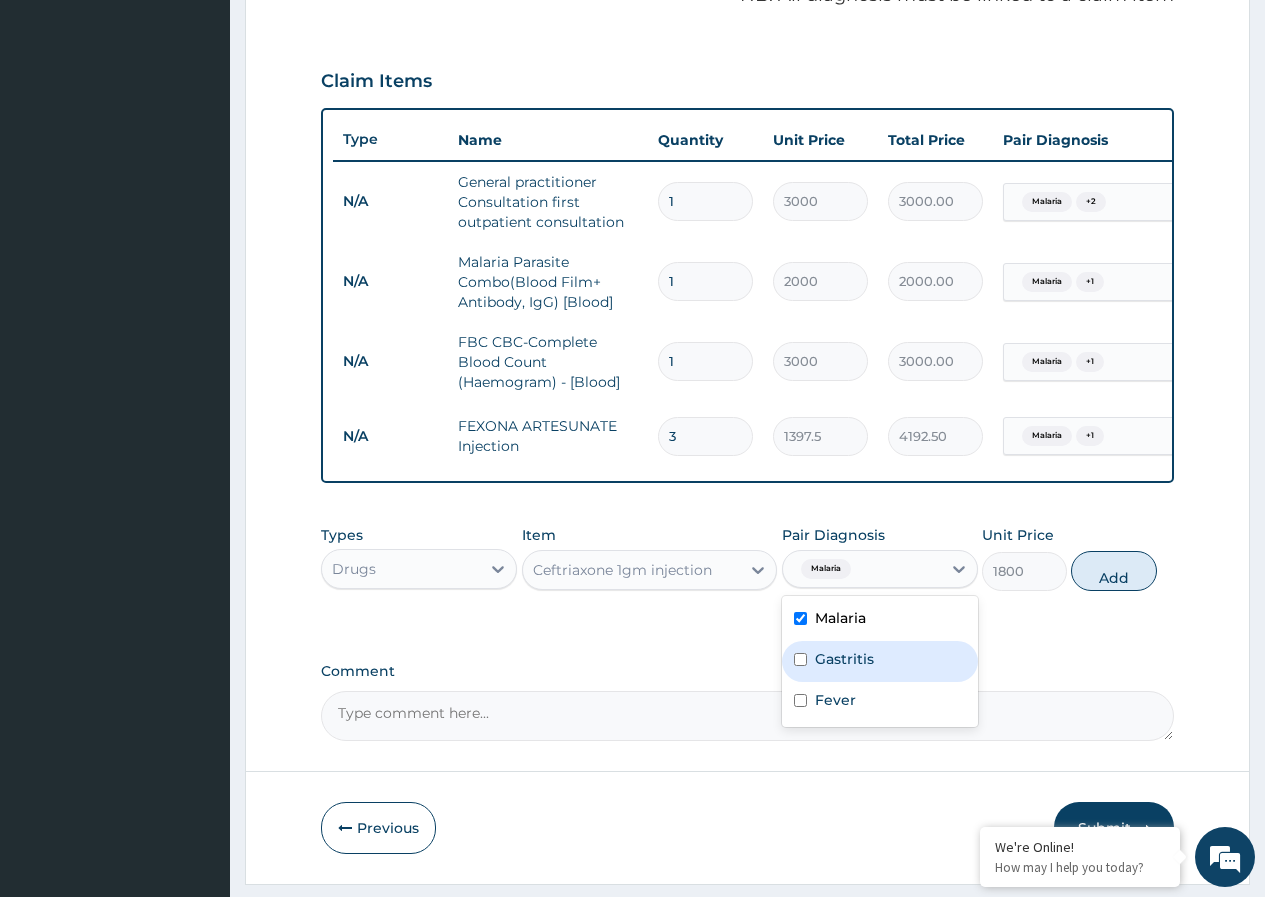 click on "Gastritis" at bounding box center [844, 659] 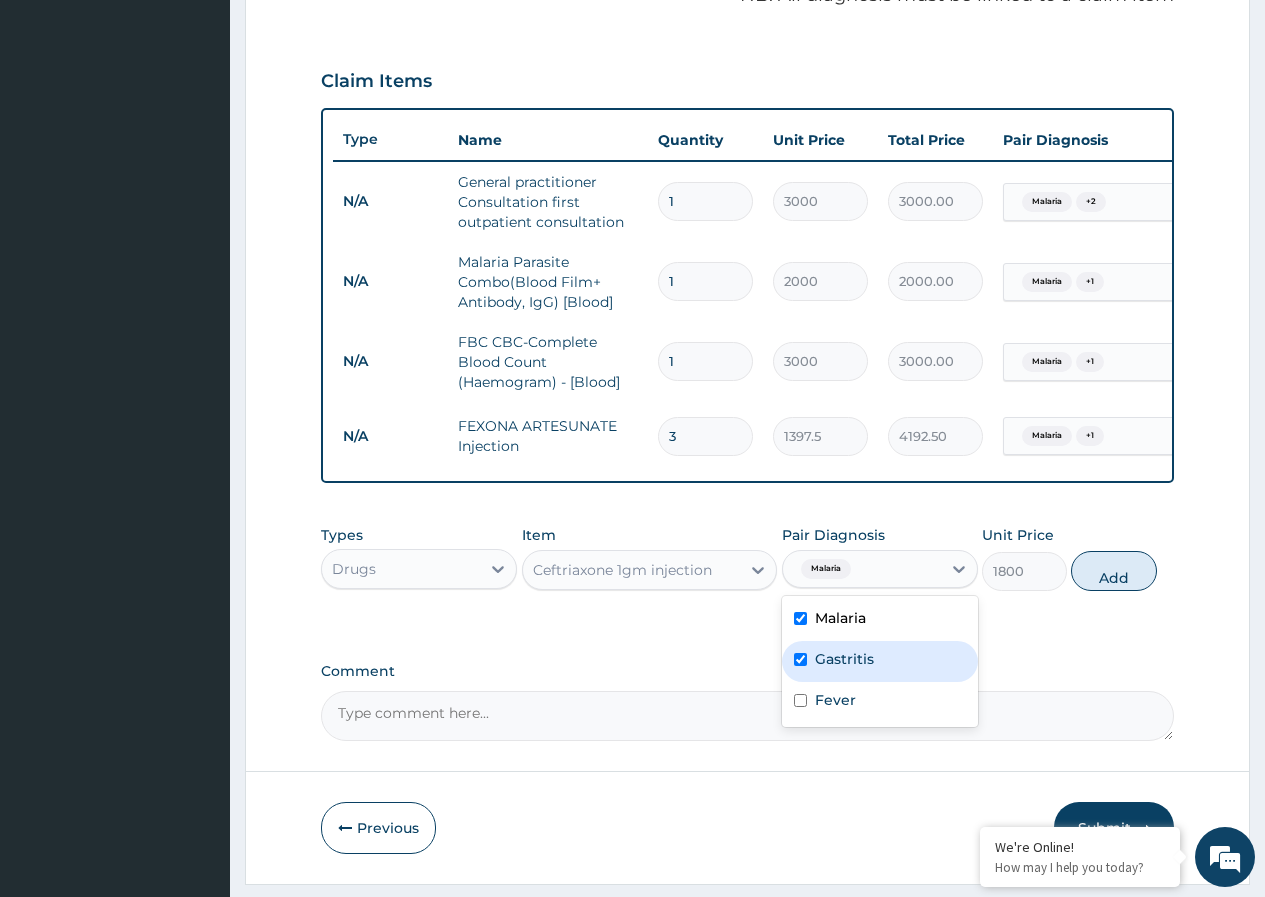 checkbox on "true" 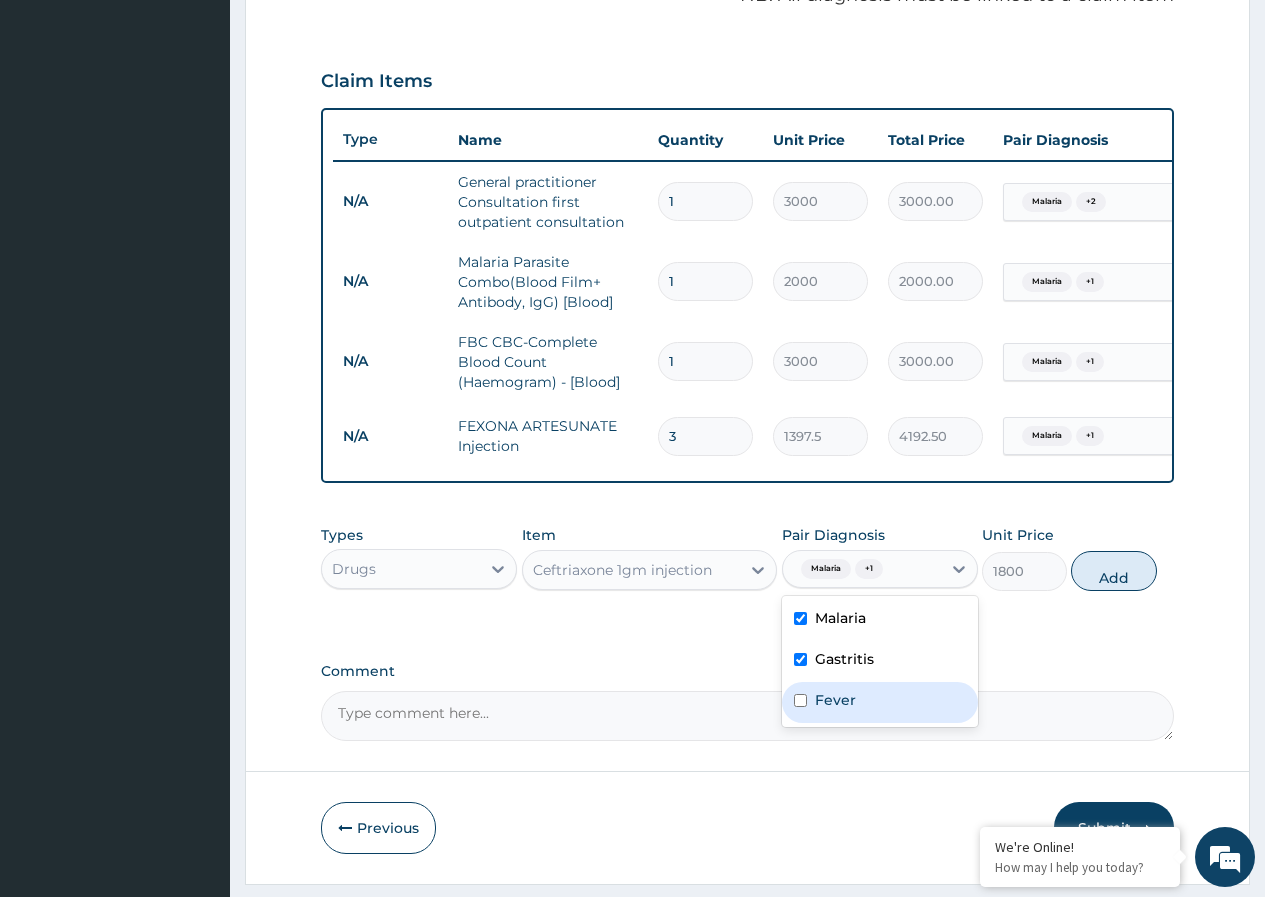 click on "Fever" at bounding box center (880, 702) 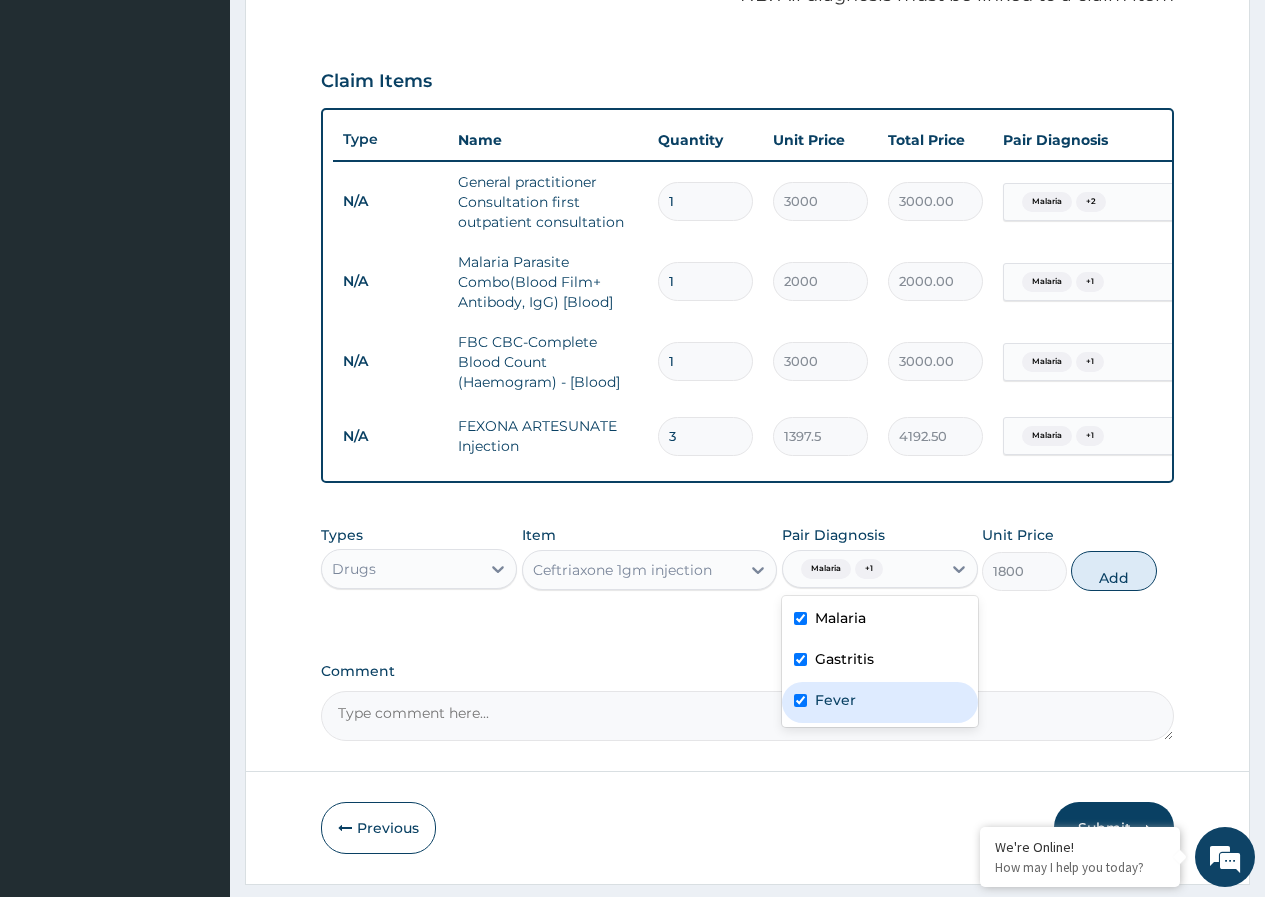 checkbox on "true" 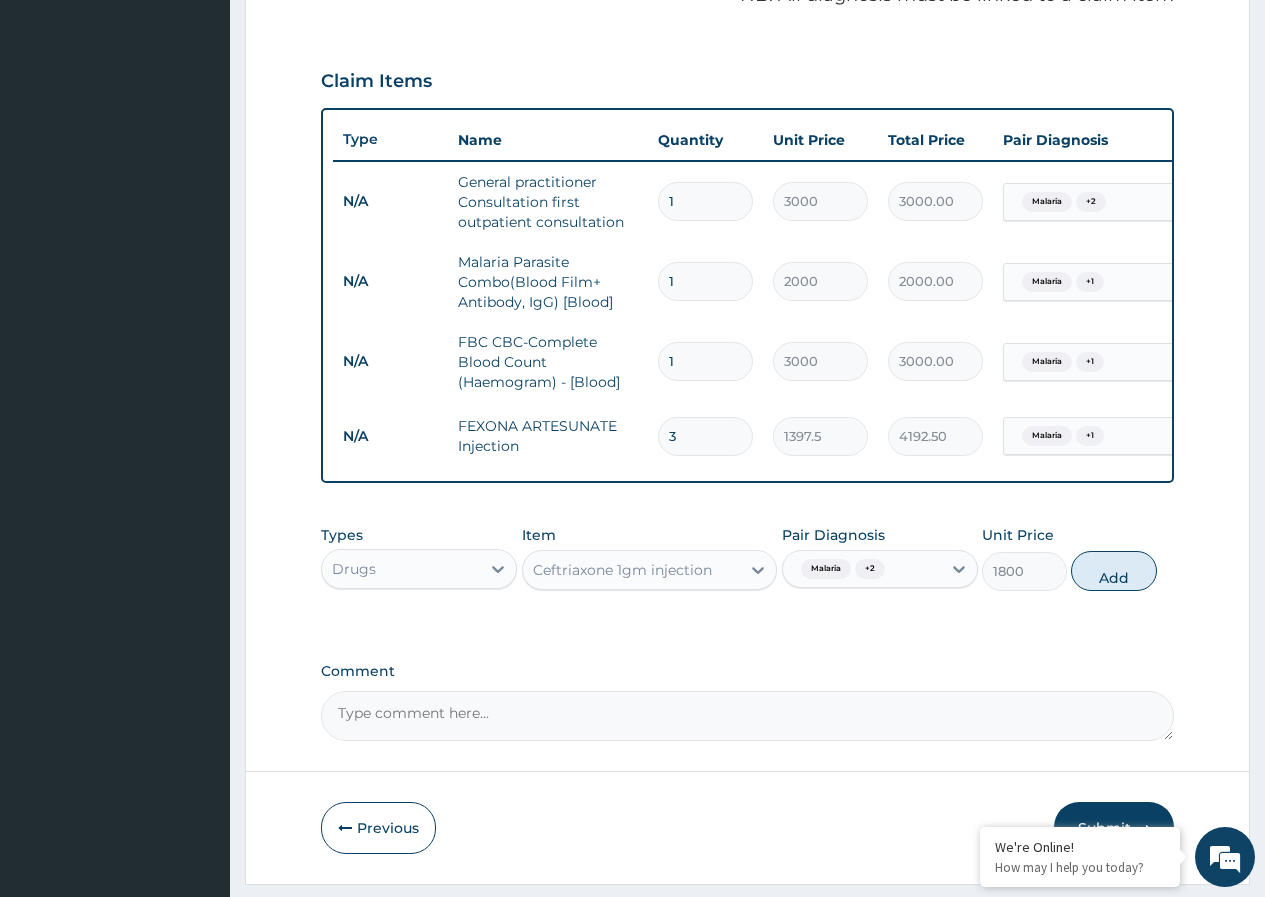 click on "Add" at bounding box center [1113, 571] 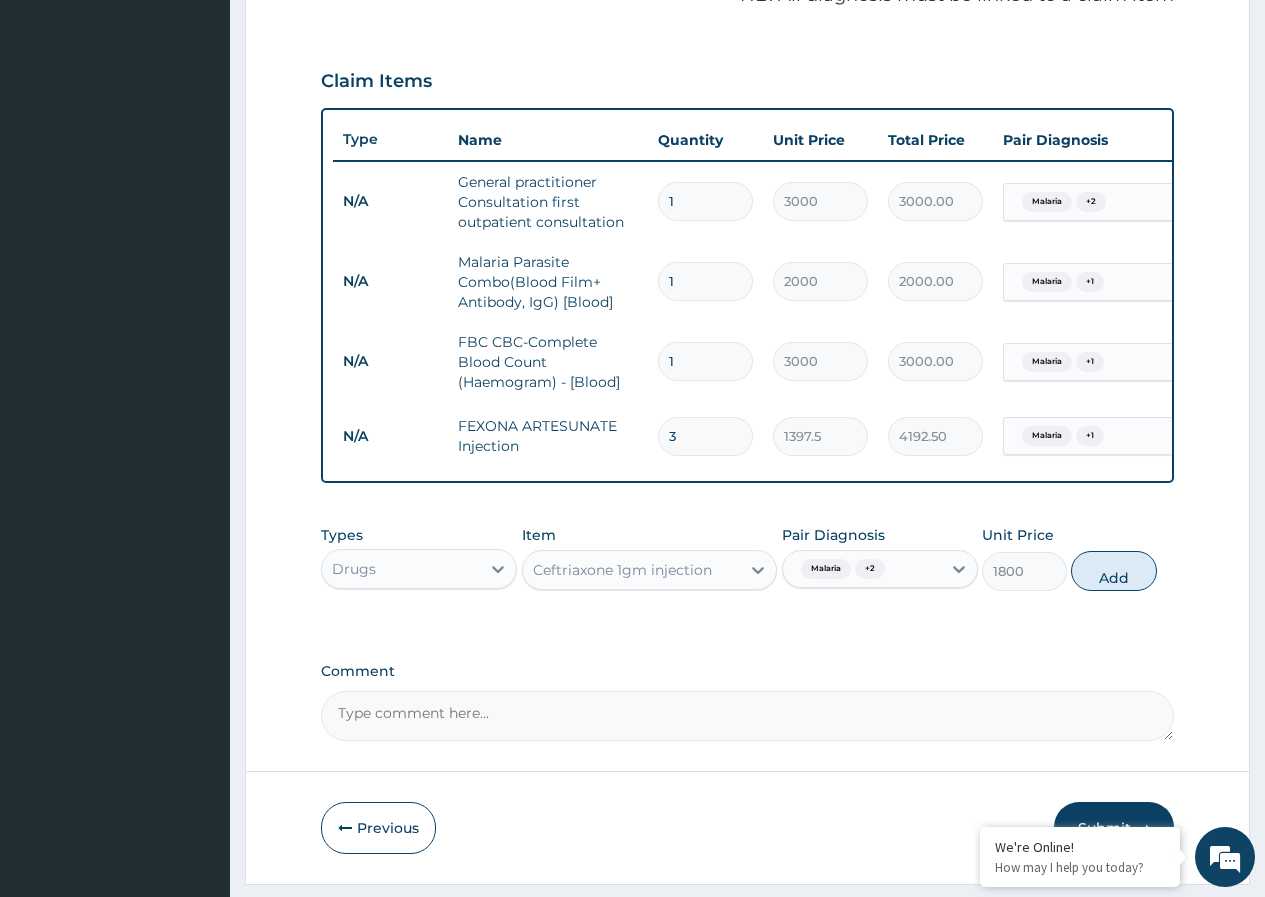 type on "0" 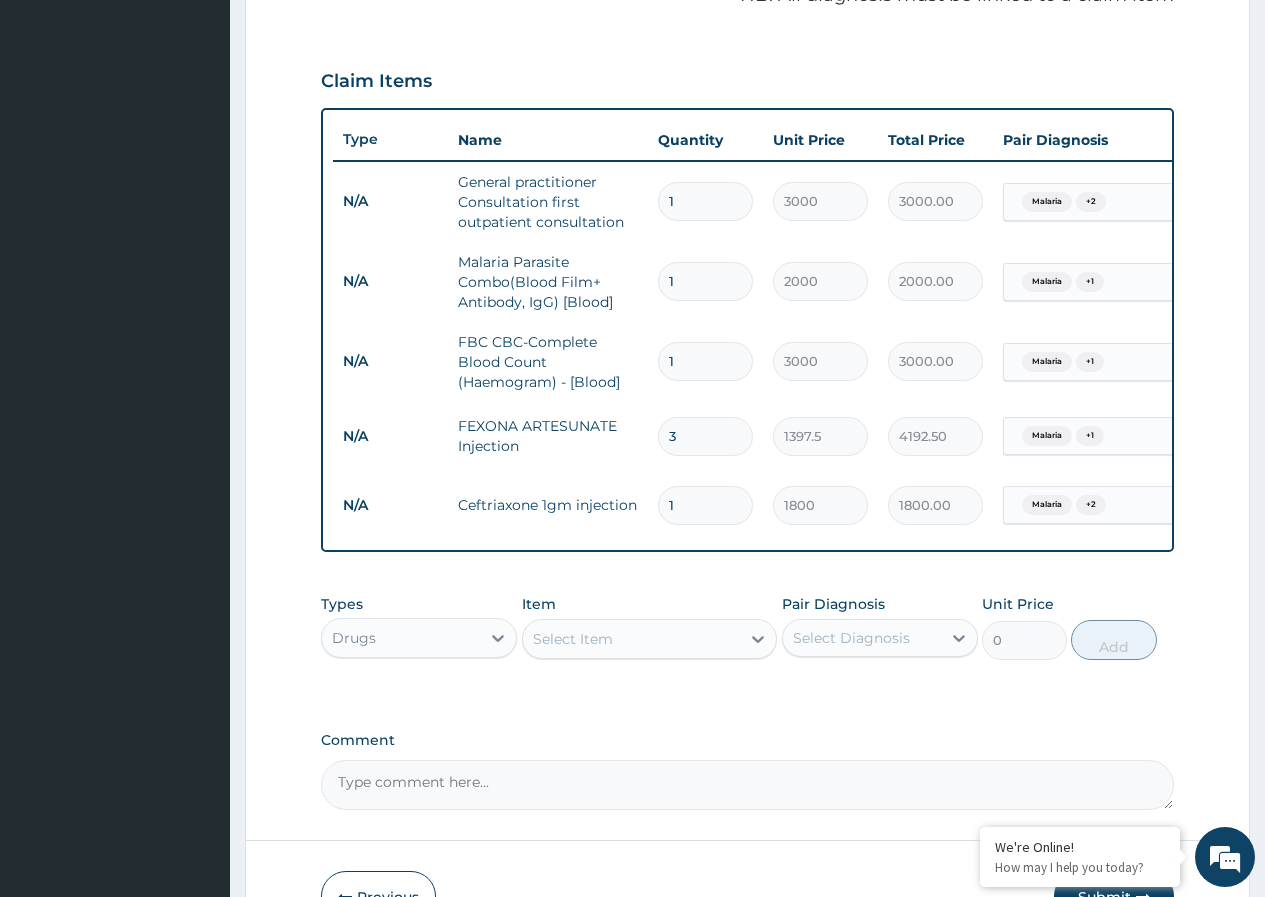 type 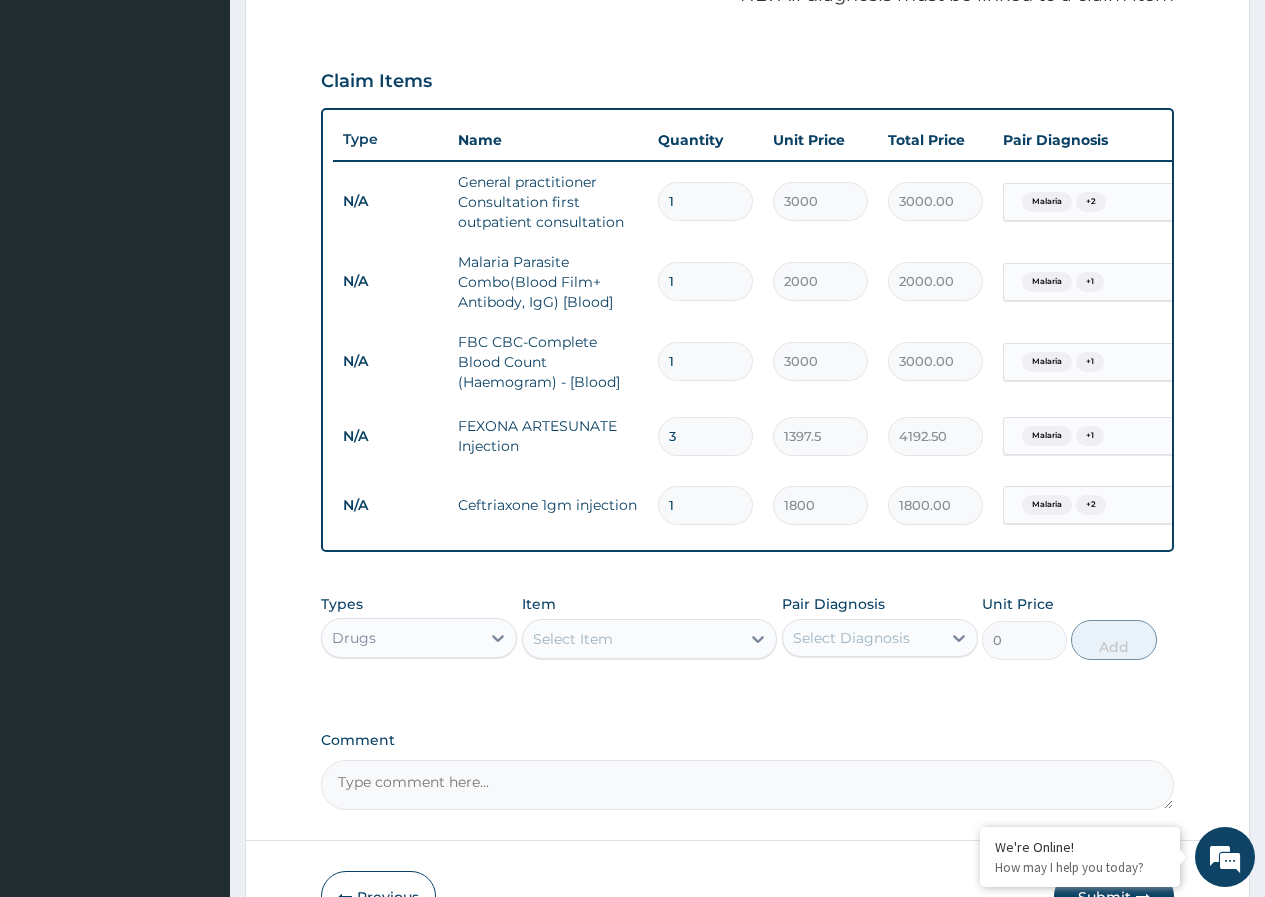 type on "0.00" 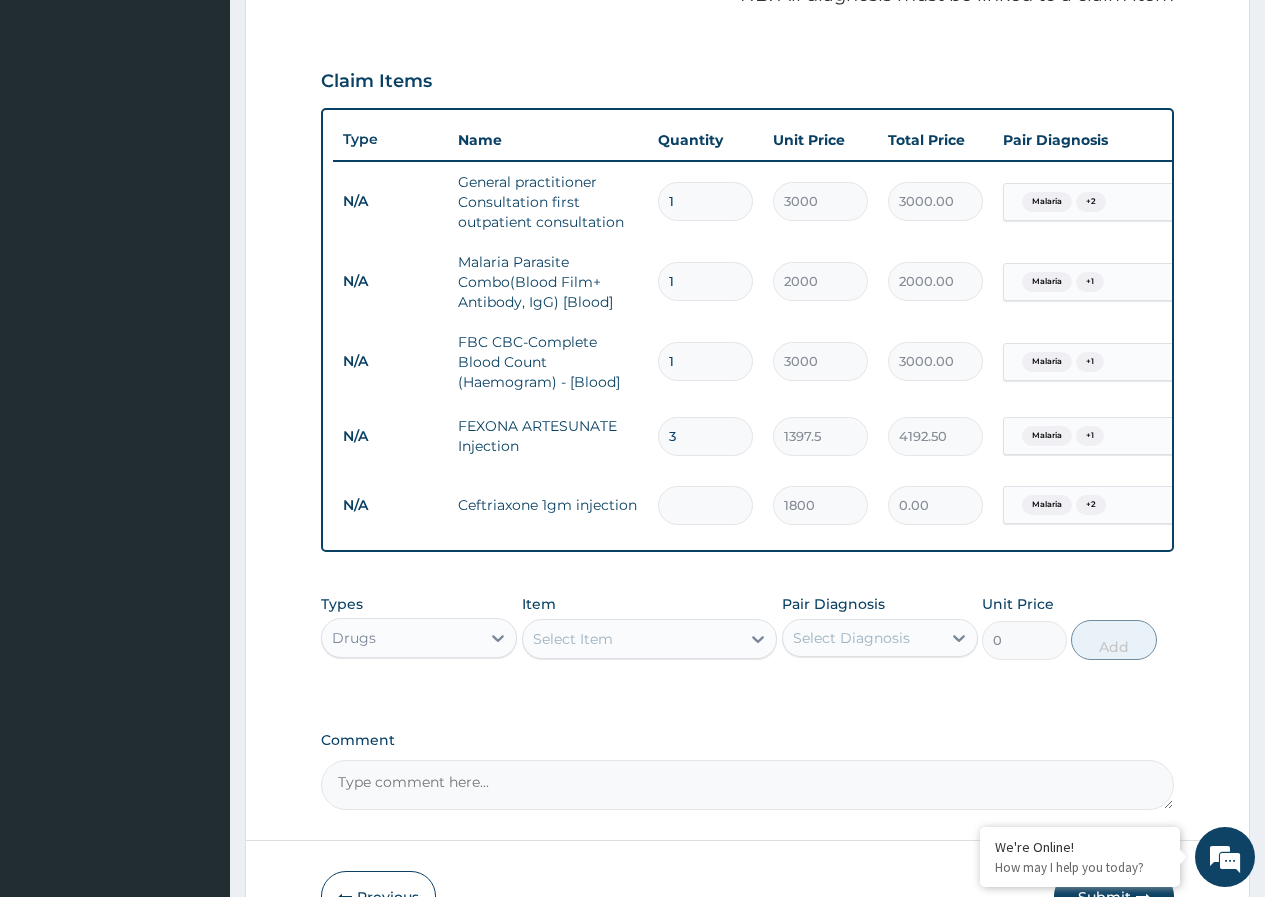 type on "3" 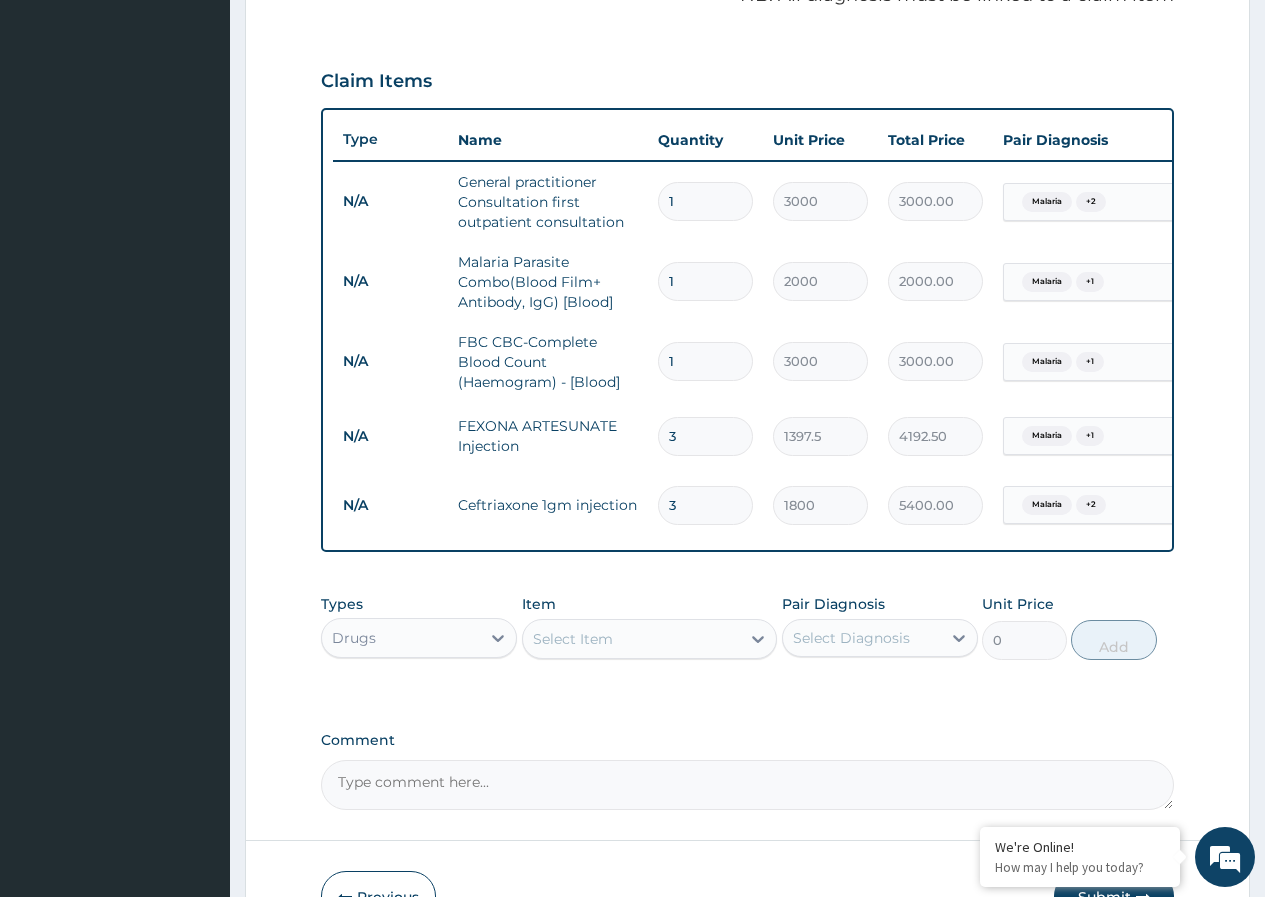 type on "3" 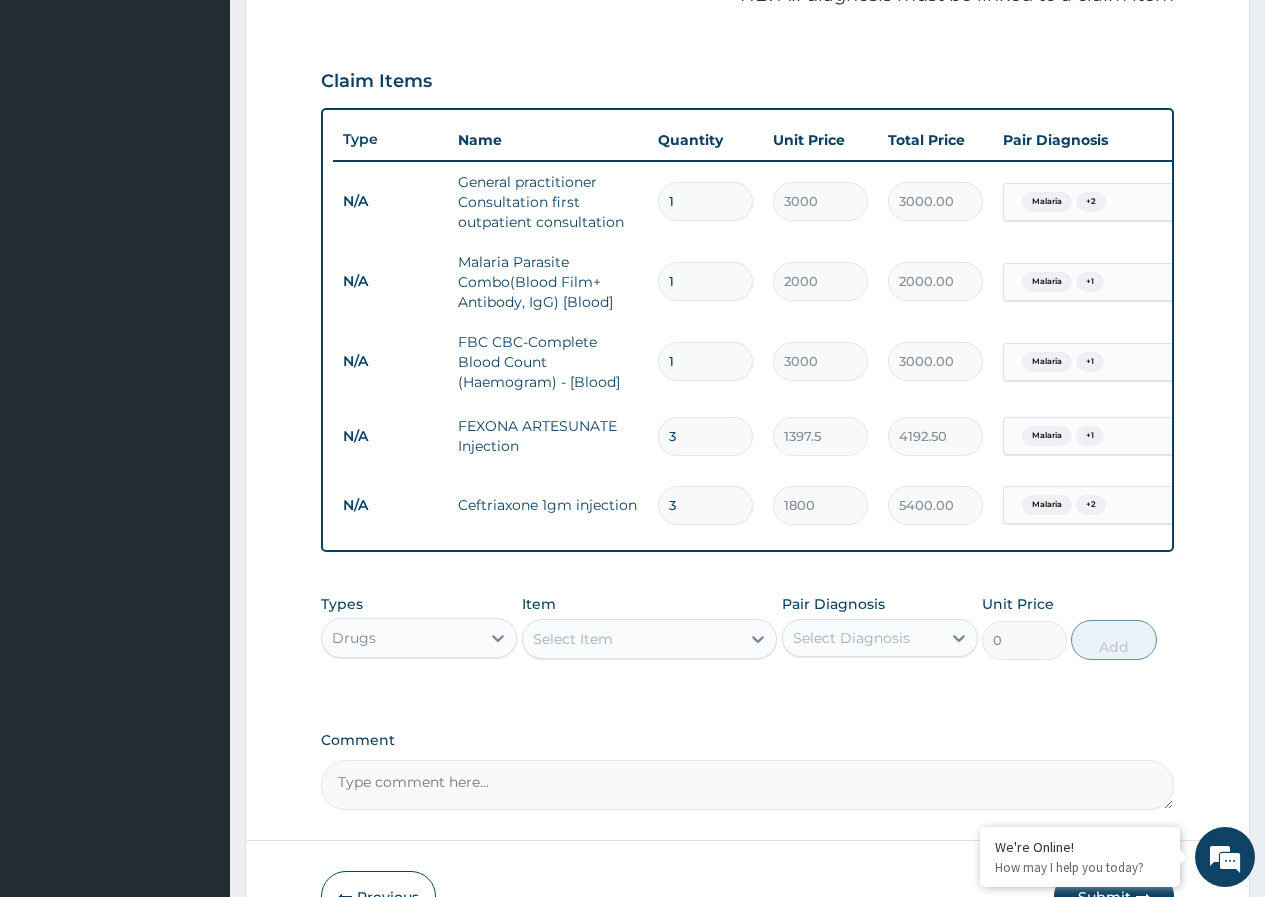 click on "Select Item" at bounding box center (632, 639) 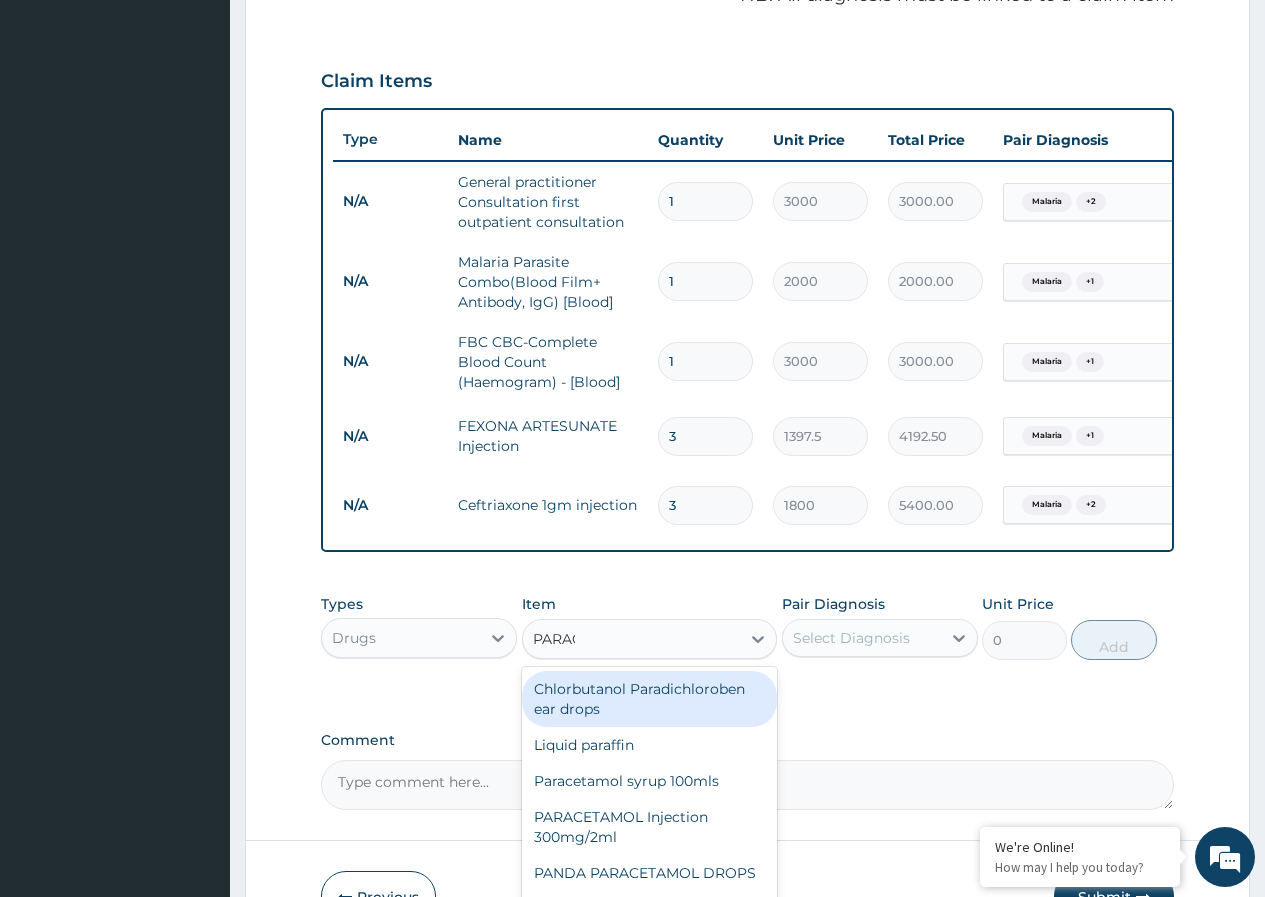 type on "PARACE" 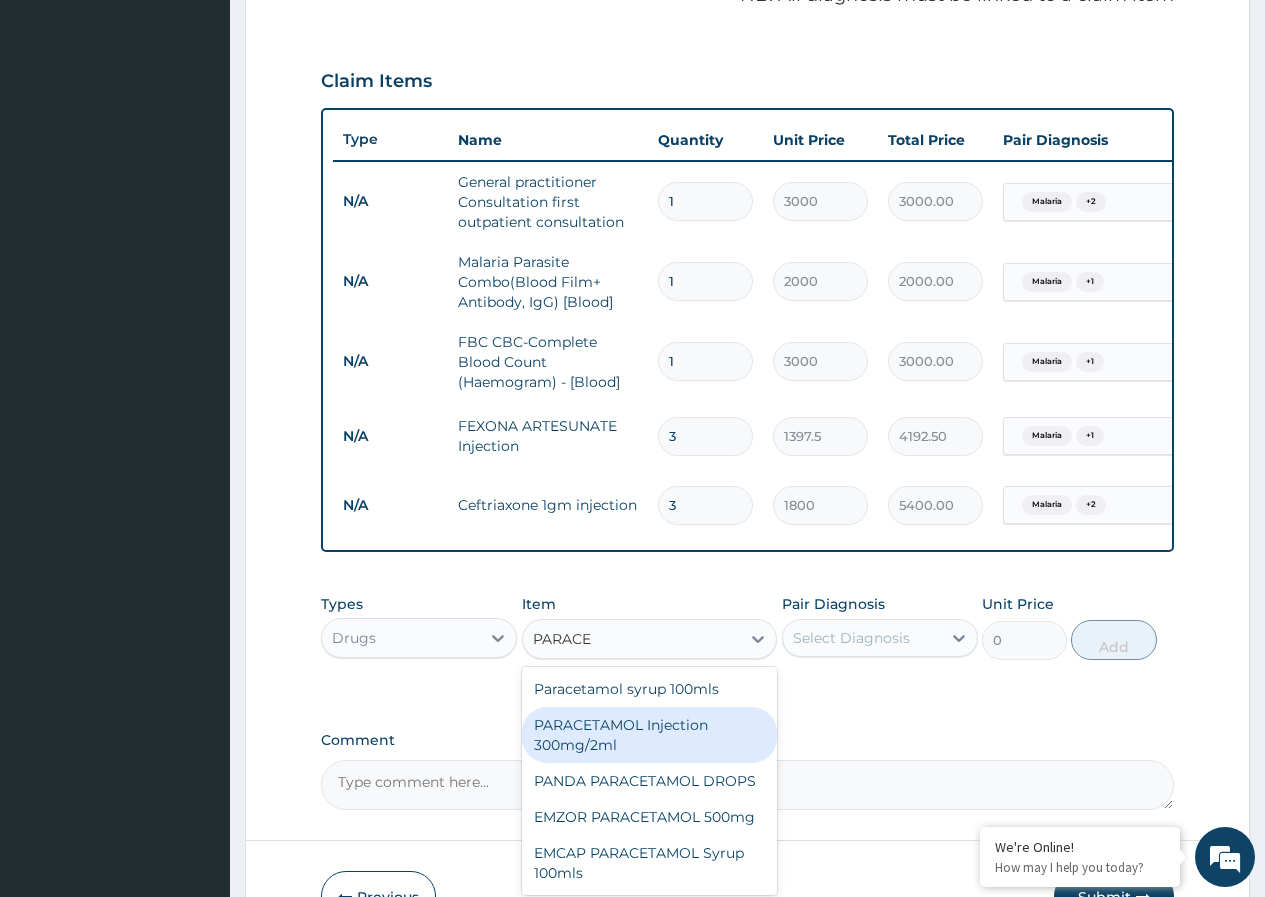 click on "PARACETAMOL Injection 300mg/2ml" at bounding box center (650, 735) 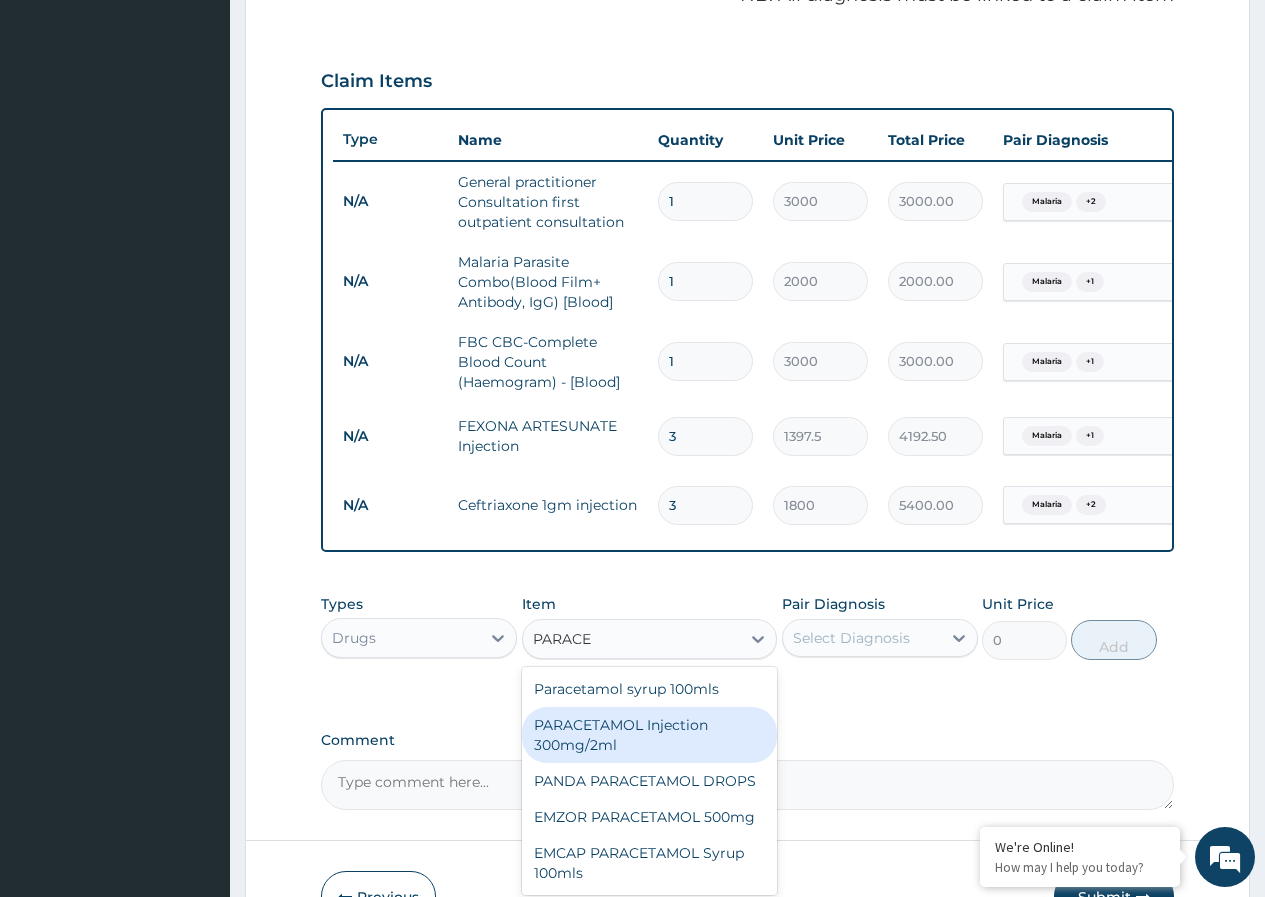 type 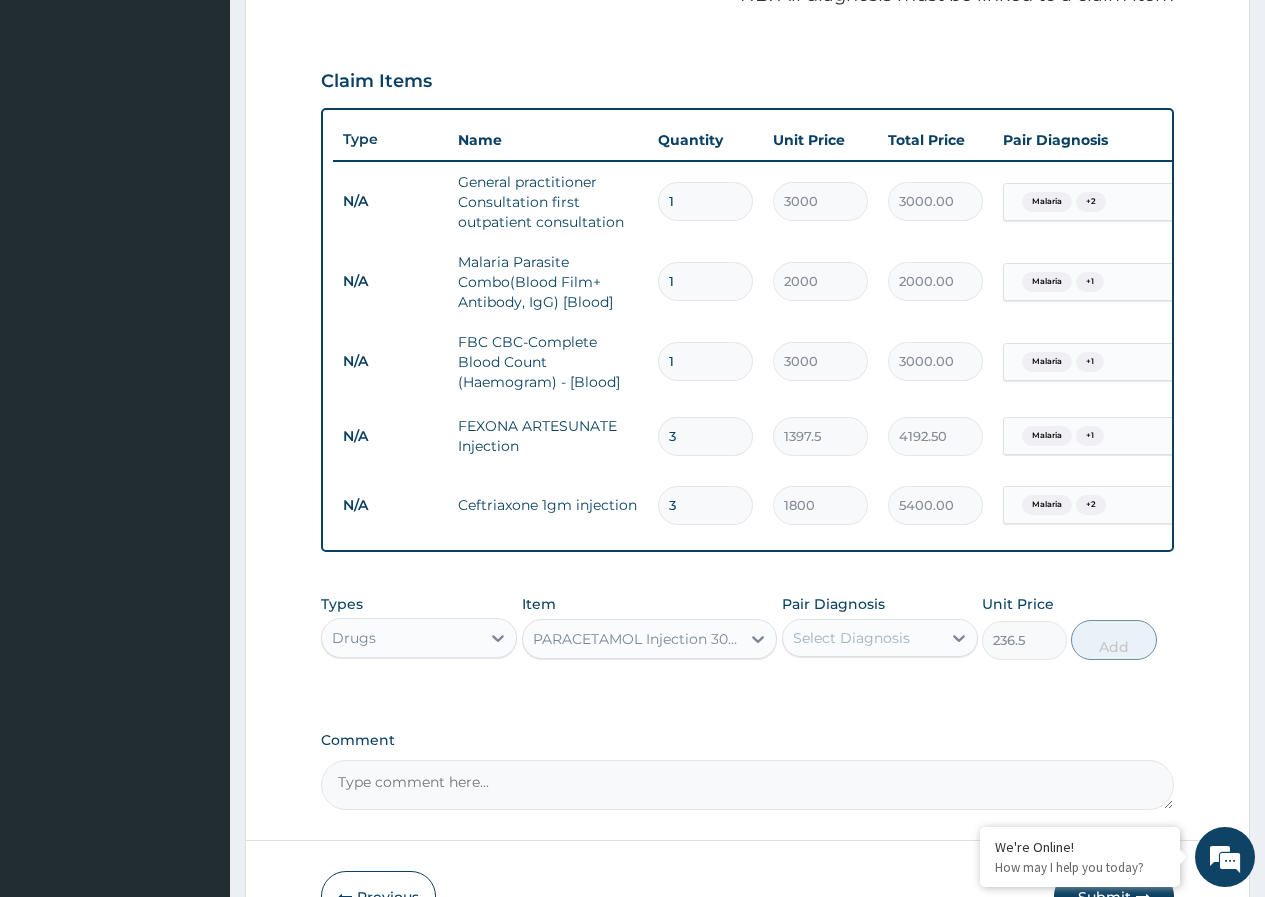 click on "Select Diagnosis" at bounding box center (851, 638) 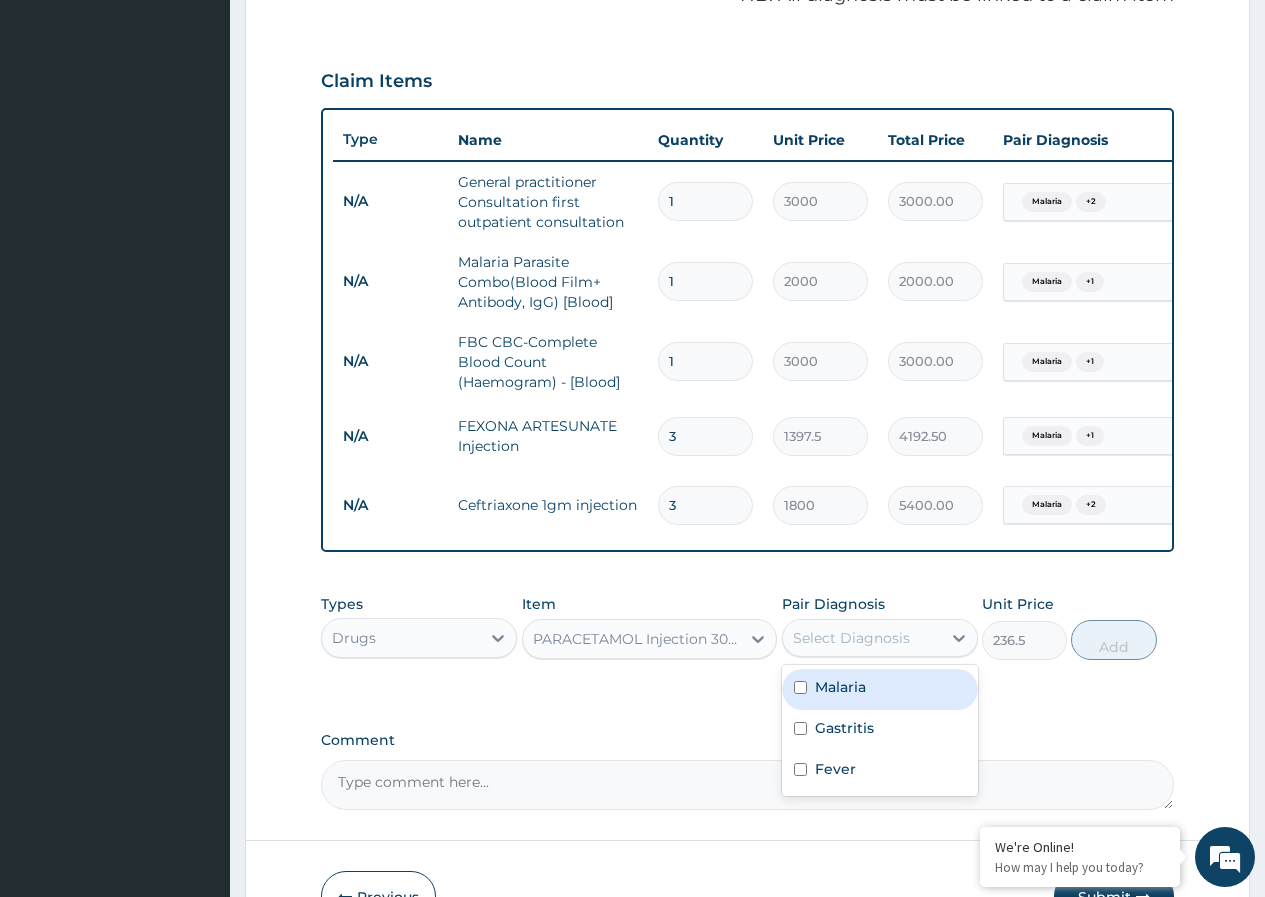 click on "Malaria" at bounding box center [840, 687] 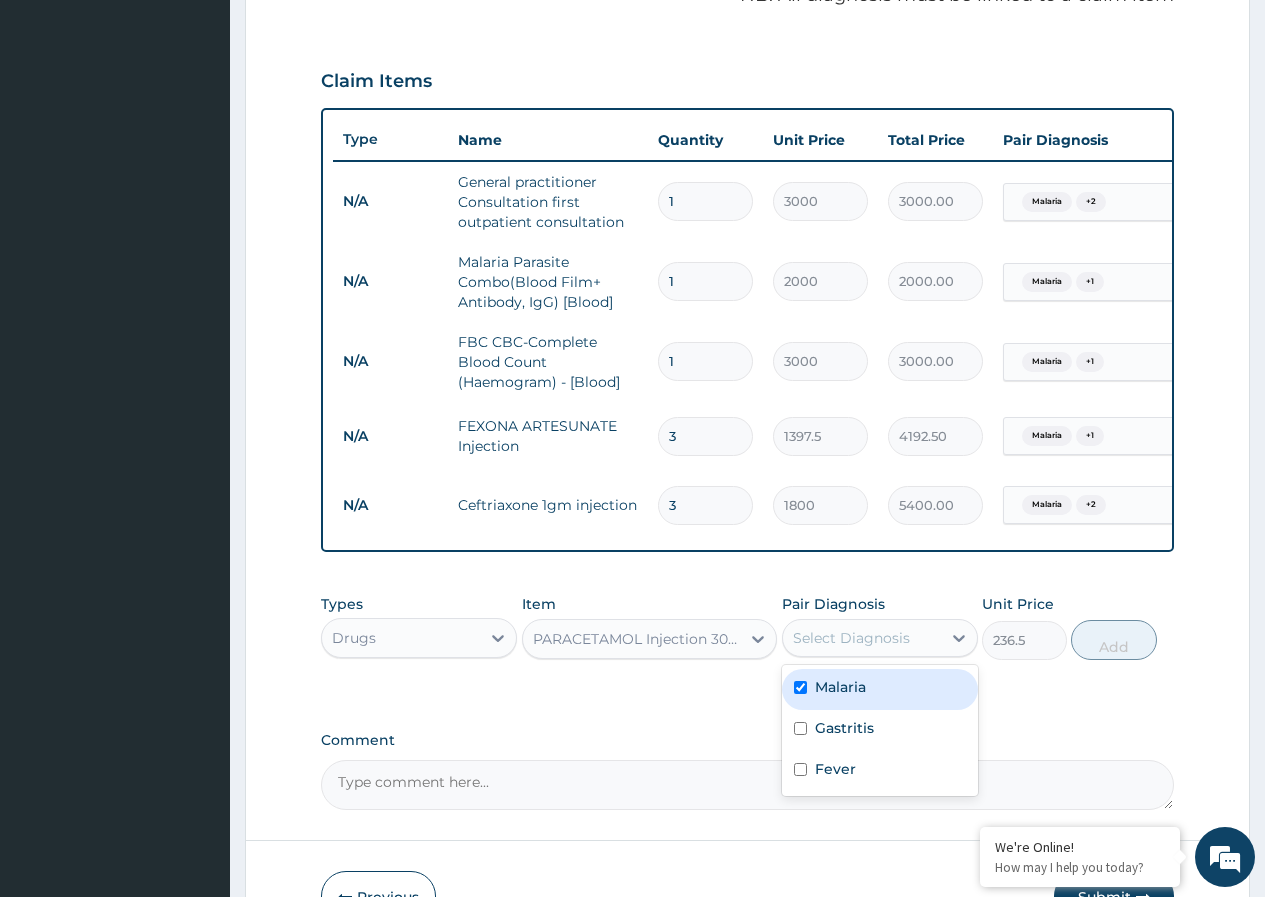 checkbox on "true" 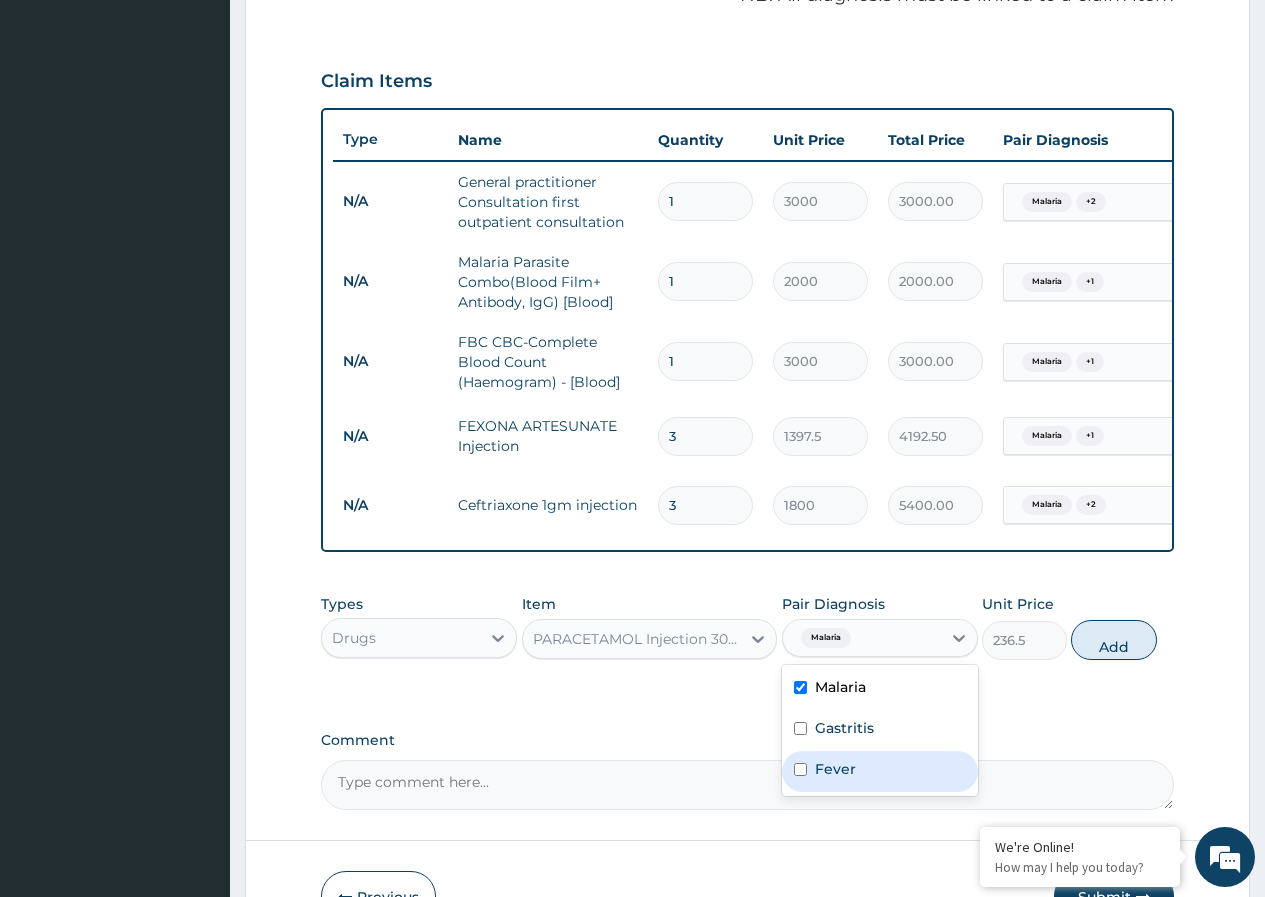 click on "Fever" at bounding box center (835, 769) 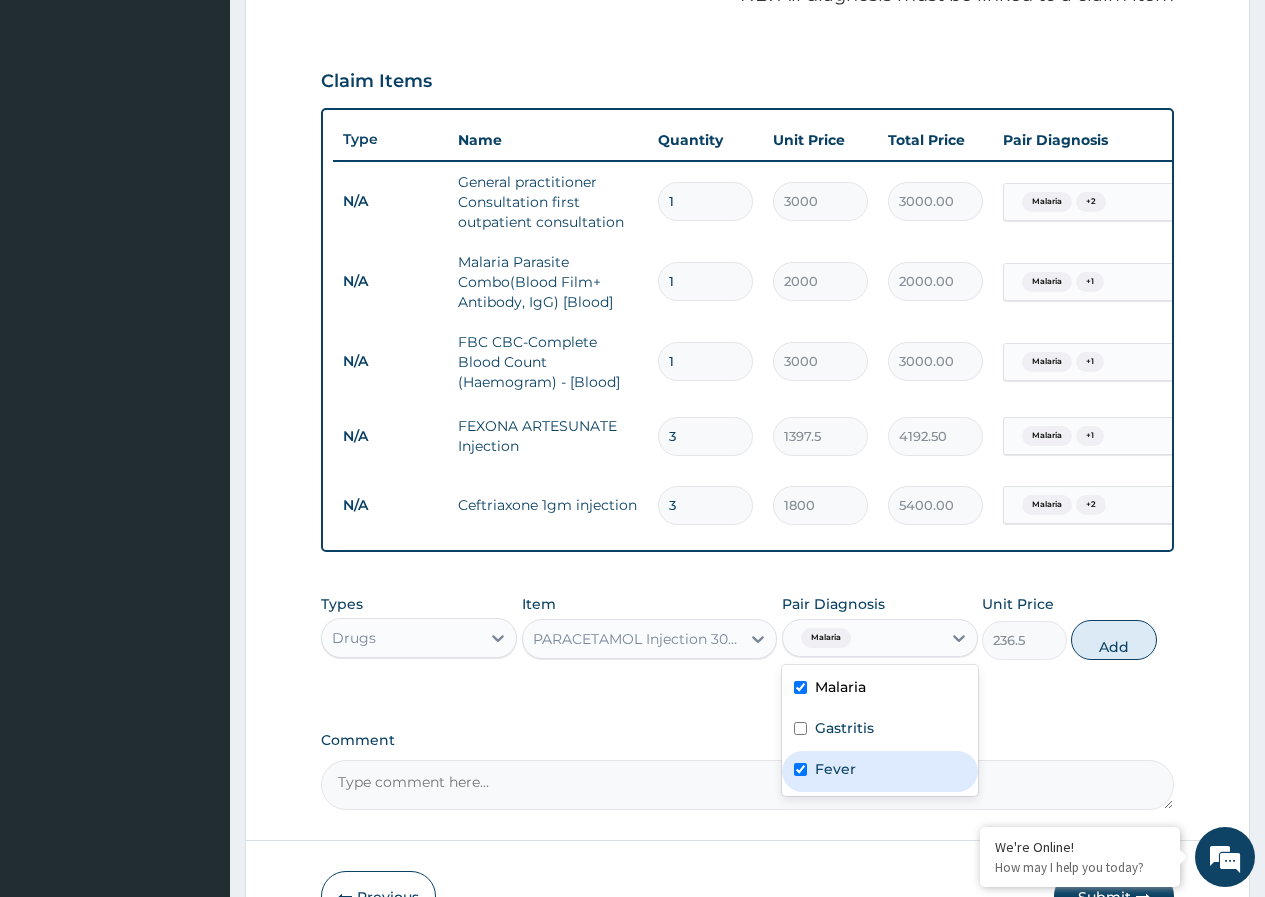checkbox on "true" 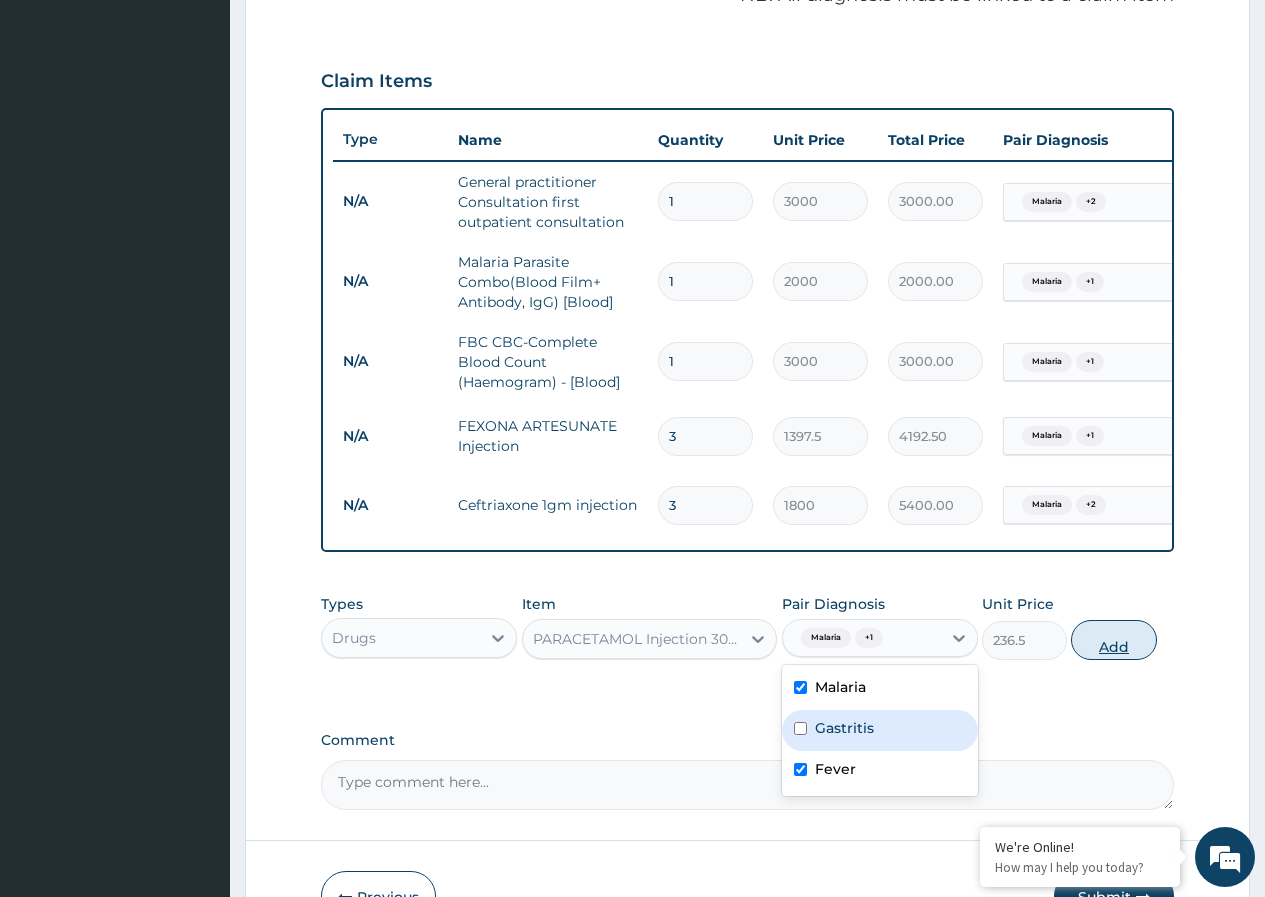 click on "Add" at bounding box center (1113, 640) 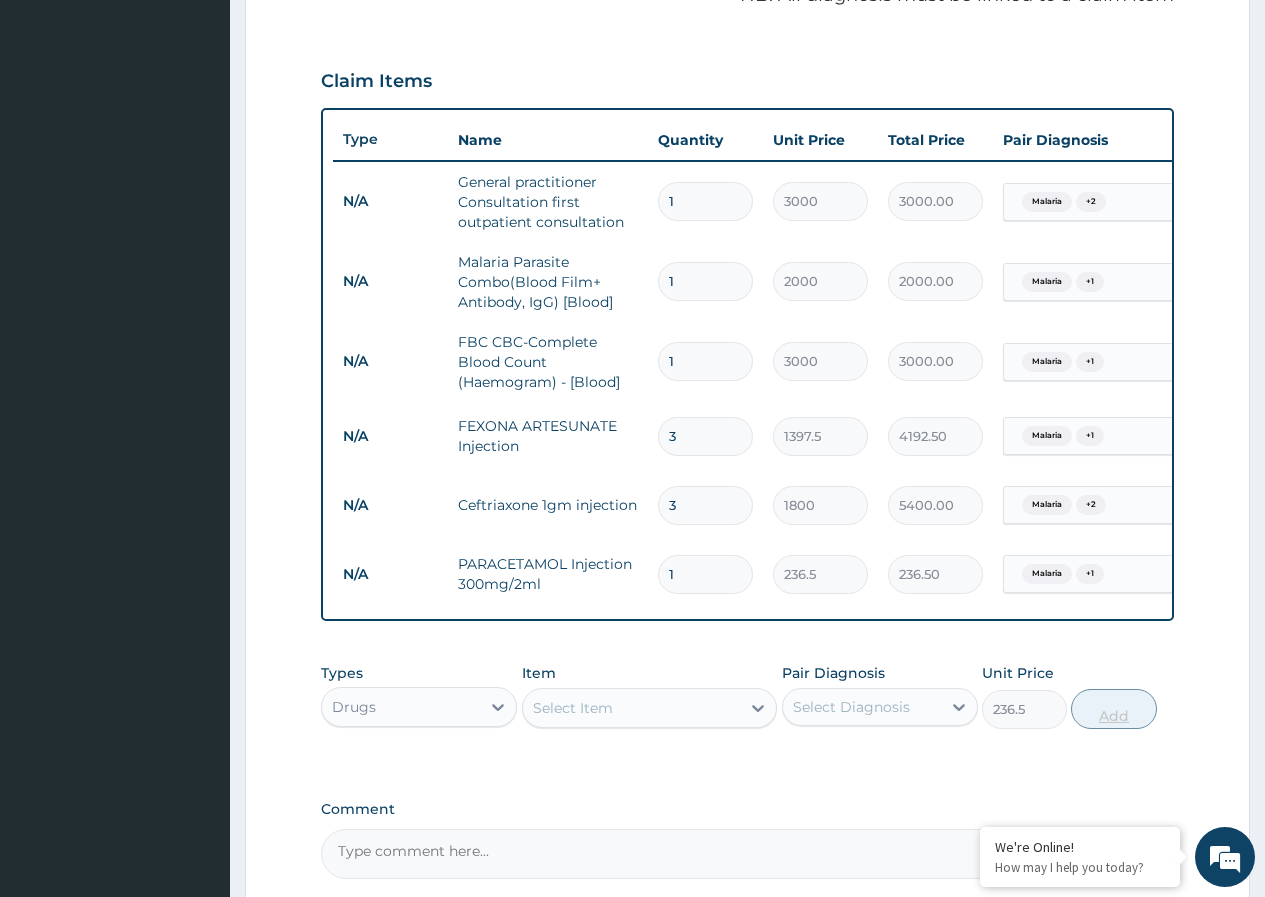 type on "0" 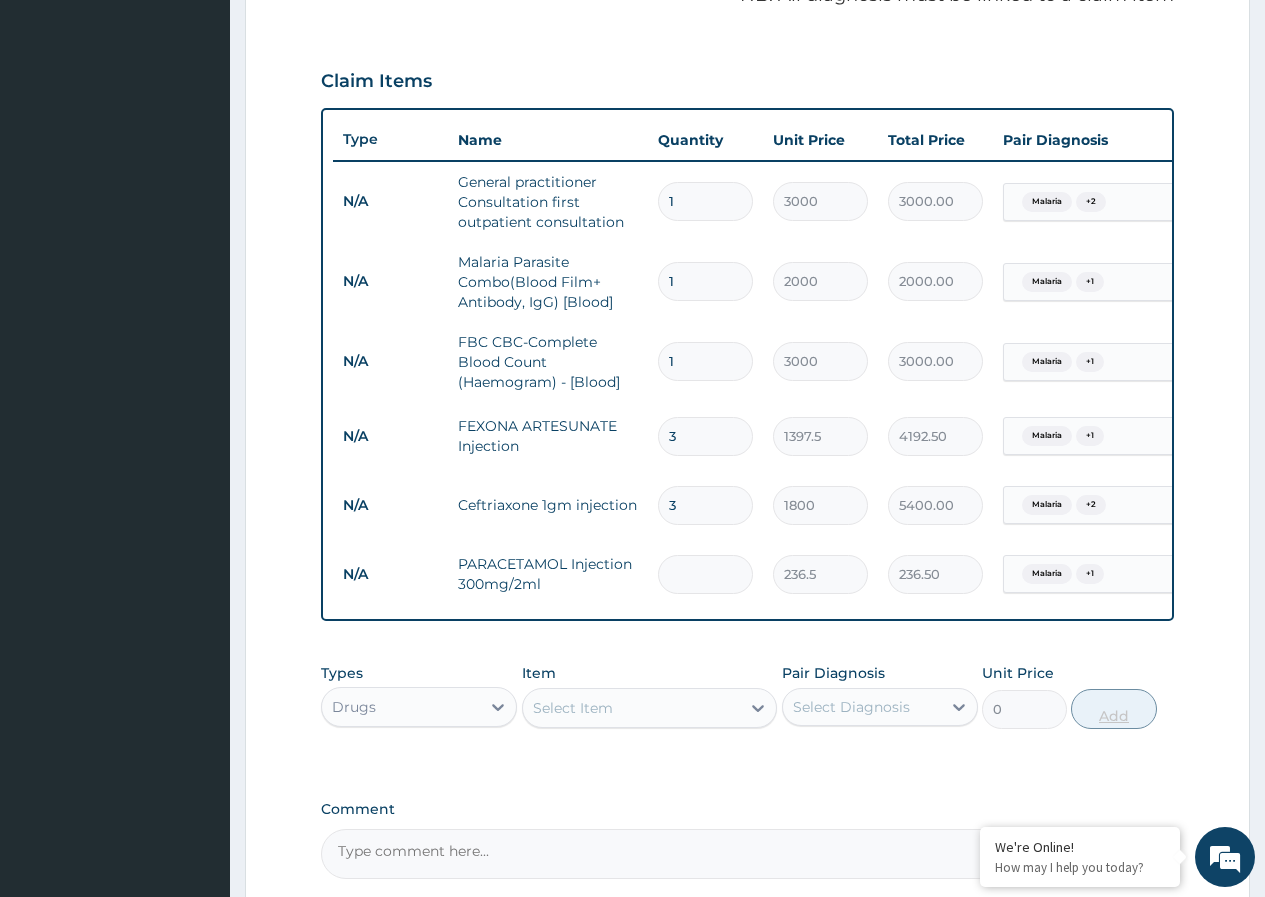 type on "2" 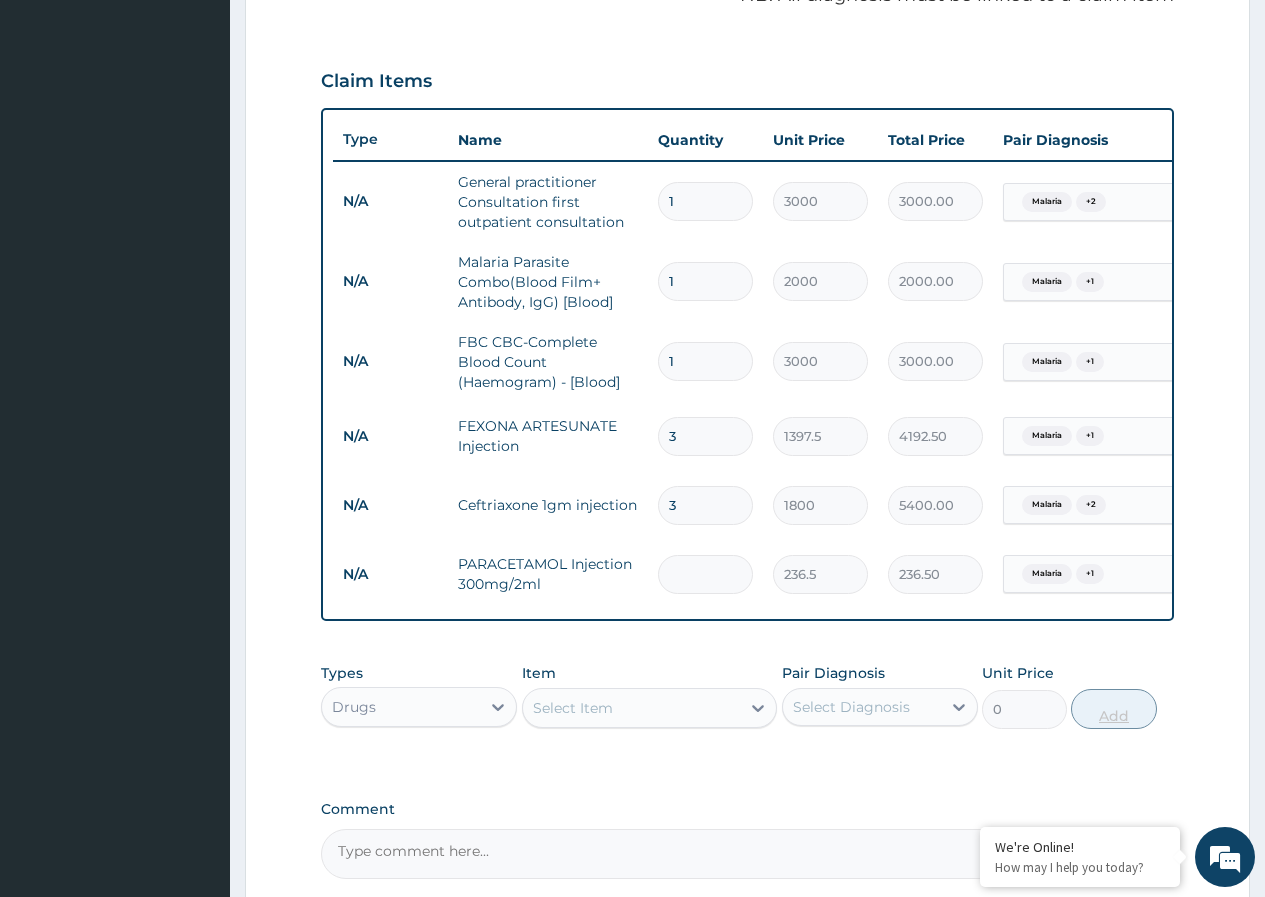 type on "473.00" 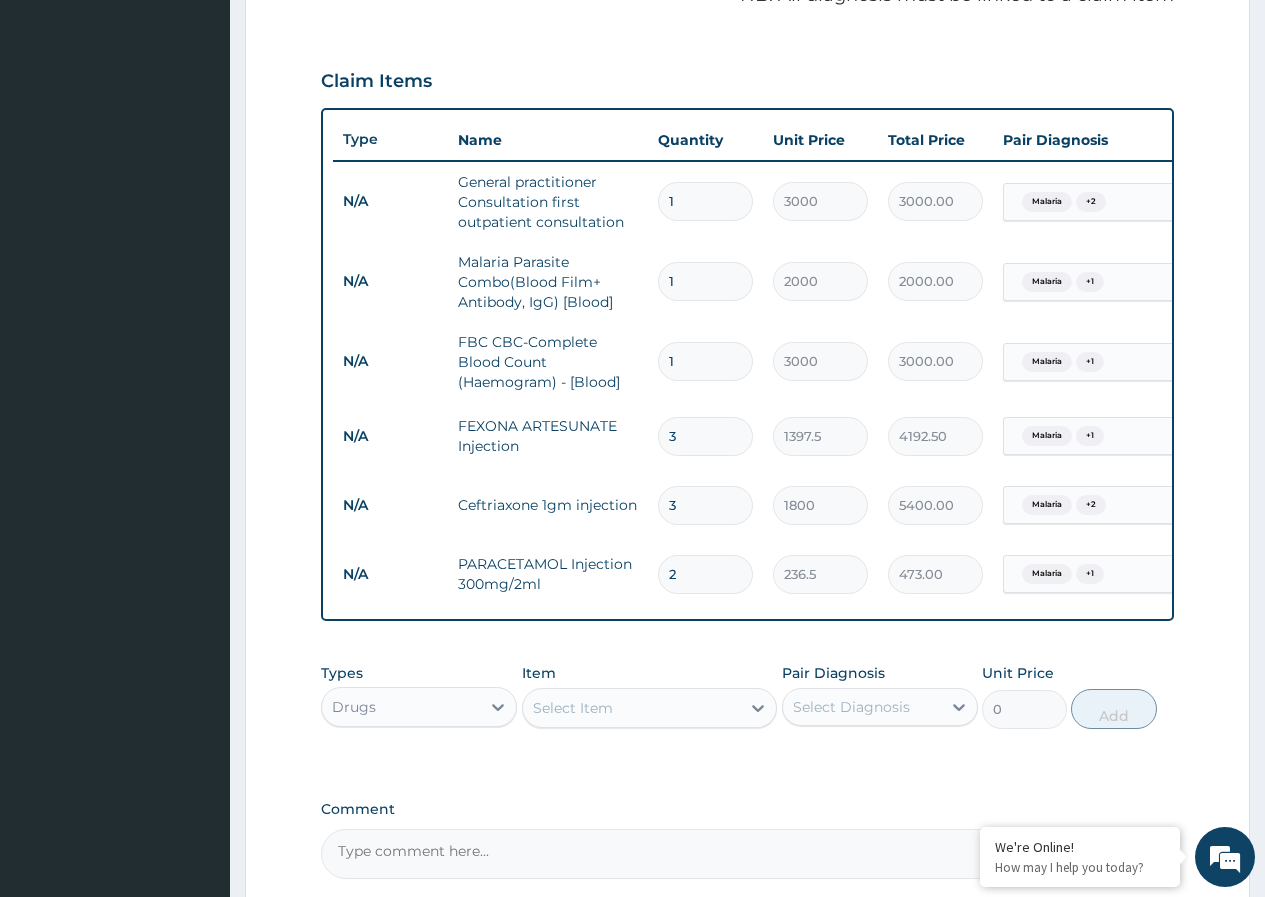 type on "2" 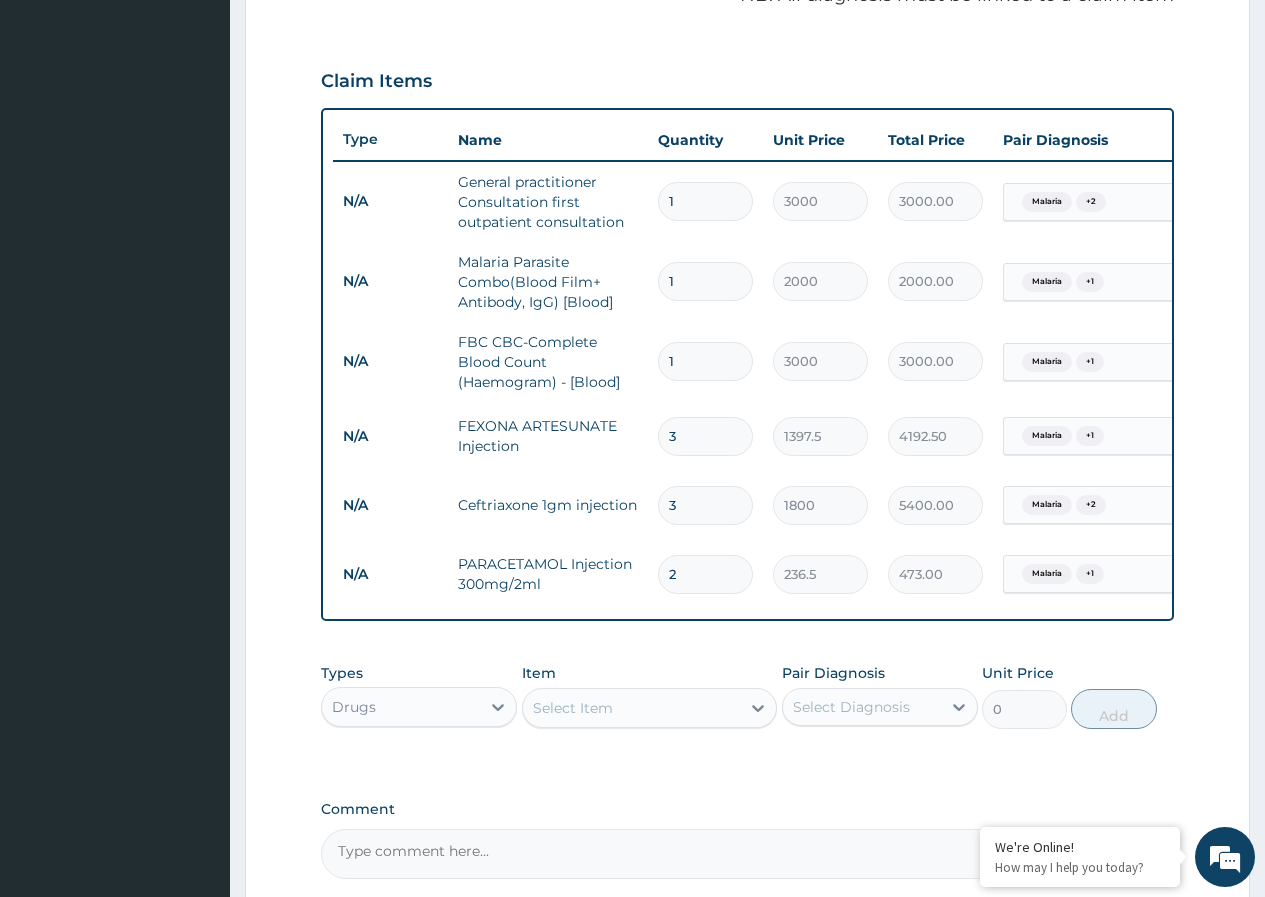 click on "Select Item" at bounding box center (632, 708) 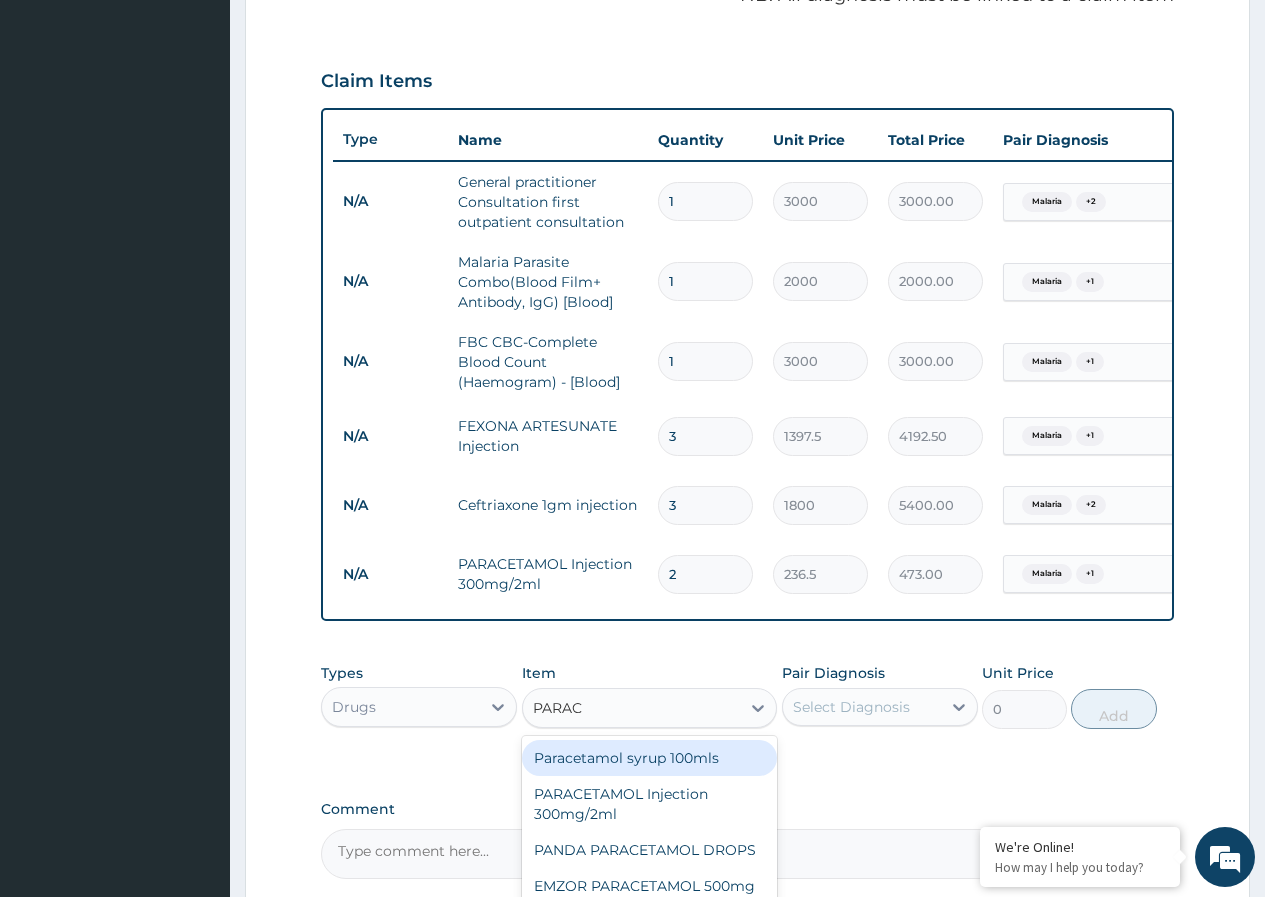 type on "PARACE" 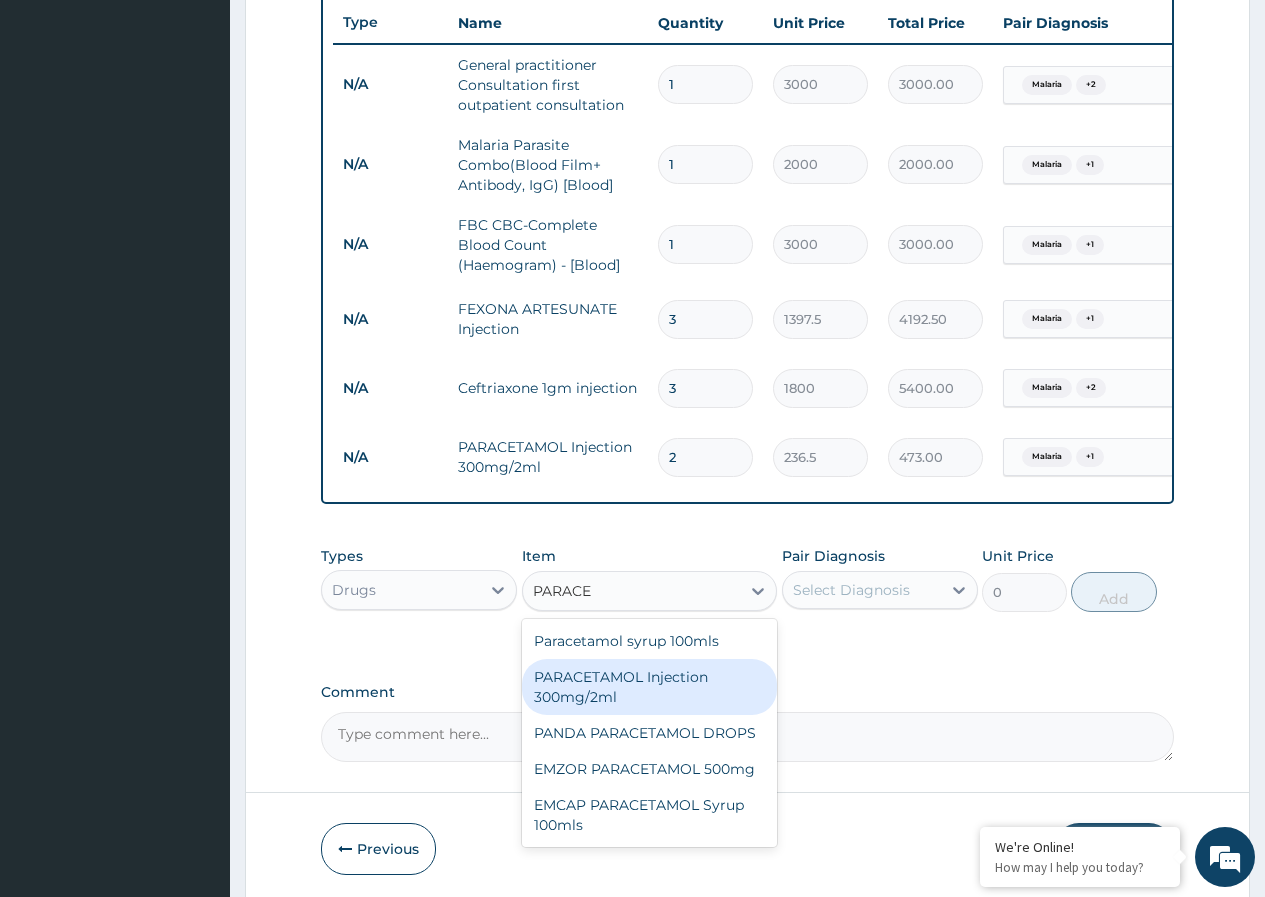 scroll, scrollTop: 843, scrollLeft: 0, axis: vertical 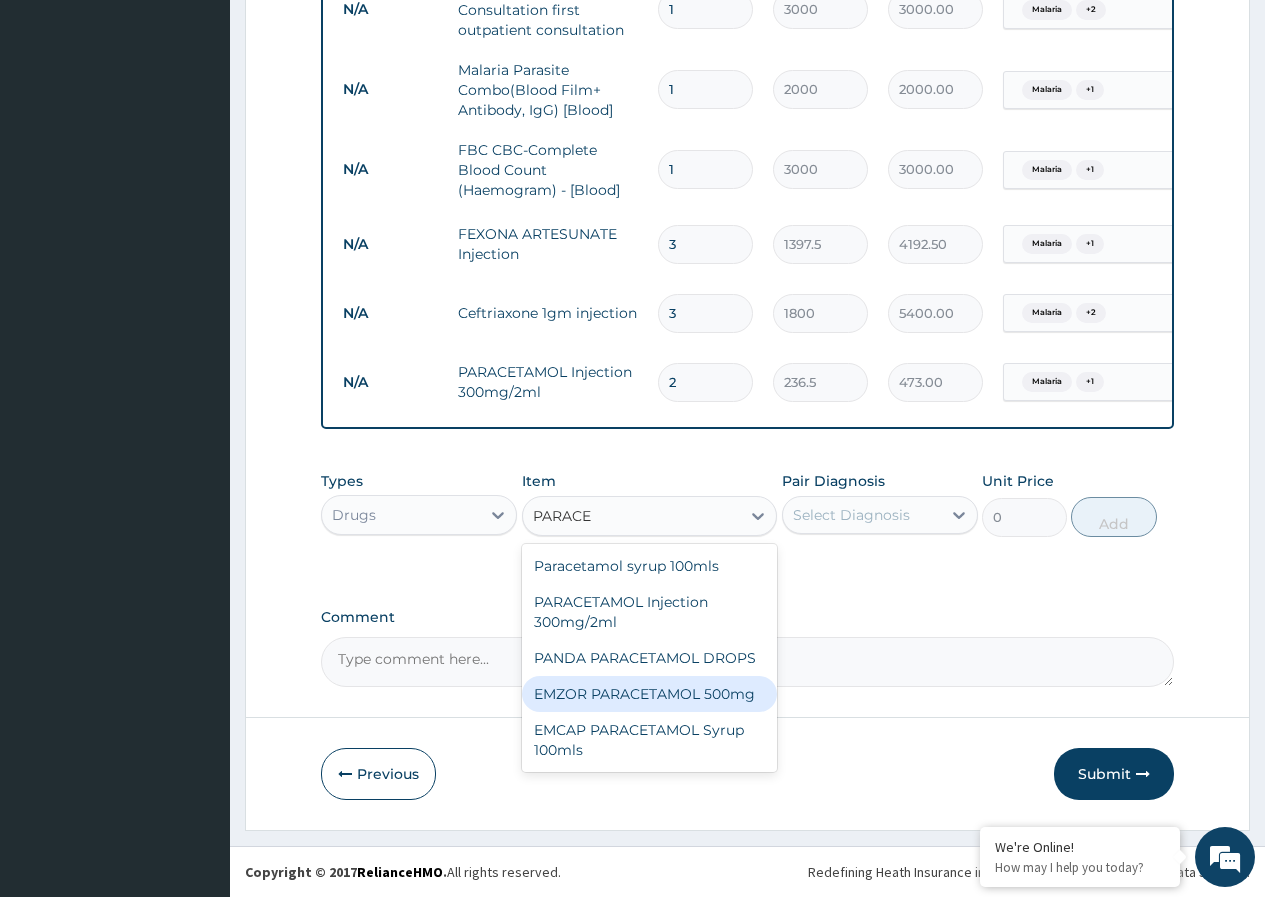 click on "EMZOR PARACETAMOL 500mg" at bounding box center (650, 694) 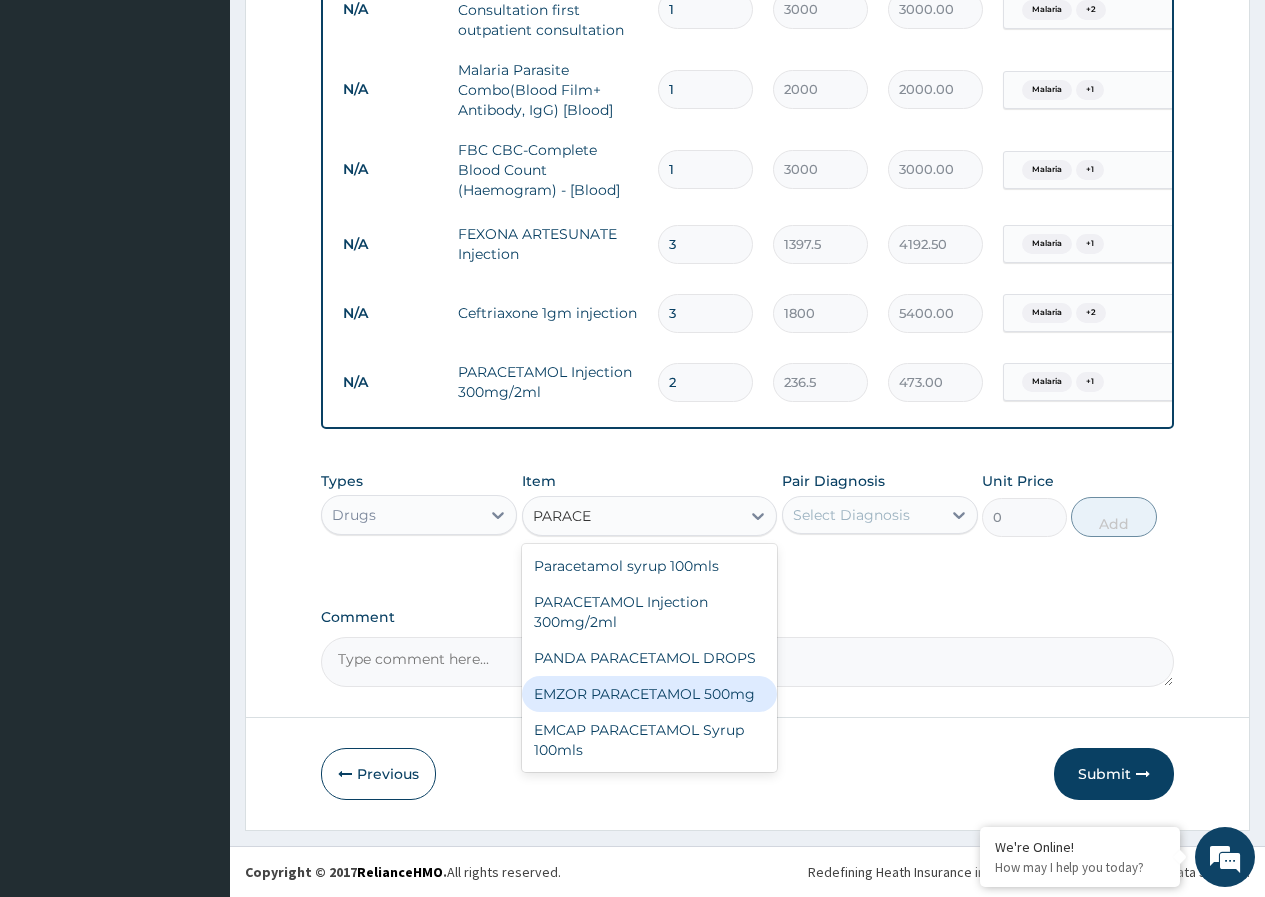 type 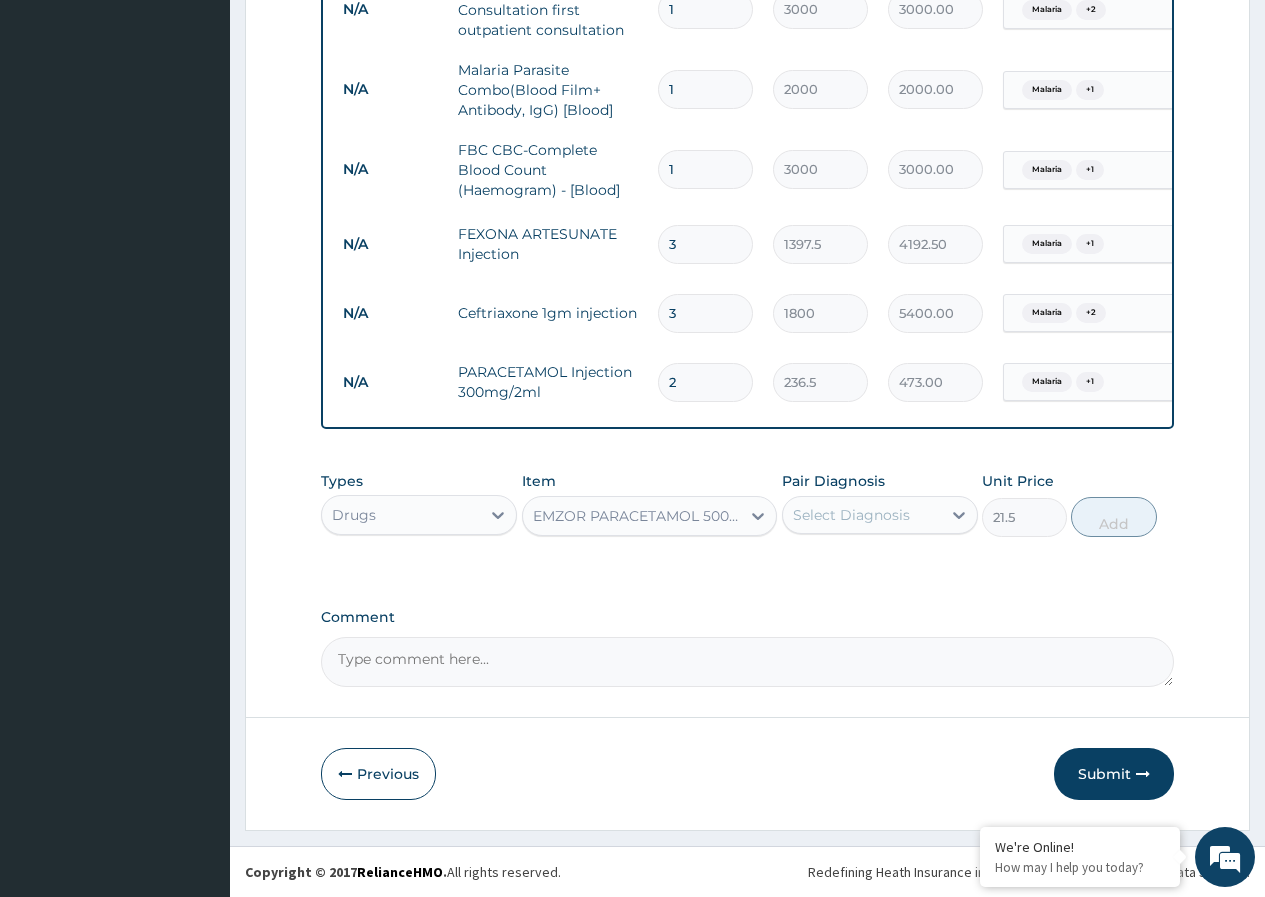 click on "Select Diagnosis" at bounding box center [862, 515] 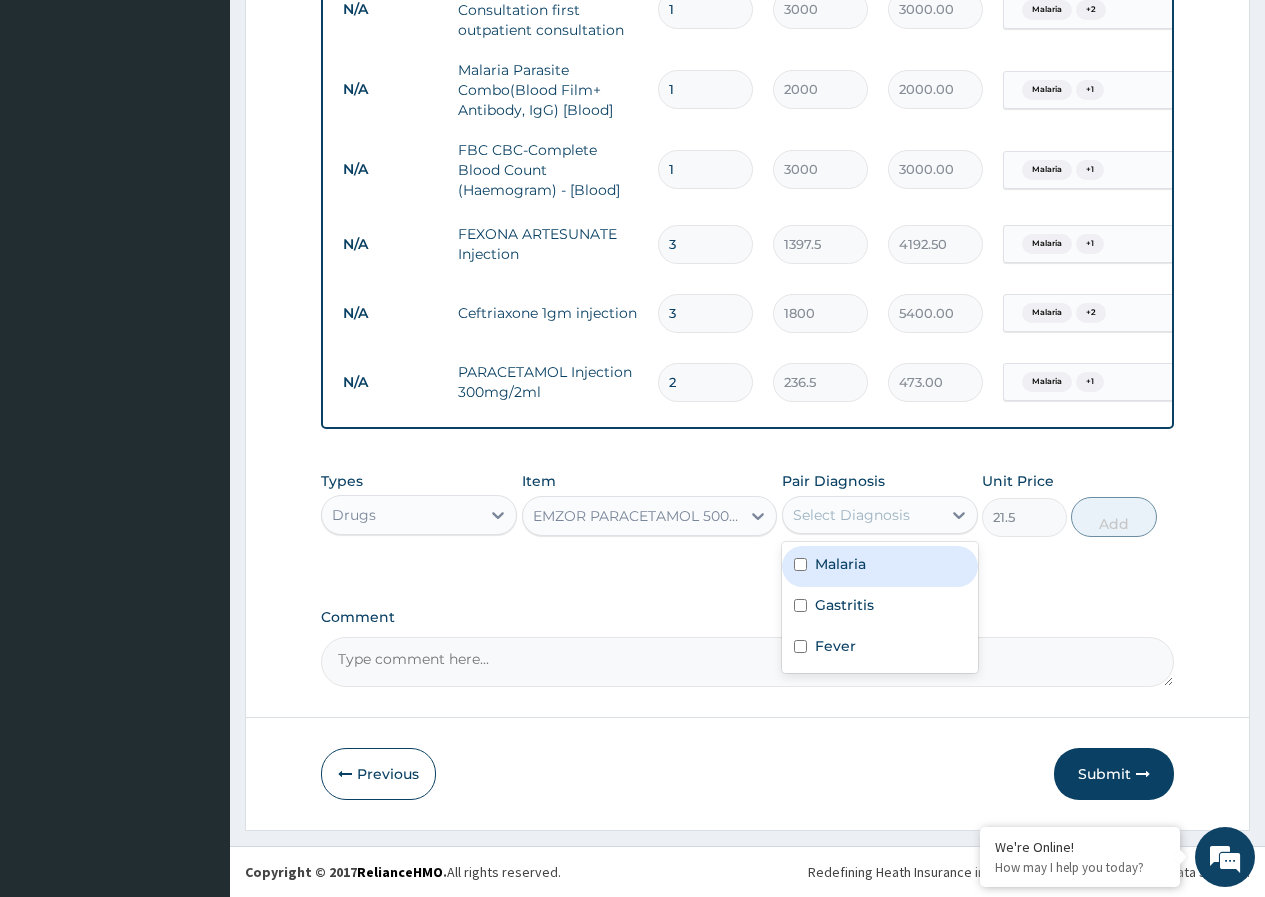 click on "Malaria" at bounding box center (880, 566) 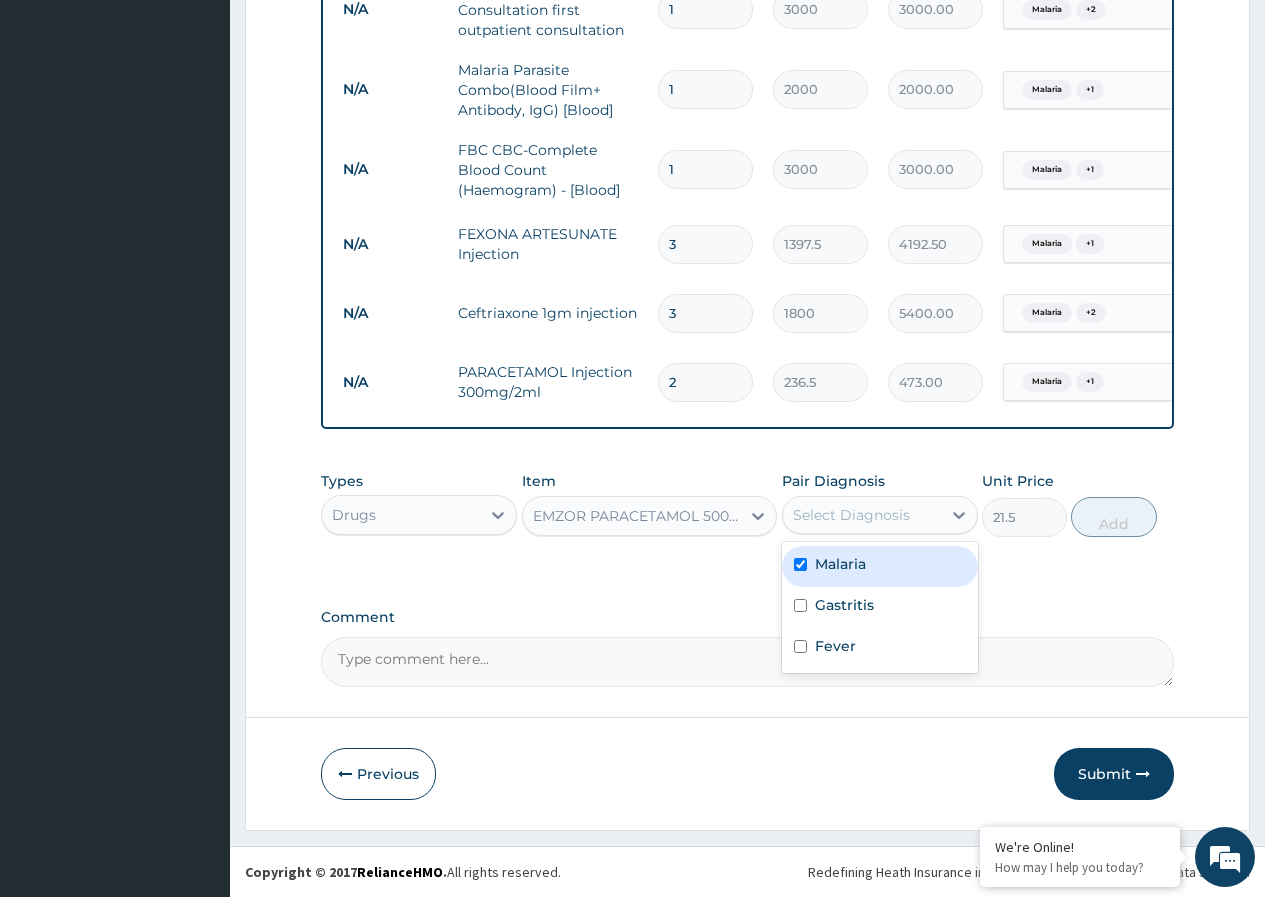 checkbox on "true" 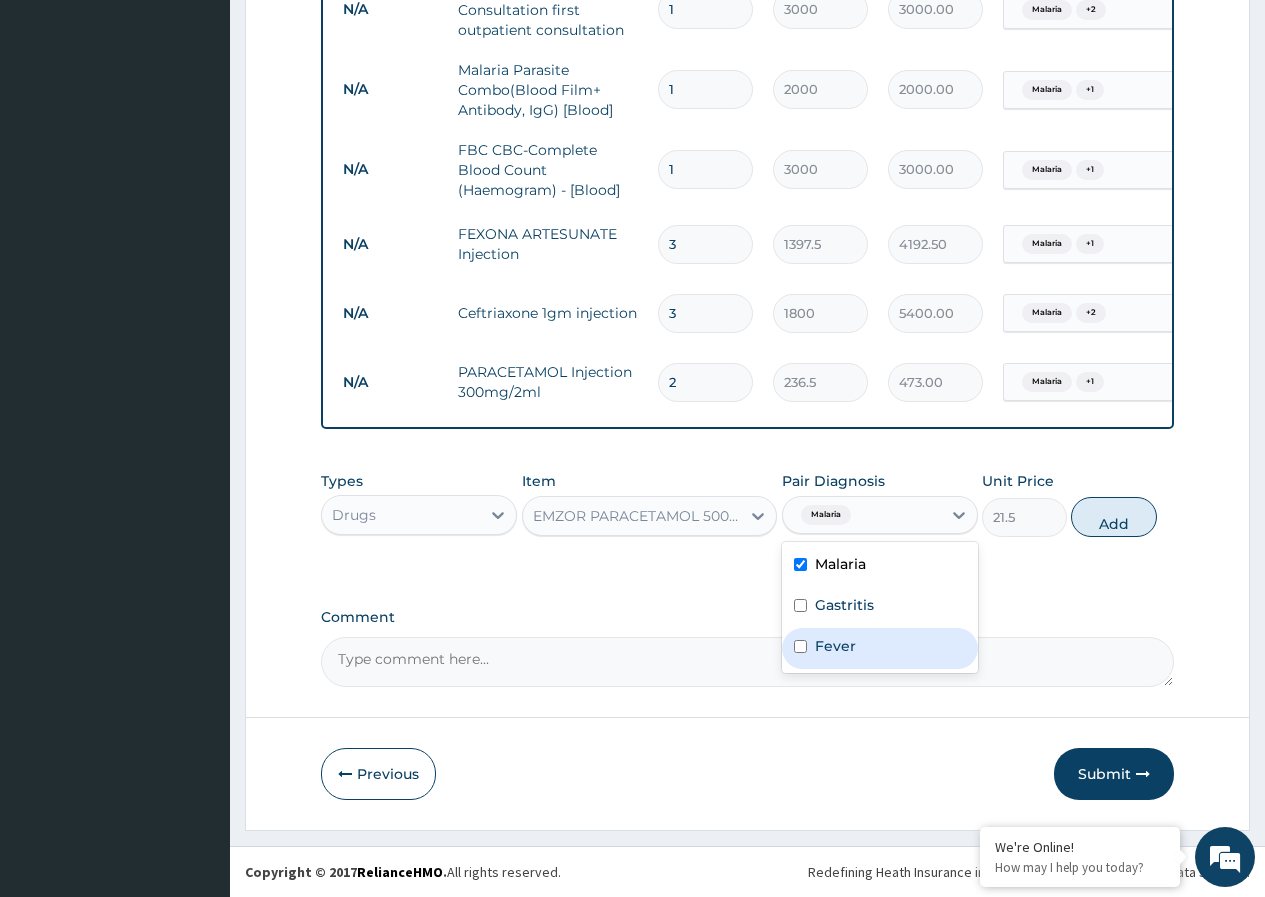 click on "Fever" at bounding box center (835, 646) 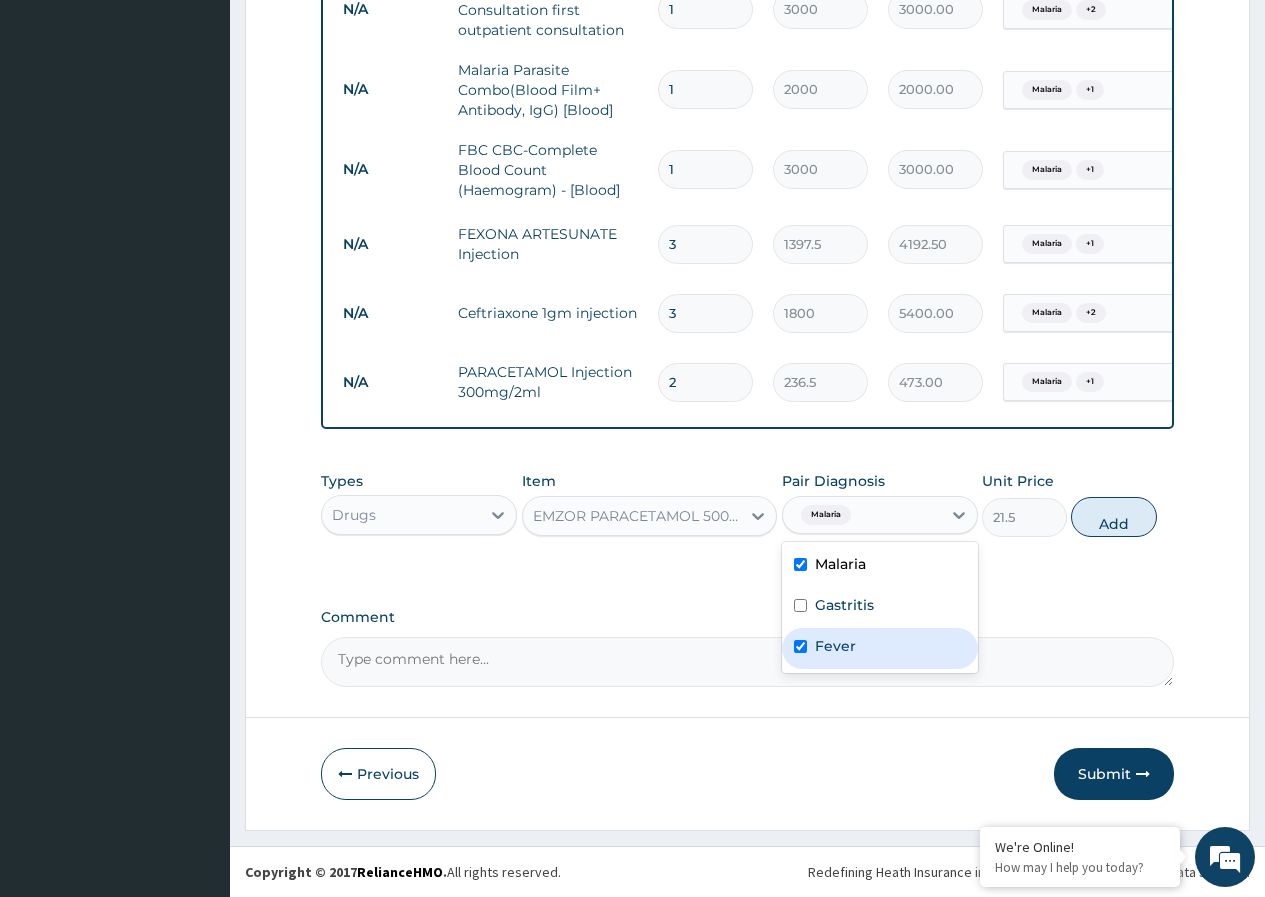 checkbox on "true" 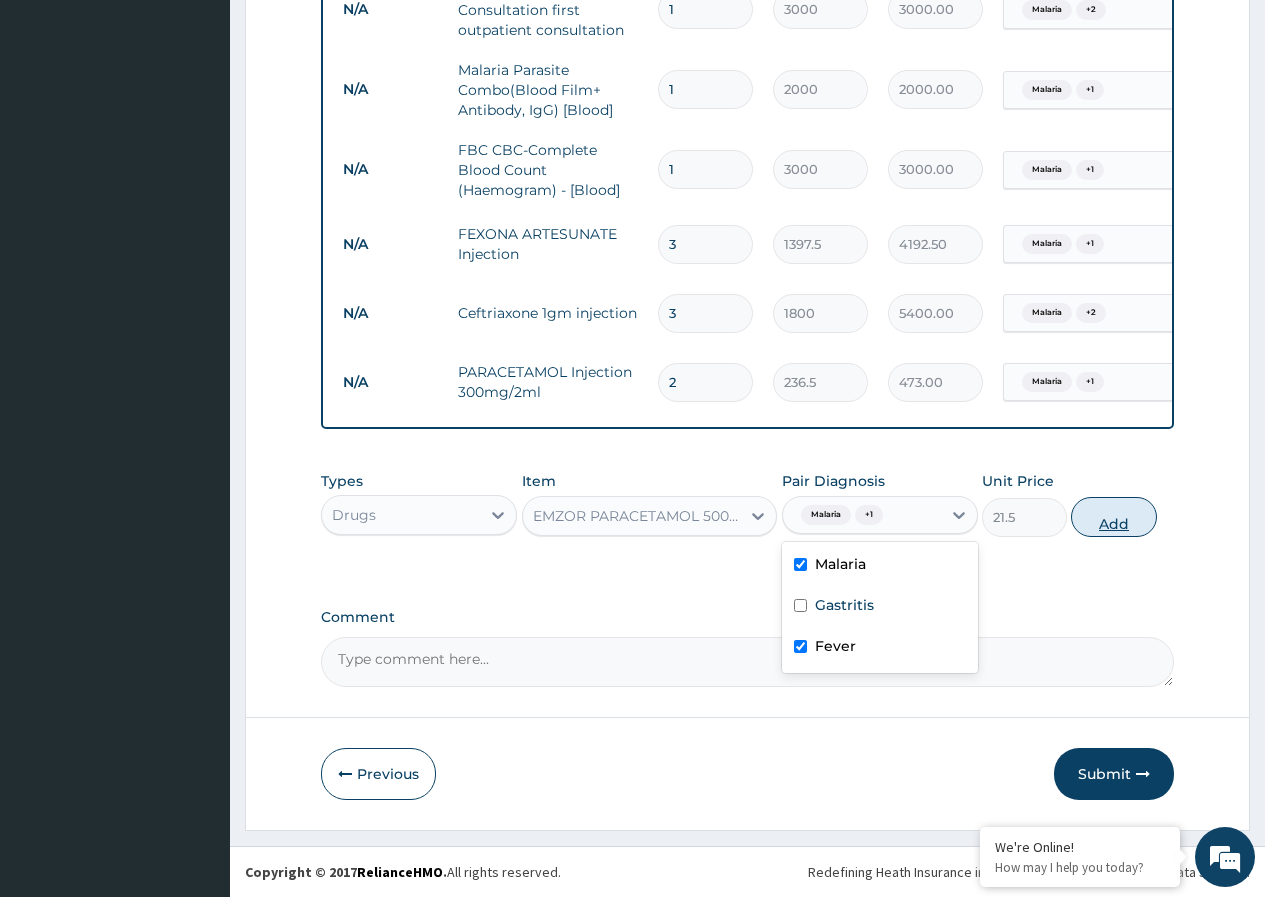 click on "Add" at bounding box center (1113, 517) 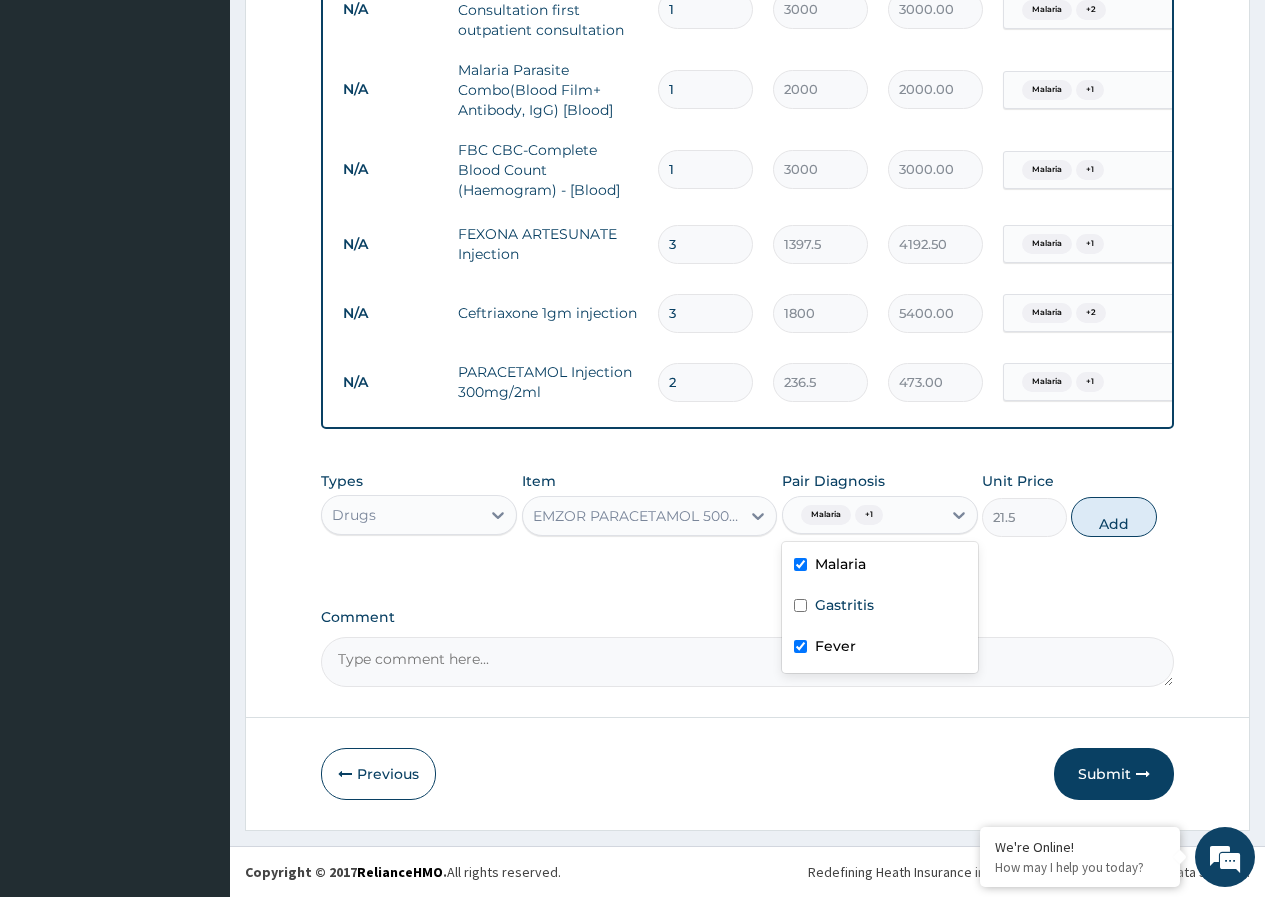 type on "0" 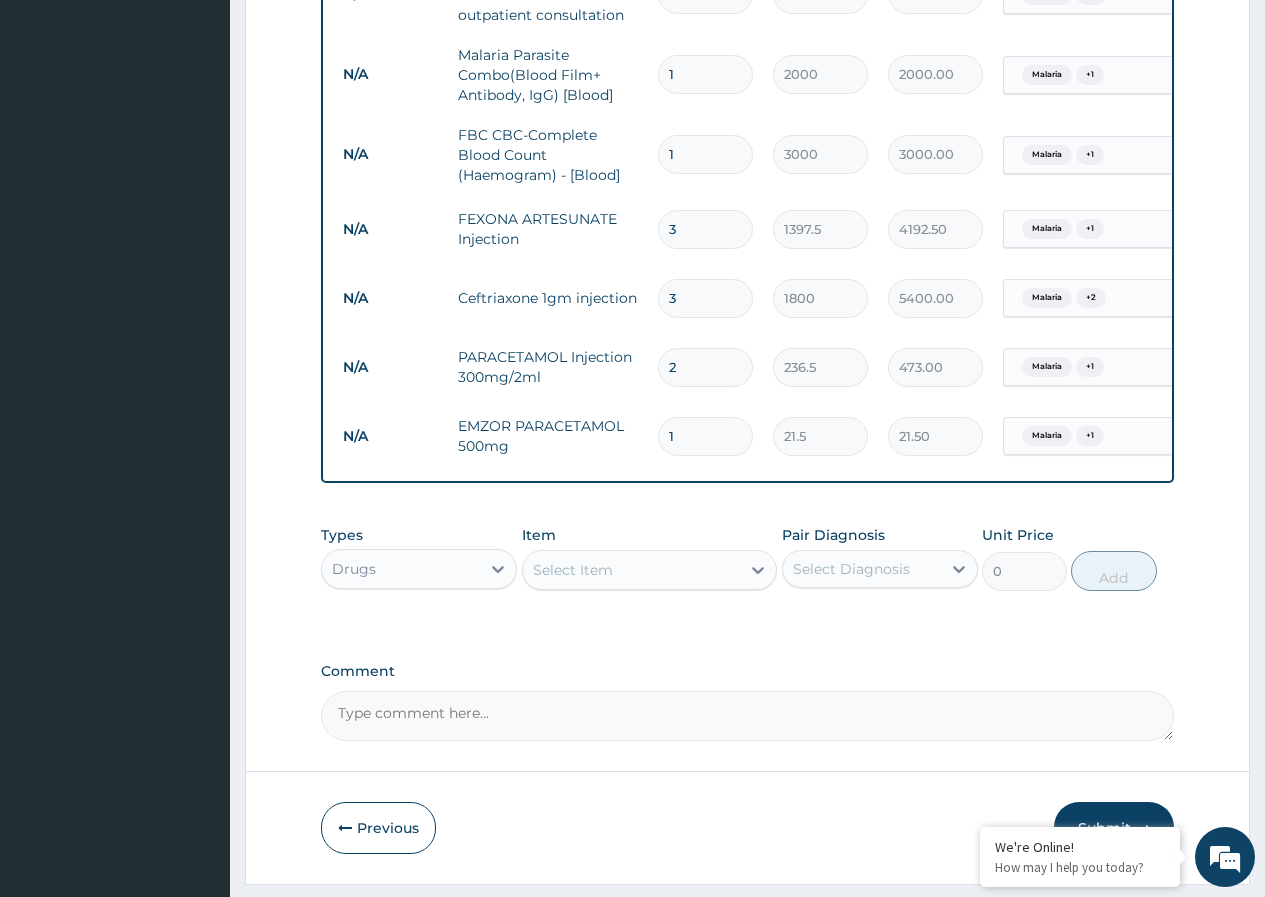 type on "18" 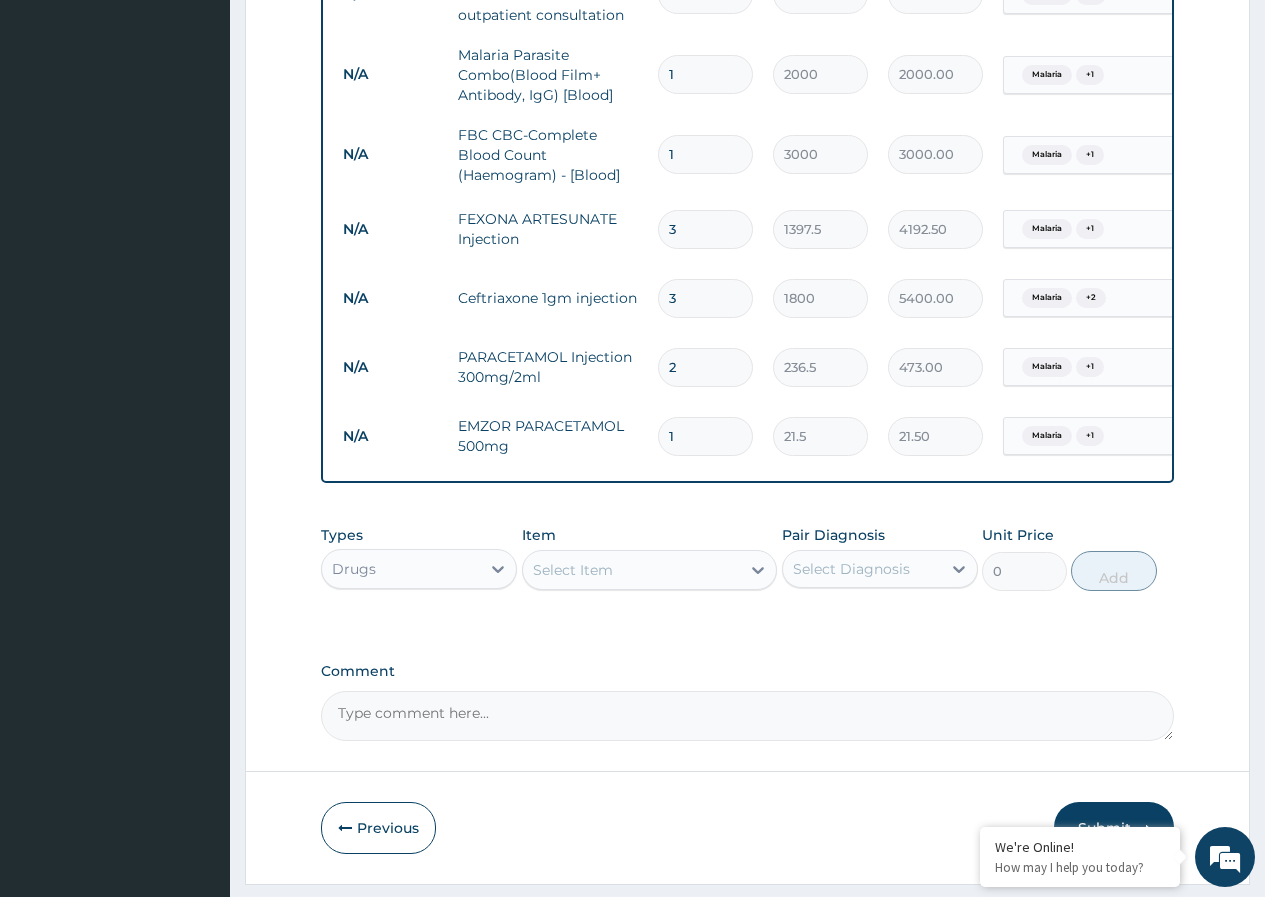 type on "387.00" 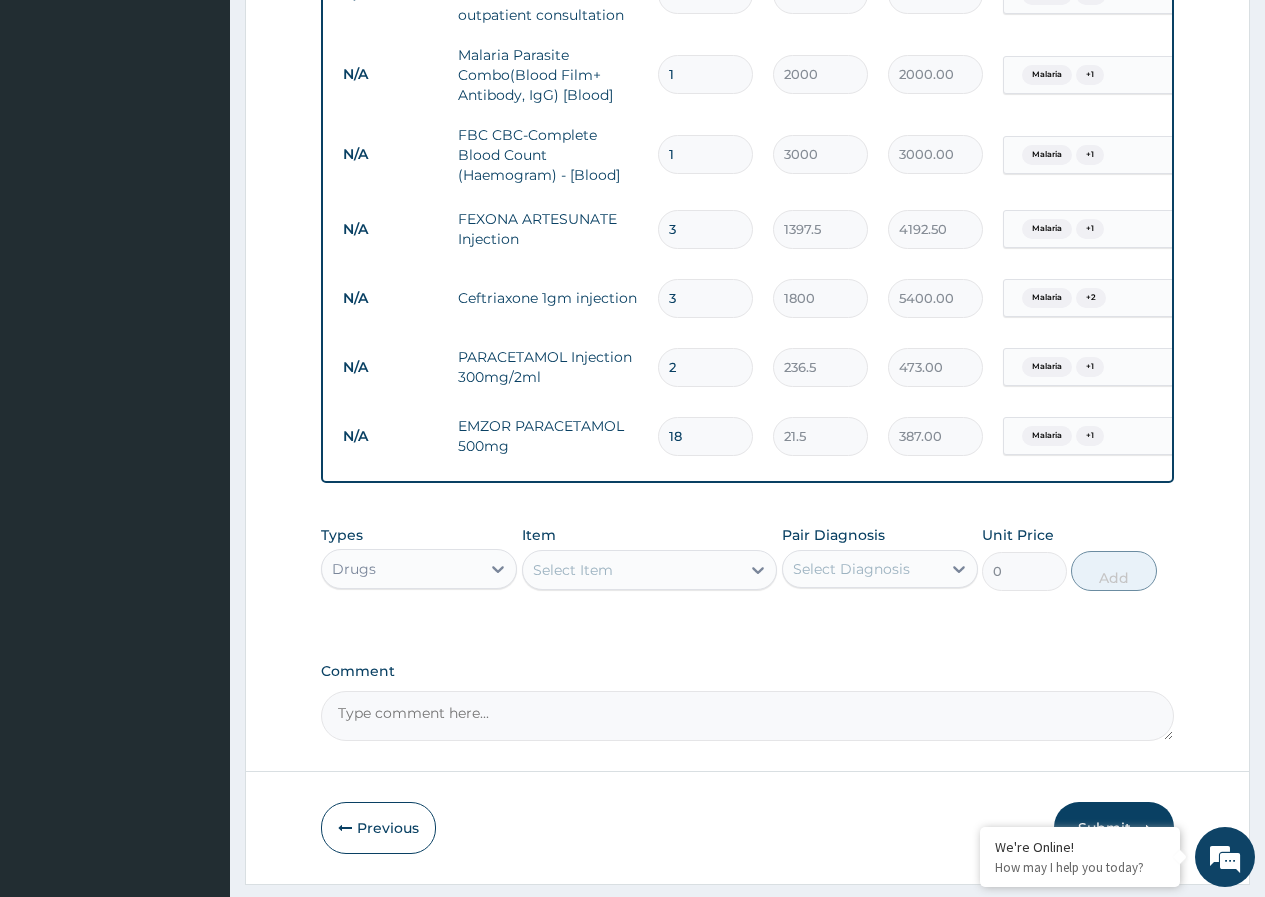 type on "18" 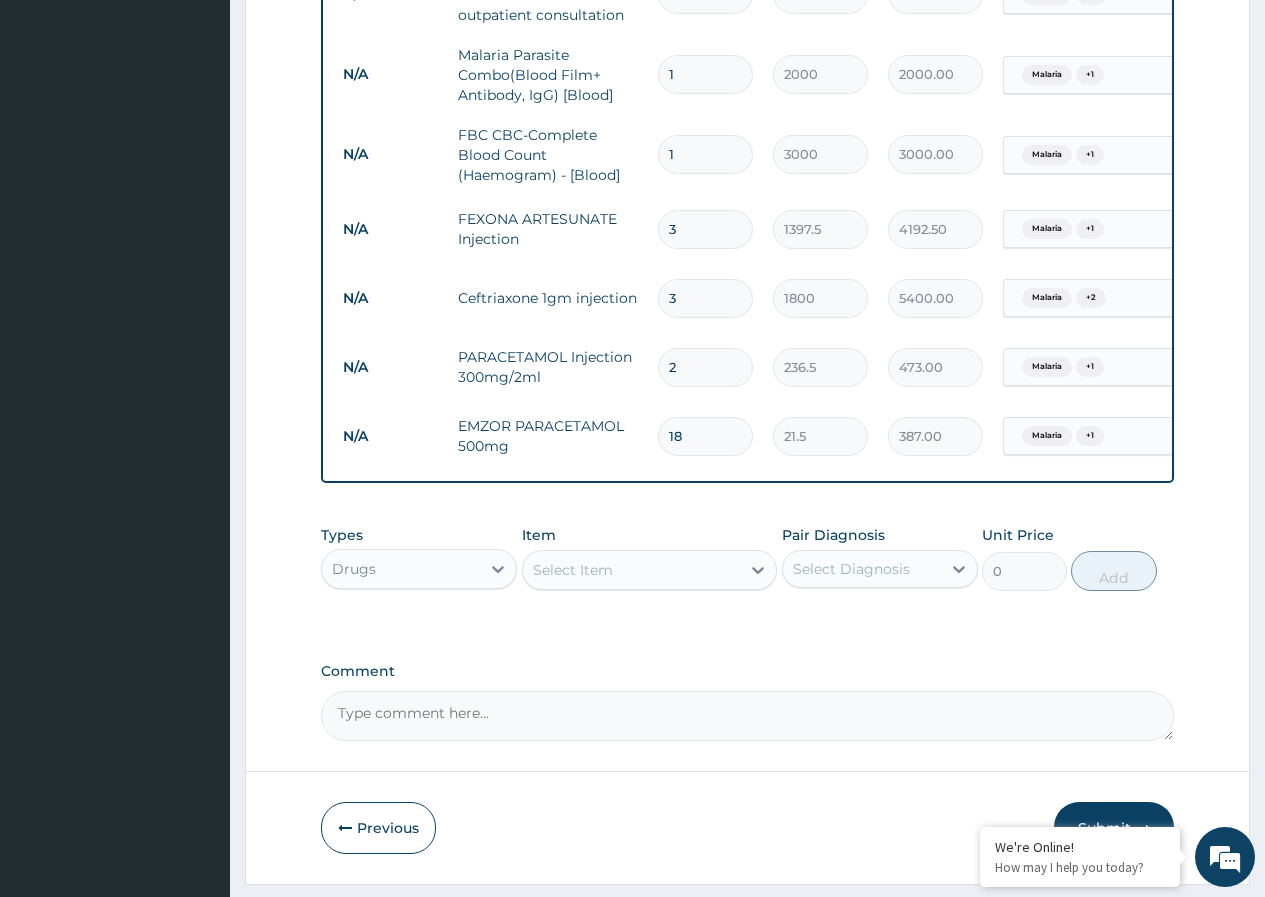 click on "Select Item" at bounding box center (632, 570) 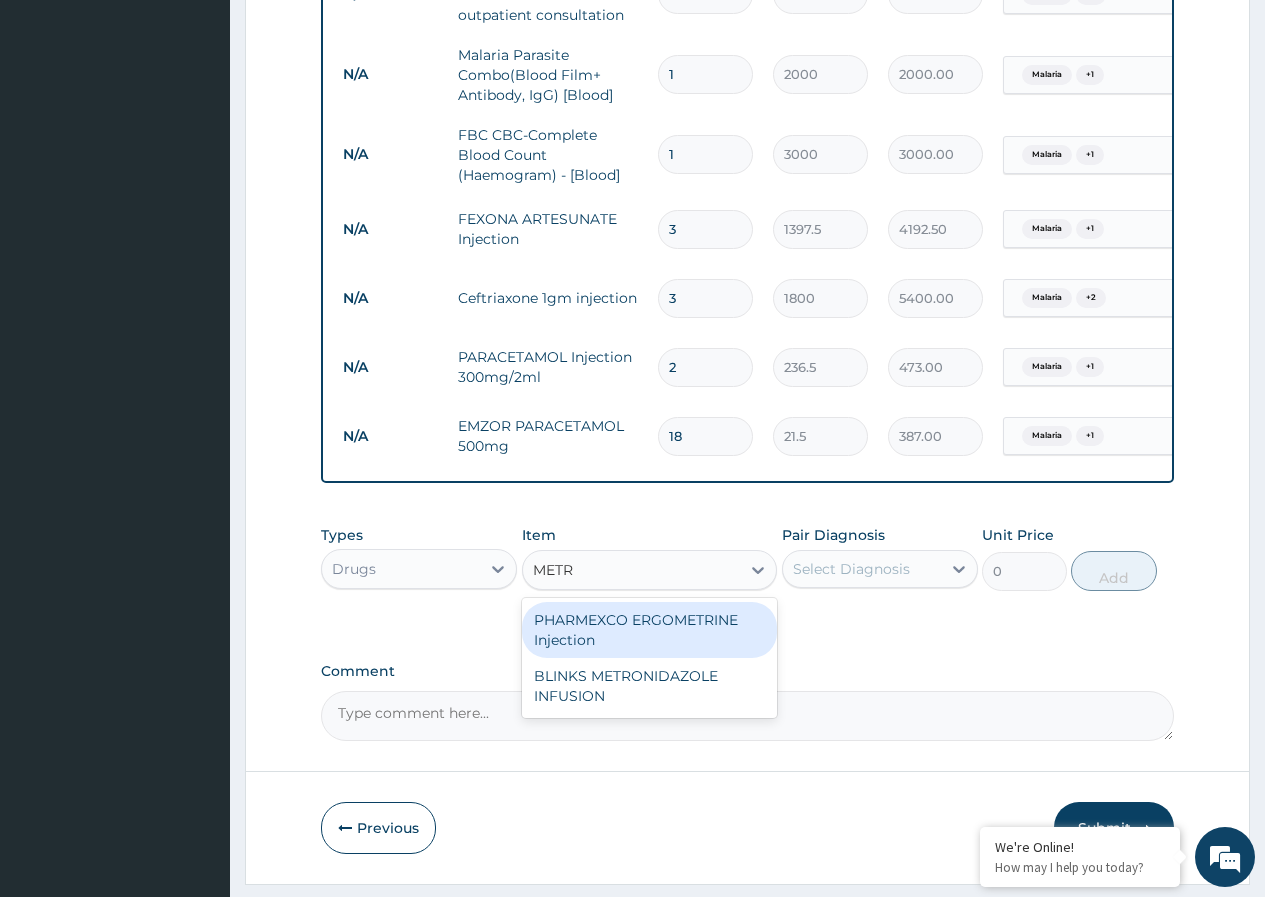 type on "METRO" 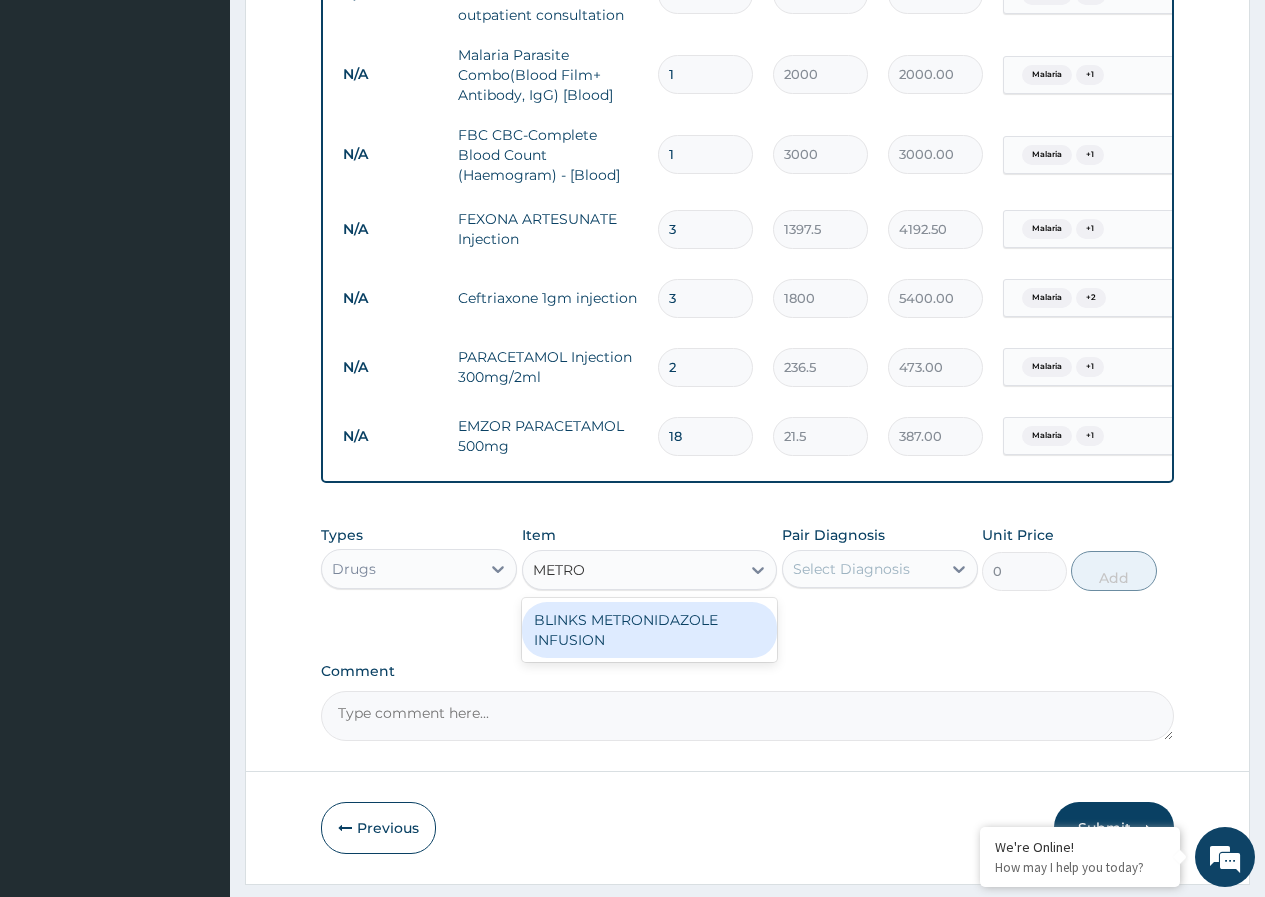 click on "BLINKS METRONIDAZOLE INFUSION" at bounding box center (650, 630) 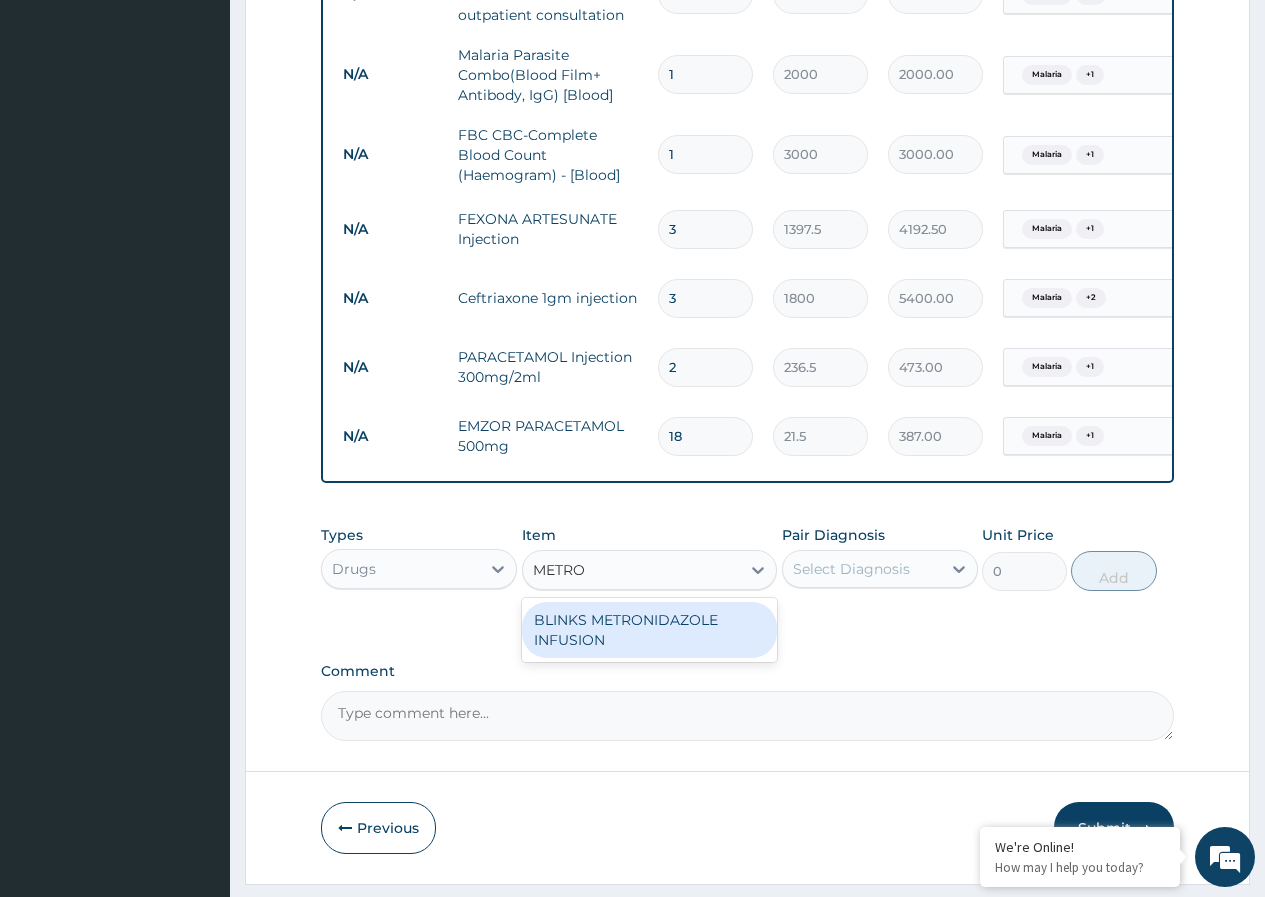 type 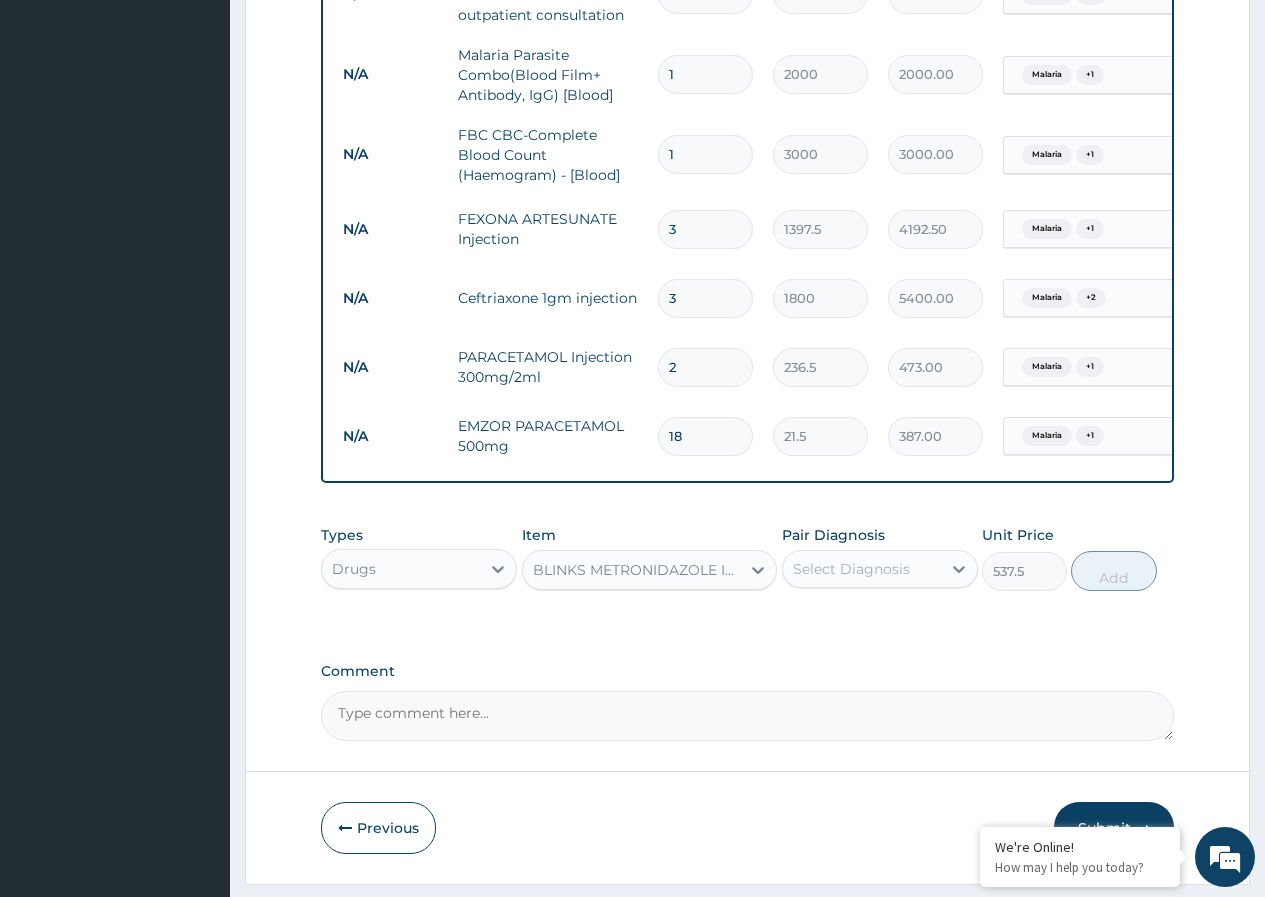 click on "Select Diagnosis" at bounding box center [851, 569] 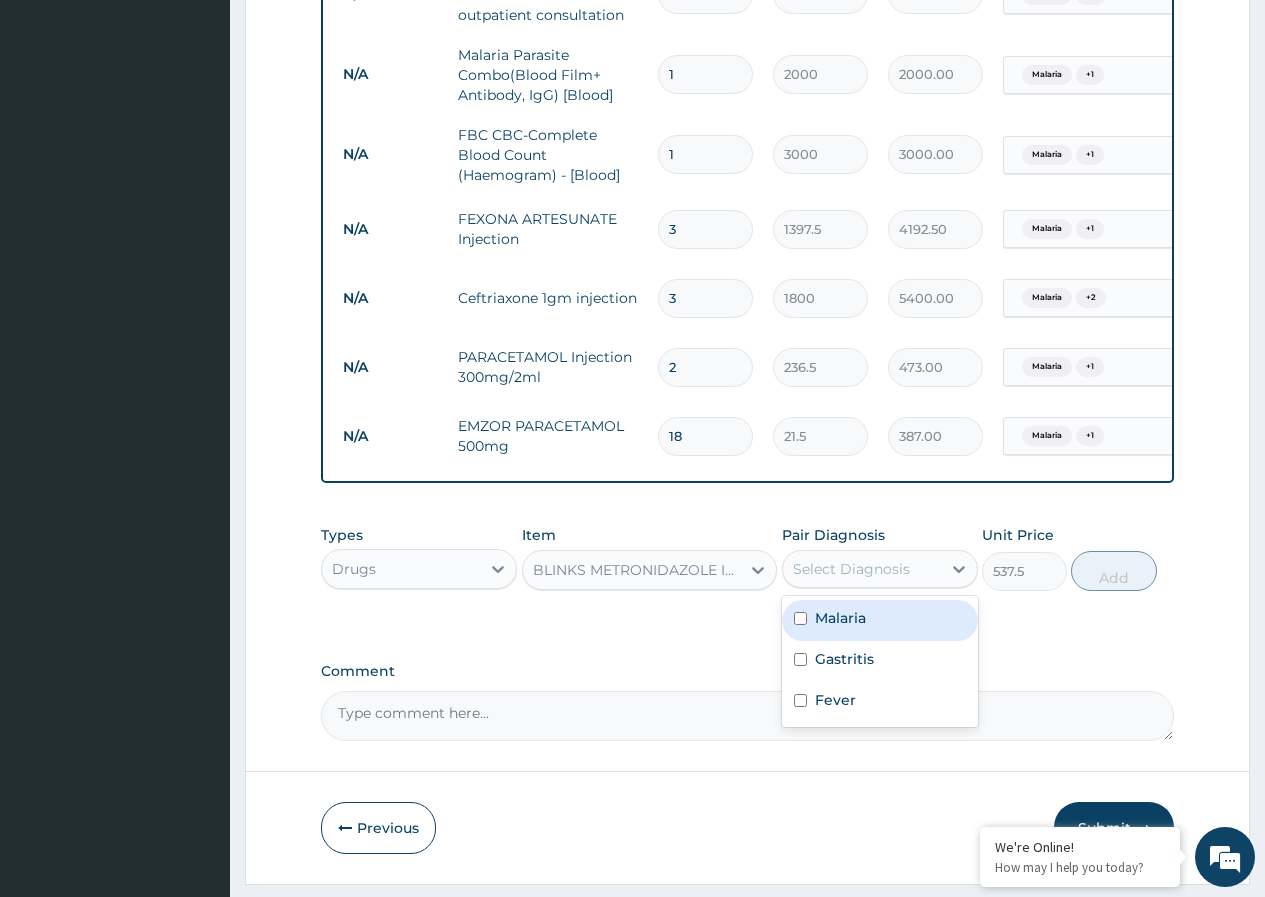click on "Malaria" at bounding box center [840, 618] 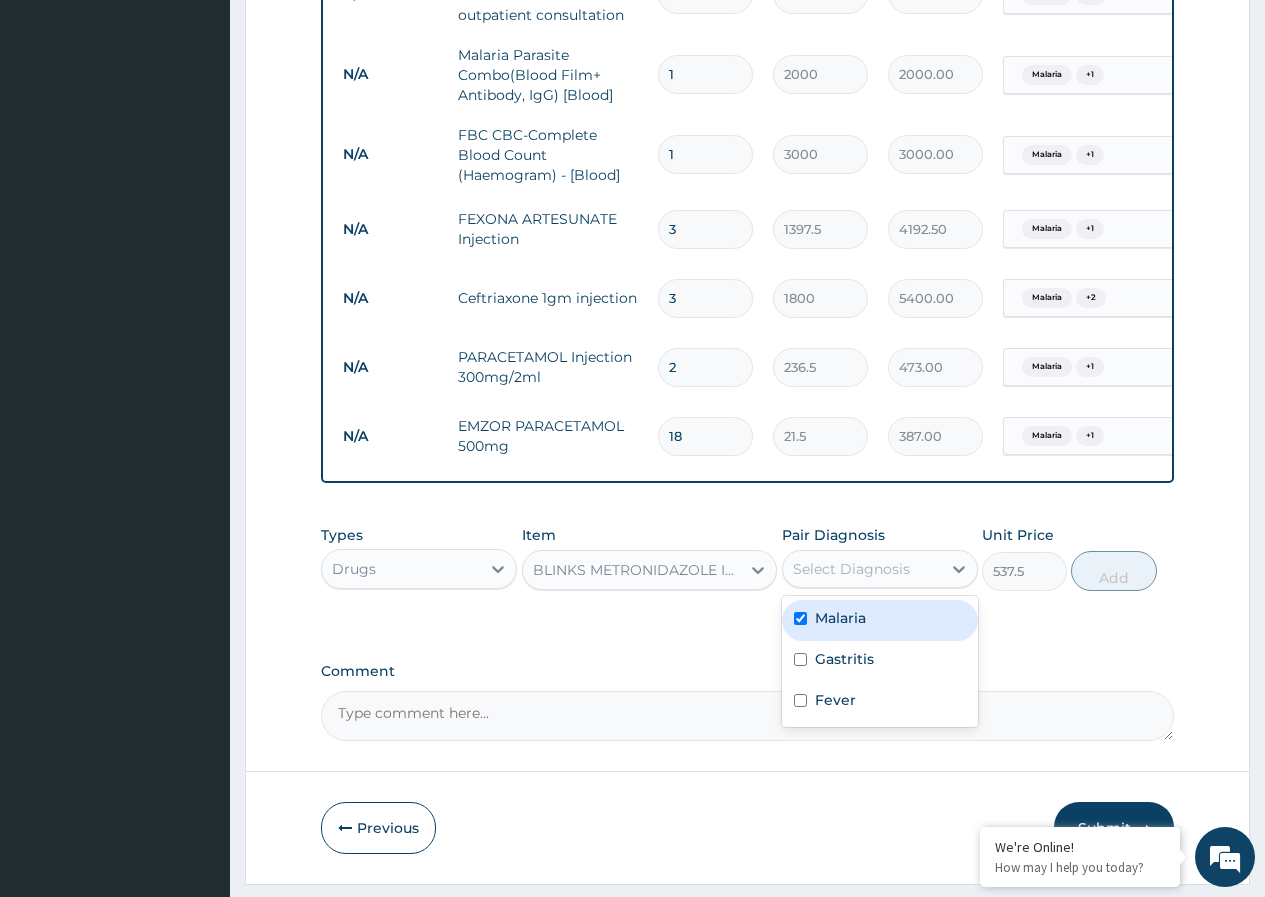 checkbox on "true" 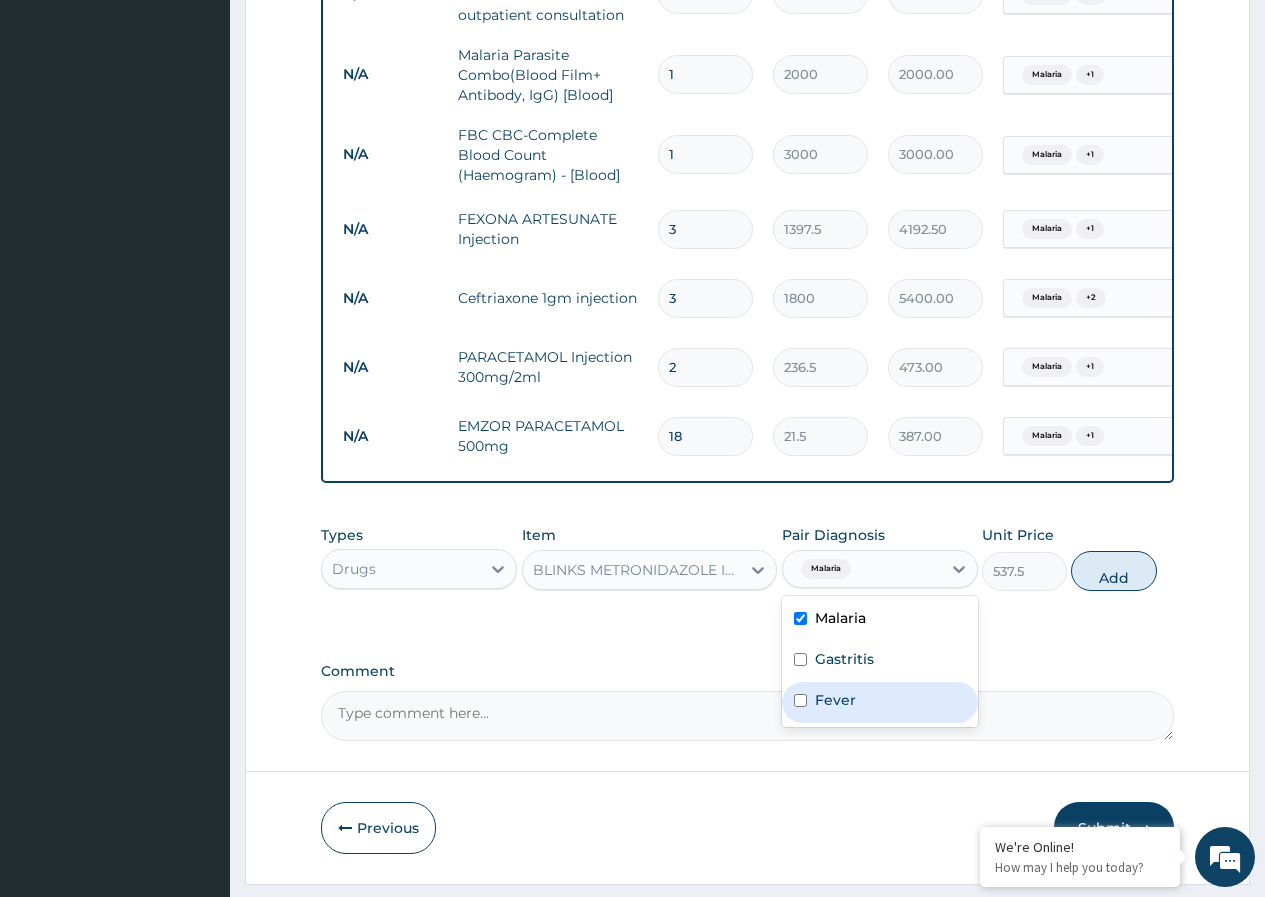 click on "Fever" at bounding box center [835, 700] 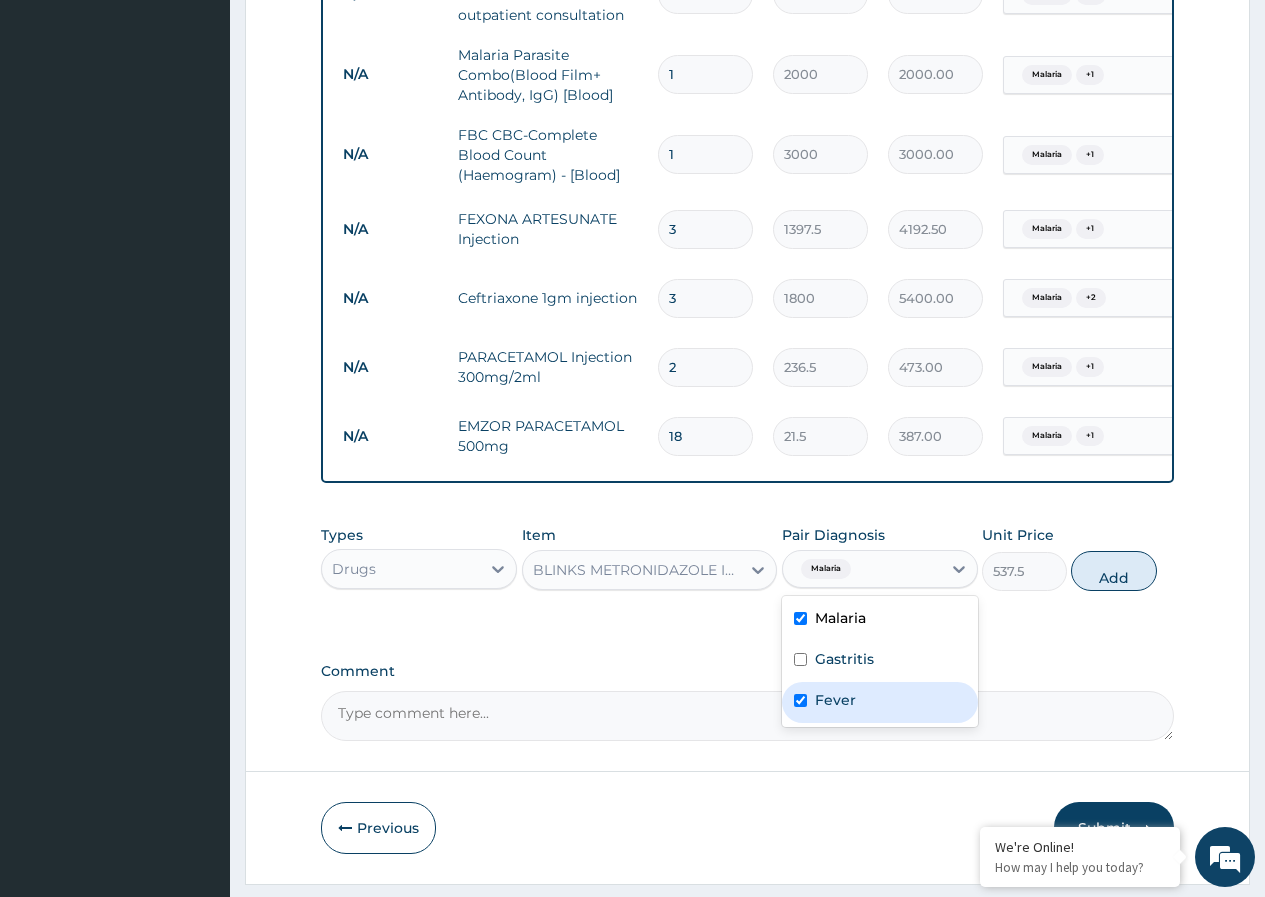 checkbox on "true" 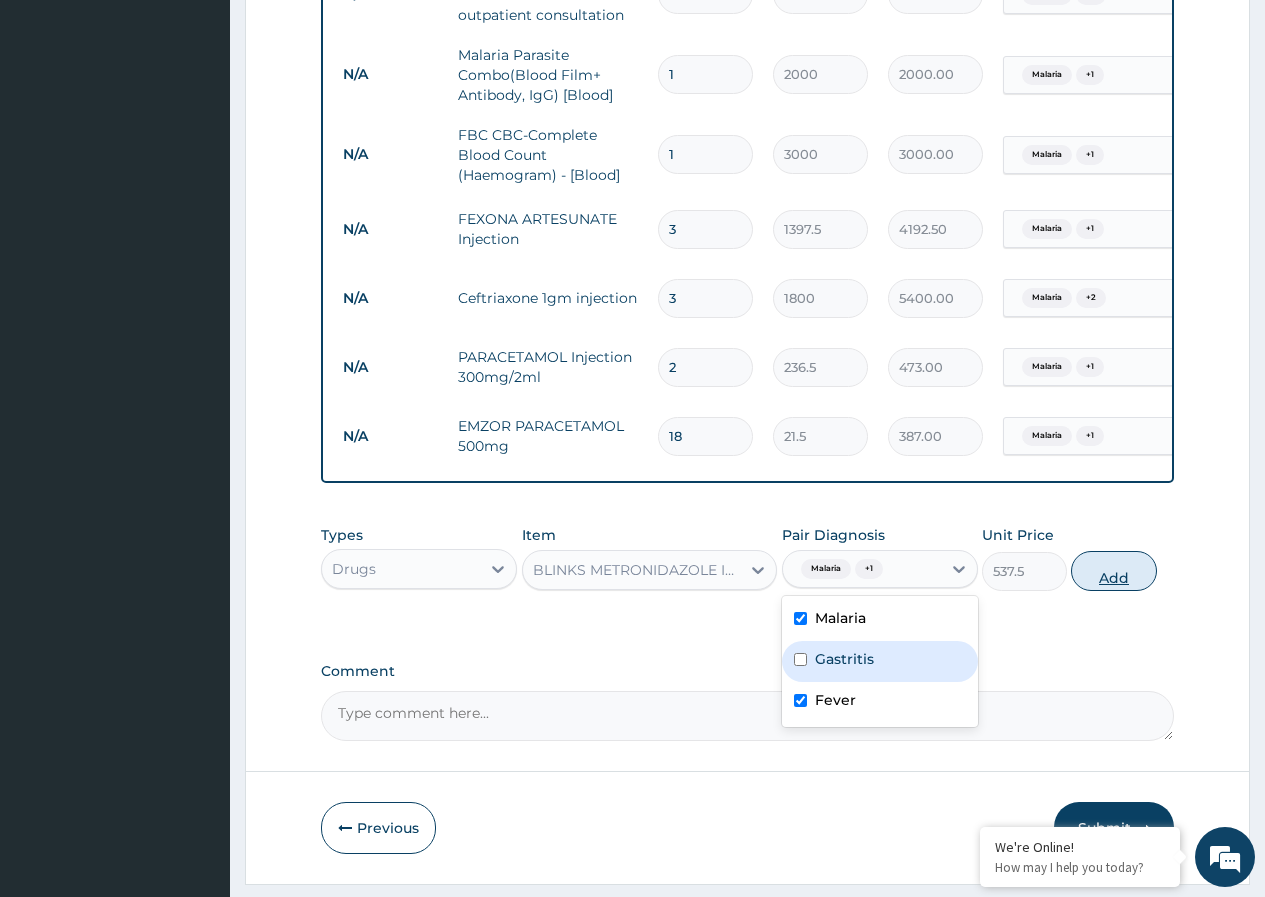 click on "Add" at bounding box center (1113, 571) 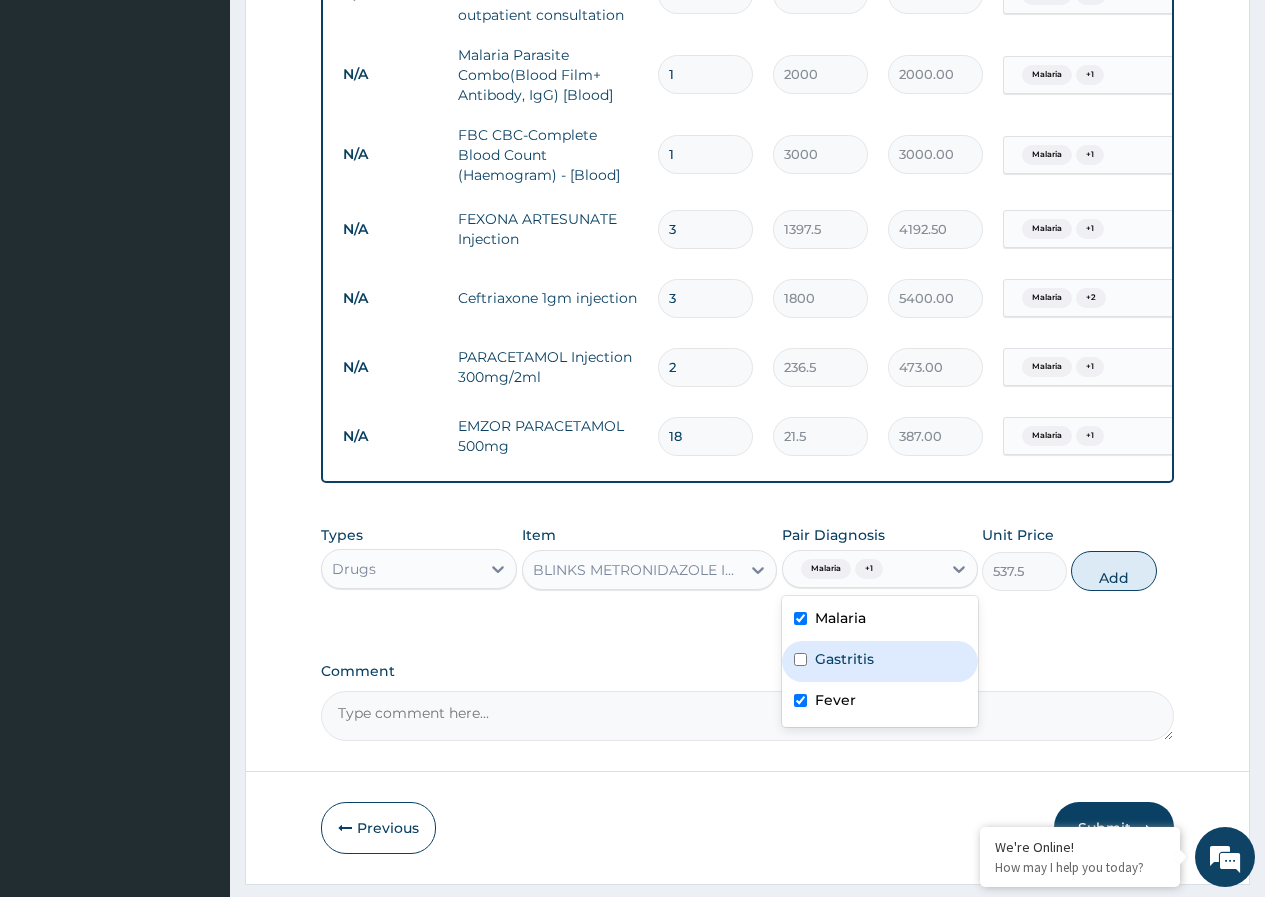 type on "0" 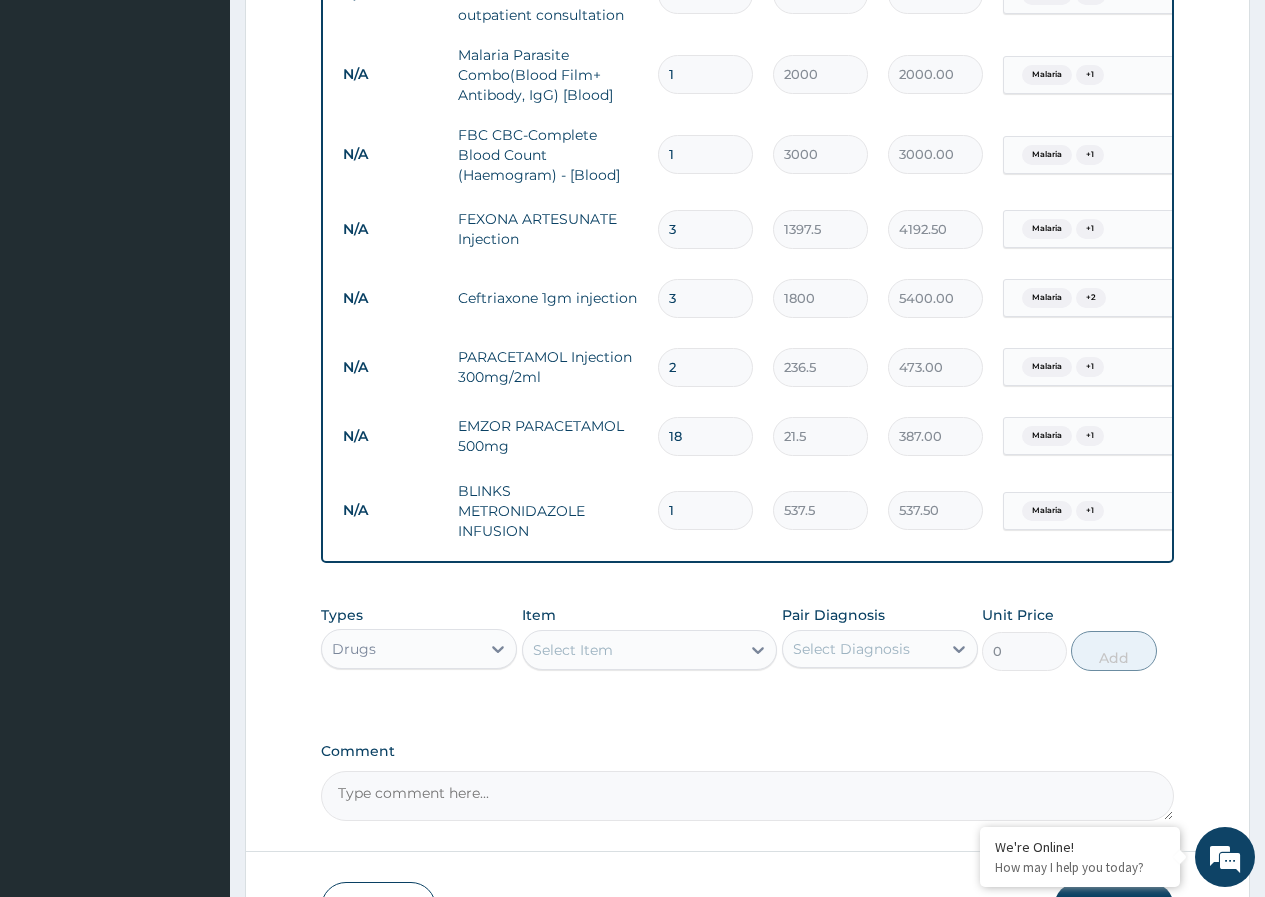 click on "Select Item" at bounding box center (632, 650) 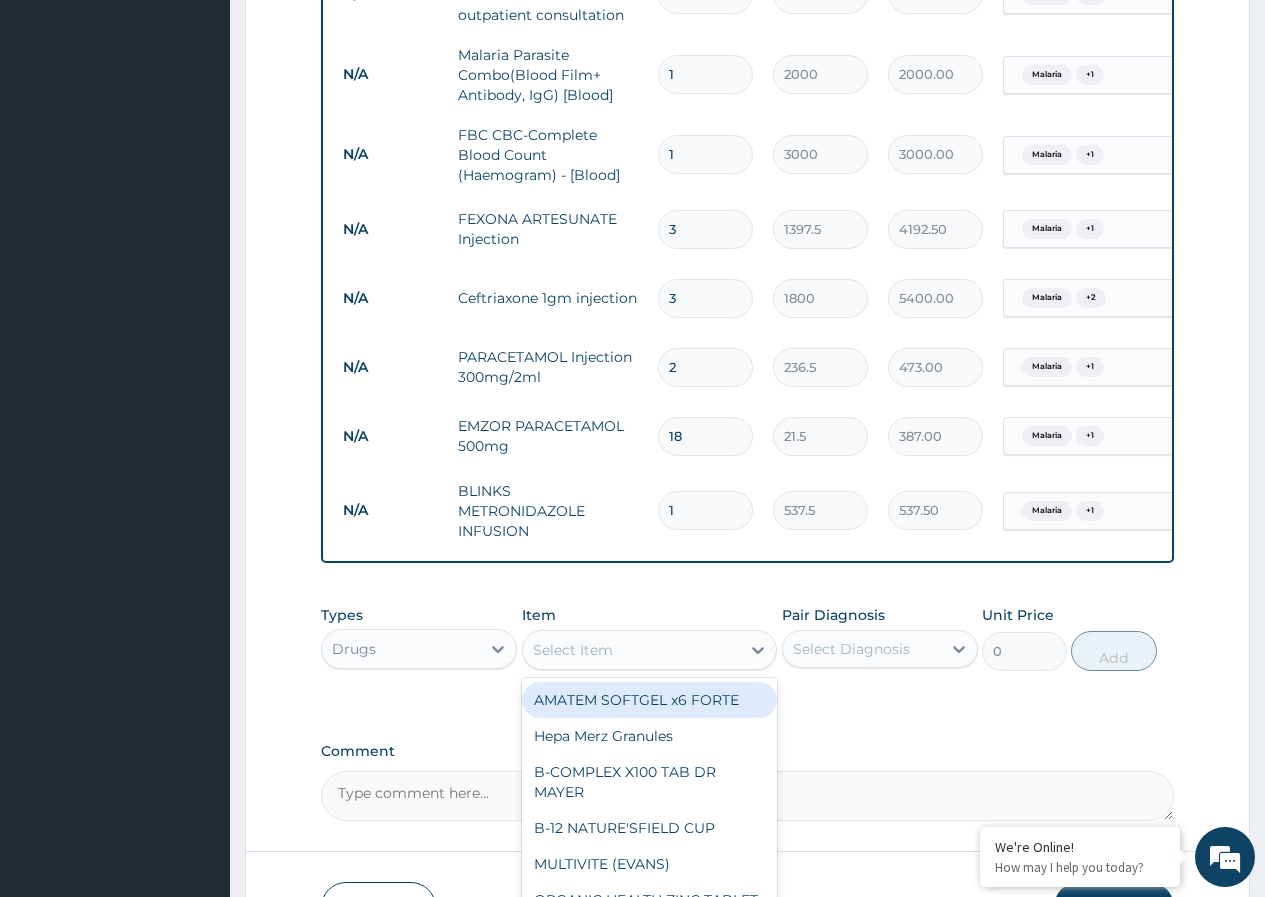 type on "P" 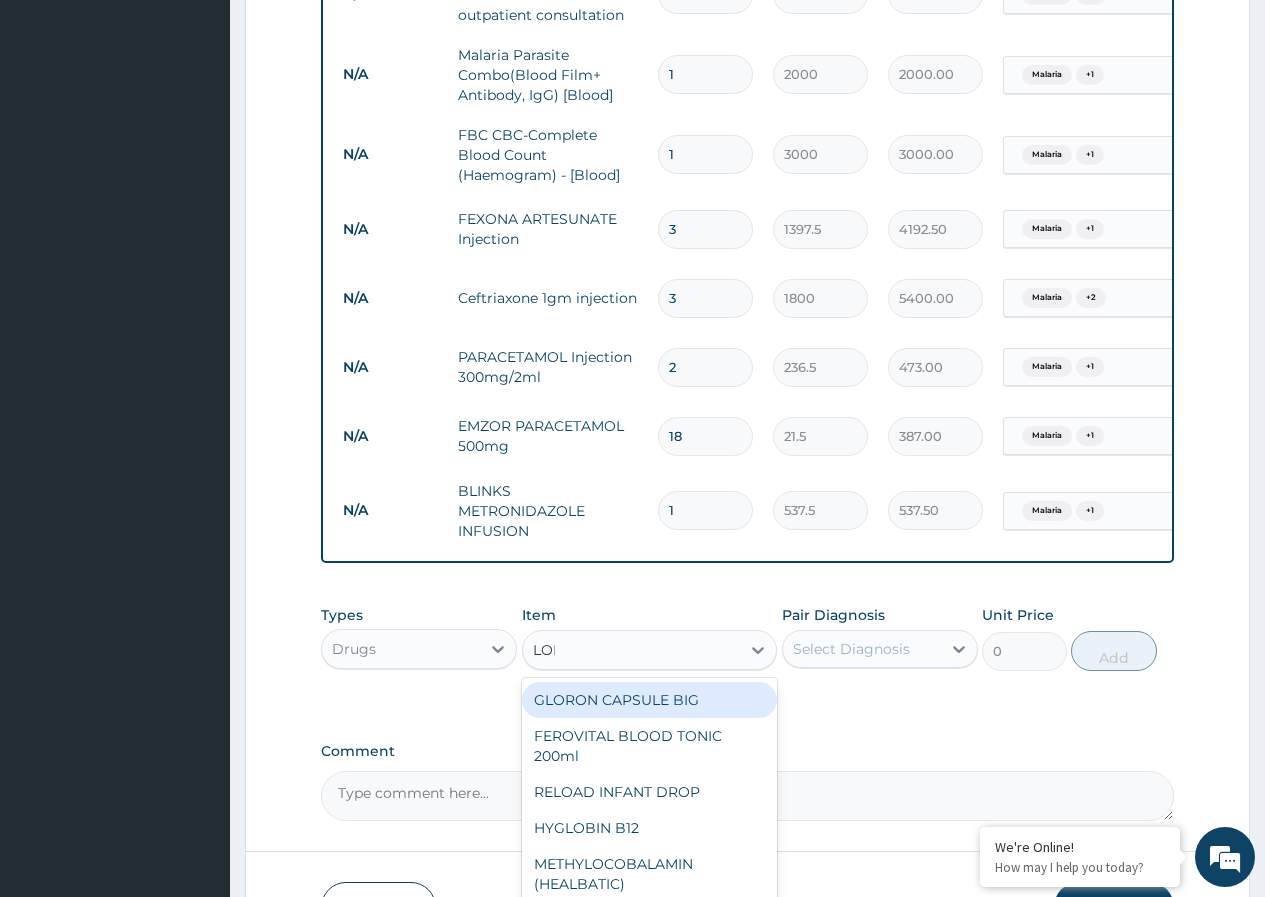 type on "LORAT" 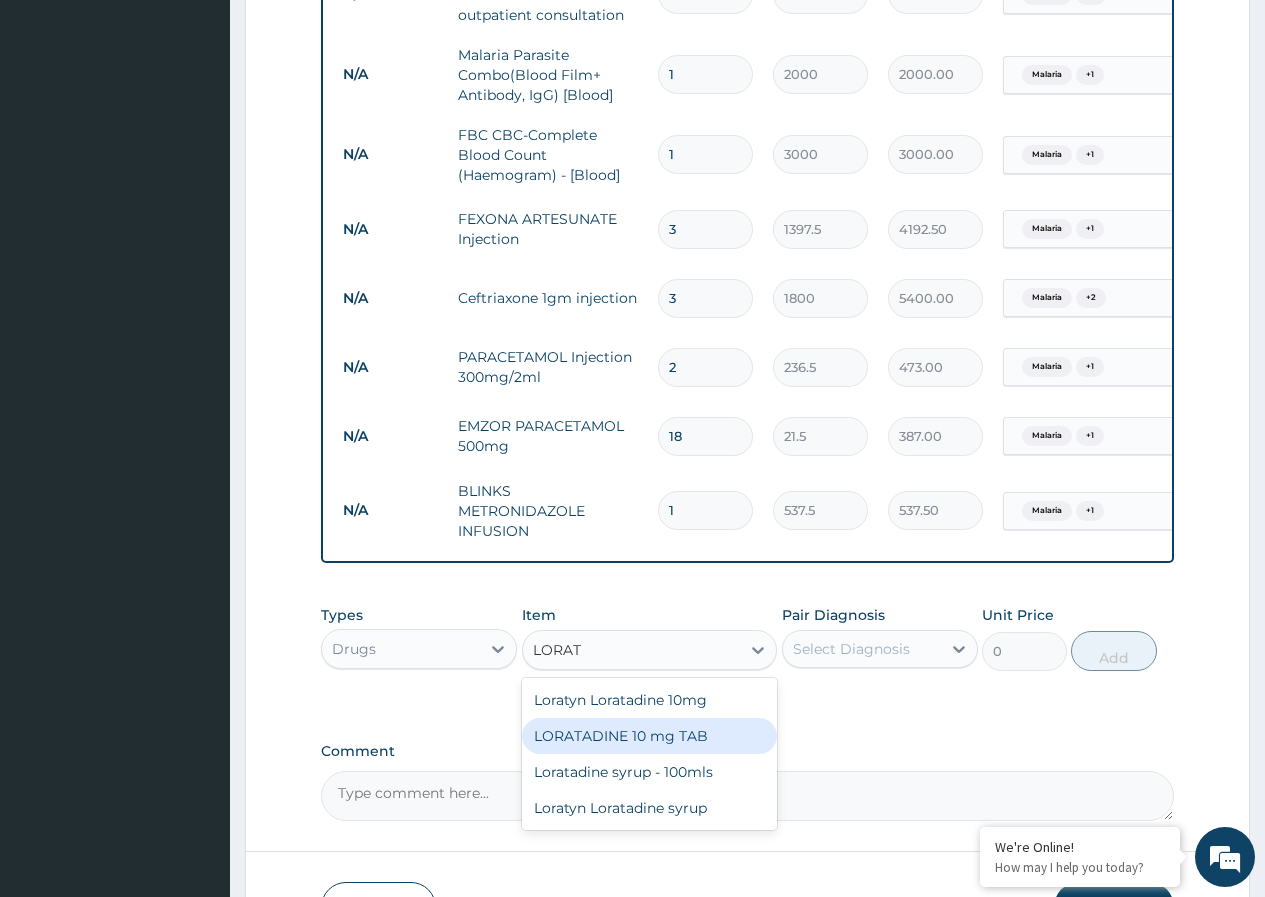 click on "LORATADINE 10 mg TAB" at bounding box center (650, 736) 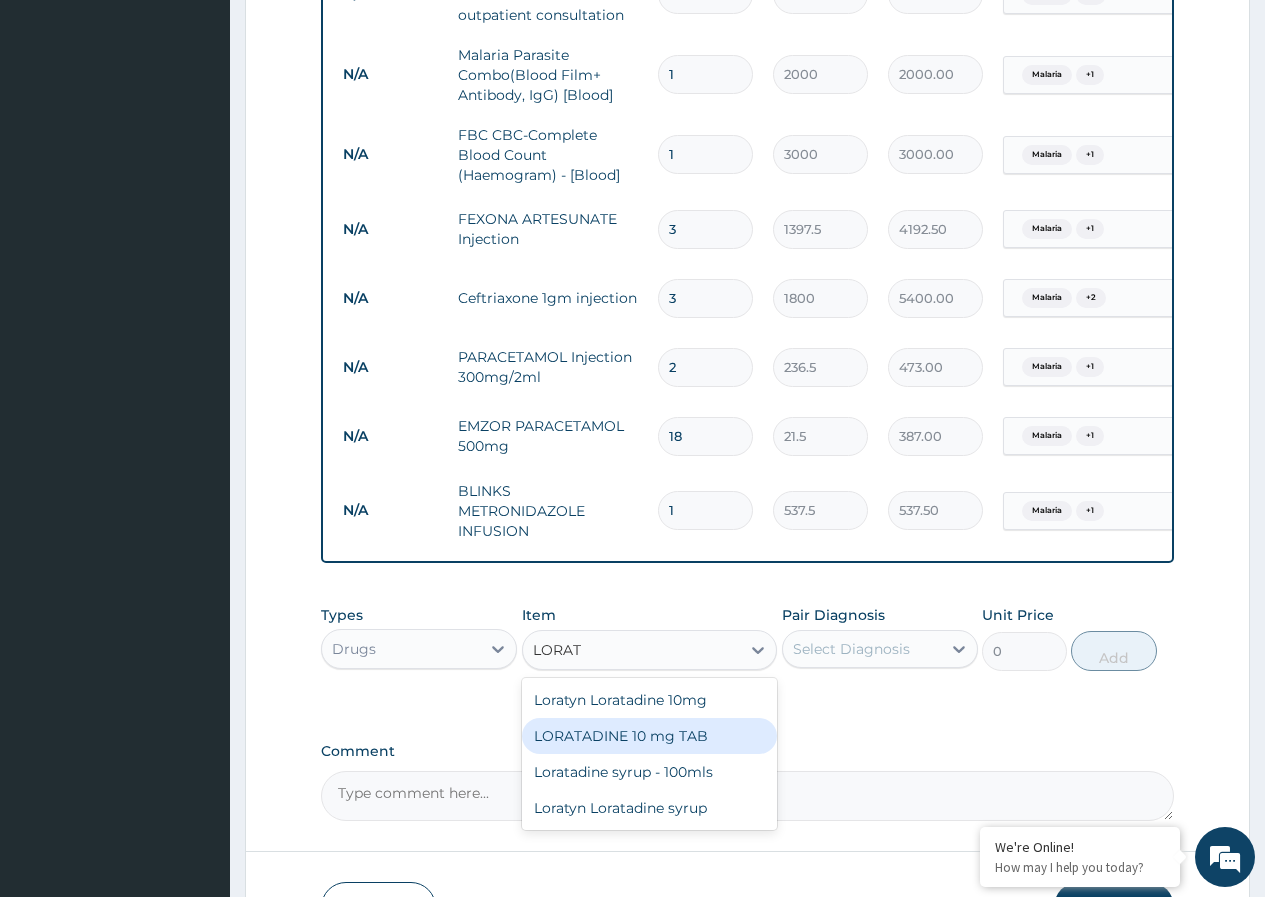 type 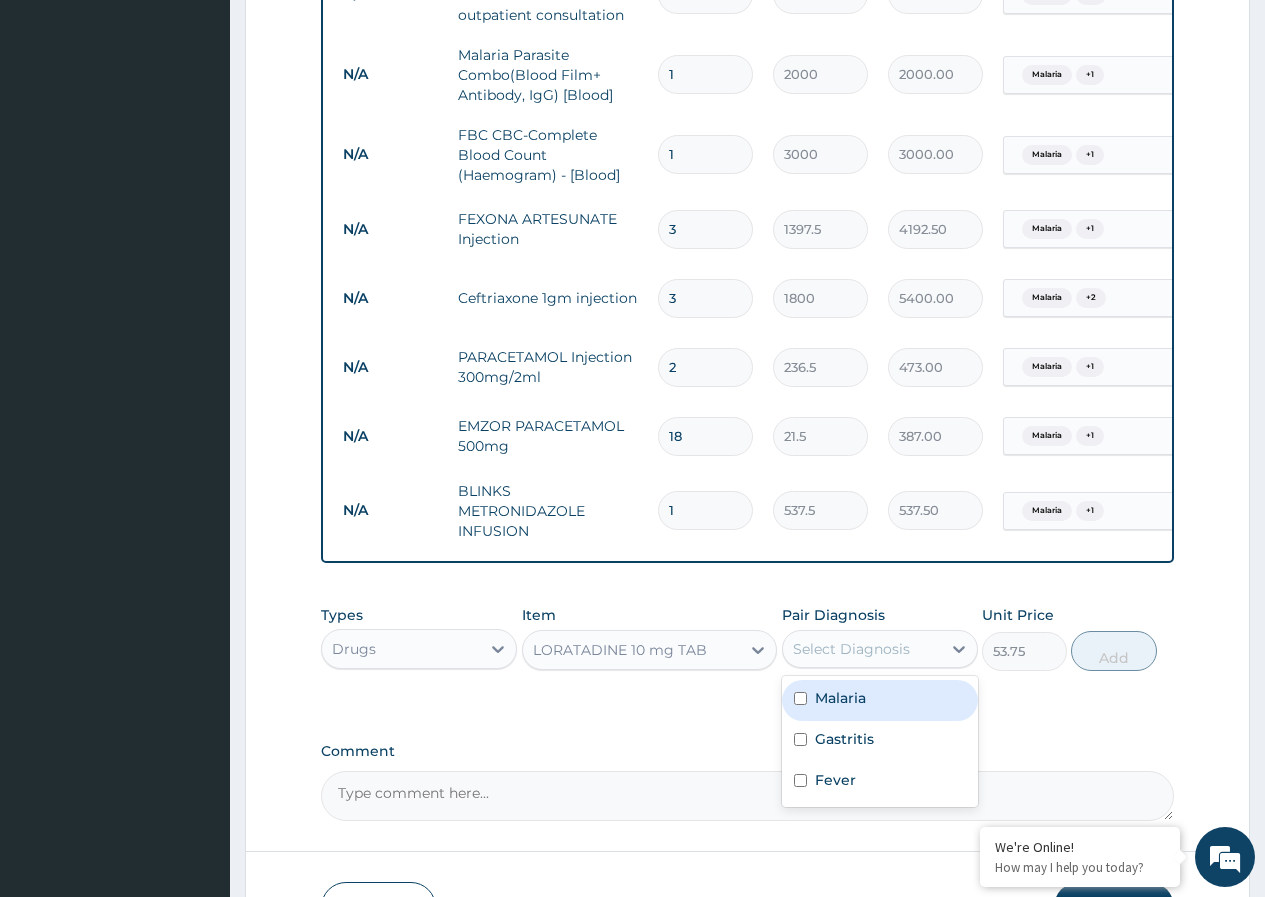 click on "Select Diagnosis" at bounding box center [851, 649] 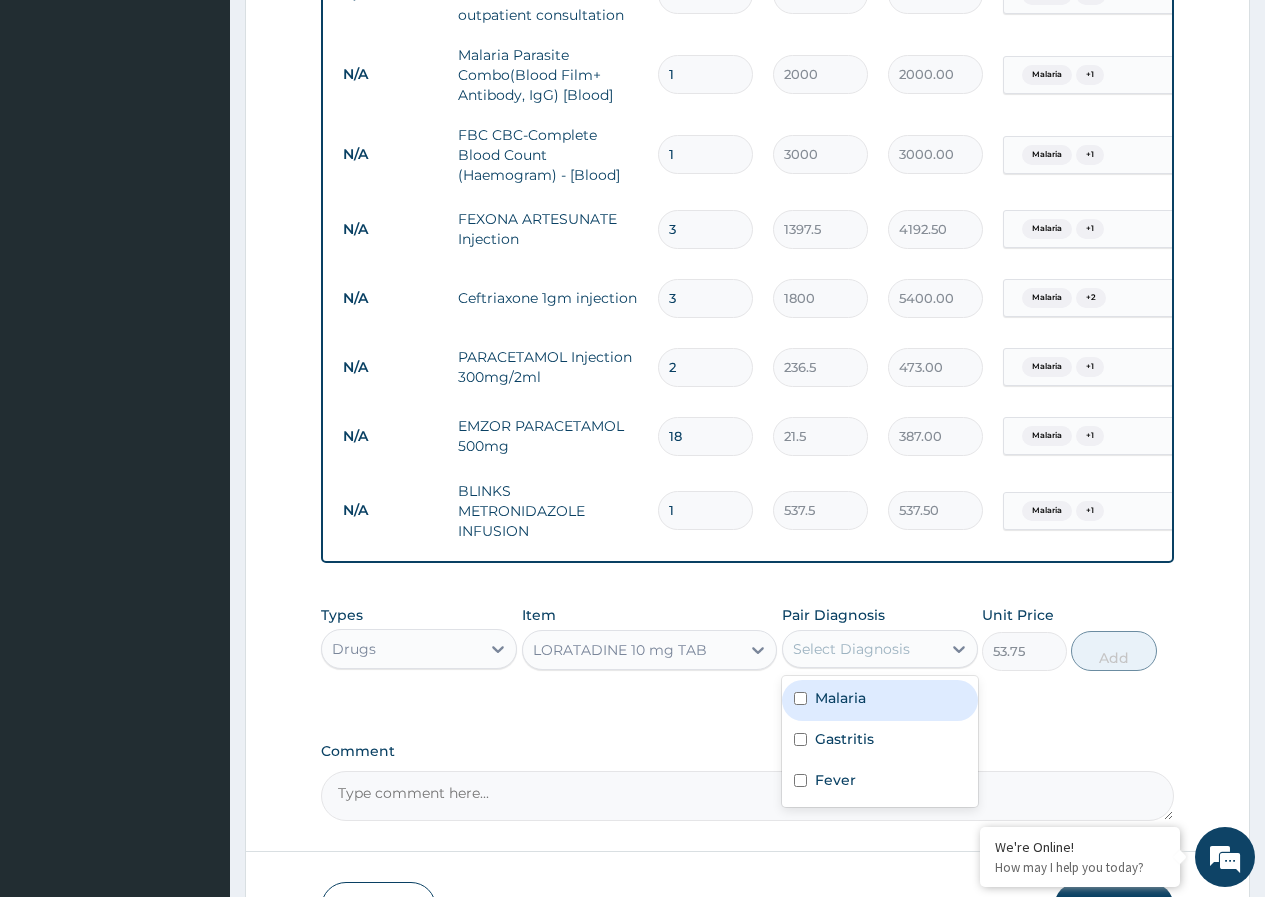 click on "Malaria" at bounding box center [840, 698] 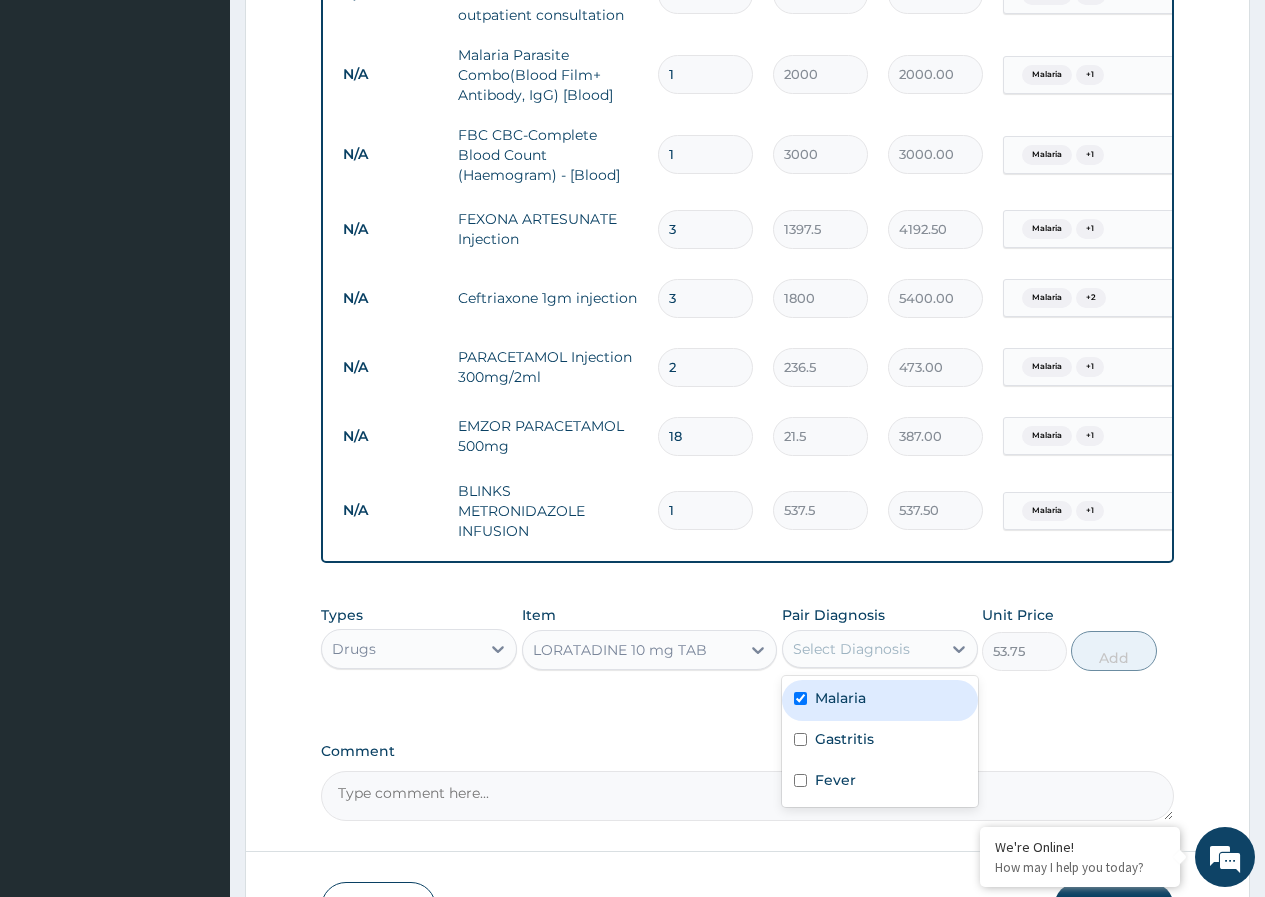 checkbox on "true" 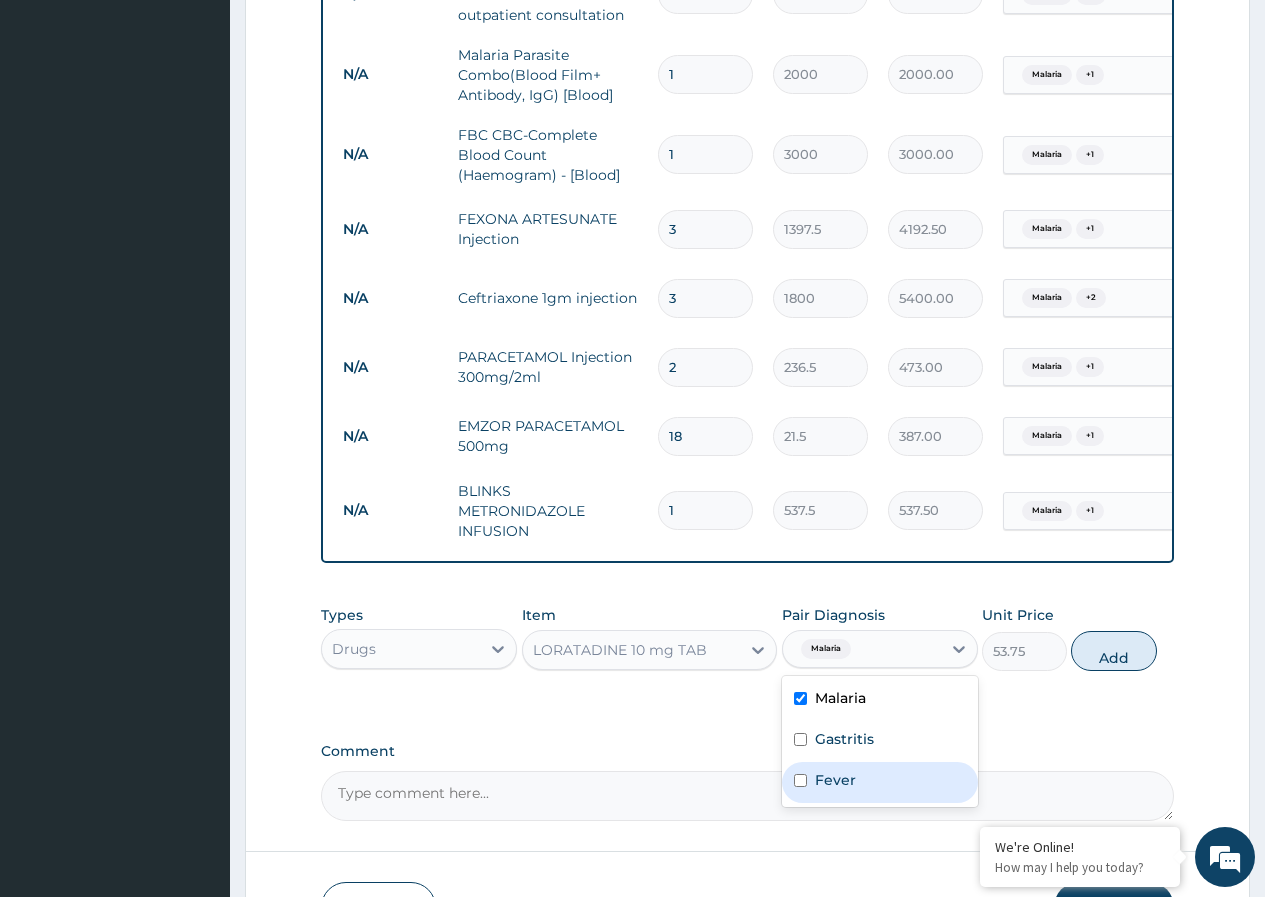 drag, startPoint x: 810, startPoint y: 786, endPoint x: 843, endPoint y: 789, distance: 33.13608 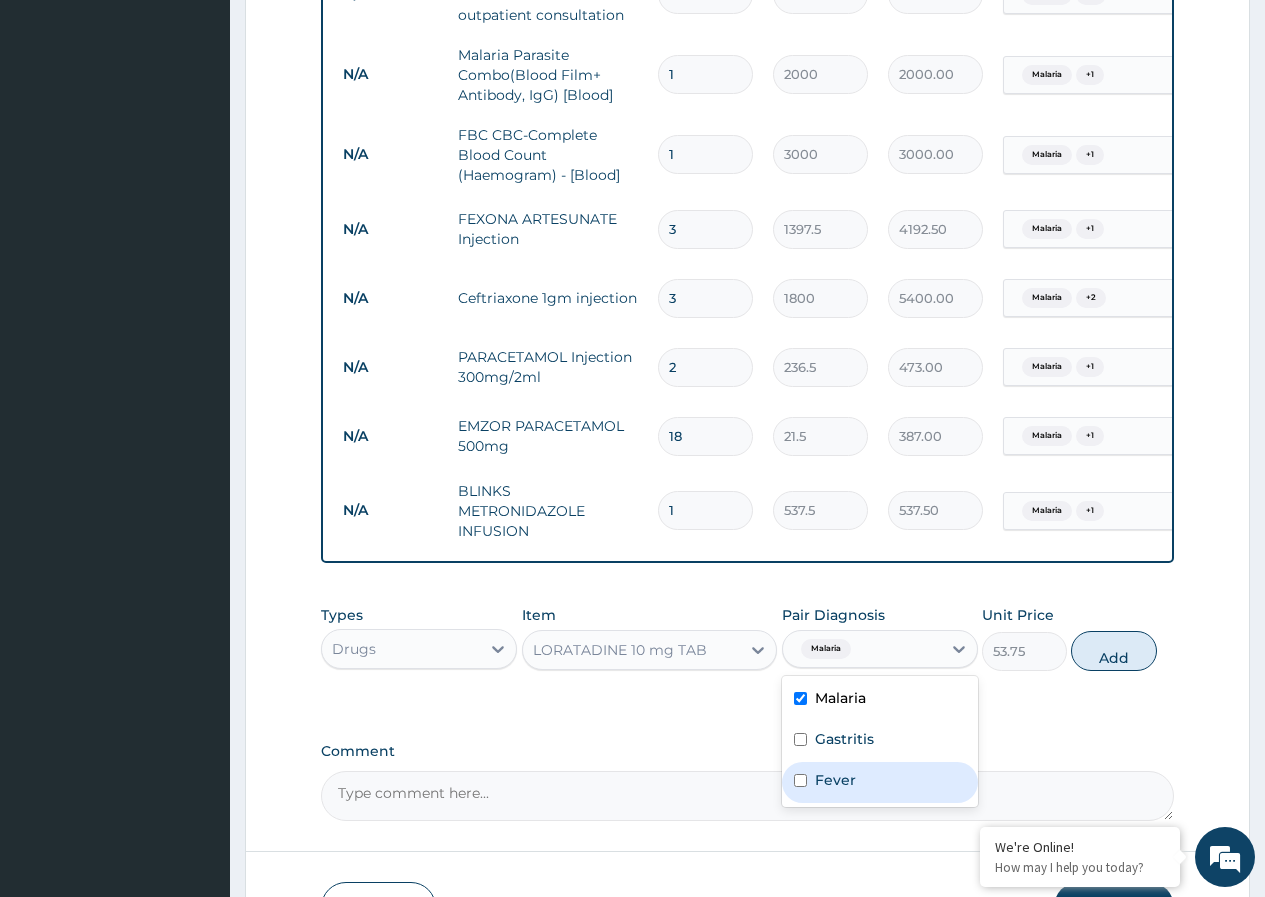click on "Fever" at bounding box center (880, 782) 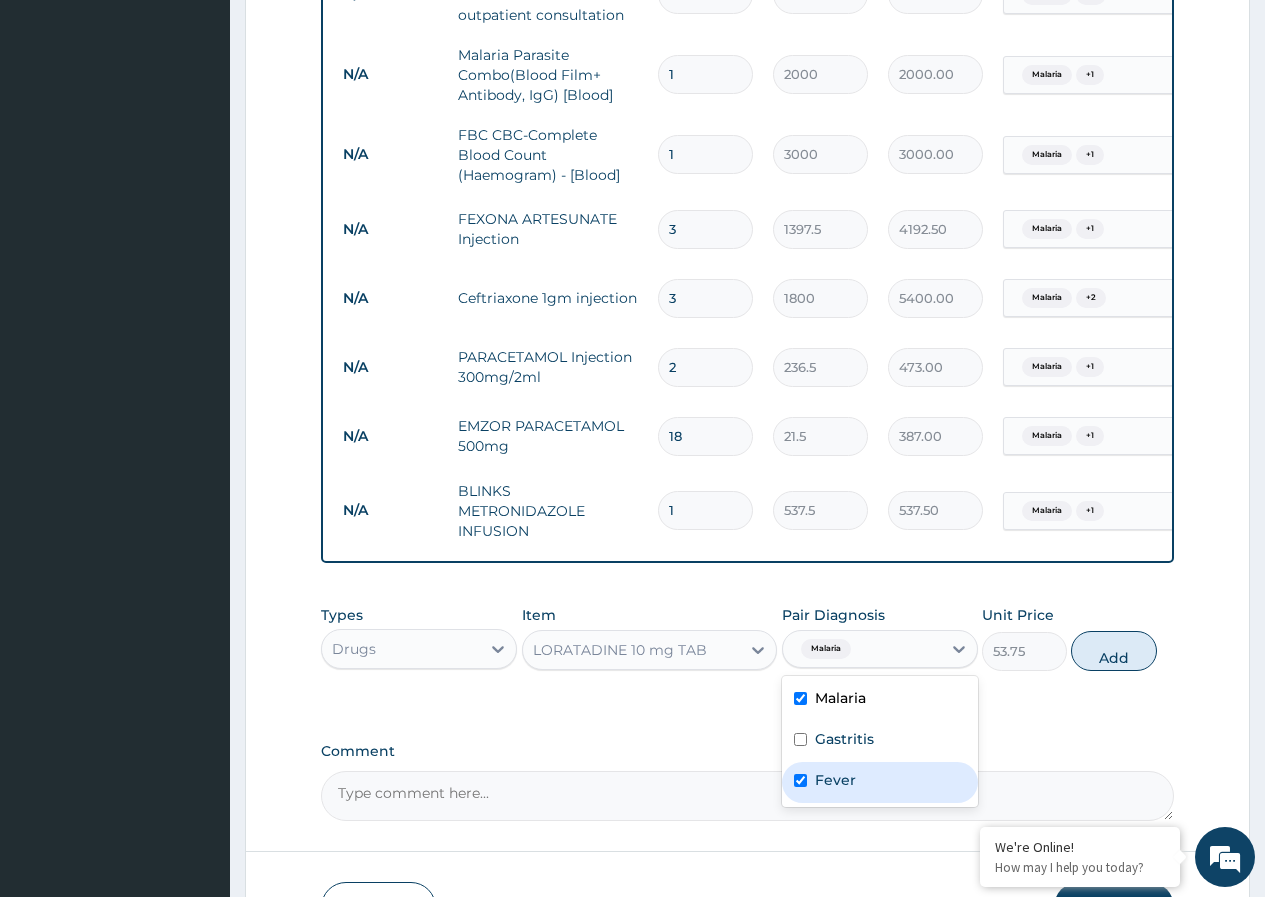 checkbox on "true" 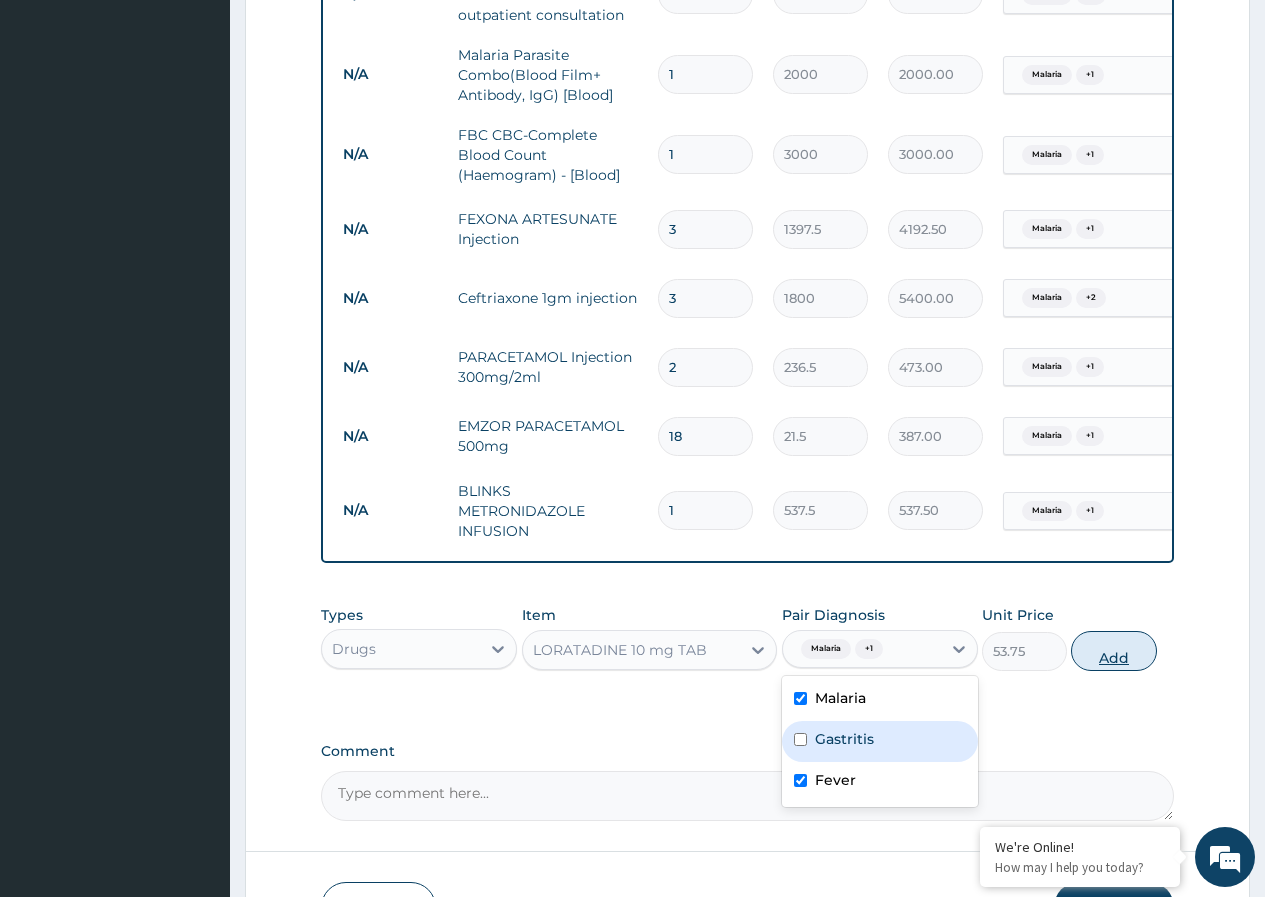 click on "Add" at bounding box center (1113, 651) 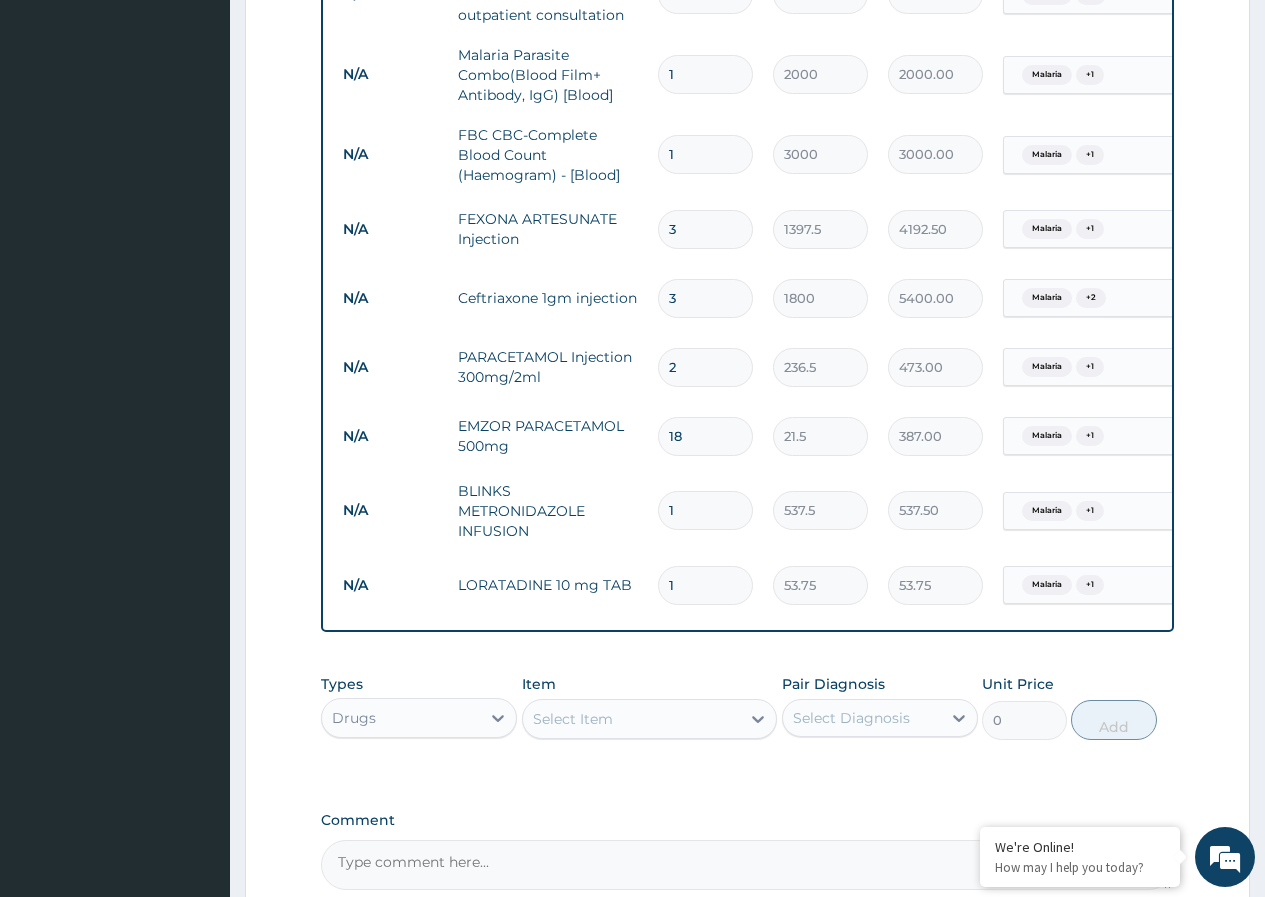 type 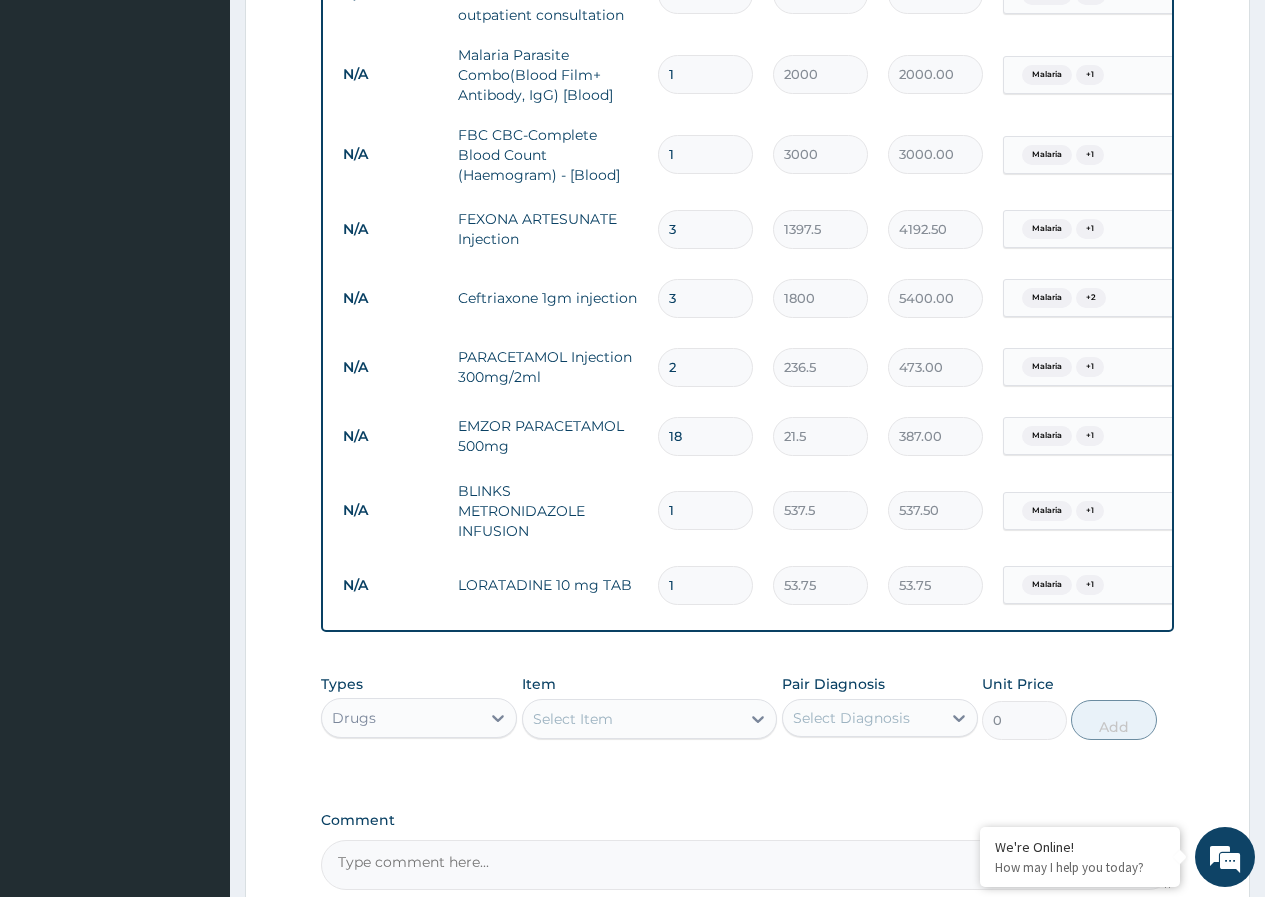 type on "0.00" 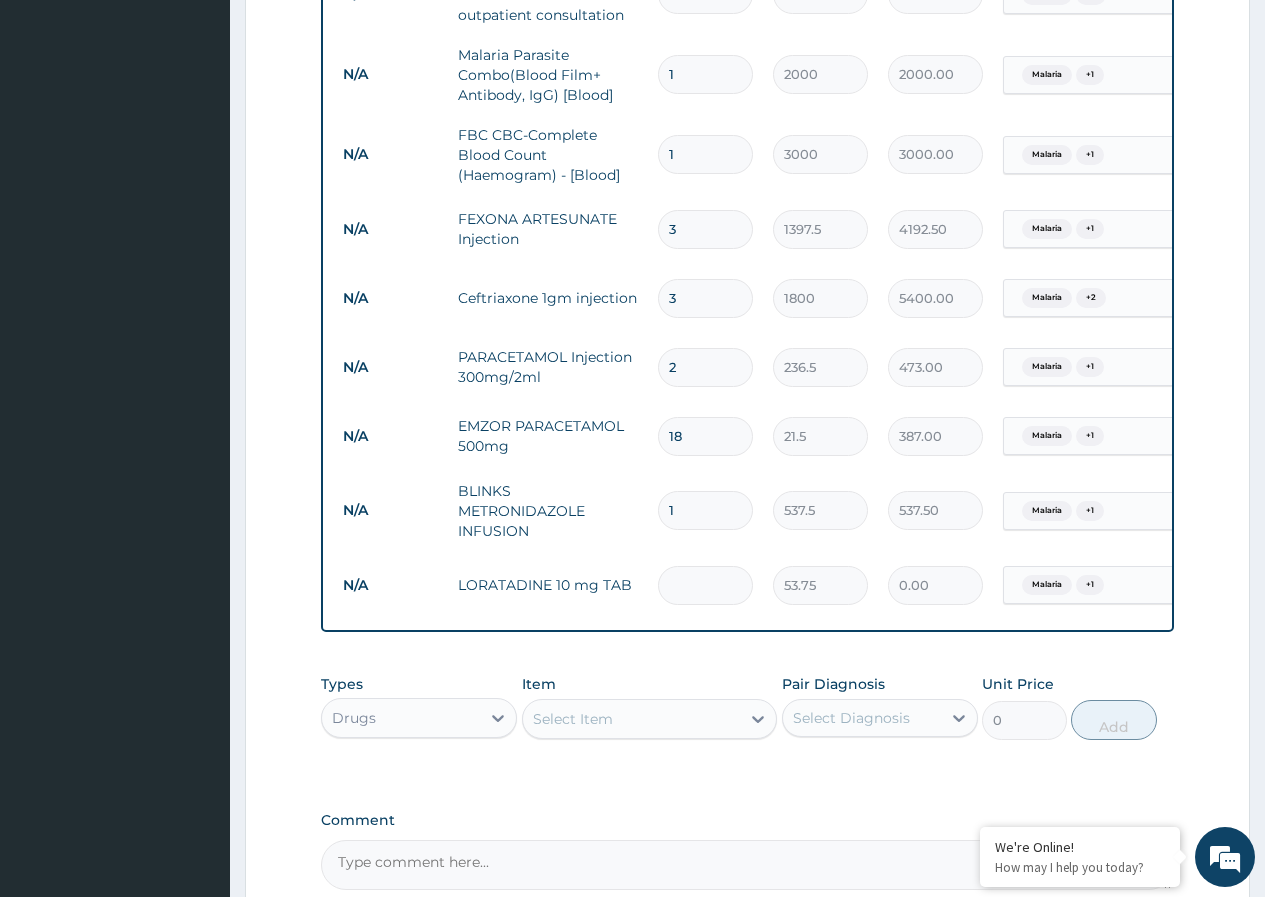 type on "6" 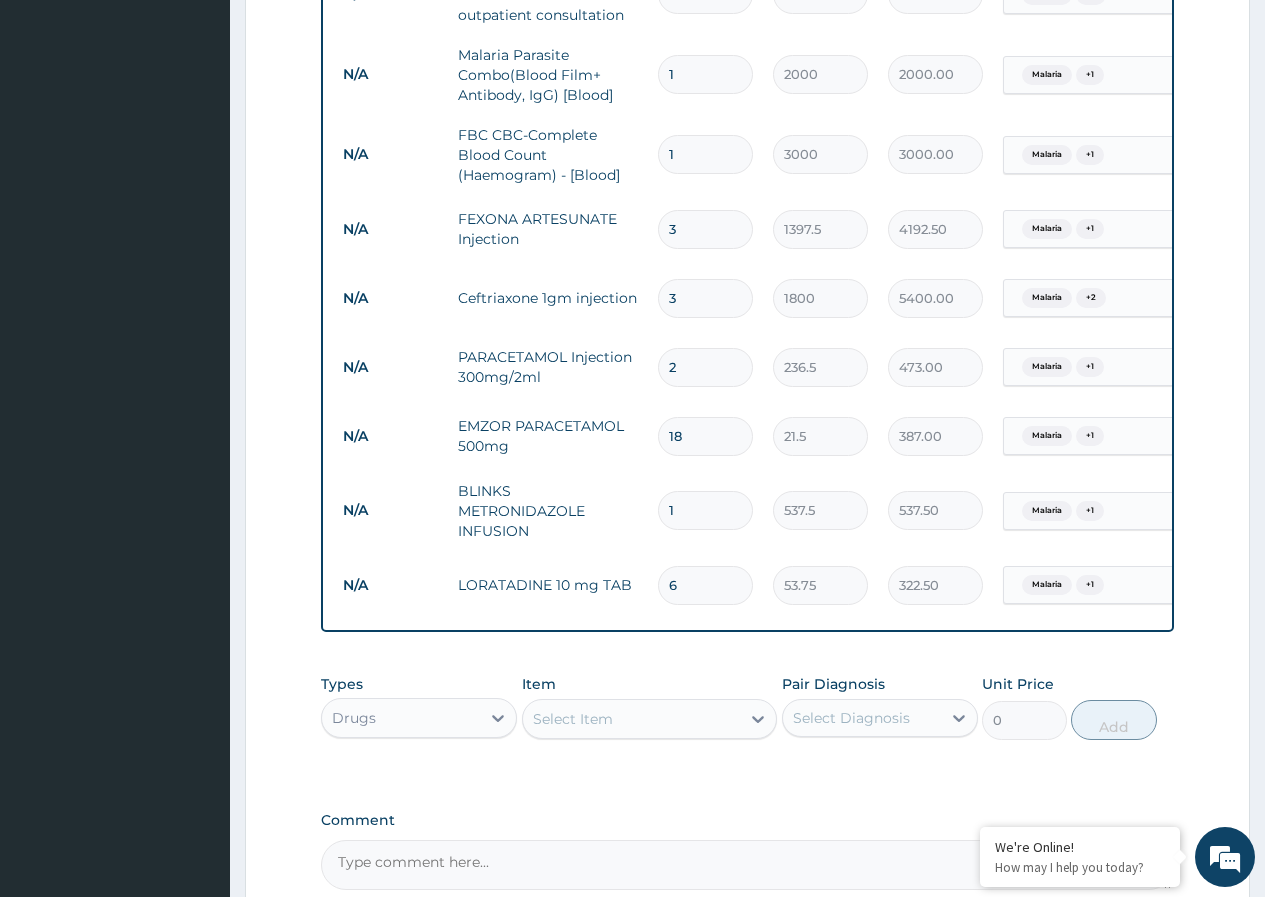 type on "6" 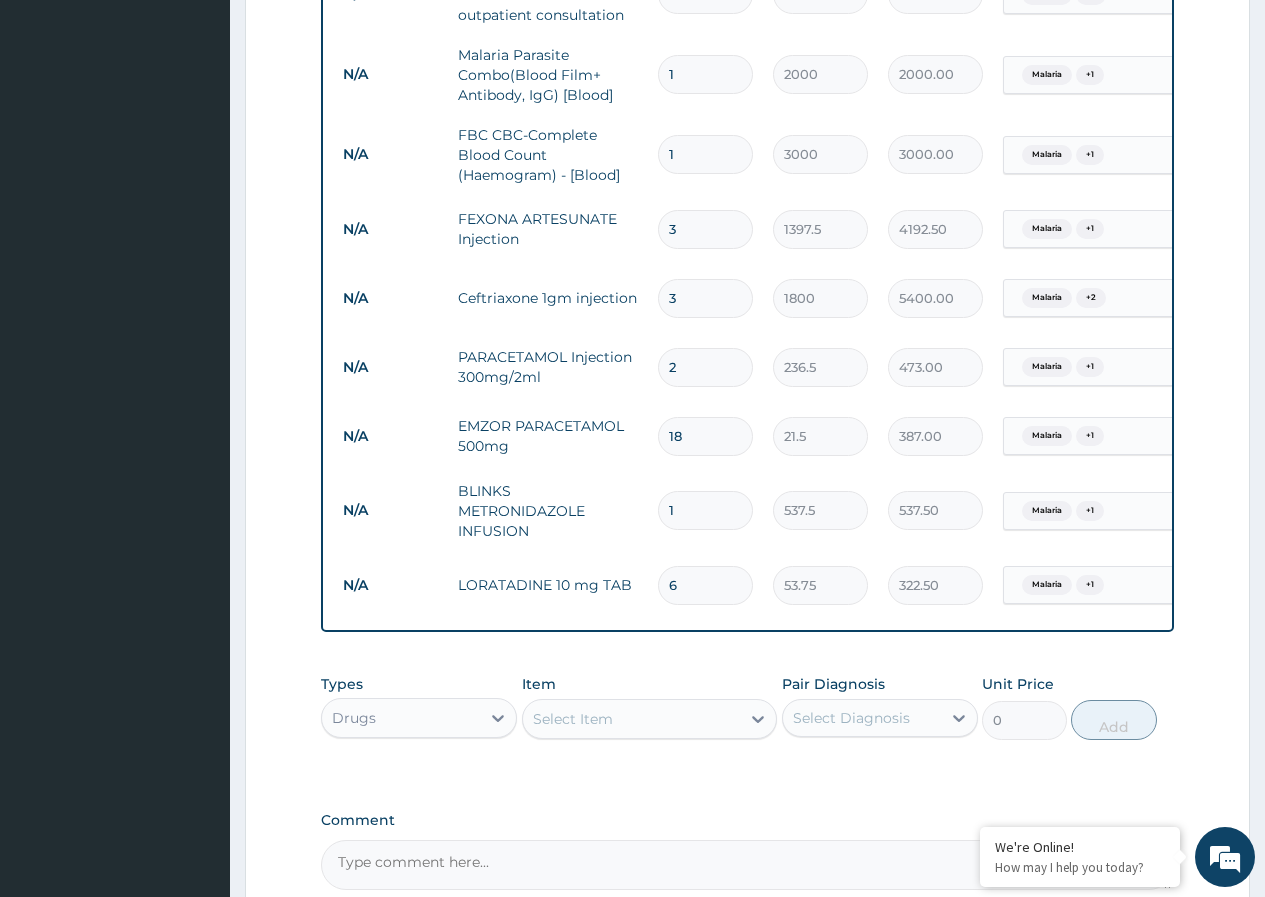 click on "Select Item" at bounding box center (632, 719) 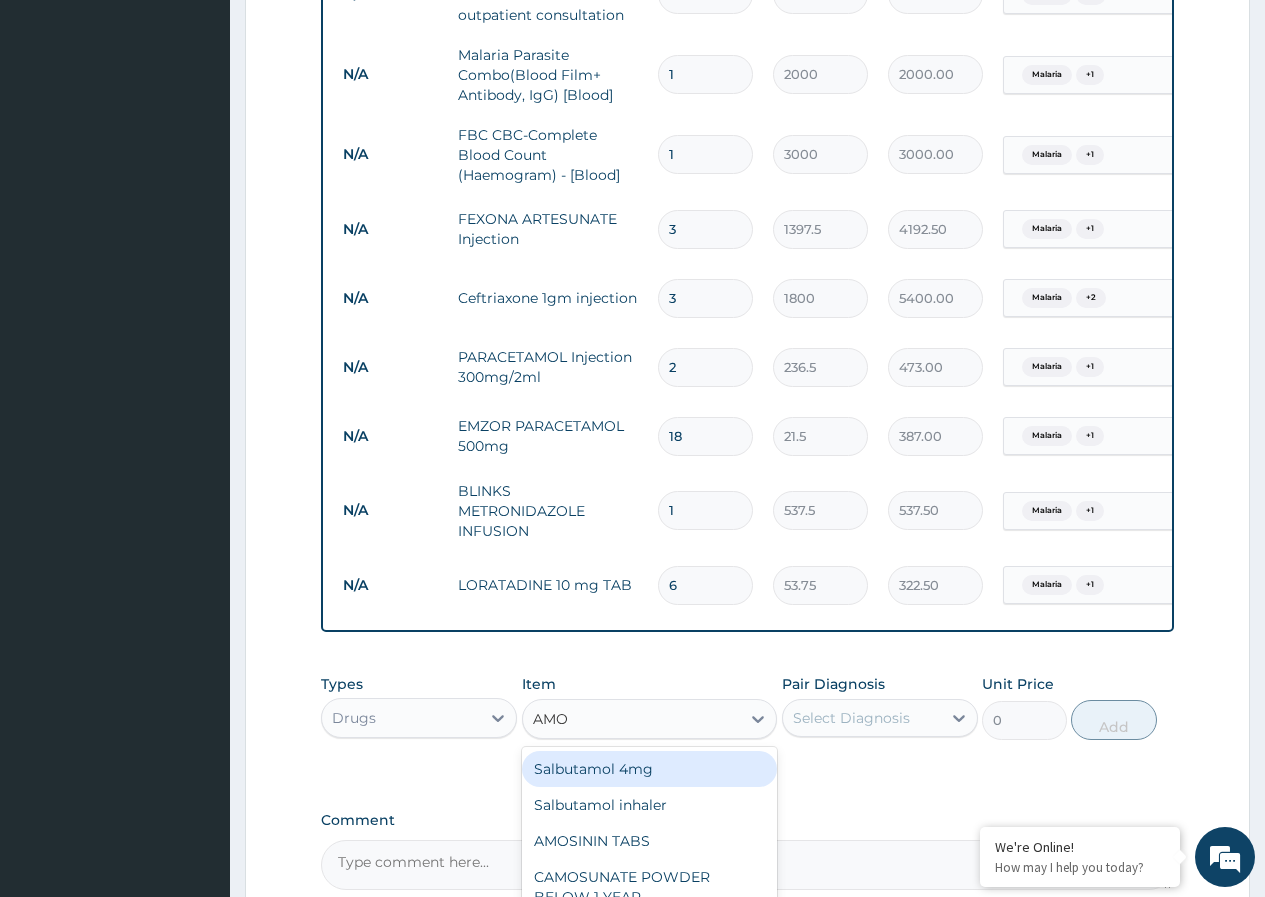 type on "AMOX" 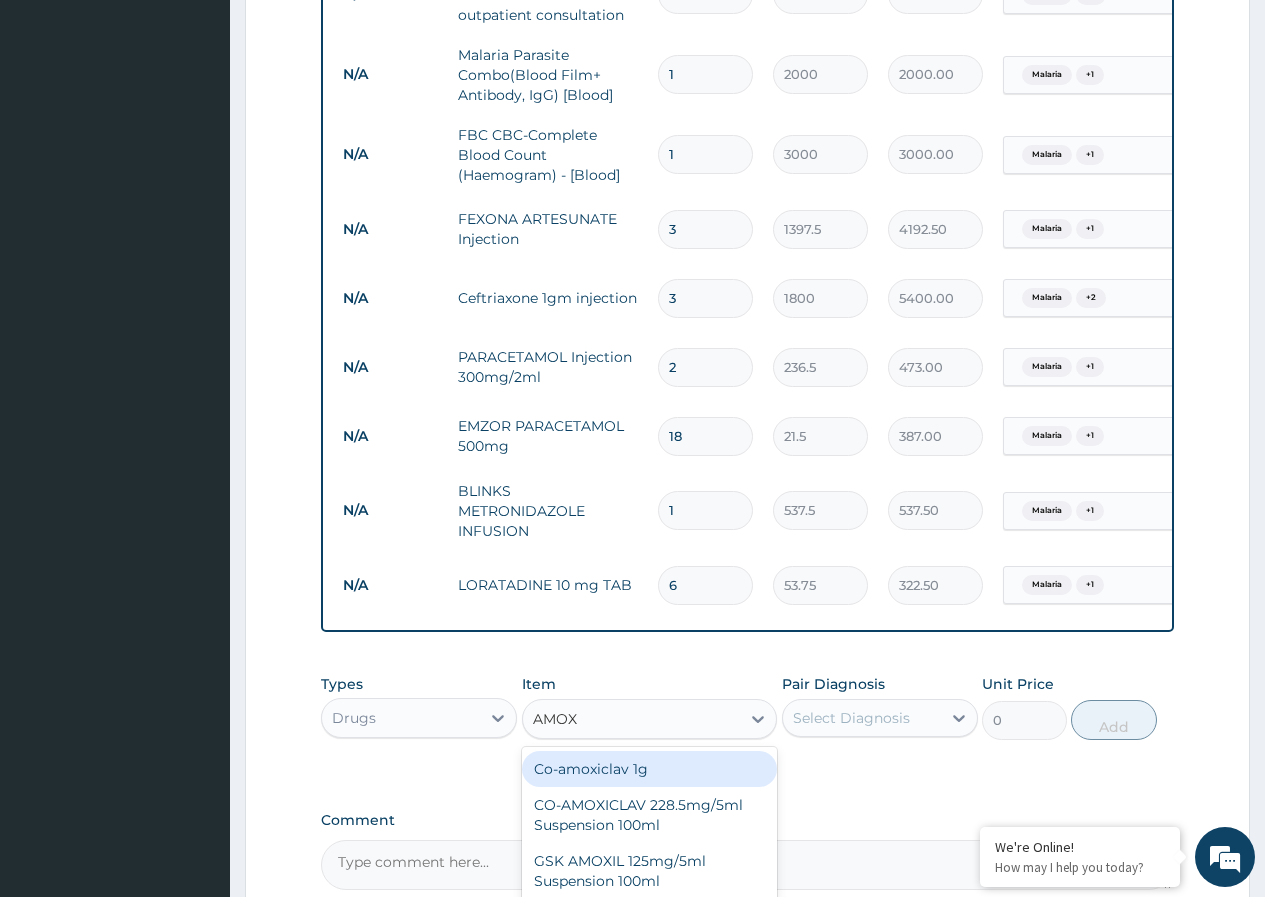 scroll, scrollTop: 92, scrollLeft: 0, axis: vertical 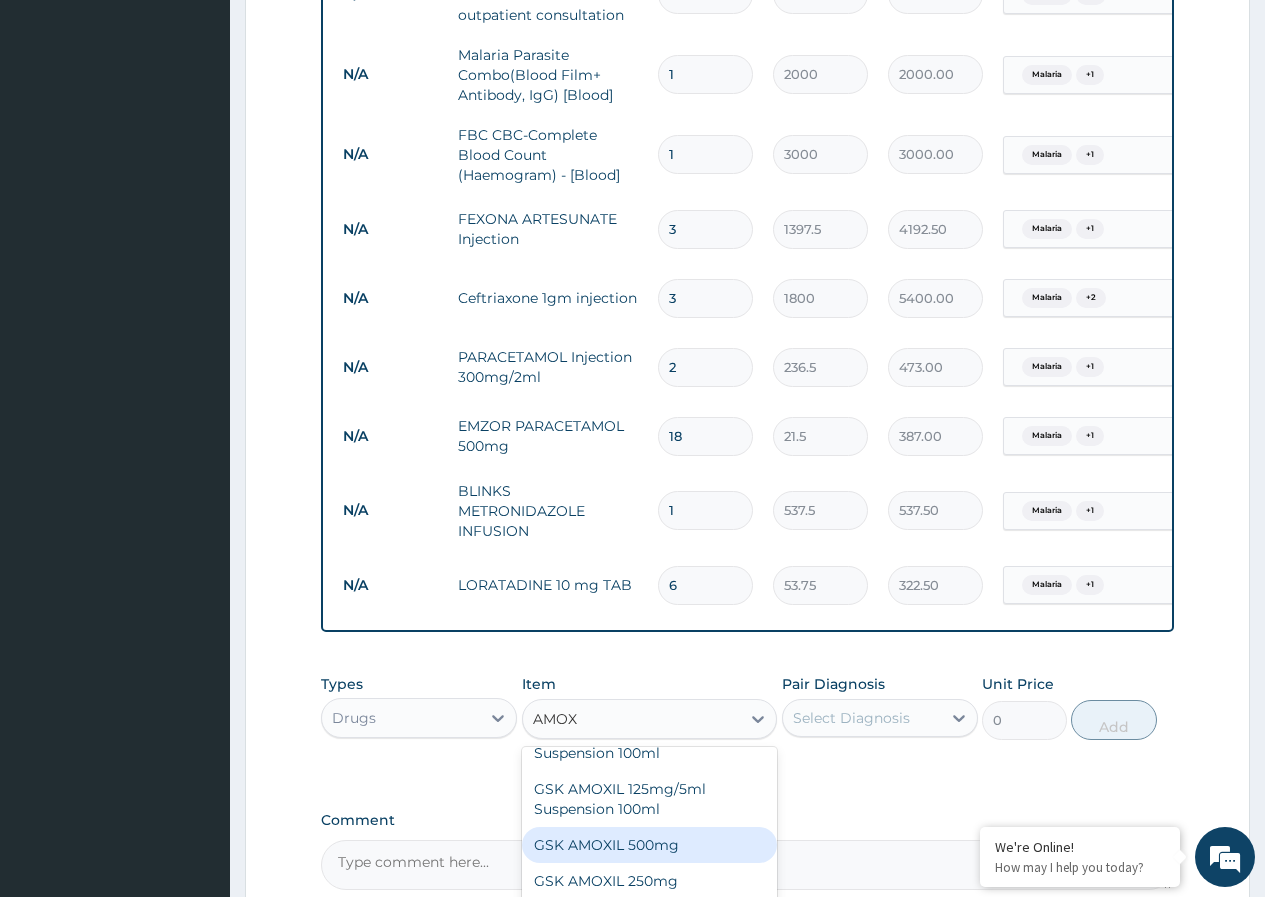 click on "GSK AMOXIL 500mg" at bounding box center [650, 845] 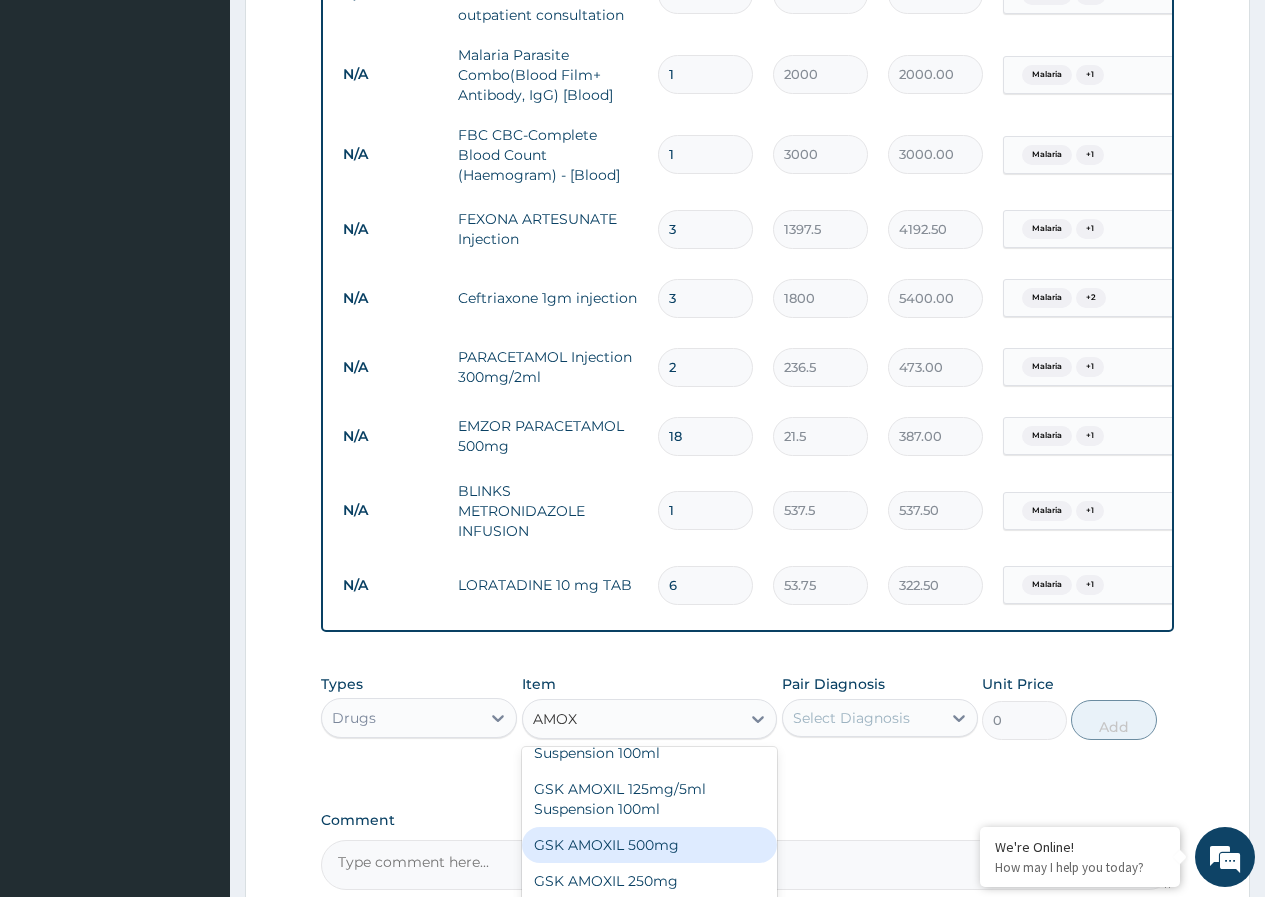 type 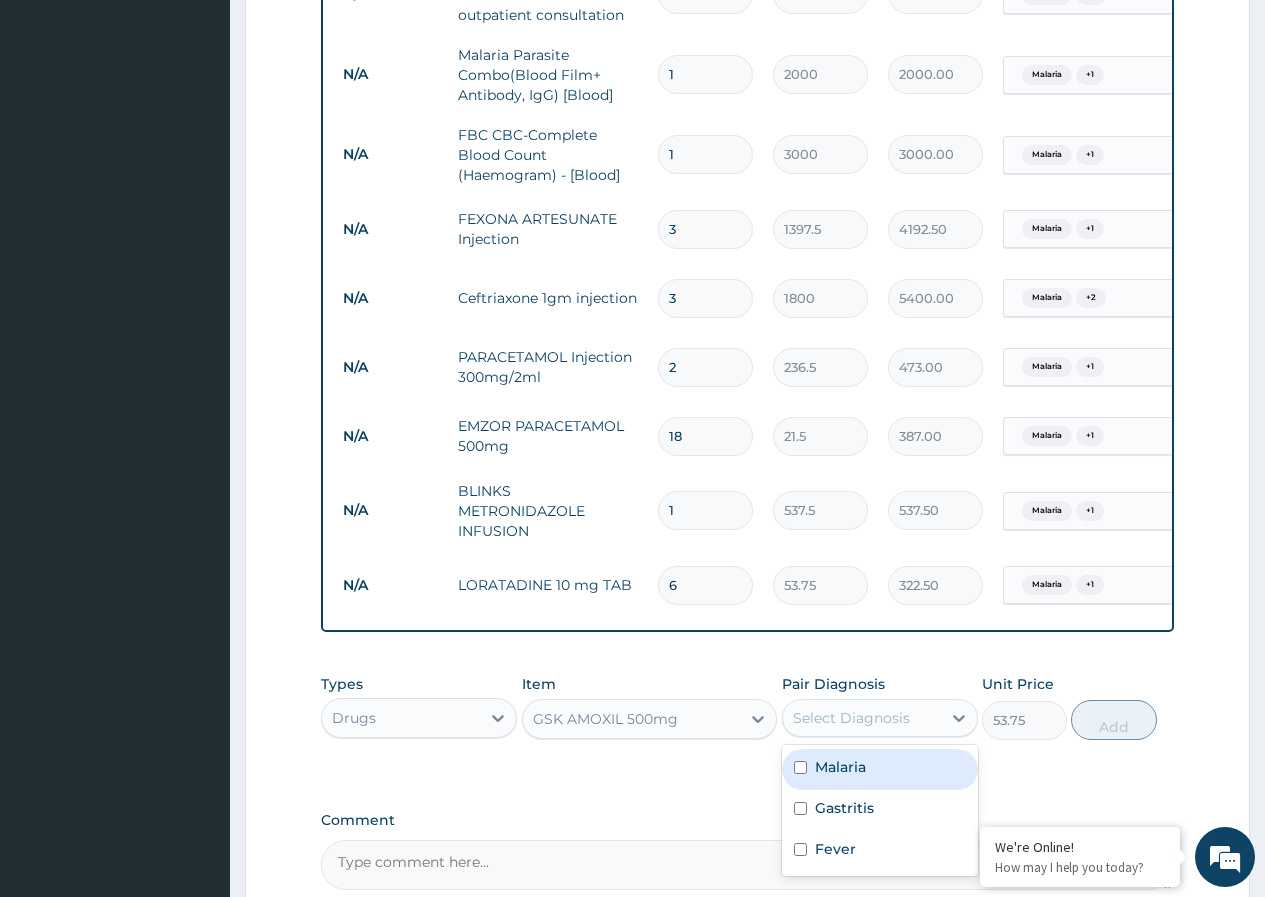click on "Select Diagnosis" at bounding box center [862, 718] 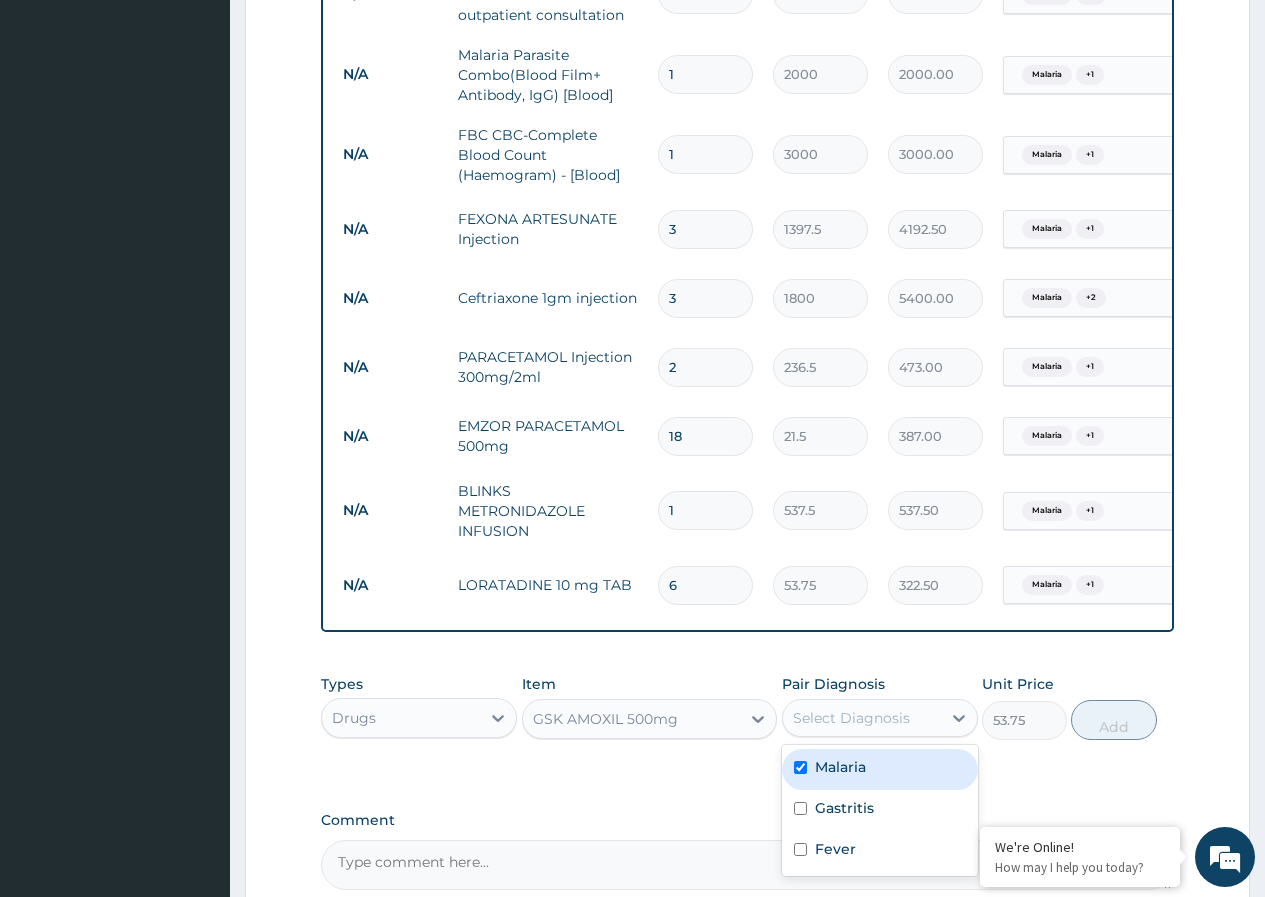 checkbox on "true" 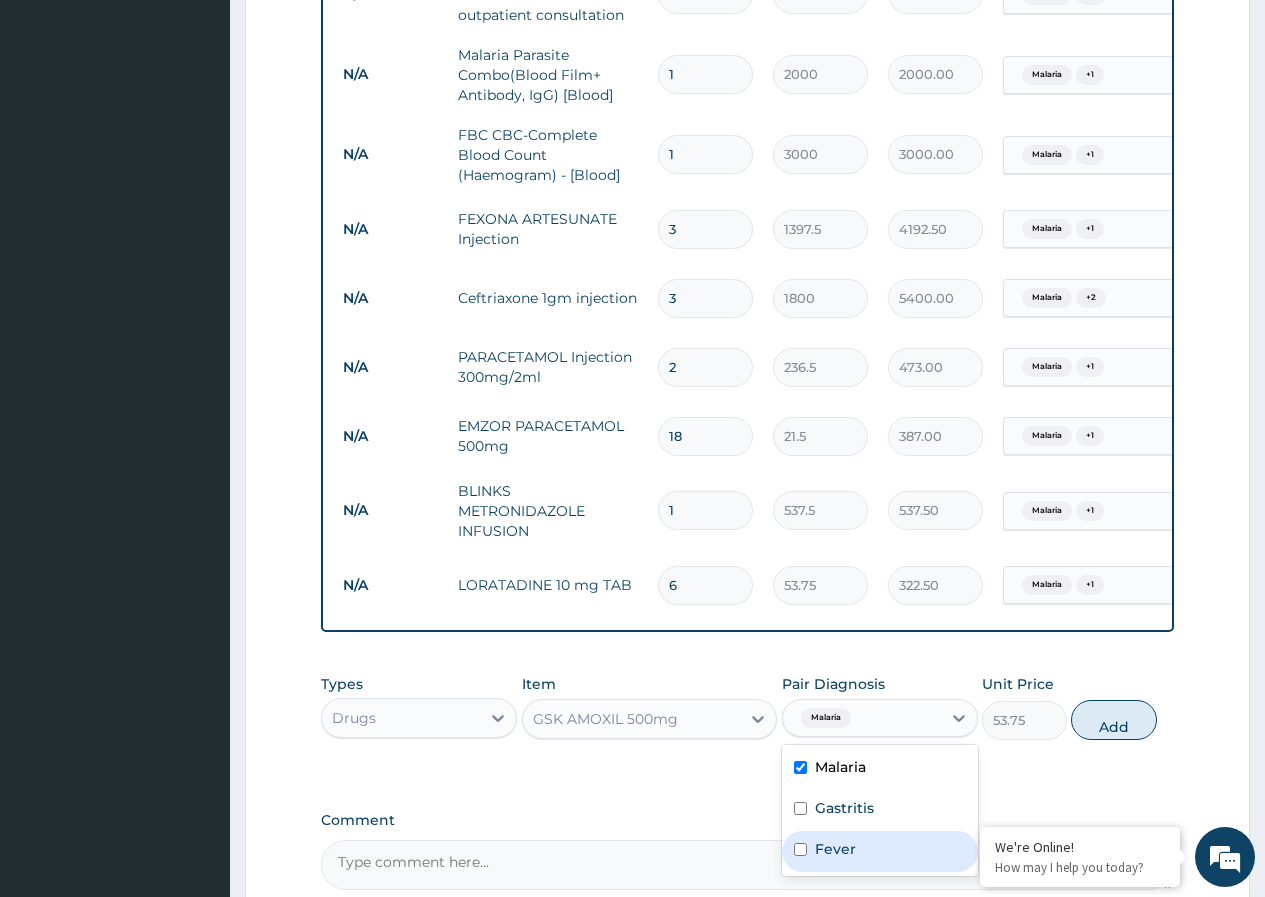 drag, startPoint x: 845, startPoint y: 860, endPoint x: 1046, endPoint y: 813, distance: 206.4219 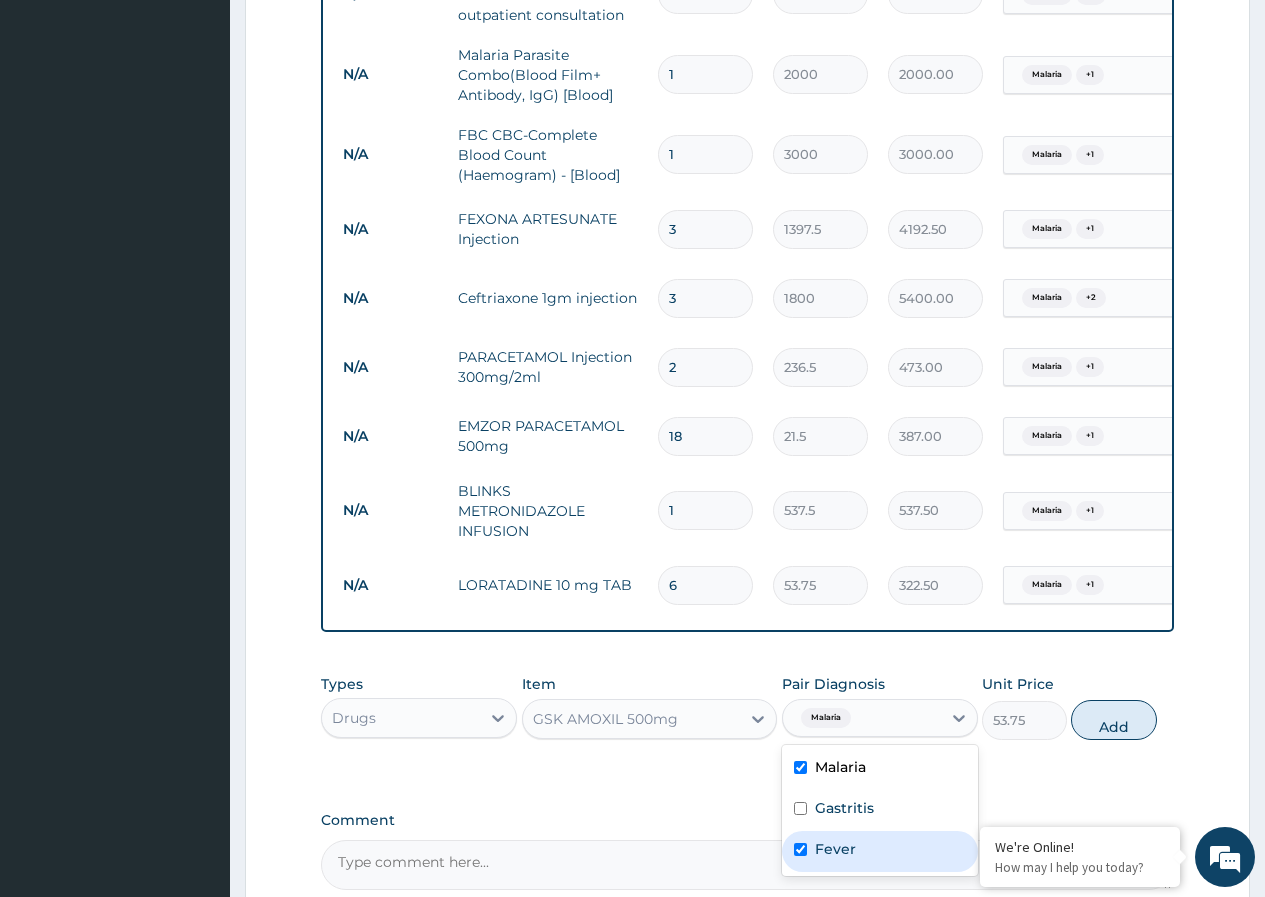 checkbox on "true" 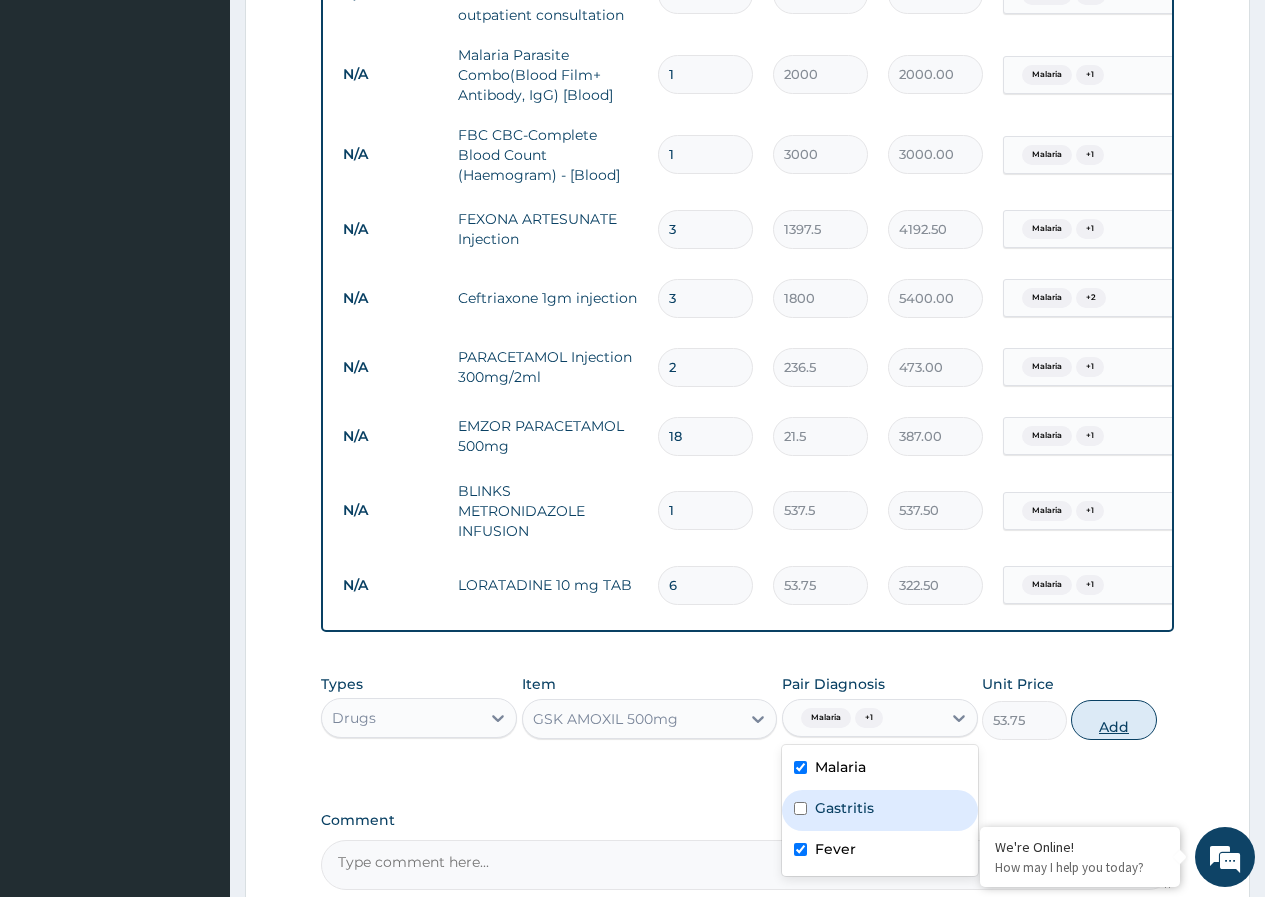 click on "Add" at bounding box center [1113, 720] 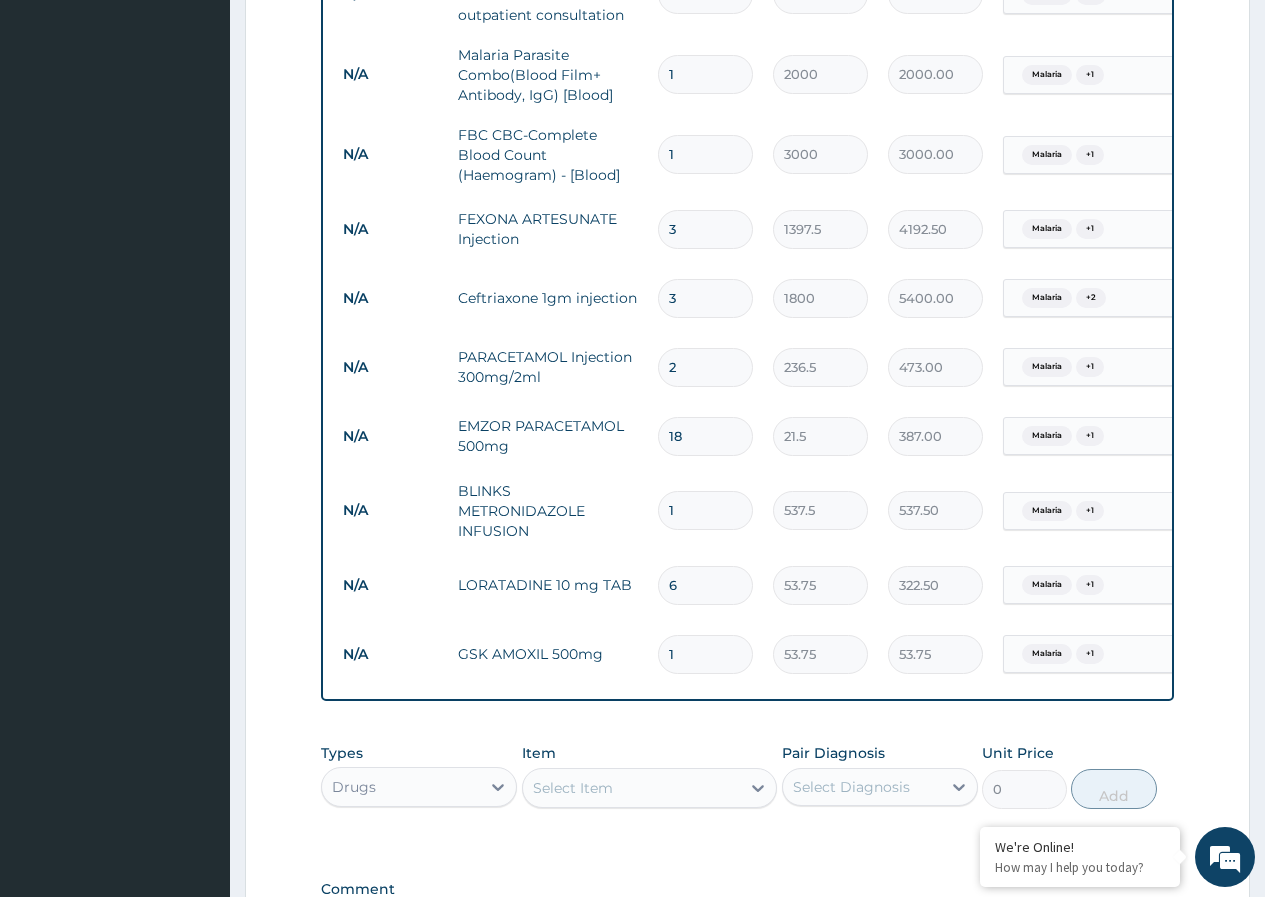 type on "14" 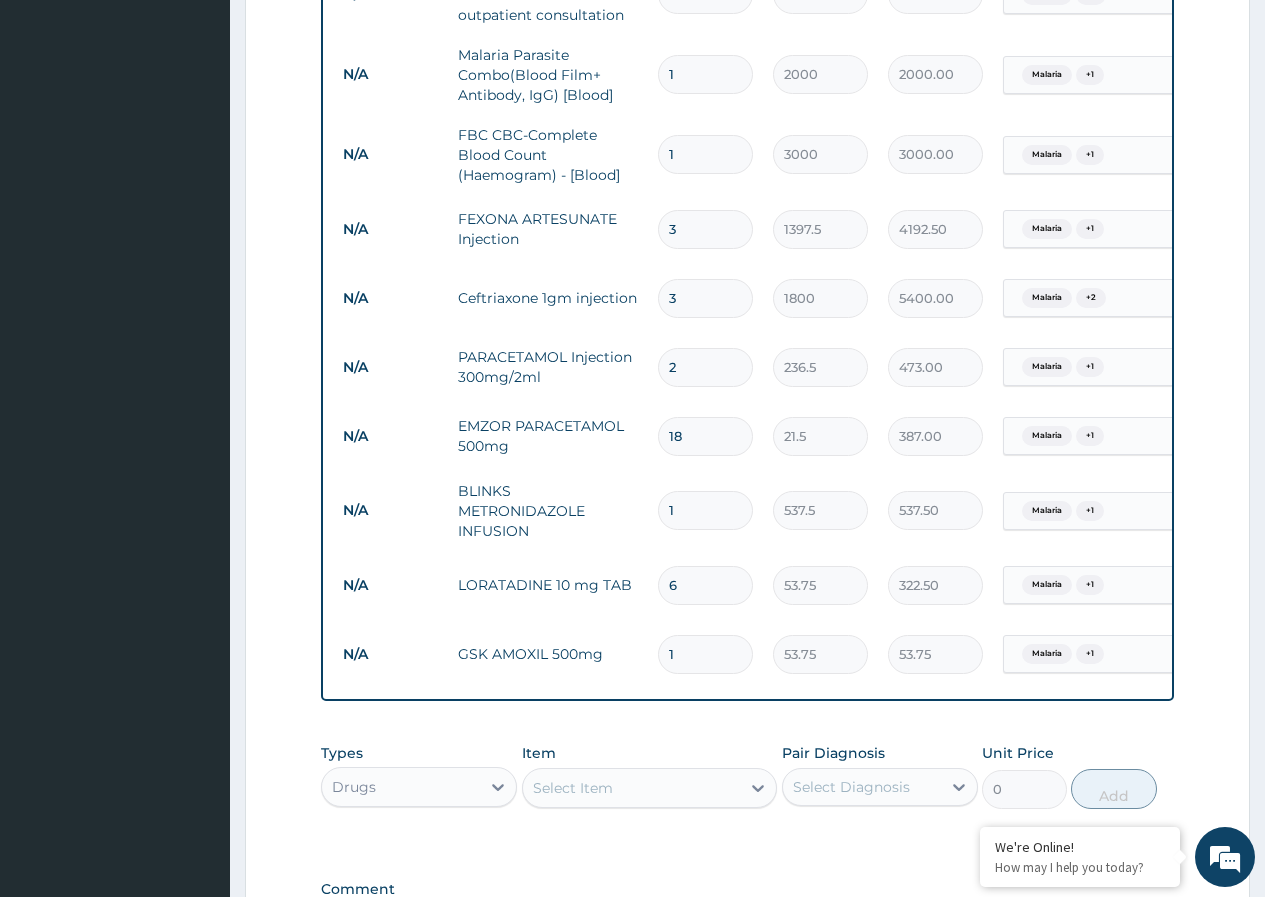 type on "752.50" 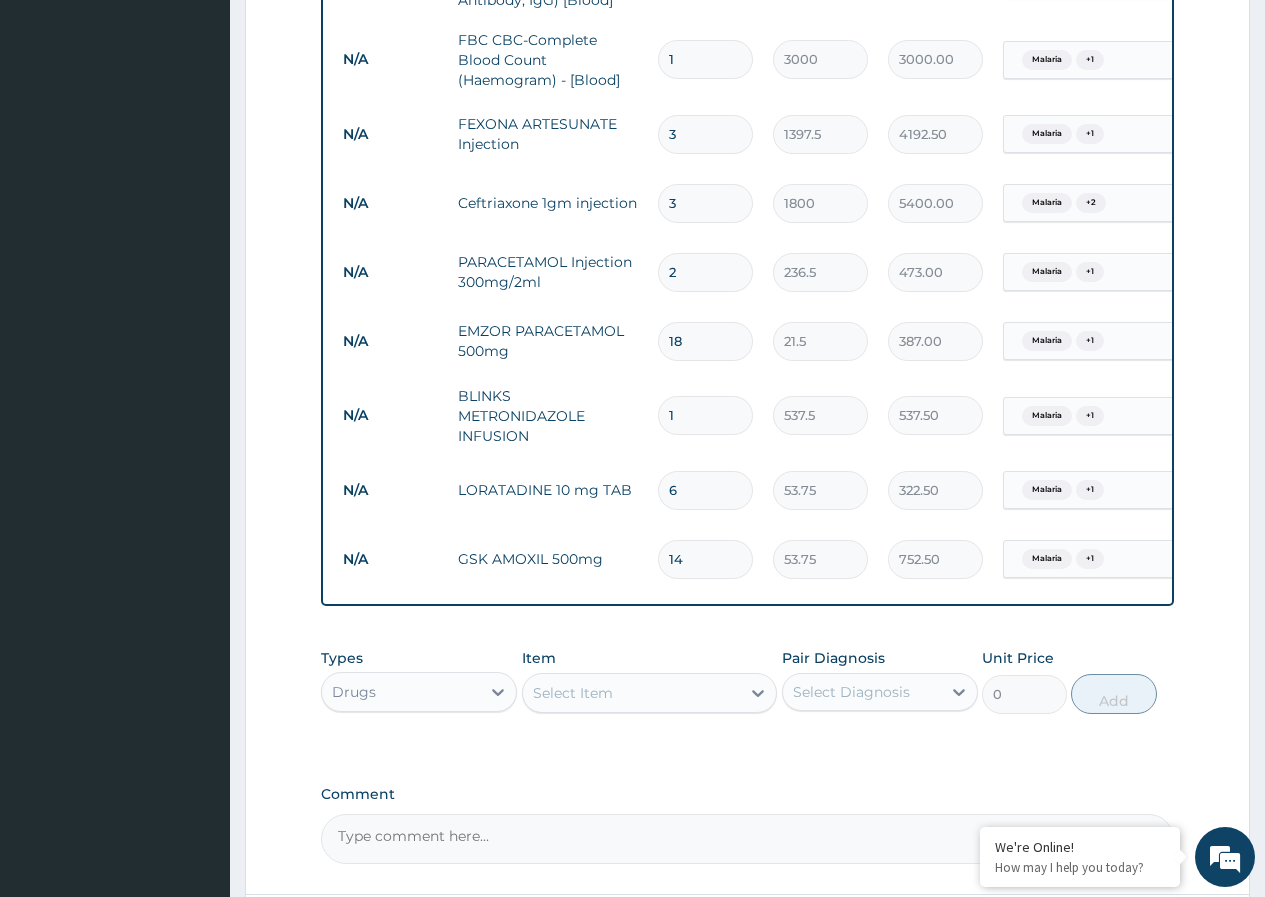 scroll, scrollTop: 1130, scrollLeft: 0, axis: vertical 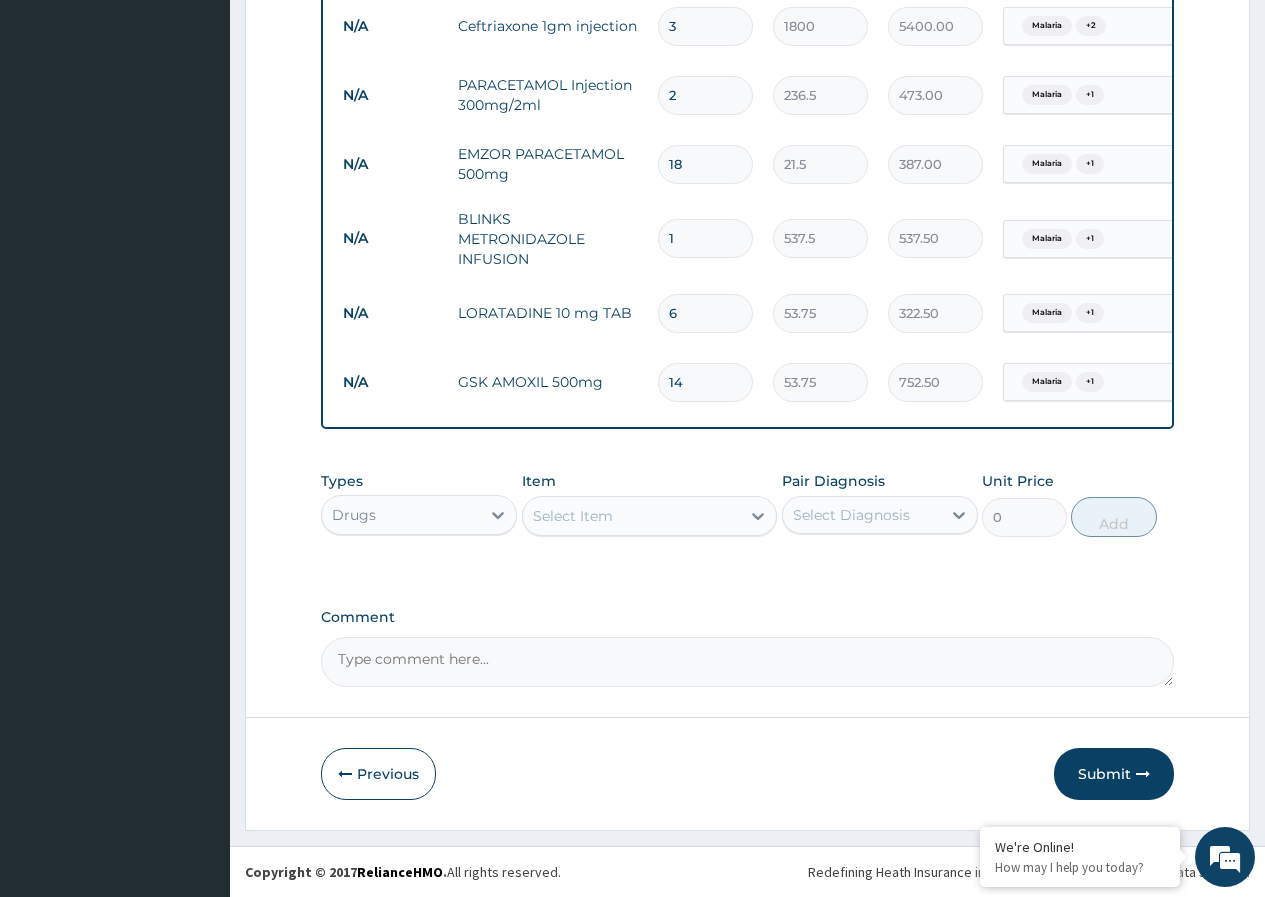 type on "14" 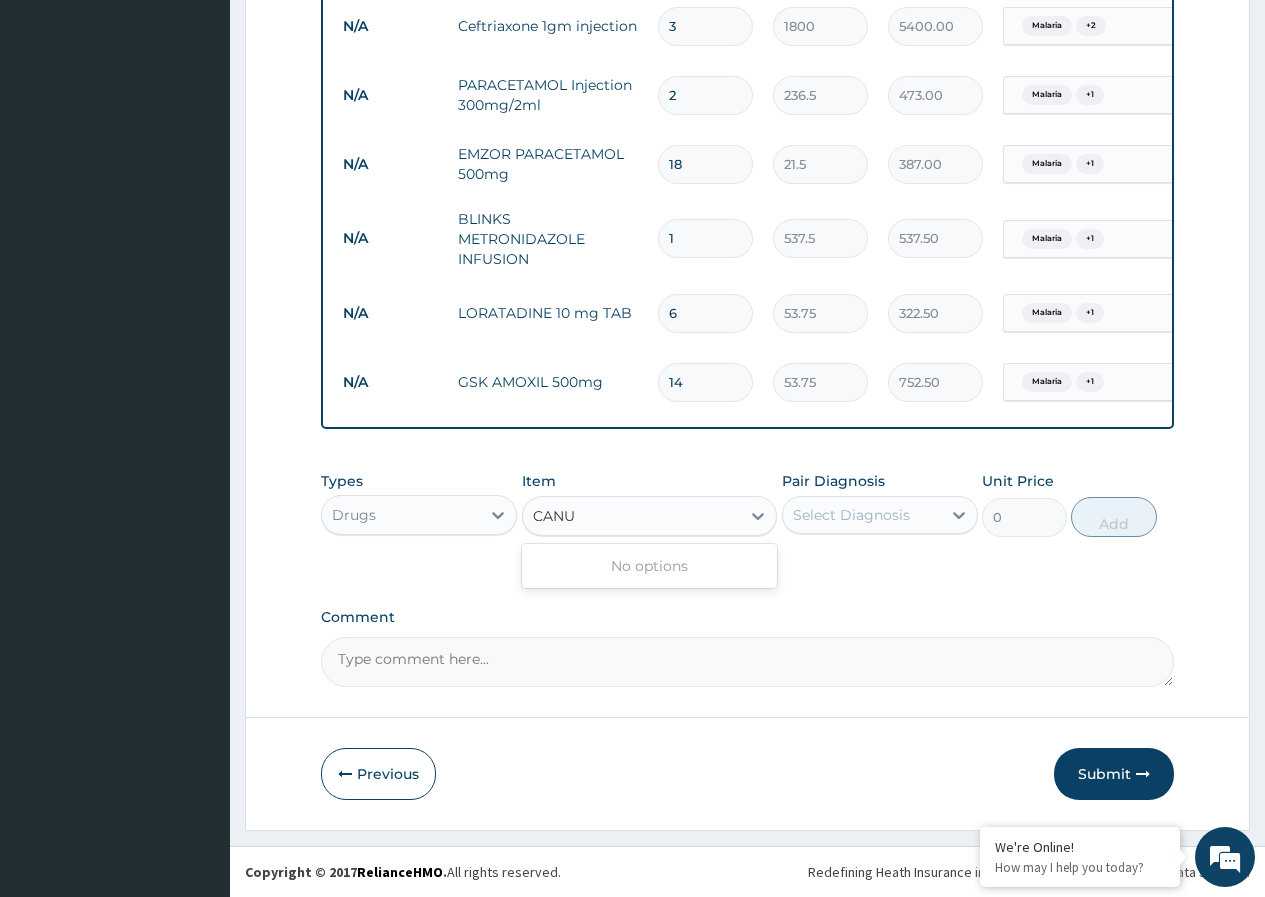type on "CAN" 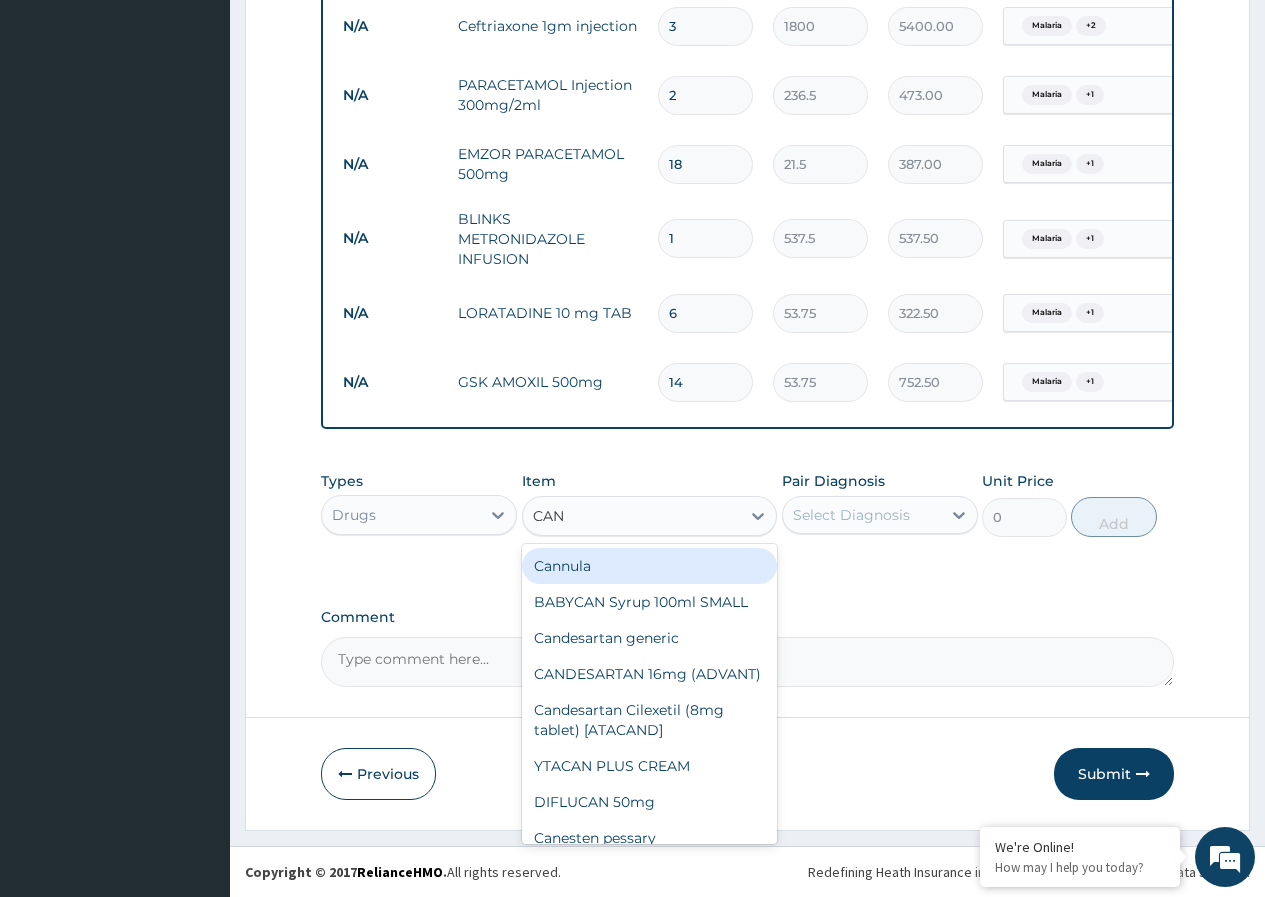 click on "Cannula" at bounding box center [650, 566] 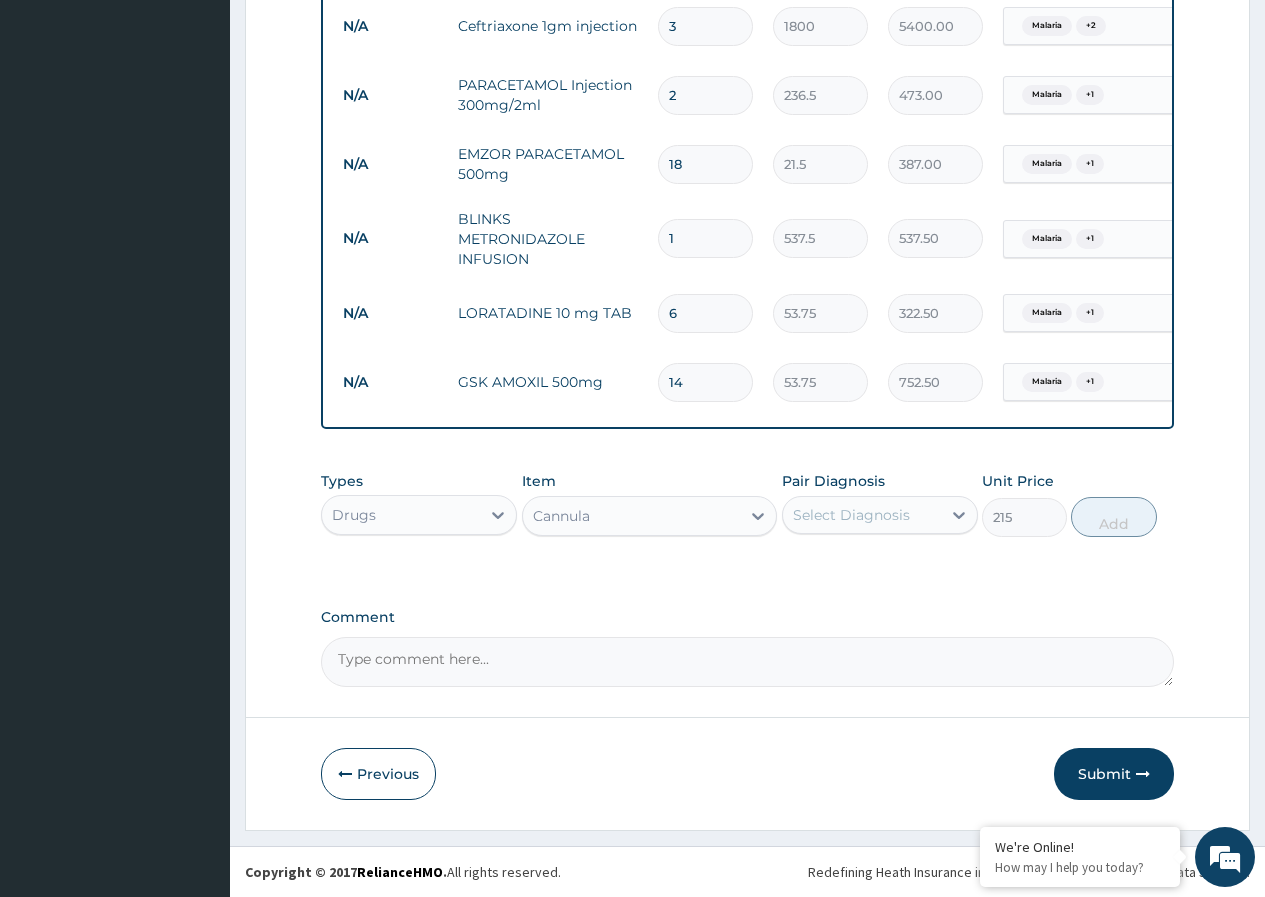 click on "Select Diagnosis" at bounding box center [862, 515] 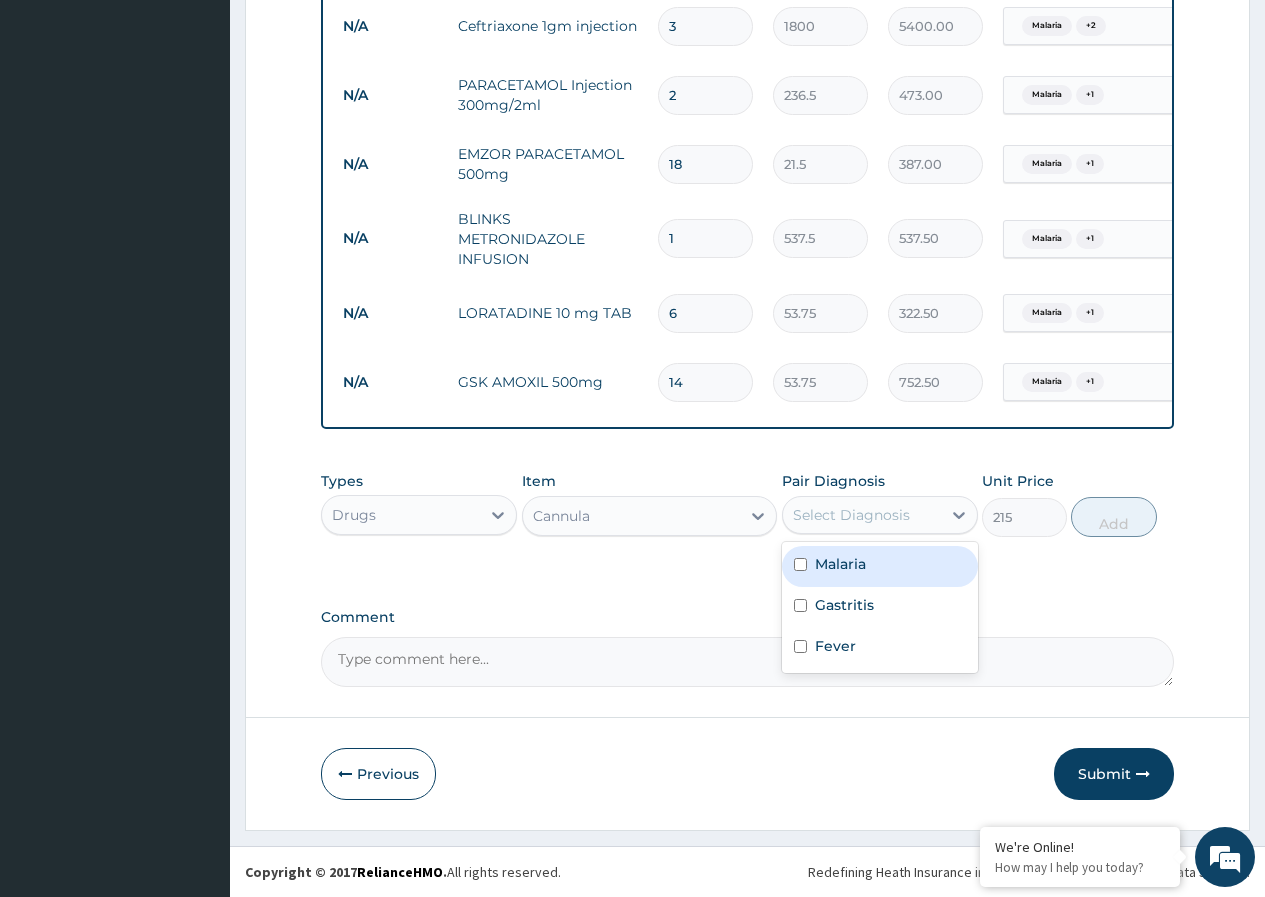 click on "Malaria" at bounding box center [840, 564] 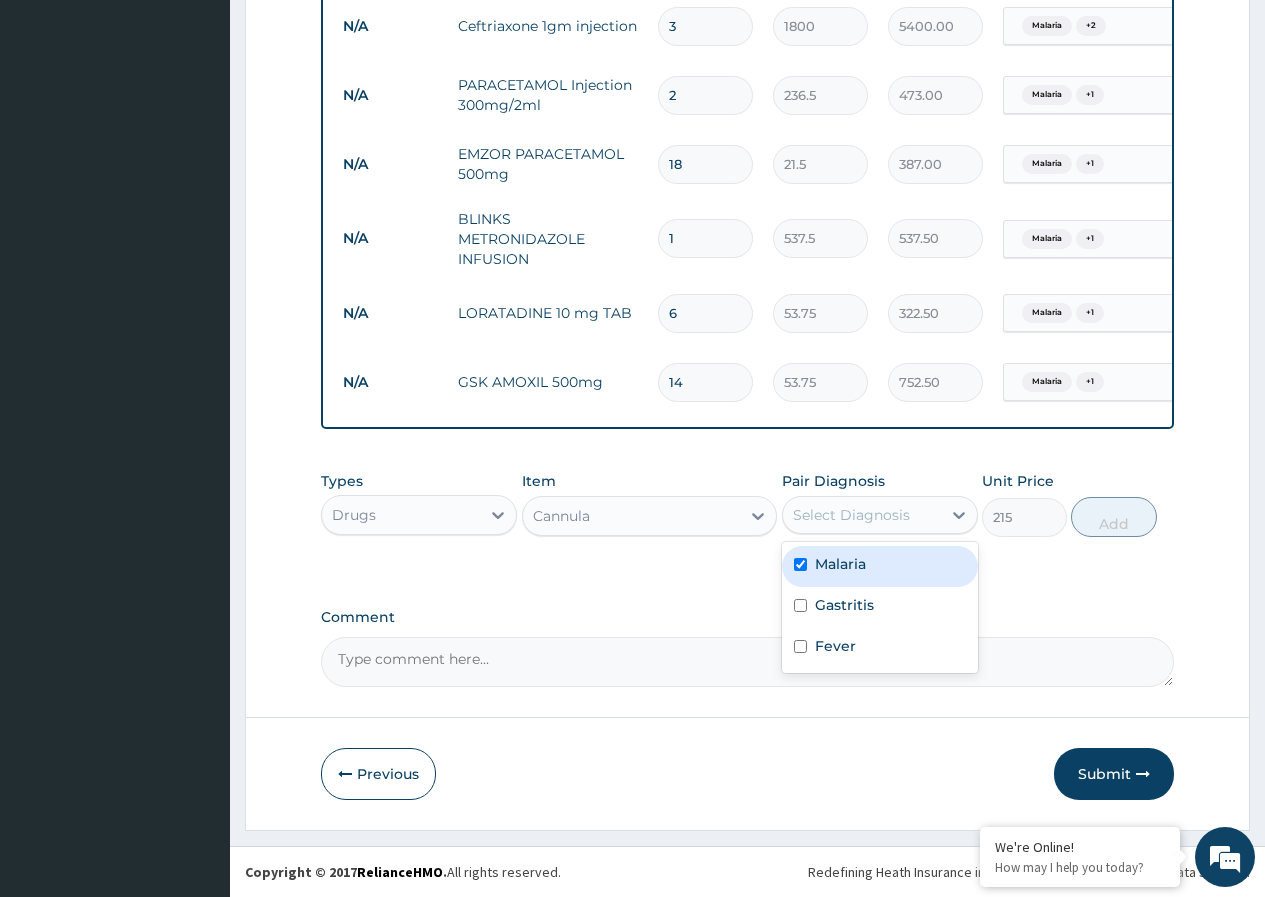 checkbox on "true" 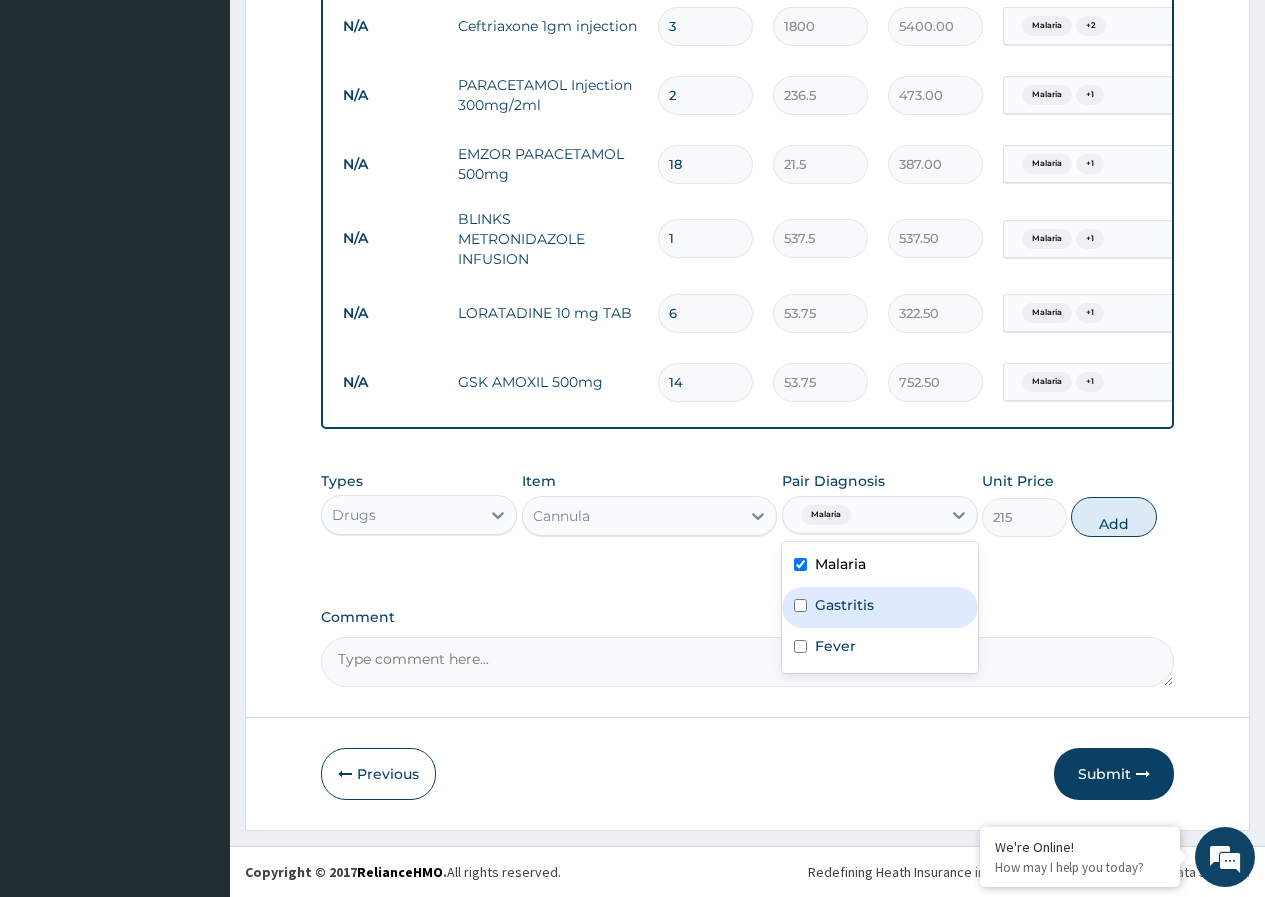 click on "Gastritis" at bounding box center (880, 607) 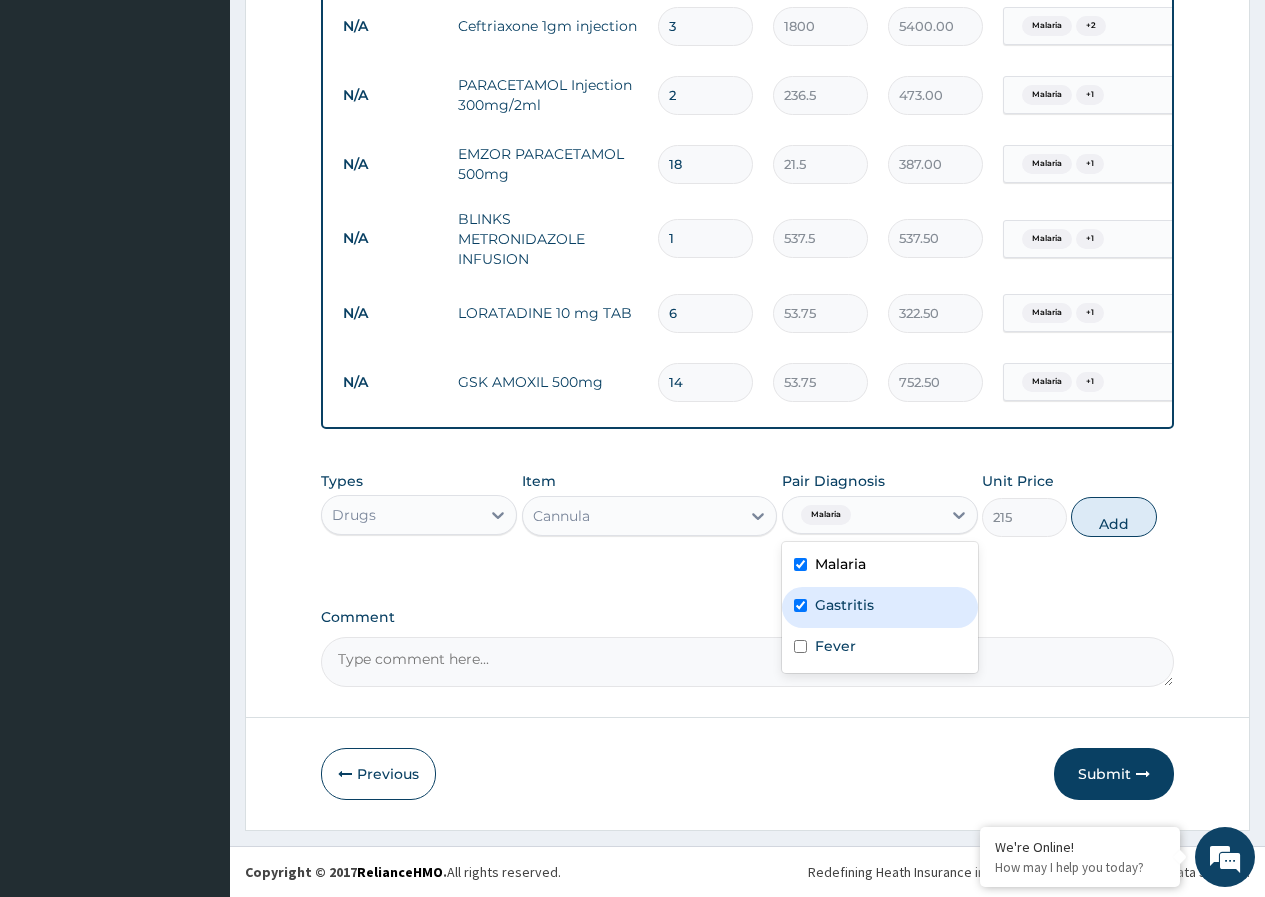 checkbox on "true" 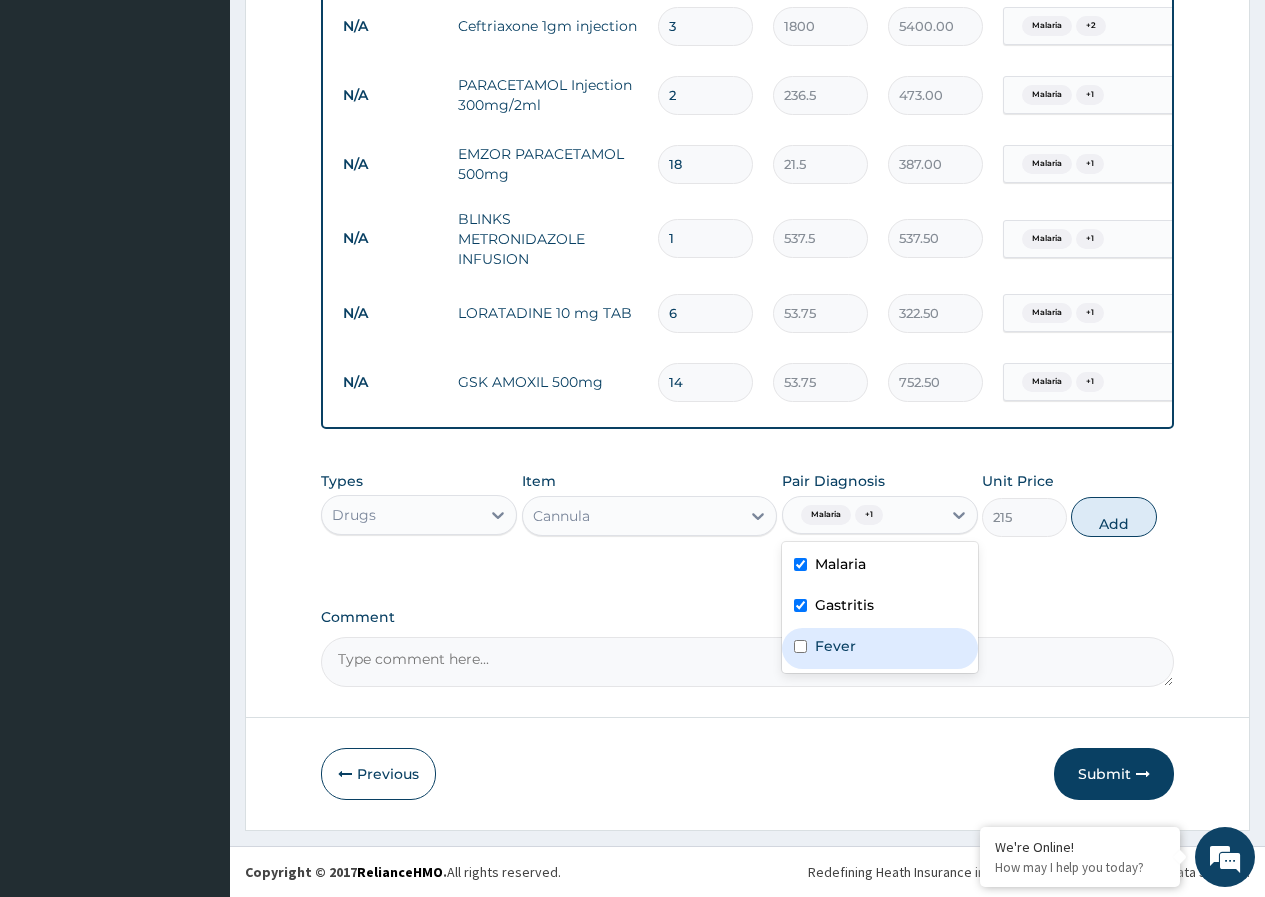 drag, startPoint x: 815, startPoint y: 649, endPoint x: 978, endPoint y: 606, distance: 168.57639 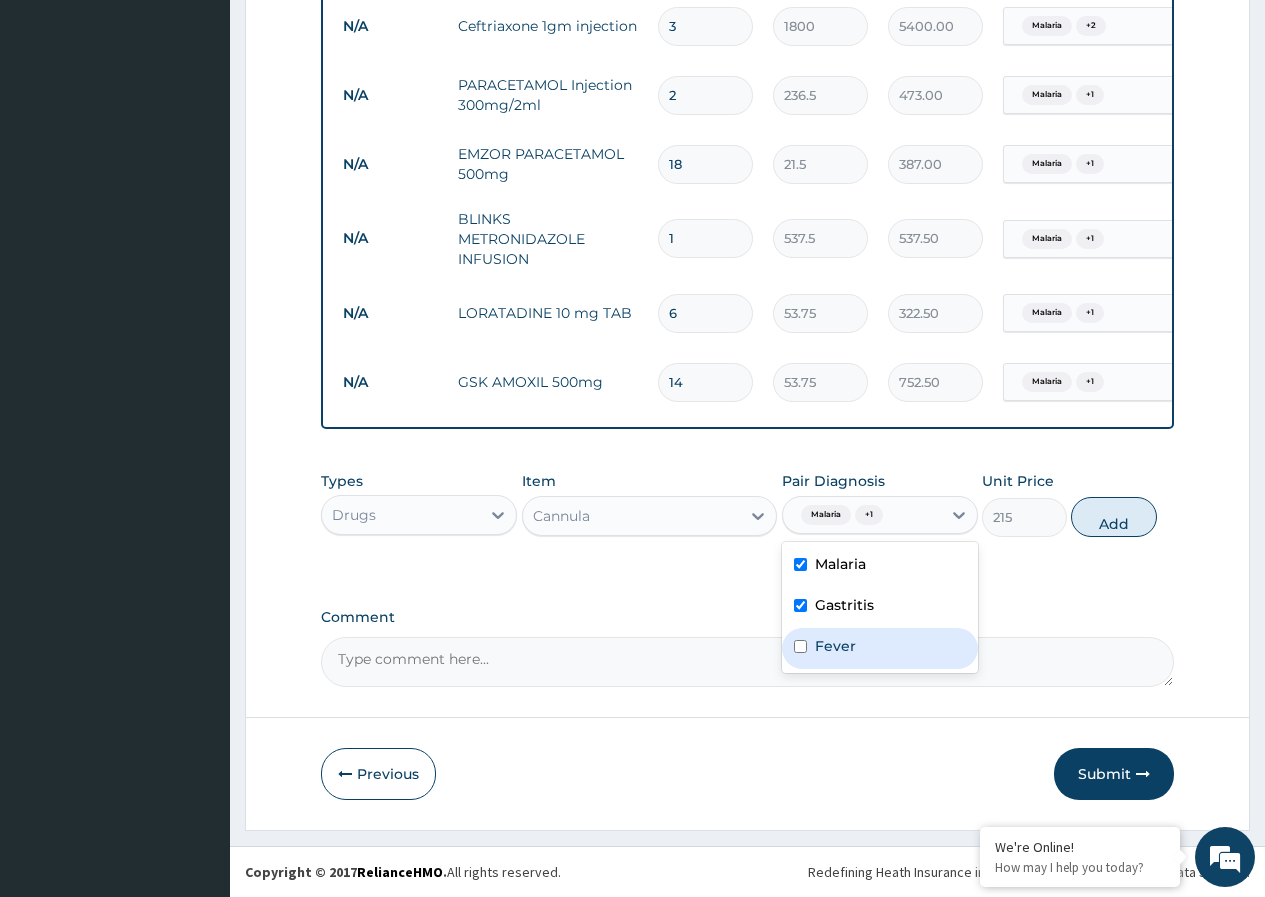 click on "Fever" at bounding box center [835, 646] 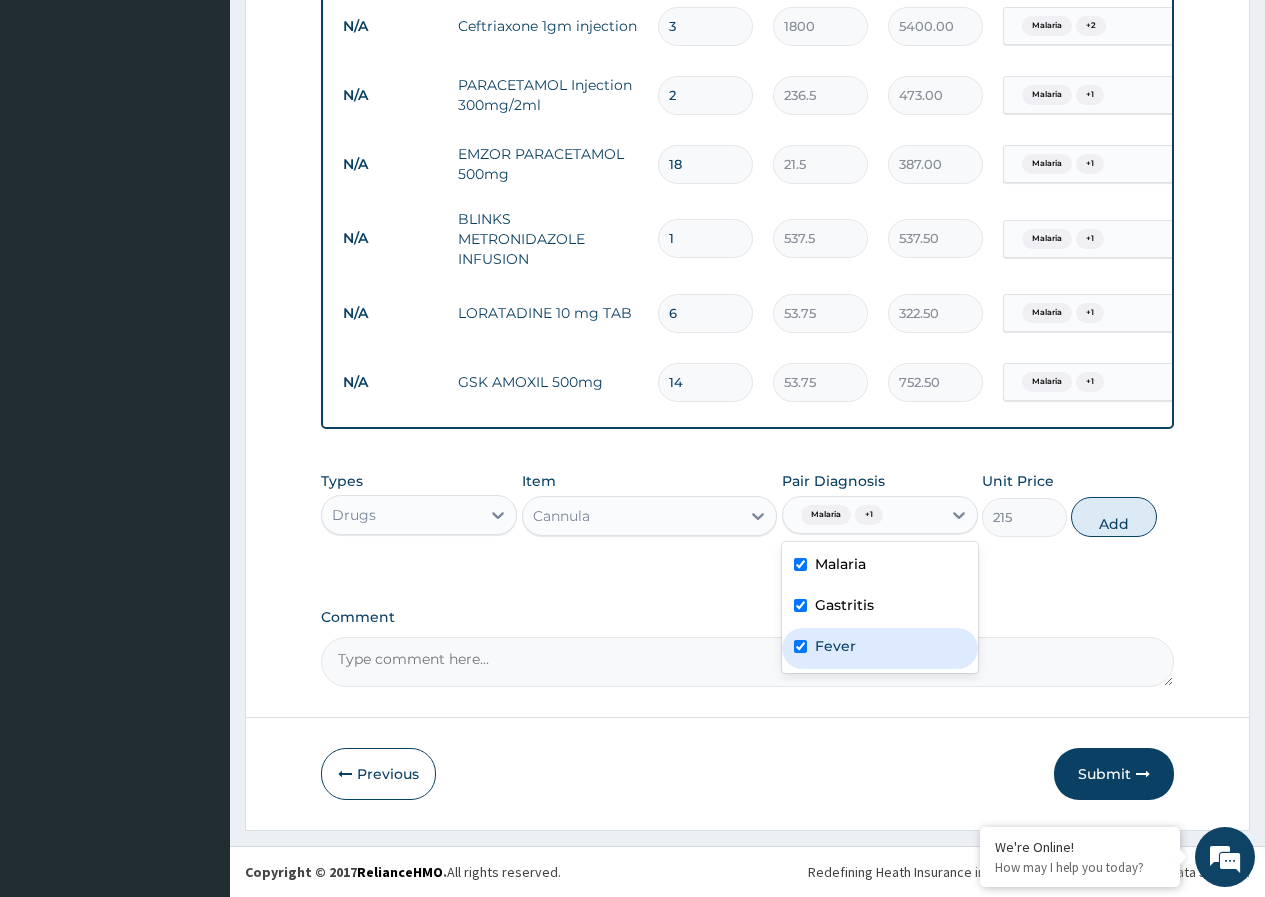 checkbox on "true" 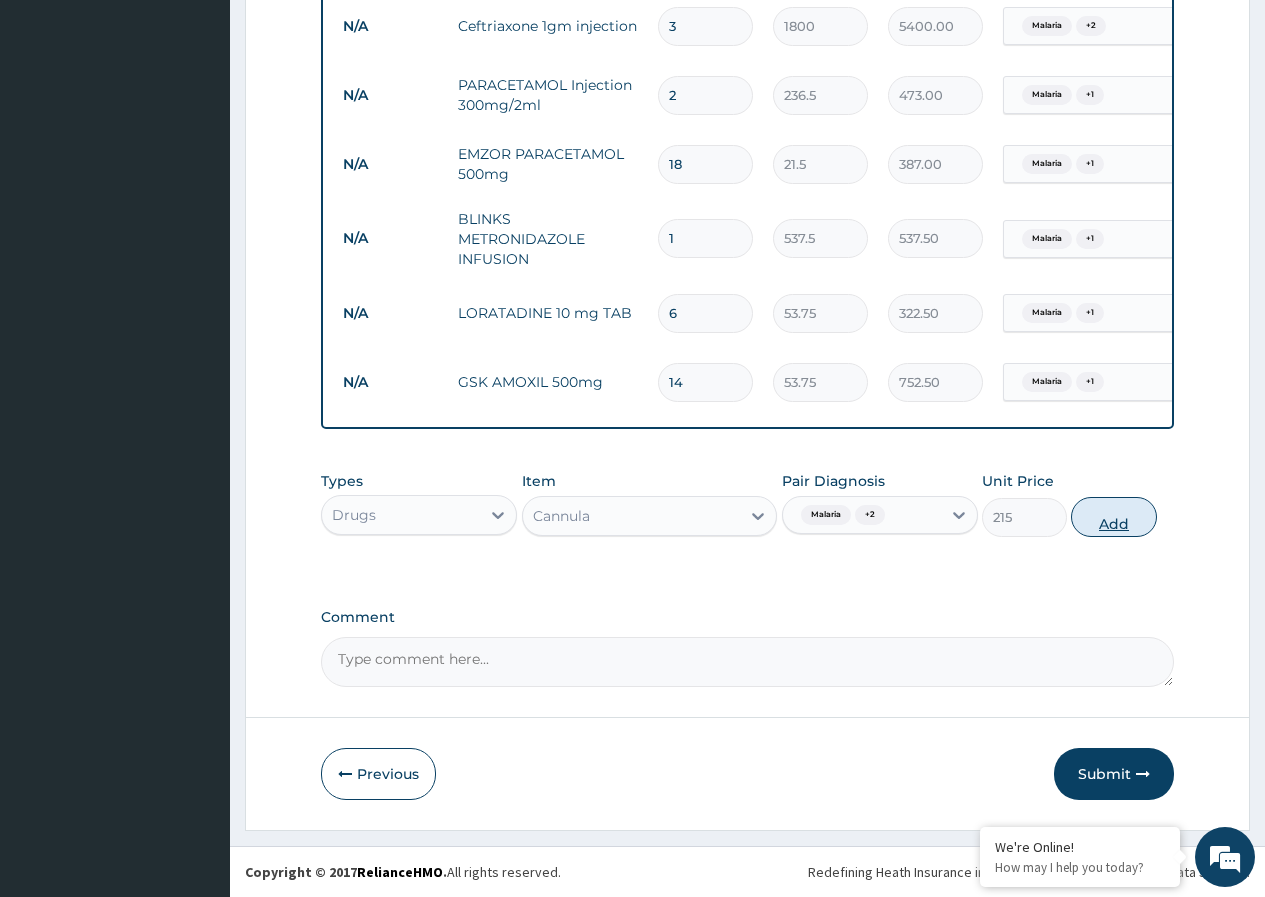 click on "Add" at bounding box center (1113, 517) 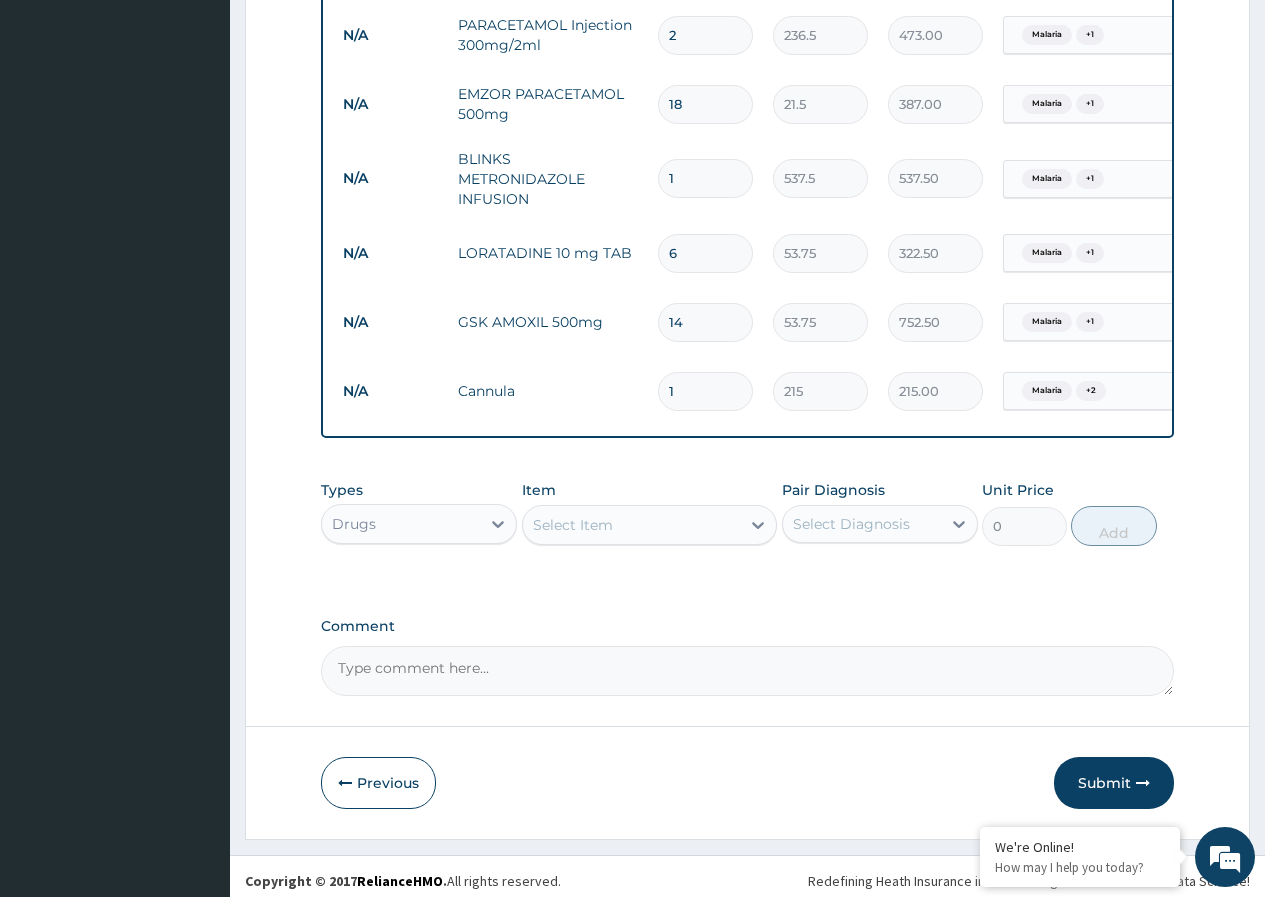 scroll, scrollTop: 1199, scrollLeft: 0, axis: vertical 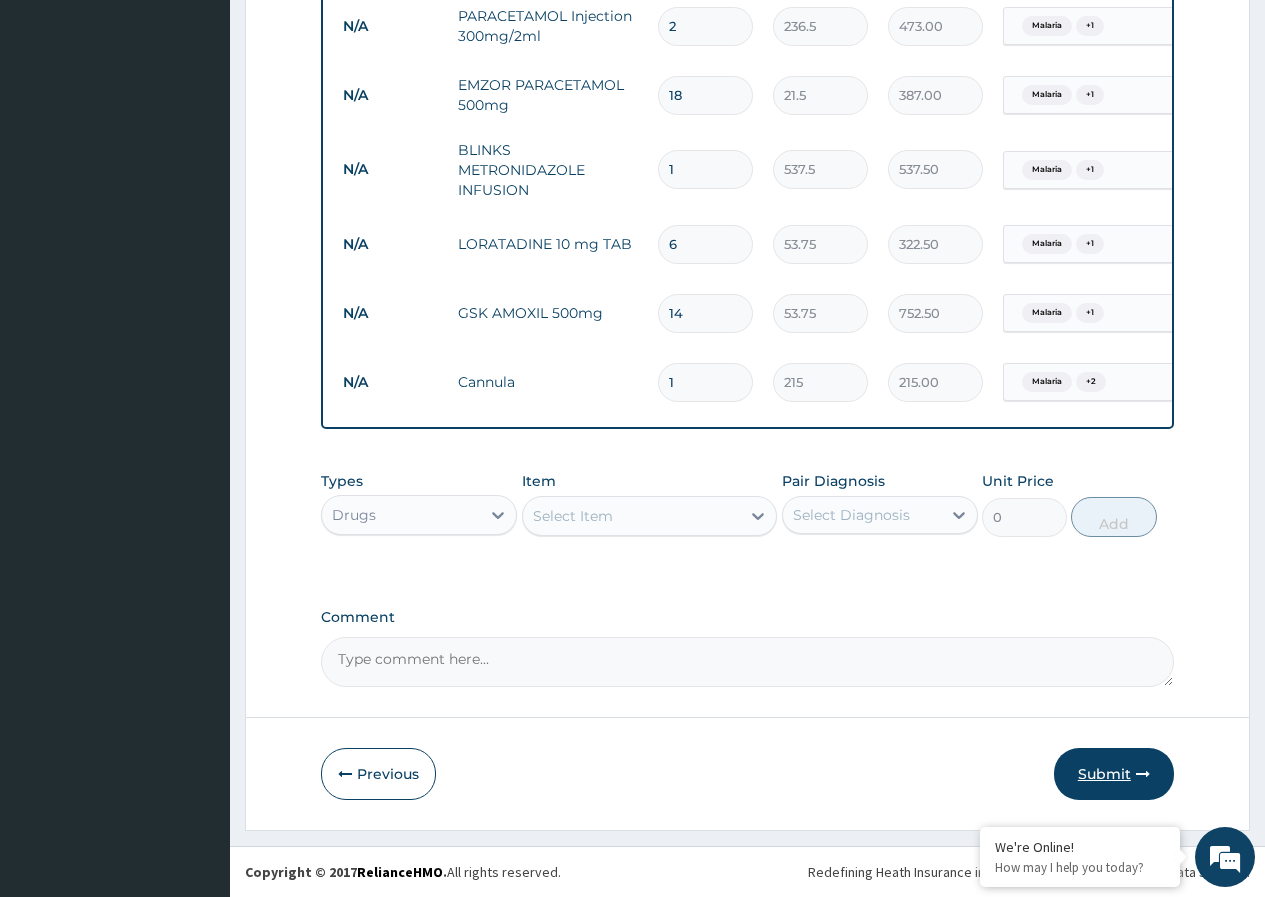 click on "Submit" at bounding box center (1114, 774) 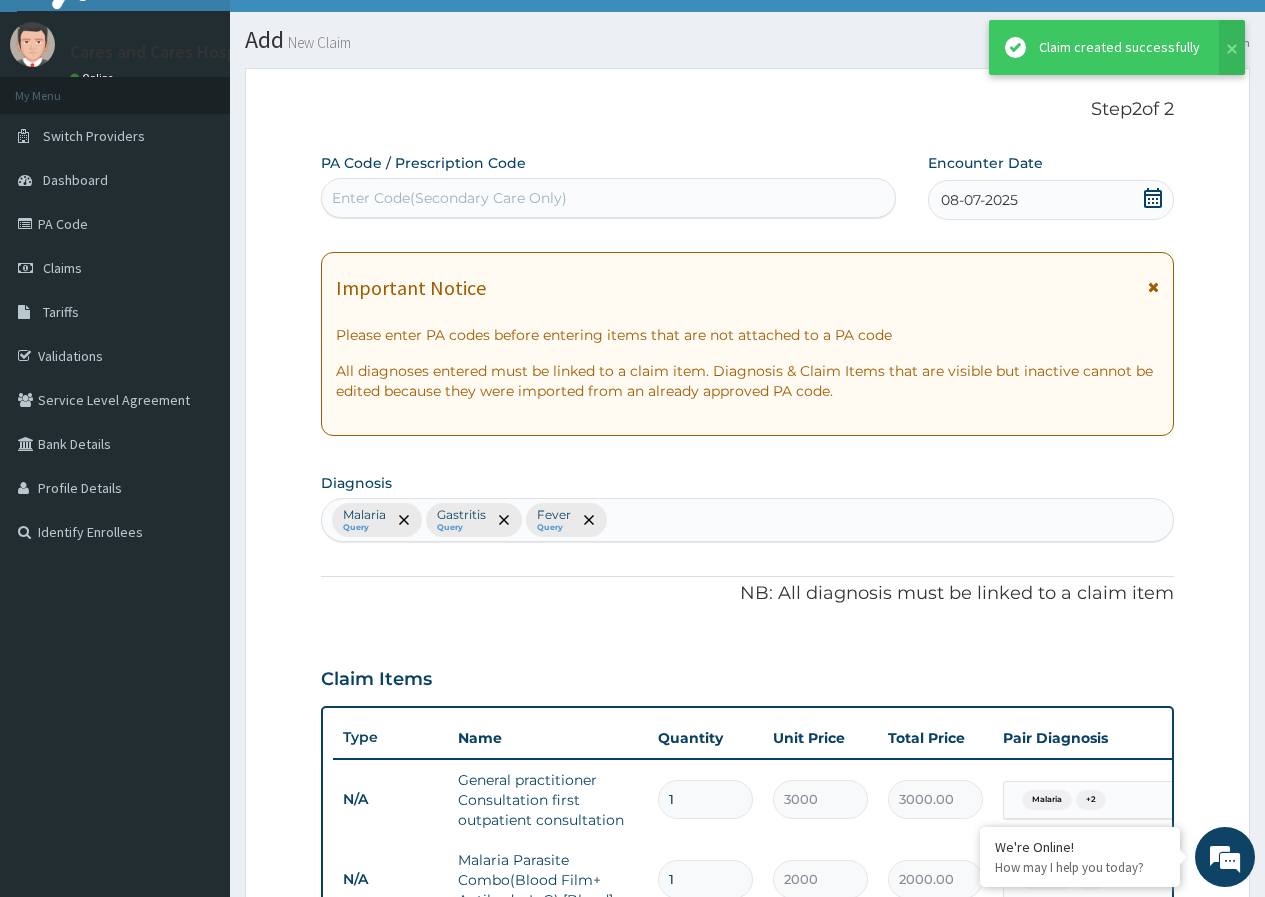 scroll, scrollTop: 1199, scrollLeft: 0, axis: vertical 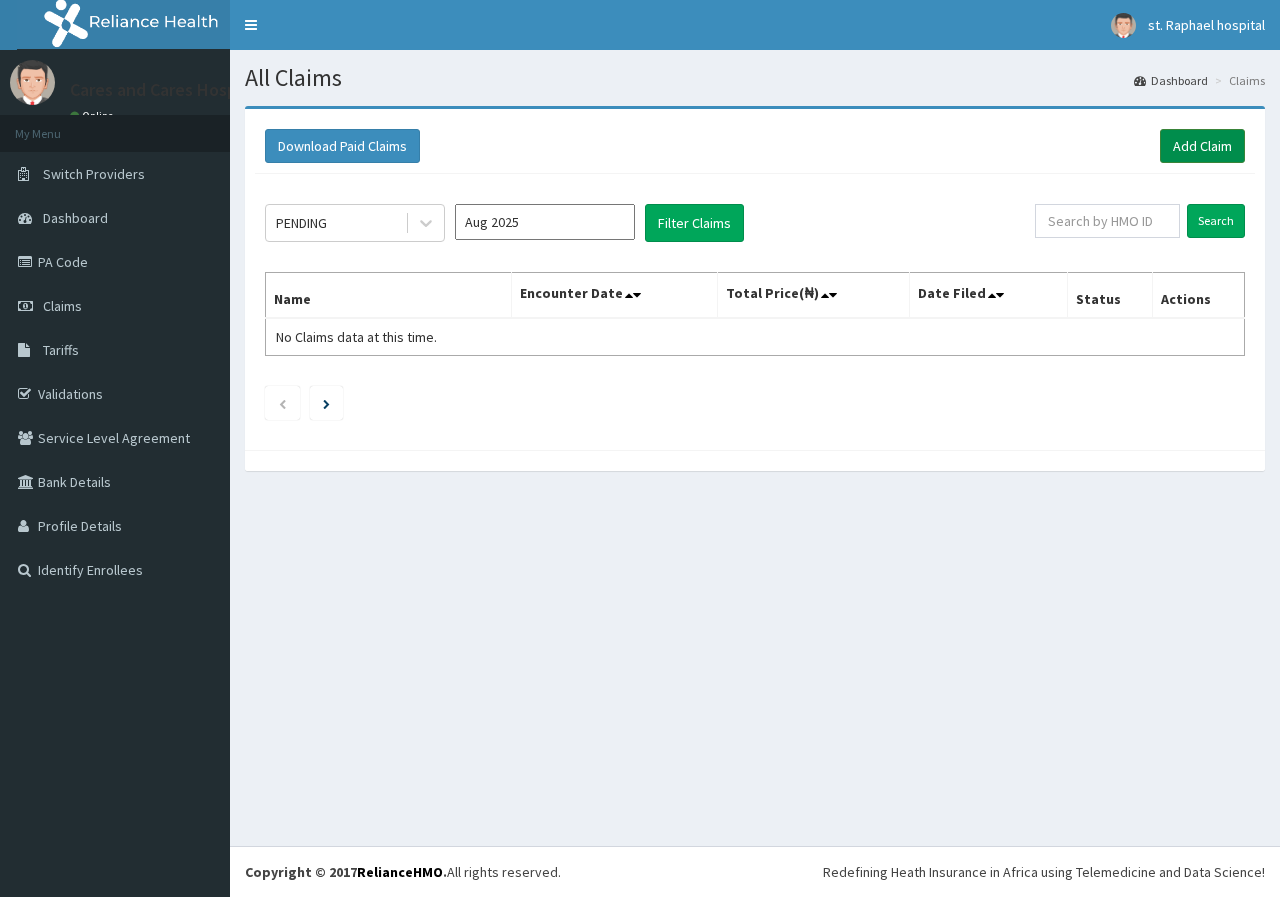 click on "Add Claim" at bounding box center [1202, 146] 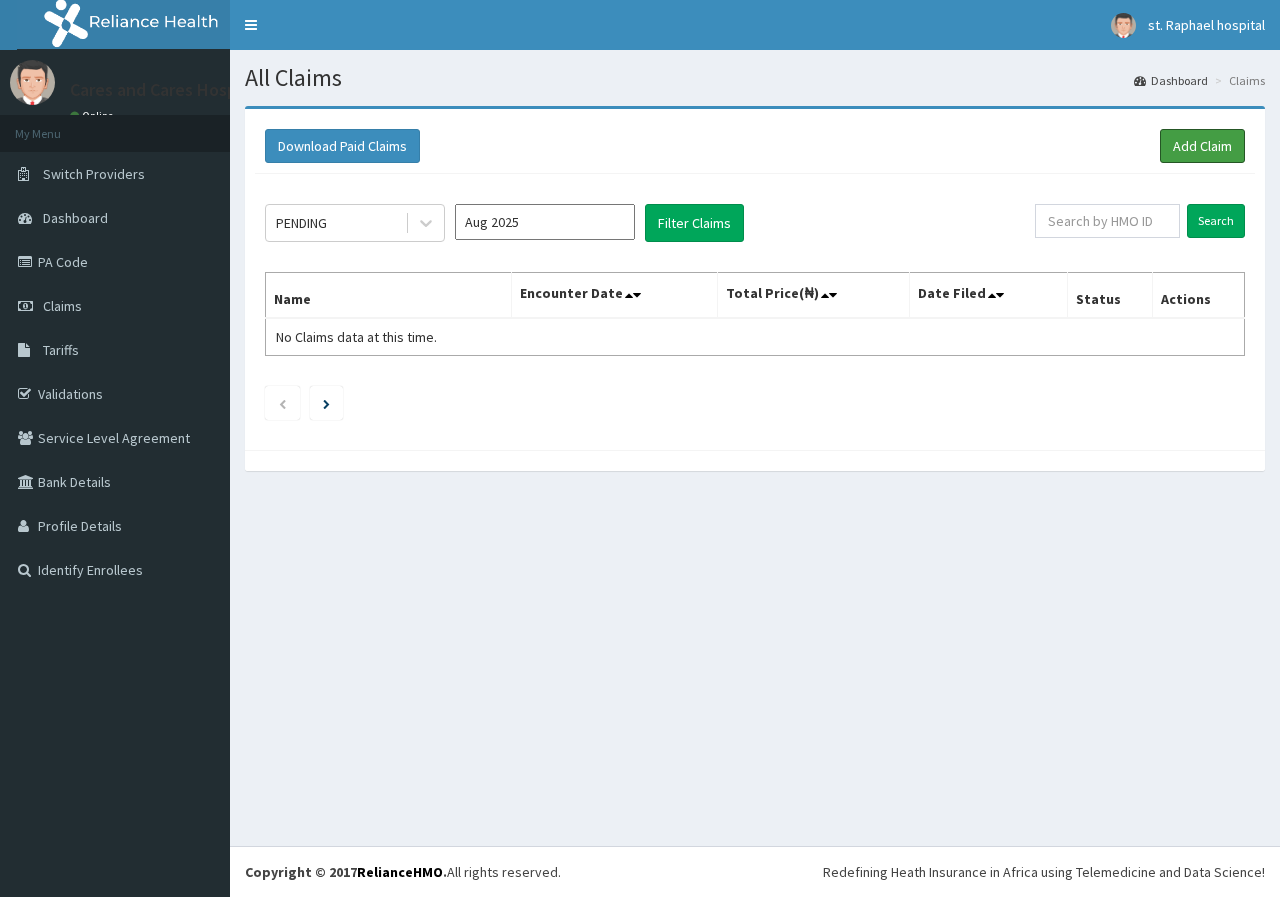scroll, scrollTop: 0, scrollLeft: 0, axis: both 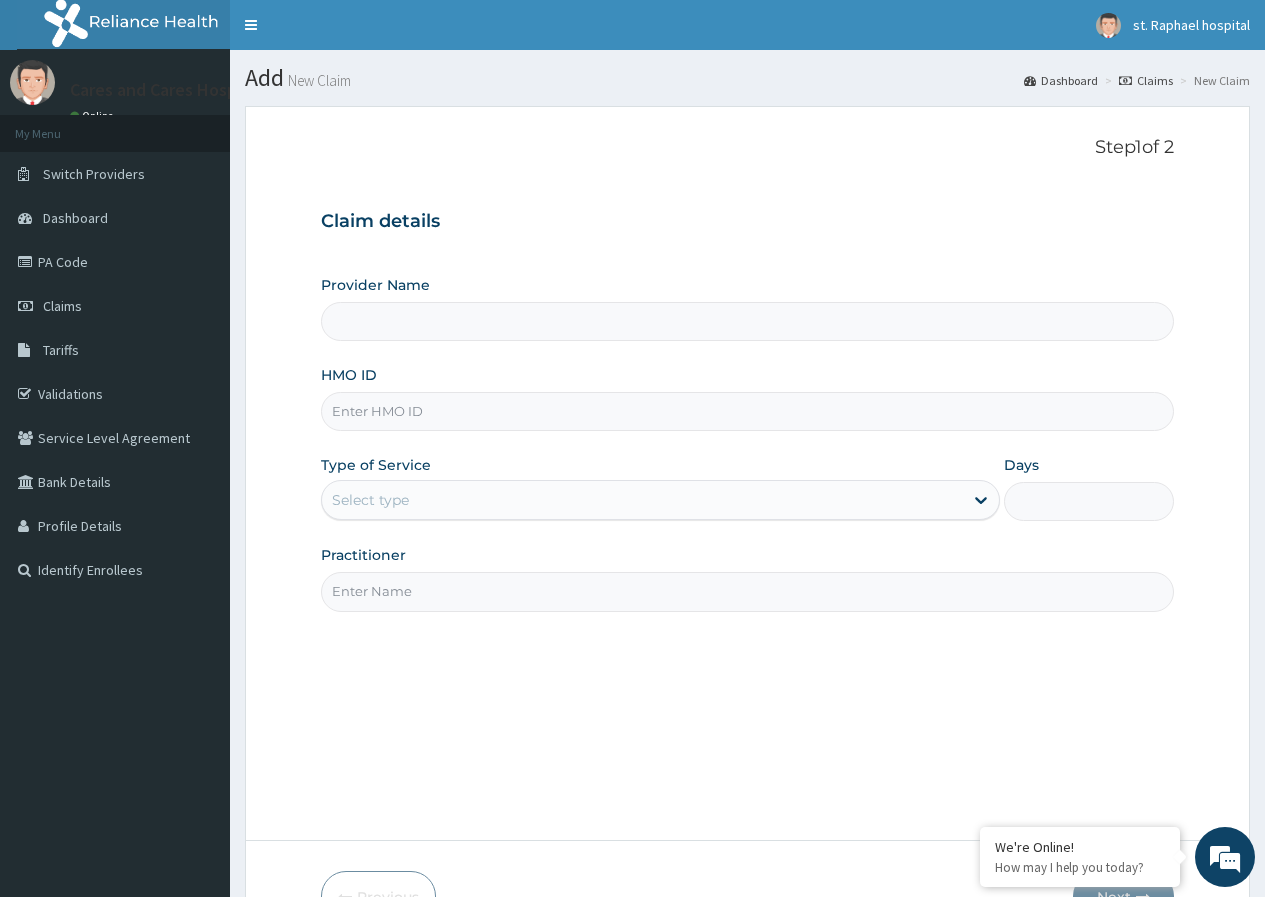 type on "Cares and Cares Hospital ltd" 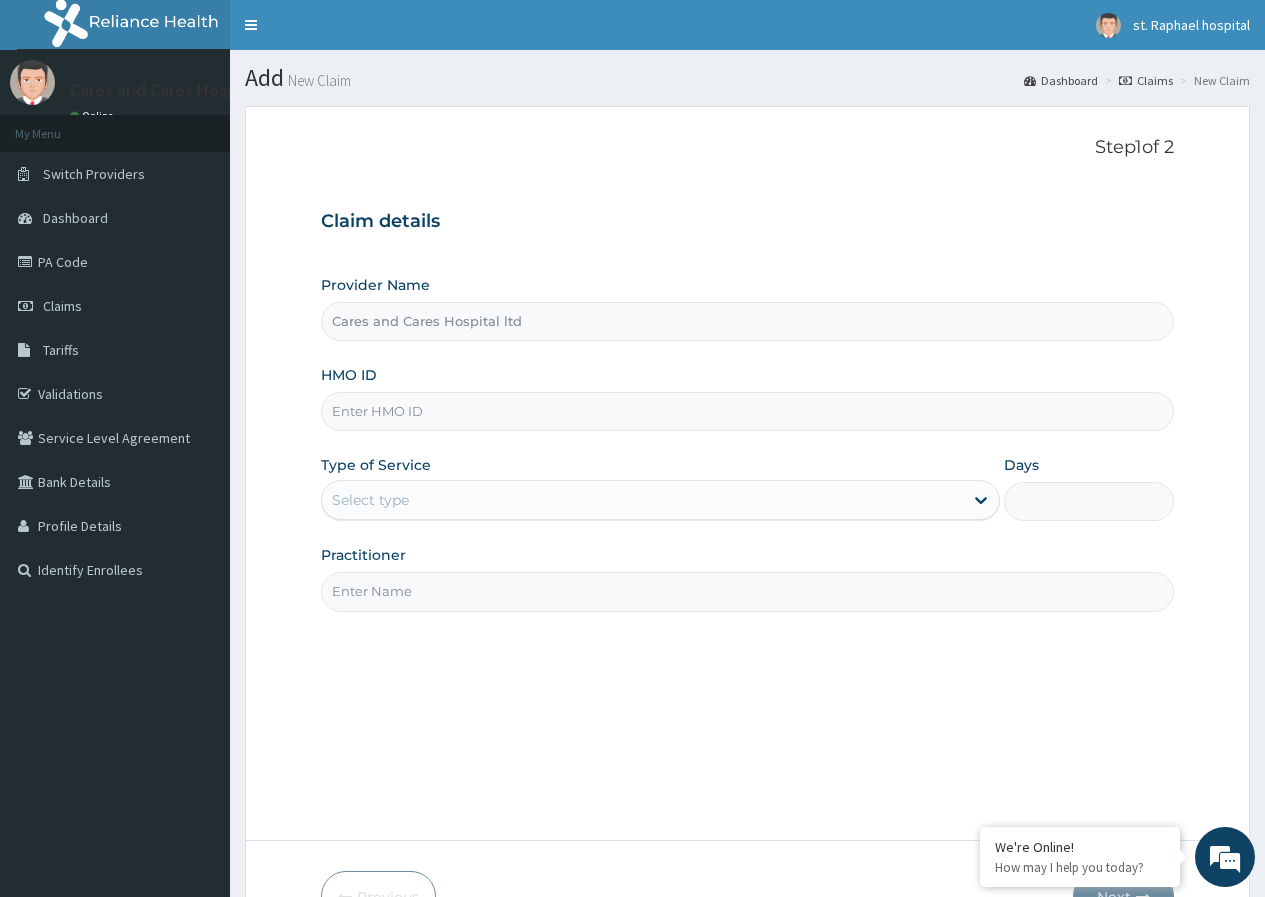 scroll, scrollTop: 0, scrollLeft: 0, axis: both 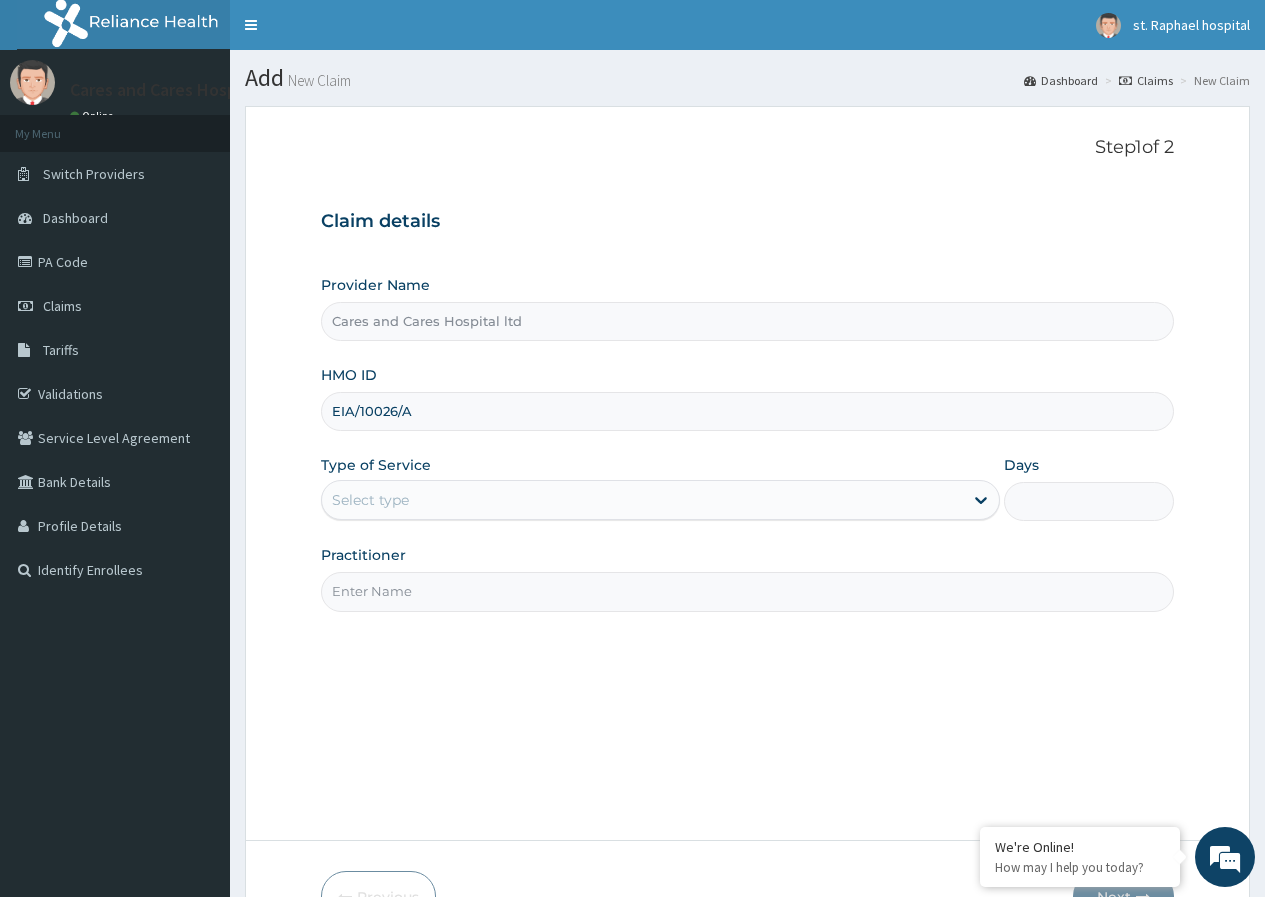 type on "EIA/10026/A" 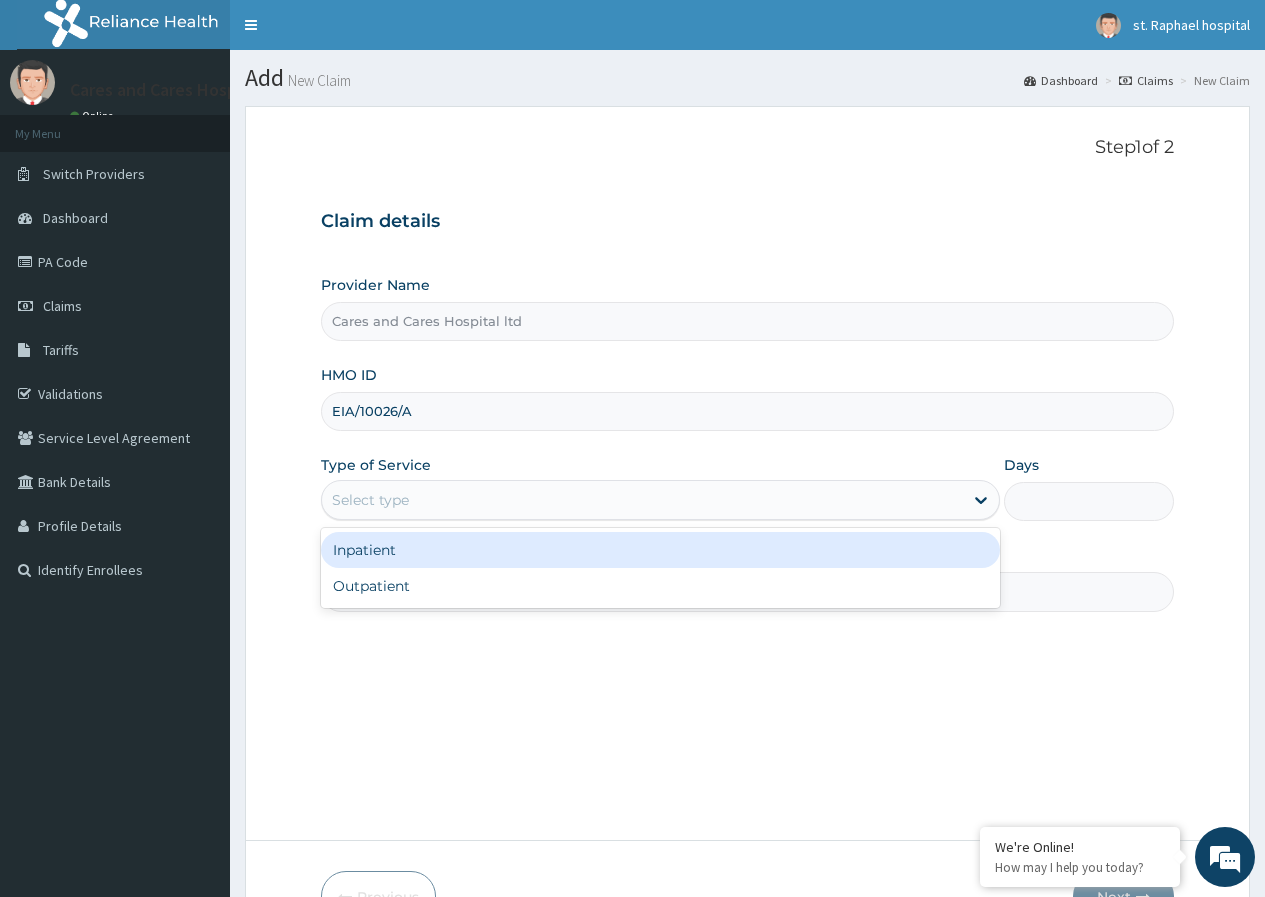 click on "Select type" at bounding box center [642, 500] 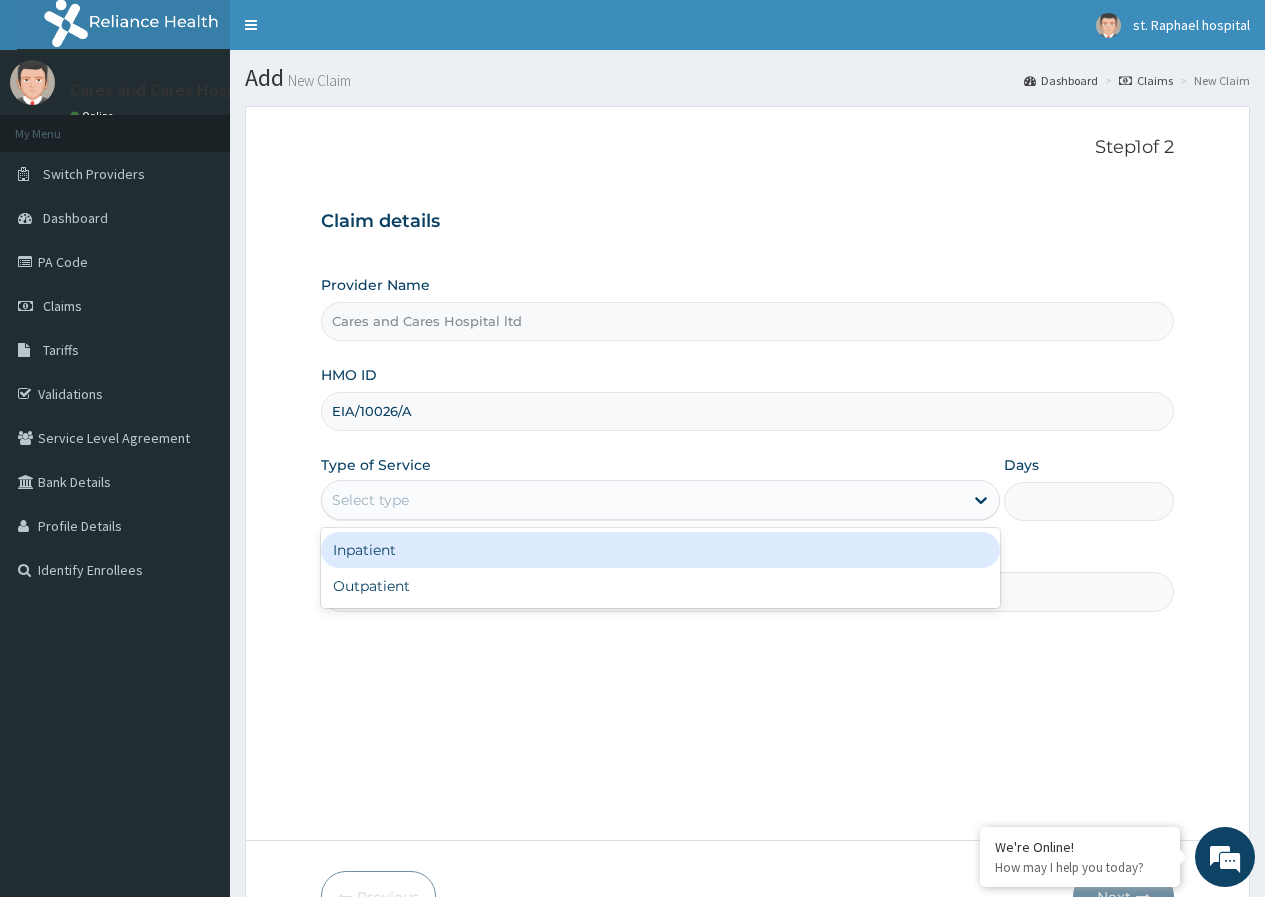scroll, scrollTop: 0, scrollLeft: 0, axis: both 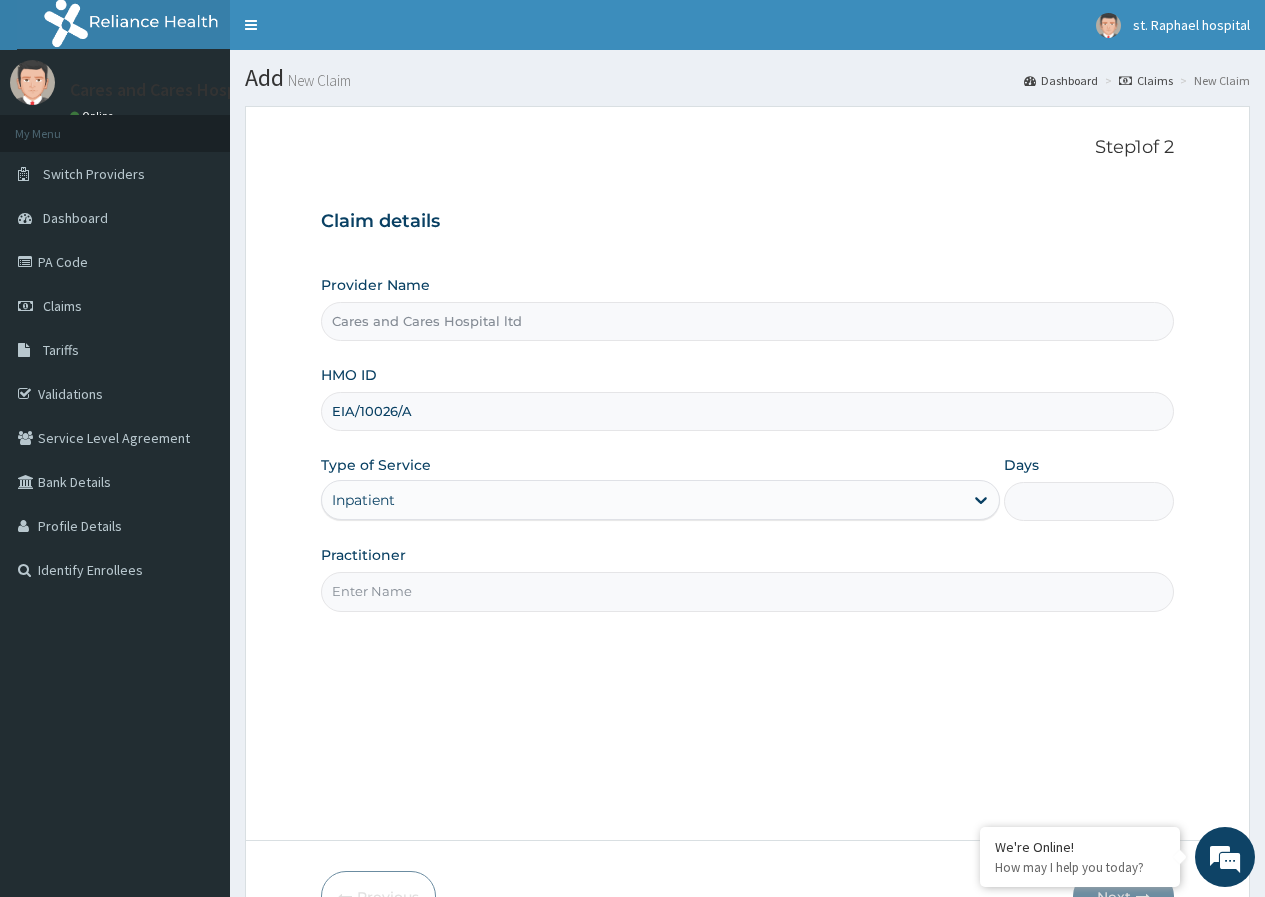 click on "Days" at bounding box center (1089, 501) 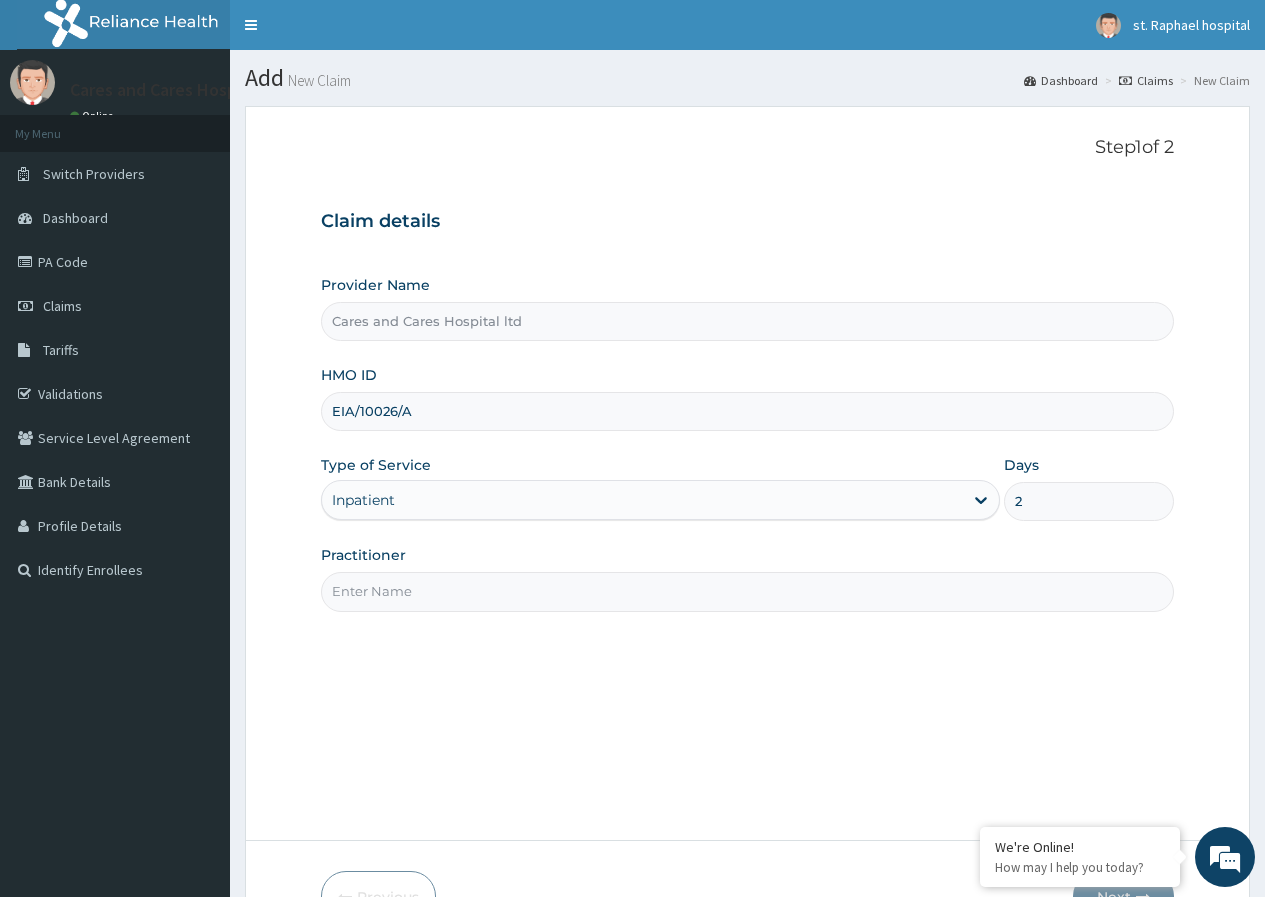 click on "Practitioner" at bounding box center (747, 591) 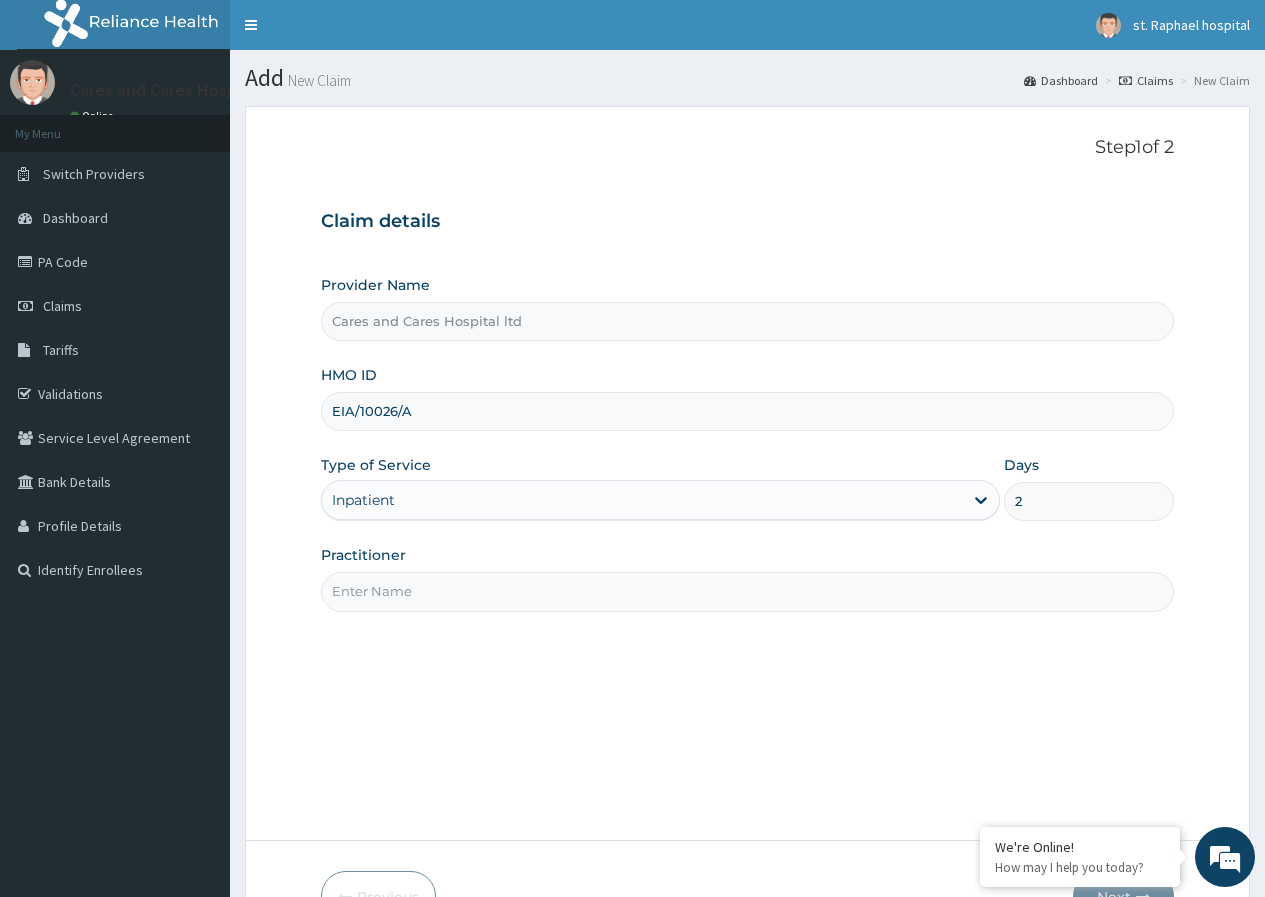 type on "DR. [LAST]" 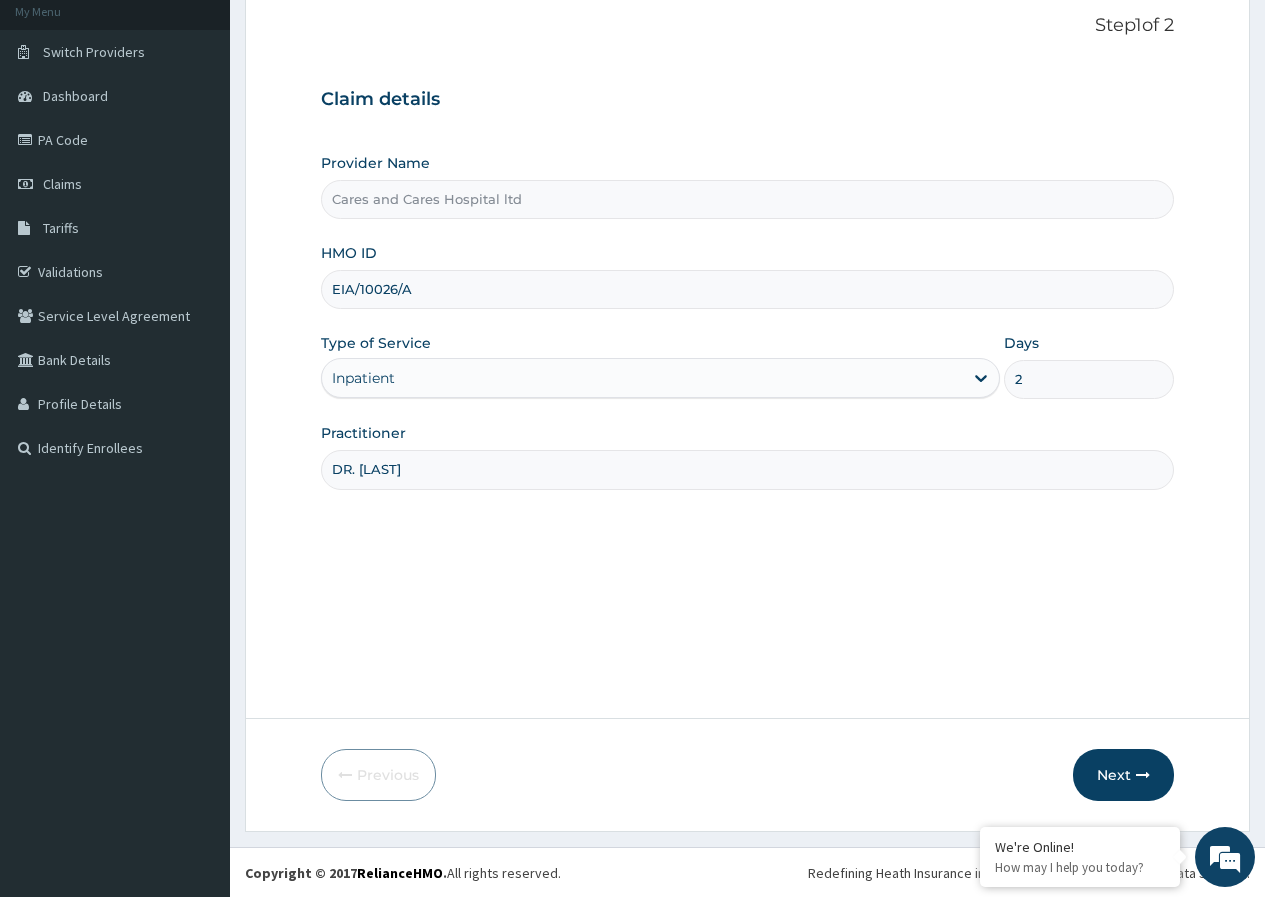 scroll, scrollTop: 123, scrollLeft: 0, axis: vertical 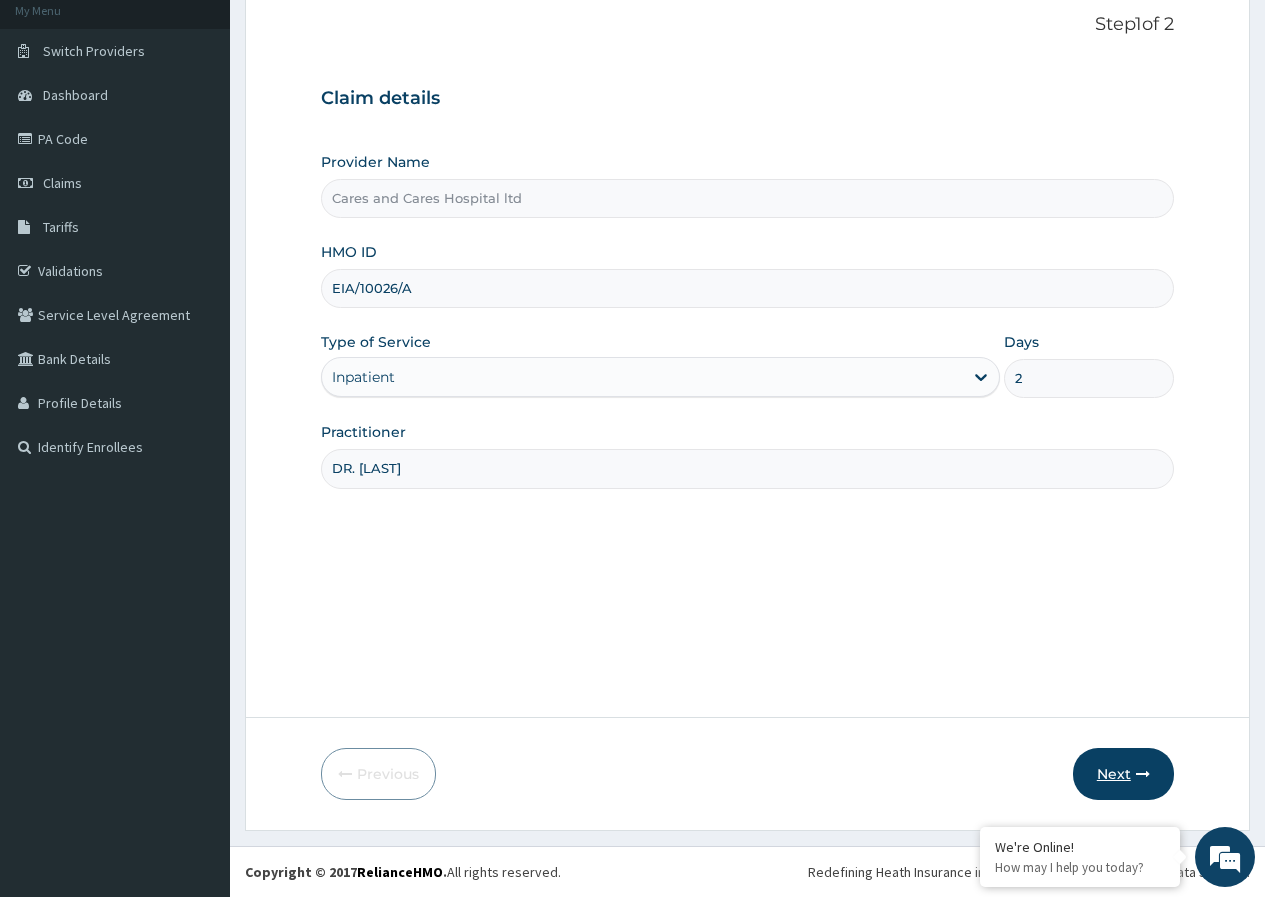 click on "Next" at bounding box center [1123, 774] 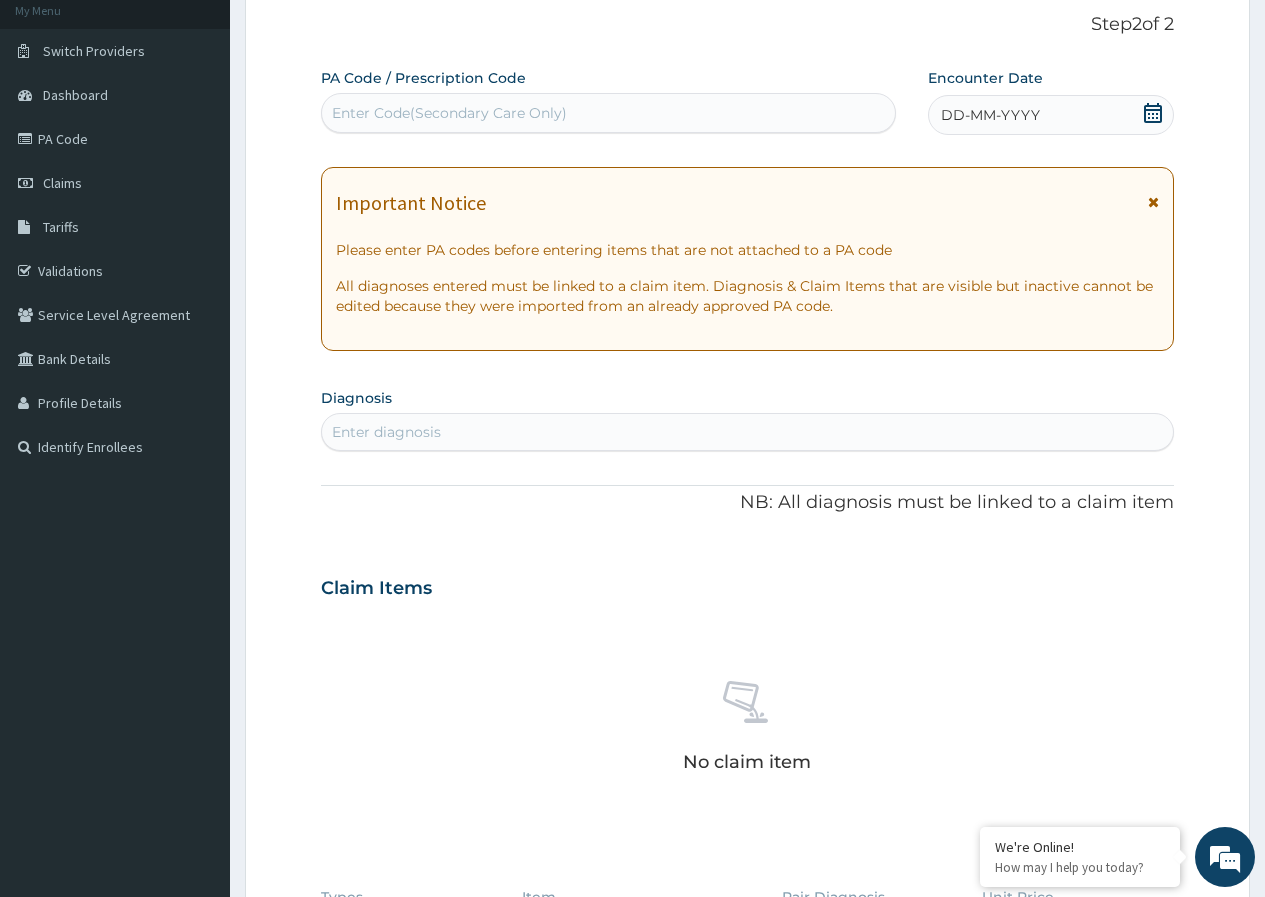 click on "Enter Code(Secondary Care Only)" at bounding box center (449, 113) 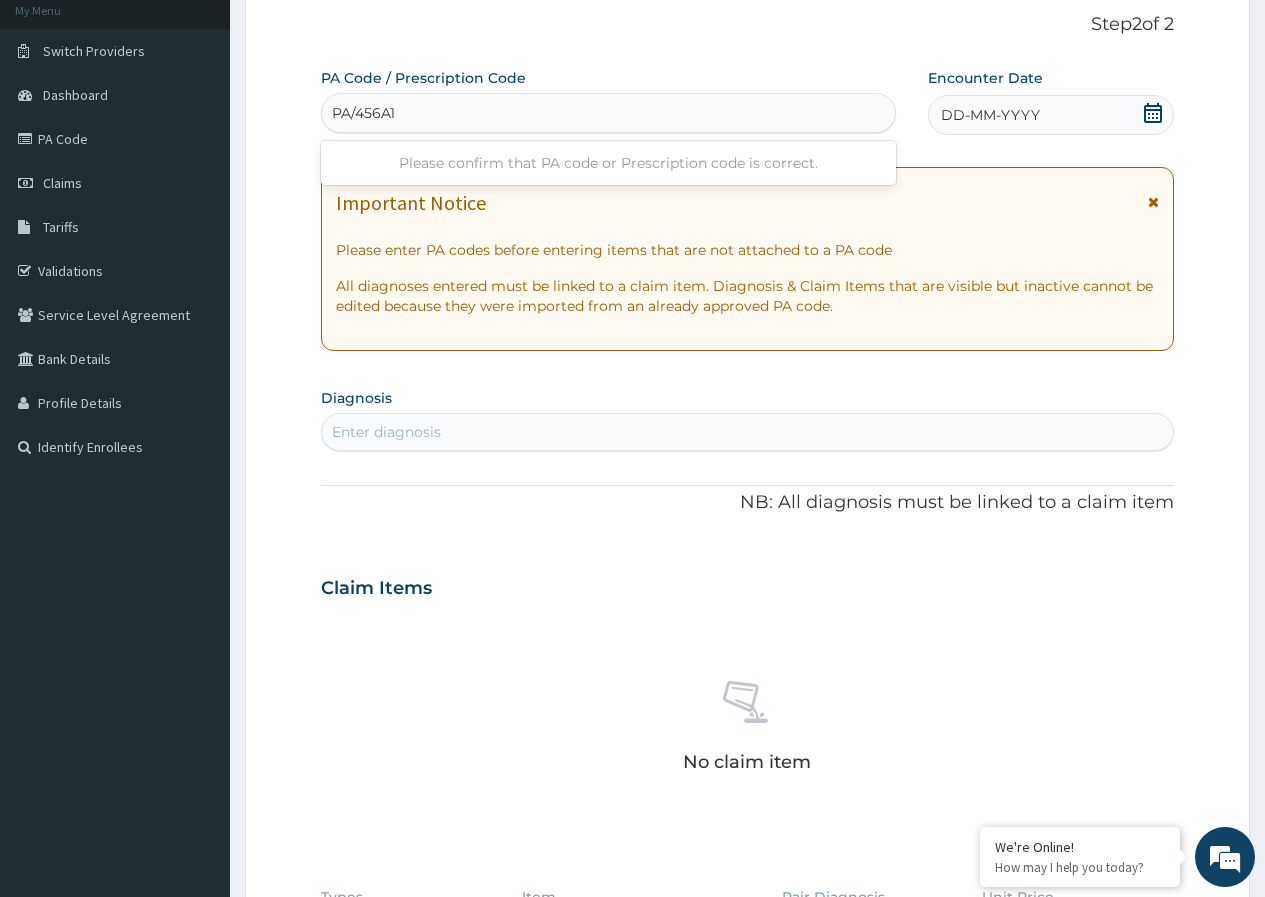 type on "PA/456A11" 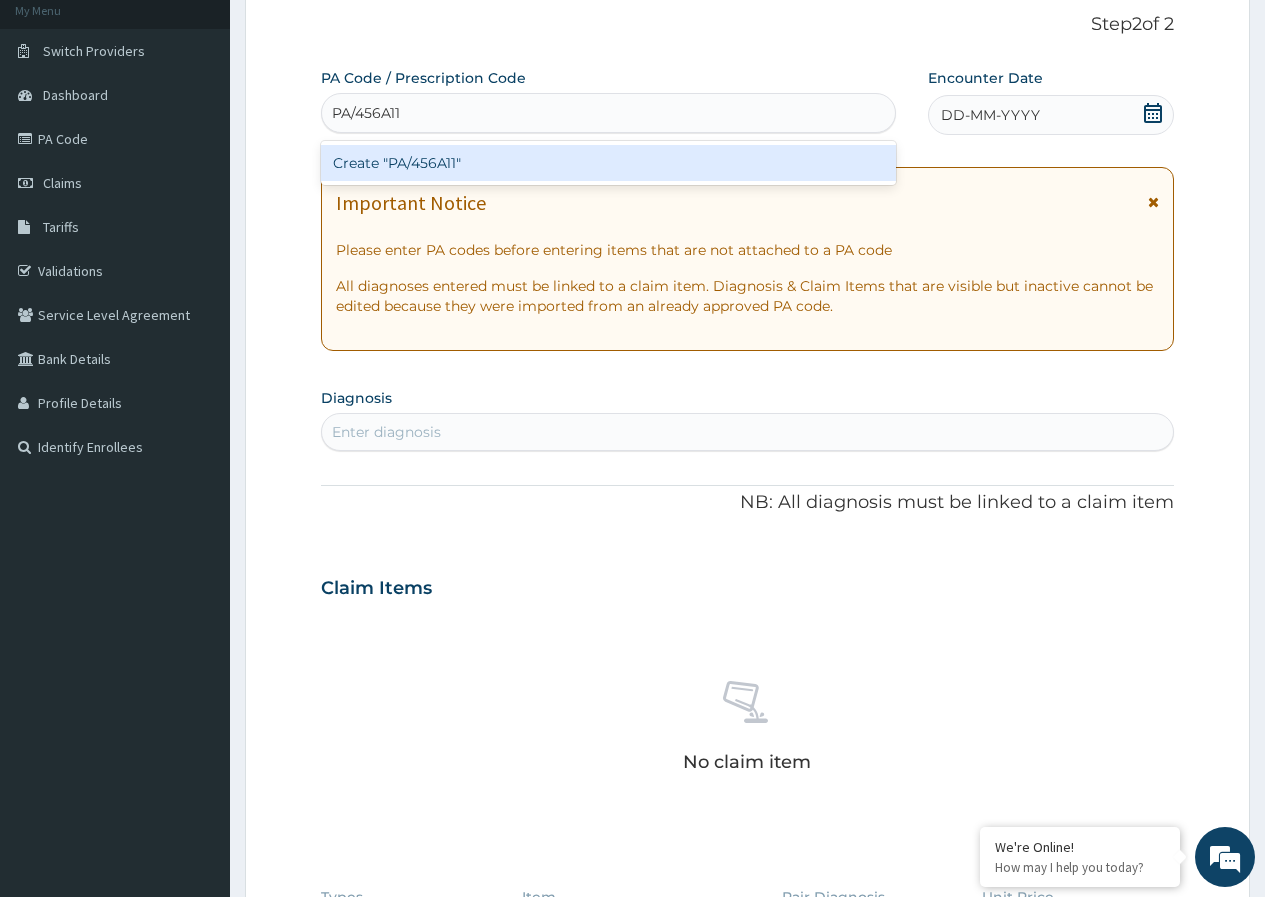 click on "Create "PA/456A11"" at bounding box center (608, 163) 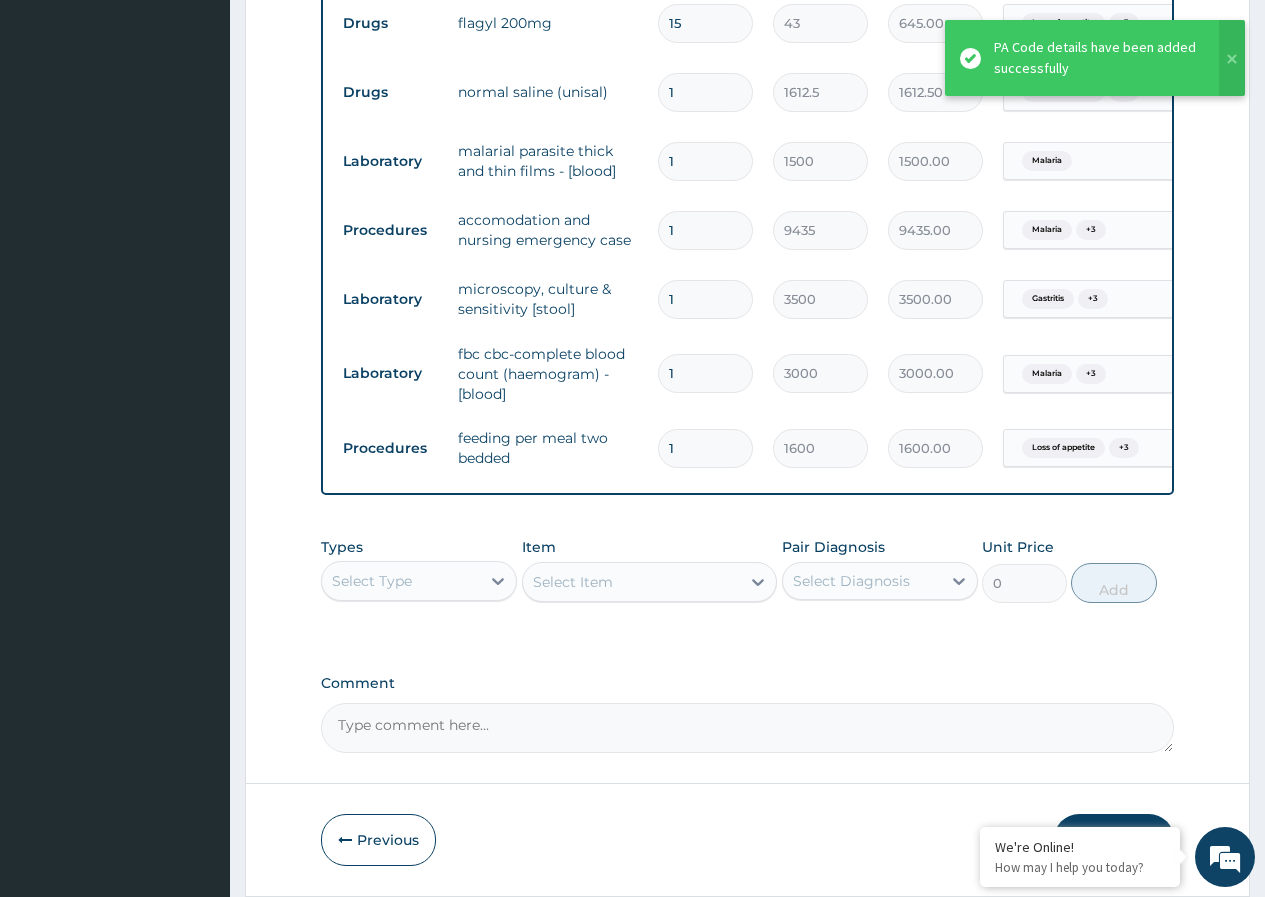 scroll, scrollTop: 1787, scrollLeft: 0, axis: vertical 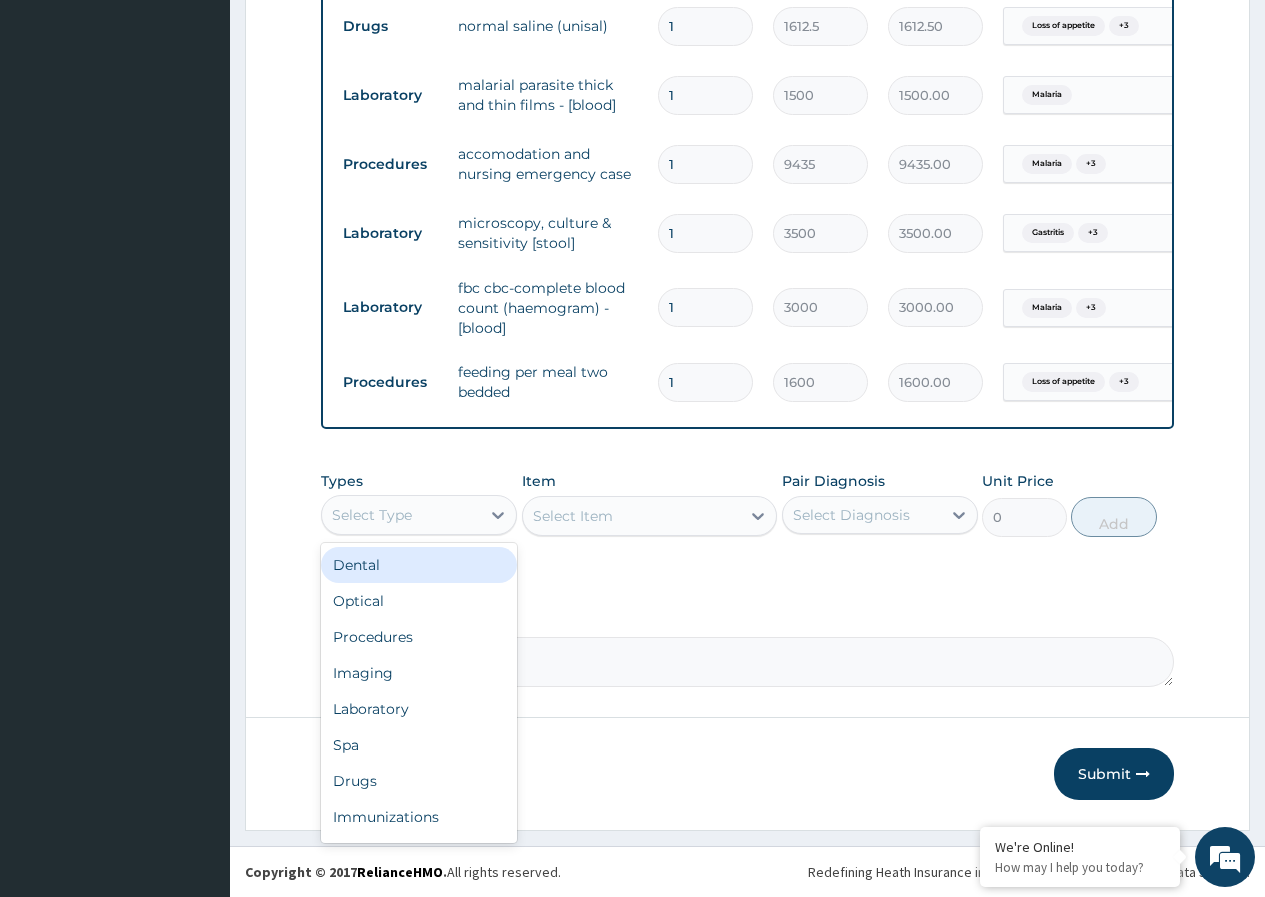 click on "Select Type" at bounding box center (401, 515) 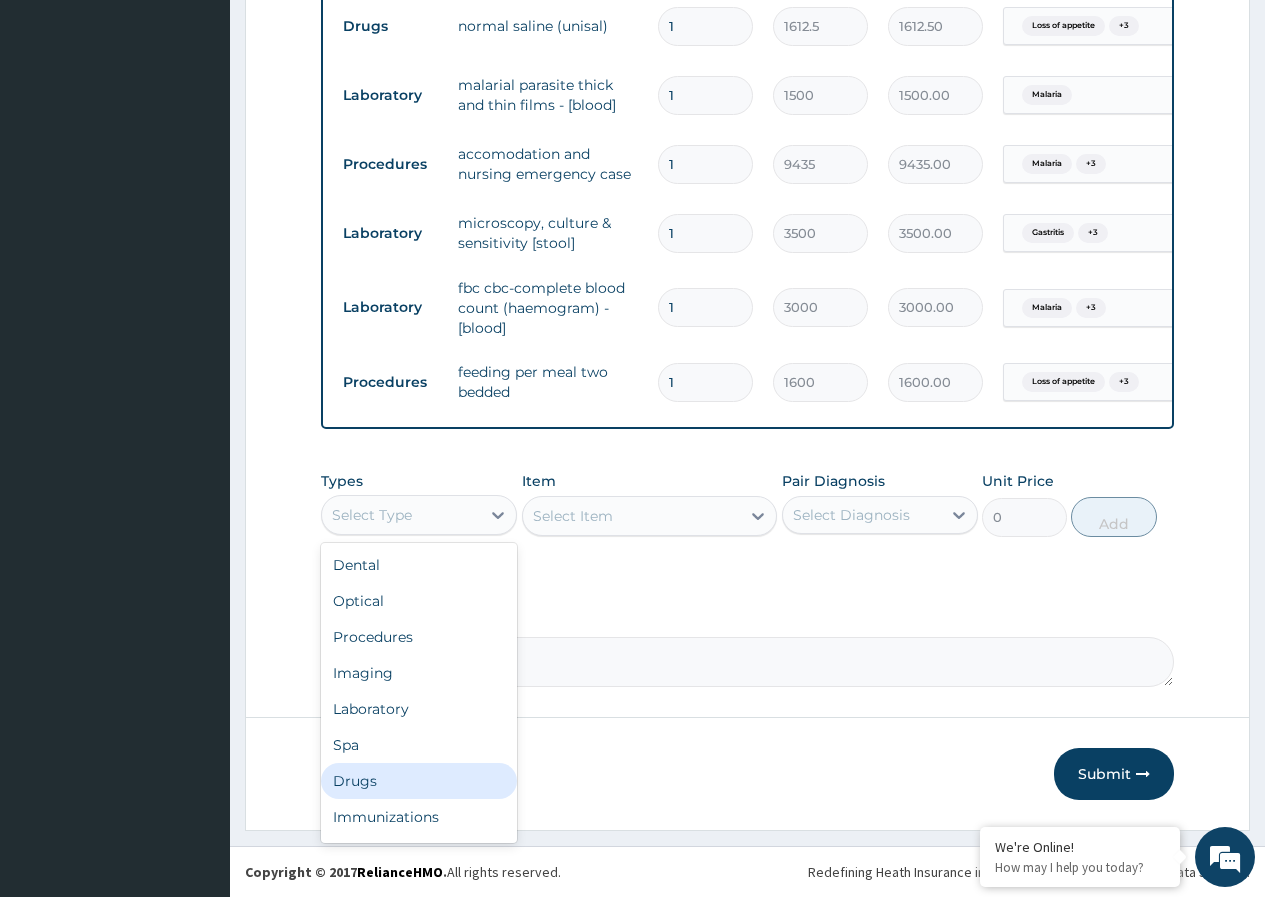 click on "Drugs" at bounding box center (419, 781) 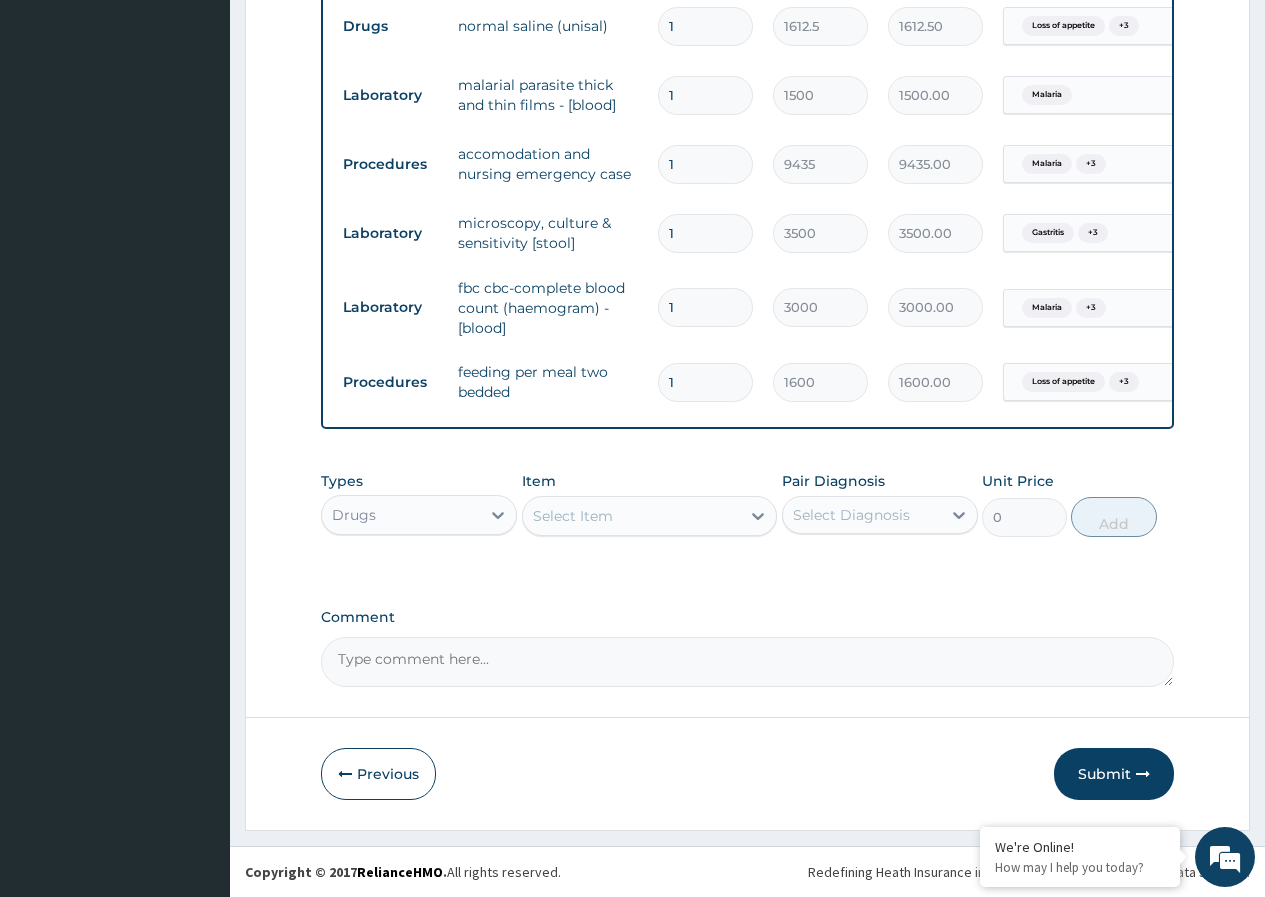 click on "Select Item" at bounding box center [632, 516] 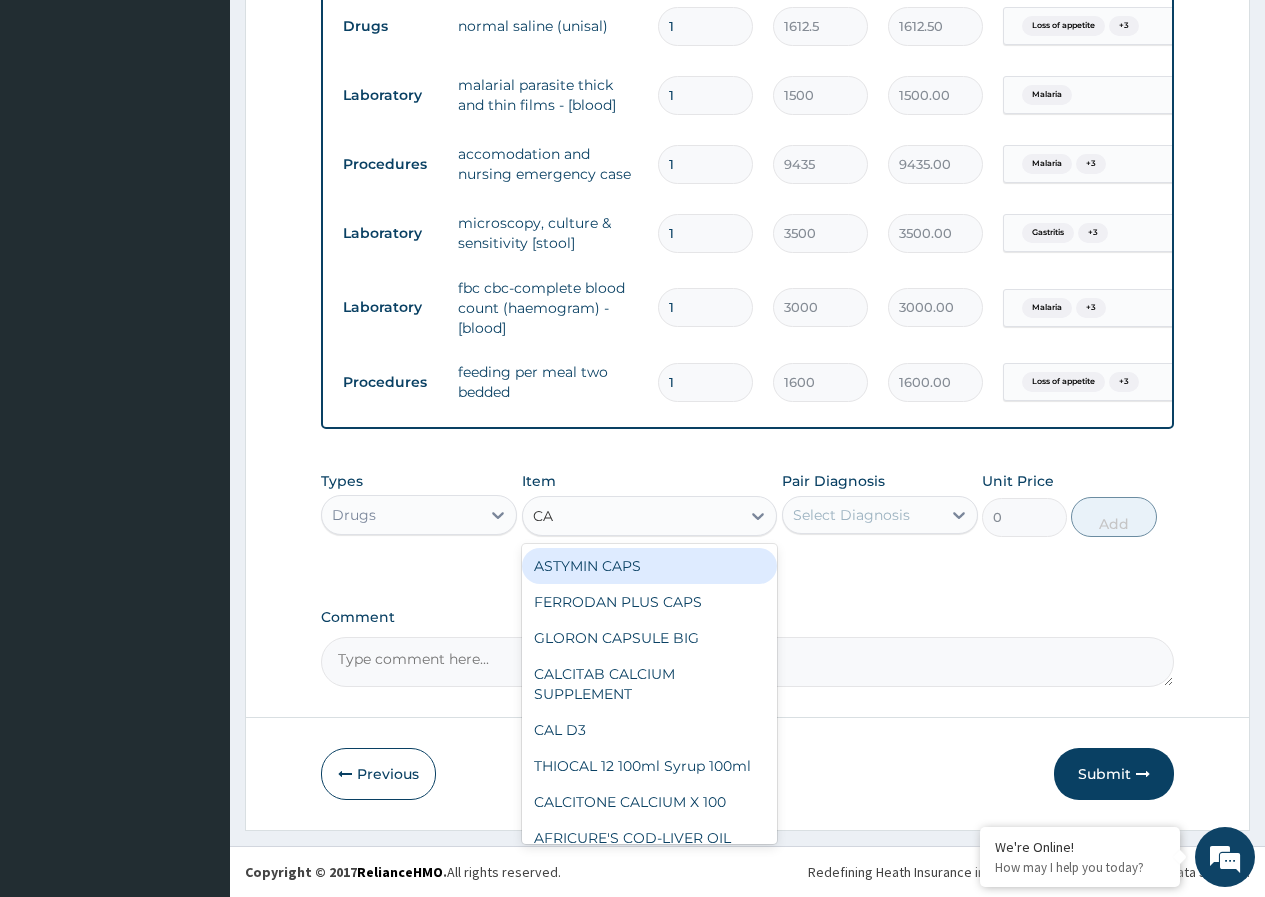 type on "CAN" 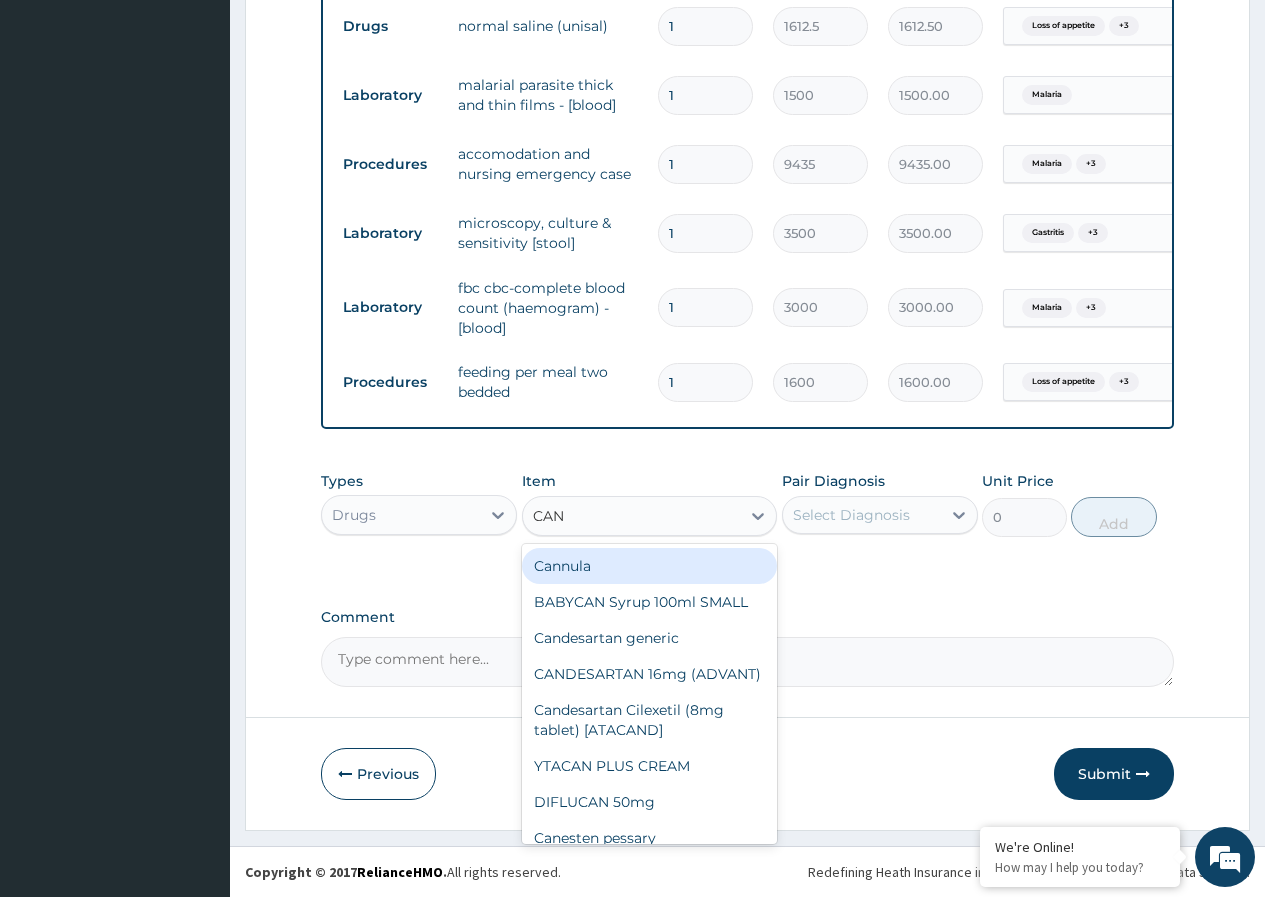click on "Cannula" at bounding box center [650, 566] 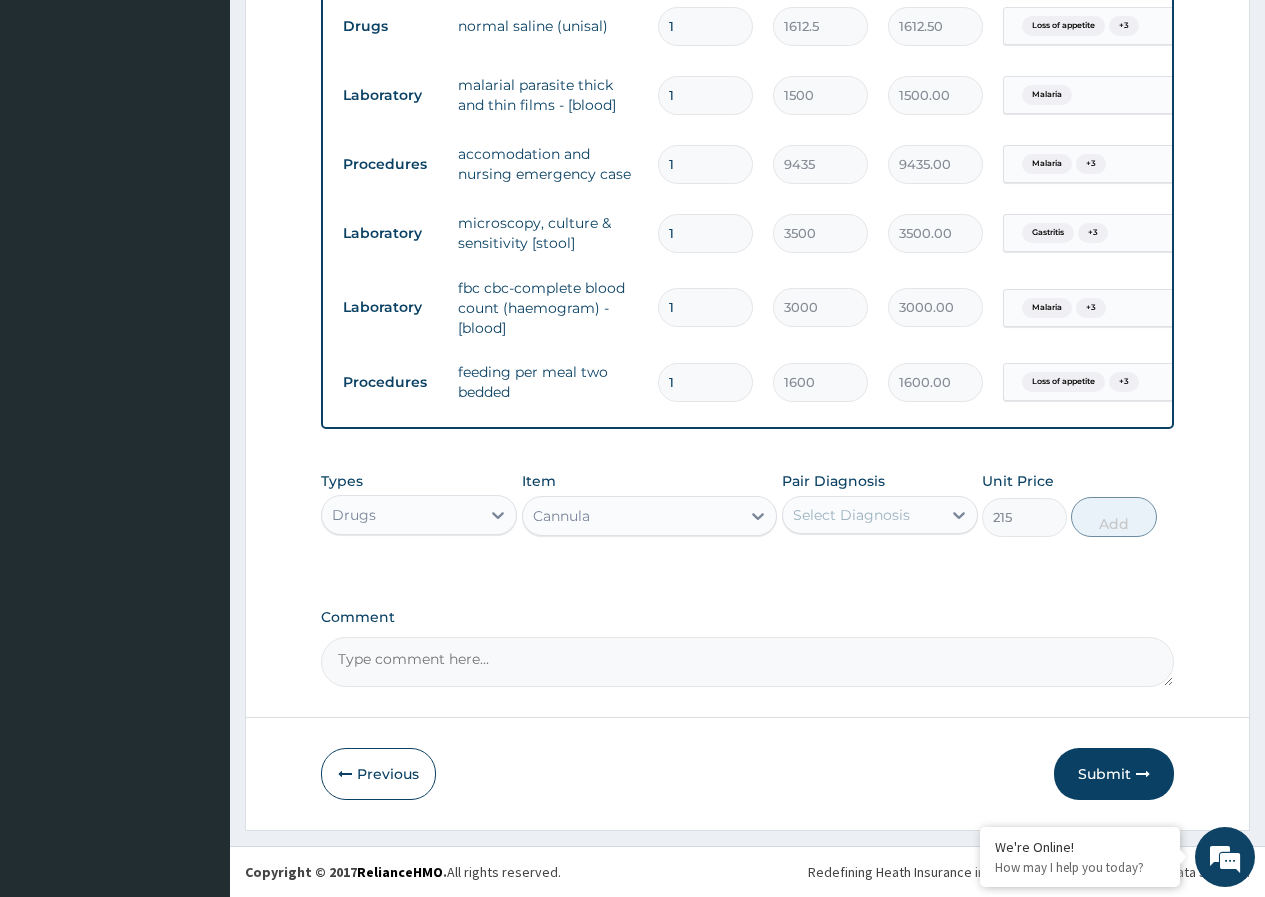 drag, startPoint x: 870, startPoint y: 493, endPoint x: 873, endPoint y: 515, distance: 22.203604 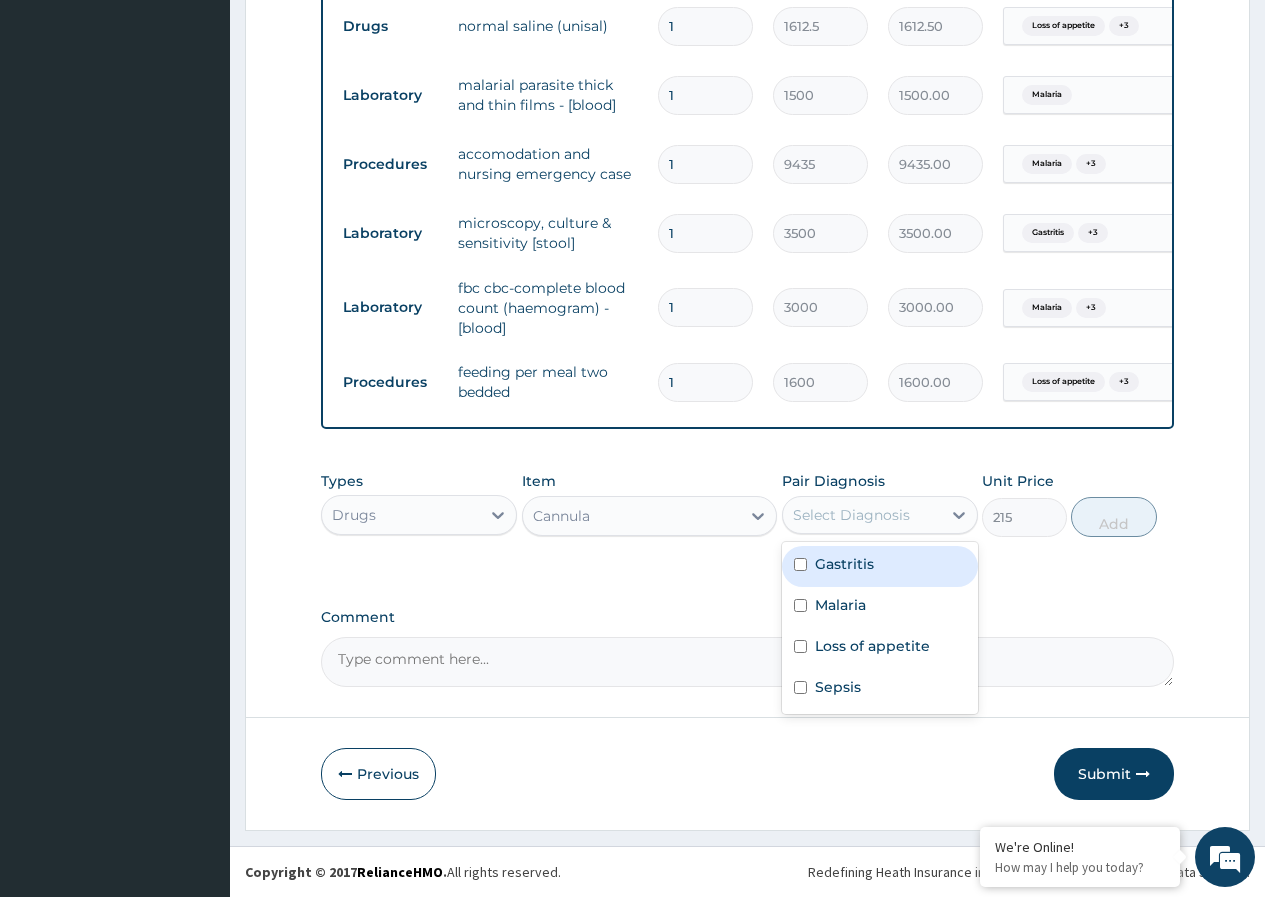 click on "Select Diagnosis" at bounding box center (851, 515) 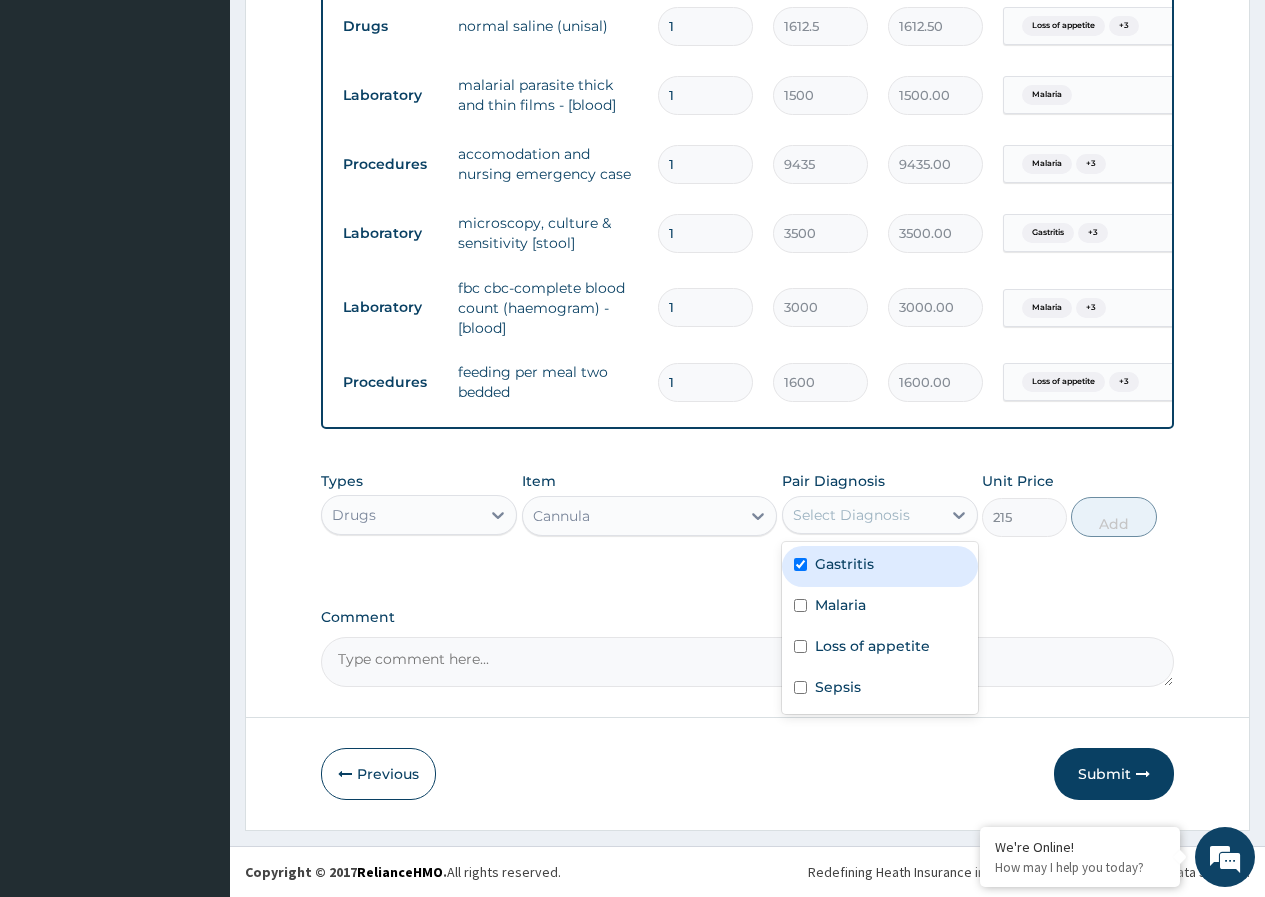 checkbox on "true" 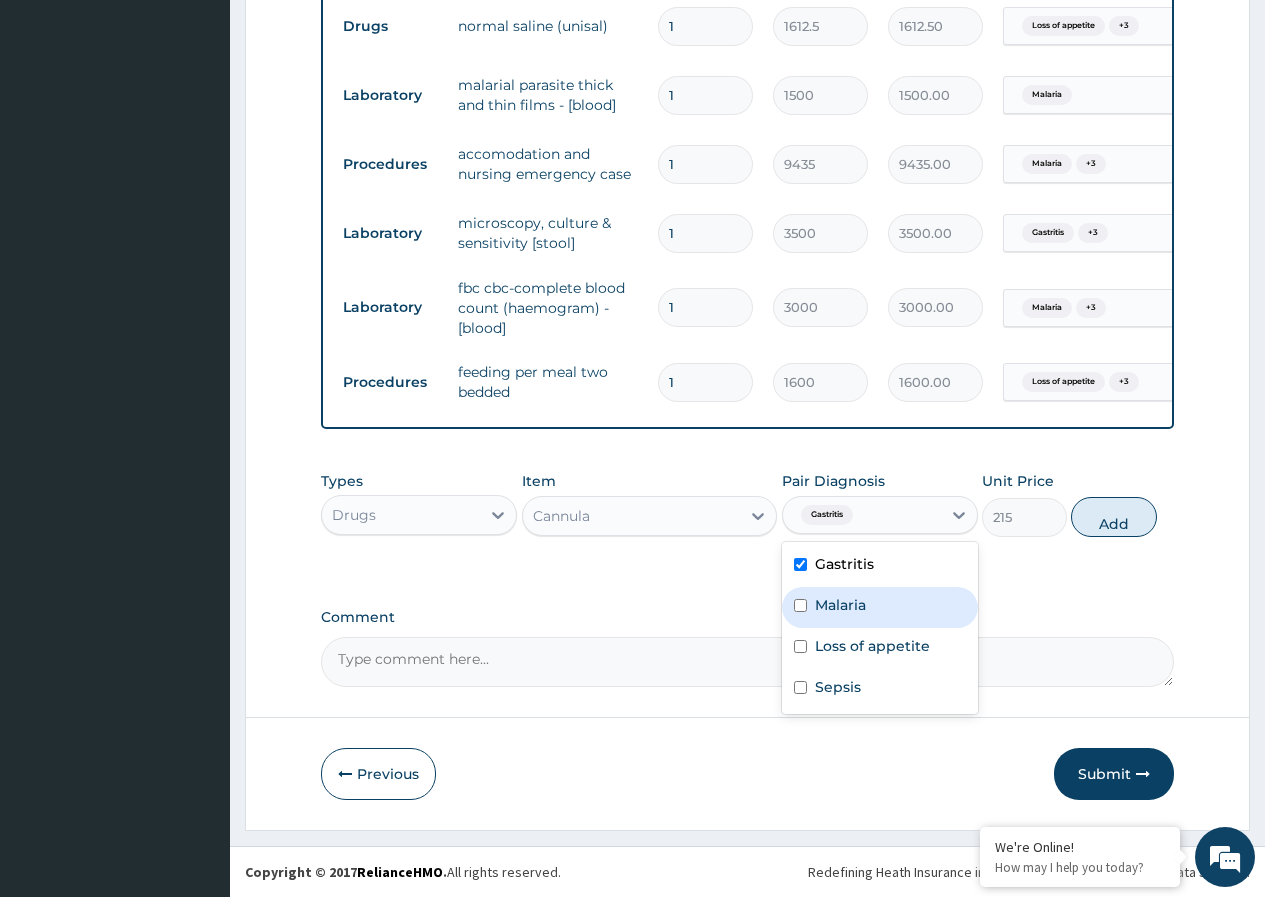 click on "Malaria" at bounding box center [840, 605] 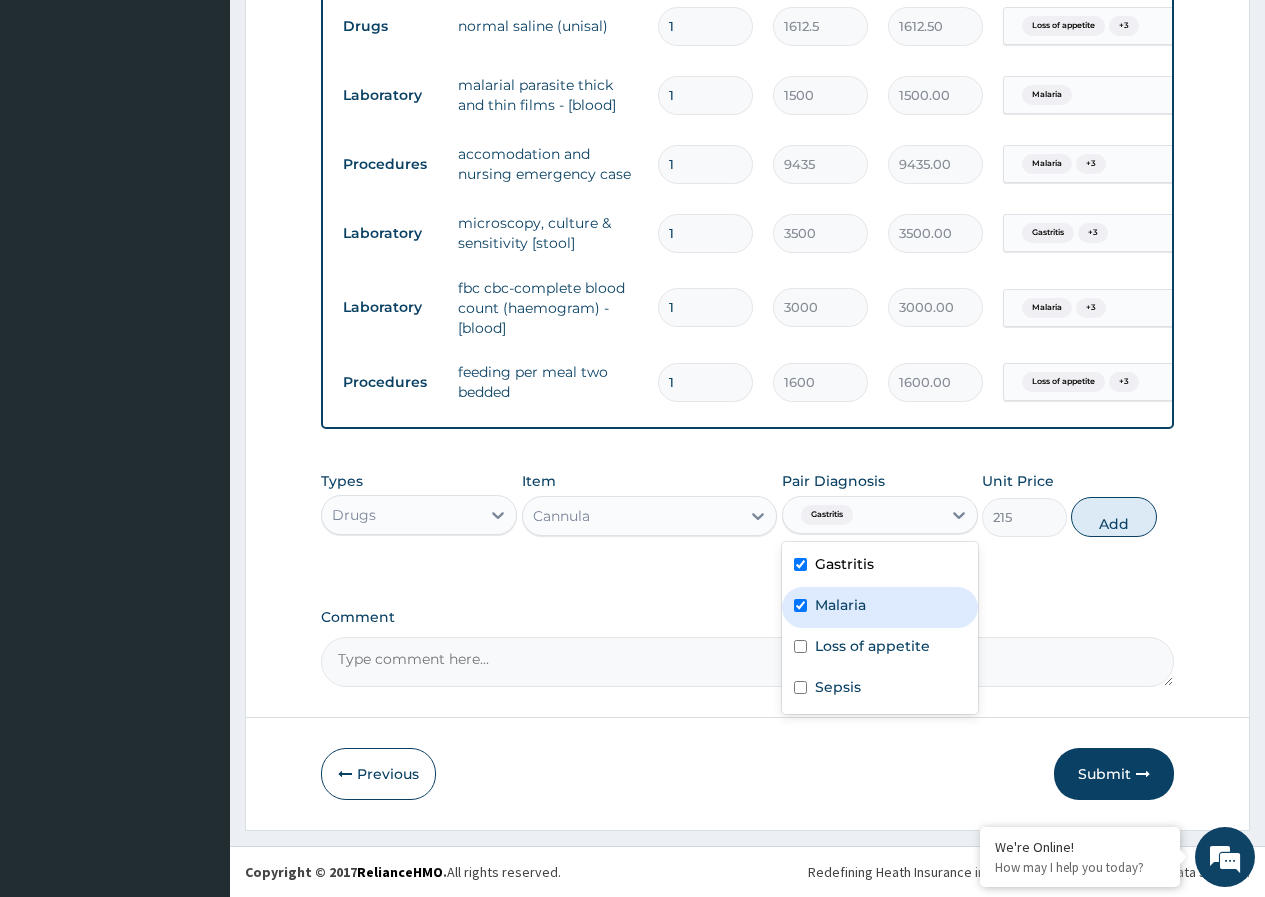 checkbox on "true" 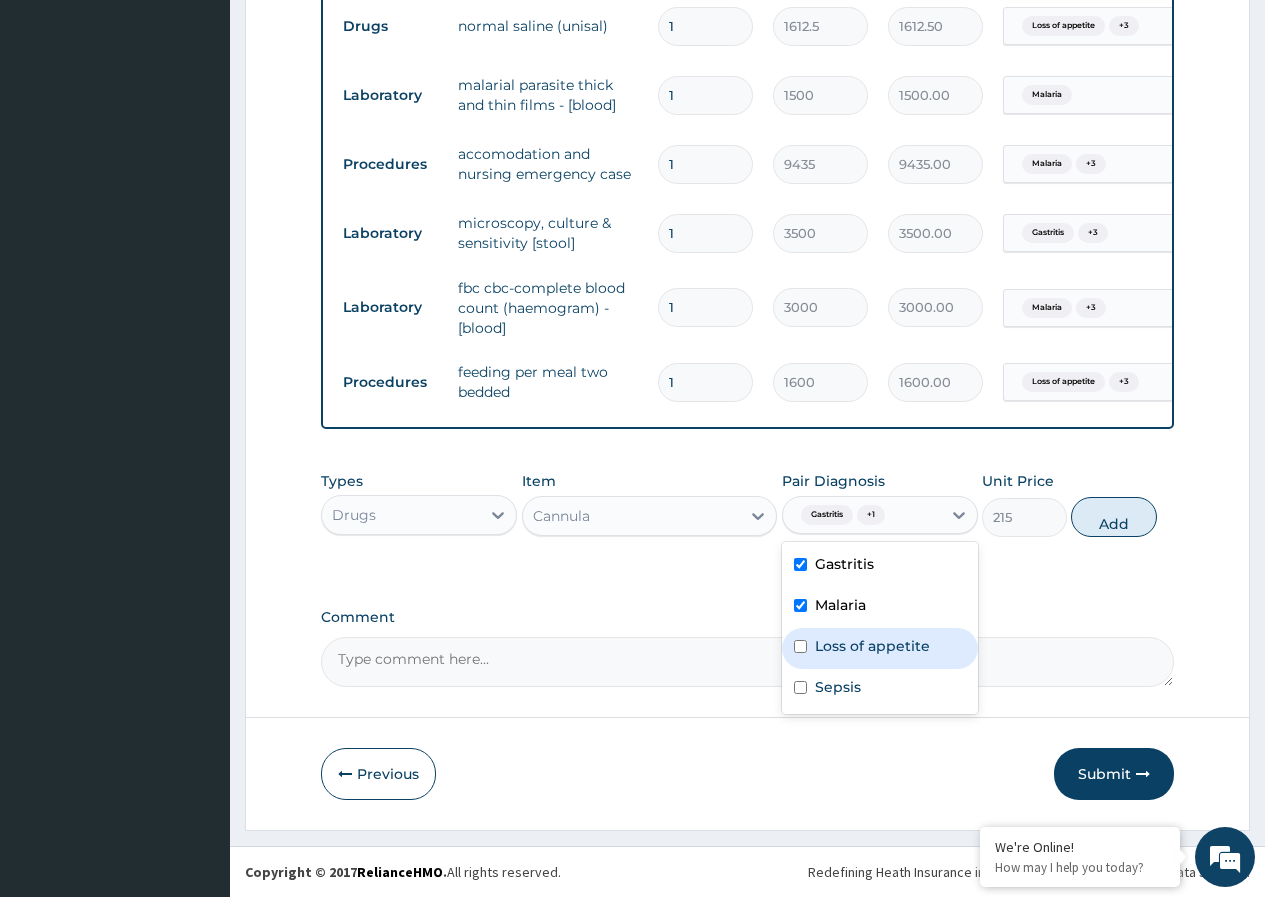 click on "Loss of appetite" at bounding box center (880, 648) 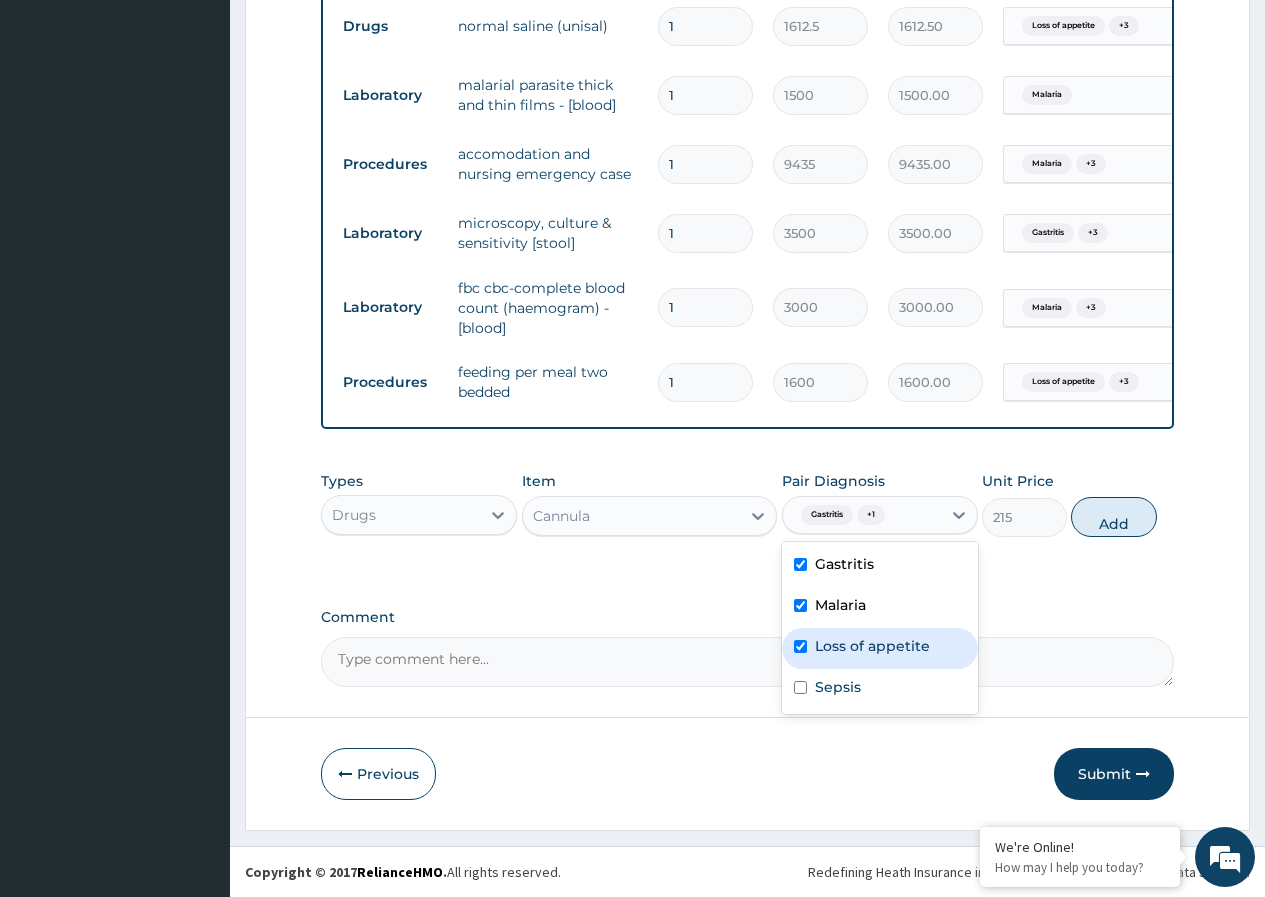 checkbox on "true" 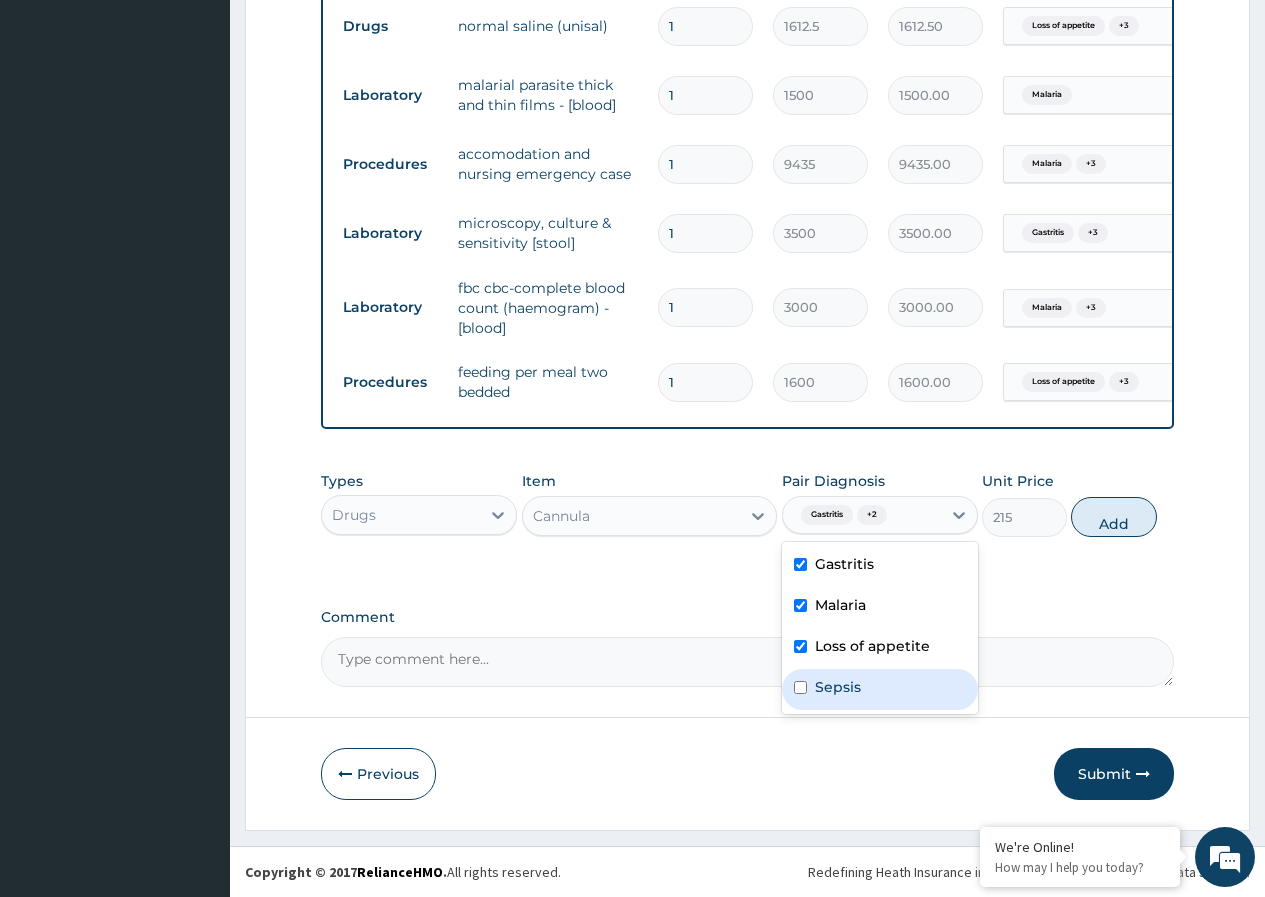 click on "Sepsis" at bounding box center (838, 687) 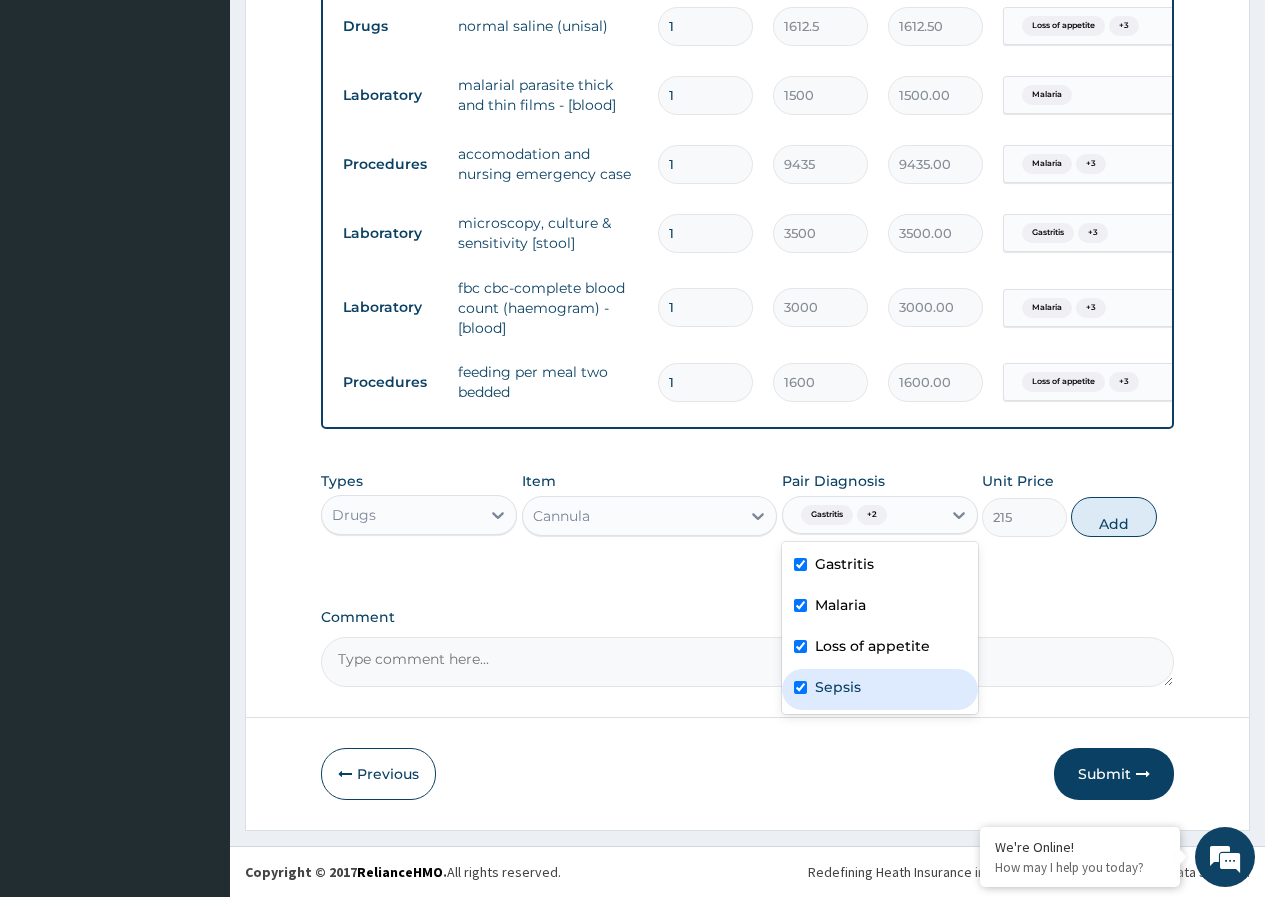checkbox on "true" 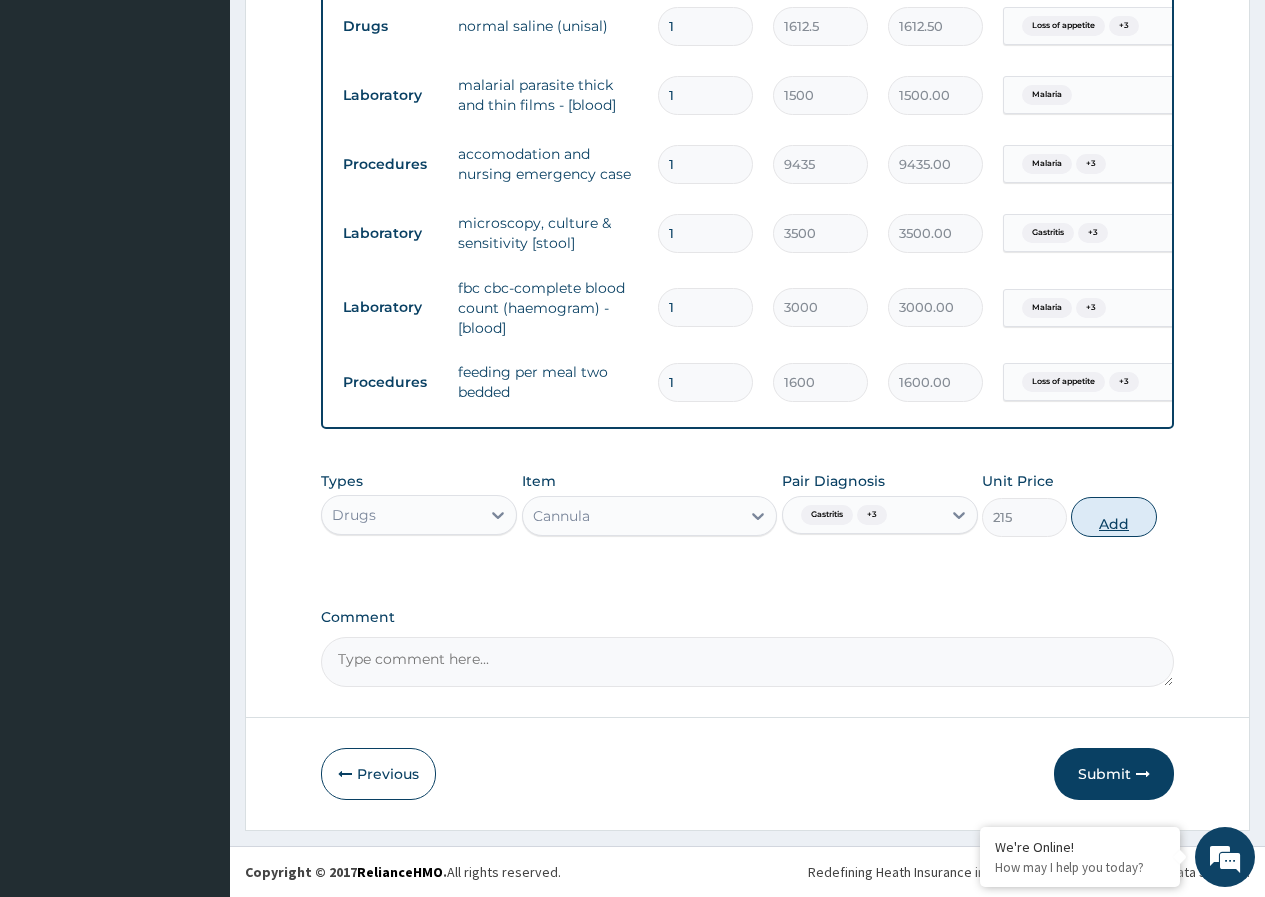 click on "Add" at bounding box center (1113, 517) 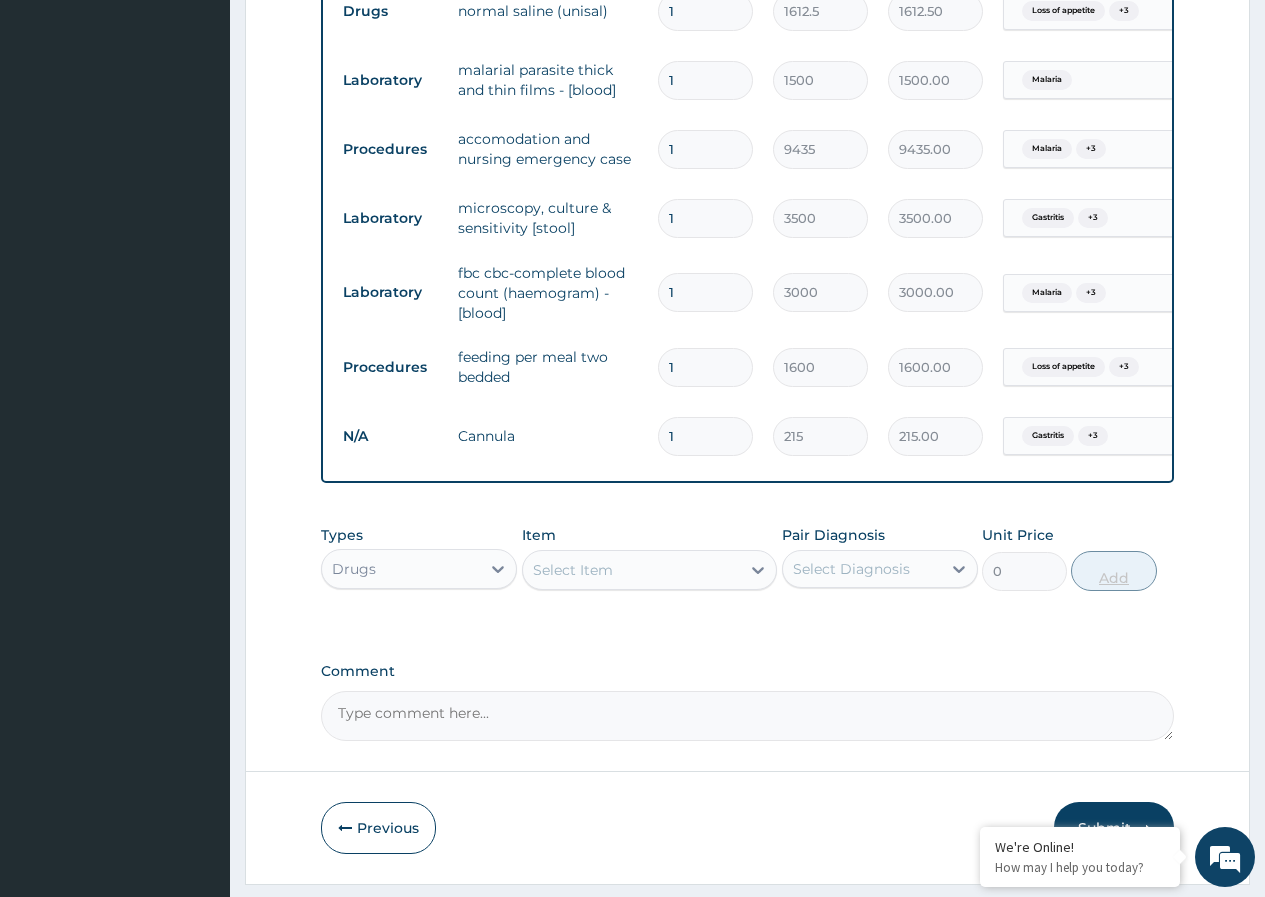 type 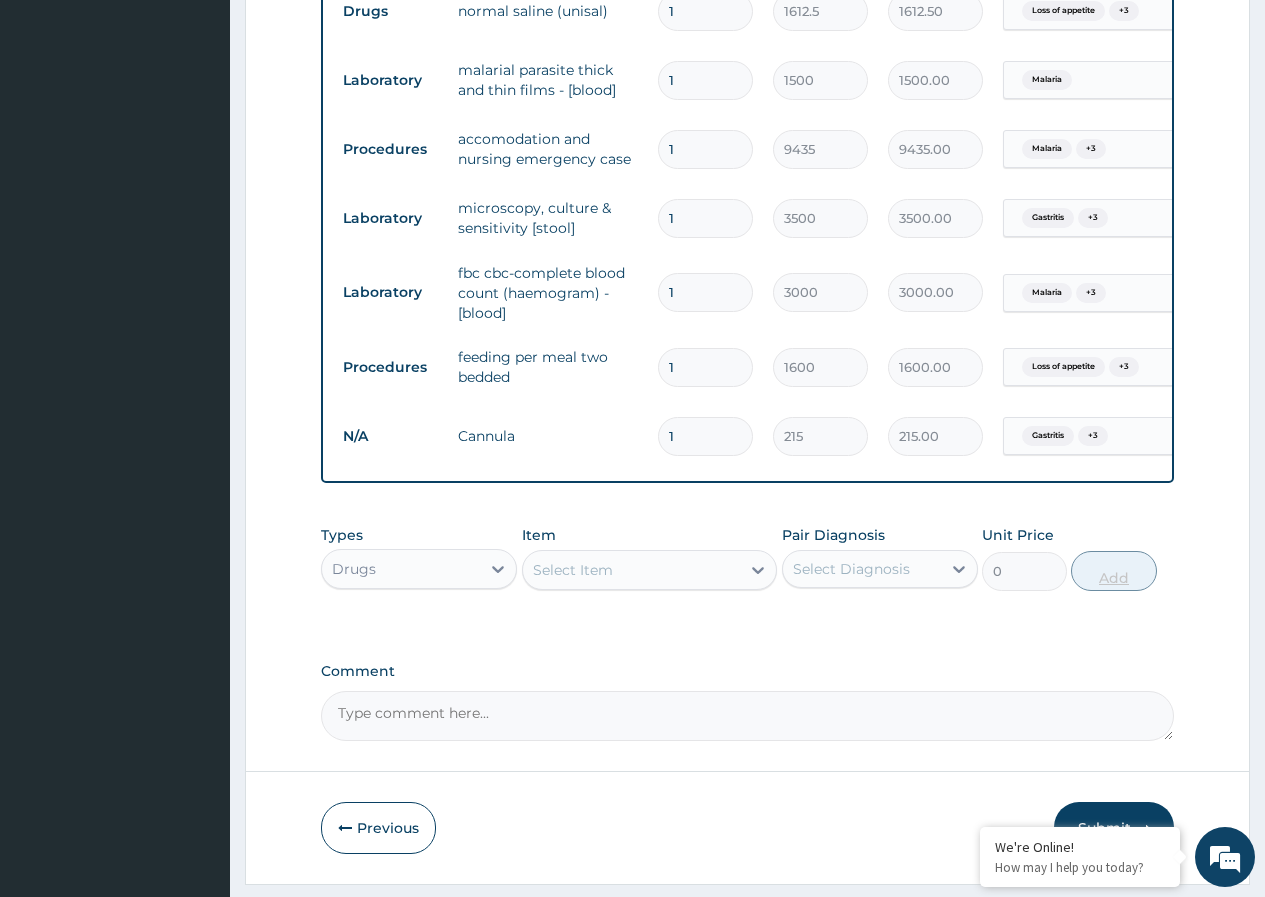 type on "0.00" 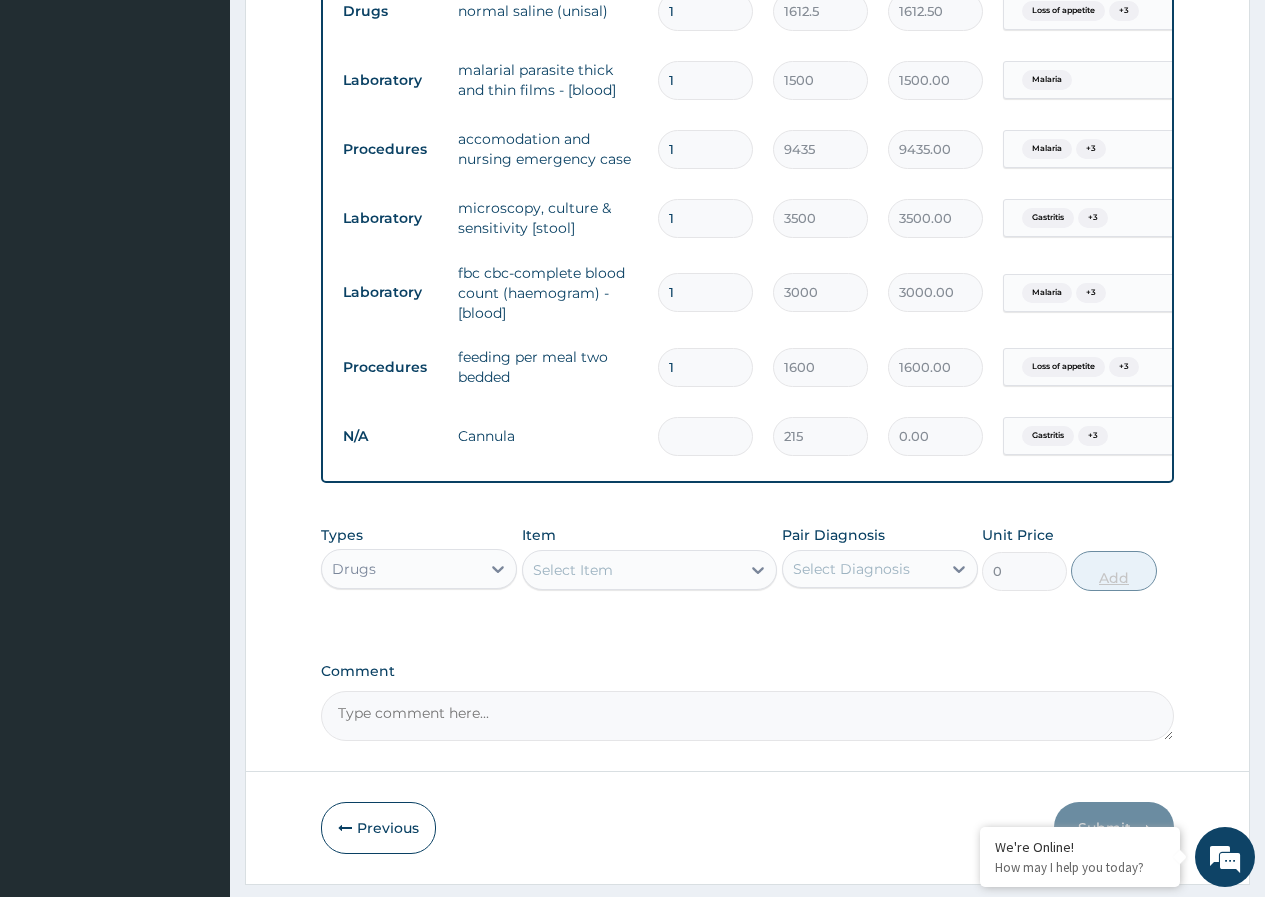 type on "2" 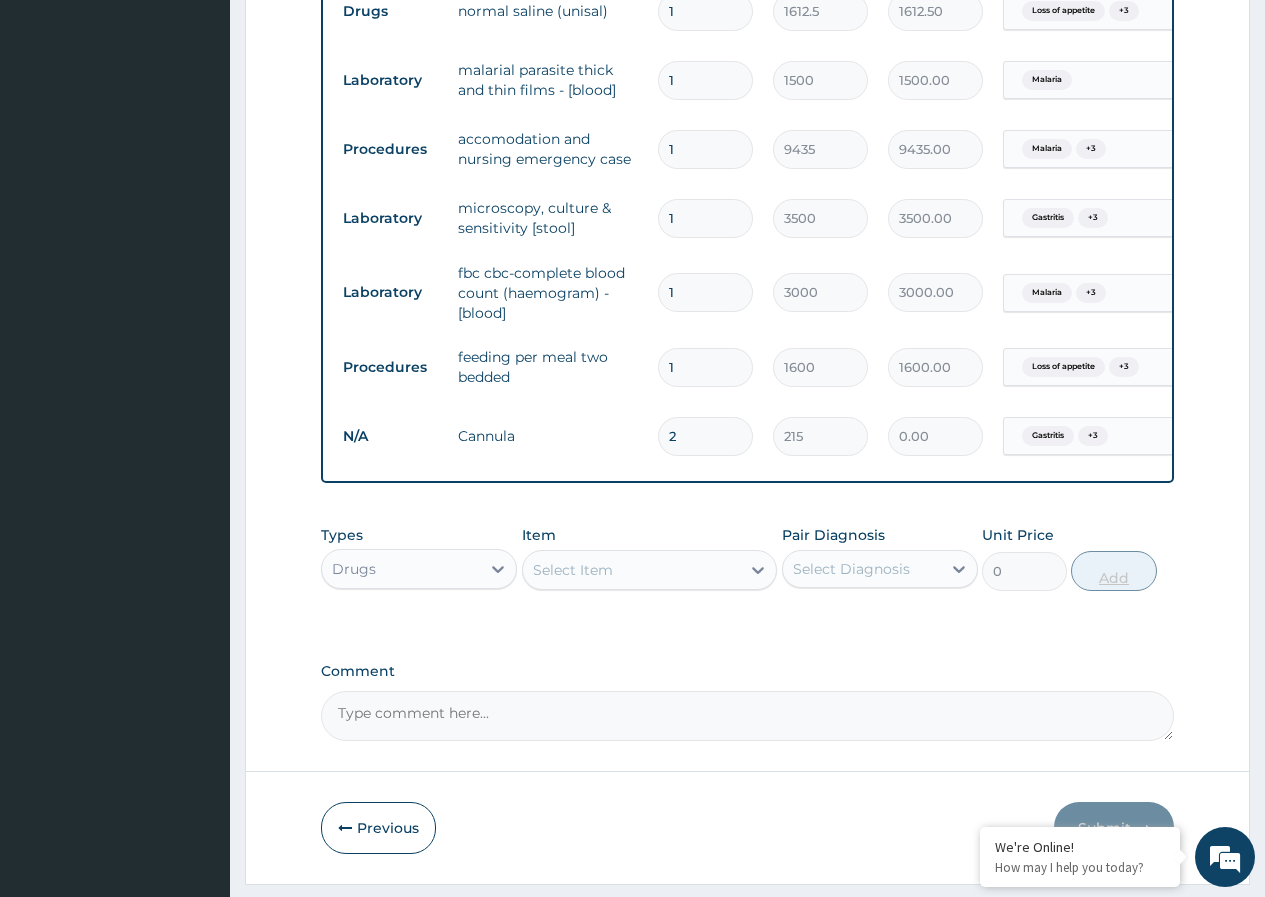 type on "430.00" 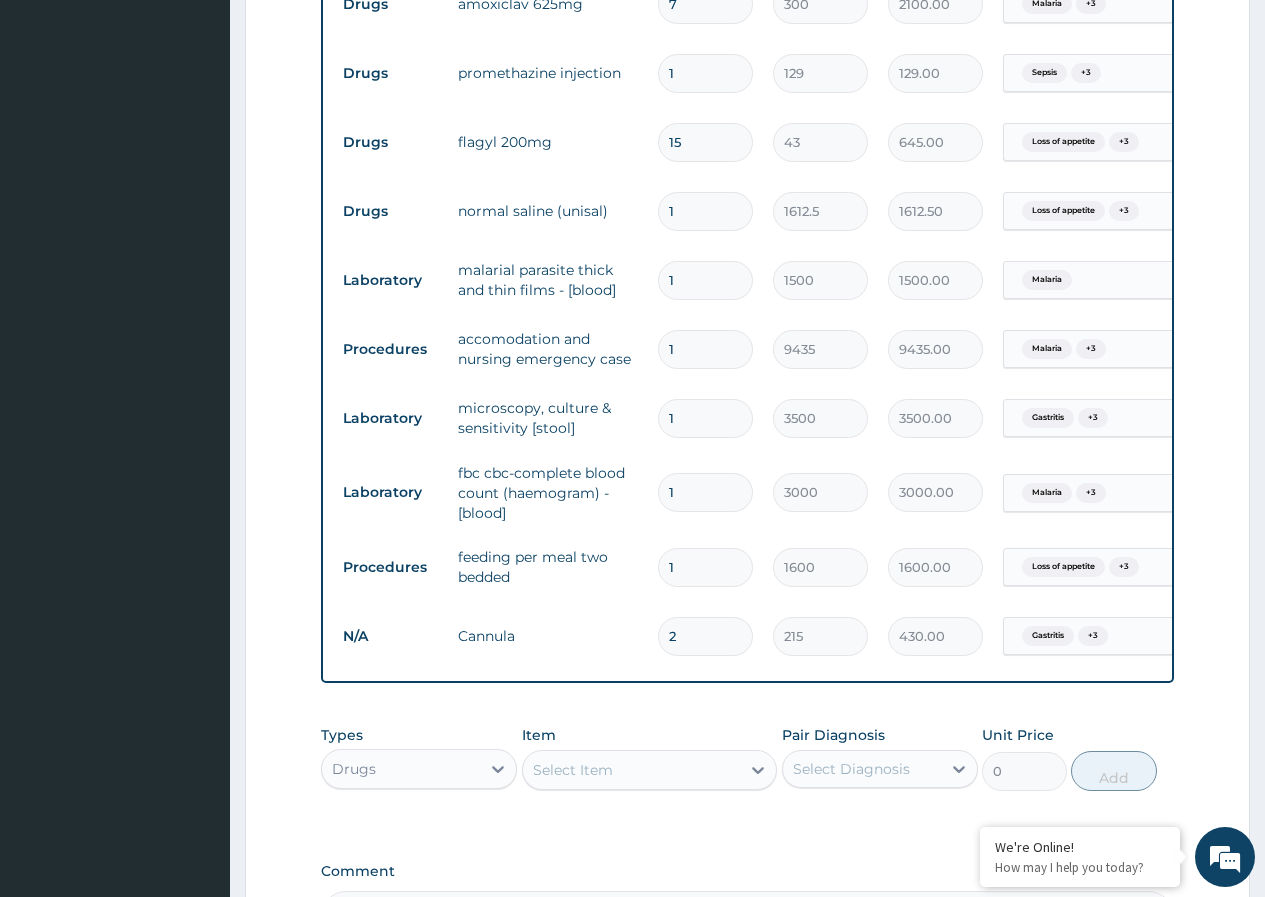 scroll, scrollTop: 1856, scrollLeft: 0, axis: vertical 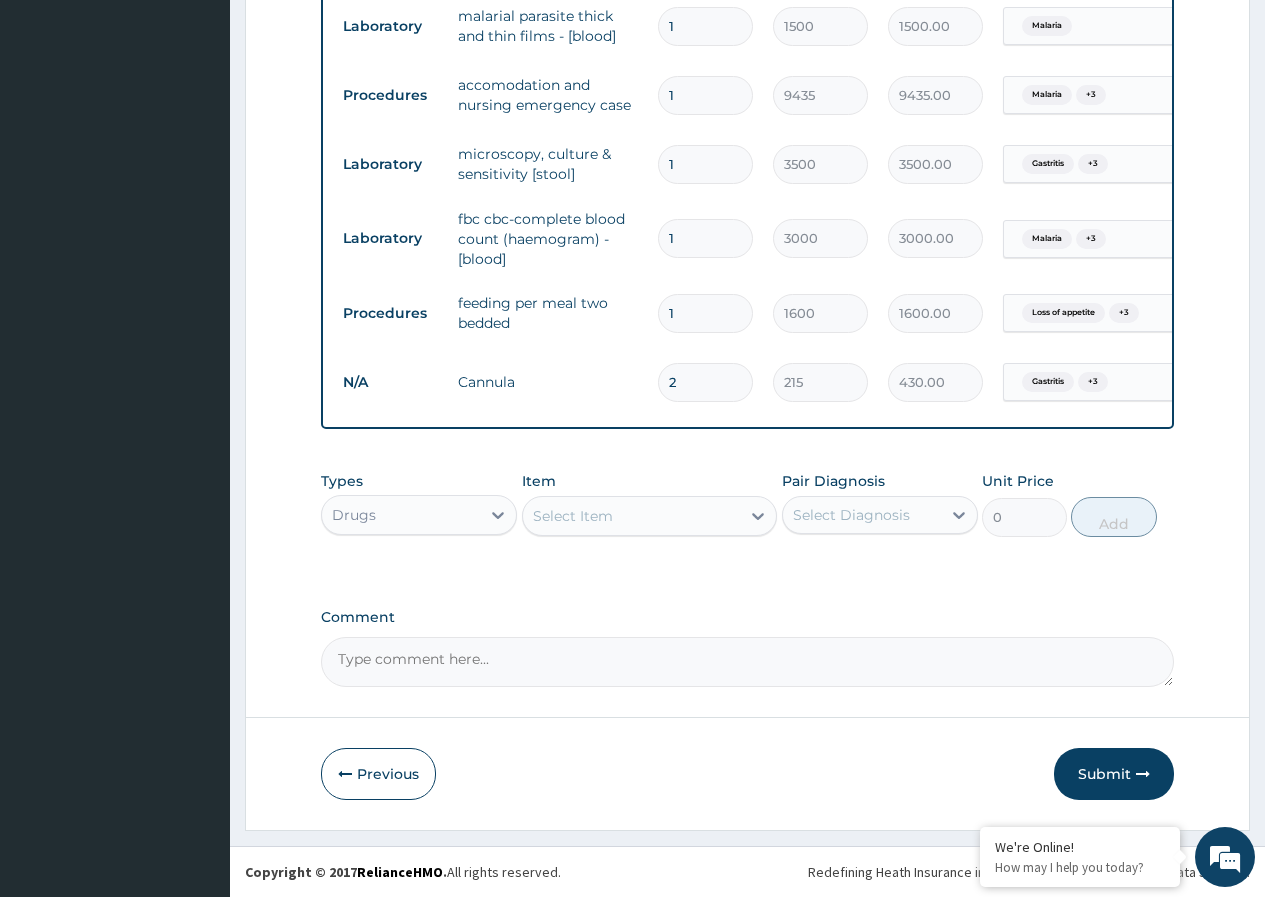 type on "2" 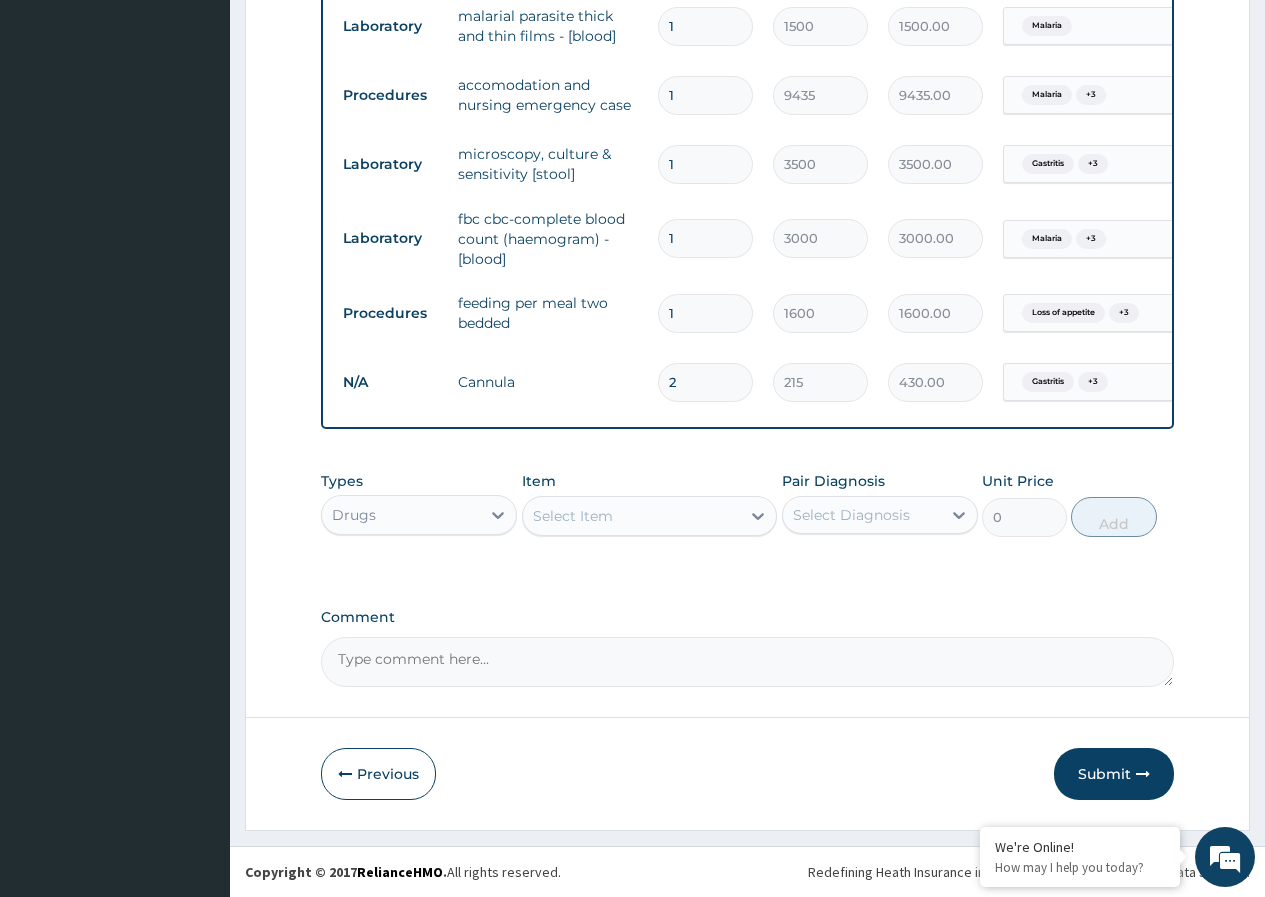 click on "Drugs" at bounding box center (401, 515) 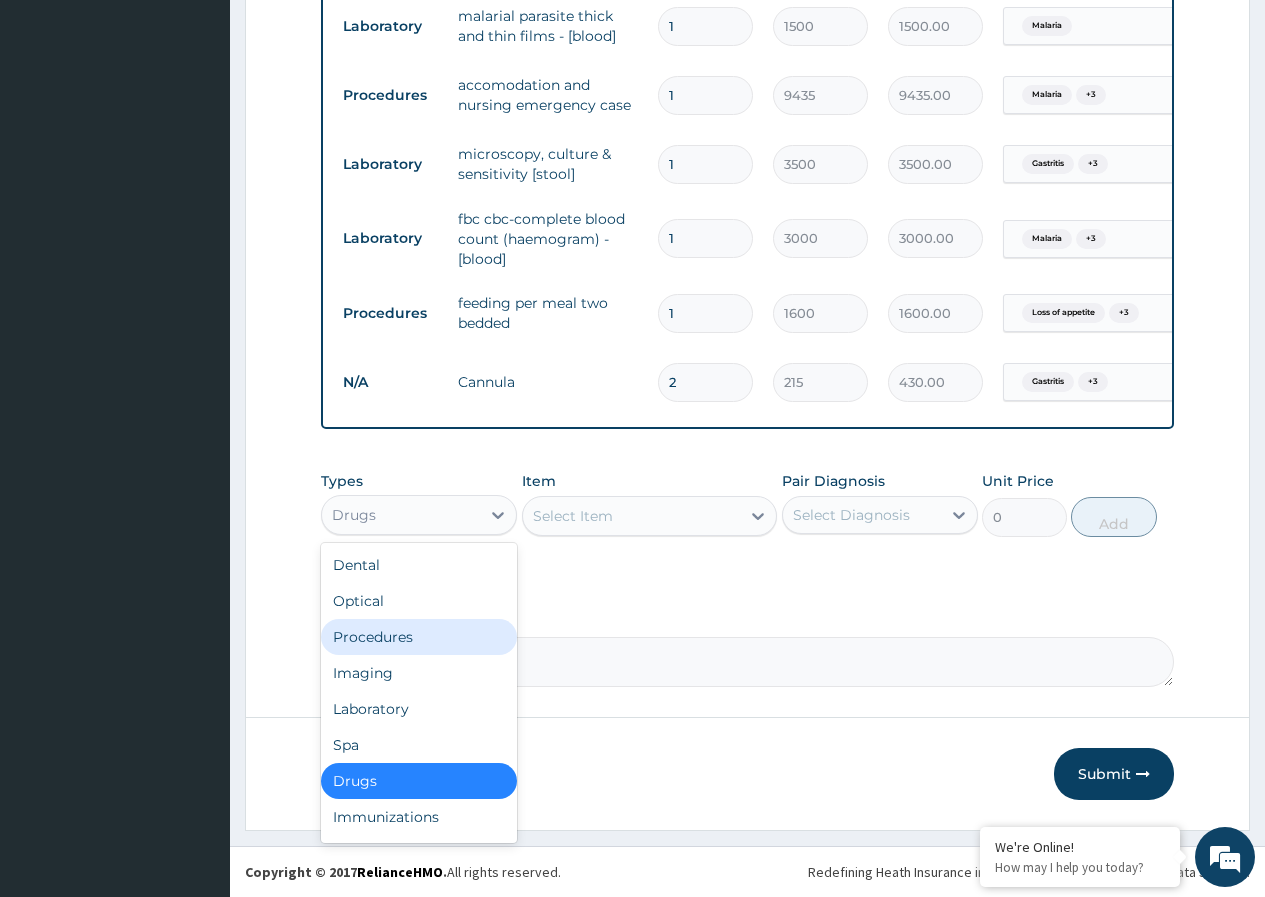 click on "Procedures" at bounding box center [419, 637] 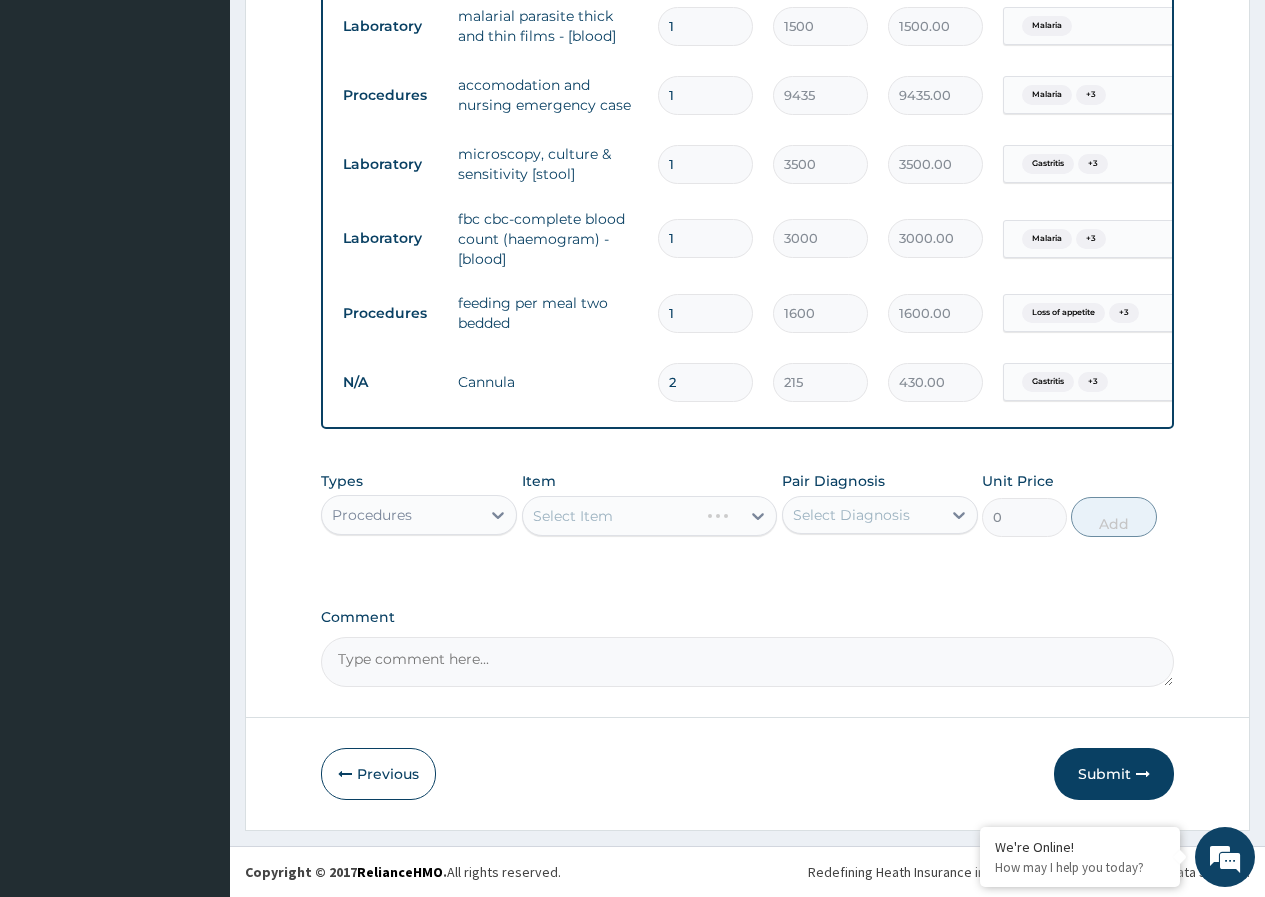 click on "Select Item" at bounding box center [650, 516] 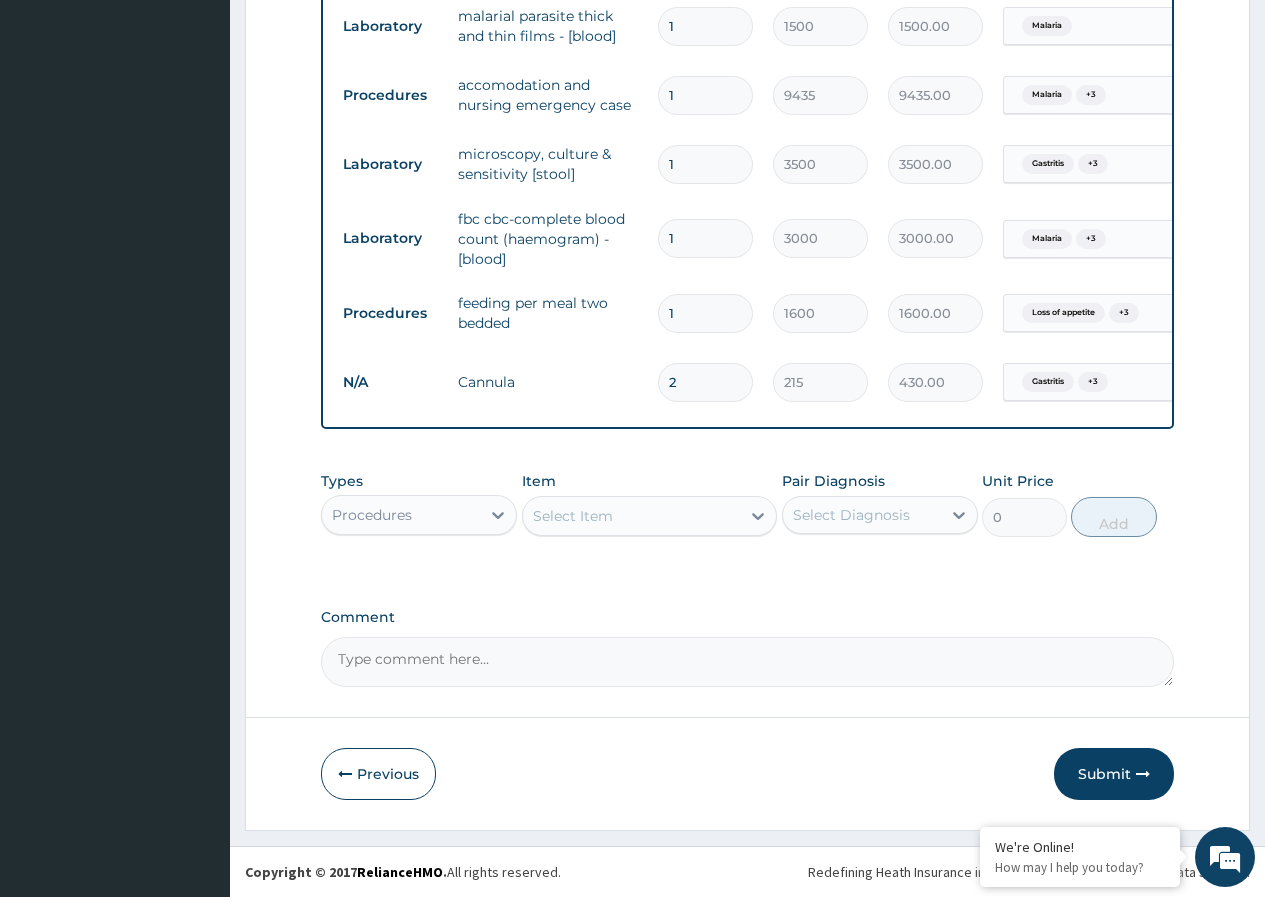 click on "Select Item" at bounding box center (632, 516) 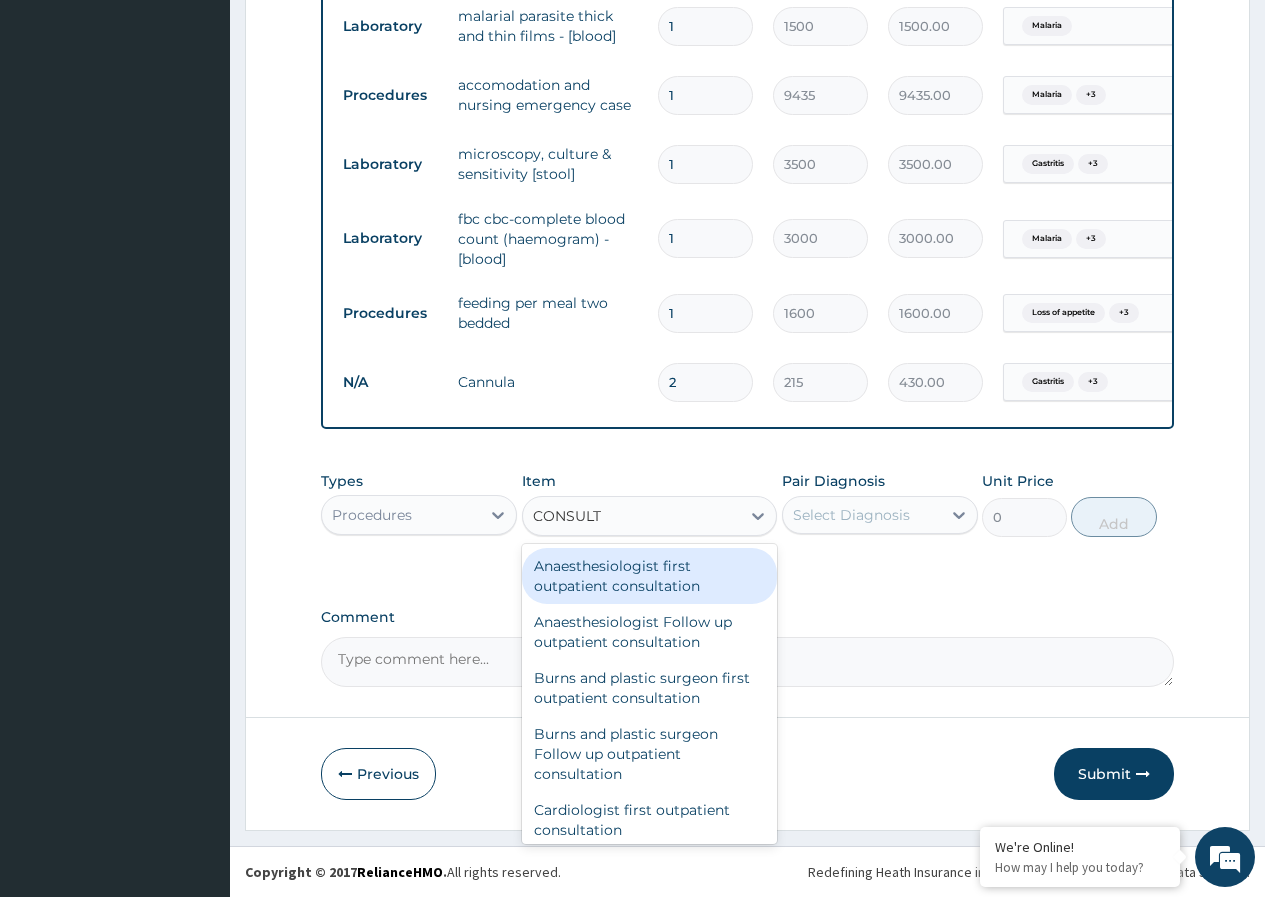 type on "CONSULTA" 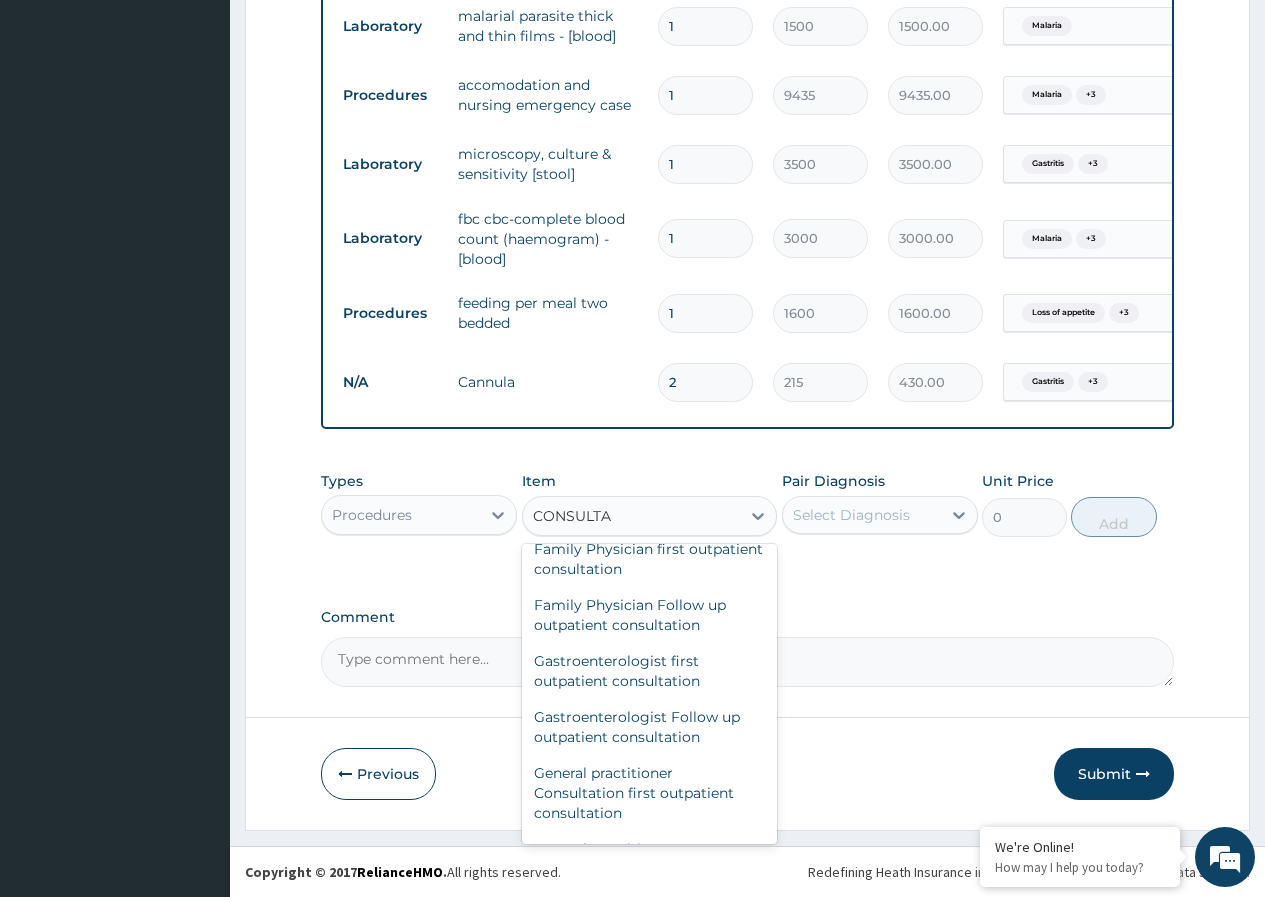 scroll, scrollTop: 1000, scrollLeft: 0, axis: vertical 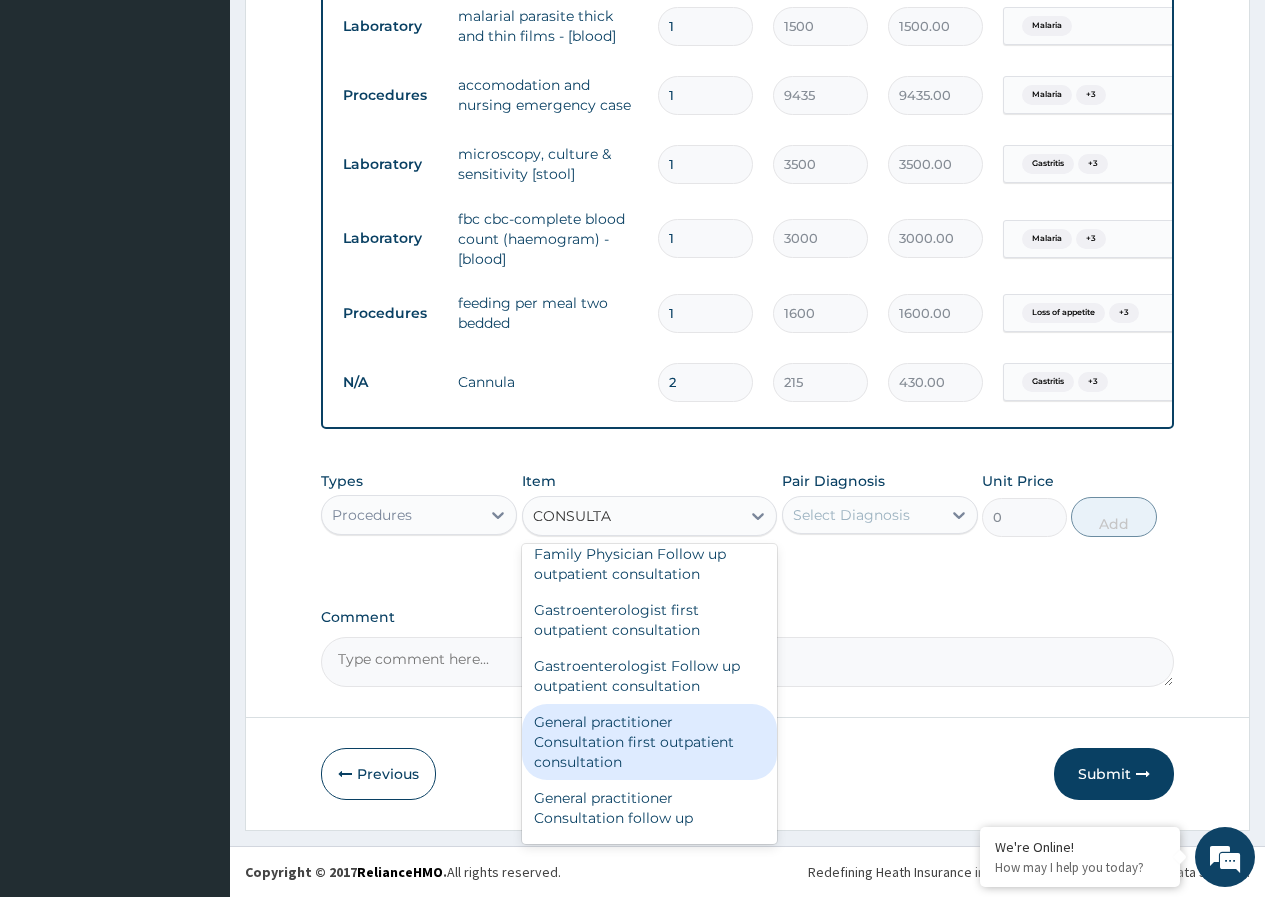 click on "General practitioner Consultation first outpatient consultation" at bounding box center [650, 742] 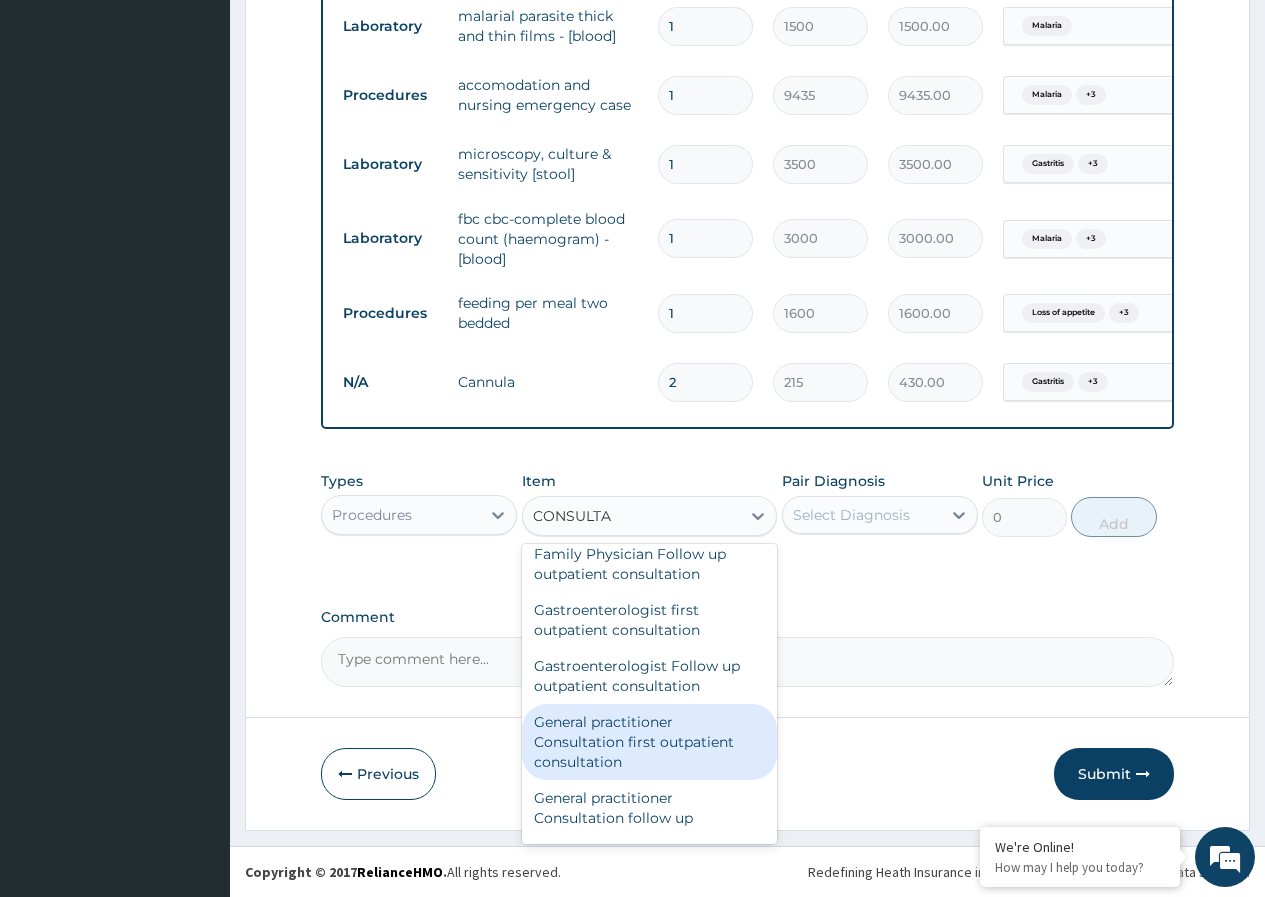 type 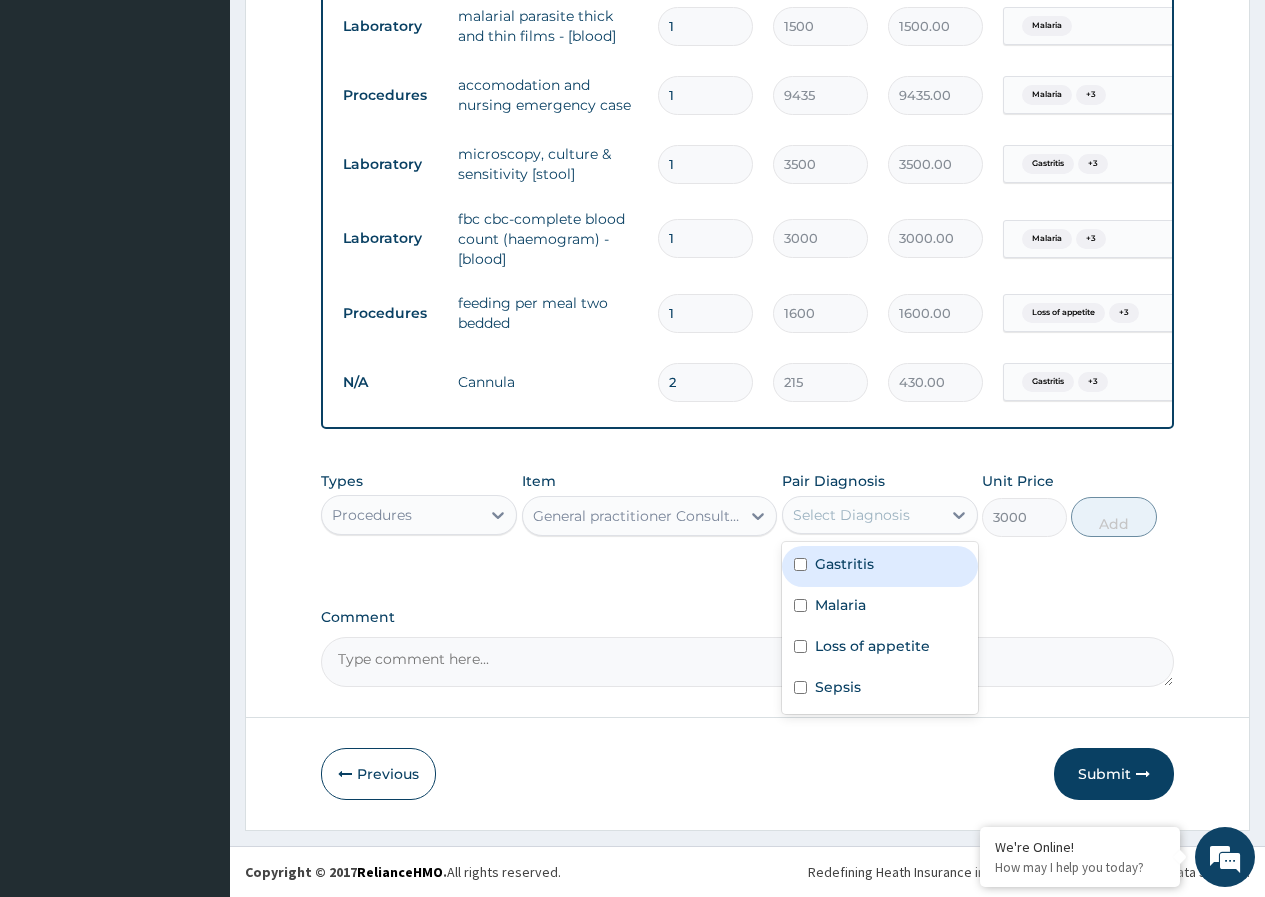 click on "Select Diagnosis" at bounding box center [862, 515] 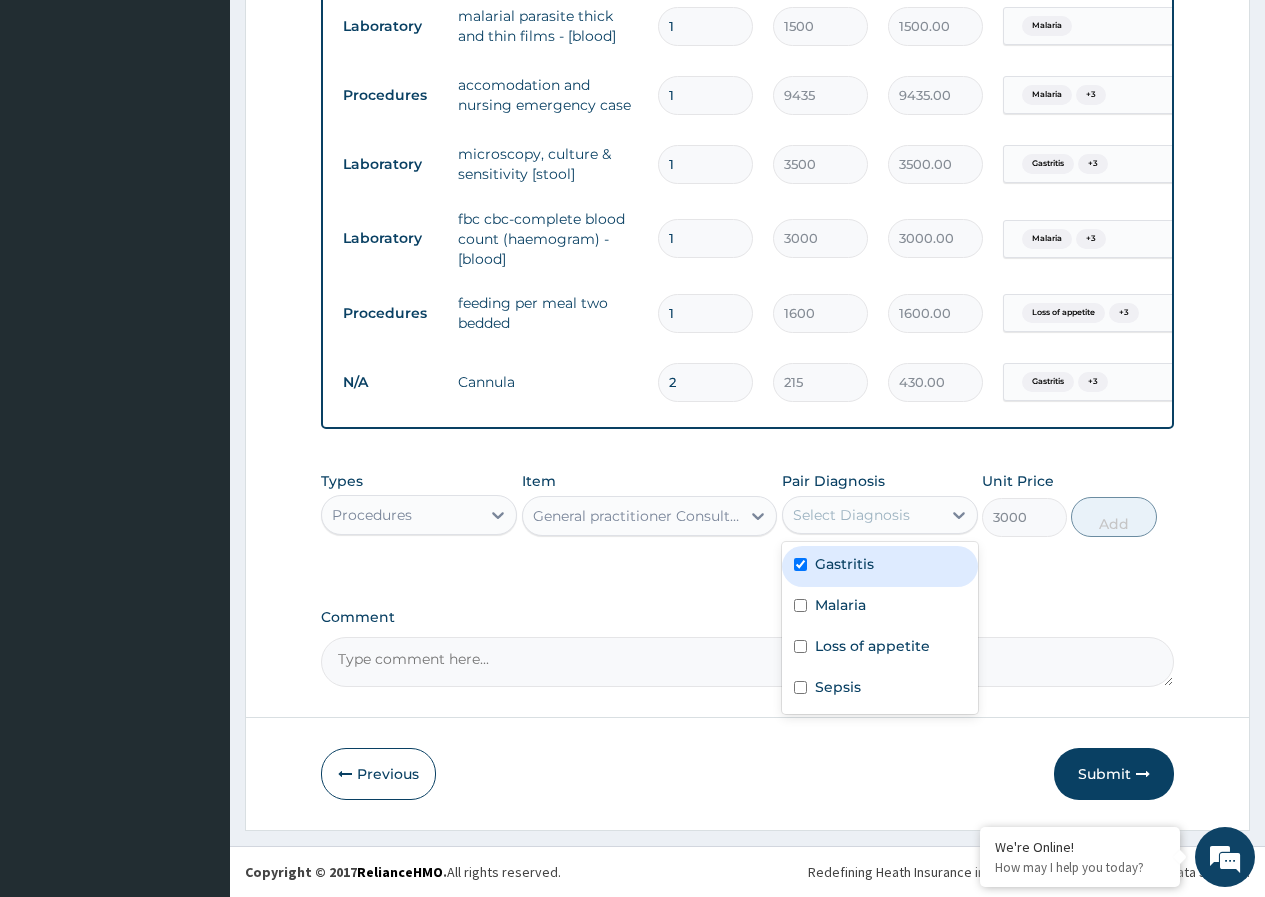 checkbox on "true" 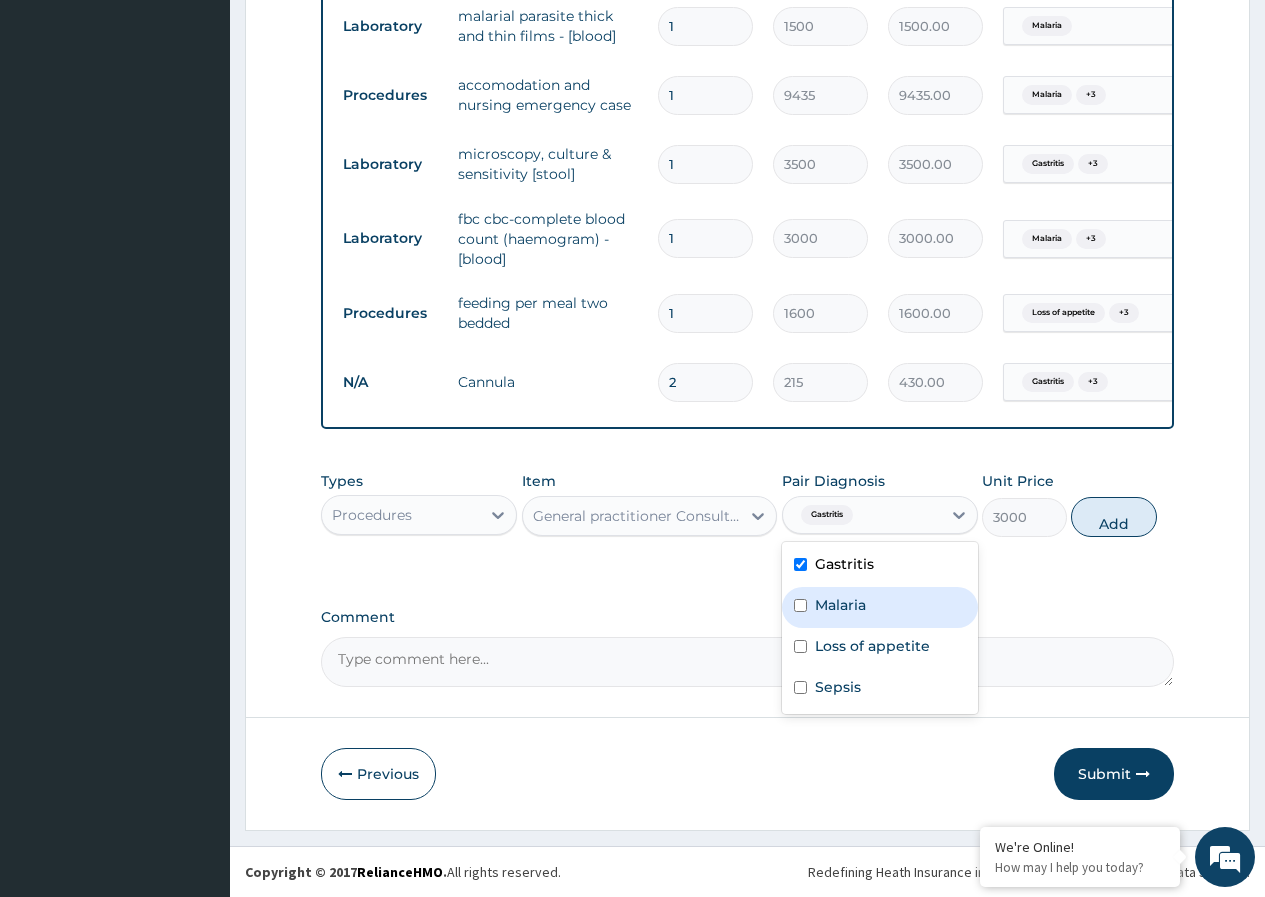 click on "Malaria" at bounding box center [880, 607] 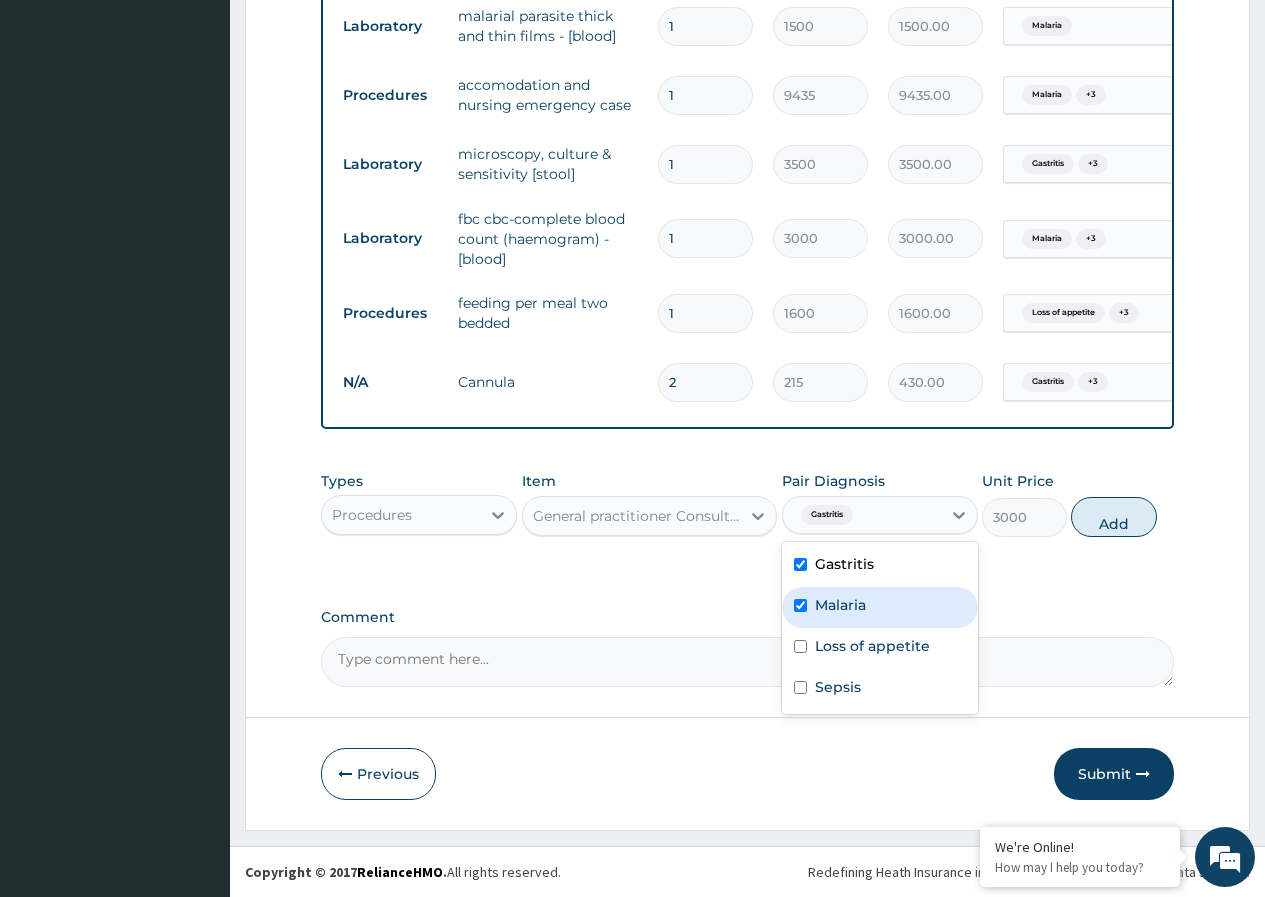 checkbox on "true" 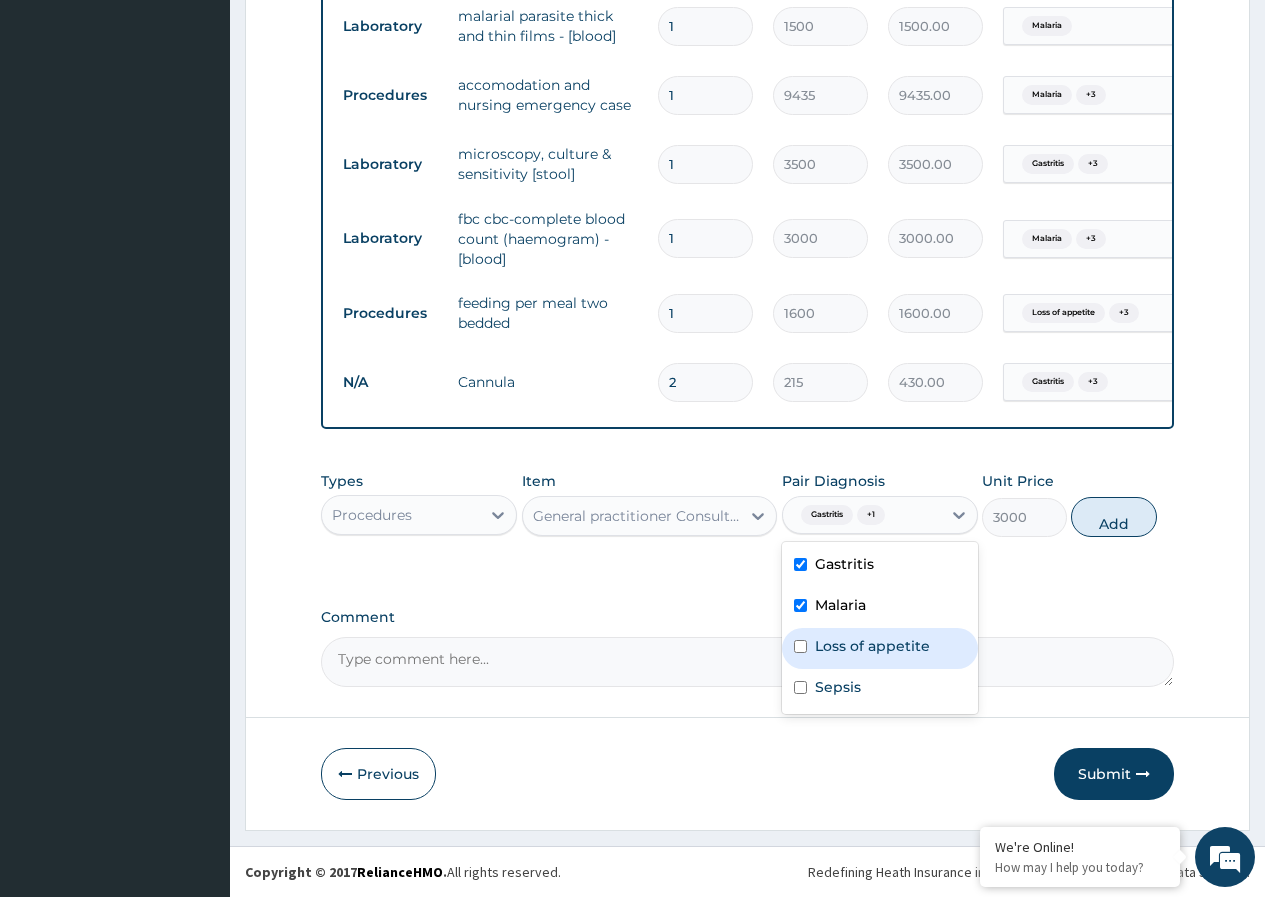 click on "Loss of appetite" at bounding box center (872, 646) 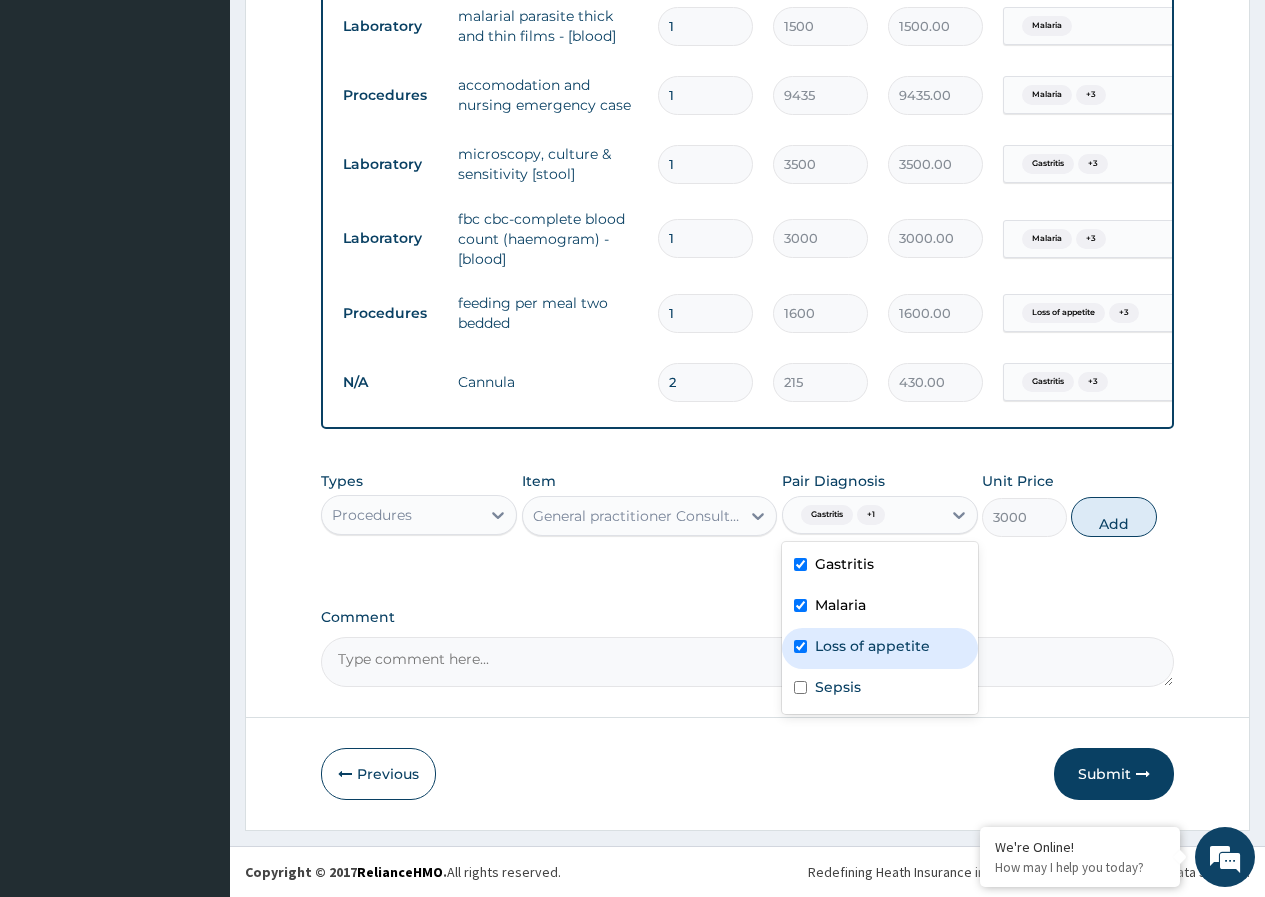 checkbox on "true" 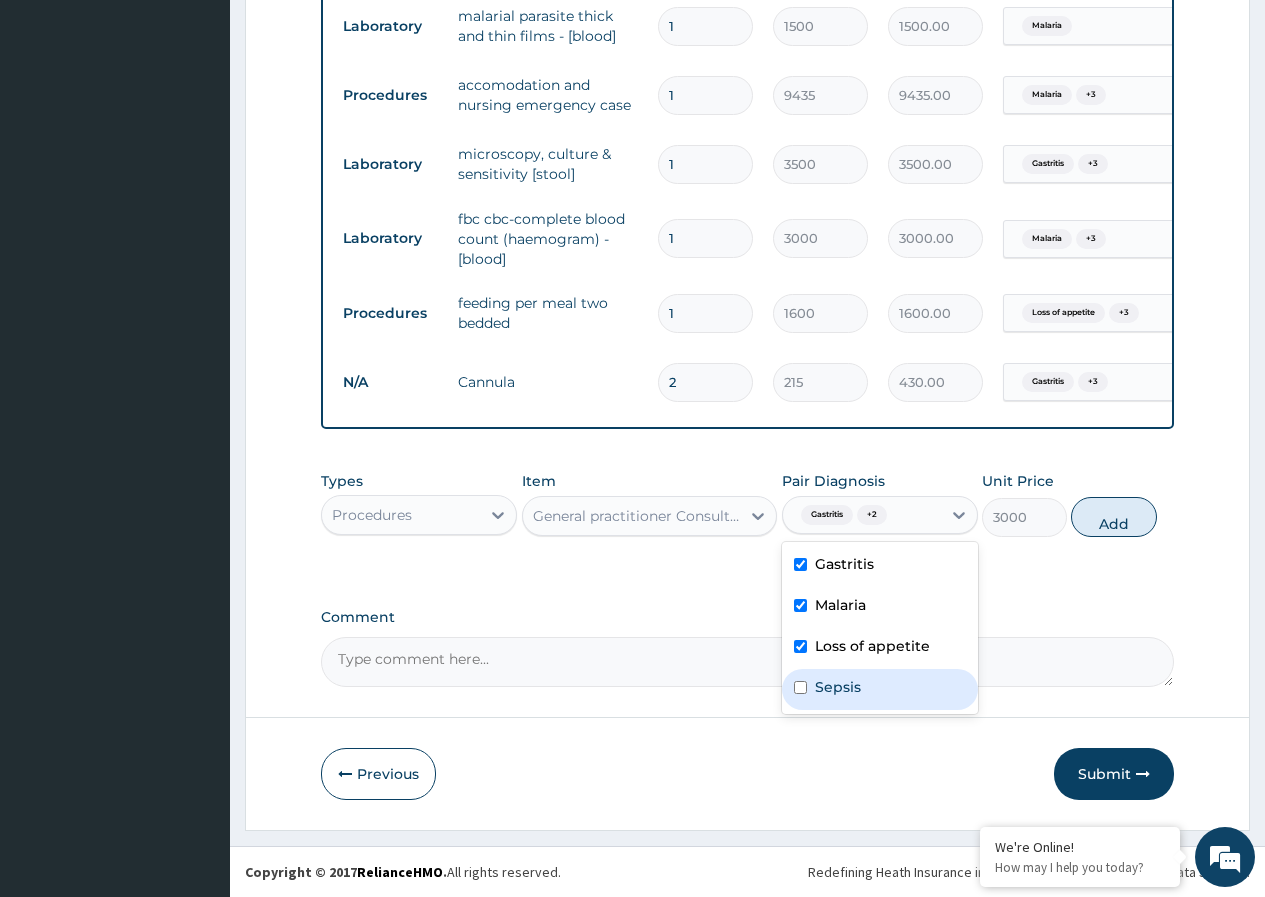 click on "Sepsis" at bounding box center (838, 687) 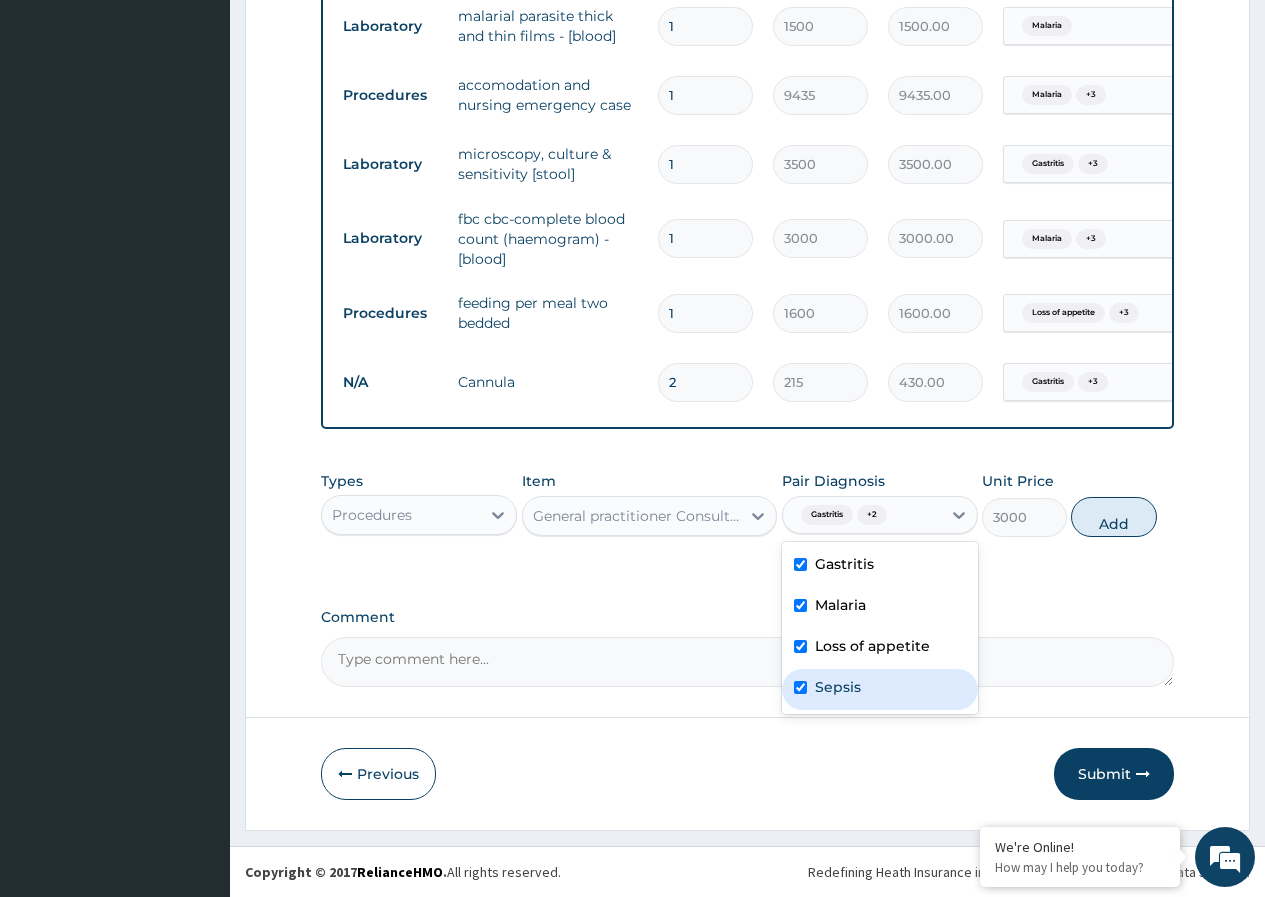 checkbox on "true" 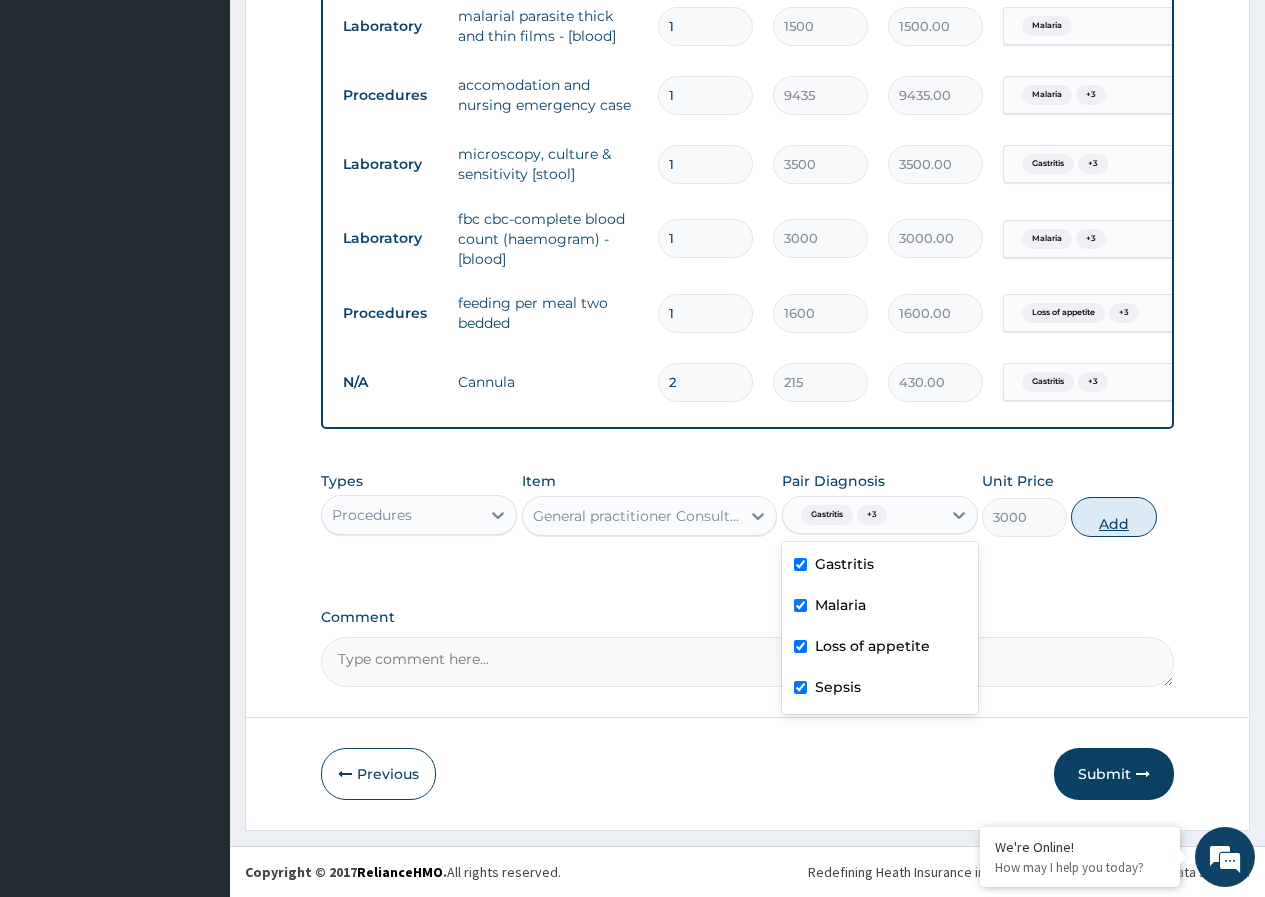click on "Add" at bounding box center [1113, 517] 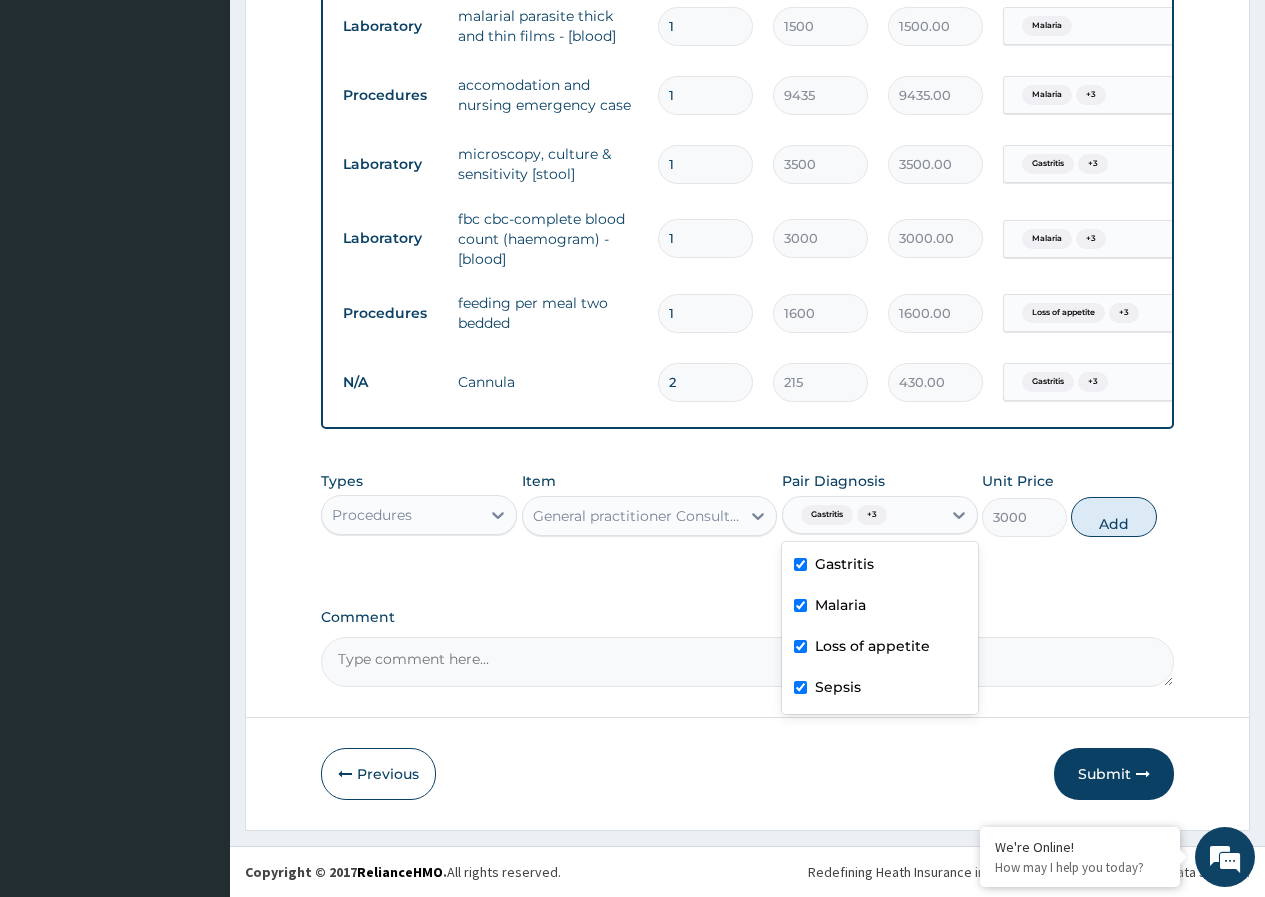 type on "0" 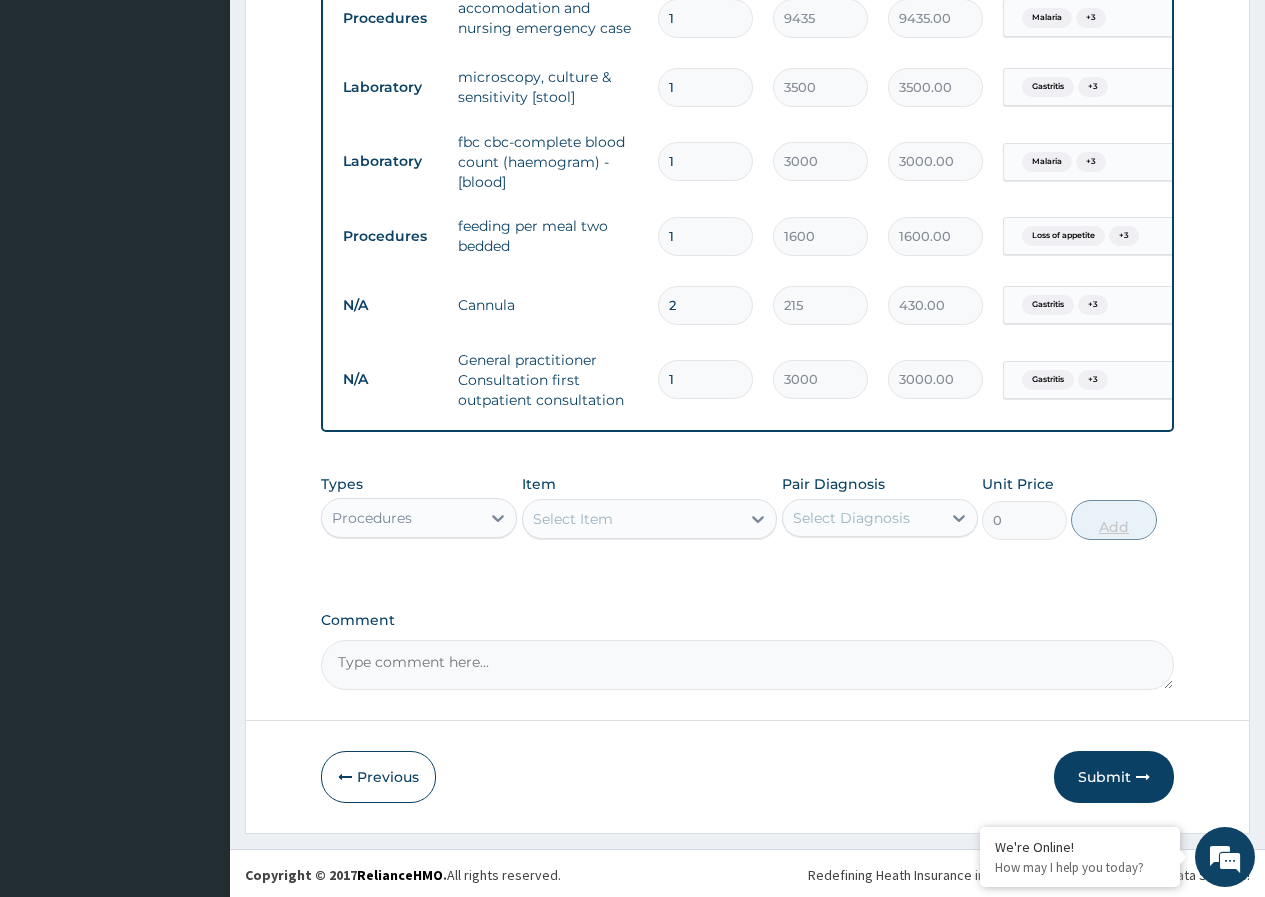 scroll, scrollTop: 1936, scrollLeft: 0, axis: vertical 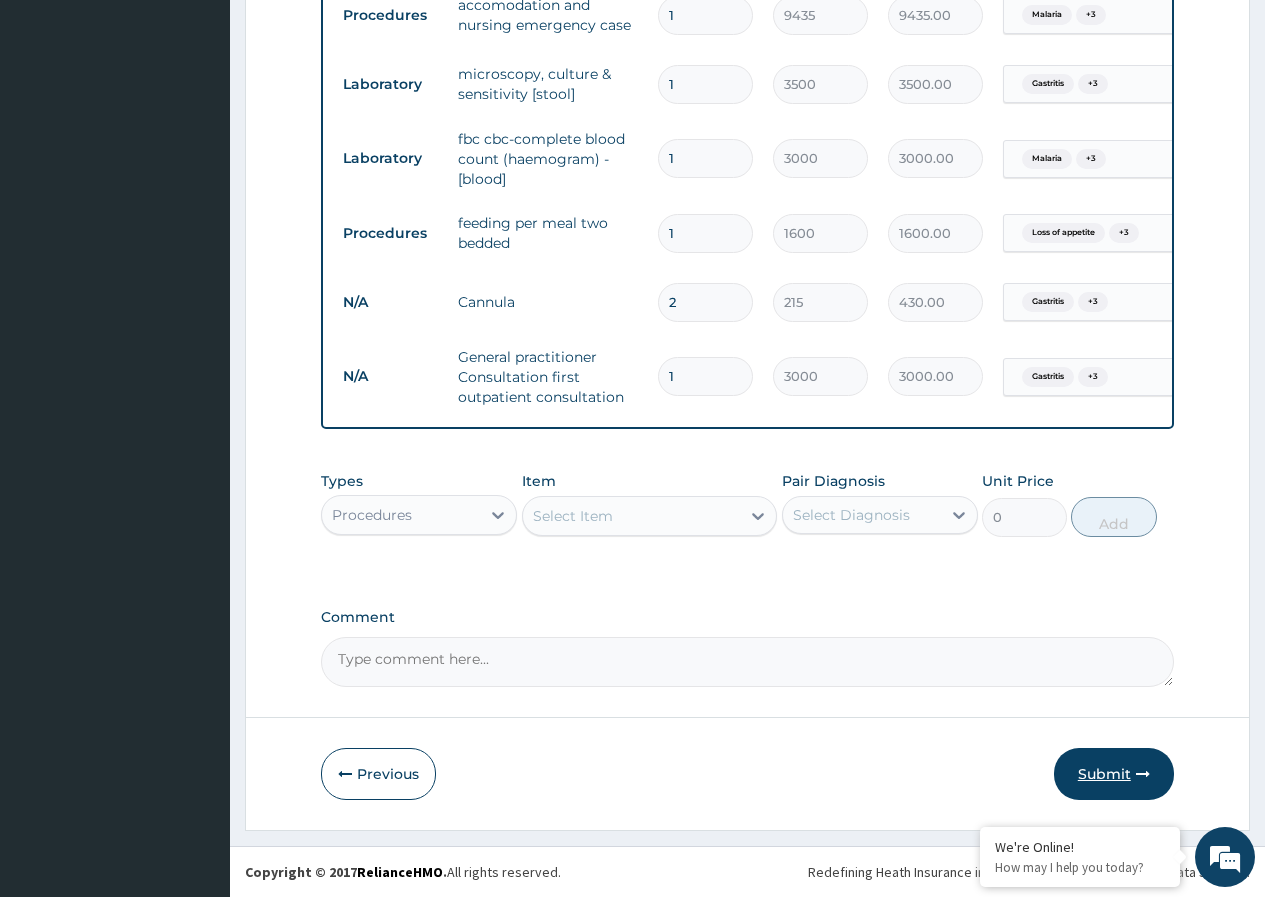 click on "Submit" at bounding box center (1114, 774) 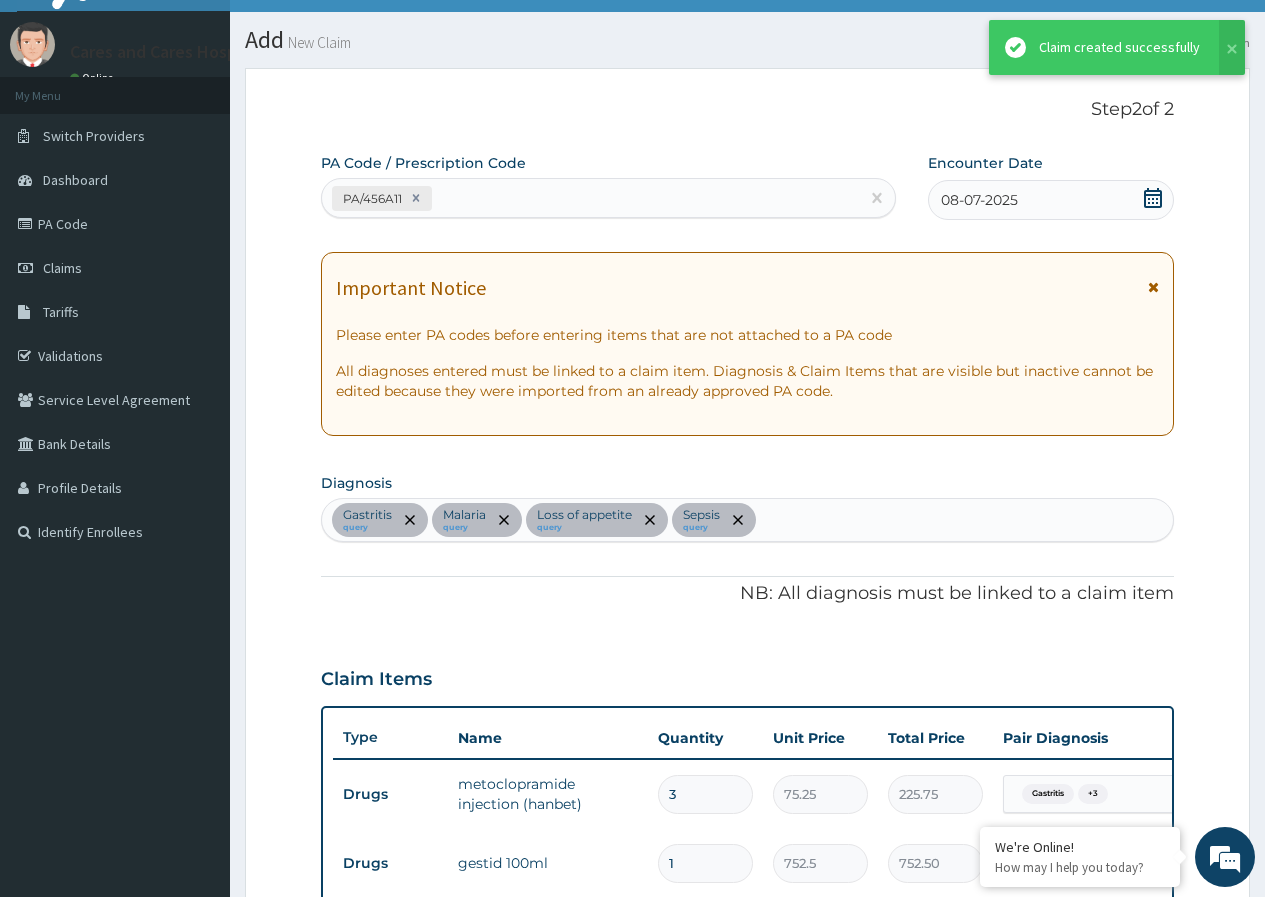 scroll, scrollTop: 1936, scrollLeft: 0, axis: vertical 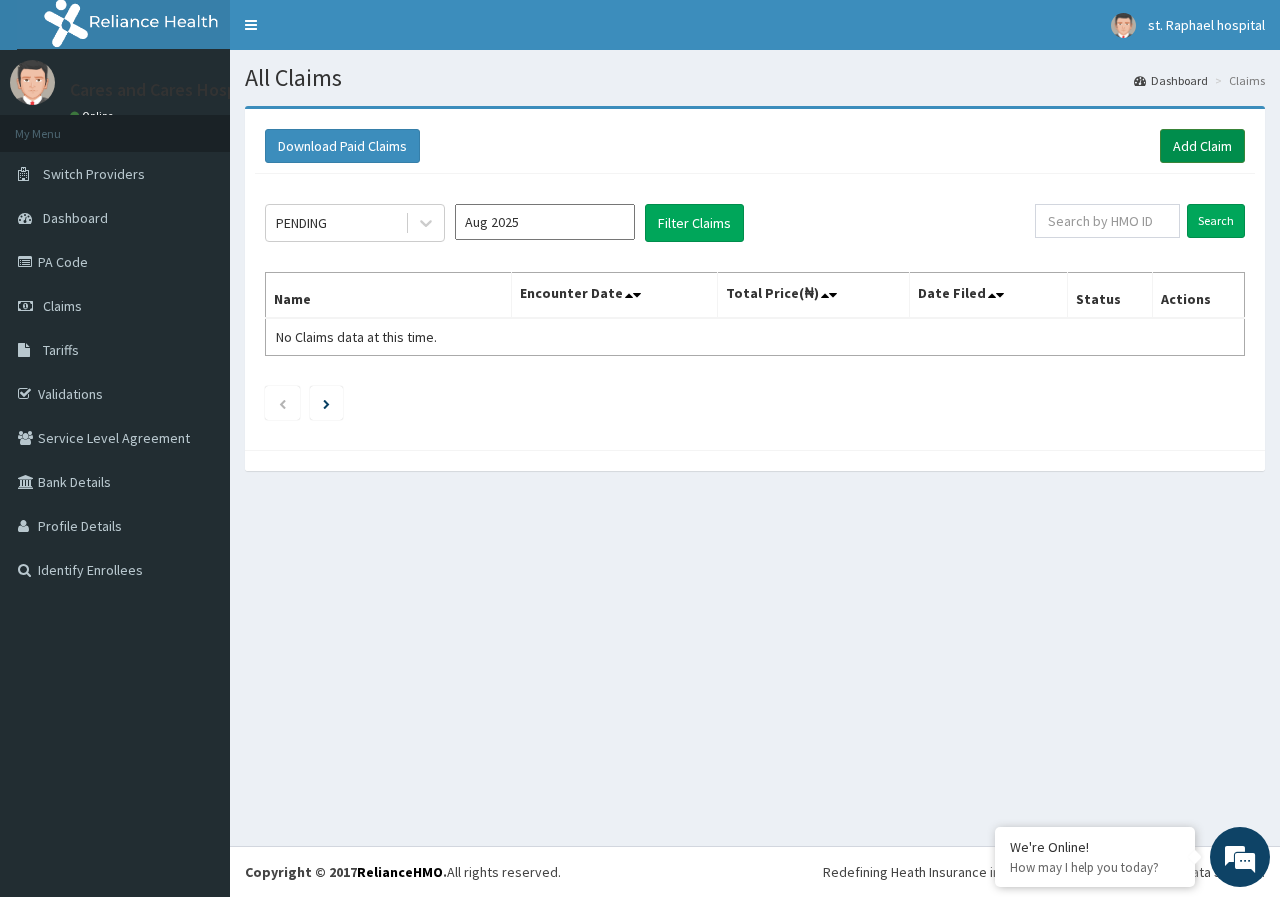 click on "Add Claim" at bounding box center (1202, 146) 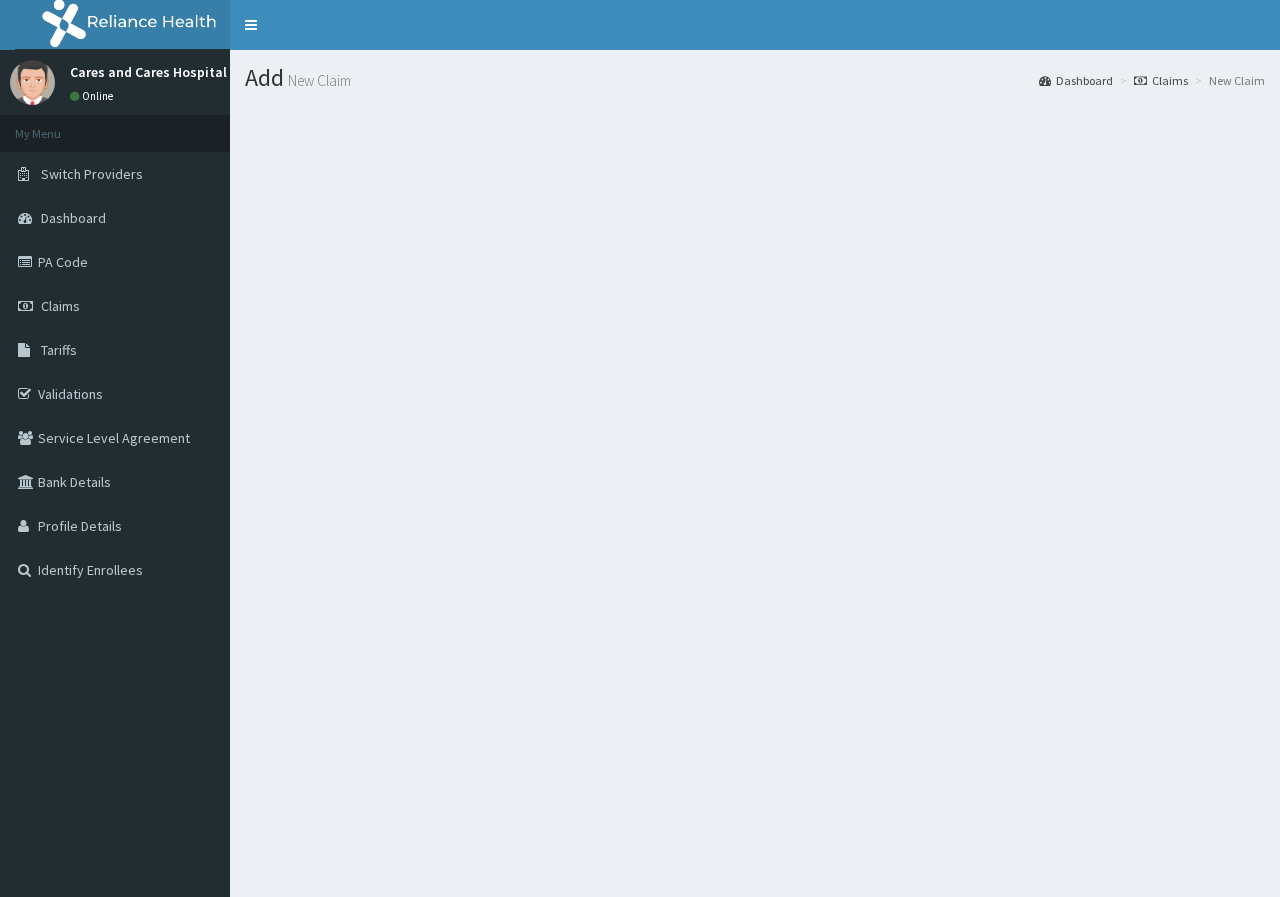 scroll, scrollTop: 0, scrollLeft: 0, axis: both 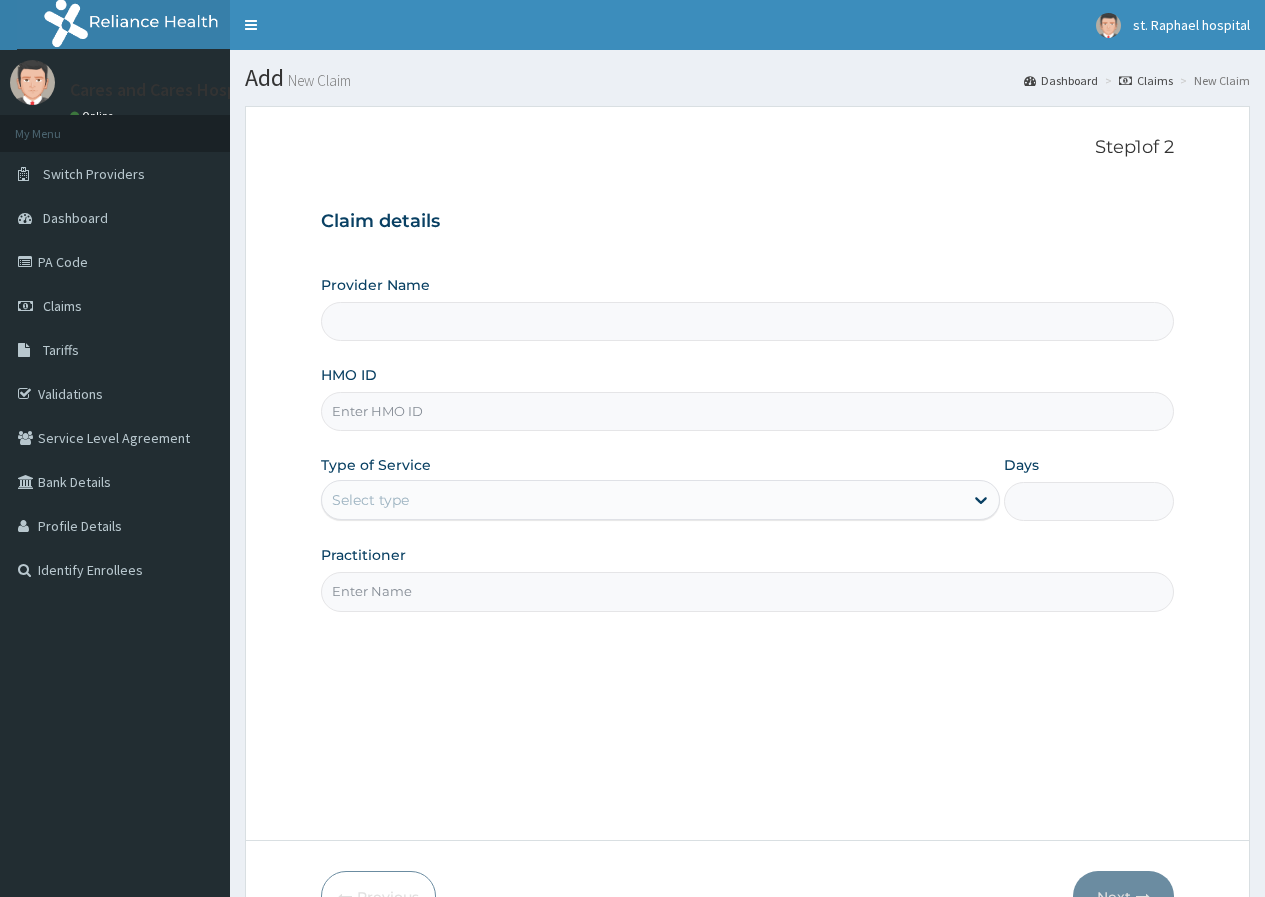 type on "Cares and Cares Hospital ltd" 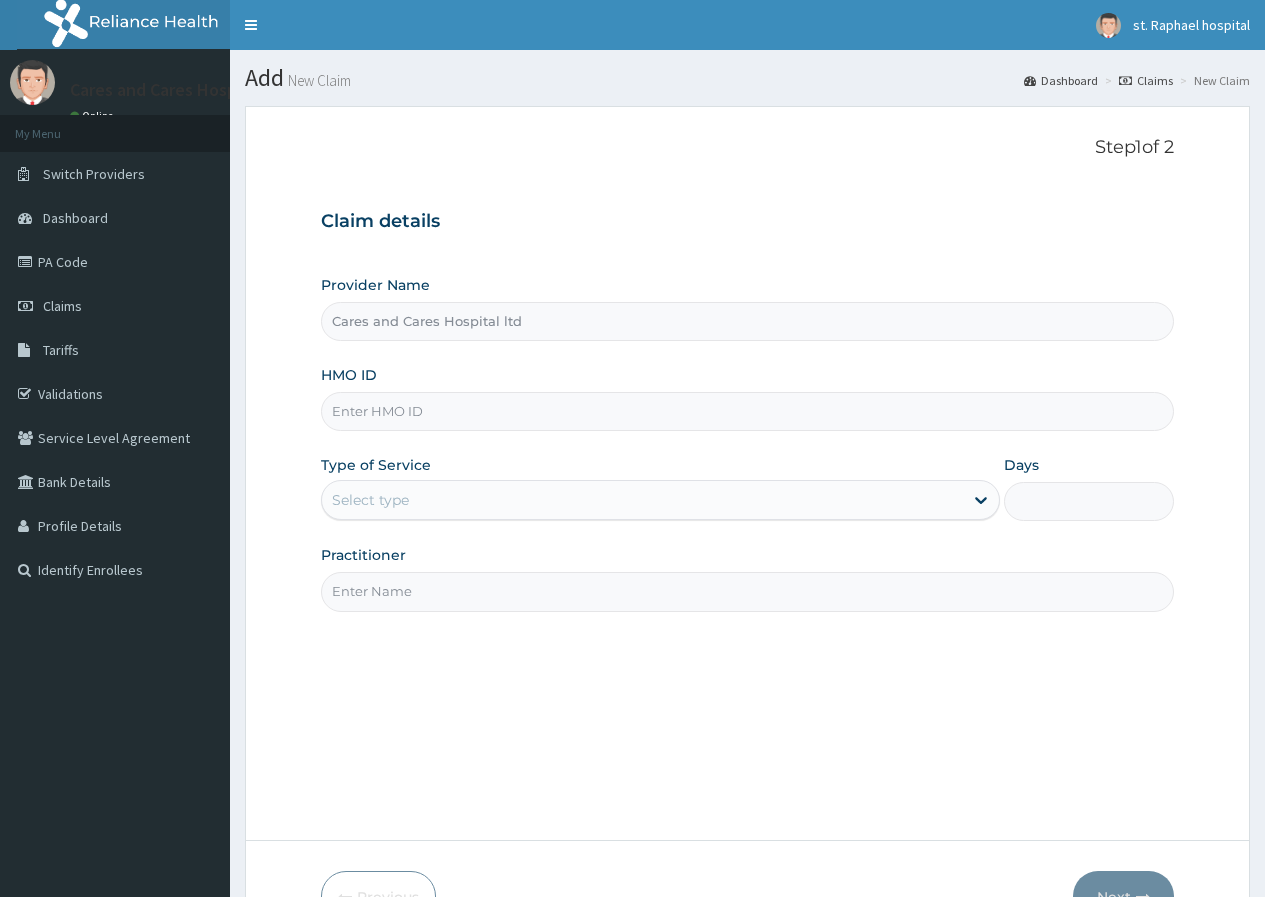 click on "HMO ID" at bounding box center [747, 411] 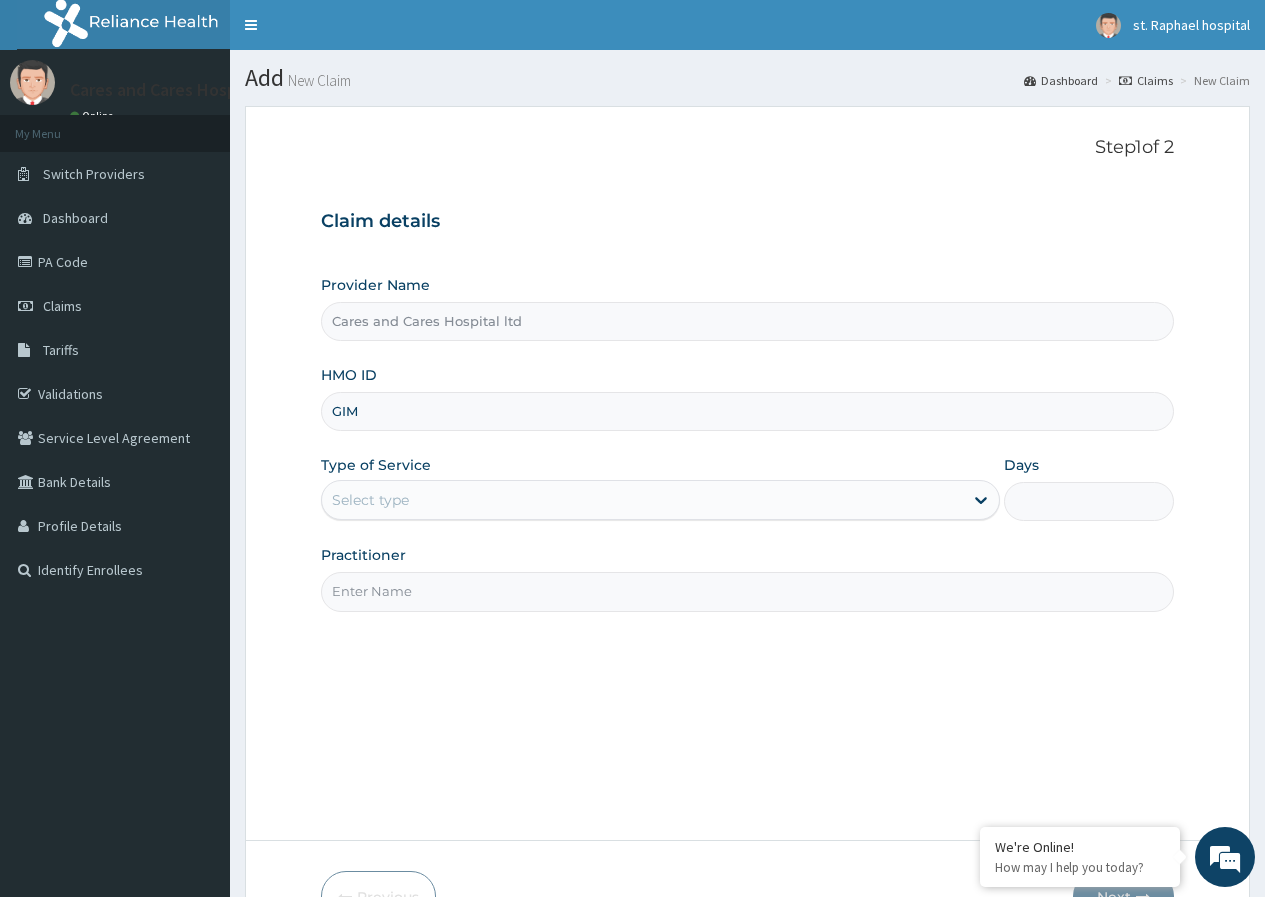 type on "GIM/10113/A" 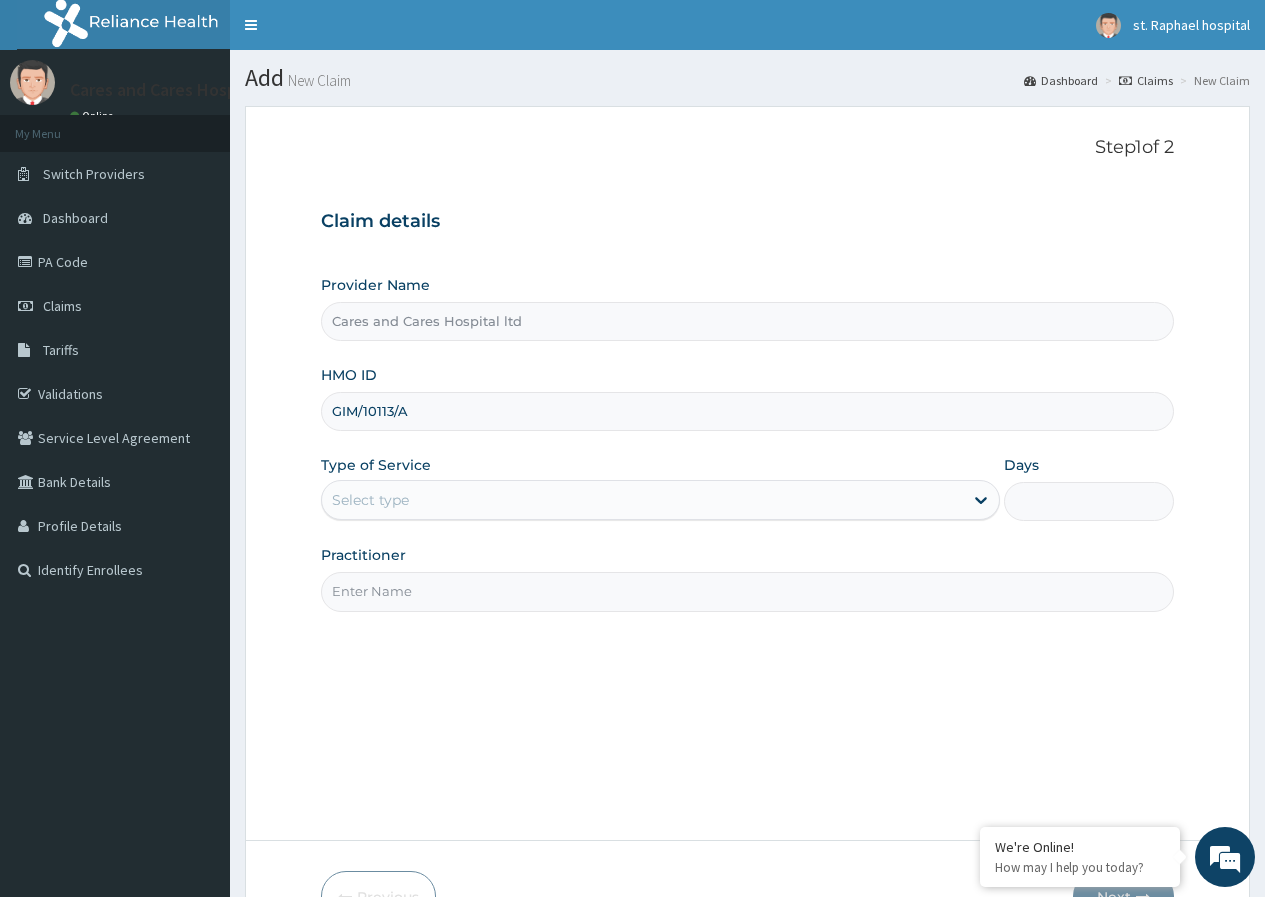 click on "Select type" at bounding box center (642, 500) 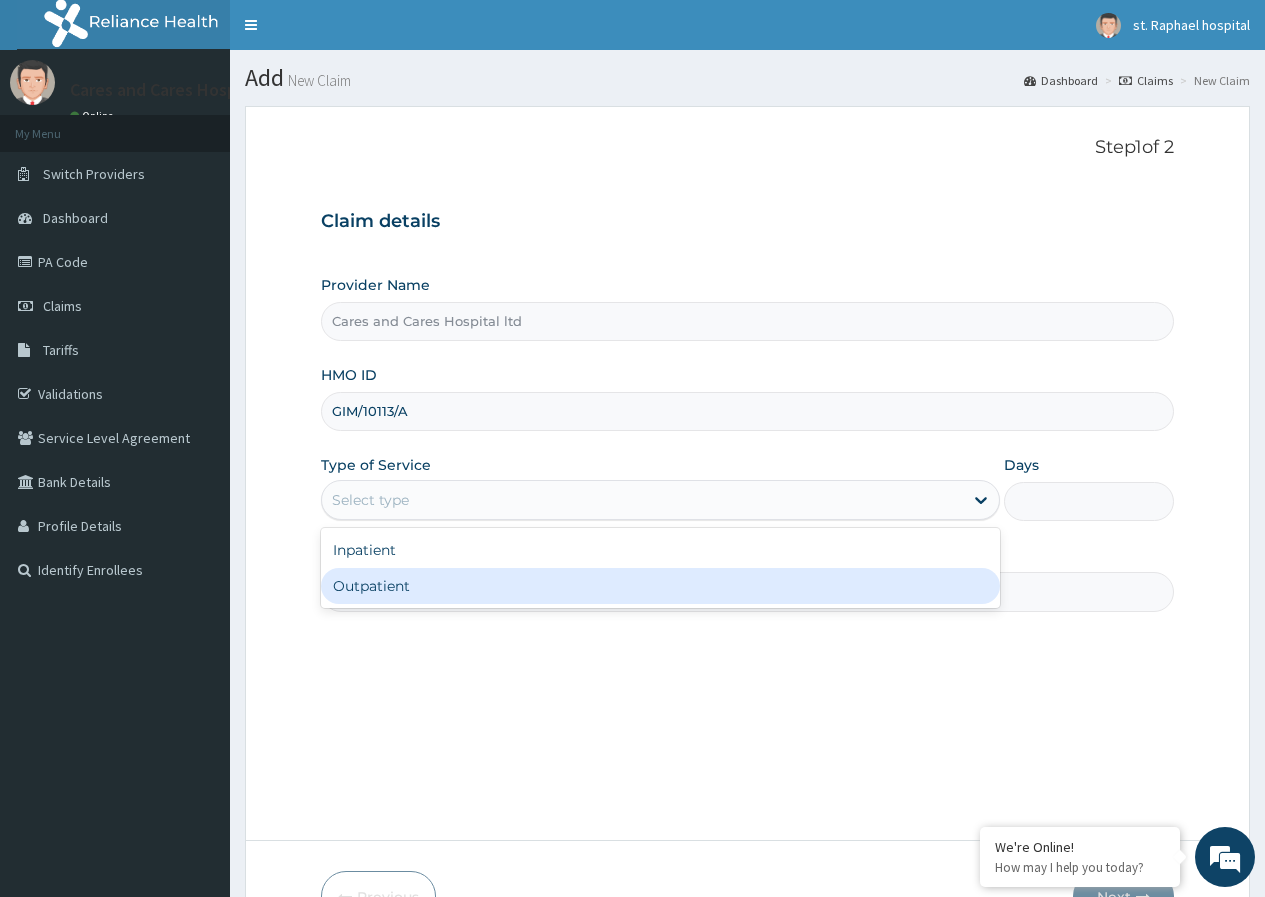 click on "Outpatient" at bounding box center (660, 586) 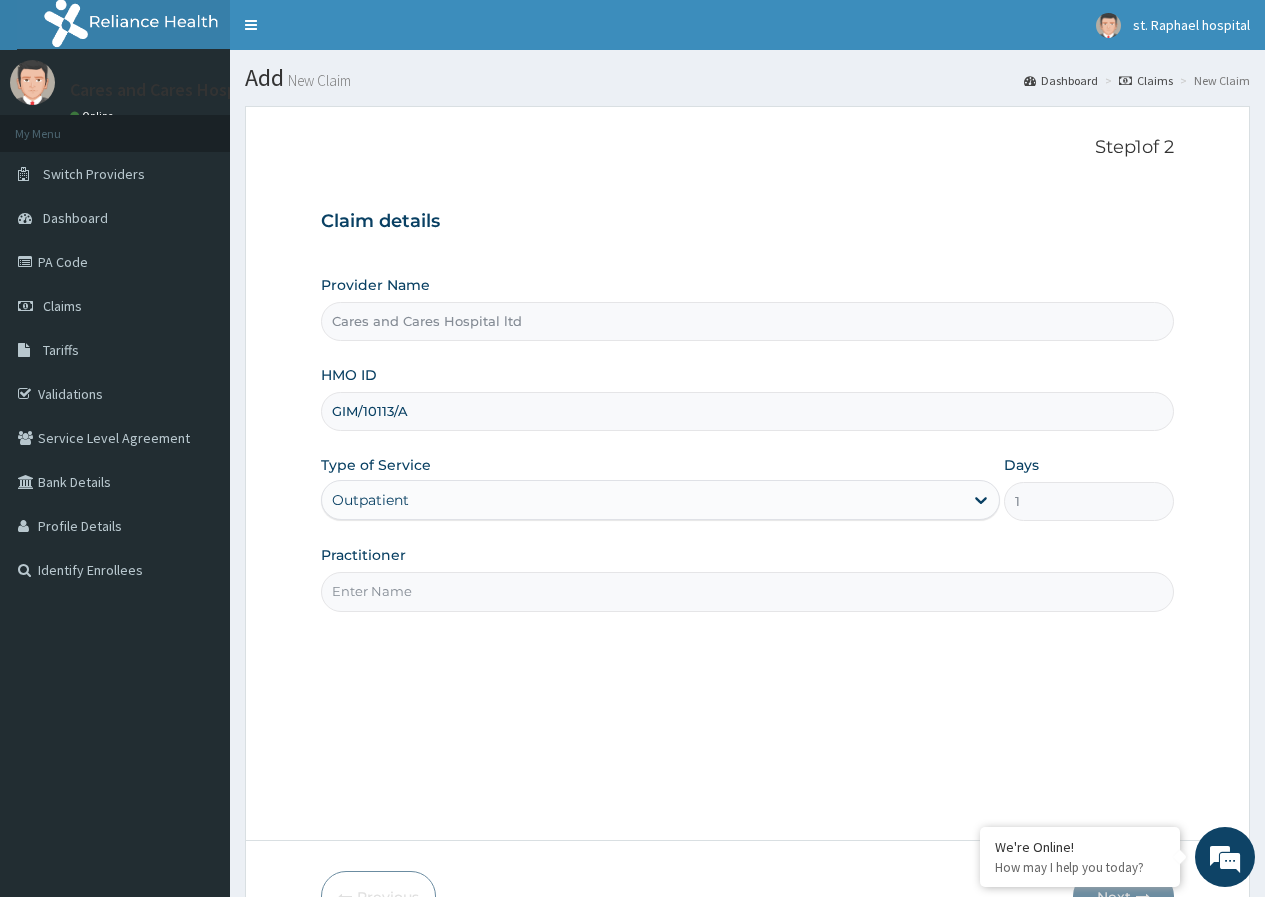 click on "Practitioner" at bounding box center (747, 591) 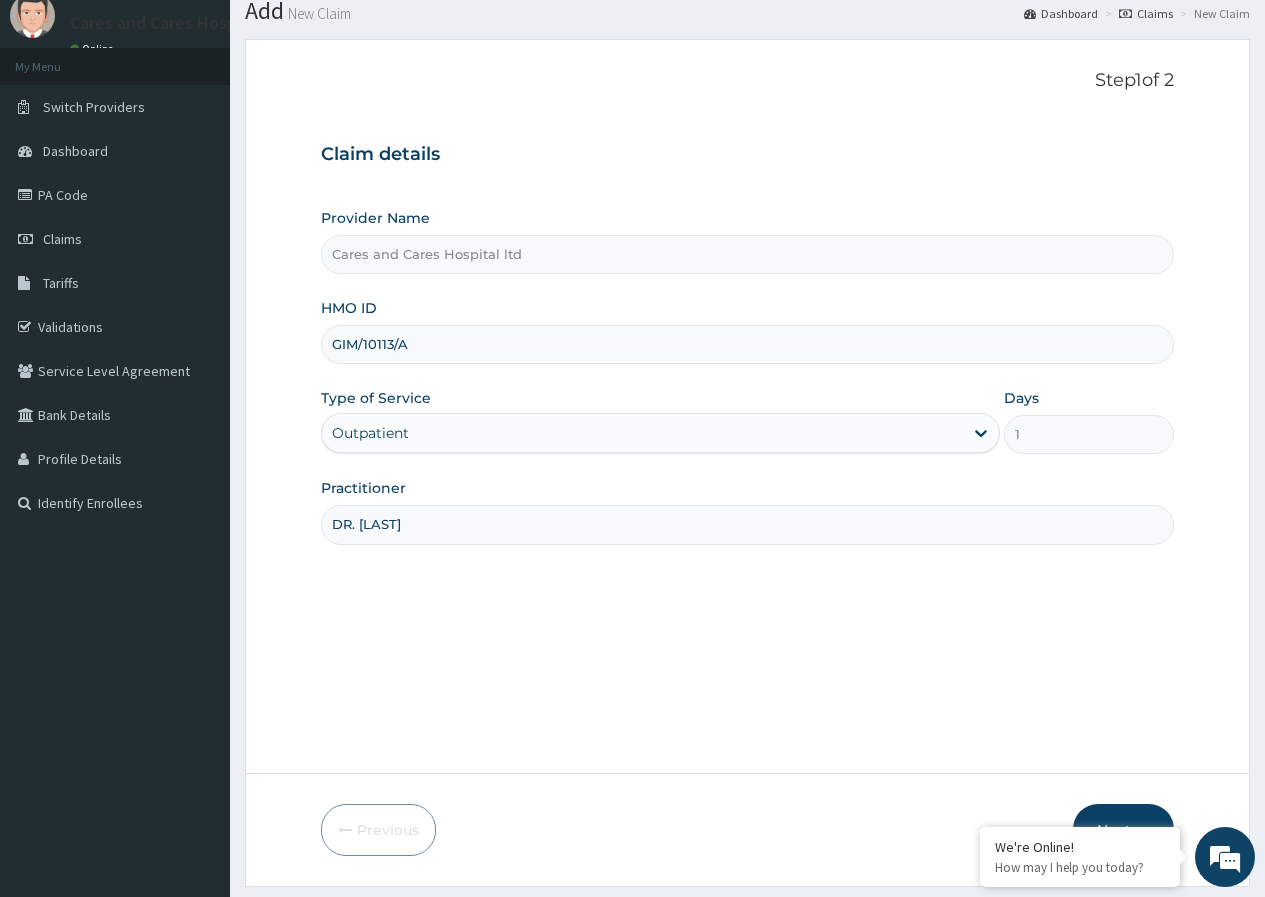 scroll, scrollTop: 123, scrollLeft: 0, axis: vertical 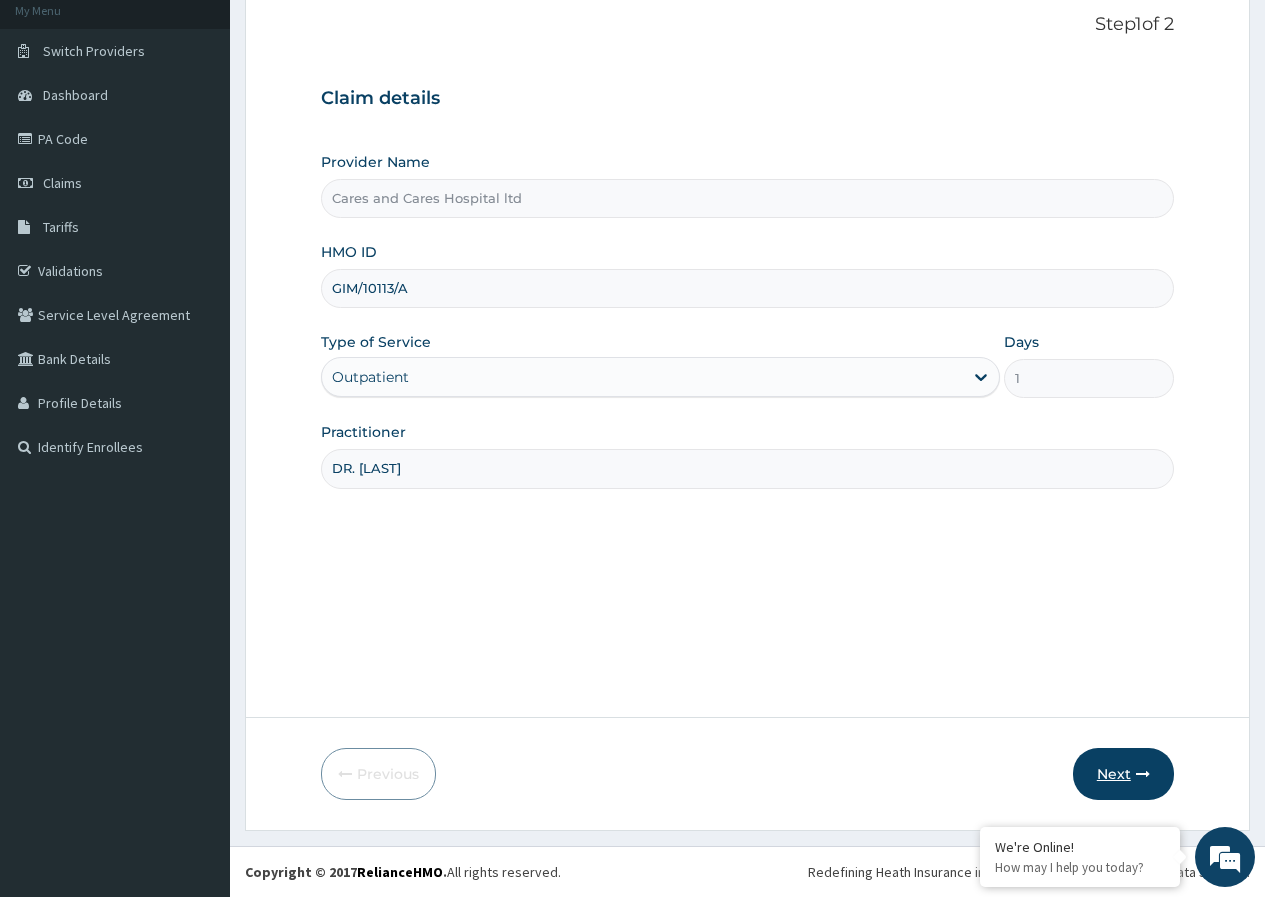click on "Next" at bounding box center (1123, 774) 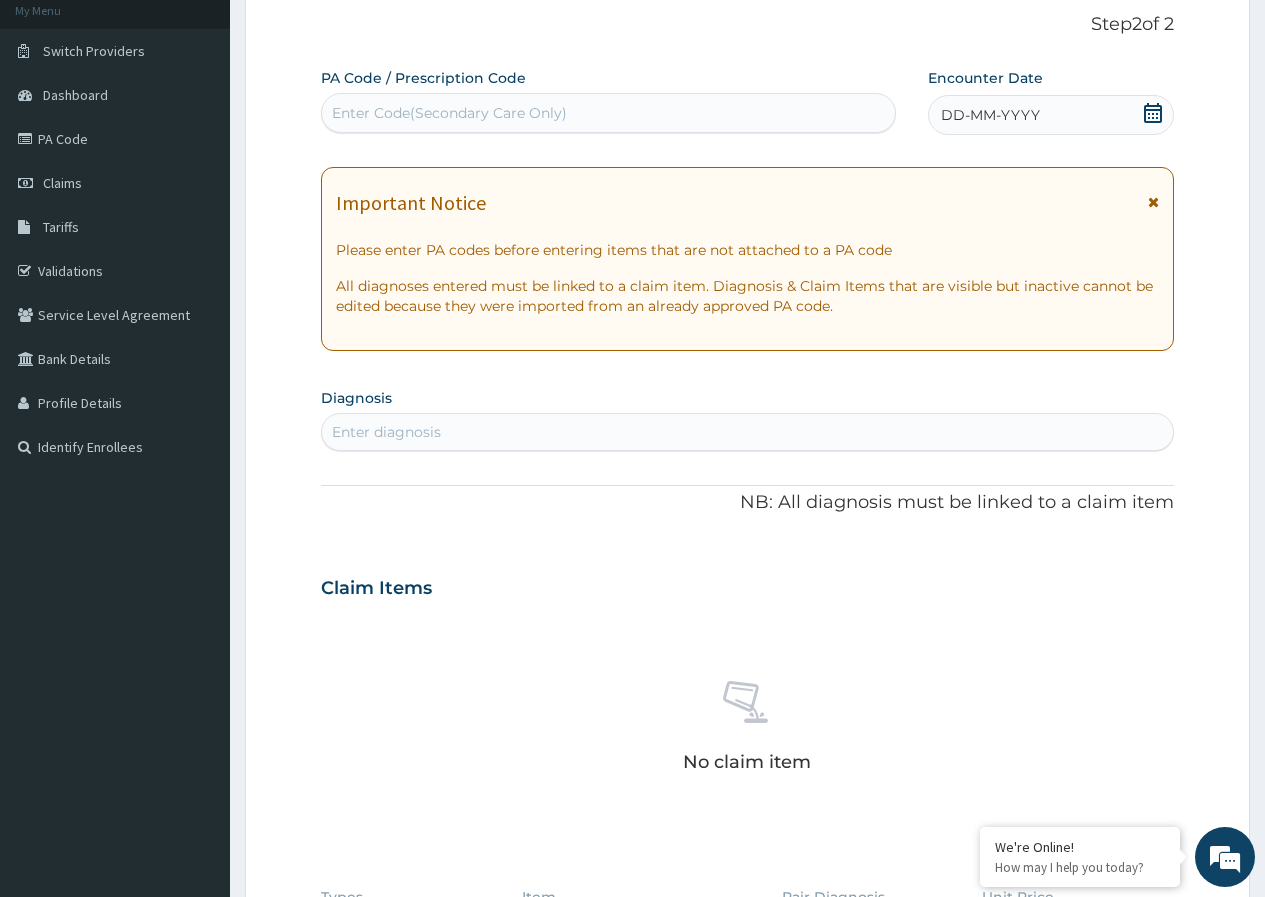 click on "Enter Code(Secondary Care Only)" at bounding box center (449, 113) 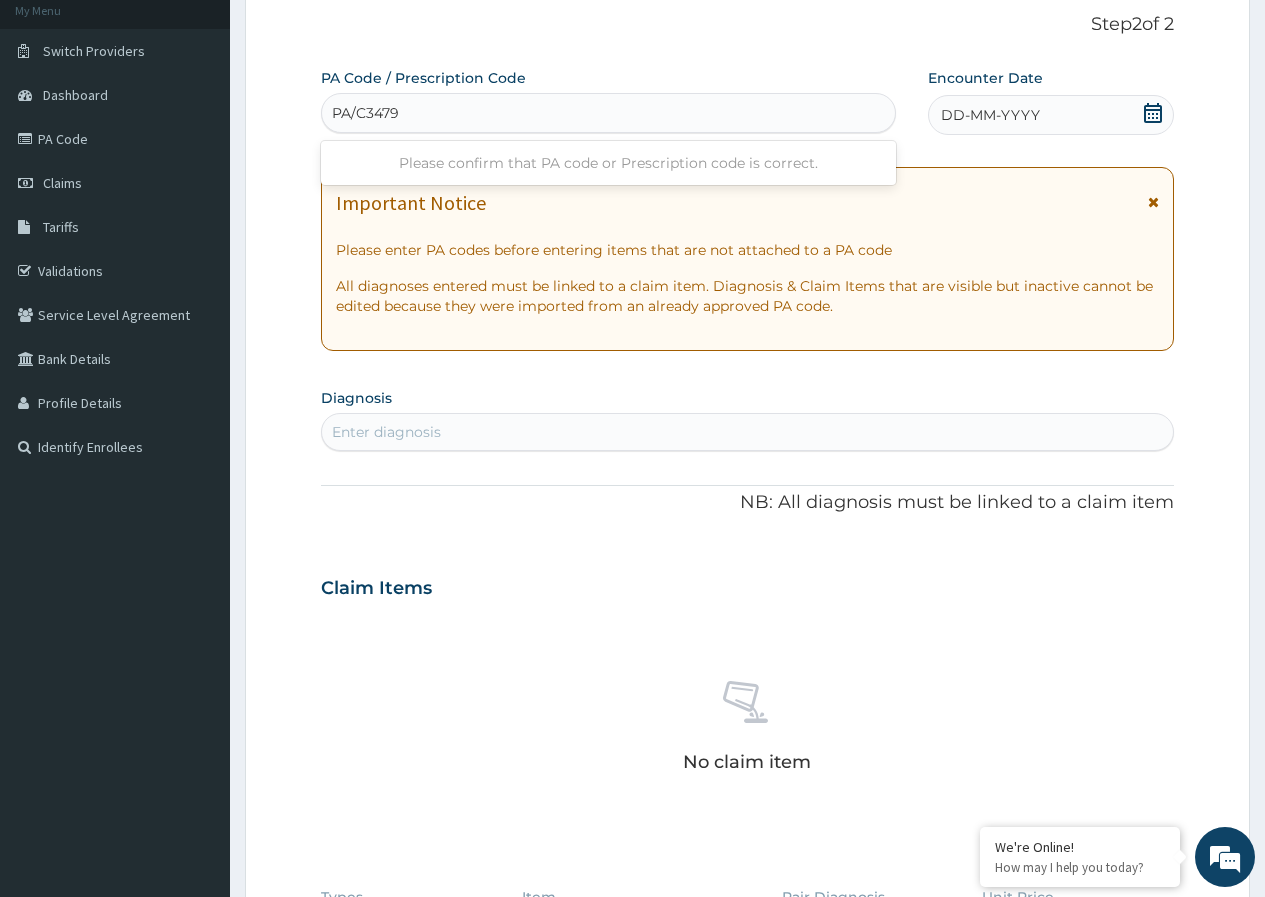 type on "PA/C34795" 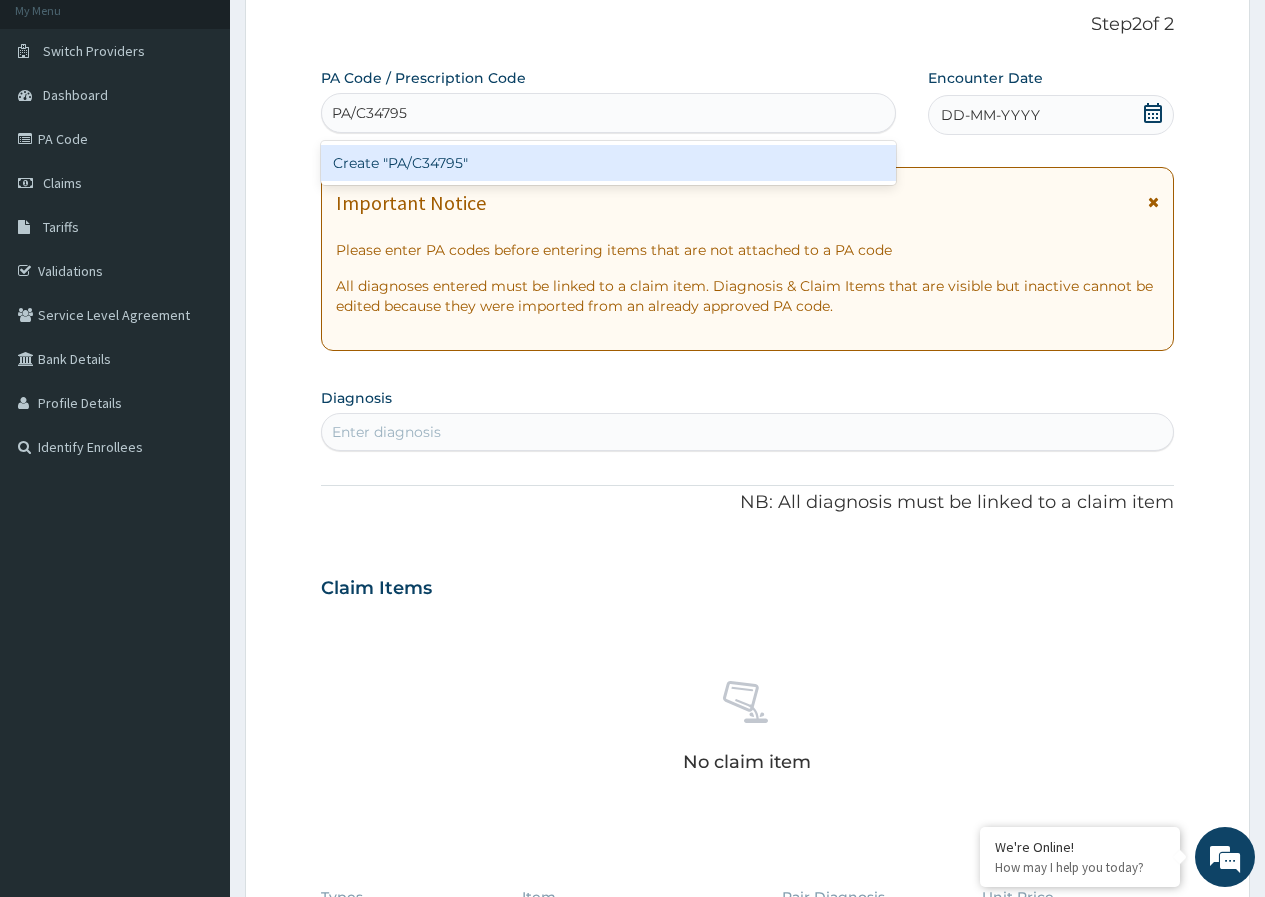click on "Create "PA/C34795"" at bounding box center (608, 163) 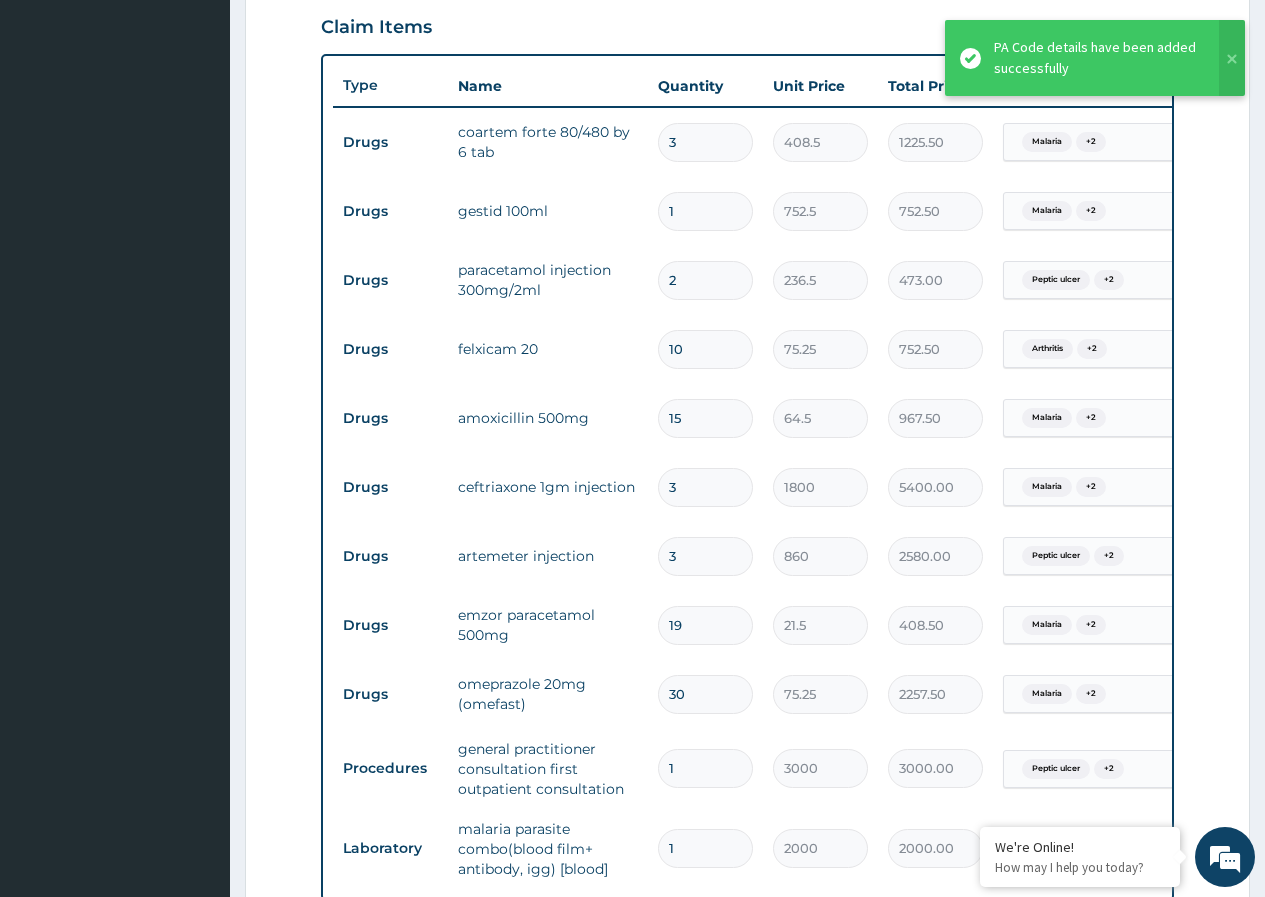 scroll, scrollTop: 1177, scrollLeft: 0, axis: vertical 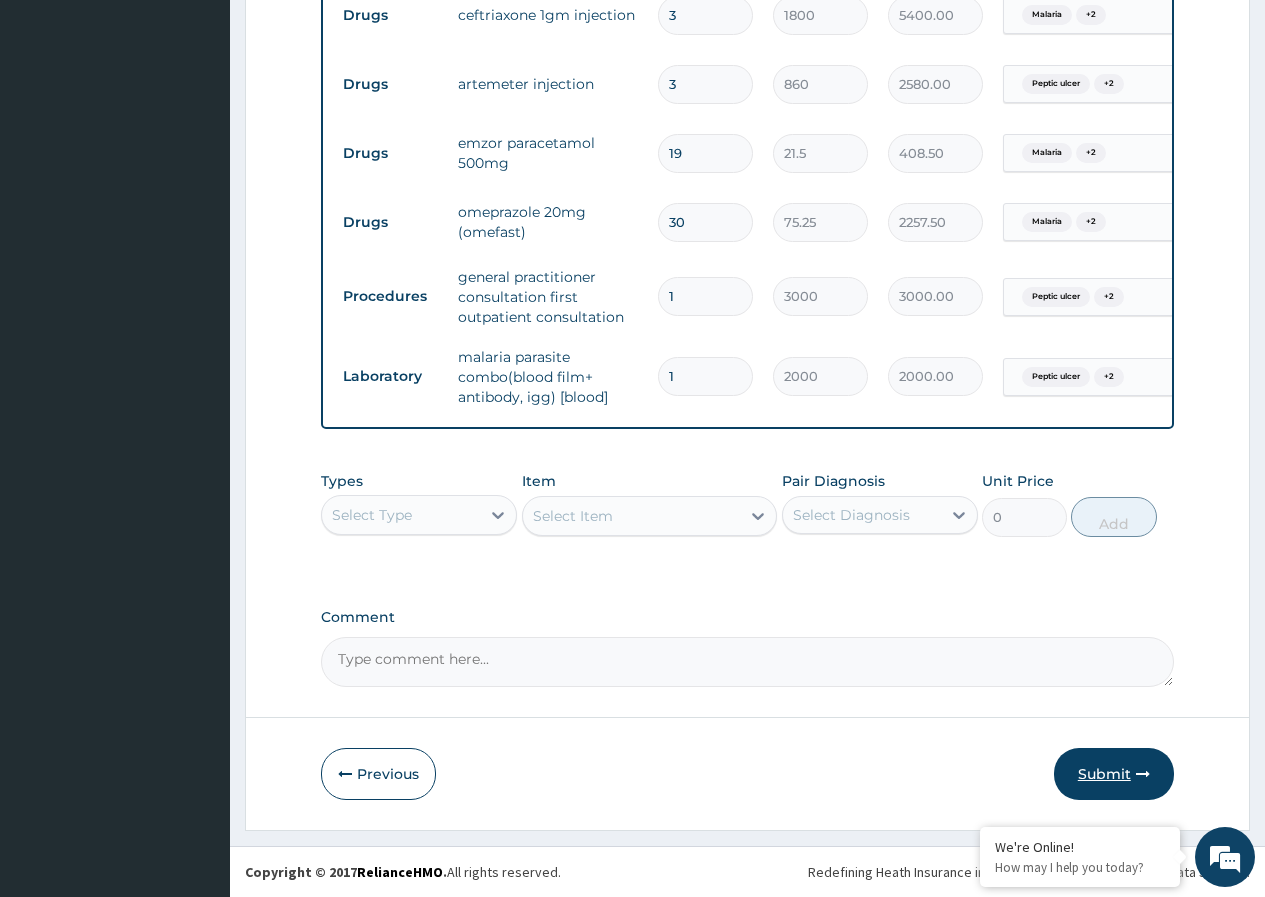 click on "Submit" at bounding box center [1114, 774] 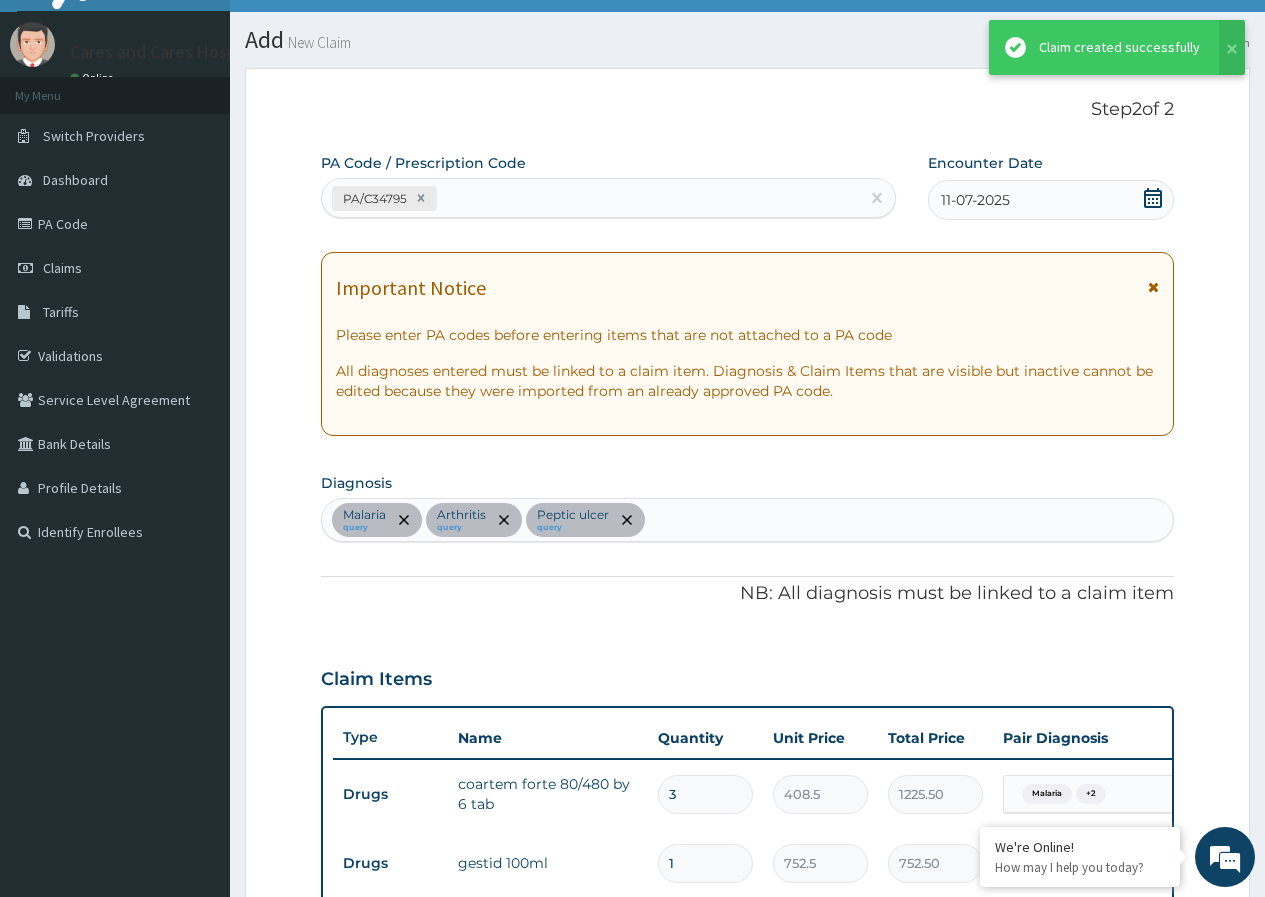 scroll, scrollTop: 1177, scrollLeft: 0, axis: vertical 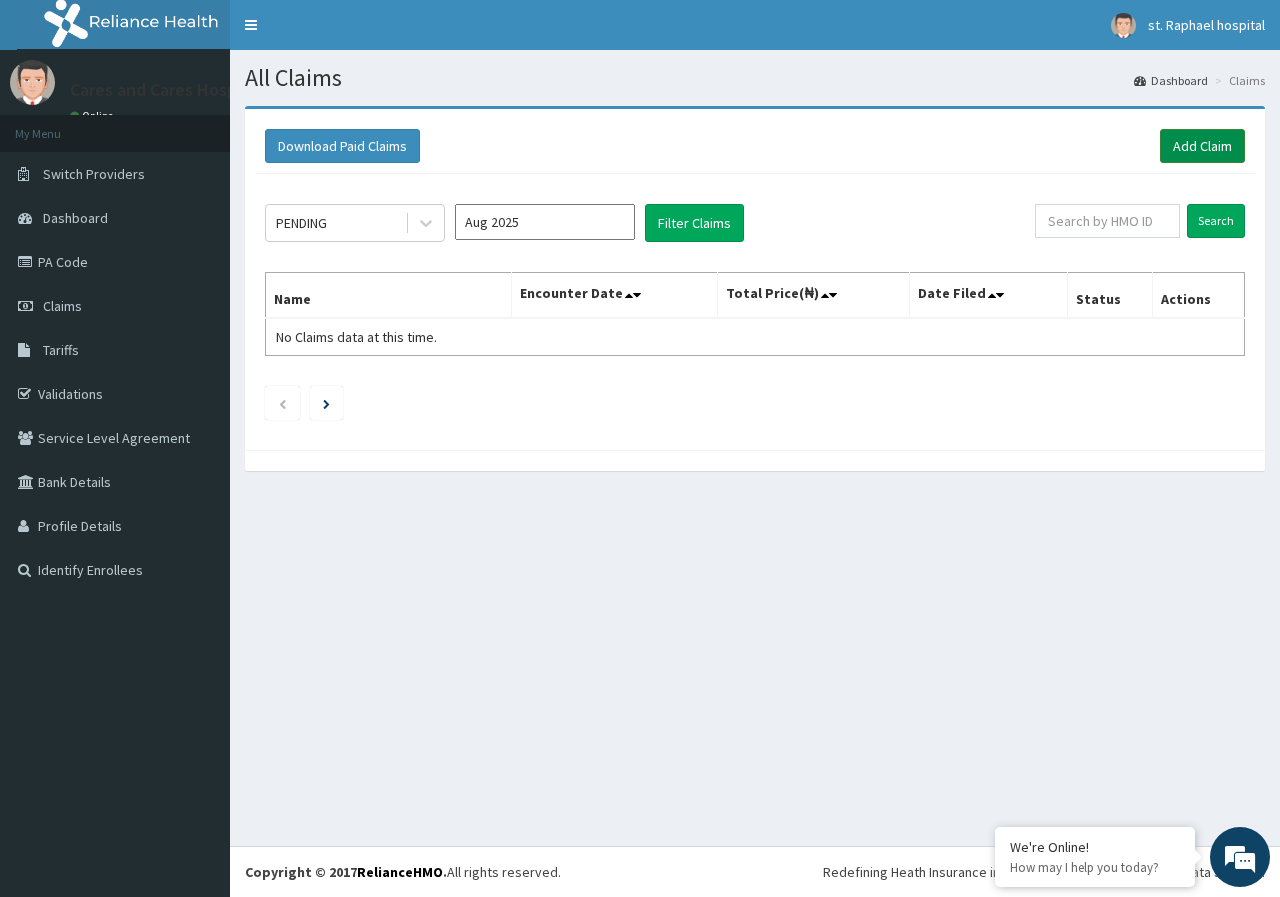 click on "Add Claim" at bounding box center [1202, 146] 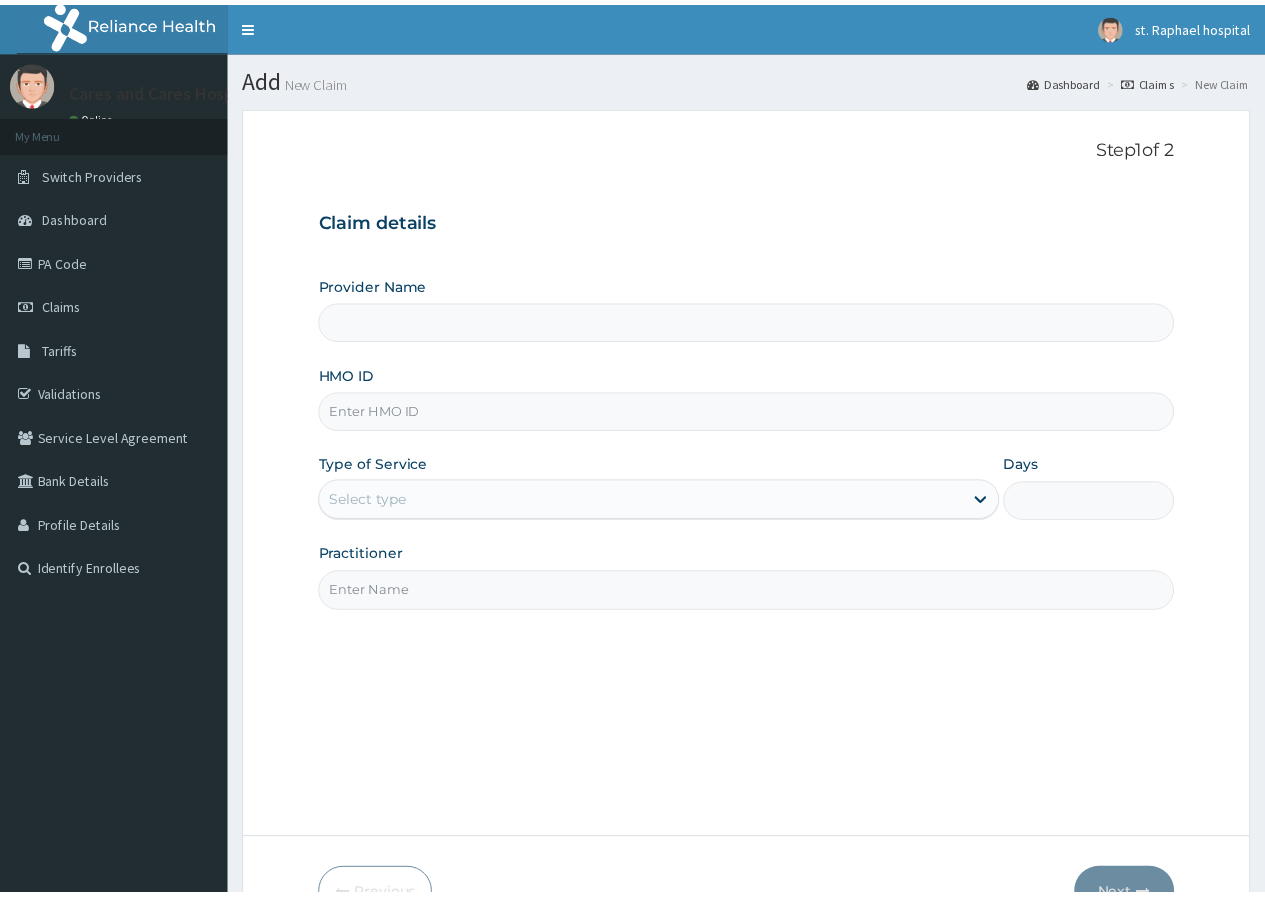 scroll, scrollTop: 0, scrollLeft: 0, axis: both 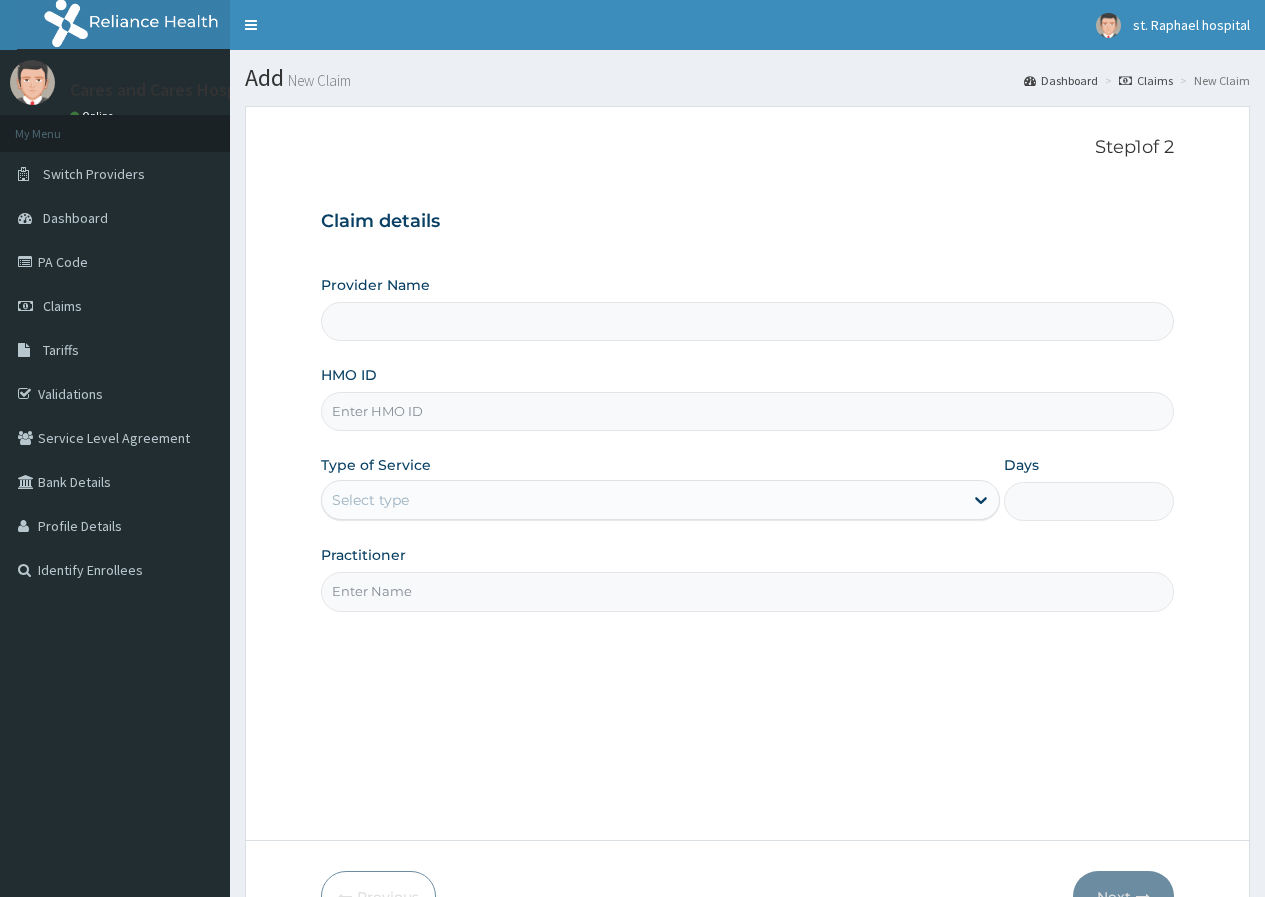 type on "Cares and Cares Hospital ltd" 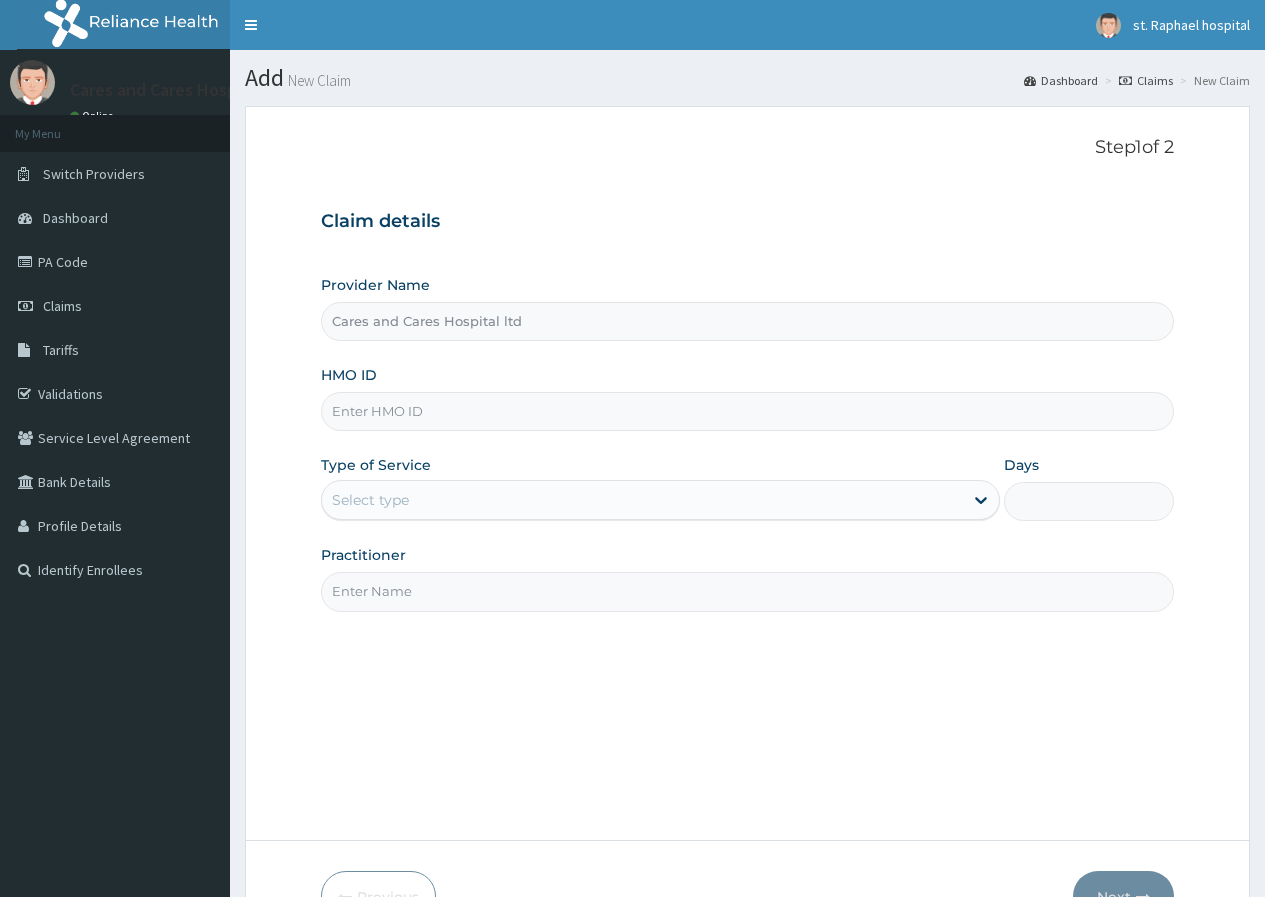 scroll, scrollTop: 0, scrollLeft: 0, axis: both 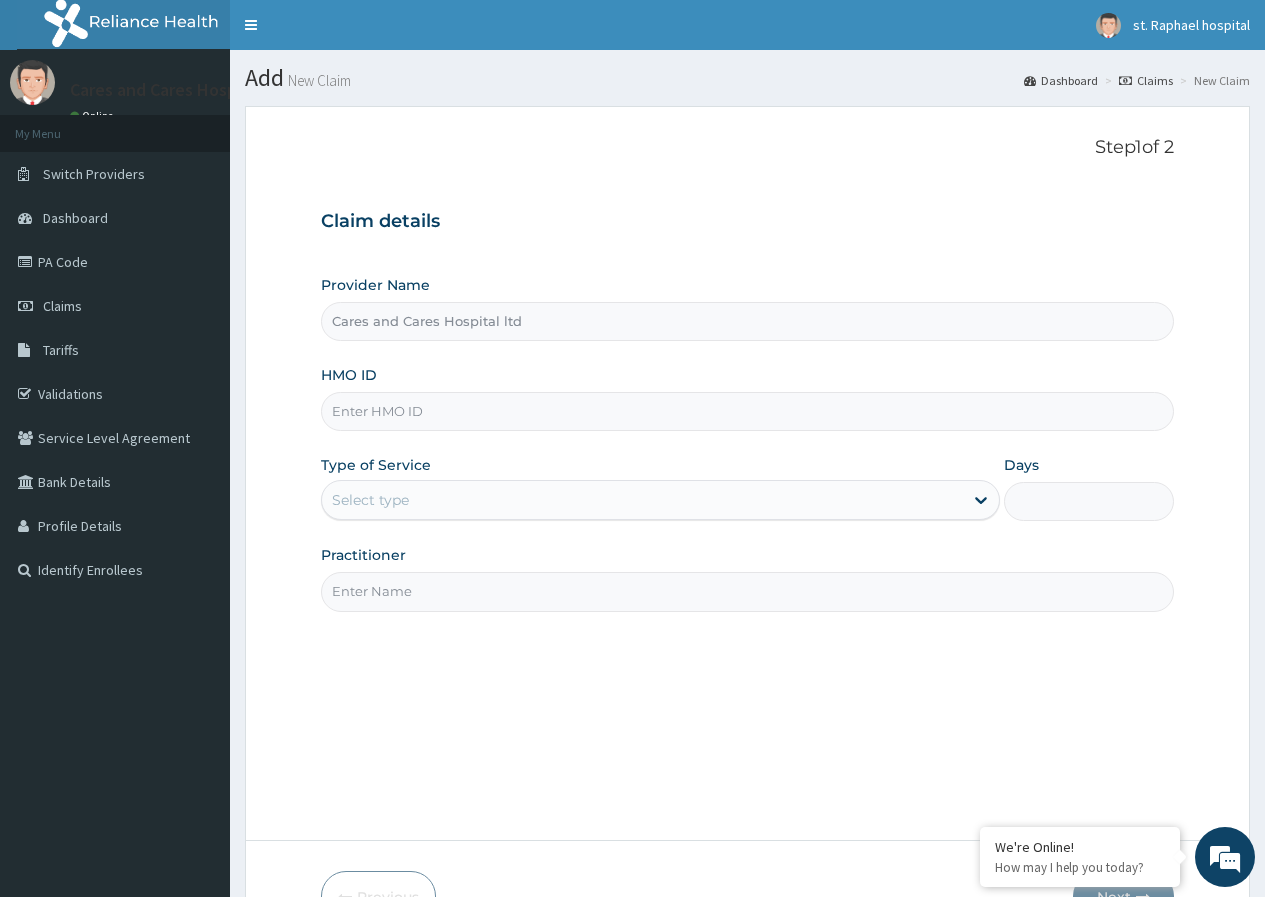 click on "HMO ID" at bounding box center (747, 411) 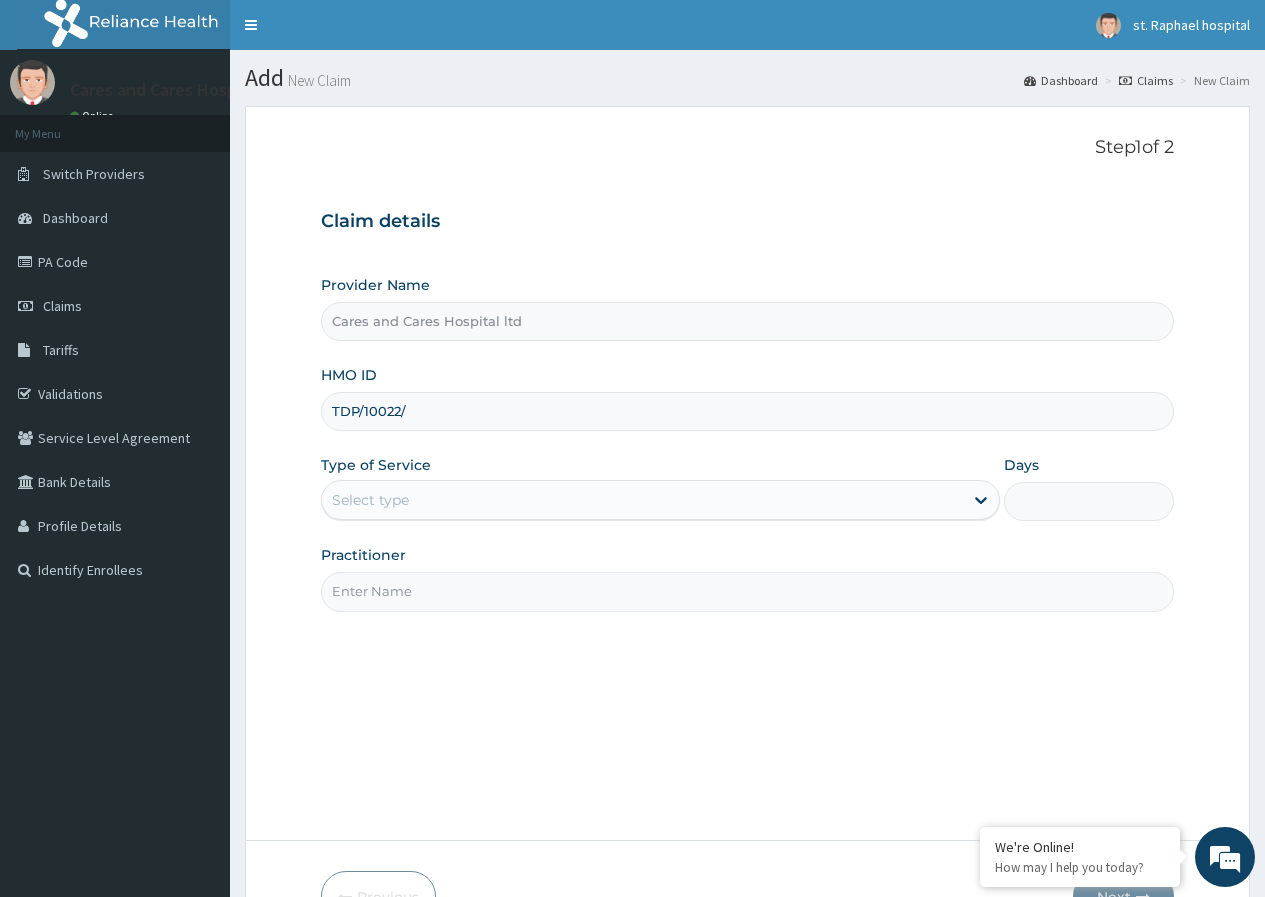 scroll, scrollTop: 0, scrollLeft: 0, axis: both 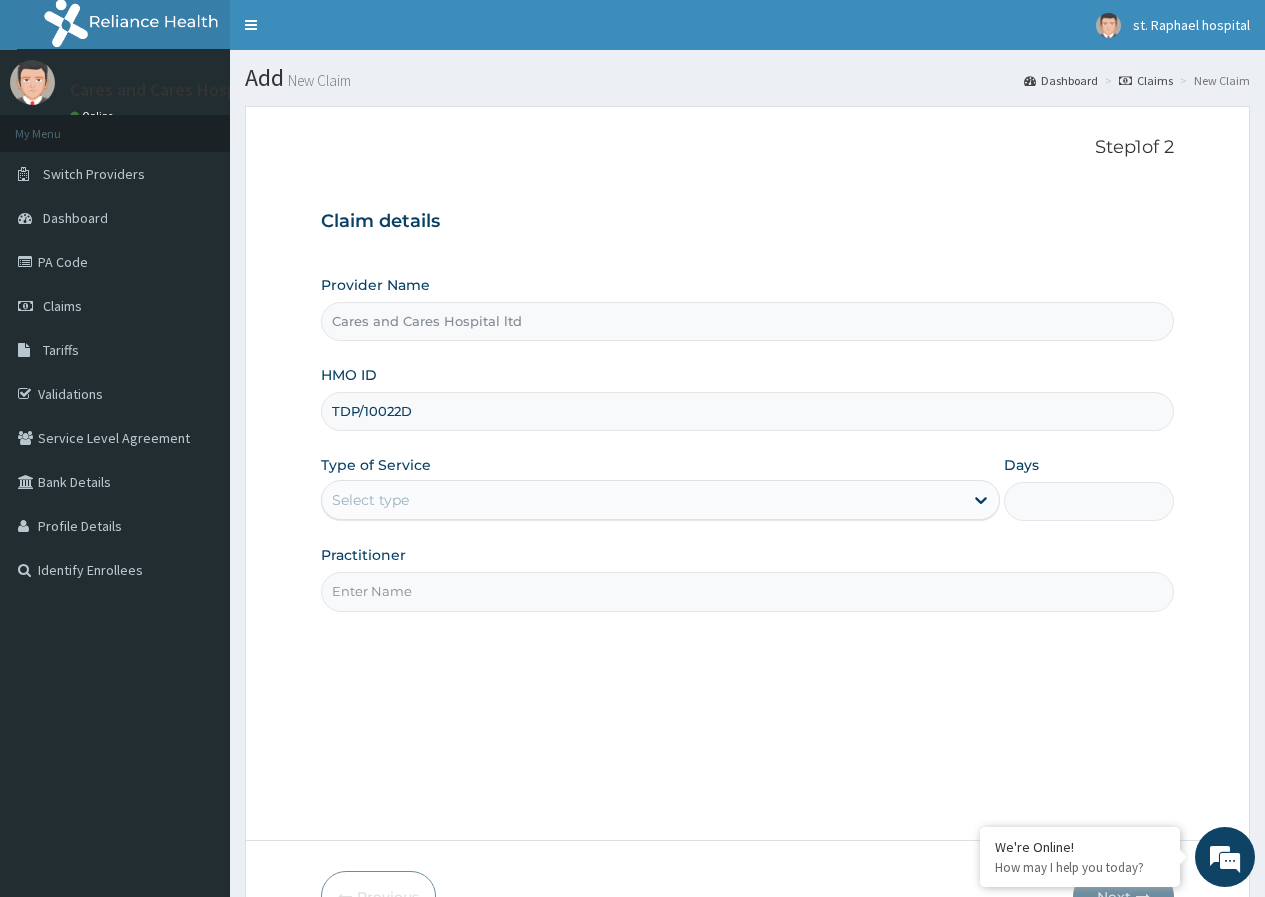 type on "TDP/10022D" 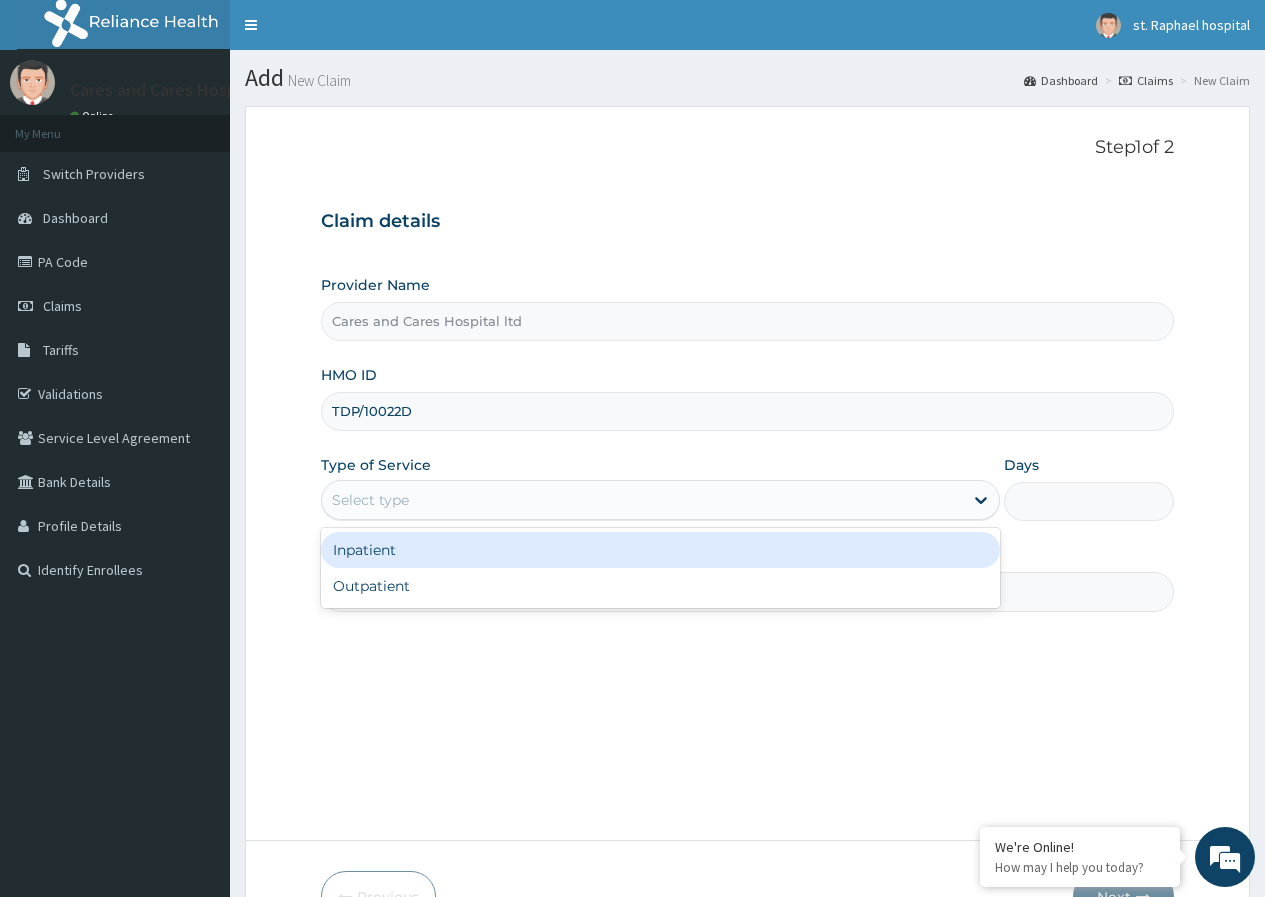 click on "Select type" at bounding box center [642, 500] 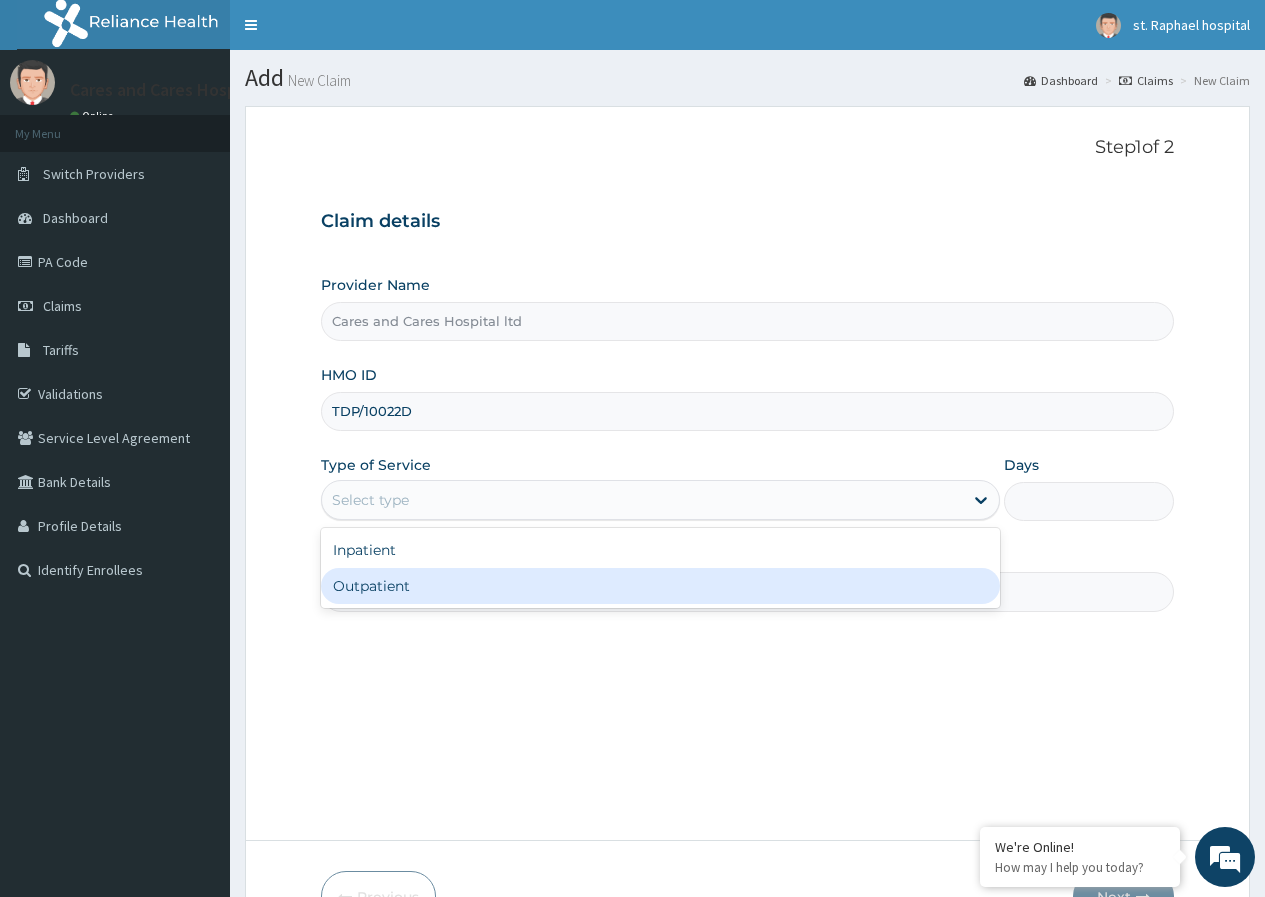 click on "Outpatient" at bounding box center [660, 586] 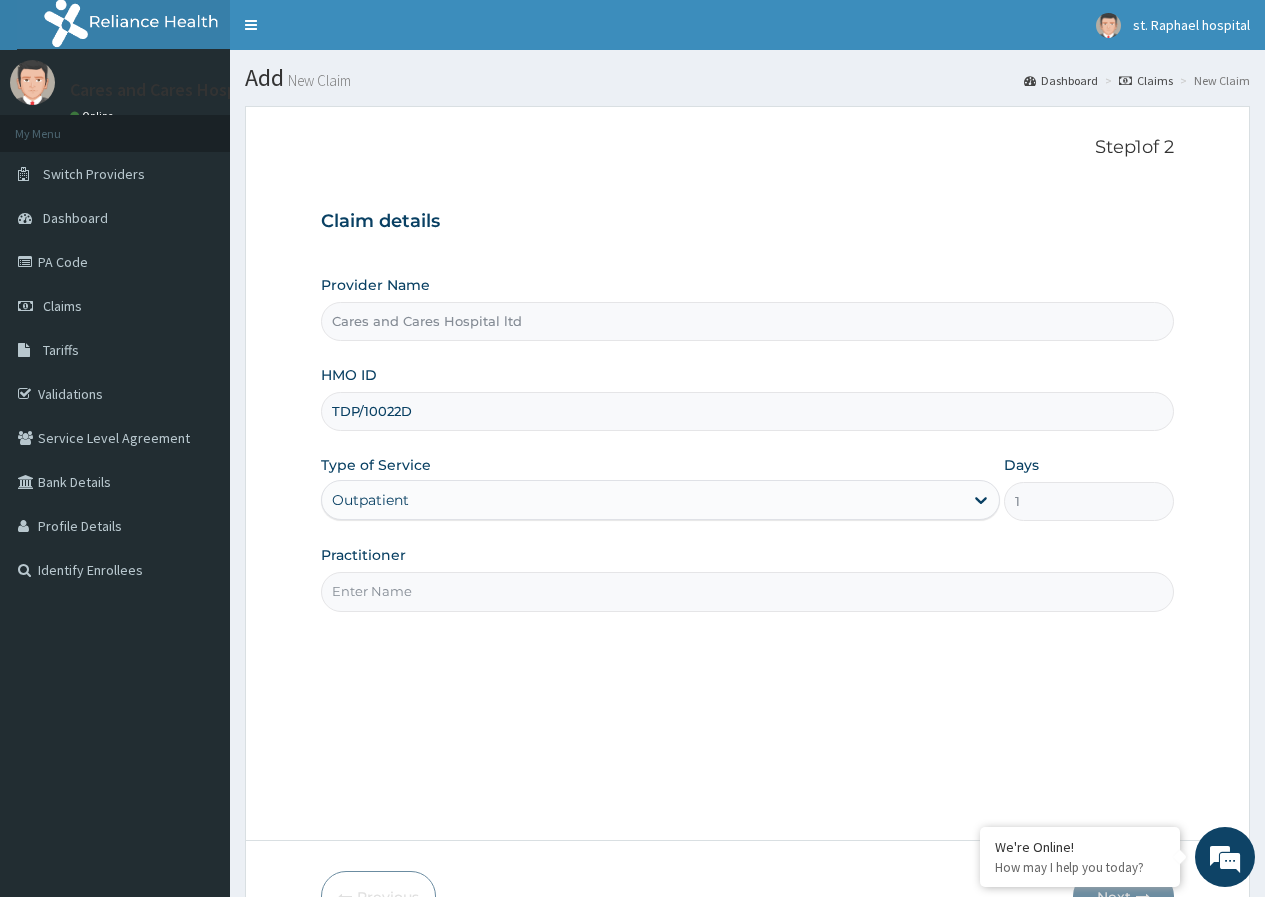 click on "Practitioner" at bounding box center (747, 591) 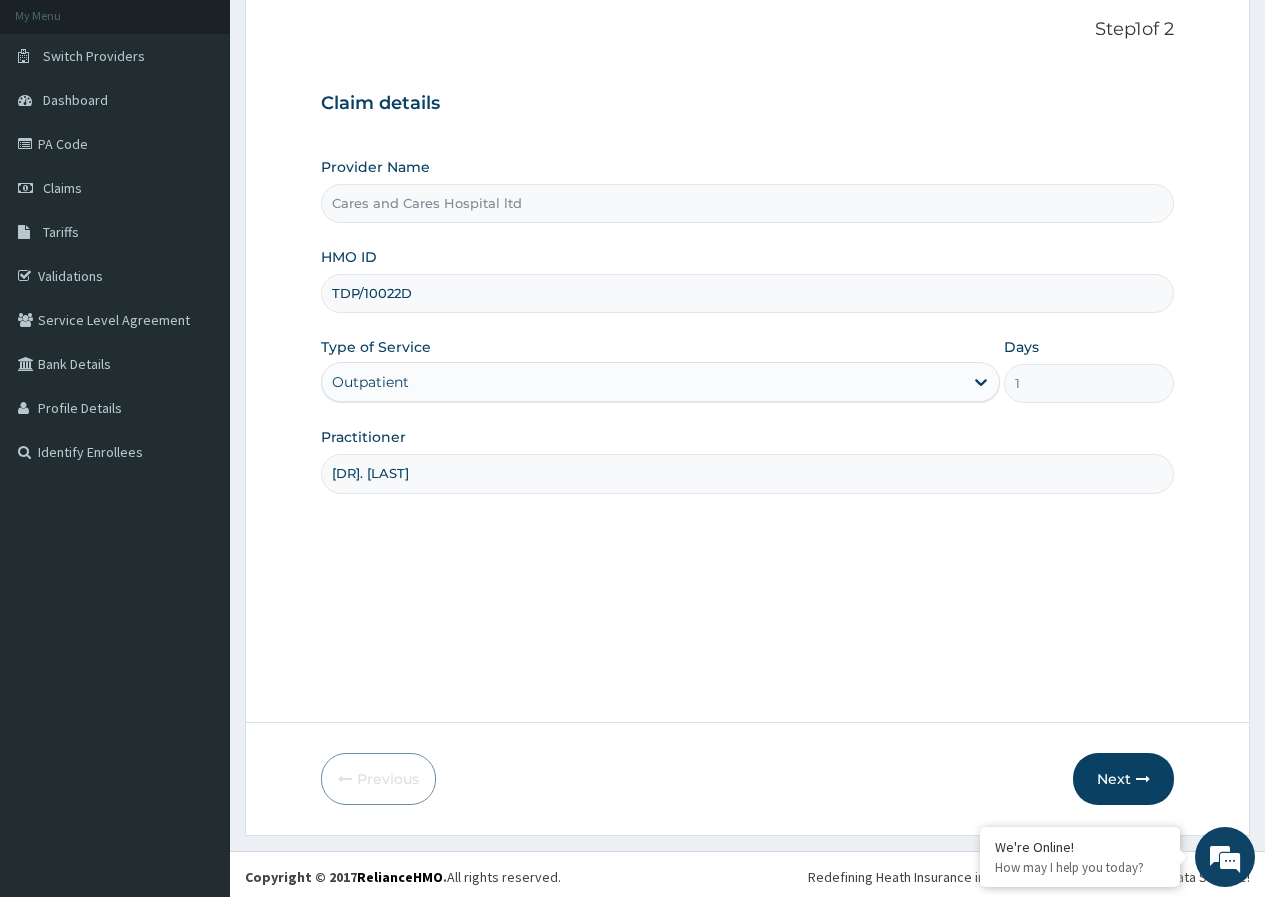 scroll, scrollTop: 123, scrollLeft: 0, axis: vertical 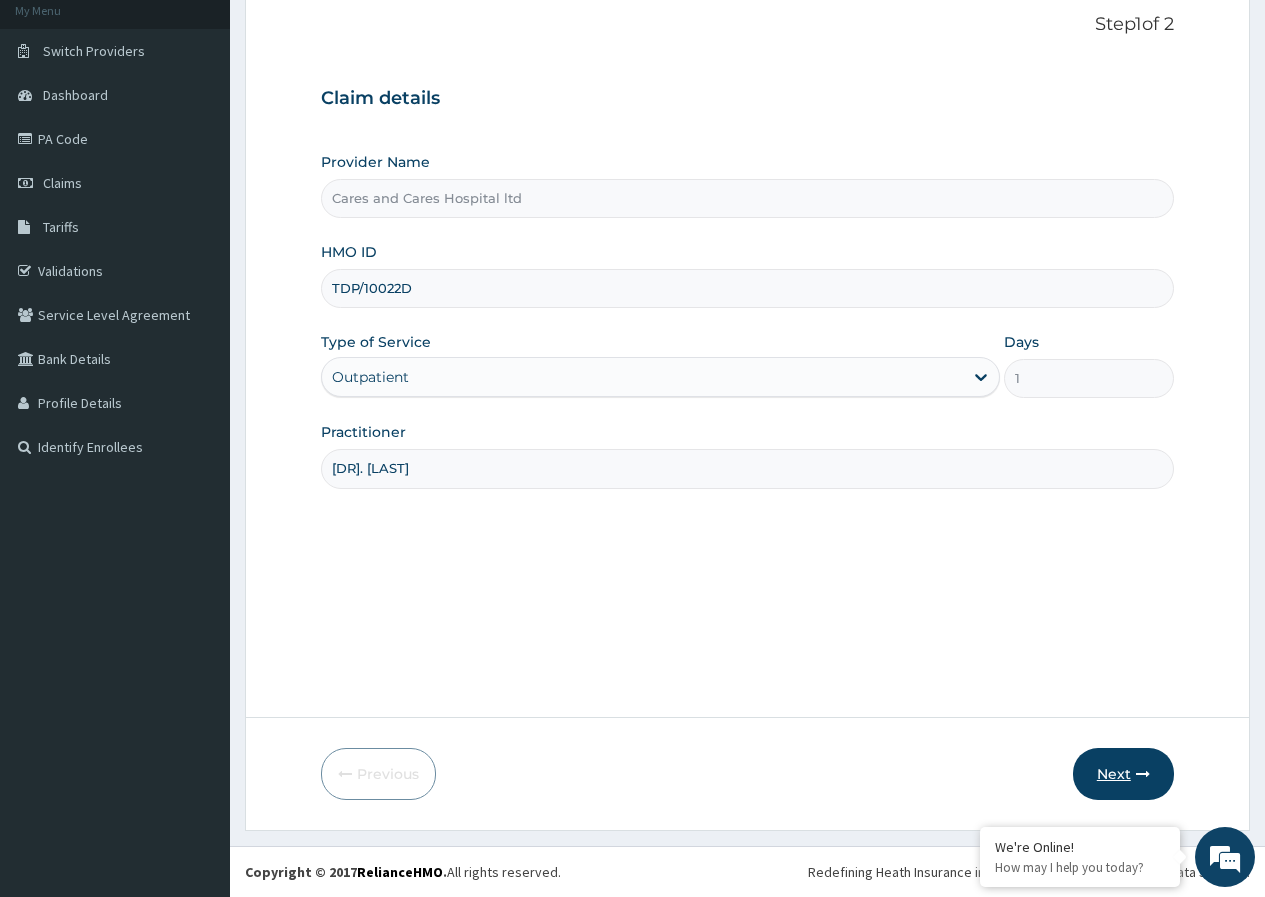 click on "Next" at bounding box center [1123, 774] 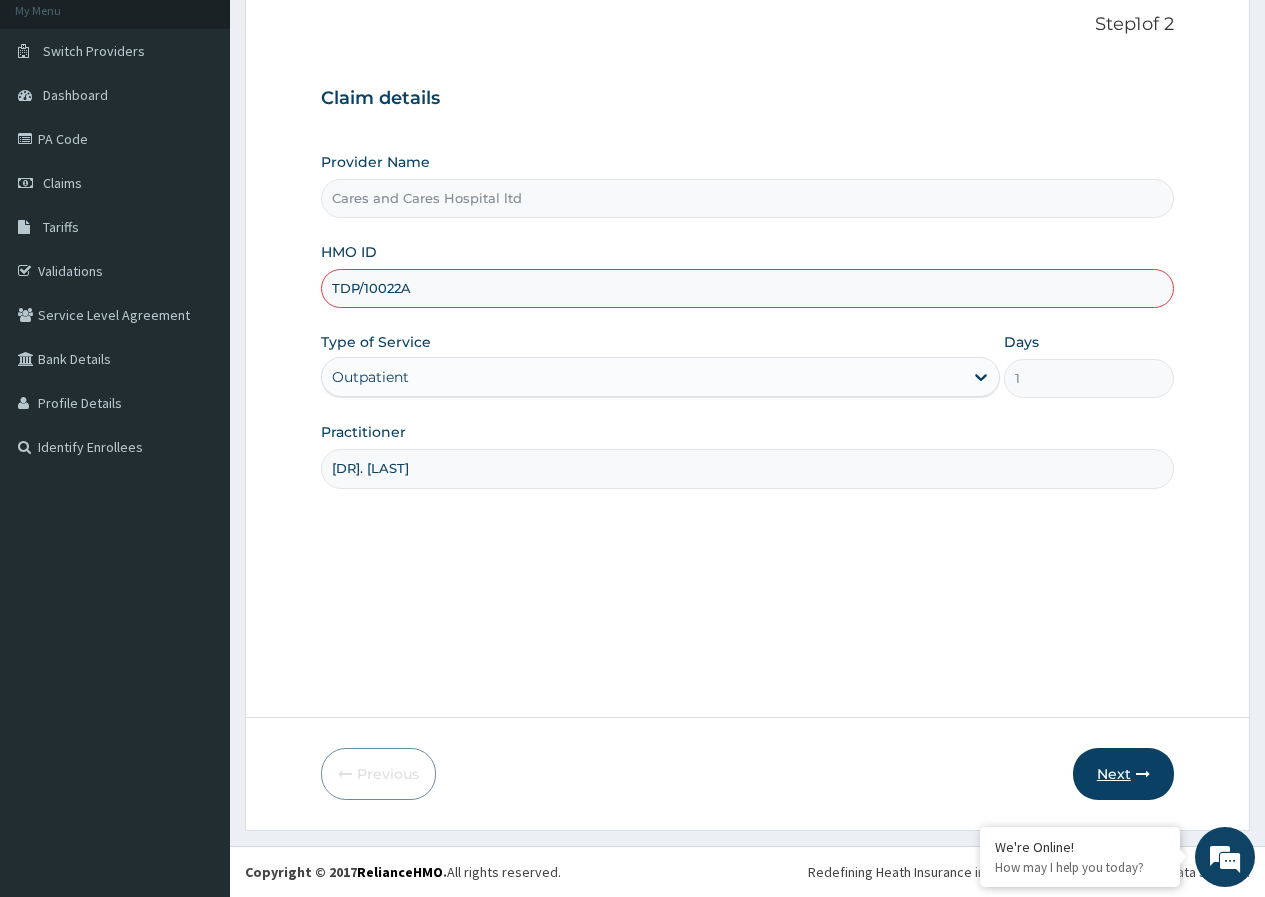 click at bounding box center [1143, 774] 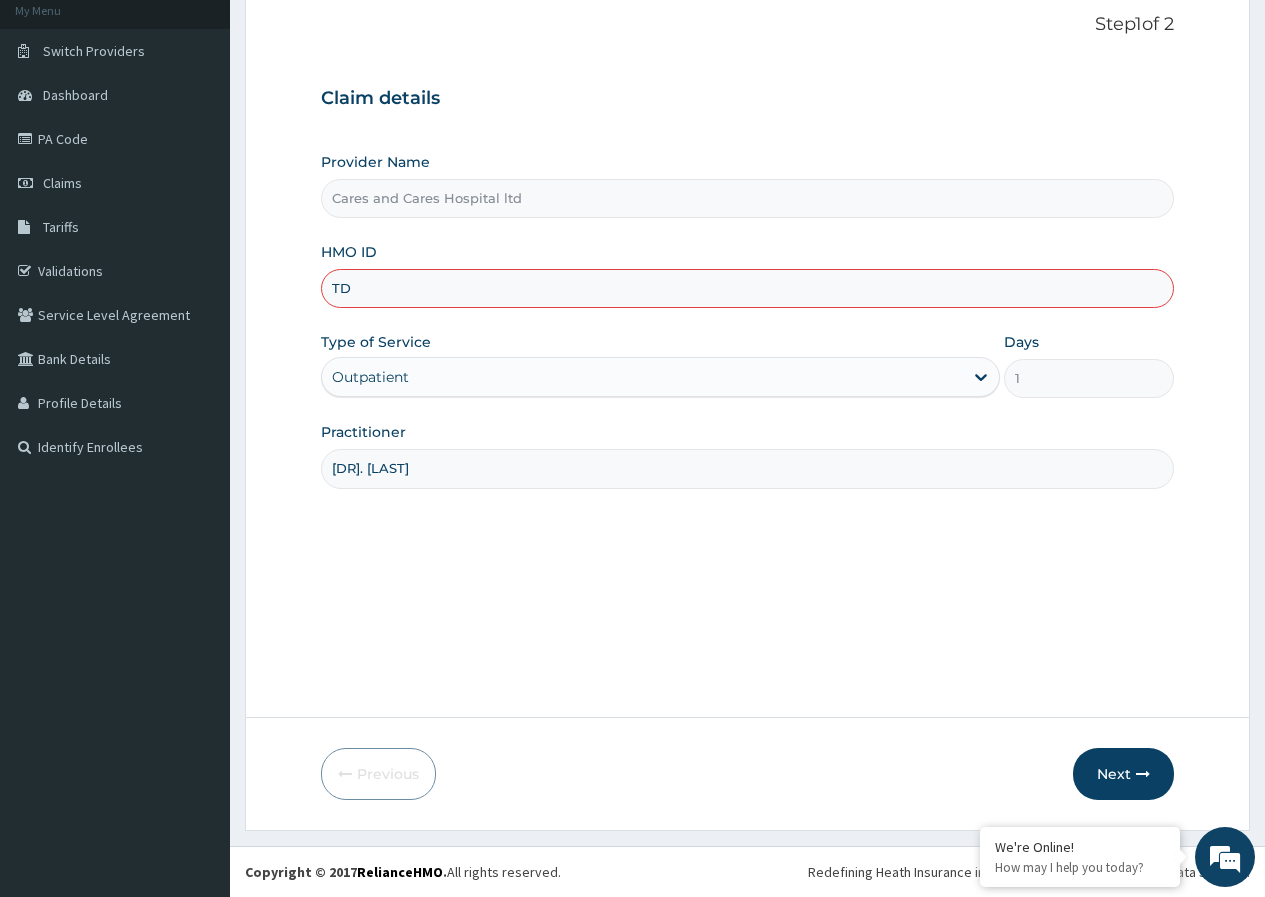 type on "T" 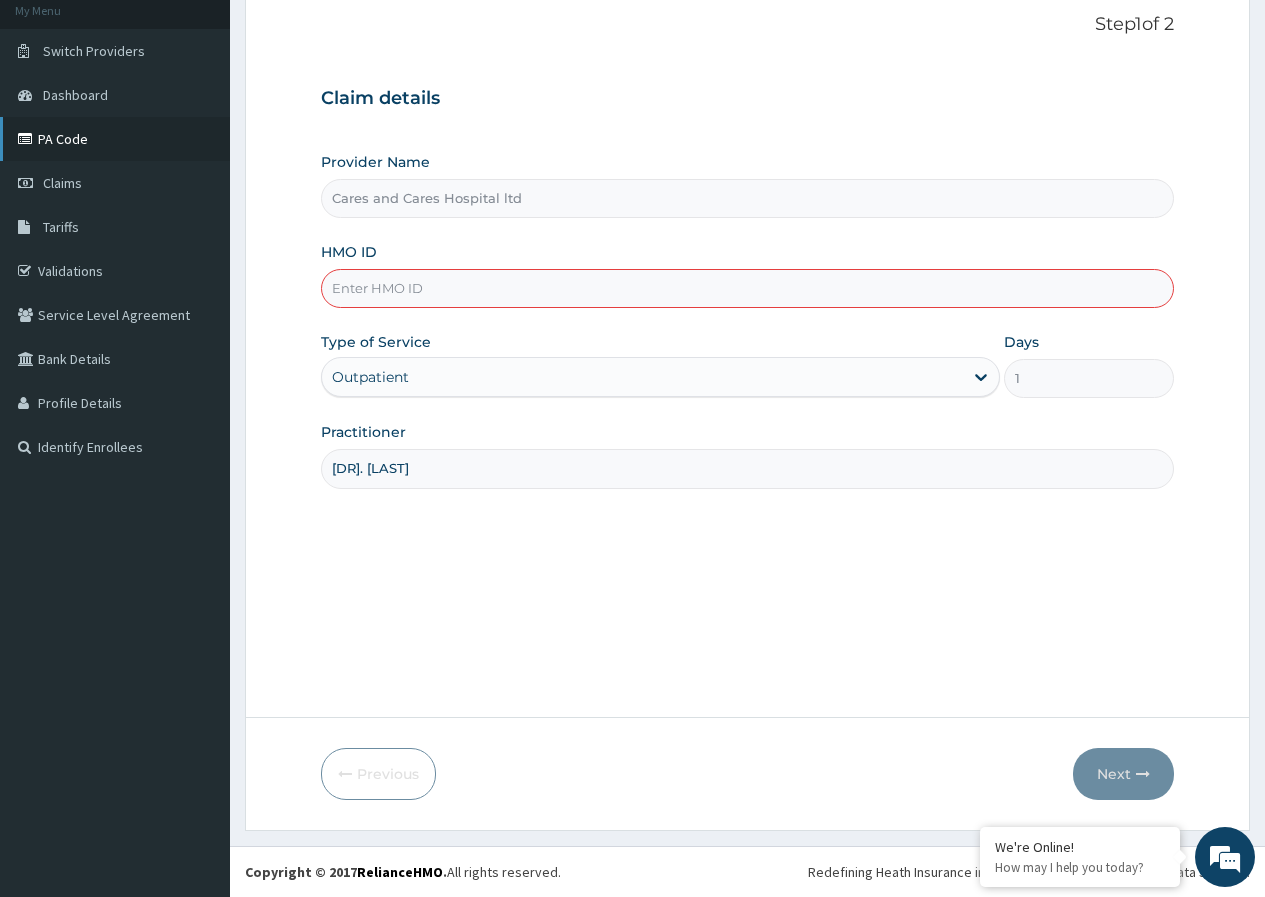 type 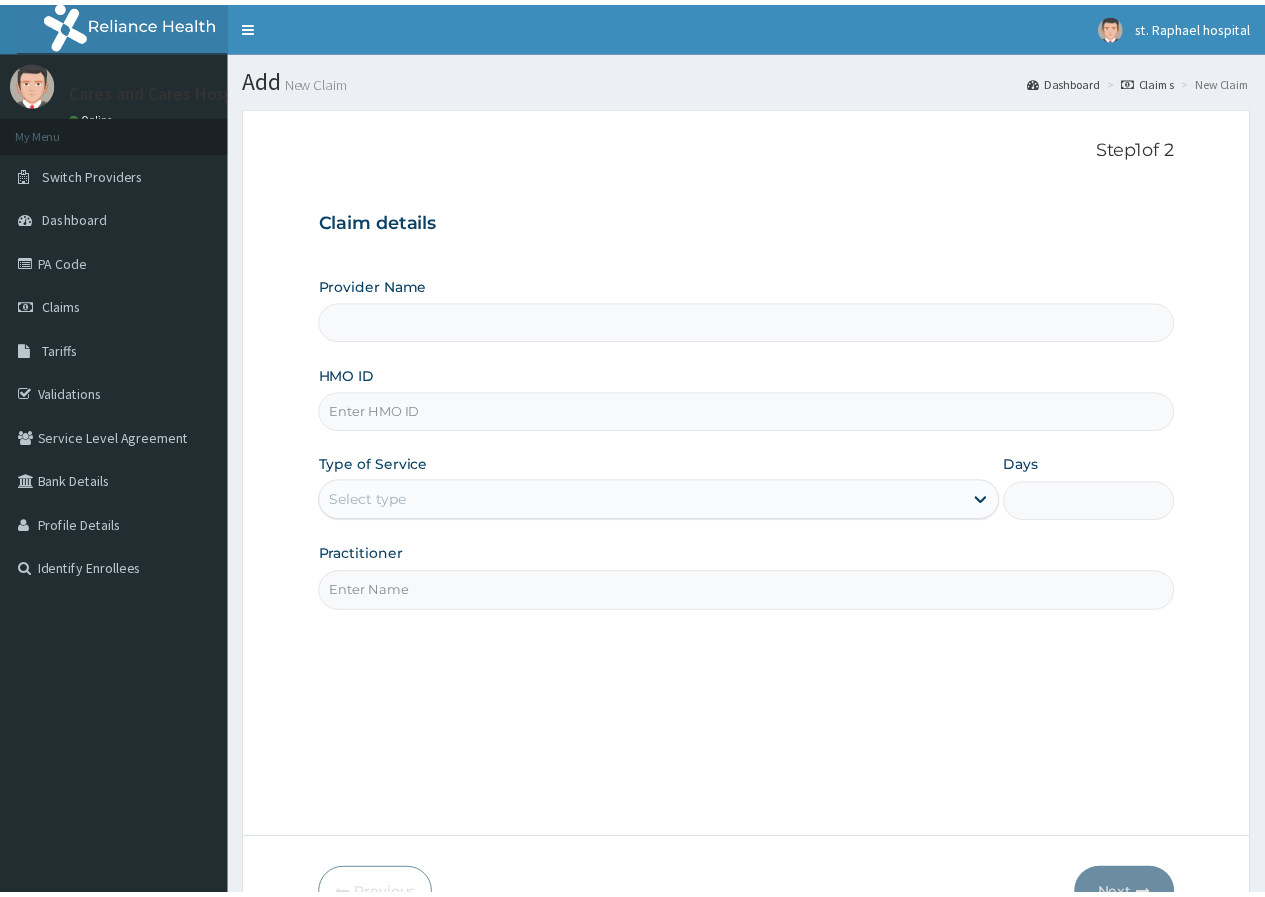 scroll, scrollTop: 0, scrollLeft: 0, axis: both 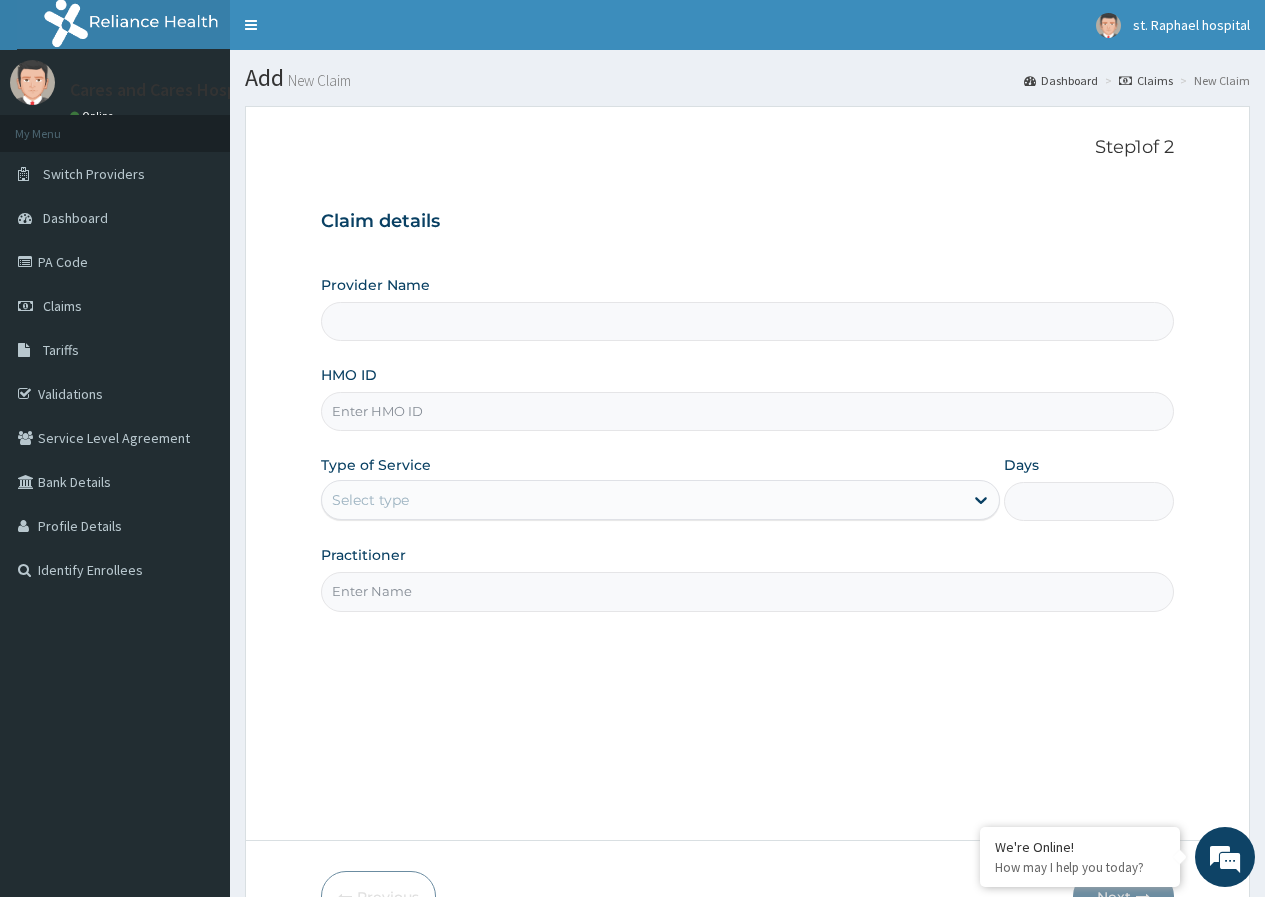 type on "Cares and Cares Hospital ltd" 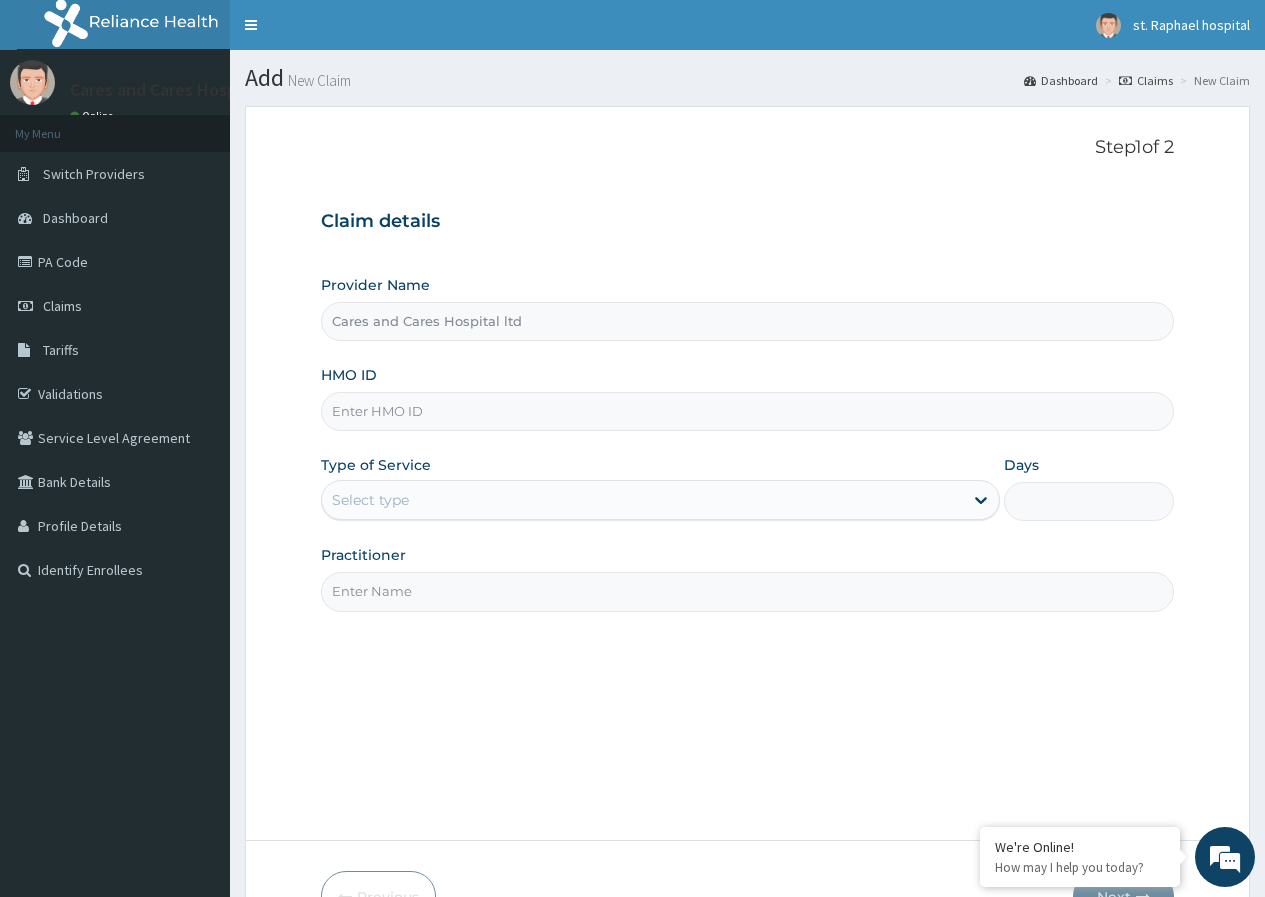 click on "HMO ID" at bounding box center (747, 411) 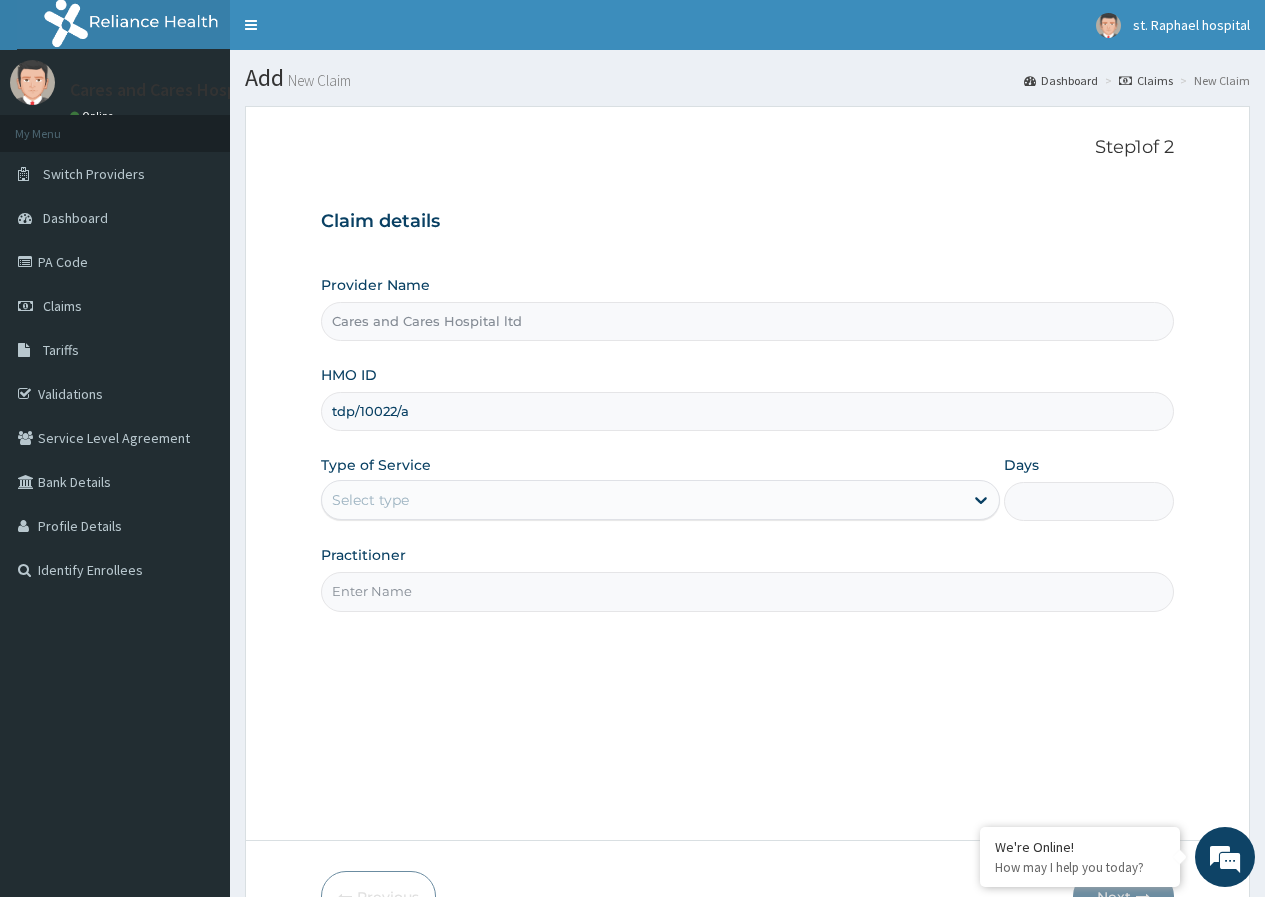 type on "tdp/10022/a" 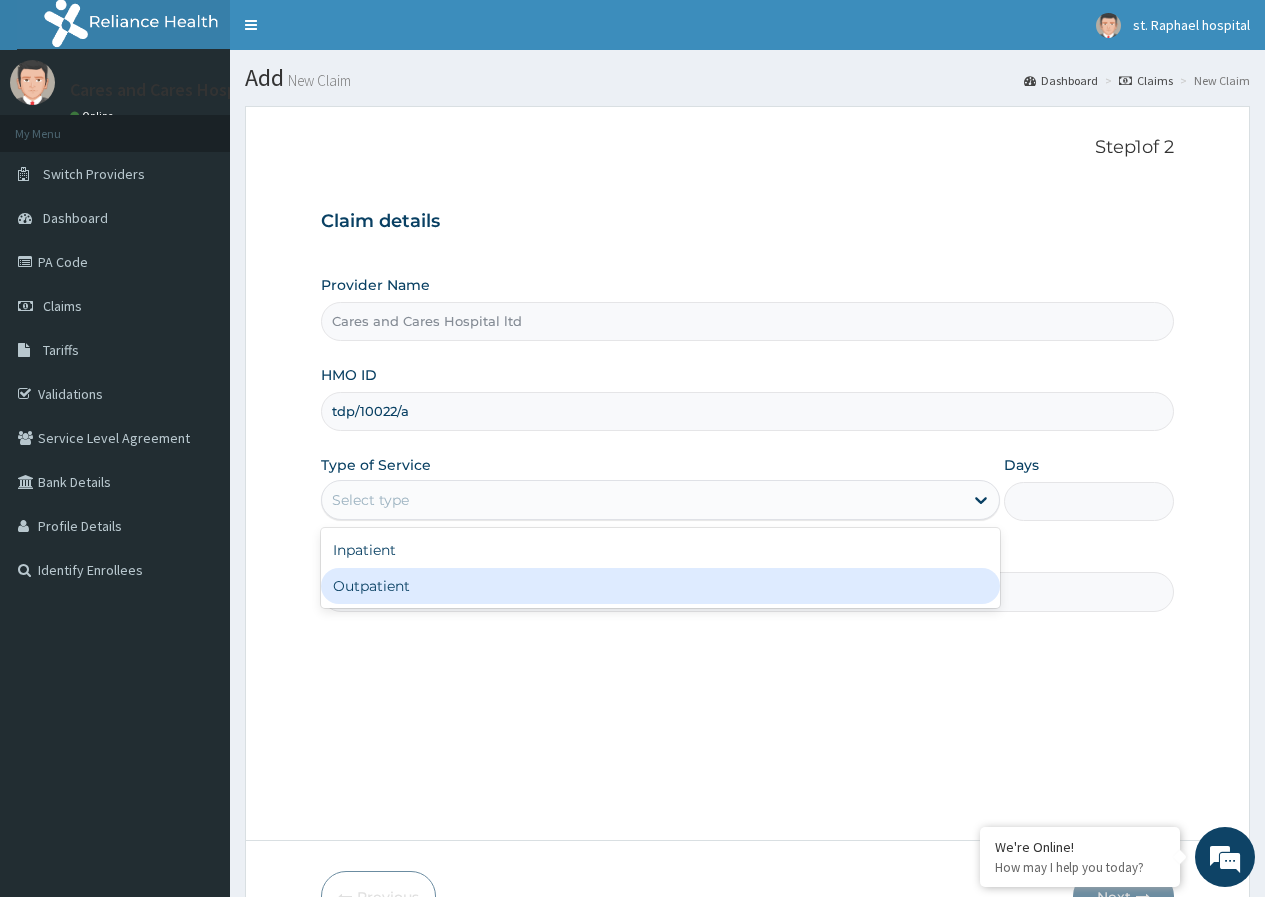 click on "Outpatient" at bounding box center [660, 586] 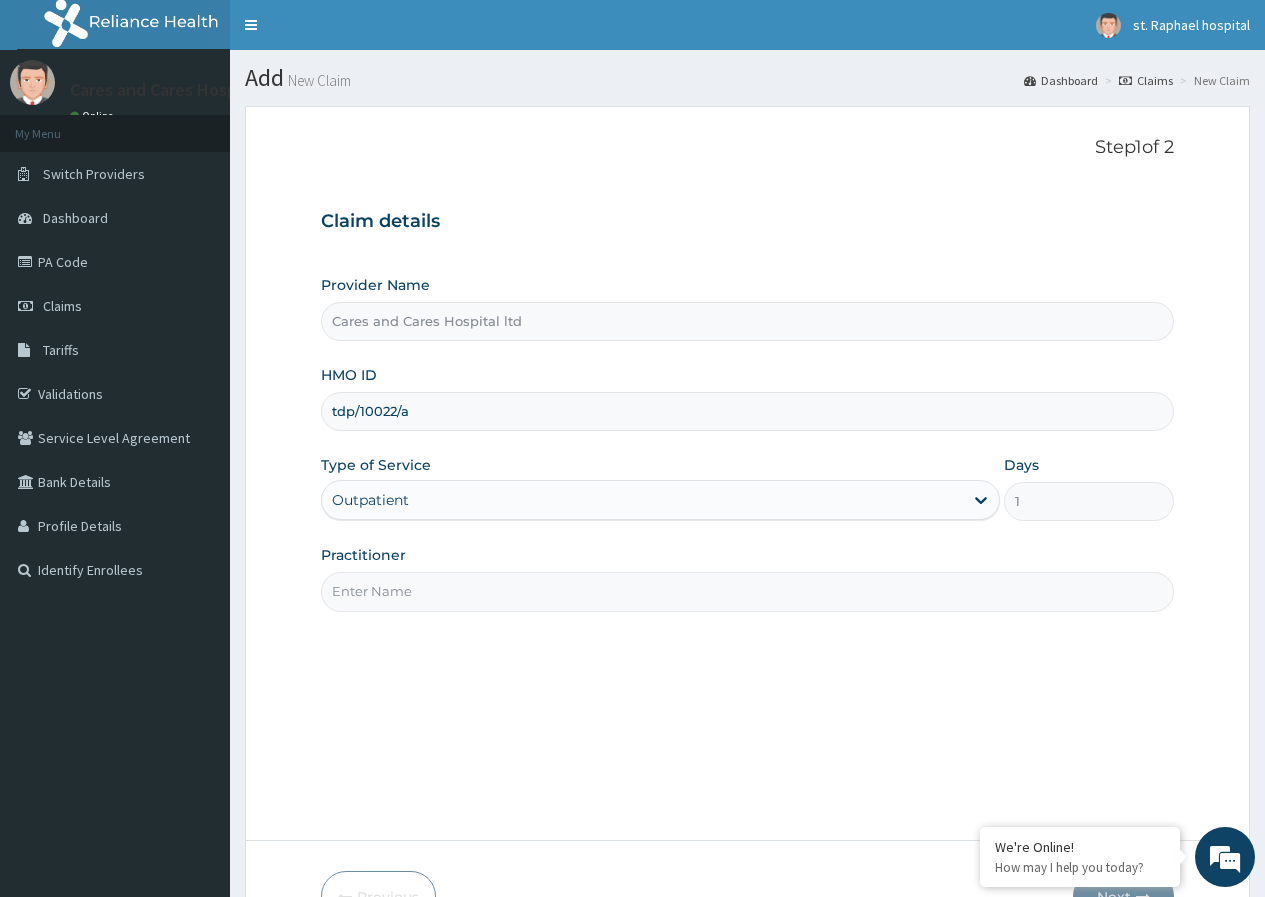 click on "Practitioner" at bounding box center [747, 591] 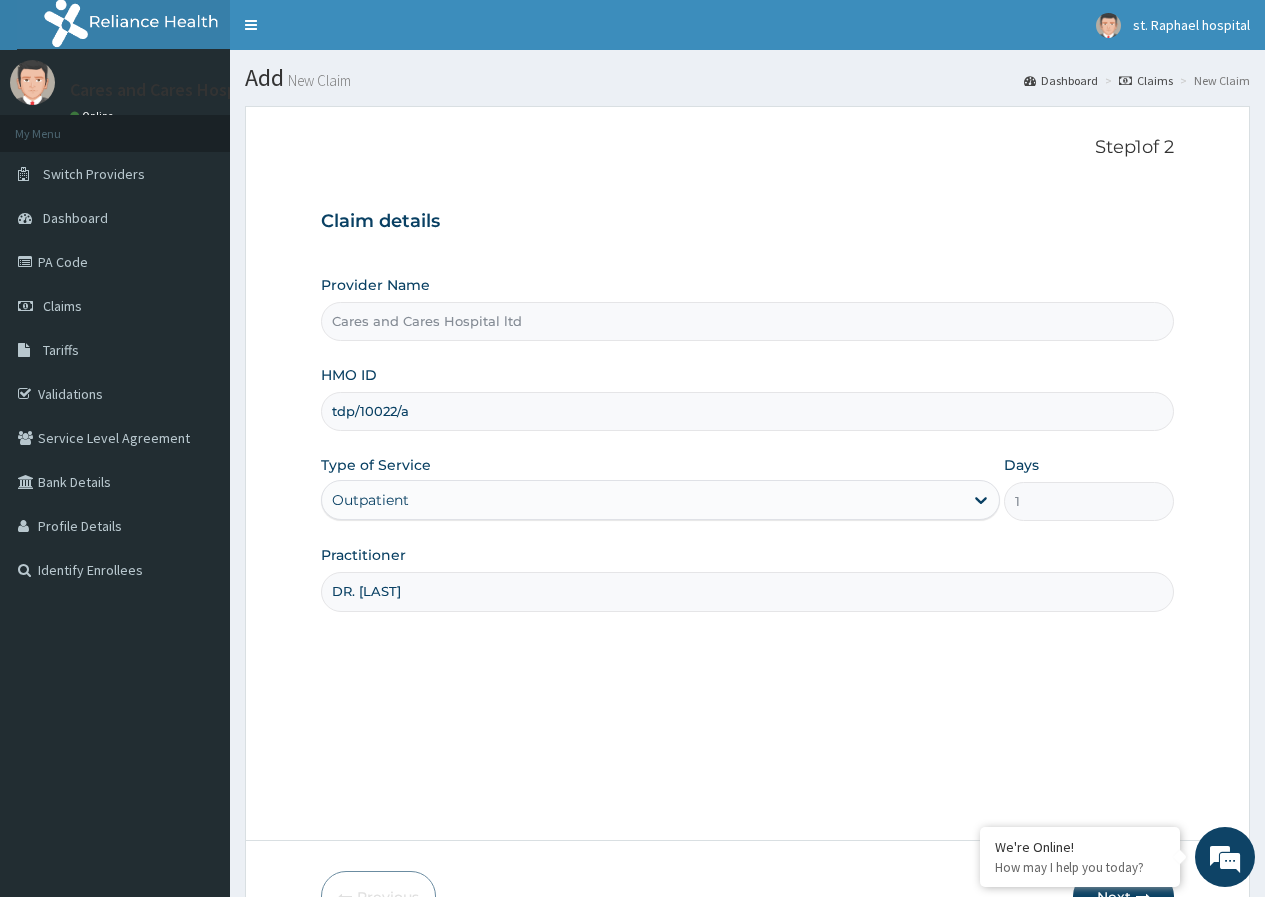 scroll, scrollTop: 123, scrollLeft: 0, axis: vertical 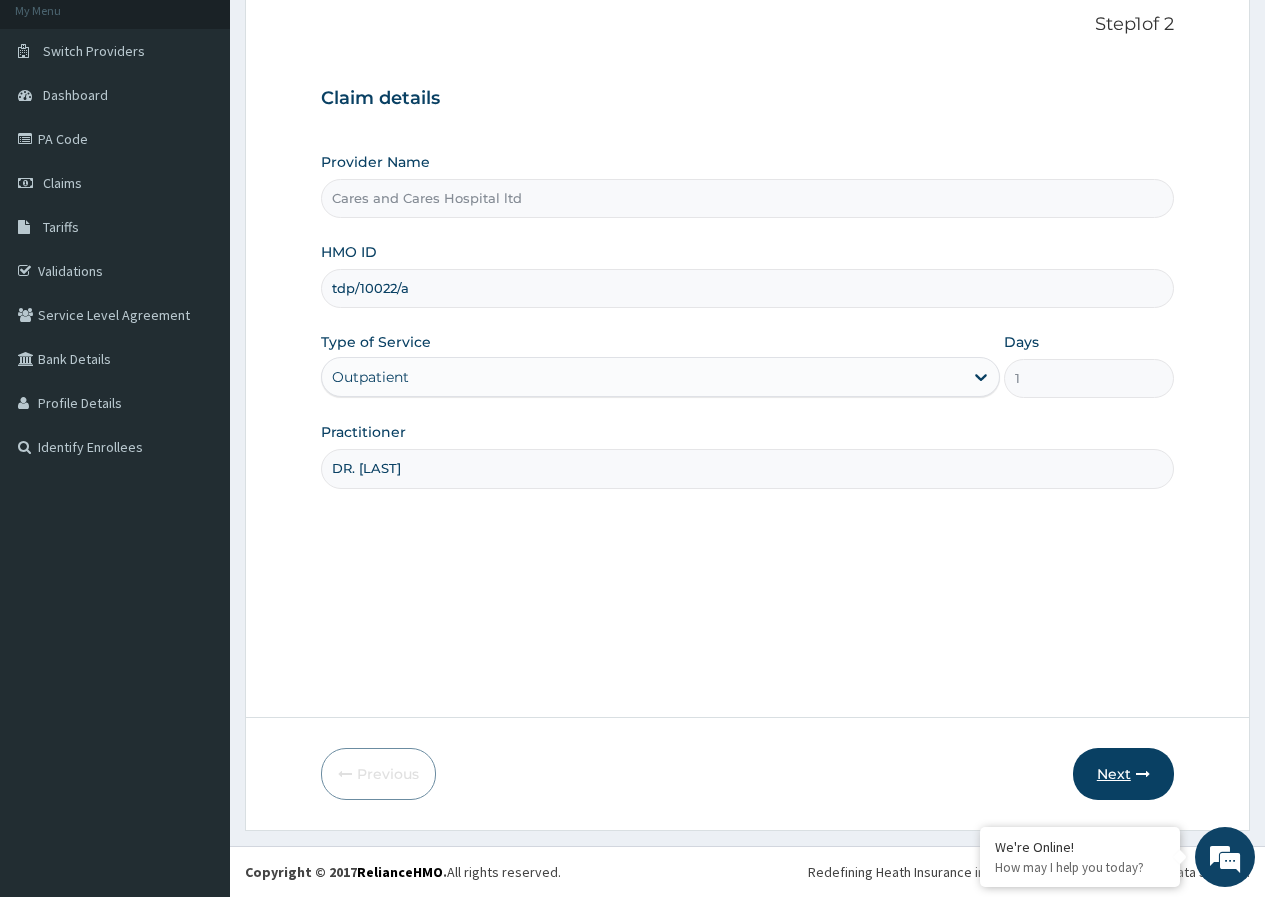 click on "Next" at bounding box center (1123, 774) 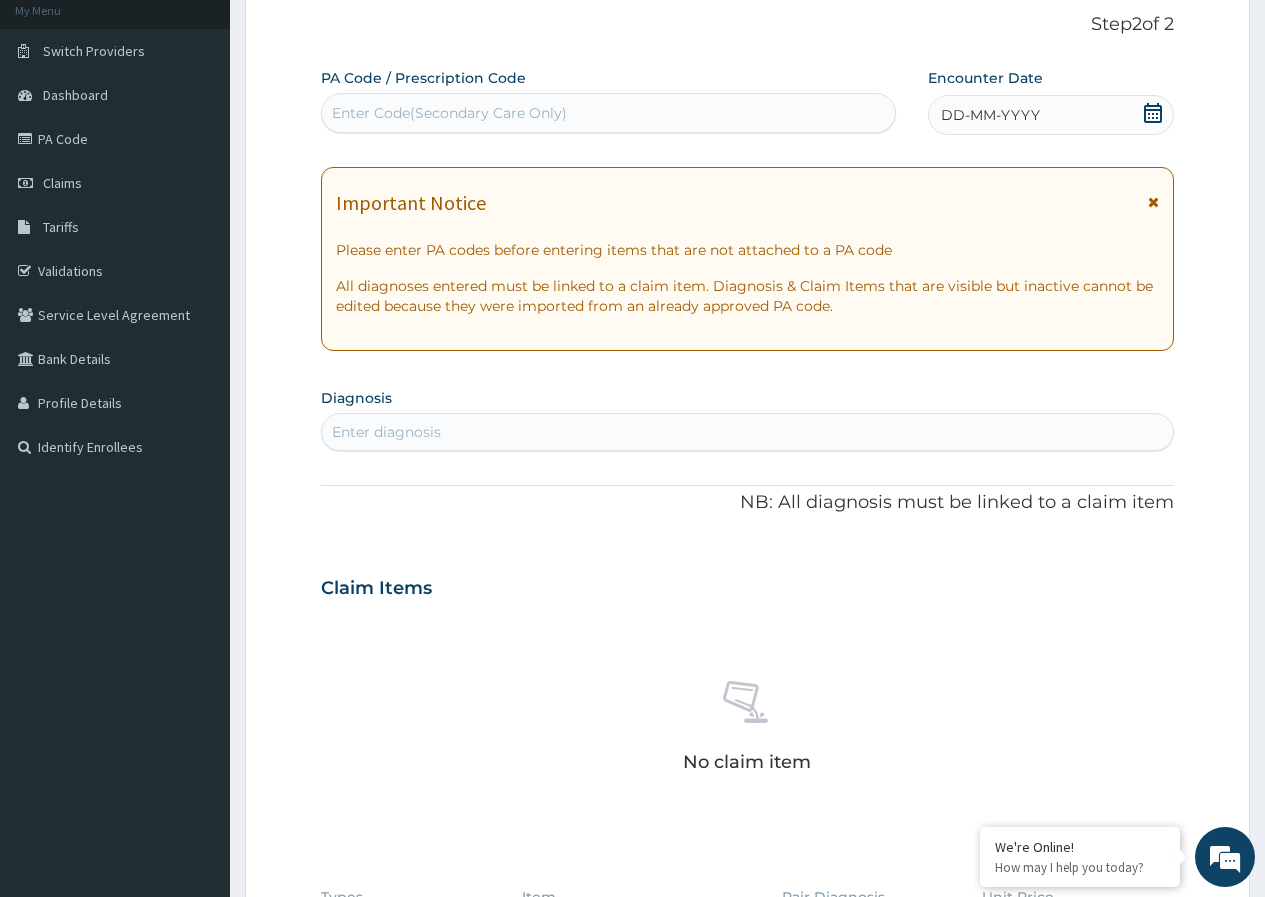 click on "Enter Code(Secondary Care Only)" at bounding box center [449, 113] 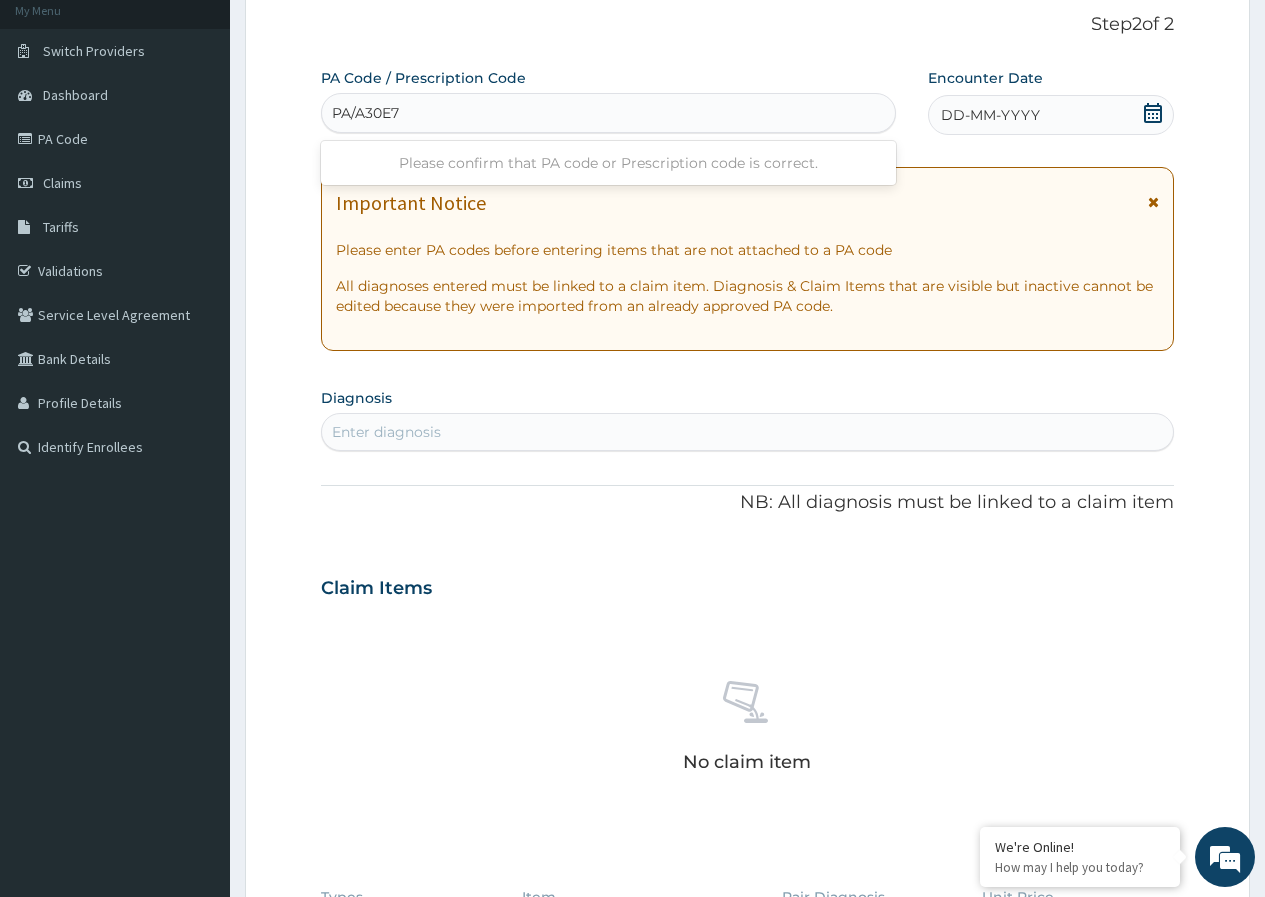 type on "PA/A30E7A" 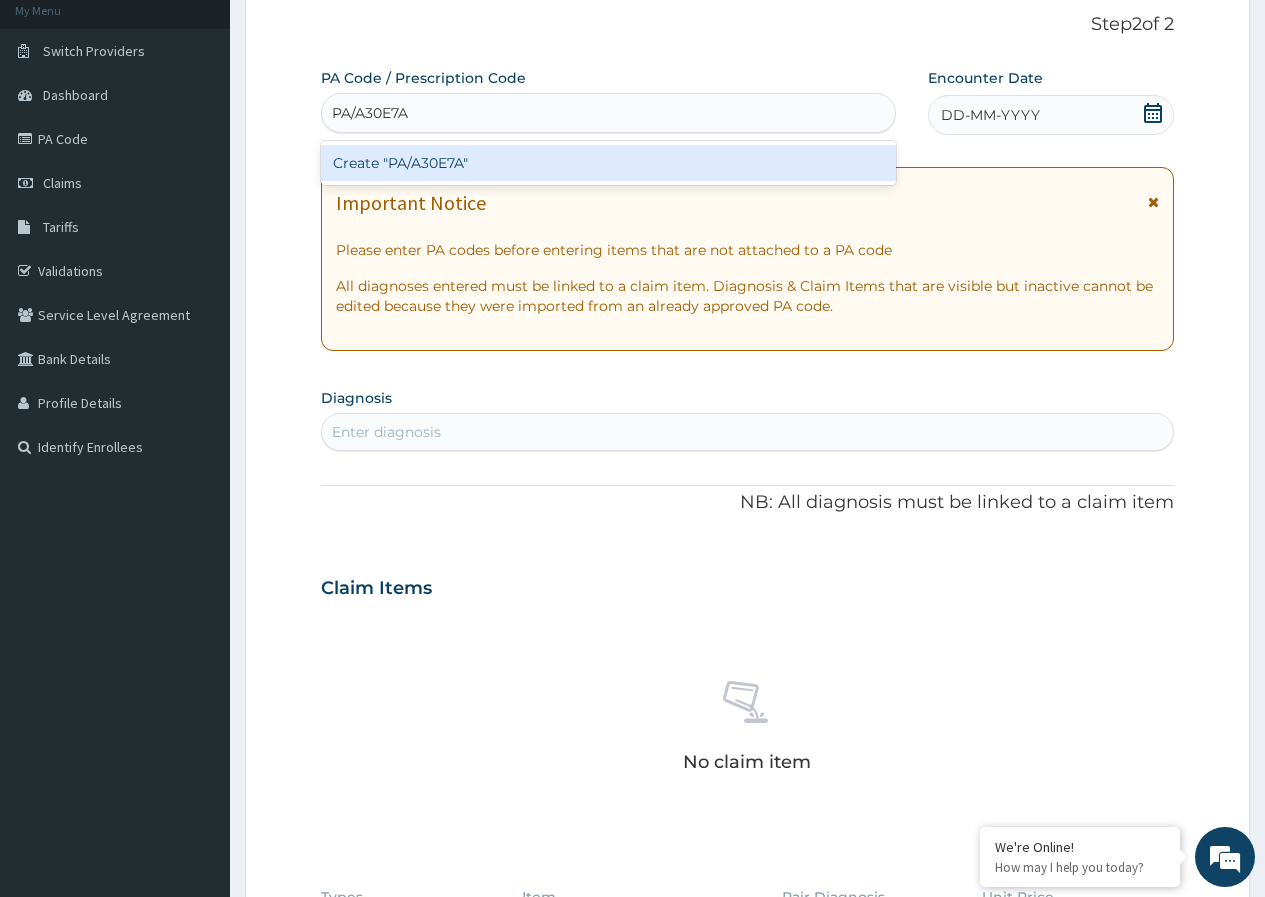 click on "Create "PA/A30E7A"" at bounding box center [608, 163] 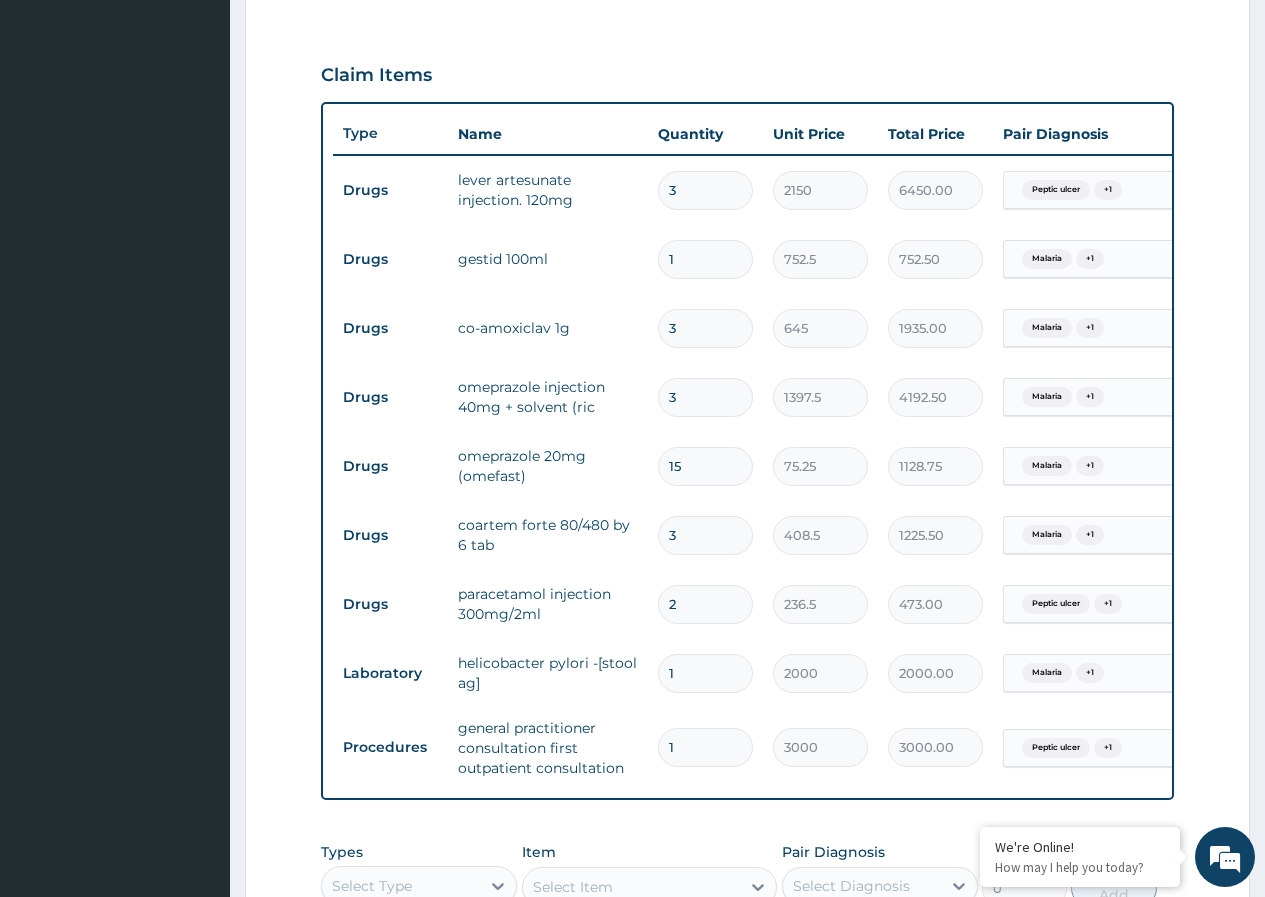 scroll, scrollTop: 1028, scrollLeft: 0, axis: vertical 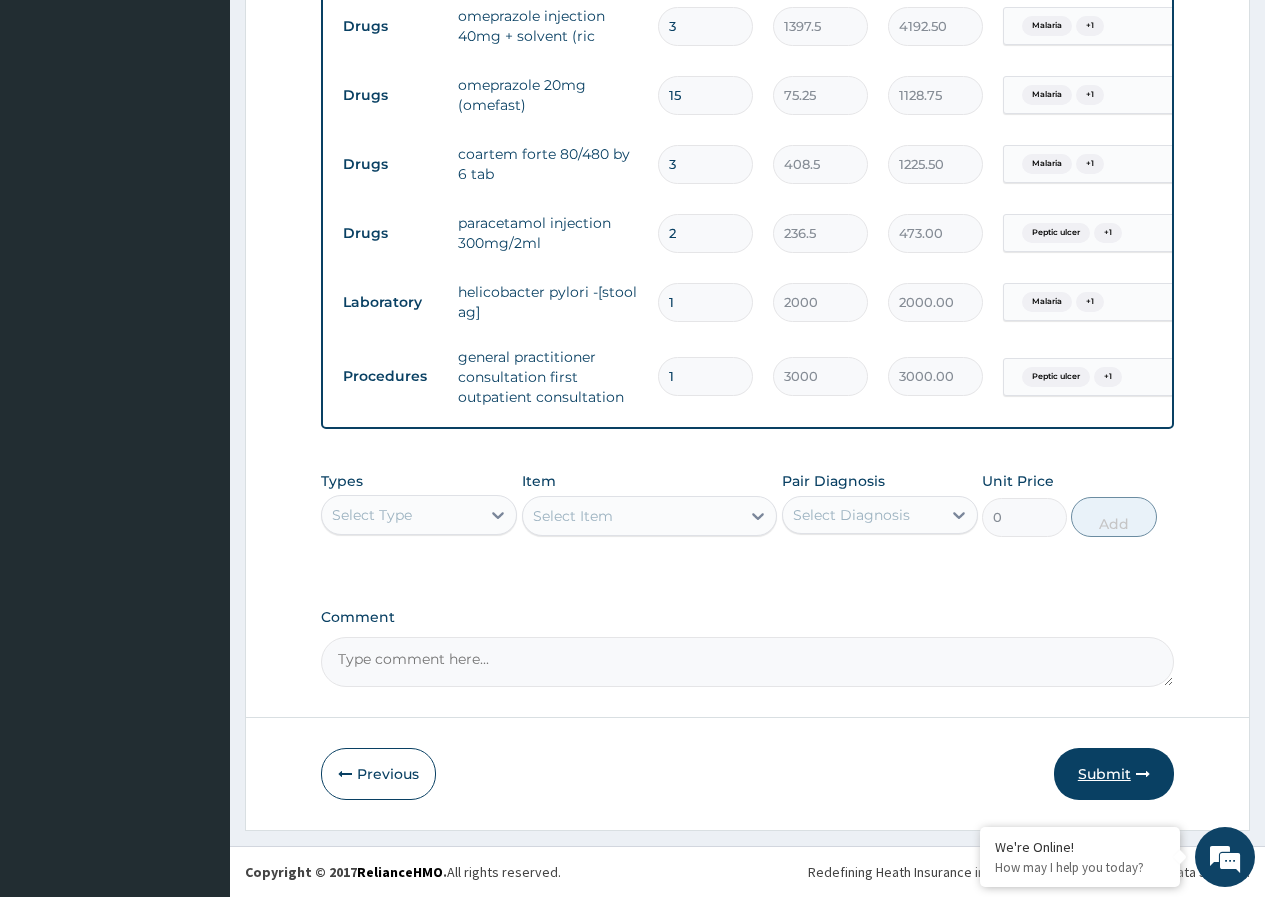 click on "Submit" at bounding box center [1114, 774] 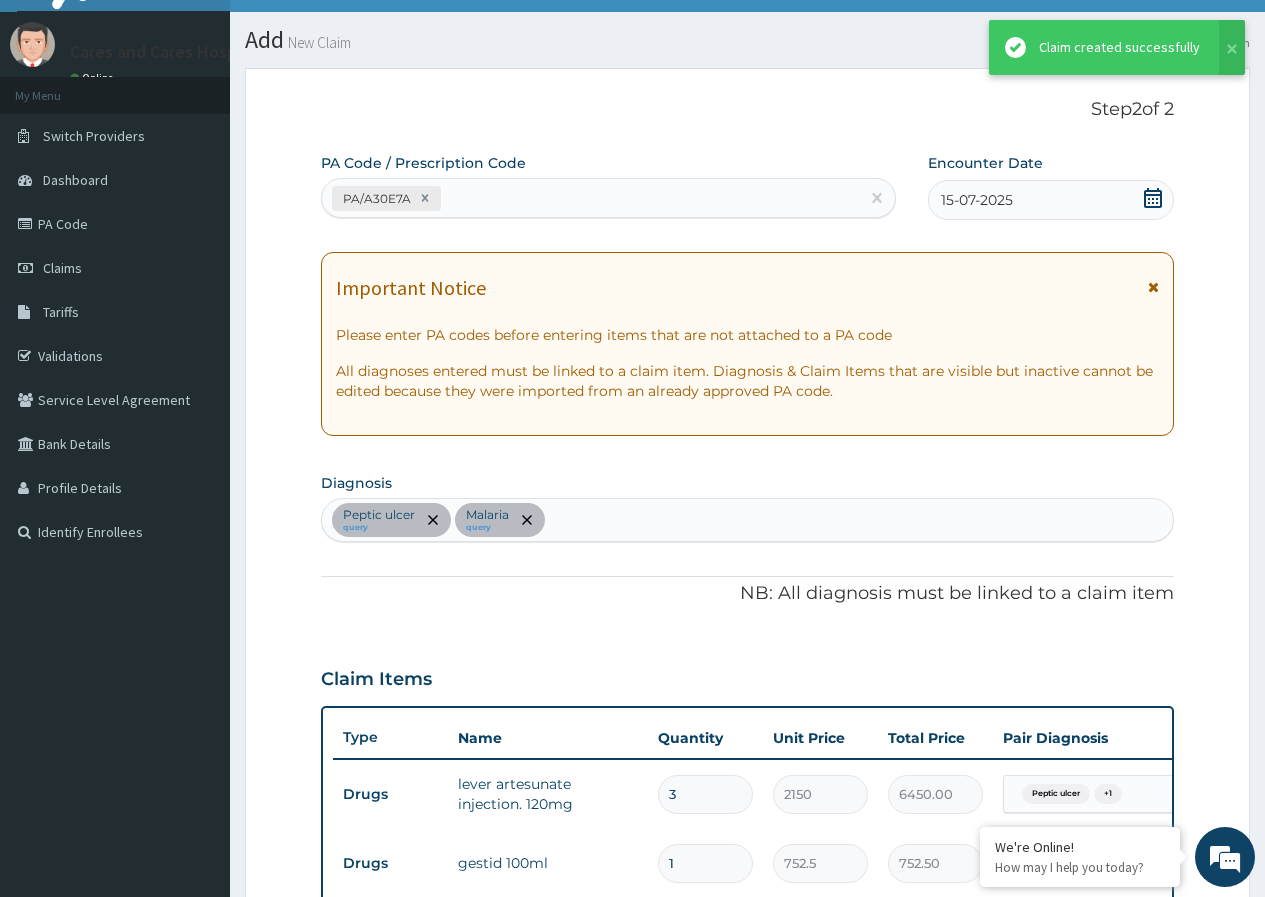 scroll, scrollTop: 1028, scrollLeft: 0, axis: vertical 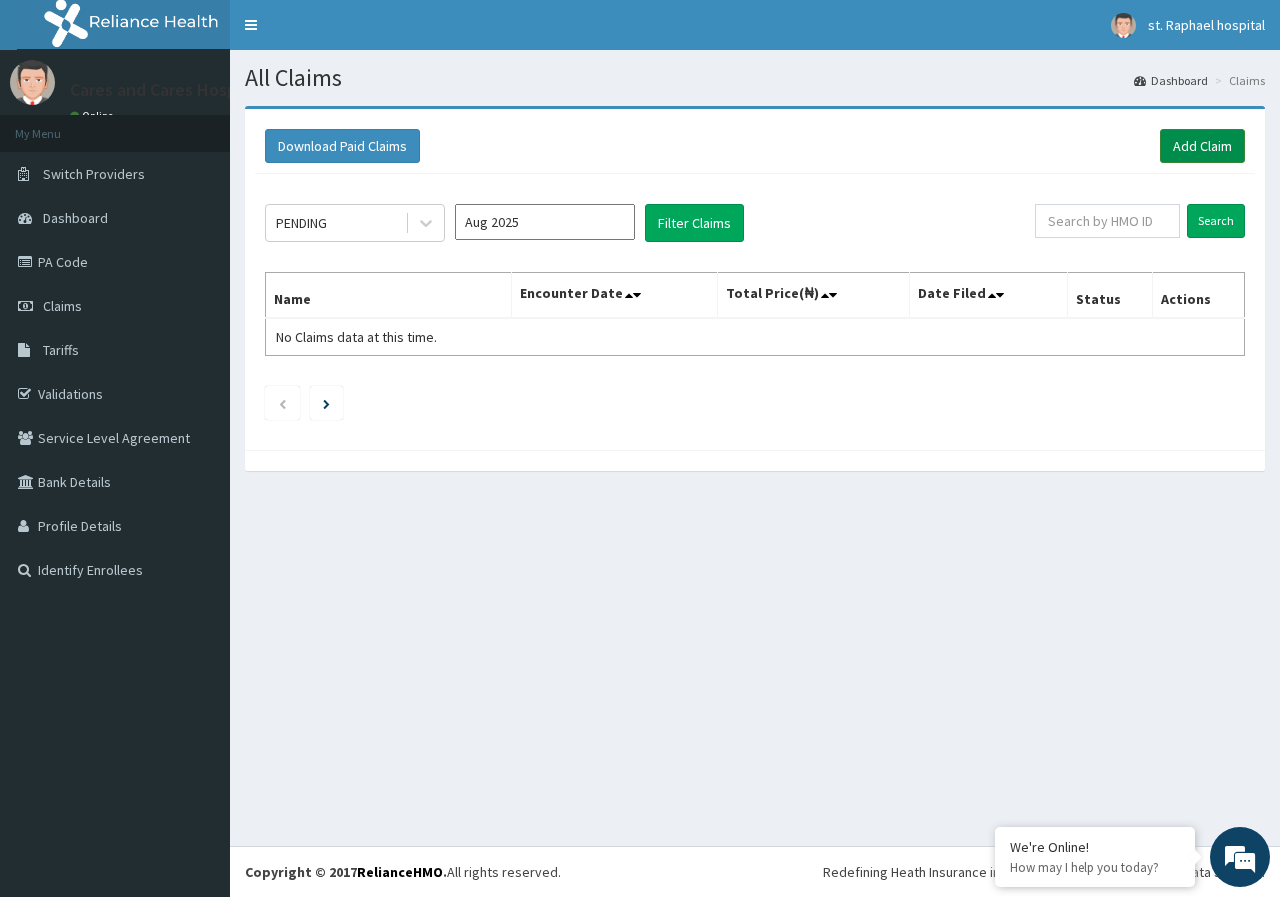 click on "Add Claim" at bounding box center (1202, 146) 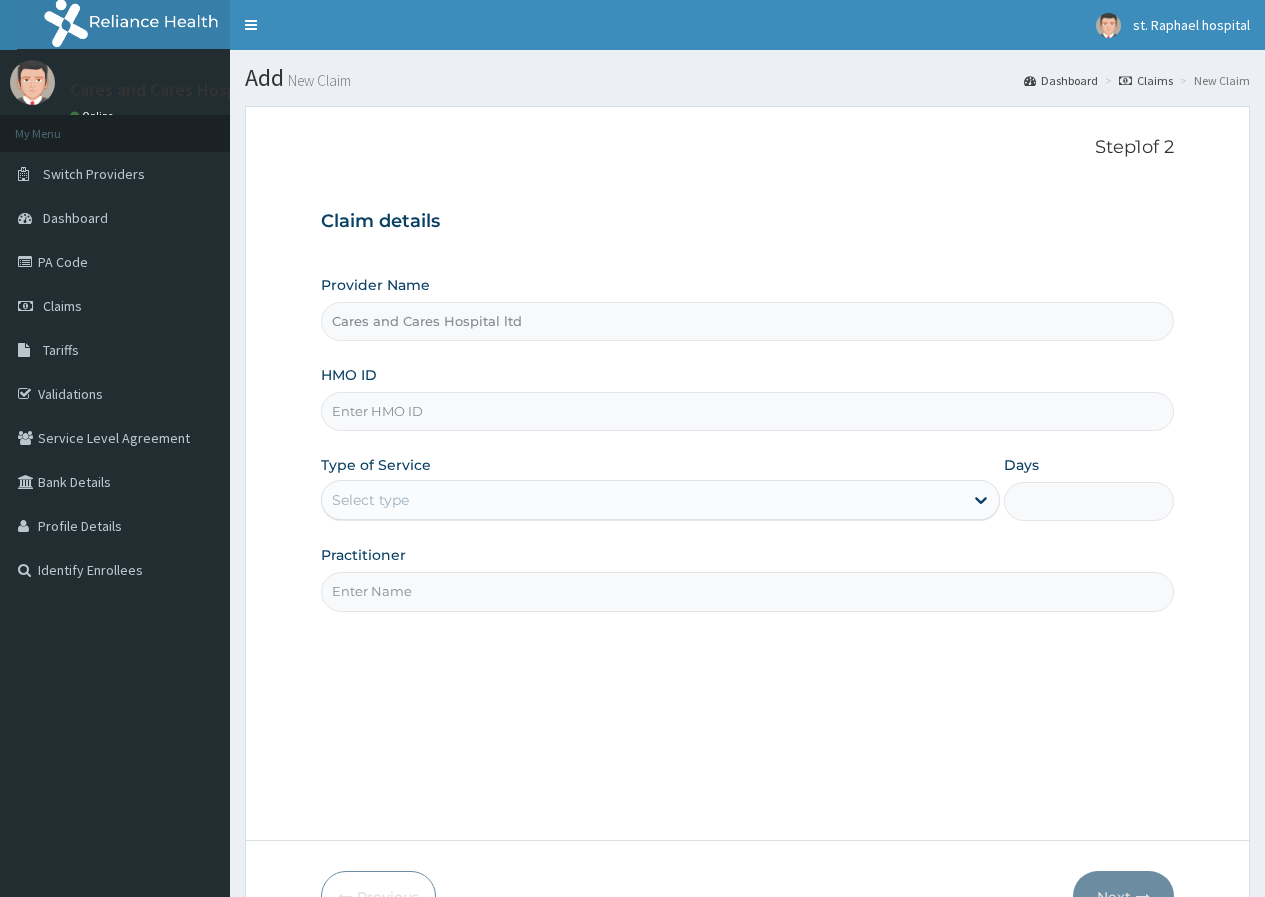 scroll, scrollTop: 0, scrollLeft: 0, axis: both 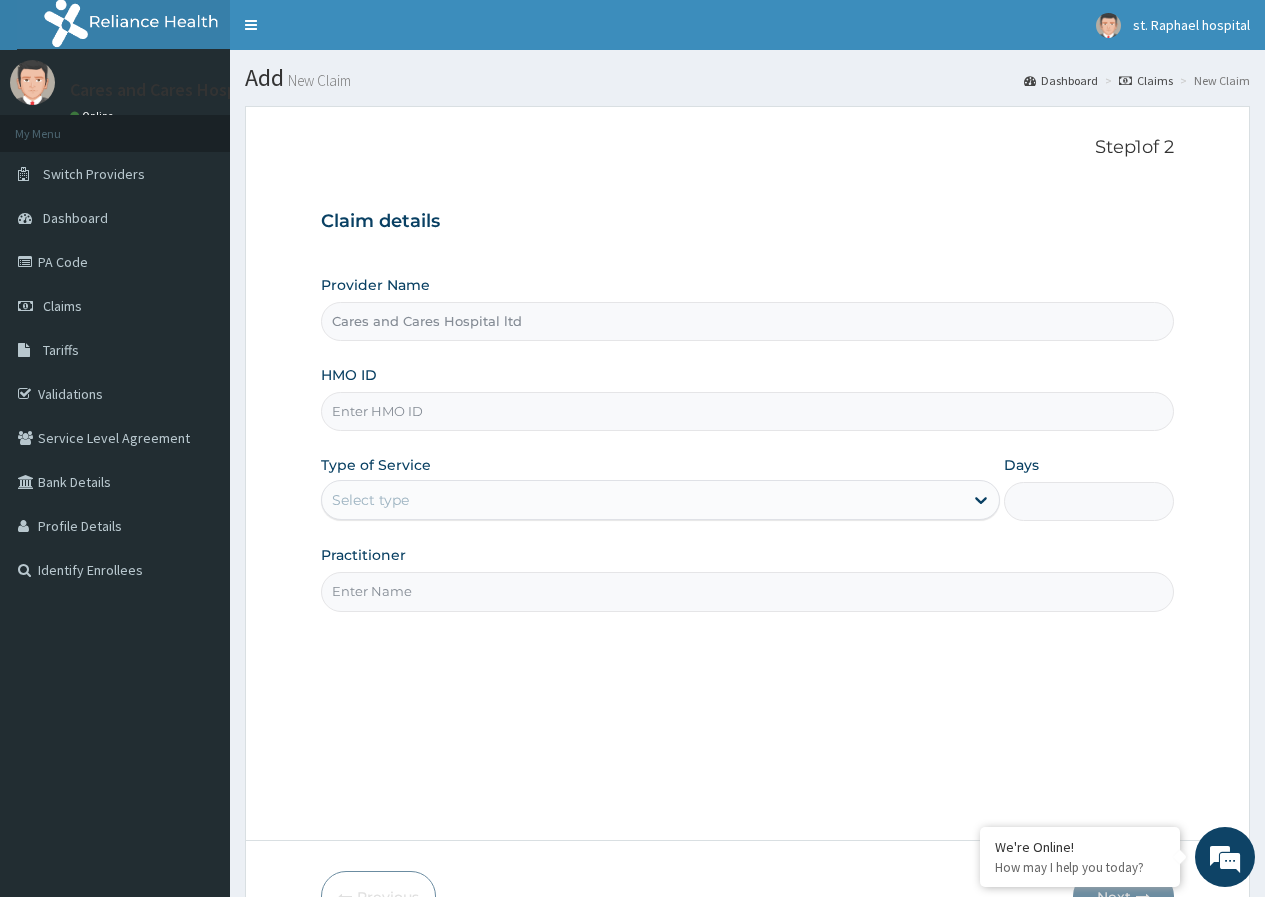 click on "HMO ID" at bounding box center [747, 411] 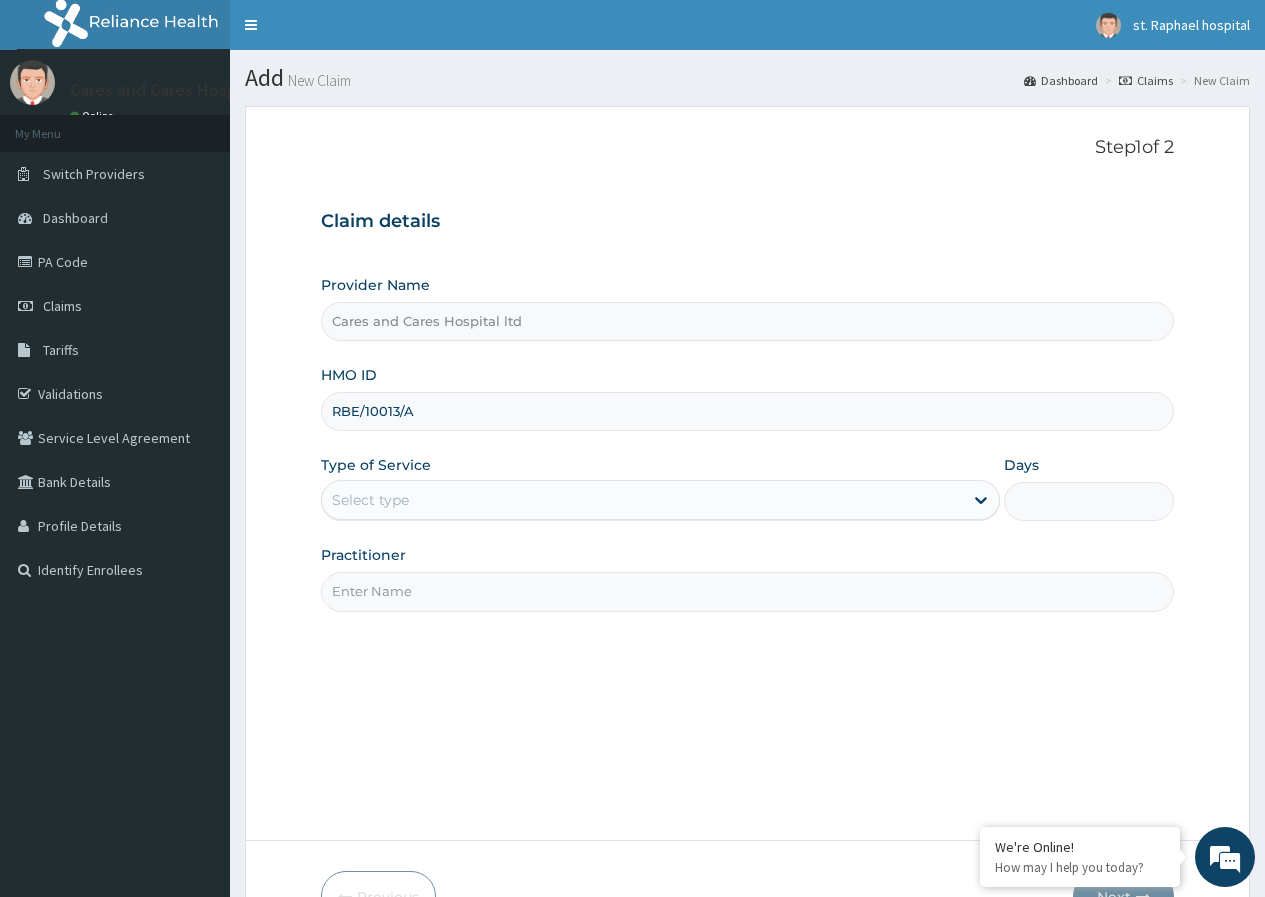 type on "RBE/10013/A" 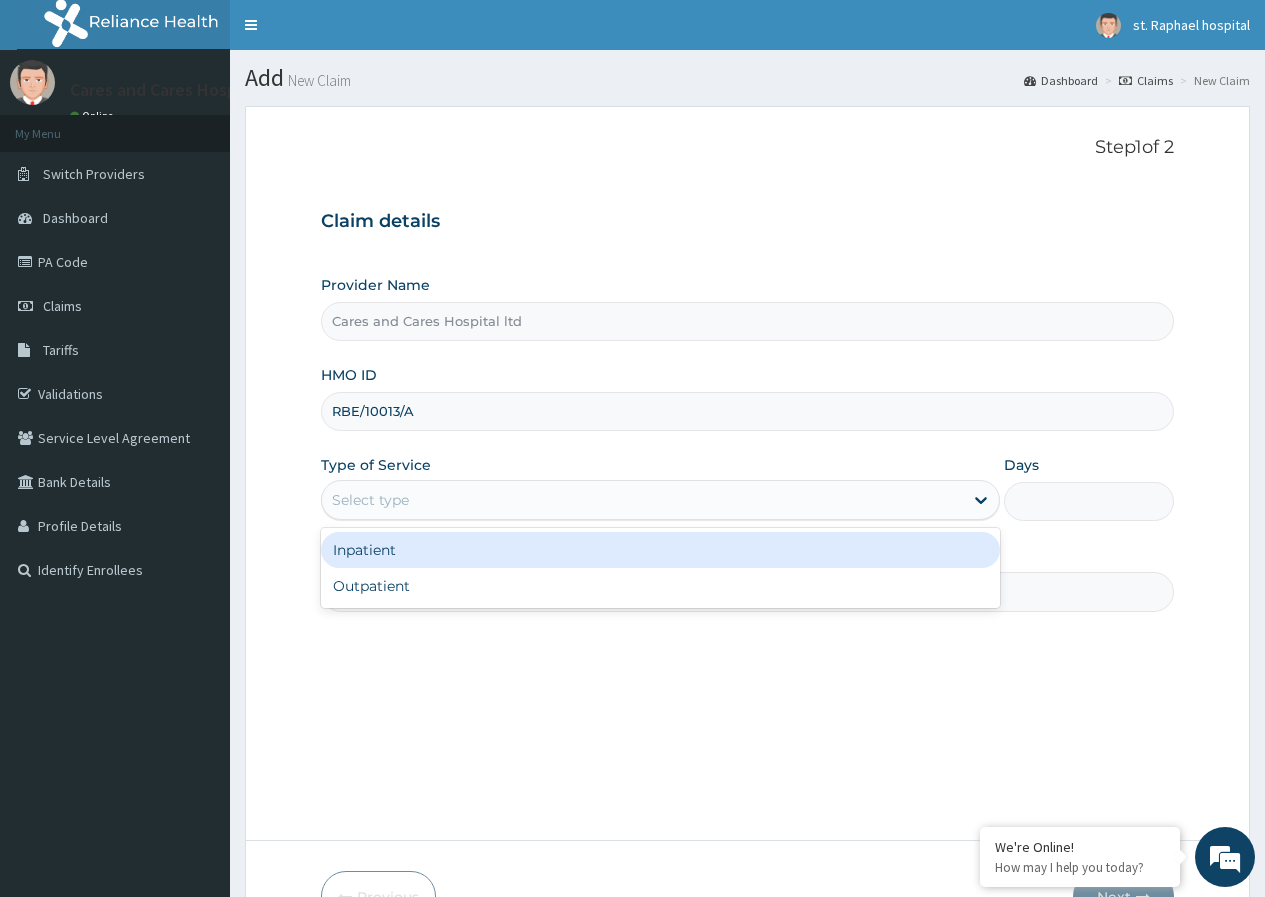 click on "Select type" at bounding box center [642, 500] 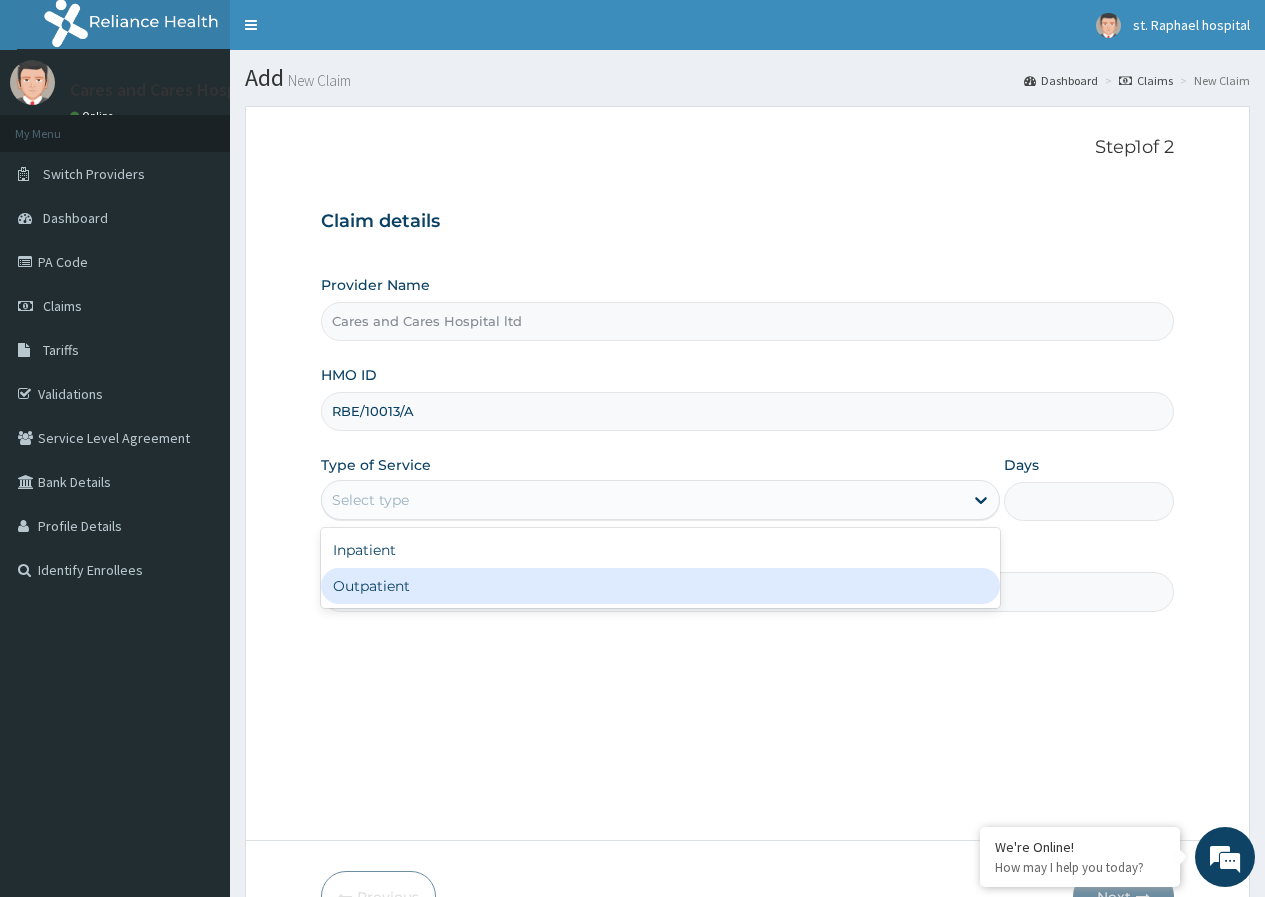 click on "Inpatient Outpatient" at bounding box center (660, 568) 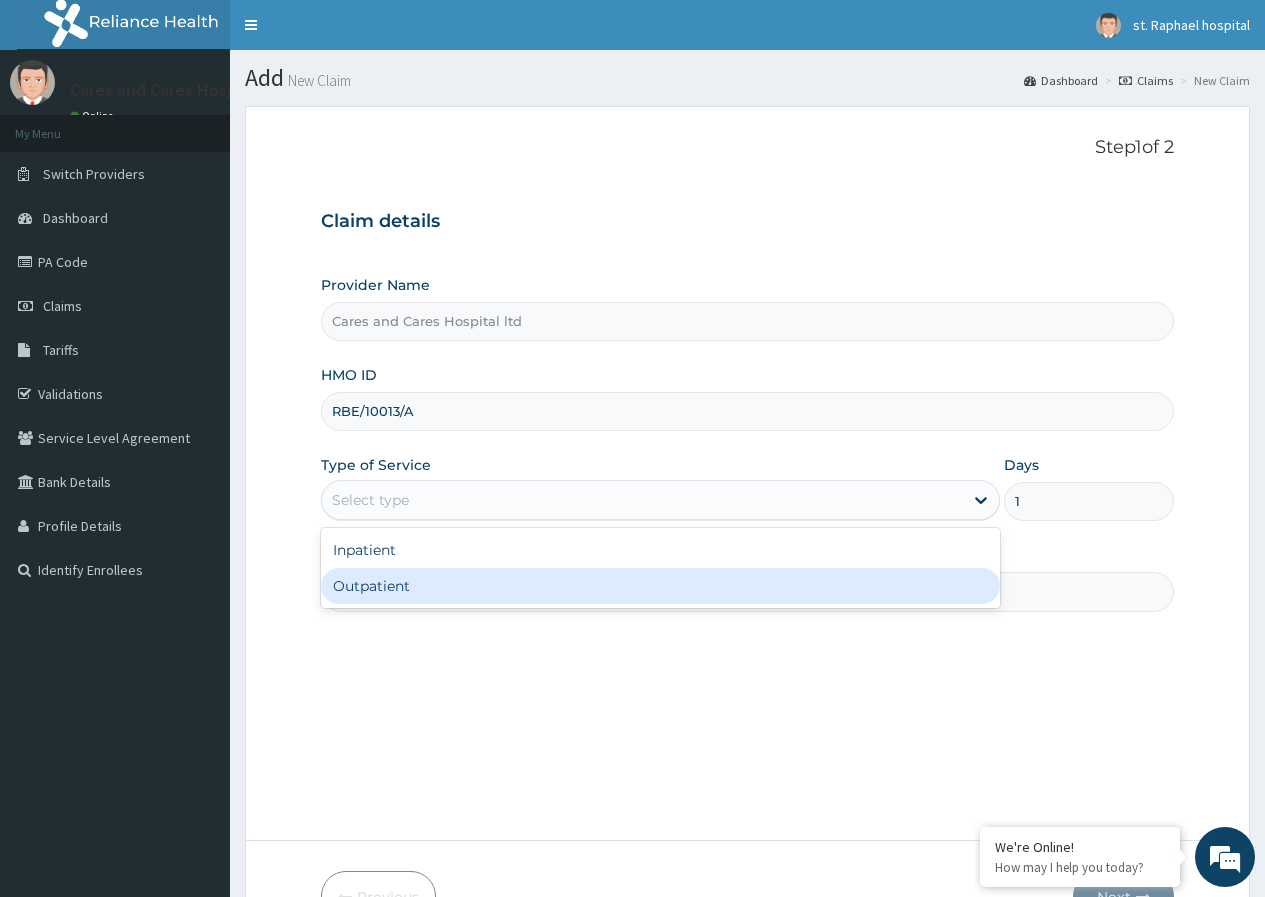 scroll, scrollTop: 0, scrollLeft: 0, axis: both 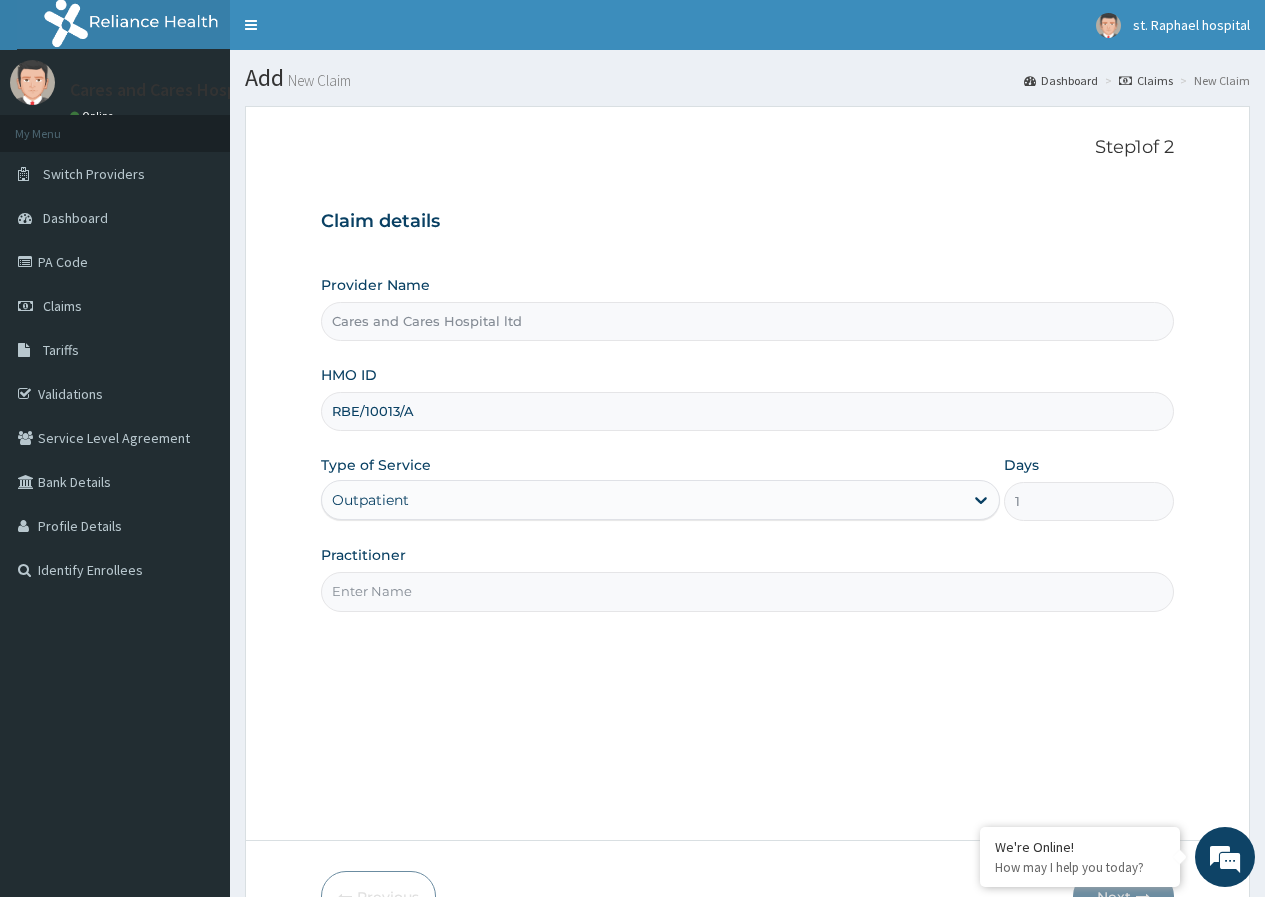 click on "Practitioner" at bounding box center (747, 591) 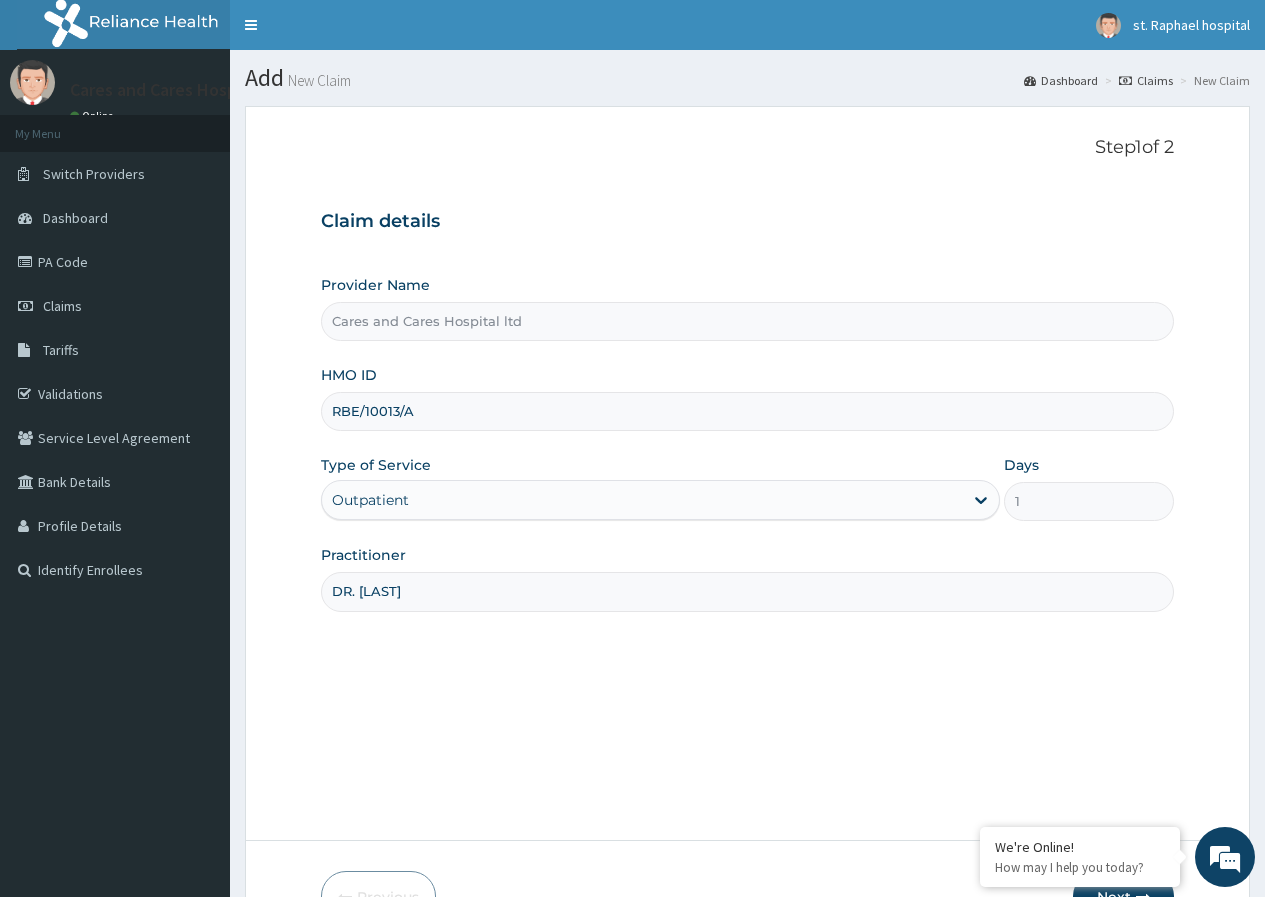 type on "DR. [LAST] [LAST]" 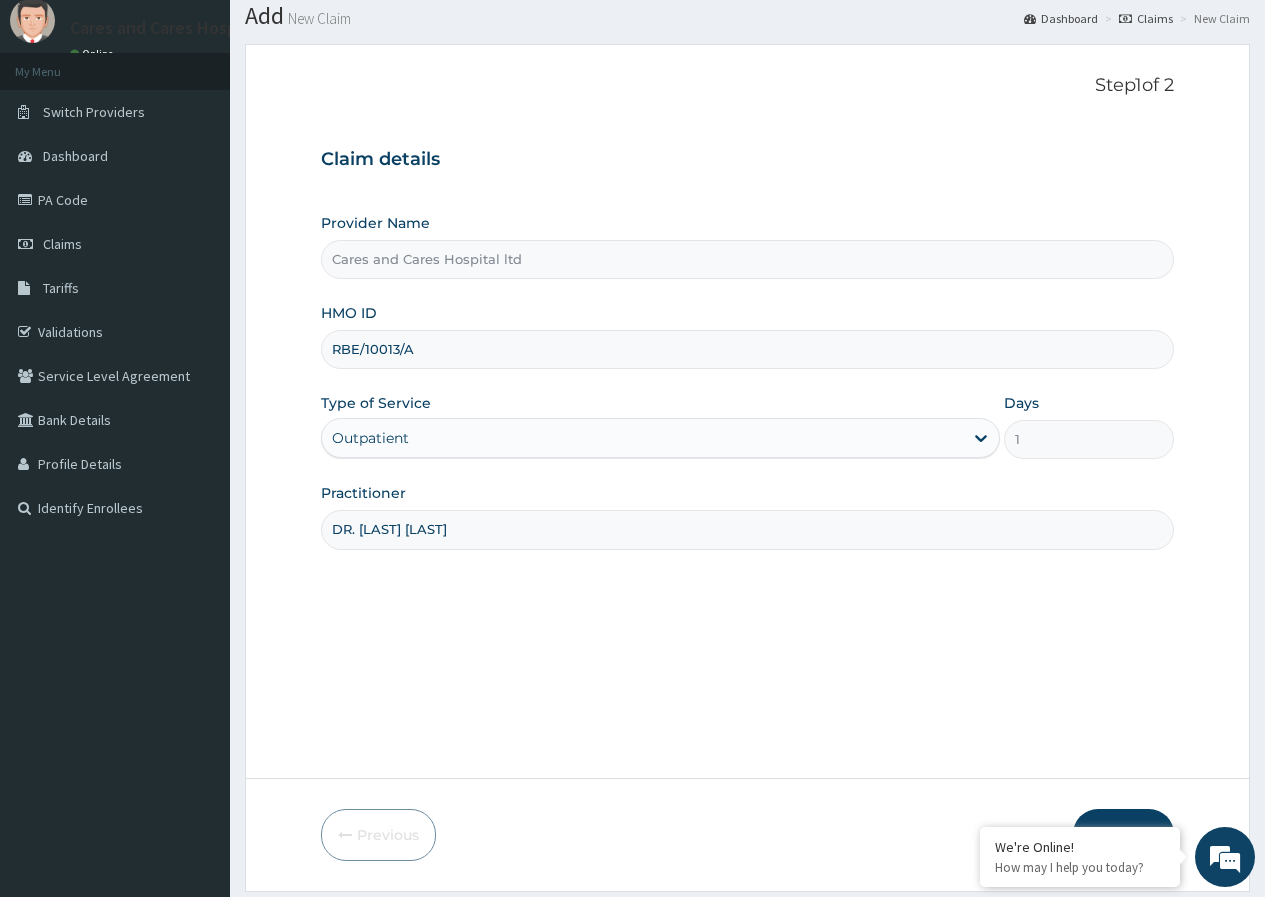 scroll, scrollTop: 123, scrollLeft: 0, axis: vertical 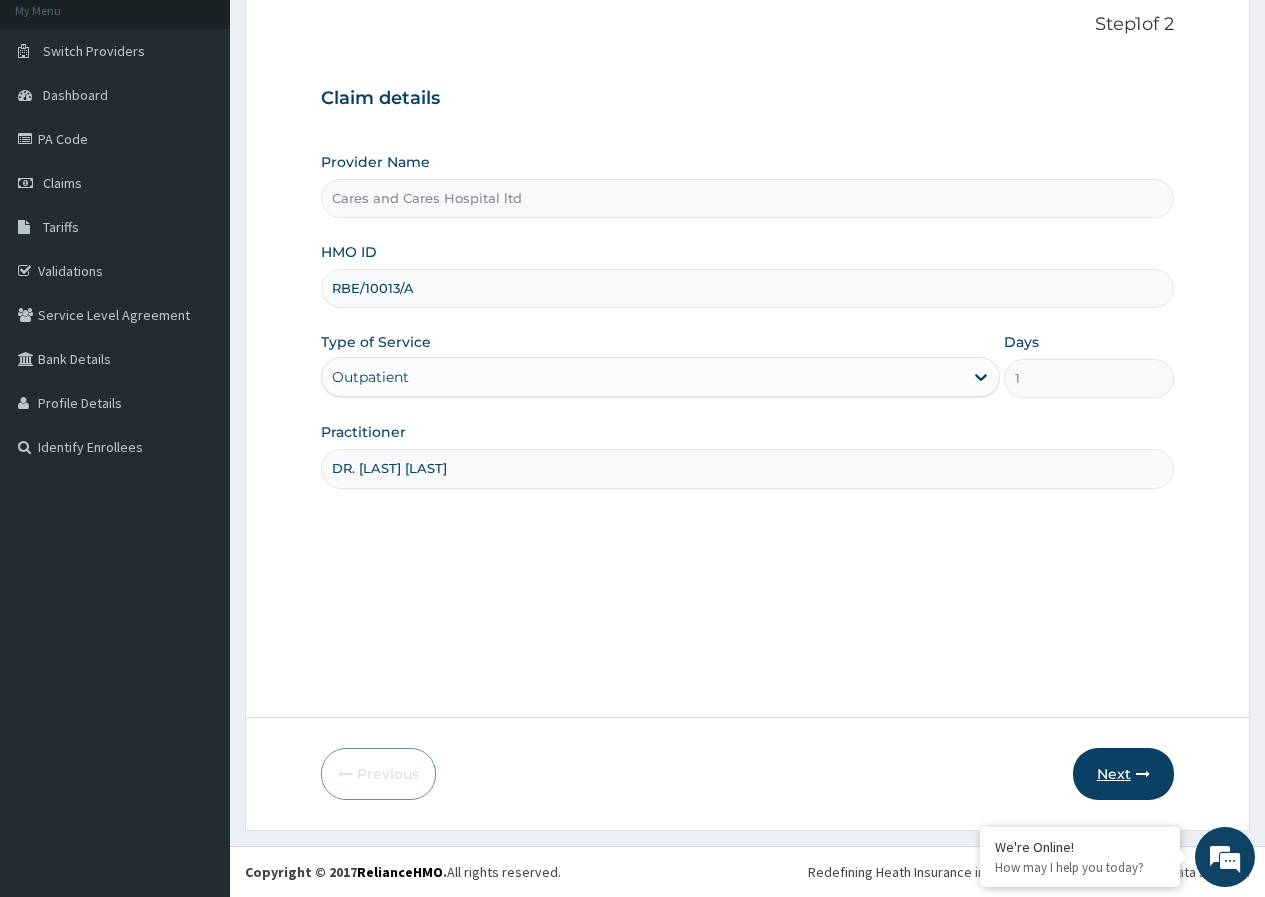 click on "Next" at bounding box center [1123, 774] 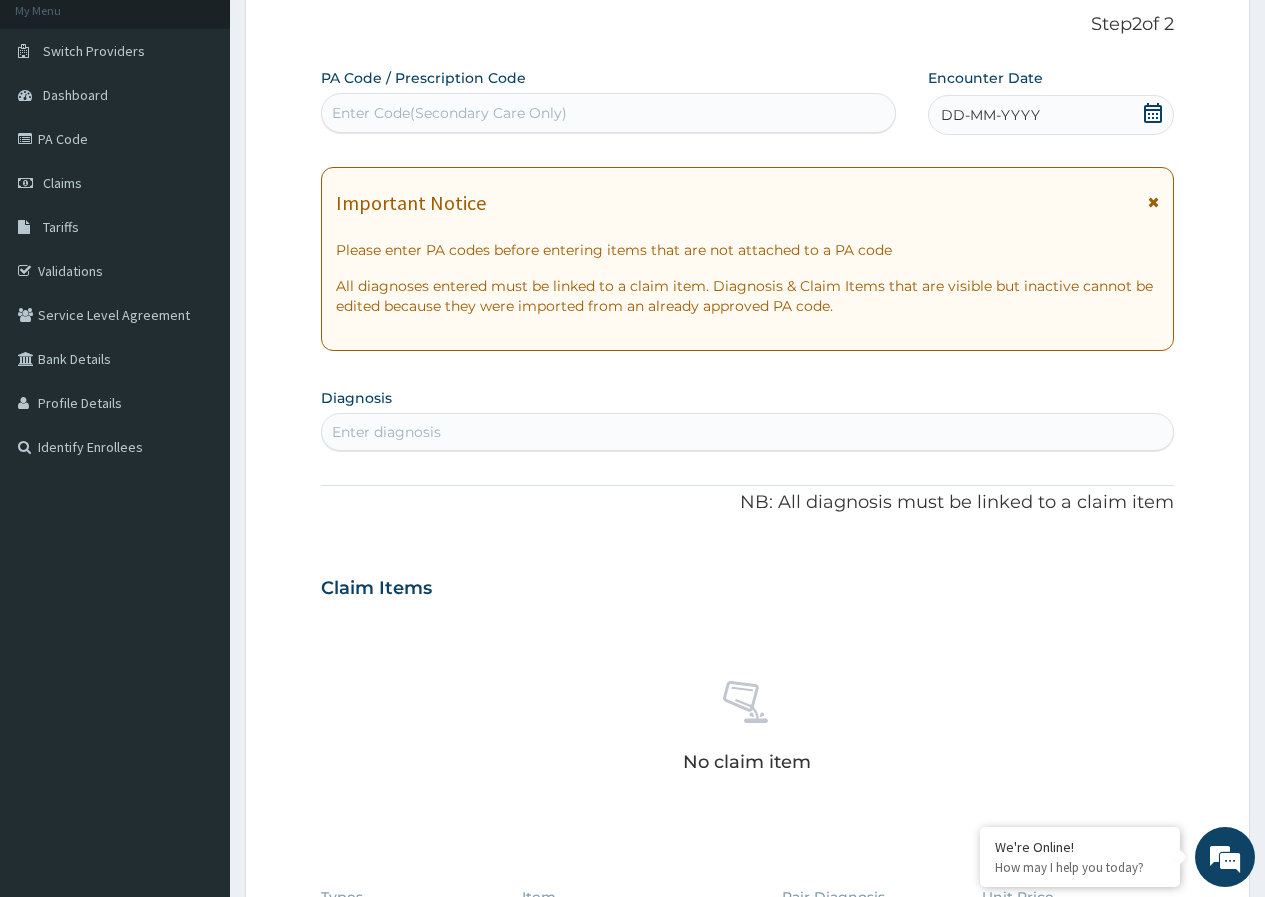 click on "Enter Code(Secondary Care Only)" at bounding box center (449, 113) 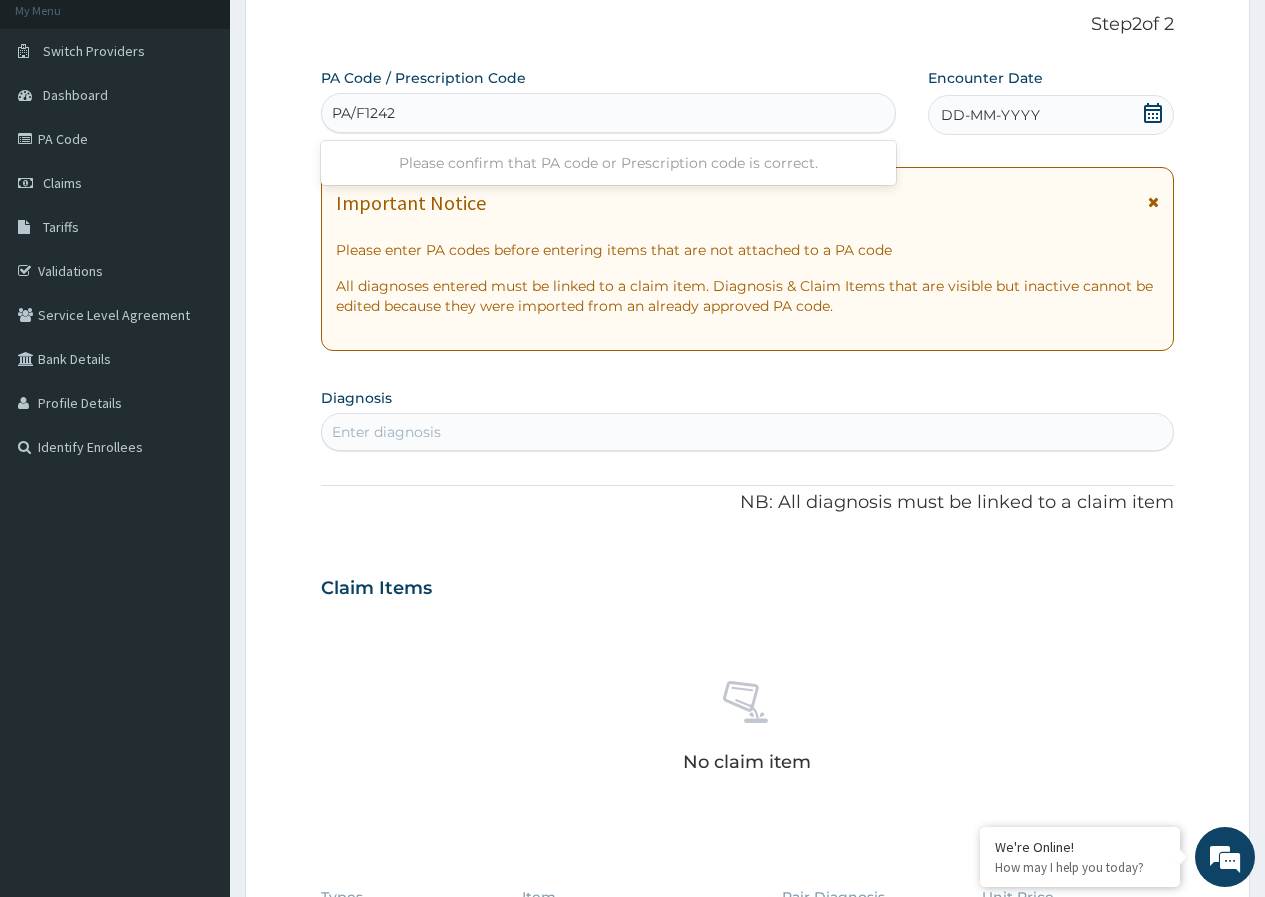 type on "PA/F12426" 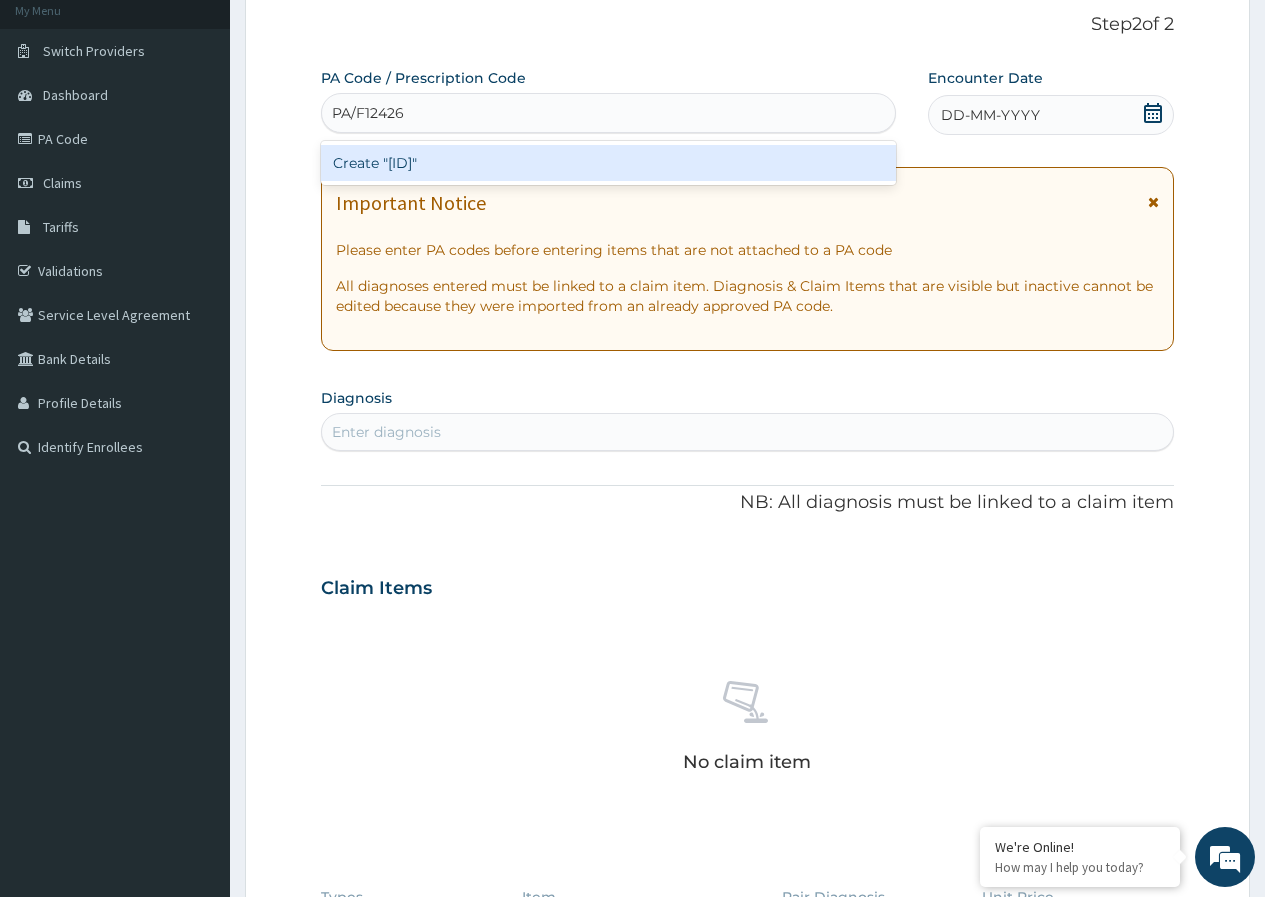 click on "Create "[ID]"" at bounding box center [608, 163] 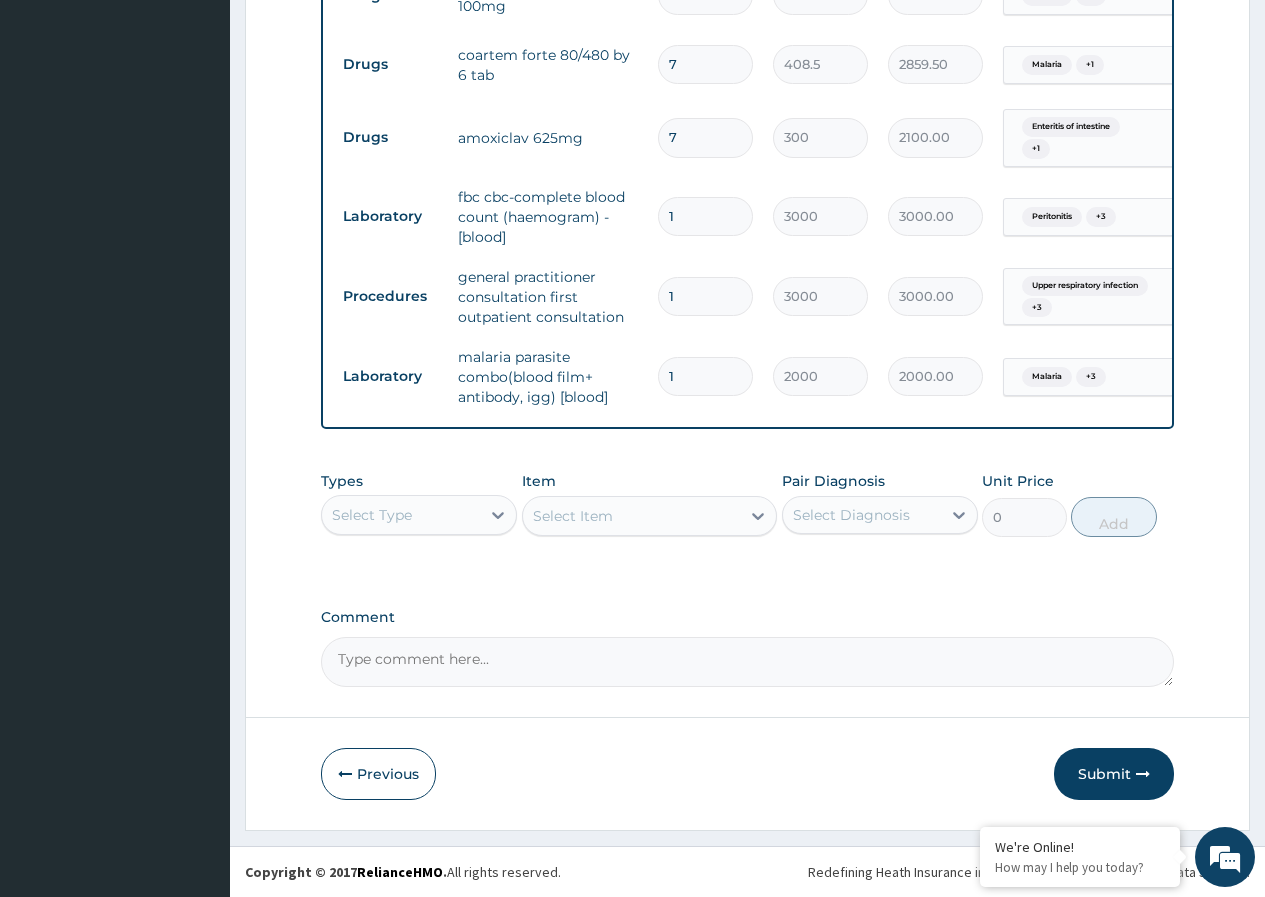 scroll, scrollTop: 1136, scrollLeft: 0, axis: vertical 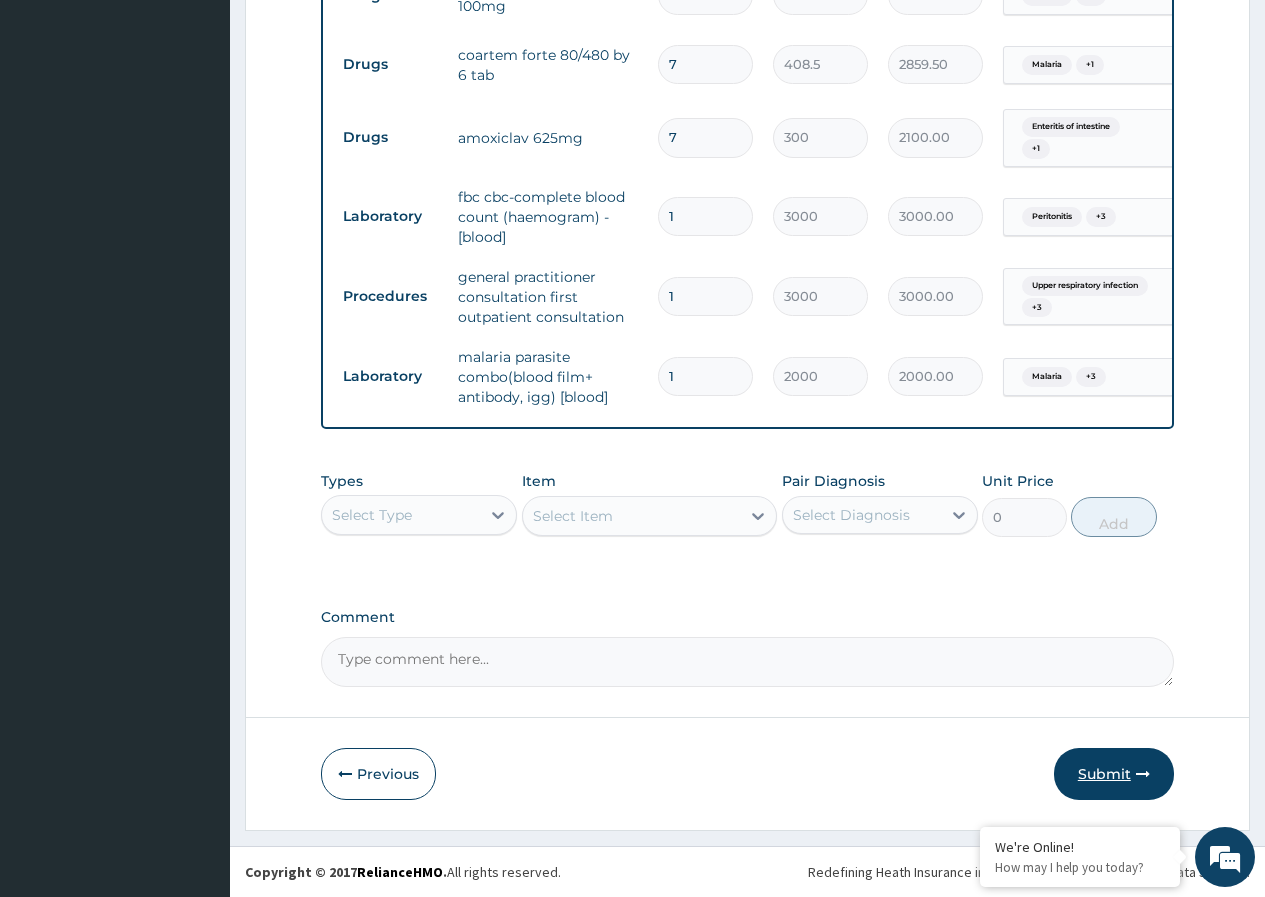 click on "Submit" at bounding box center (1114, 774) 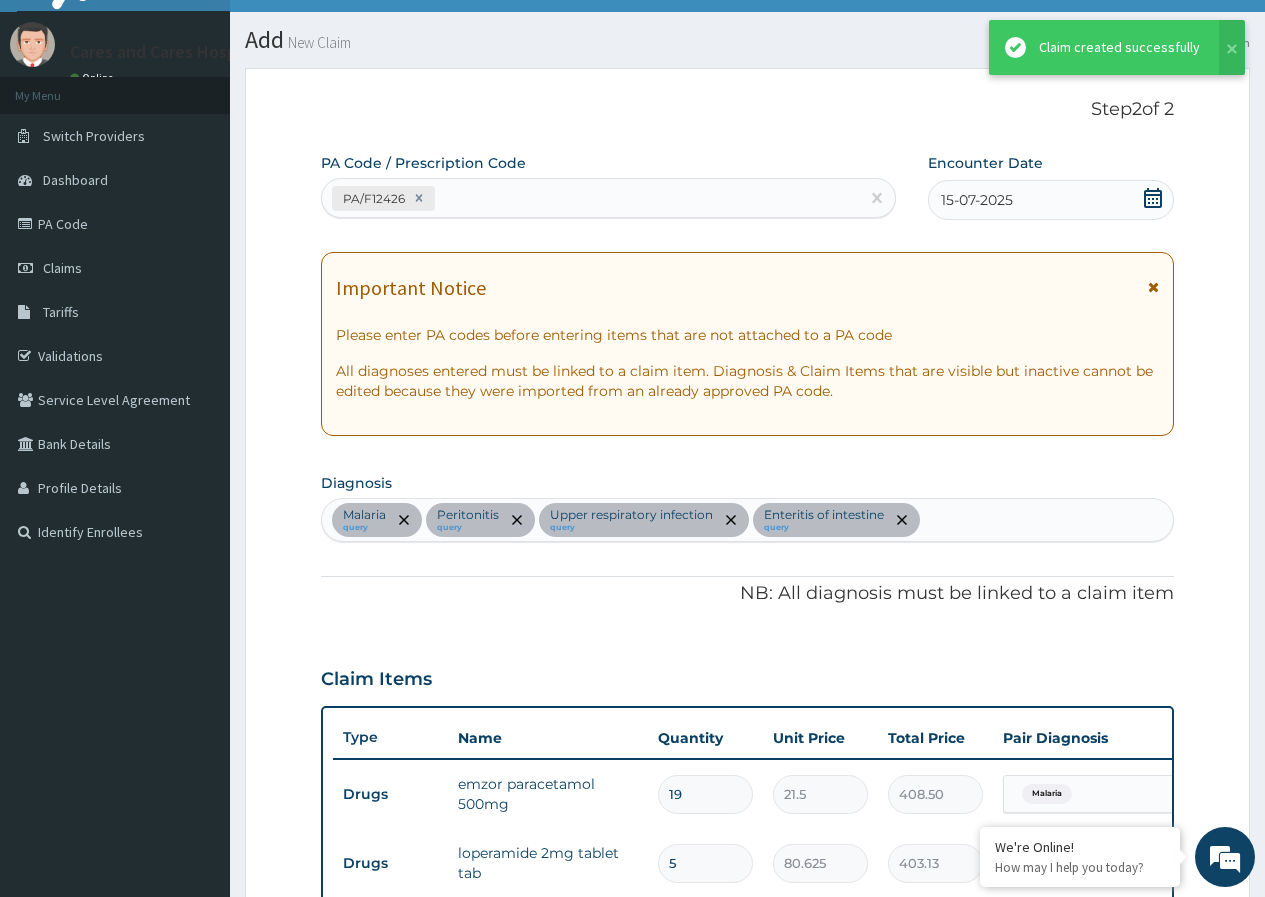 scroll, scrollTop: 1136, scrollLeft: 0, axis: vertical 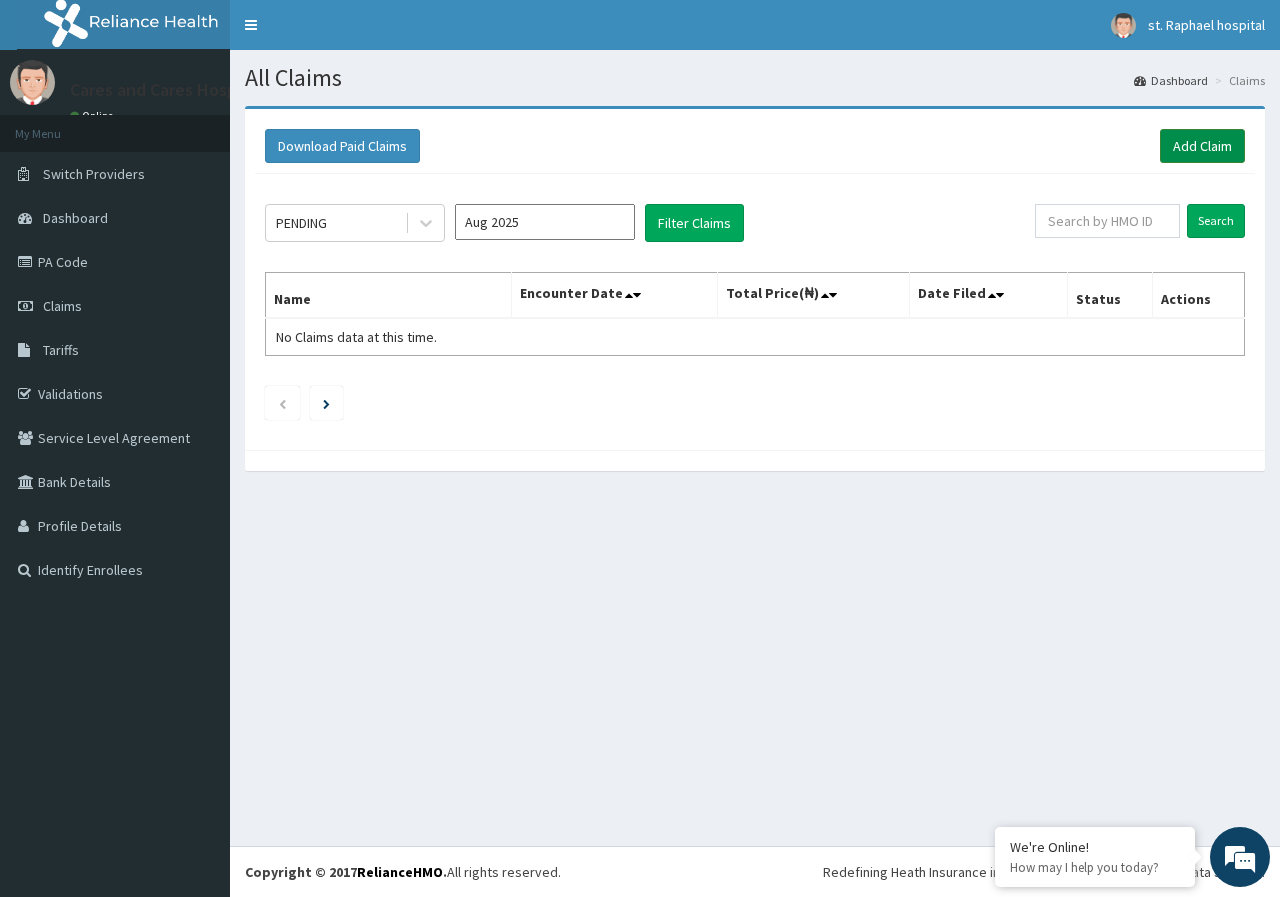 click on "Add Claim" at bounding box center [1202, 146] 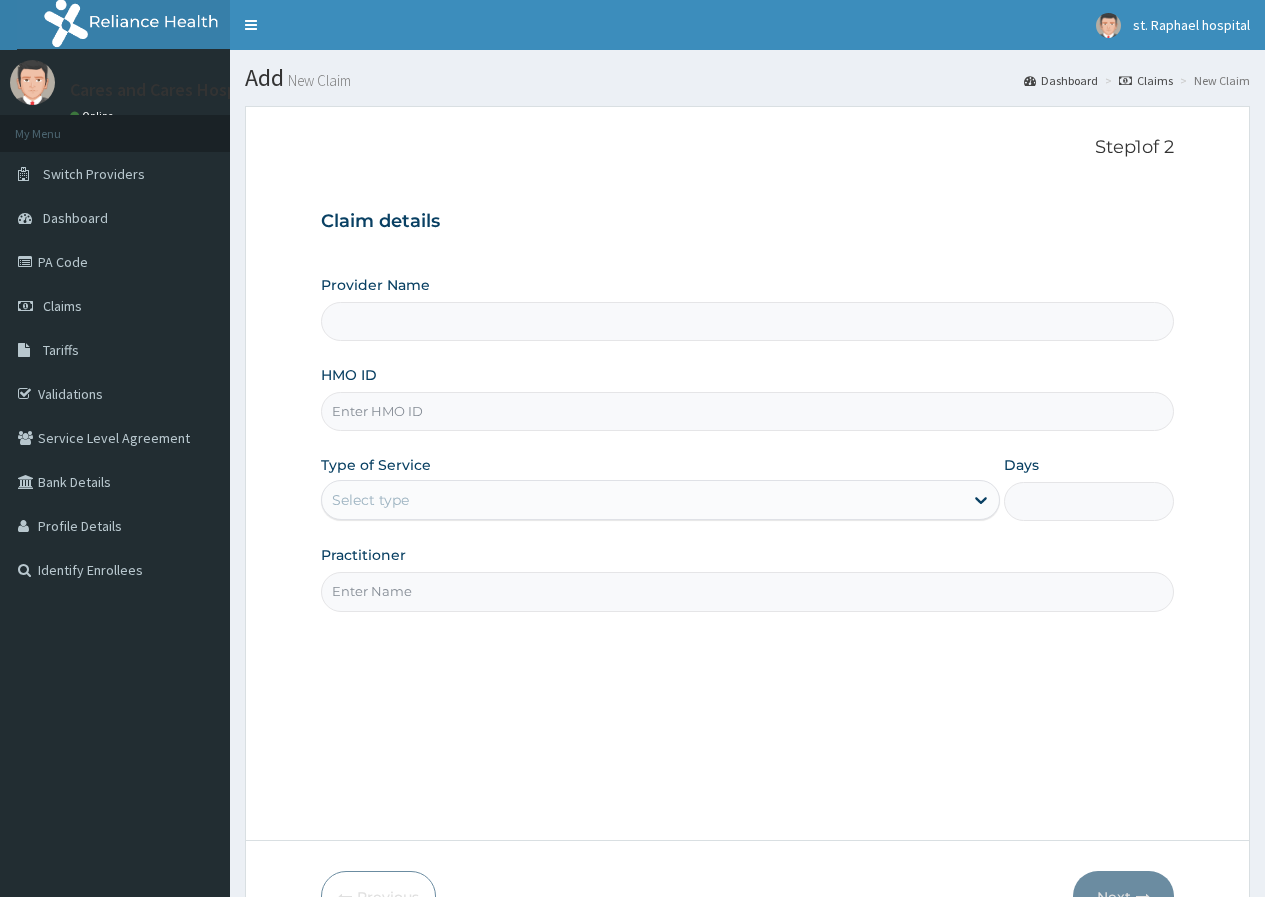 scroll, scrollTop: 0, scrollLeft: 0, axis: both 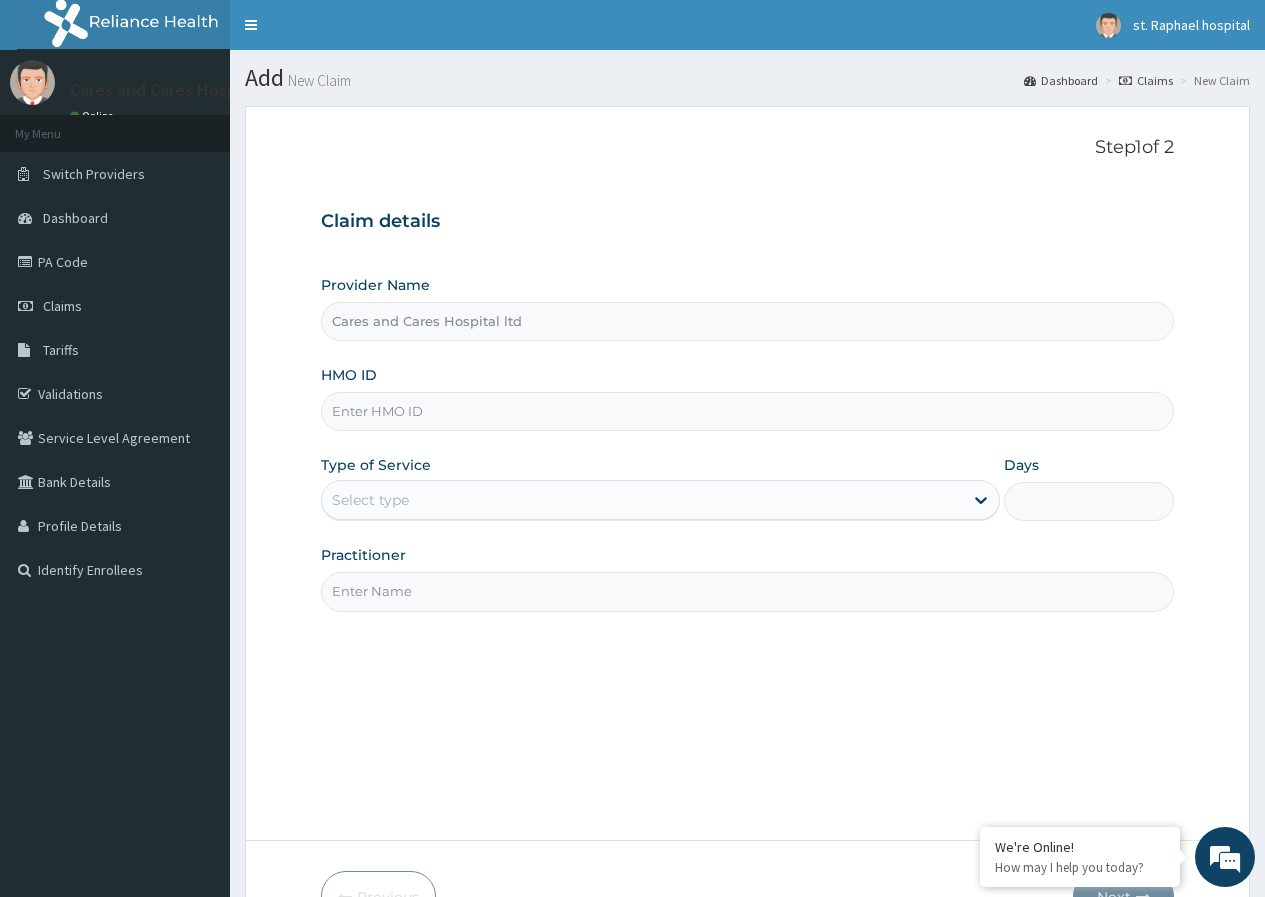 click on "HMO ID" at bounding box center (747, 411) 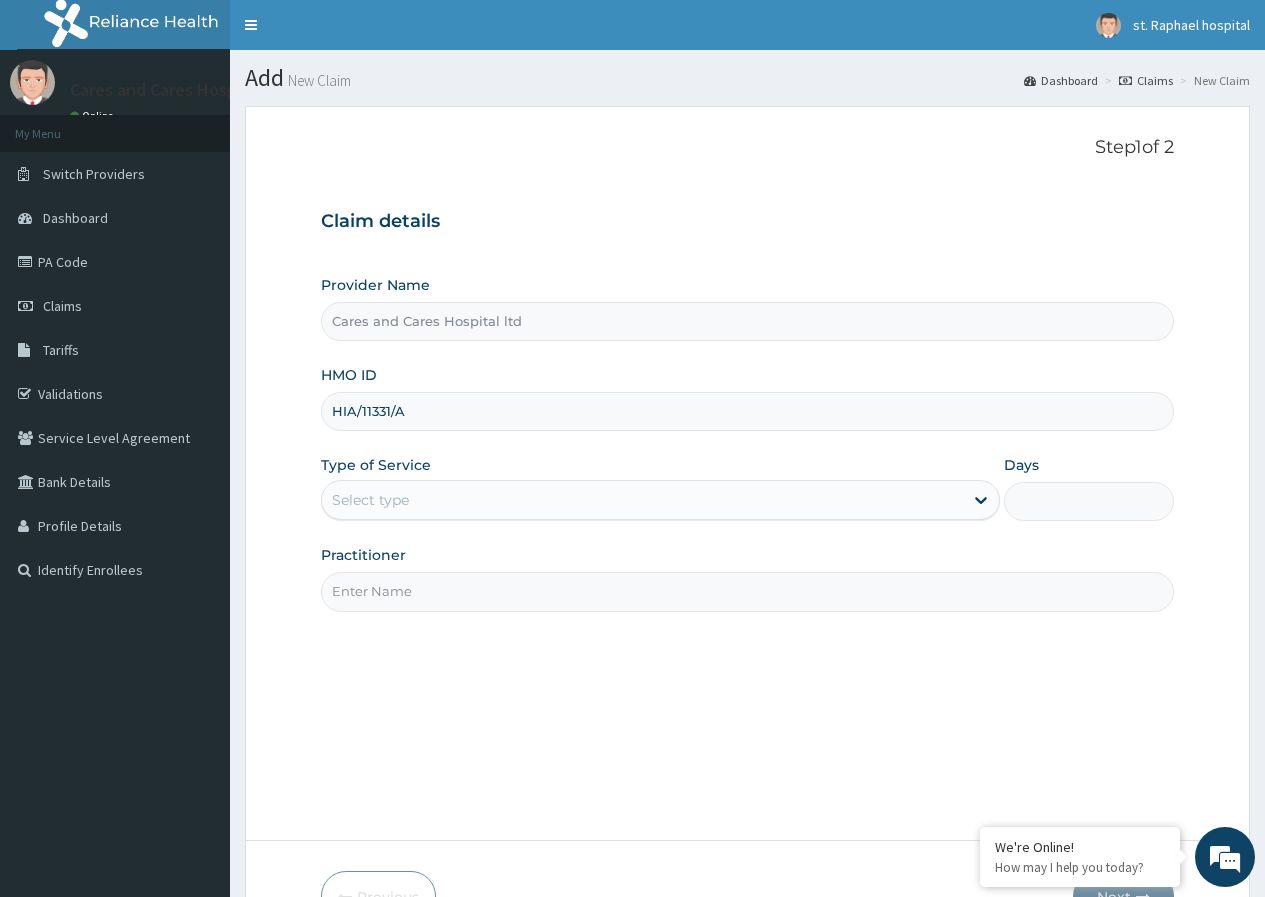 type on "HIA/11331/A" 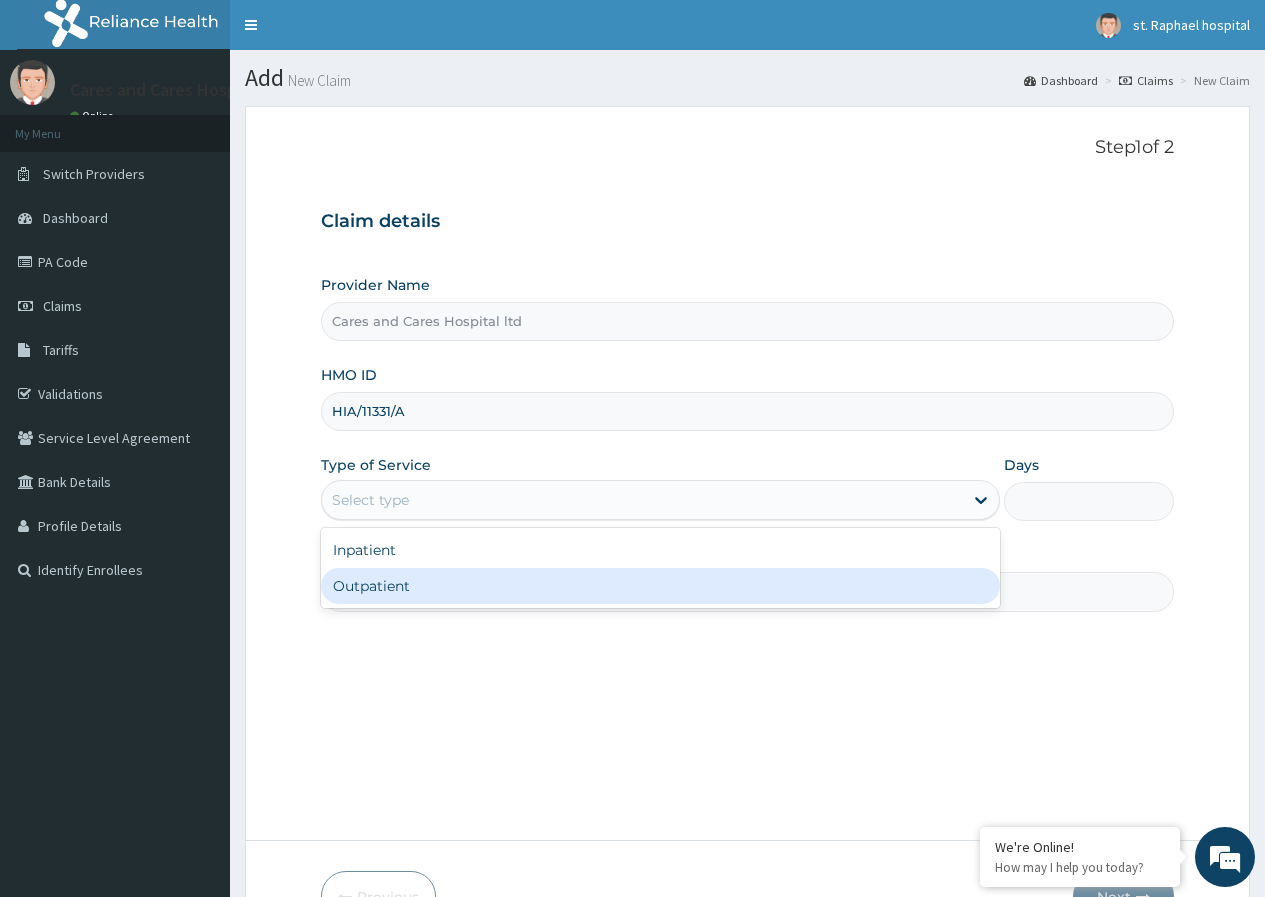 click on "Outpatient" at bounding box center [660, 586] 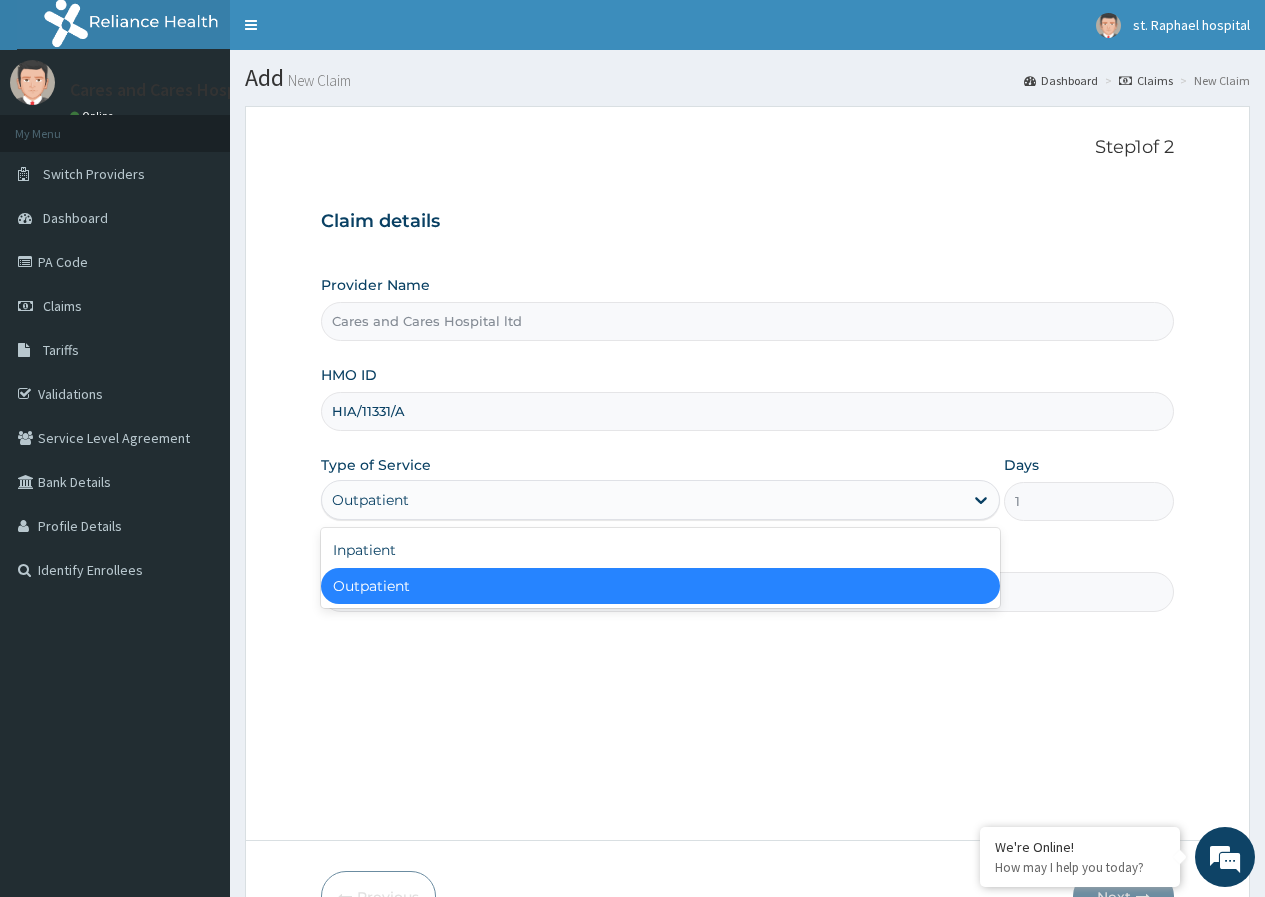 click on "Outpatient" at bounding box center (642, 500) 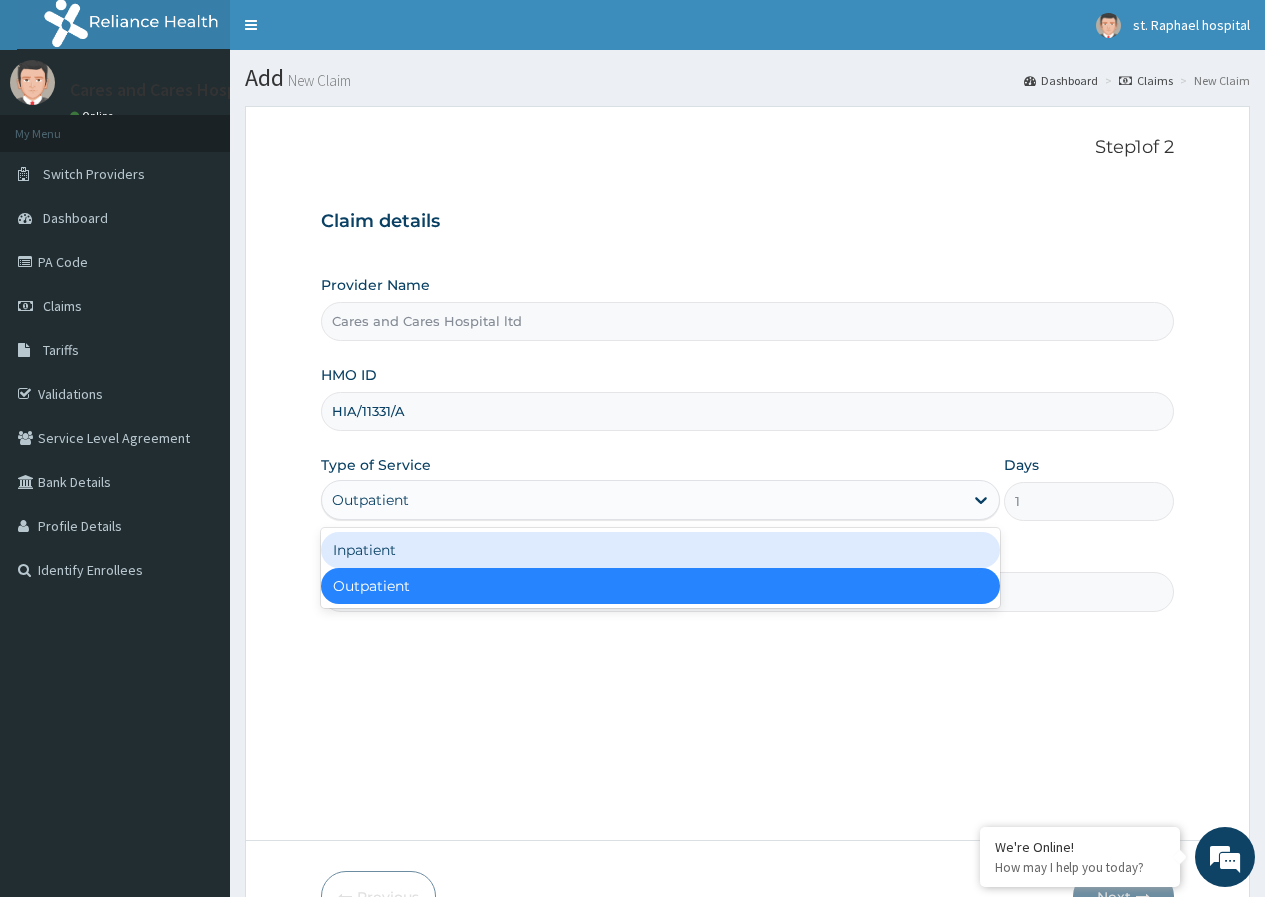 click on "Inpatient" at bounding box center (660, 550) 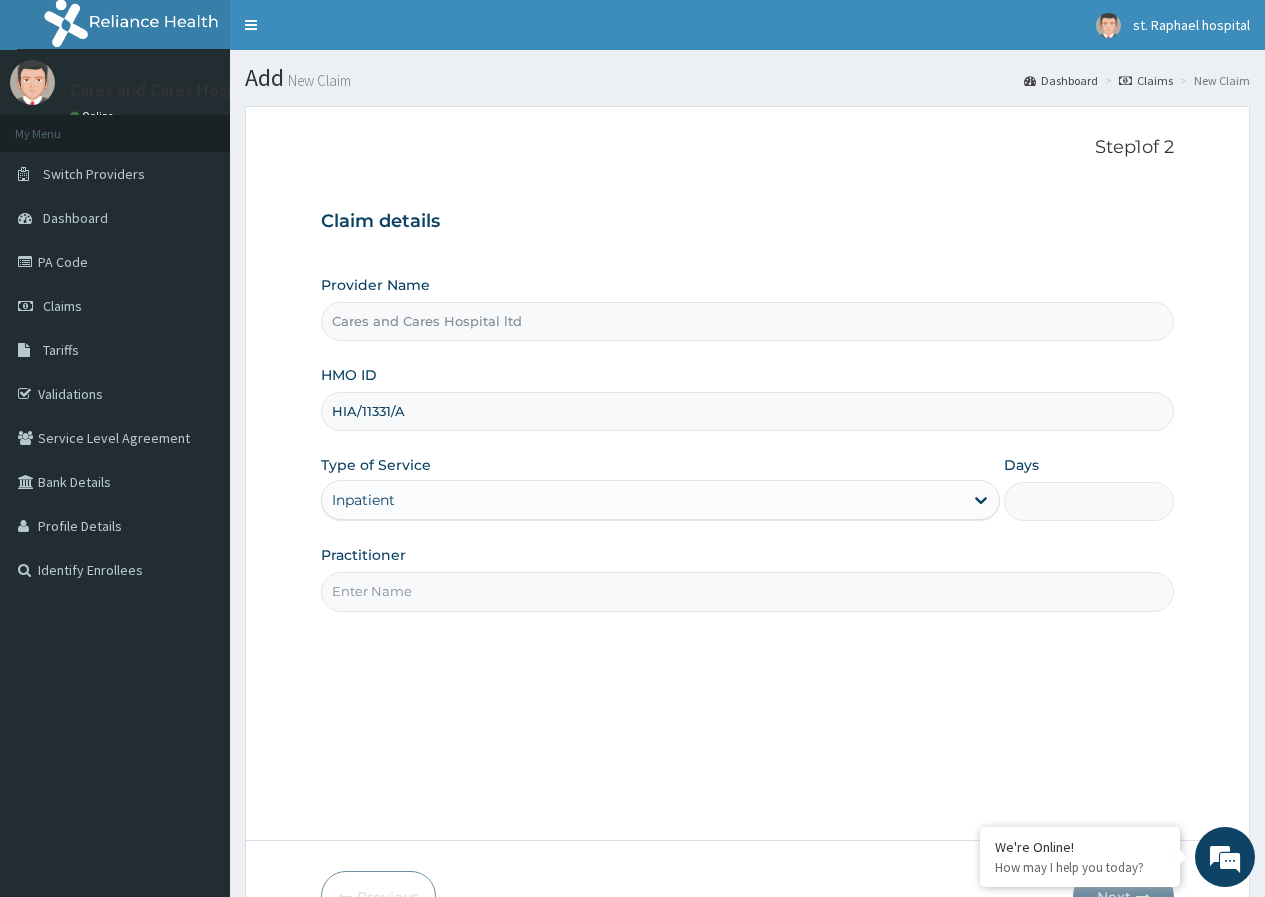 click on "Days" at bounding box center [1089, 501] 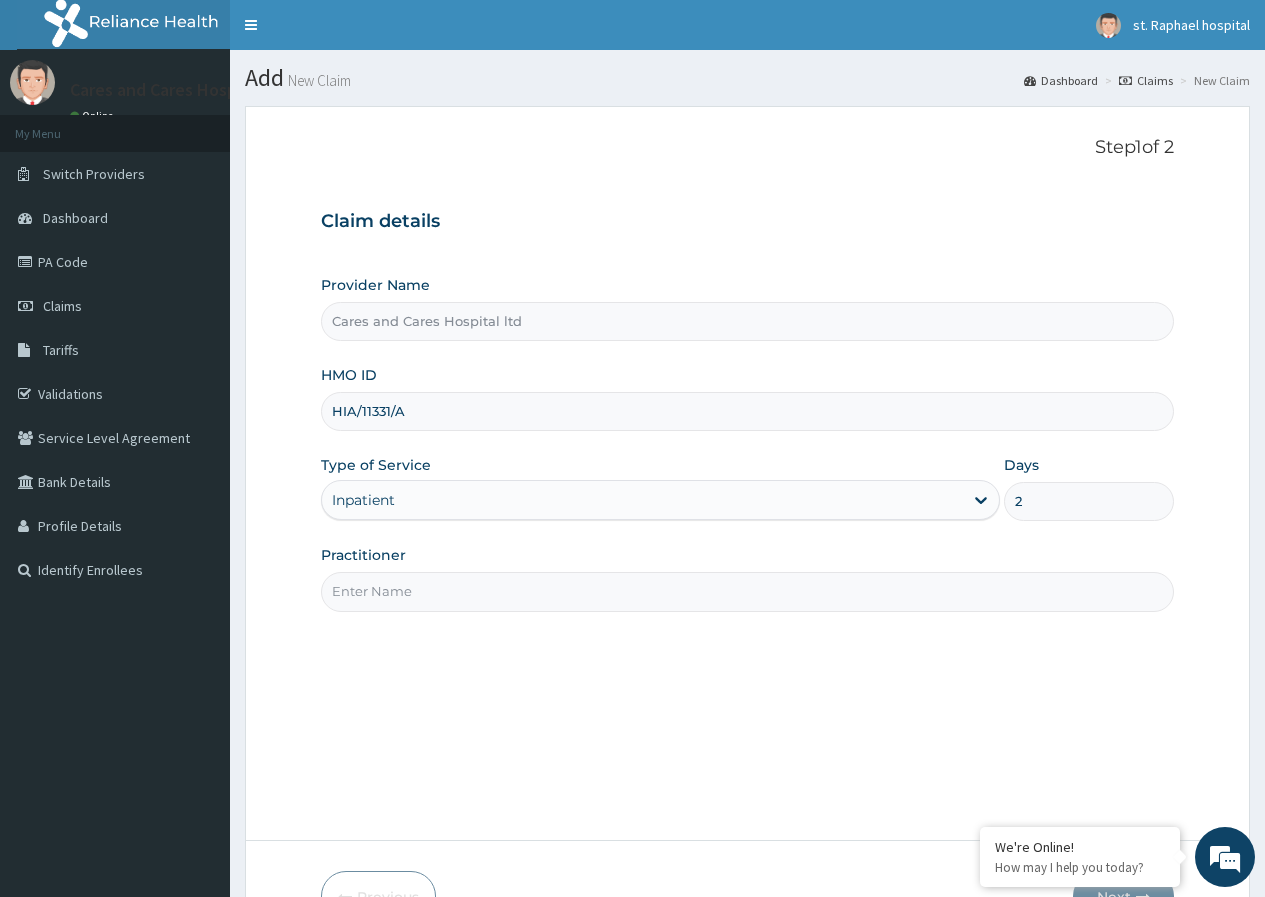 click on "Practitioner" at bounding box center (747, 591) 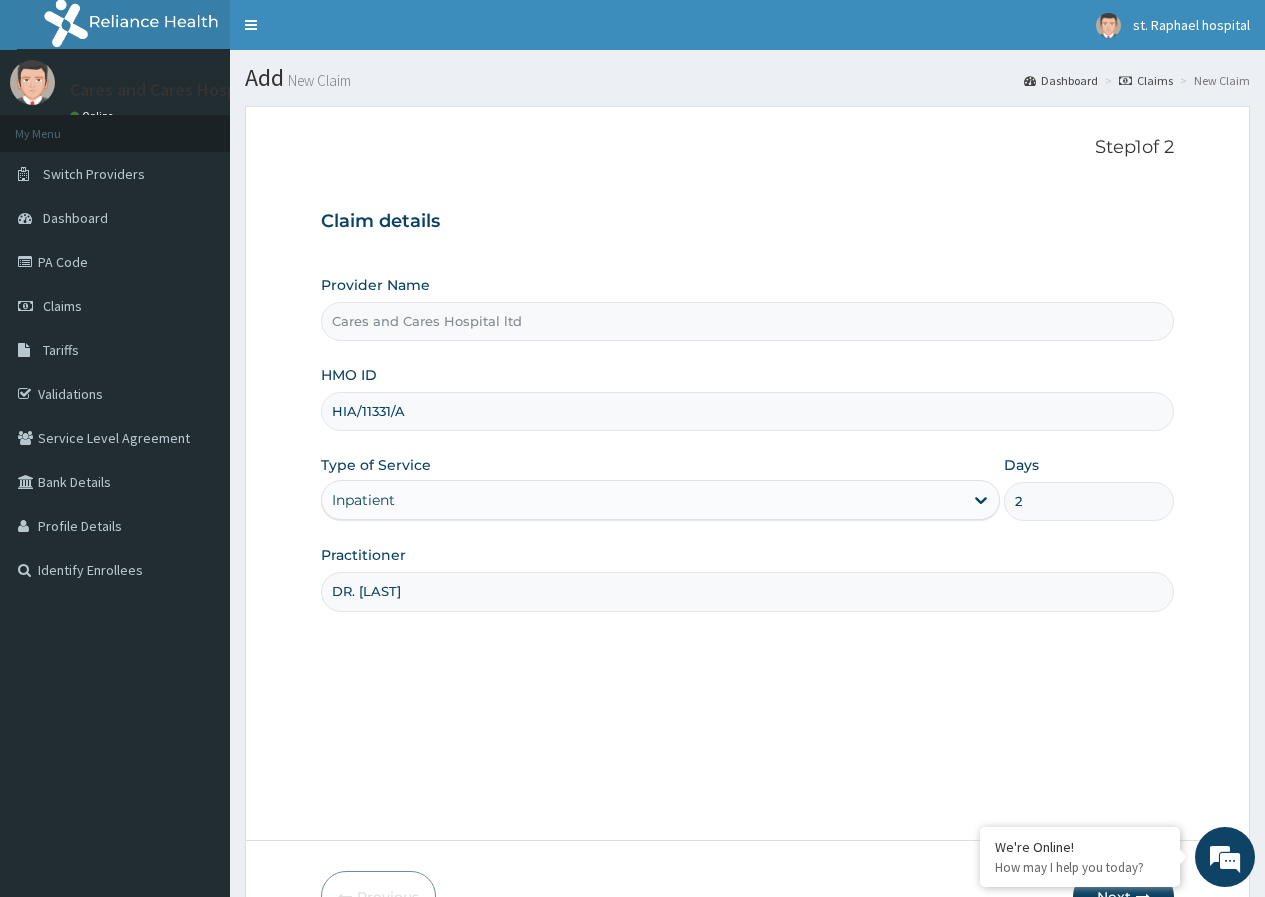 type on "DR. EDUEP E." 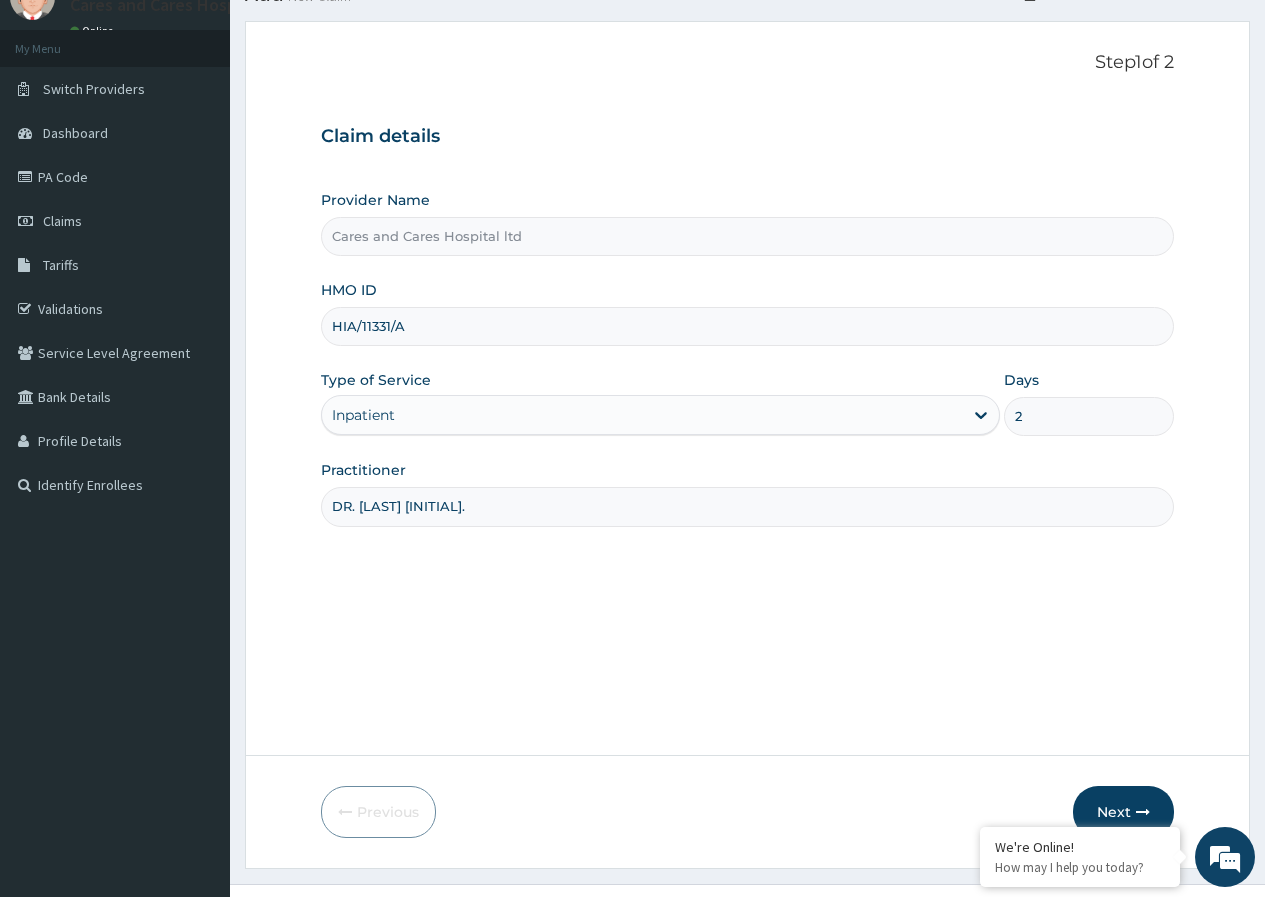 scroll, scrollTop: 123, scrollLeft: 0, axis: vertical 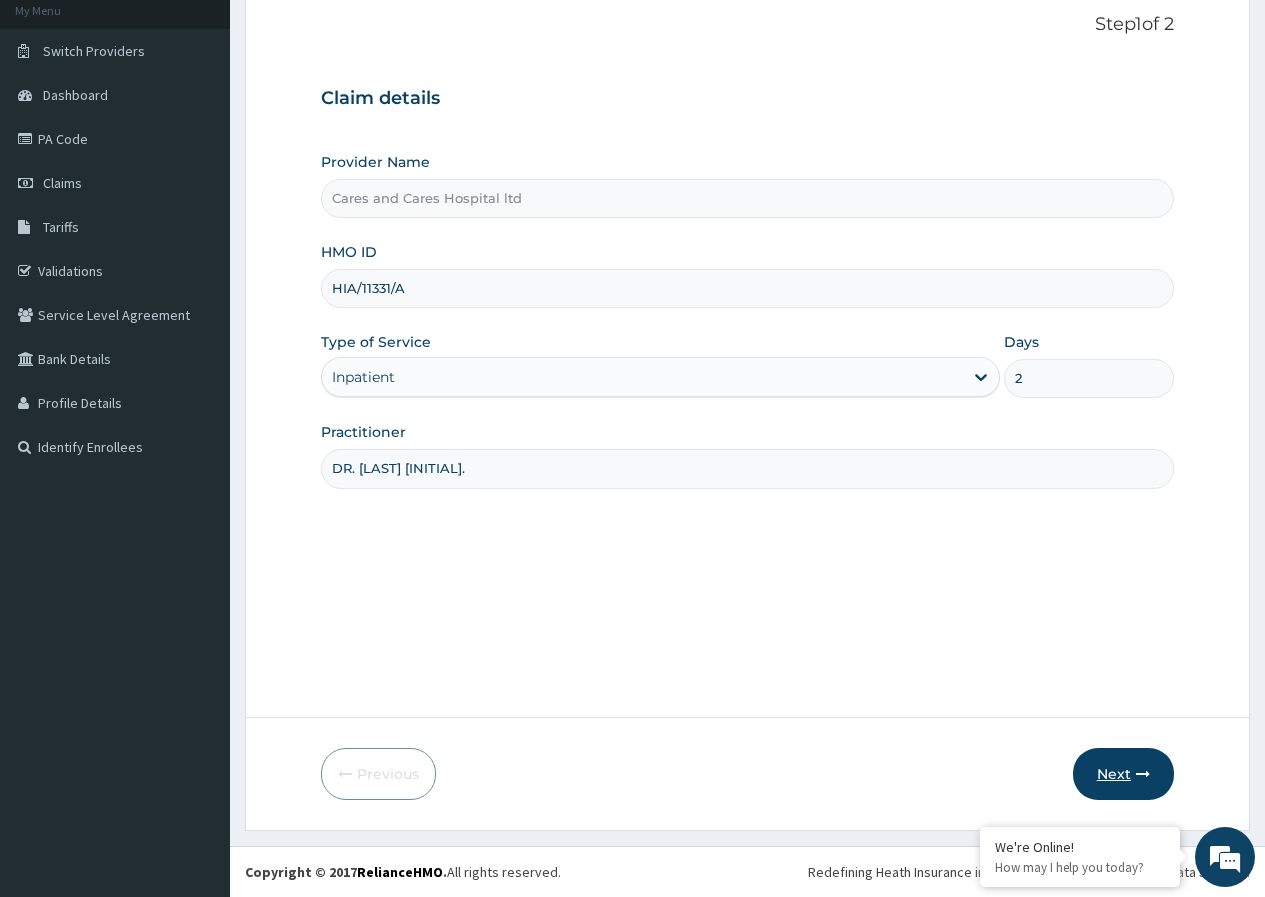 click on "Next" at bounding box center [1123, 774] 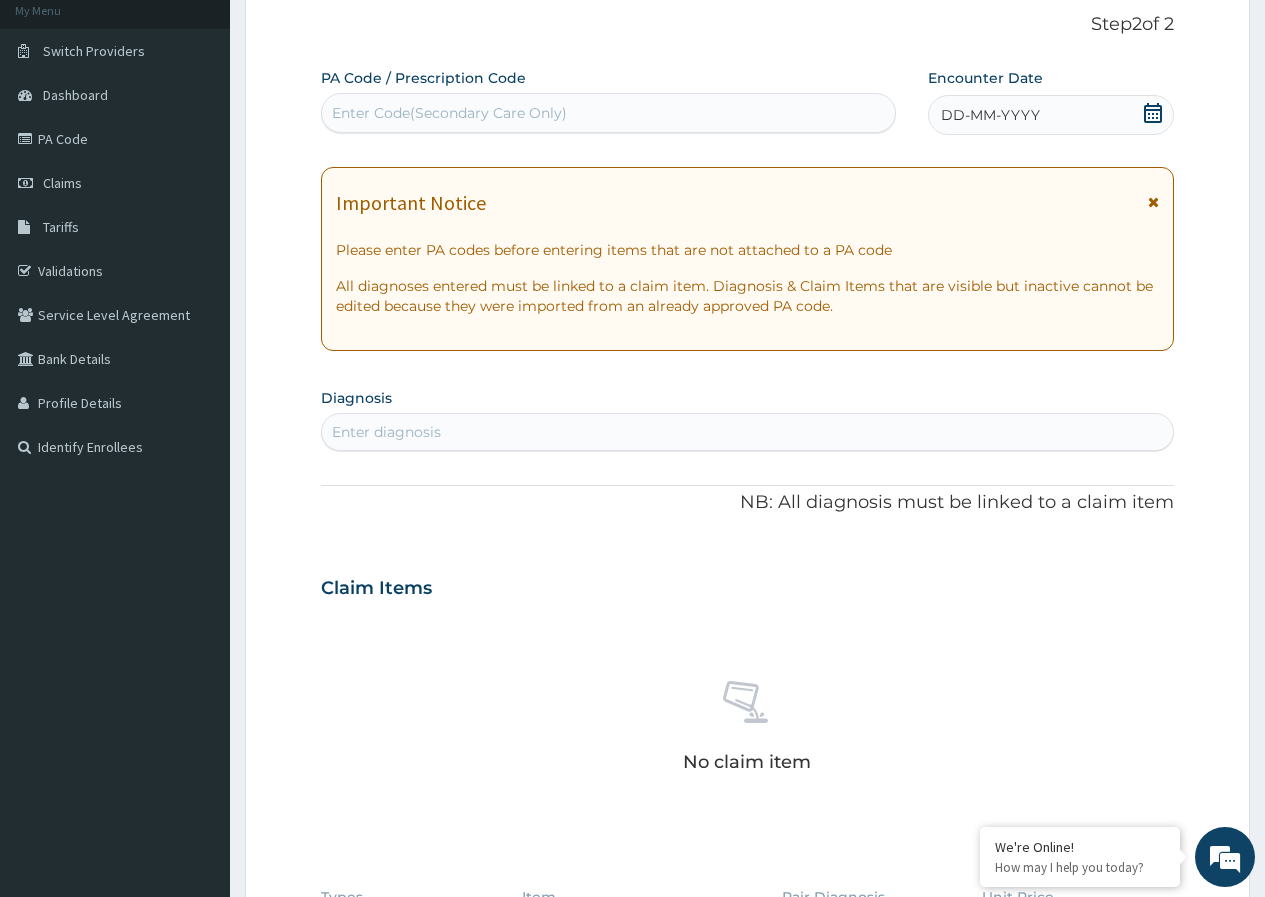click on "Enter Code(Secondary Care Only)" at bounding box center (449, 113) 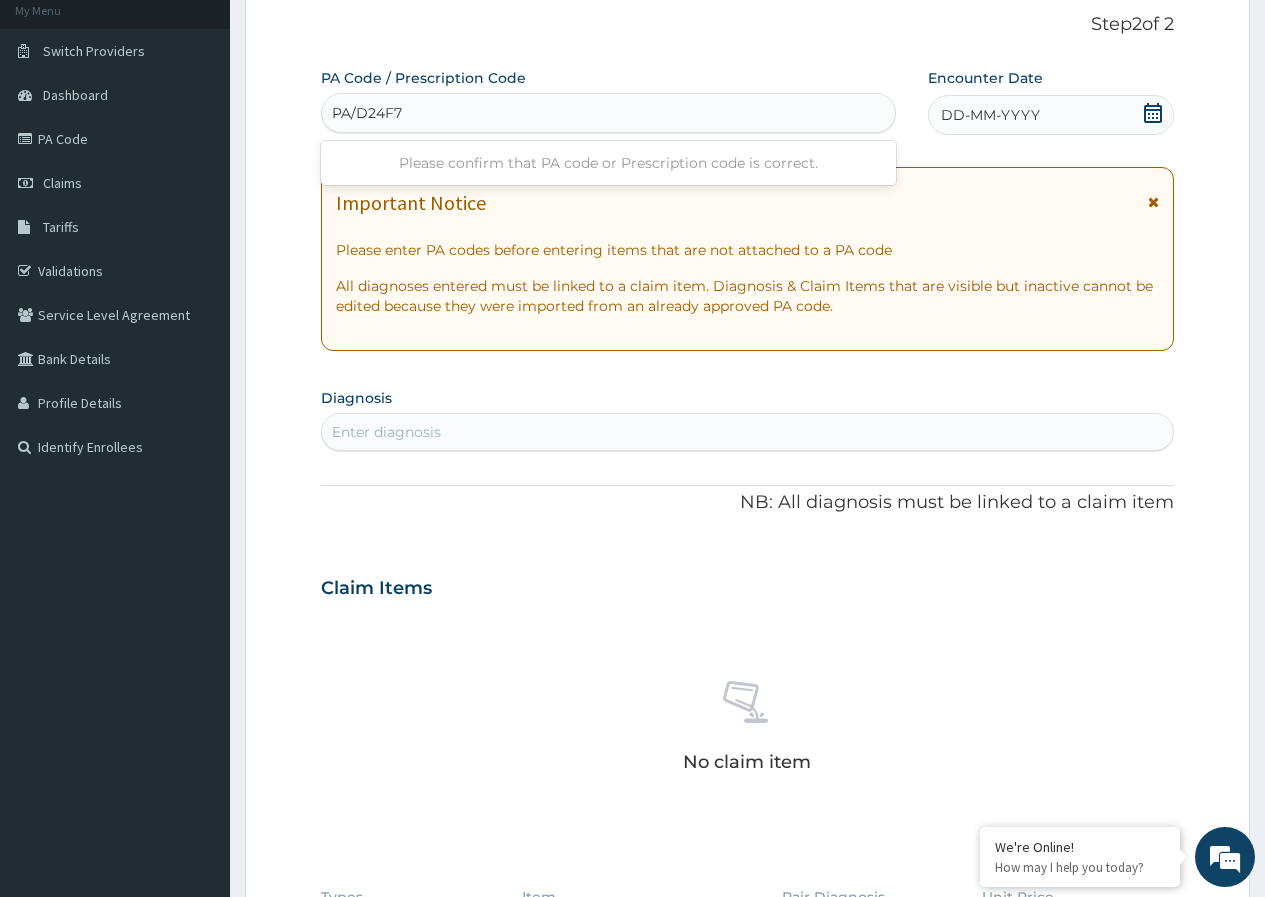 type on "PA/D24F70" 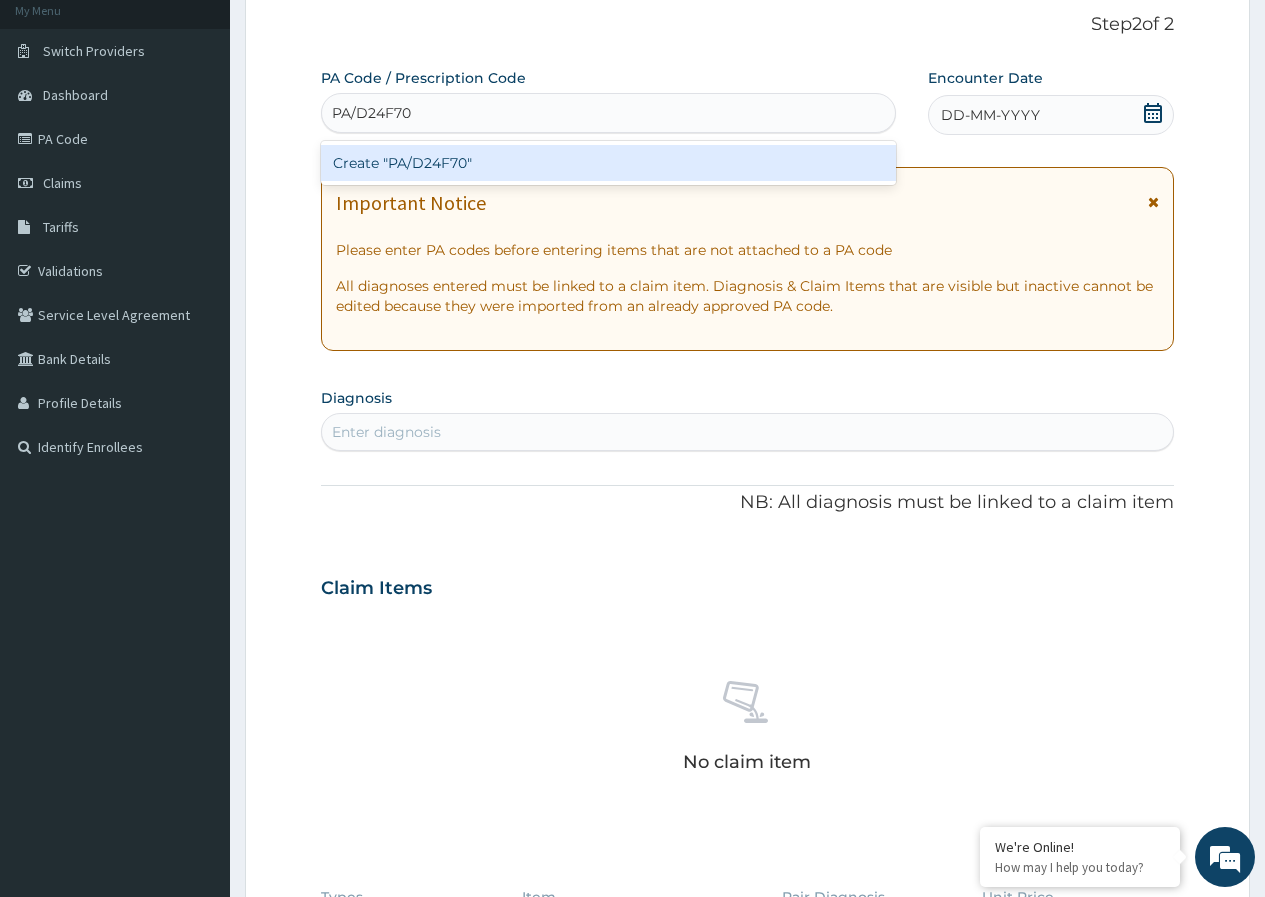 click on "Create "PA/D24F70"" at bounding box center (608, 163) 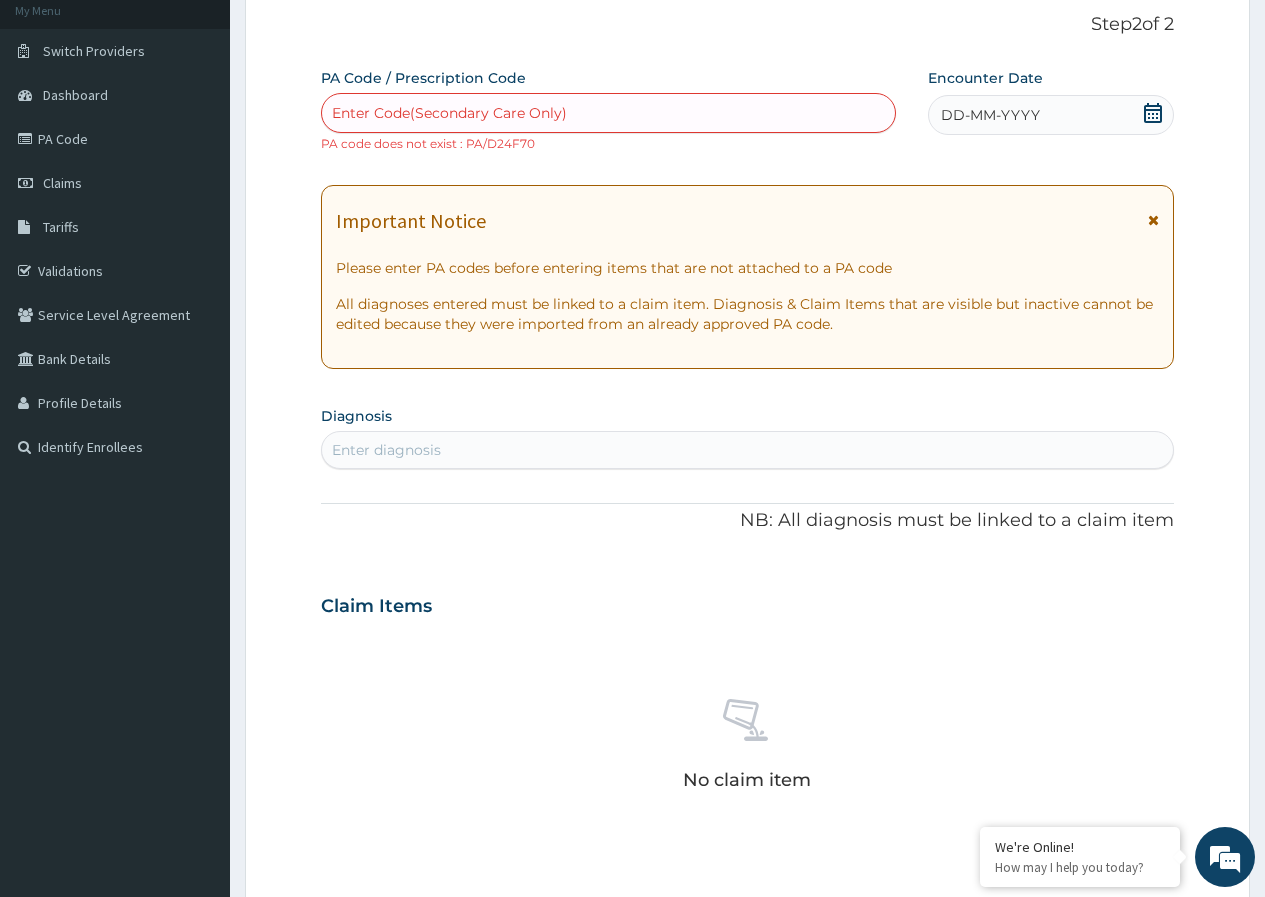 click on "Enter Code(Secondary Care Only)" at bounding box center [608, 113] 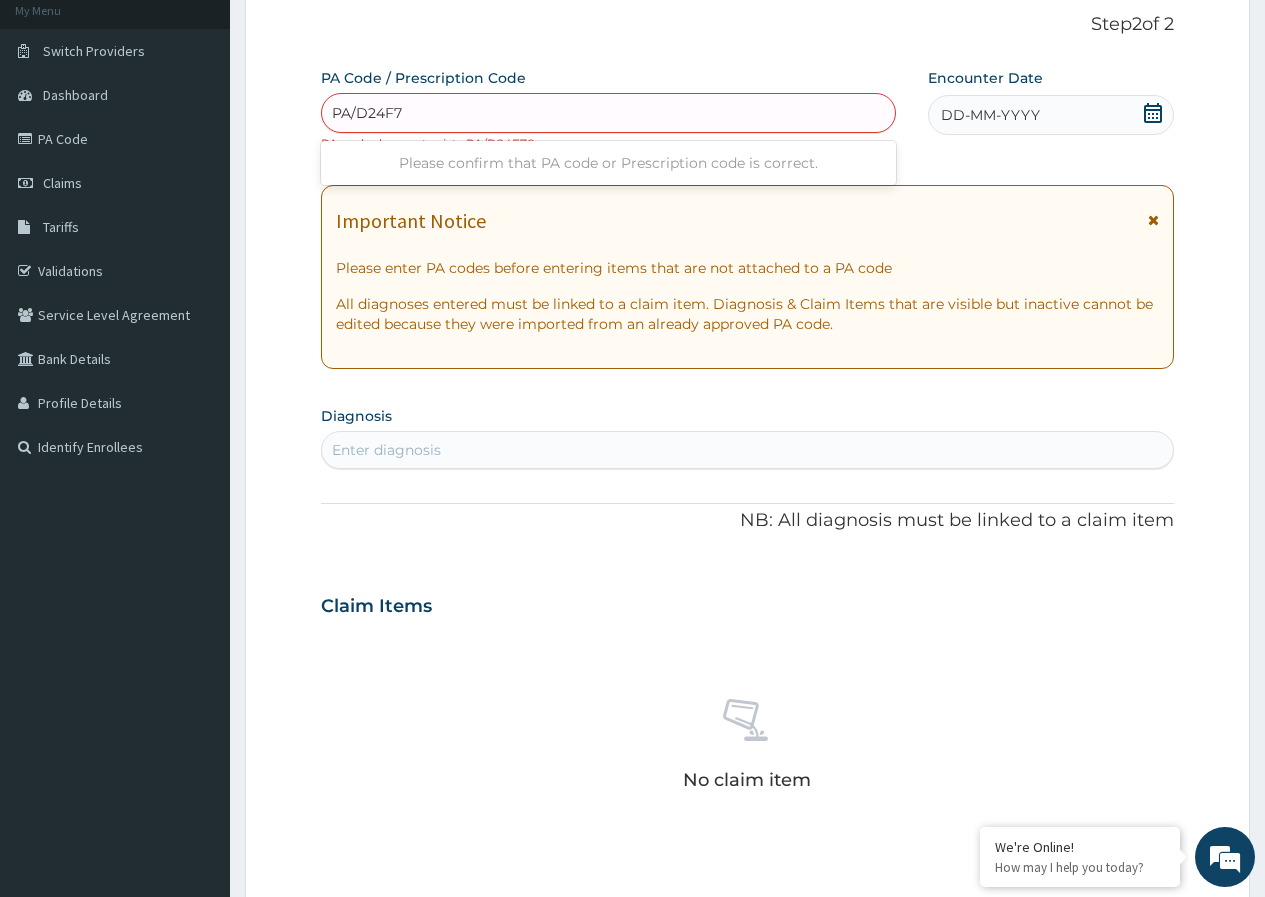 type on "PA/D24F7O" 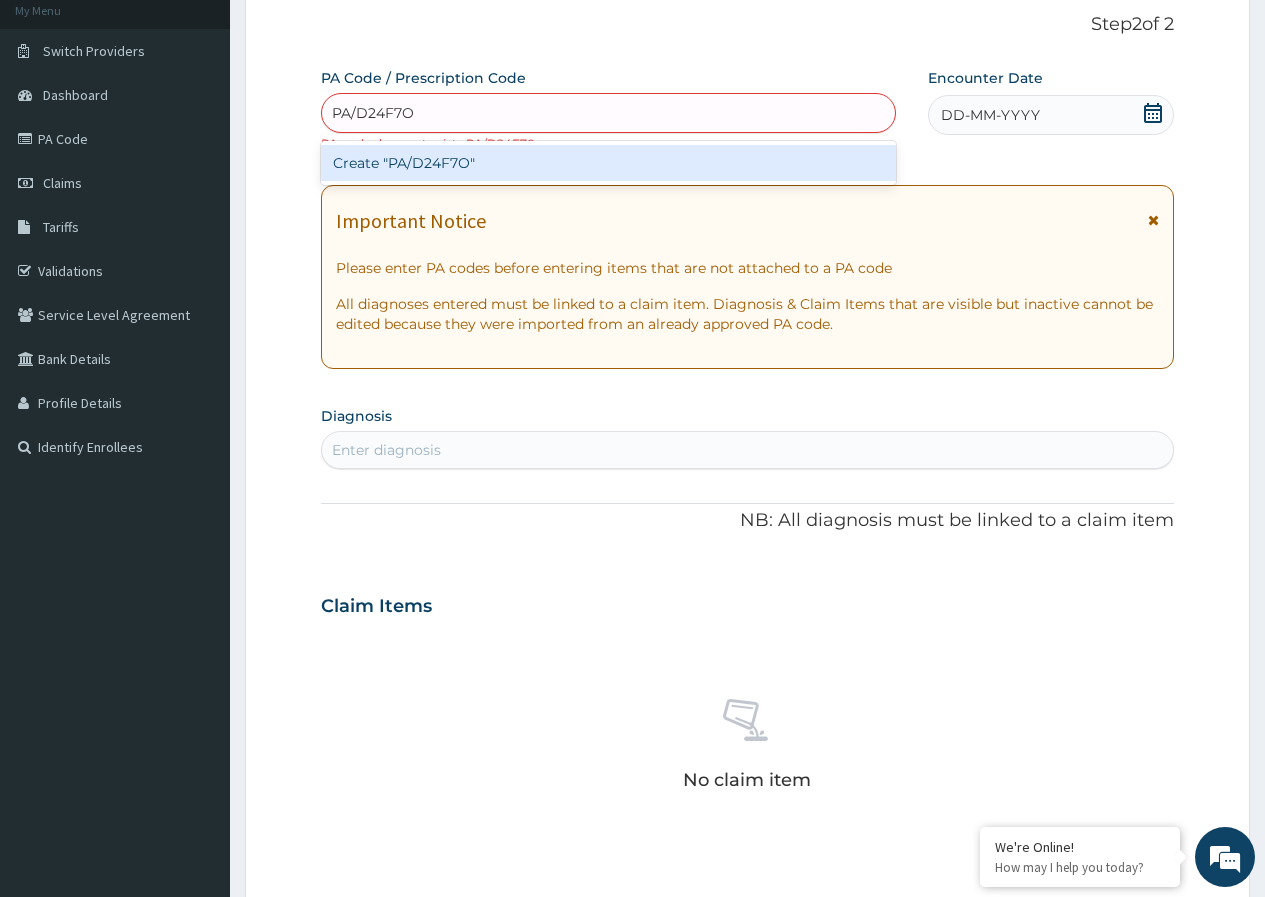 click on "Create "PA/D24F7O"" at bounding box center [608, 163] 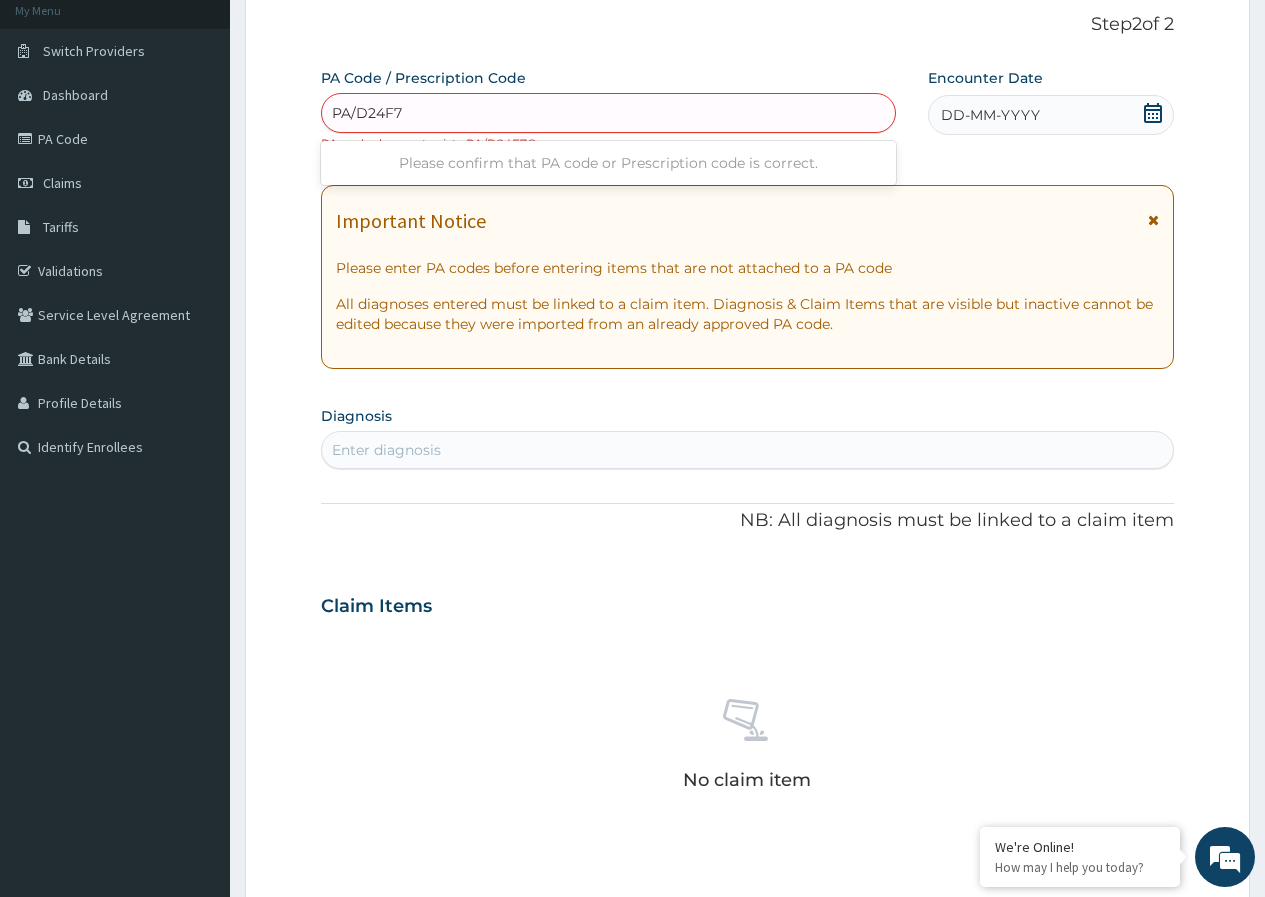 type on "PA/D24F70" 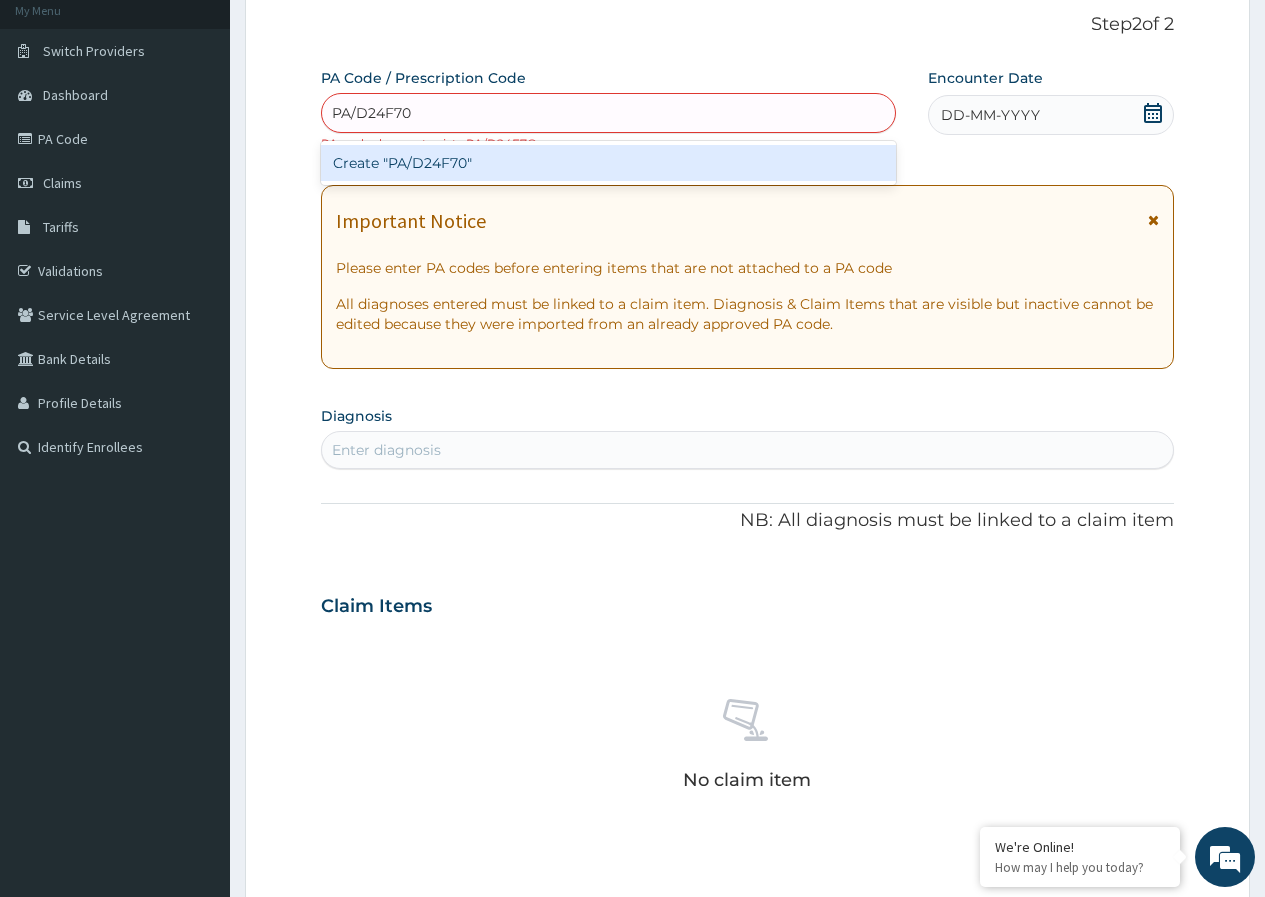 click on "Create "PA/D24F70"" at bounding box center (608, 163) 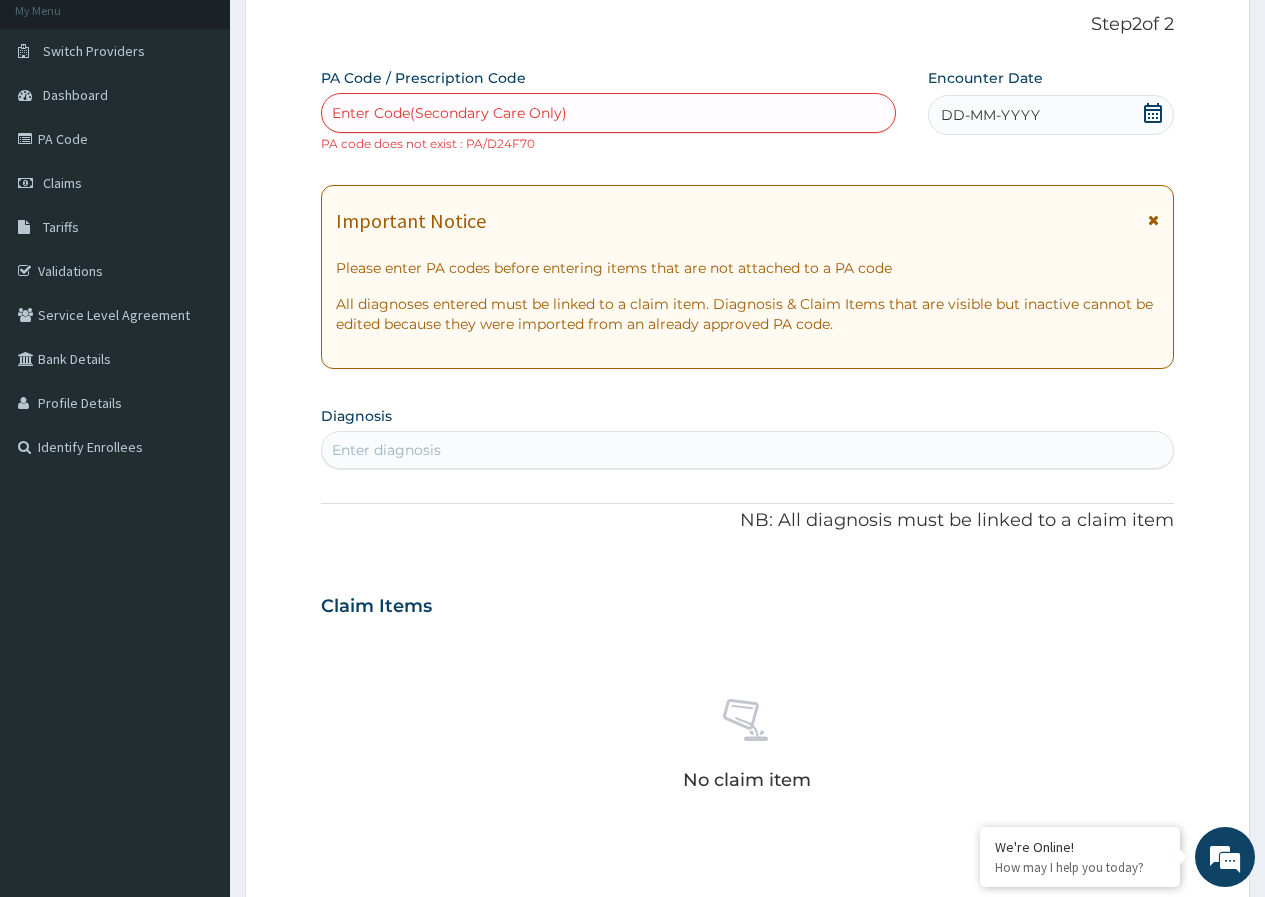 click on "Enter Code(Secondary Care Only)" at bounding box center (449, 113) 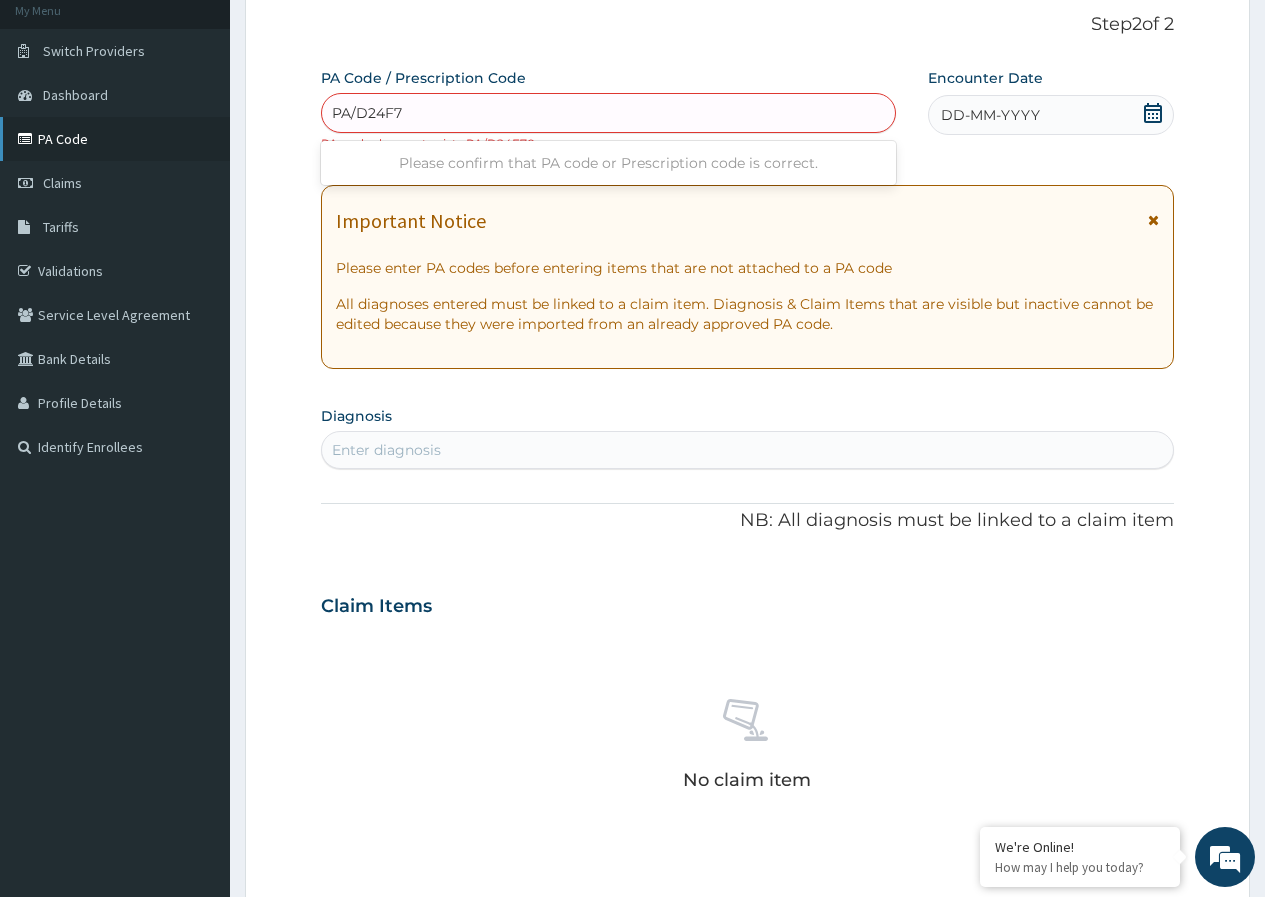type on "PA/D24F7" 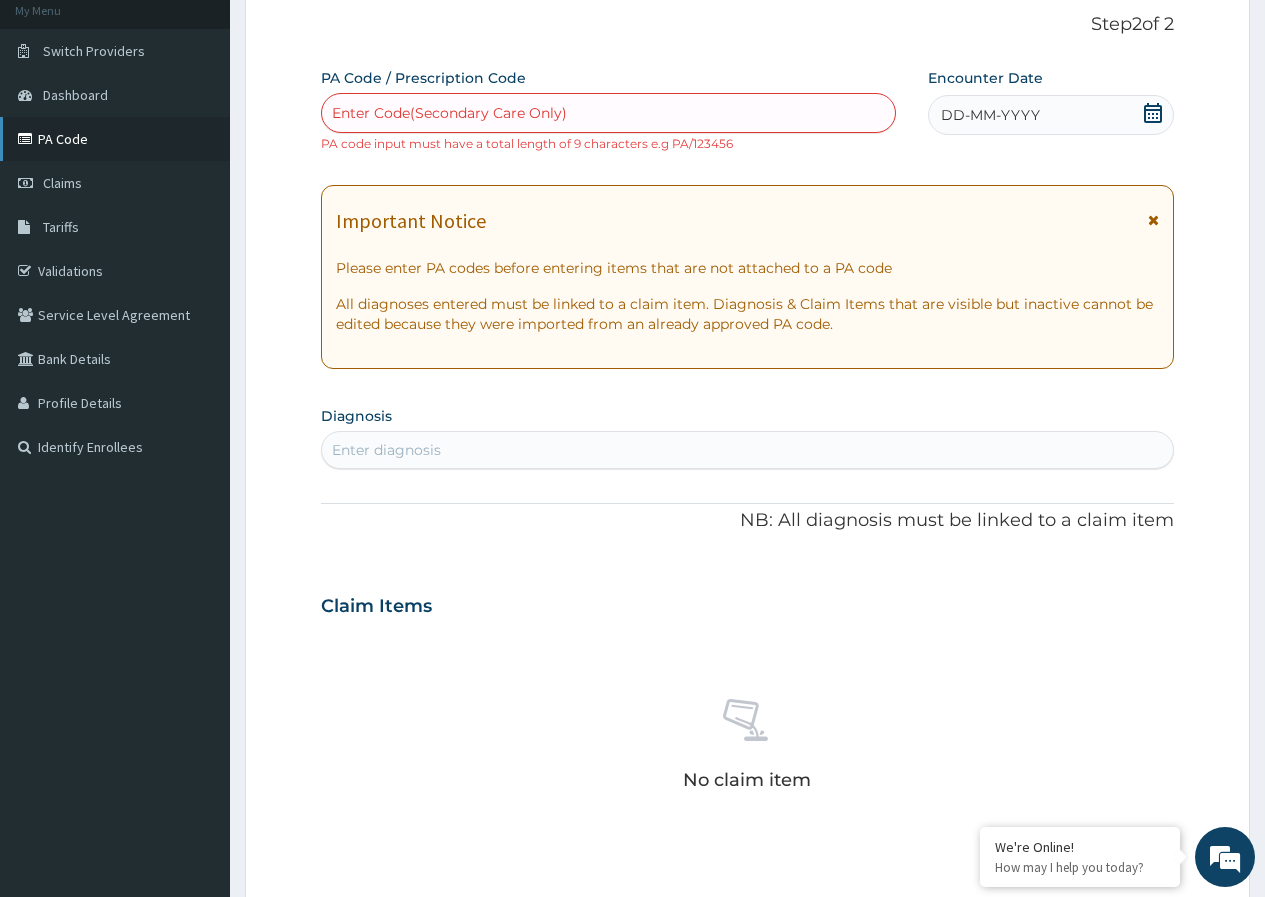 click on "PA Code" at bounding box center [115, 139] 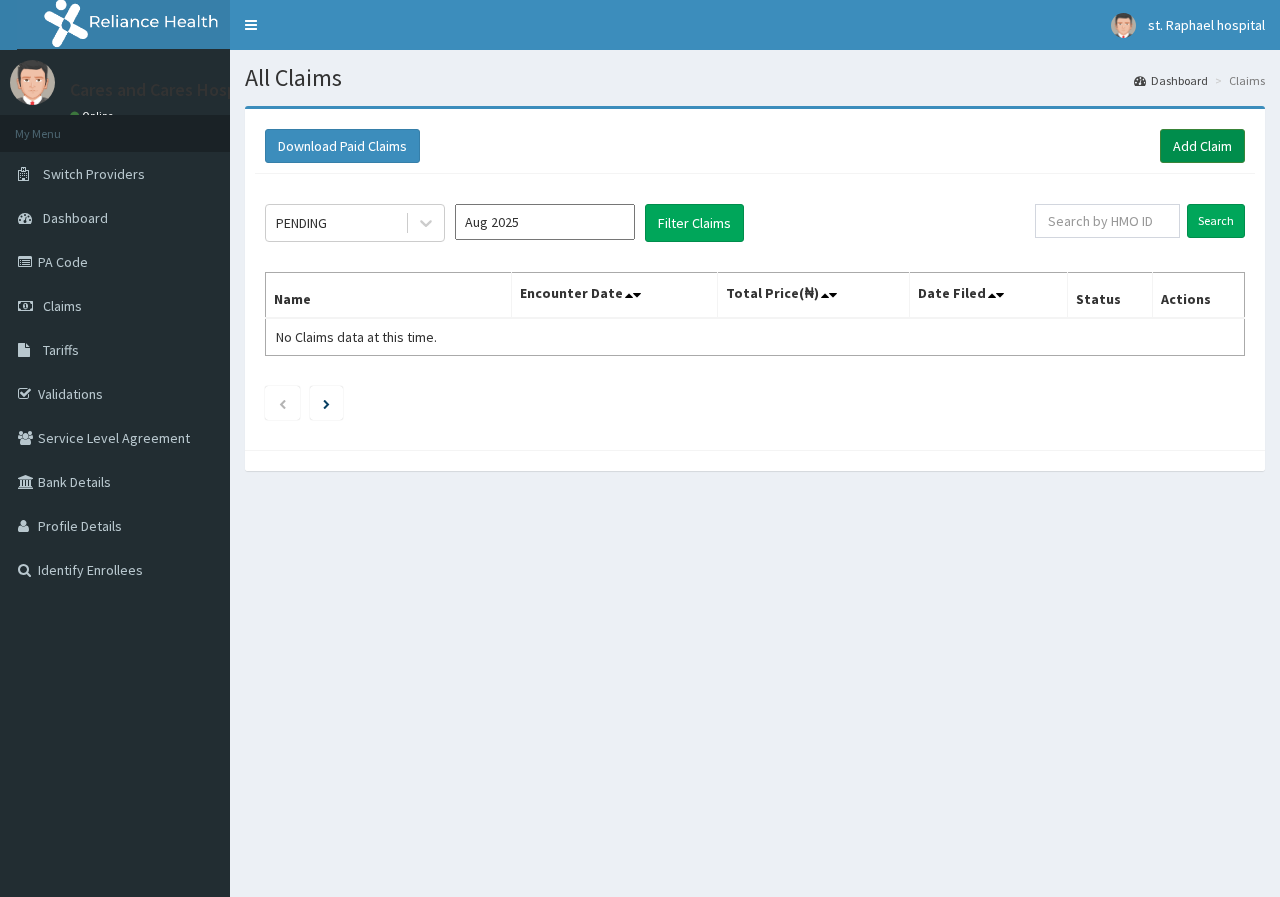 scroll, scrollTop: 0, scrollLeft: 0, axis: both 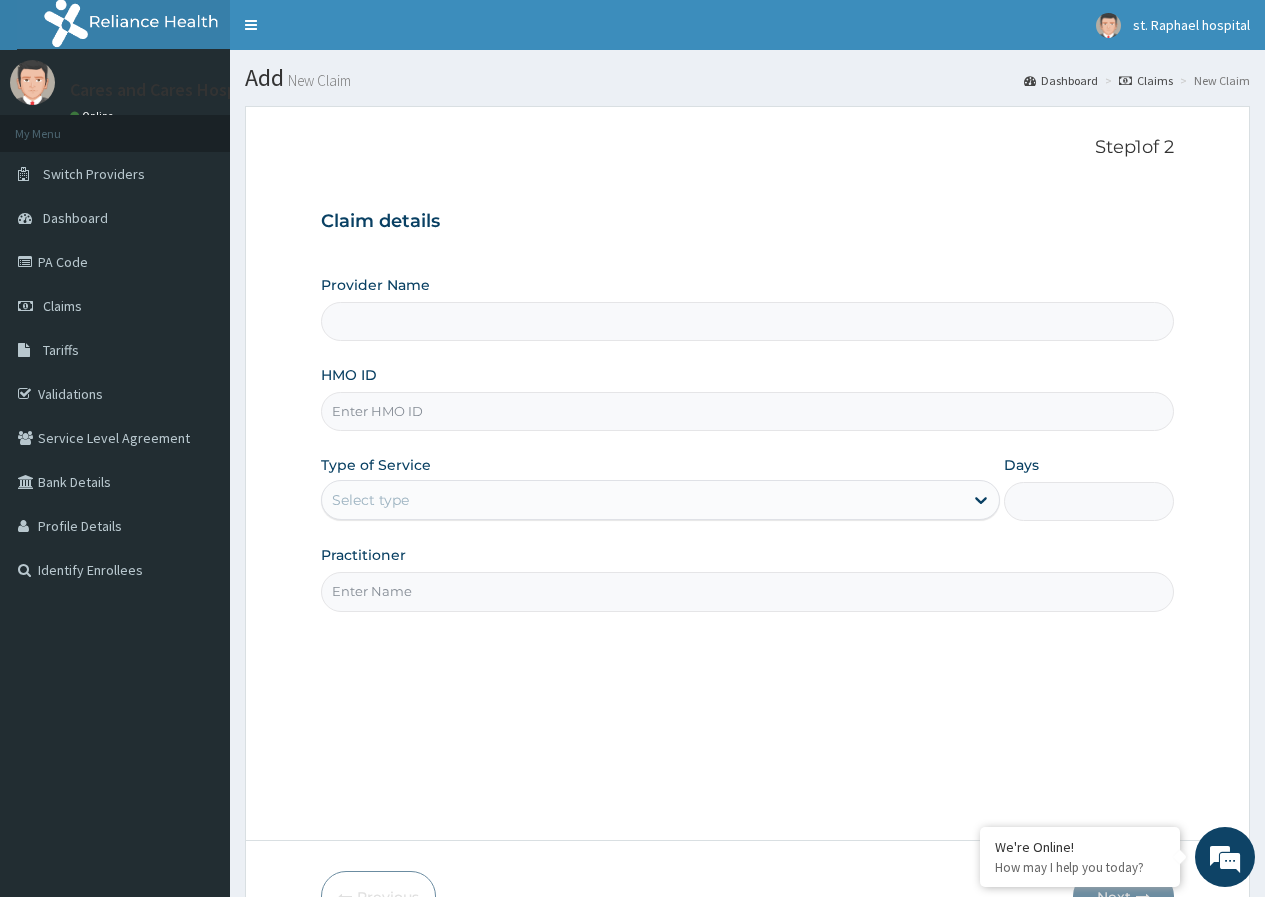 type on "Cares and Cares Hospital ltd" 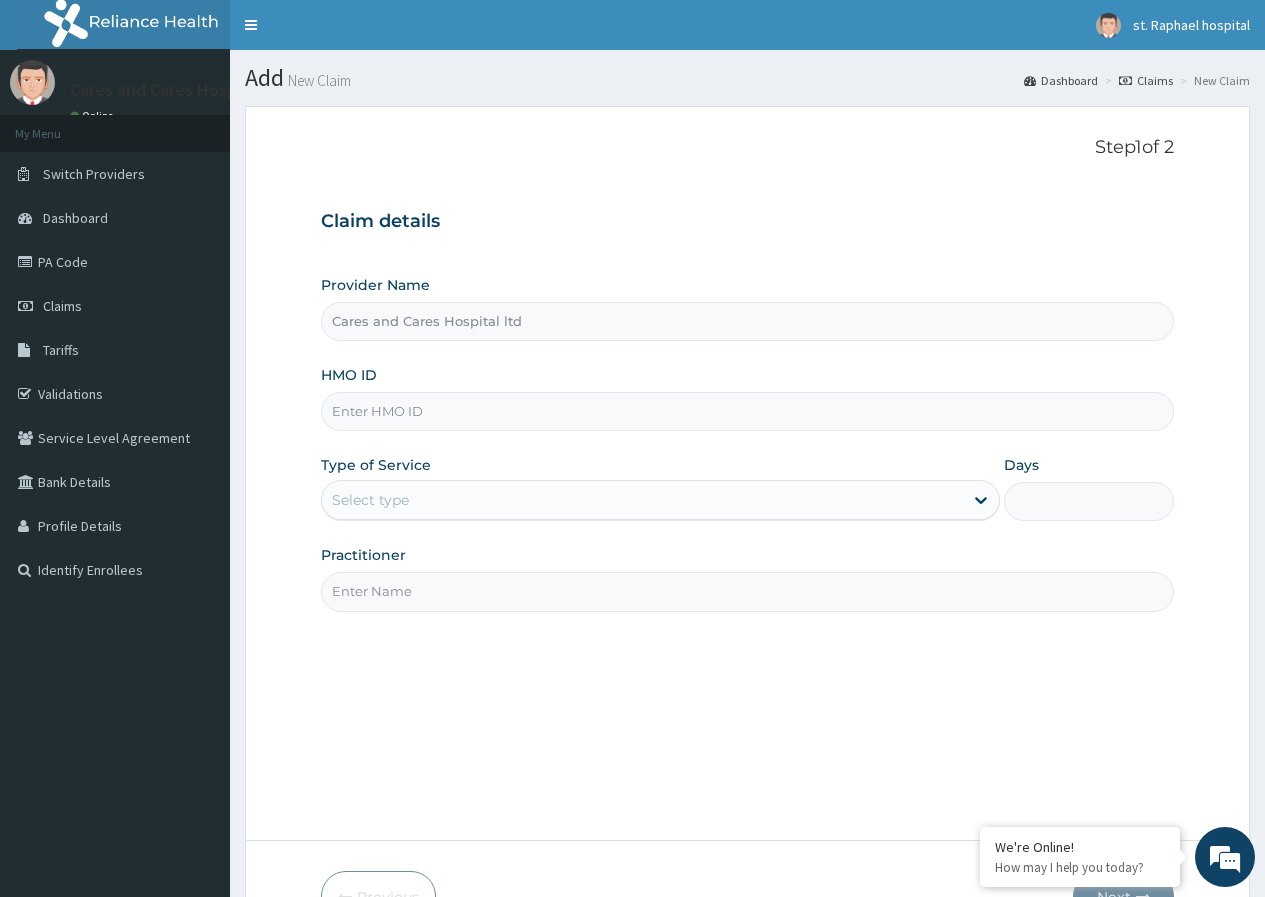 click on "HMO ID" at bounding box center [747, 411] 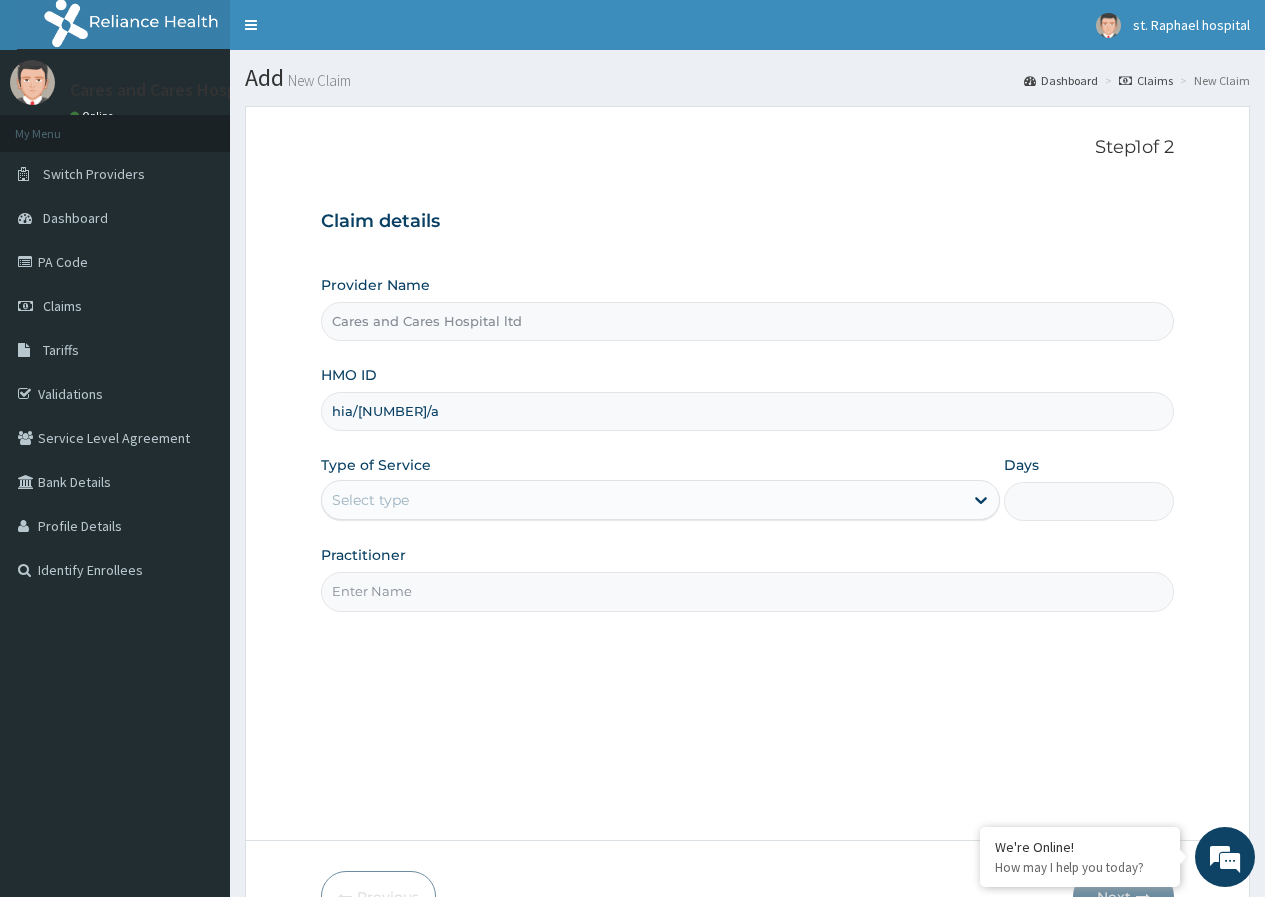 scroll, scrollTop: 0, scrollLeft: 0, axis: both 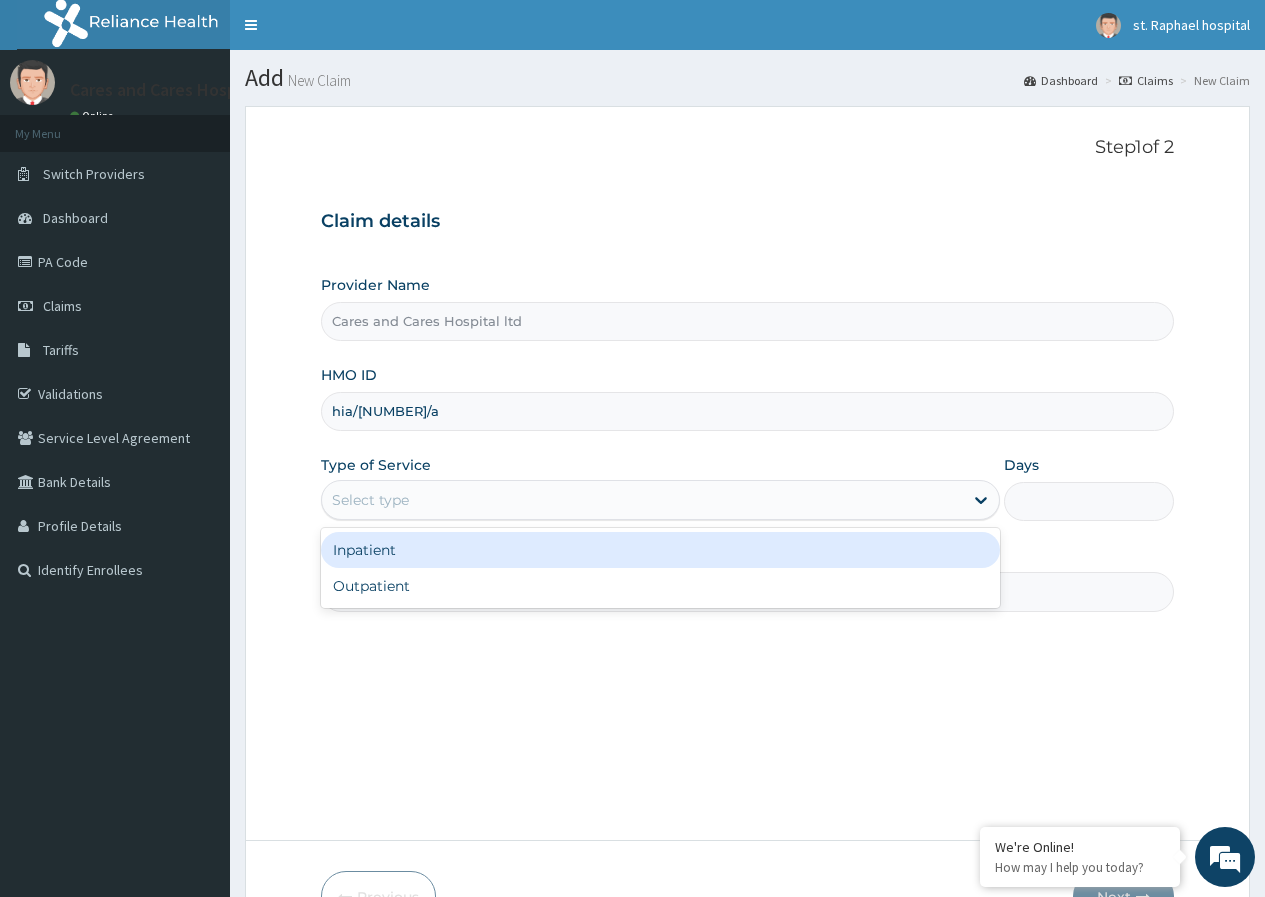 click on "Select type" at bounding box center [642, 500] 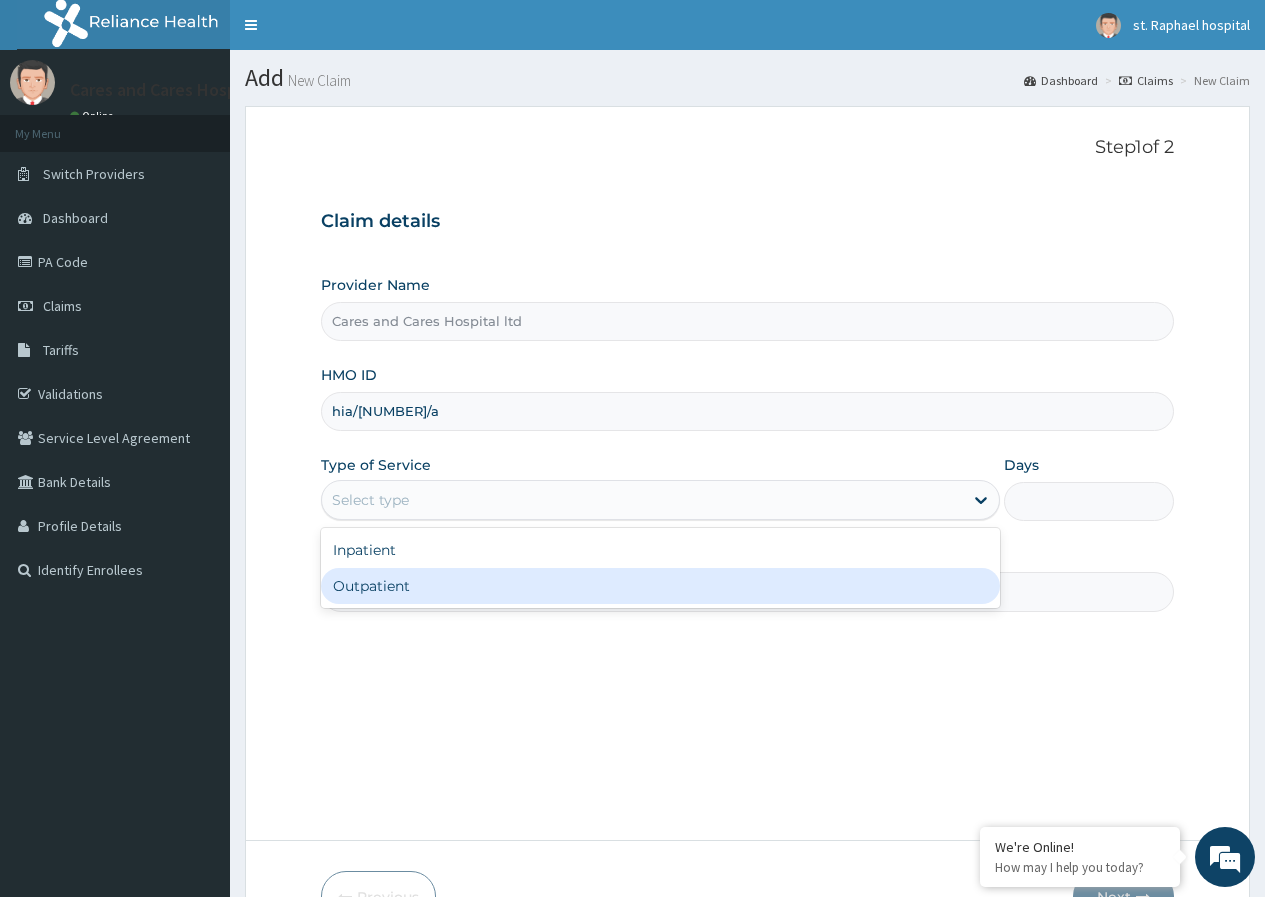 click on "Outpatient" at bounding box center (660, 586) 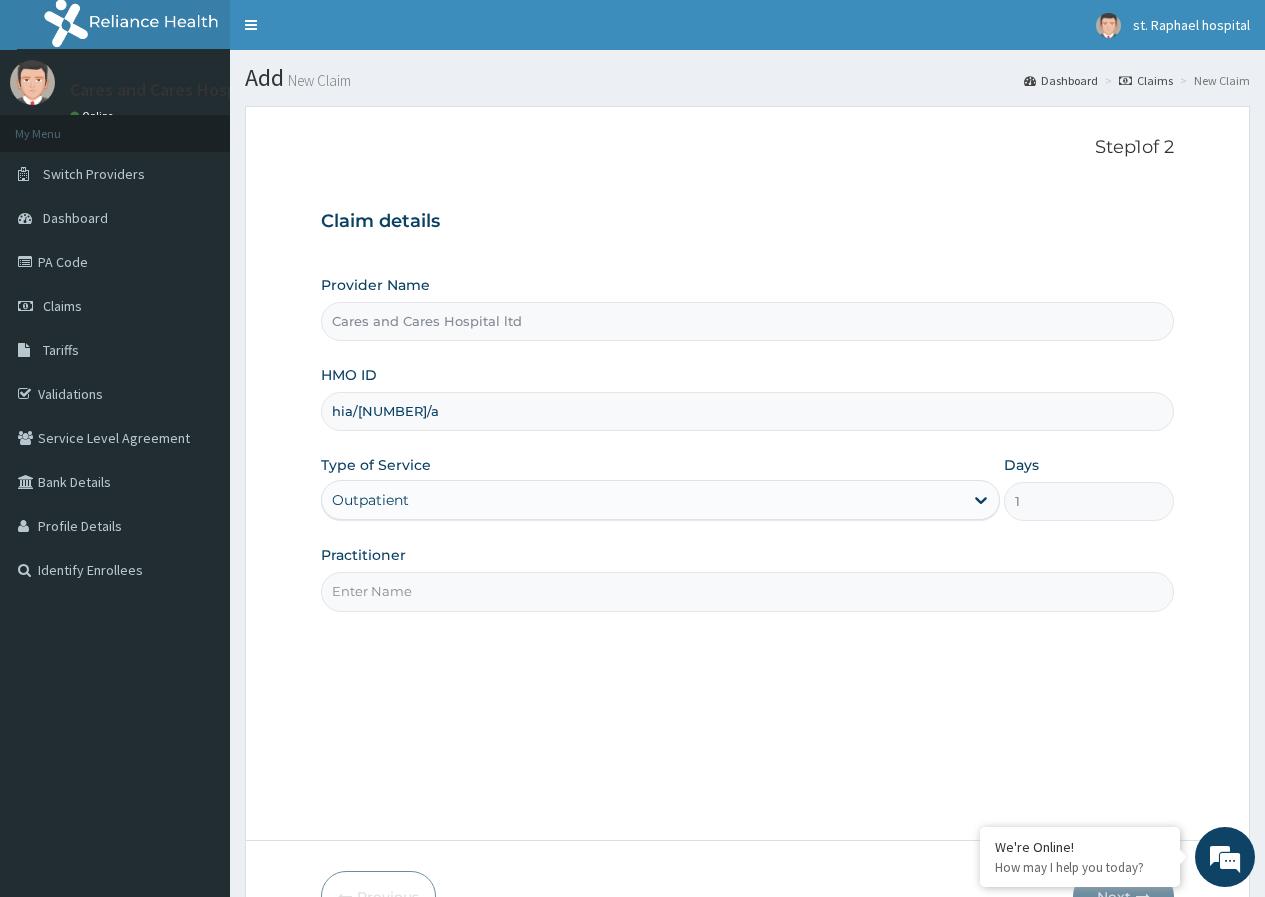 click on "Practitioner" at bounding box center (747, 591) 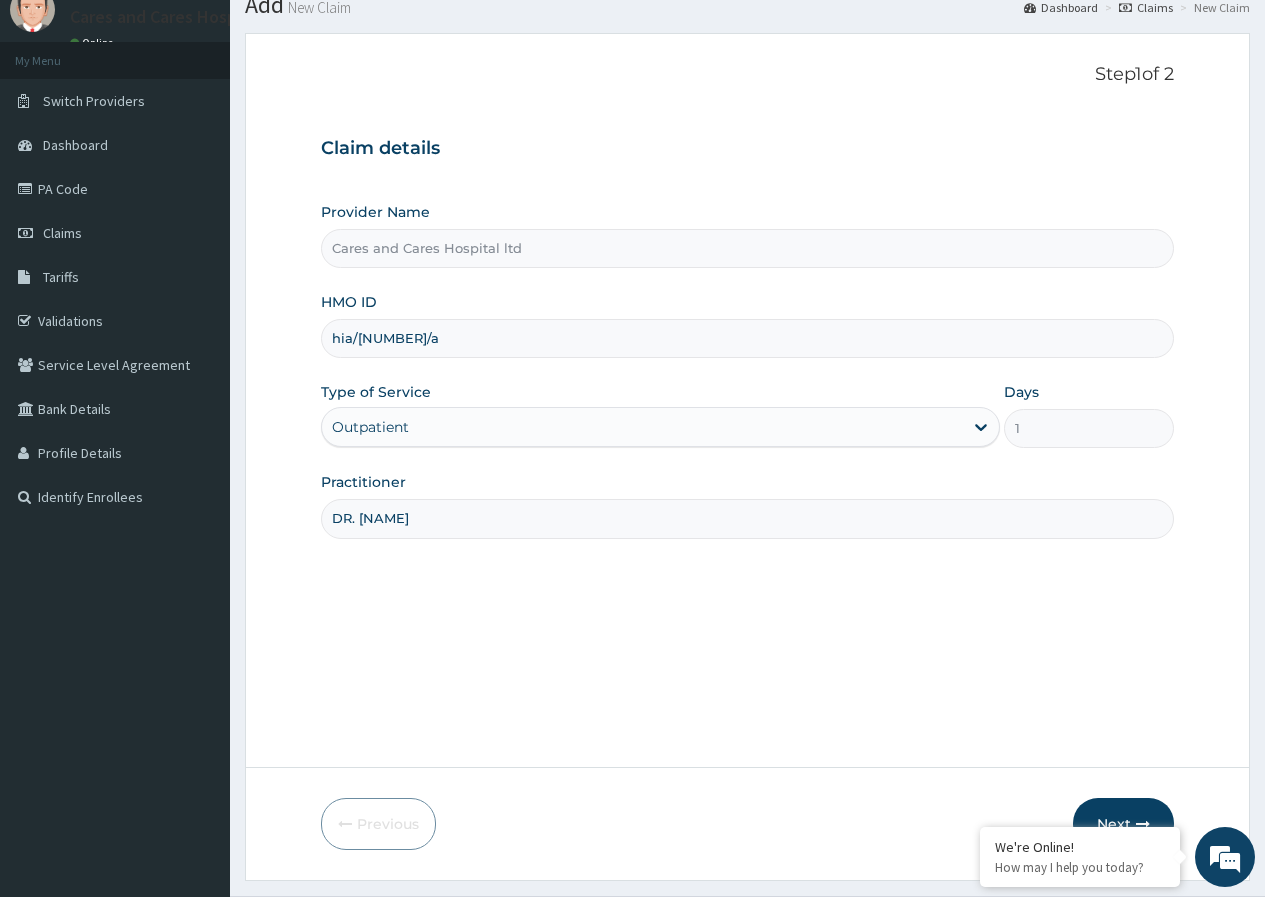 scroll, scrollTop: 123, scrollLeft: 0, axis: vertical 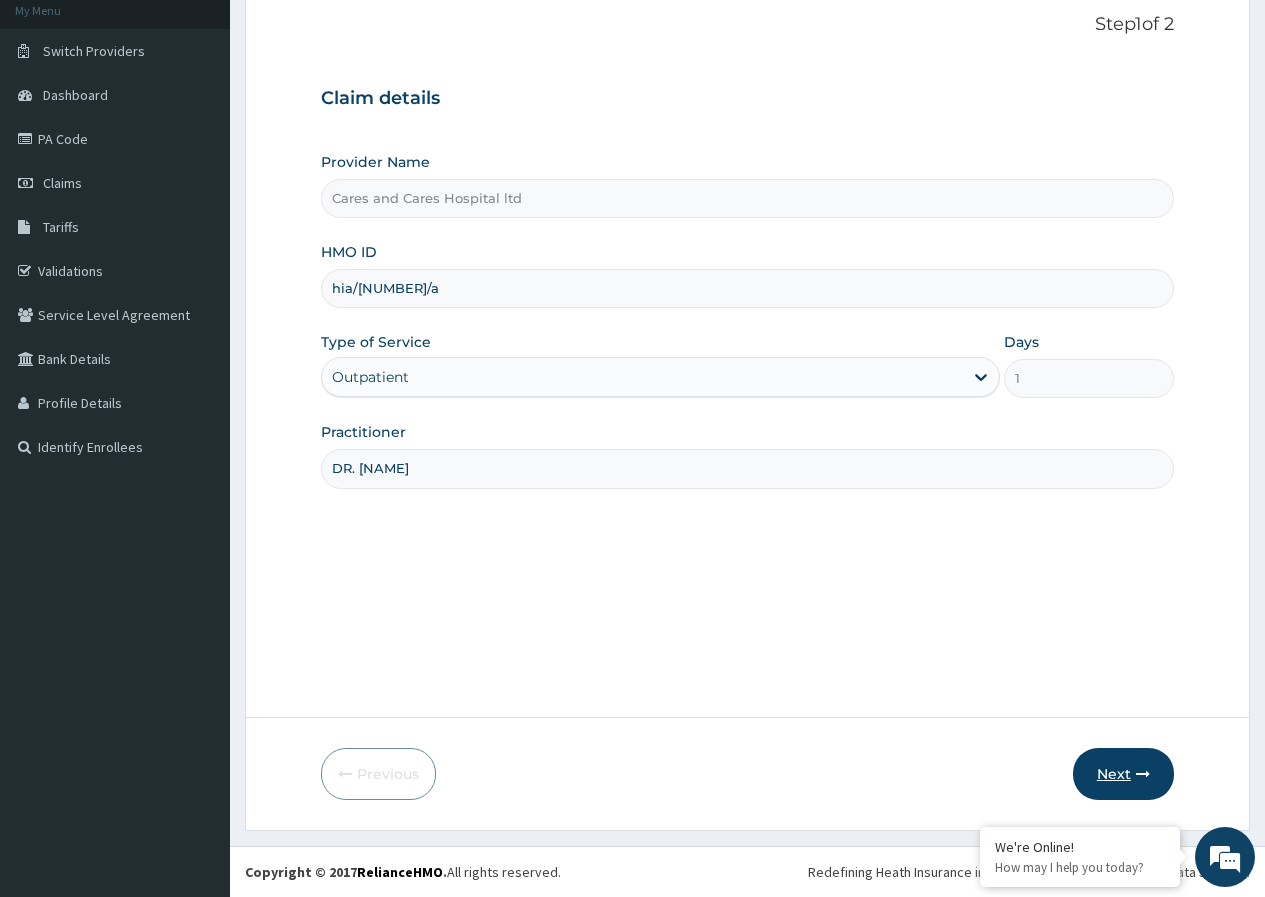 click on "Next" at bounding box center (1123, 774) 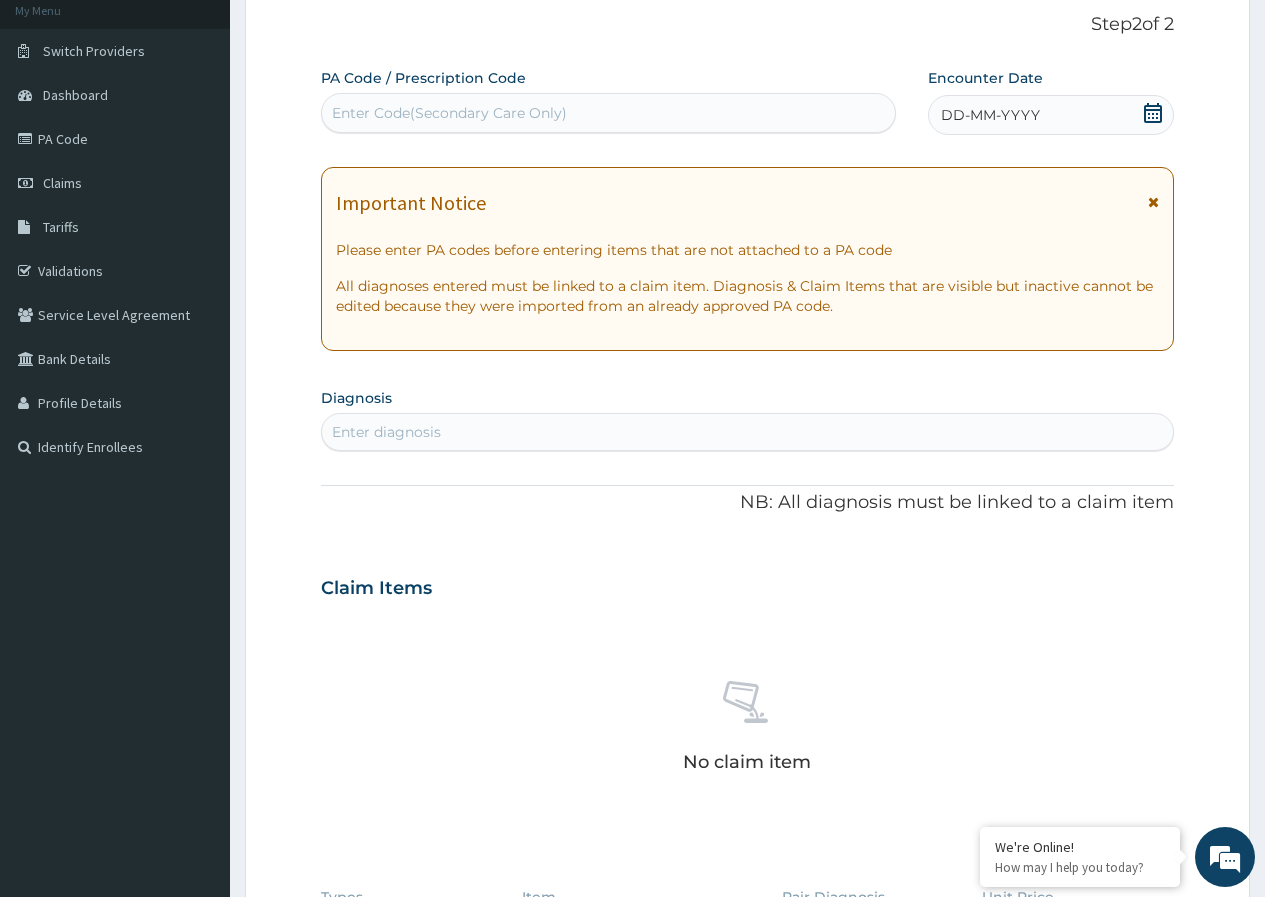 click on "Enter Code(Secondary Care Only)" at bounding box center [449, 113] 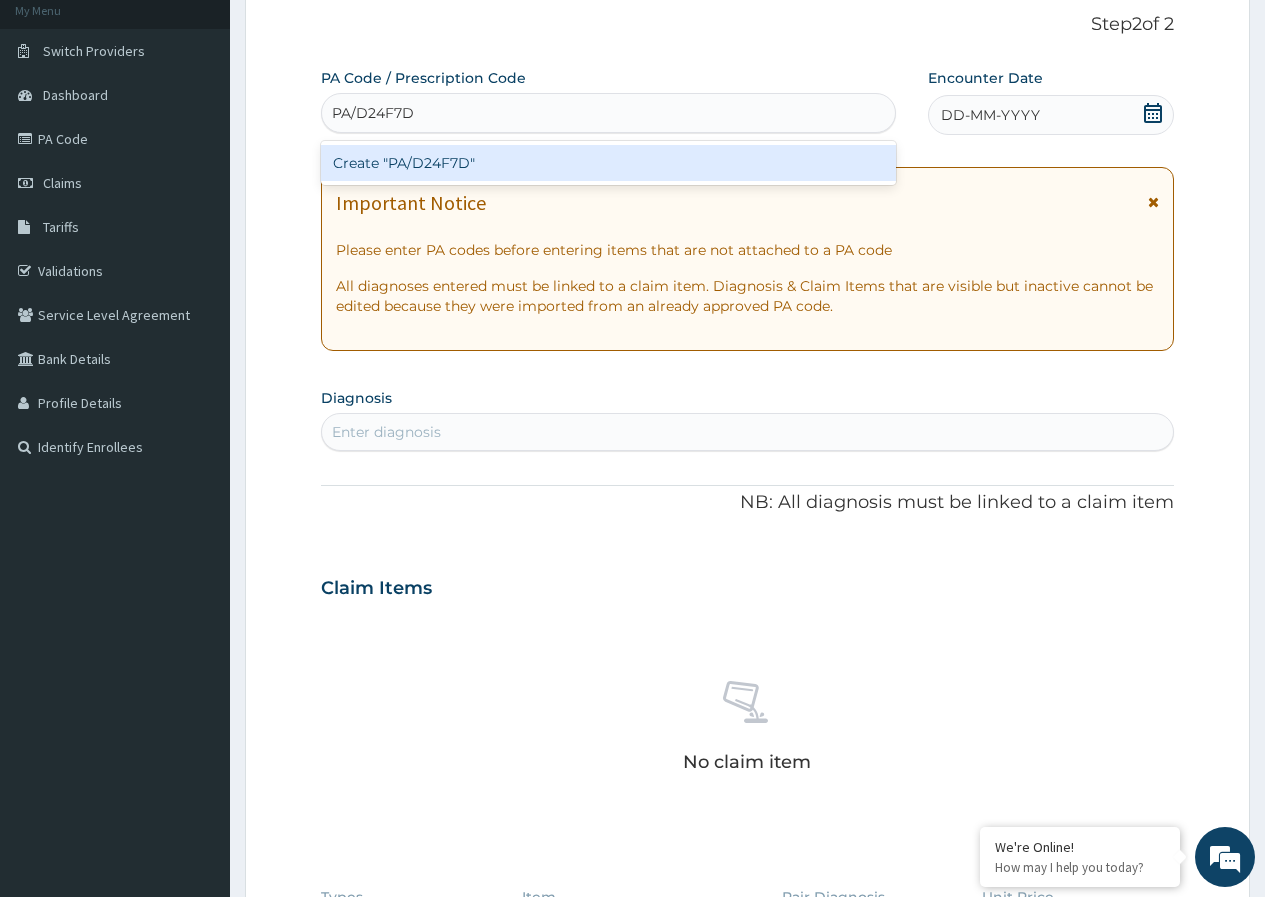 click on "Create "PA/D24F7D"" at bounding box center [608, 163] 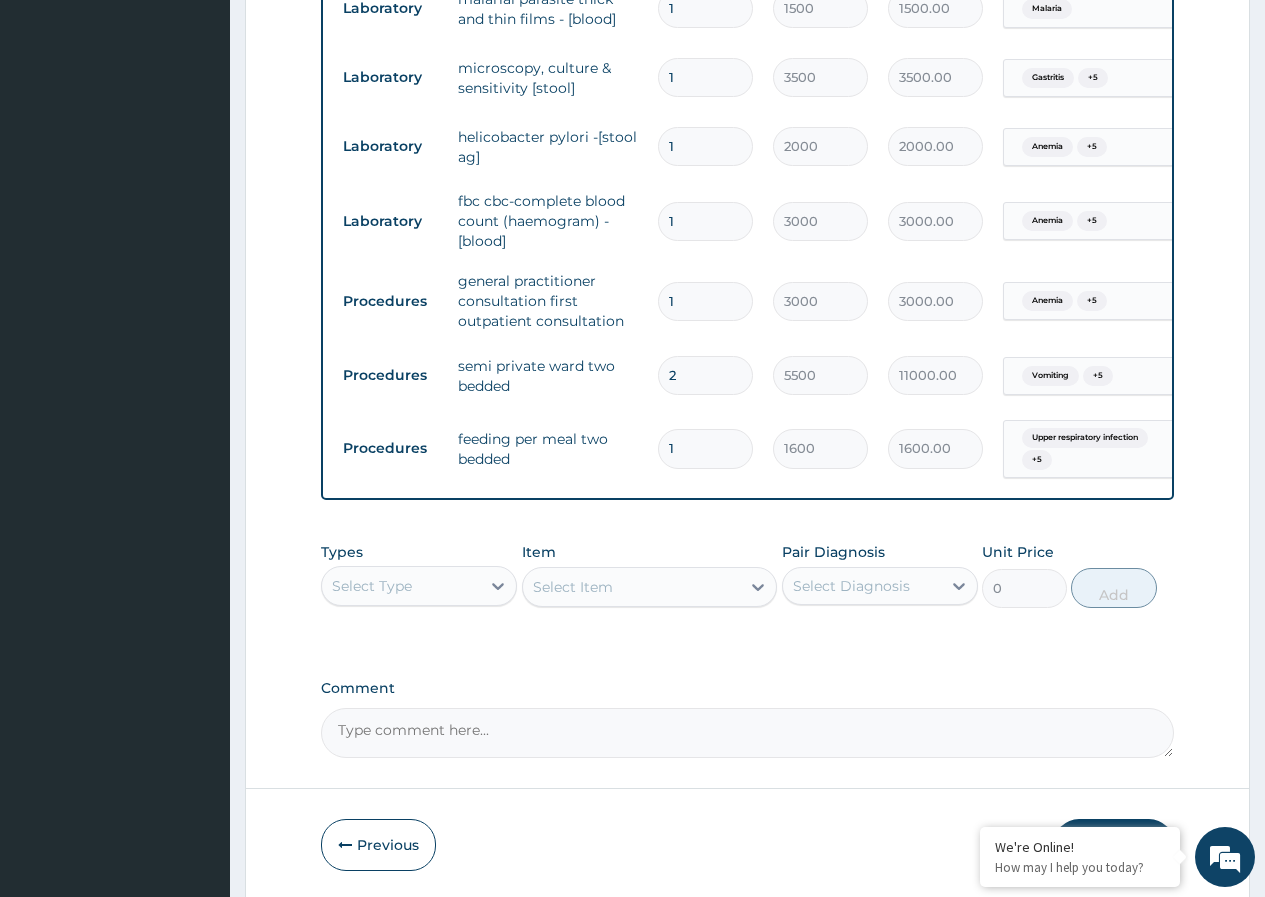 scroll, scrollTop: 1763, scrollLeft: 0, axis: vertical 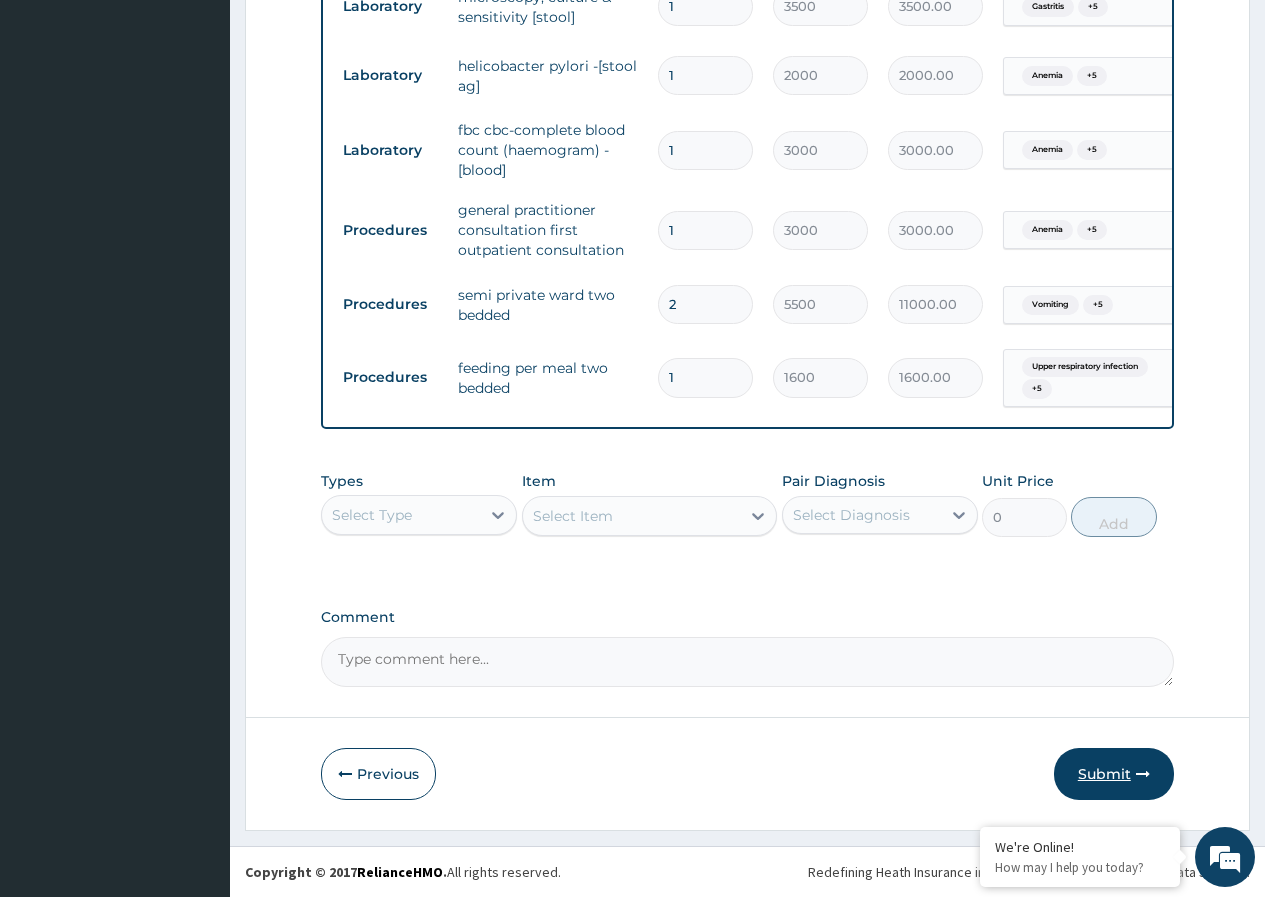 click on "Submit" at bounding box center (1114, 774) 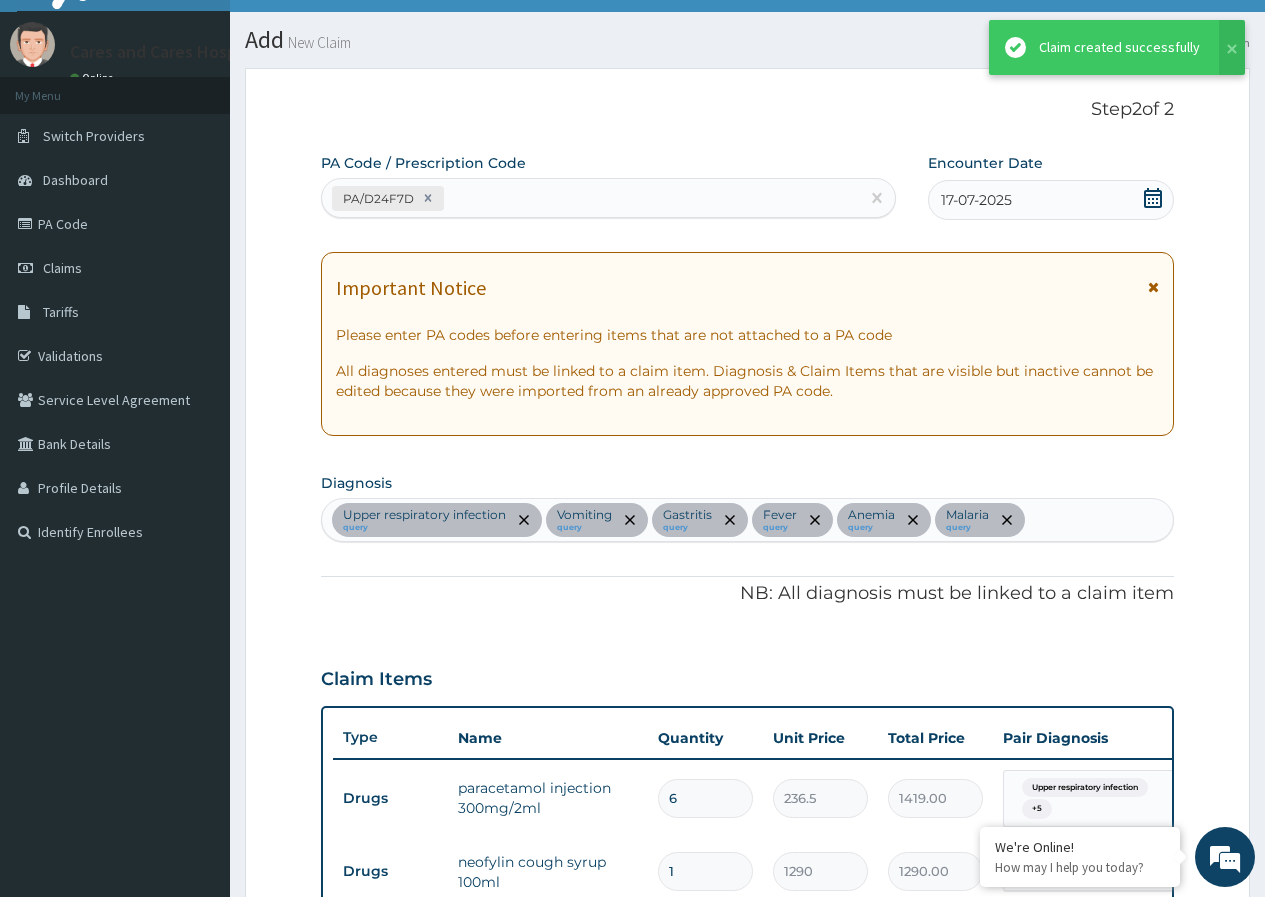 scroll, scrollTop: 1763, scrollLeft: 0, axis: vertical 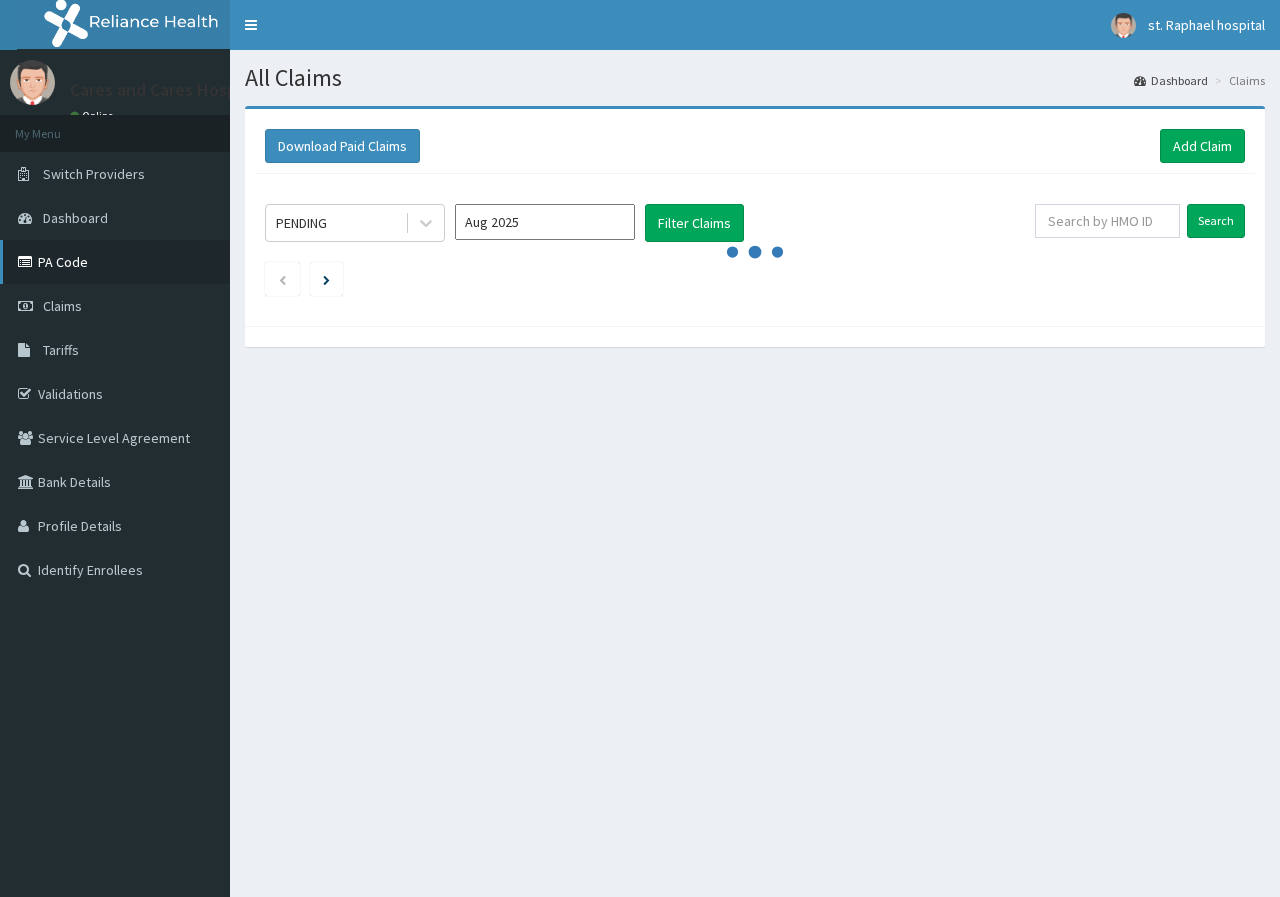 click on "PA Code" at bounding box center (115, 262) 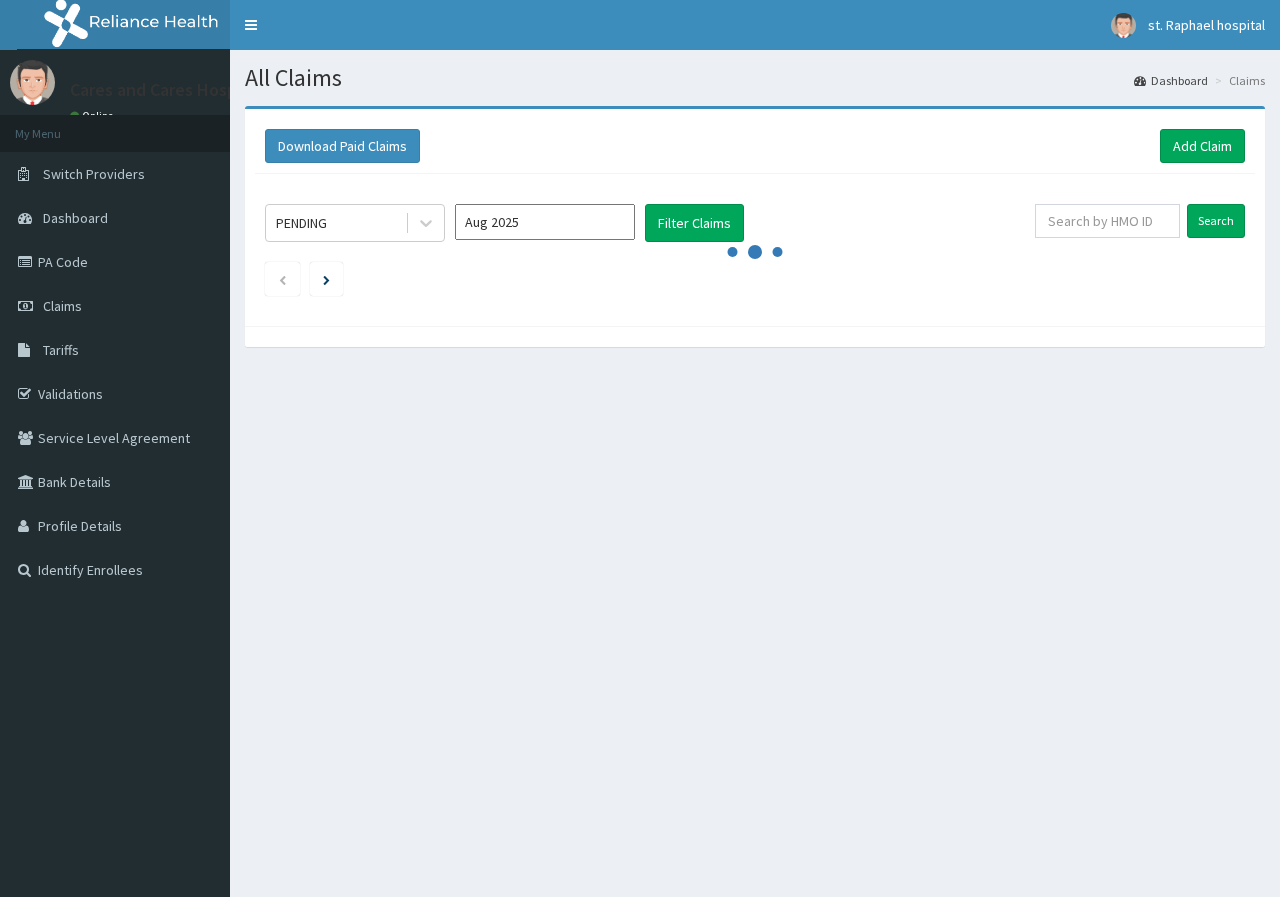 scroll, scrollTop: 0, scrollLeft: 0, axis: both 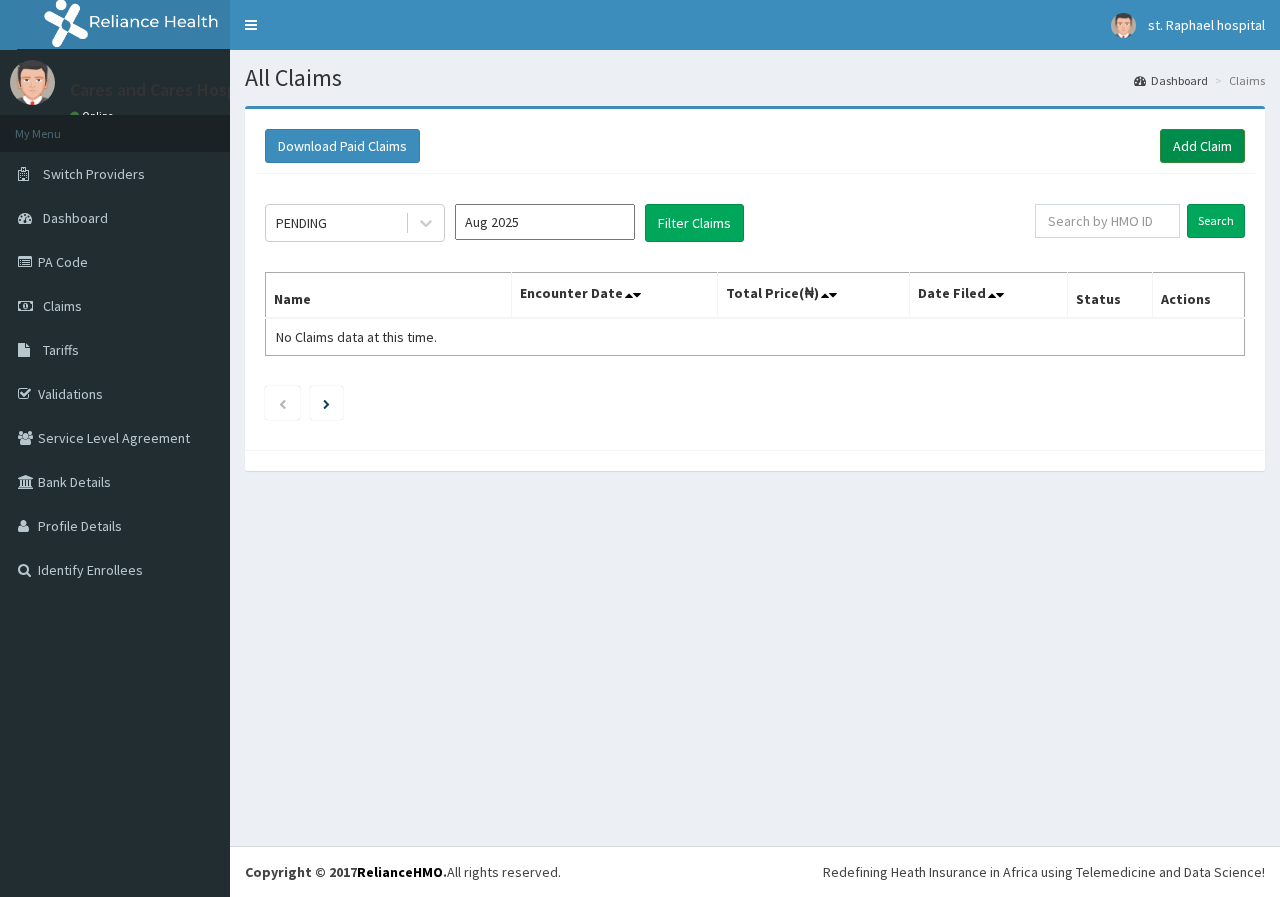 click on "Add Claim" at bounding box center (1202, 146) 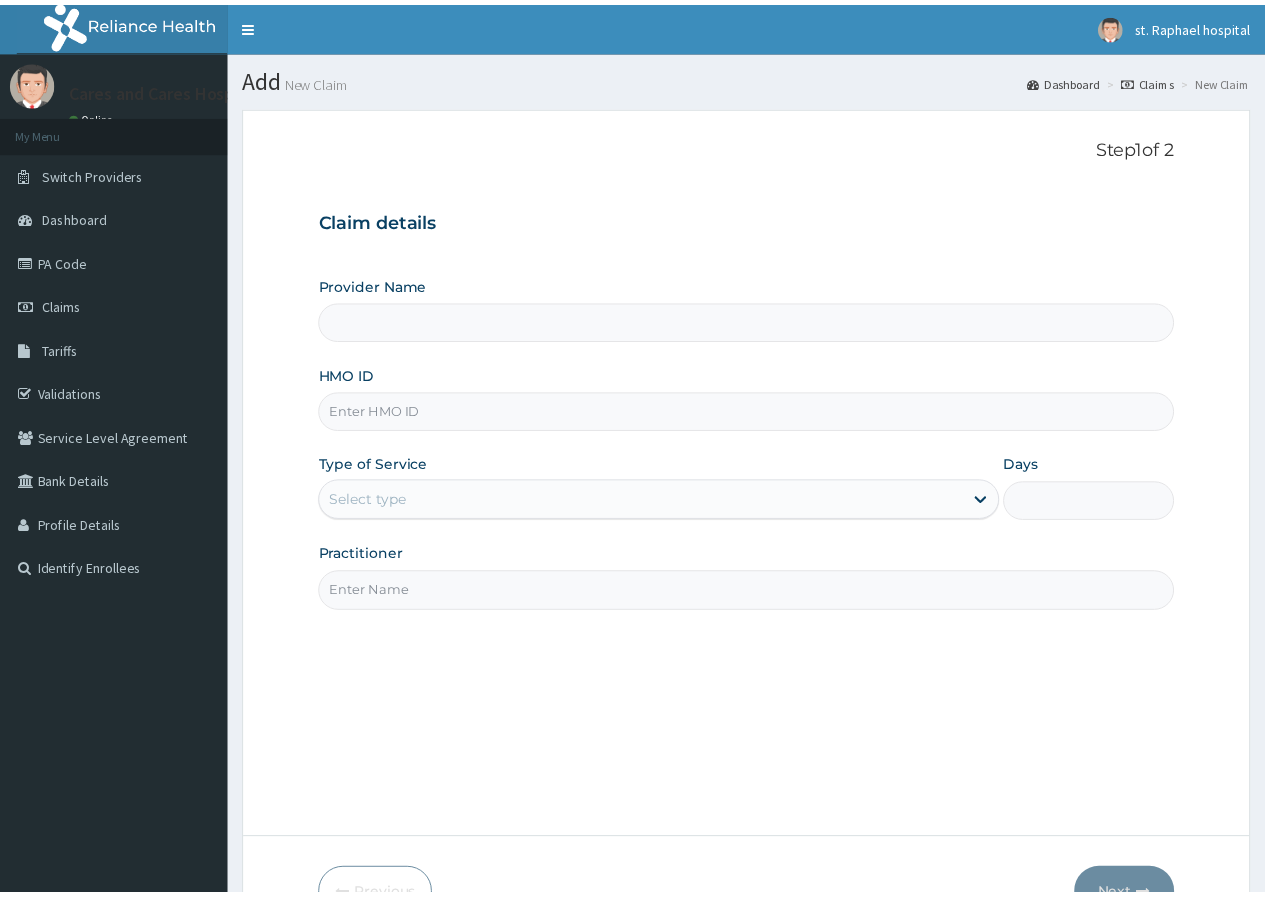 scroll, scrollTop: 0, scrollLeft: 0, axis: both 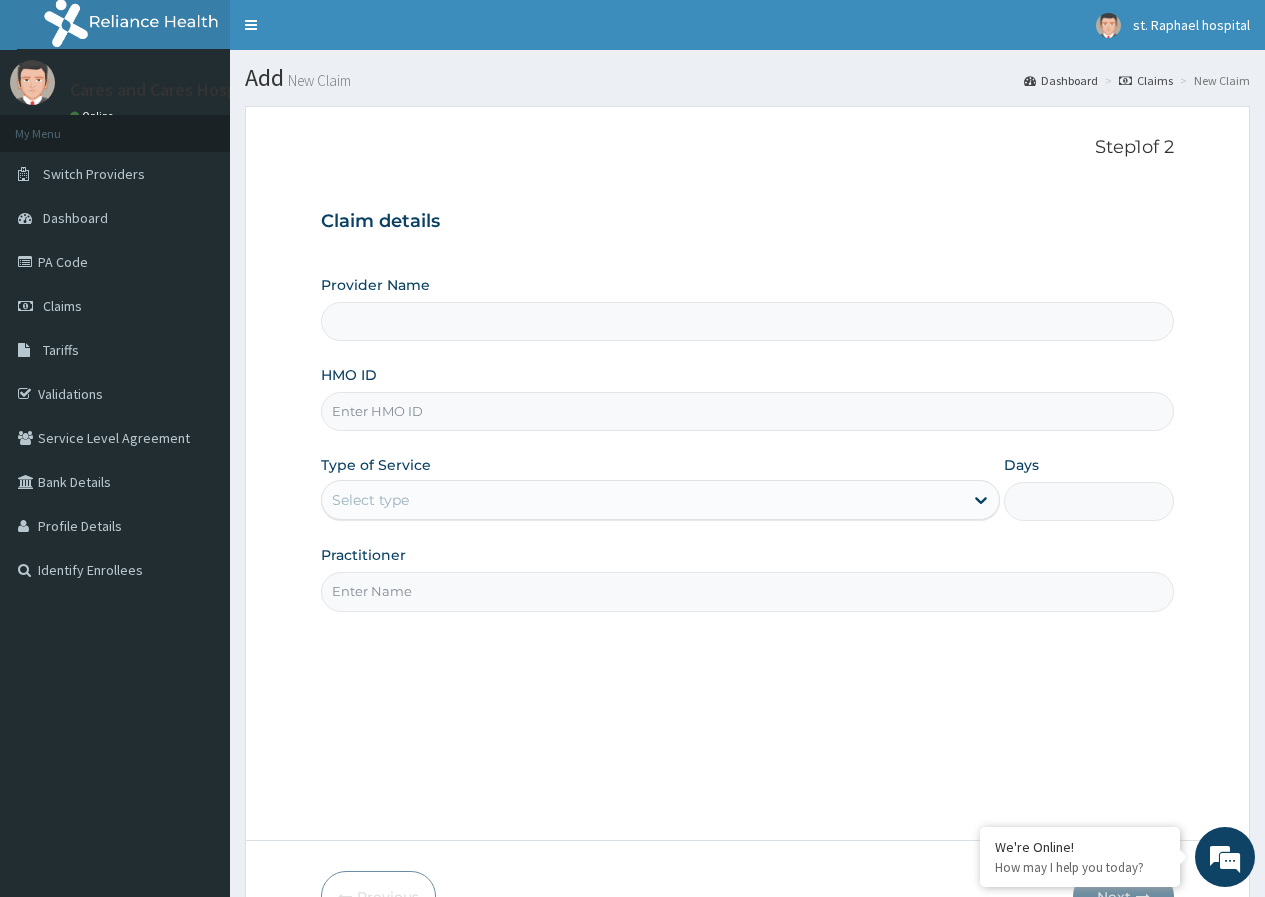 type on "Cares and Cares Hospital ltd" 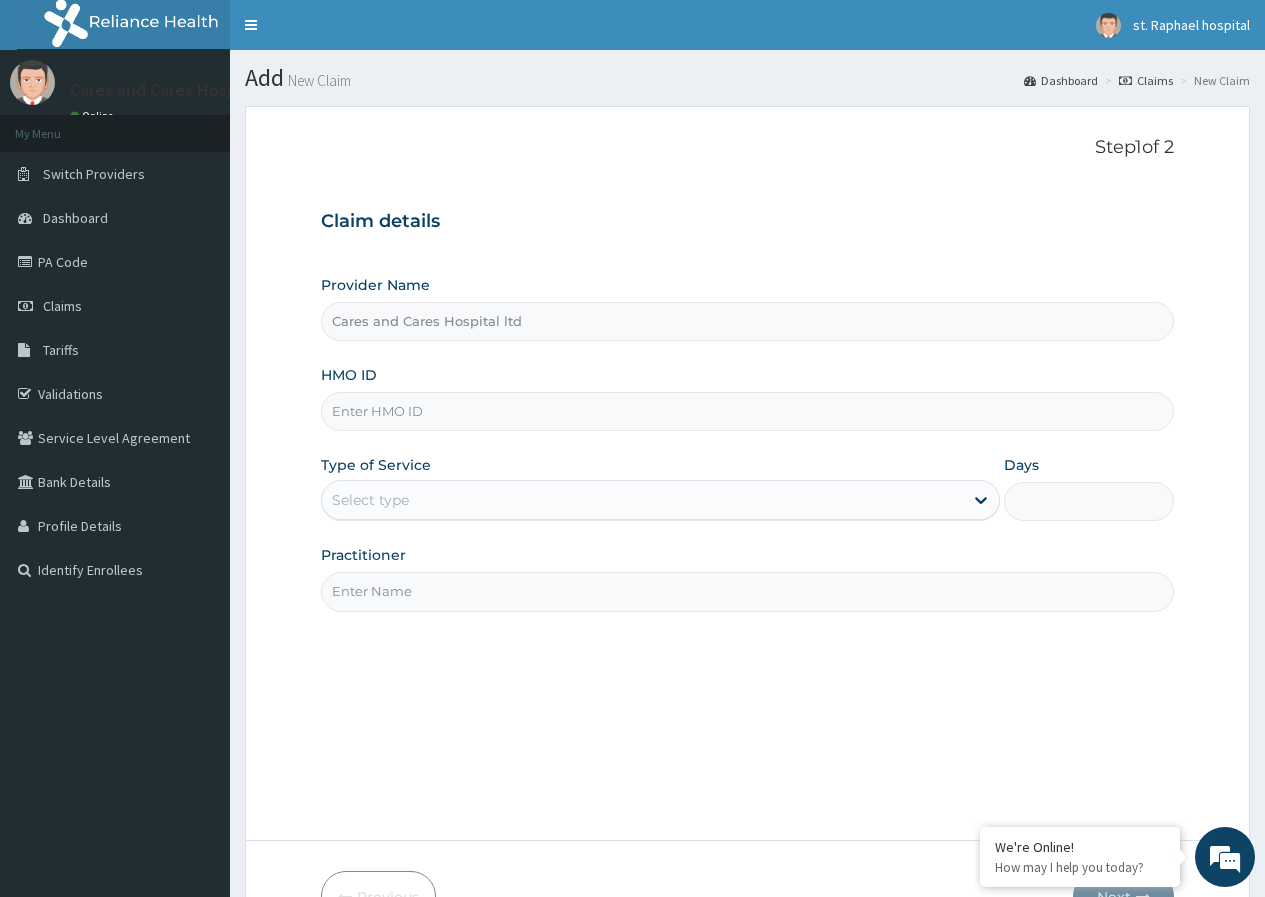 click on "HMO ID" at bounding box center (747, 411) 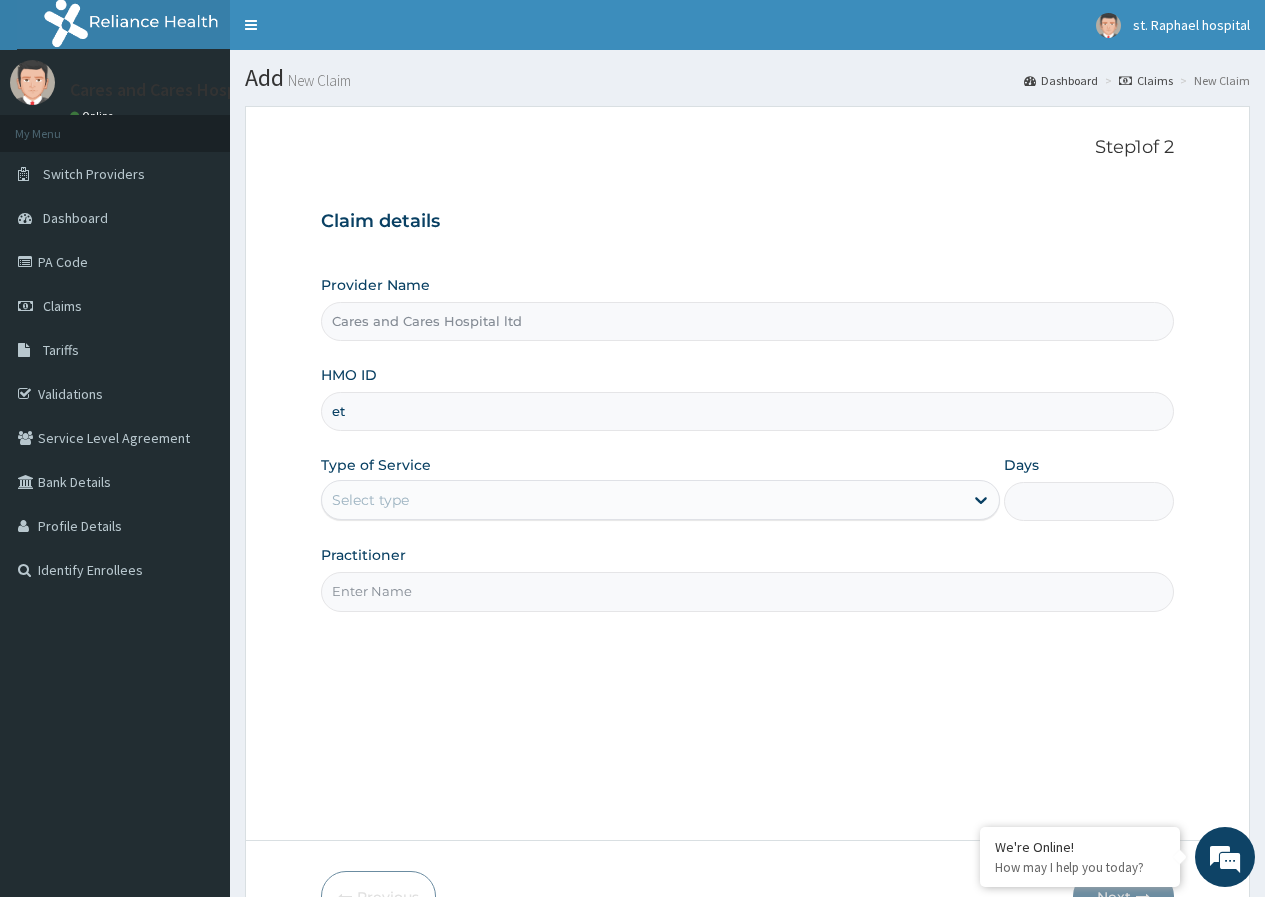 type on "e" 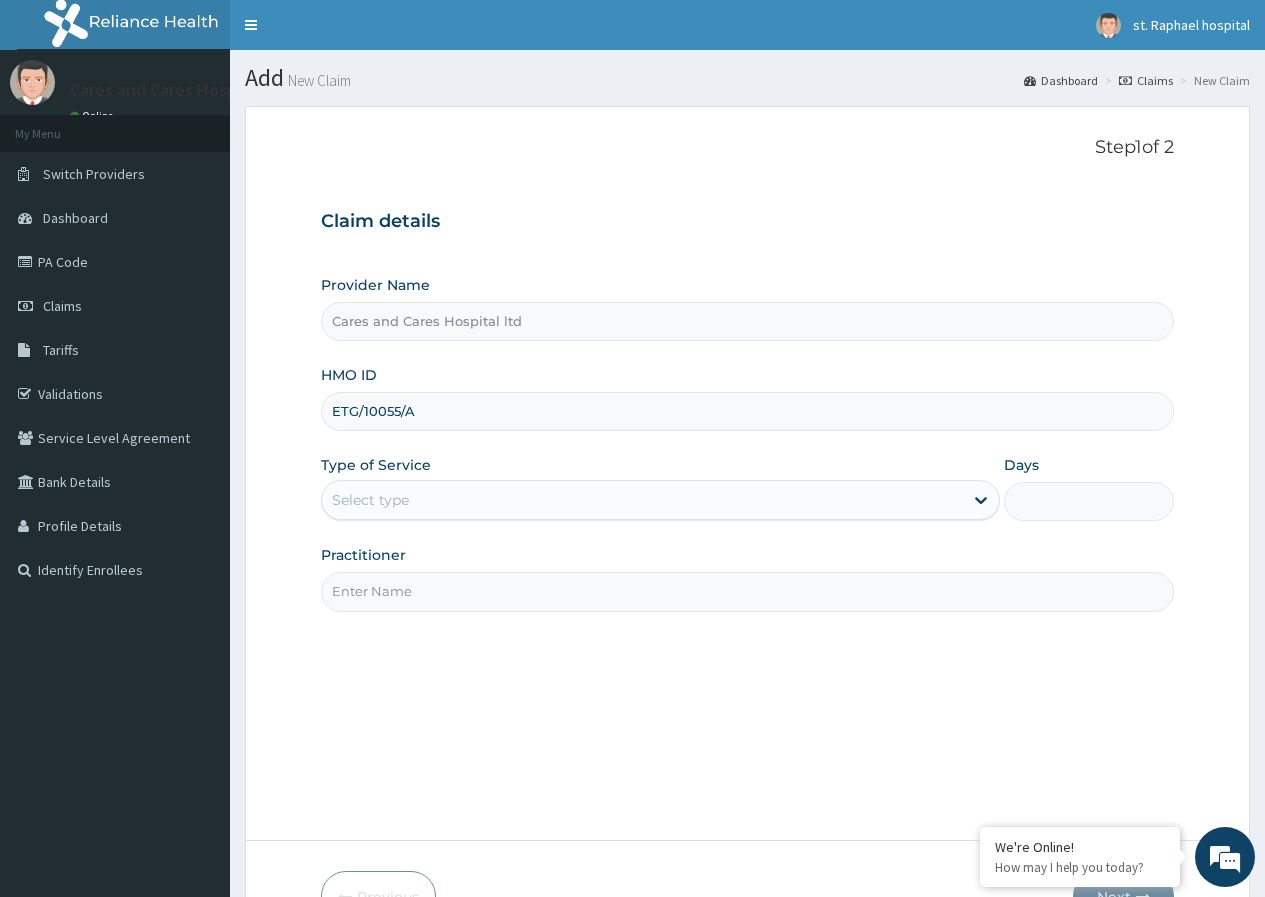 scroll, scrollTop: 0, scrollLeft: 0, axis: both 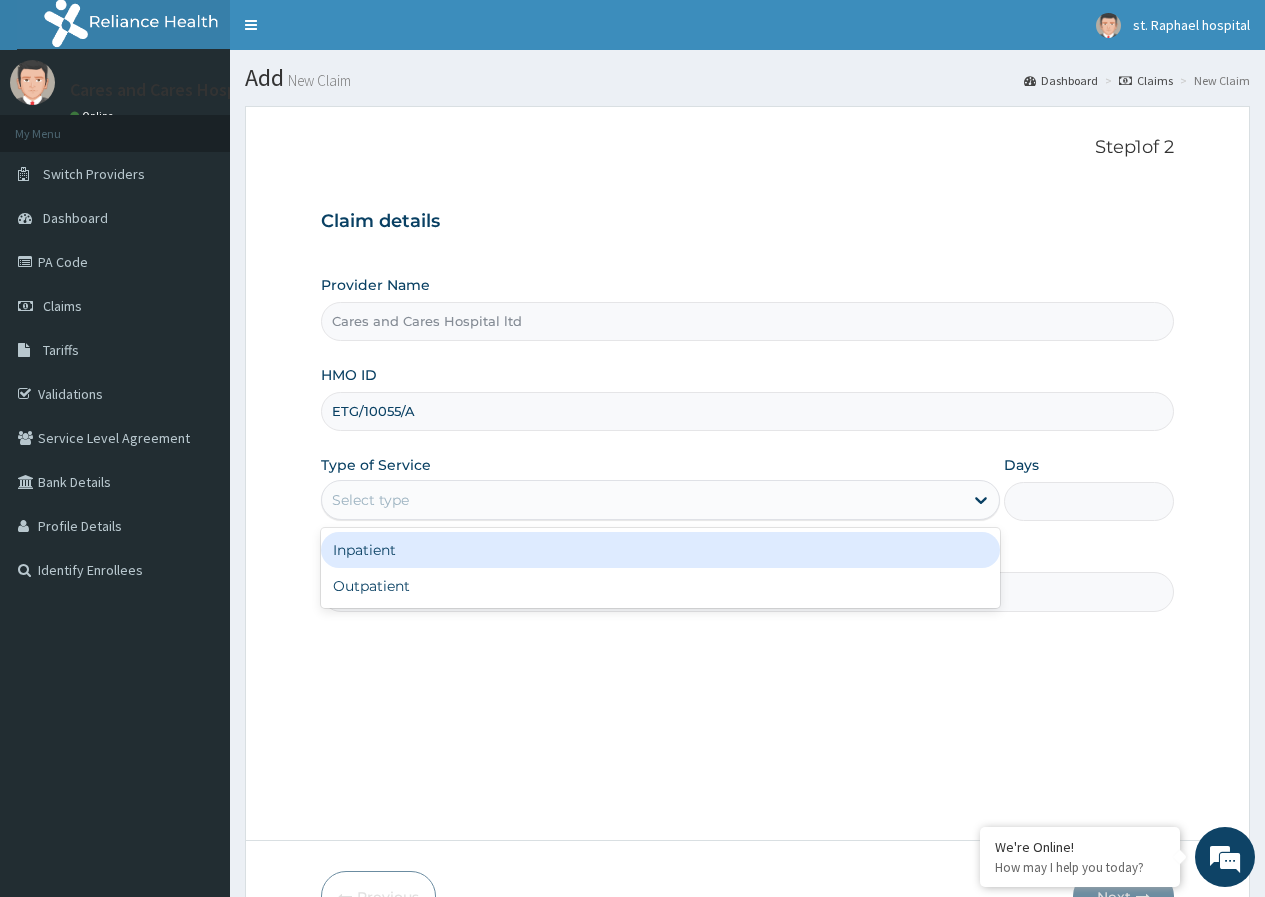 click on "Select type" at bounding box center [642, 500] 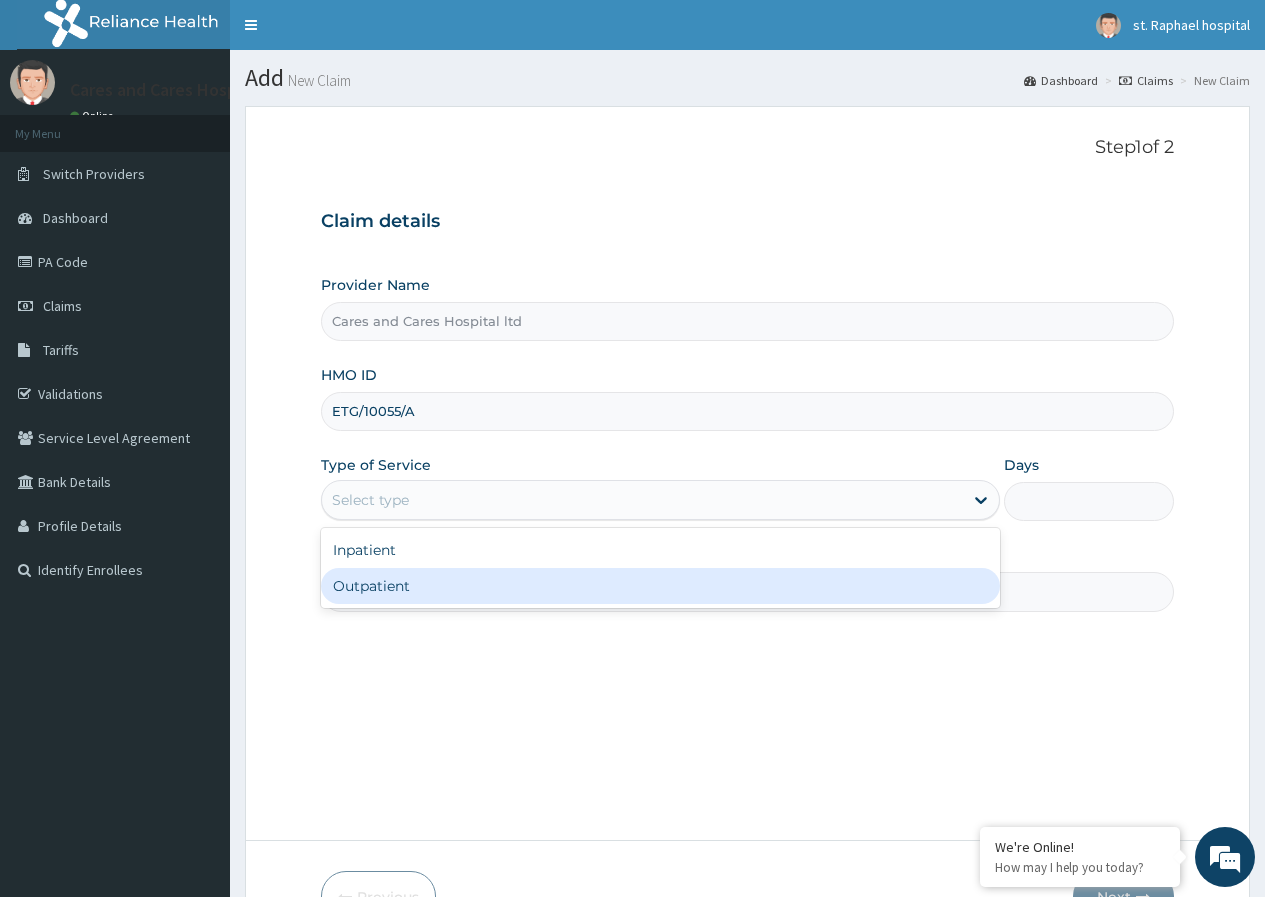 click on "Outpatient" at bounding box center (660, 586) 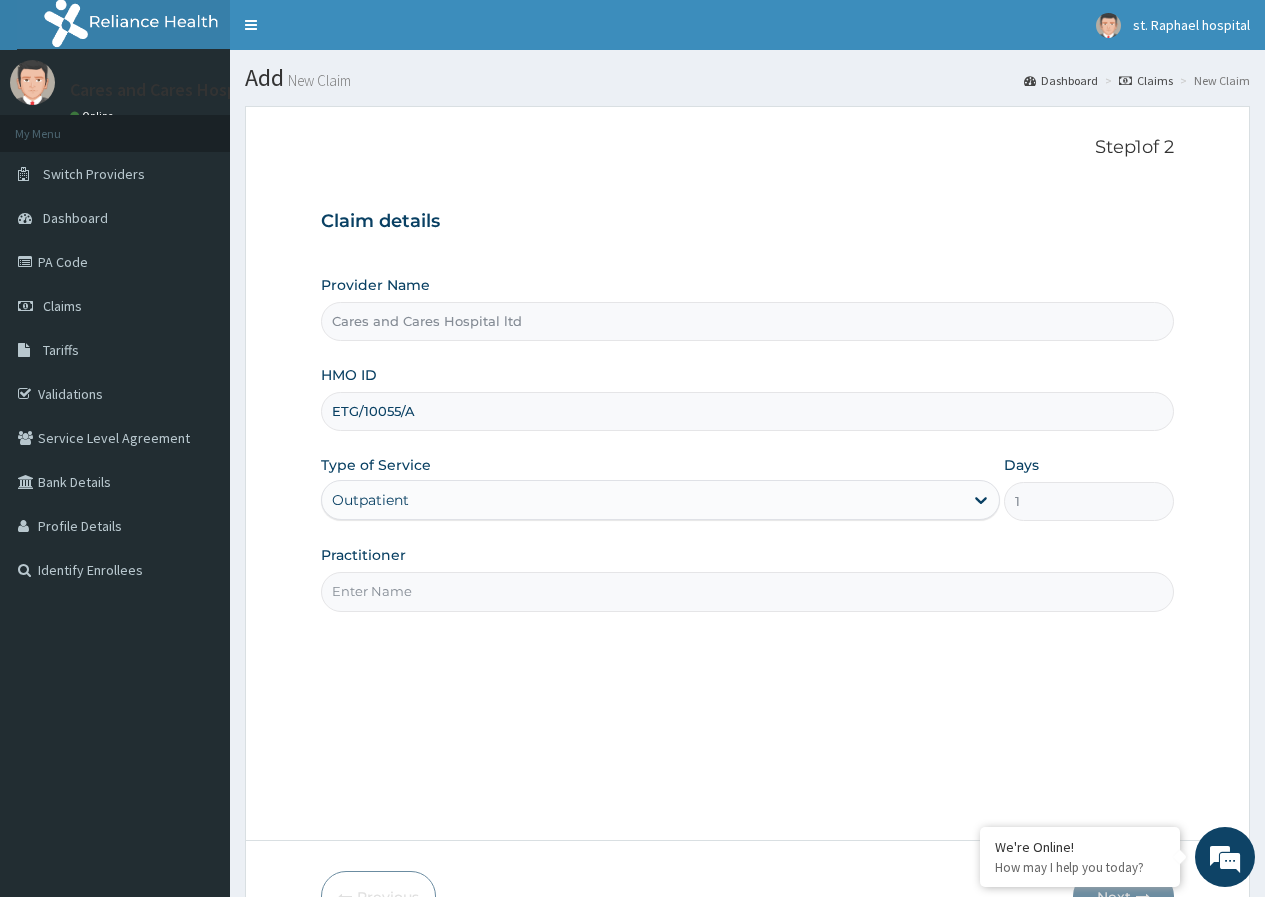 click on "Practitioner" at bounding box center (747, 591) 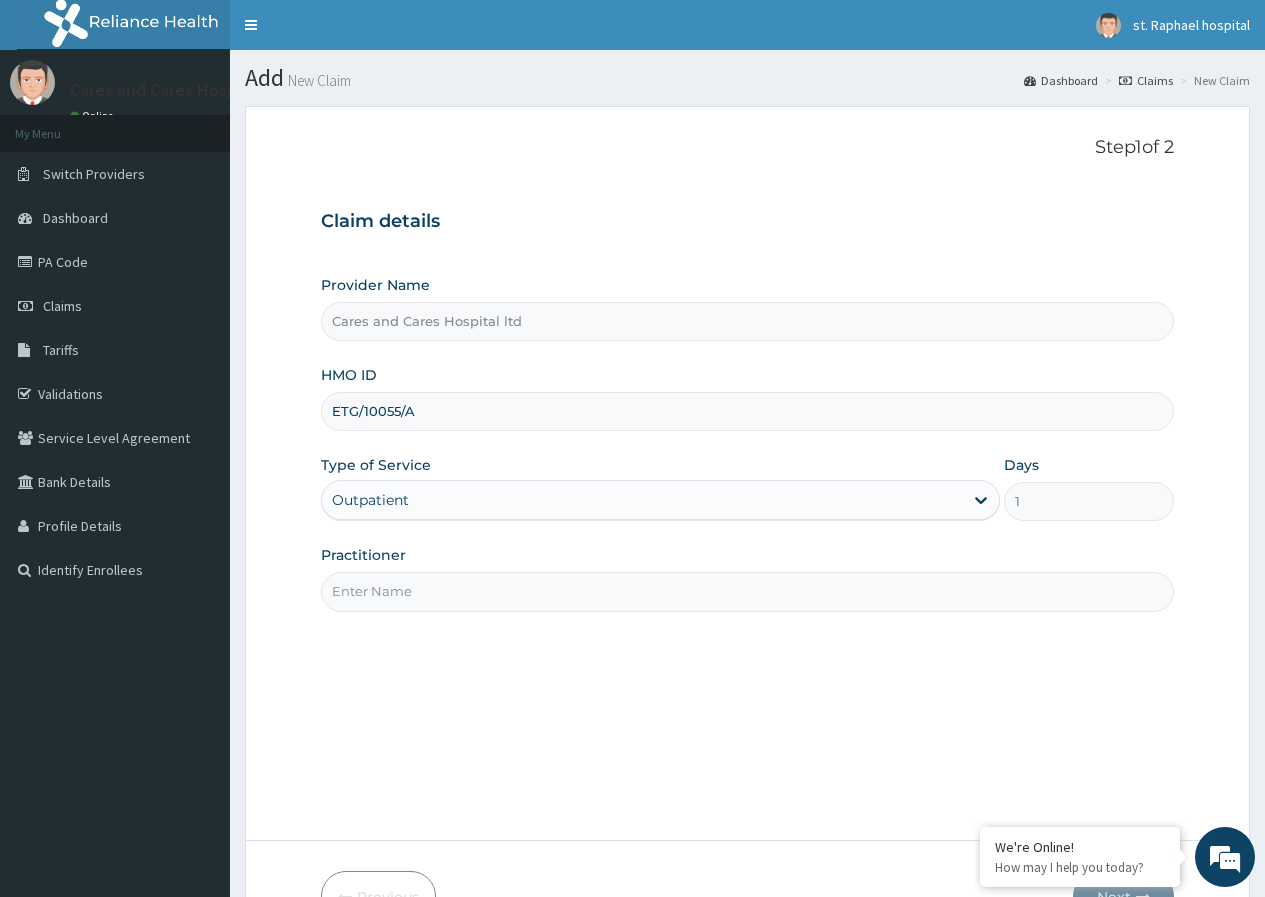 type on "DR. ONYEMA" 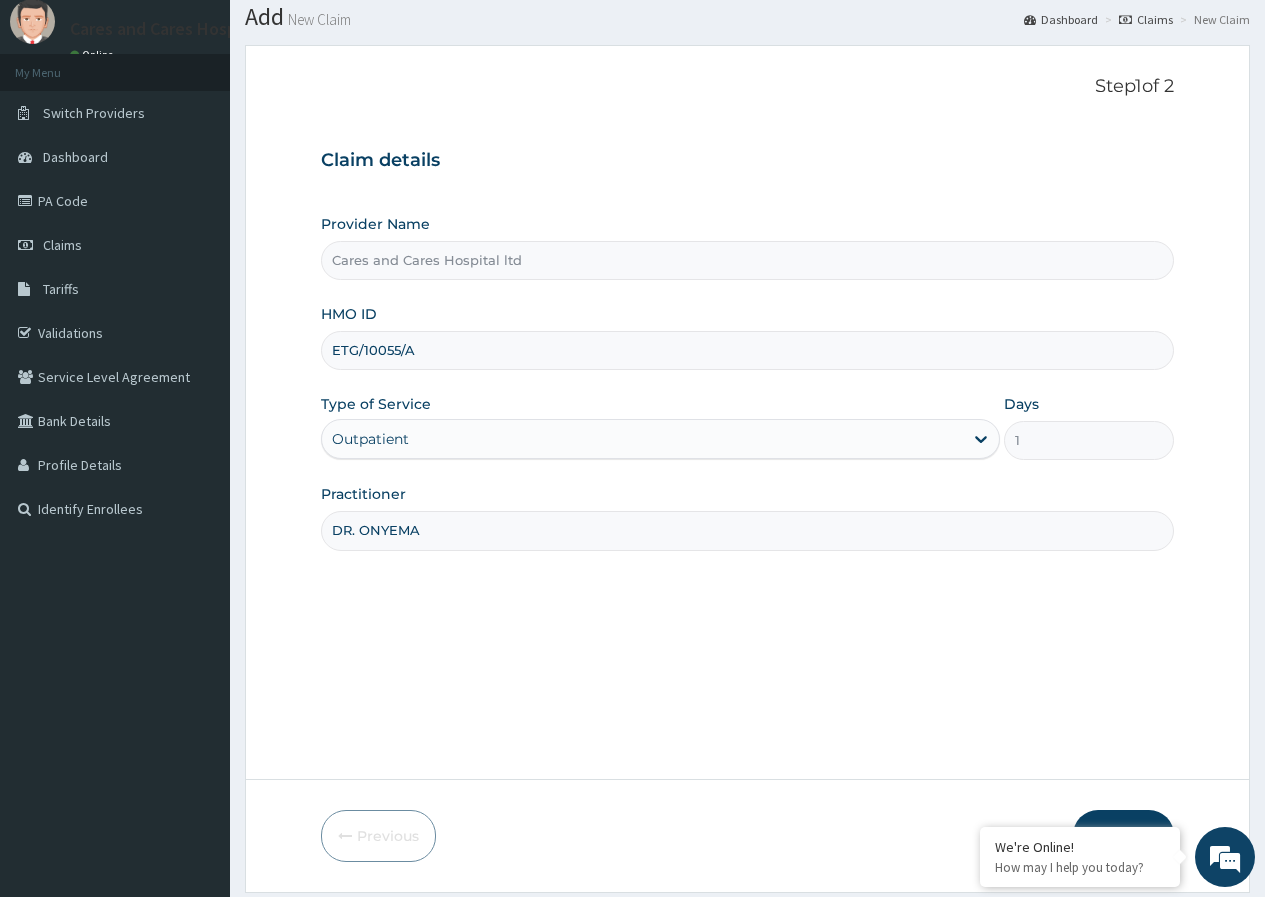 scroll, scrollTop: 123, scrollLeft: 0, axis: vertical 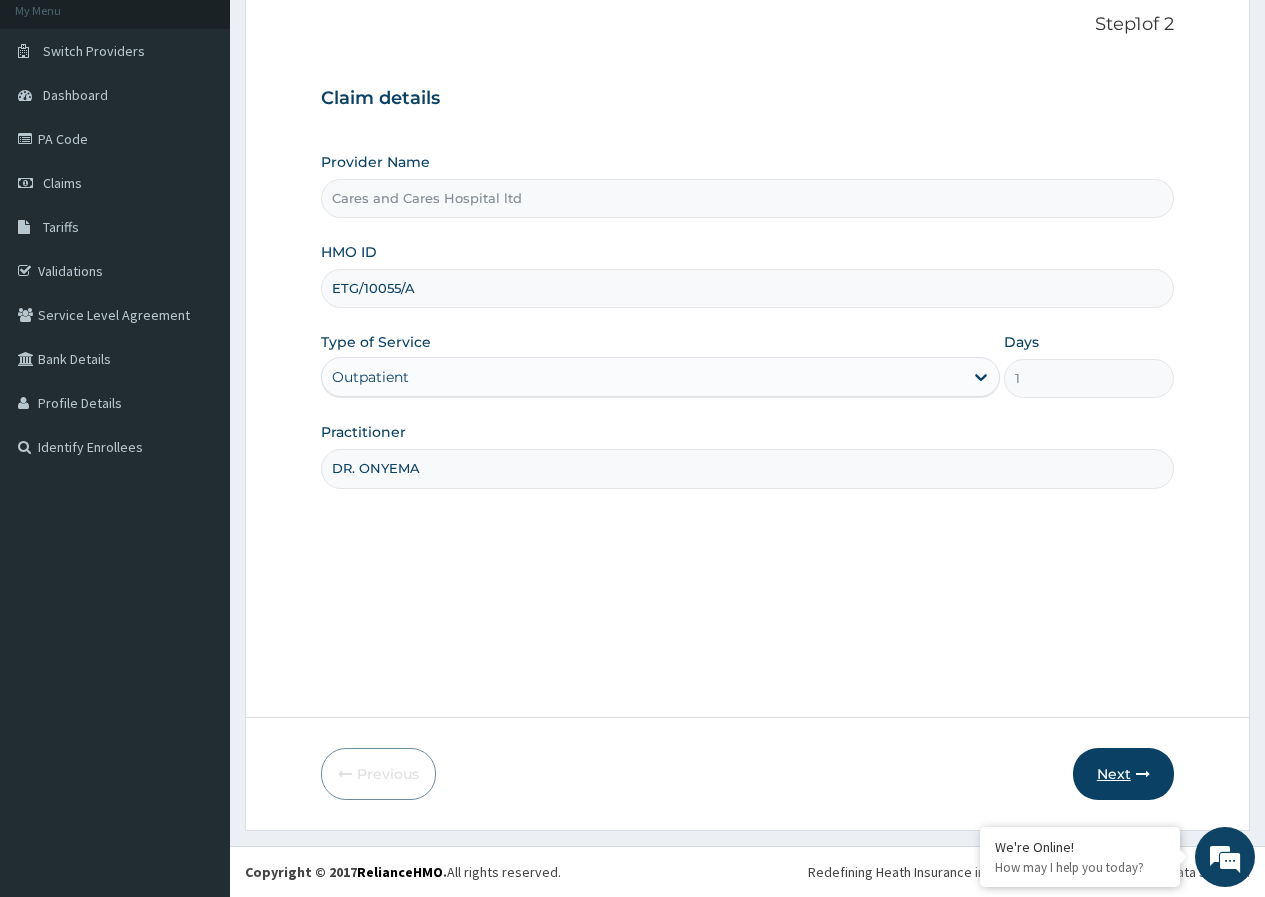 click on "Next" at bounding box center [1123, 774] 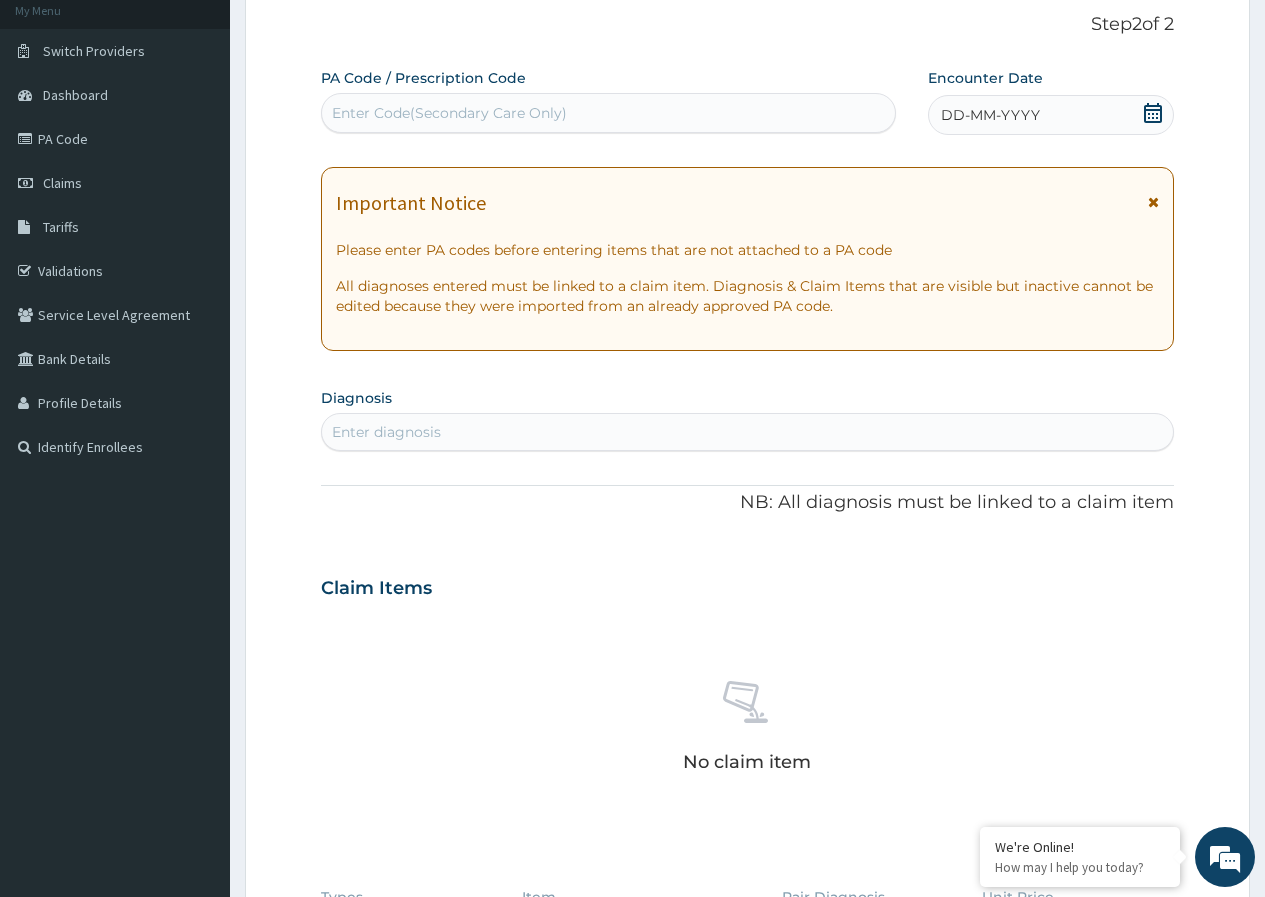 click on "Enter Code(Secondary Care Only)" at bounding box center (449, 113) 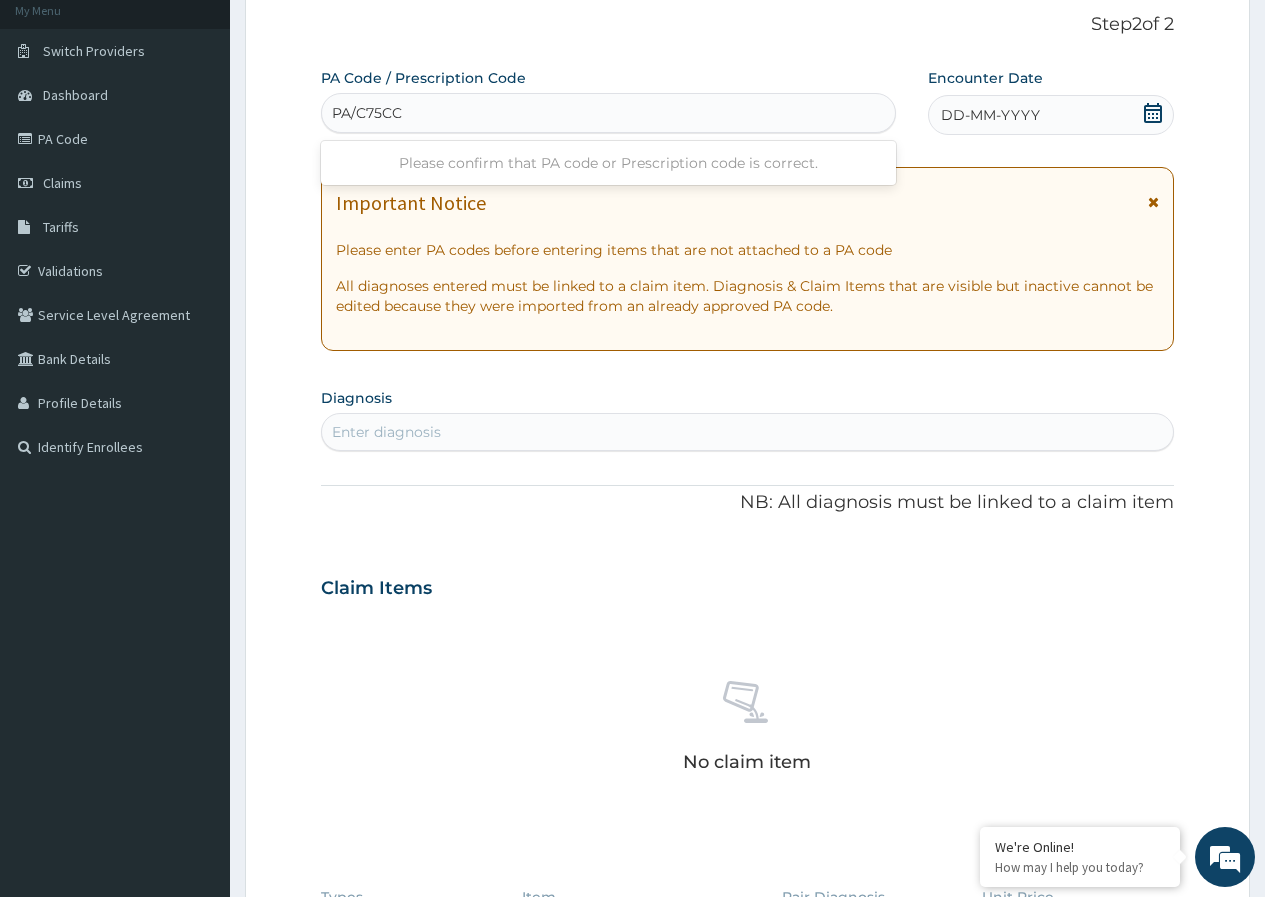 type on "PA/C75CC3" 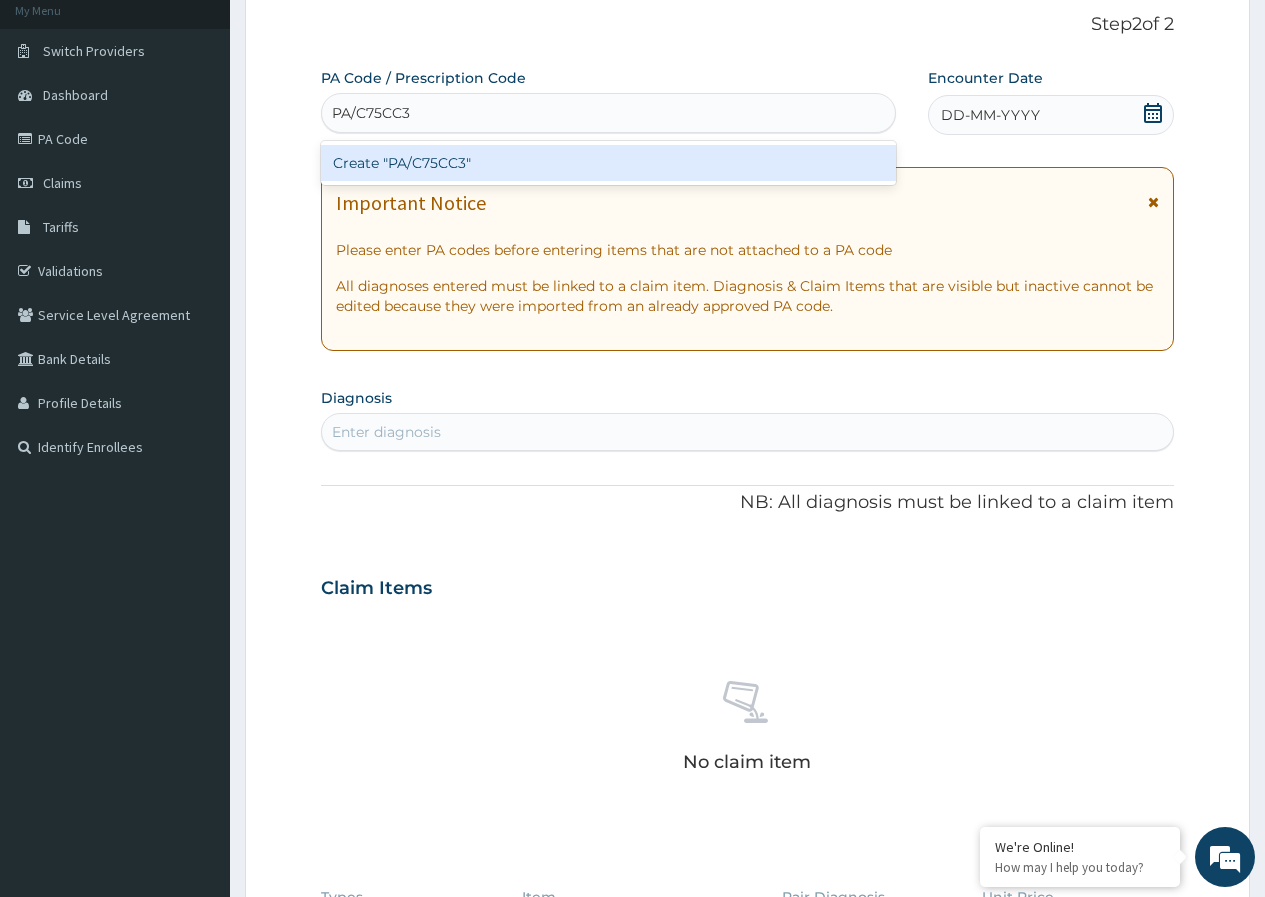 scroll, scrollTop: 23, scrollLeft: 0, axis: vertical 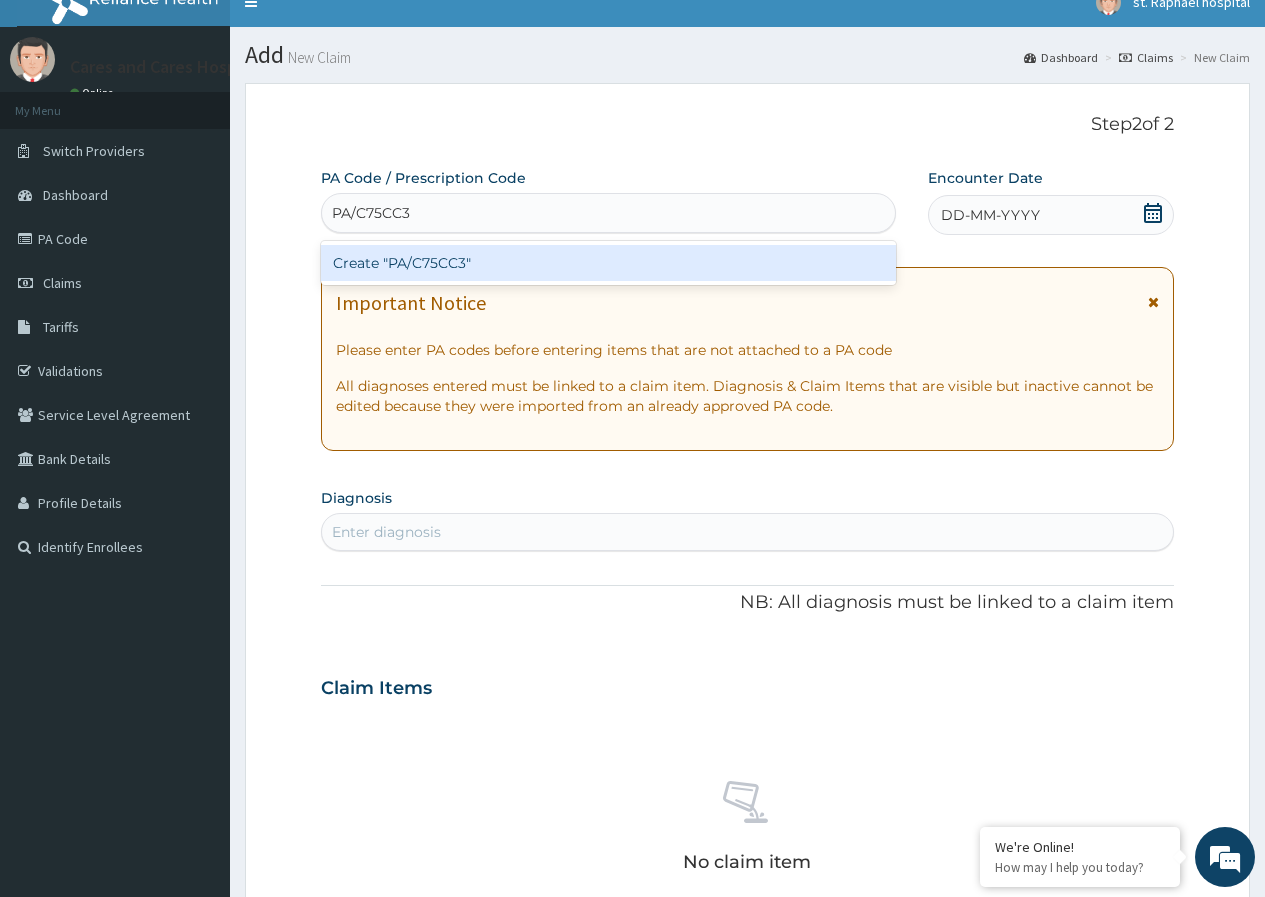 click on "Create "PA/C75CC3"" at bounding box center [608, 263] 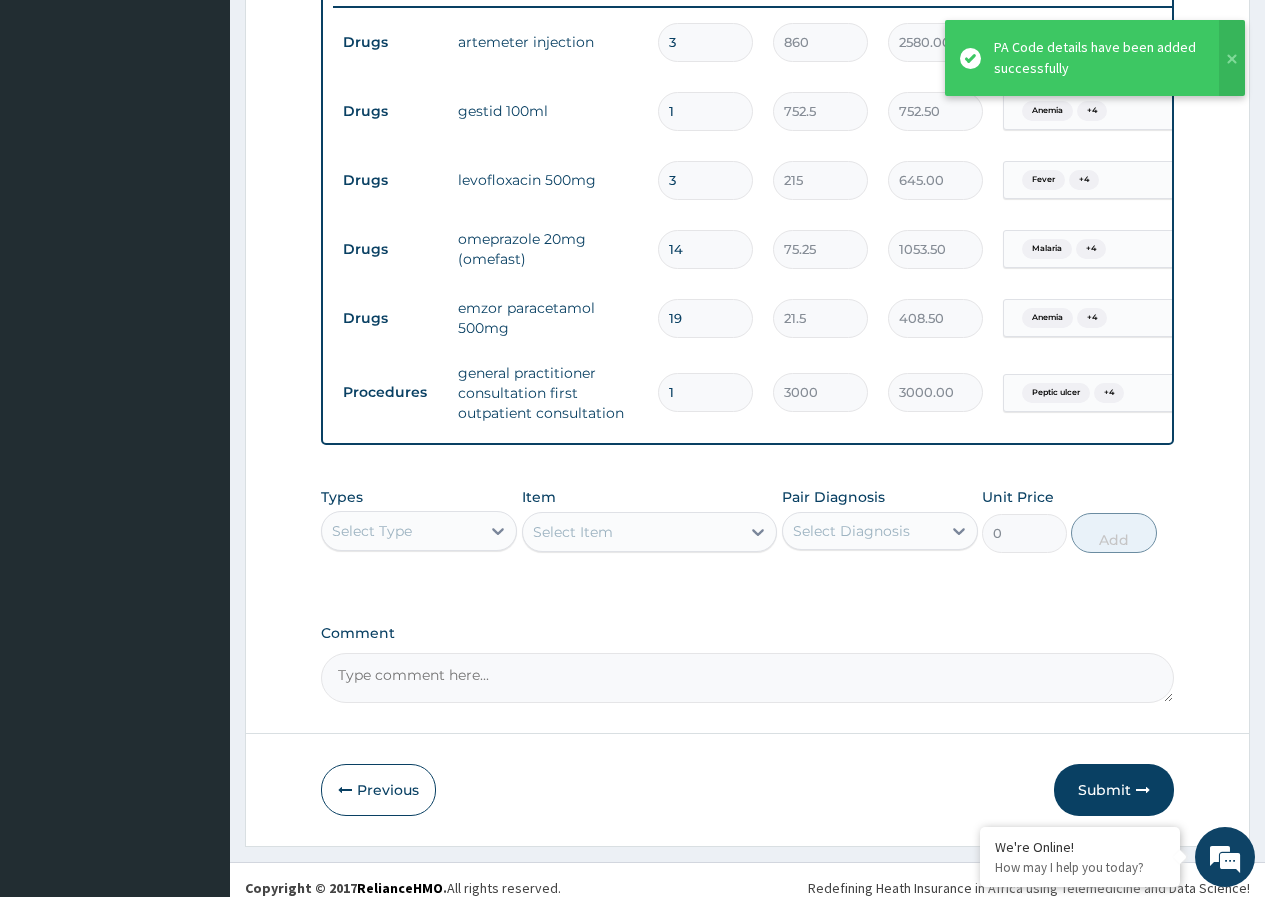 scroll, scrollTop: 821, scrollLeft: 0, axis: vertical 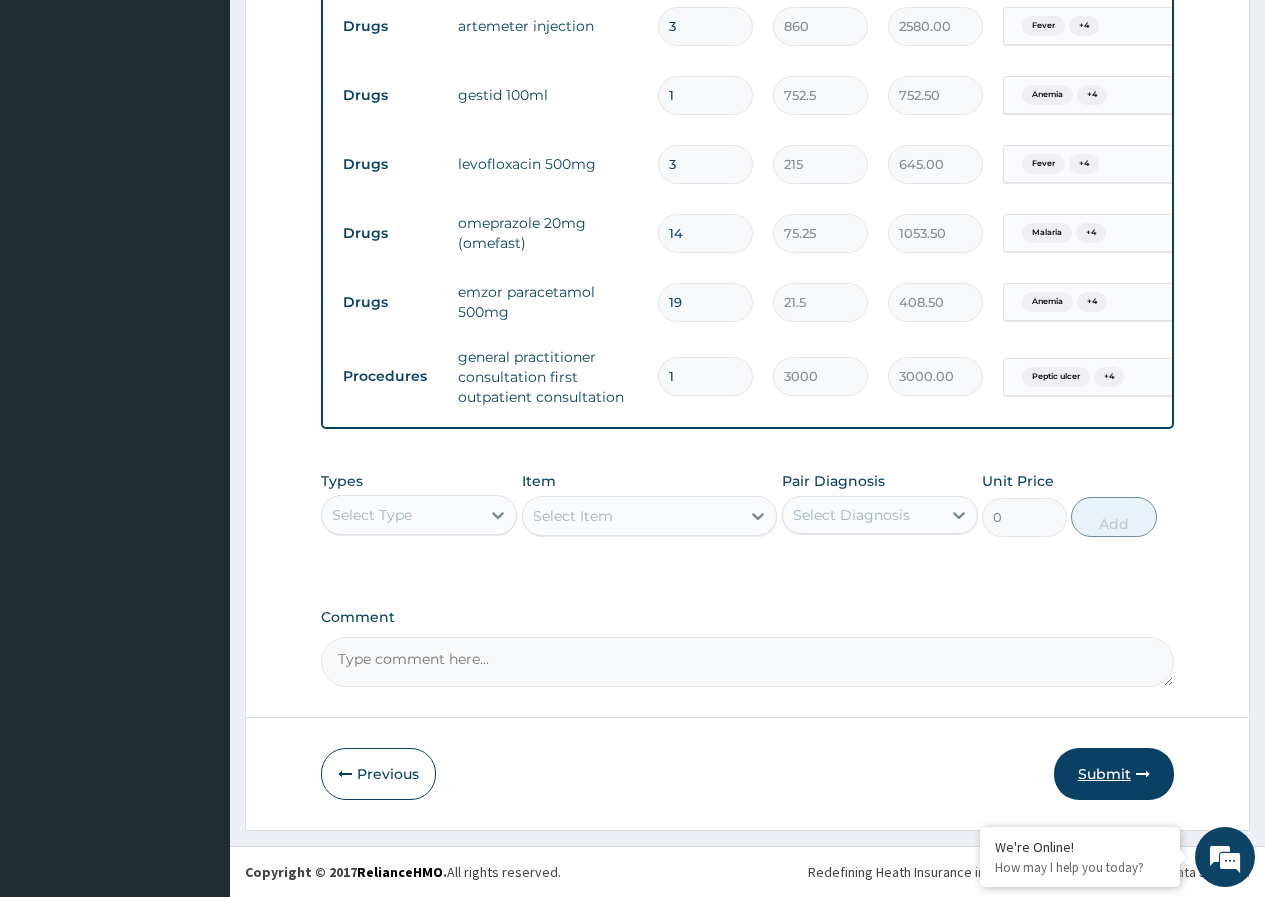 click on "Submit" at bounding box center (1114, 774) 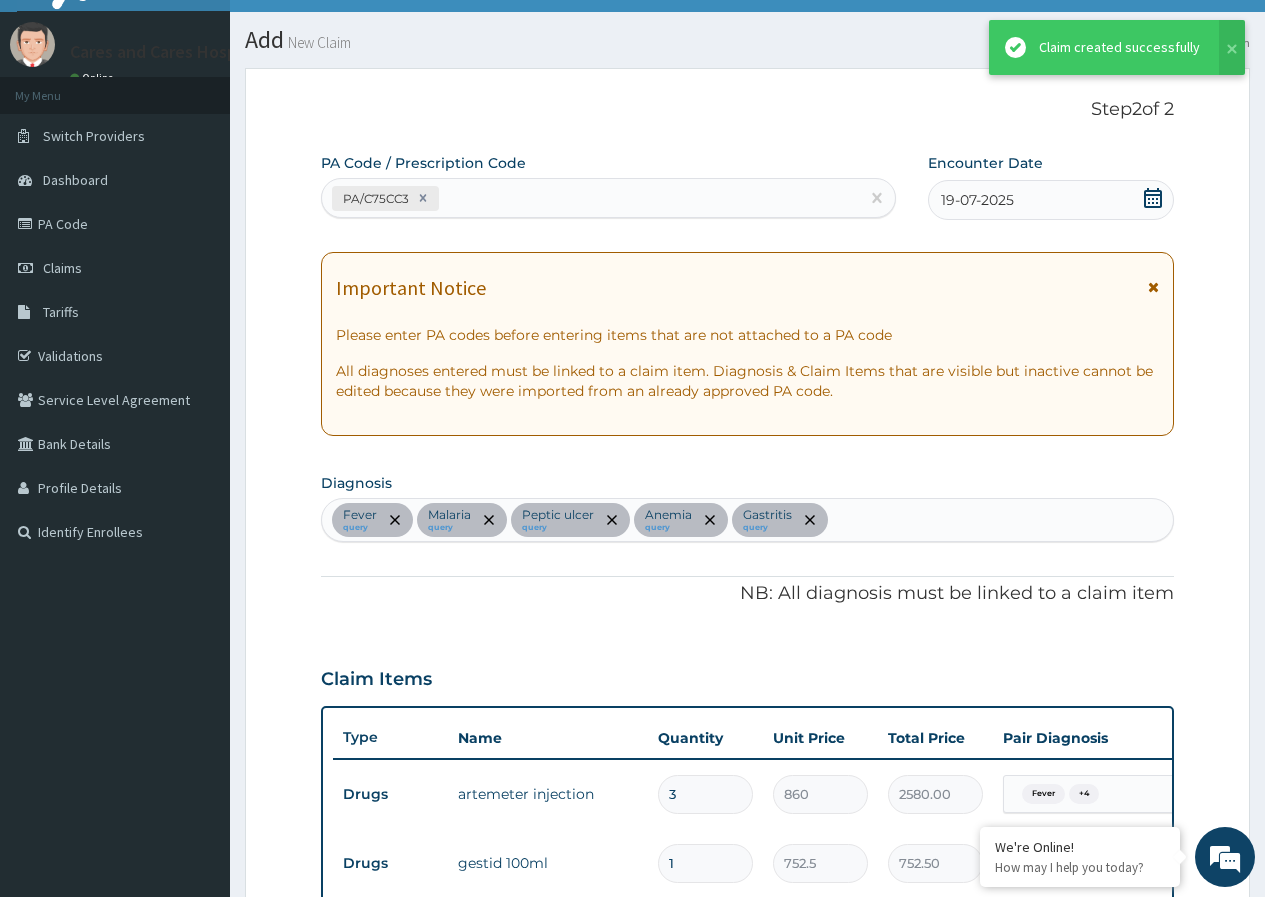 scroll, scrollTop: 821, scrollLeft: 0, axis: vertical 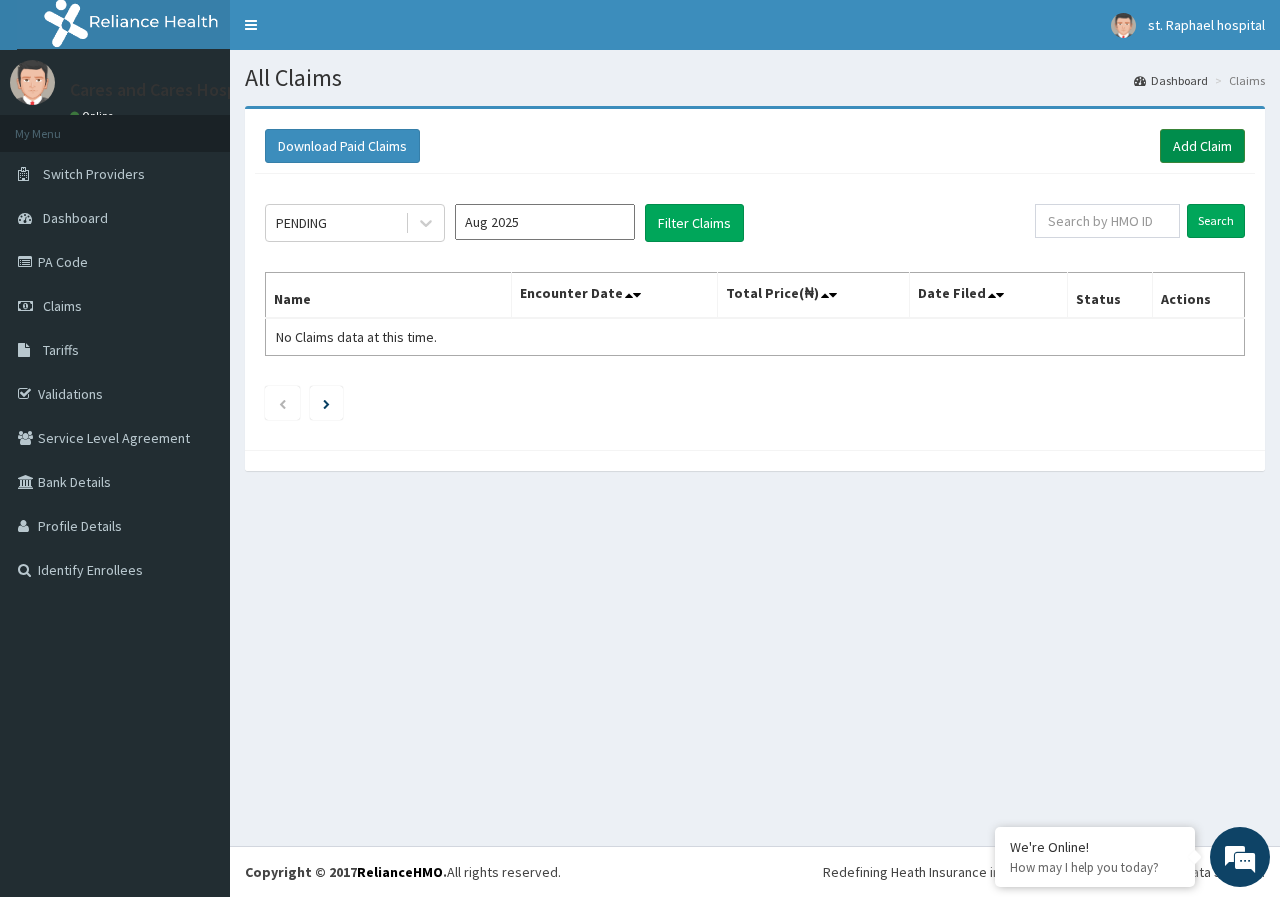 click on "Add Claim" at bounding box center [1202, 146] 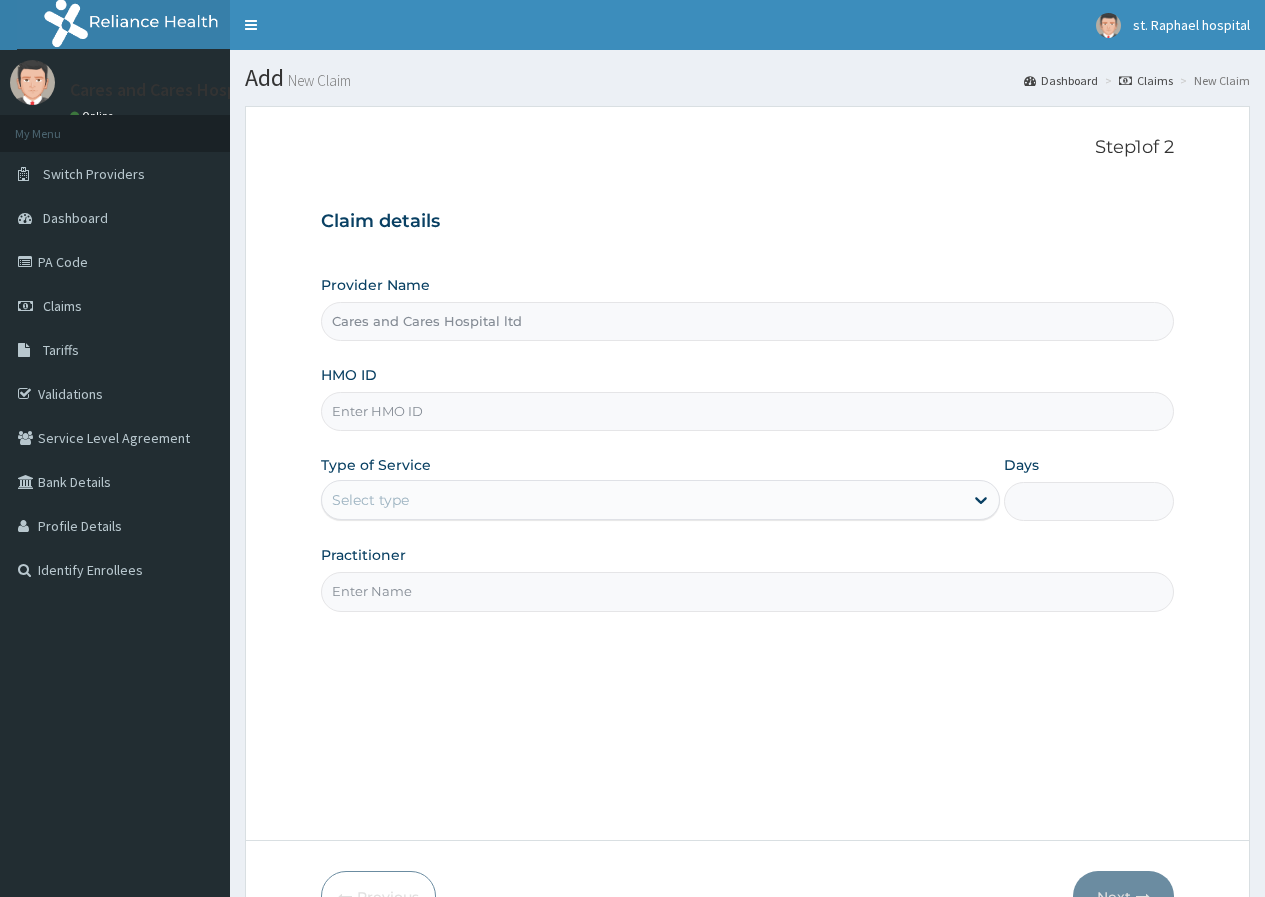 click on "HMO ID" at bounding box center (747, 411) 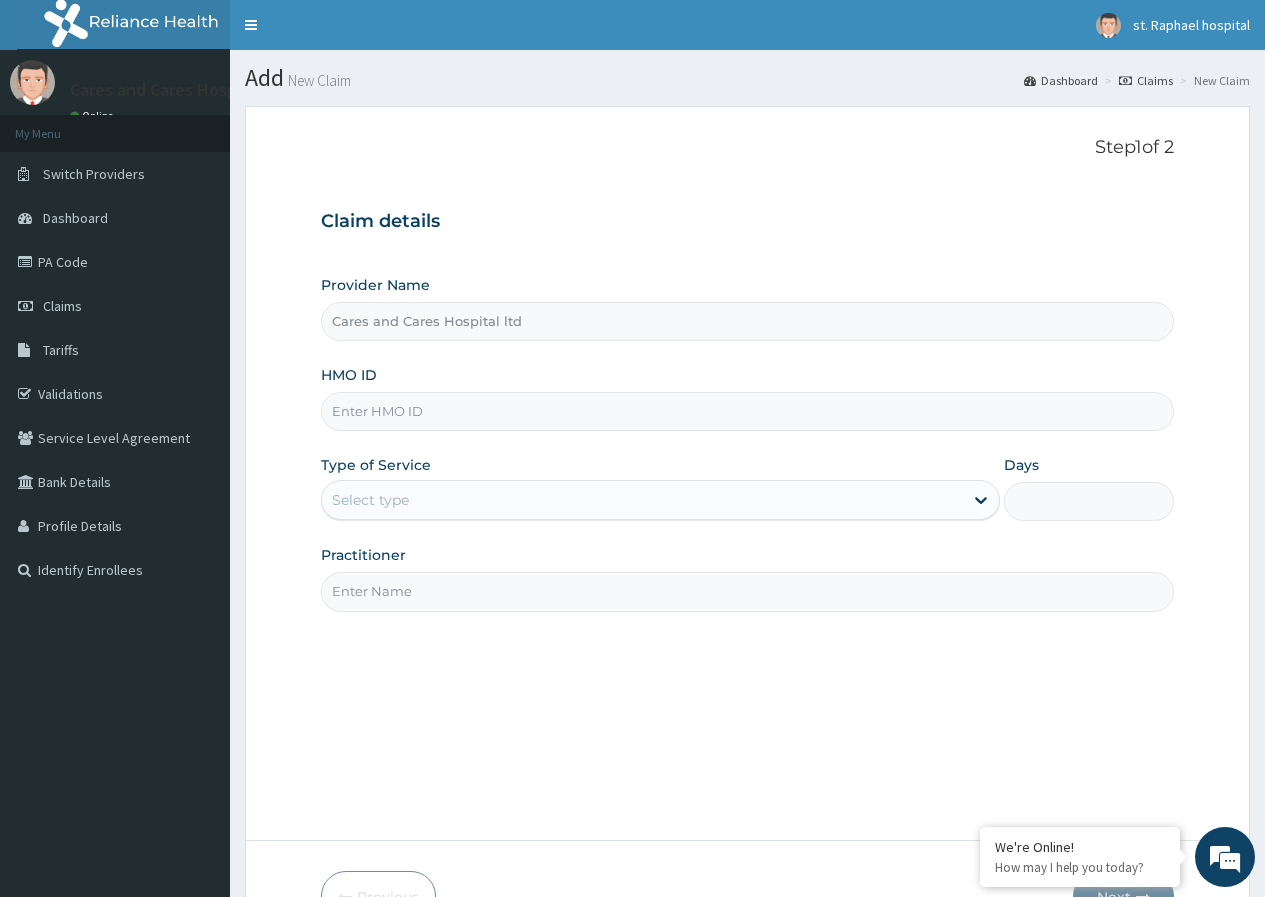 scroll, scrollTop: 0, scrollLeft: 0, axis: both 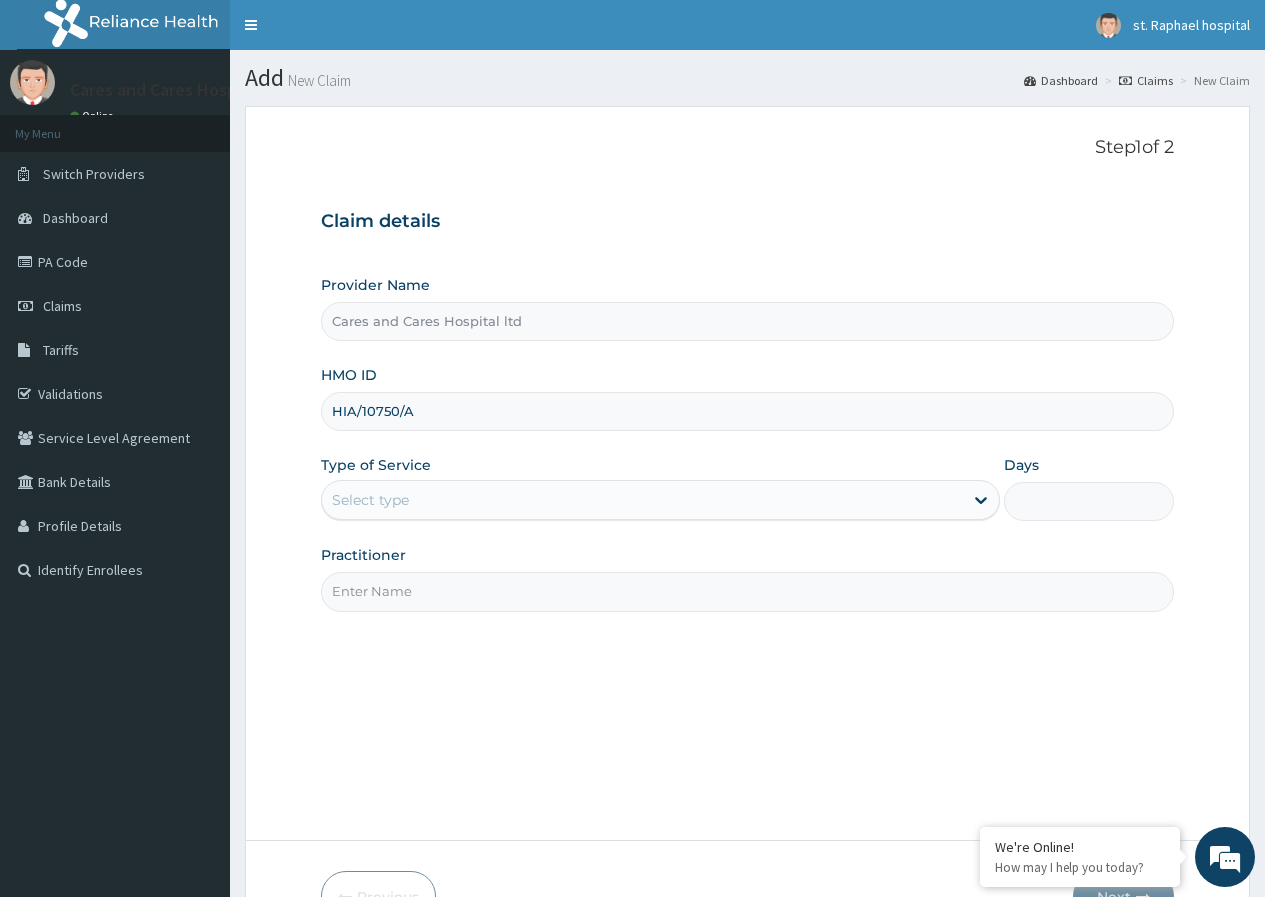 type on "HIA/10750/A" 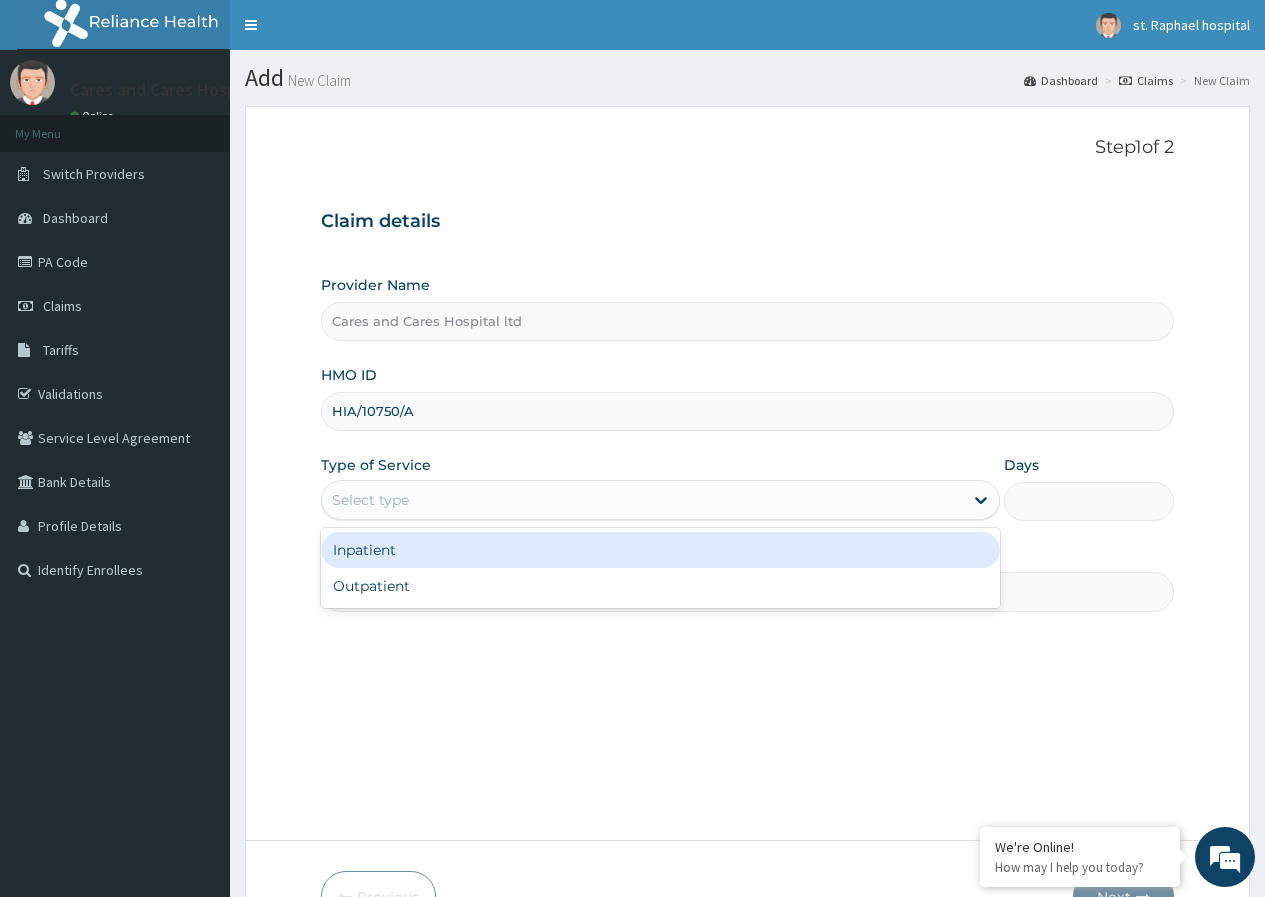 click on "Select type" at bounding box center (642, 500) 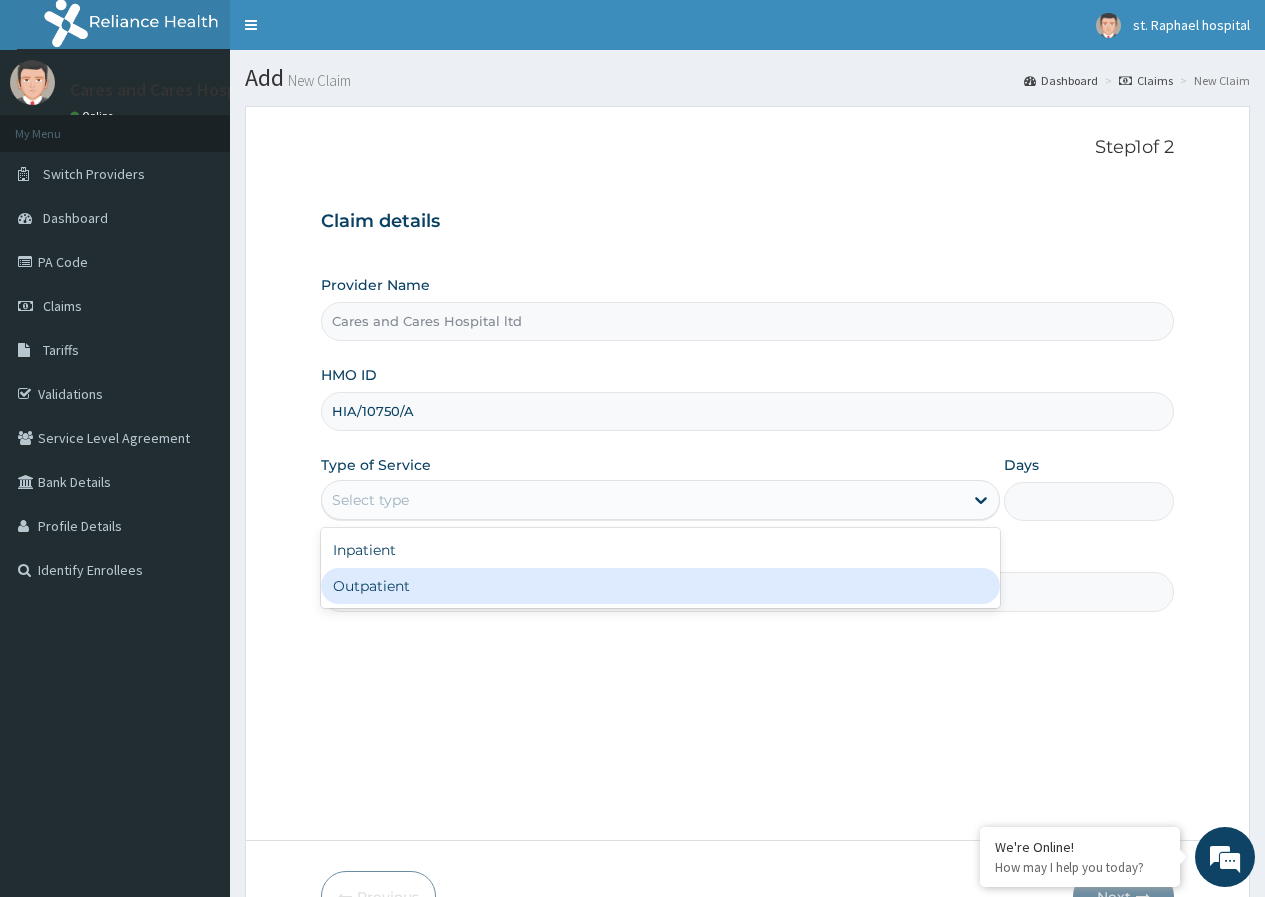 click on "Outpatient" at bounding box center [660, 586] 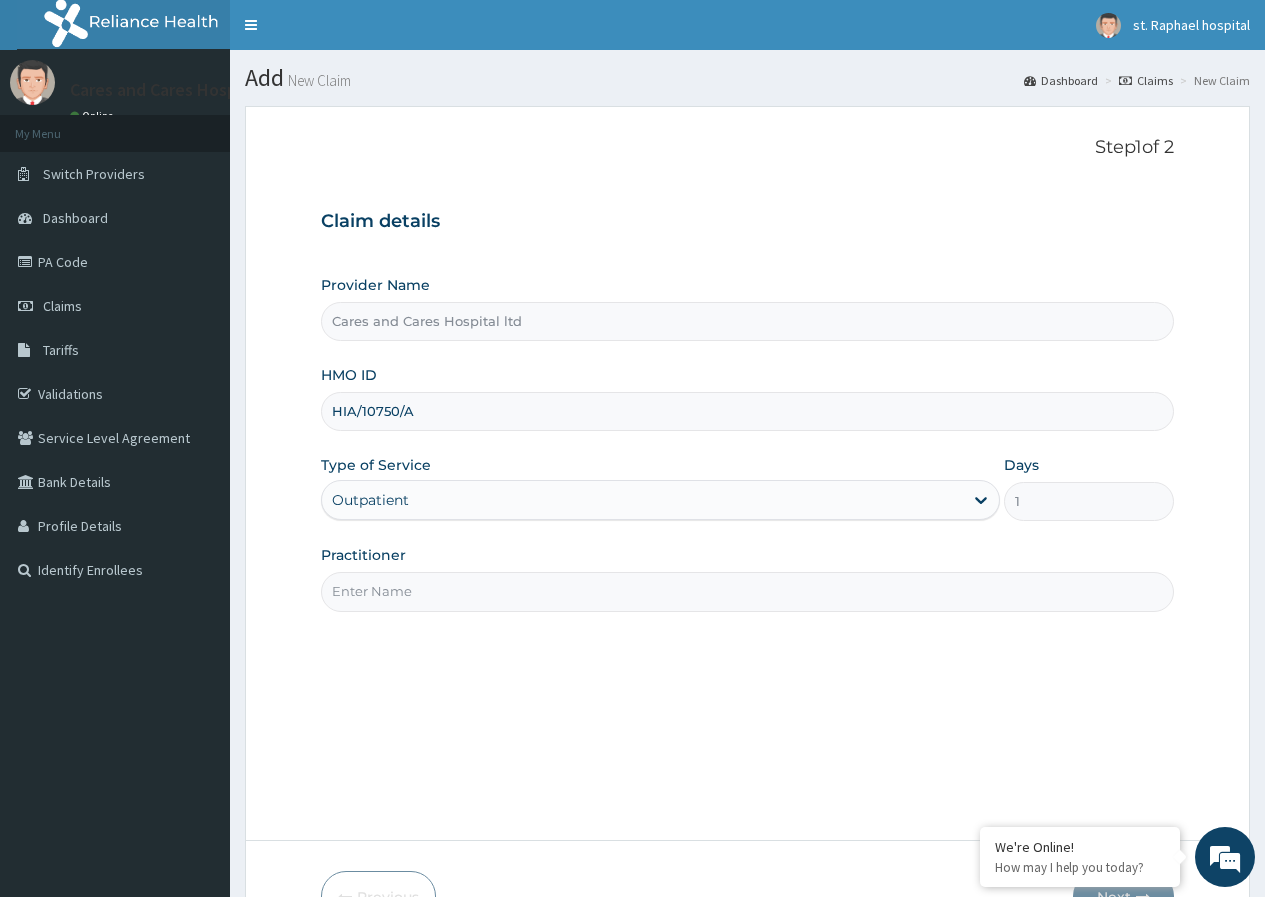 click on "Practitioner" at bounding box center (747, 591) 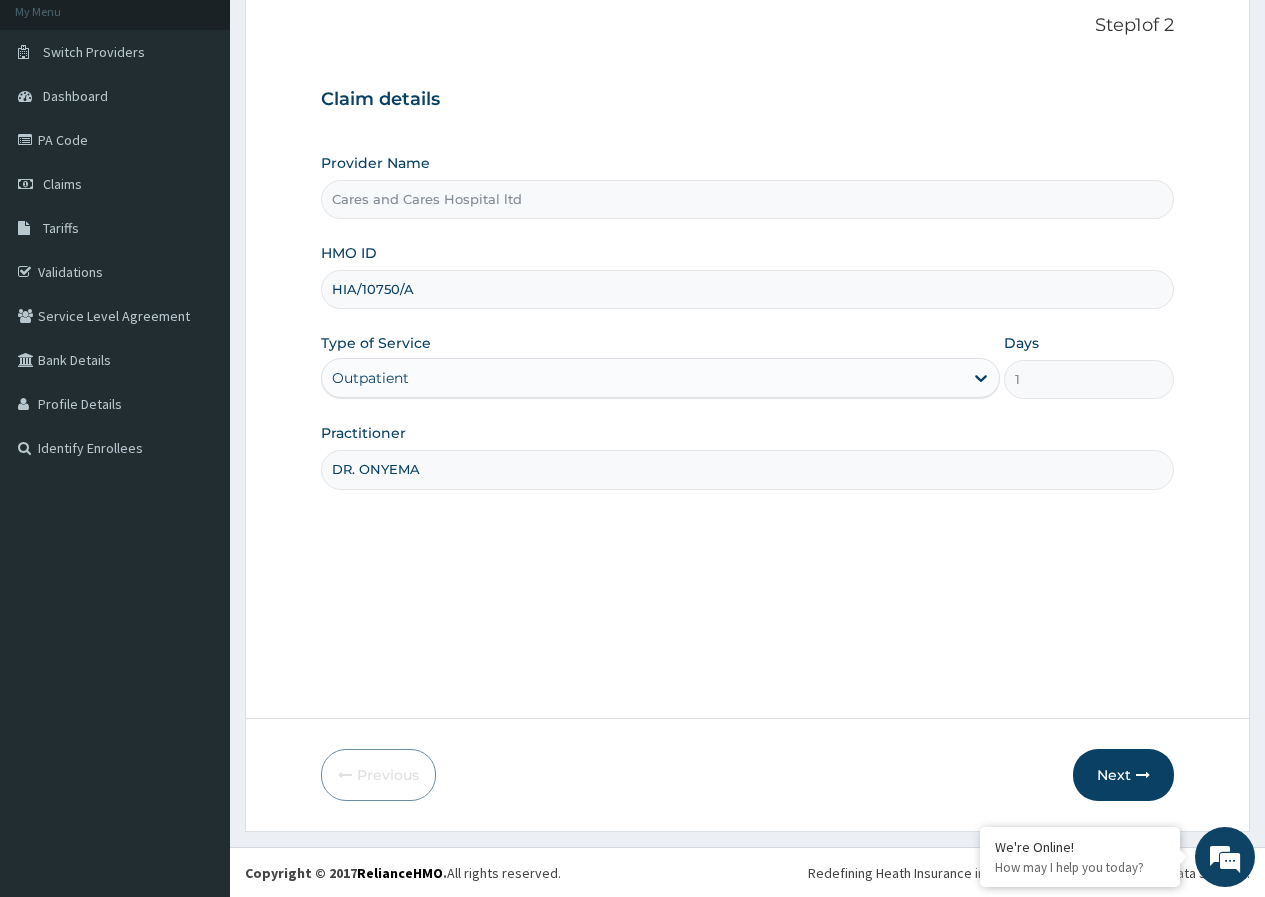 scroll, scrollTop: 123, scrollLeft: 0, axis: vertical 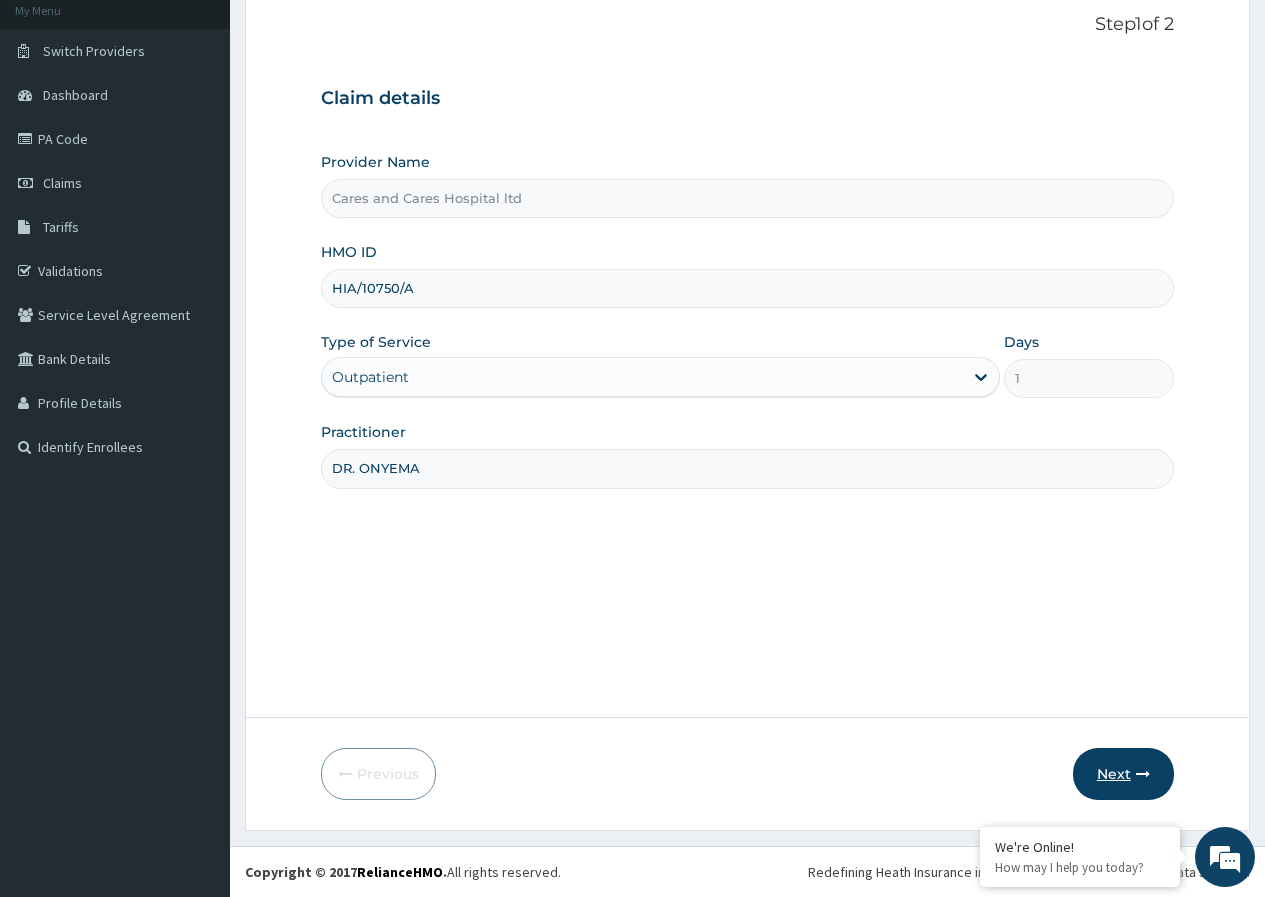 click at bounding box center [1143, 774] 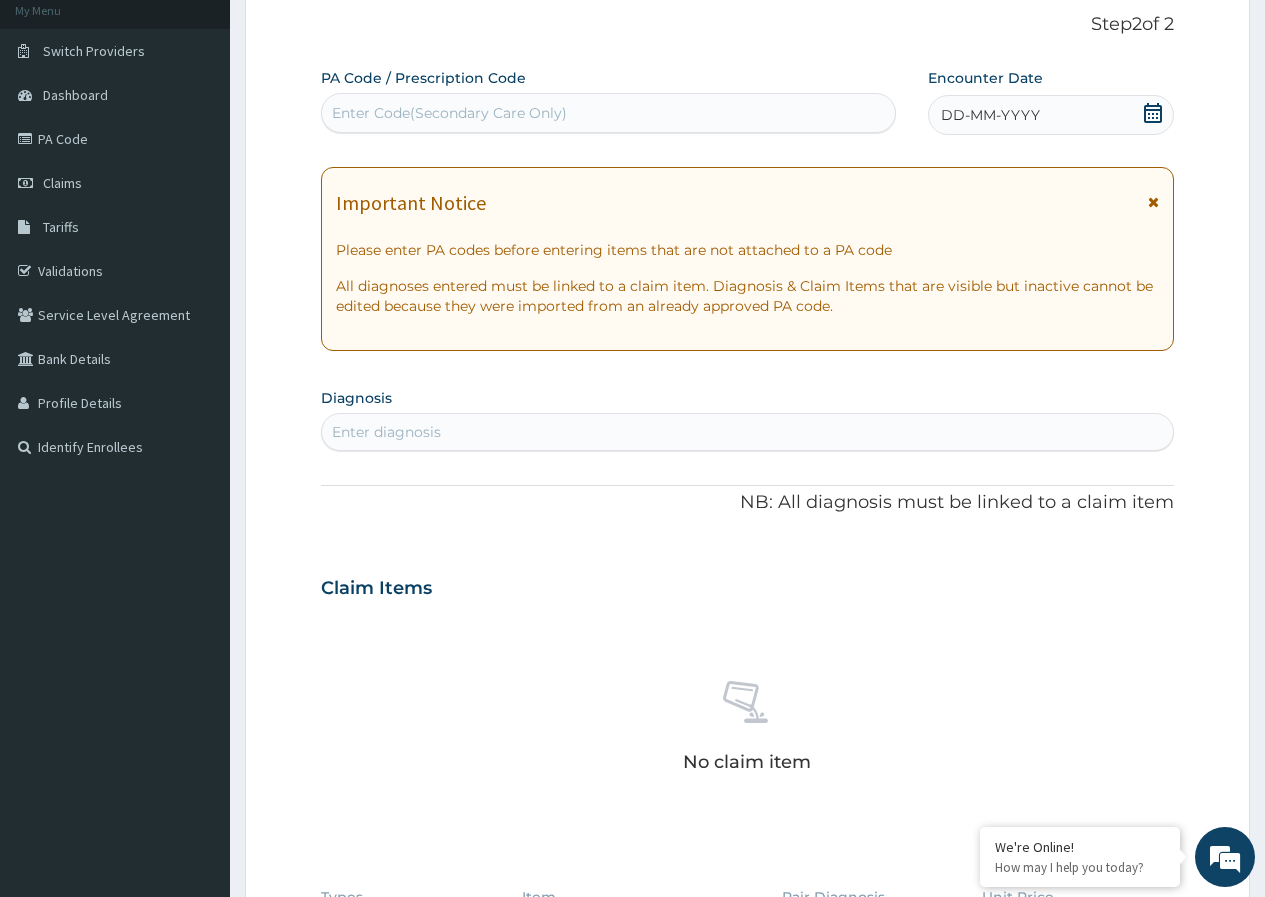 click on "Enter Code(Secondary Care Only)" at bounding box center (449, 113) 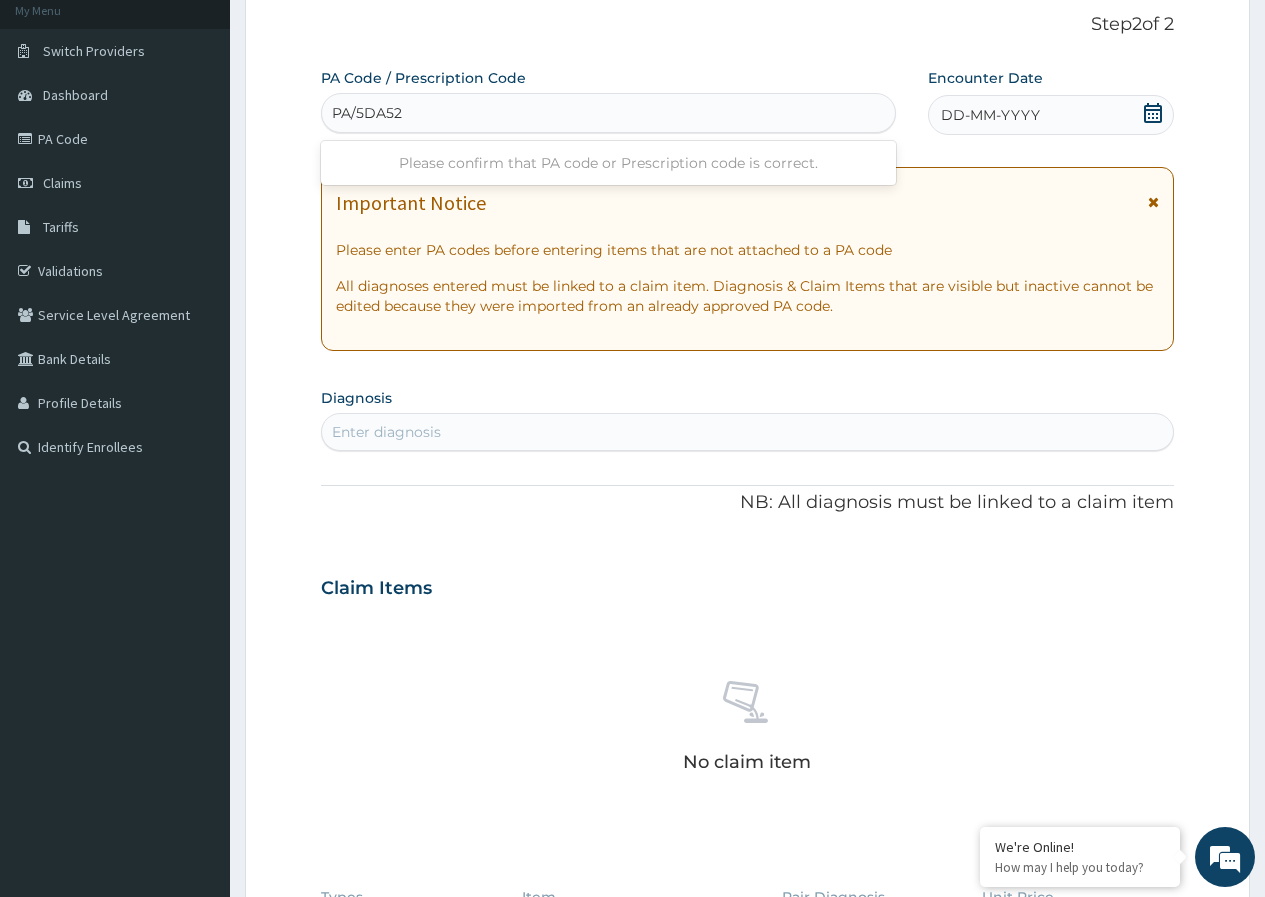 type on "PA/5DA52F" 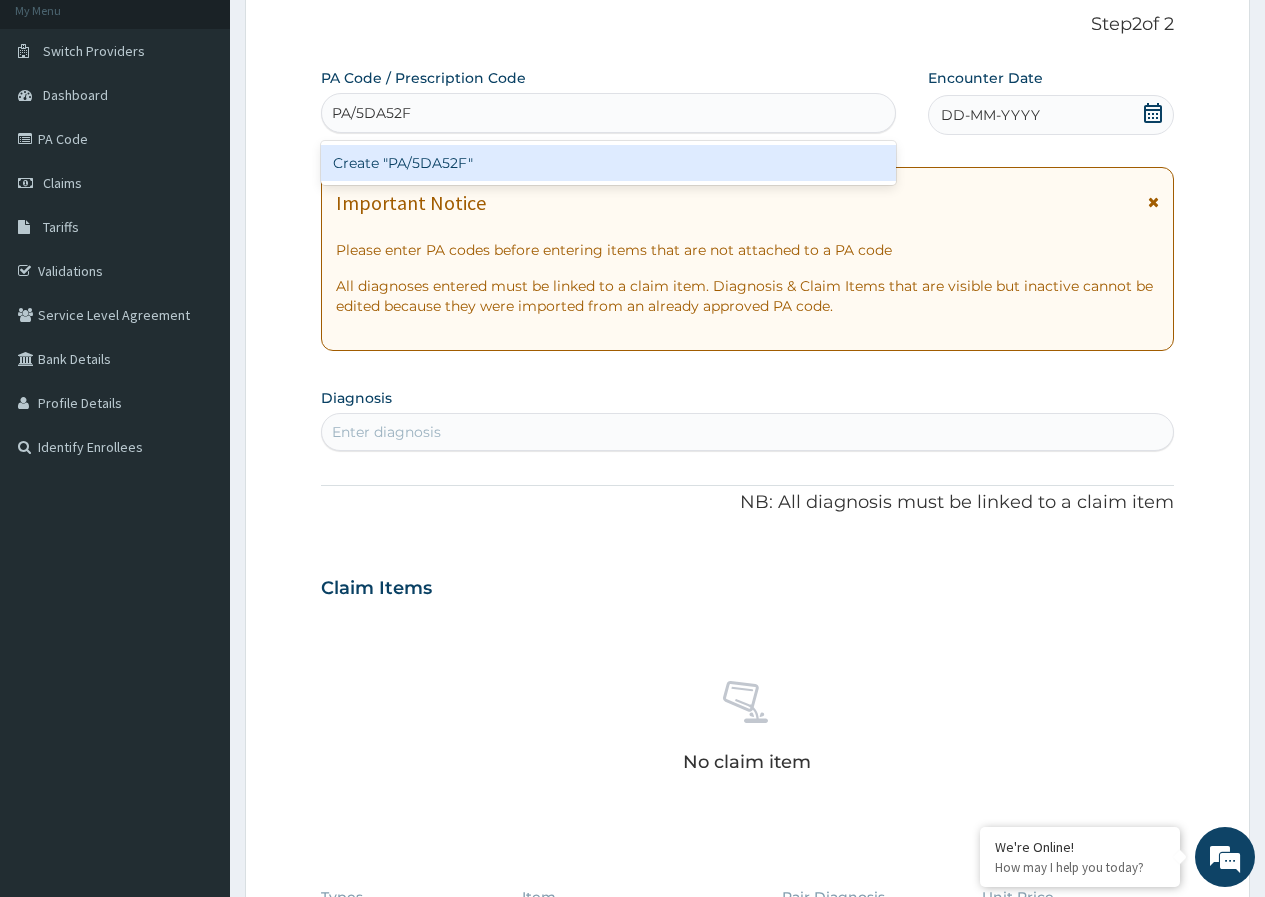 click on "Create "PA/5DA52F"" at bounding box center (608, 163) 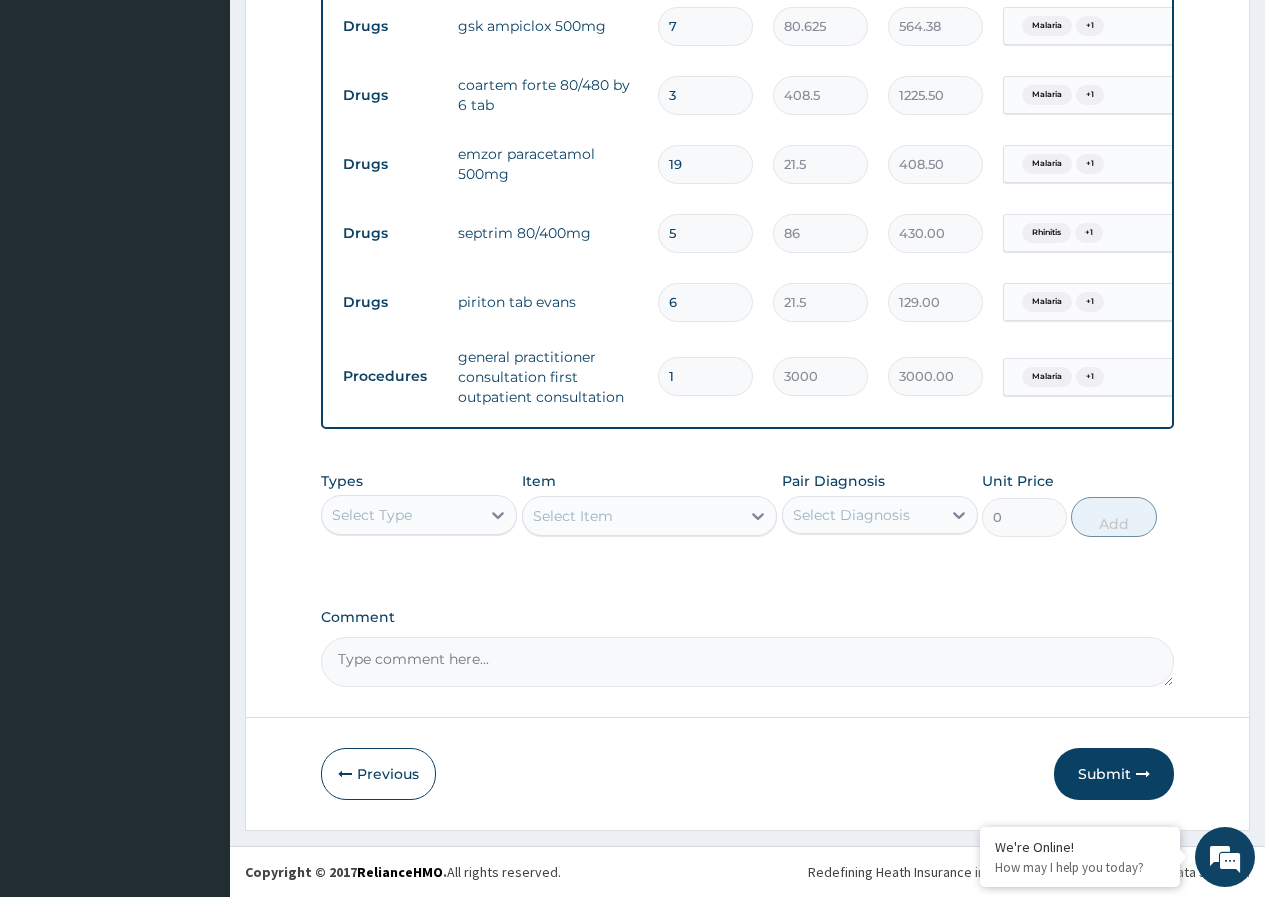 scroll, scrollTop: 821, scrollLeft: 0, axis: vertical 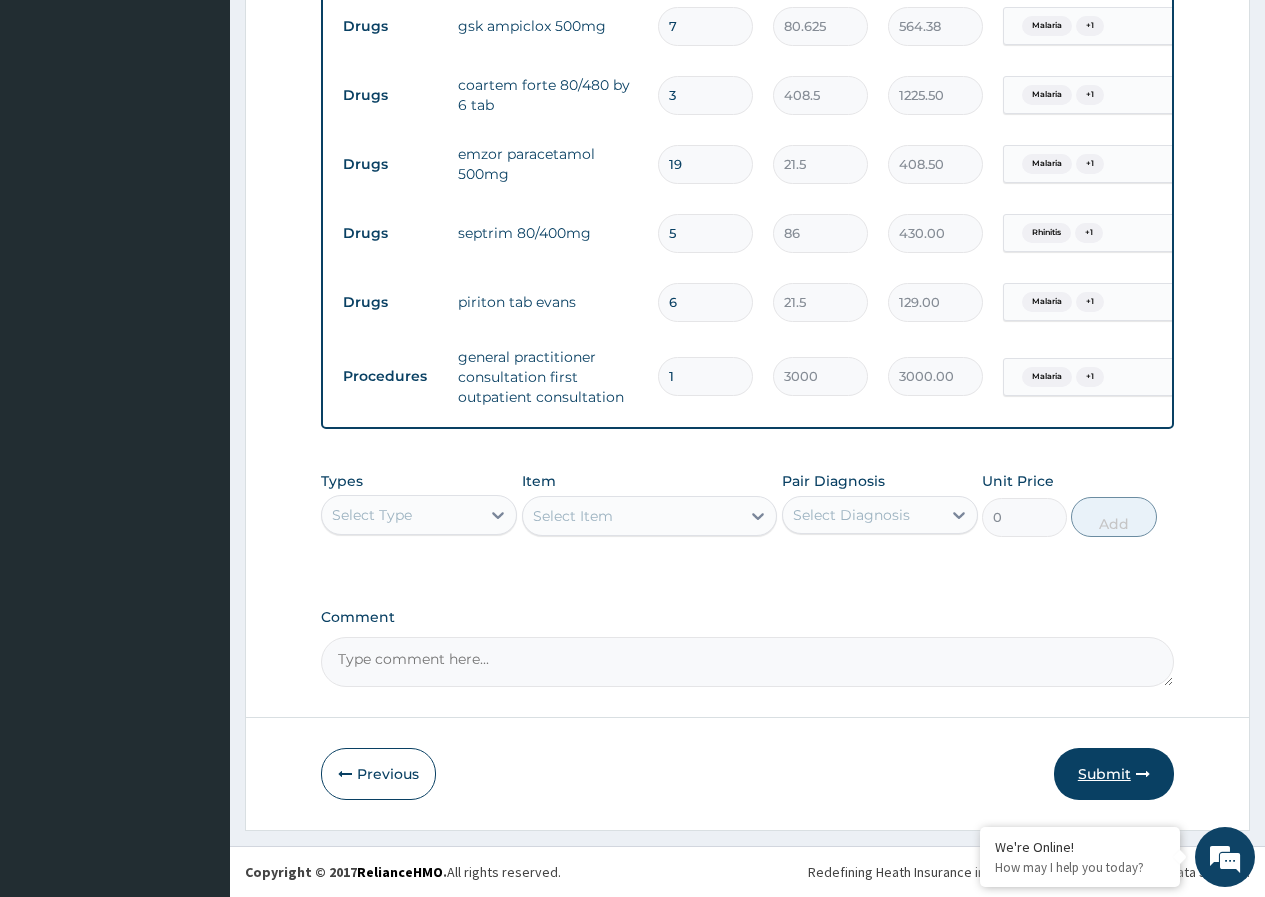 click on "Submit" at bounding box center [1114, 774] 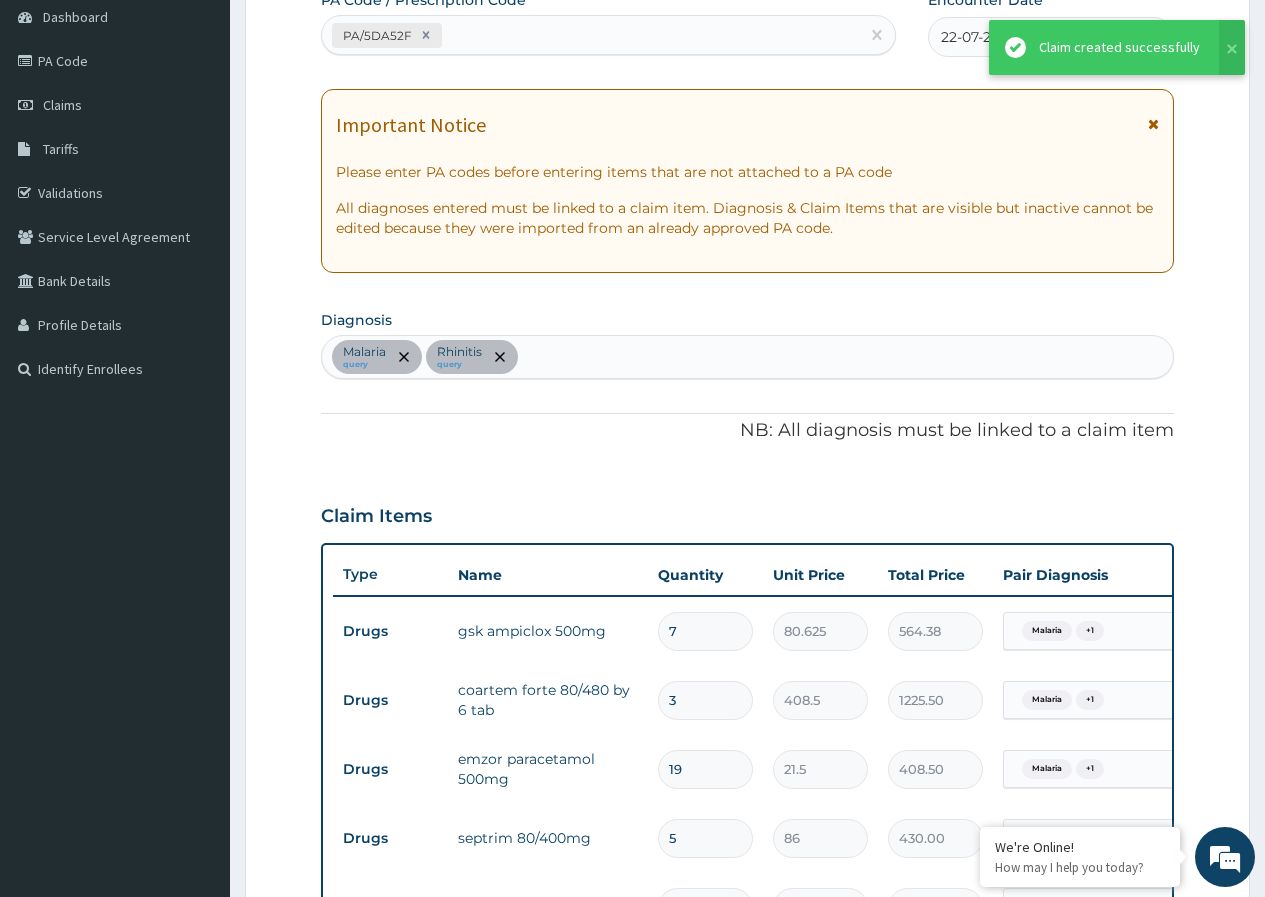 scroll, scrollTop: 0, scrollLeft: 0, axis: both 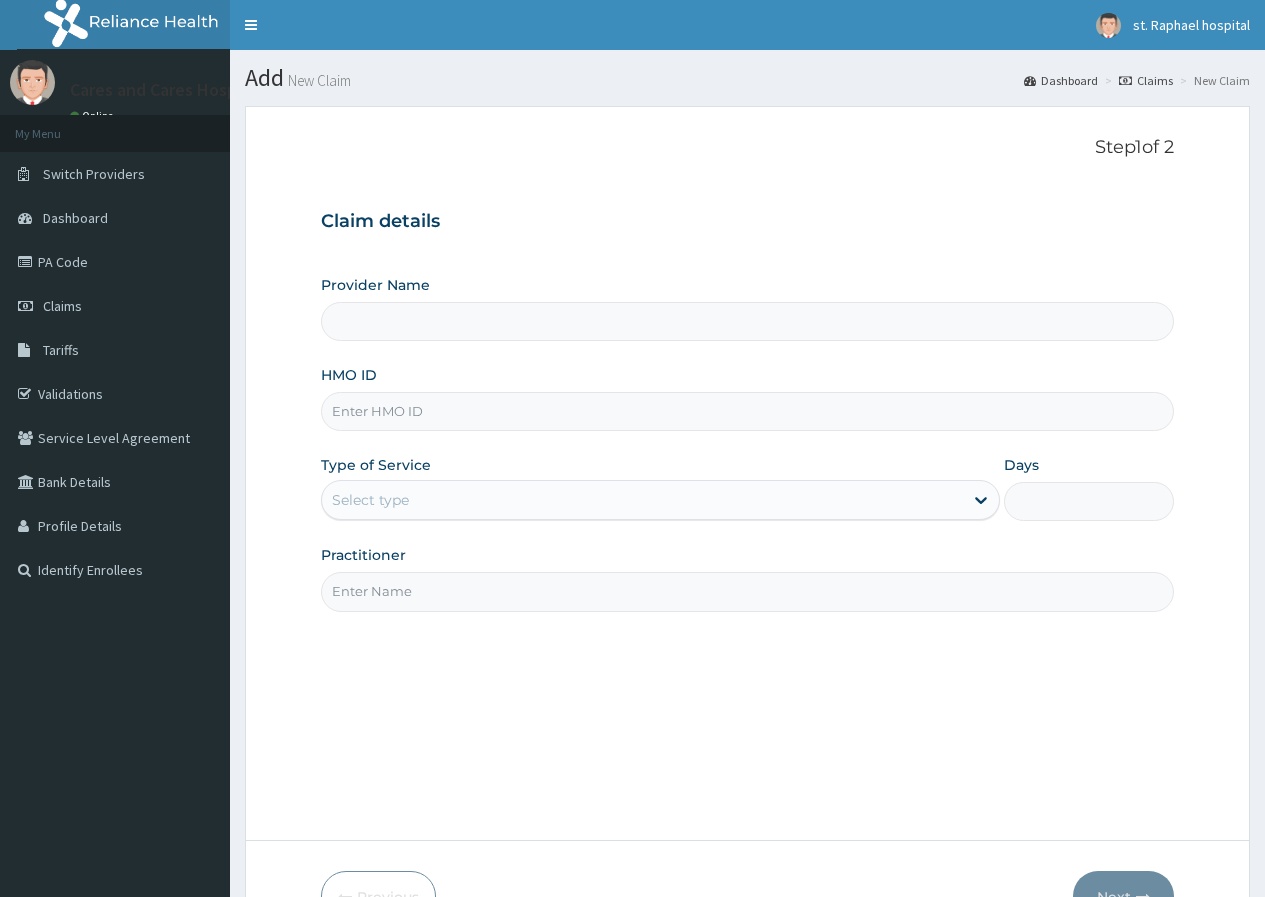 drag, startPoint x: 0, startPoint y: 0, endPoint x: 506, endPoint y: 424, distance: 660.1606 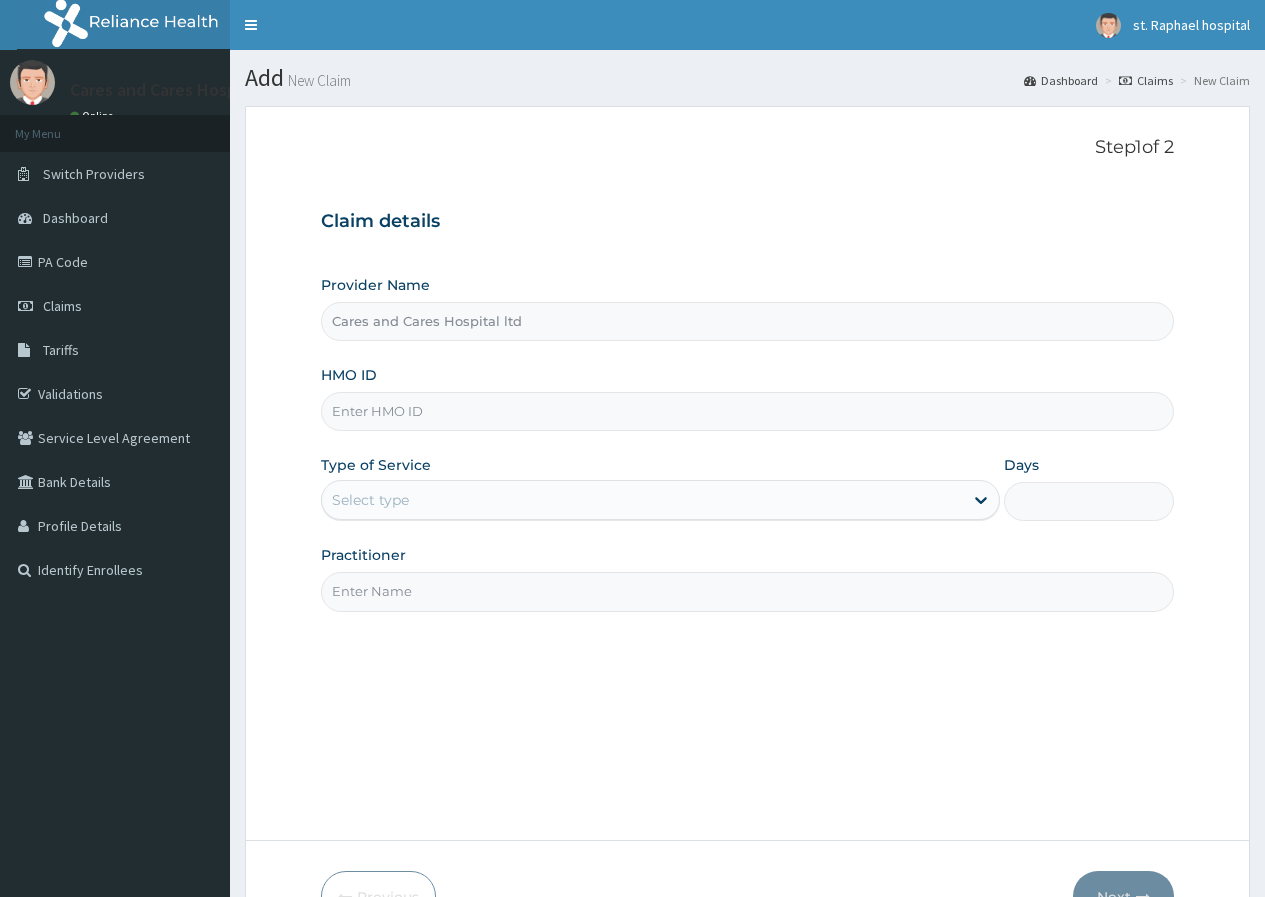 scroll, scrollTop: 0, scrollLeft: 0, axis: both 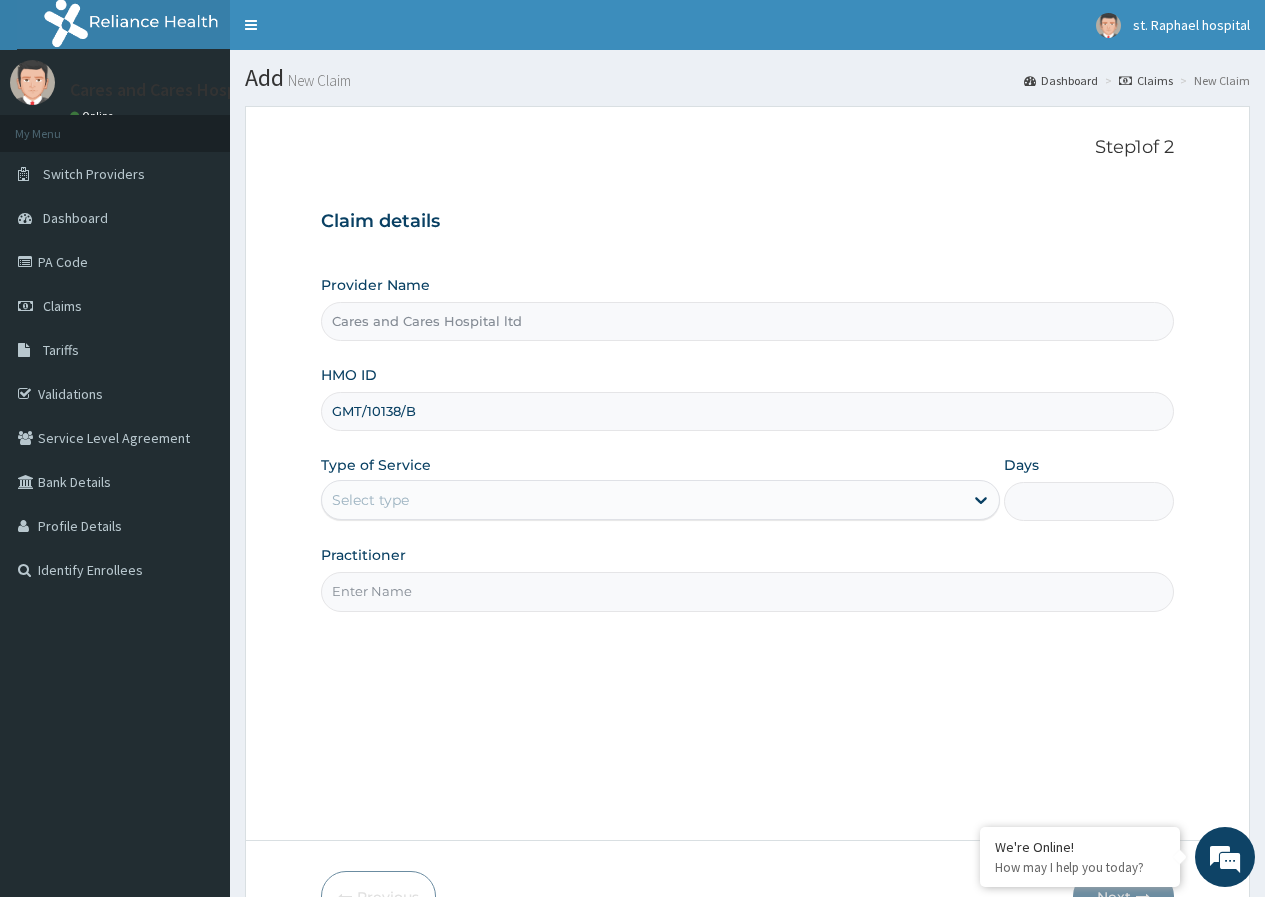 type on "GMT/10138/B" 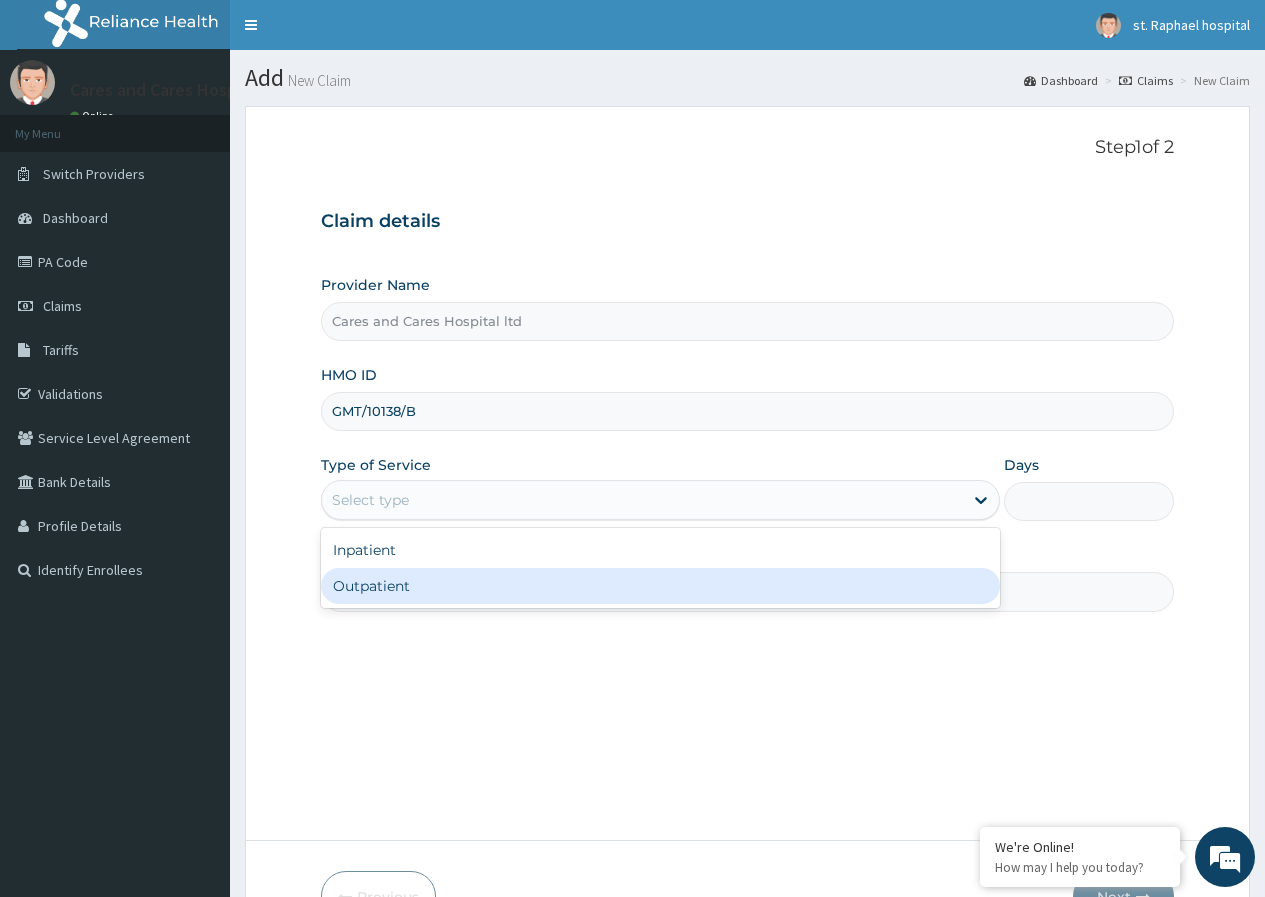 click on "Outpatient" at bounding box center (660, 586) 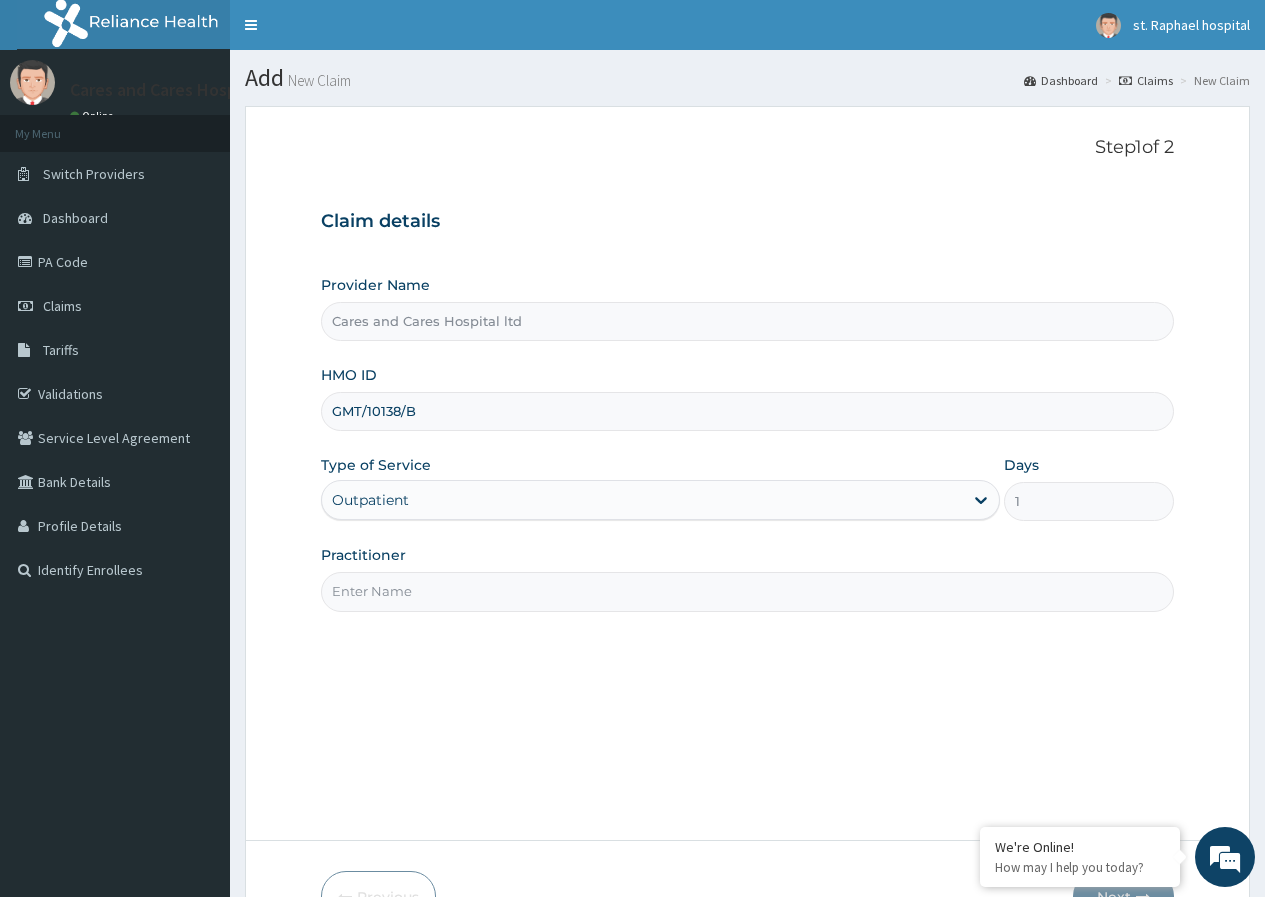 scroll, scrollTop: 0, scrollLeft: 0, axis: both 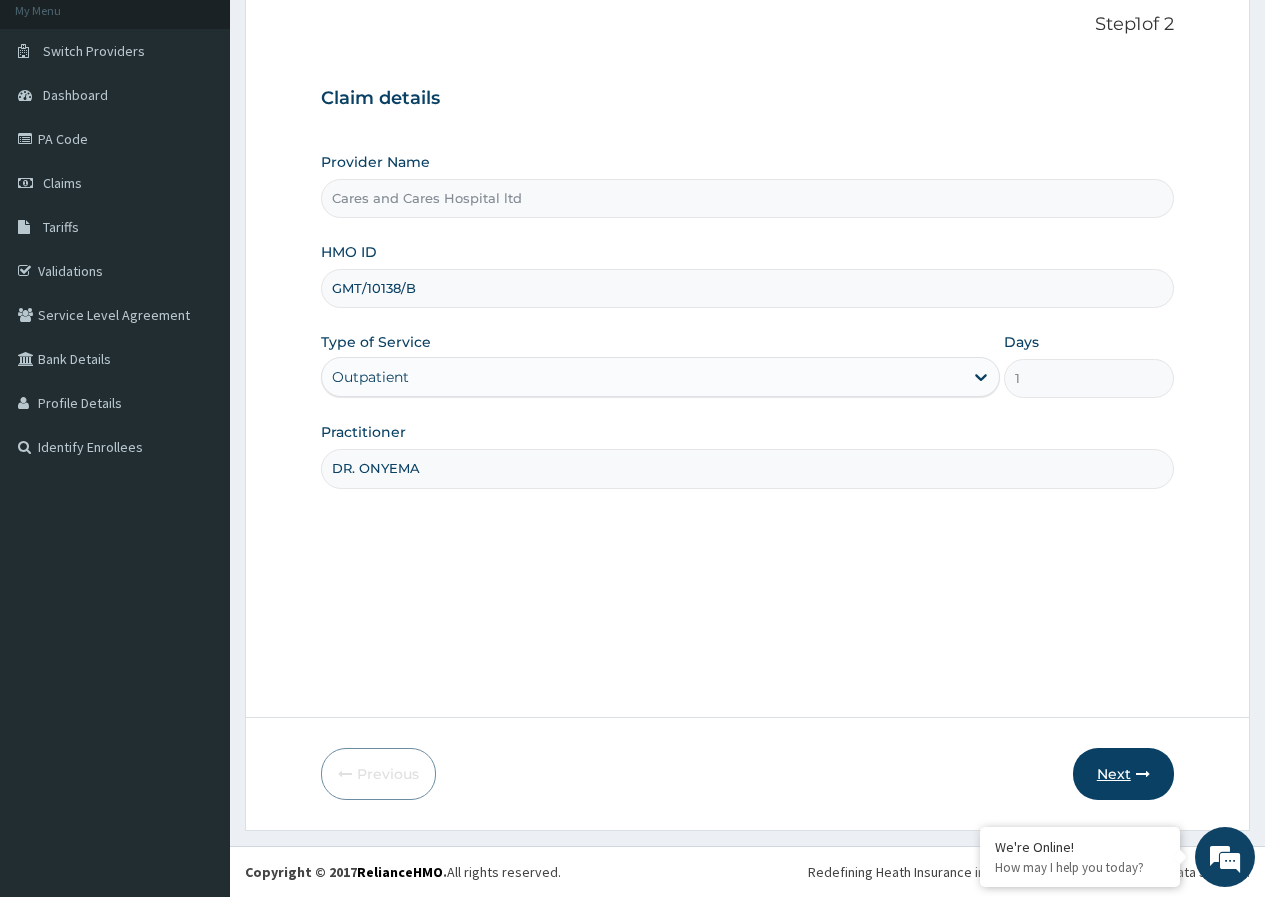 click on "Next" at bounding box center [1123, 774] 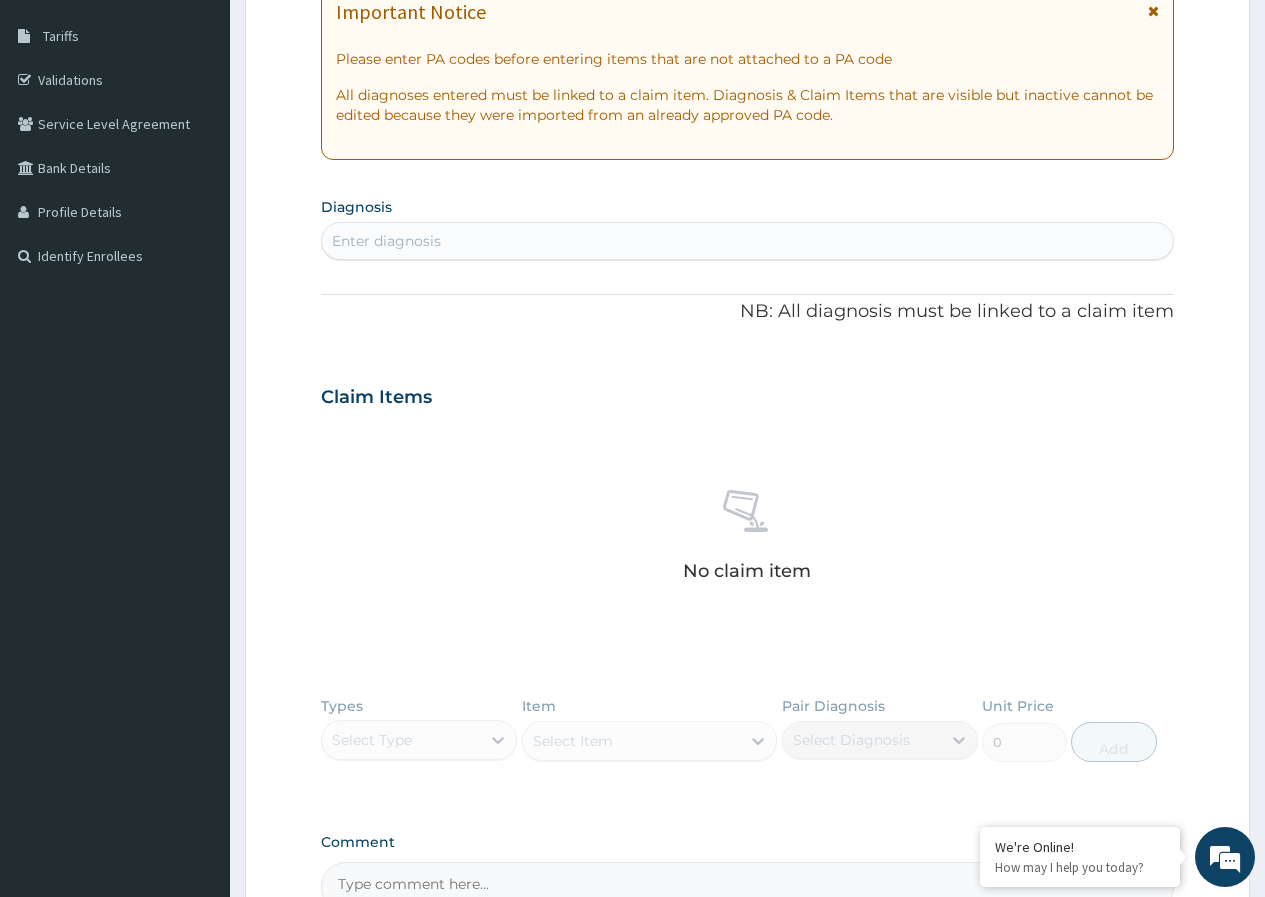 scroll, scrollTop: 123, scrollLeft: 0, axis: vertical 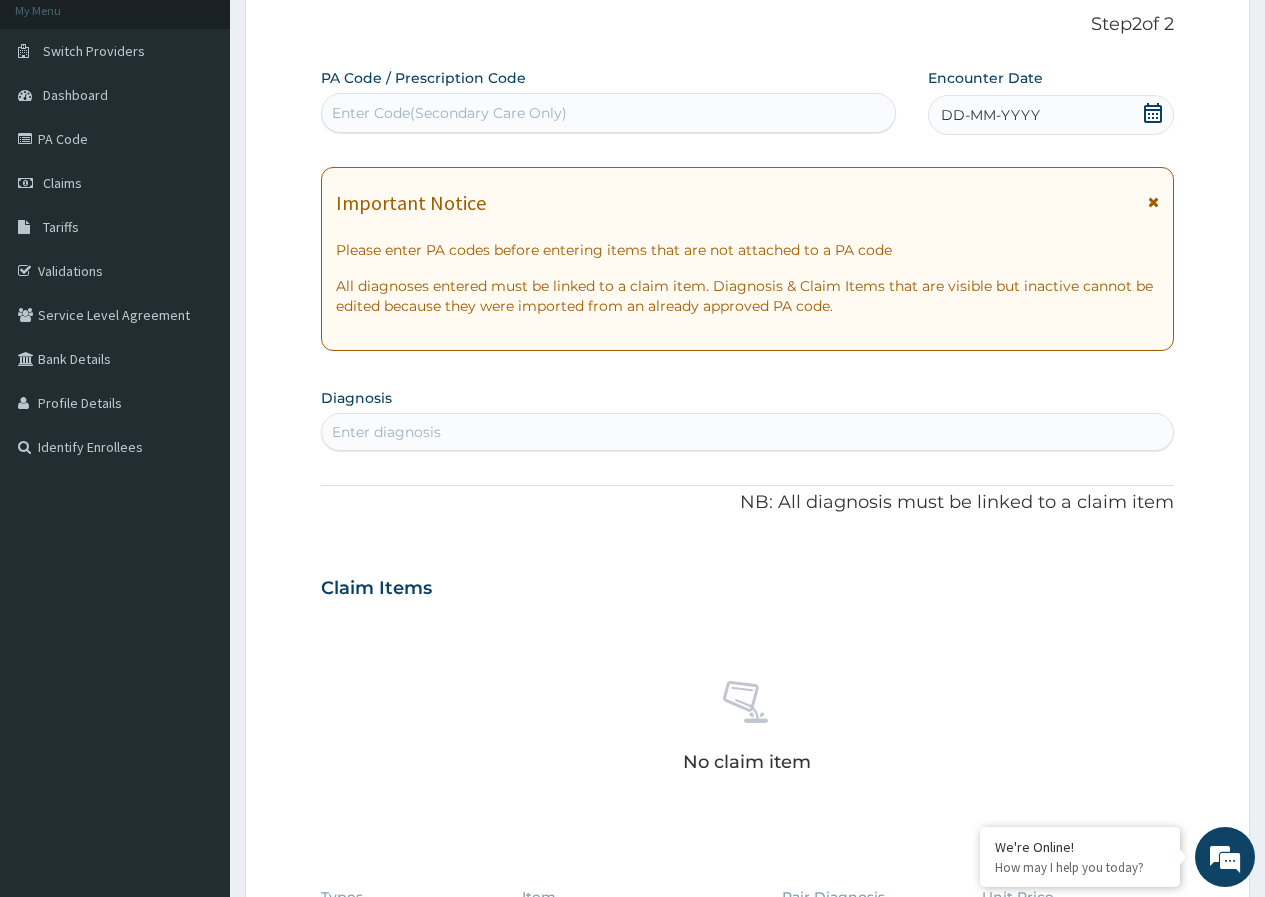 click on "Enter Code(Secondary Care Only)" at bounding box center (608, 113) 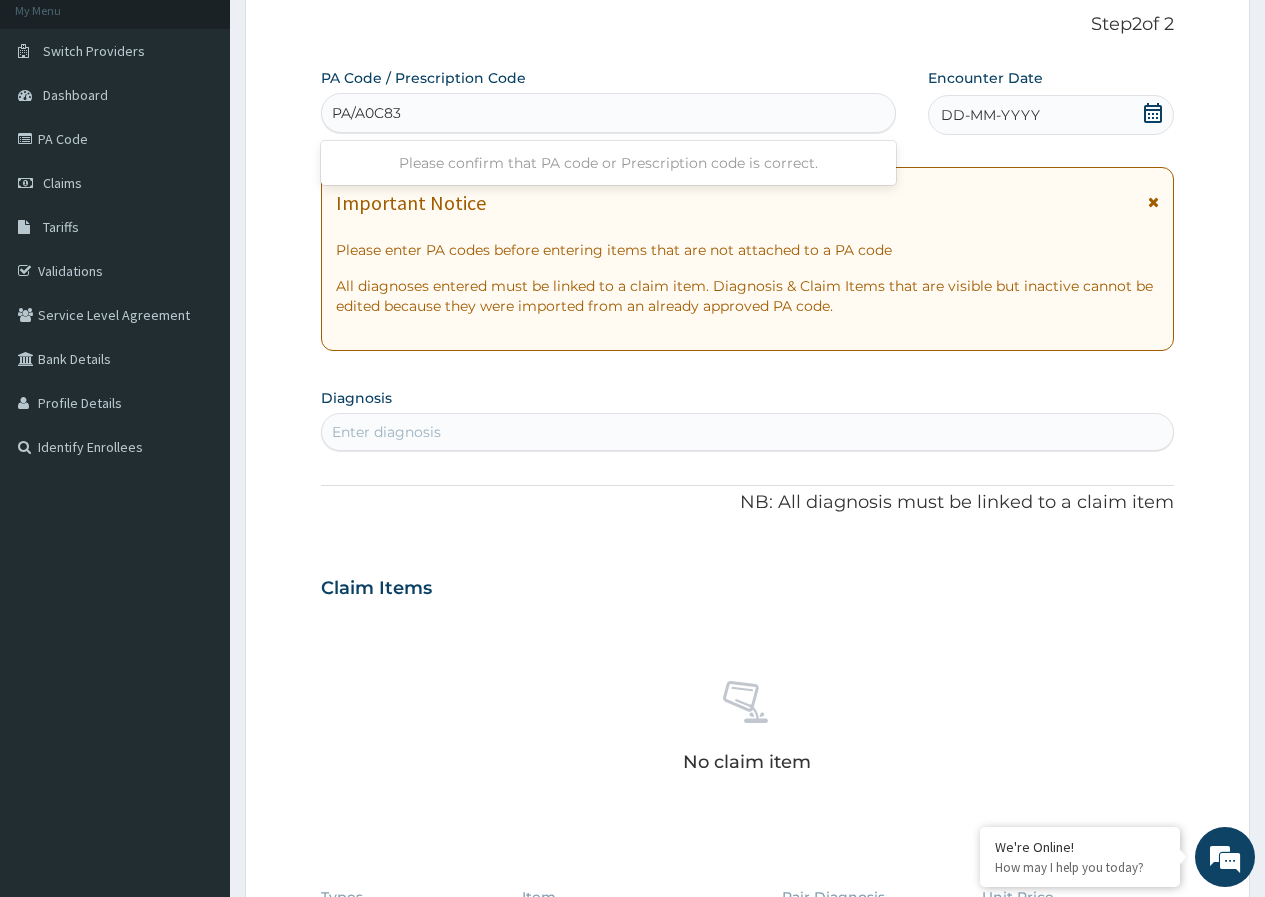 type on "PA/A0C830" 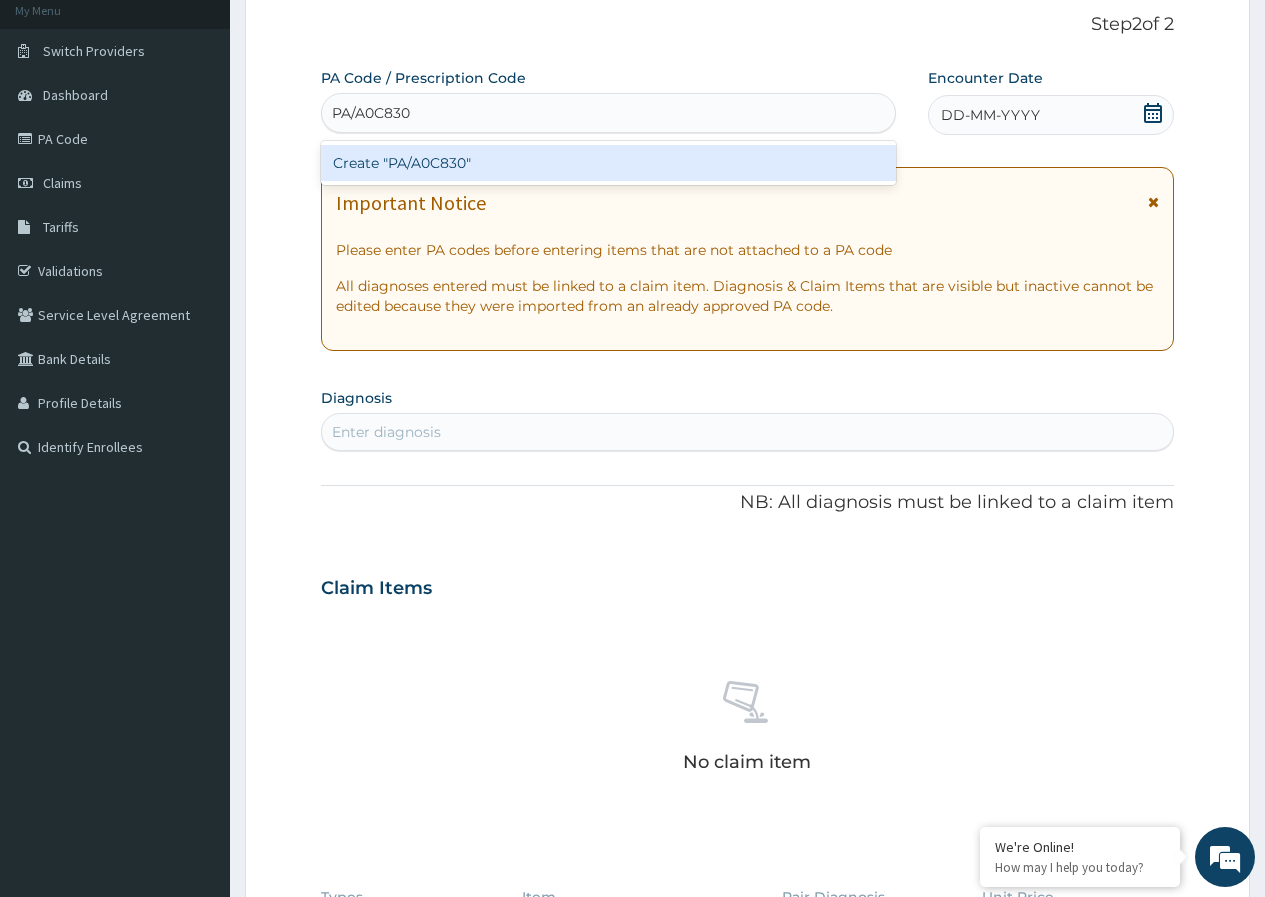 click on "Create "PA/A0C830"" at bounding box center (608, 163) 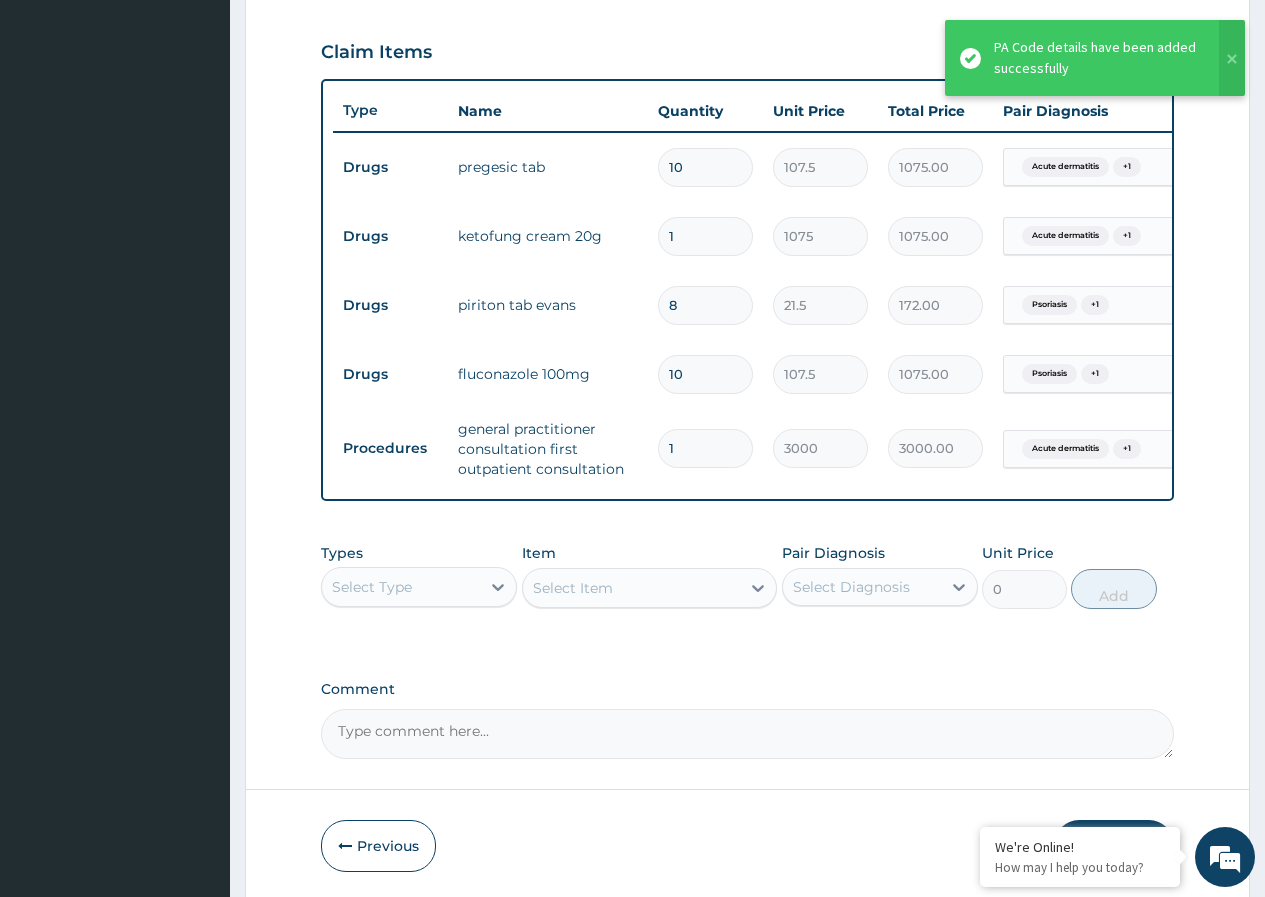 scroll, scrollTop: 752, scrollLeft: 0, axis: vertical 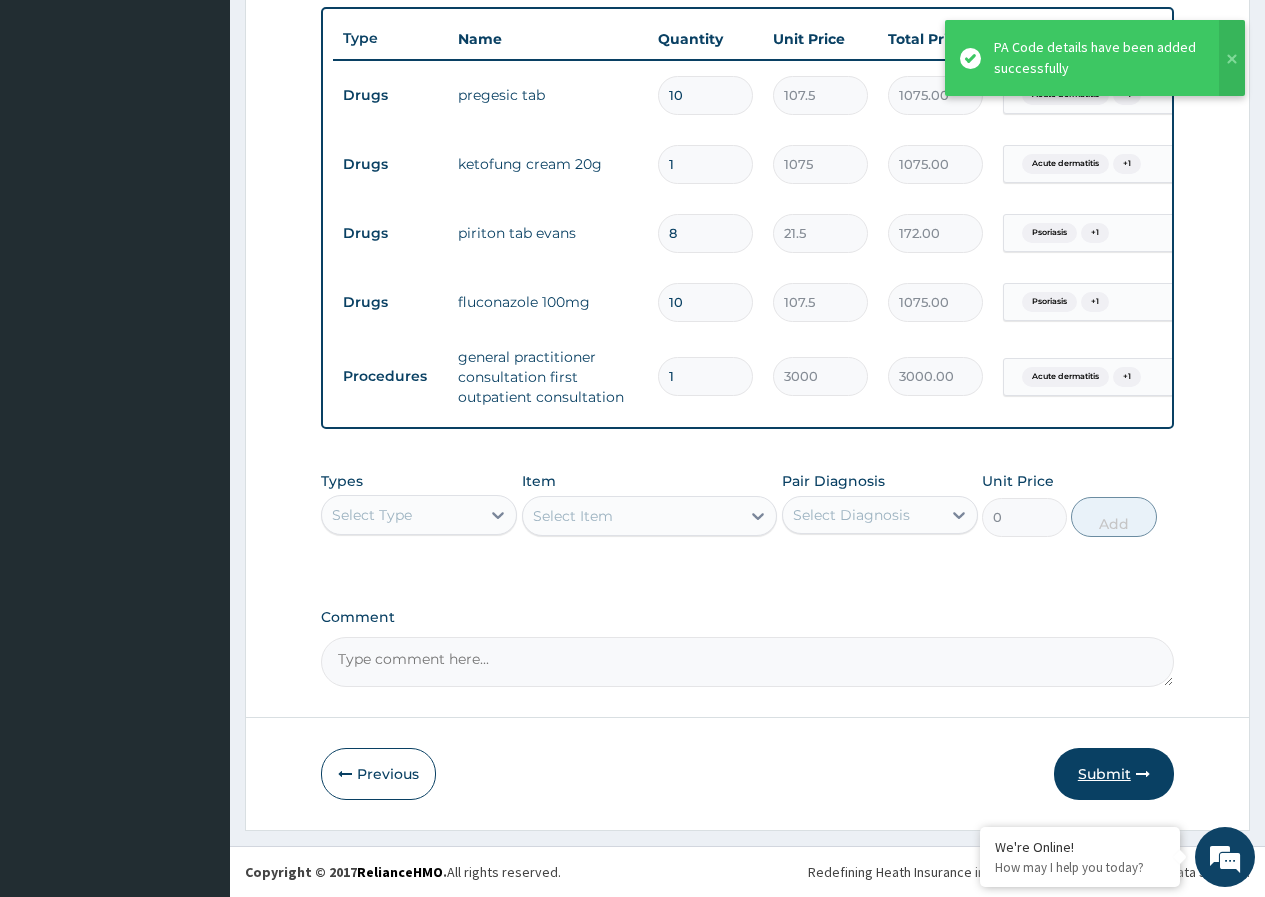 click on "Submit" at bounding box center (1114, 774) 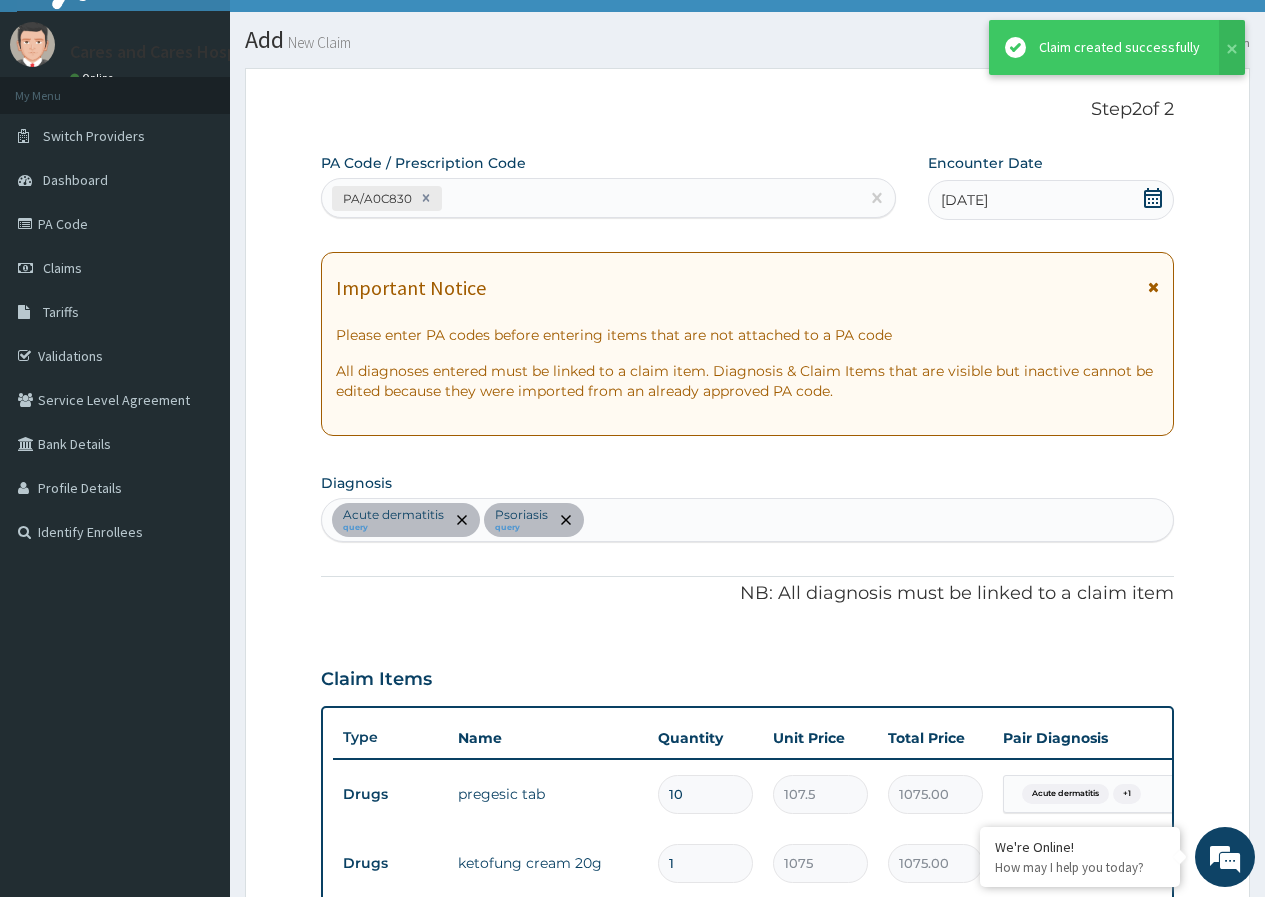 scroll, scrollTop: 752, scrollLeft: 0, axis: vertical 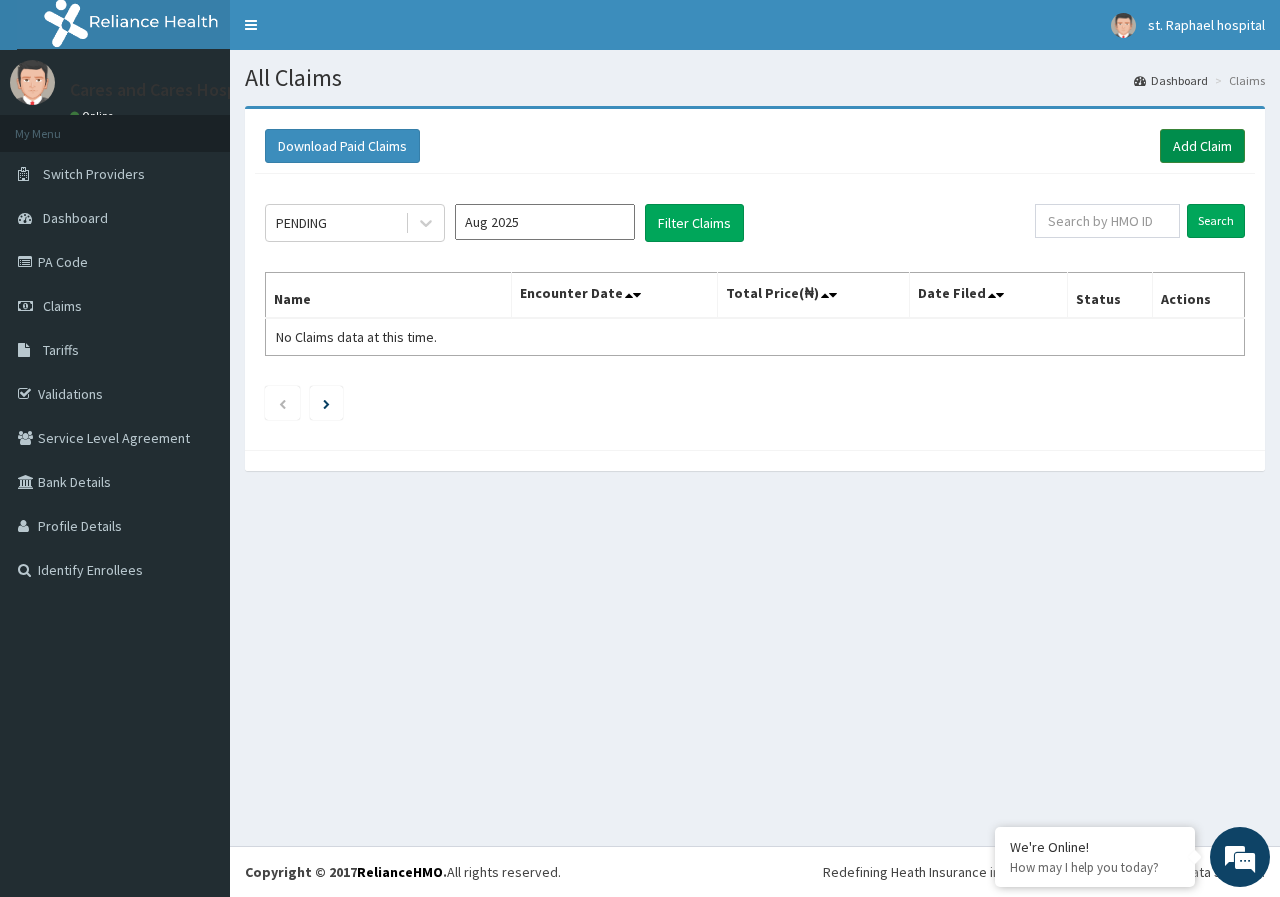 click on "Add Claim" at bounding box center (1202, 146) 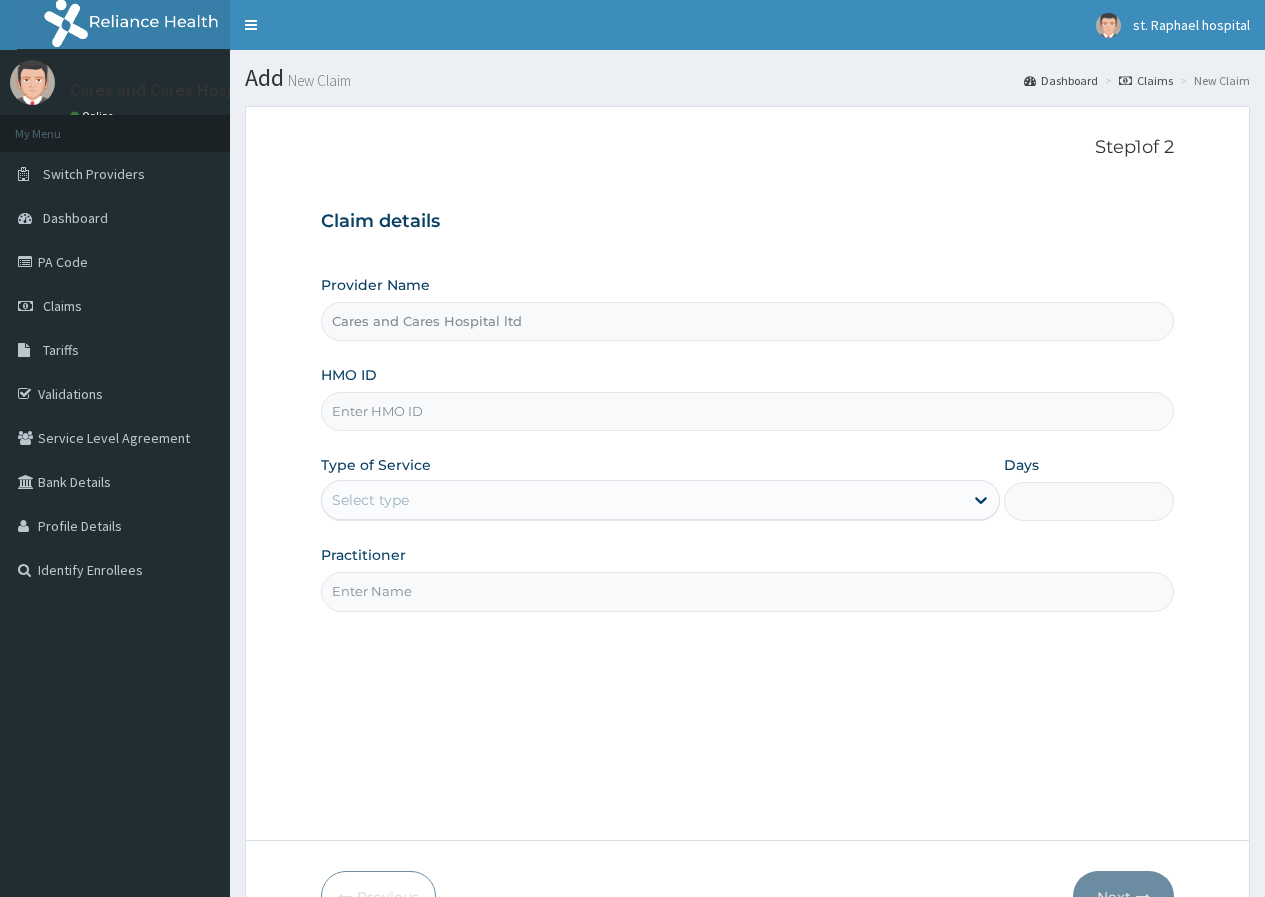 scroll, scrollTop: 0, scrollLeft: 0, axis: both 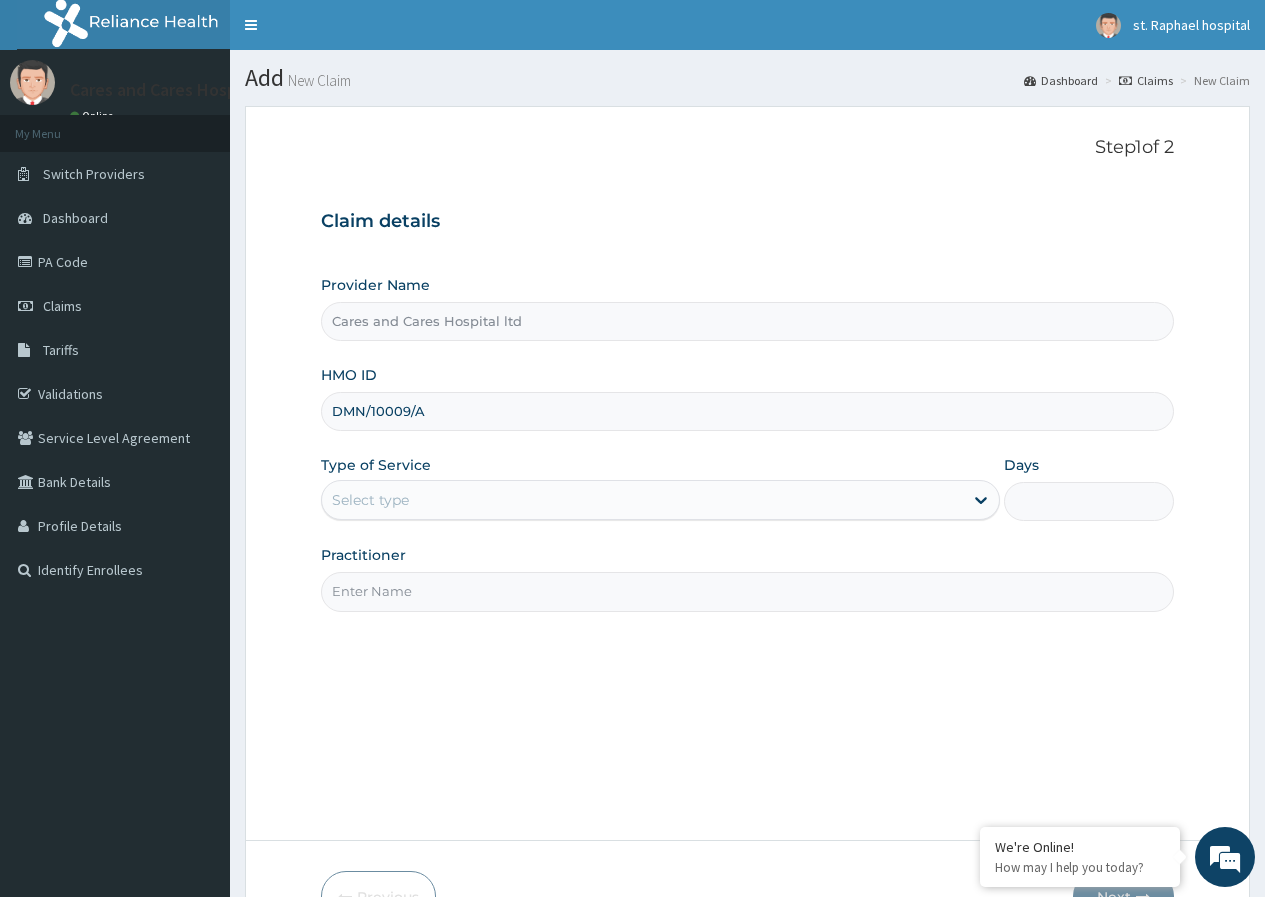 type on "DMN/10009/A" 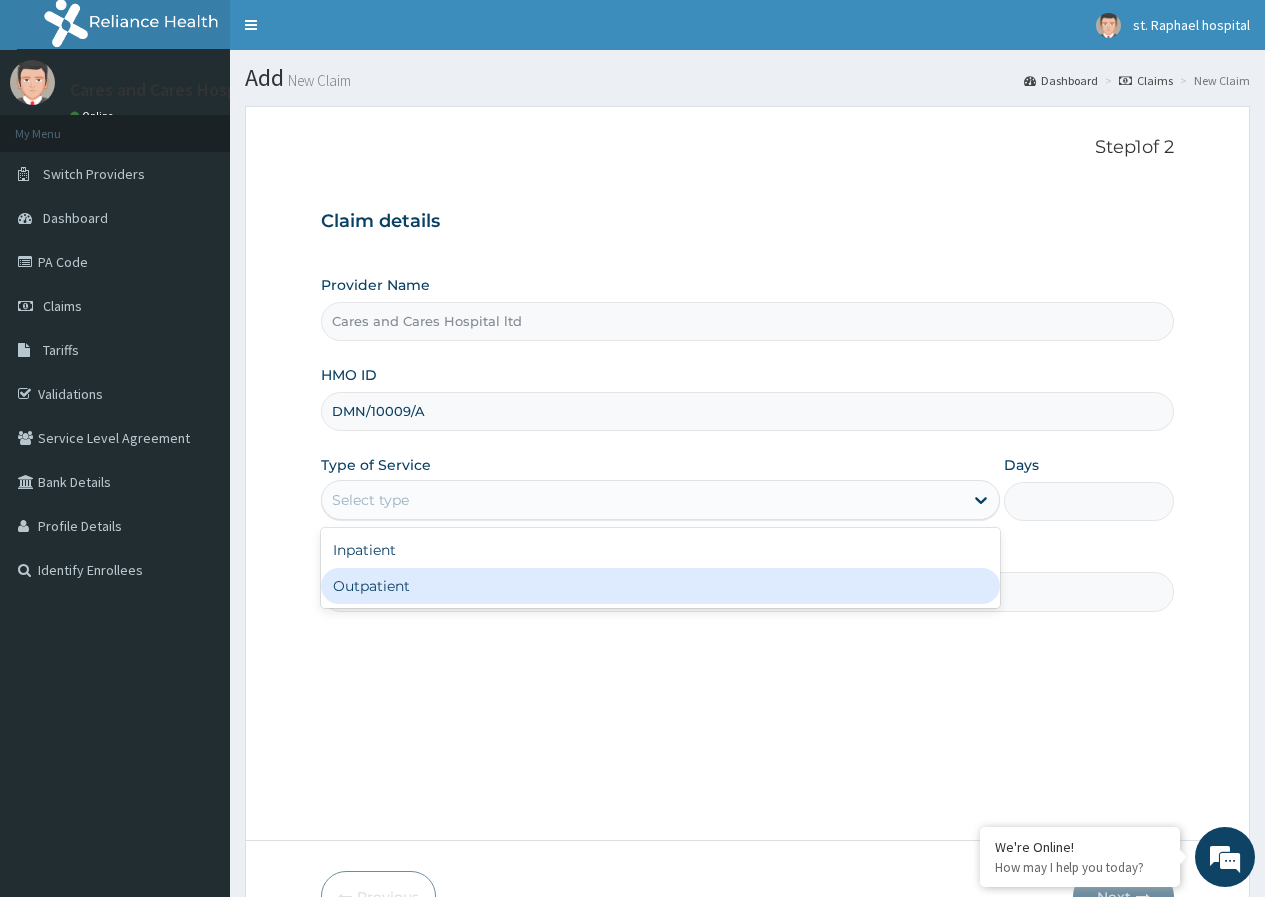click on "Outpatient" at bounding box center (660, 586) 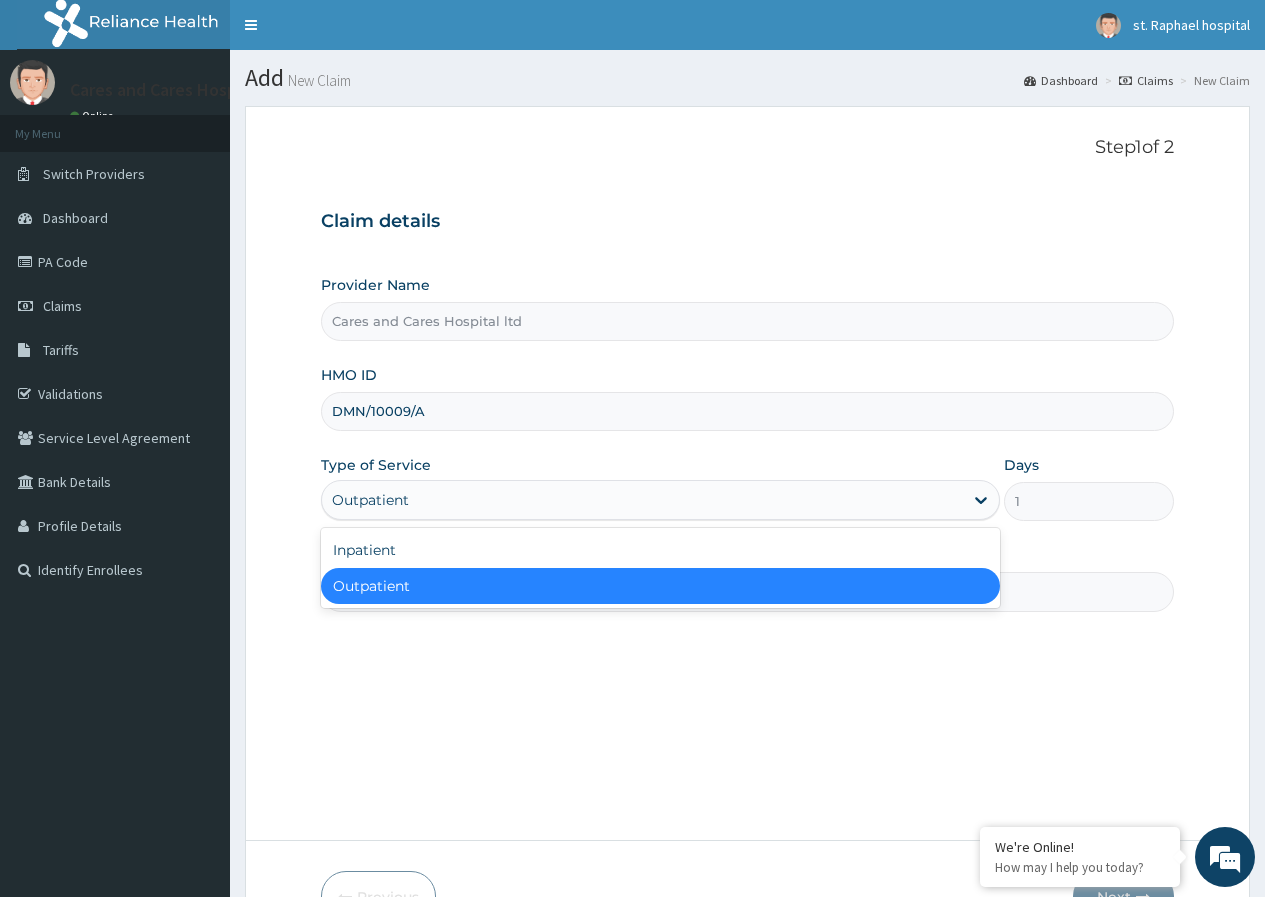 click on "Outpatient" at bounding box center [642, 500] 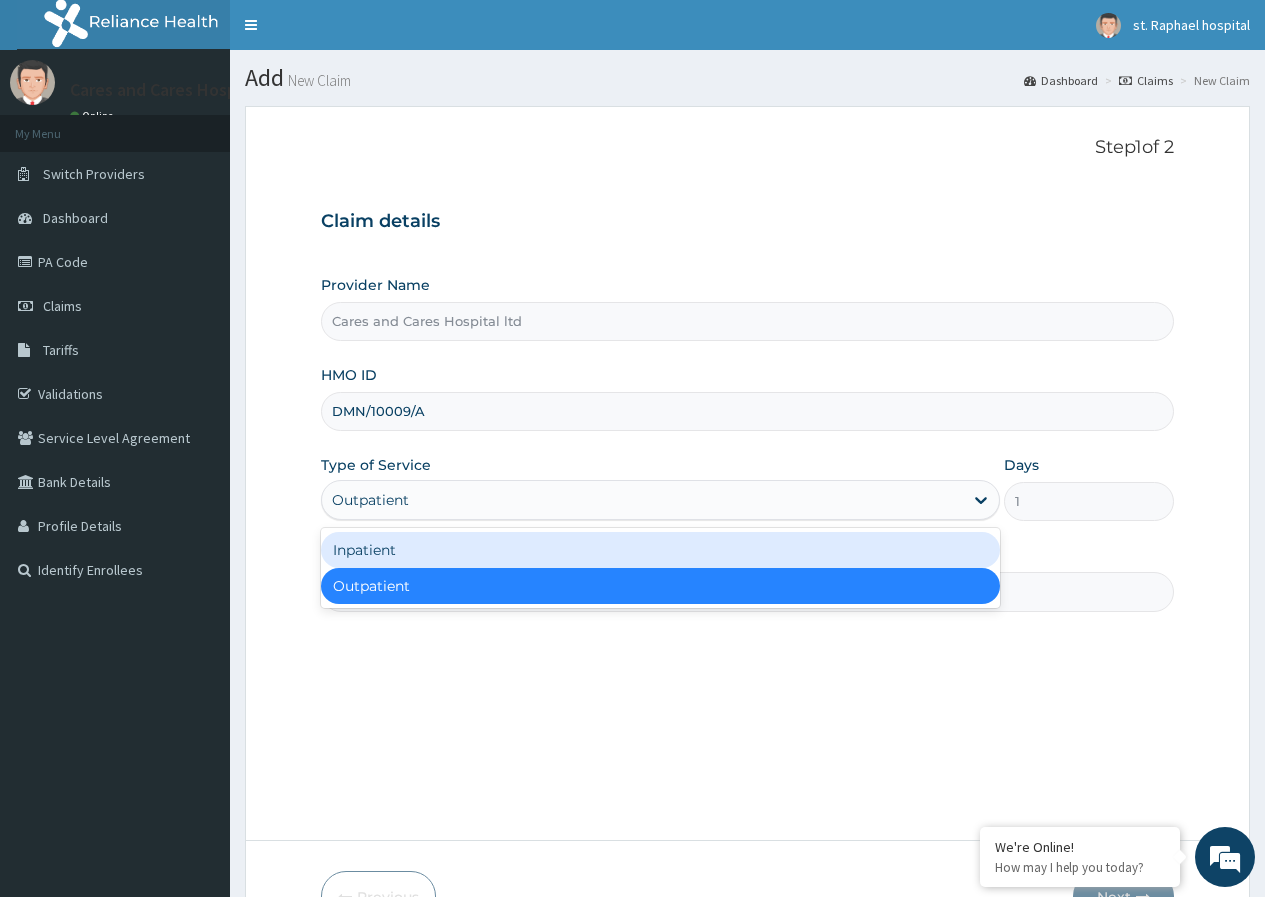 click on "Inpatient" at bounding box center (660, 550) 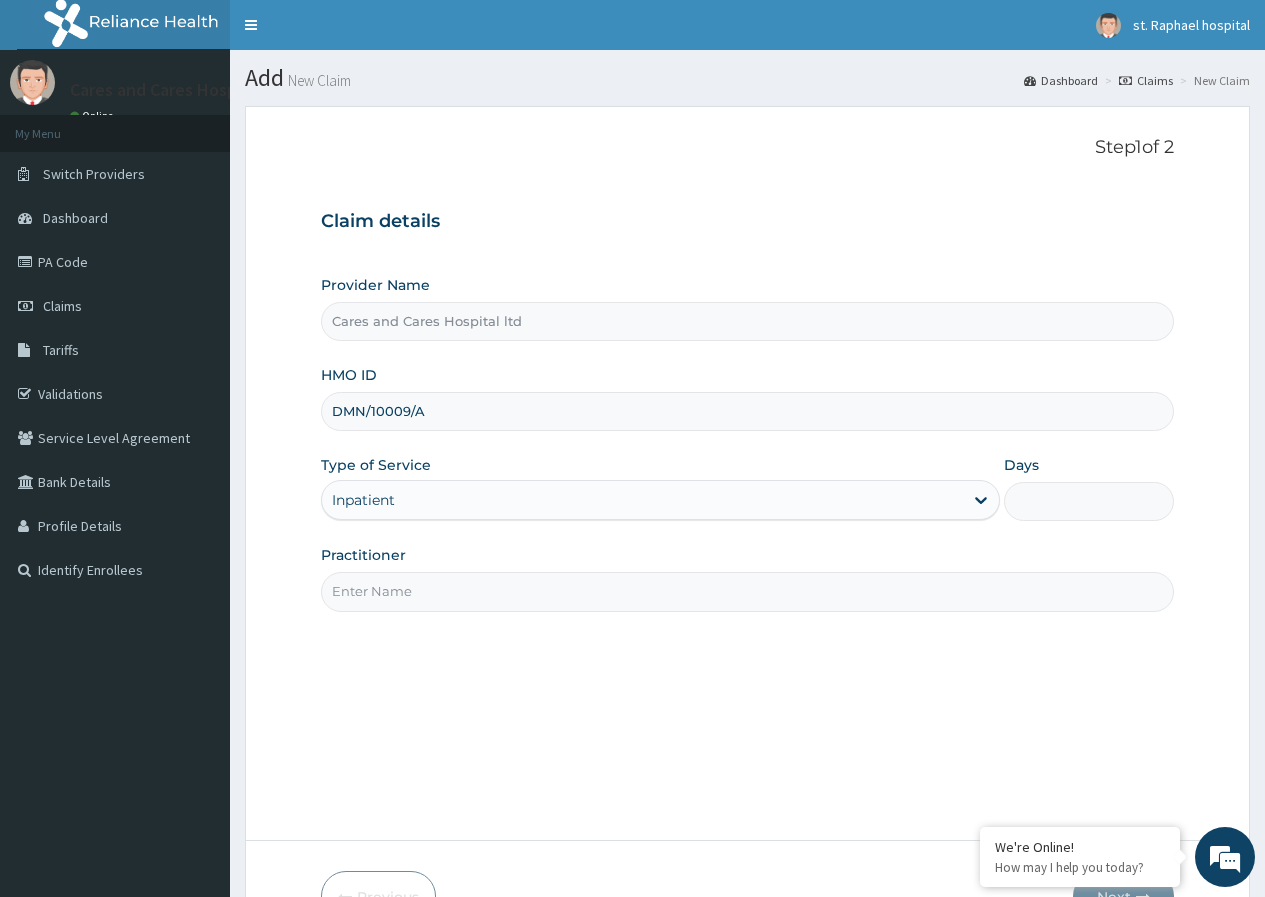 drag, startPoint x: 1066, startPoint y: 503, endPoint x: 1066, endPoint y: 518, distance: 15 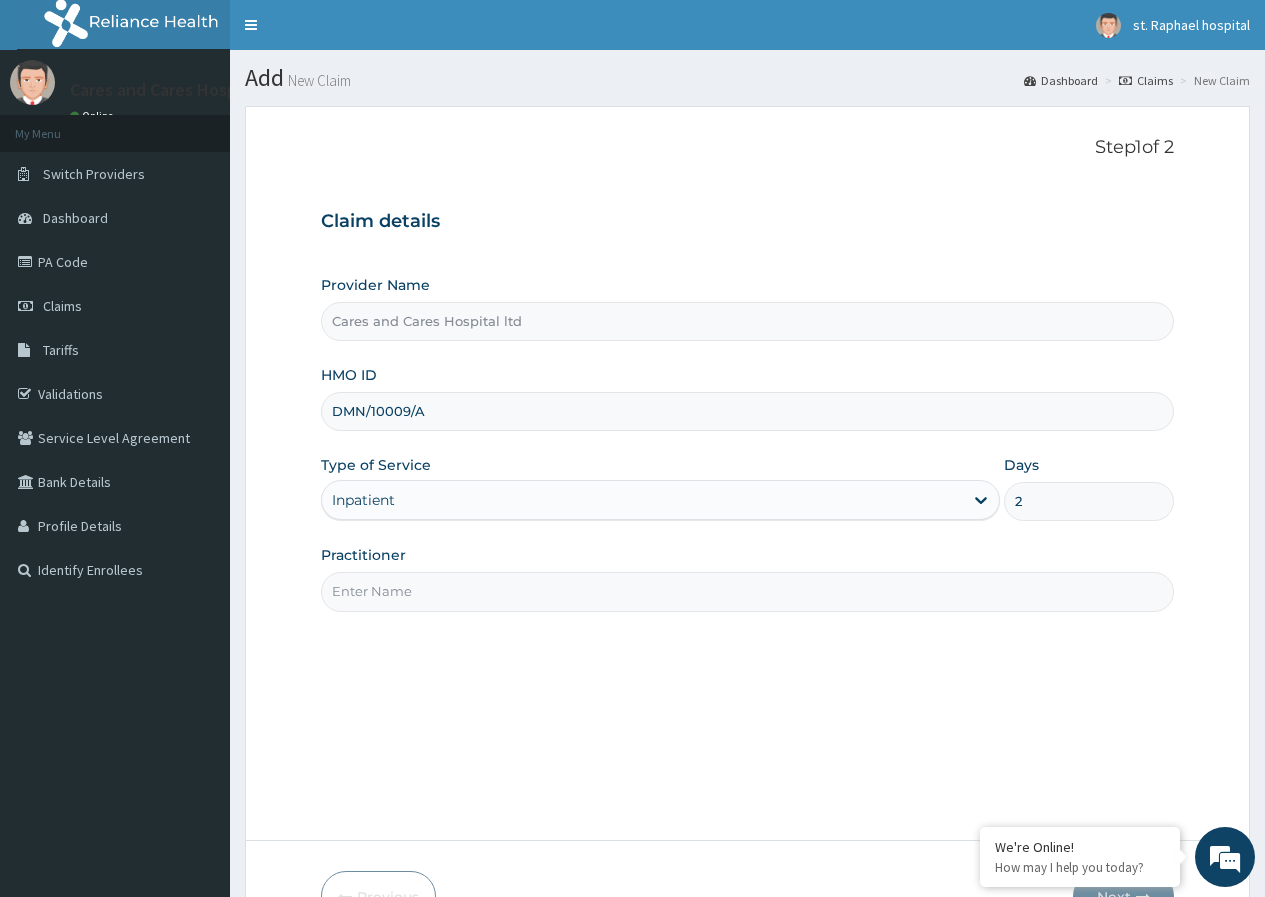 click on "Practitioner" at bounding box center [747, 591] 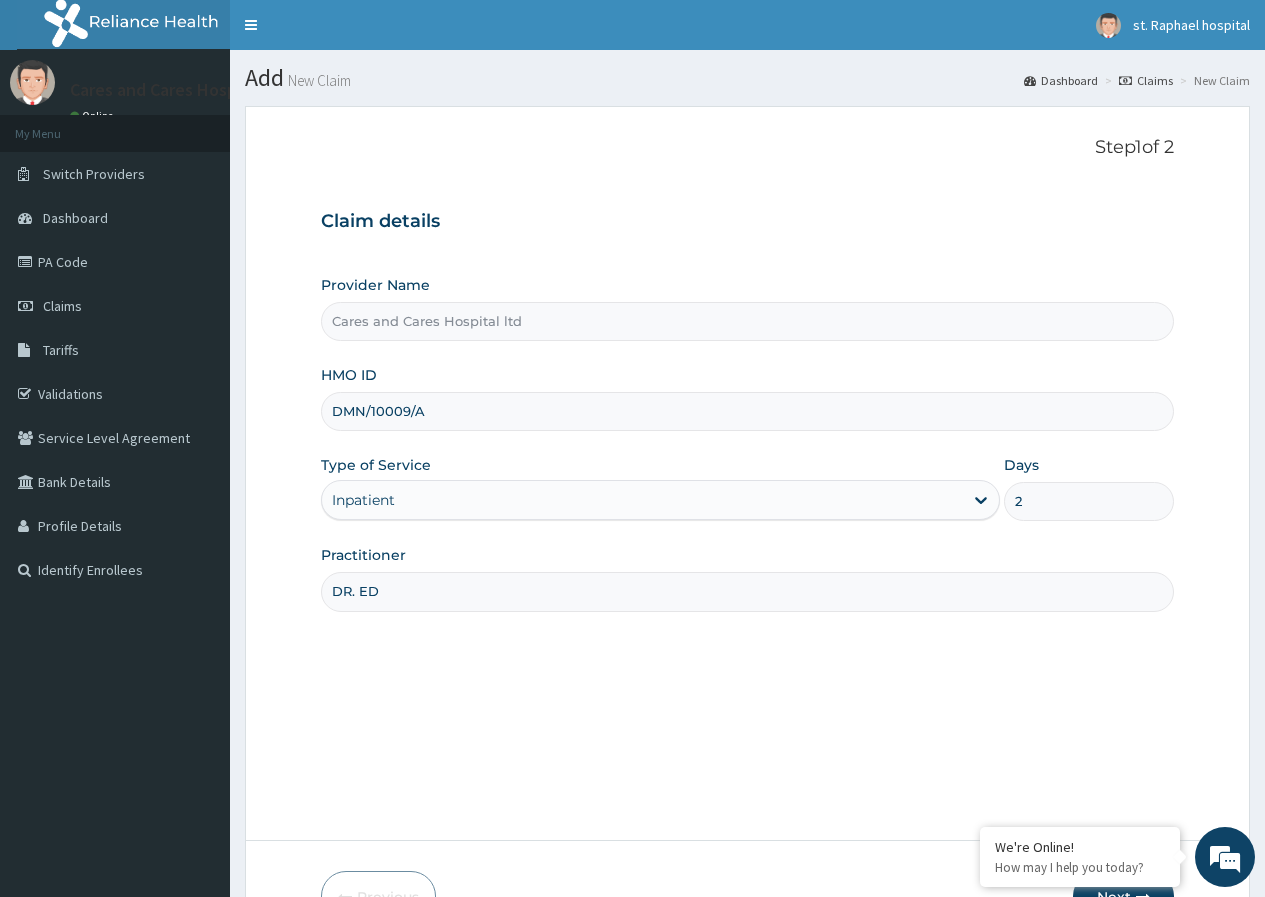 type on "DR. EDUEP E." 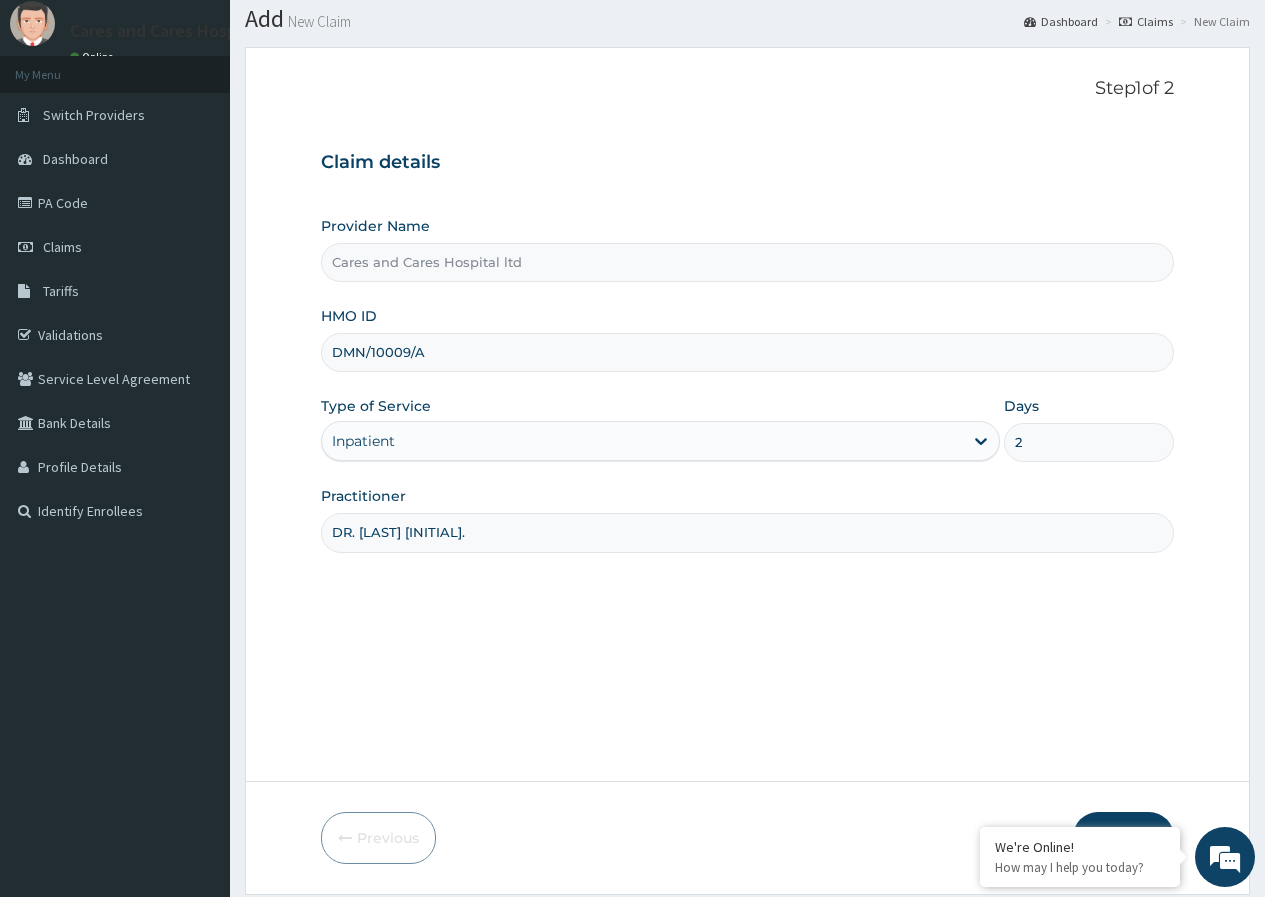 scroll, scrollTop: 123, scrollLeft: 0, axis: vertical 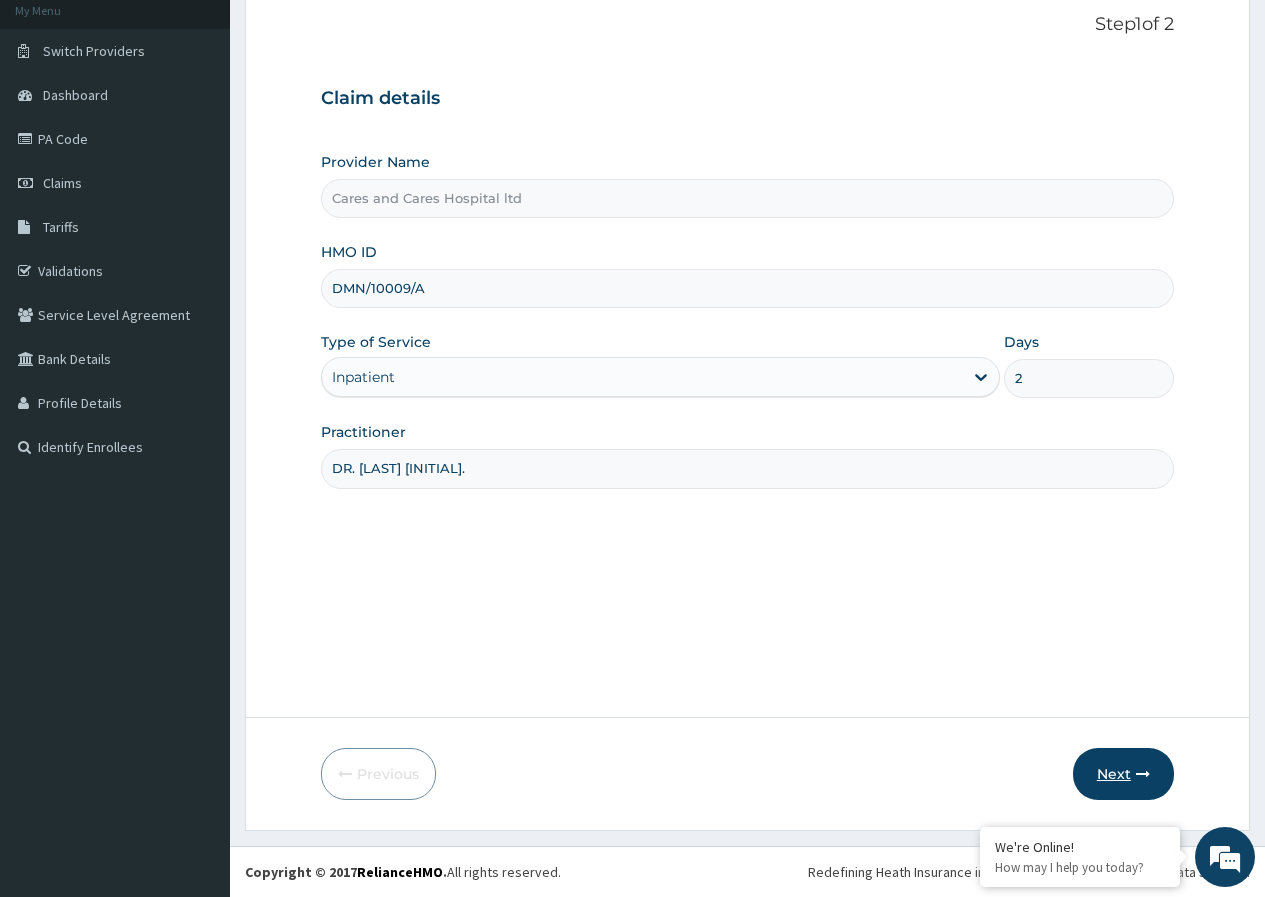 click on "Next" at bounding box center (1123, 774) 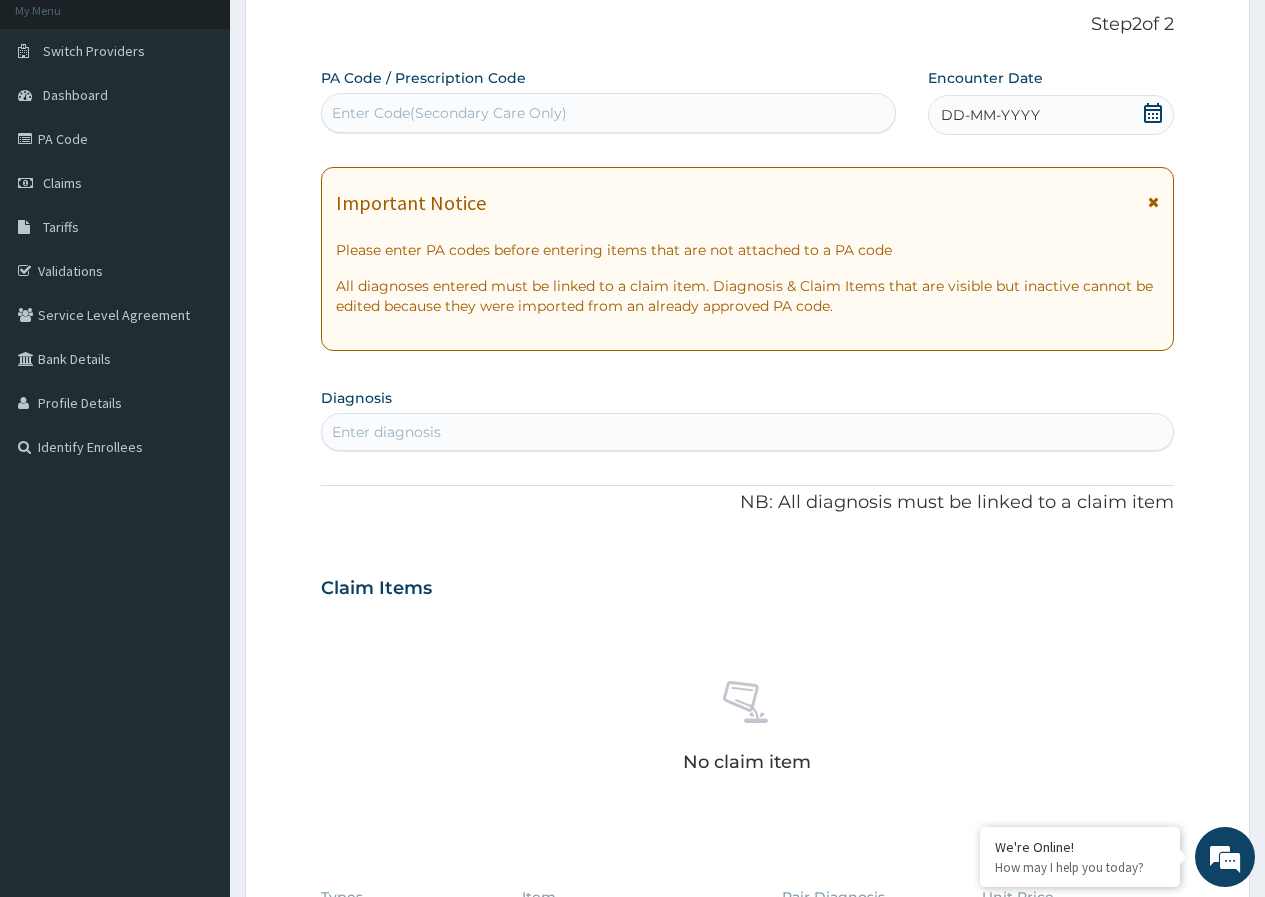 click on "Enter Code(Secondary Care Only)" at bounding box center (449, 113) 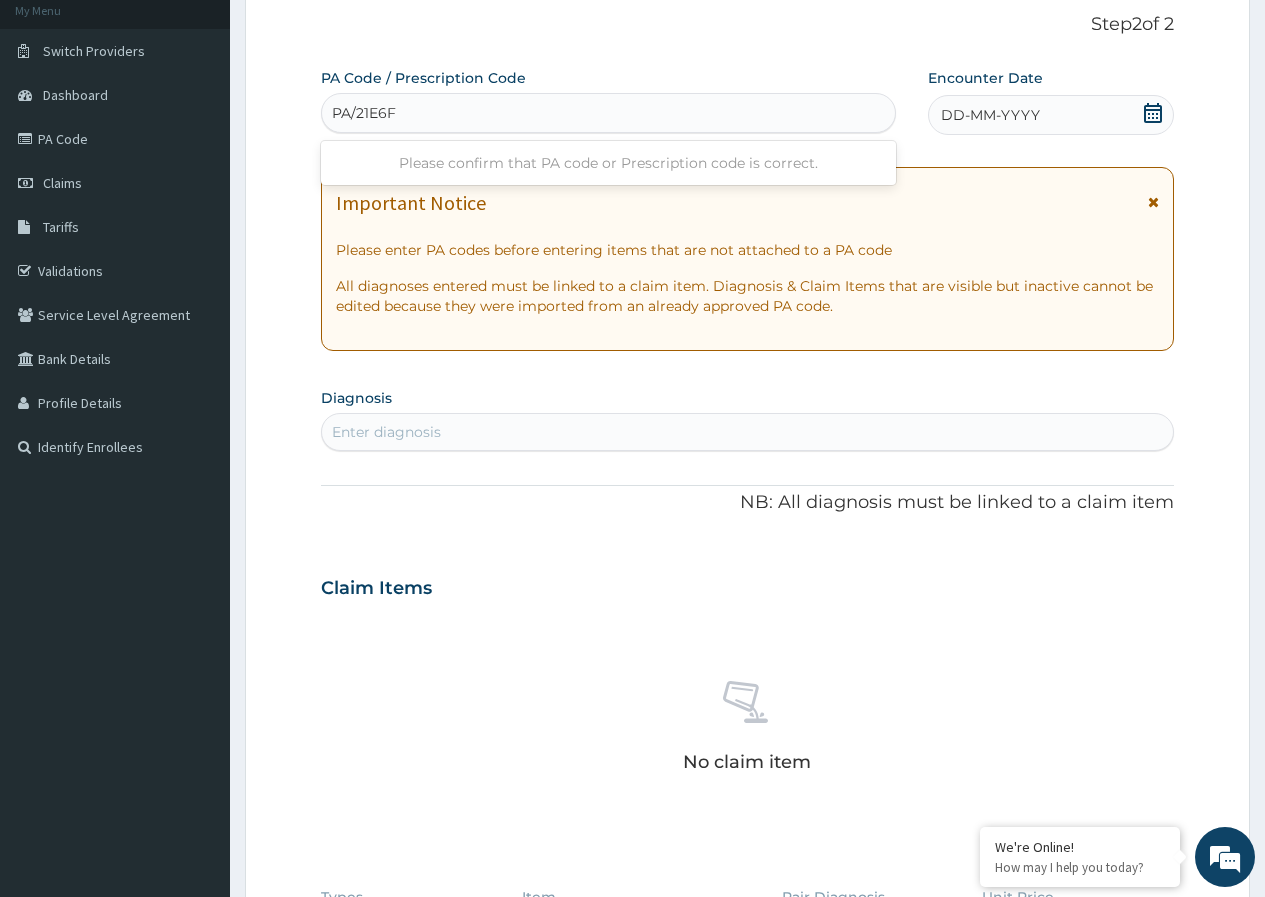 type on "PA/21E6F8" 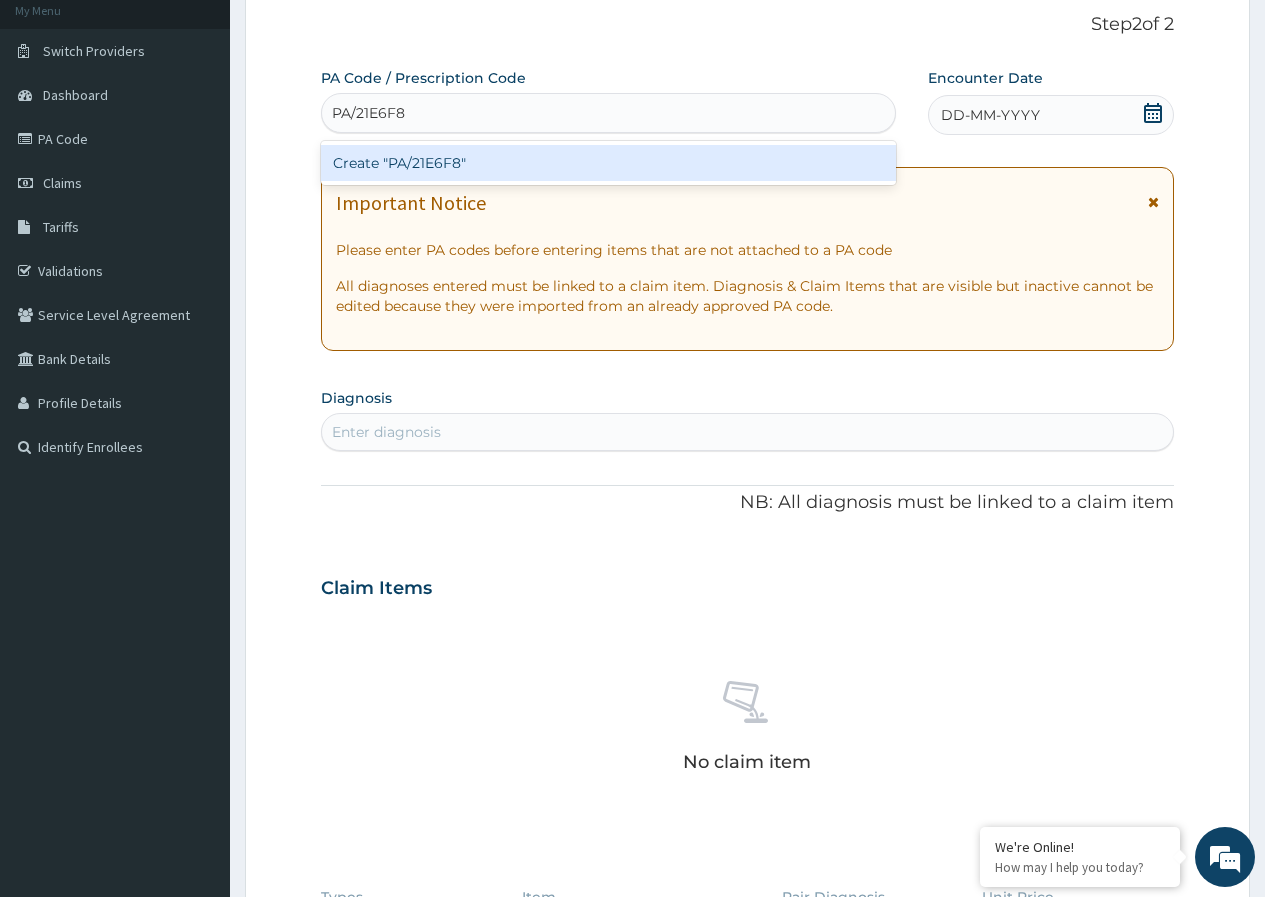 click on "Create "PA/21E6F8"" at bounding box center [608, 163] 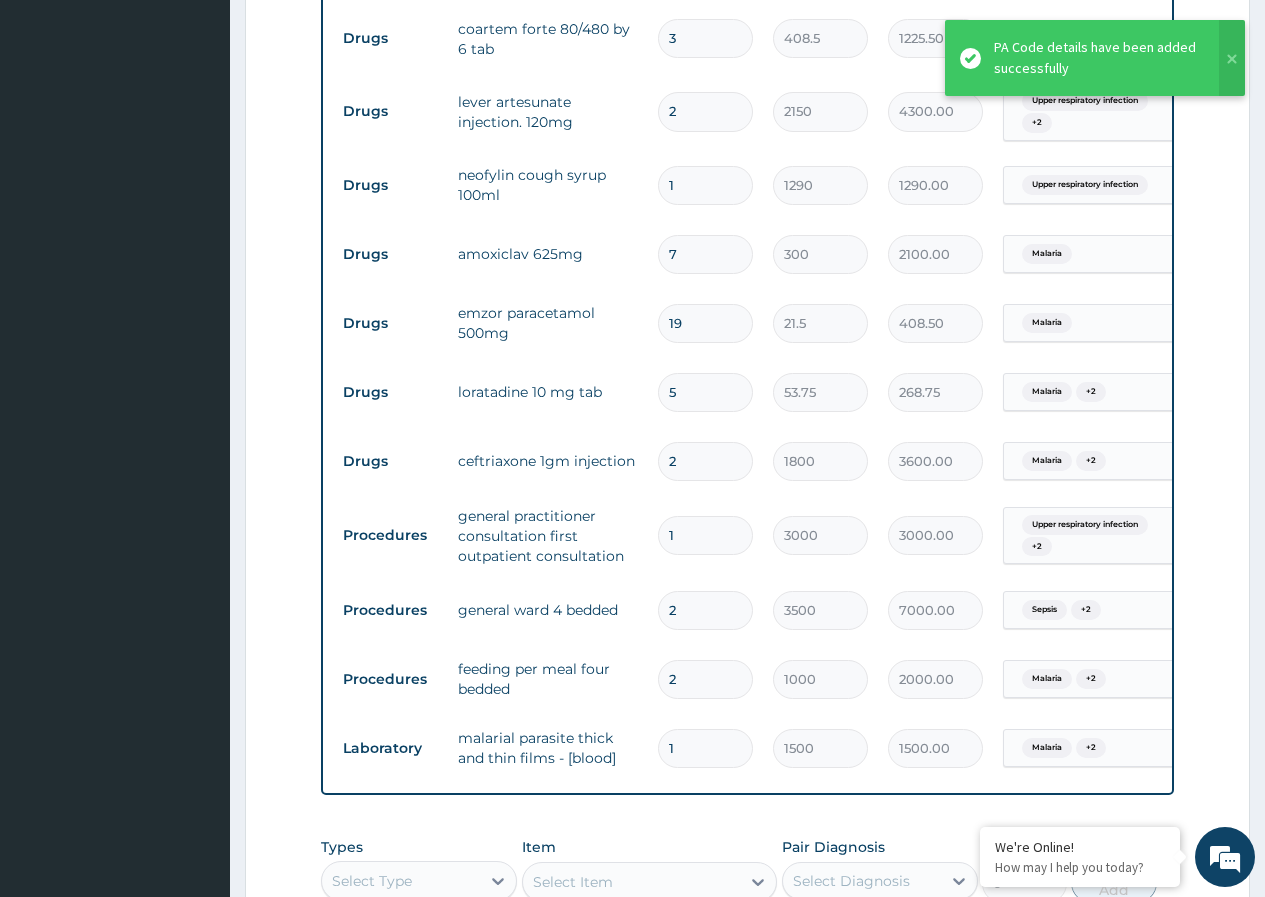 scroll, scrollTop: 1252, scrollLeft: 0, axis: vertical 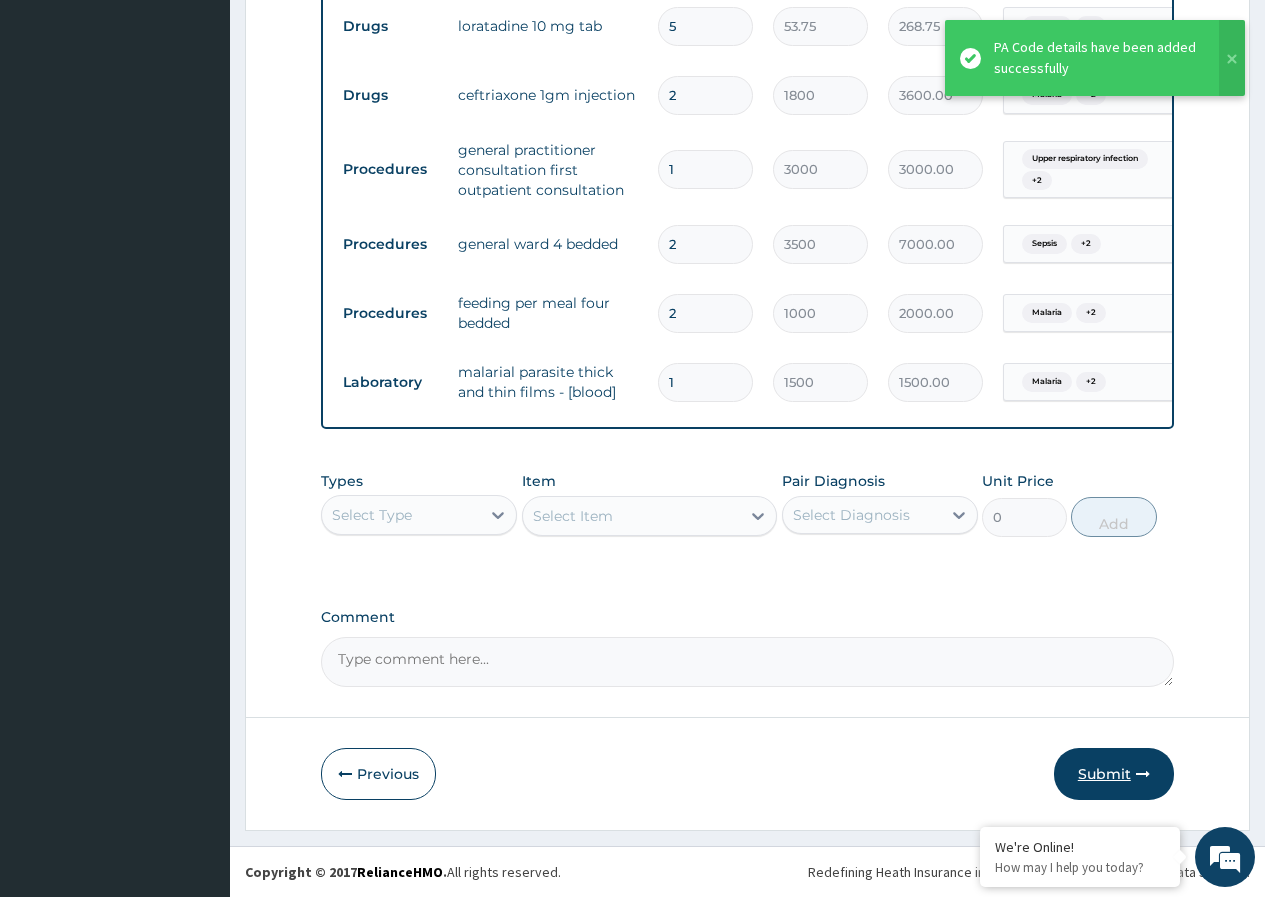 click on "Submit" at bounding box center (1114, 774) 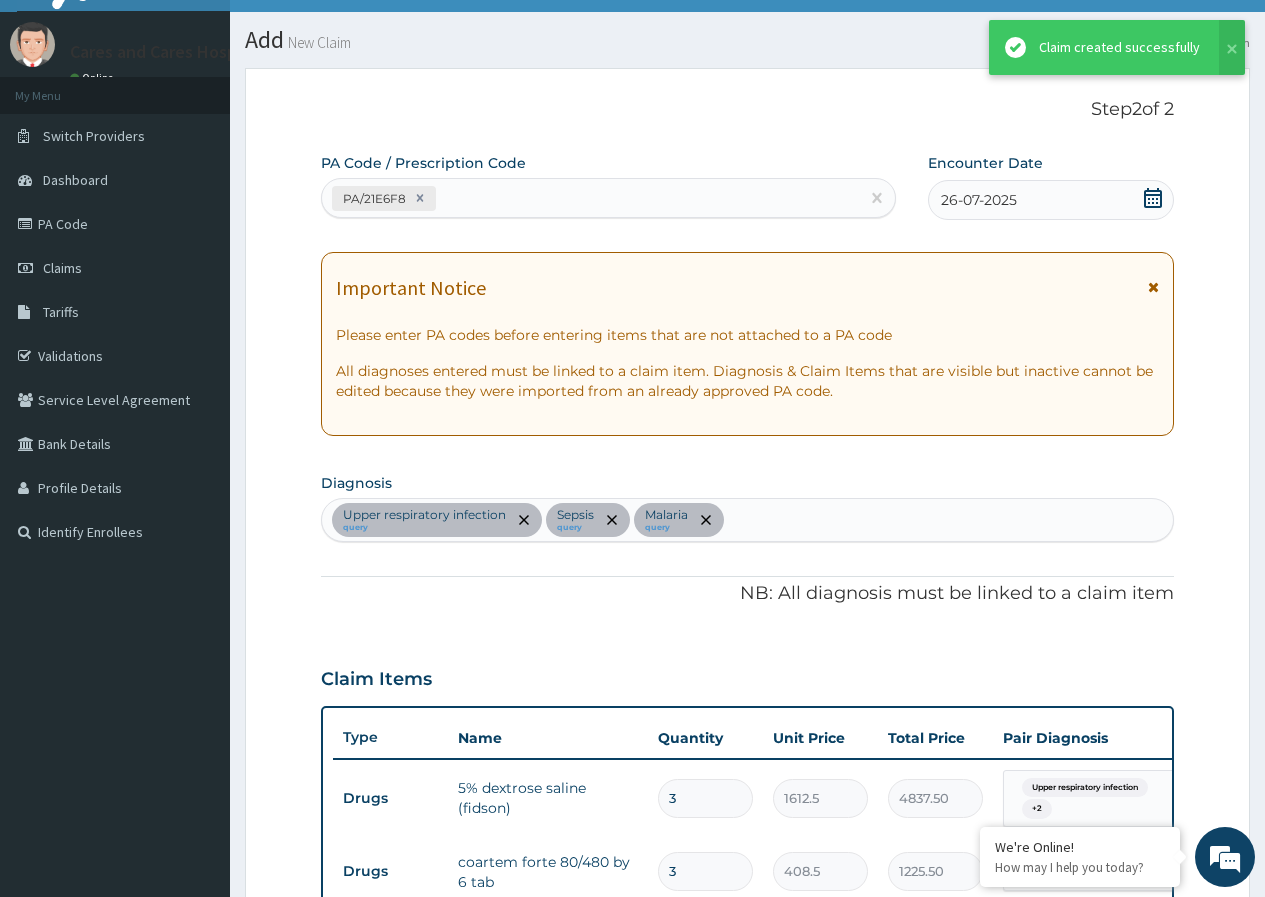 scroll, scrollTop: 1252, scrollLeft: 0, axis: vertical 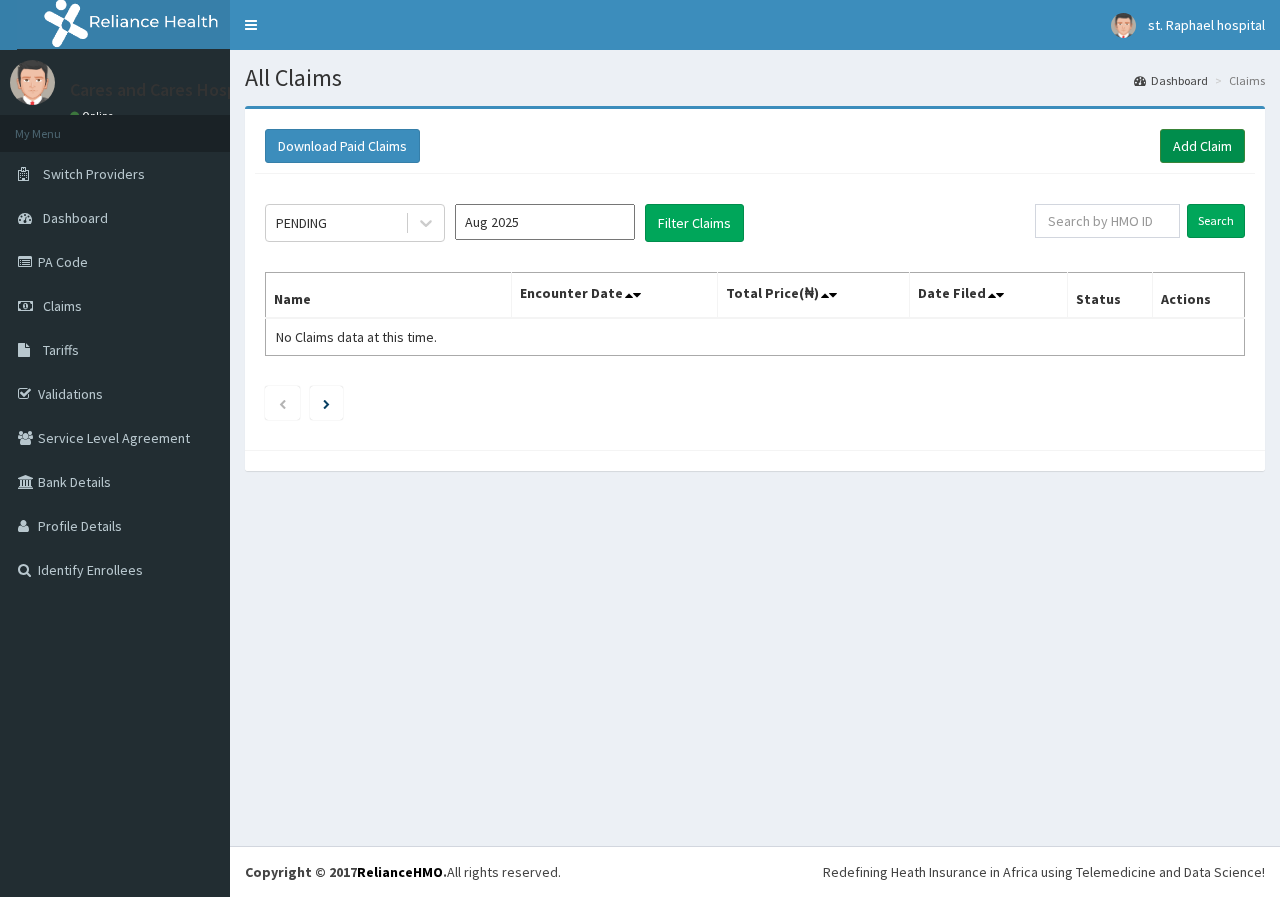 click on "Add Claim" at bounding box center [1202, 146] 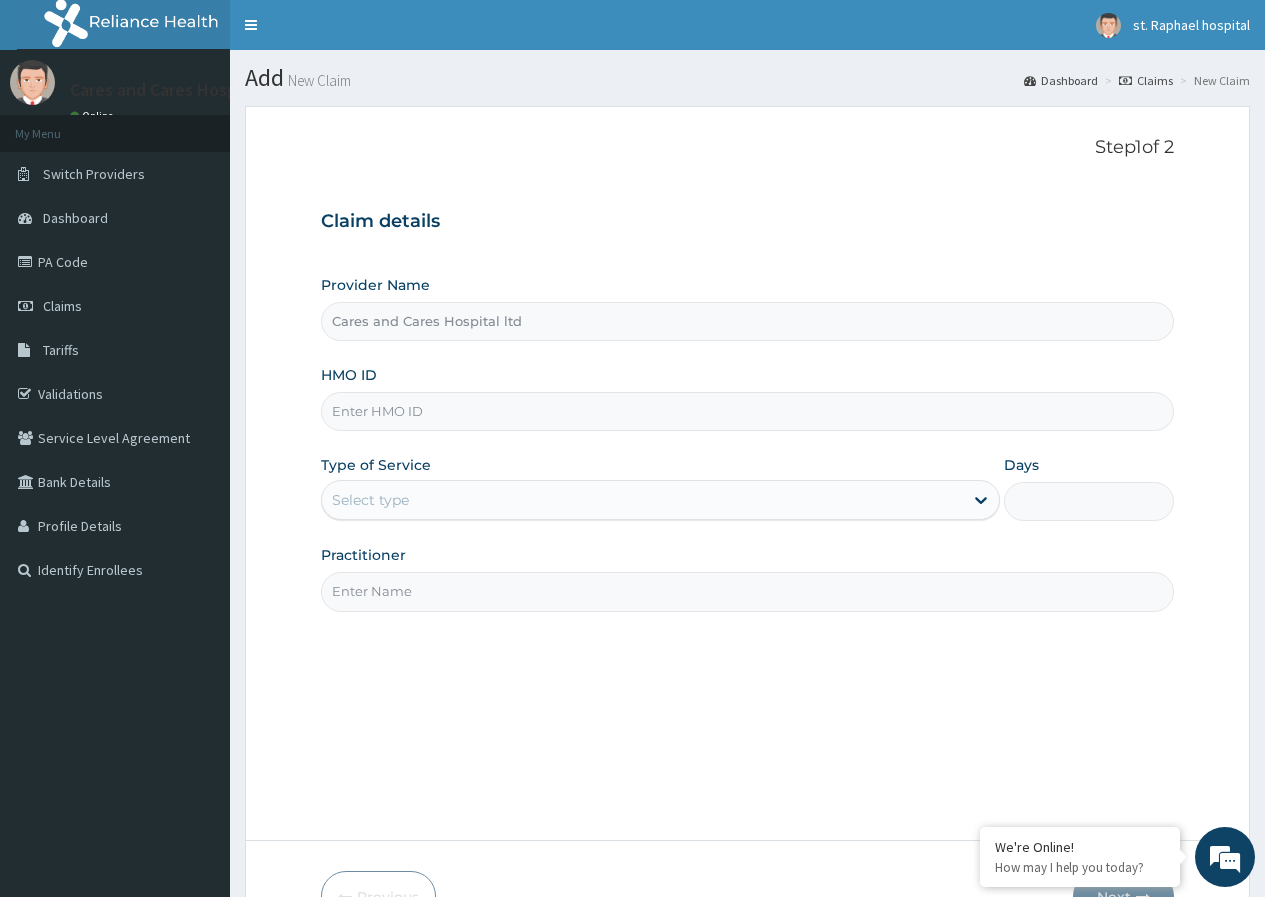 scroll, scrollTop: 0, scrollLeft: 0, axis: both 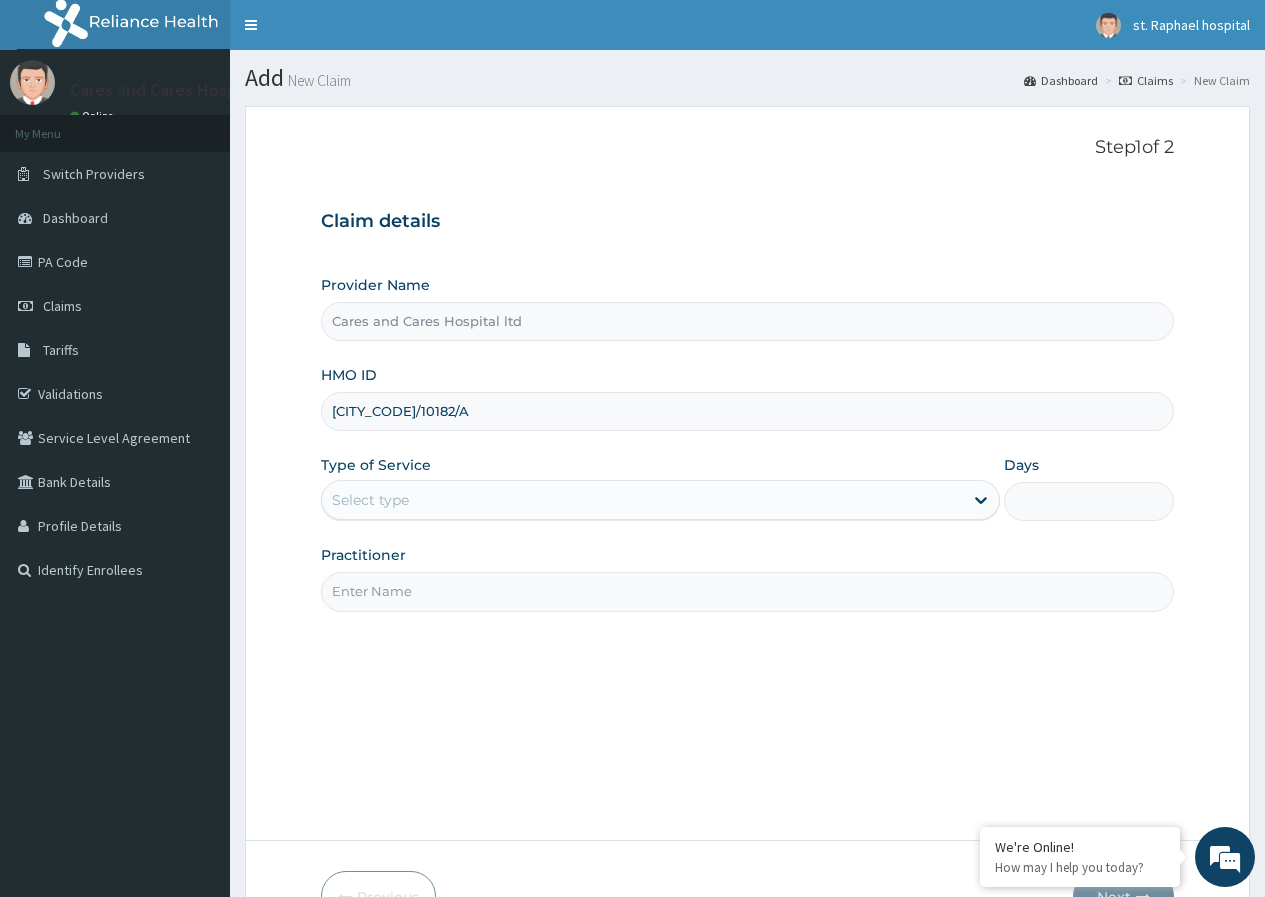 type on "[CITY_CODE]/10182/A" 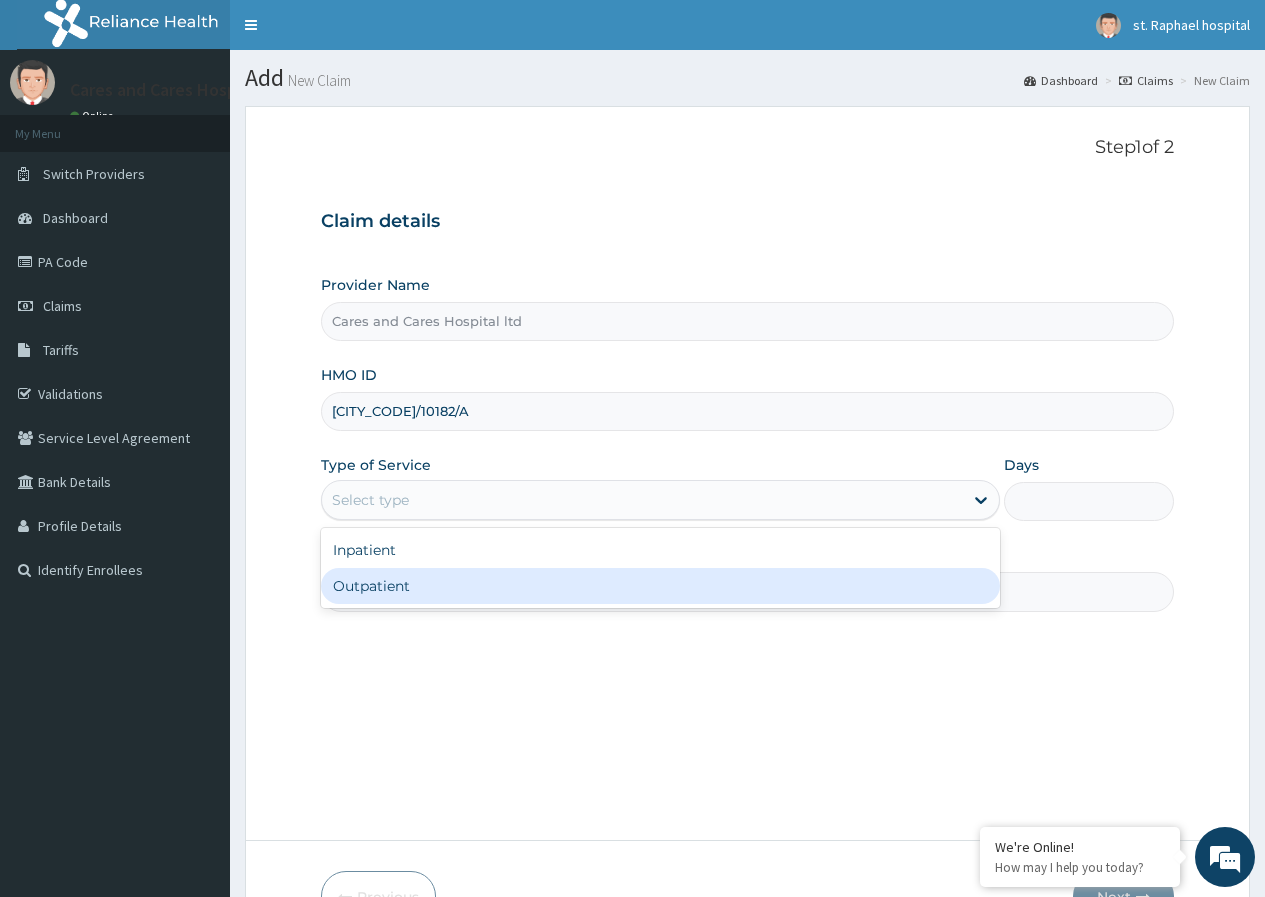 click on "Outpatient" at bounding box center (660, 586) 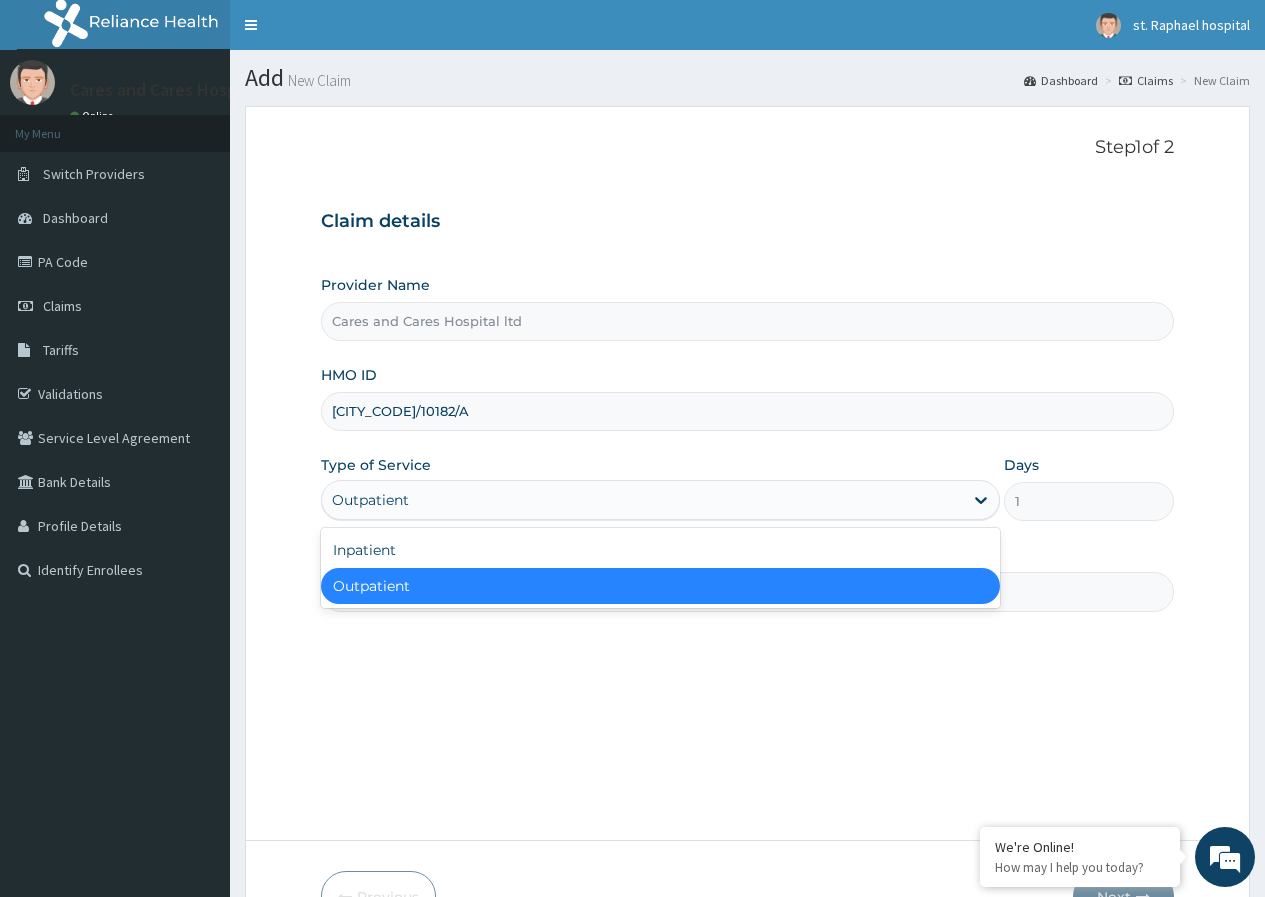 click on "Outpatient" at bounding box center (642, 500) 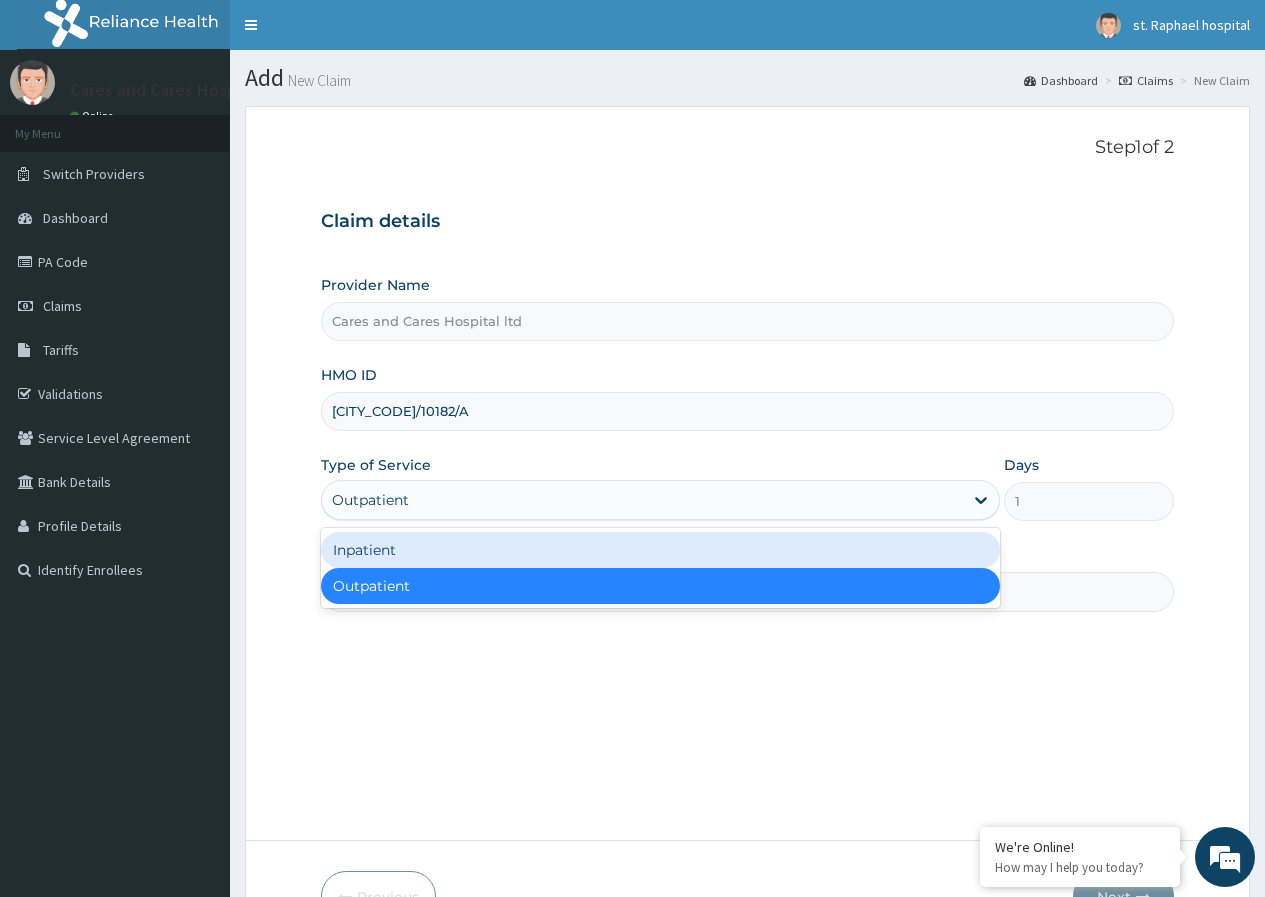 click on "Inpatient" at bounding box center [660, 550] 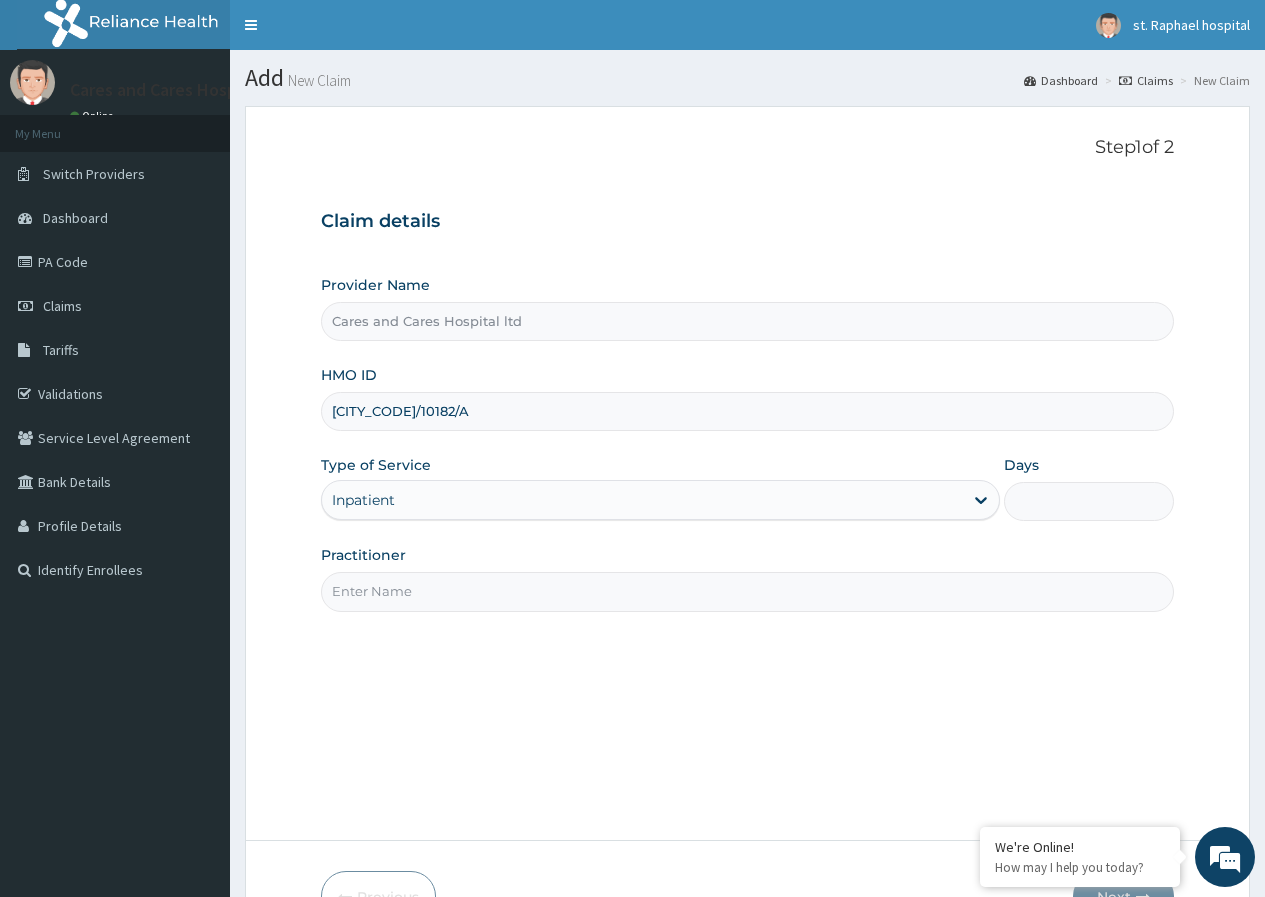 click on "Days" at bounding box center [1089, 501] 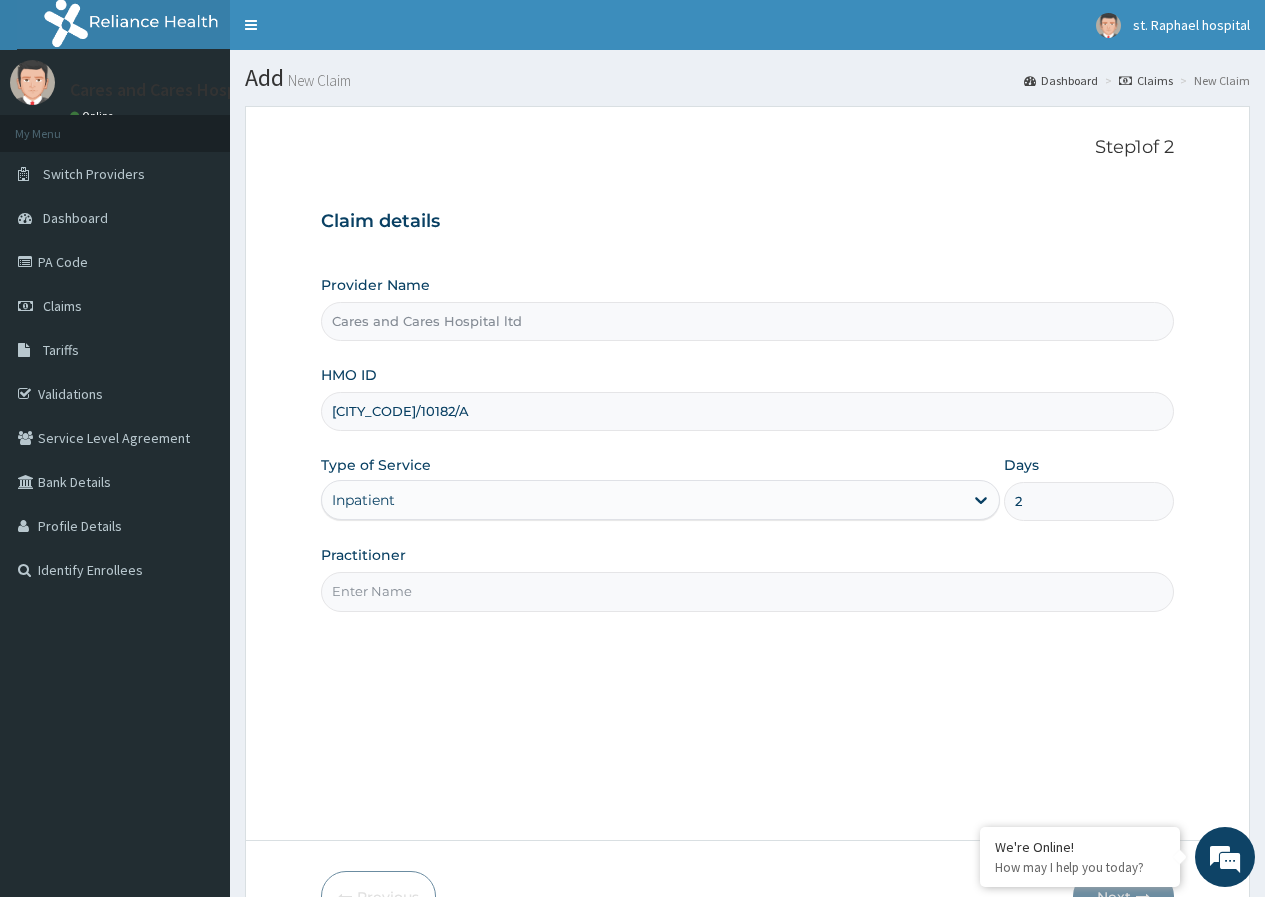 click on "Practitioner" at bounding box center (747, 591) 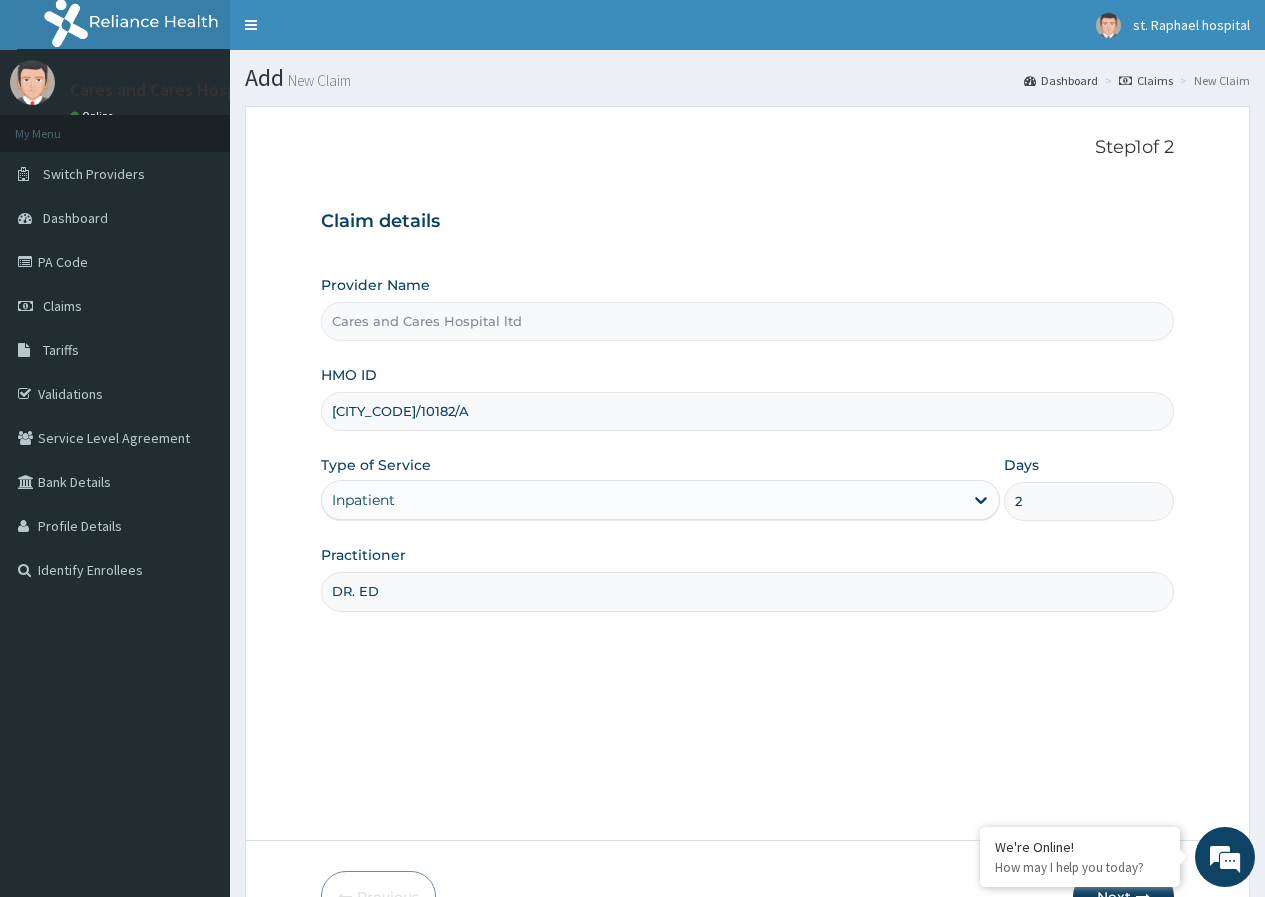 type on "DR. [LAST] [LAST]" 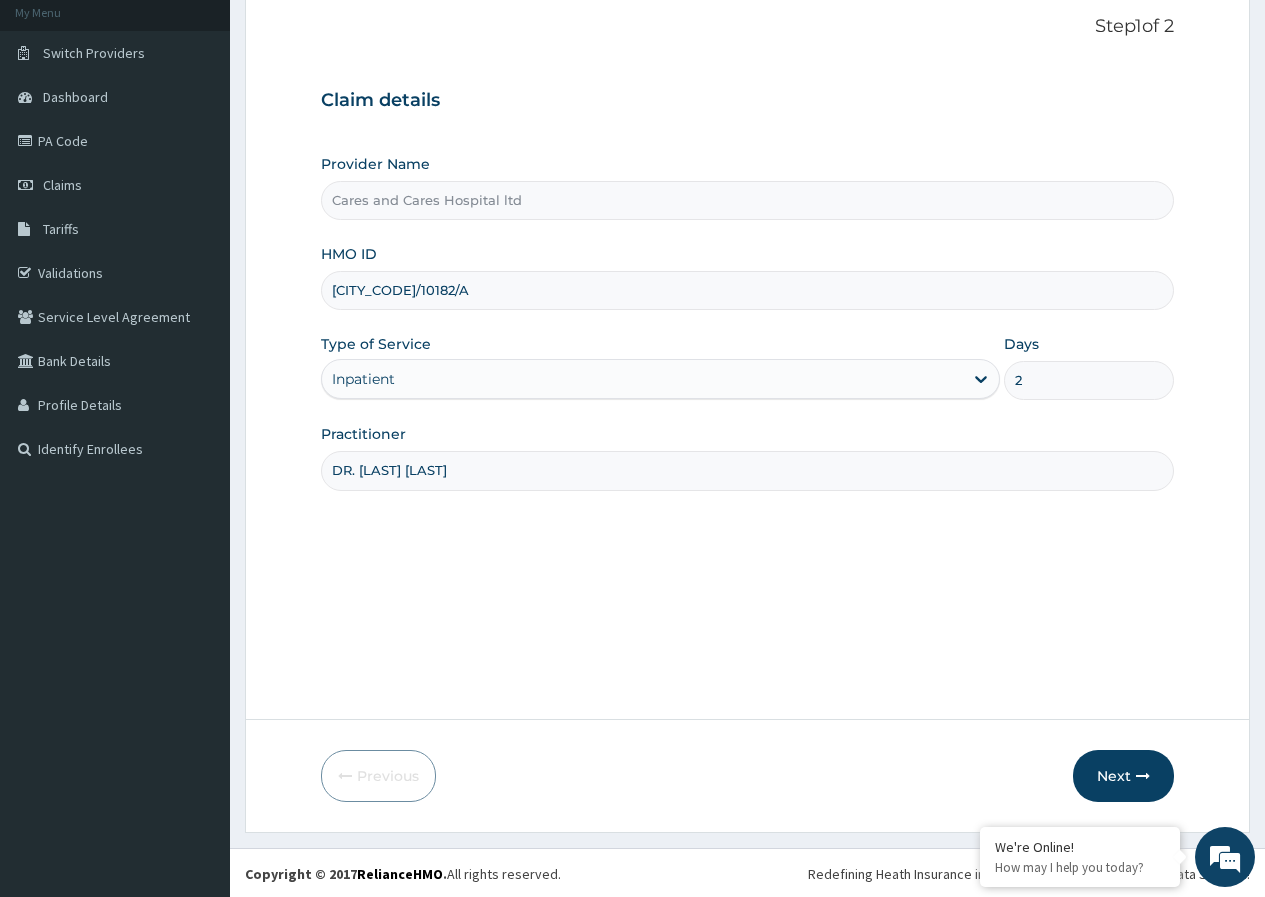 scroll, scrollTop: 123, scrollLeft: 0, axis: vertical 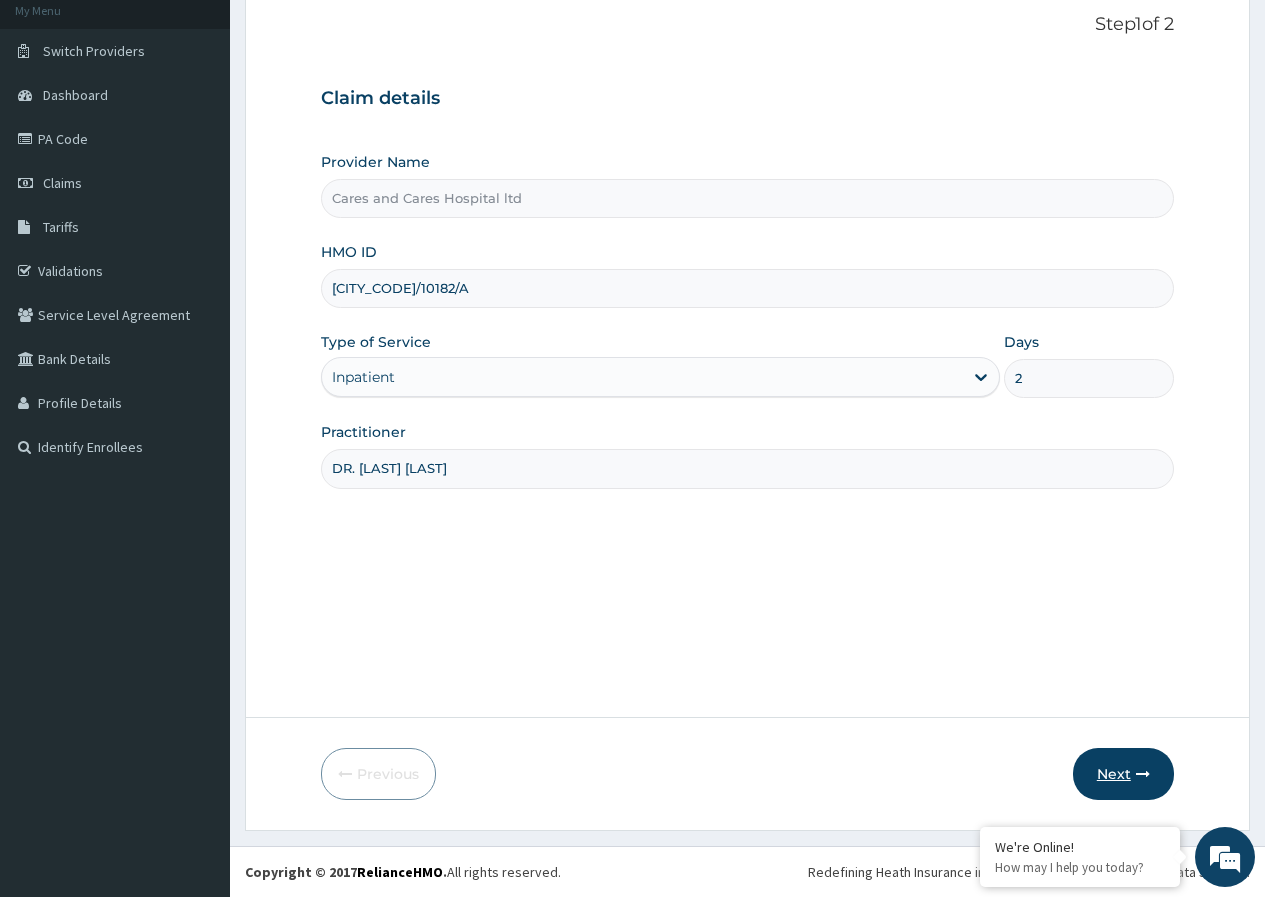 click on "Next" at bounding box center (1123, 774) 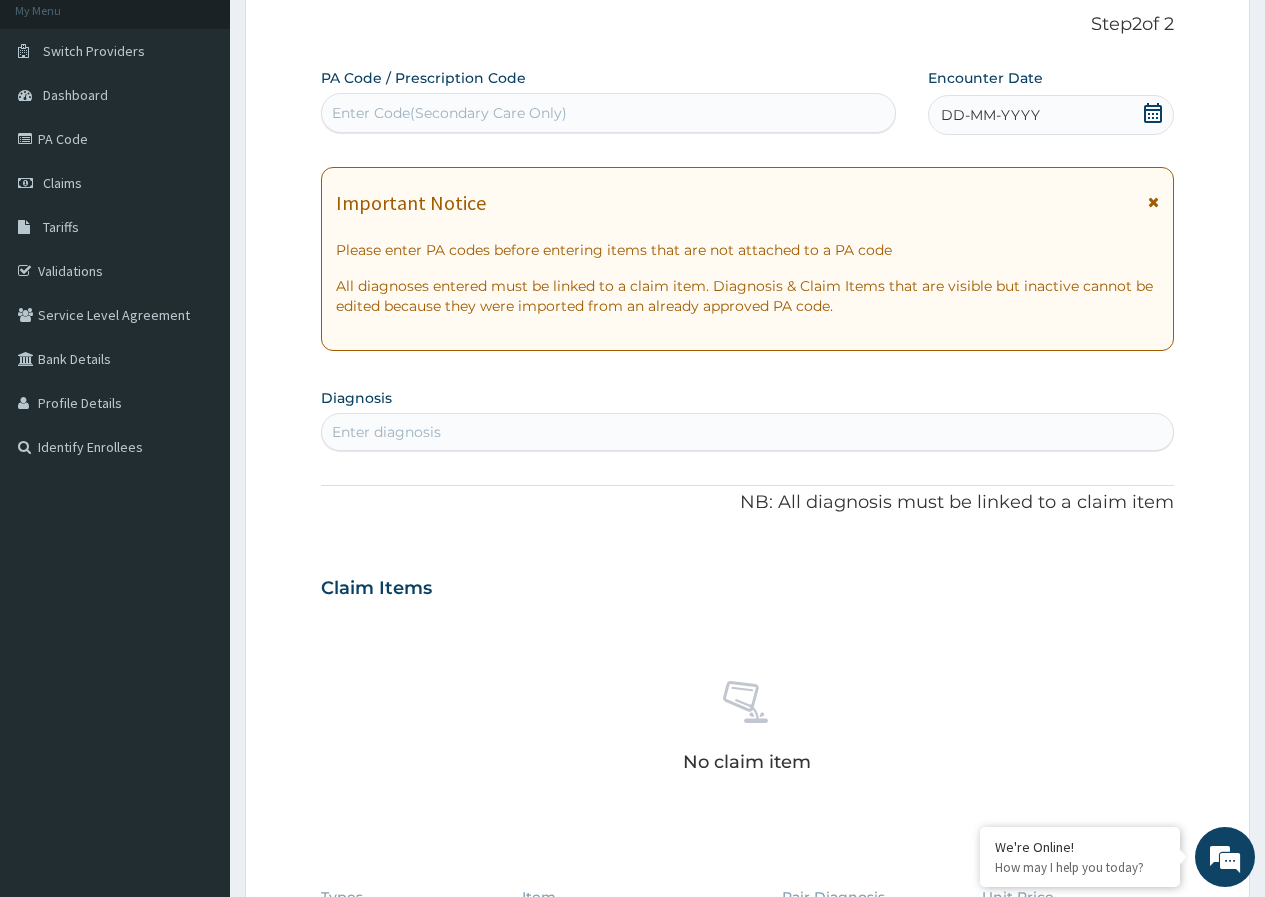click on "Enter Code(Secondary Care Only)" at bounding box center [449, 113] 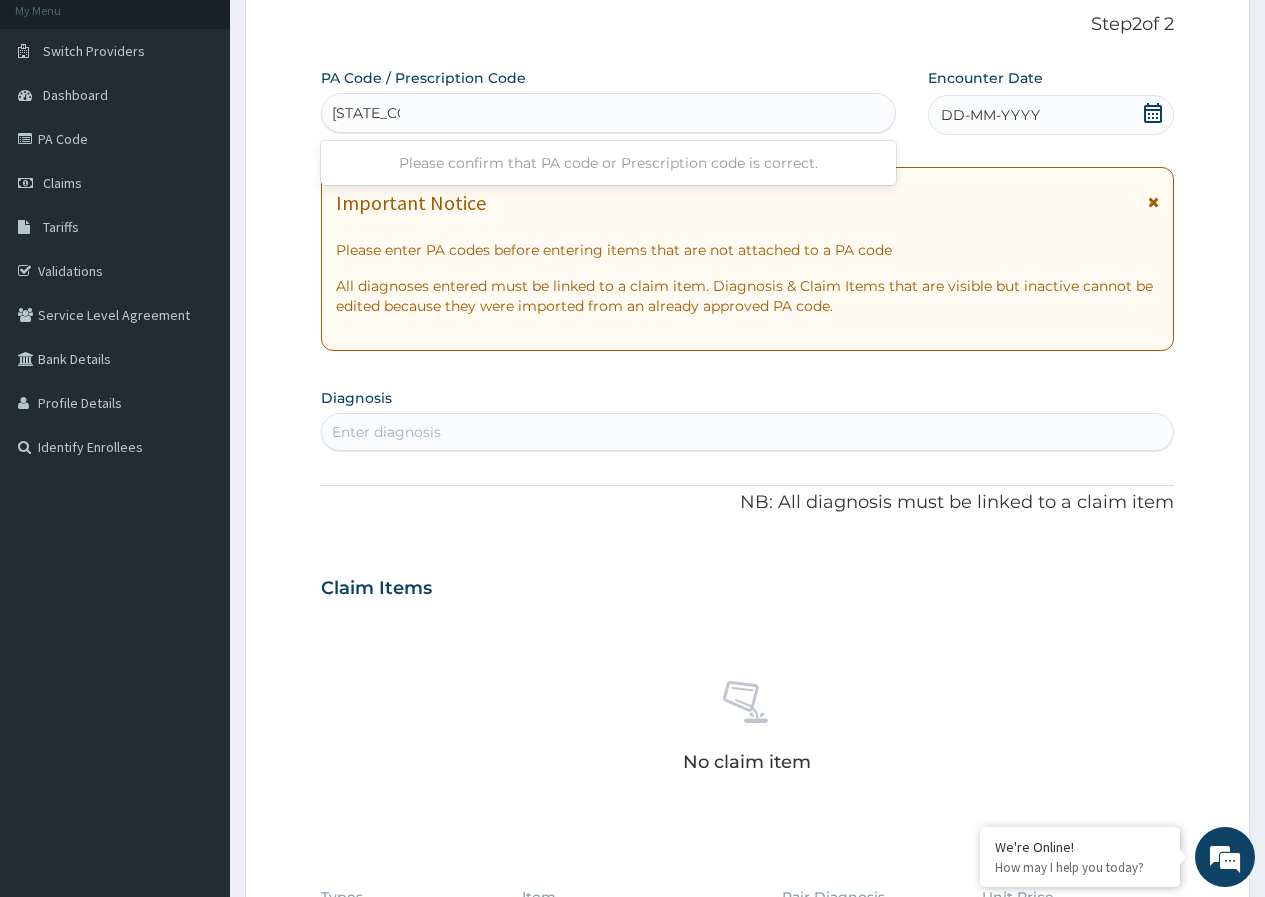 type on "[STATE_CODE]/6168BD" 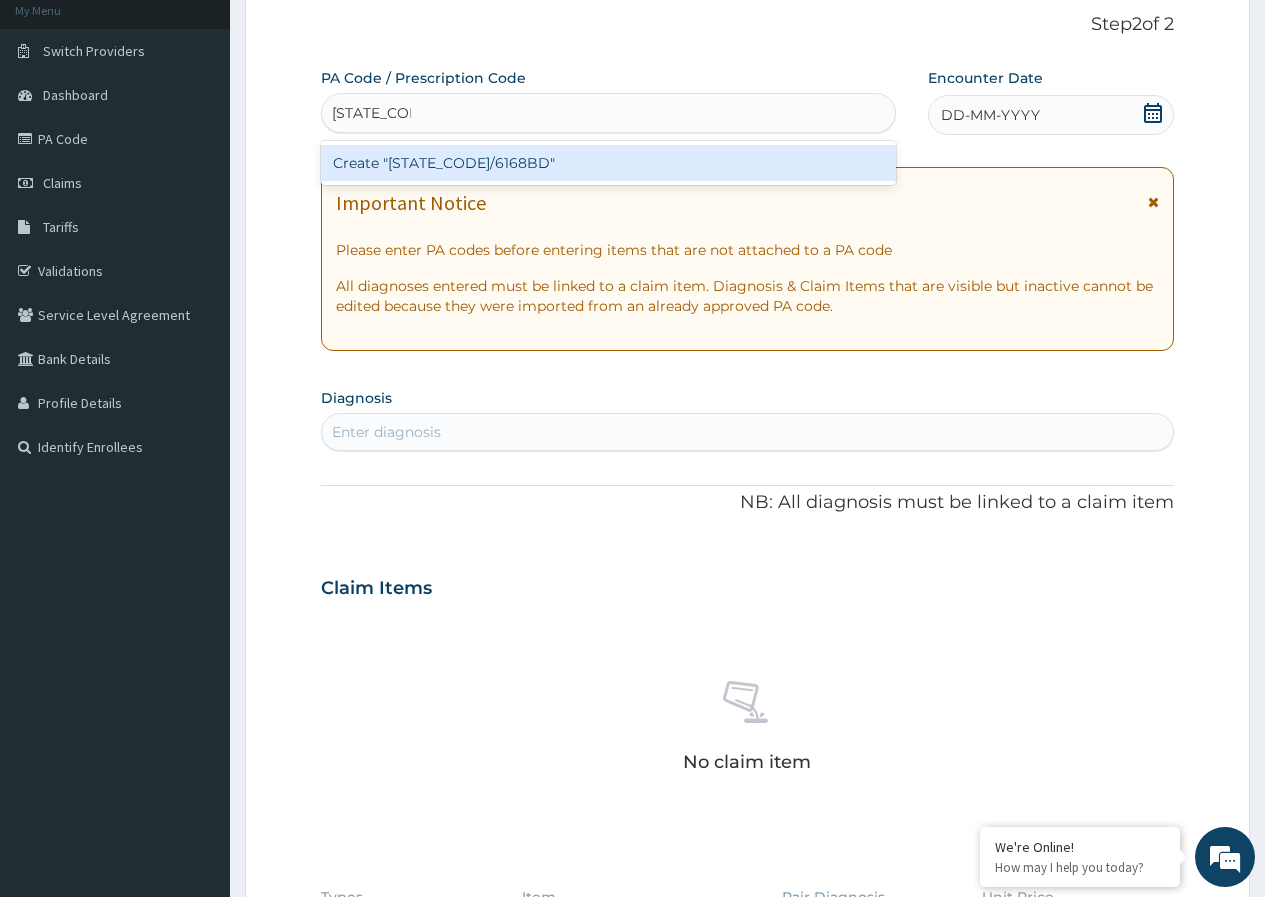 click on "Create "[STATE_CODE]/6168BD"" at bounding box center [608, 163] 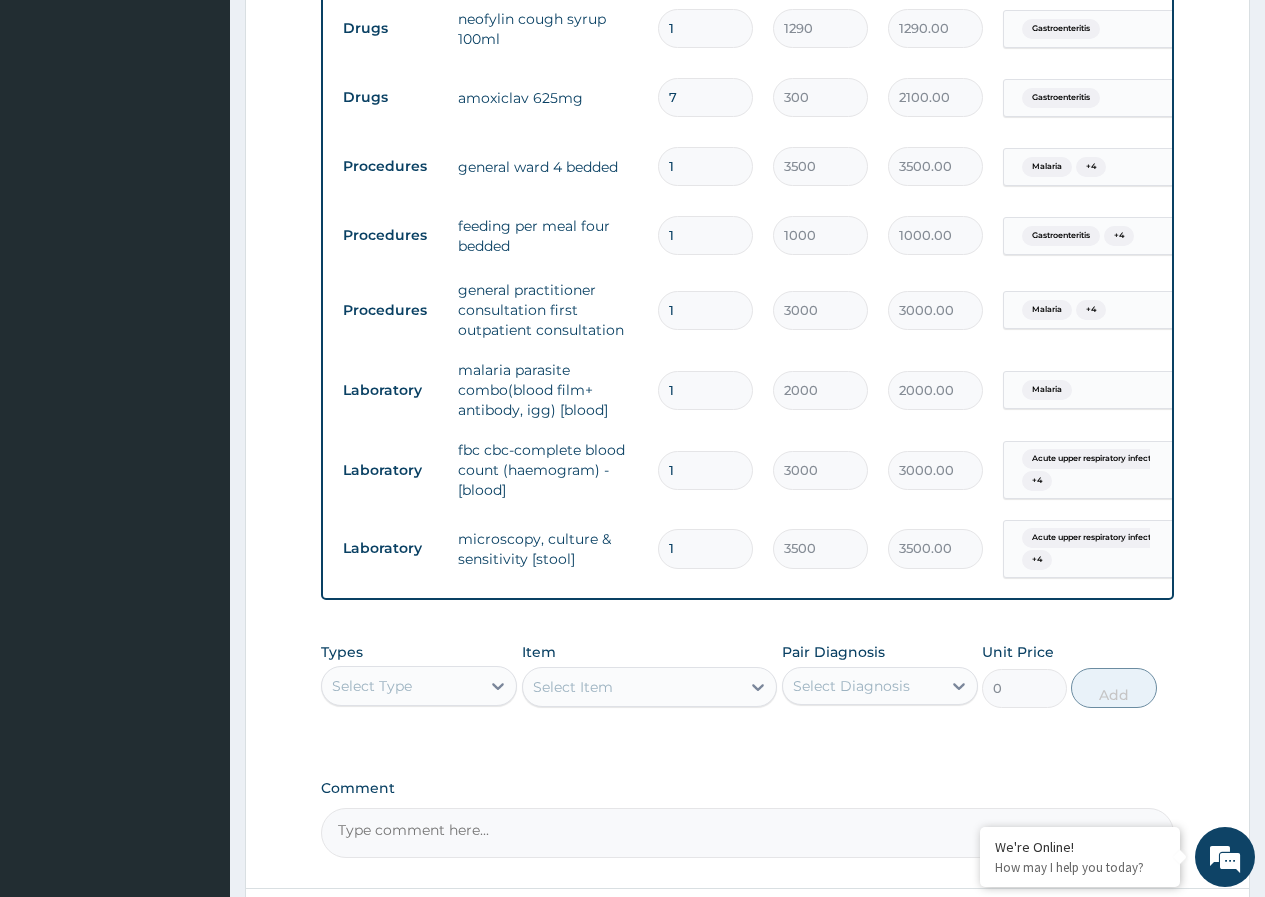 scroll, scrollTop: 1826, scrollLeft: 0, axis: vertical 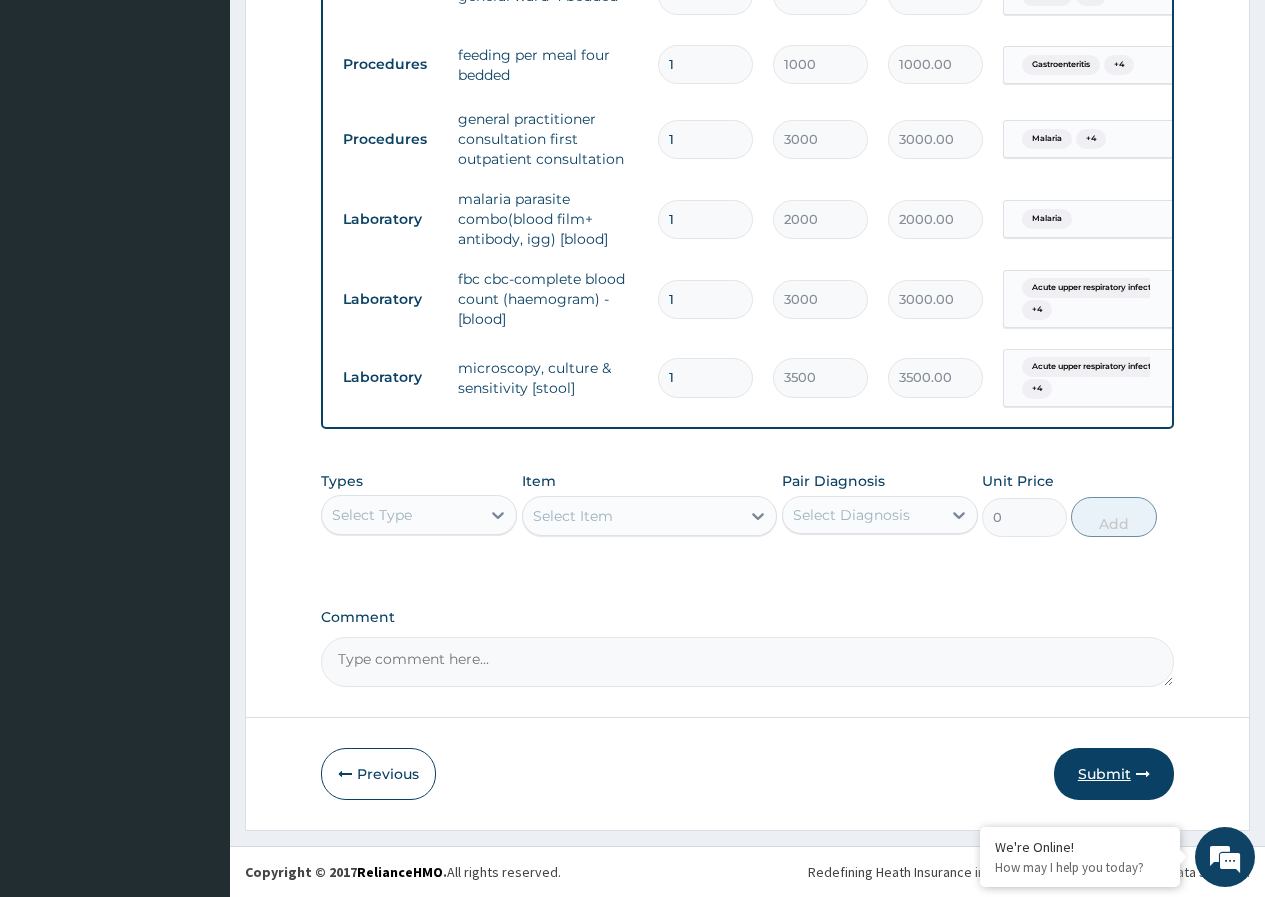 click on "Submit" at bounding box center (1114, 774) 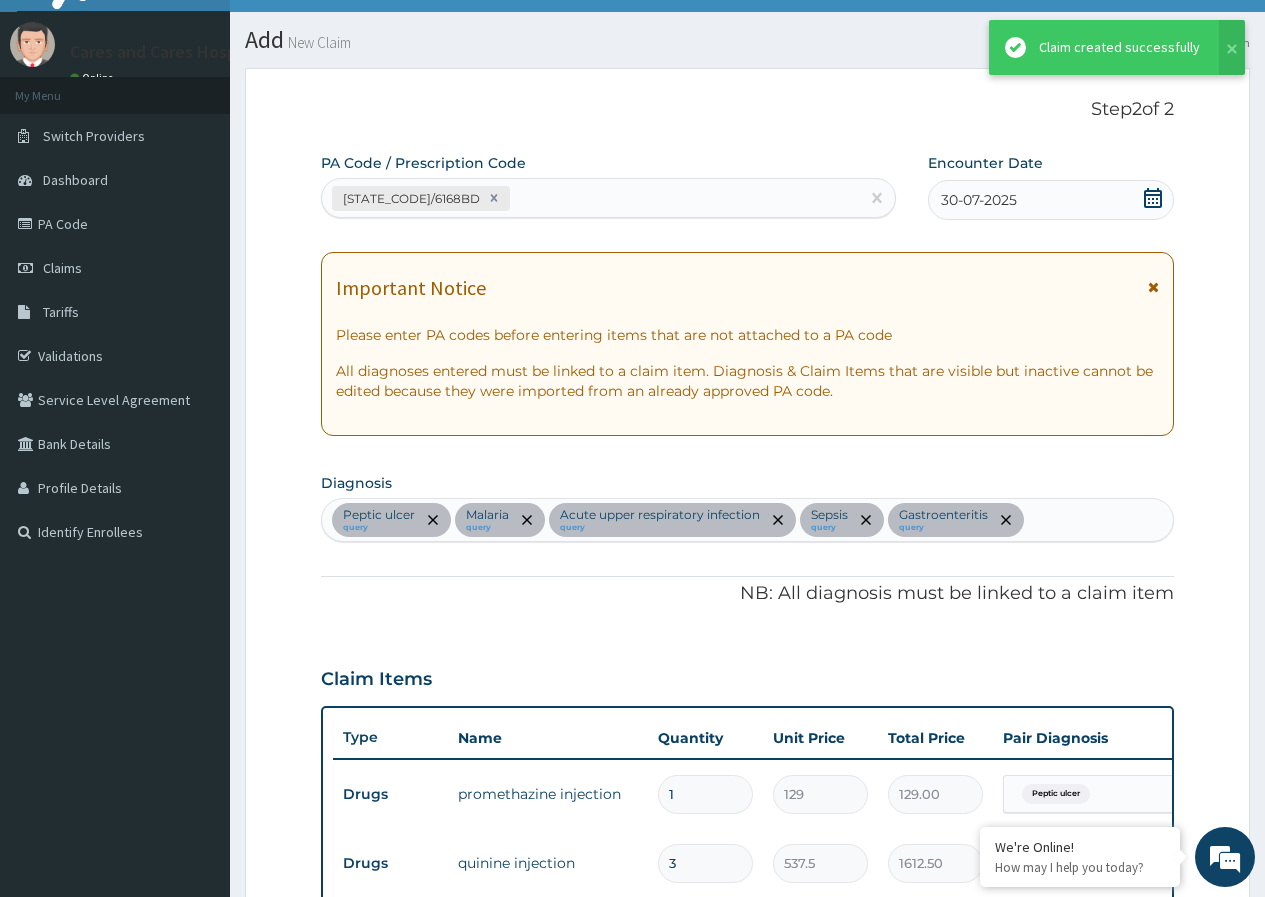 scroll, scrollTop: 1826, scrollLeft: 0, axis: vertical 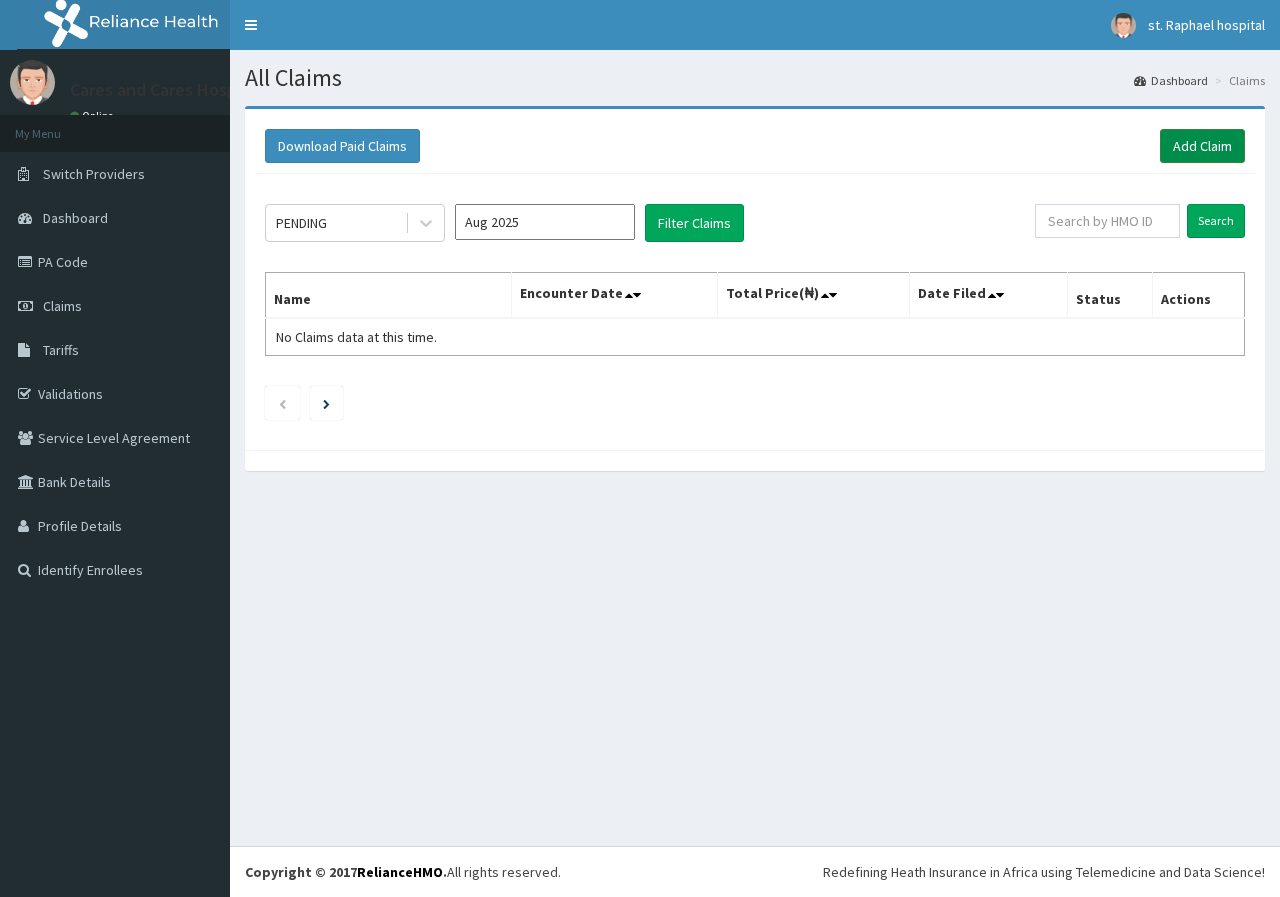 click on "Add Claim" at bounding box center (1202, 146) 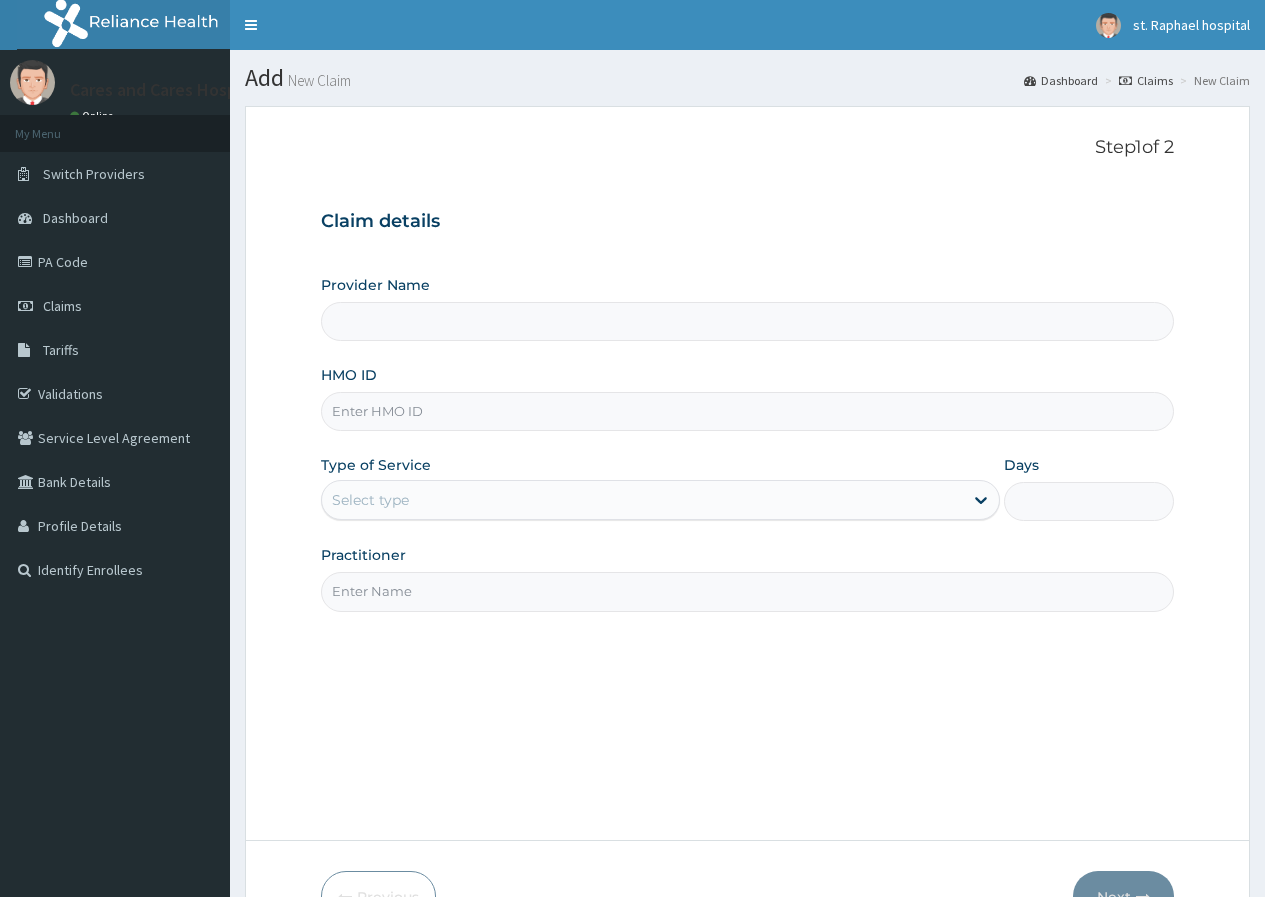 scroll, scrollTop: 0, scrollLeft: 0, axis: both 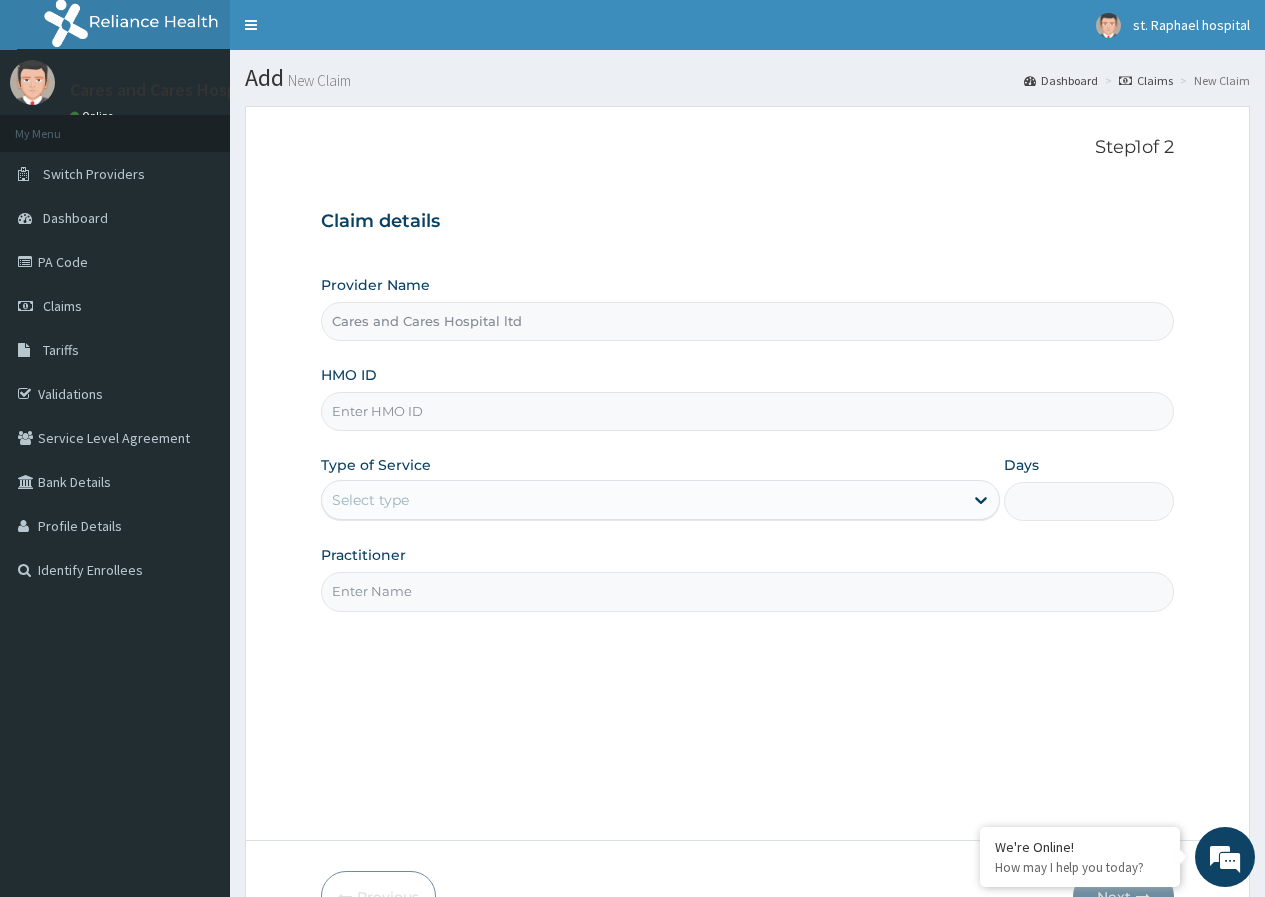 click on "HMO ID" at bounding box center (747, 411) 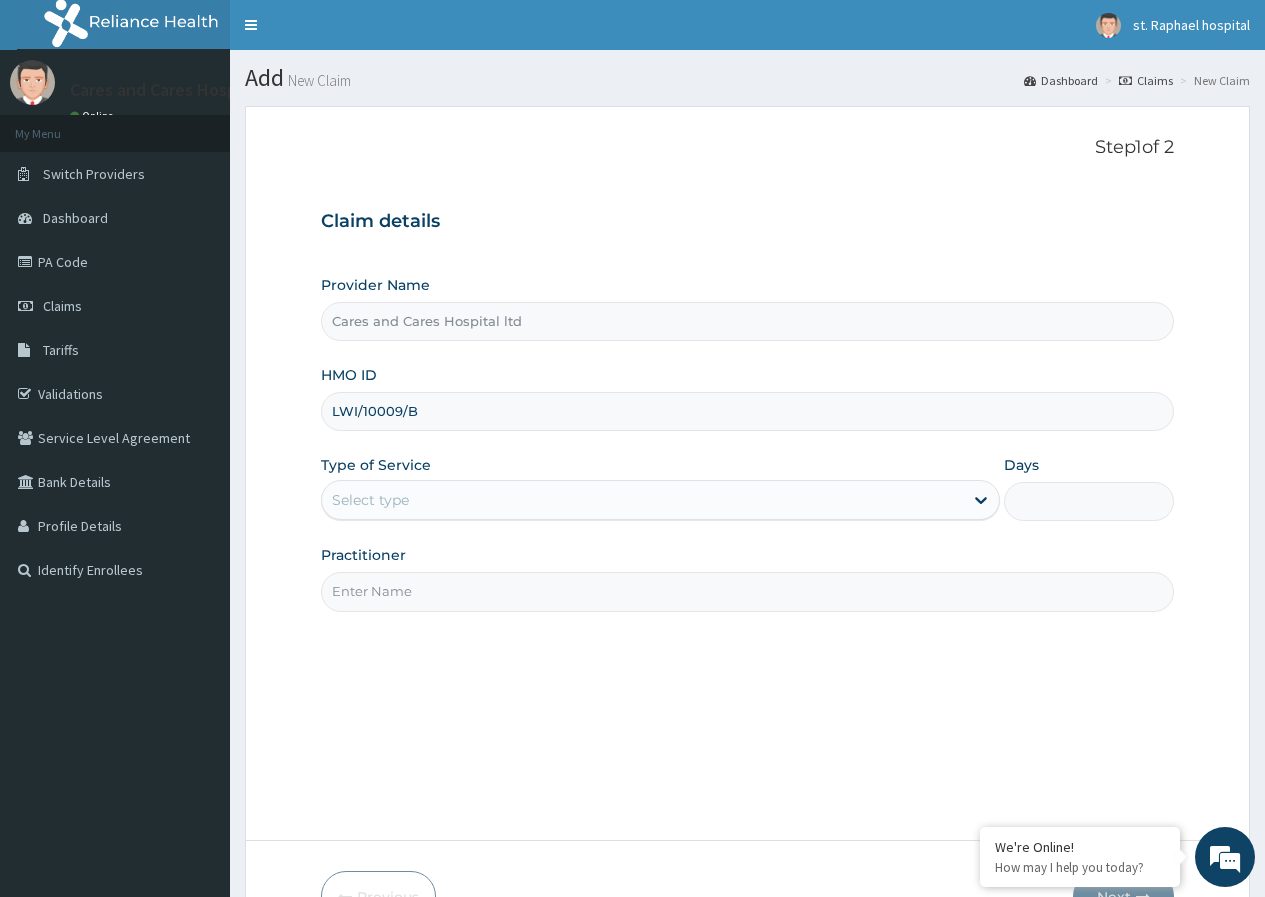 scroll, scrollTop: 0, scrollLeft: 0, axis: both 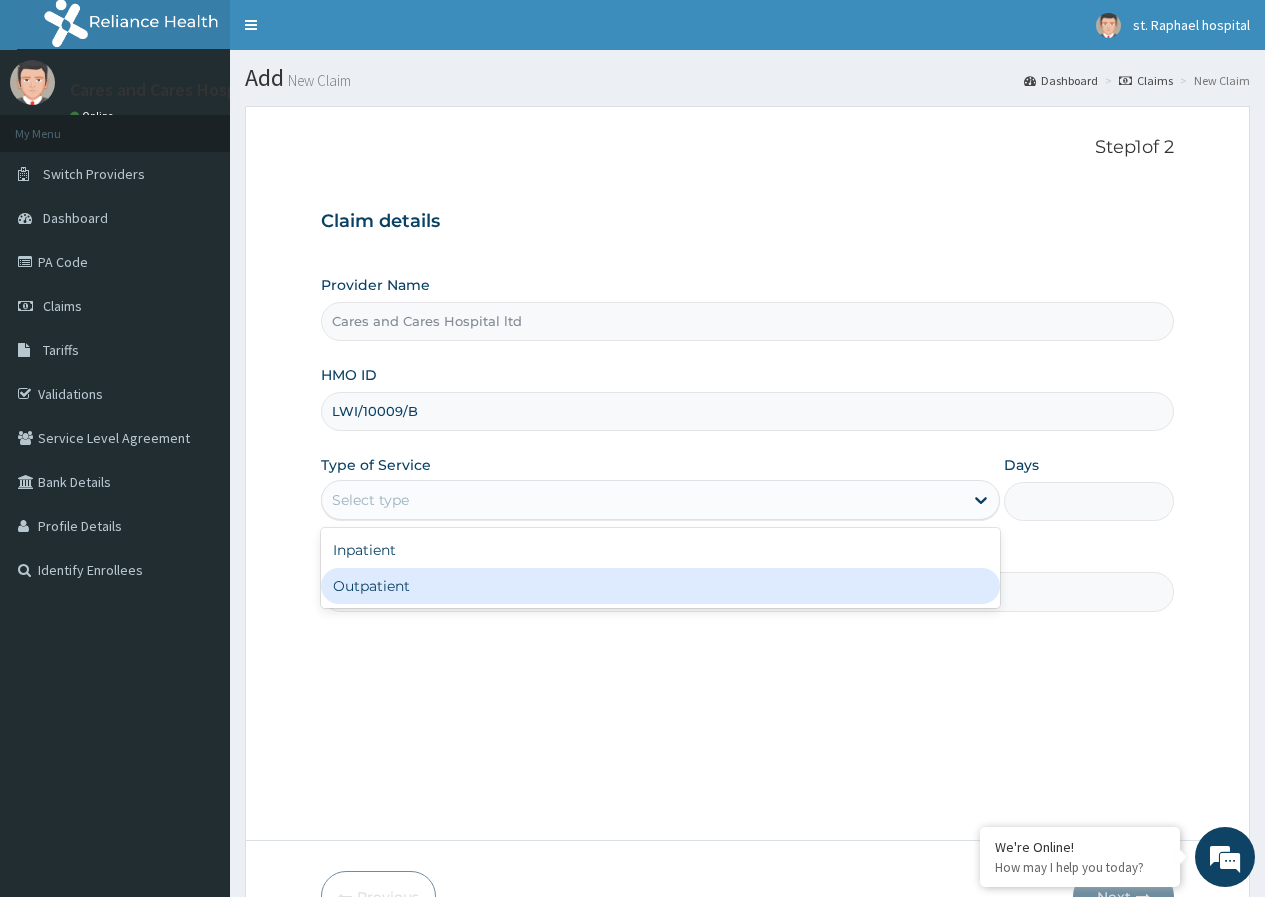 click on "Outpatient" at bounding box center [660, 586] 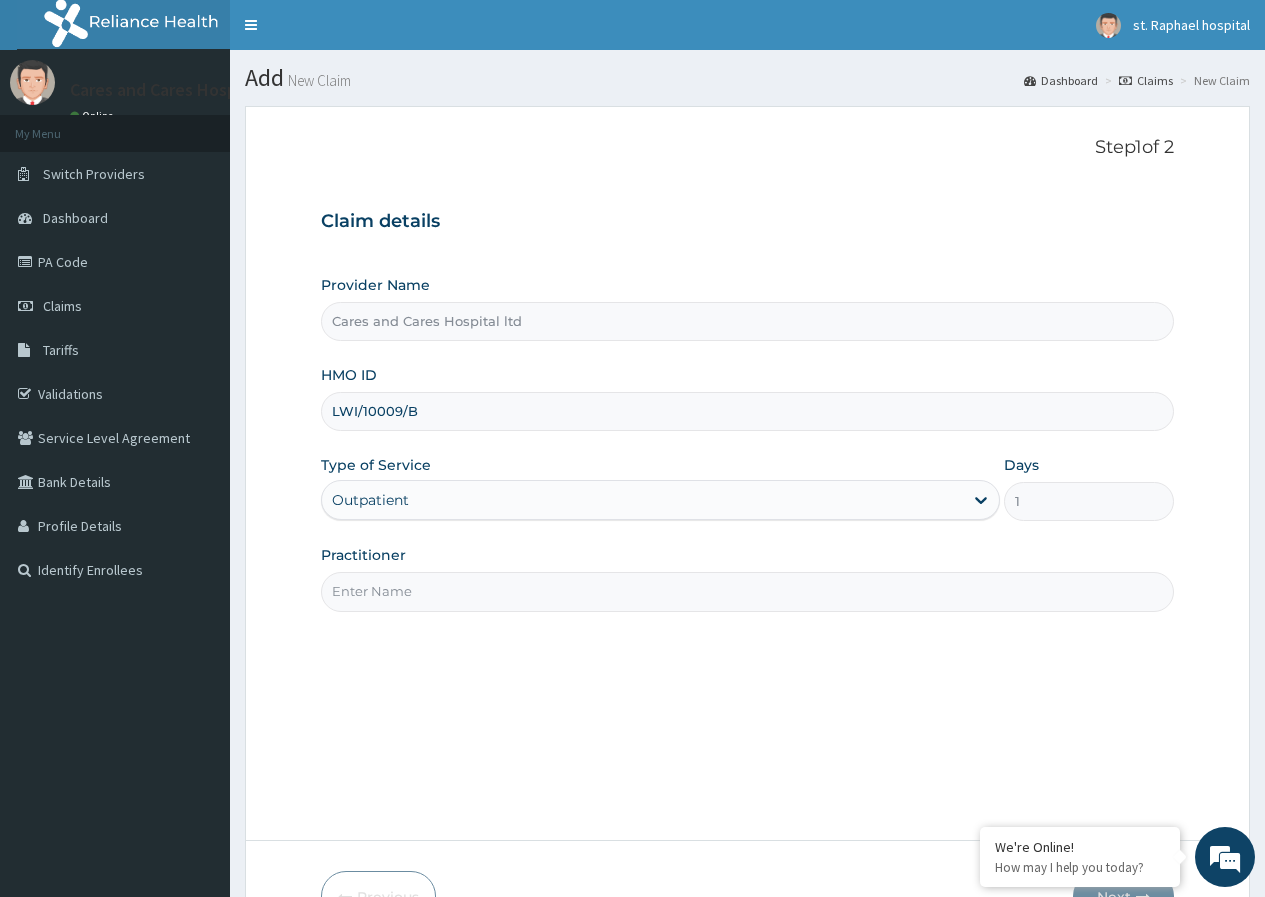 click on "Practitioner" at bounding box center [747, 591] 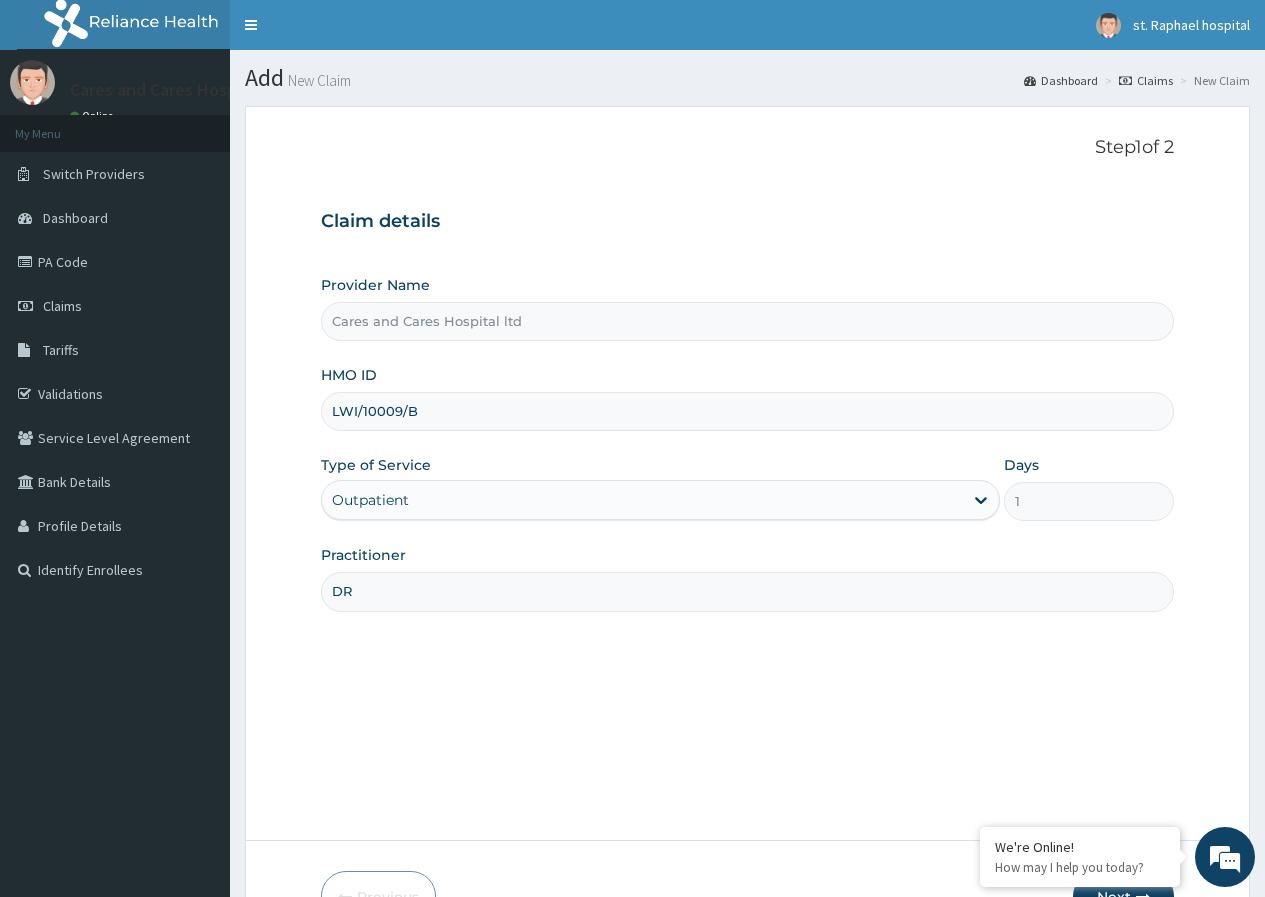 type on "DR. ONYEMA" 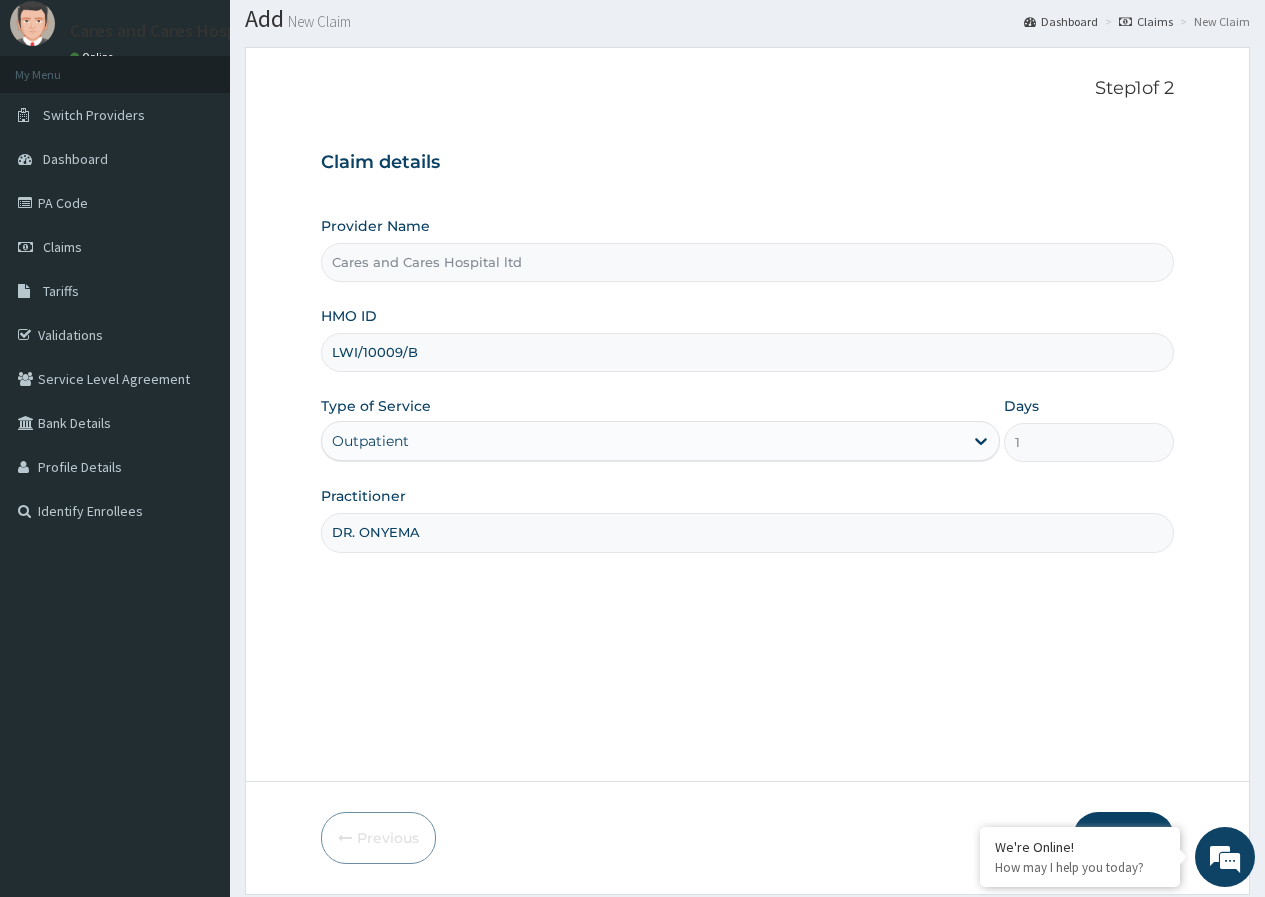 scroll, scrollTop: 123, scrollLeft: 0, axis: vertical 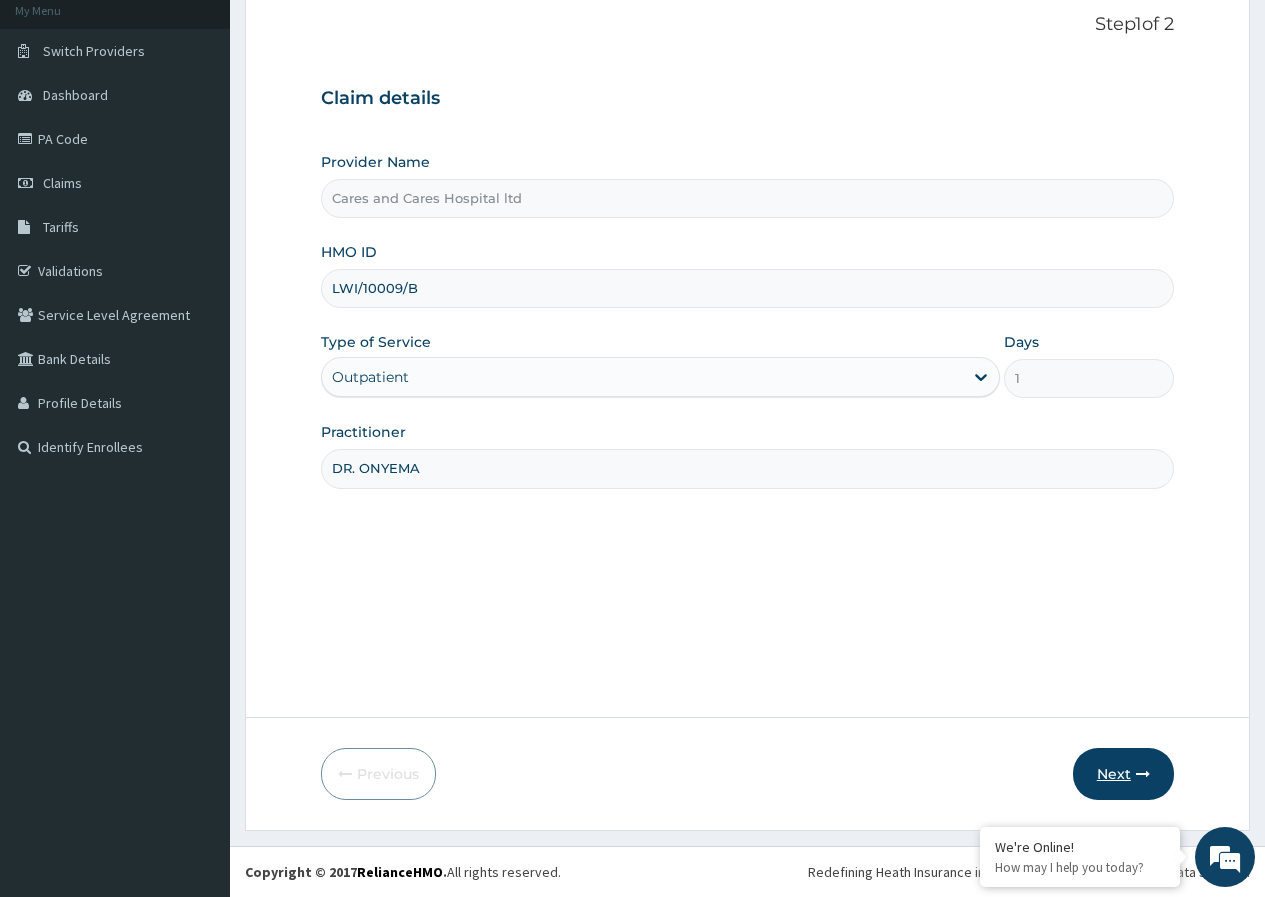 click on "Next" at bounding box center [1123, 774] 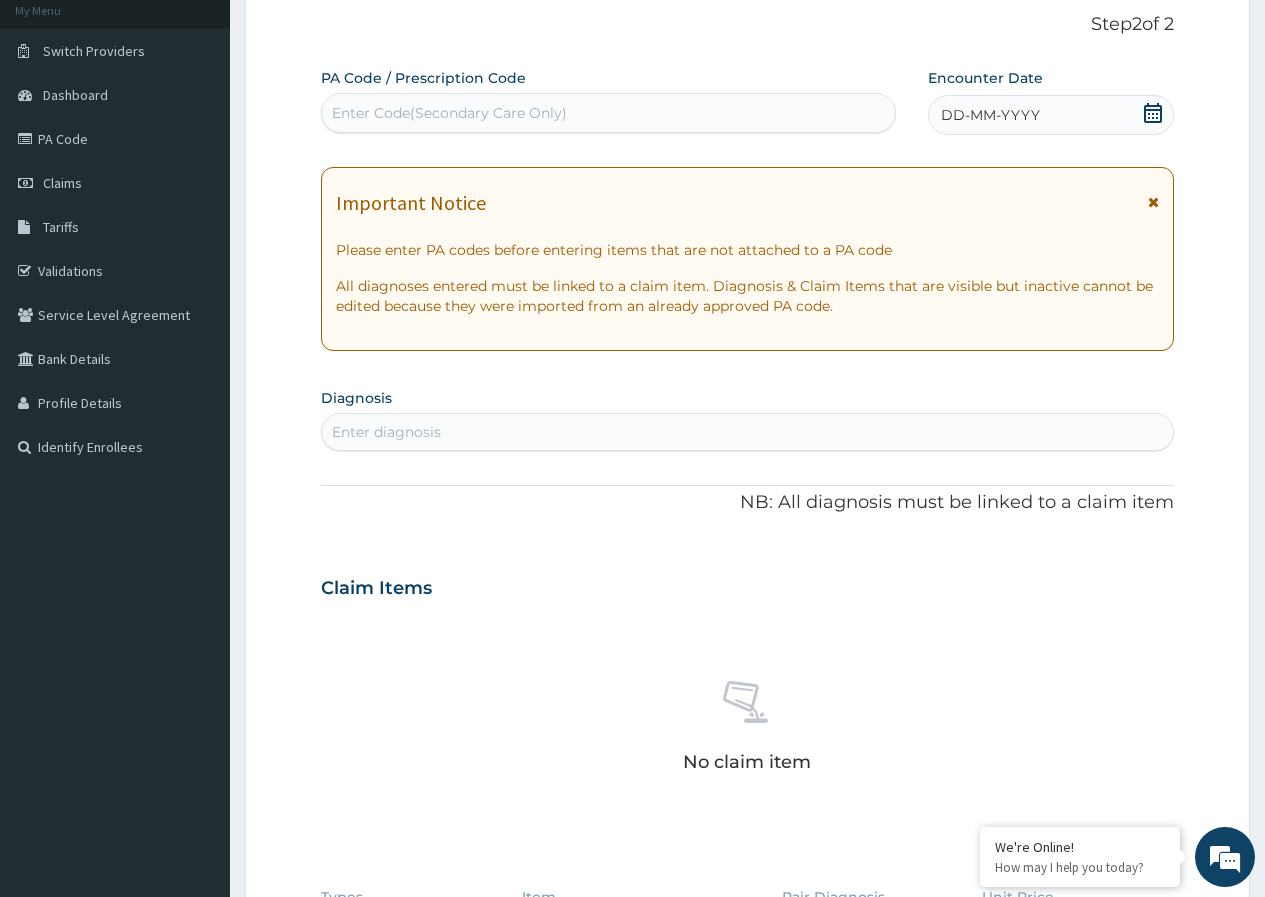 click on "Enter Code(Secondary Care Only)" at bounding box center (449, 113) 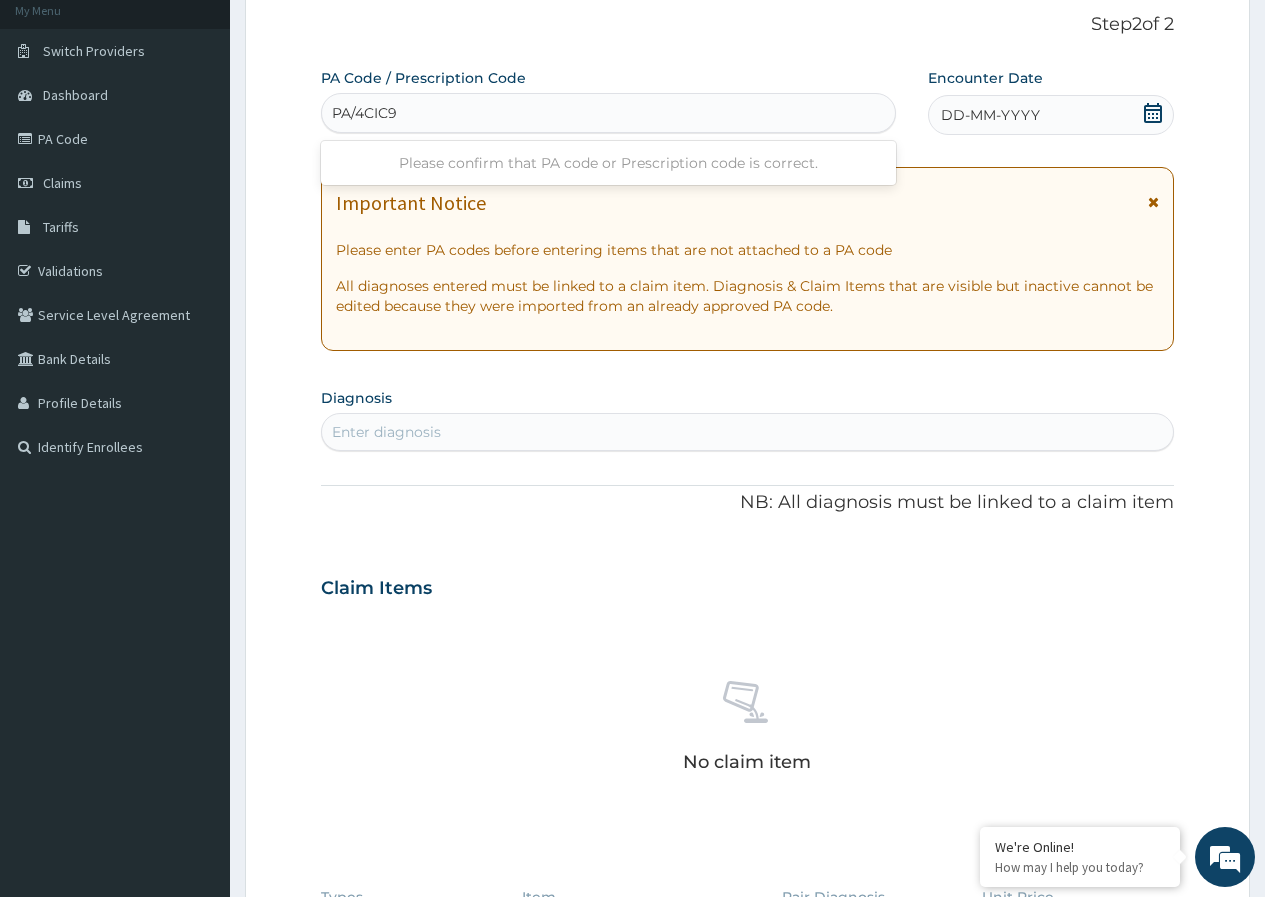 type on "PA/4CIC91" 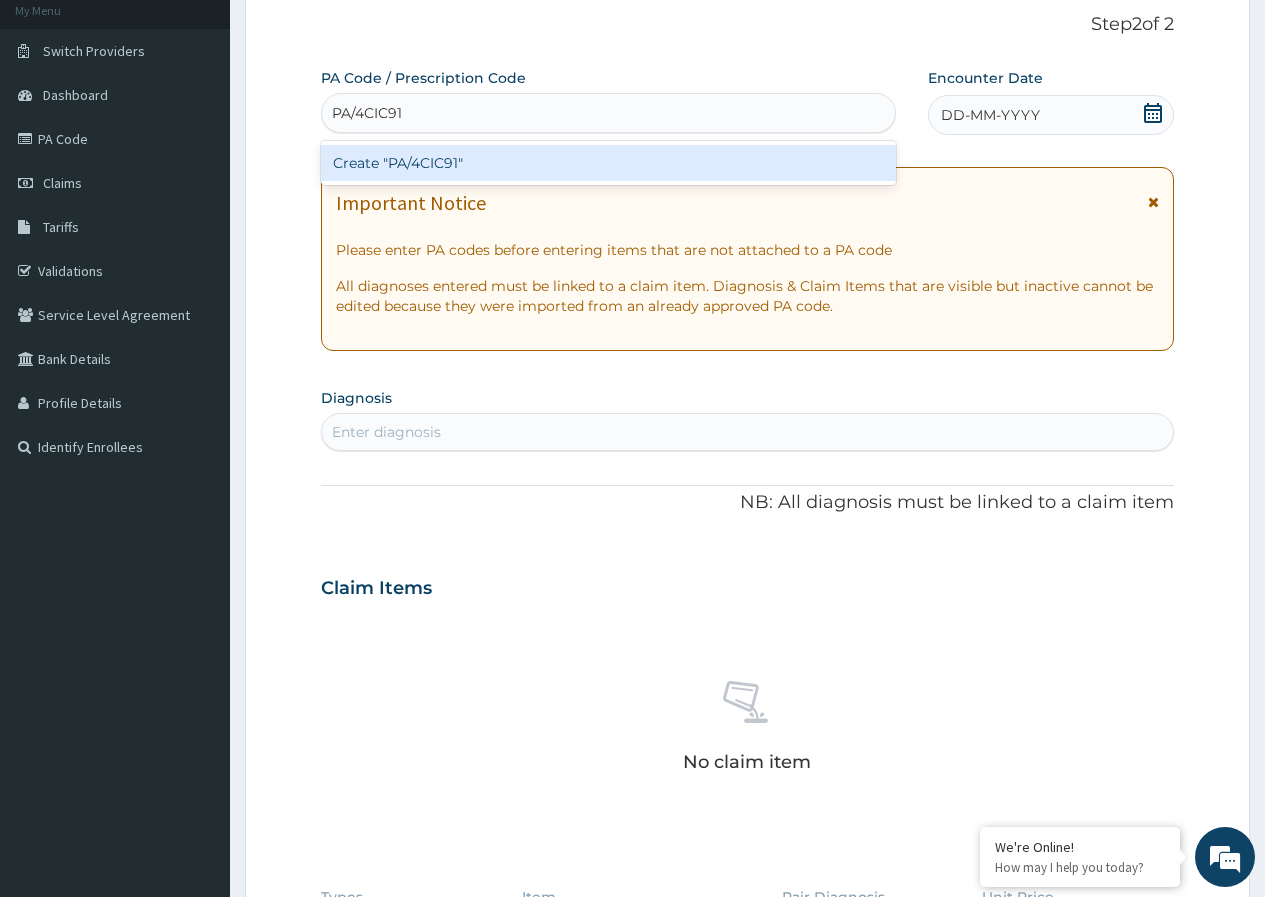 click on "Create "PA/4CIC91"" at bounding box center (608, 163) 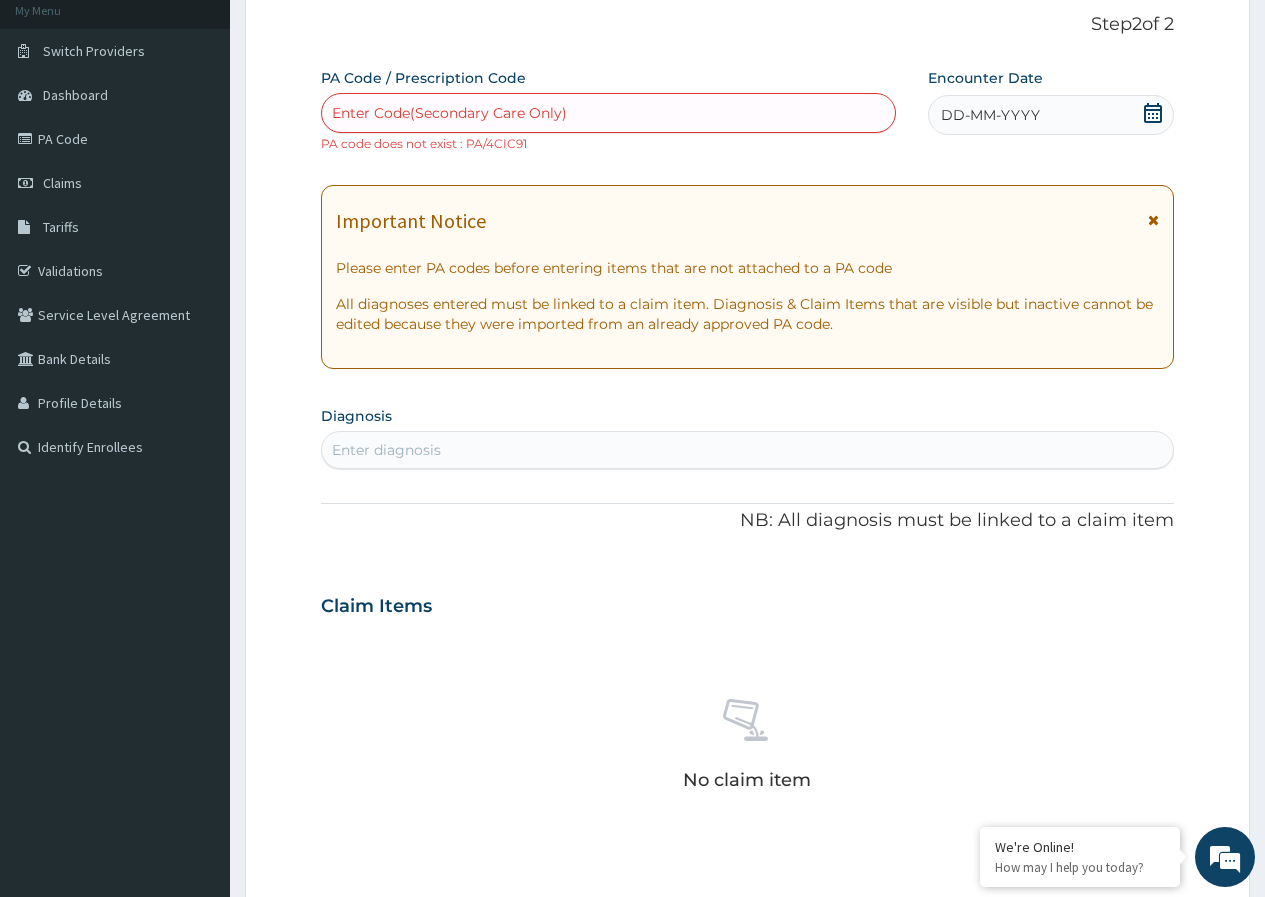 click on "Enter Code(Secondary Care Only)" at bounding box center (449, 113) 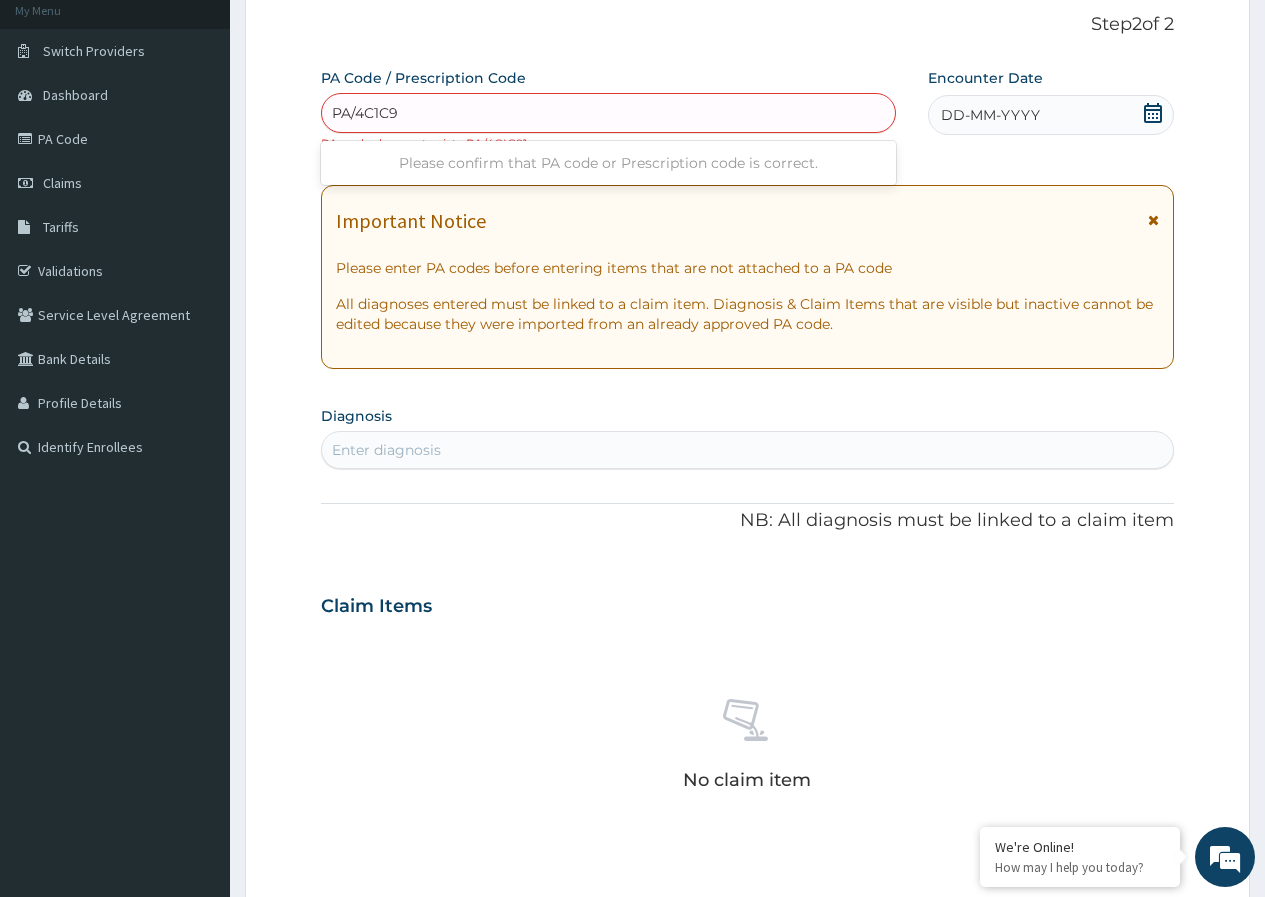 type on "PA/4C1C91" 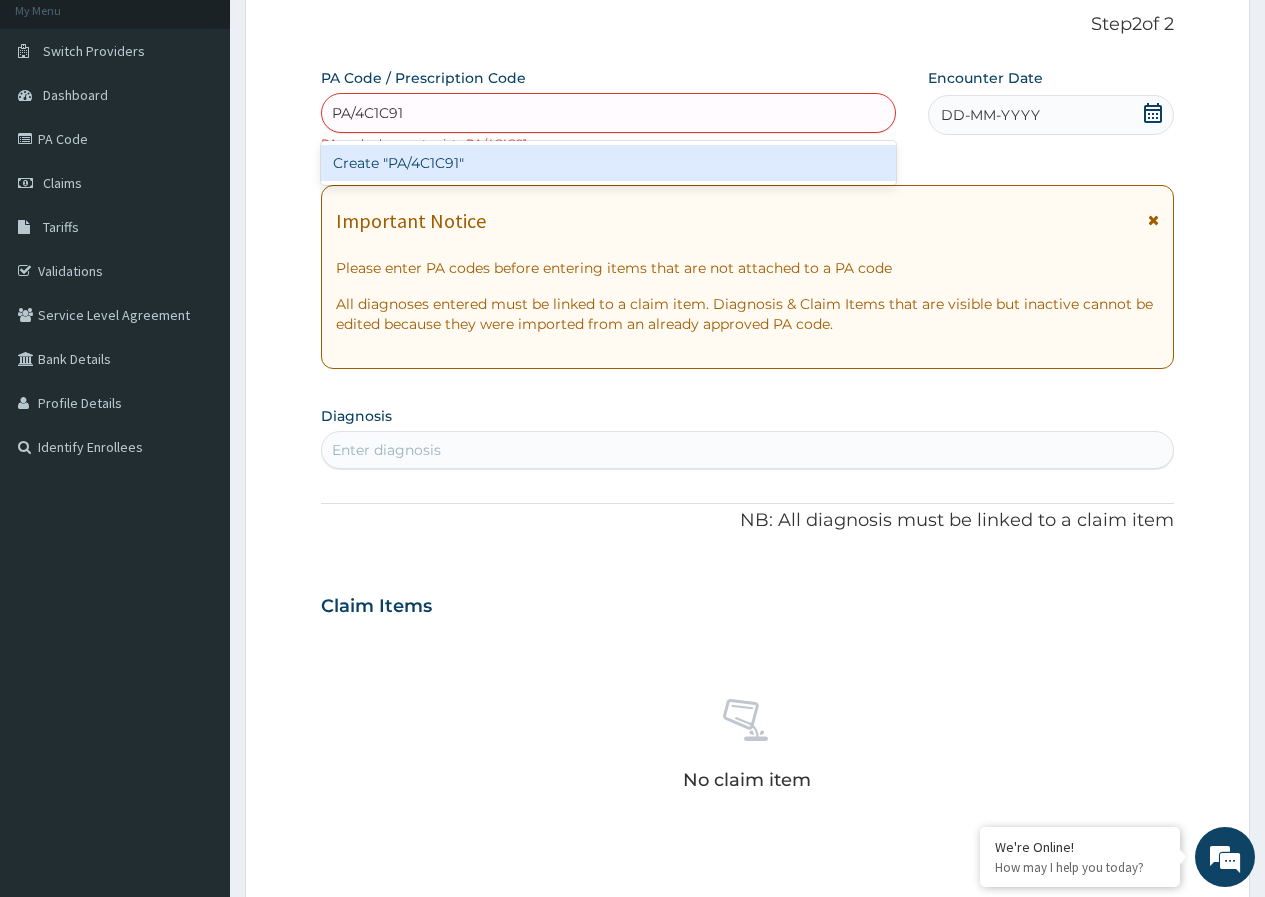 click on "Create "PA/4C1C91"" at bounding box center (608, 163) 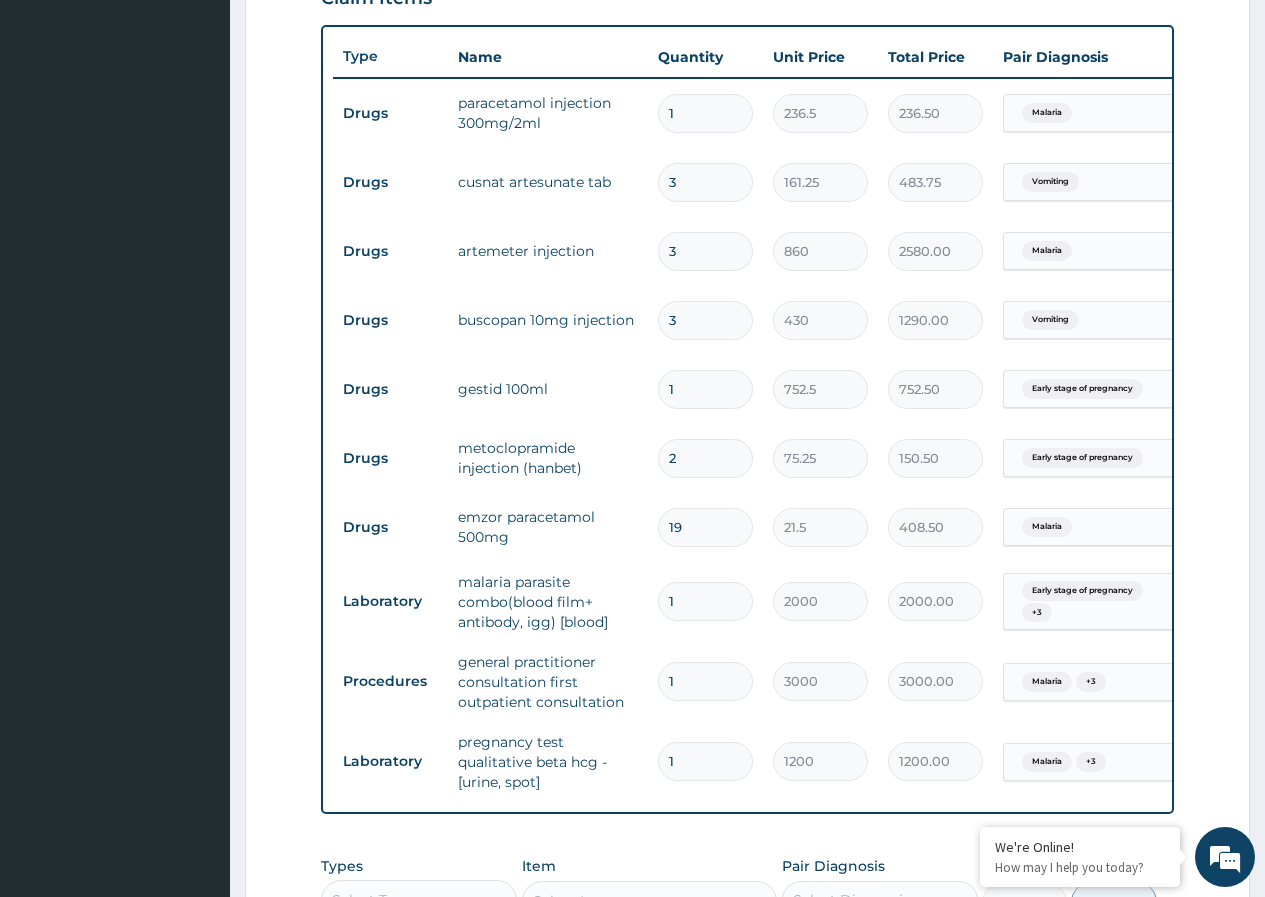 scroll, scrollTop: 1119, scrollLeft: 0, axis: vertical 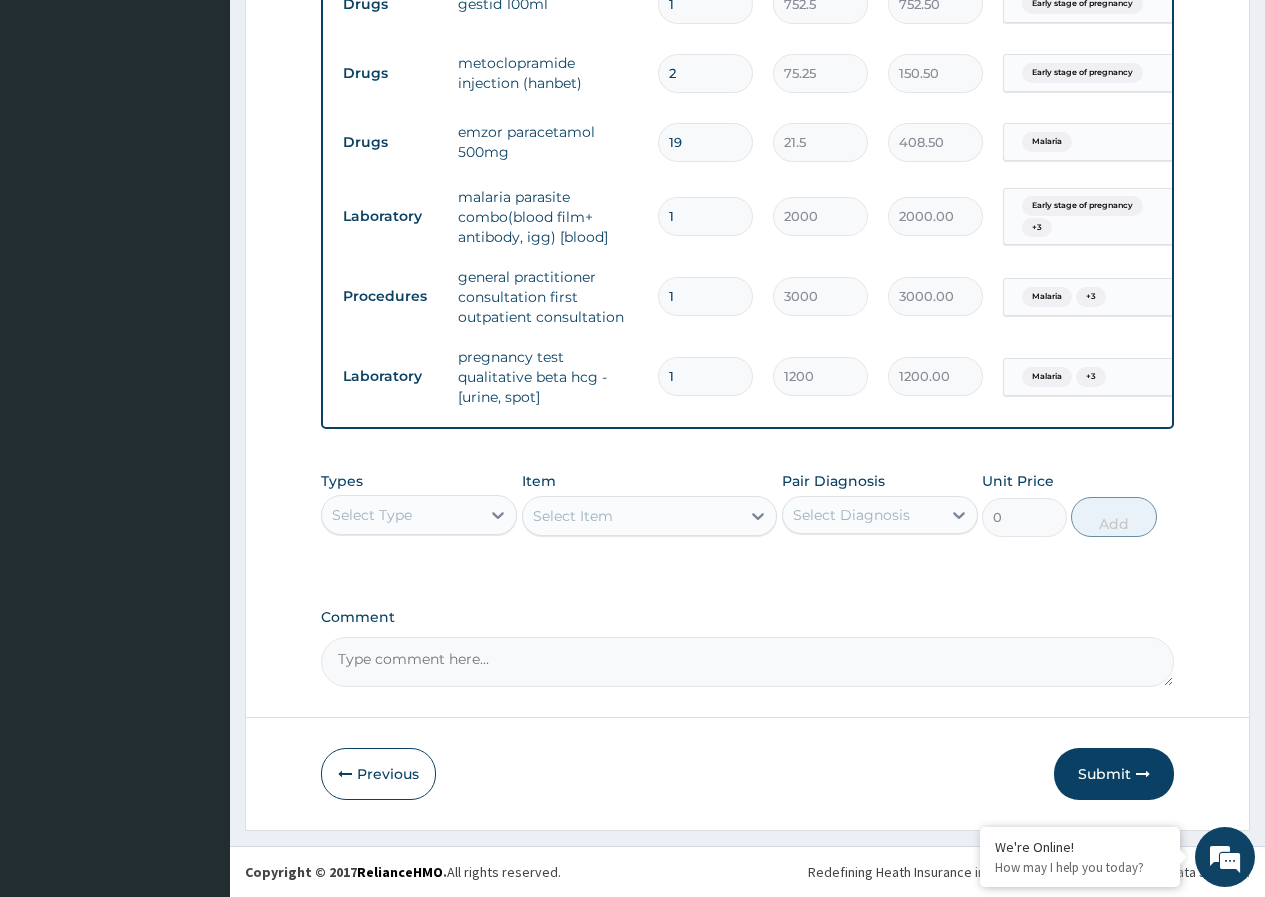 click on "Submit" at bounding box center [1114, 774] 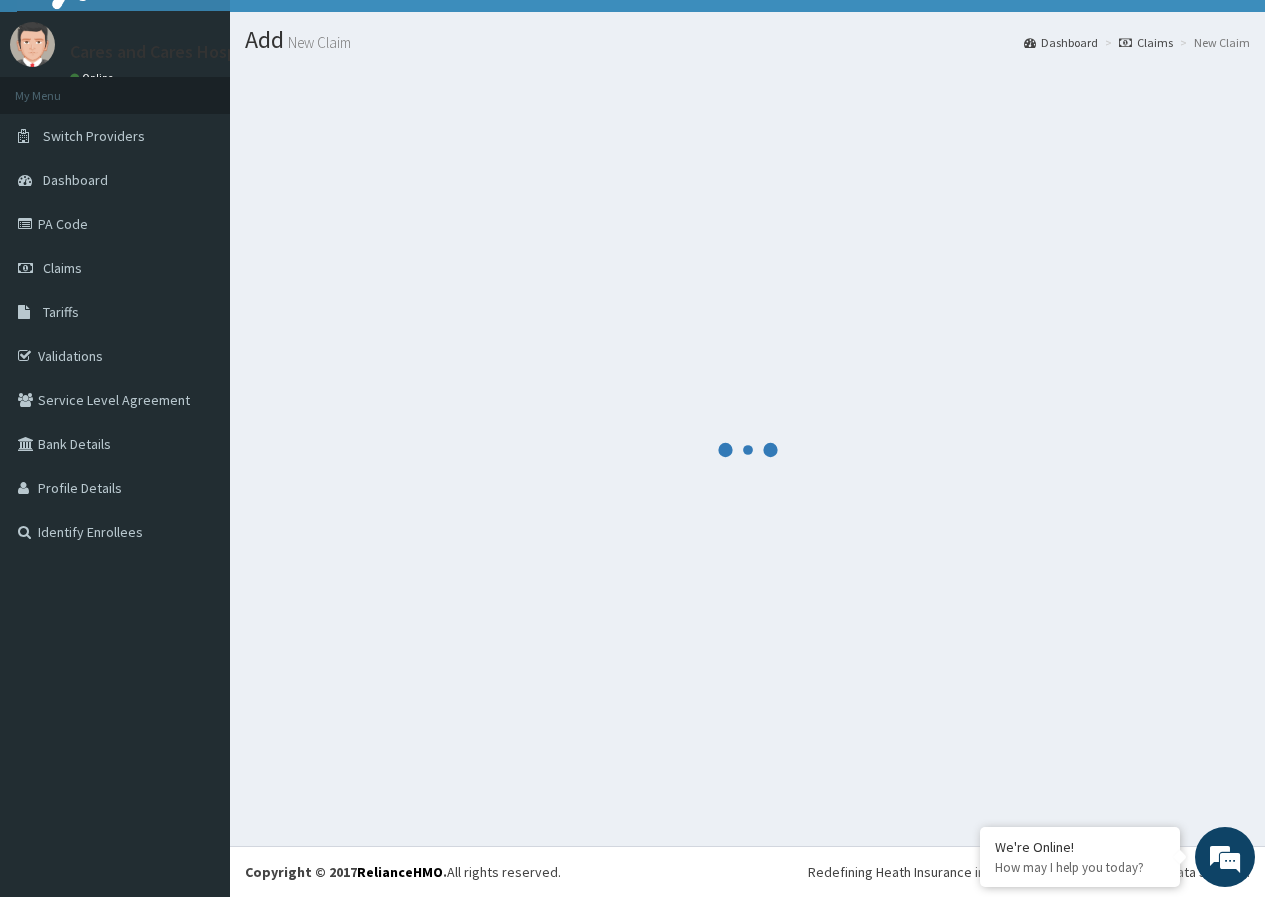 scroll, scrollTop: 1119, scrollLeft: 0, axis: vertical 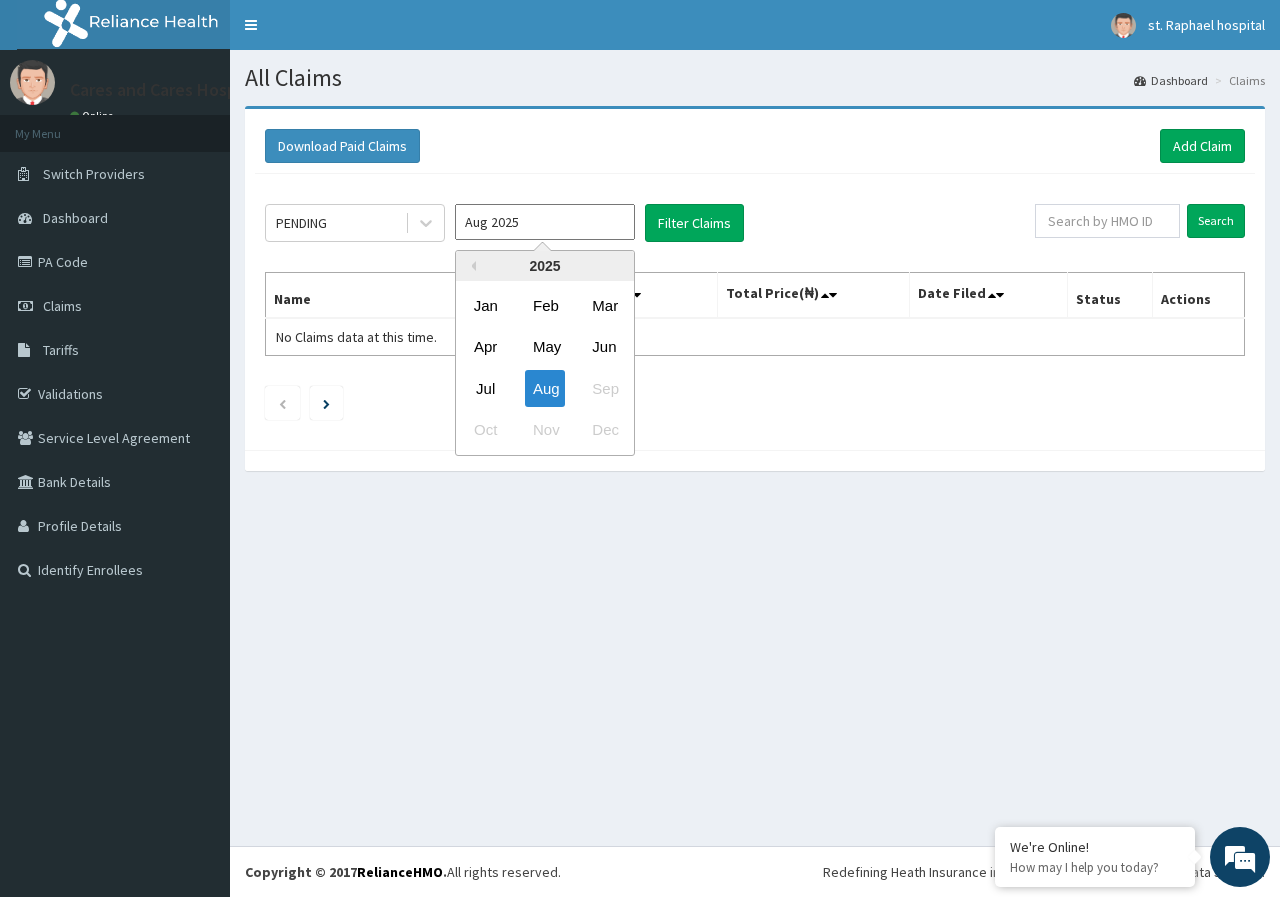 click on "Aug 2025" at bounding box center [545, 222] 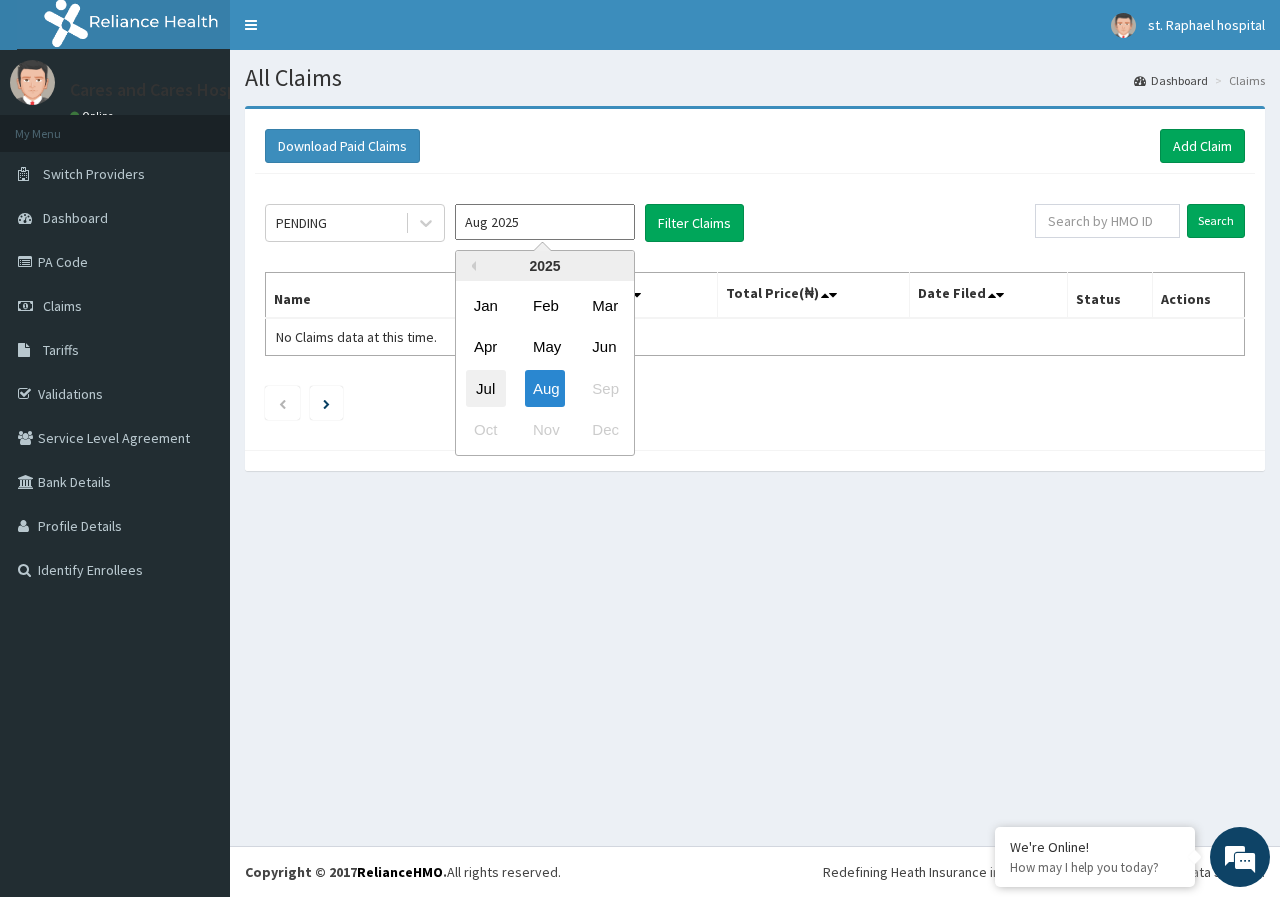 click on "Jul" at bounding box center [486, 388] 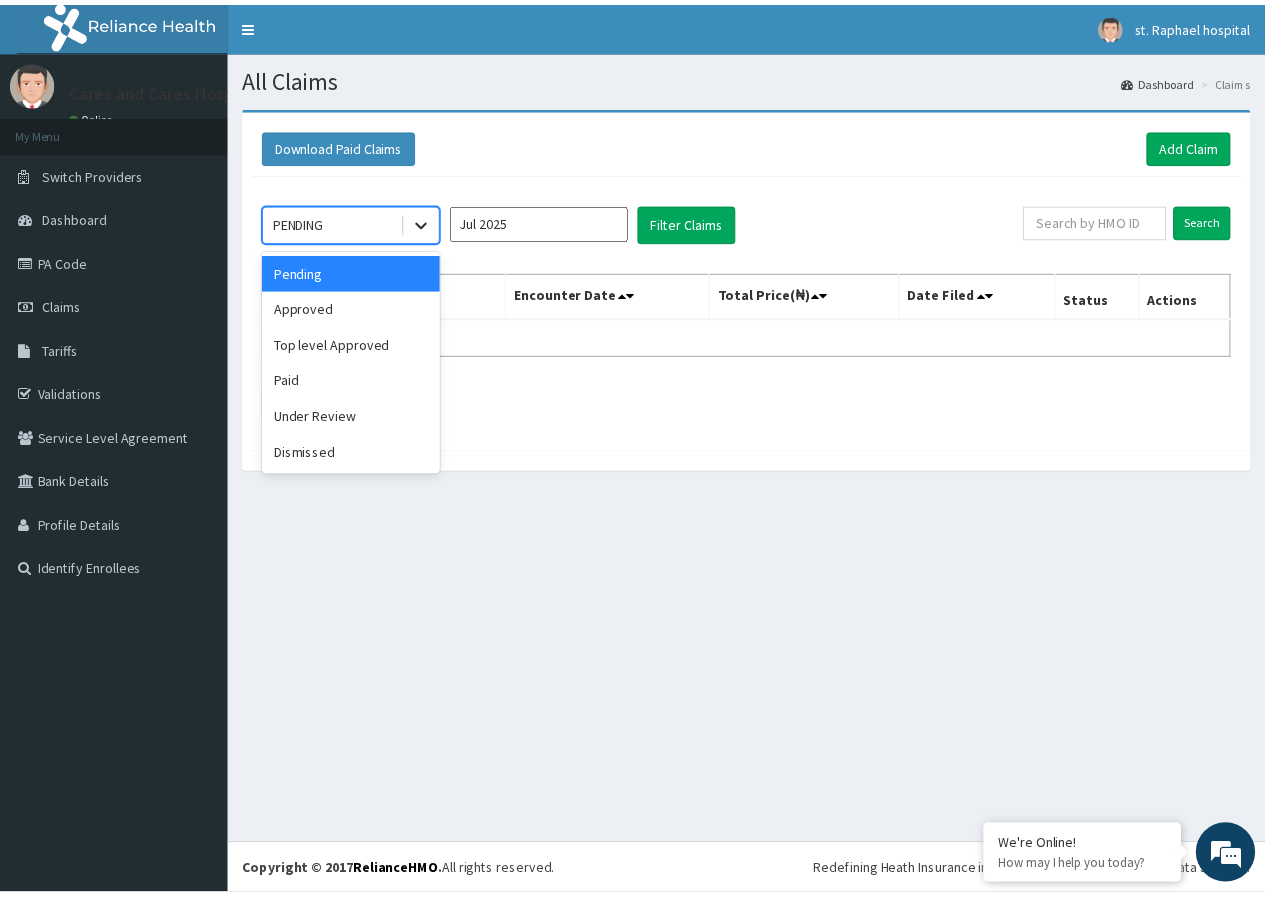 scroll, scrollTop: 0, scrollLeft: 0, axis: both 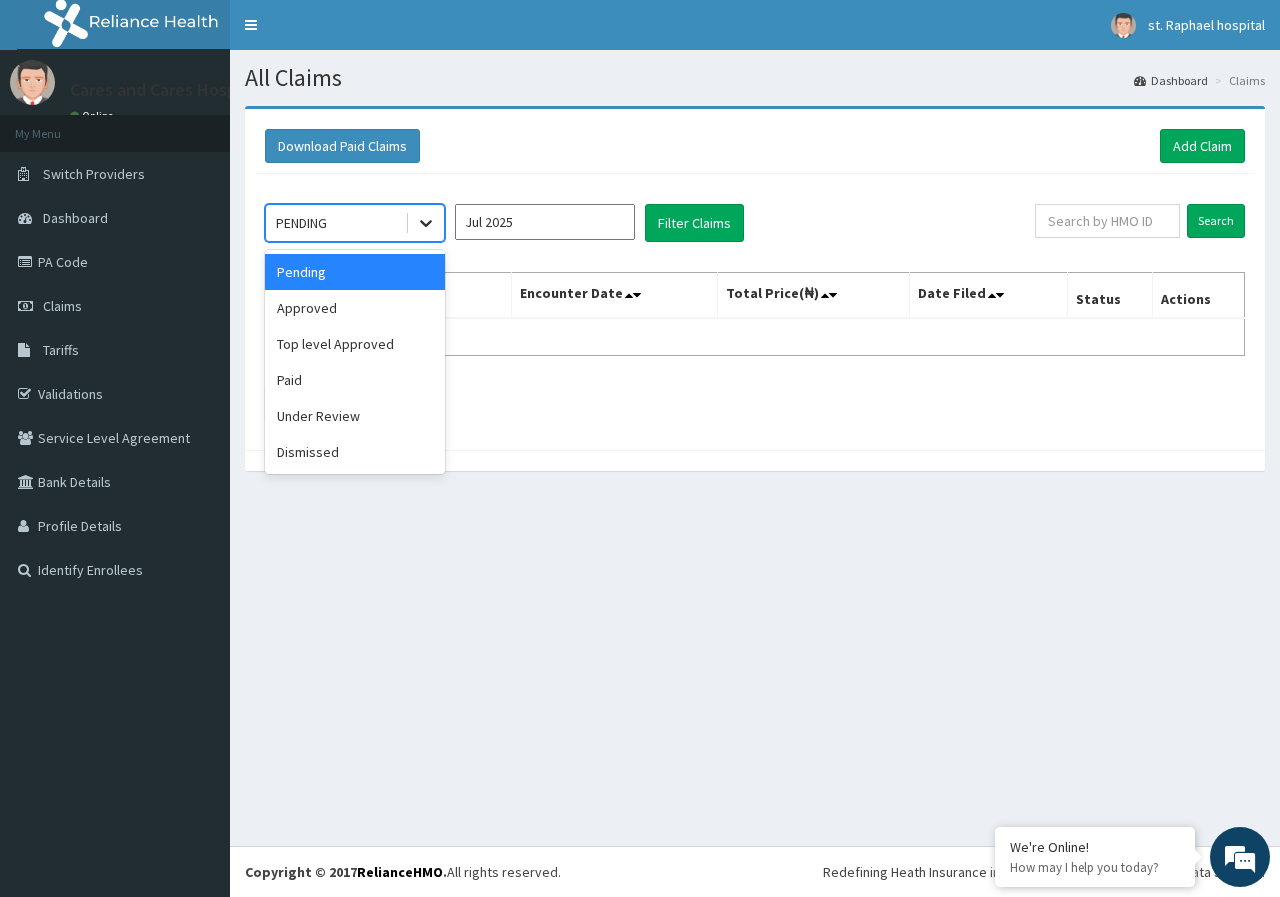 click 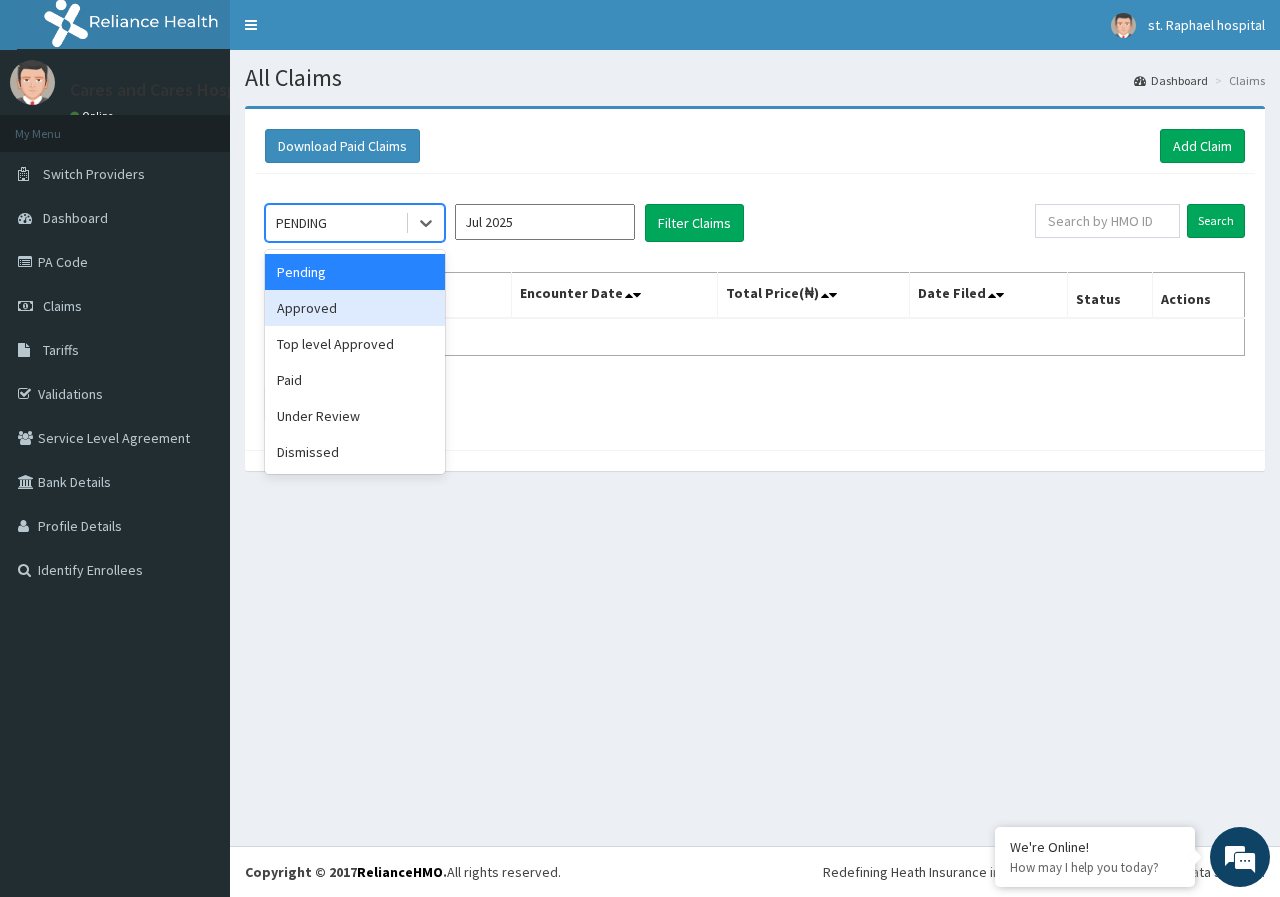 click on "Approved" at bounding box center [355, 308] 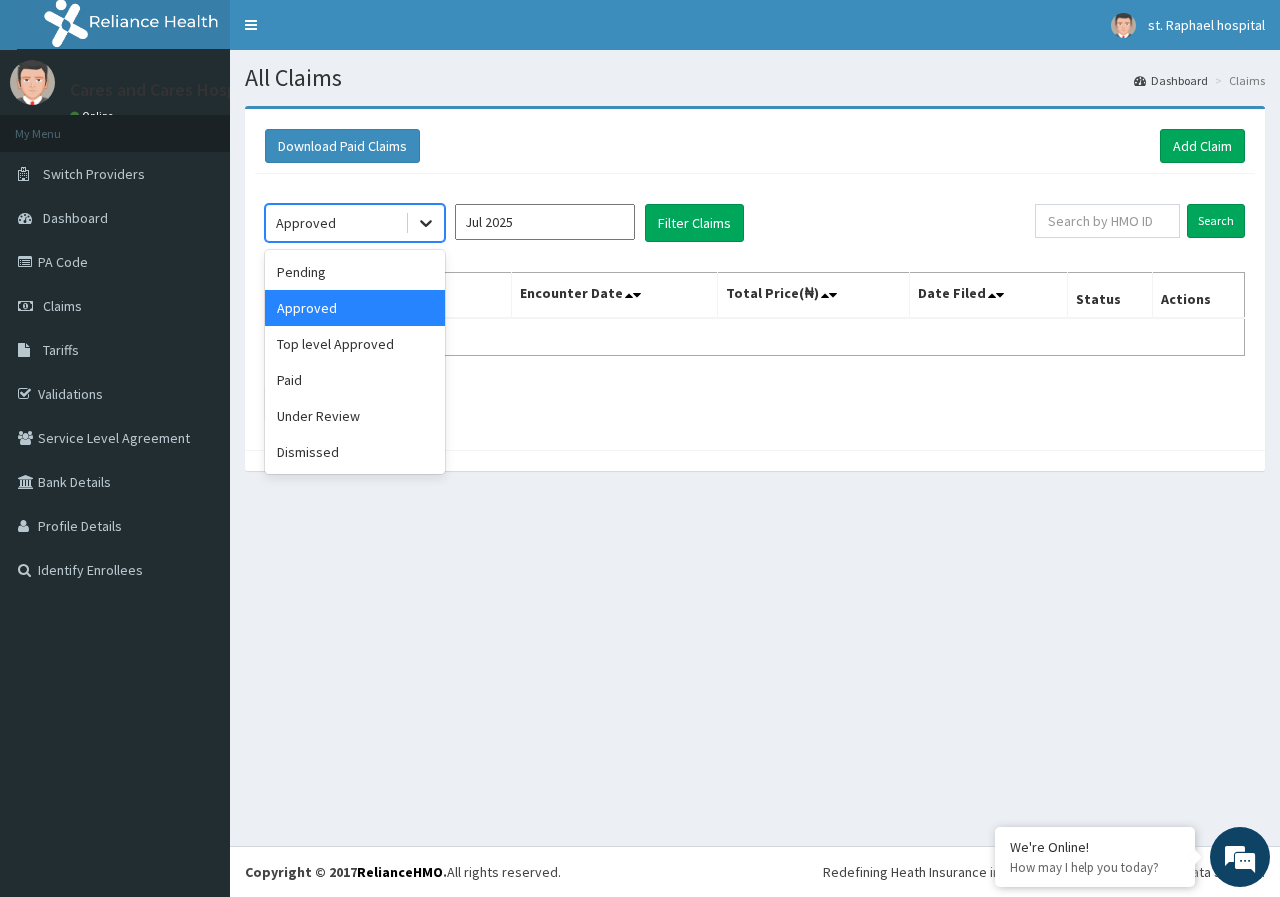 click 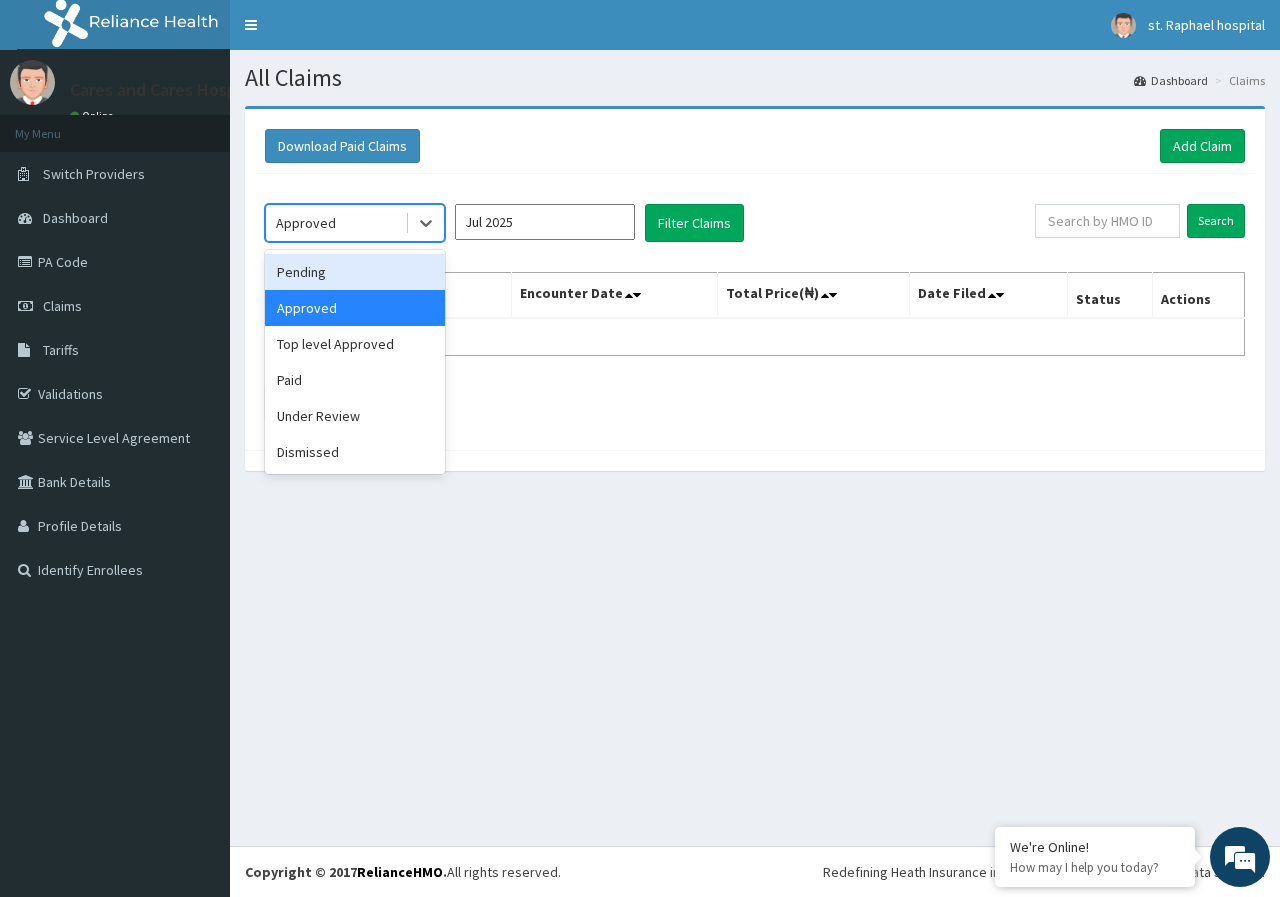 click on "Pending" at bounding box center (355, 272) 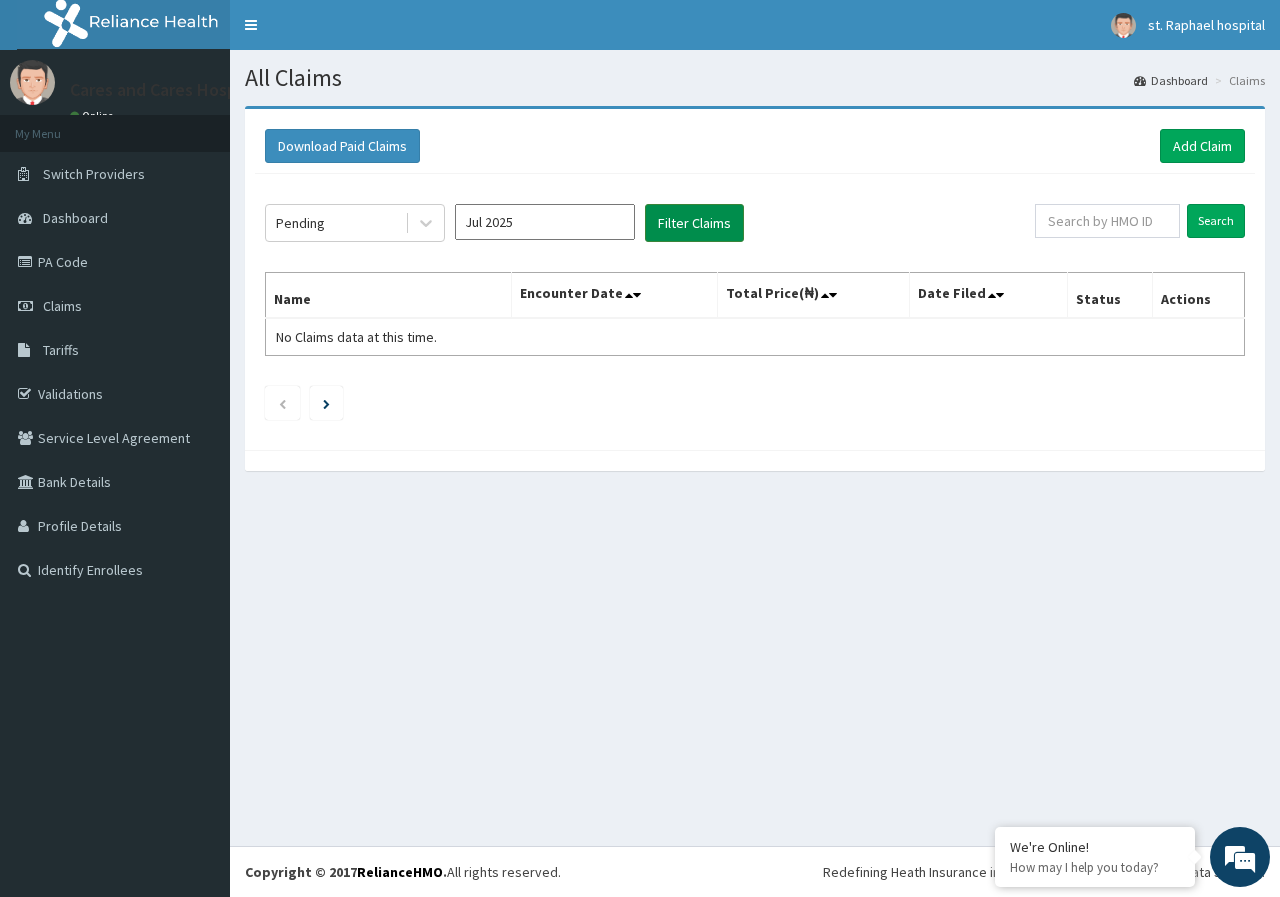click on "Filter Claims" at bounding box center [694, 223] 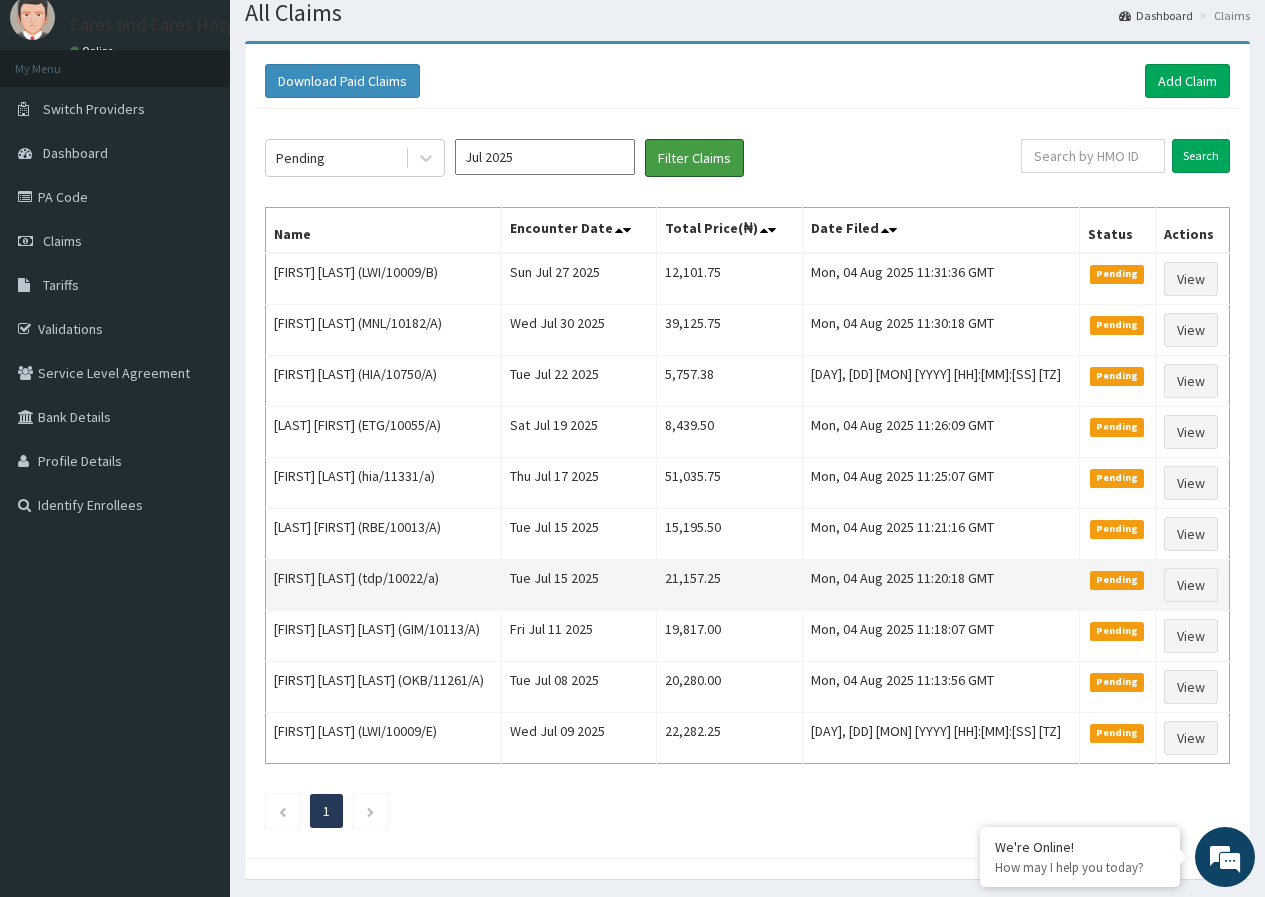 scroll, scrollTop: 133, scrollLeft: 0, axis: vertical 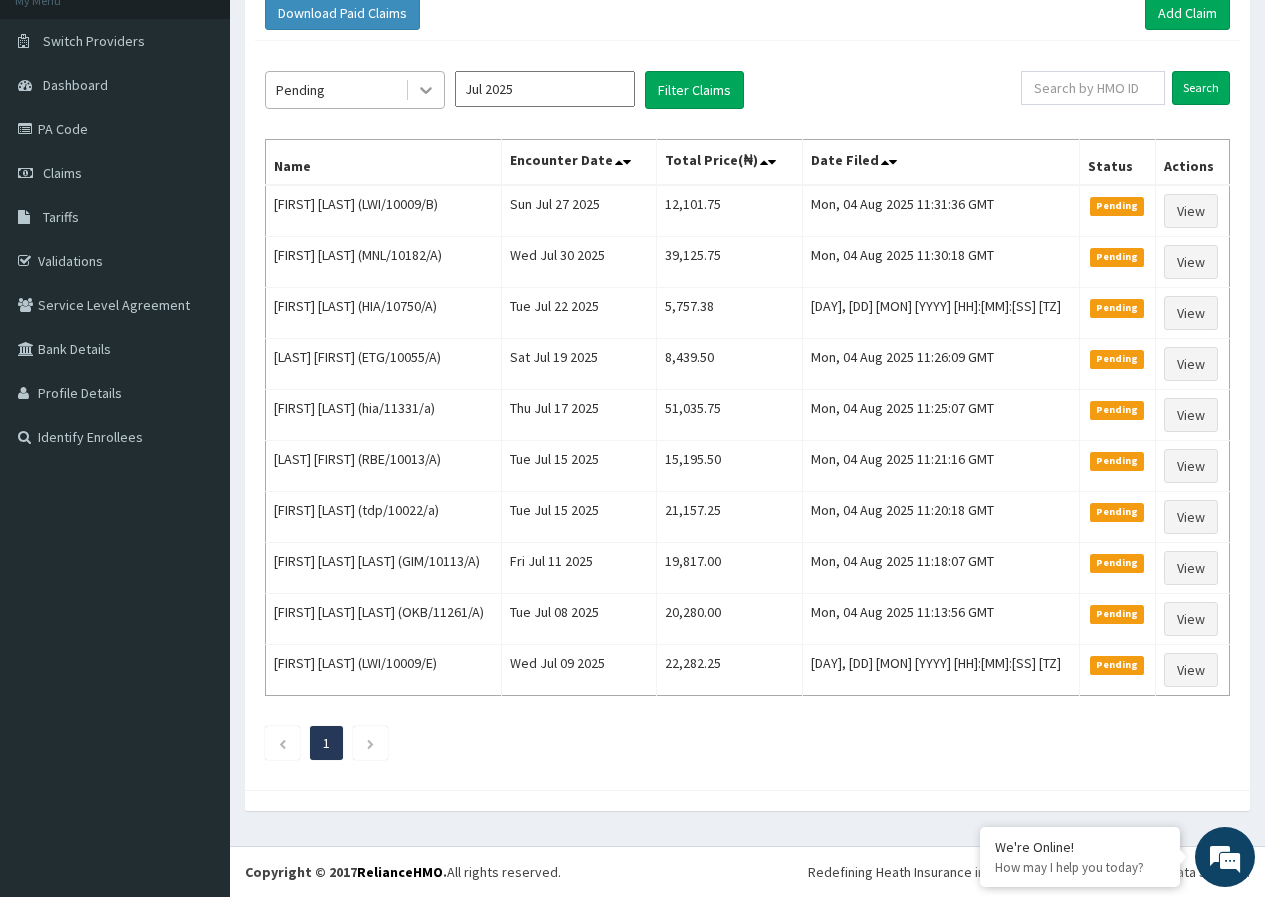 click 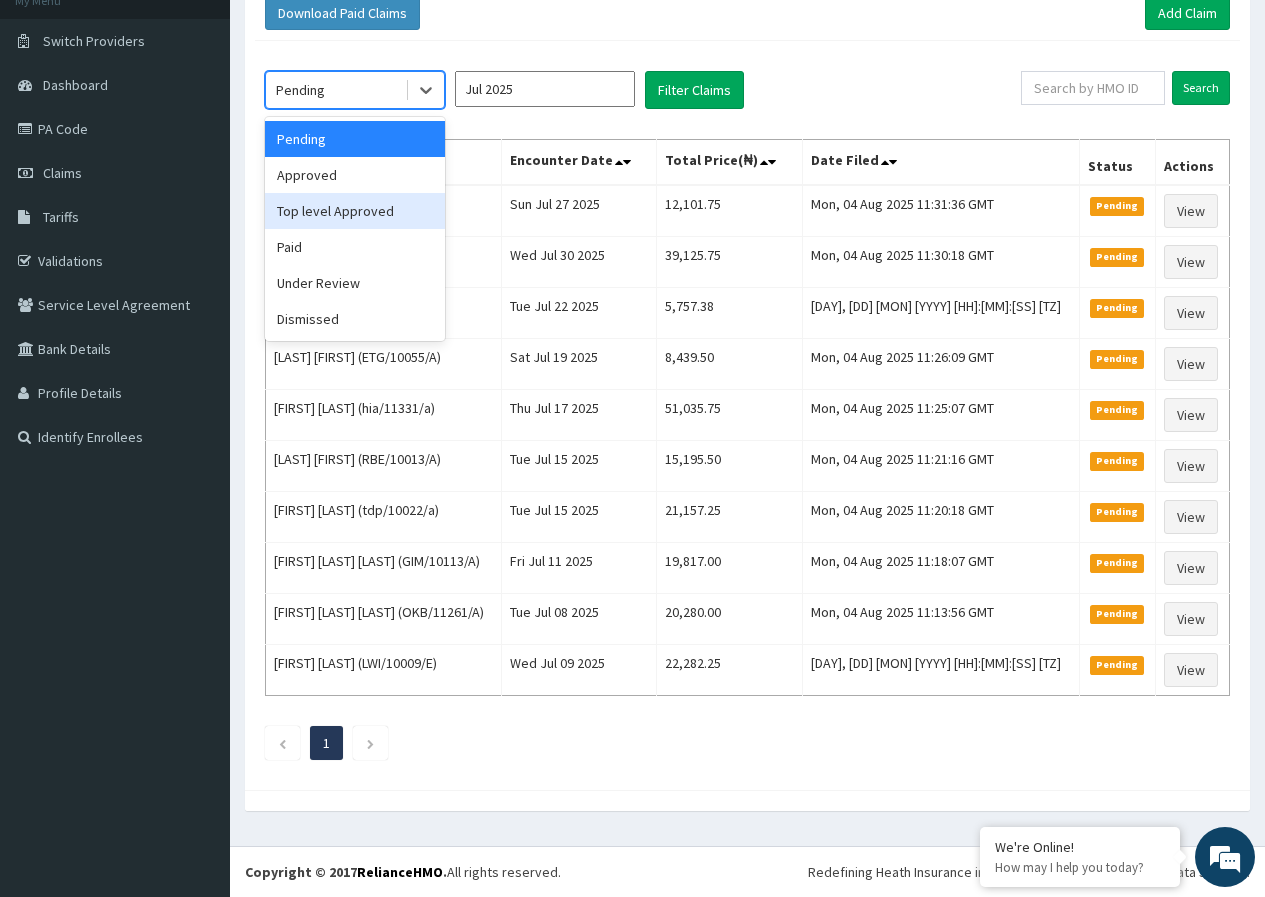 click on "Top level Approved" at bounding box center (355, 211) 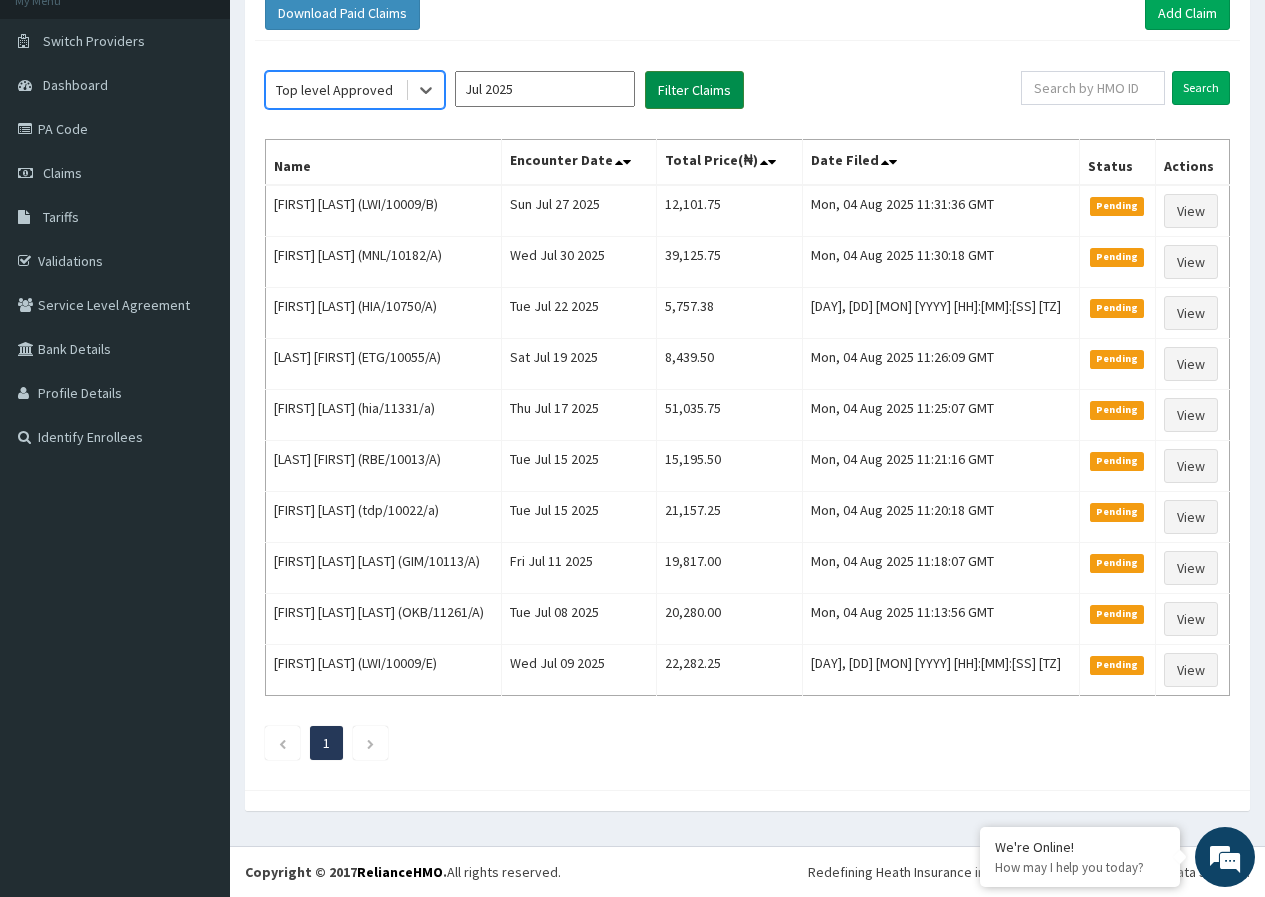 click on "Filter Claims" at bounding box center [694, 90] 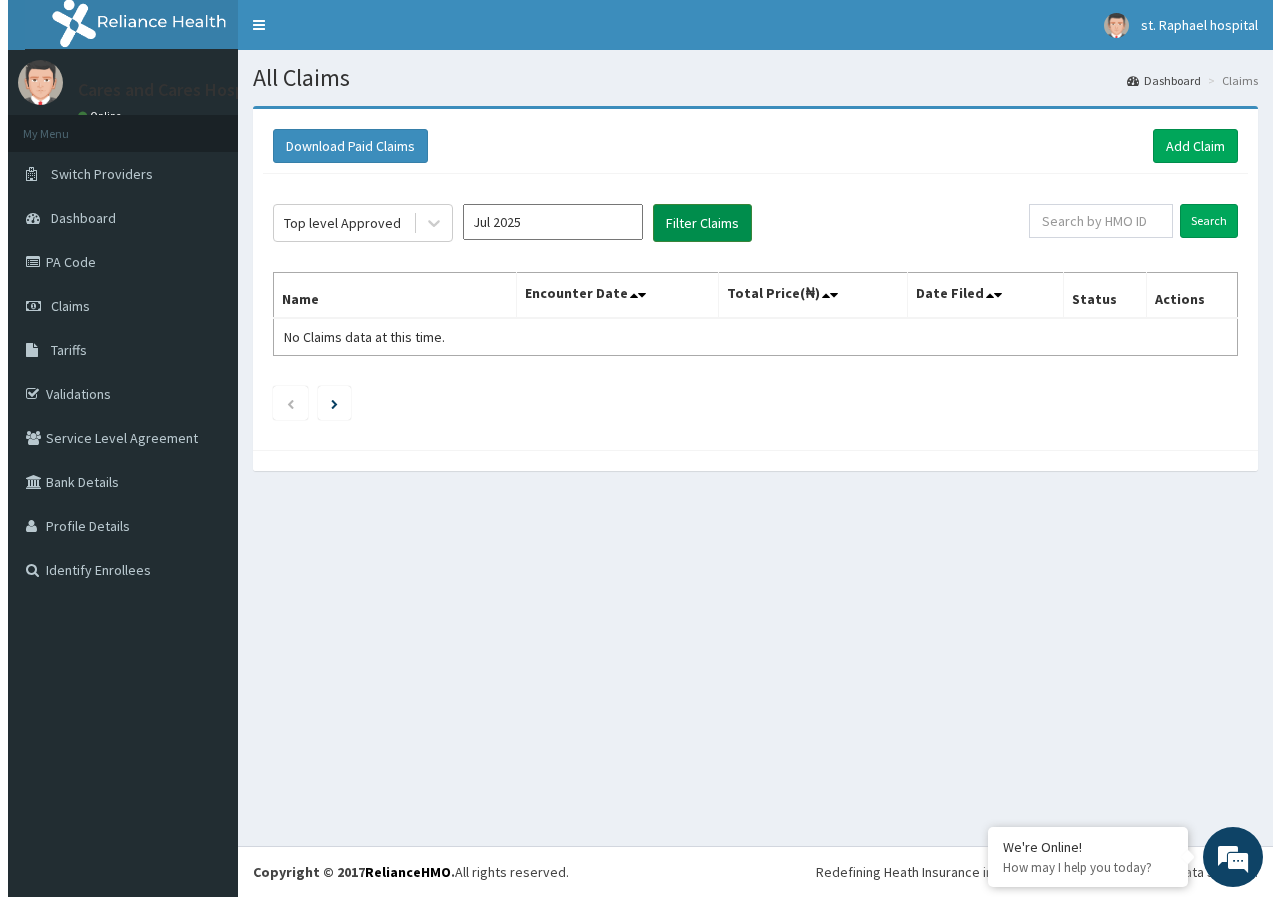 scroll, scrollTop: 0, scrollLeft: 0, axis: both 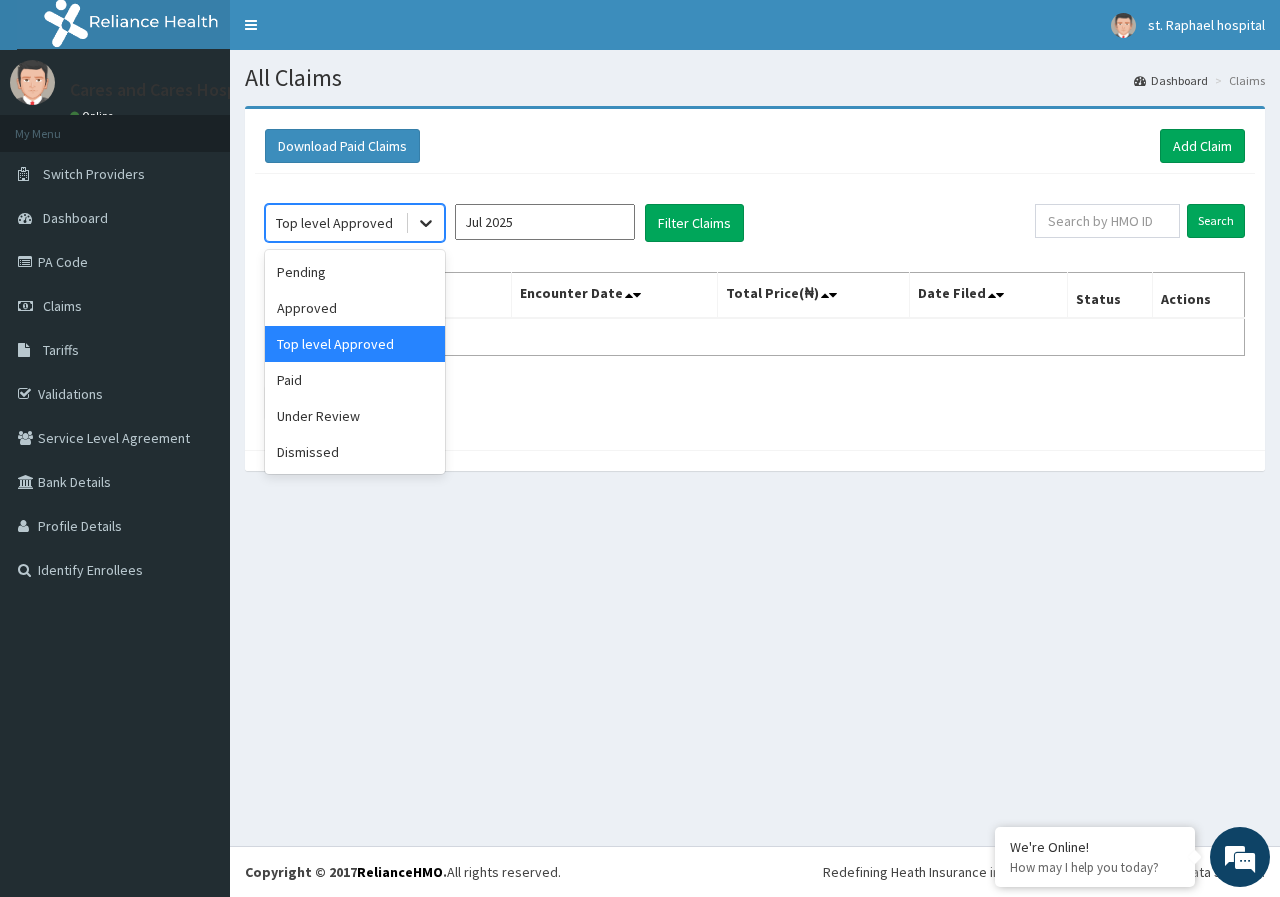 click 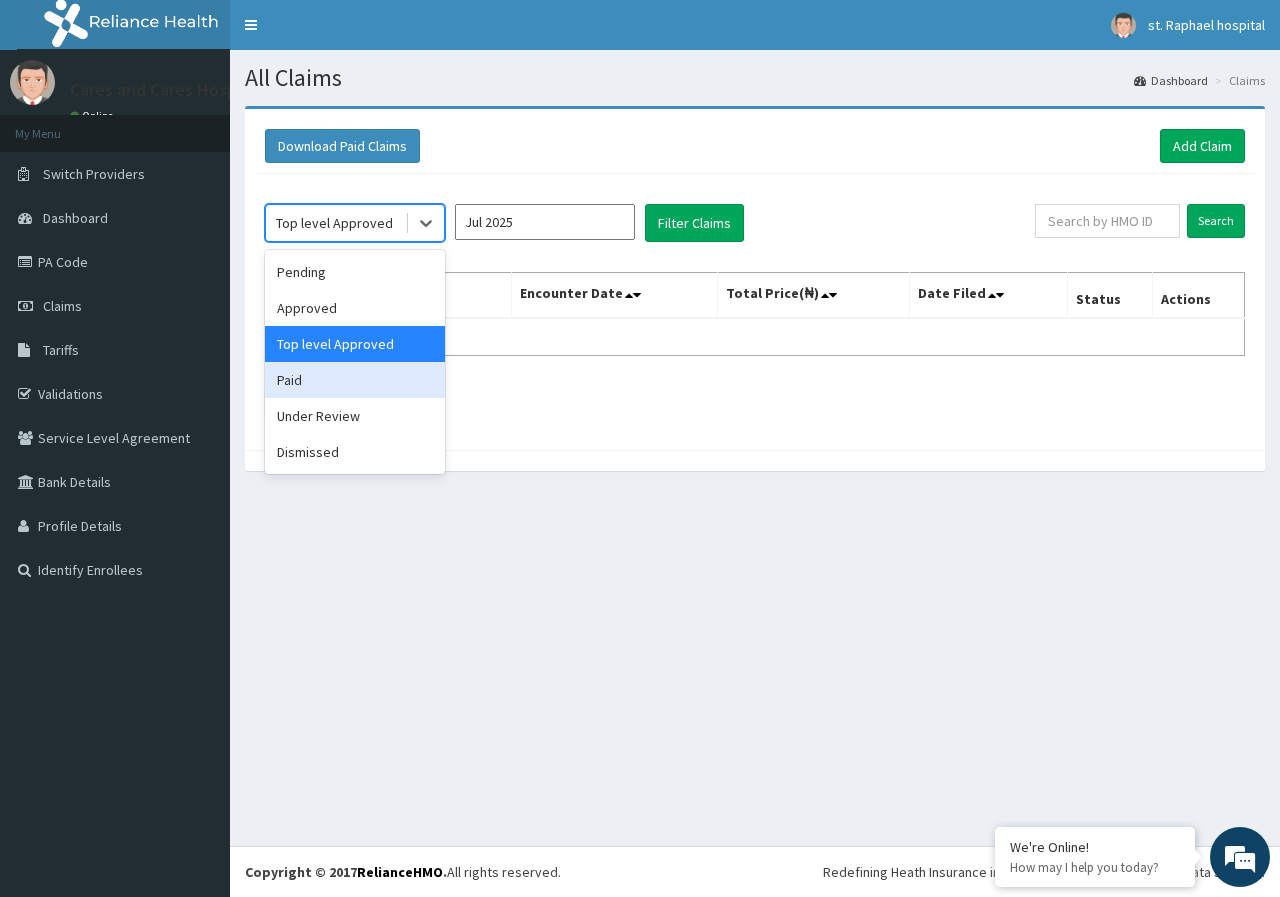 click on "Paid" at bounding box center (355, 380) 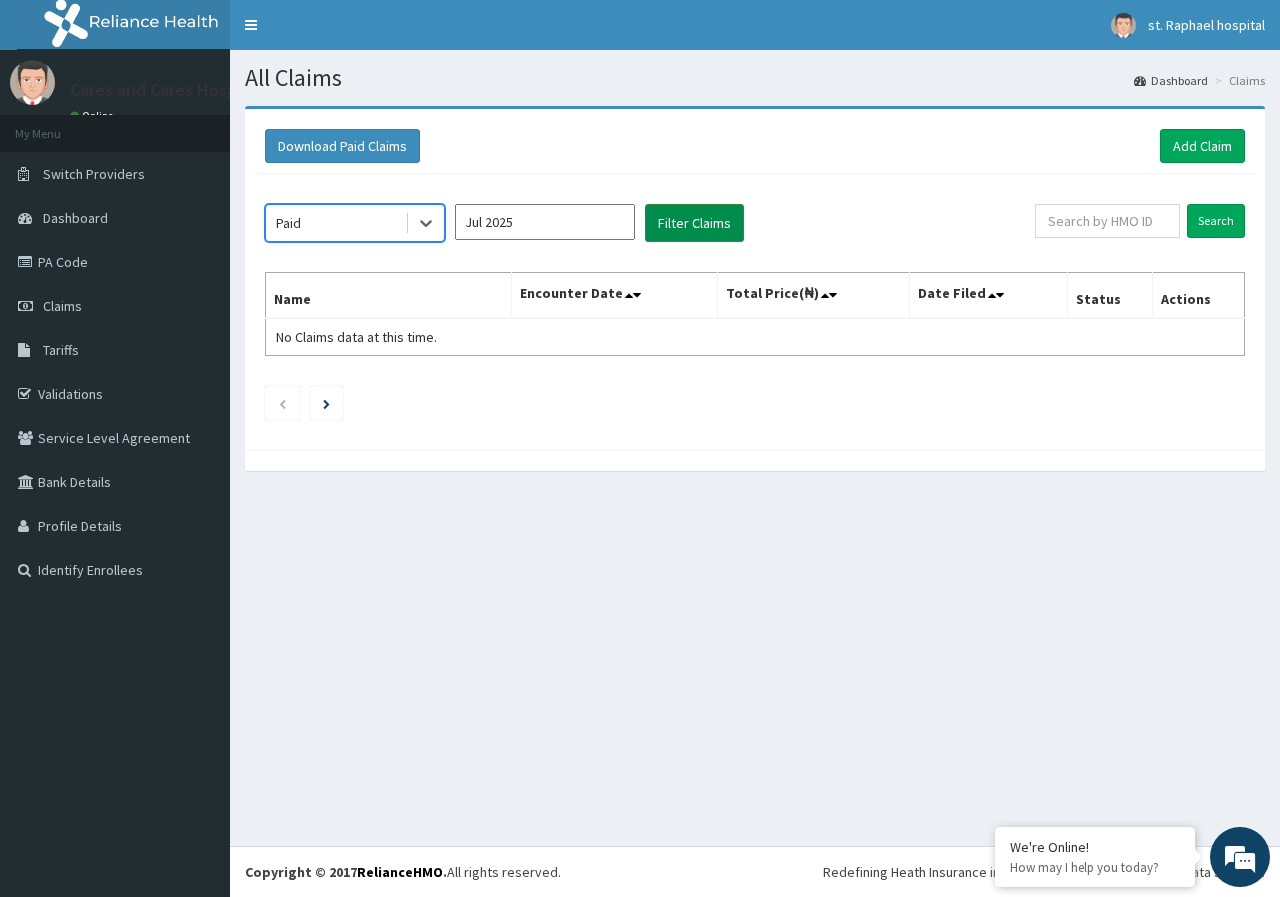 click on "Filter Claims" at bounding box center (694, 223) 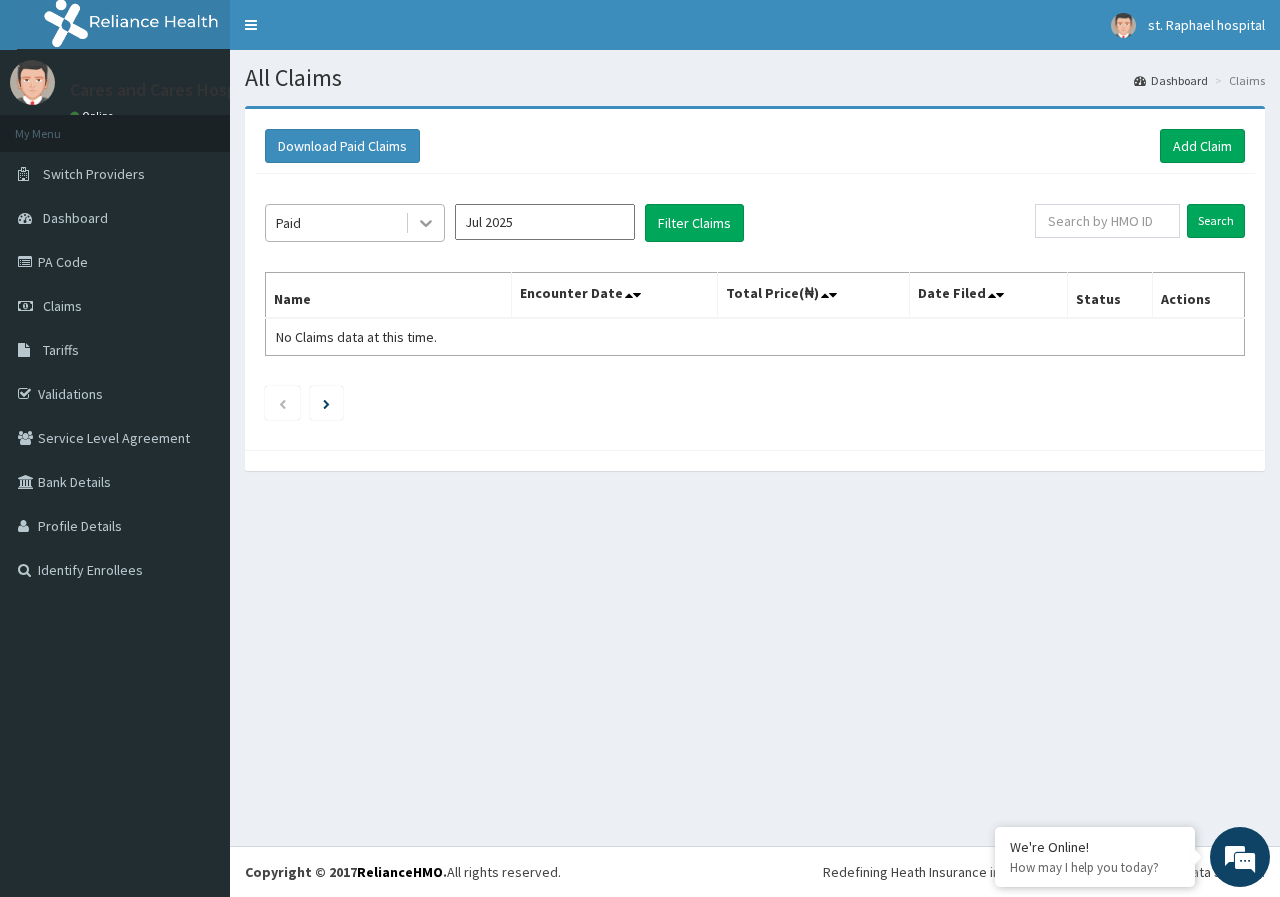 click 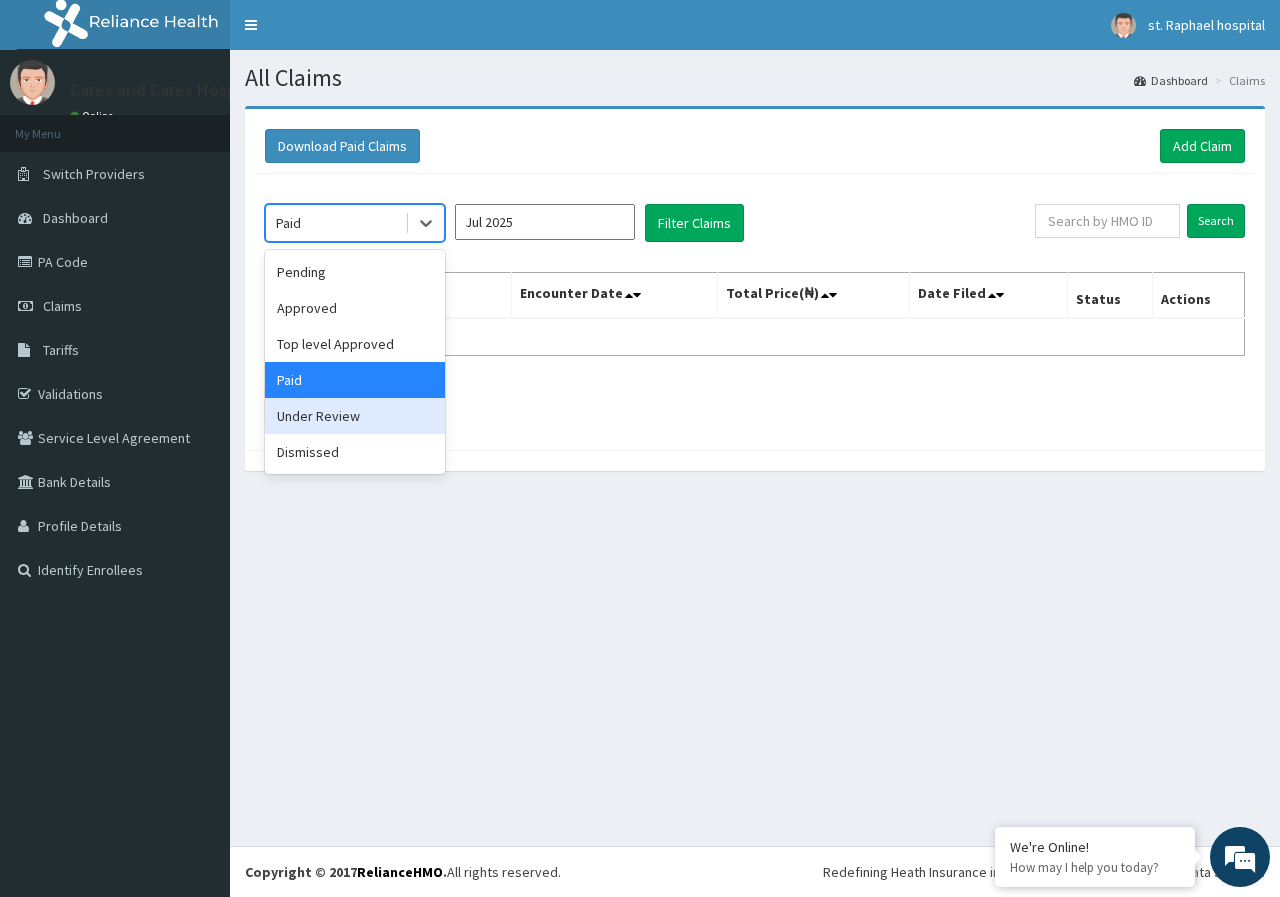 click on "Under Review" at bounding box center (355, 416) 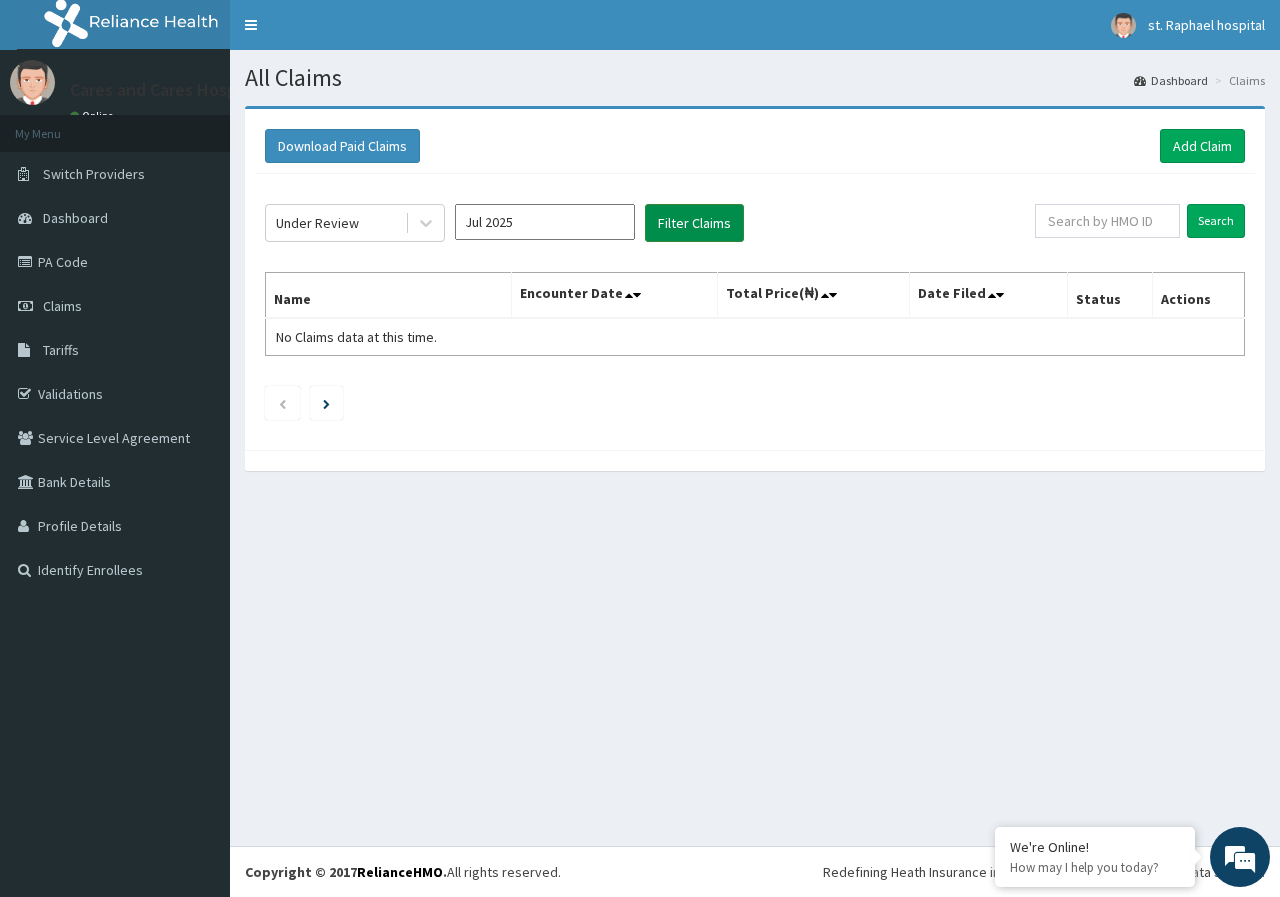 click on "Filter Claims" at bounding box center (694, 223) 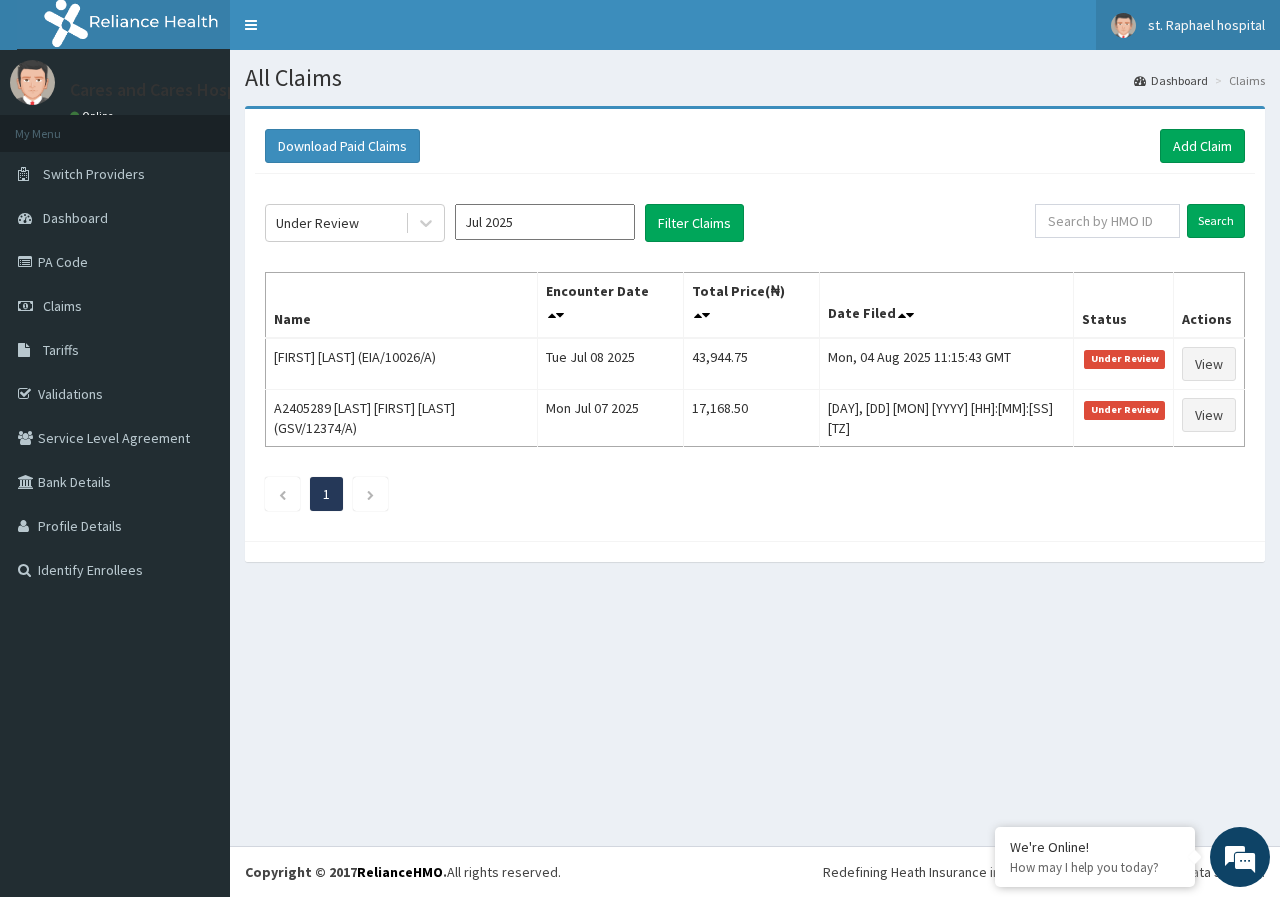click on "st. Raphael hospital" at bounding box center (1188, 25) 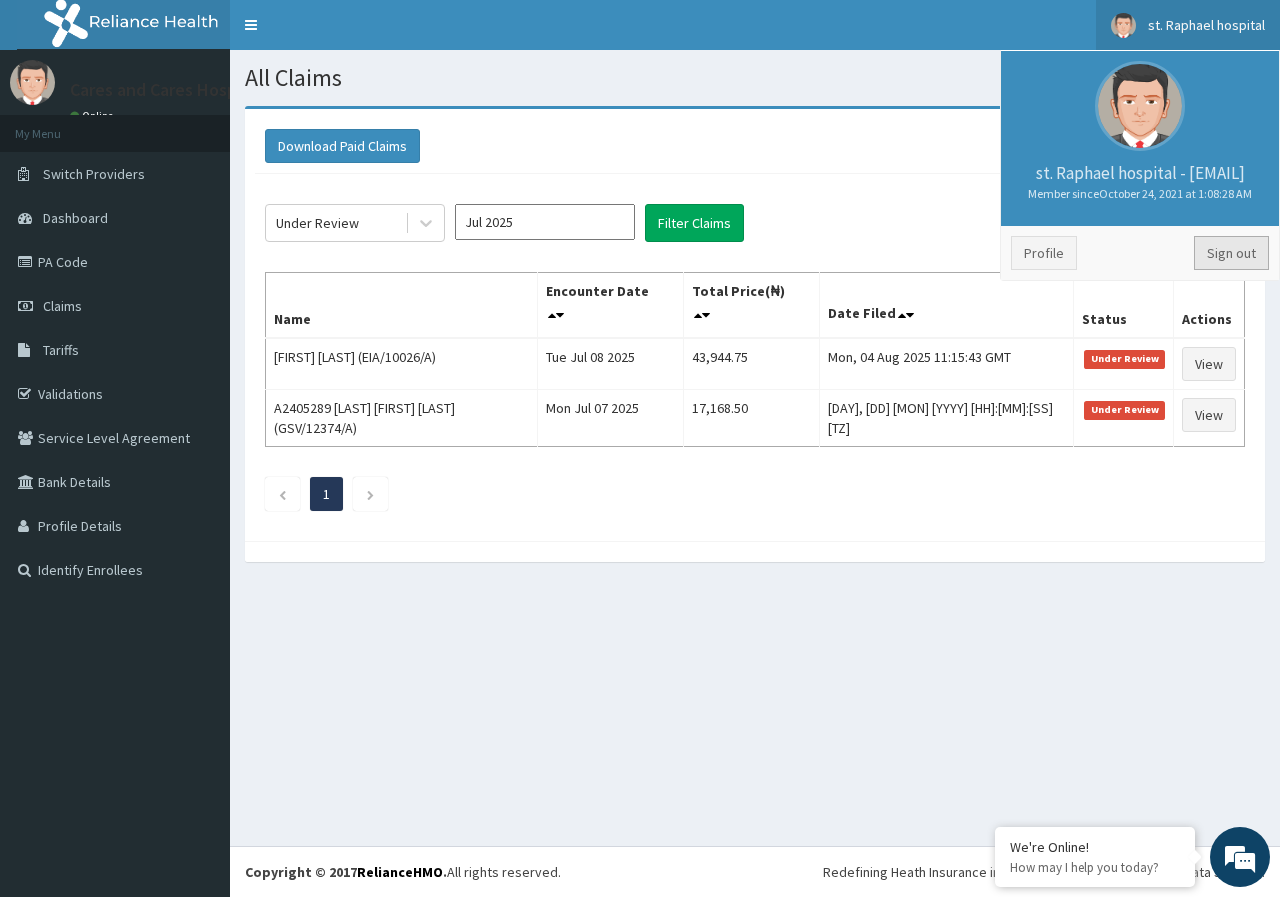 click on "Sign out" at bounding box center (1231, 253) 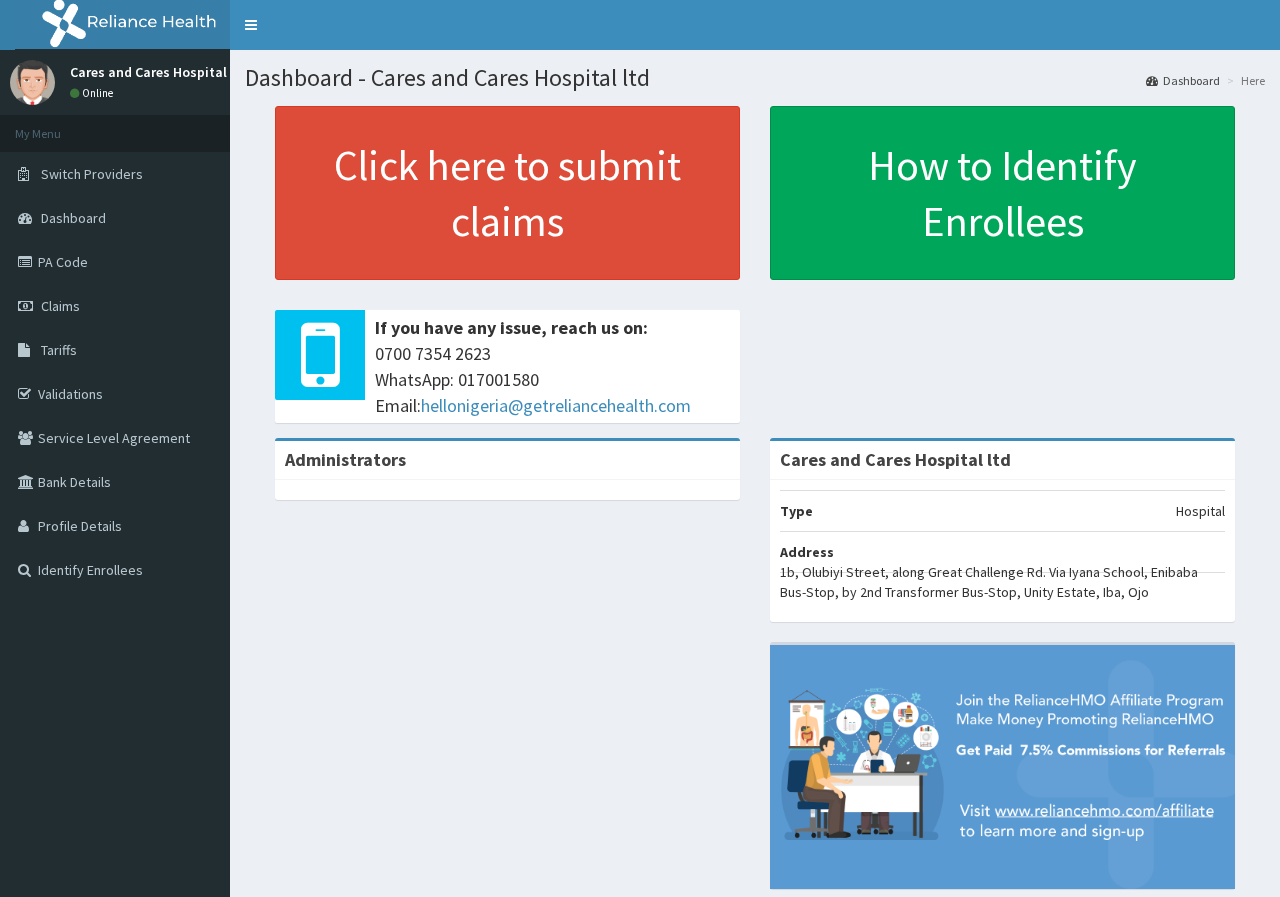 scroll, scrollTop: 0, scrollLeft: 0, axis: both 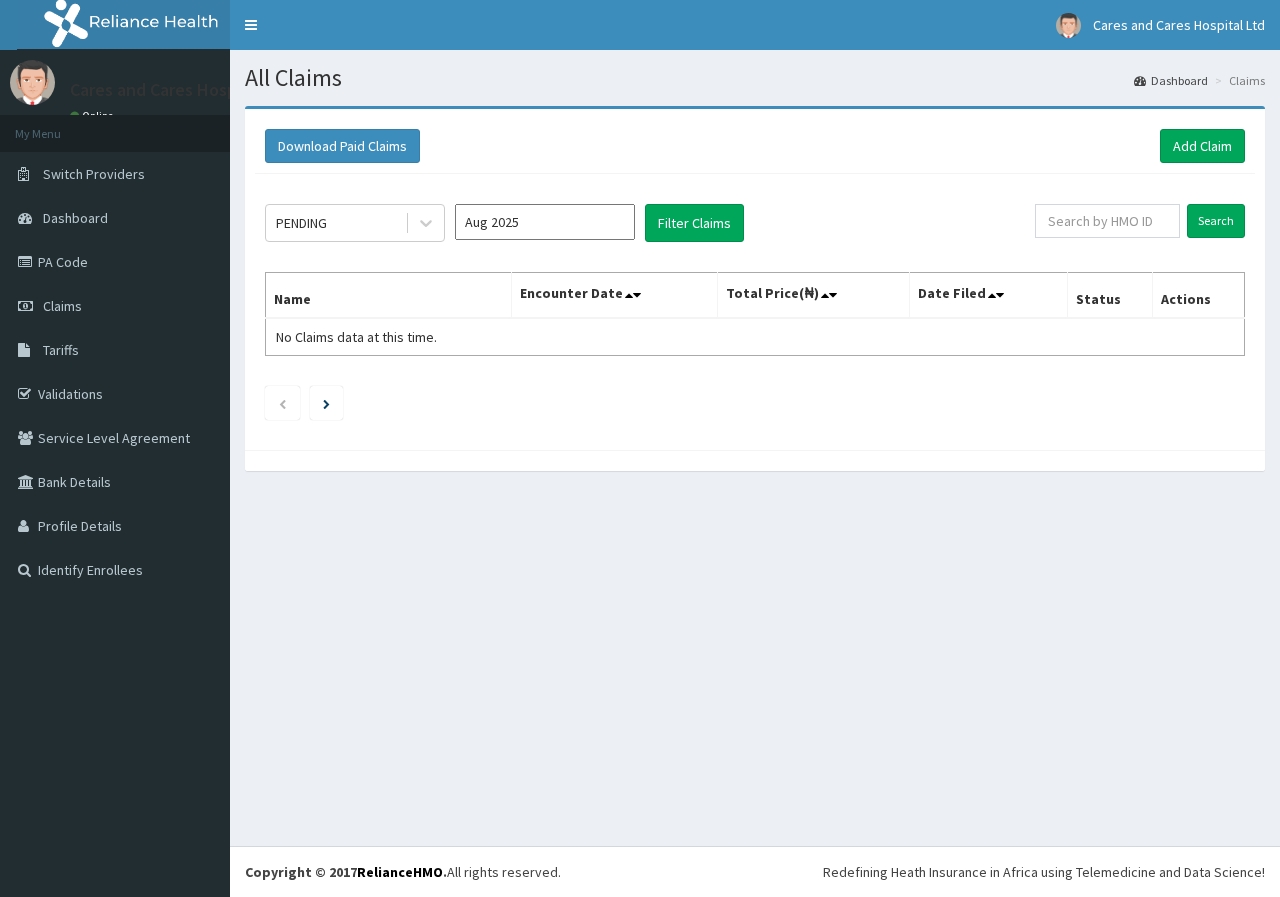 click on "Aug 2025" at bounding box center (545, 222) 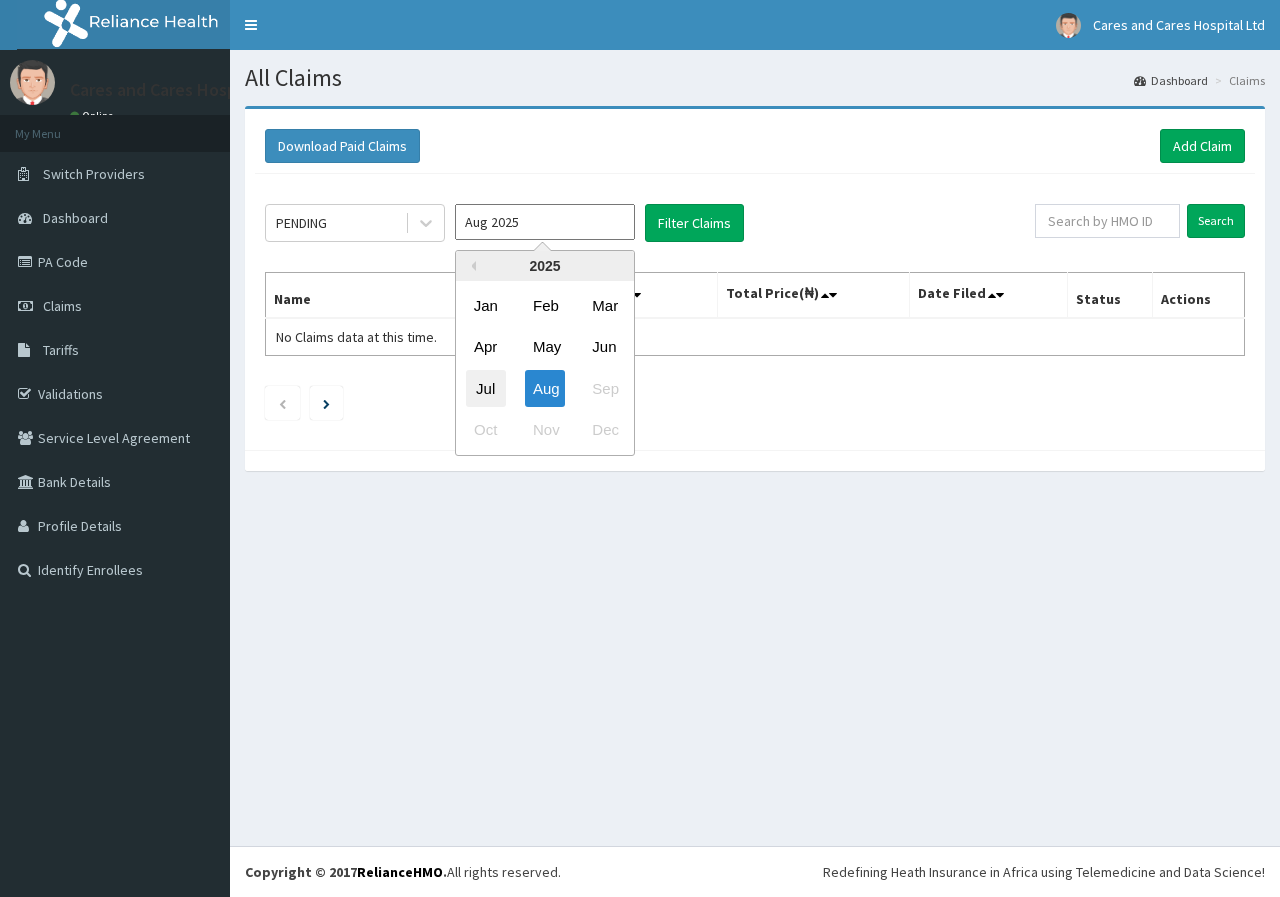 click on "Jul" at bounding box center [486, 388] 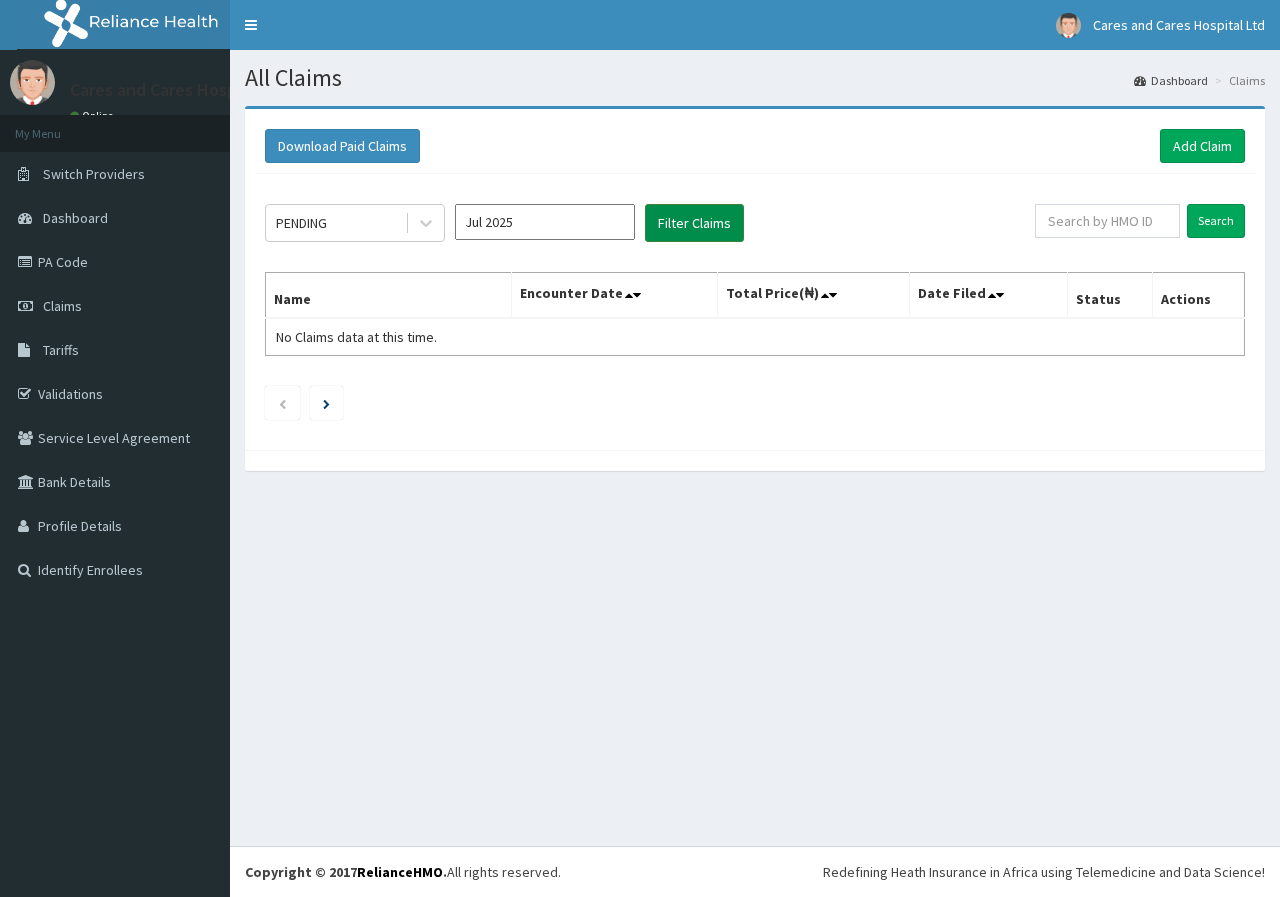 click on "Filter Claims" at bounding box center (694, 223) 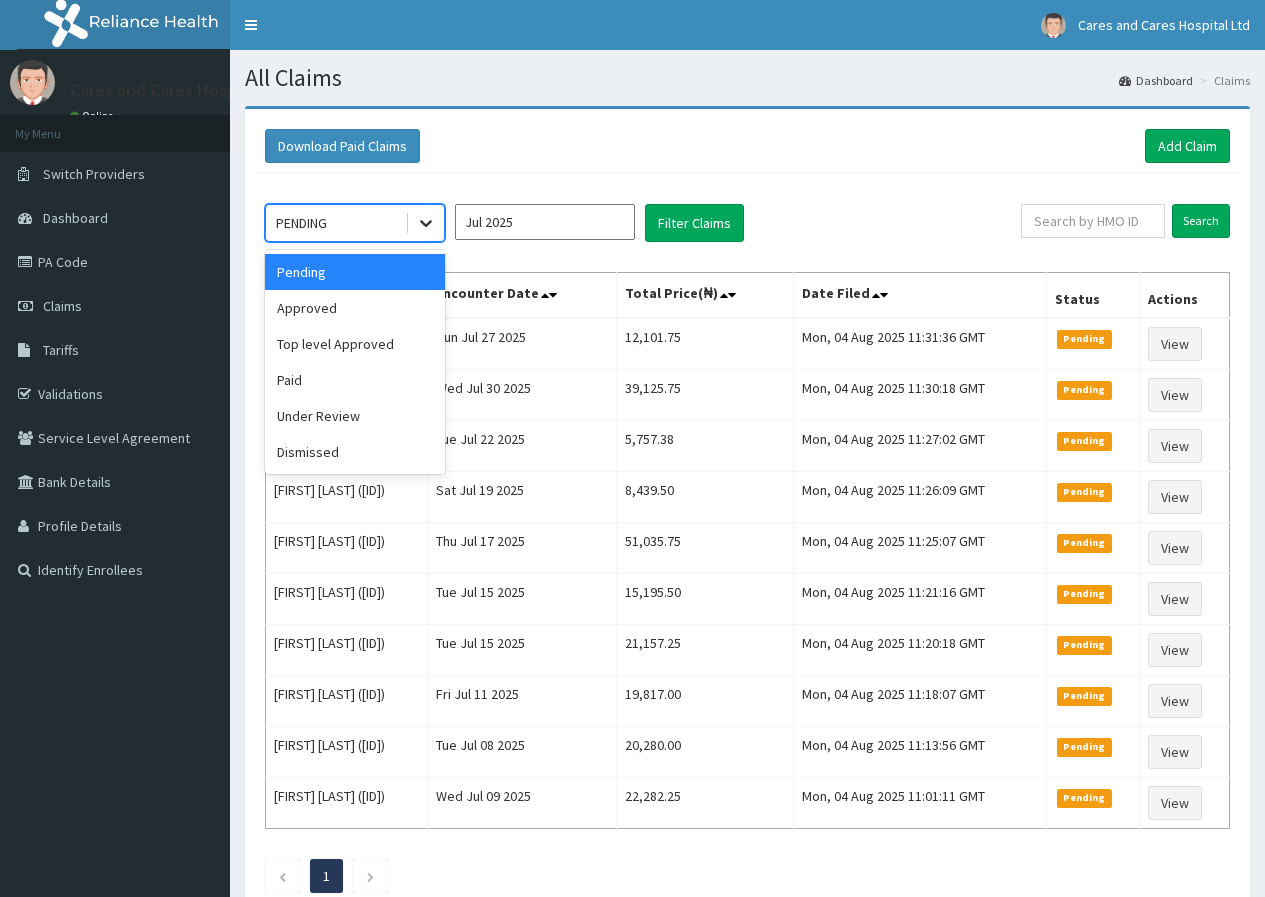 click 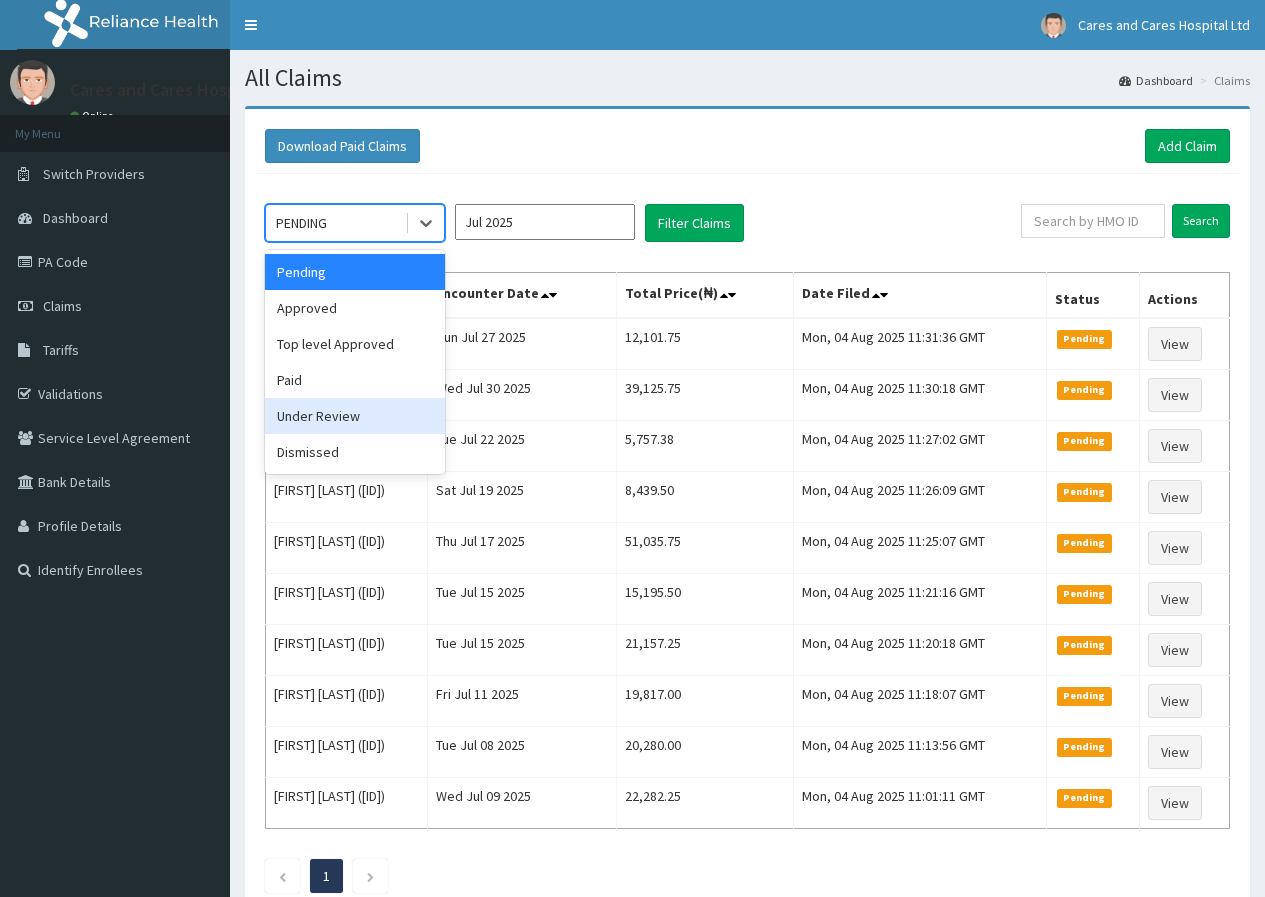 click on "Under Review" at bounding box center [355, 416] 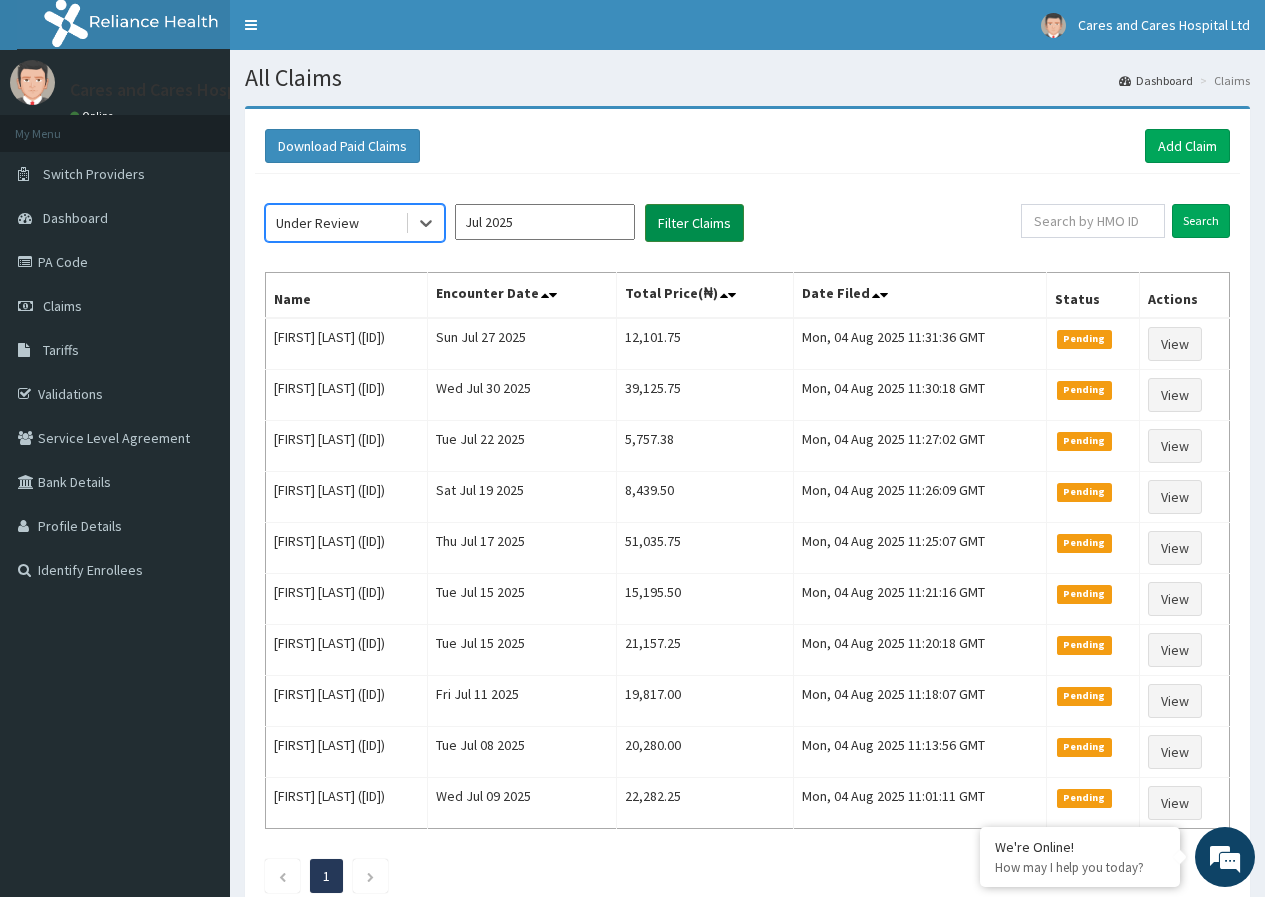 drag, startPoint x: 699, startPoint y: 237, endPoint x: 697, endPoint y: 226, distance: 11.18034 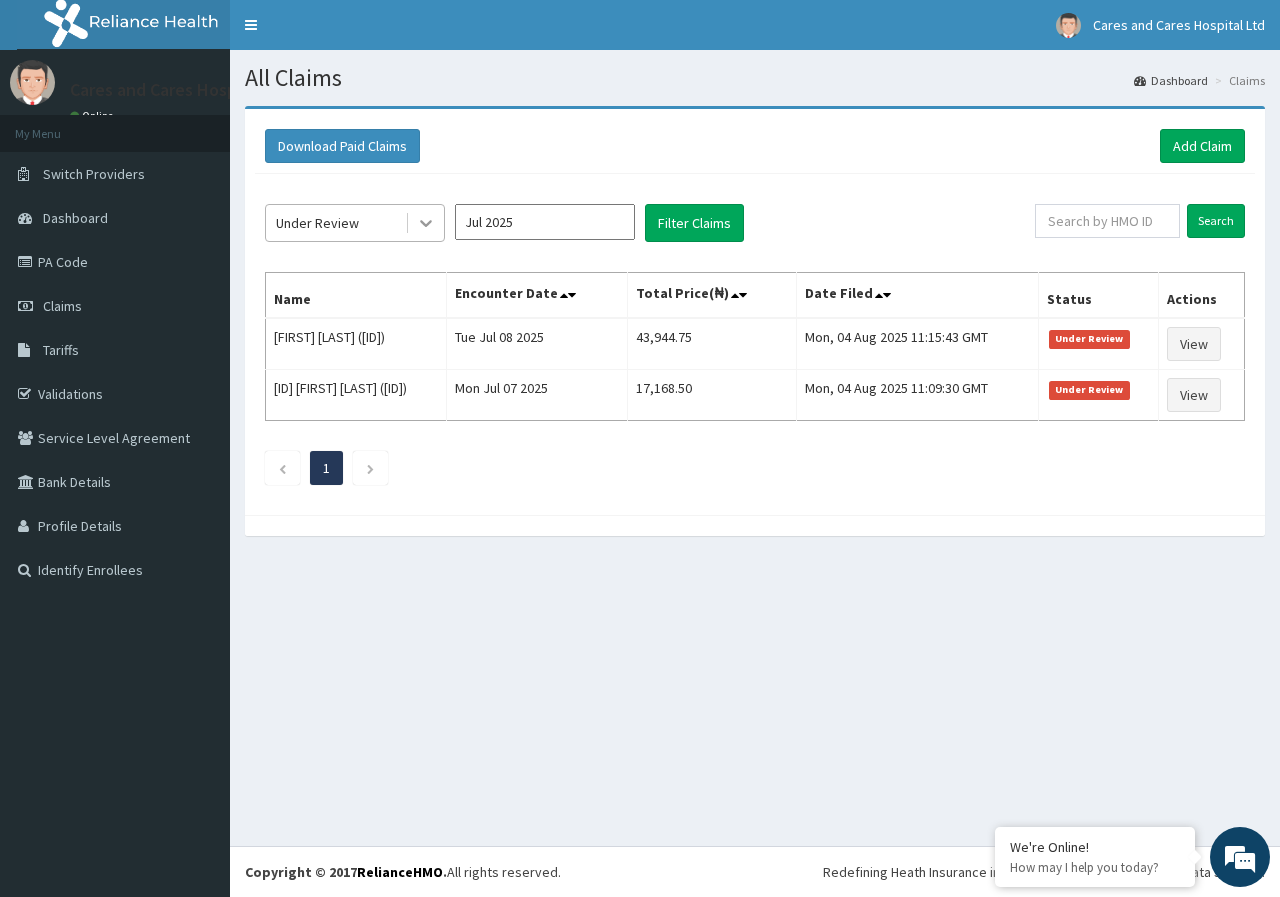 click 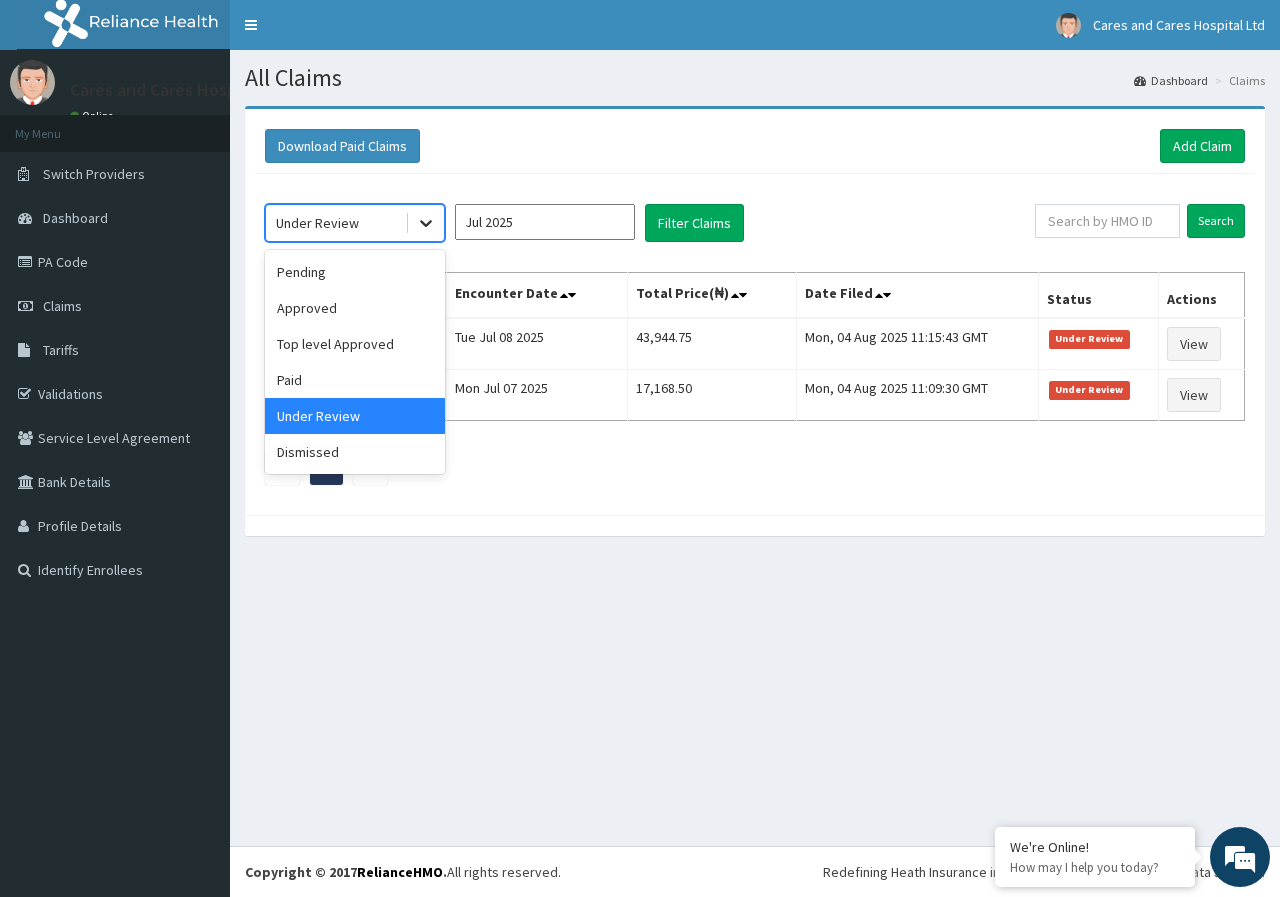 scroll, scrollTop: 0, scrollLeft: 0, axis: both 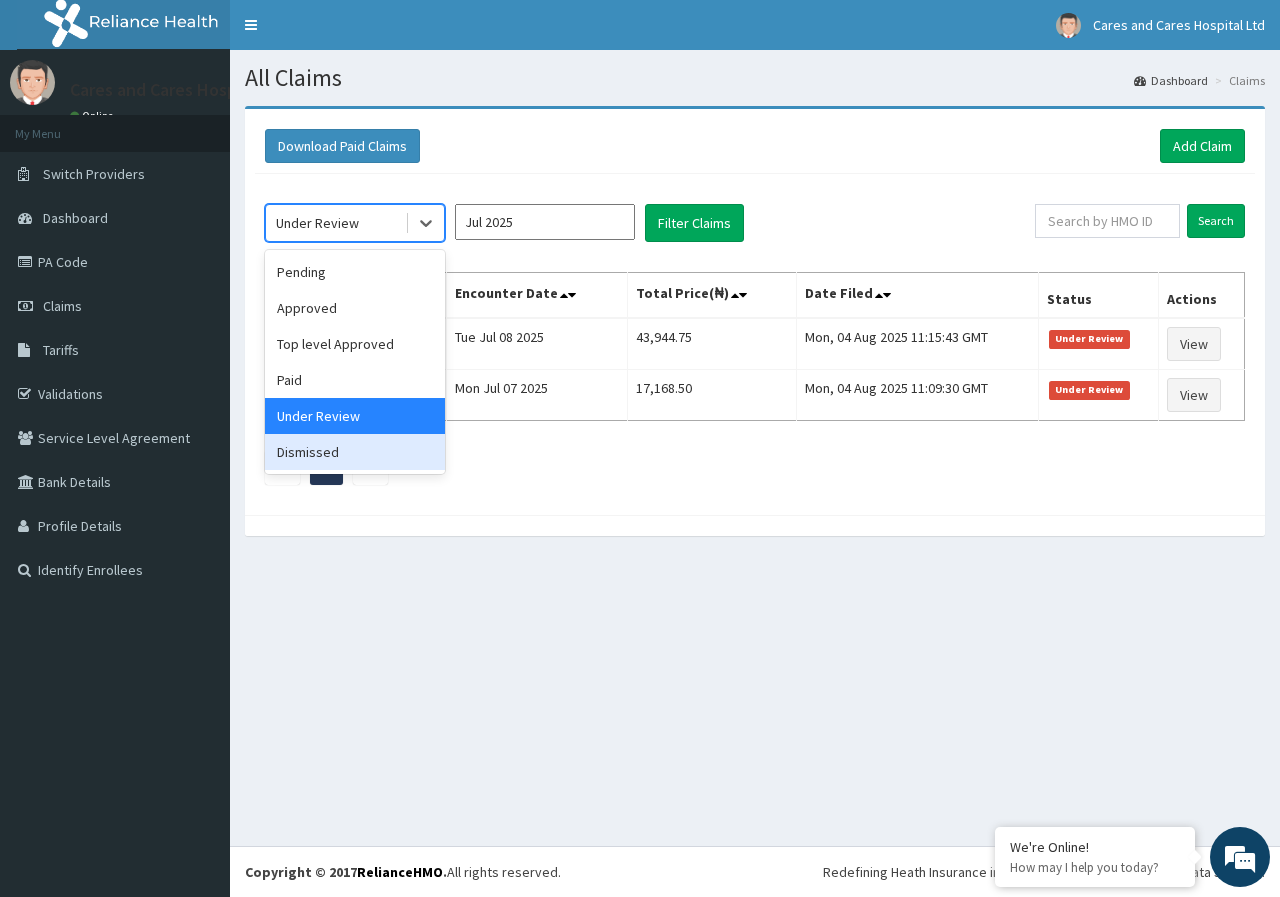 drag, startPoint x: 323, startPoint y: 461, endPoint x: 323, endPoint y: 444, distance: 17 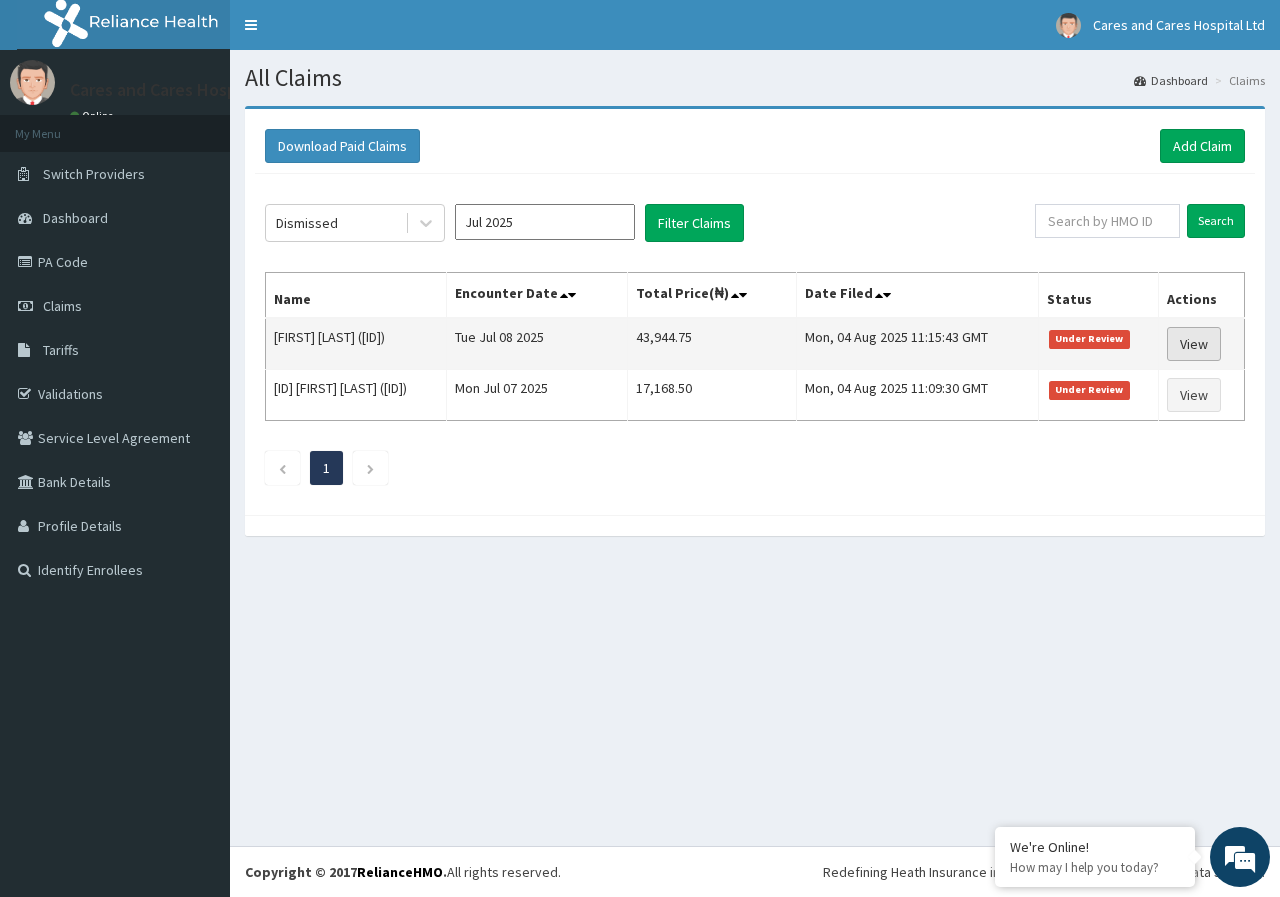 click on "View" at bounding box center (1194, 344) 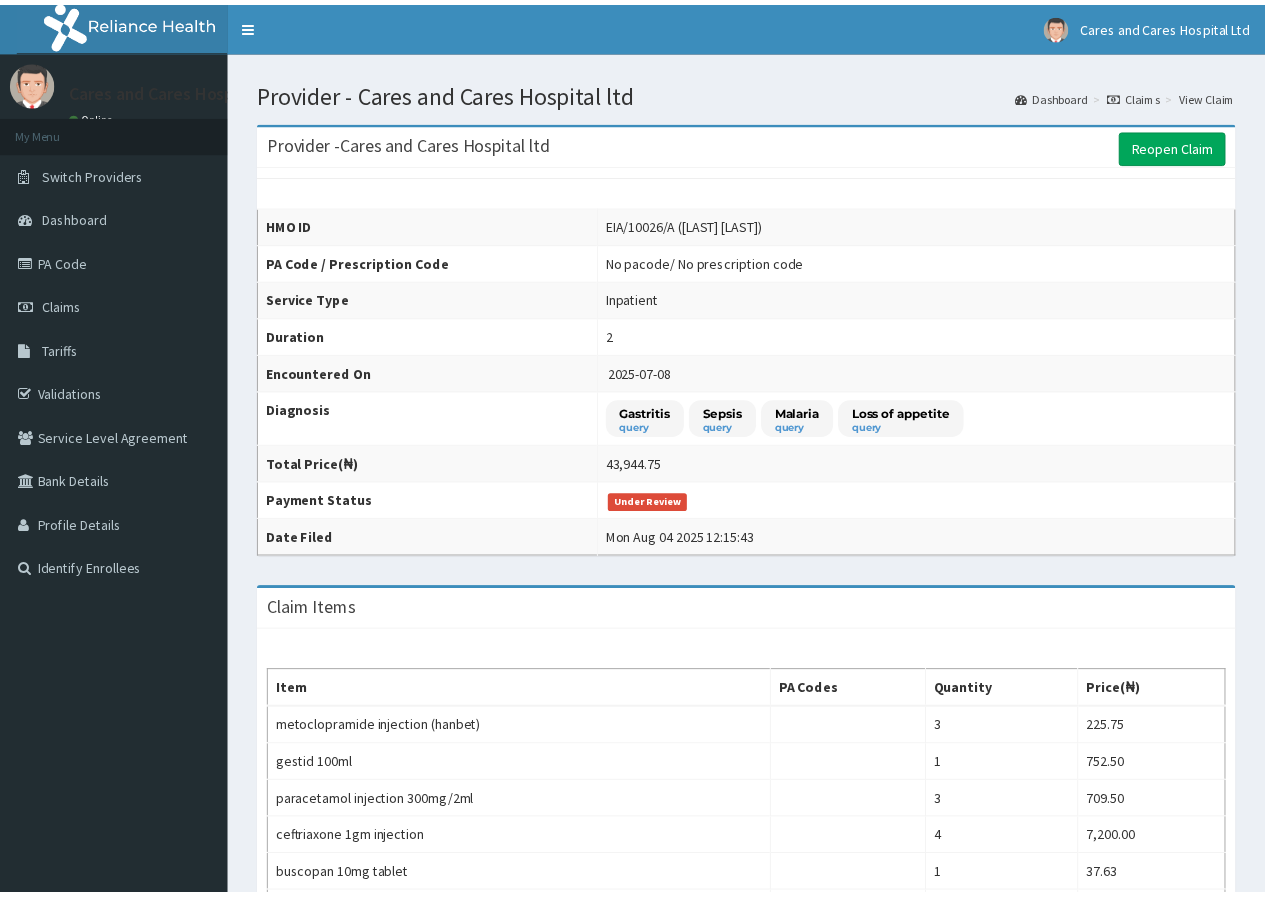 scroll, scrollTop: 0, scrollLeft: 0, axis: both 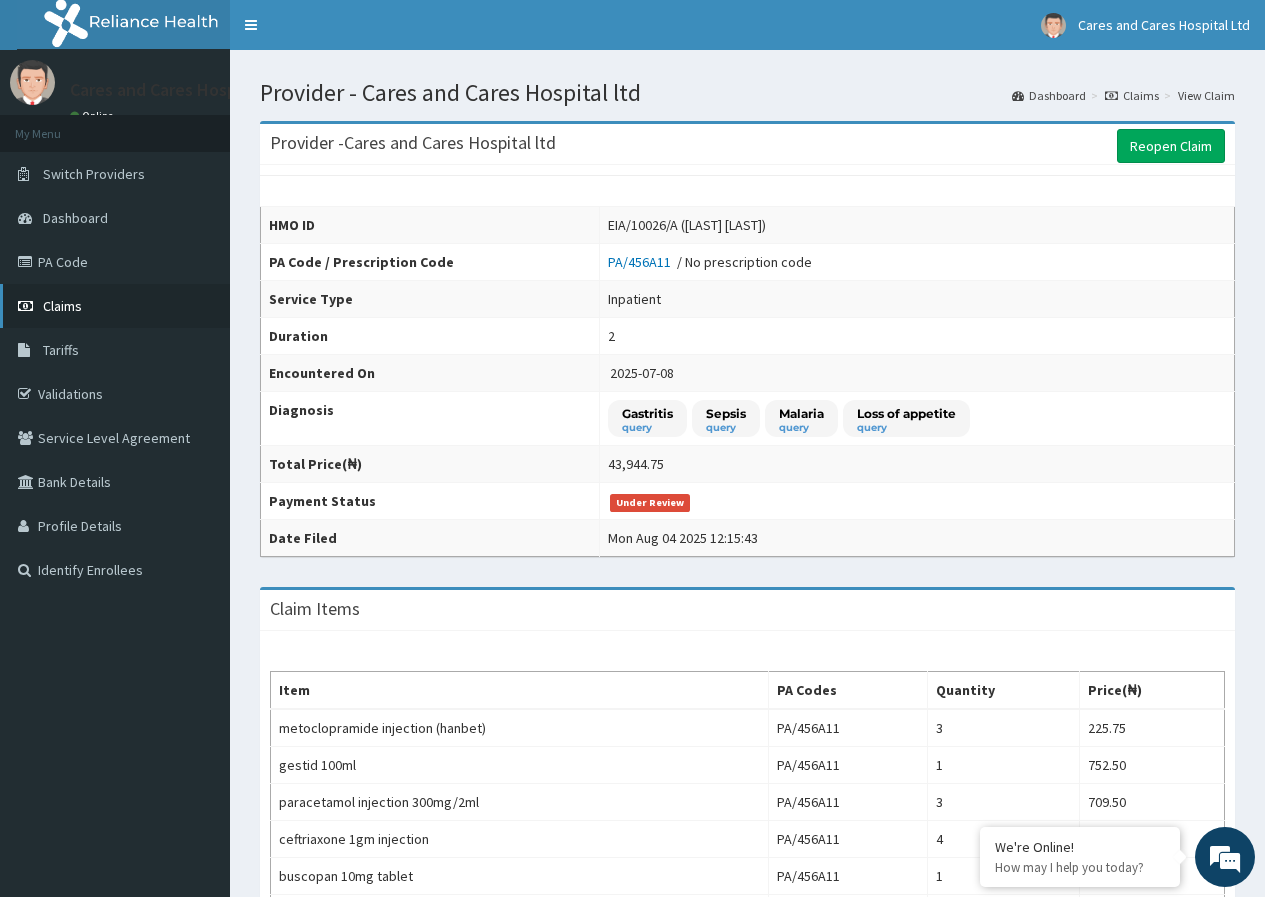 click on "Claims" at bounding box center [62, 306] 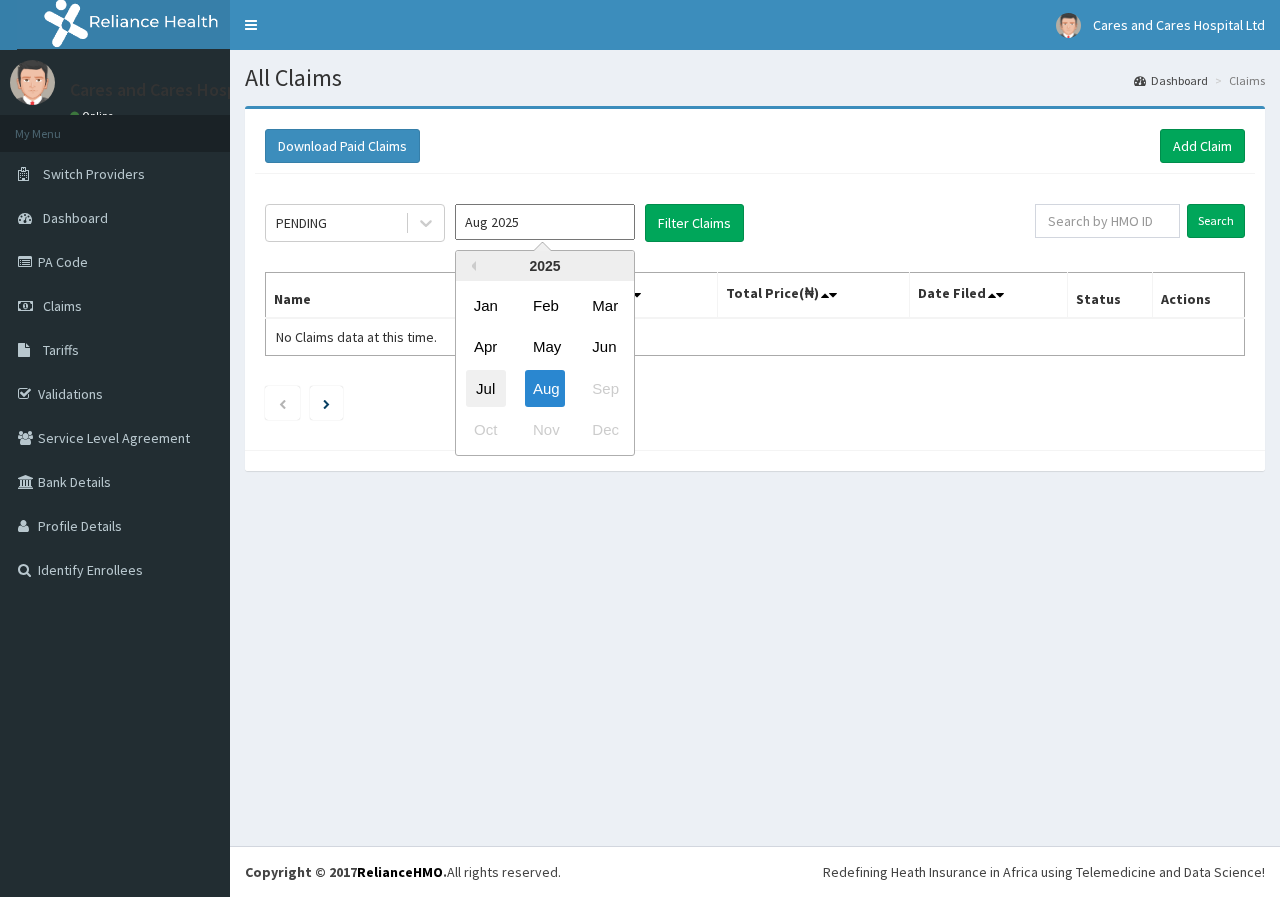 scroll, scrollTop: 0, scrollLeft: 0, axis: both 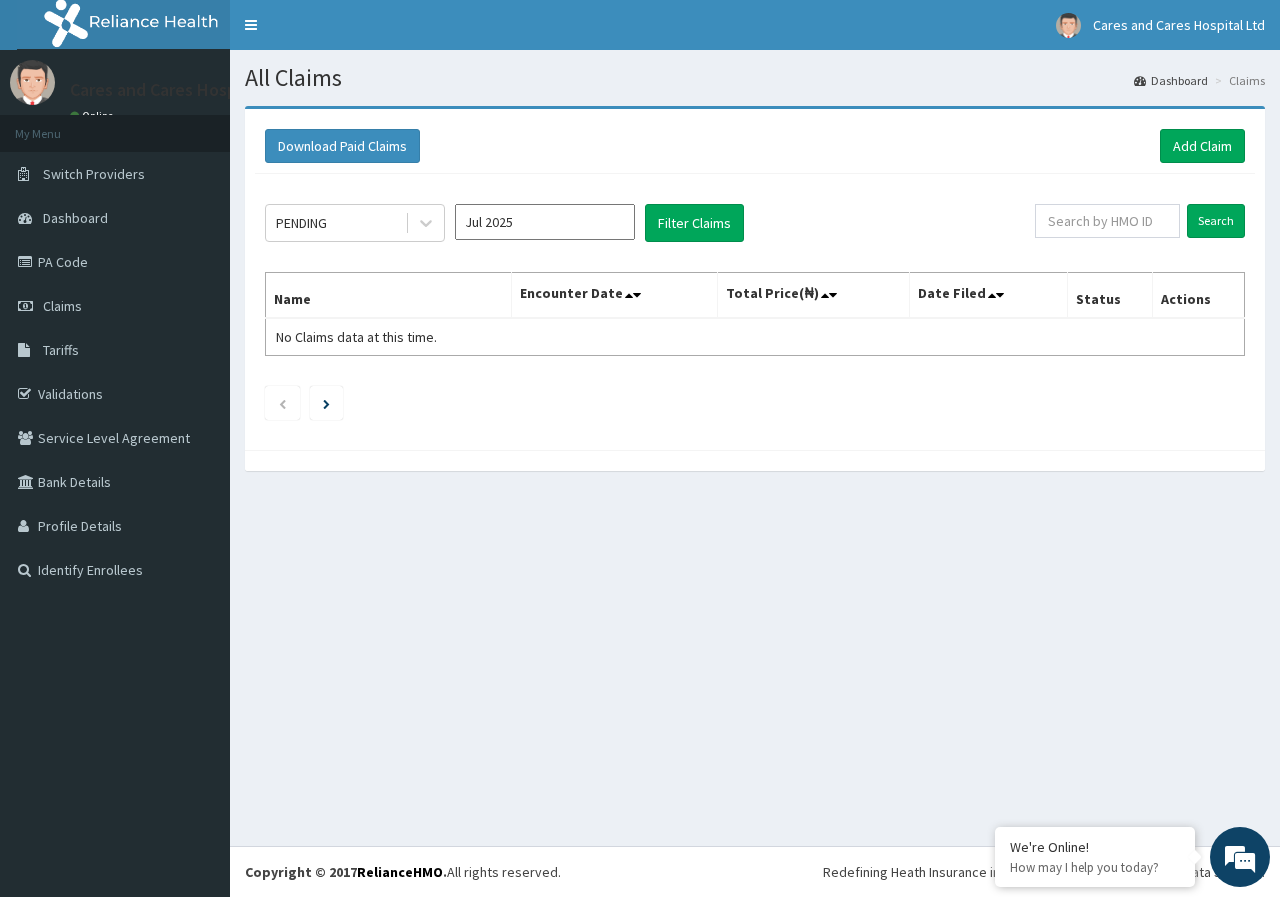 type on "Jul 2025" 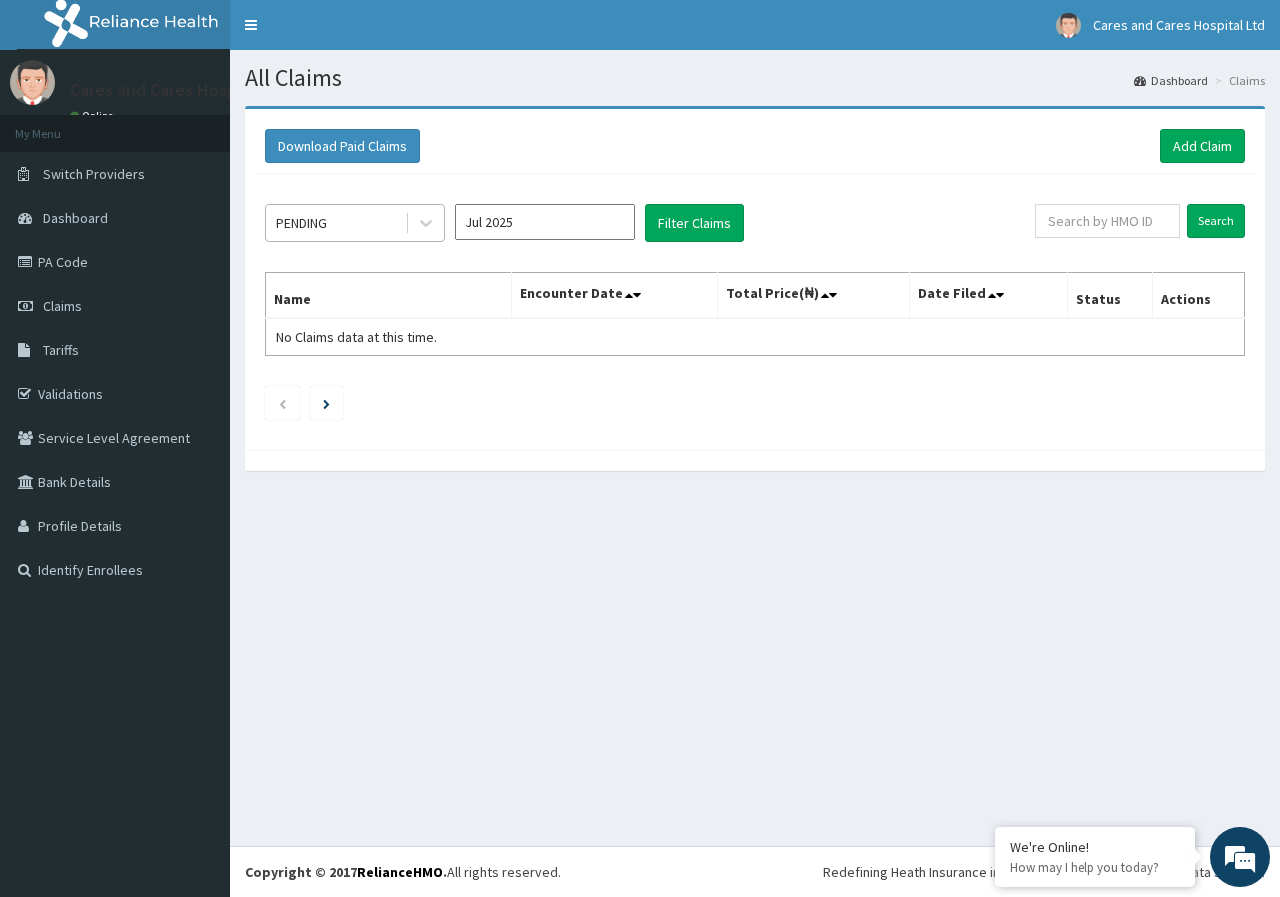 scroll, scrollTop: 0, scrollLeft: 0, axis: both 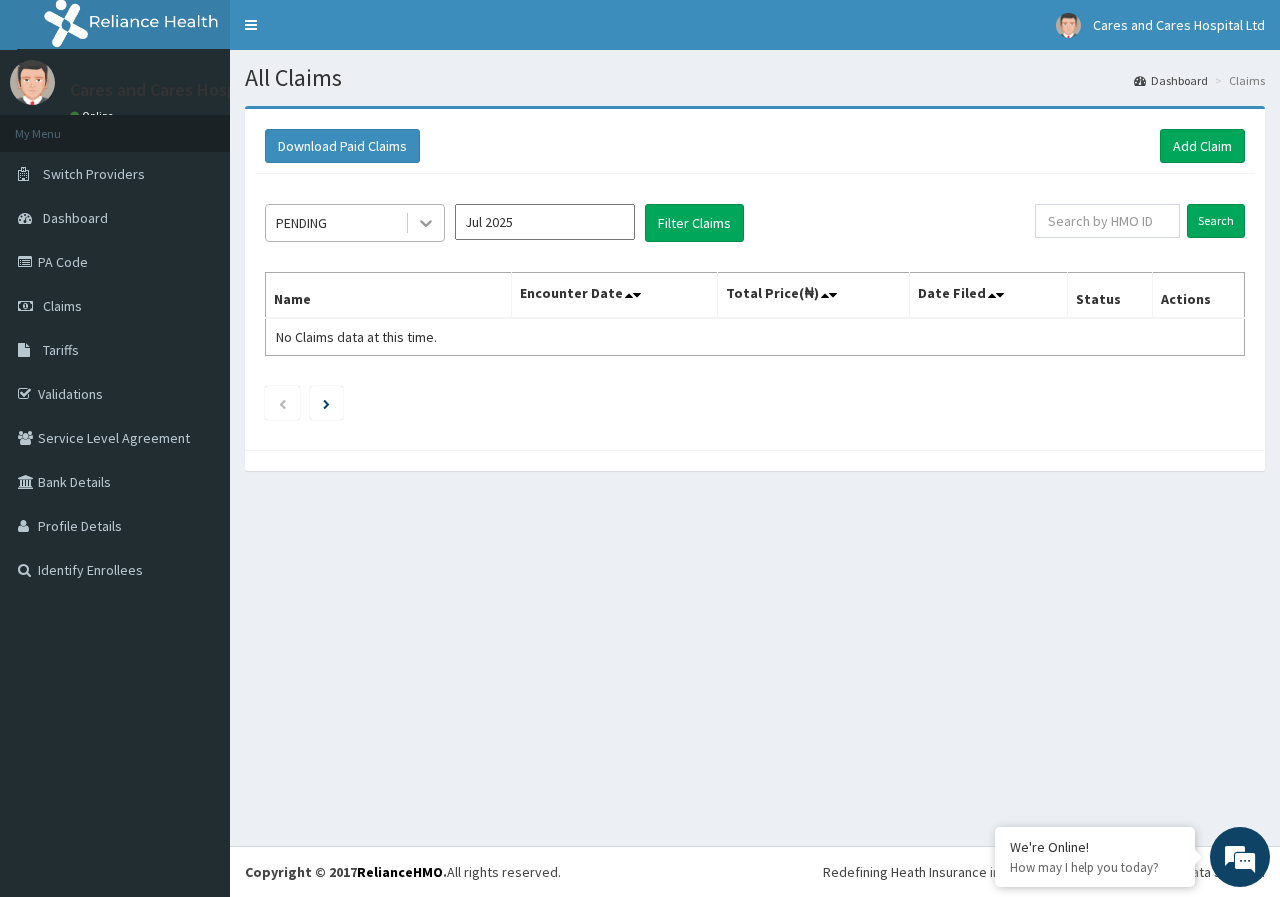 click 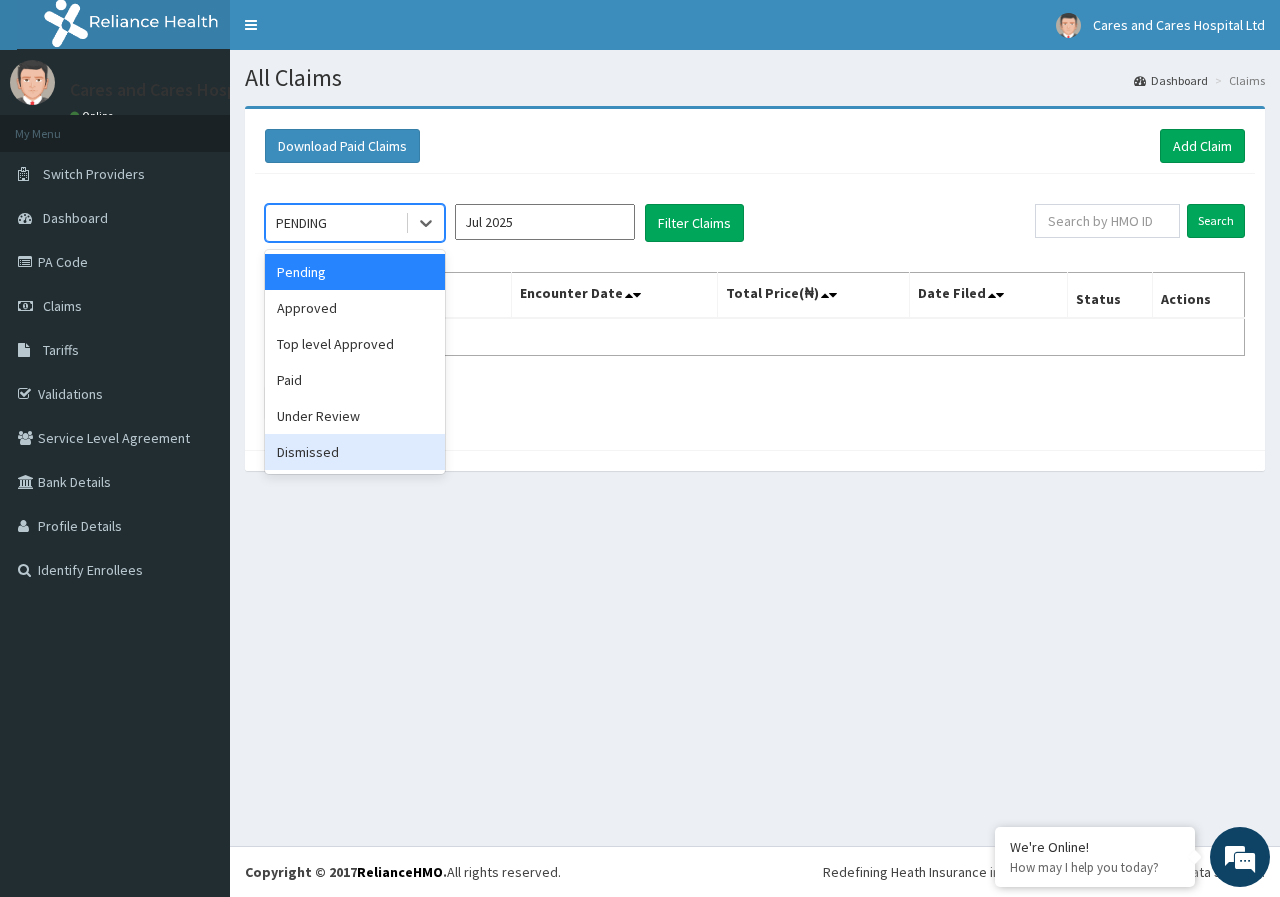 click on "Dismissed" at bounding box center (355, 452) 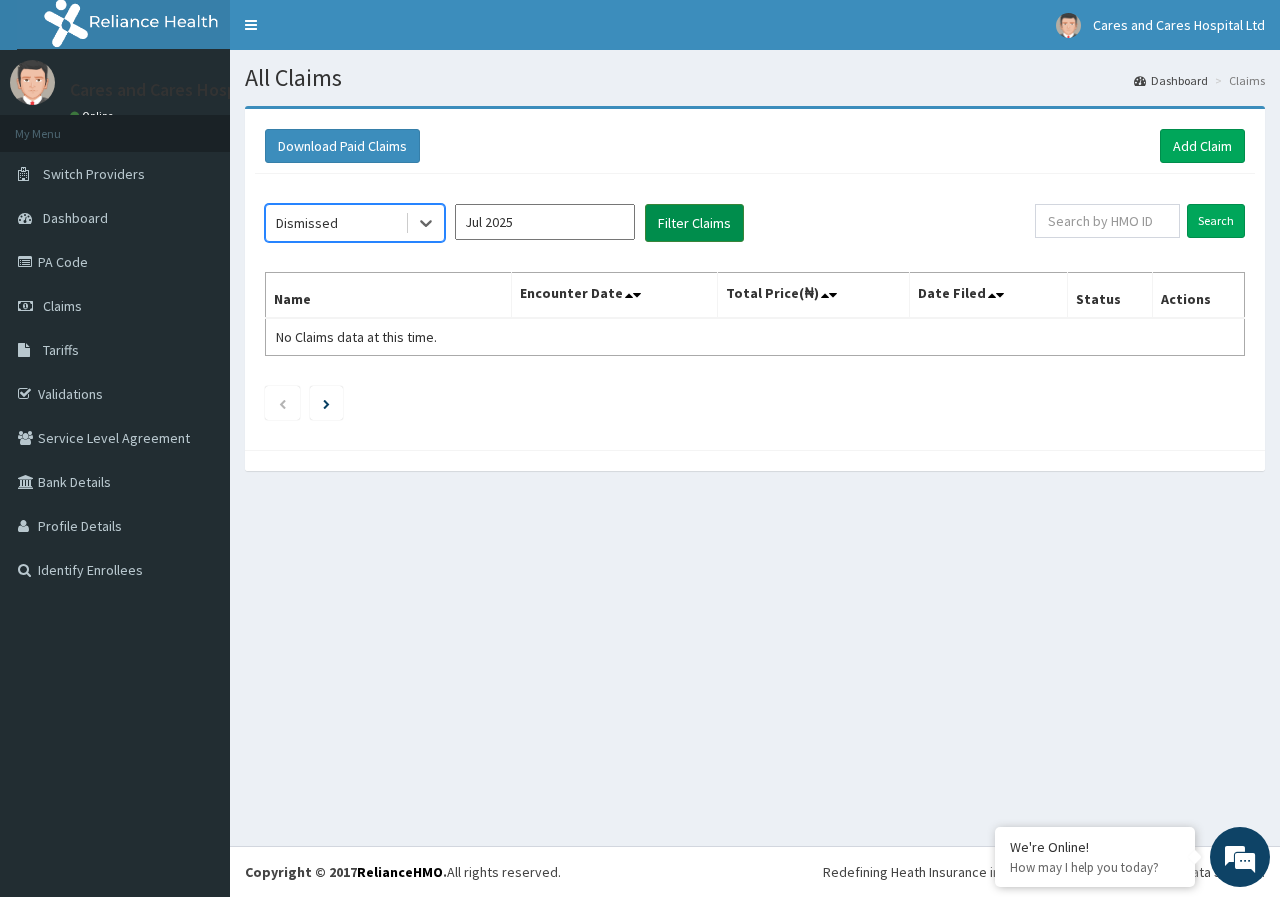 click on "Filter Claims" at bounding box center (694, 223) 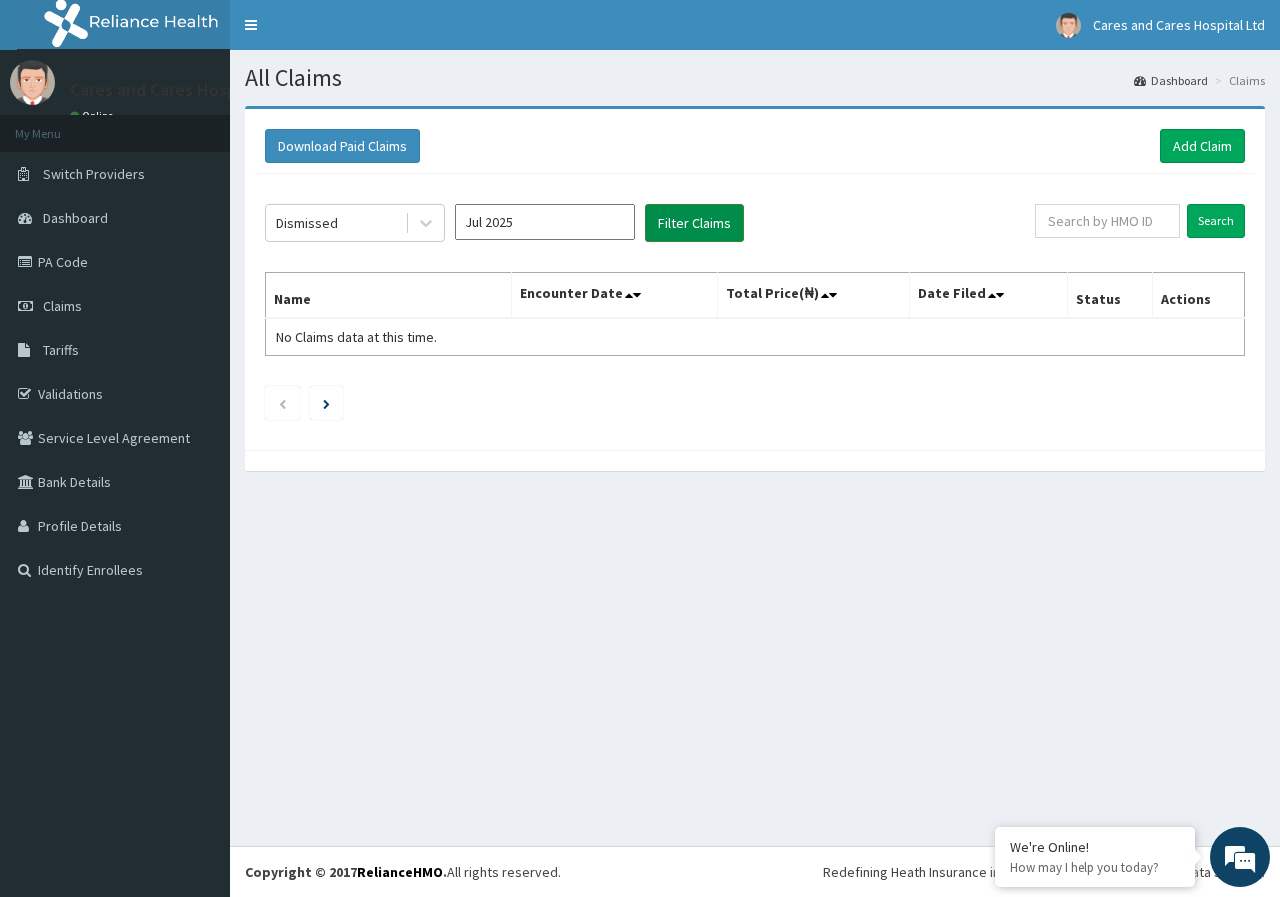 click on "Filter Claims" at bounding box center [694, 223] 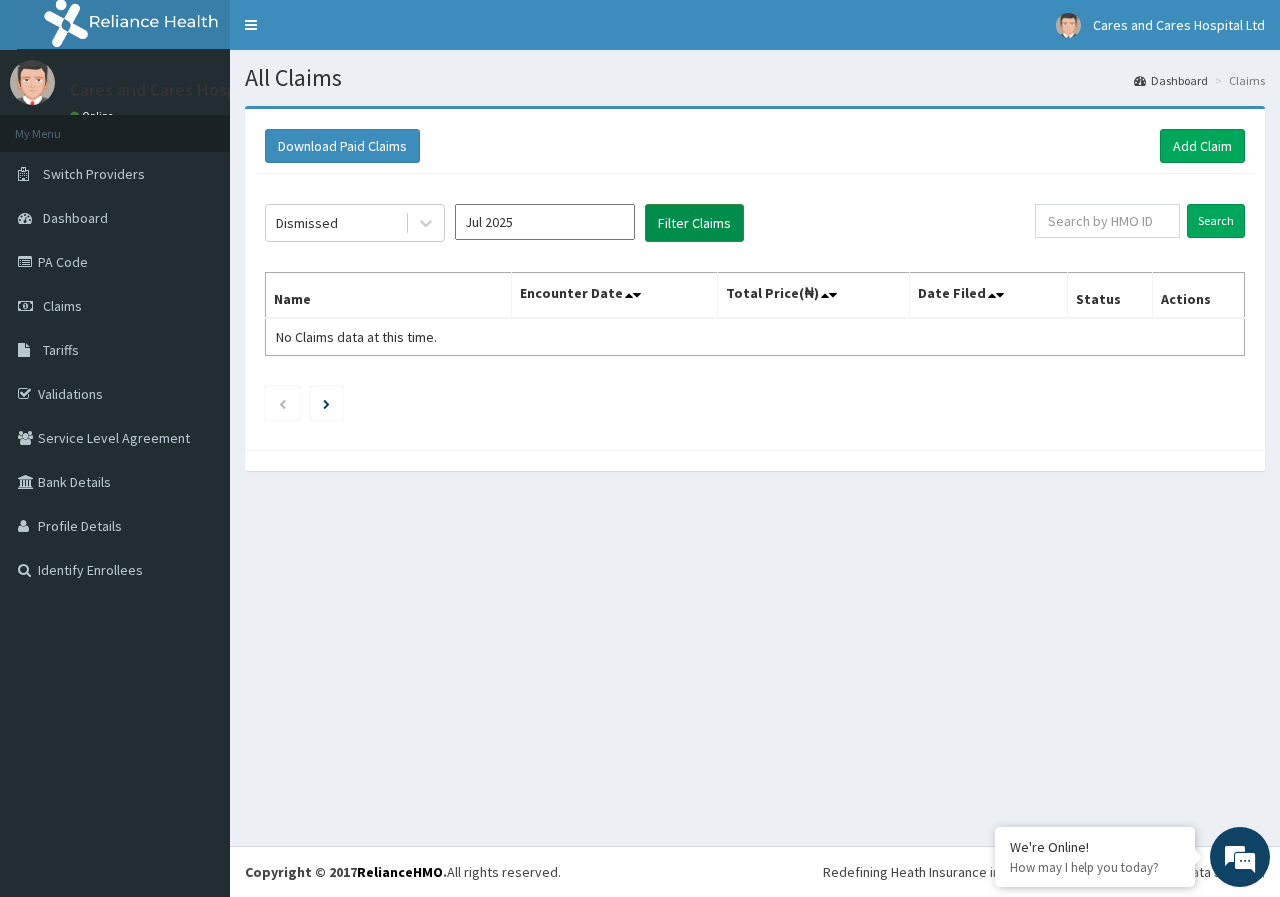 scroll, scrollTop: 0, scrollLeft: 0, axis: both 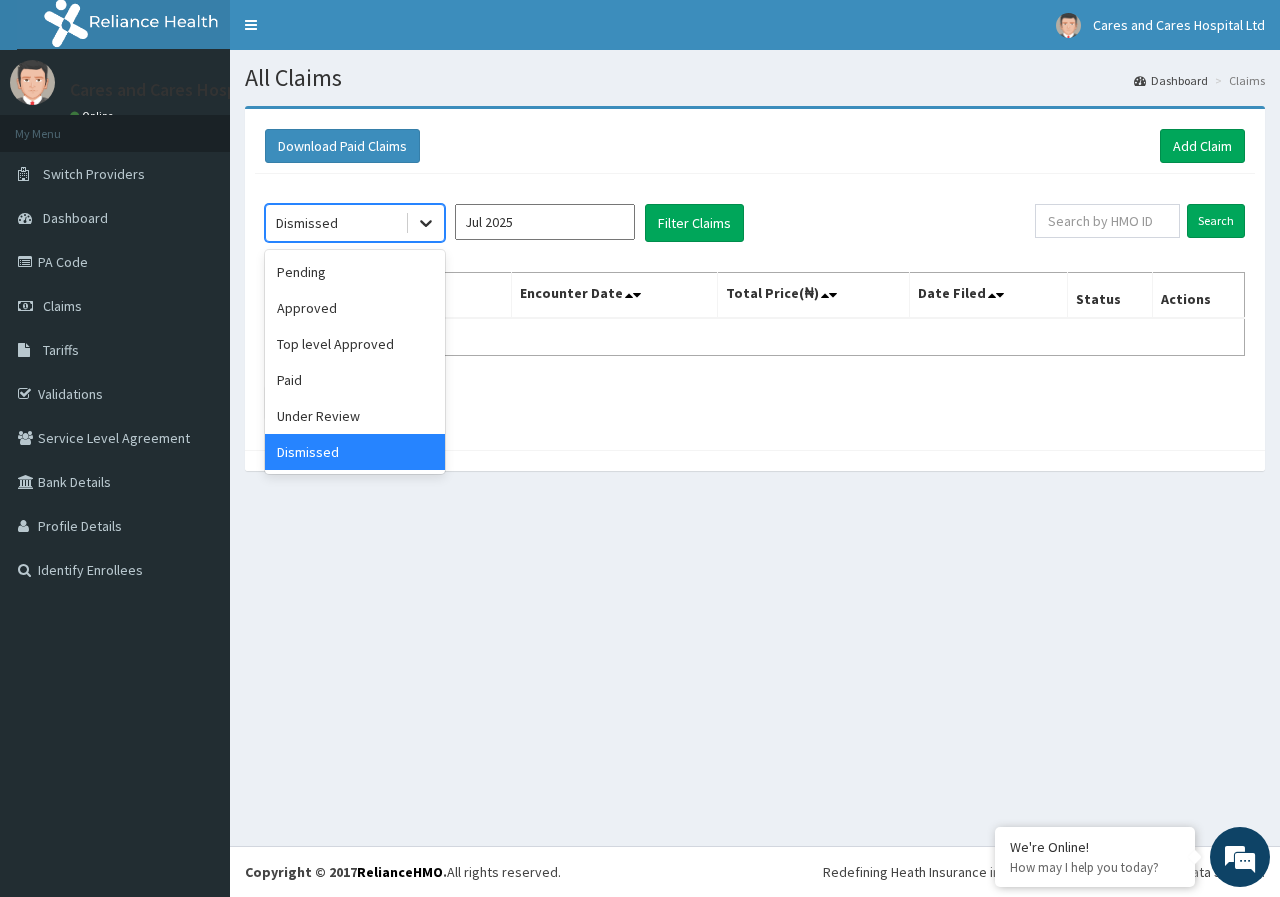 click 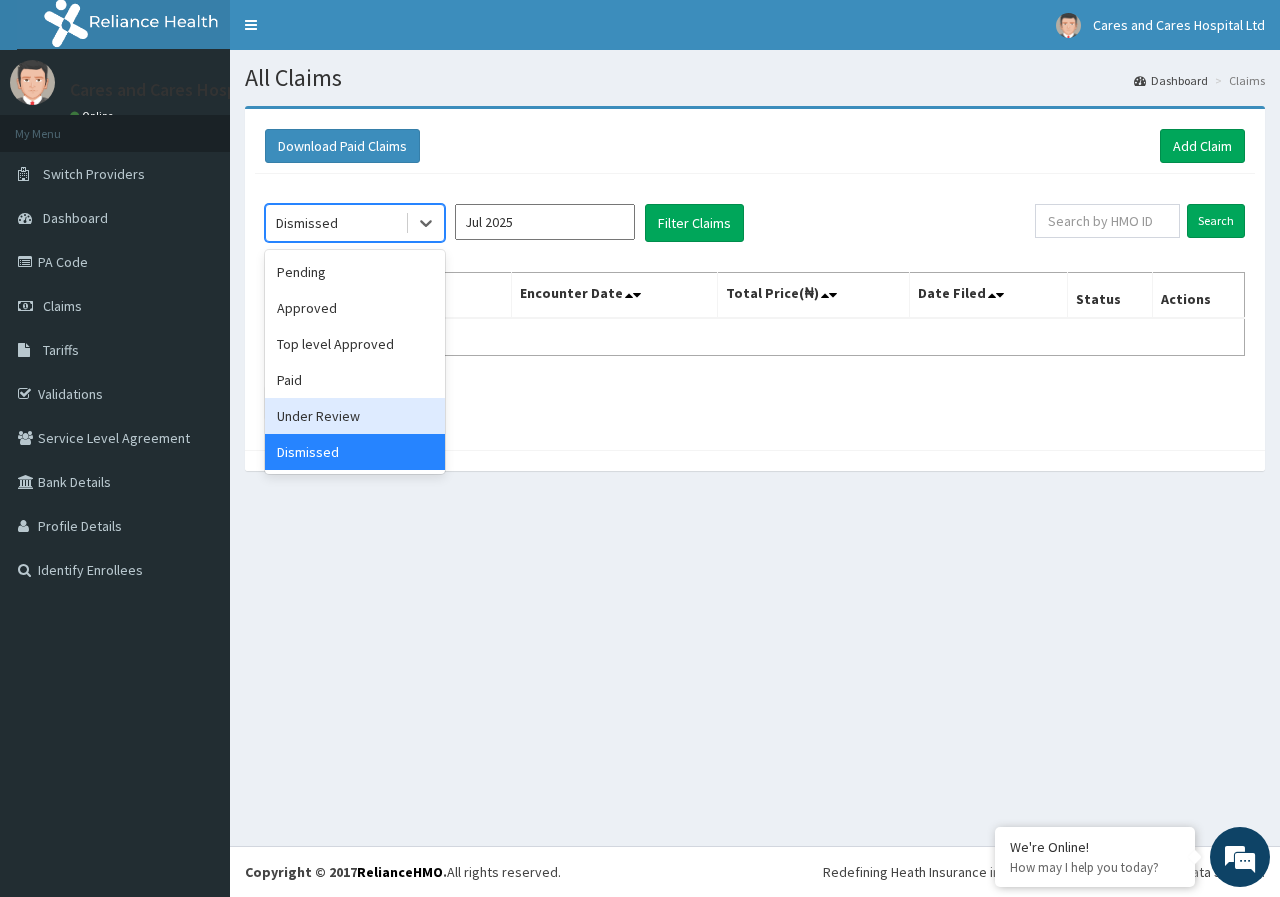 click on "Under Review" at bounding box center [355, 416] 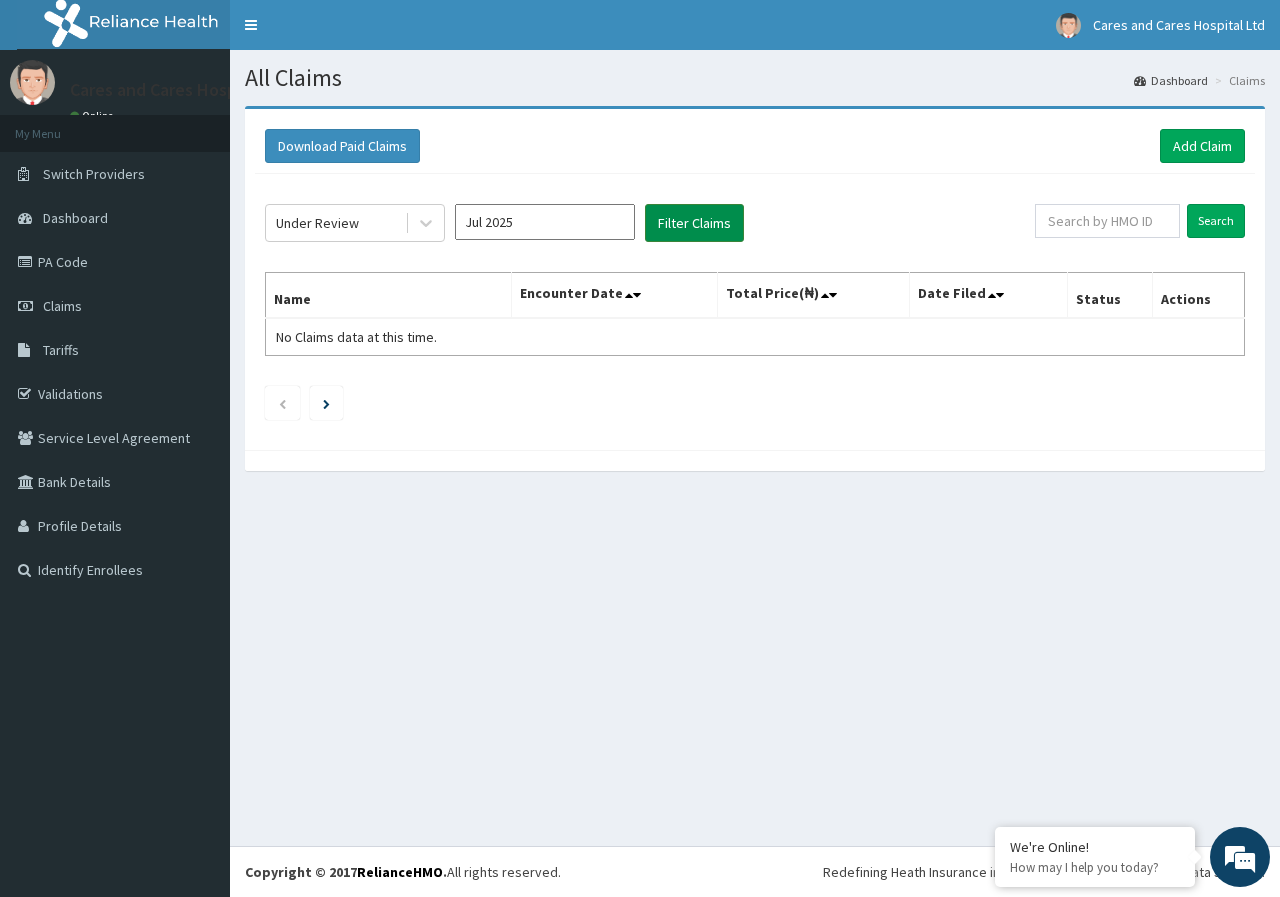 click on "Filter Claims" at bounding box center (694, 223) 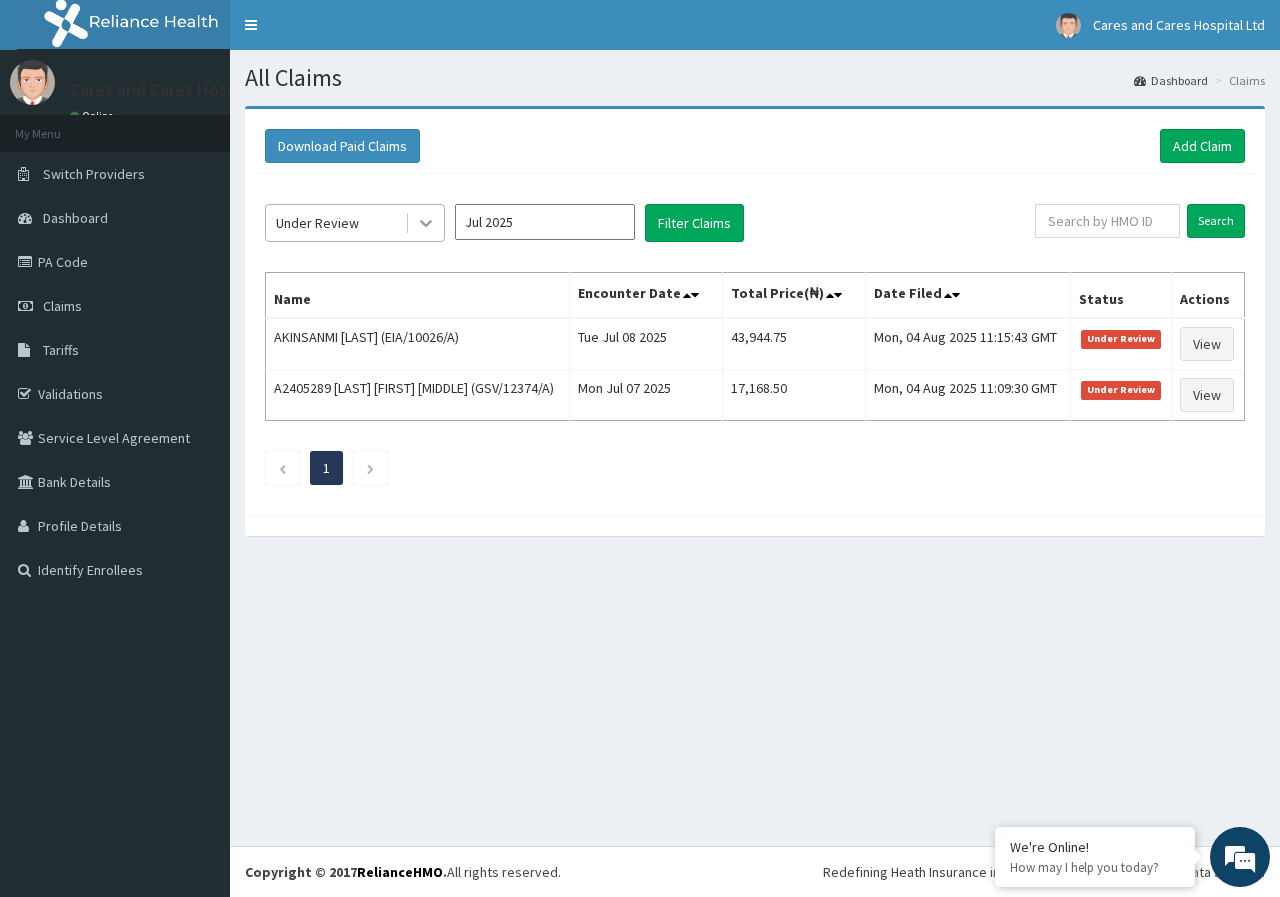 click 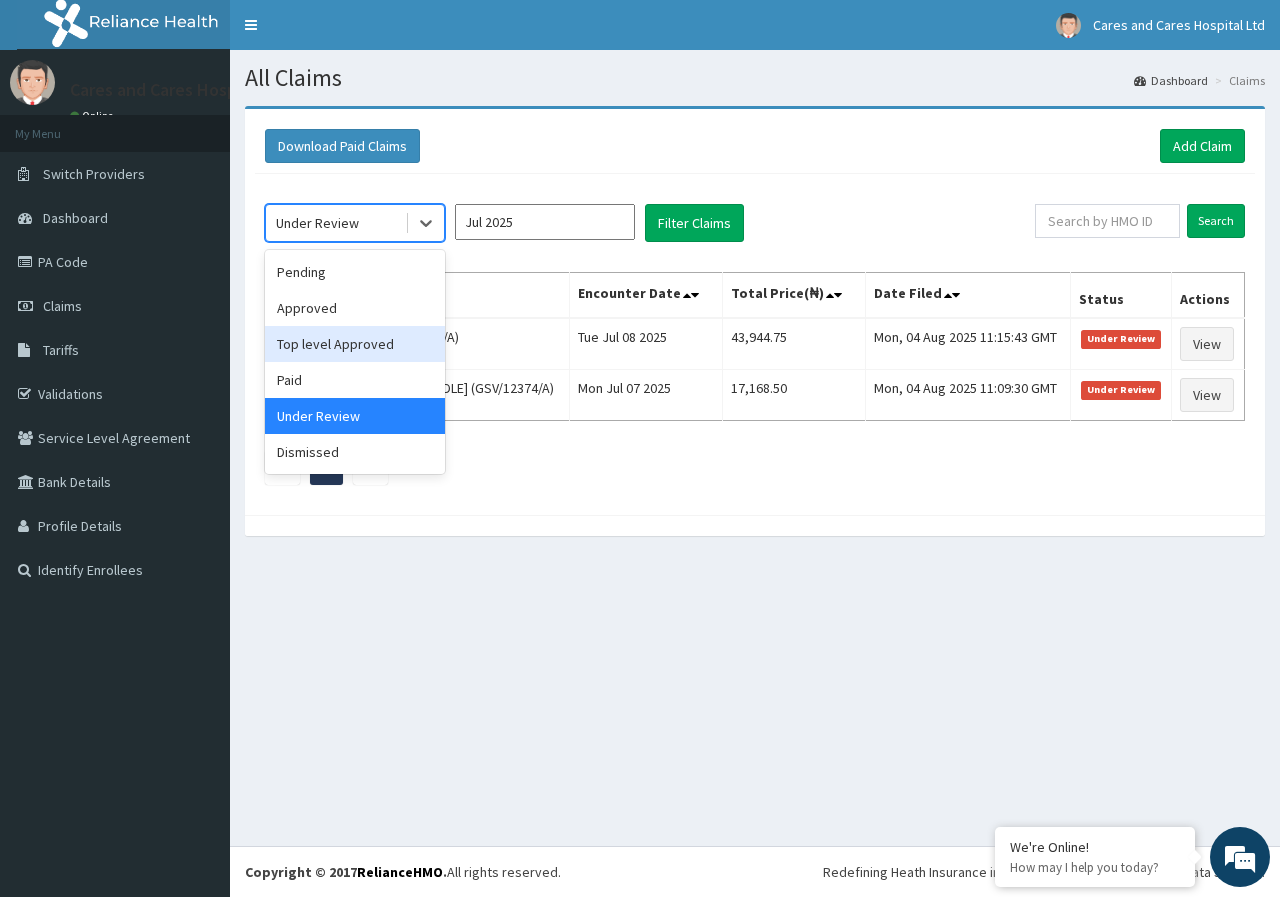 click on "Top level Approved" at bounding box center (355, 344) 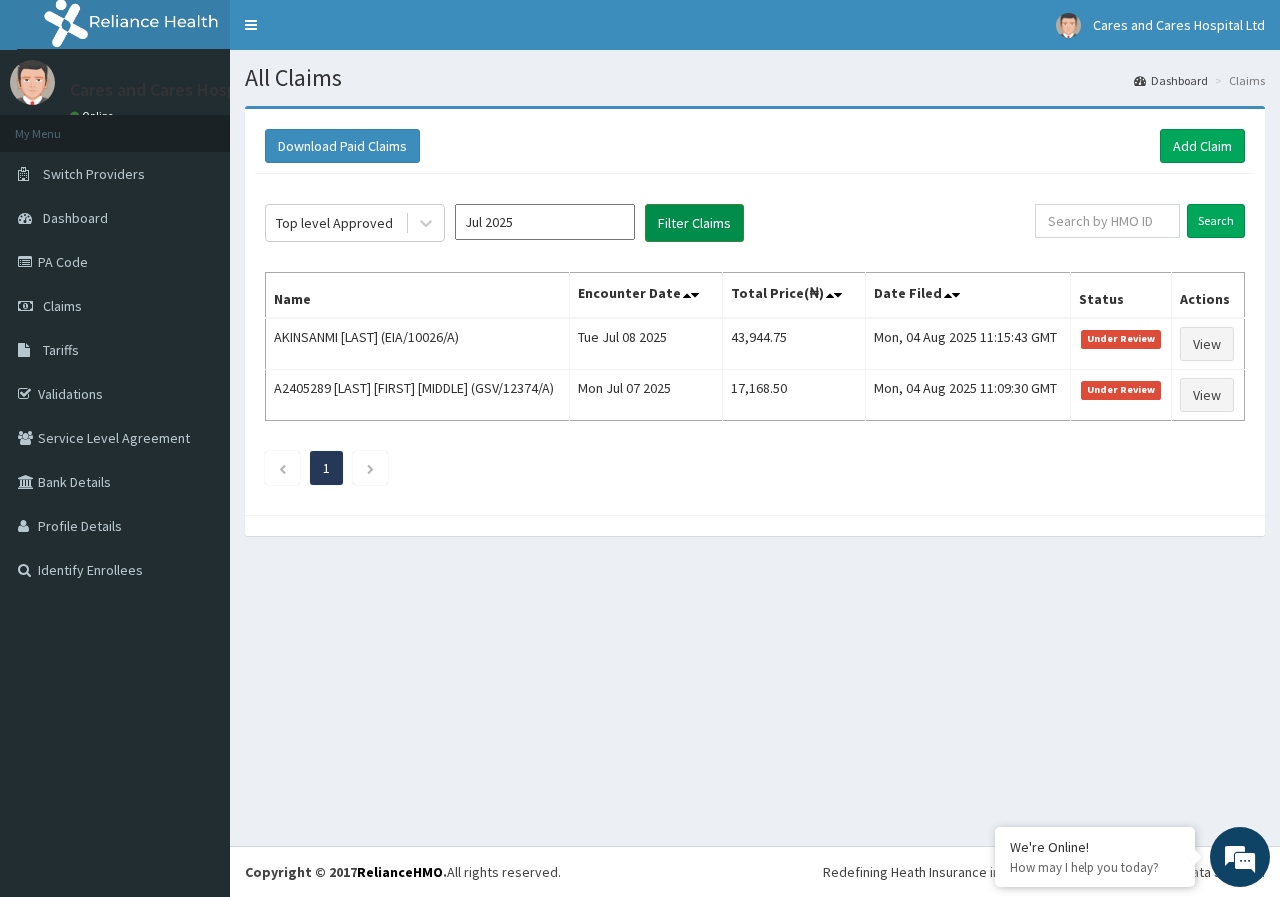 click on "Filter Claims" at bounding box center (694, 223) 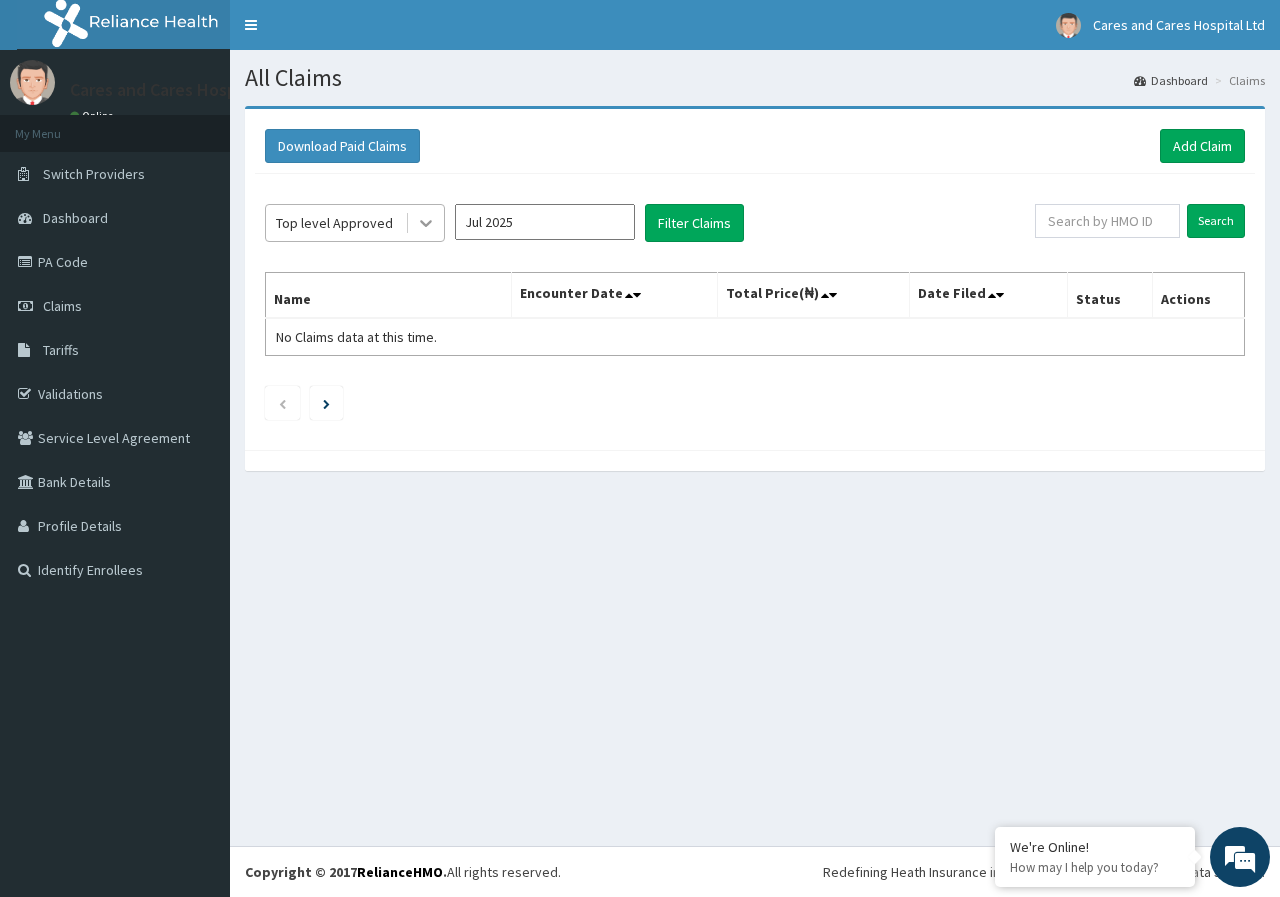 click 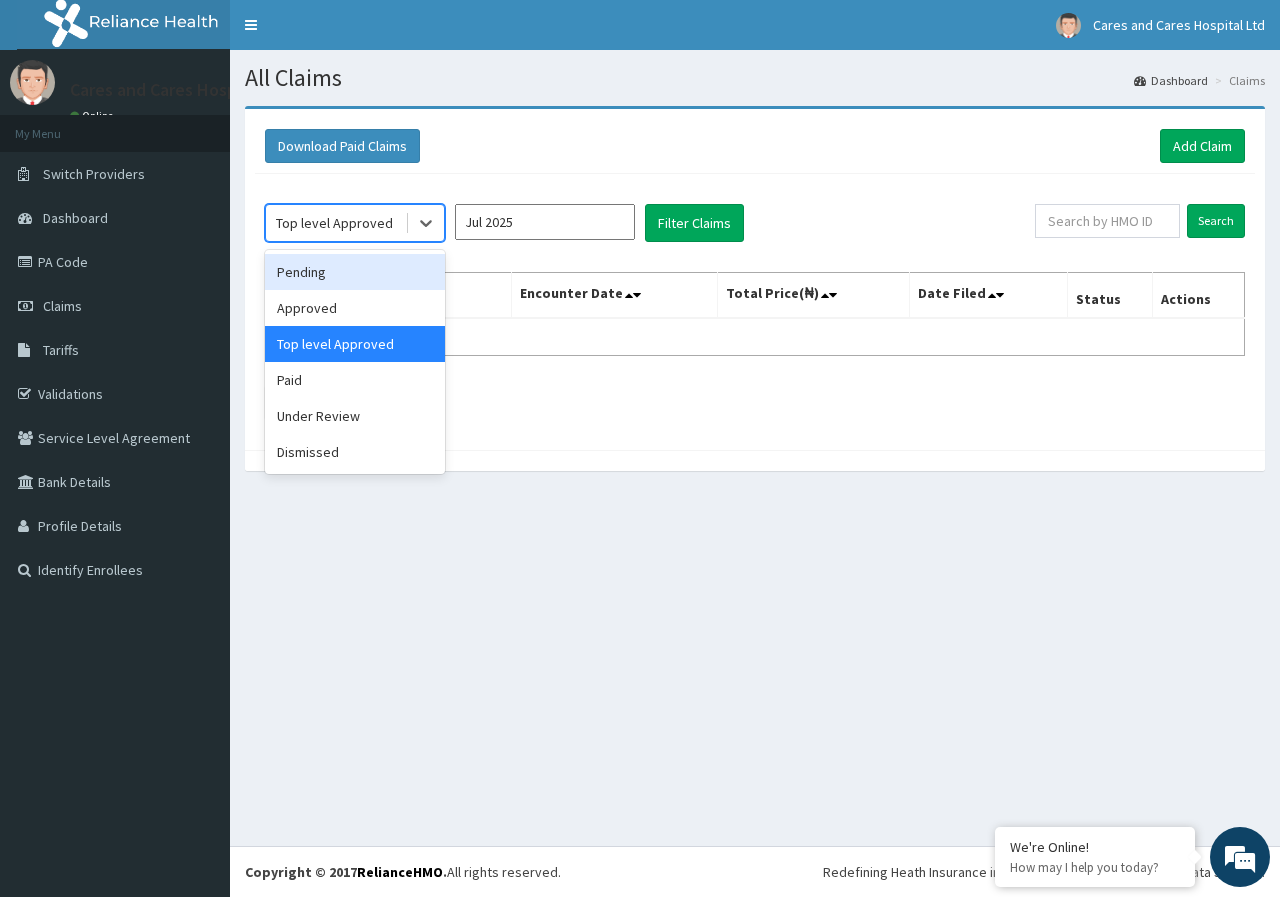 click on "Pending" at bounding box center [355, 272] 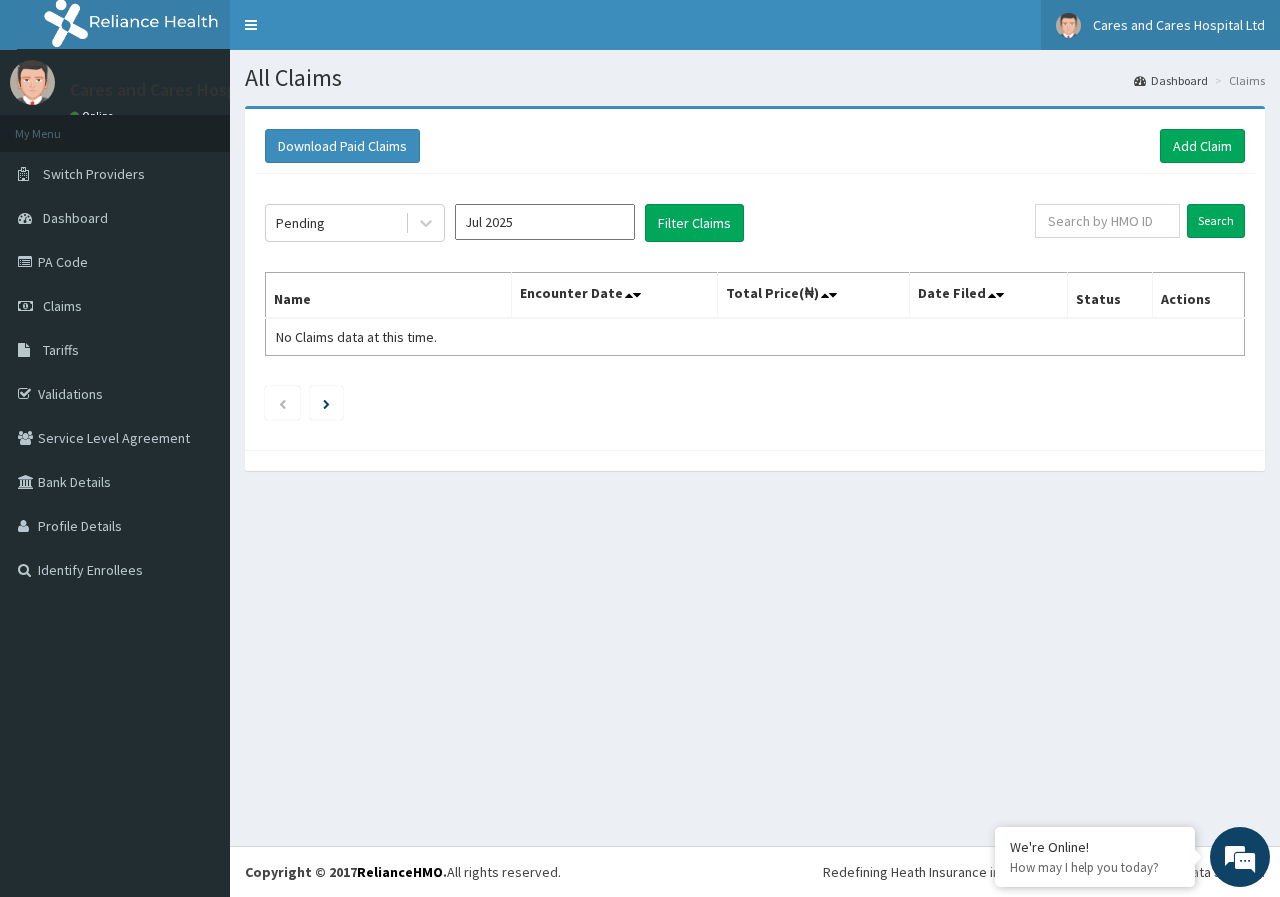 click on "Cares and Cares Hospital Ltd" at bounding box center [1179, 25] 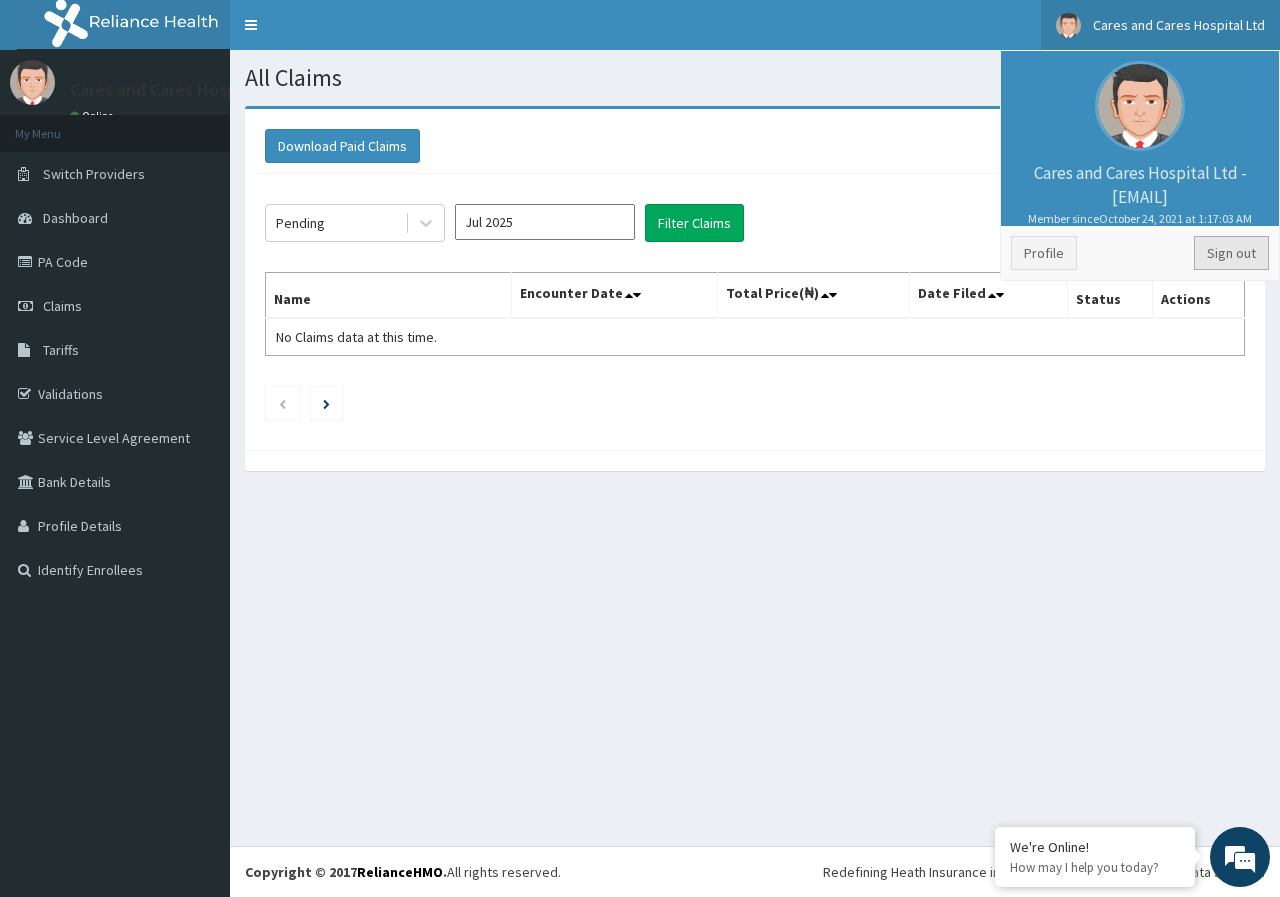 click on "Sign out" at bounding box center (1231, 253) 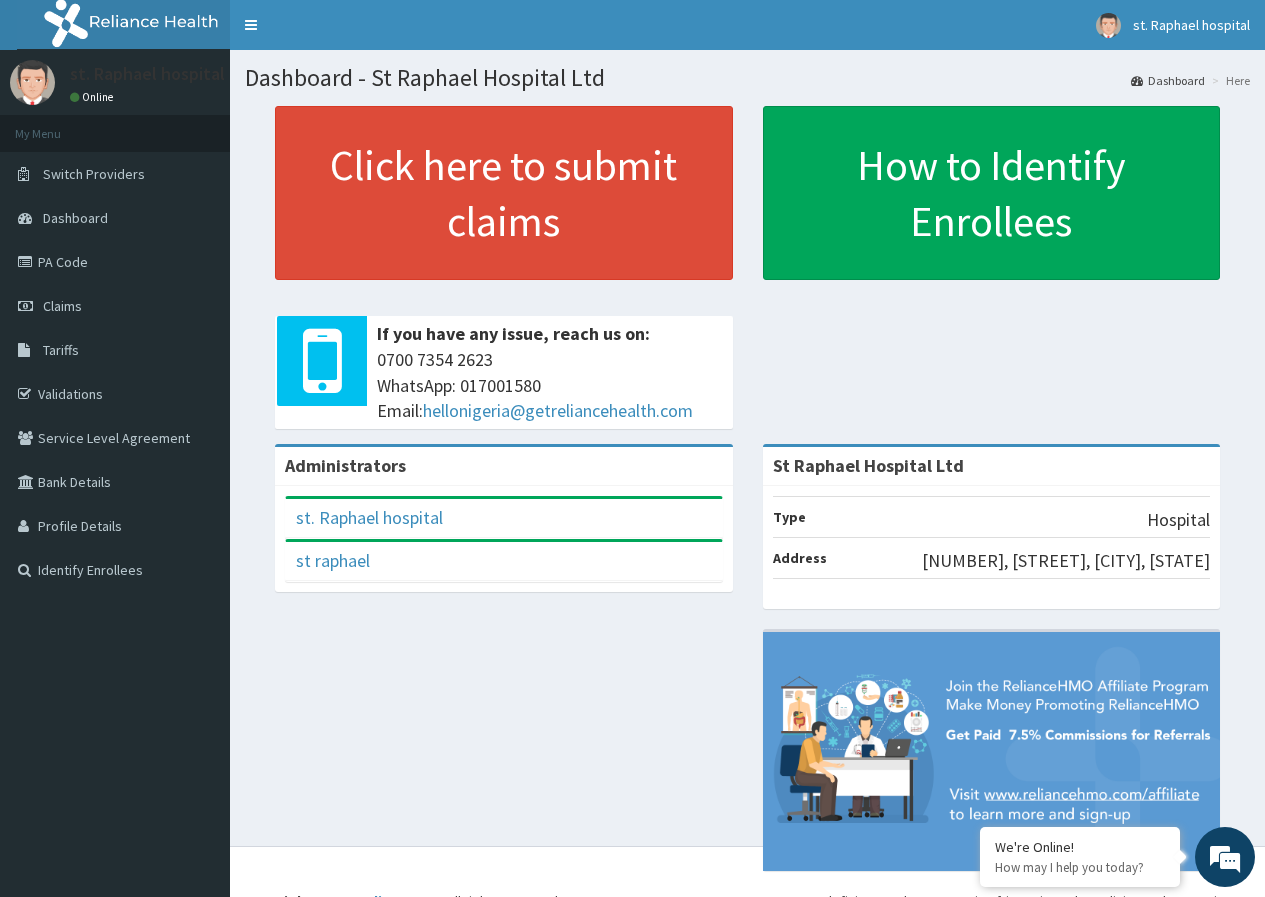 scroll, scrollTop: 0, scrollLeft: 0, axis: both 